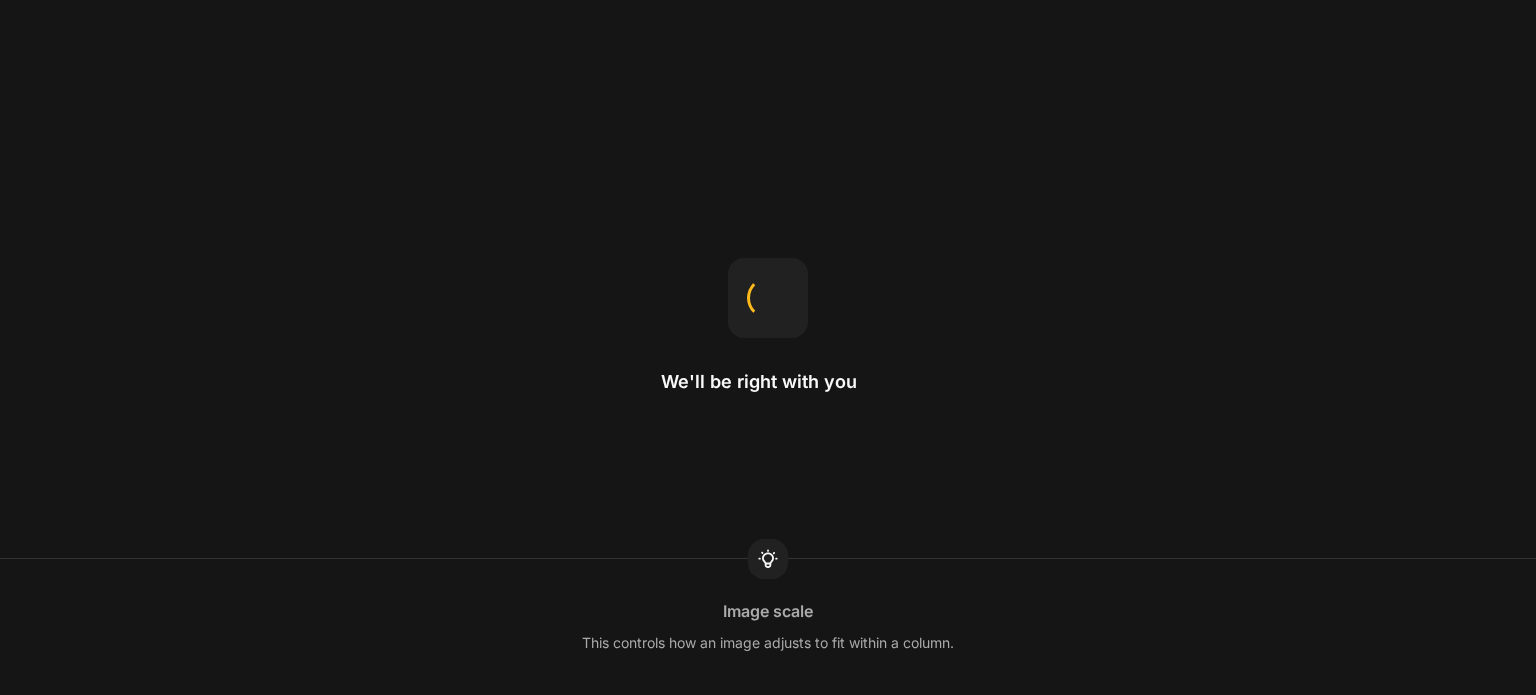 scroll, scrollTop: 0, scrollLeft: 0, axis: both 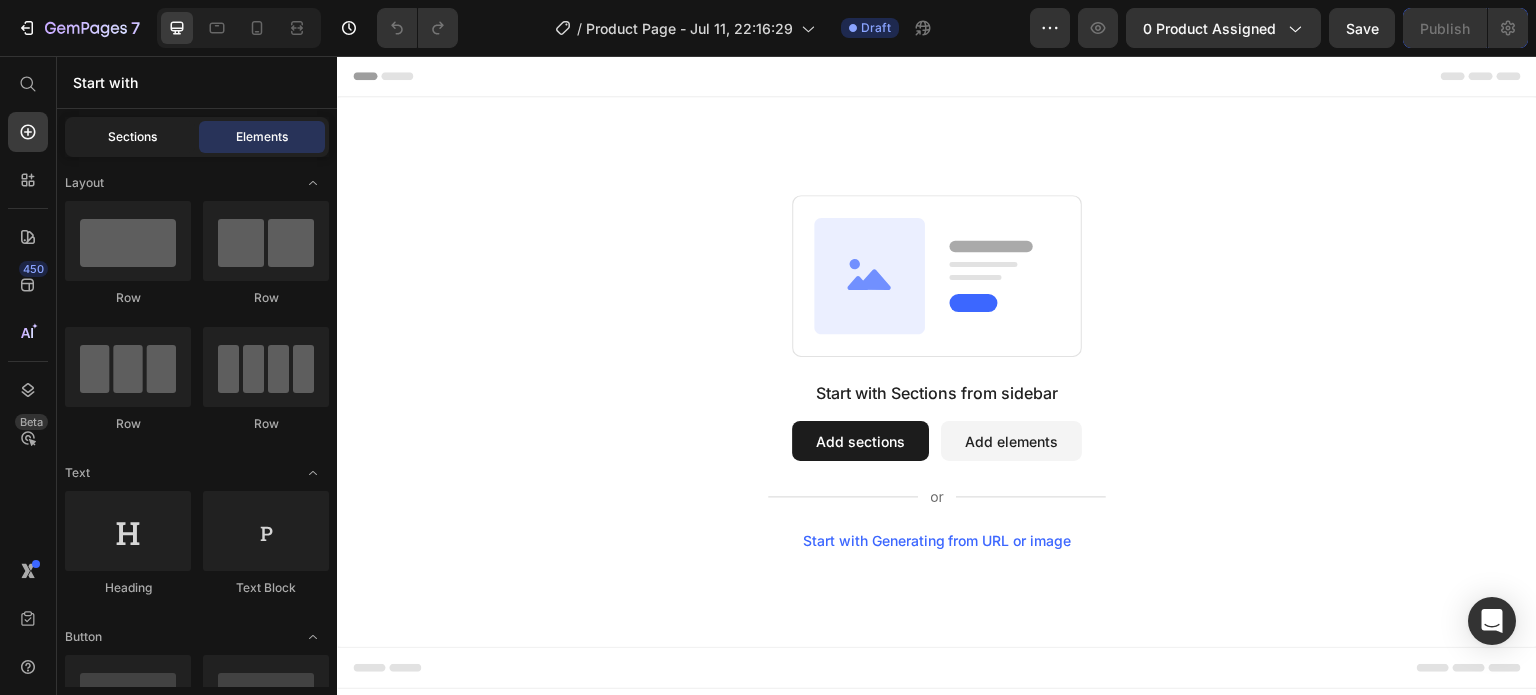 click on "Sections" at bounding box center [132, 137] 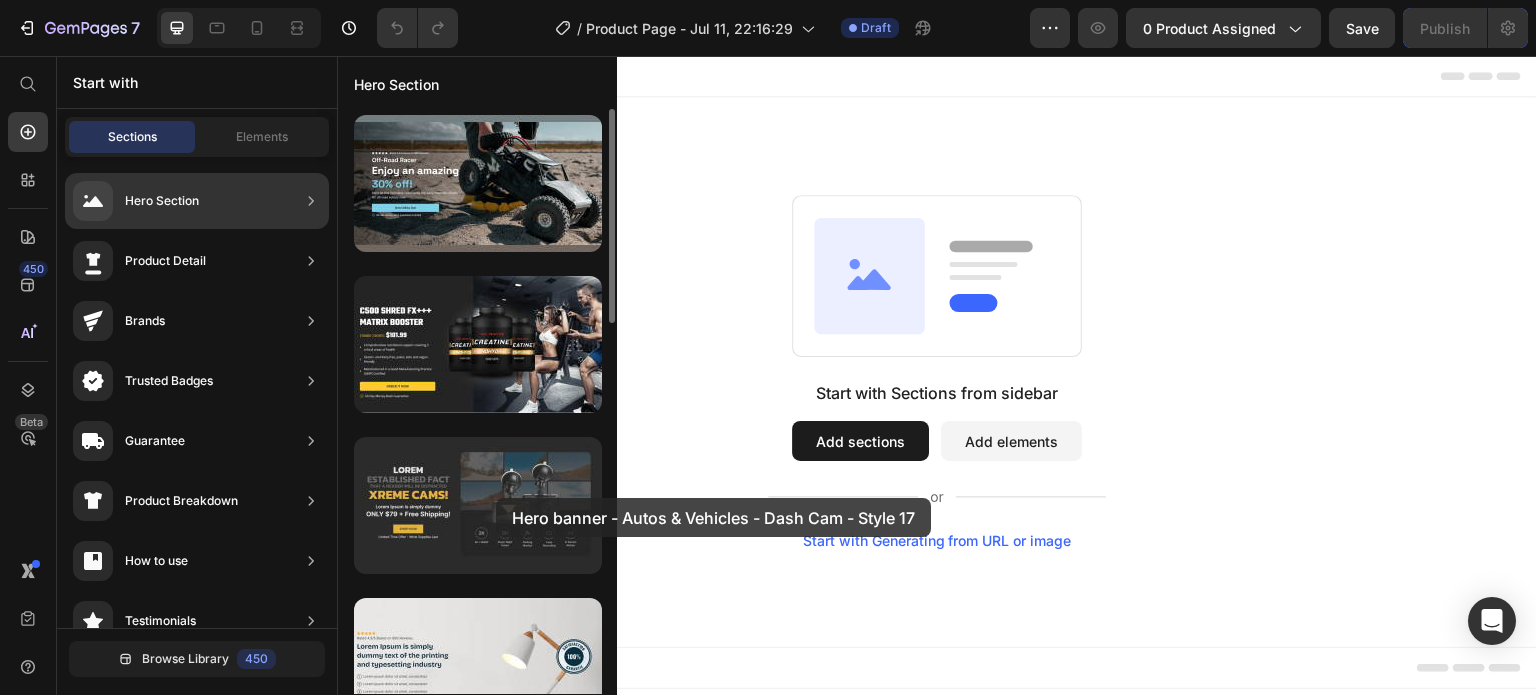 click at bounding box center (478, 505) 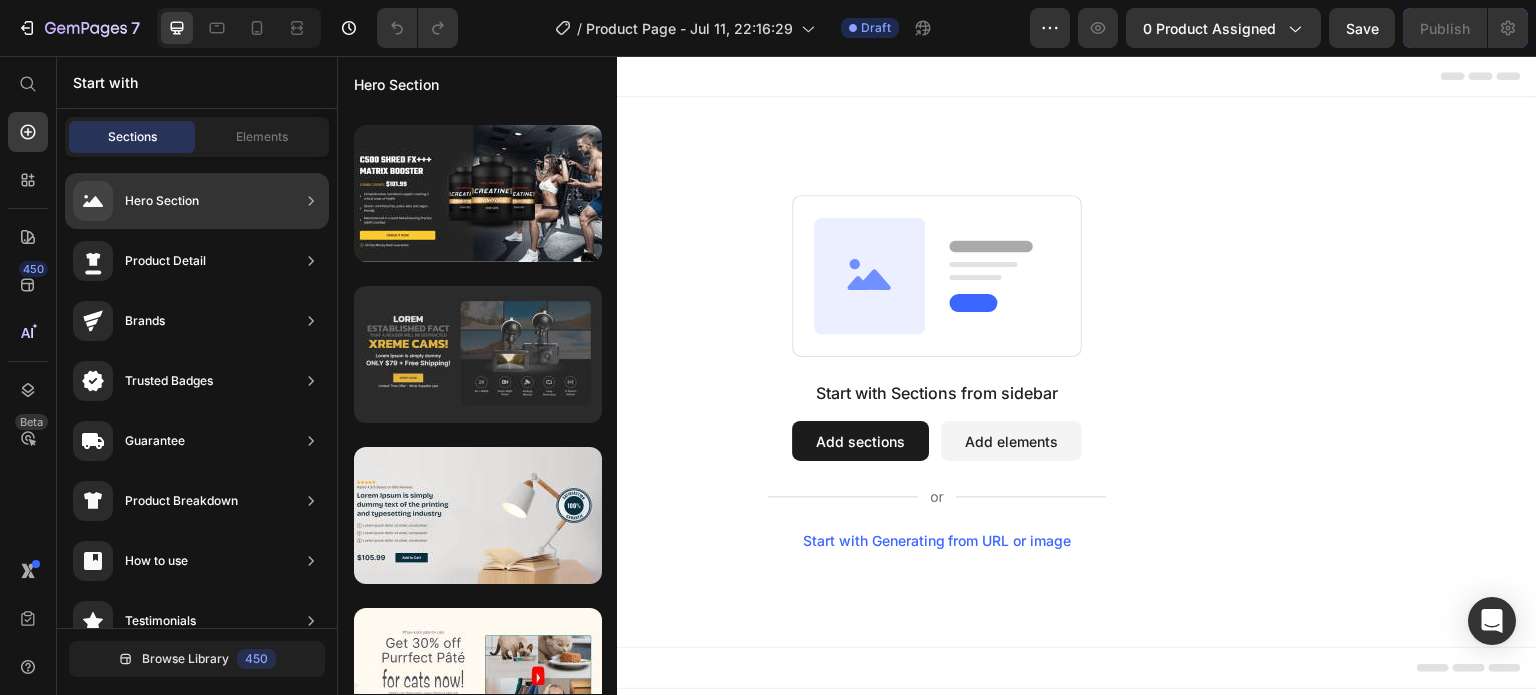 scroll, scrollTop: 0, scrollLeft: 0, axis: both 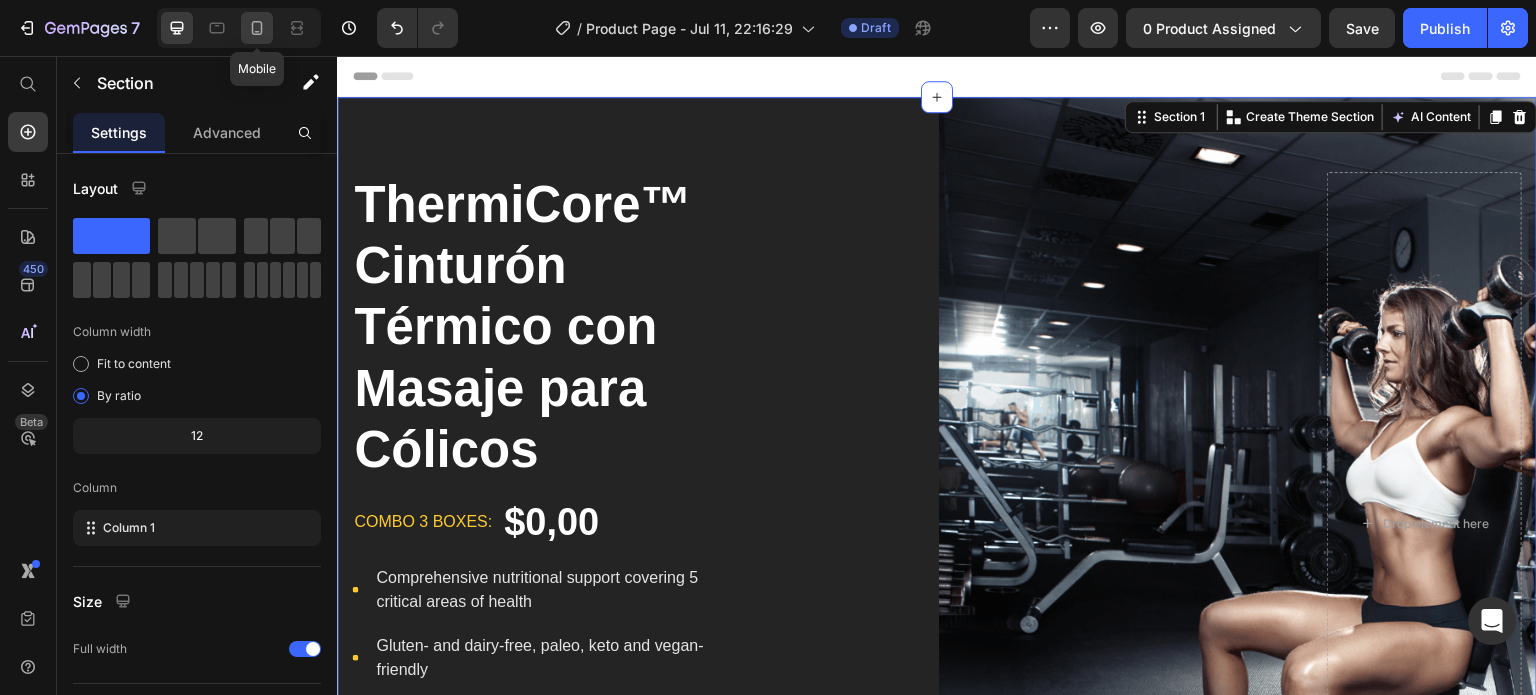 click 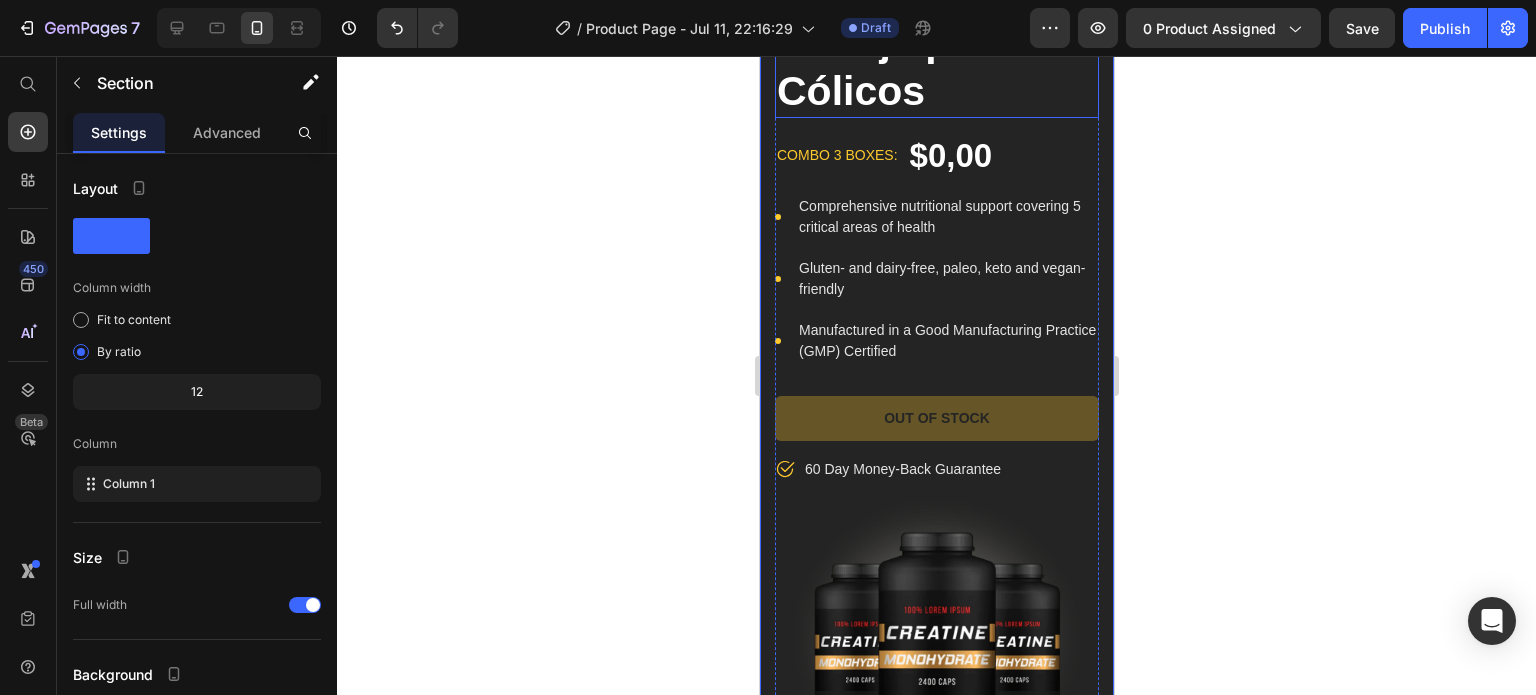scroll, scrollTop: 0, scrollLeft: 0, axis: both 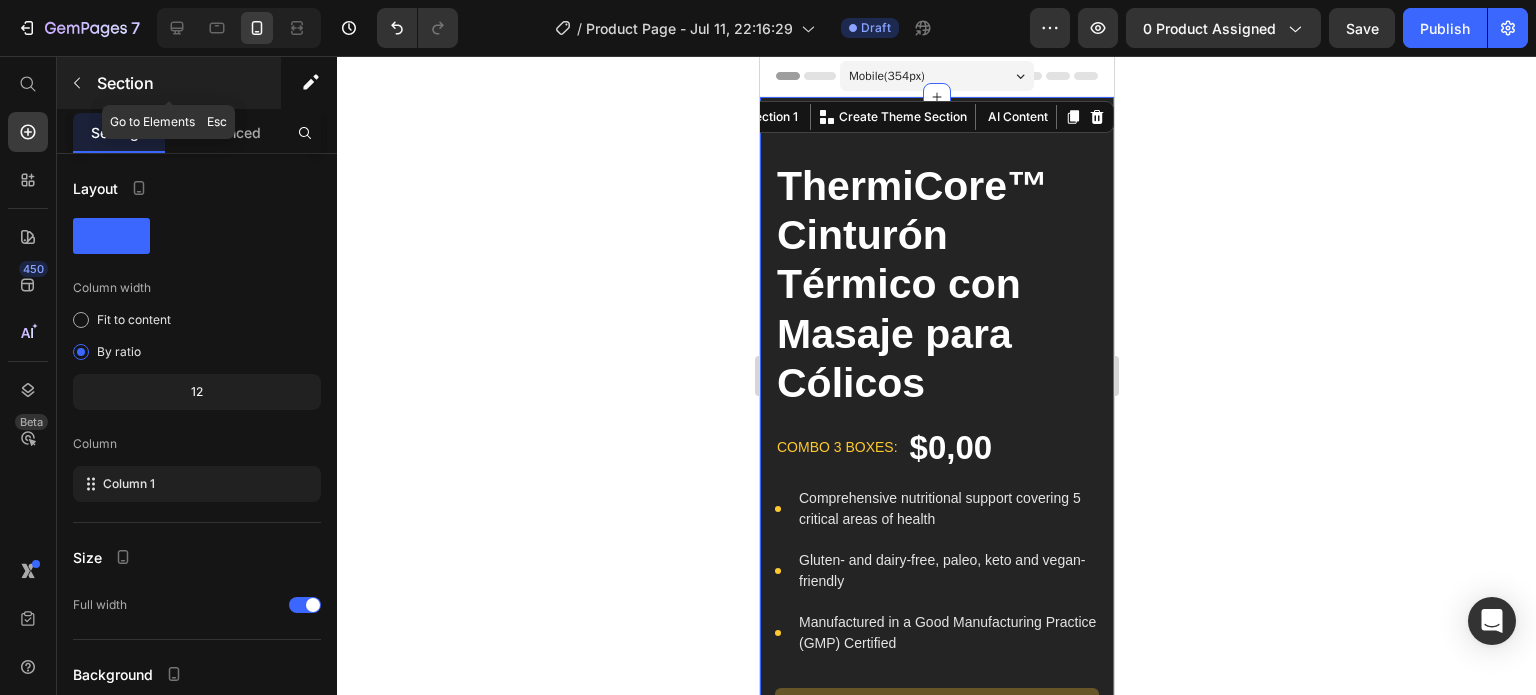 click 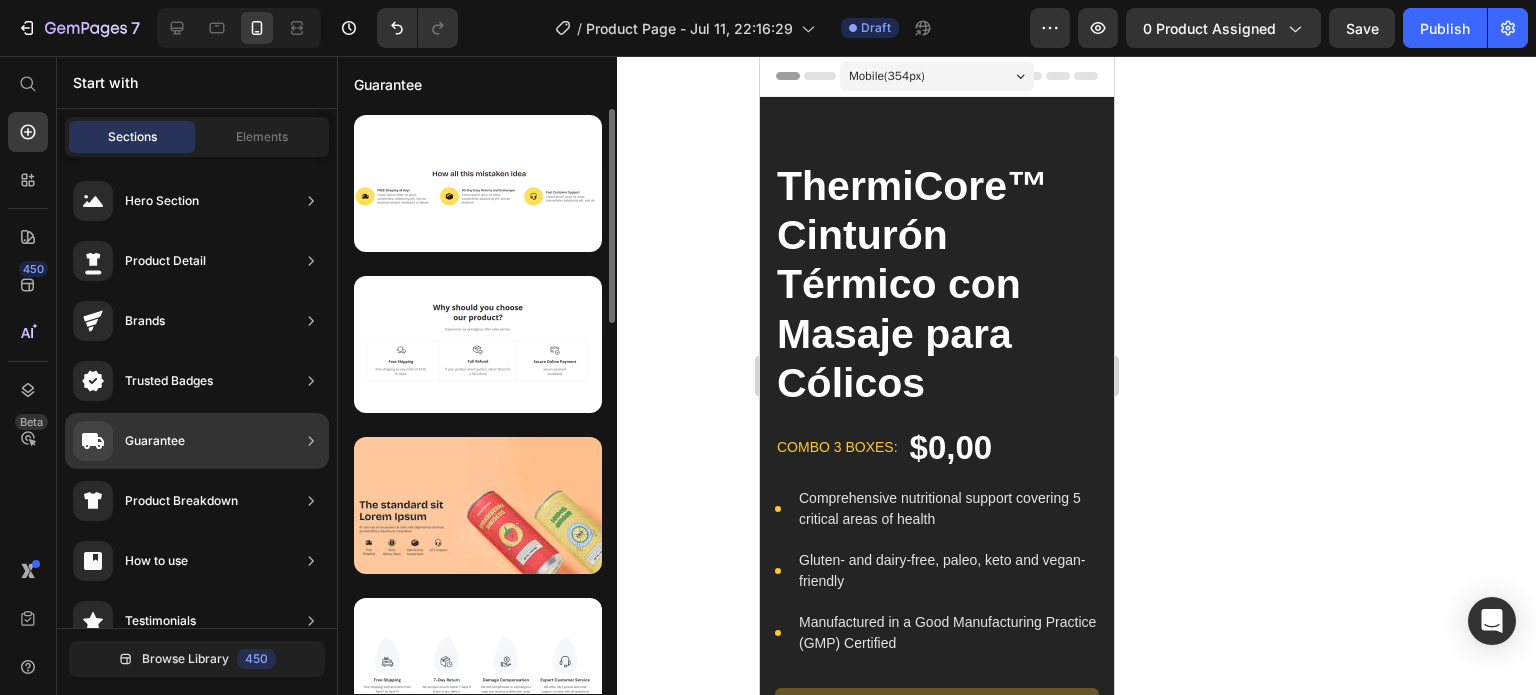 scroll, scrollTop: 0, scrollLeft: 0, axis: both 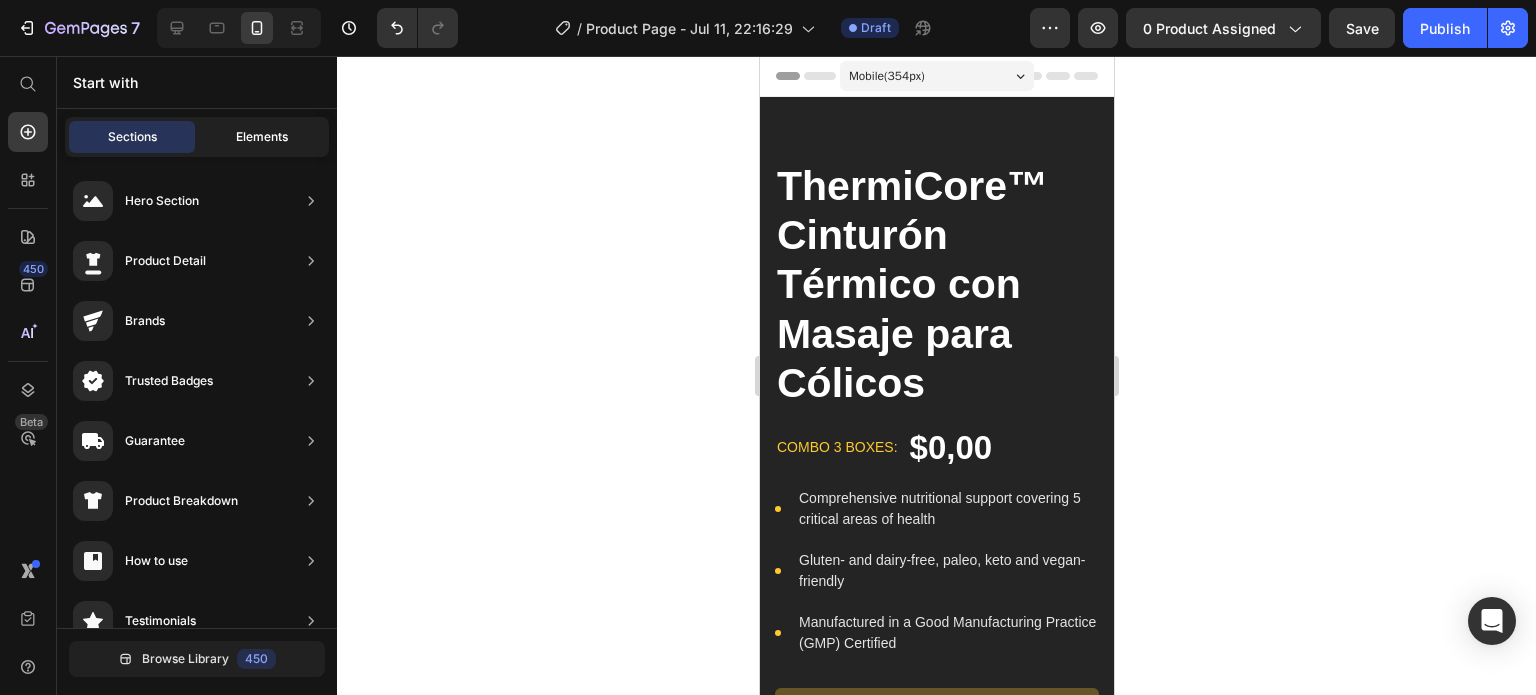 click on "Elements" at bounding box center [262, 137] 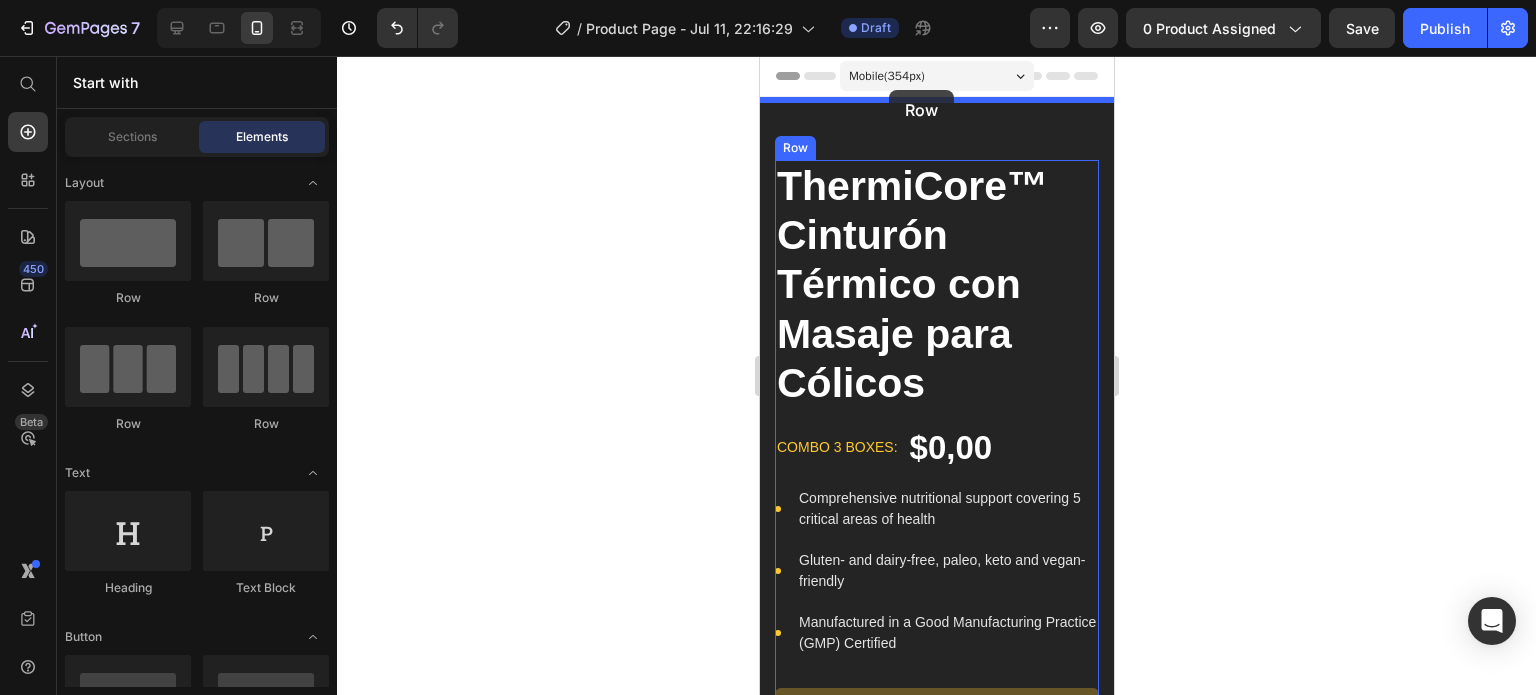 drag, startPoint x: 895, startPoint y: 303, endPoint x: 888, endPoint y: 90, distance: 213.11499 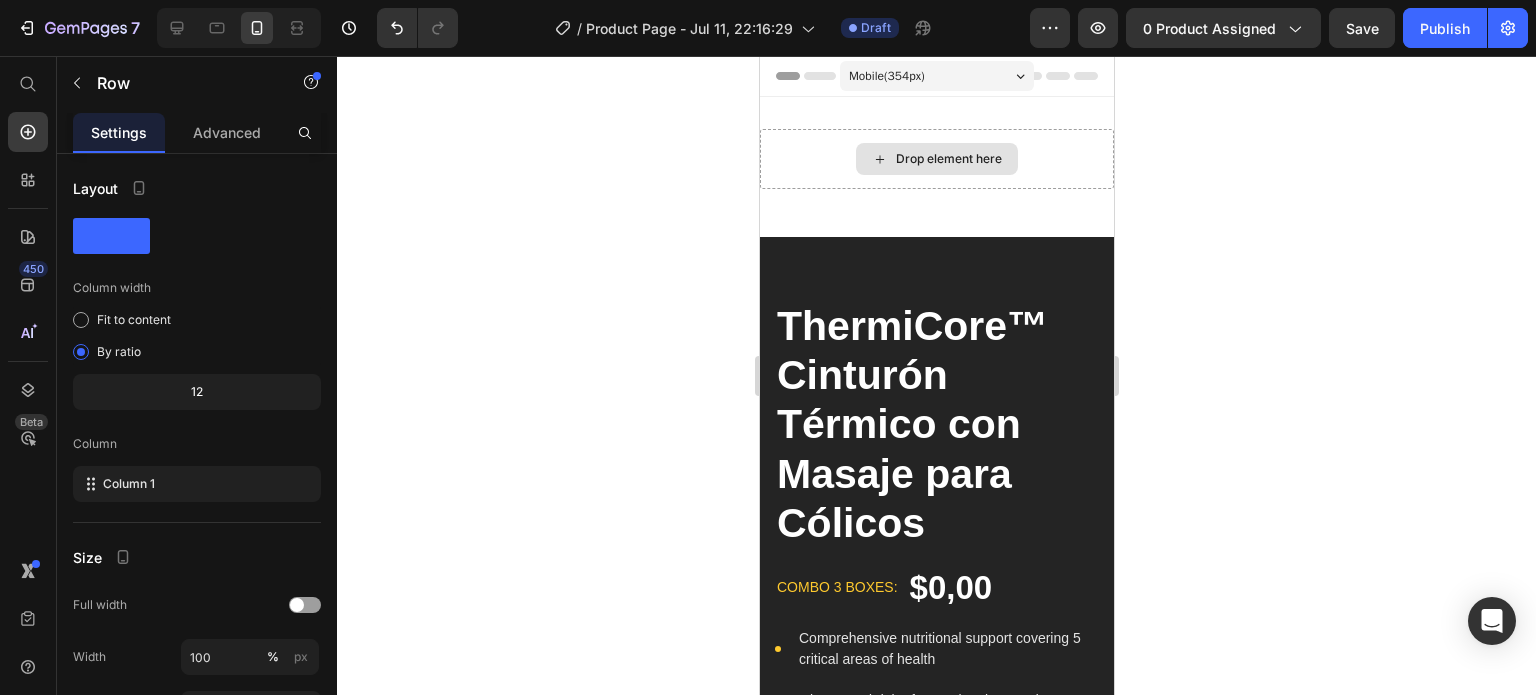 click on "Drop element here" at bounding box center [936, 159] 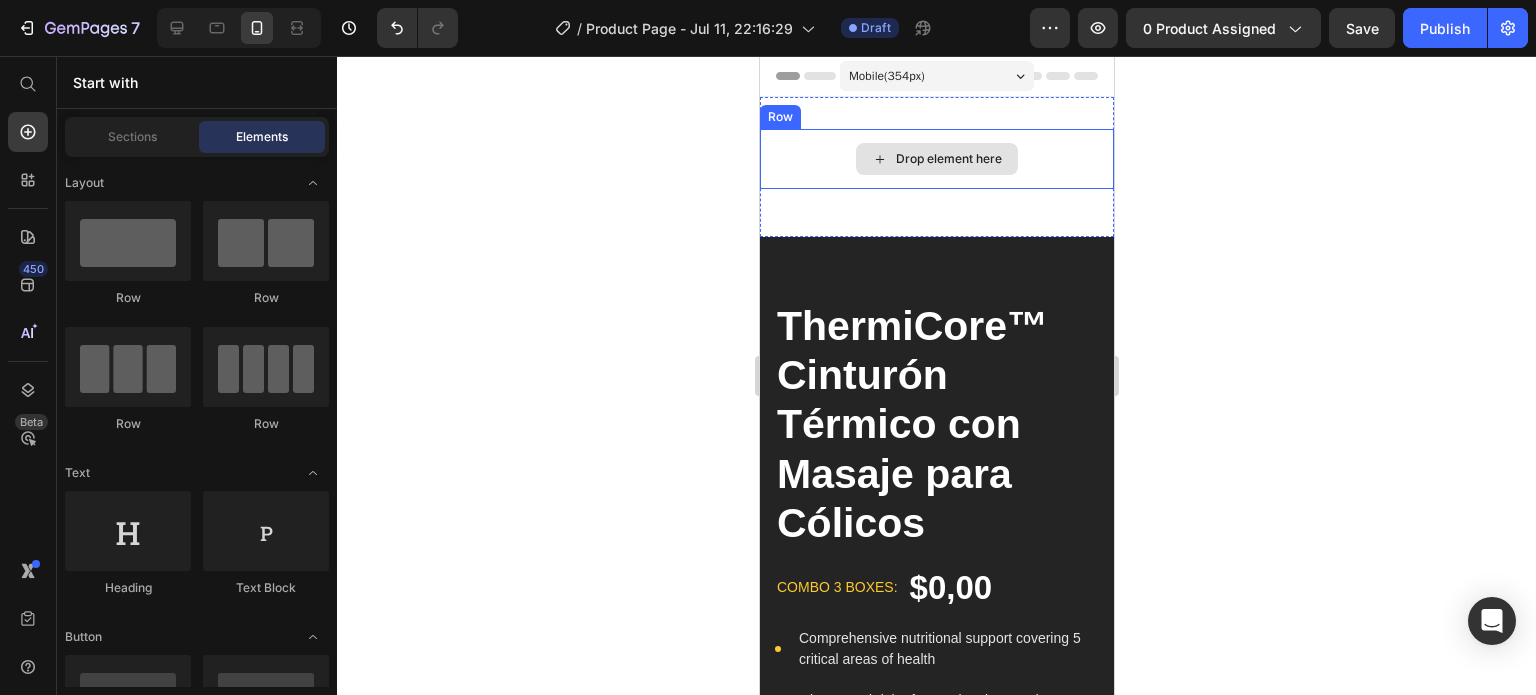 click 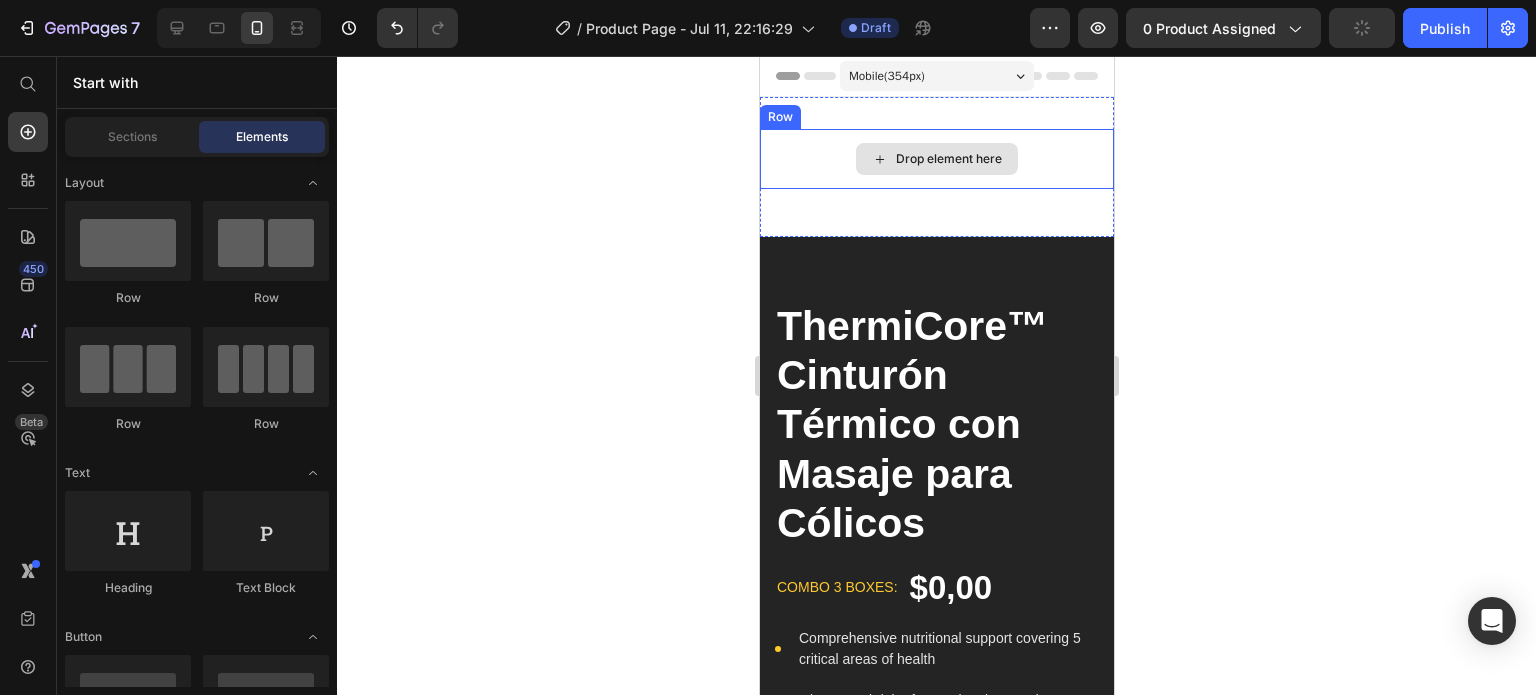 click 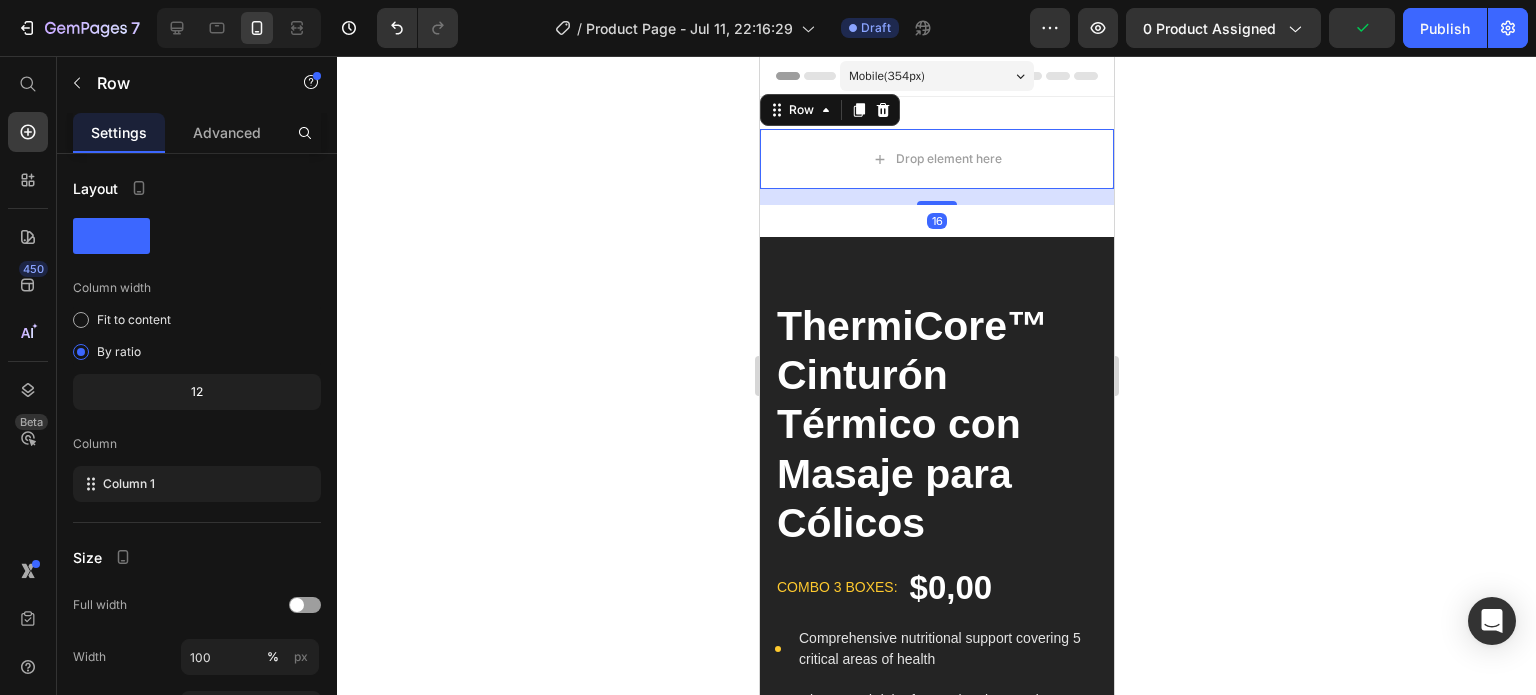 click 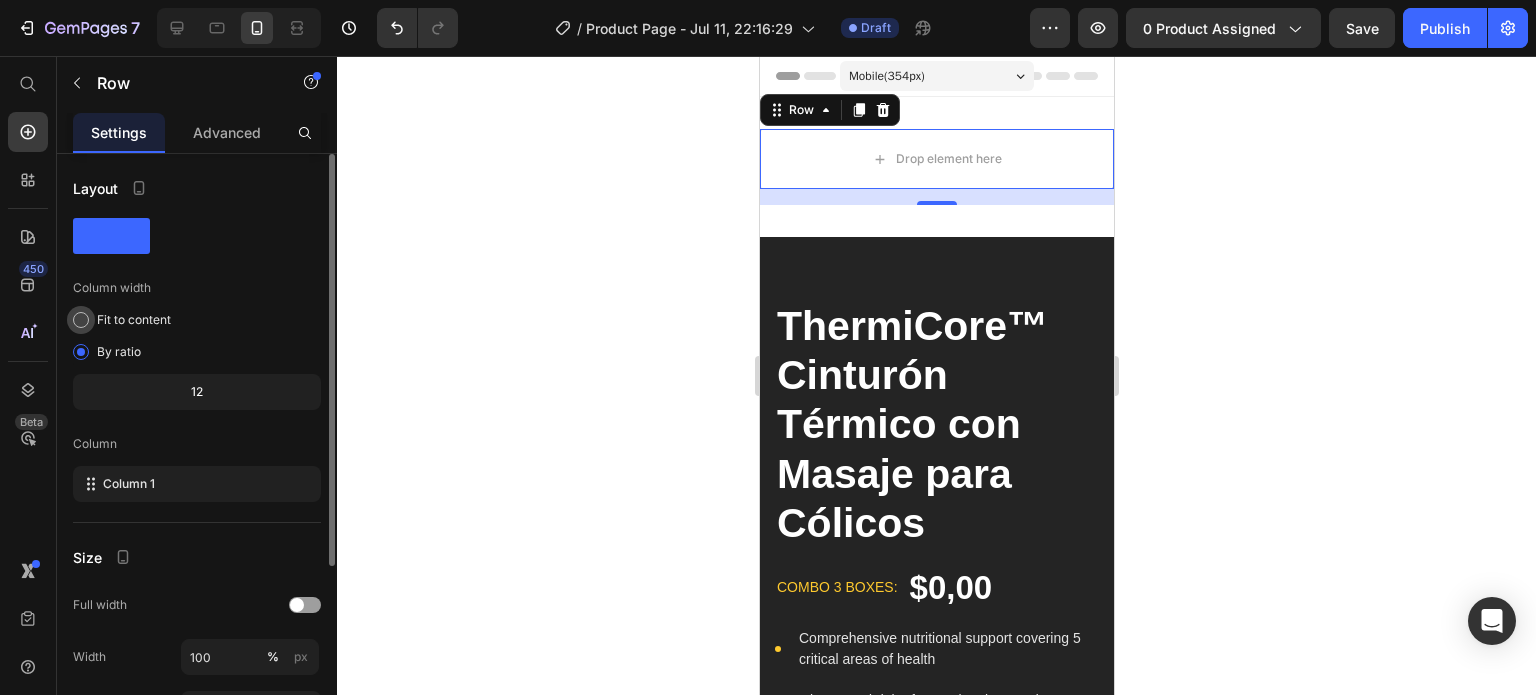 click at bounding box center [81, 320] 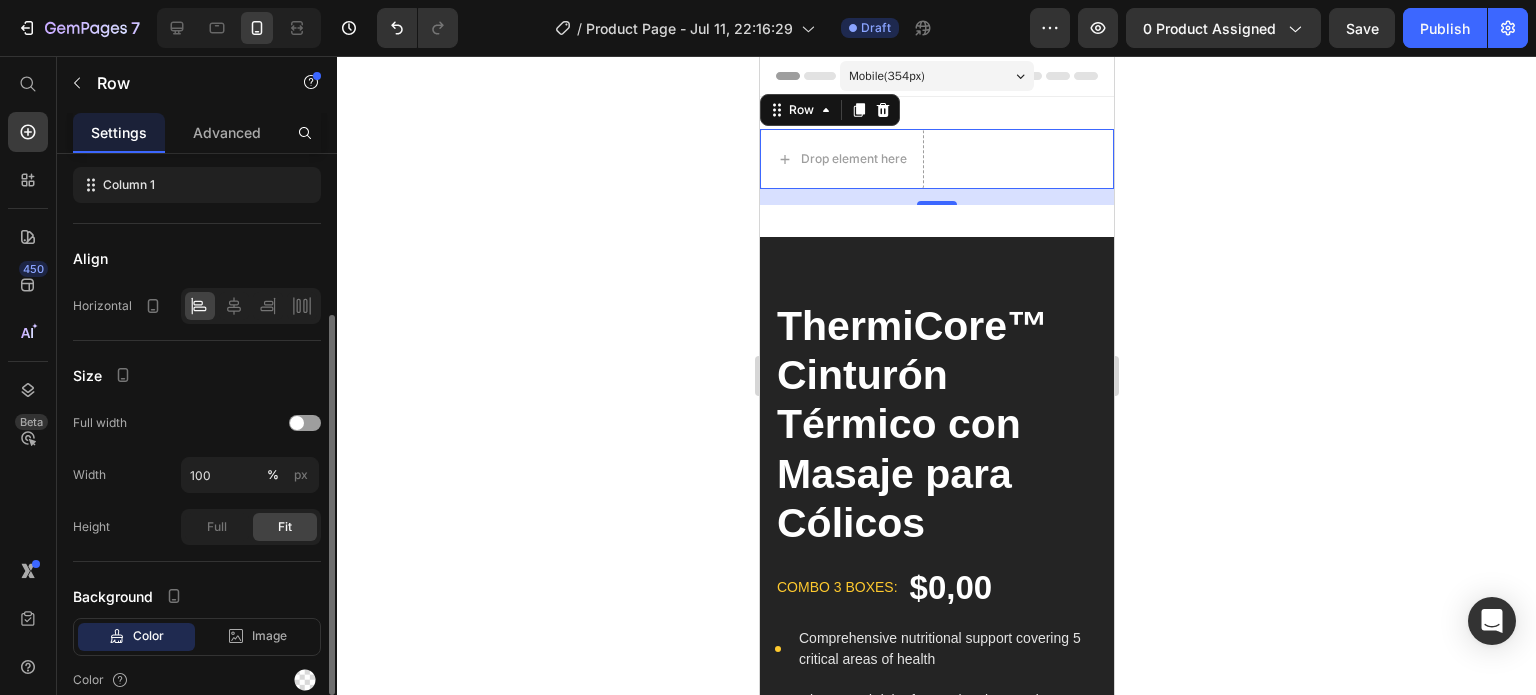 scroll, scrollTop: 340, scrollLeft: 0, axis: vertical 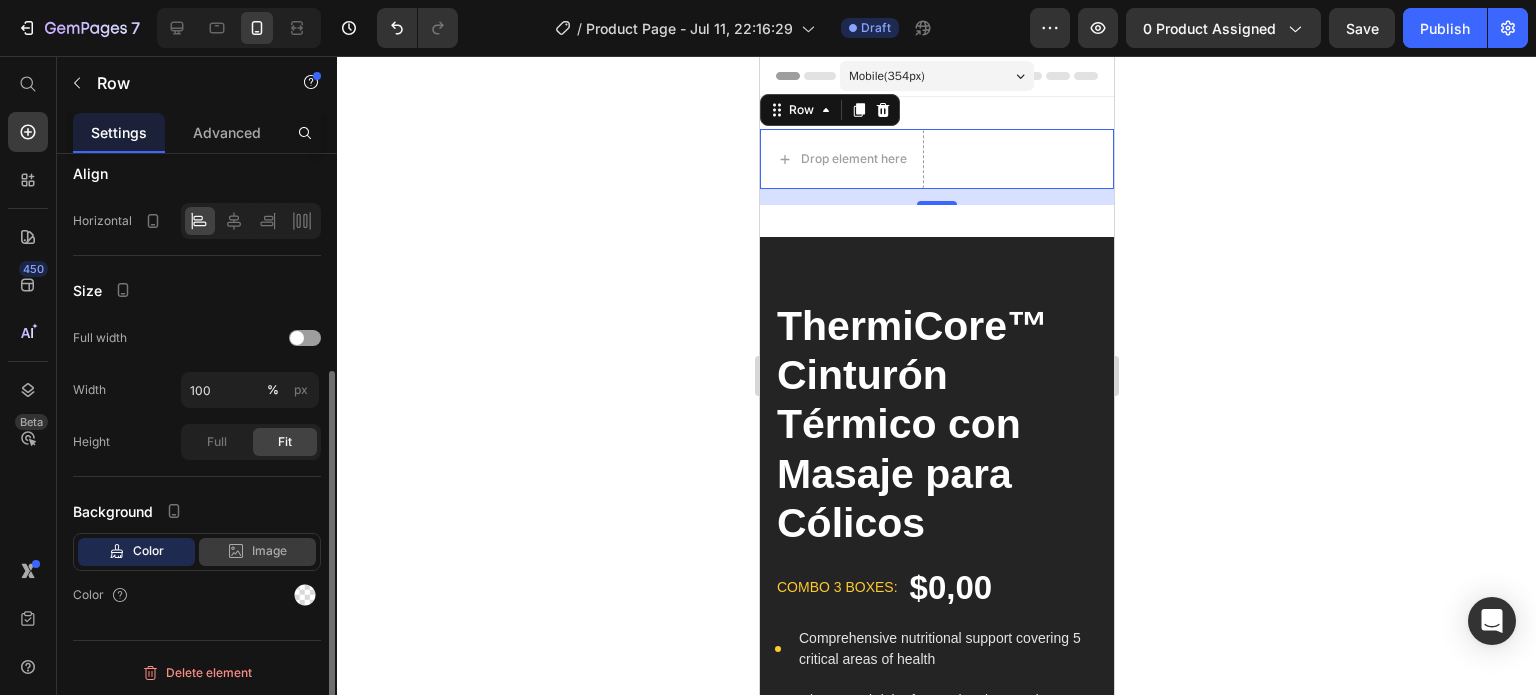 click on "Image" 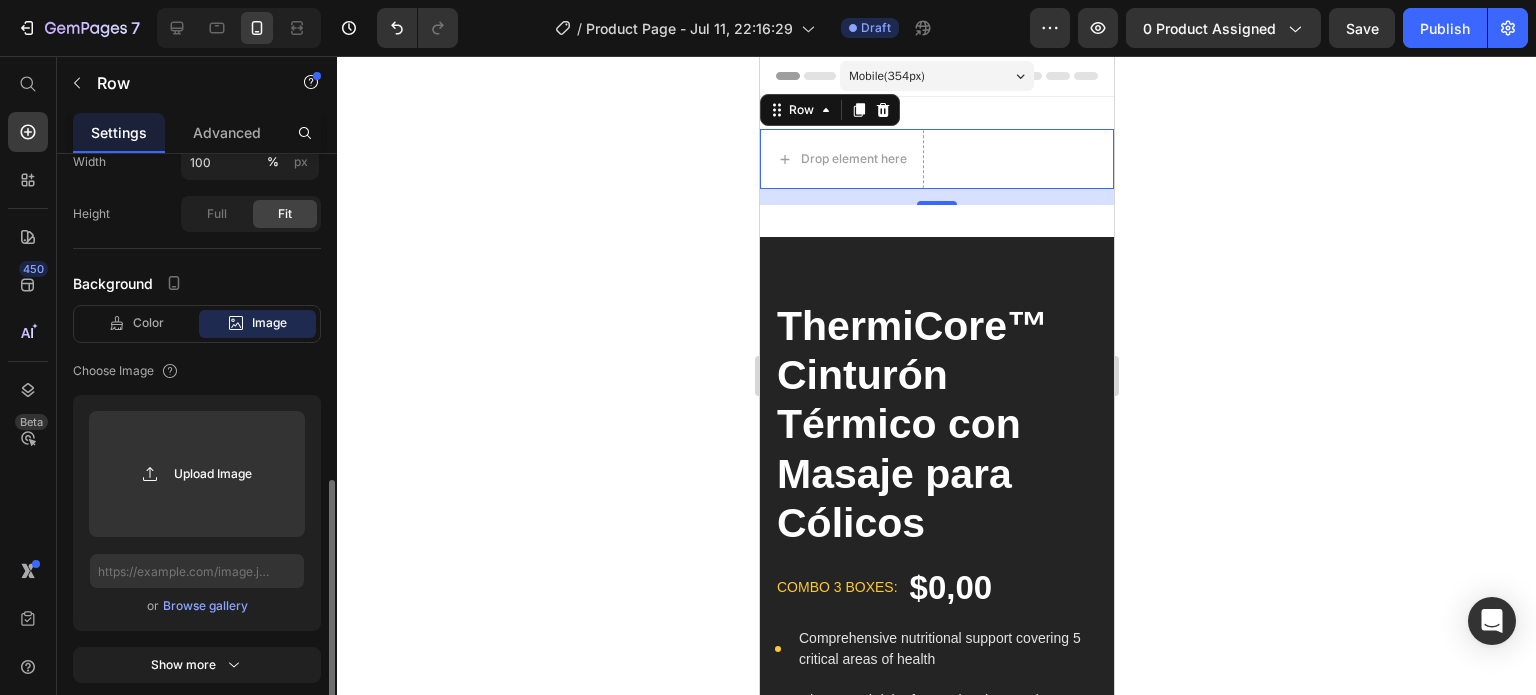 scroll, scrollTop: 639, scrollLeft: 0, axis: vertical 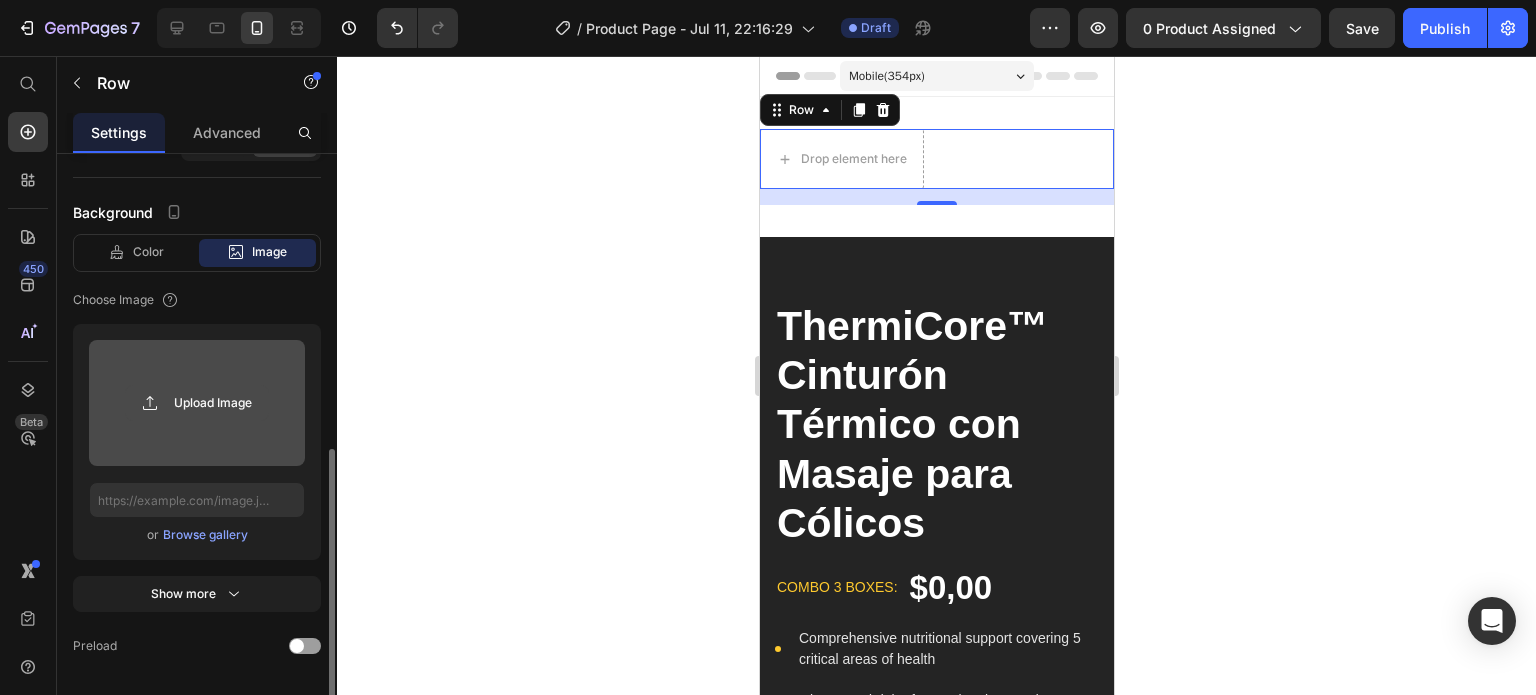 click 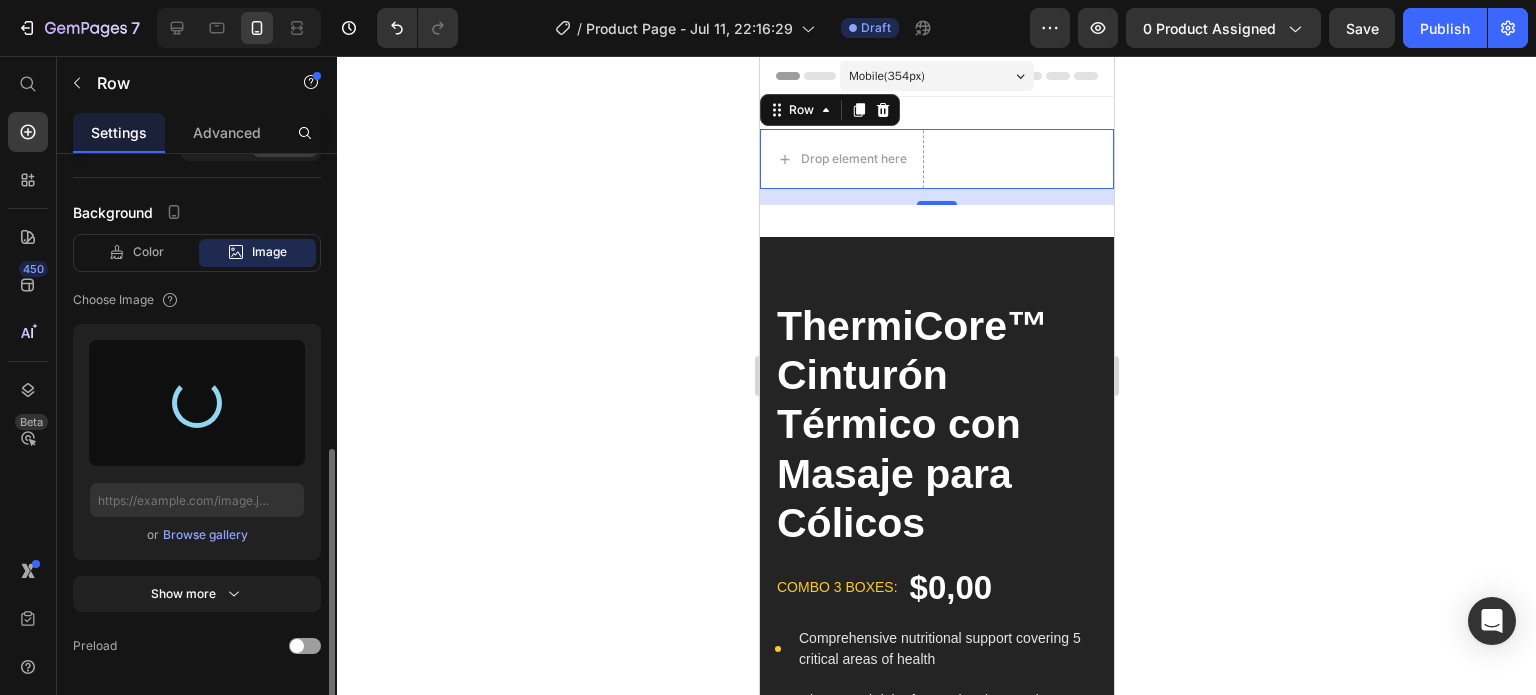 type on "https://cdn.shopify.com/s/files/1/0650/7534/7510/files/gempages_564479520829080338-7b2c052b-267f-4990-819b-43e849faf1bf.webp" 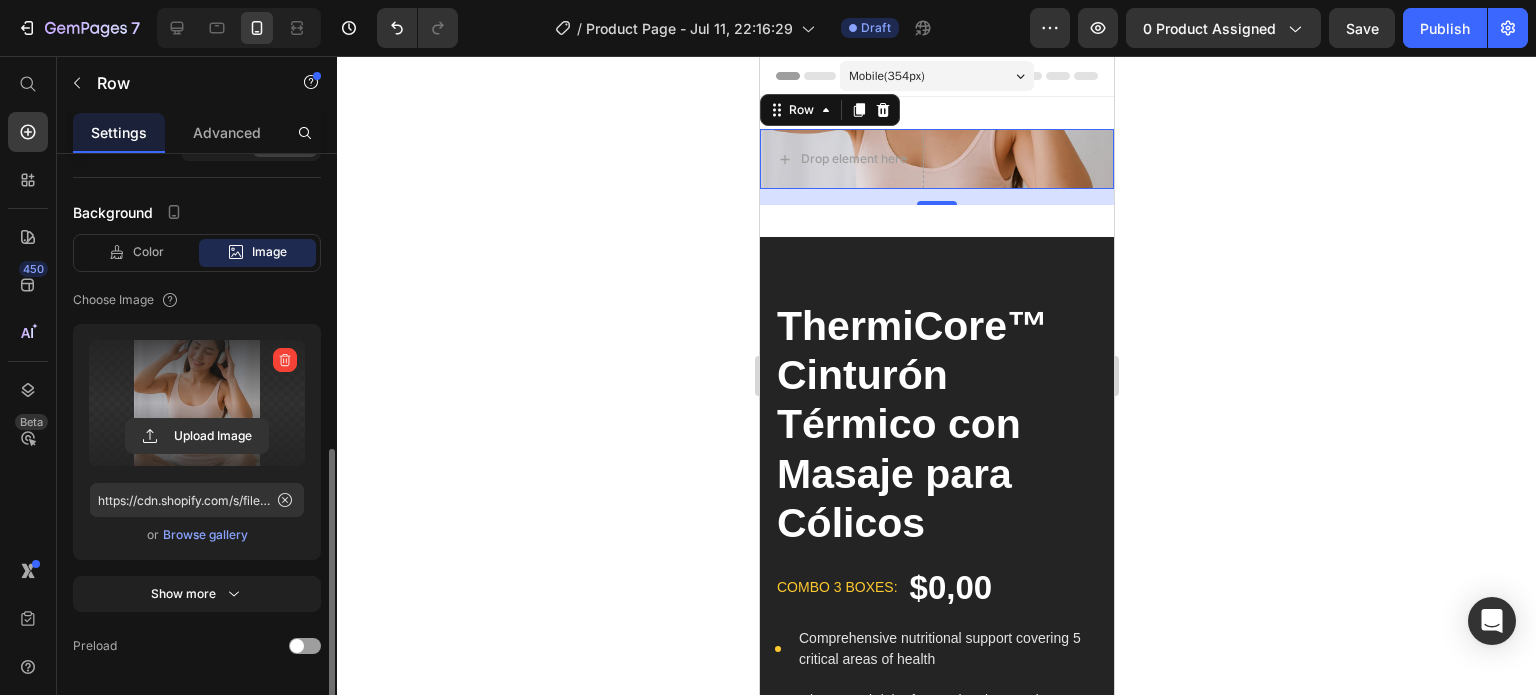 drag, startPoint x: 931, startPoint y: 196, endPoint x: 933, endPoint y: 215, distance: 19.104973 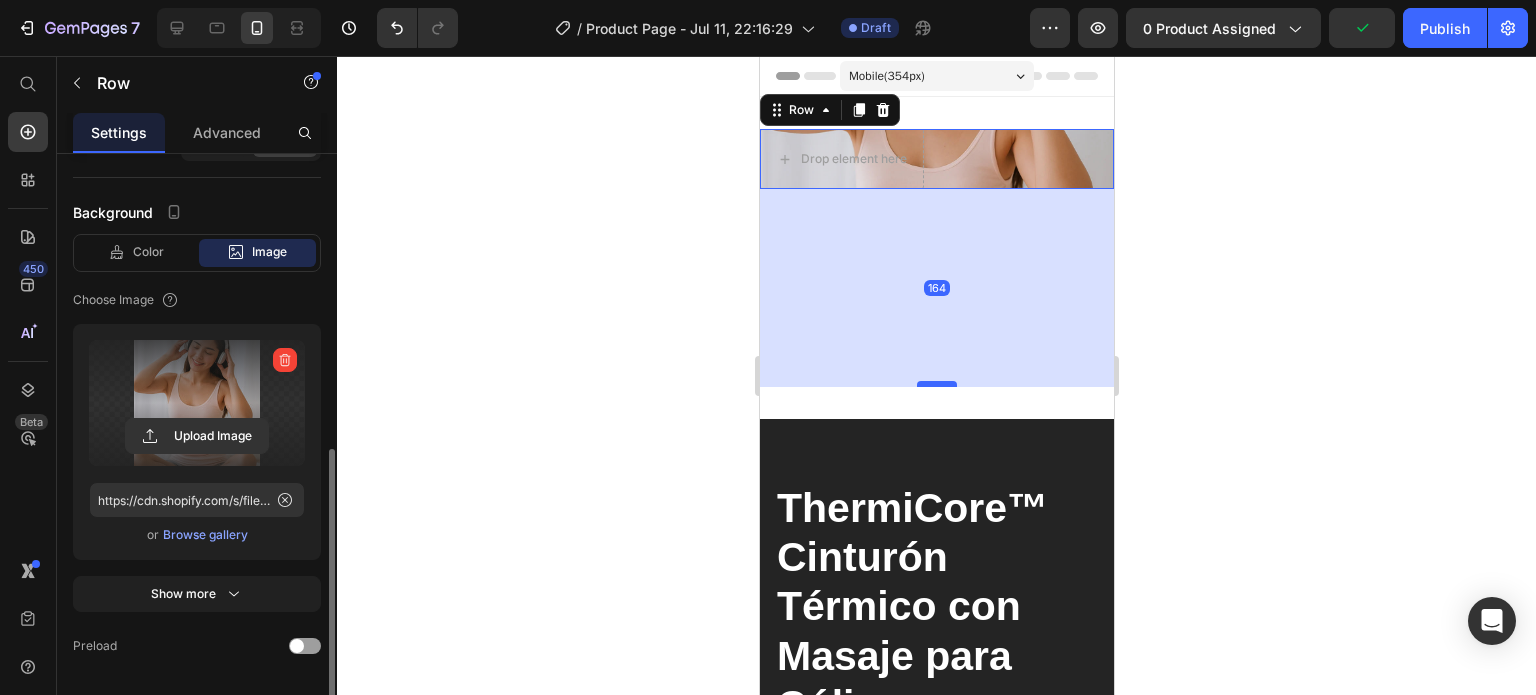 drag, startPoint x: 933, startPoint y: 203, endPoint x: 933, endPoint y: 396, distance: 193 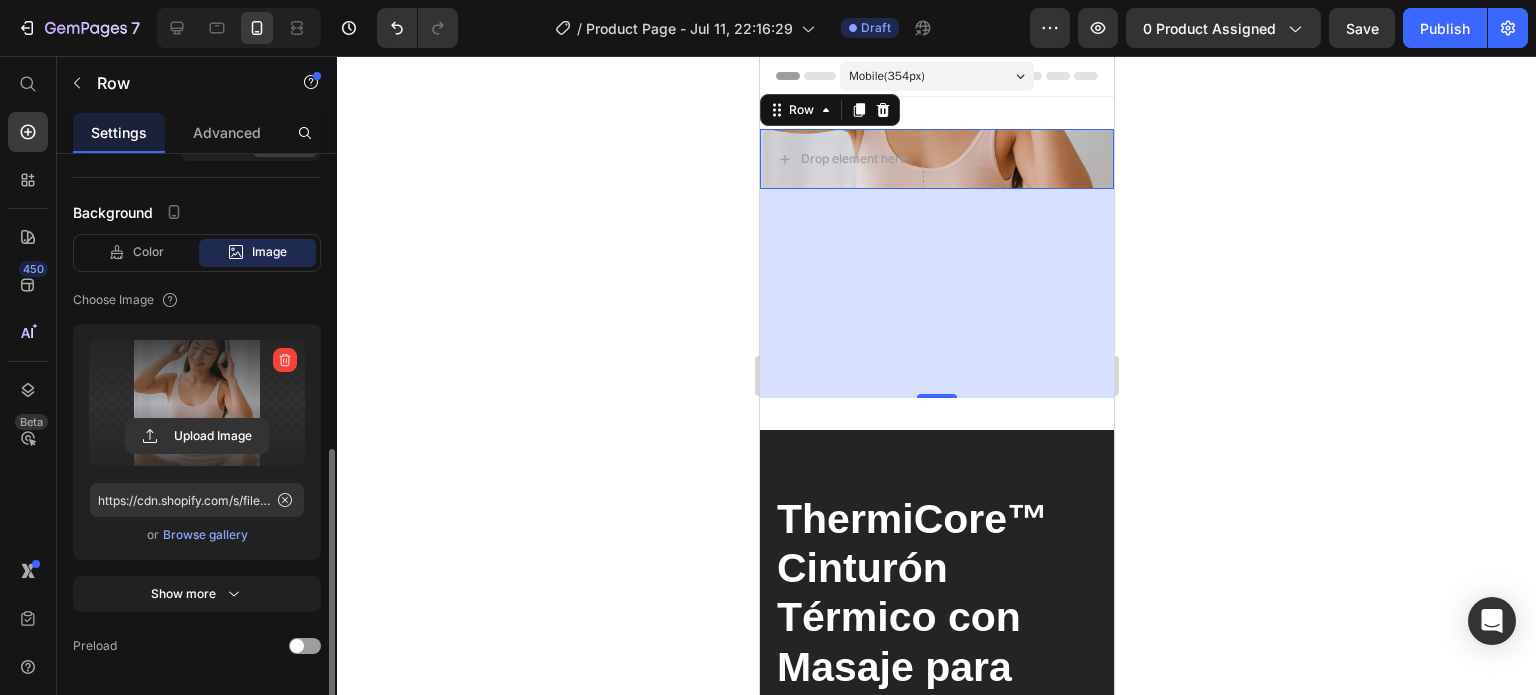 drag, startPoint x: 933, startPoint y: 188, endPoint x: 955, endPoint y: 295, distance: 109.23827 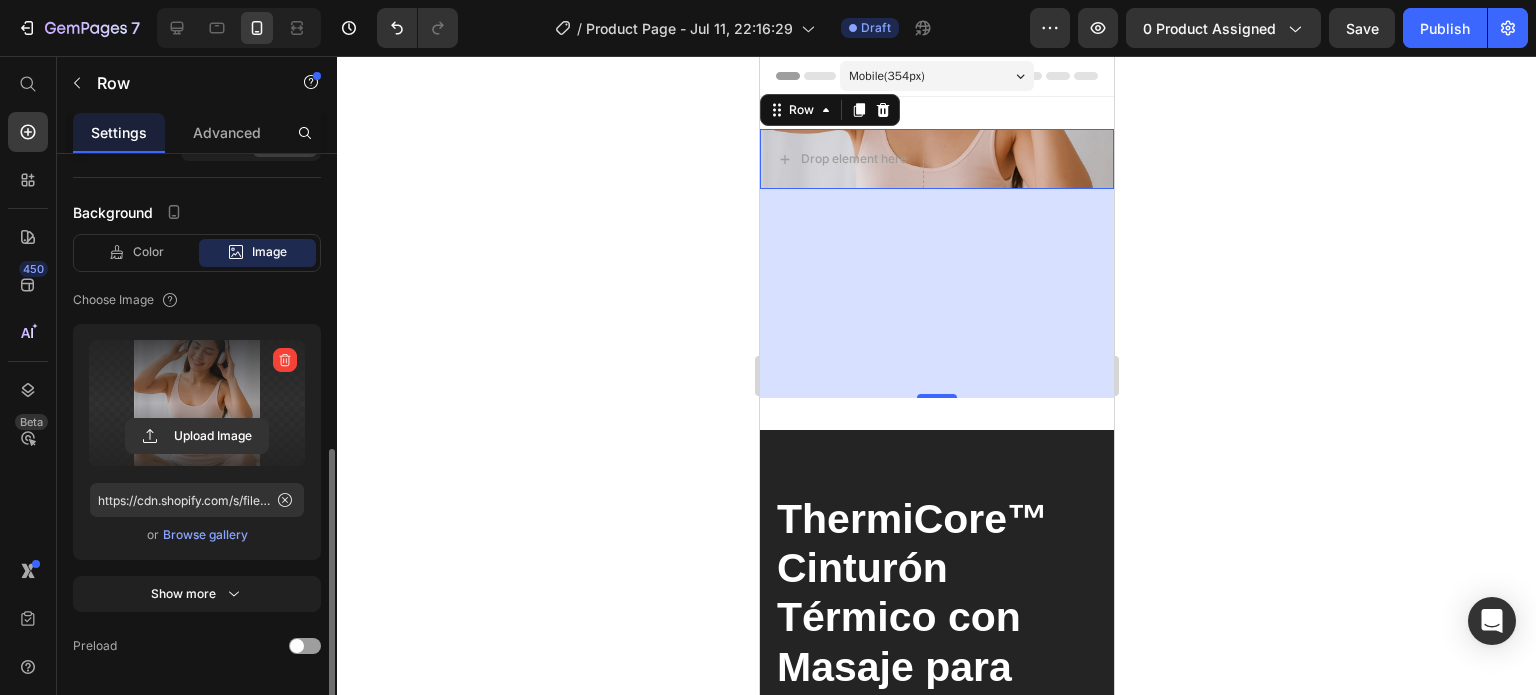 click 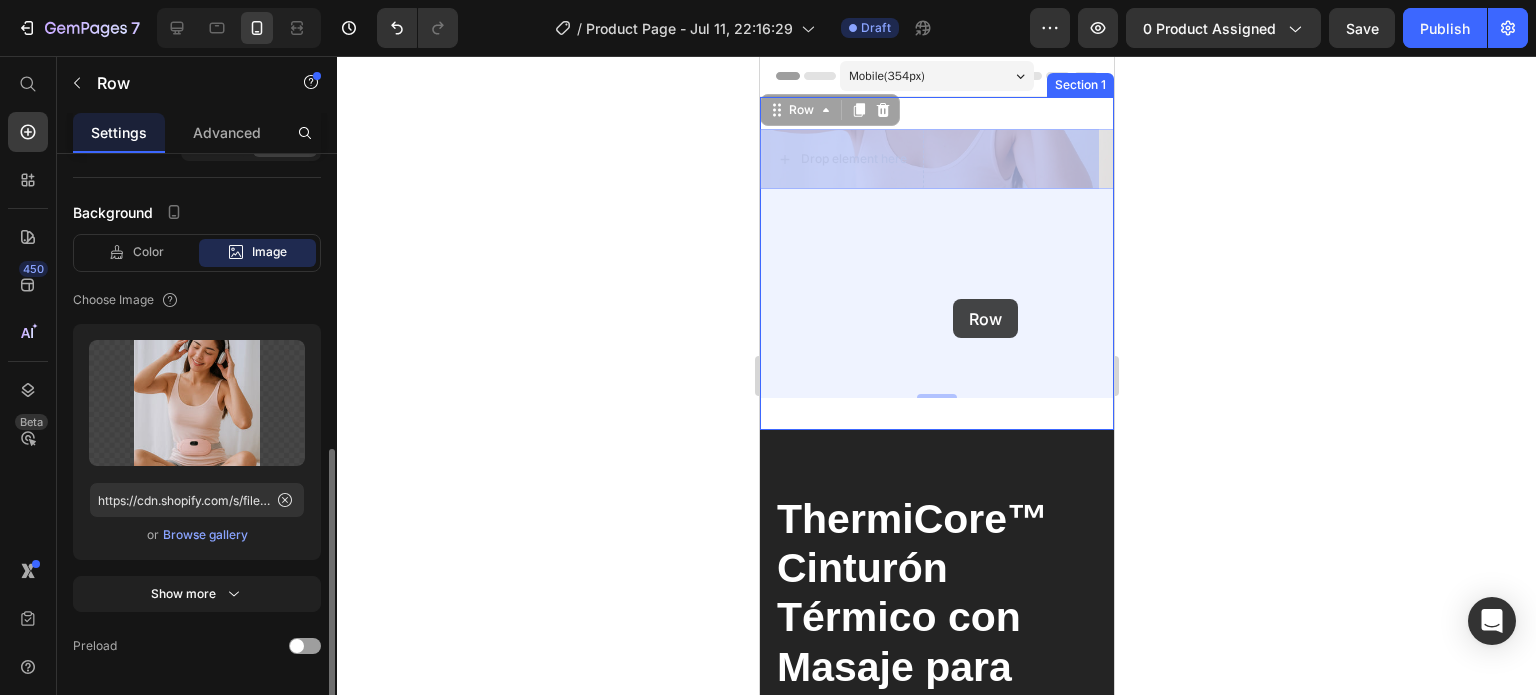 drag, startPoint x: 952, startPoint y: 183, endPoint x: 952, endPoint y: 337, distance: 154 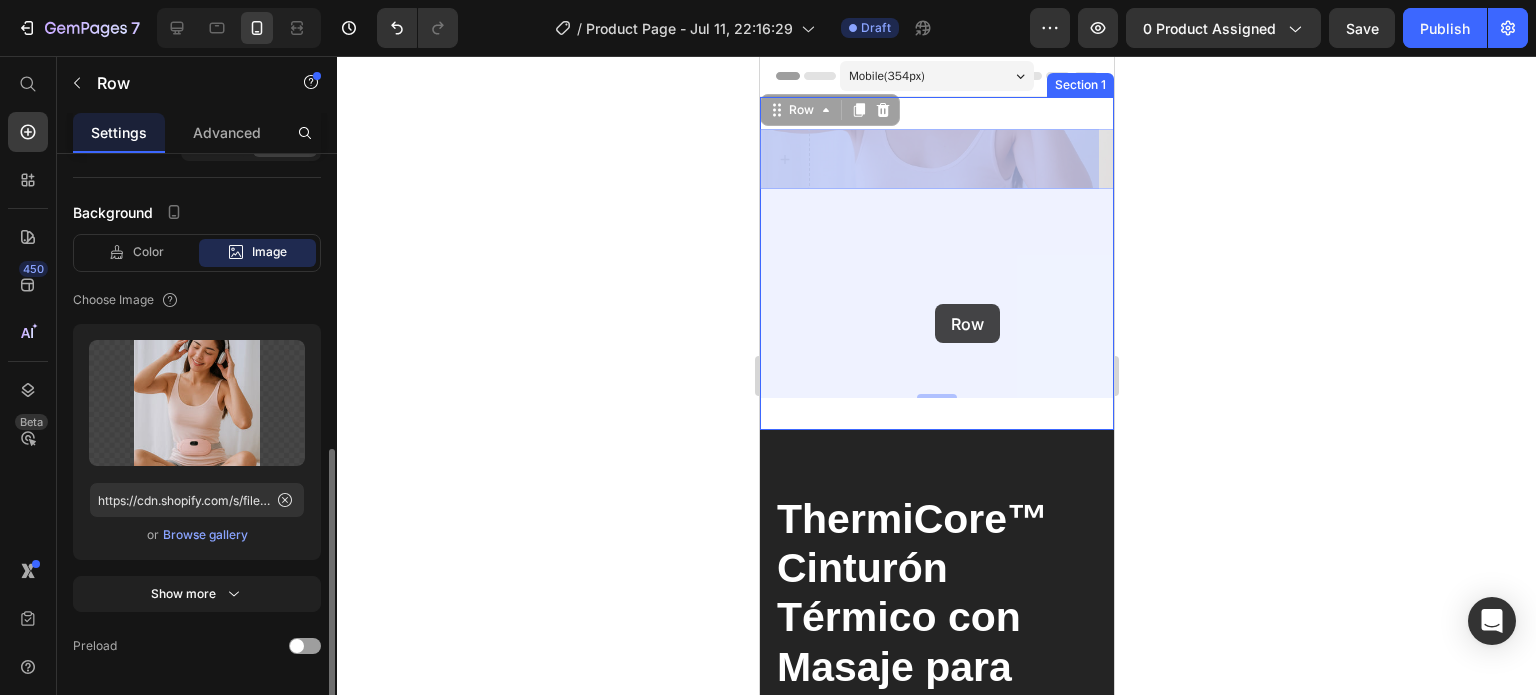 drag, startPoint x: 925, startPoint y: 184, endPoint x: 935, endPoint y: 308, distance: 124.40257 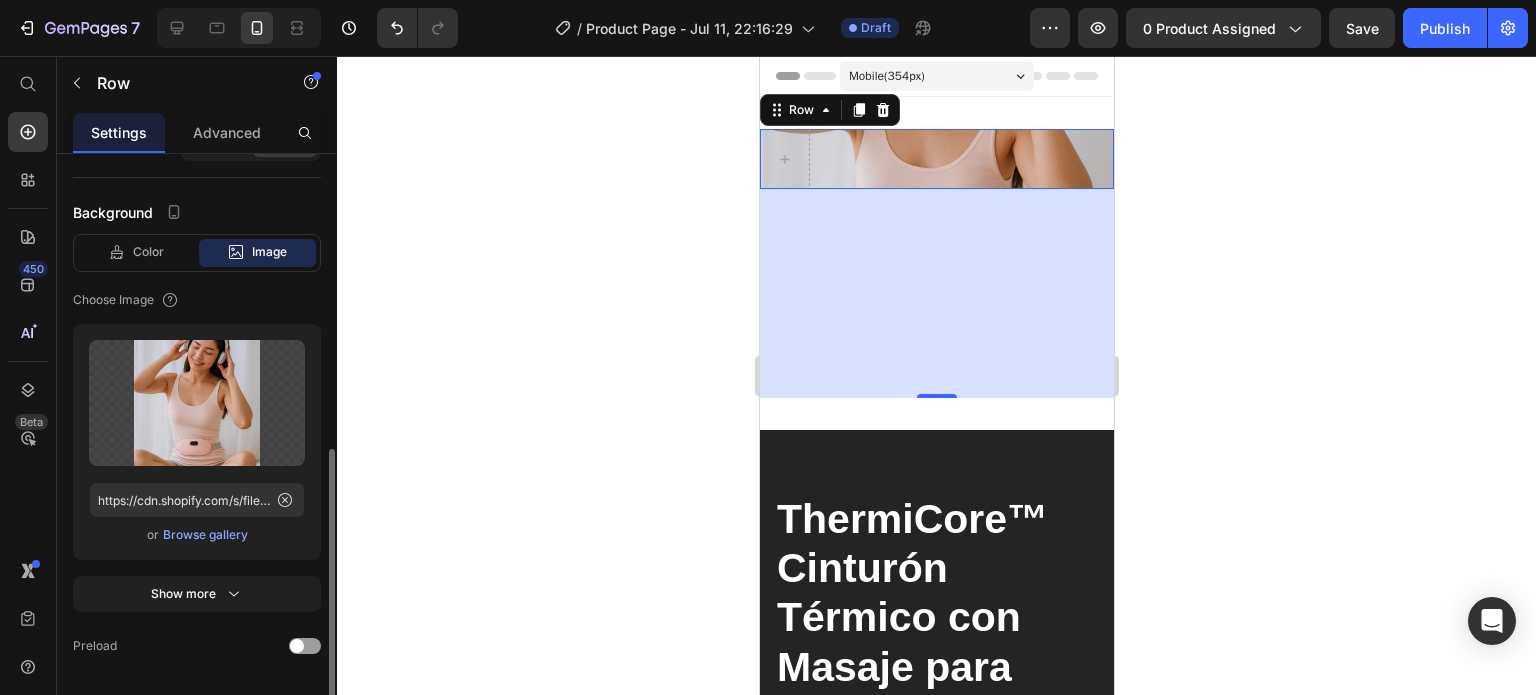 click on "209" at bounding box center [936, 293] 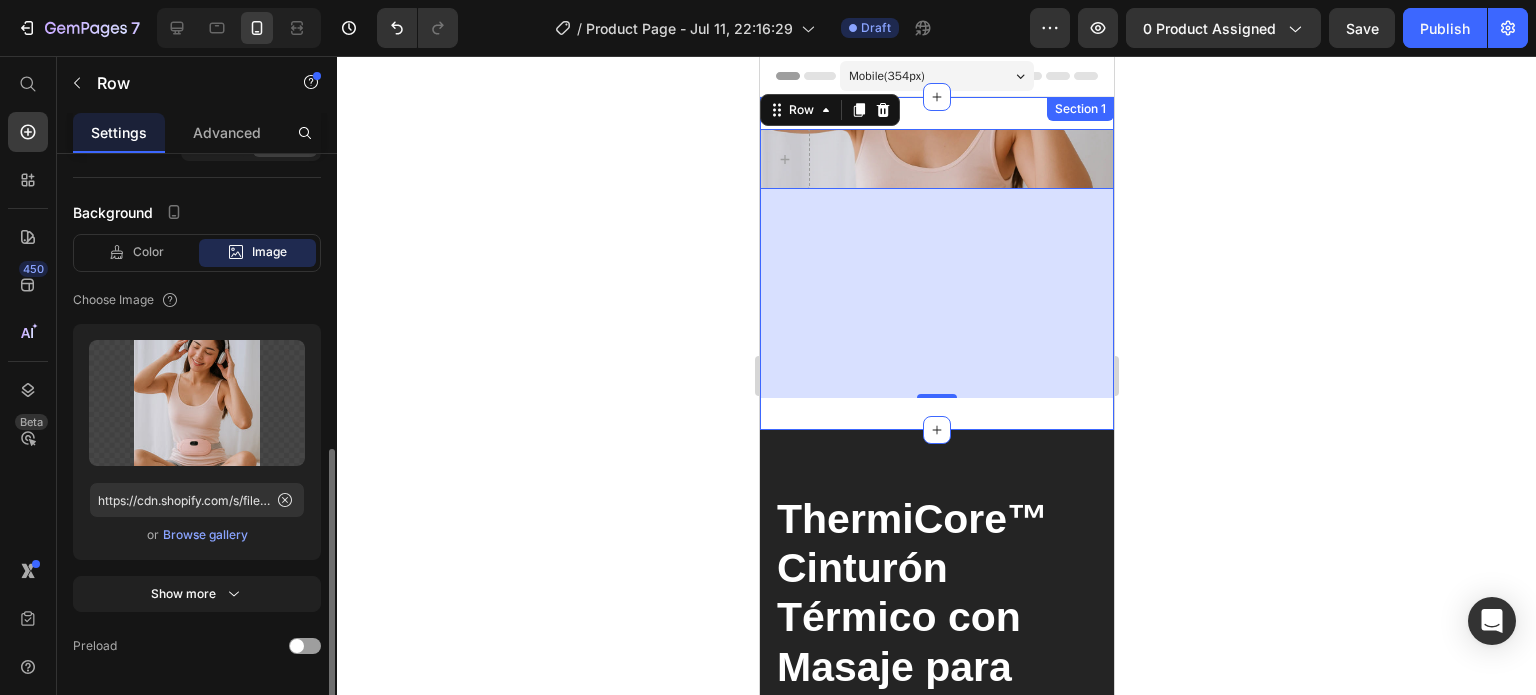 drag, startPoint x: 923, startPoint y: 188, endPoint x: 946, endPoint y: 426, distance: 239.10876 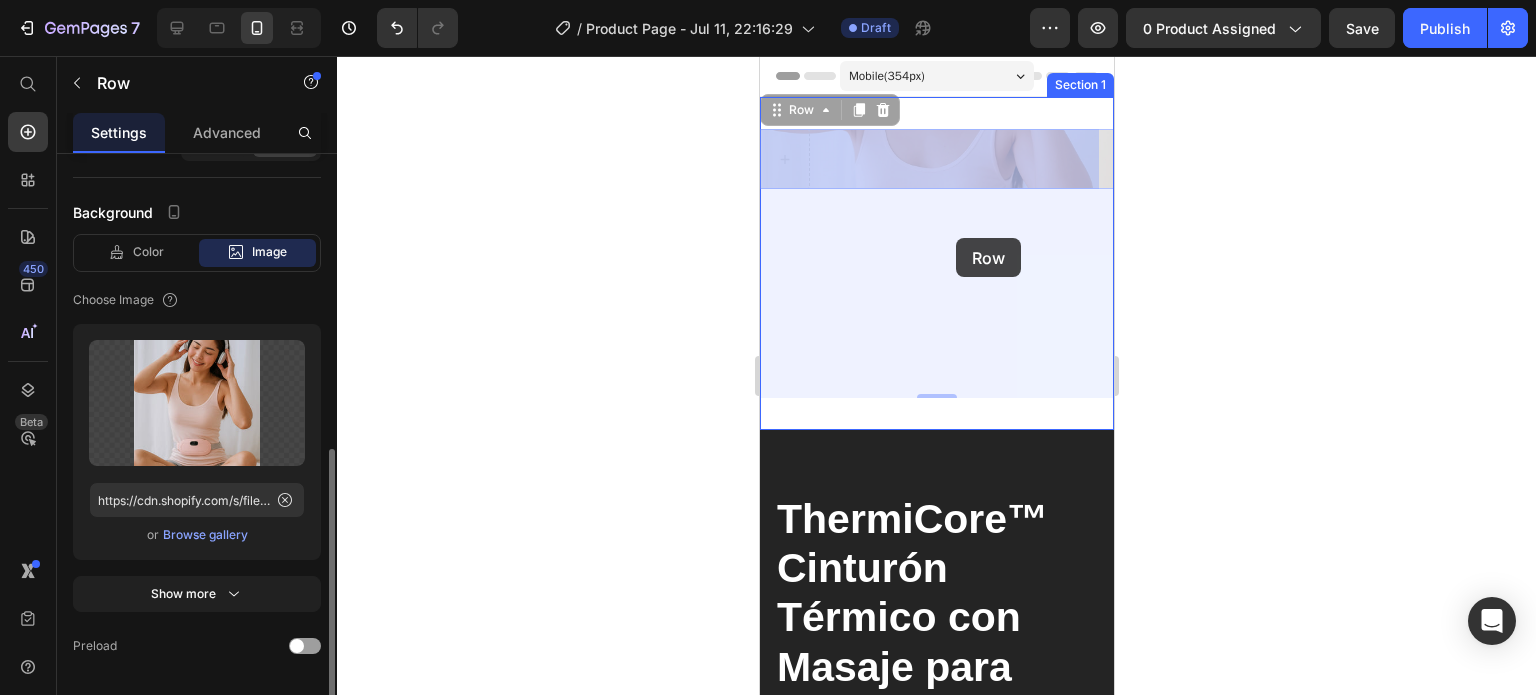 drag, startPoint x: 949, startPoint y: 187, endPoint x: 957, endPoint y: 286, distance: 99.32271 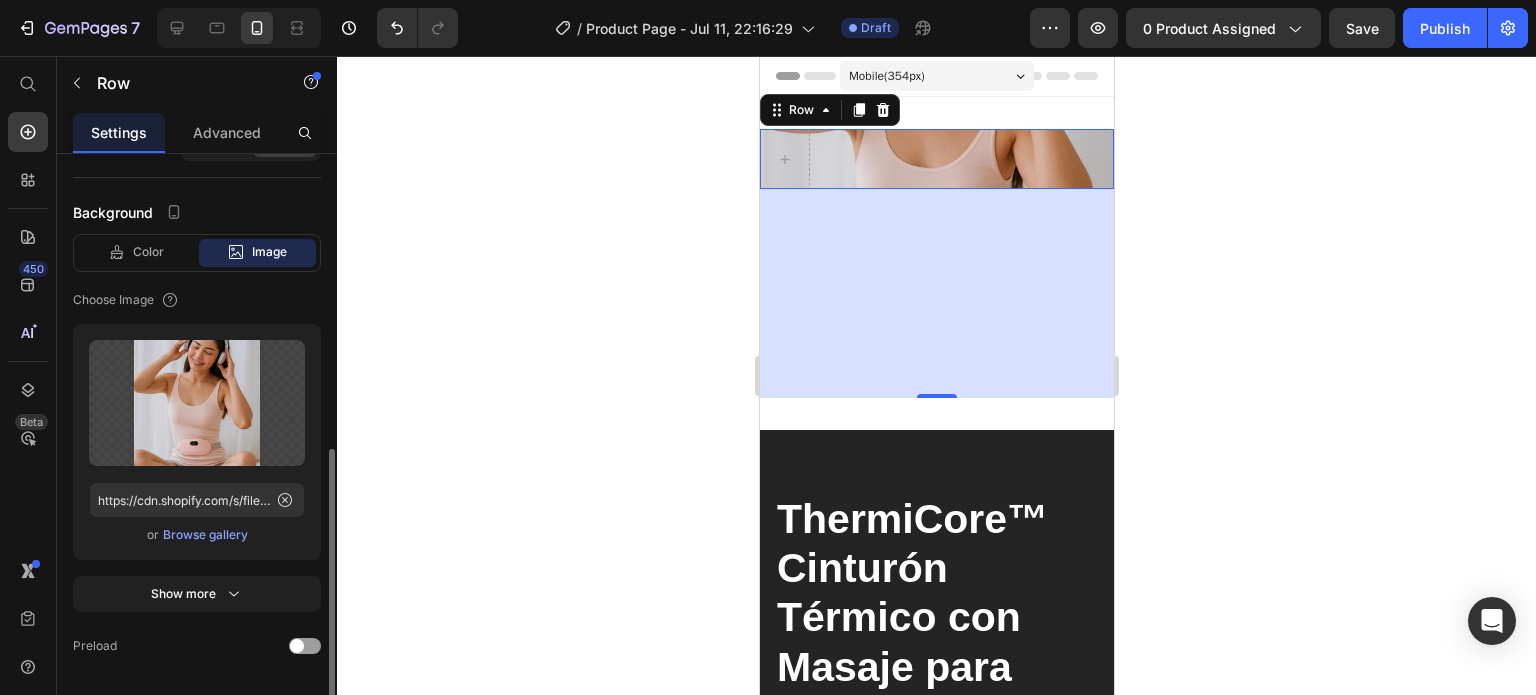 click 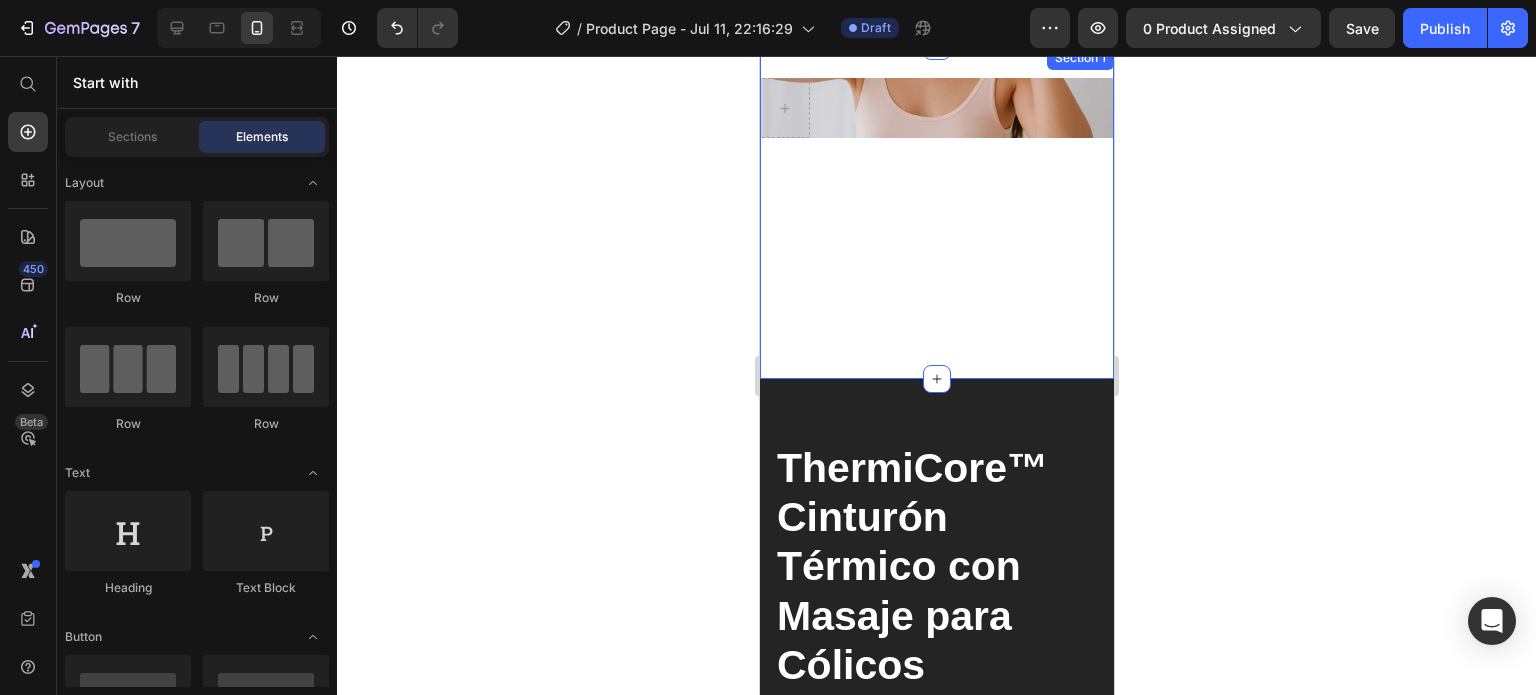 scroll, scrollTop: 0, scrollLeft: 0, axis: both 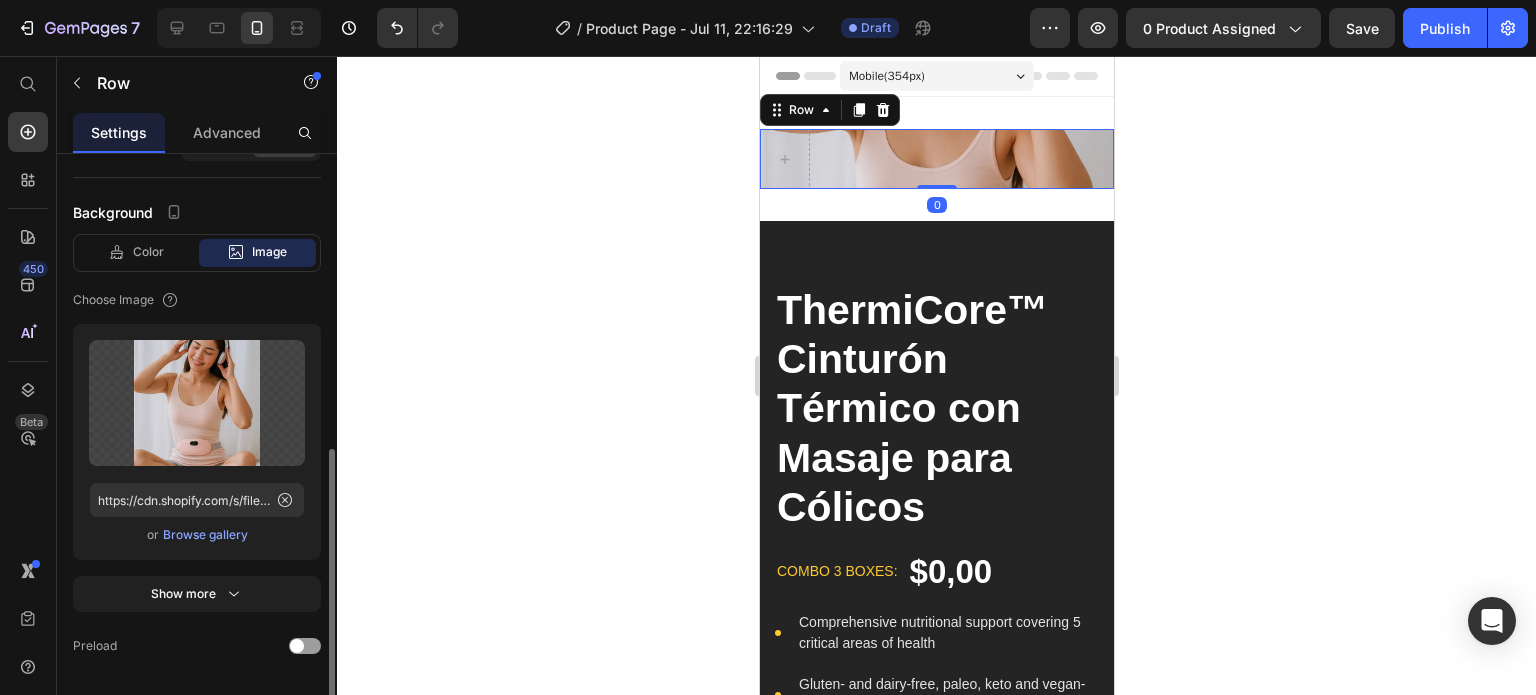 drag, startPoint x: 931, startPoint y: 395, endPoint x: 915, endPoint y: 171, distance: 224.5707 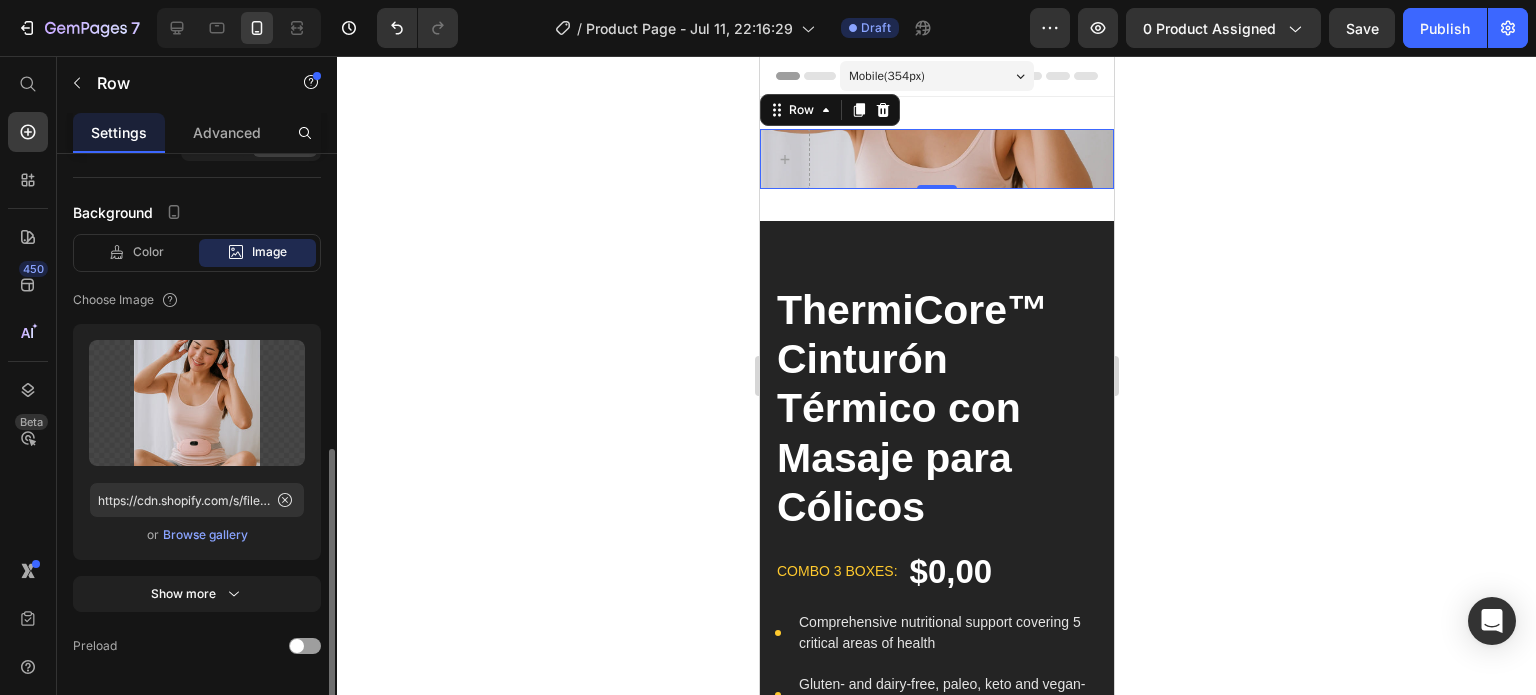 scroll, scrollTop: 696, scrollLeft: 0, axis: vertical 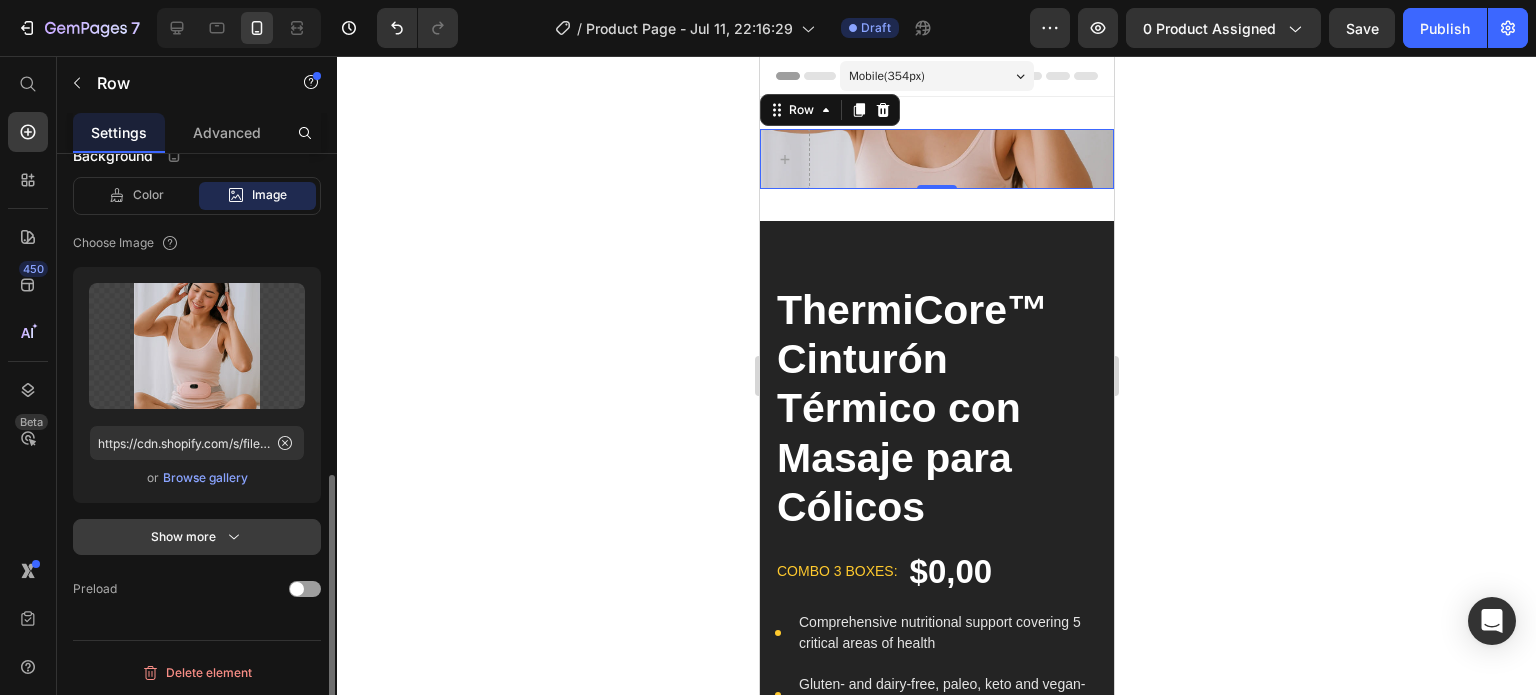 click on "Show more" at bounding box center (197, 537) 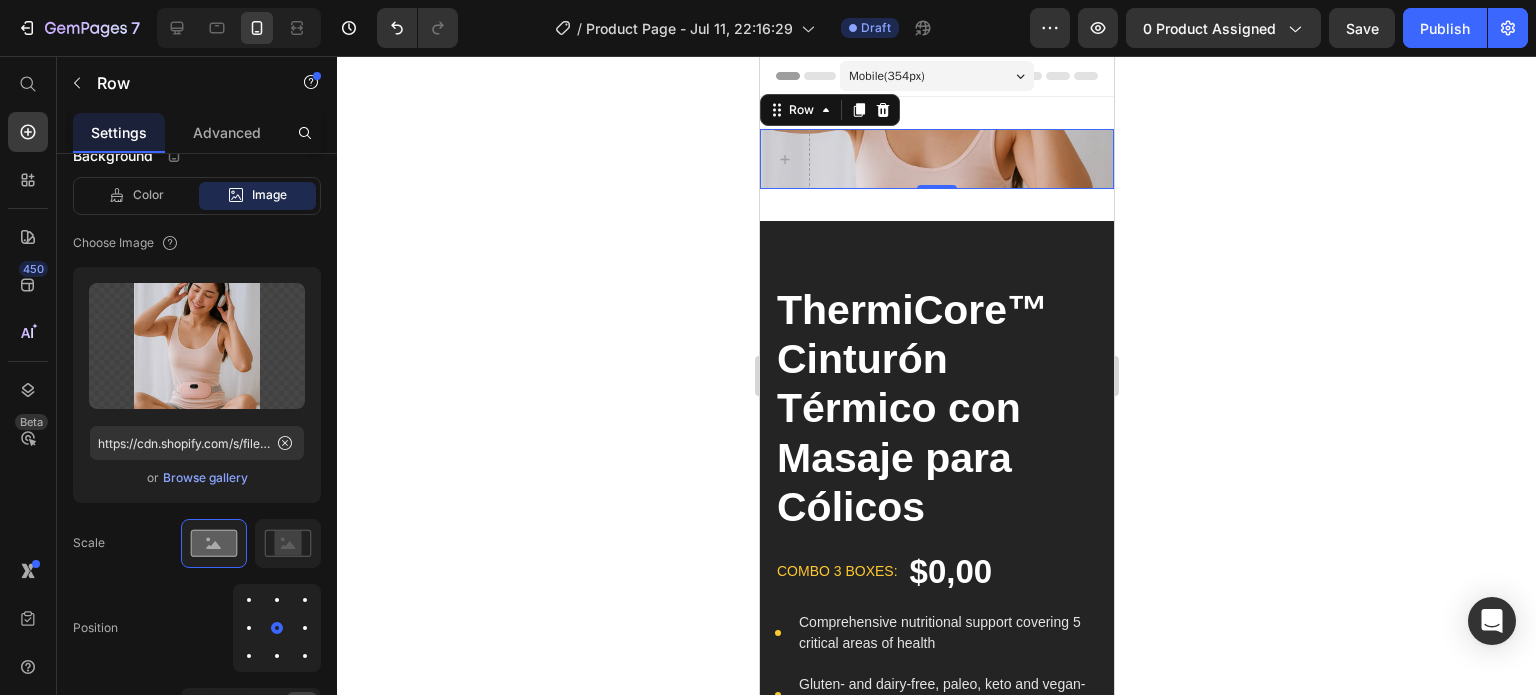 scroll, scrollTop: 969, scrollLeft: 0, axis: vertical 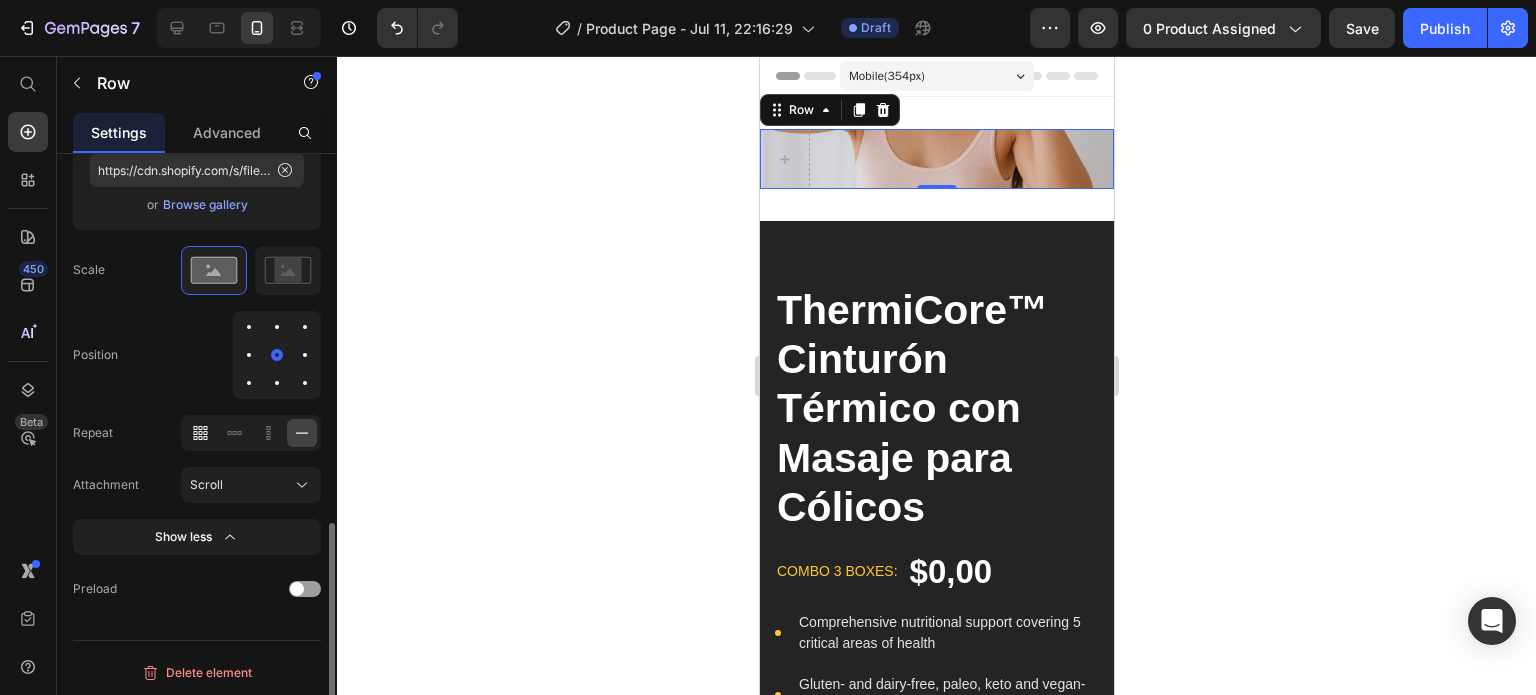 click 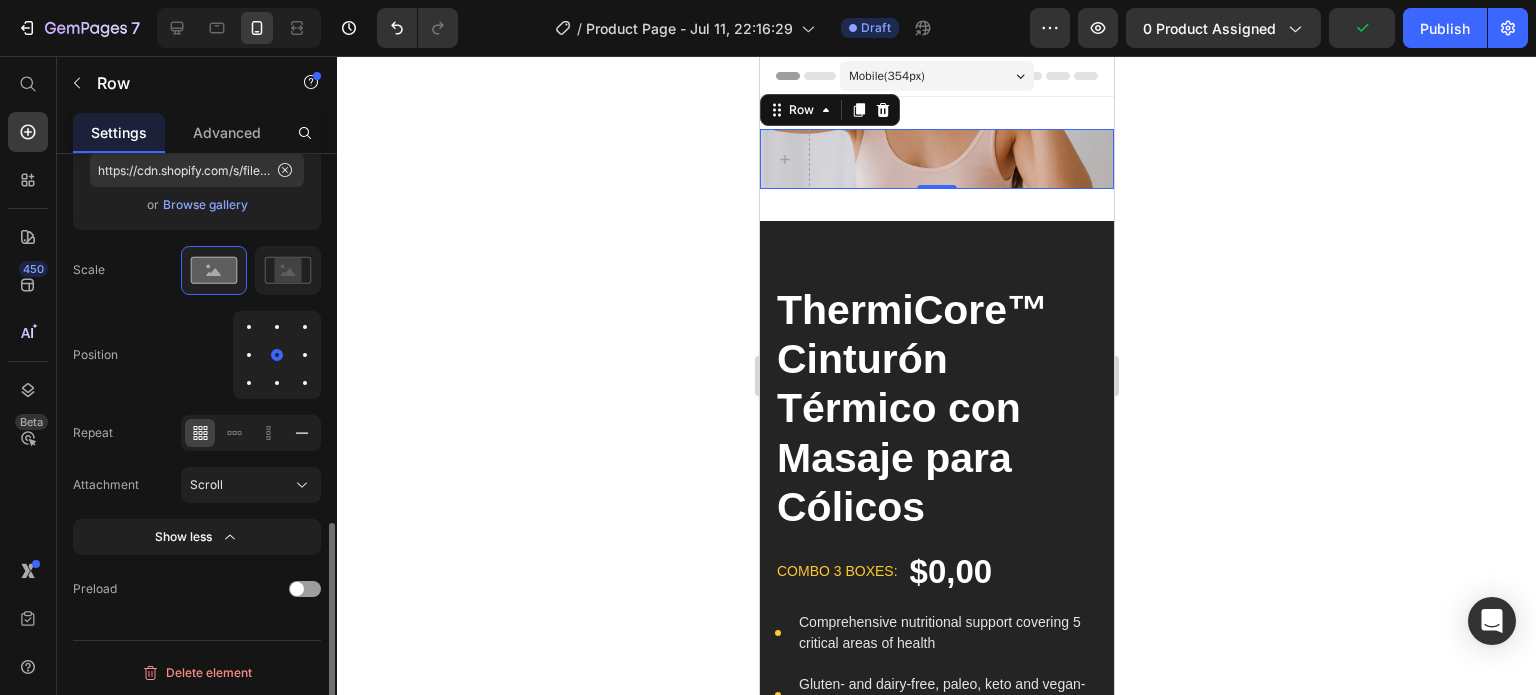click 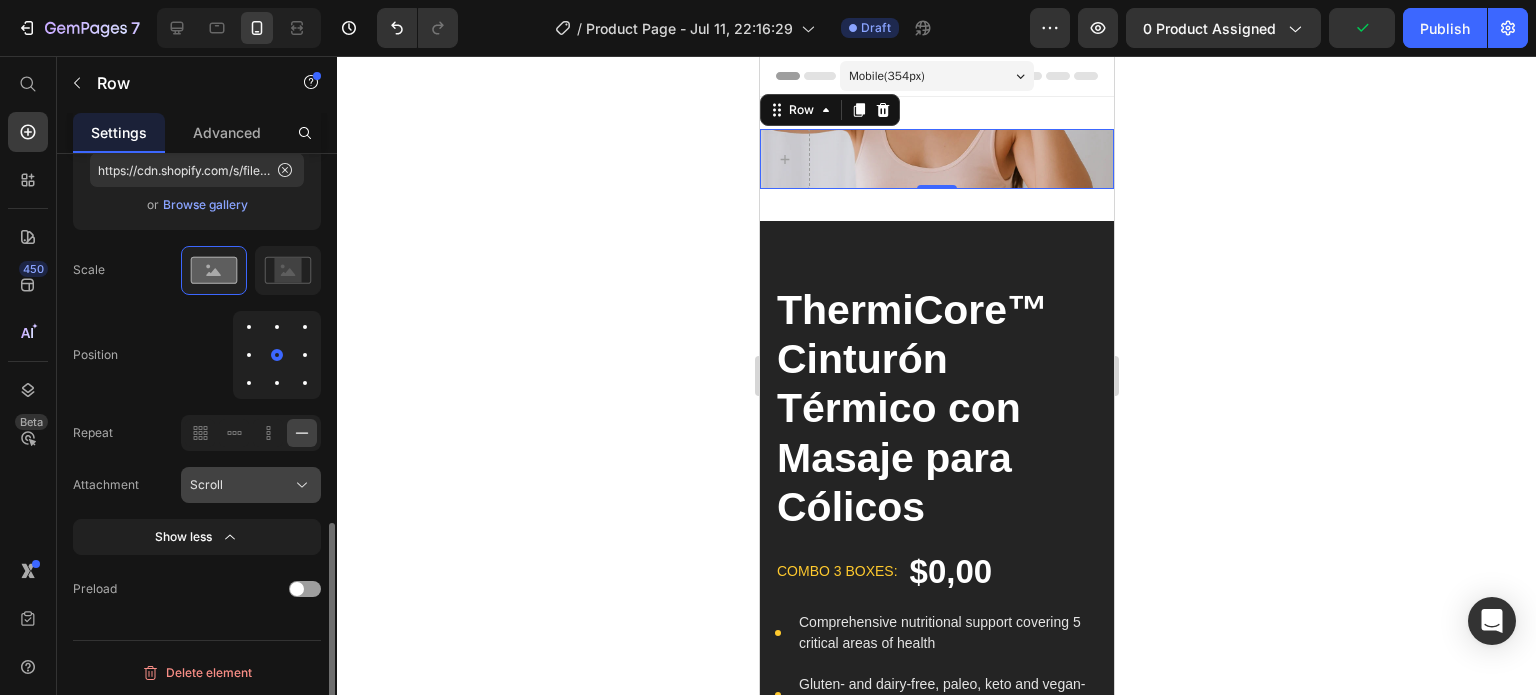click 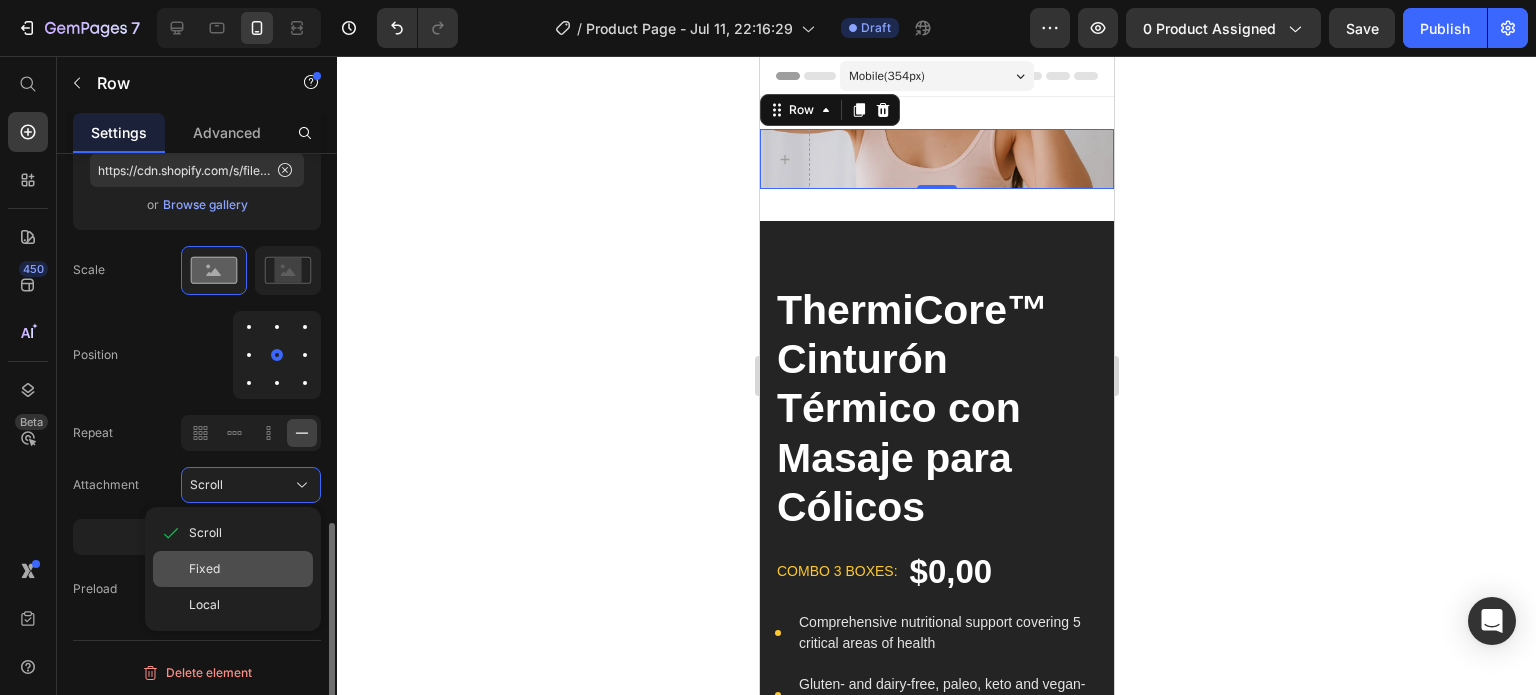 click on "Fixed" at bounding box center [247, 569] 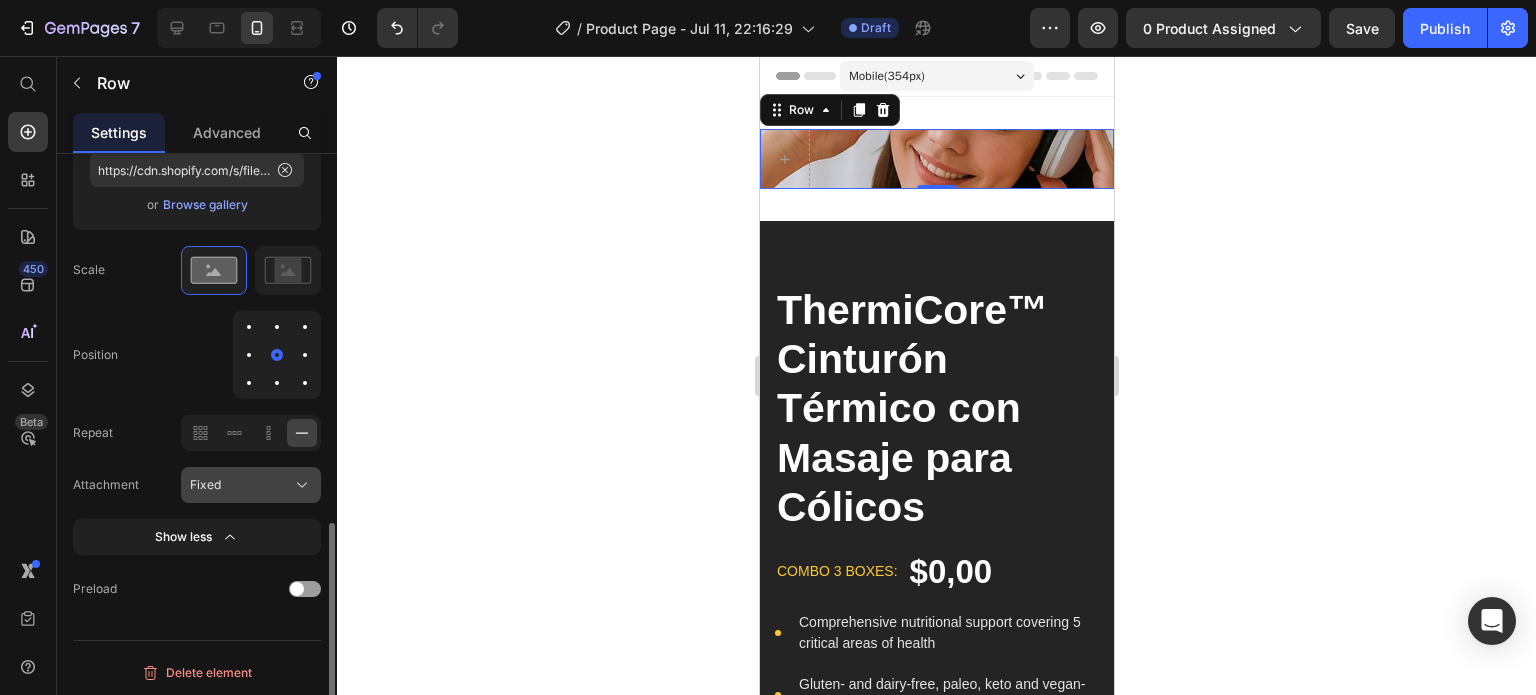 click 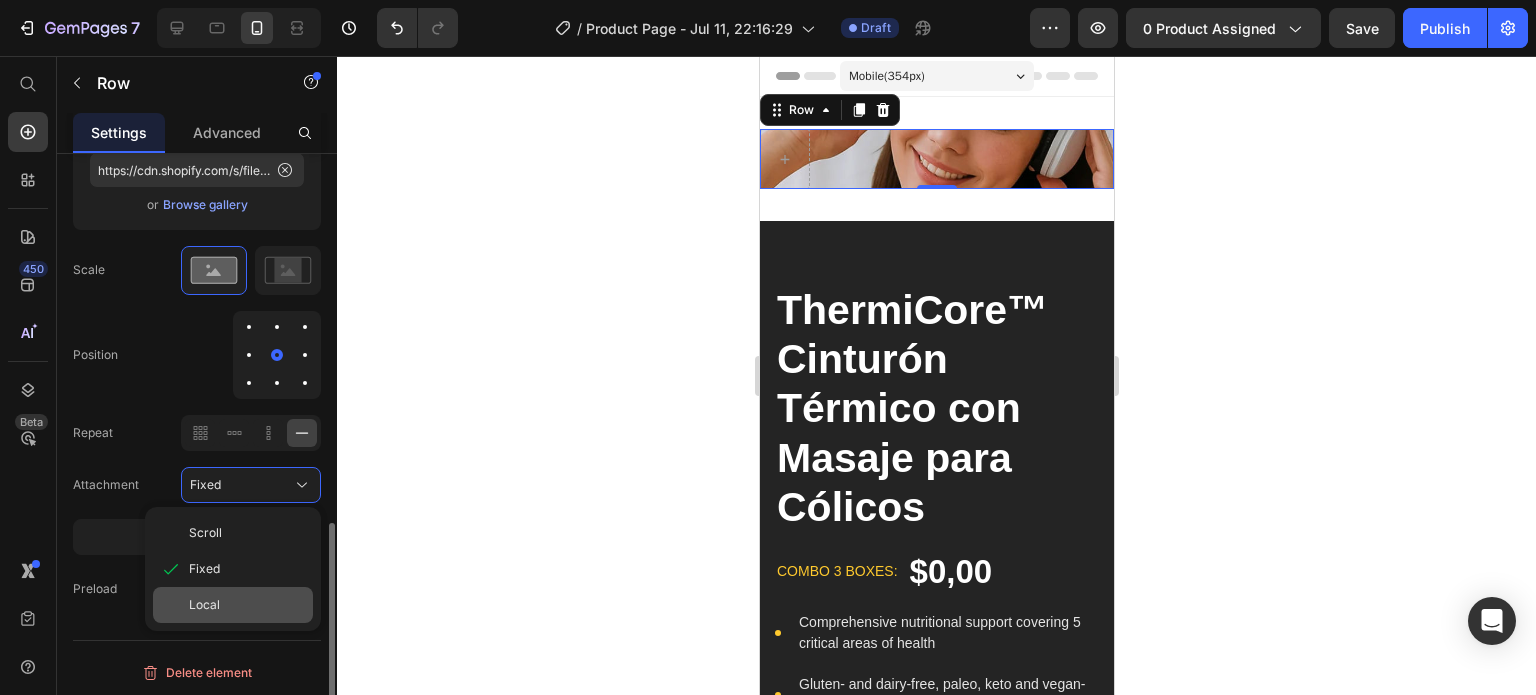 click on "Local" at bounding box center (204, 605) 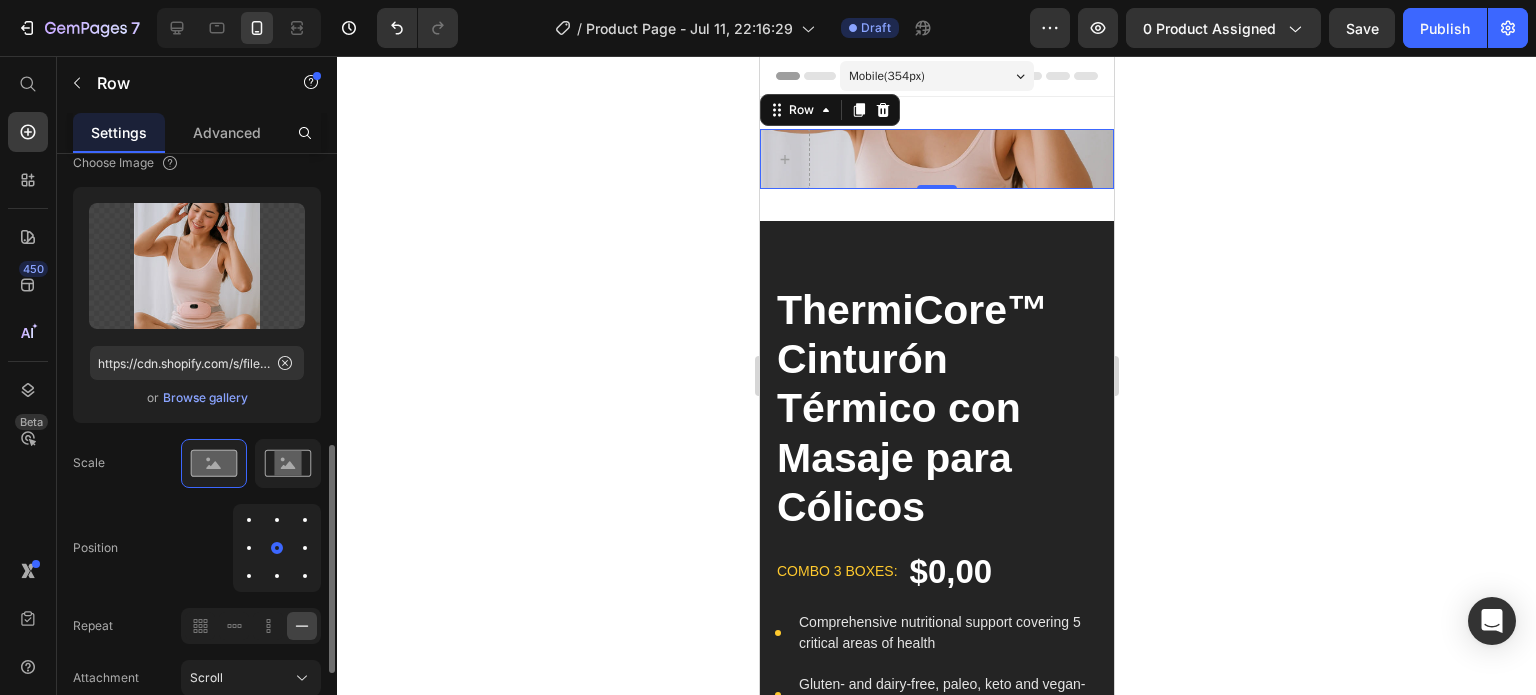 scroll, scrollTop: 777, scrollLeft: 0, axis: vertical 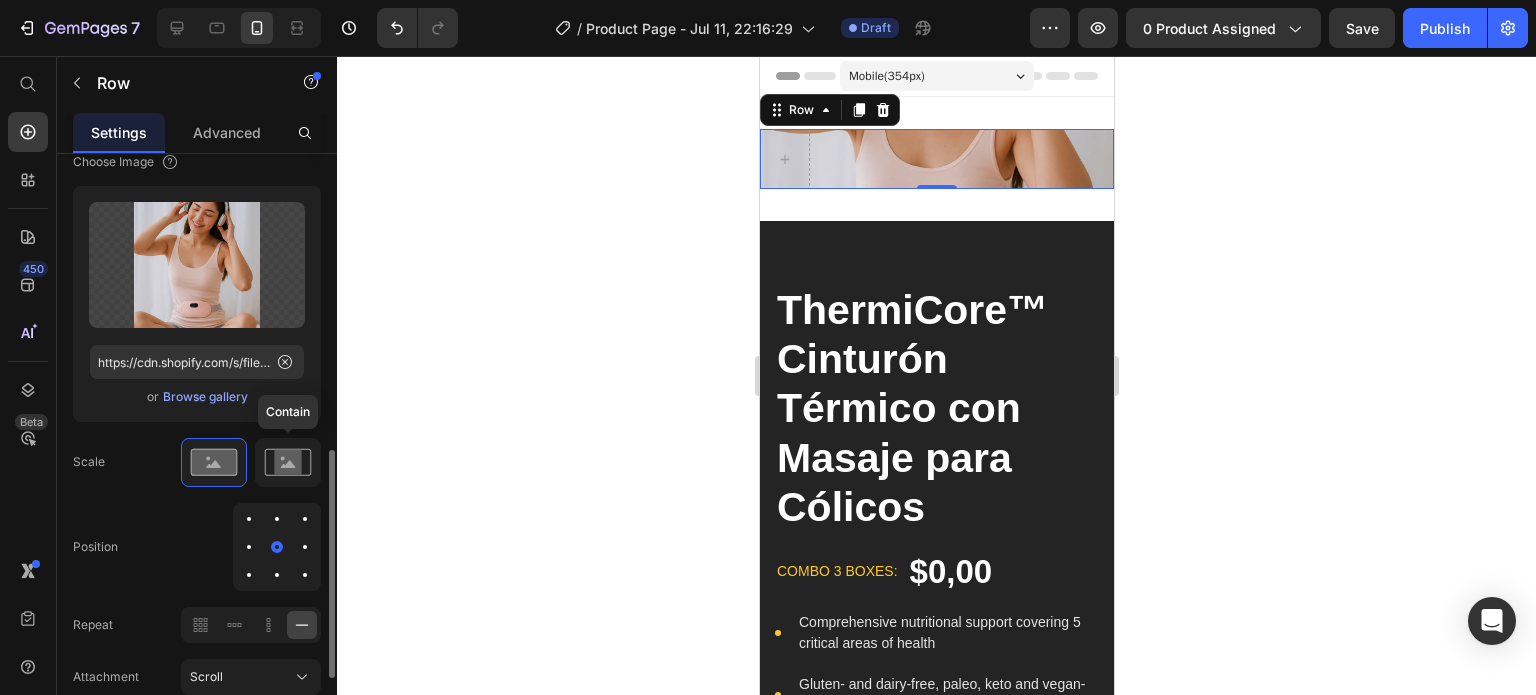 click 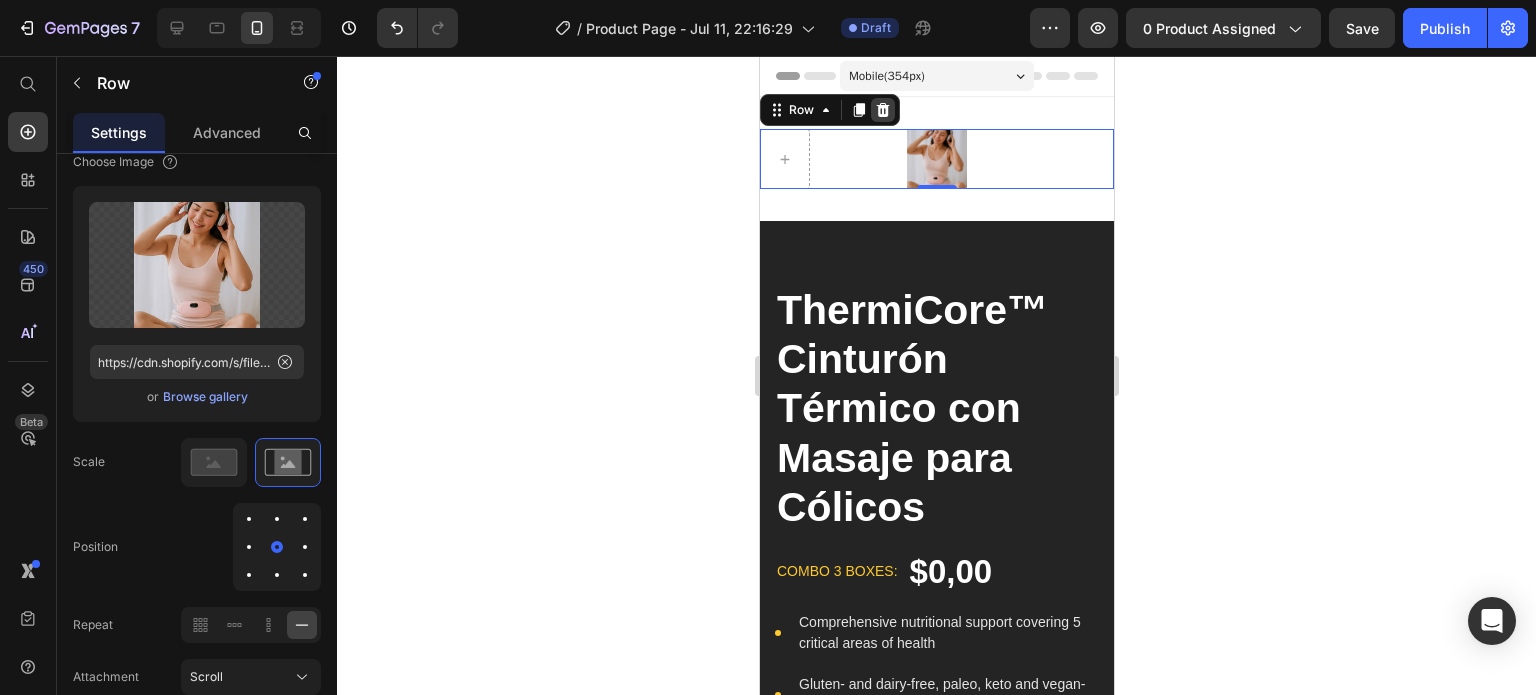 click 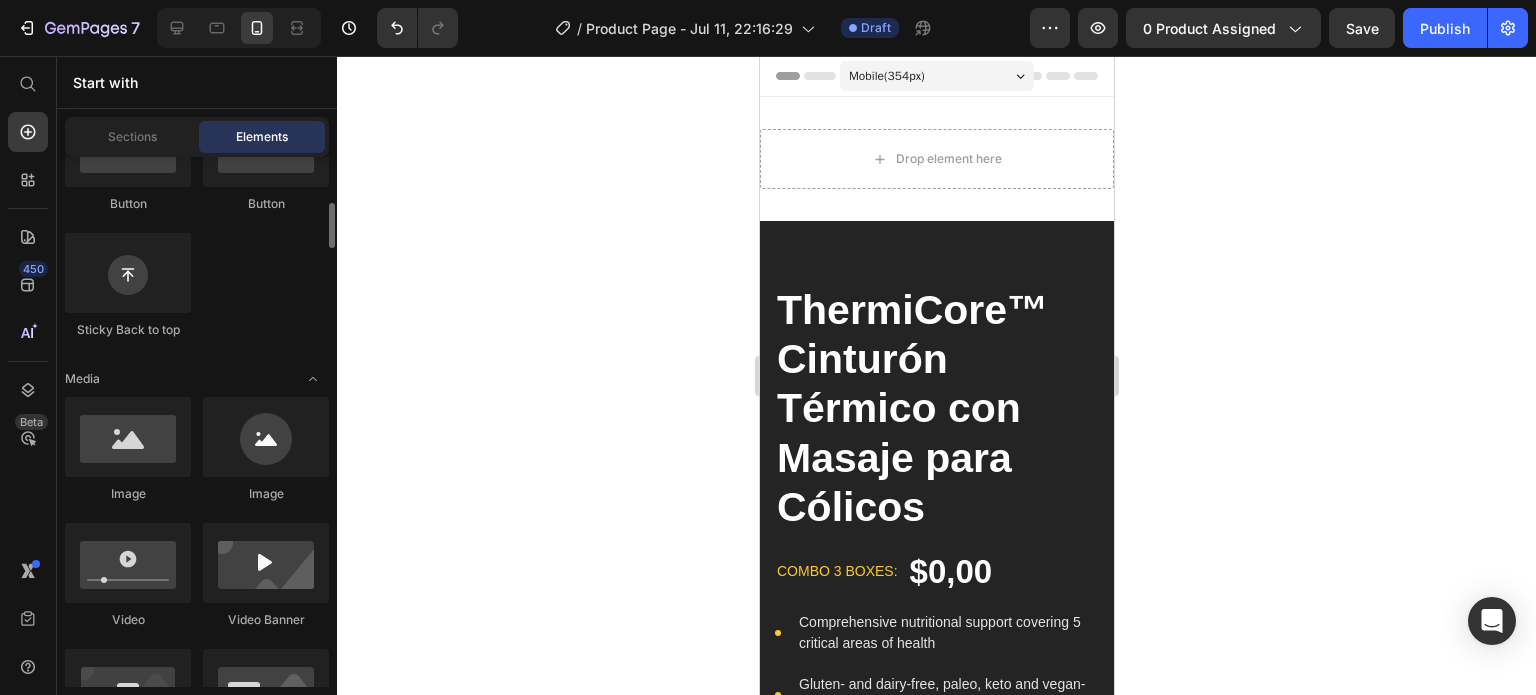 scroll, scrollTop: 549, scrollLeft: 0, axis: vertical 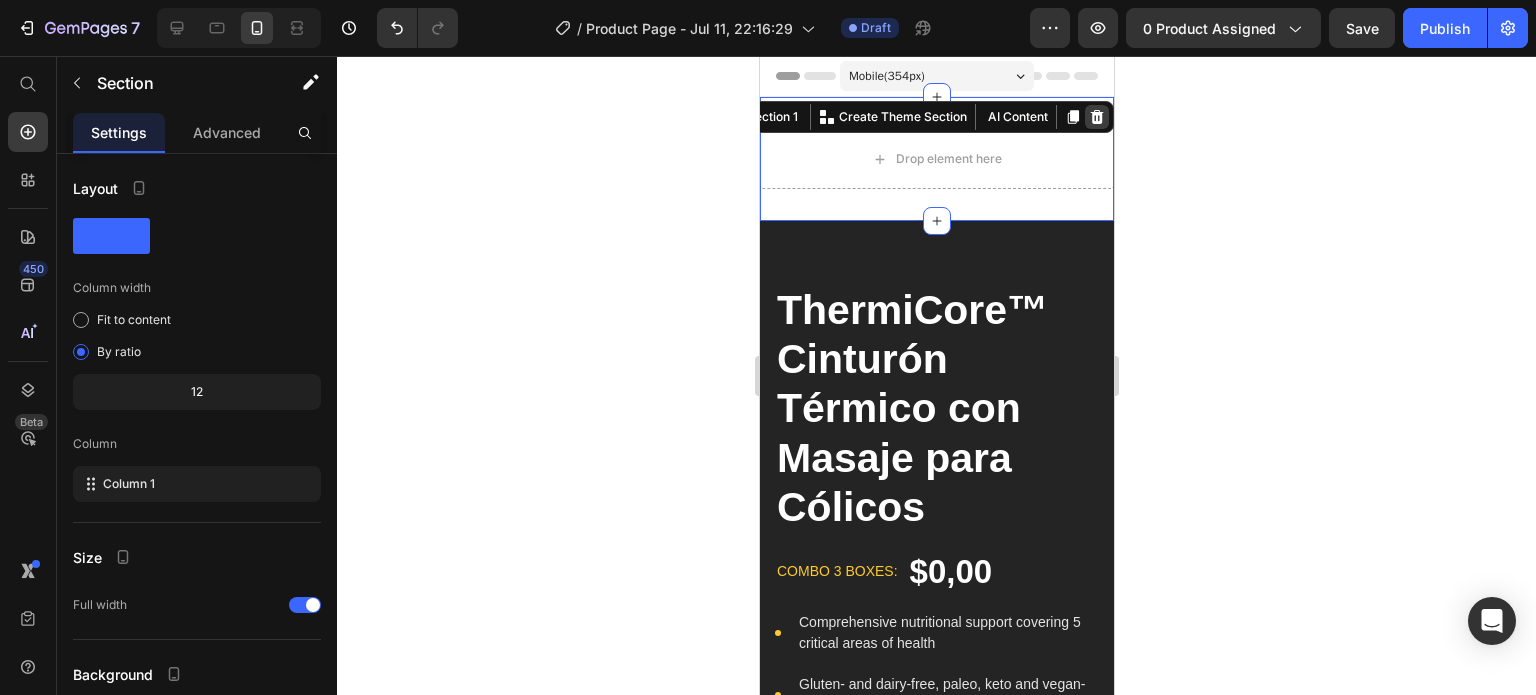 click 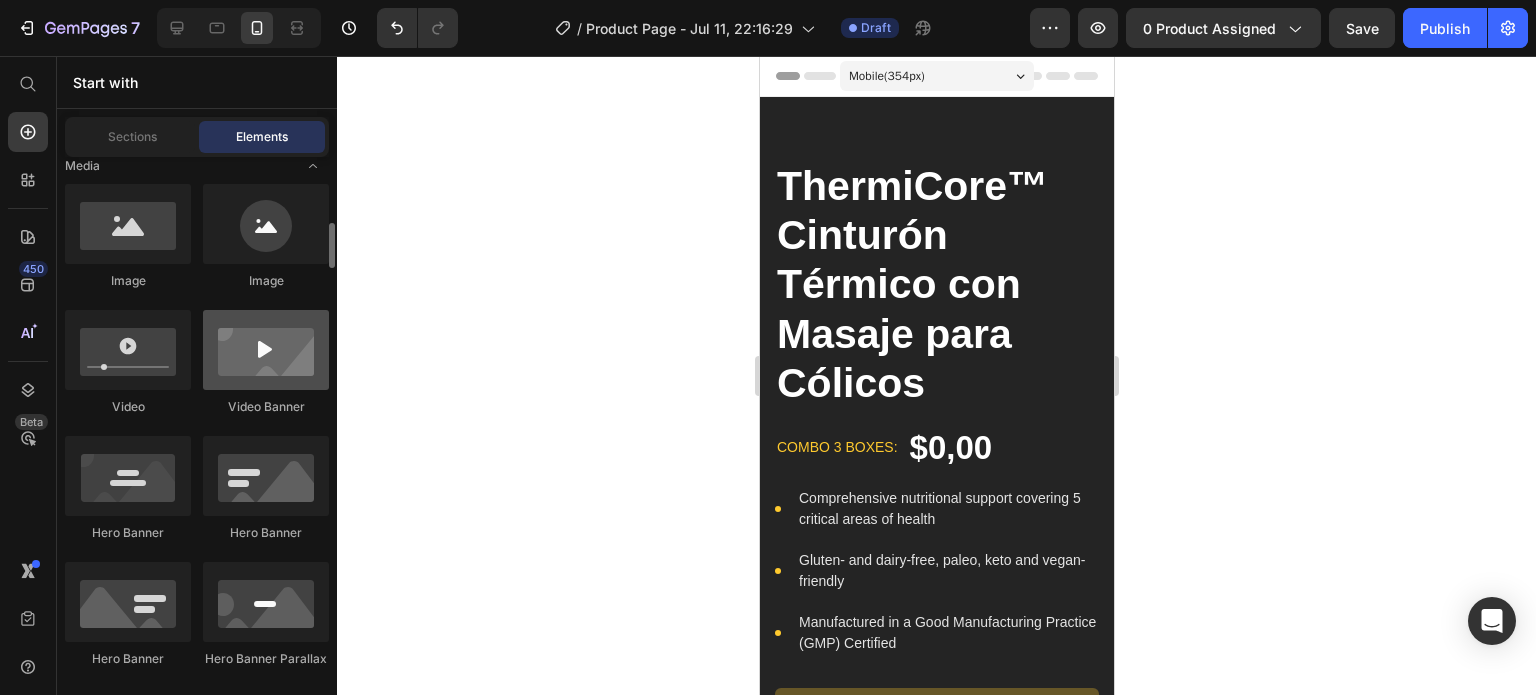 scroll, scrollTop: 762, scrollLeft: 0, axis: vertical 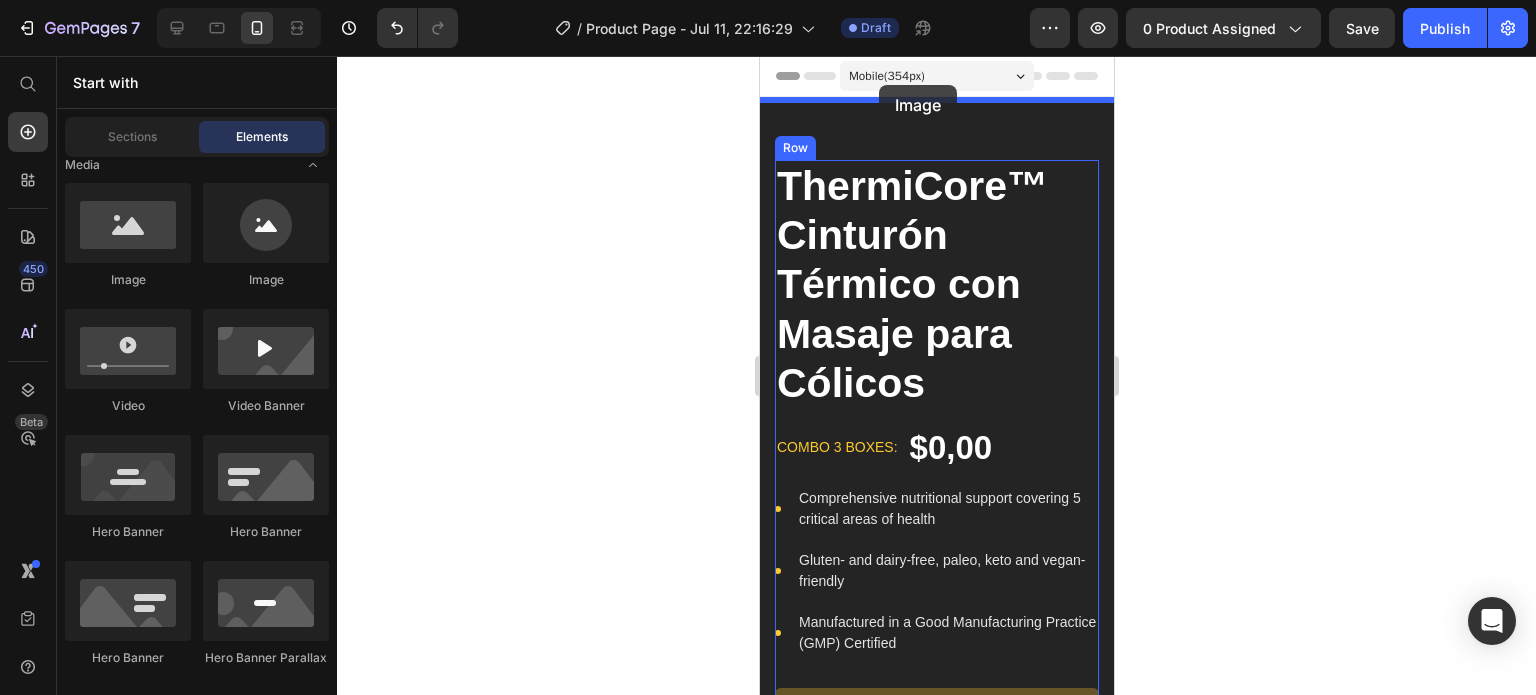 drag, startPoint x: 899, startPoint y: 288, endPoint x: 880, endPoint y: 85, distance: 203.88722 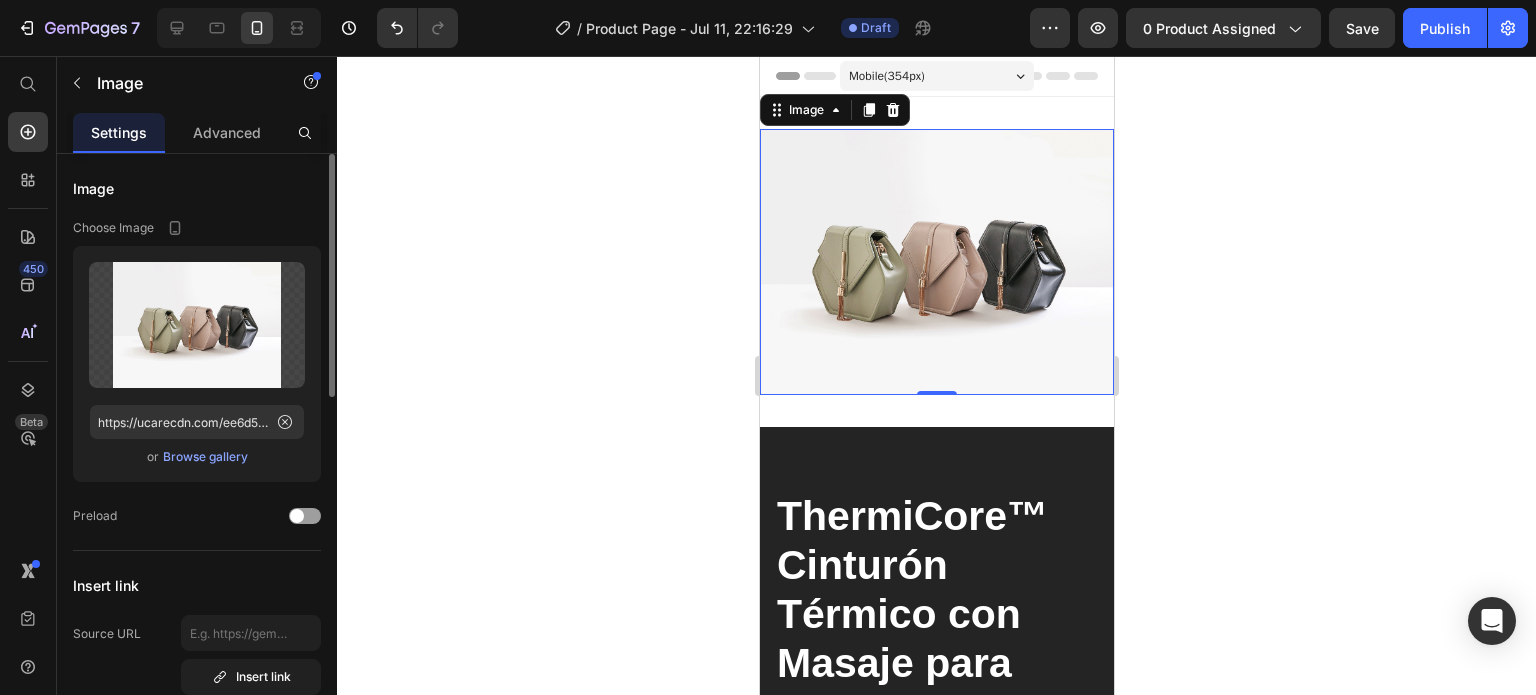 click on "Browse gallery" at bounding box center [205, 457] 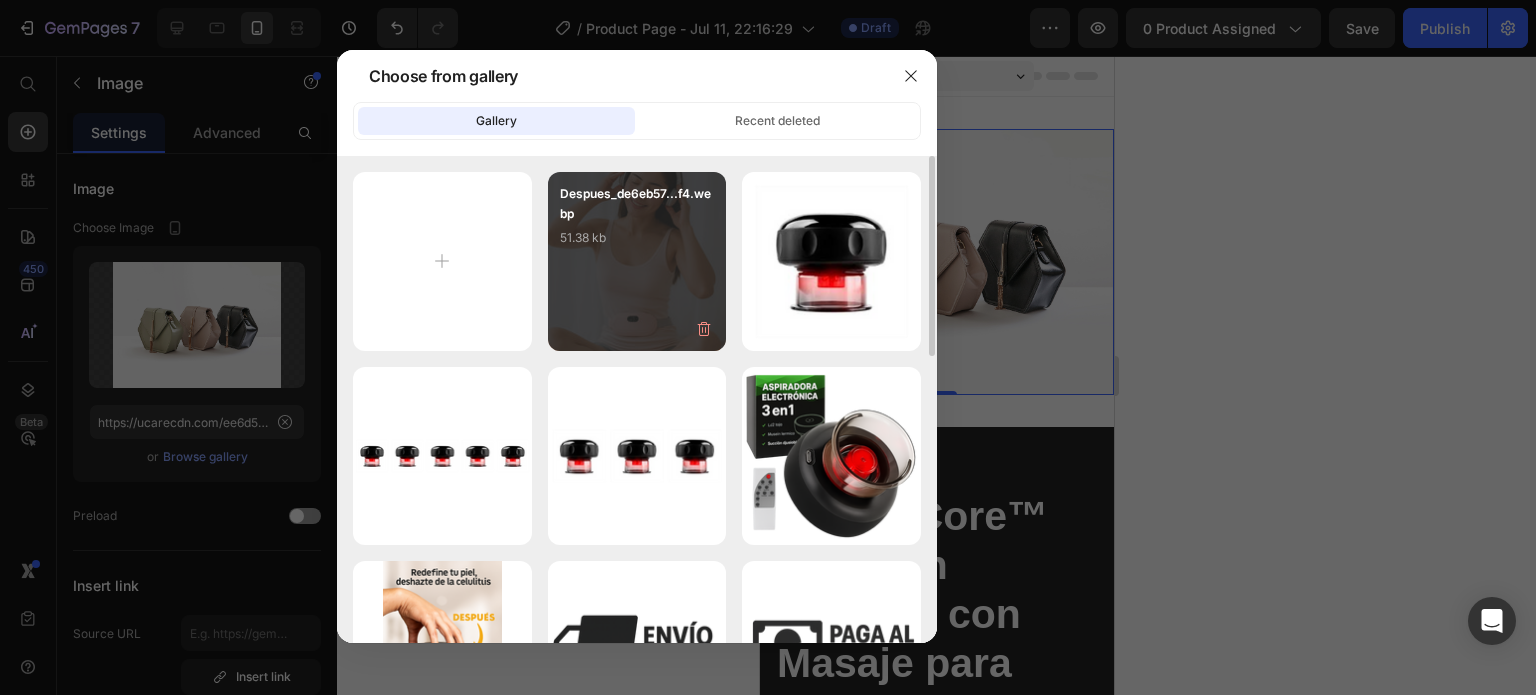click on "Despues_de6eb57...f4.webp 51.38 kb" at bounding box center (637, 224) 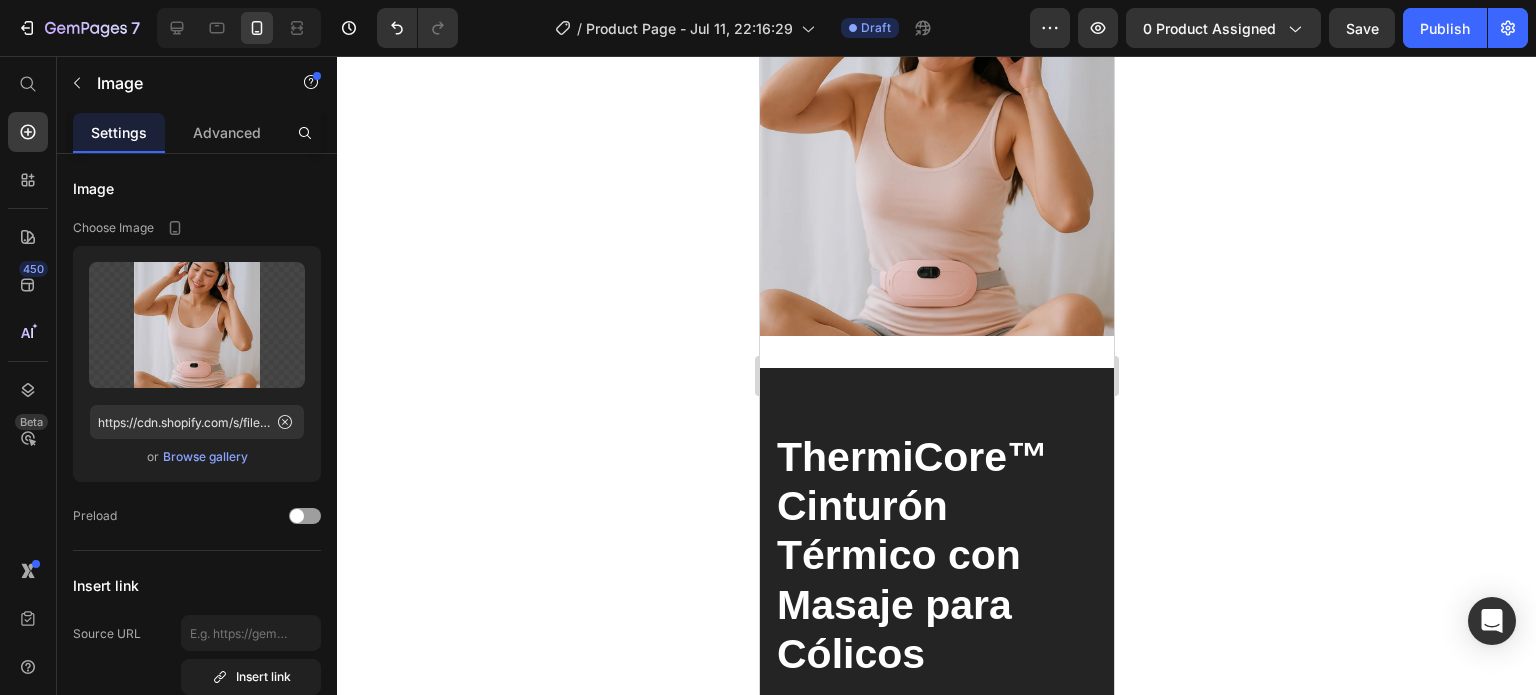 scroll, scrollTop: 0, scrollLeft: 0, axis: both 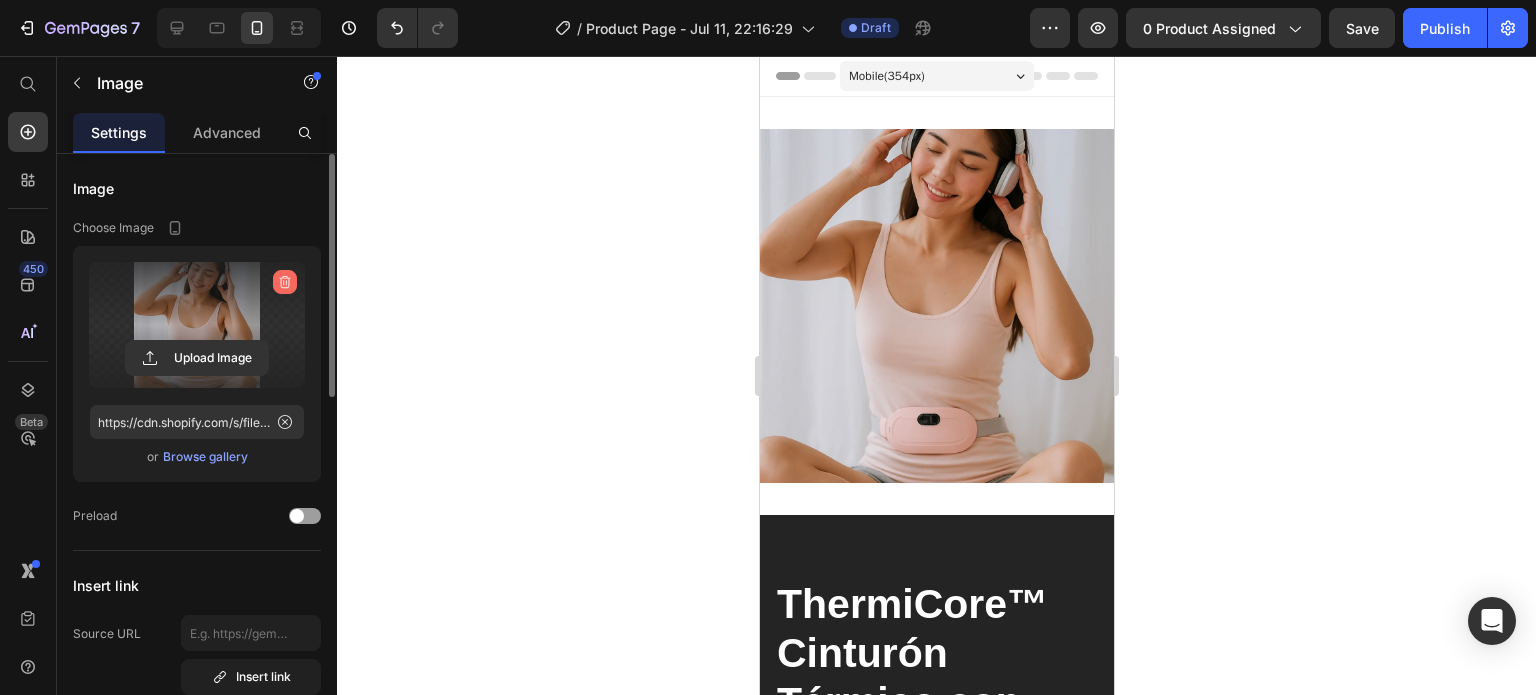 click at bounding box center [285, 282] 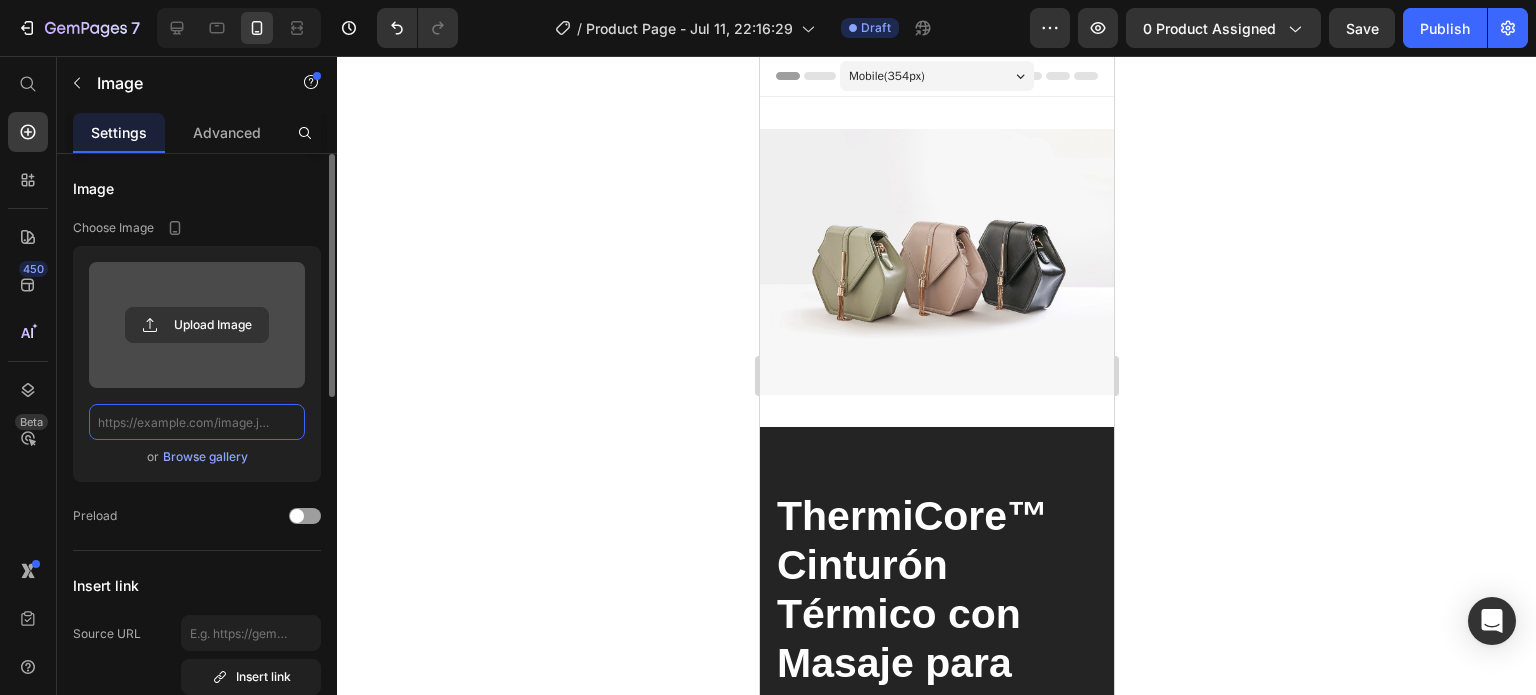 scroll, scrollTop: 0, scrollLeft: 0, axis: both 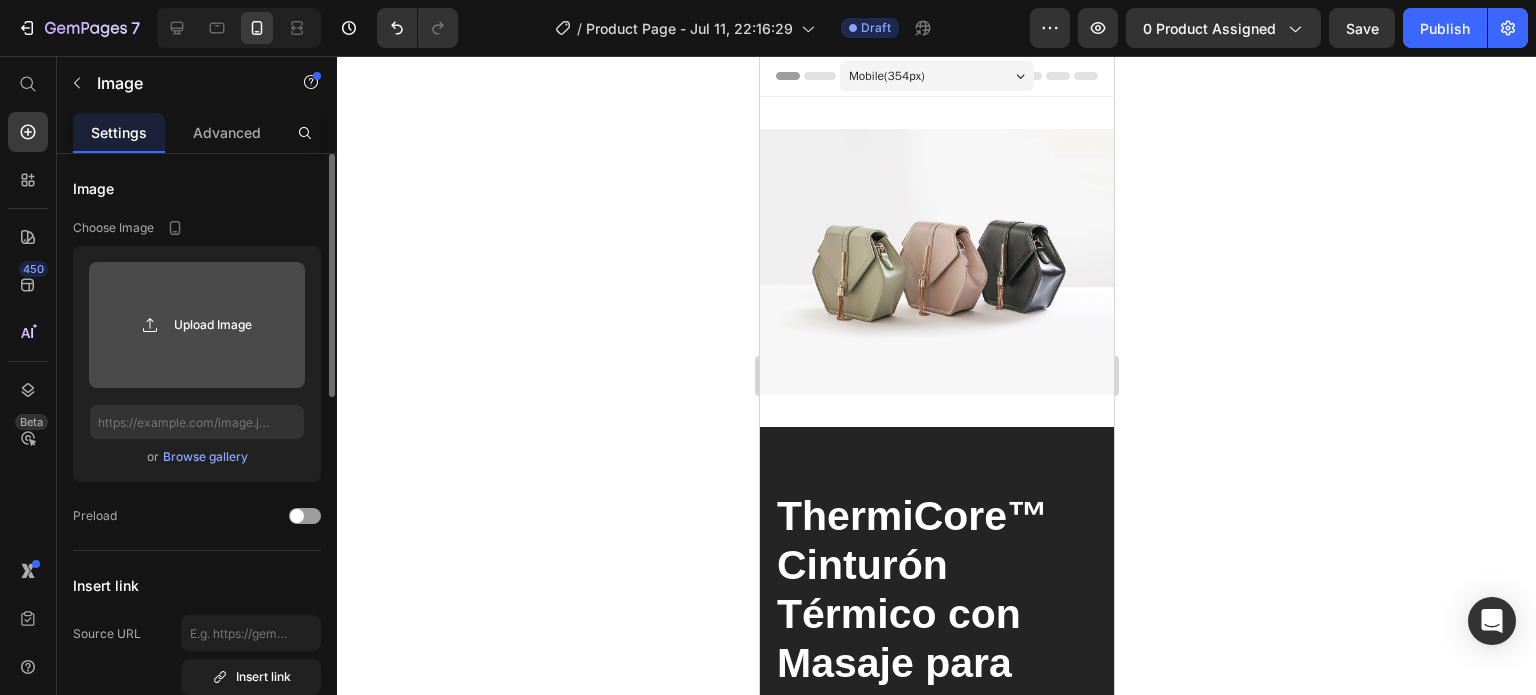 click 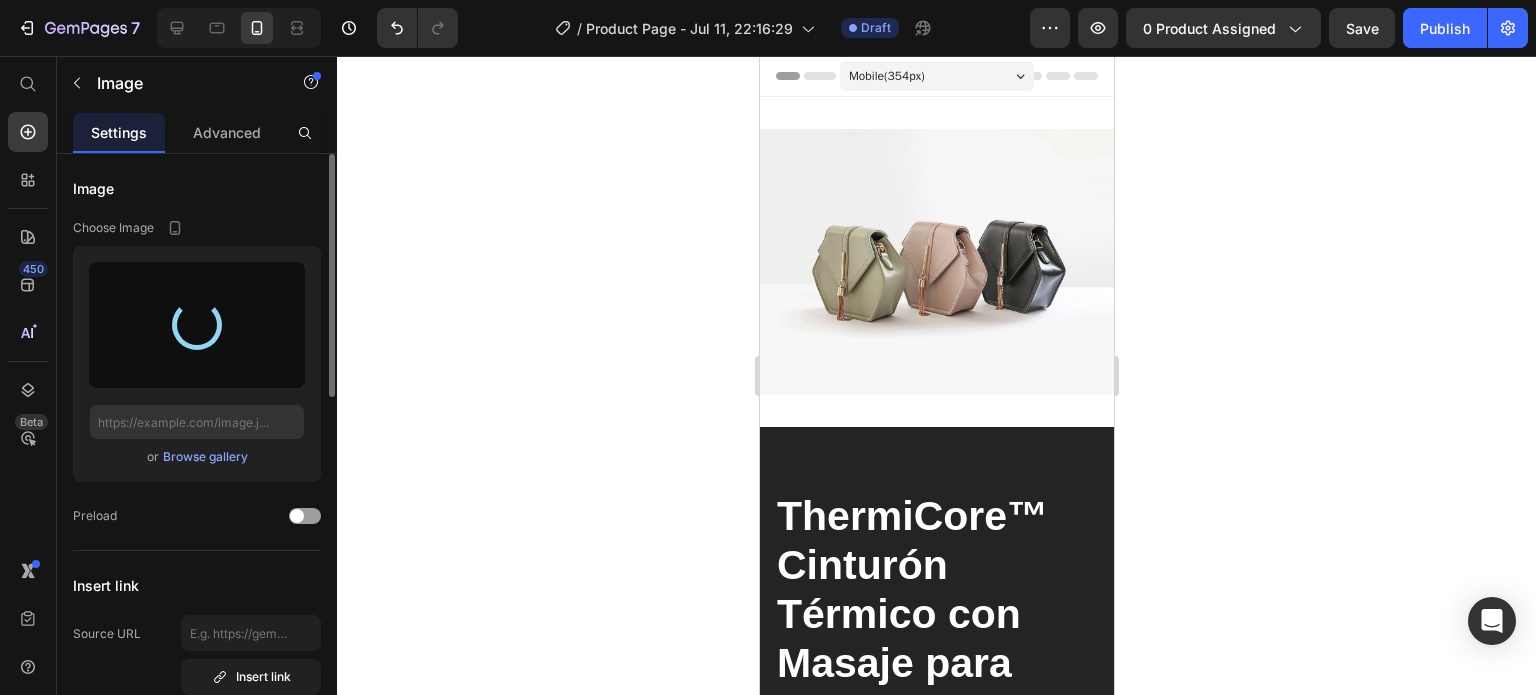 type on "https://cdn.shopify.com/s/files/1/0650/7534/7510/files/gempages_564479520829080338-6a301265-4fd8-4265-943d-500ac5e3609e.webp" 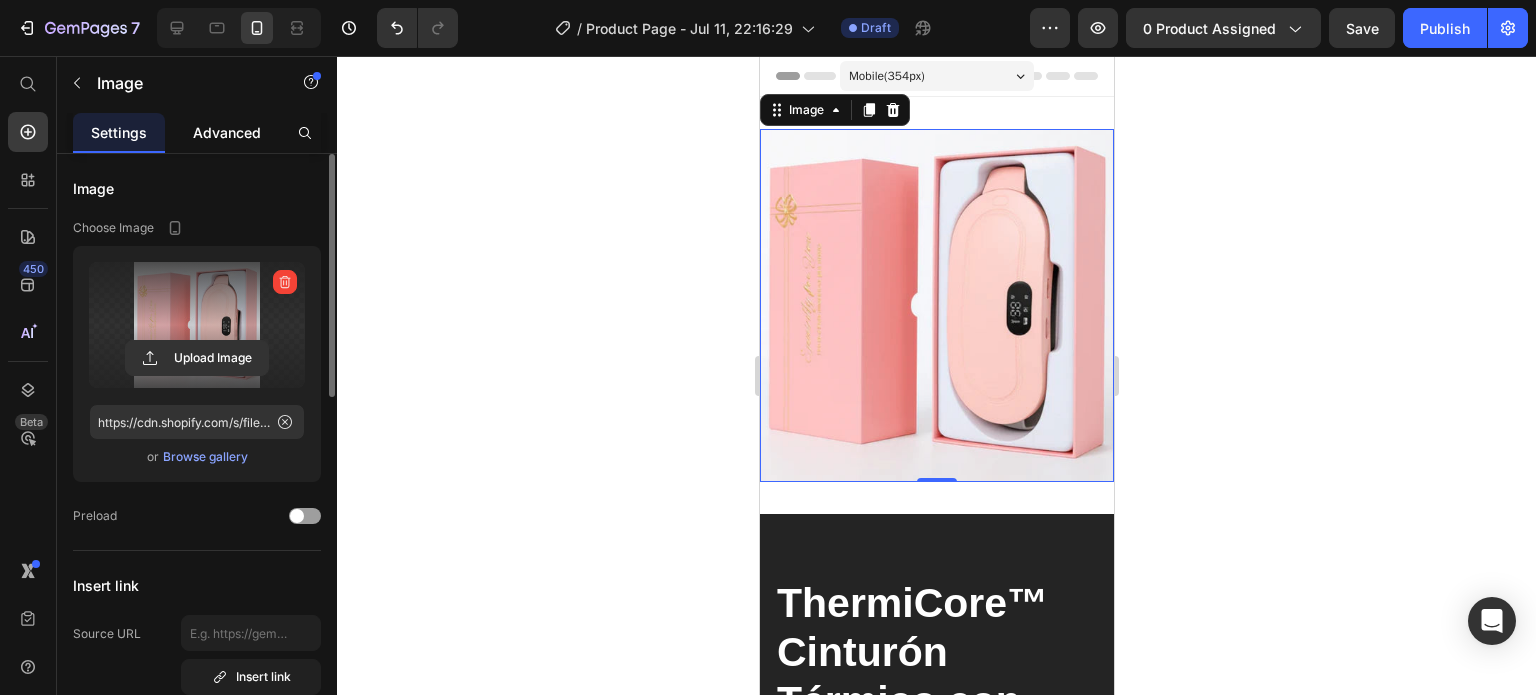 click on "Advanced" at bounding box center [227, 132] 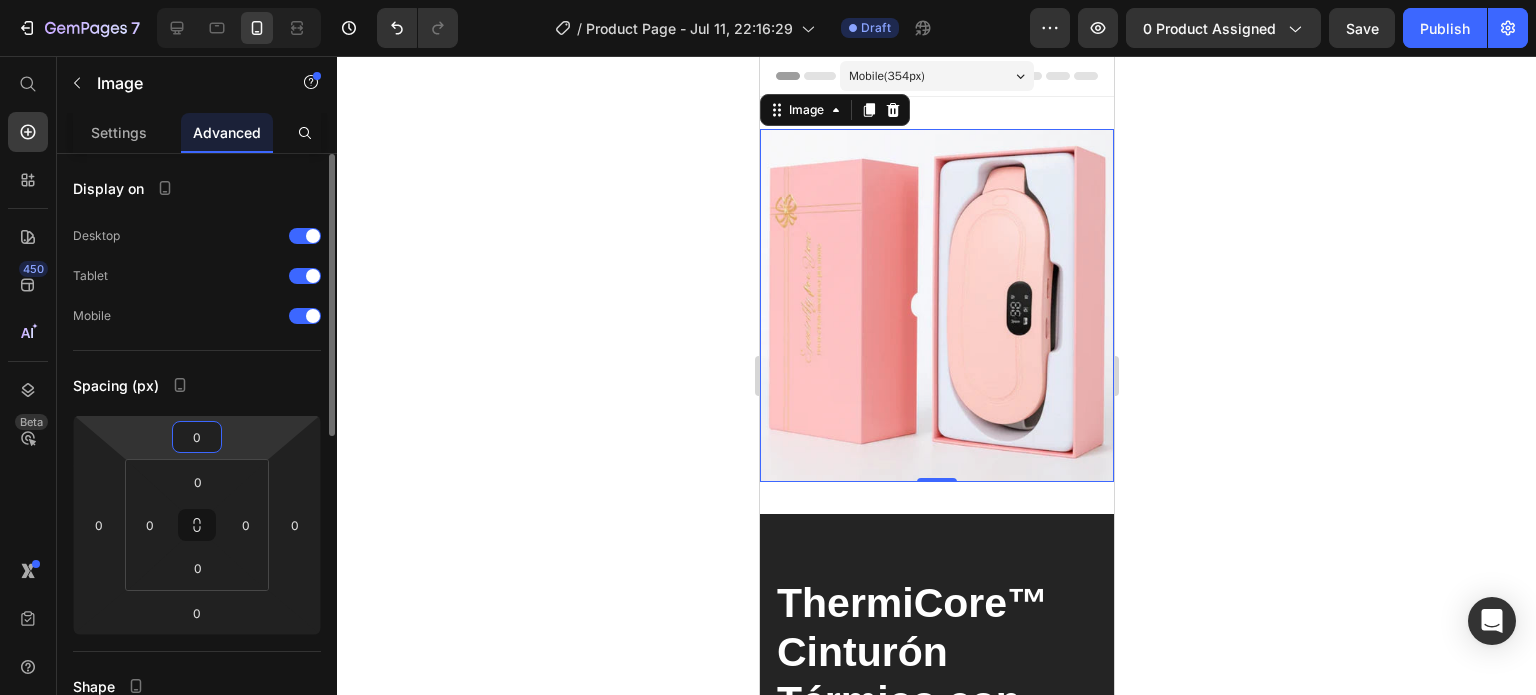 click on "0" at bounding box center [197, 437] 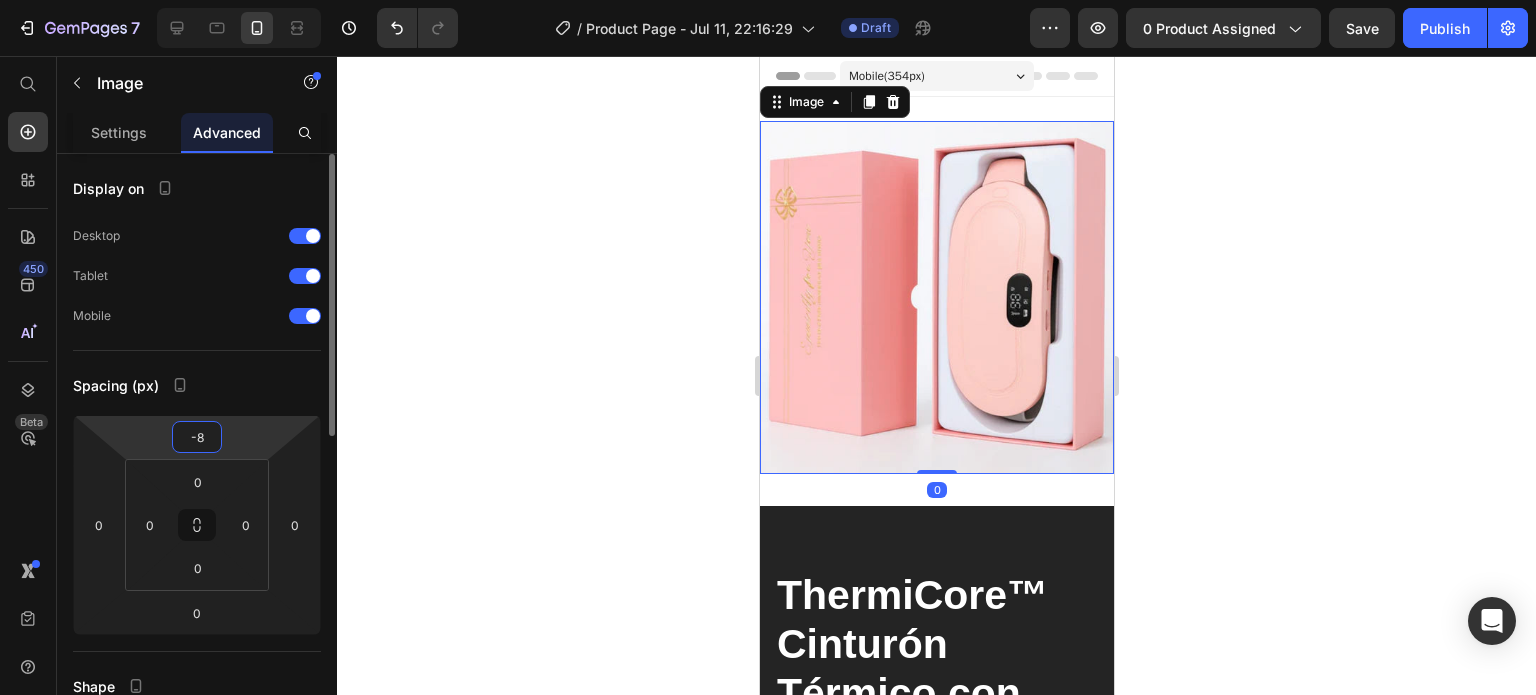 type on "-80" 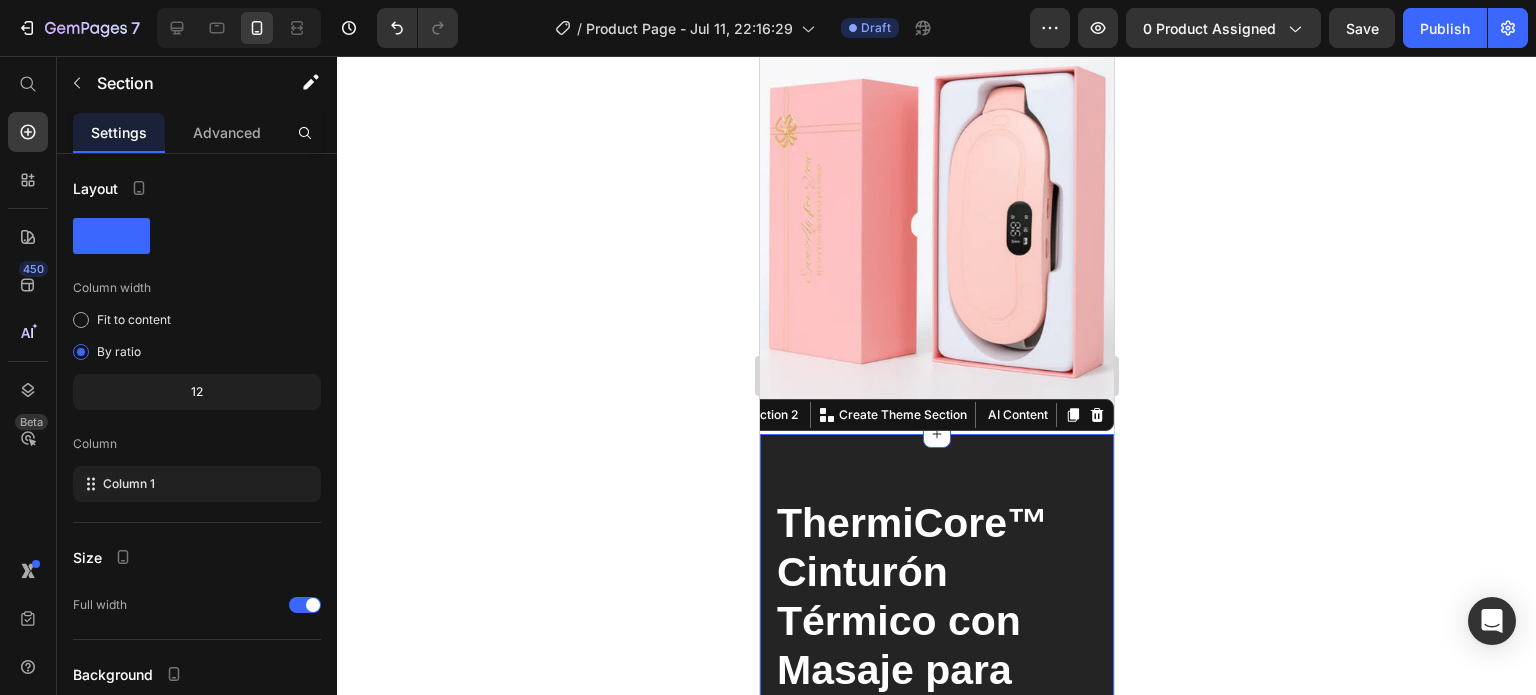 click on "ThermiCore™ Cinturón Térmico con Masaje para Cólicos Product Title combo 3 boxes: Text block $0,00 Product Price Row       Icon Comprehensive nutritional support covering 5 critical areas of health Text block       Icon Gluten- and dairy-free, paleo, keto and vegan-friendly Text block       Icon Manufactured in a Good Manufacturing Practice (GMP) Certified Text block Icon List Out of stock Product Cart Button         Icon 60 Day Money-Back Guarantee Text block Row Image
Drop element here Row Product Section 2   You can create reusable sections Create Theme Section AI Content Write with GemAI What would you like to describe here? Tone and Voice Persuasive Product Show more Generate" at bounding box center (936, 965) 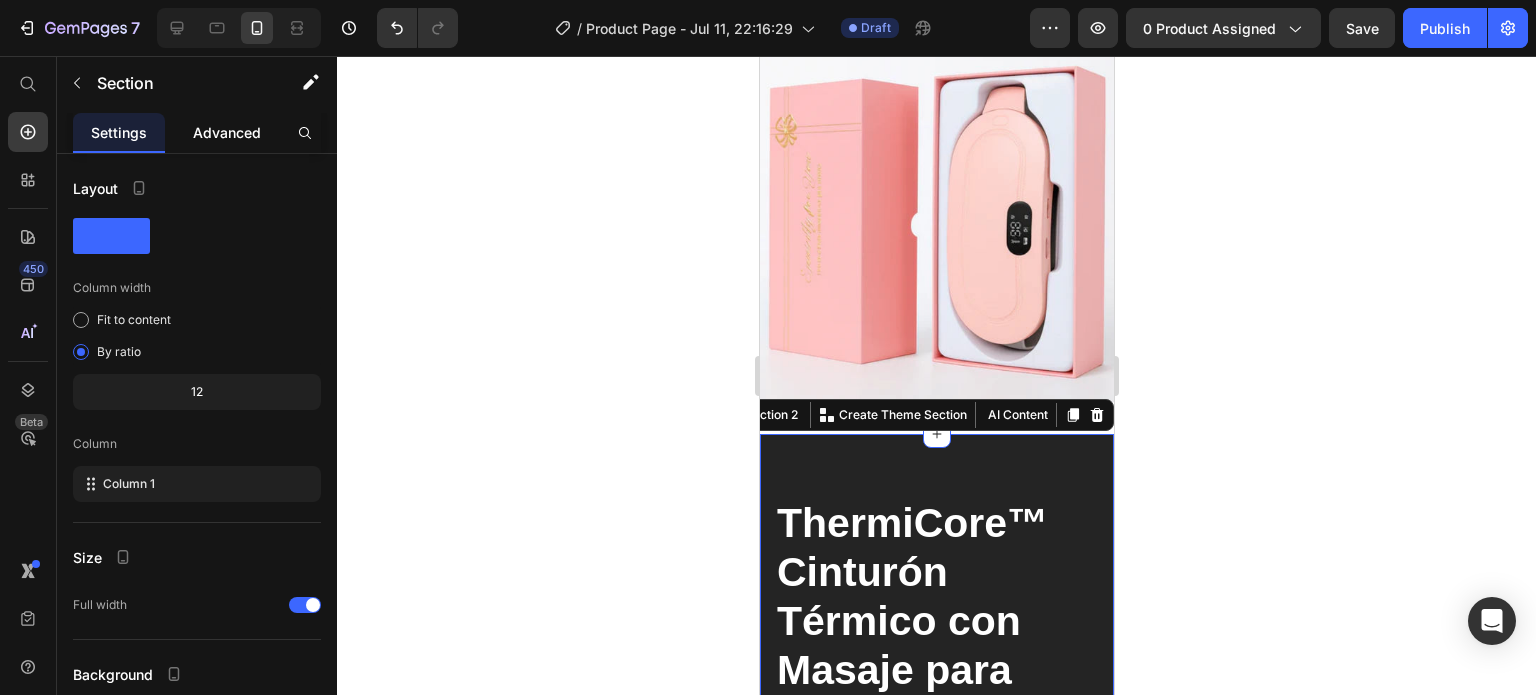 click on "Advanced" at bounding box center (227, 132) 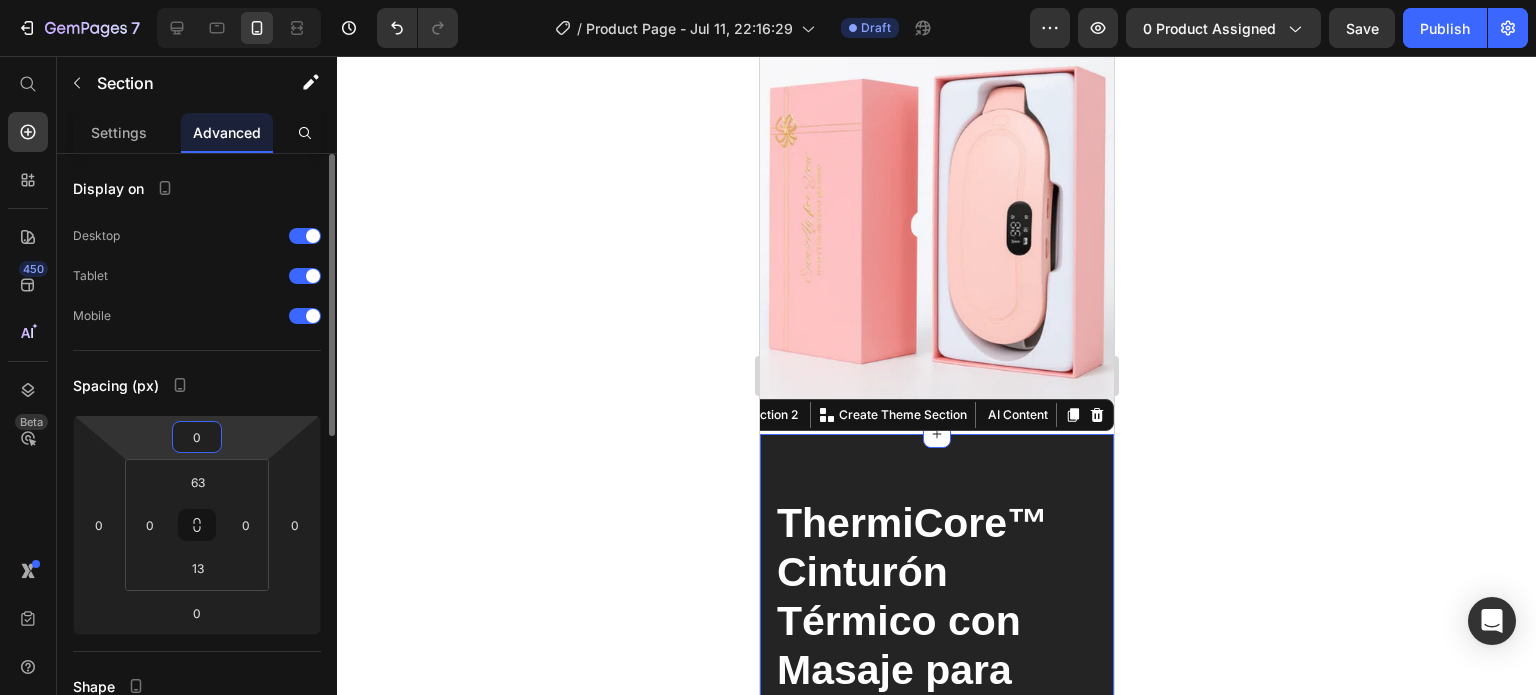 click on "0" at bounding box center [197, 437] 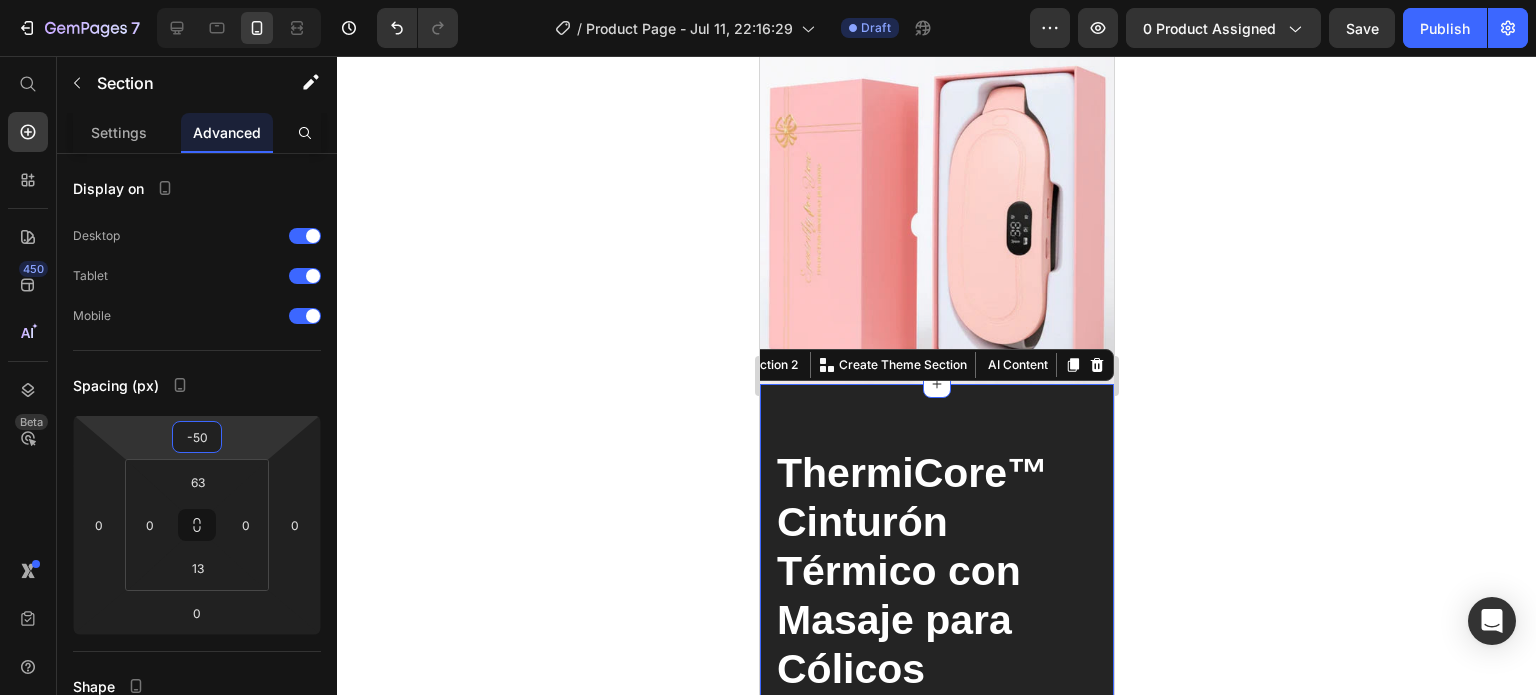 type on "-50" 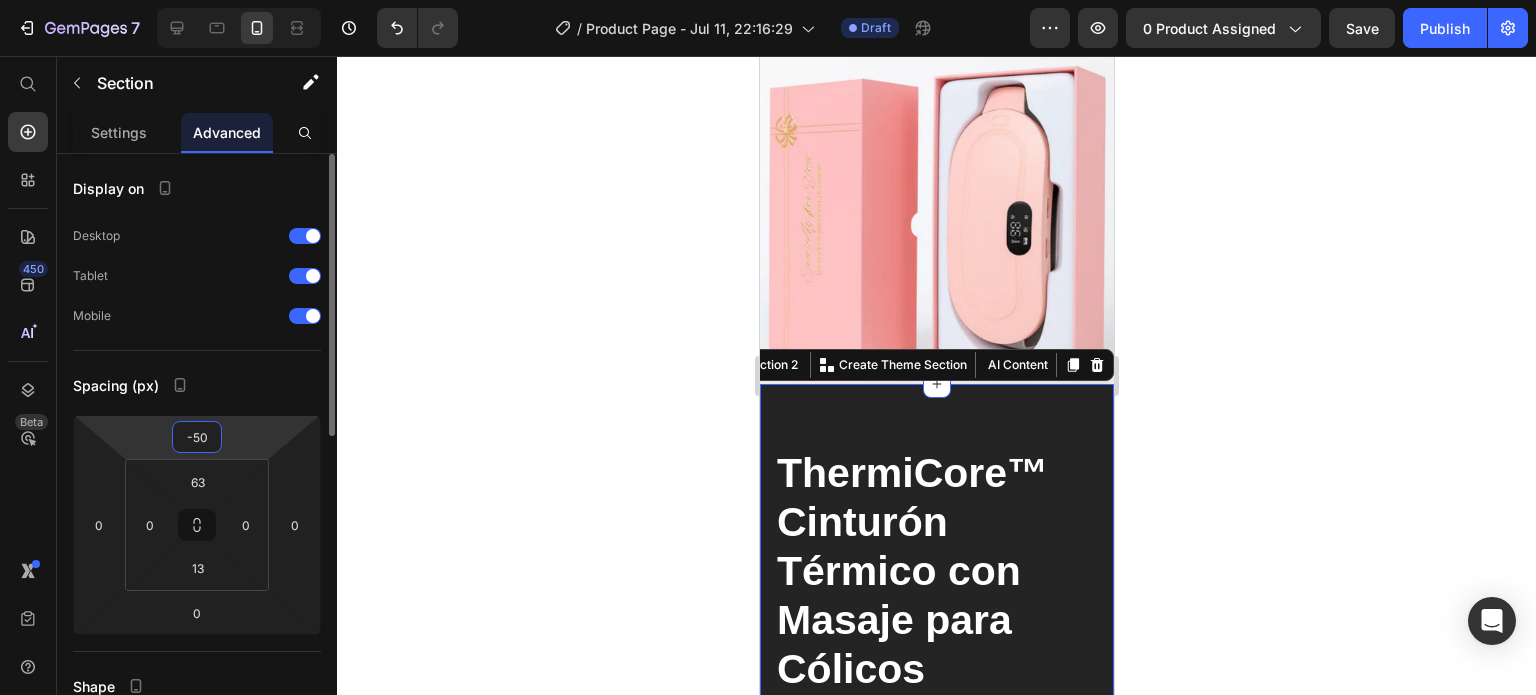 click on "-50" at bounding box center [197, 437] 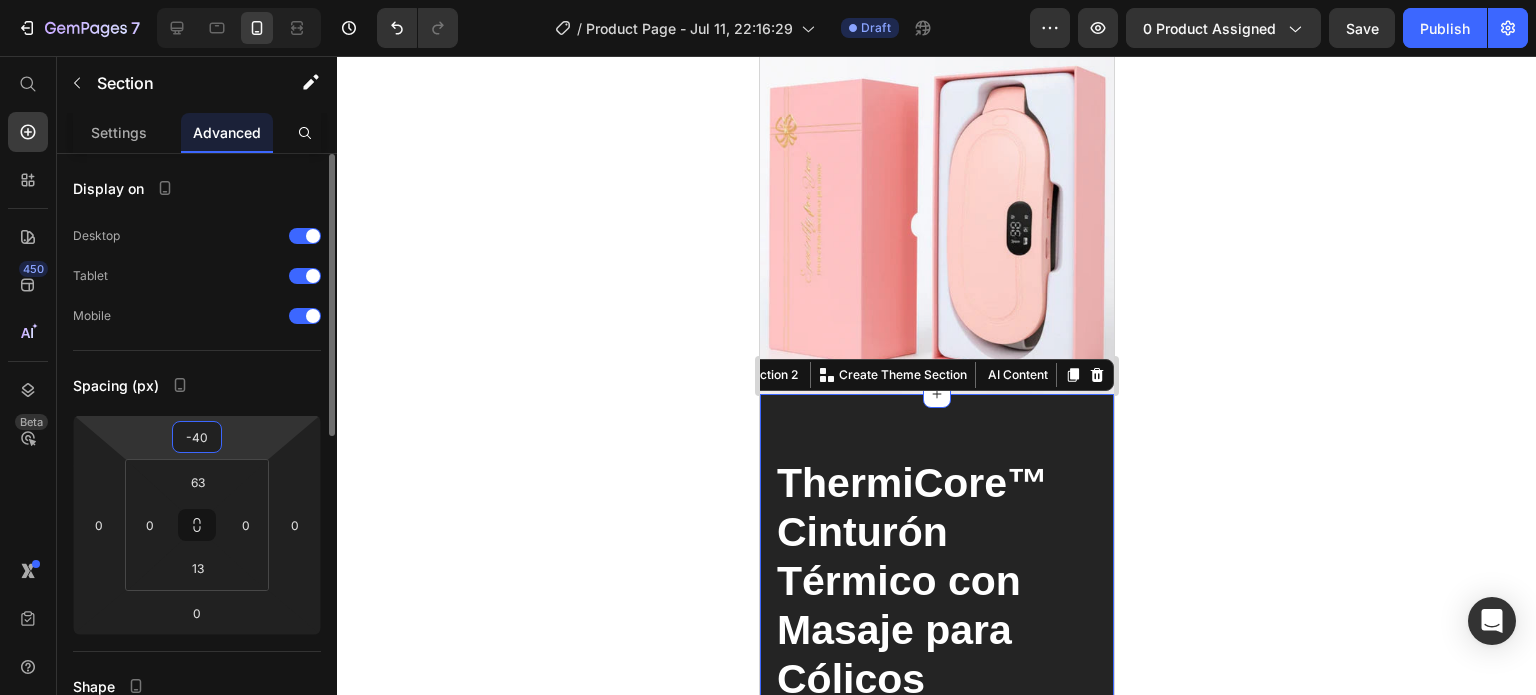 type on "-4" 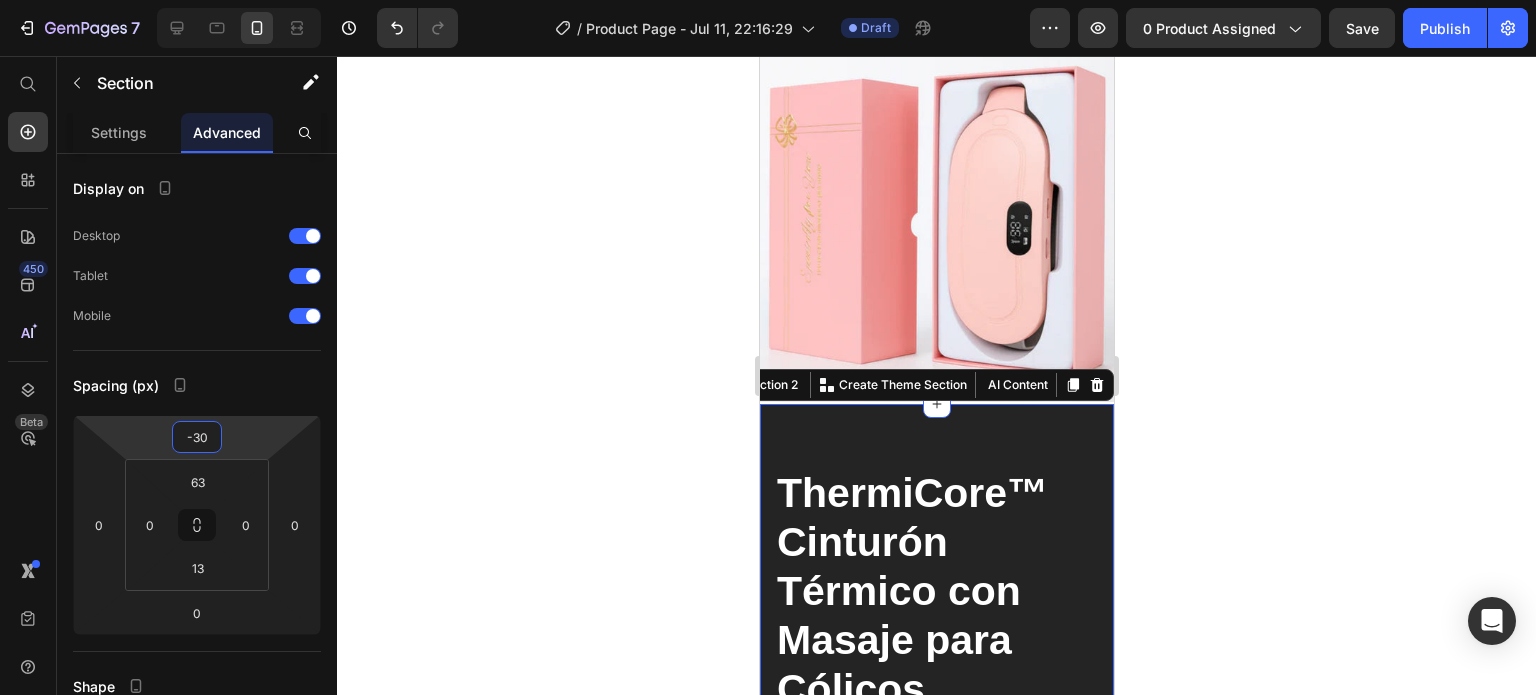 type on "-30" 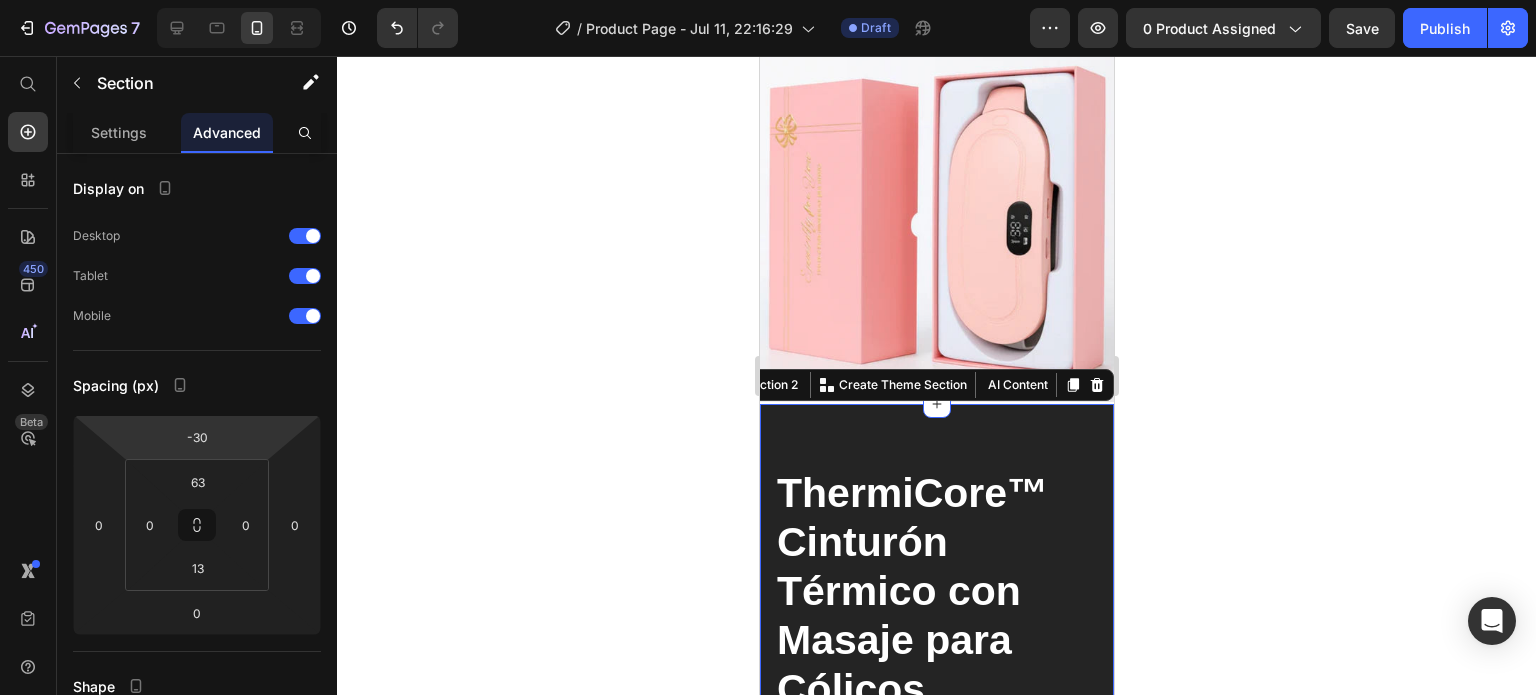 click 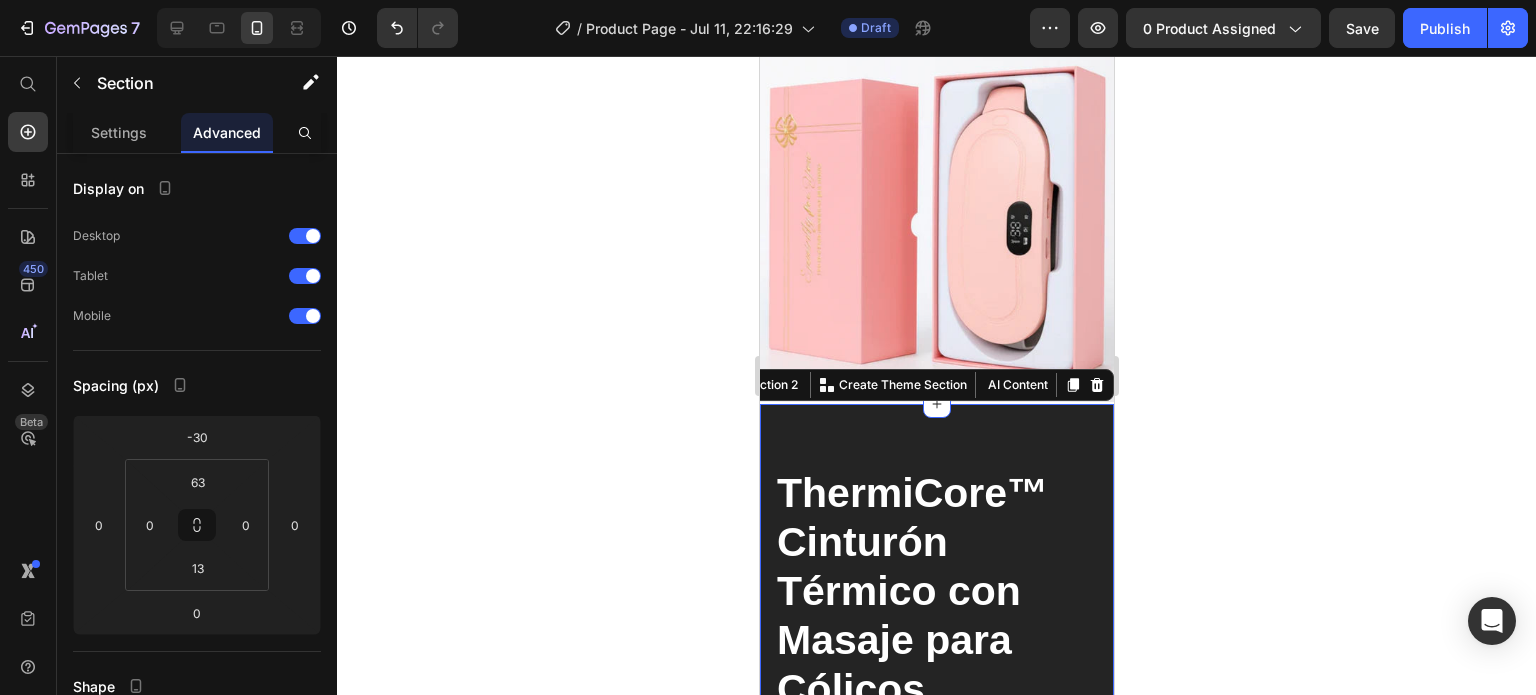 click on "ThermiCore™ Cinturón Térmico con Masaje para Cólicos Product Title combo 3 boxes: Text block $0,00 Product Price Row       Icon Comprehensive nutritional support covering 5 critical areas of health Text block       Icon Gluten- and dairy-free, paleo, keto and vegan-friendly Text block       Icon Manufactured in a Good Manufacturing Practice (GMP) Certified Text block Icon List Out of stock Product Cart Button         Icon 60 Day Money-Back Guarantee Text block Row Image
Drop element here Row Product Section 2   You can create reusable sections Create Theme Section AI Content Write with GemAI What would you like to describe here? Tone and Voice Persuasive Product Show more Generate" at bounding box center (936, 935) 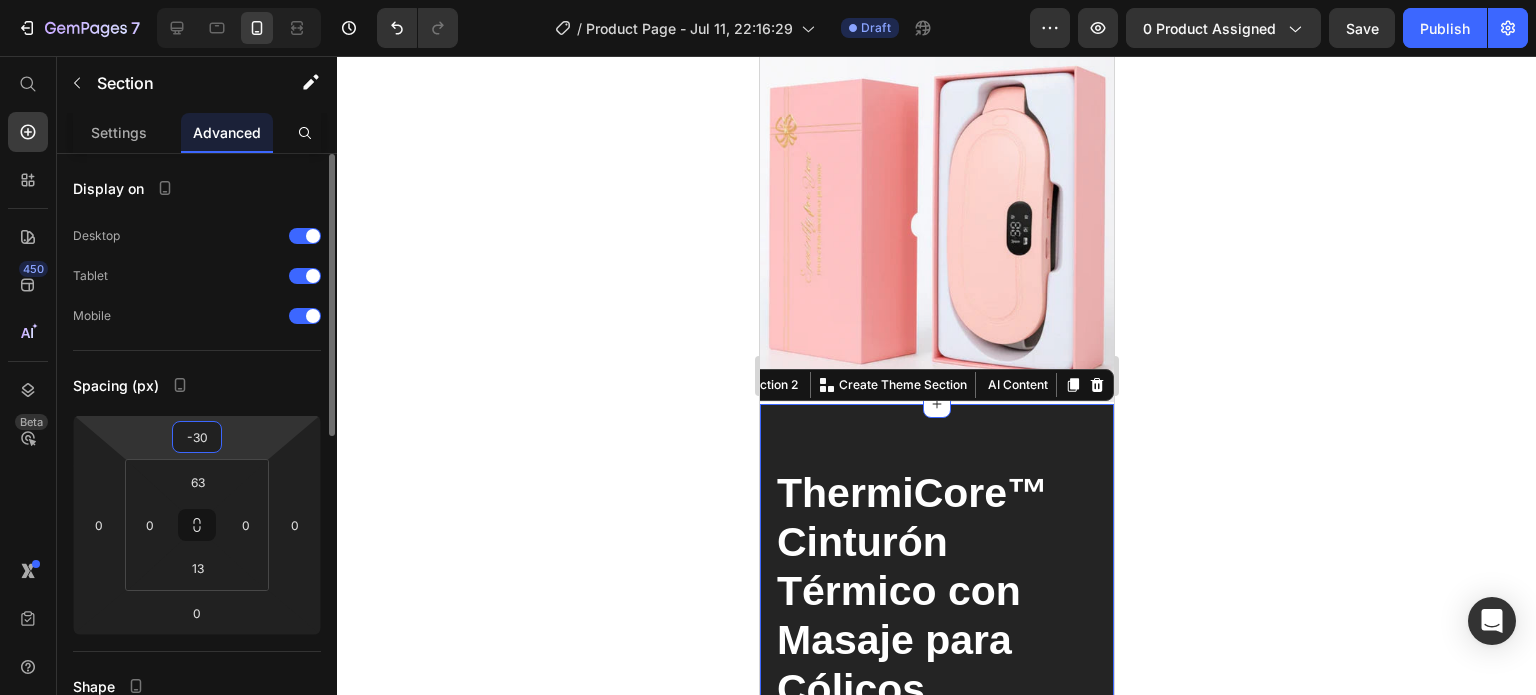 click on "-30" at bounding box center [197, 437] 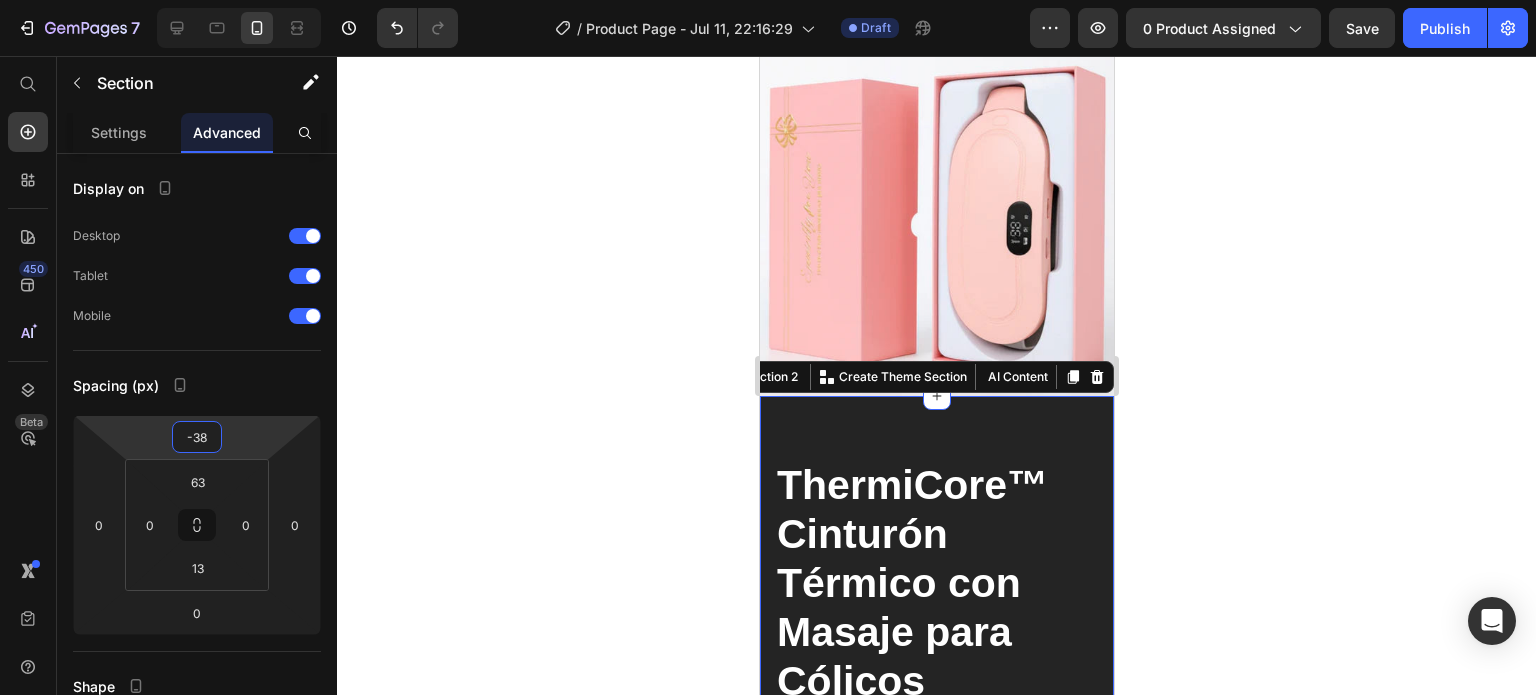 type on "-38" 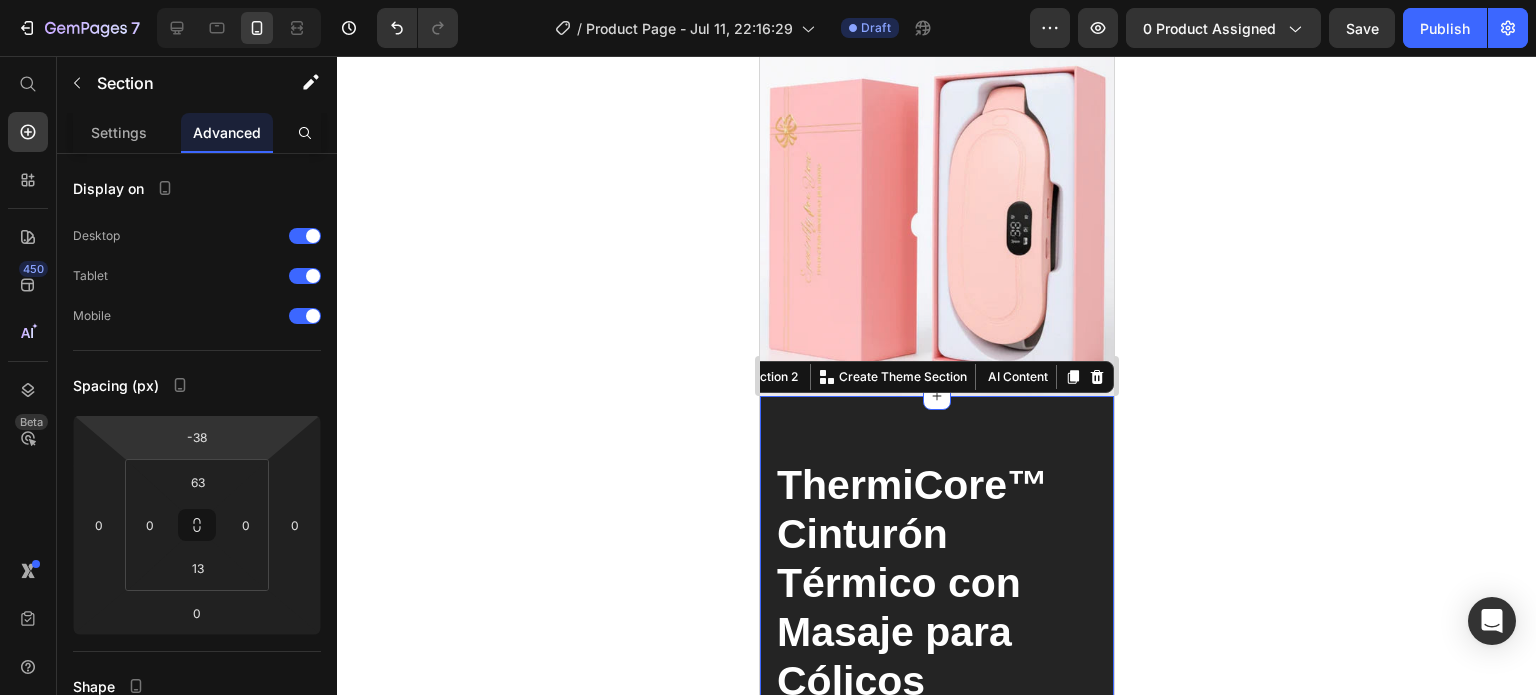 click 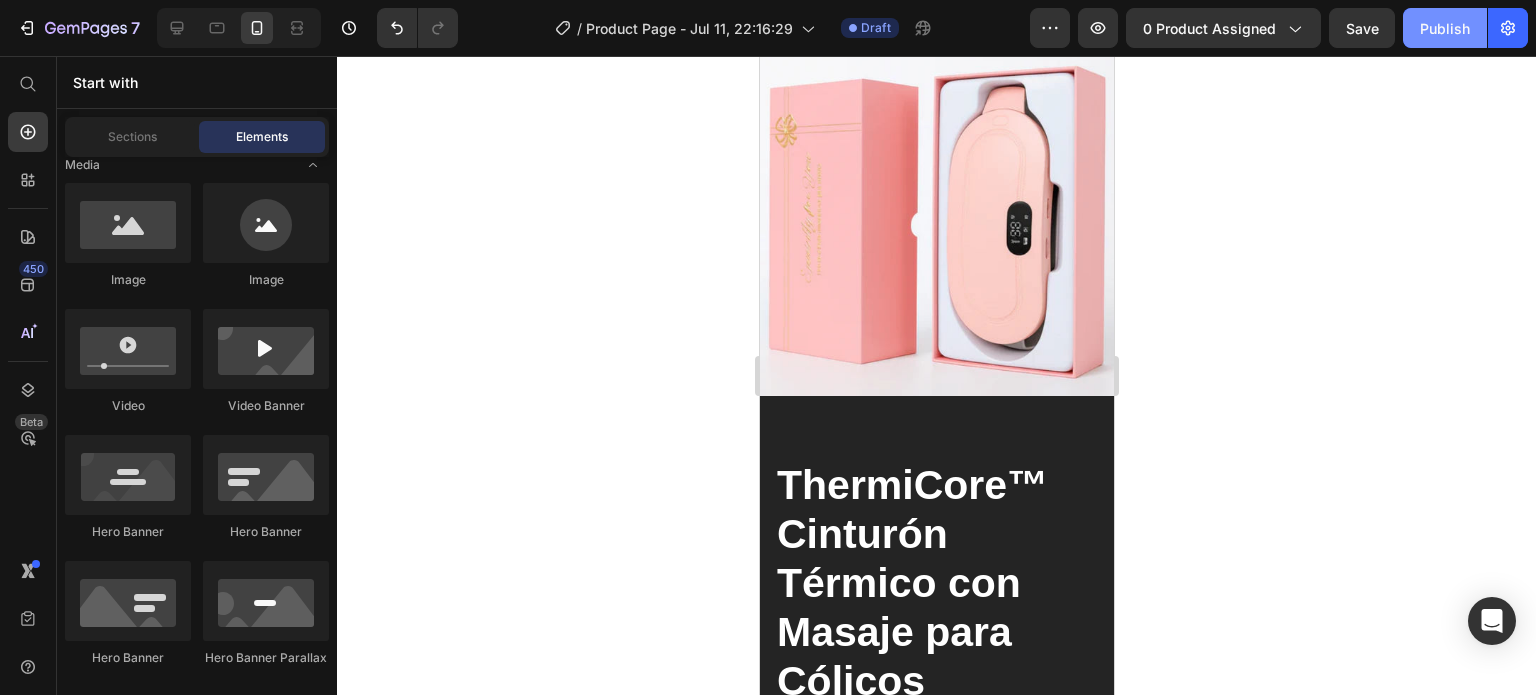 click on "Publish" at bounding box center (1445, 28) 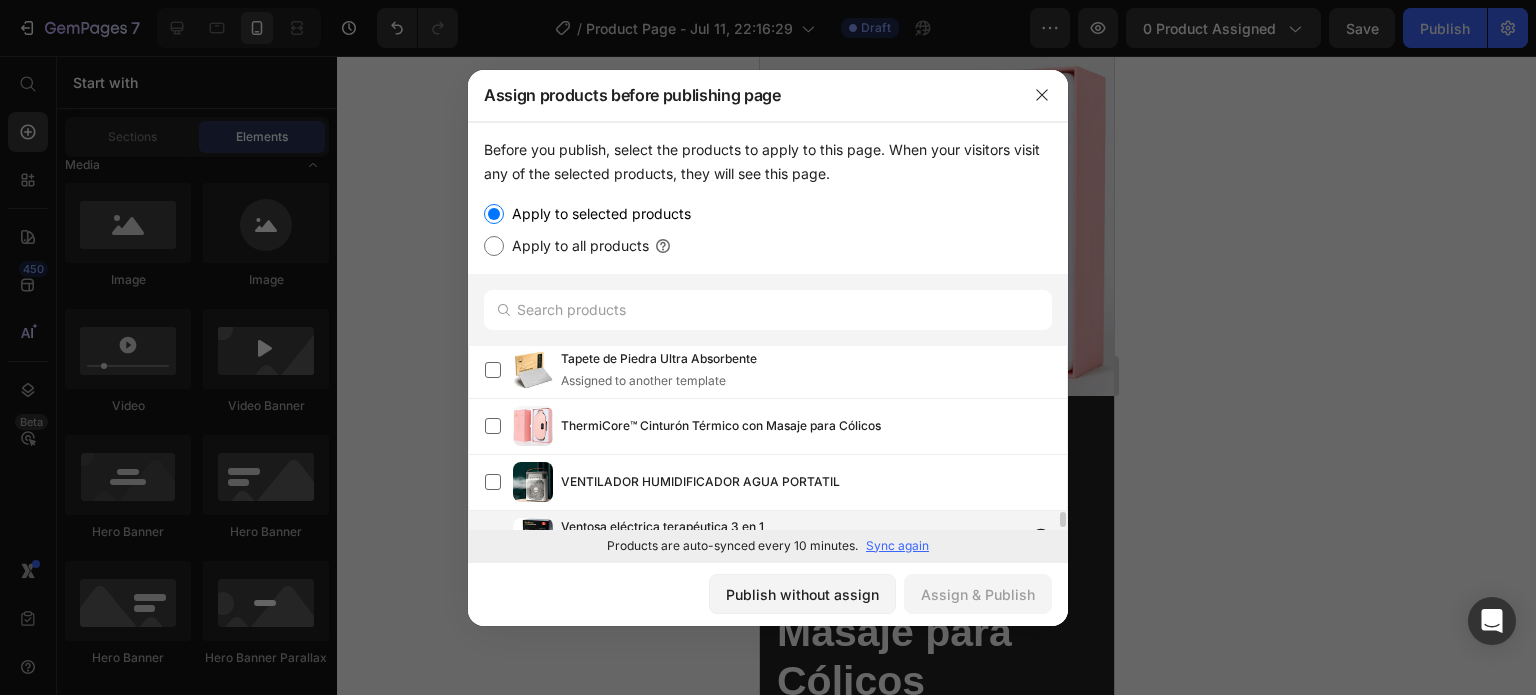 scroll, scrollTop: 1902, scrollLeft: 0, axis: vertical 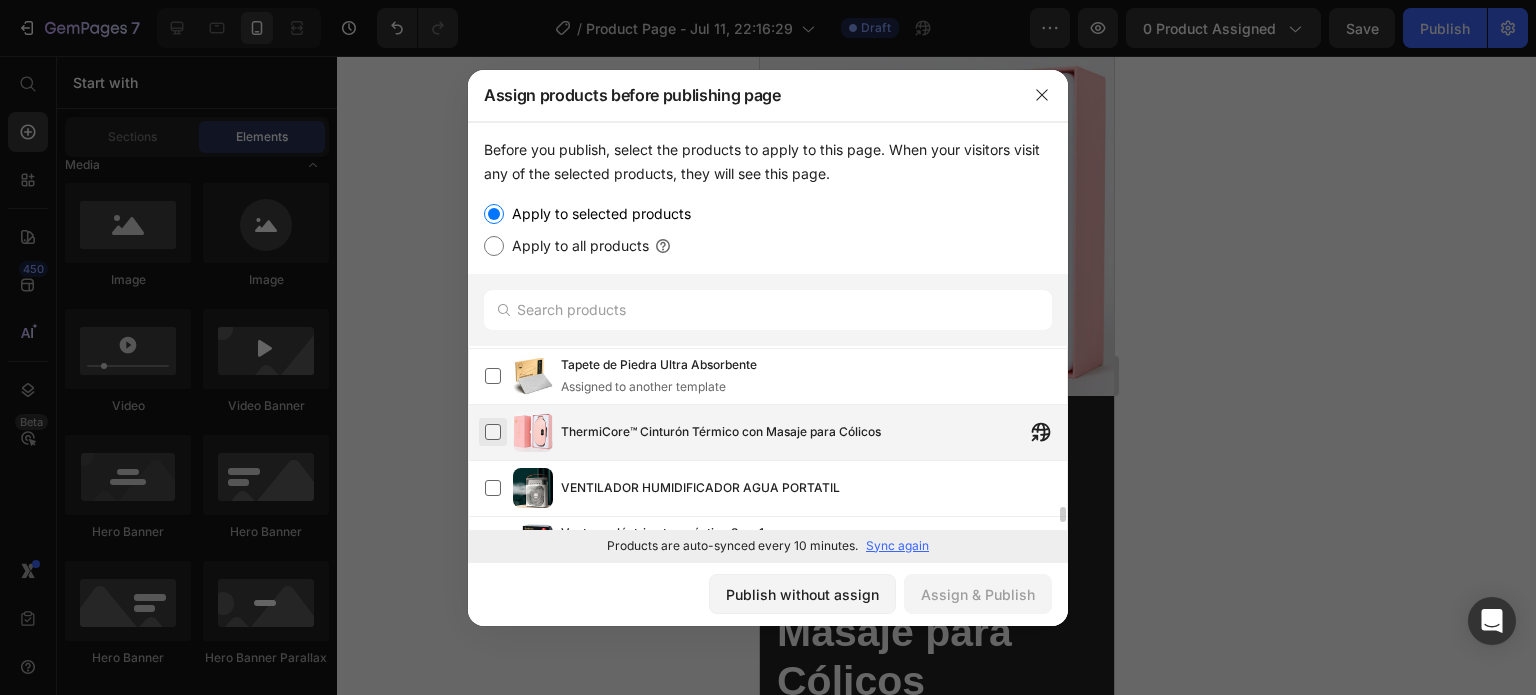 click at bounding box center [493, 432] 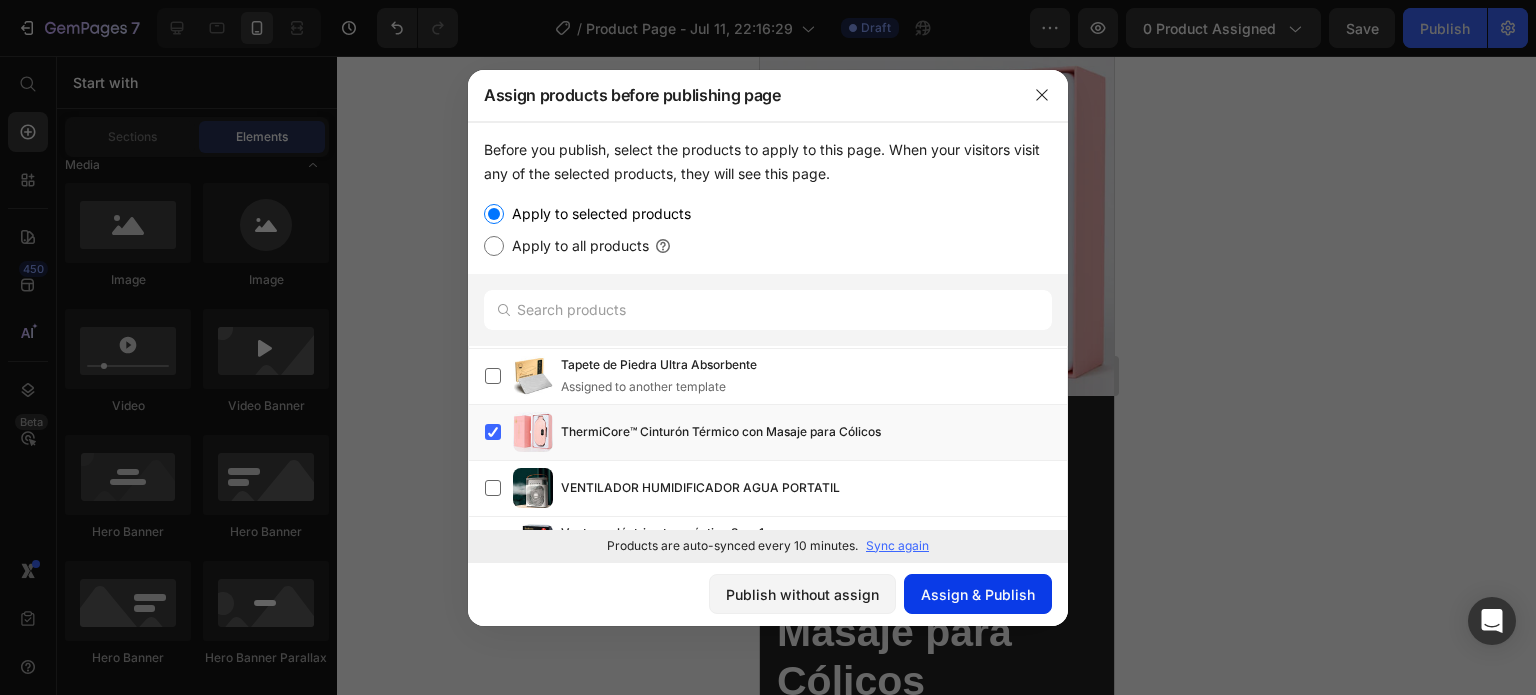 click on "Assign & Publish" at bounding box center (978, 594) 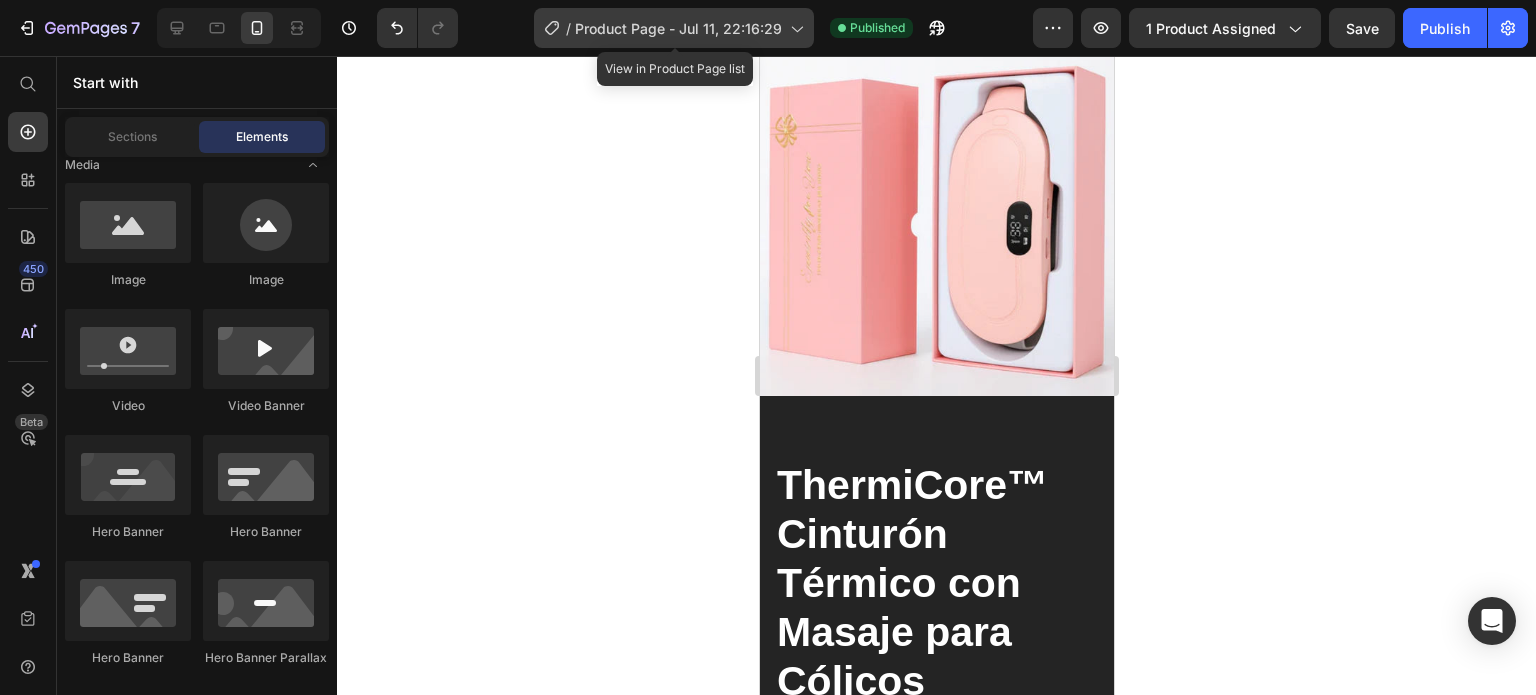 click on "Product Page - Jul 11, 22:16:29" at bounding box center (678, 28) 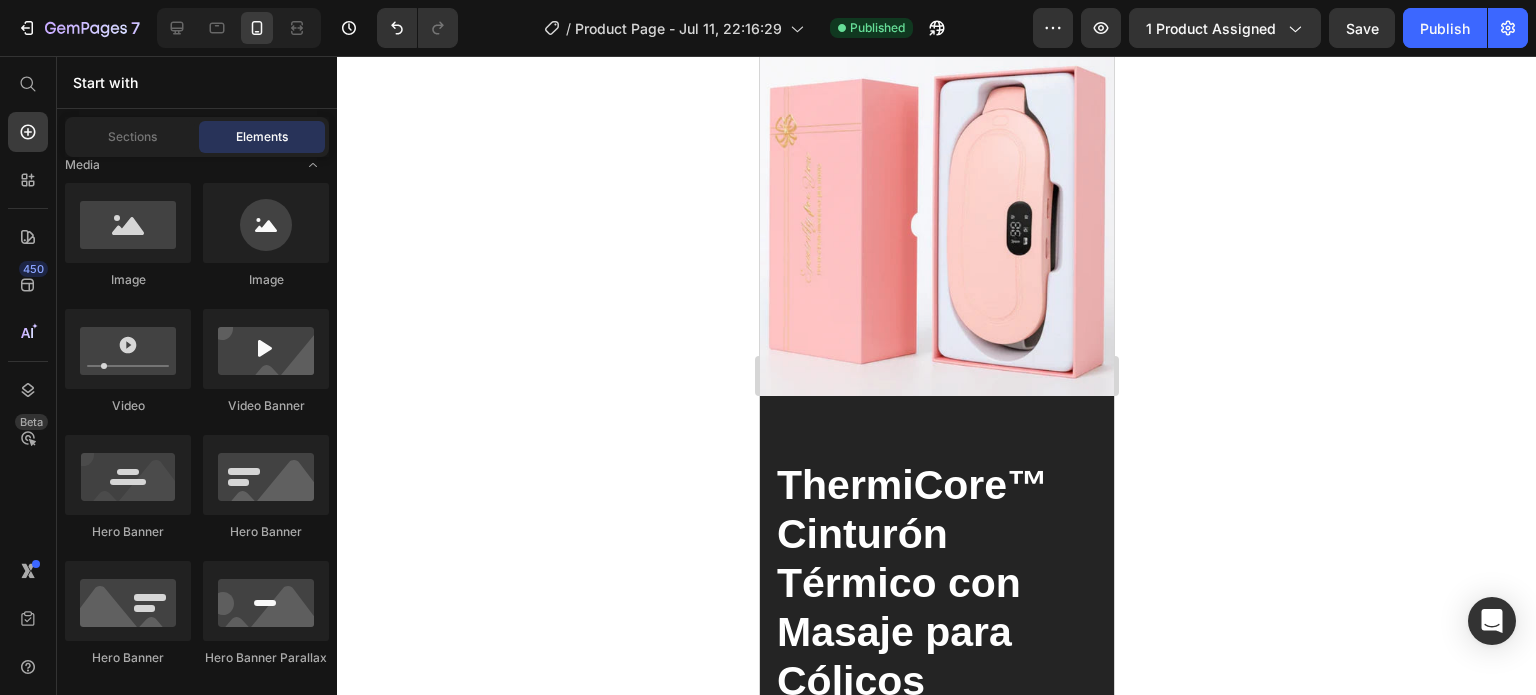 click on "/  Product Page - [DATE], [TIME] Published" 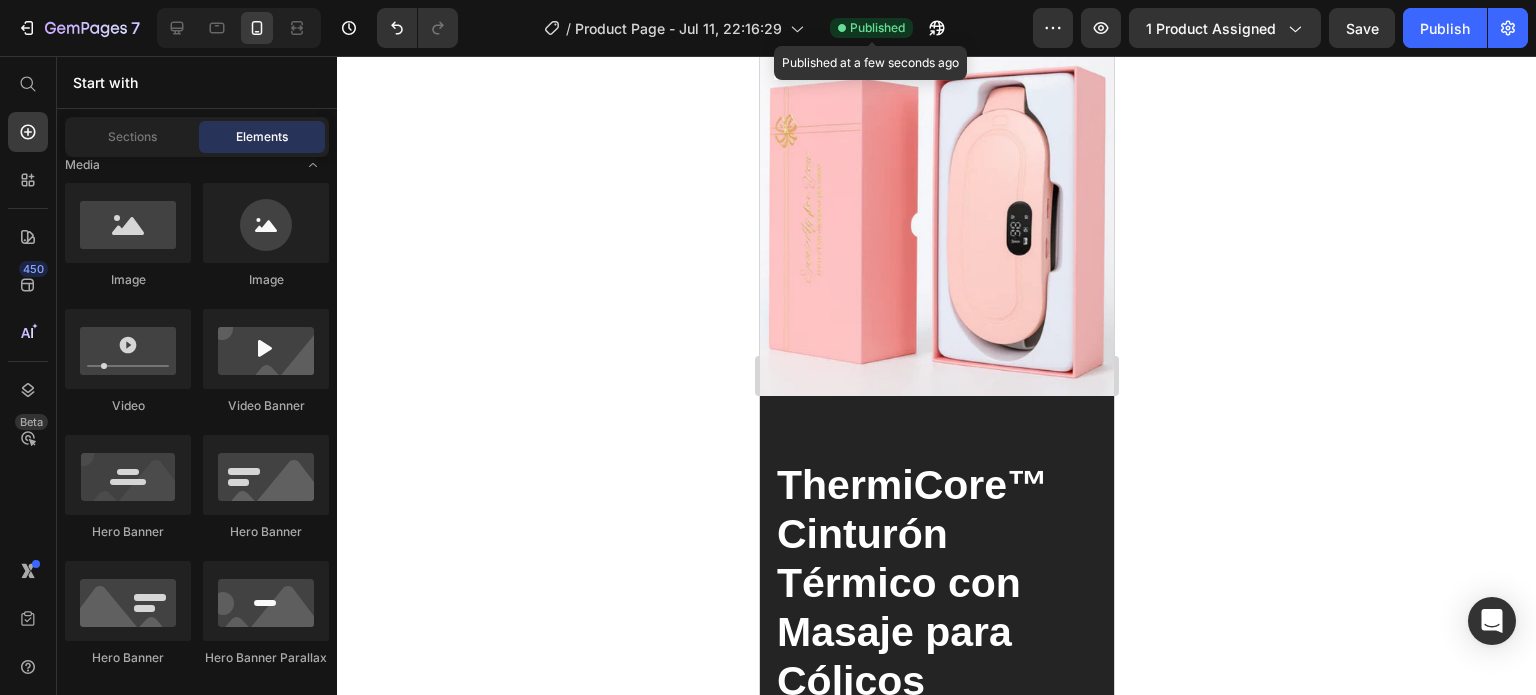 click 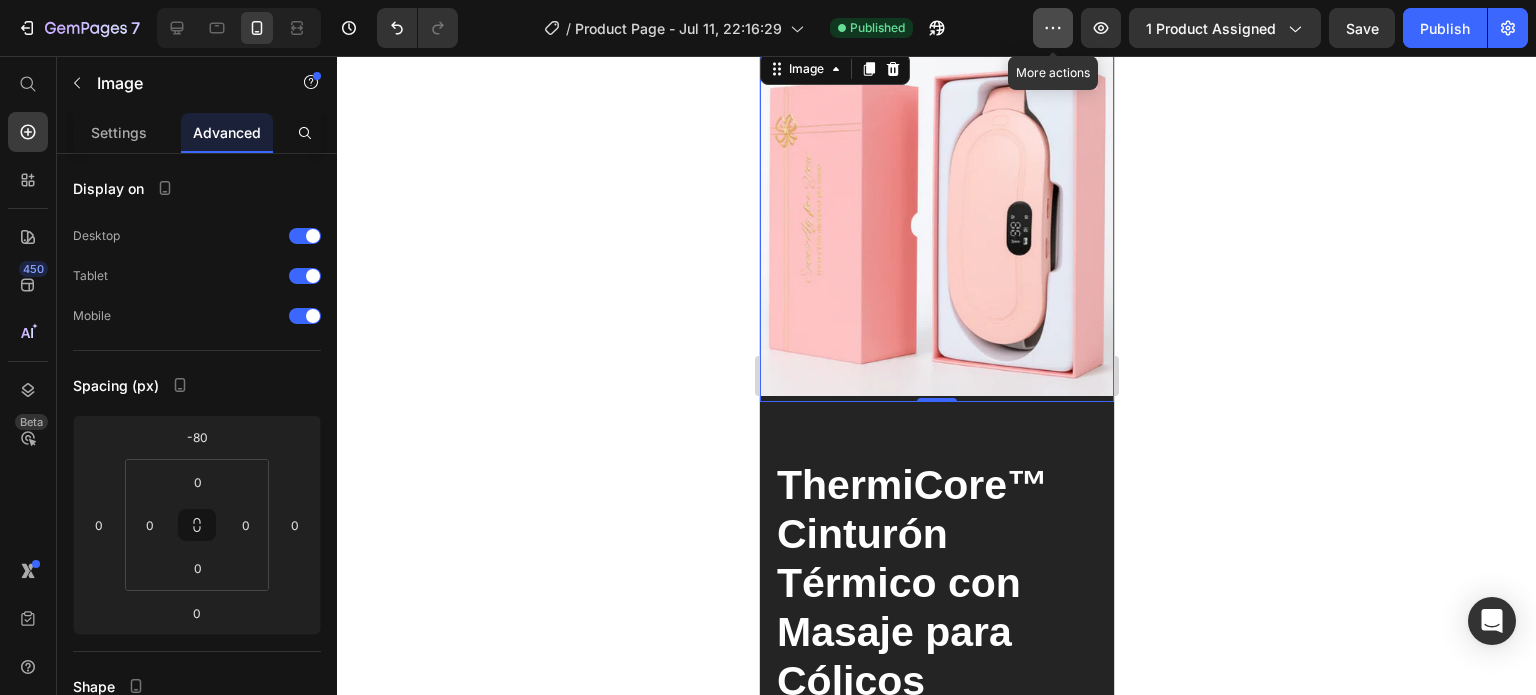 click 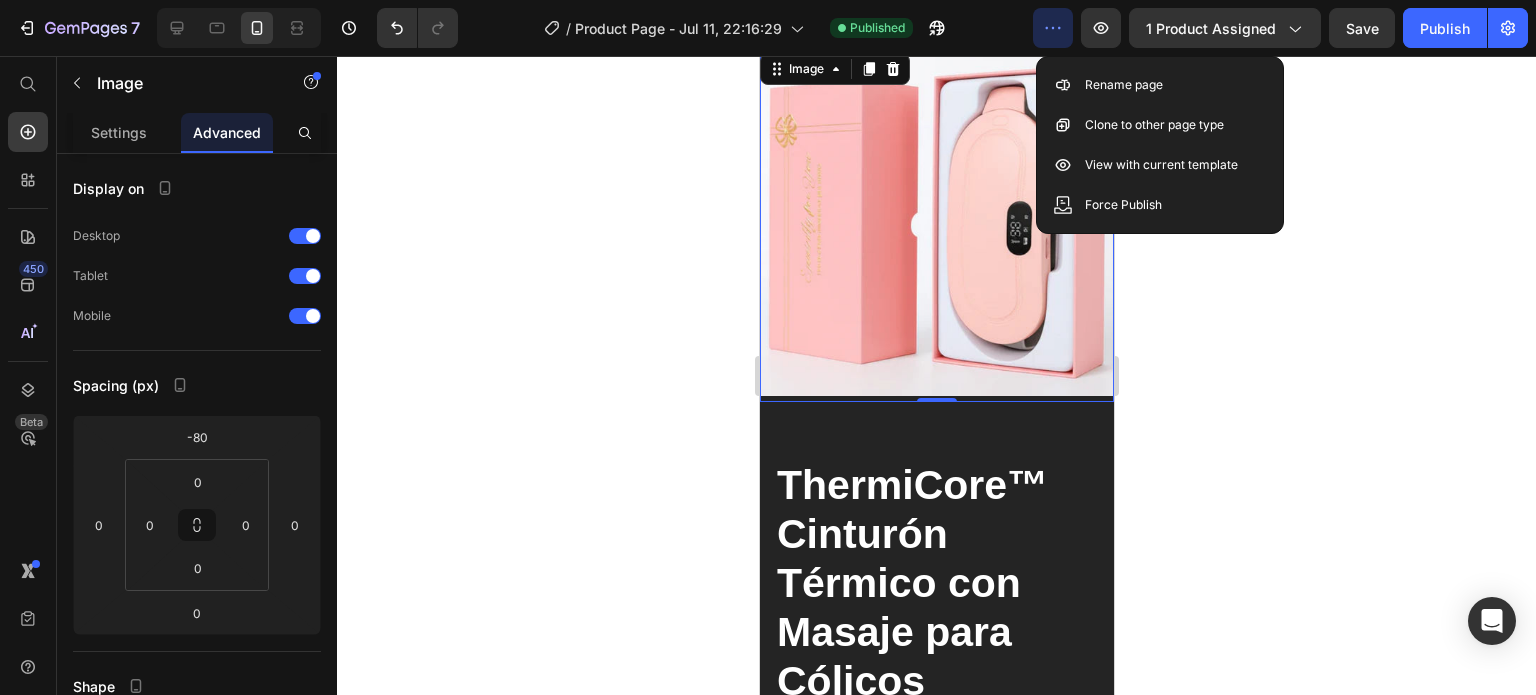 click 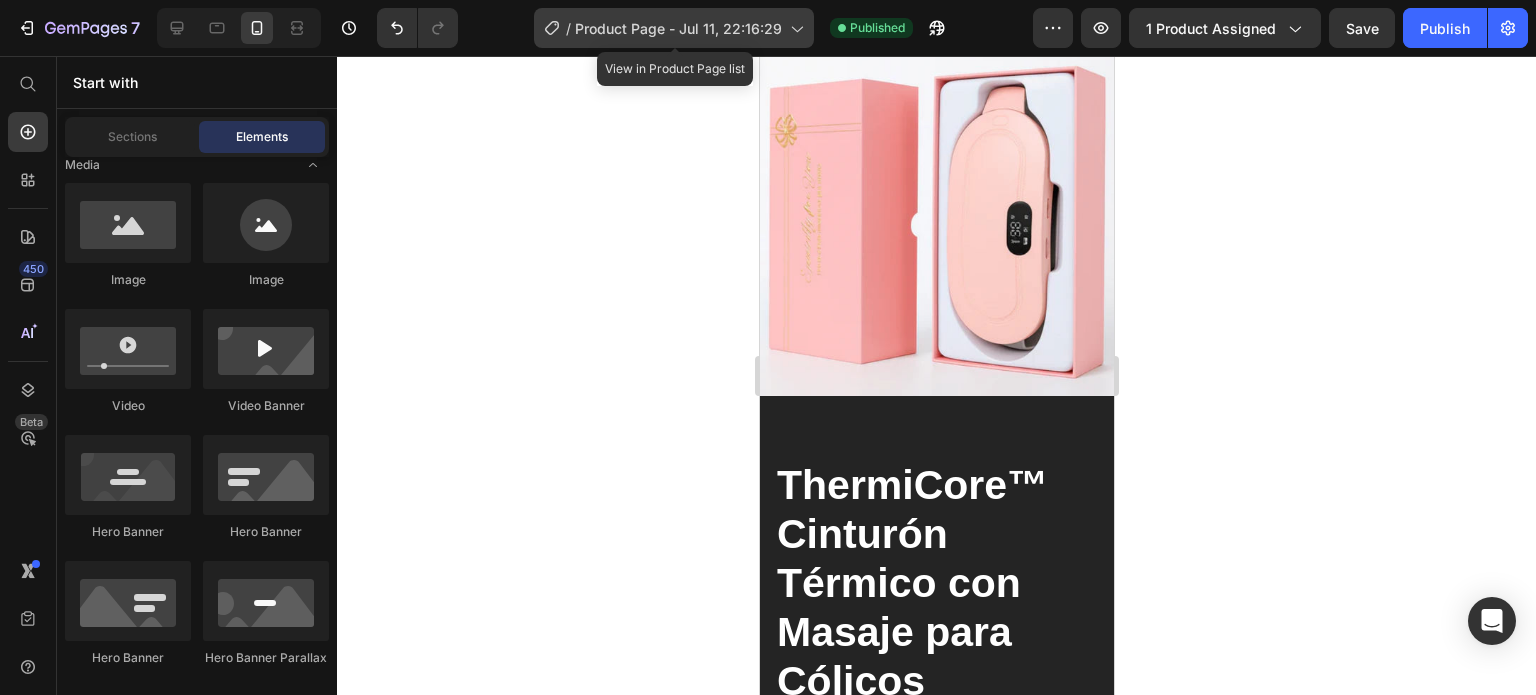 click on "/  Product Page - [DATE], [TIME] Published" 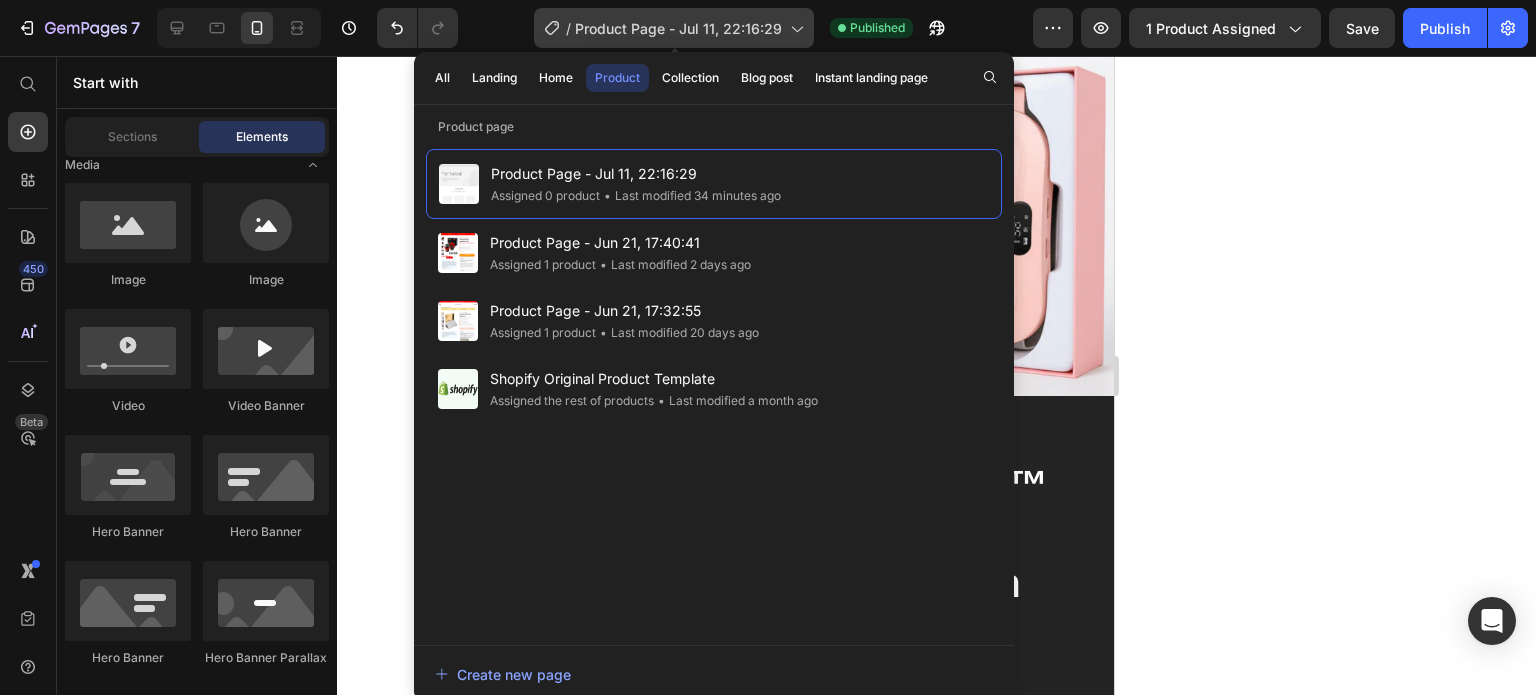 click 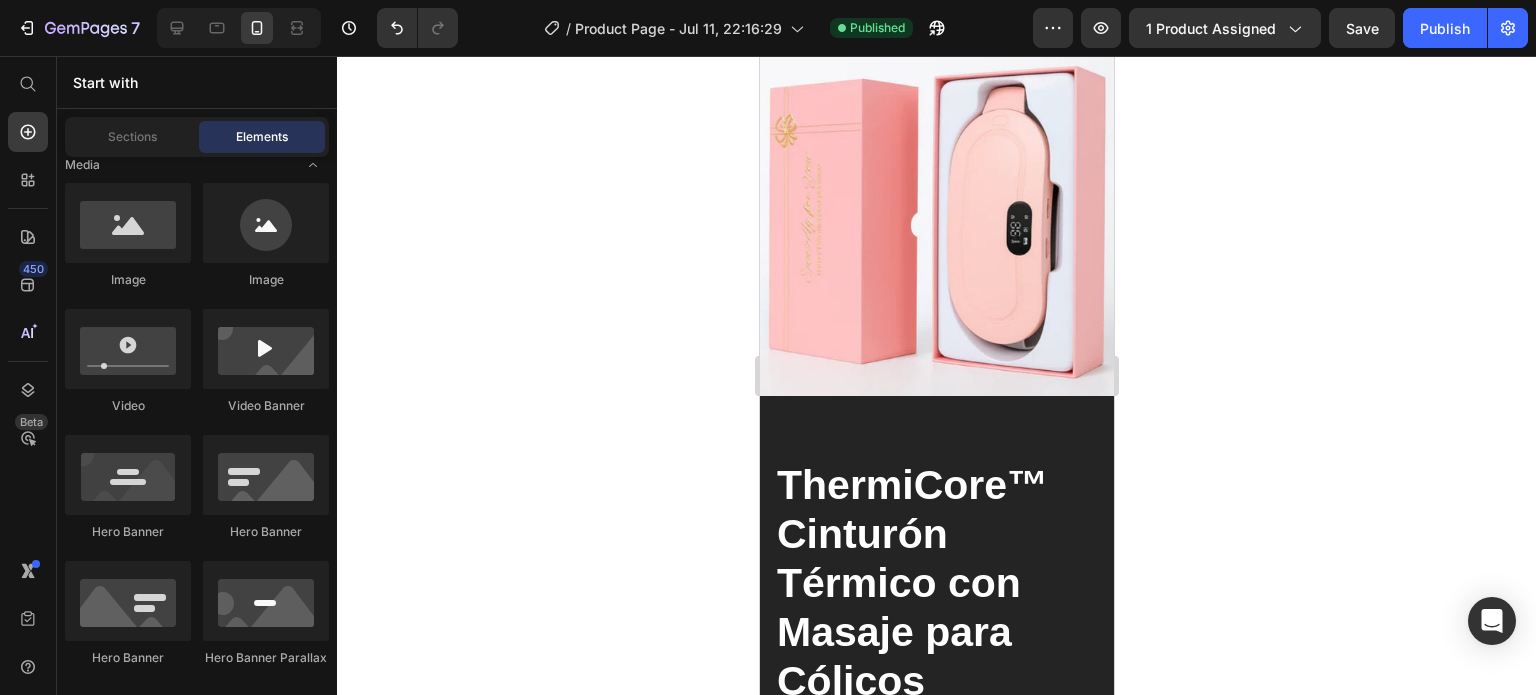 click 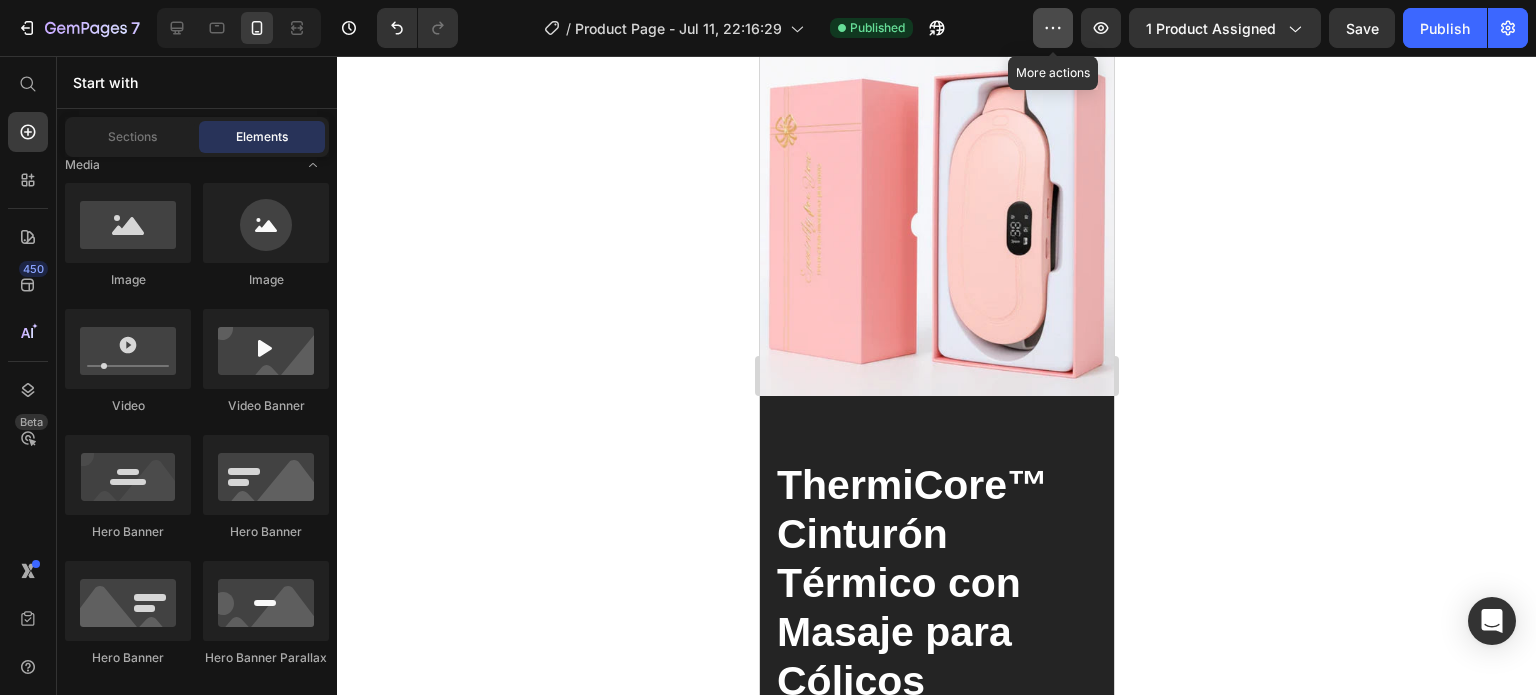click 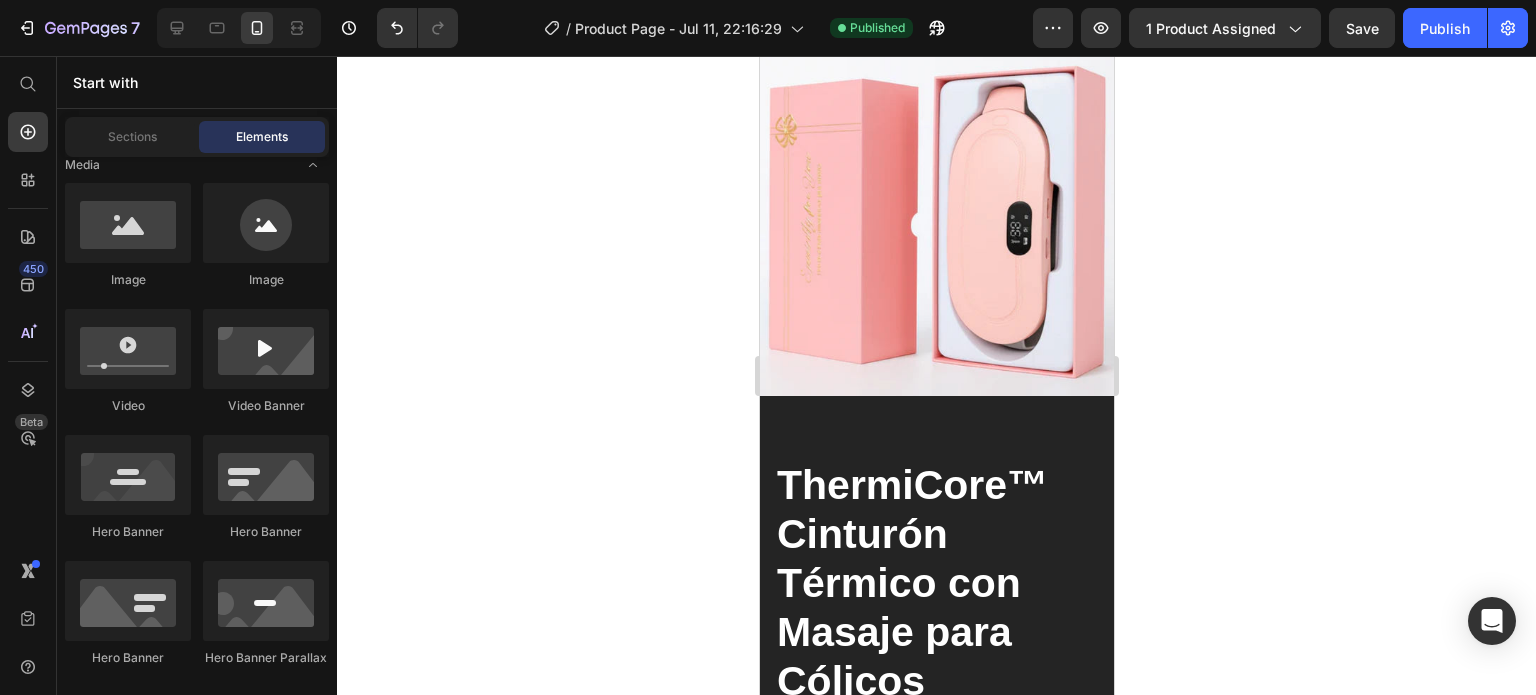 click 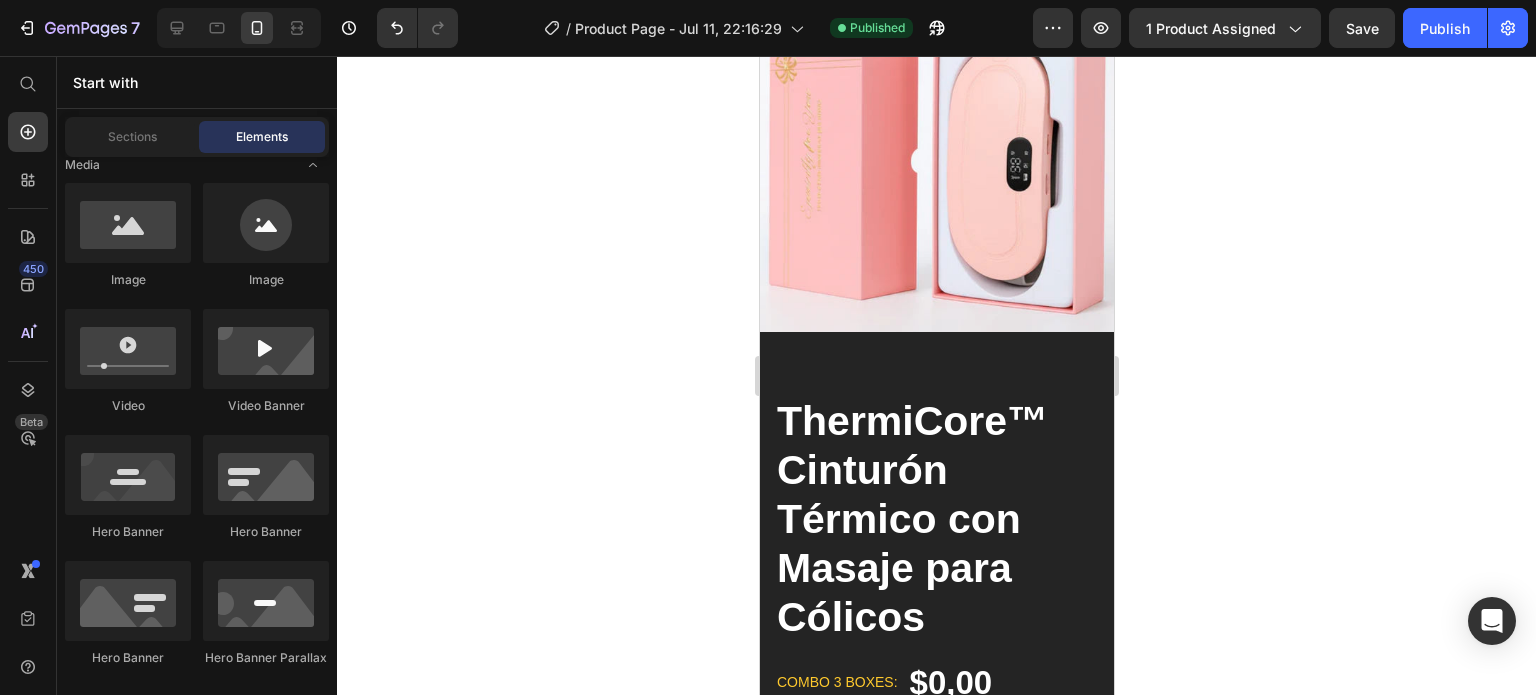 scroll, scrollTop: 0, scrollLeft: 0, axis: both 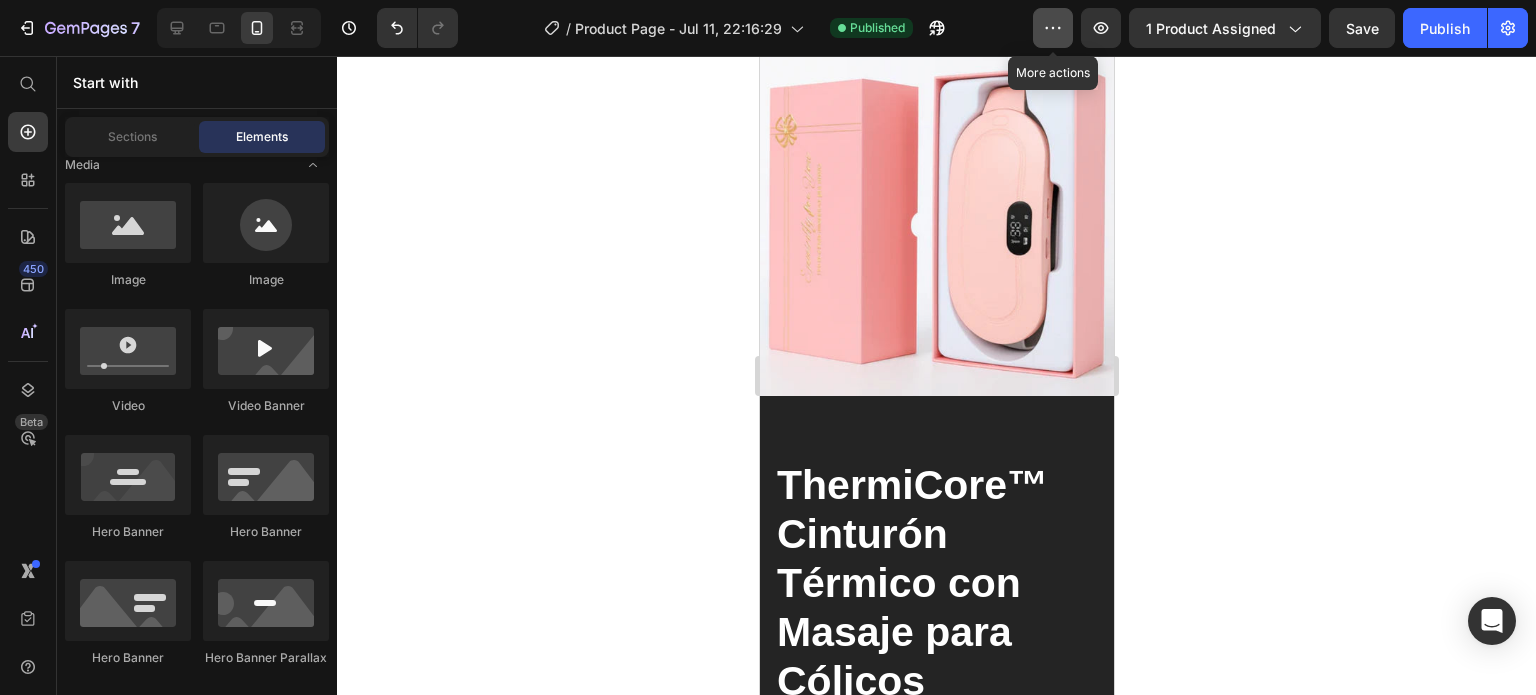 click 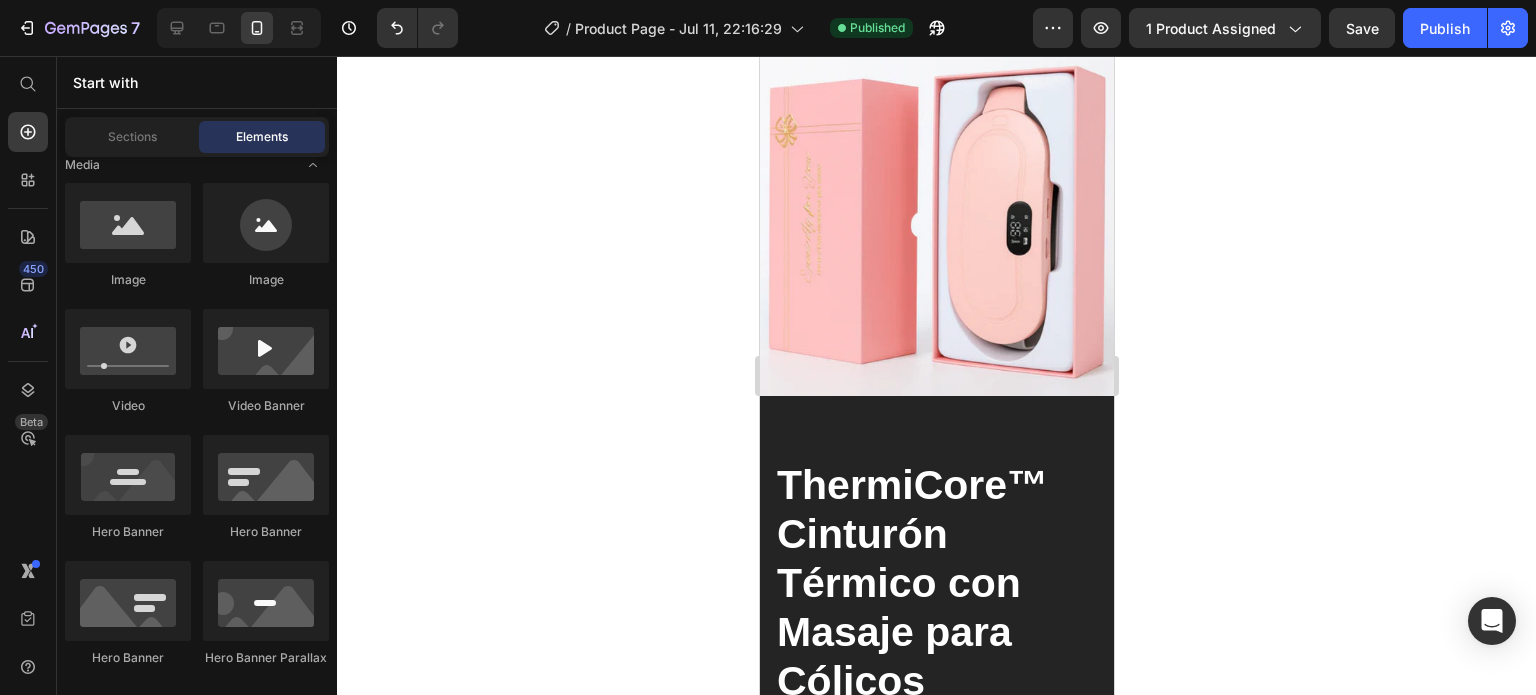 click 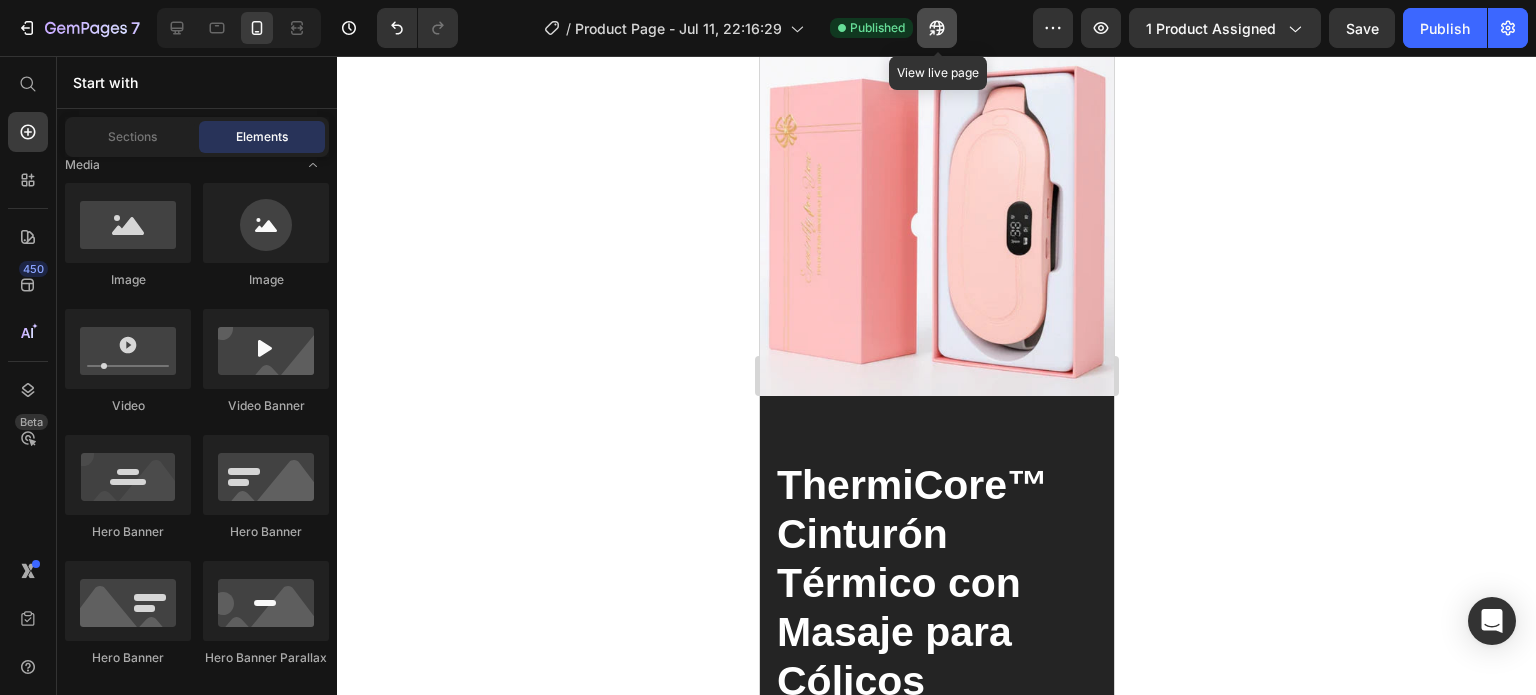 click 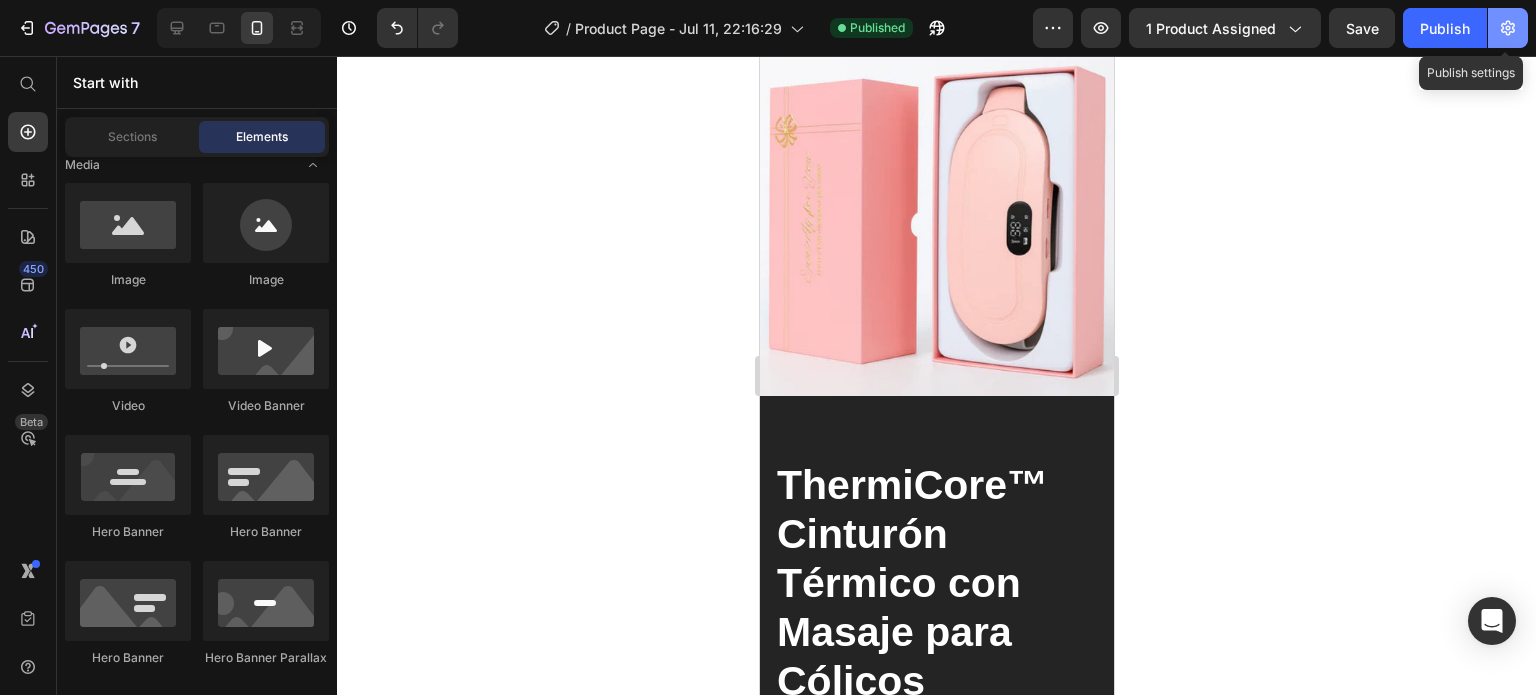 click 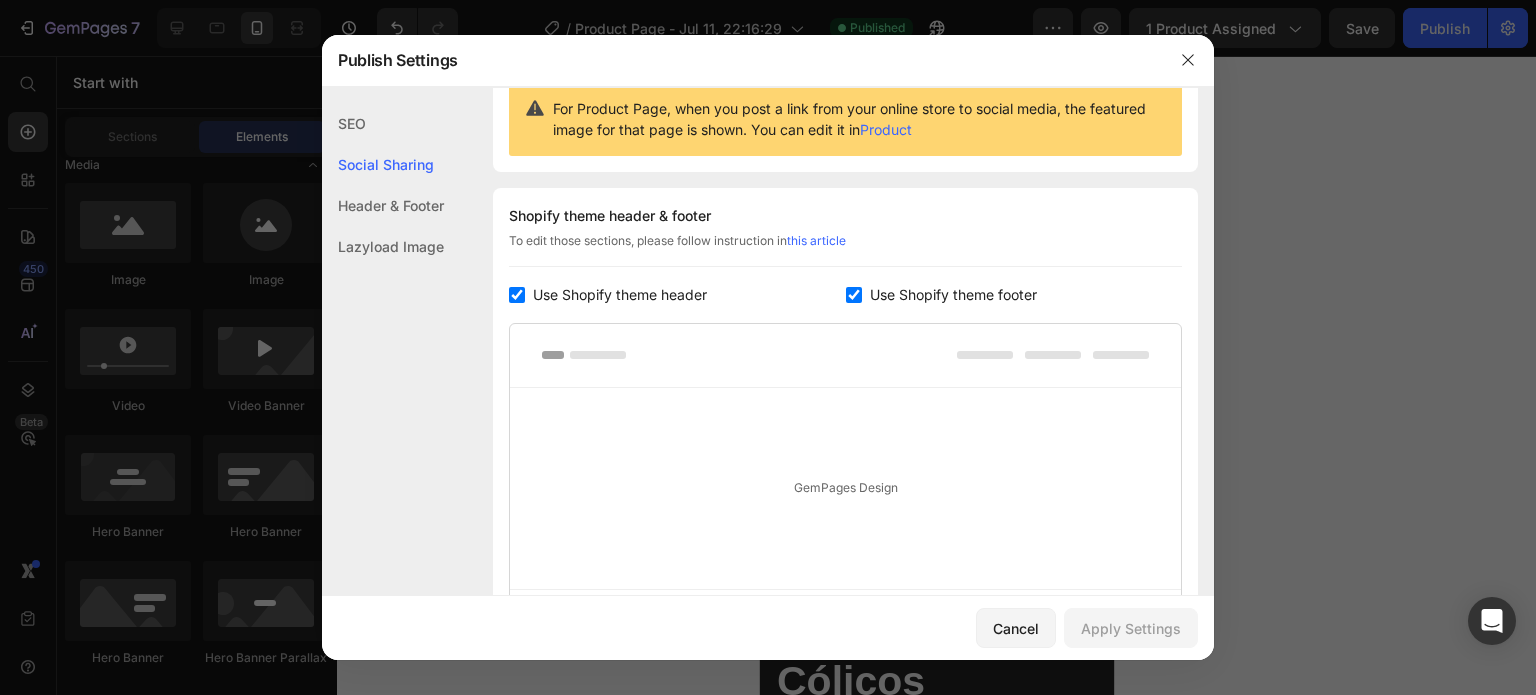 scroll, scrollTop: 212, scrollLeft: 0, axis: vertical 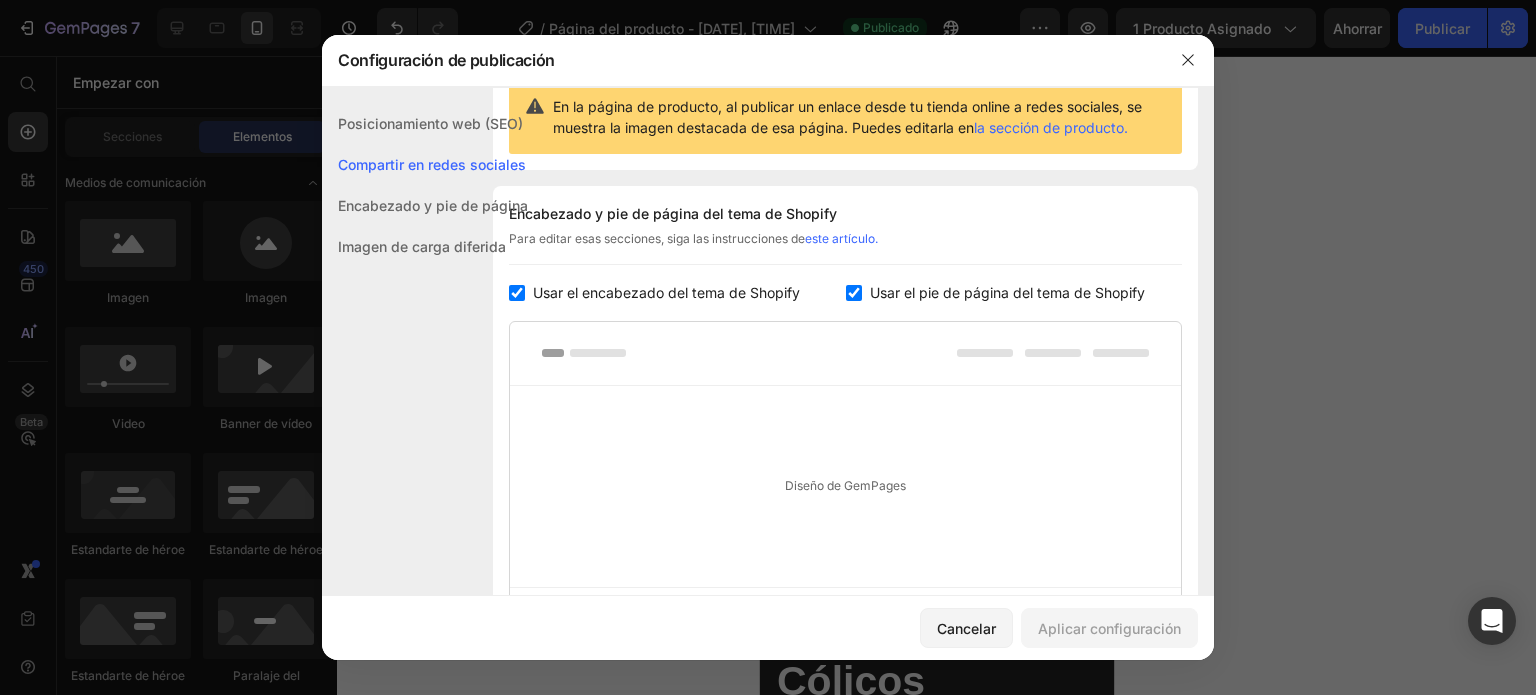 click at bounding box center [854, 293] 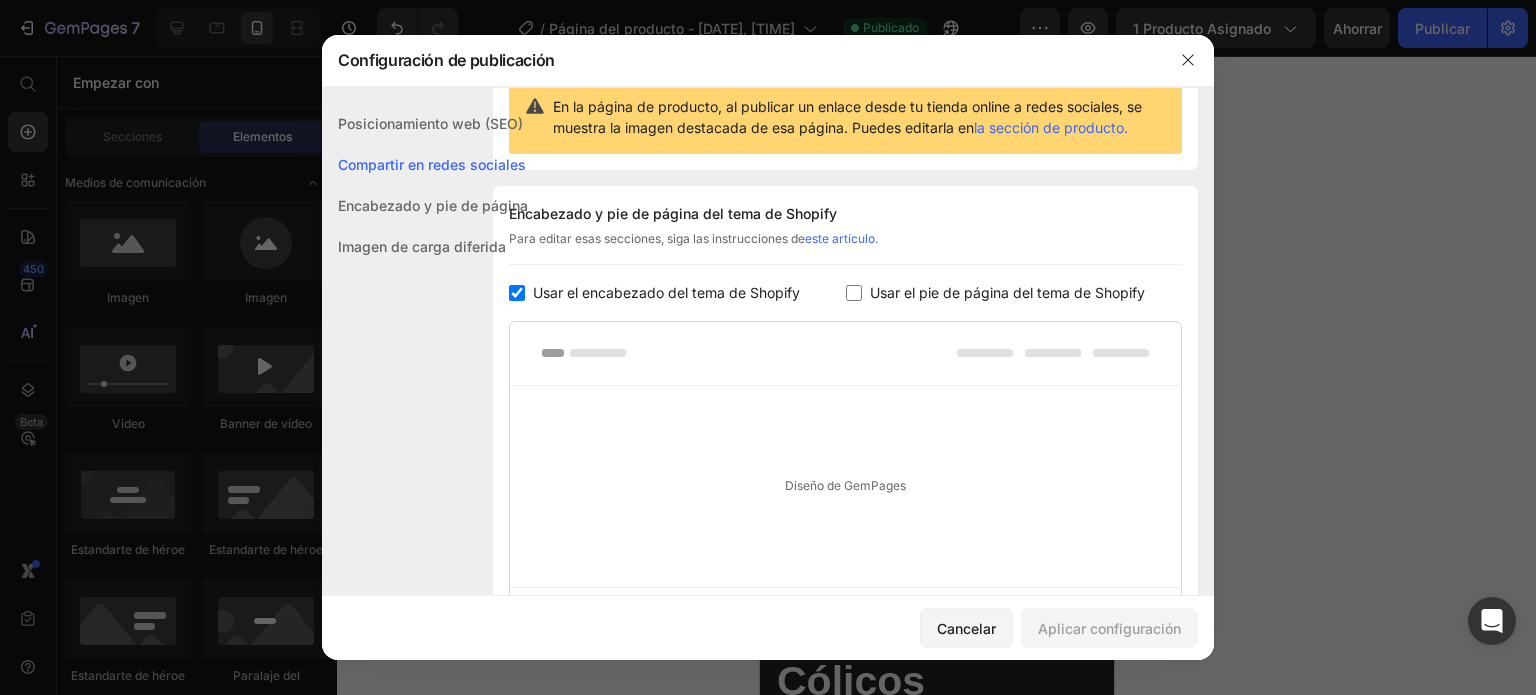 checkbox on "false" 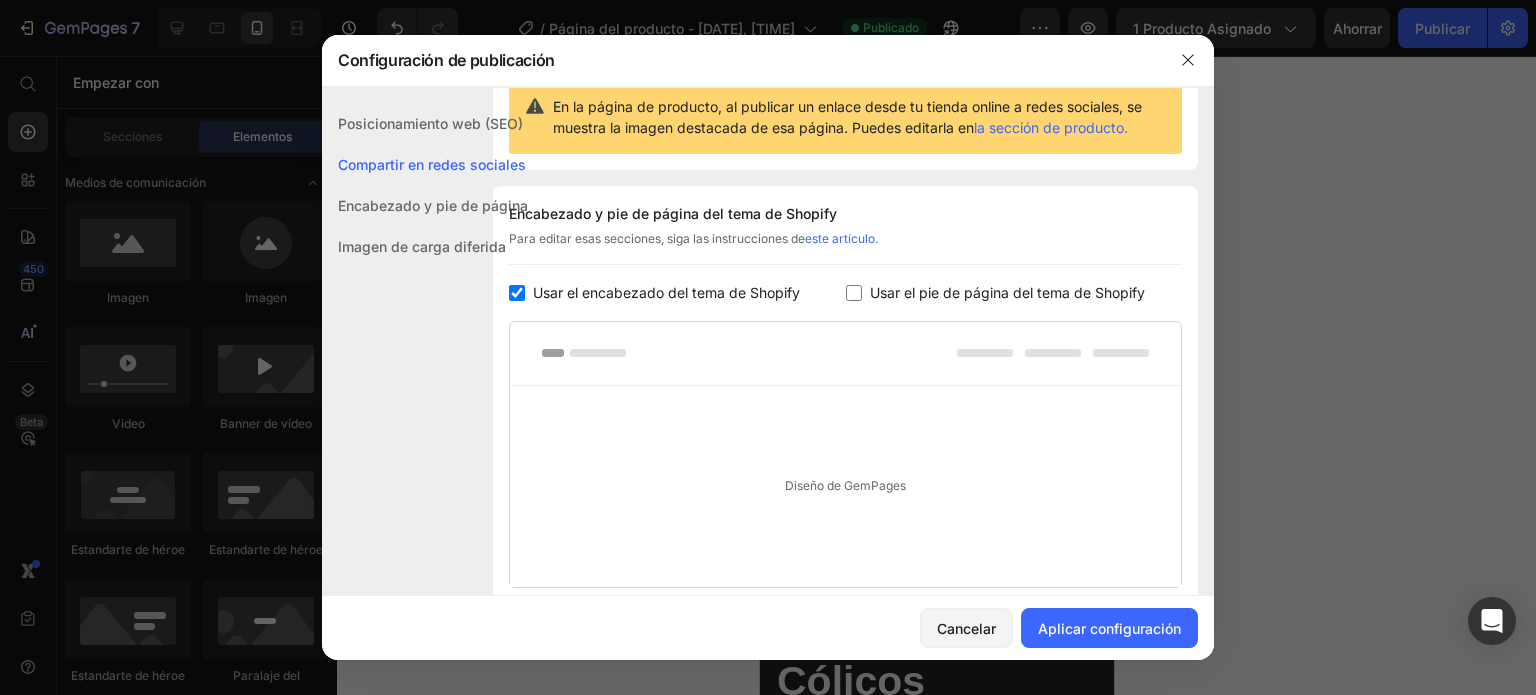 click at bounding box center [517, 293] 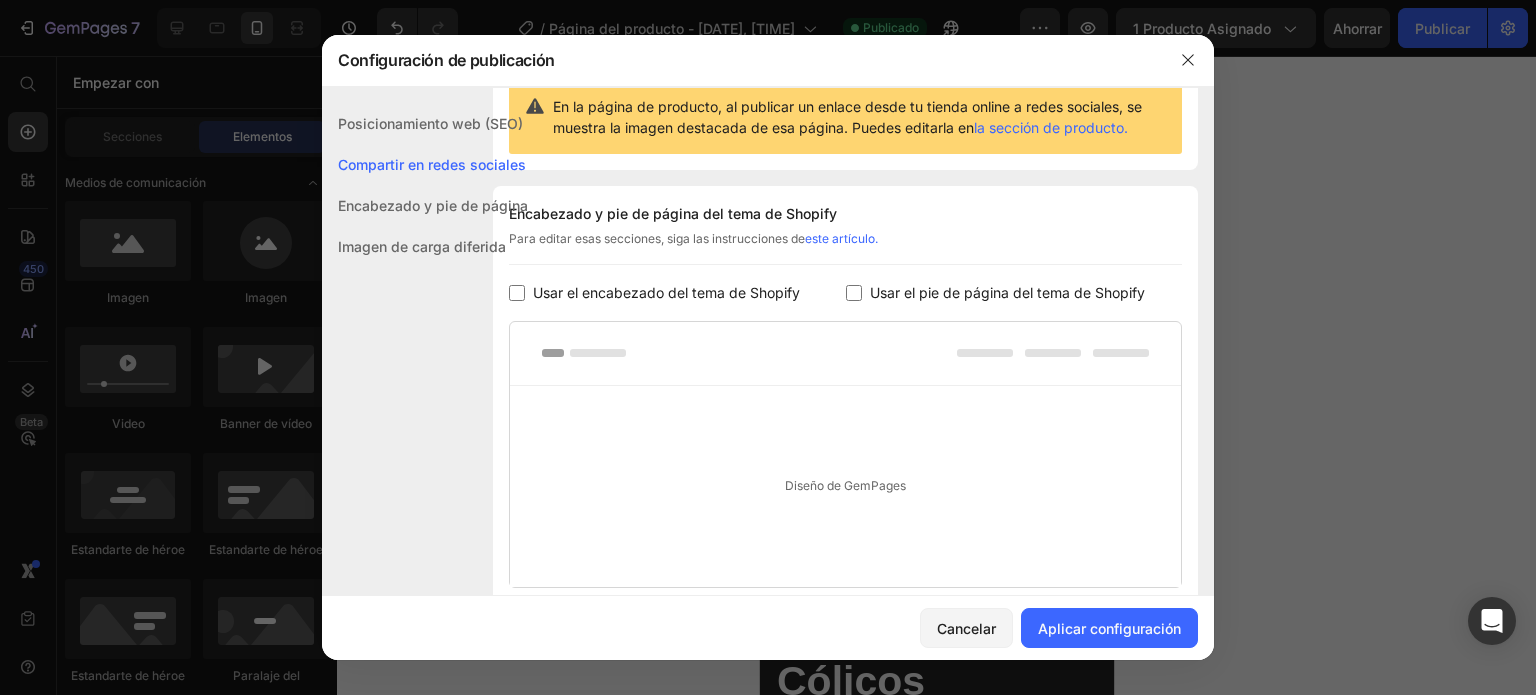checkbox on "false" 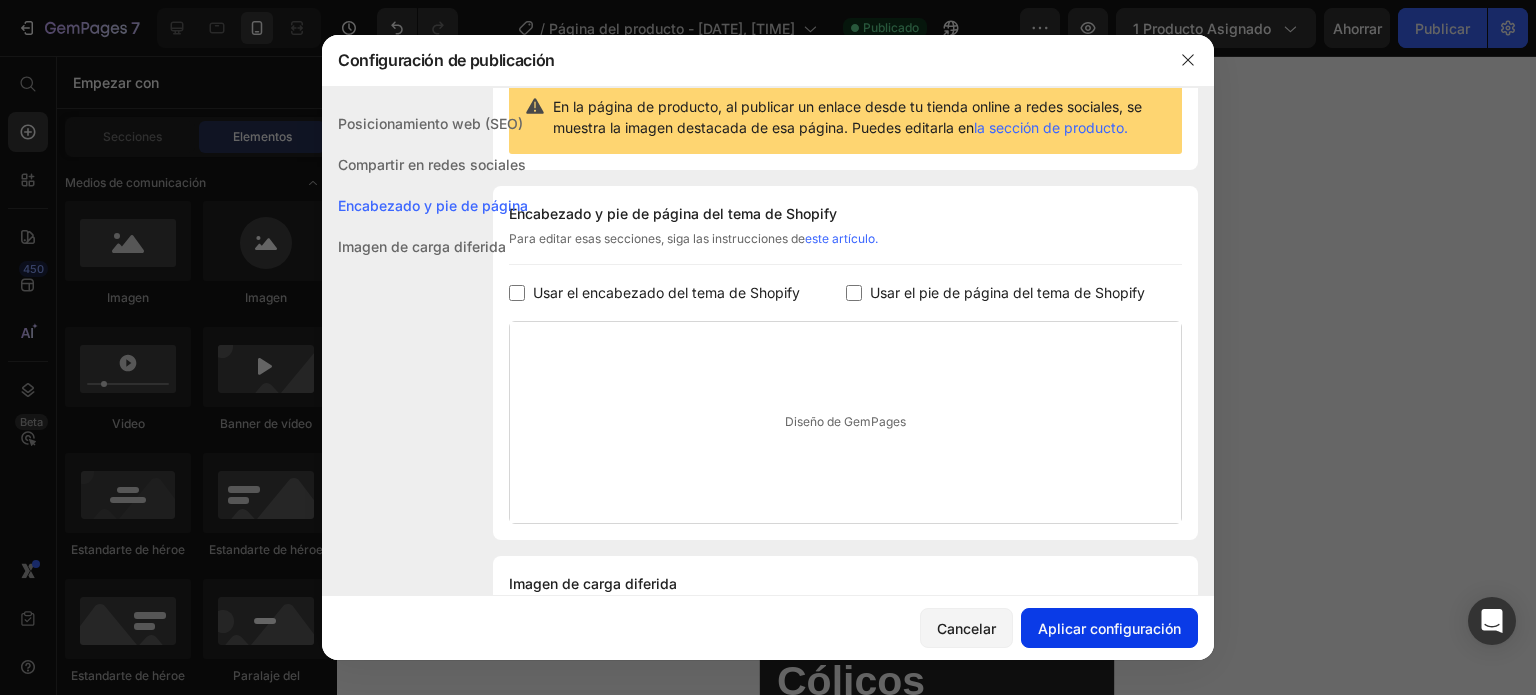 click on "Aplicar configuración" at bounding box center [1109, 628] 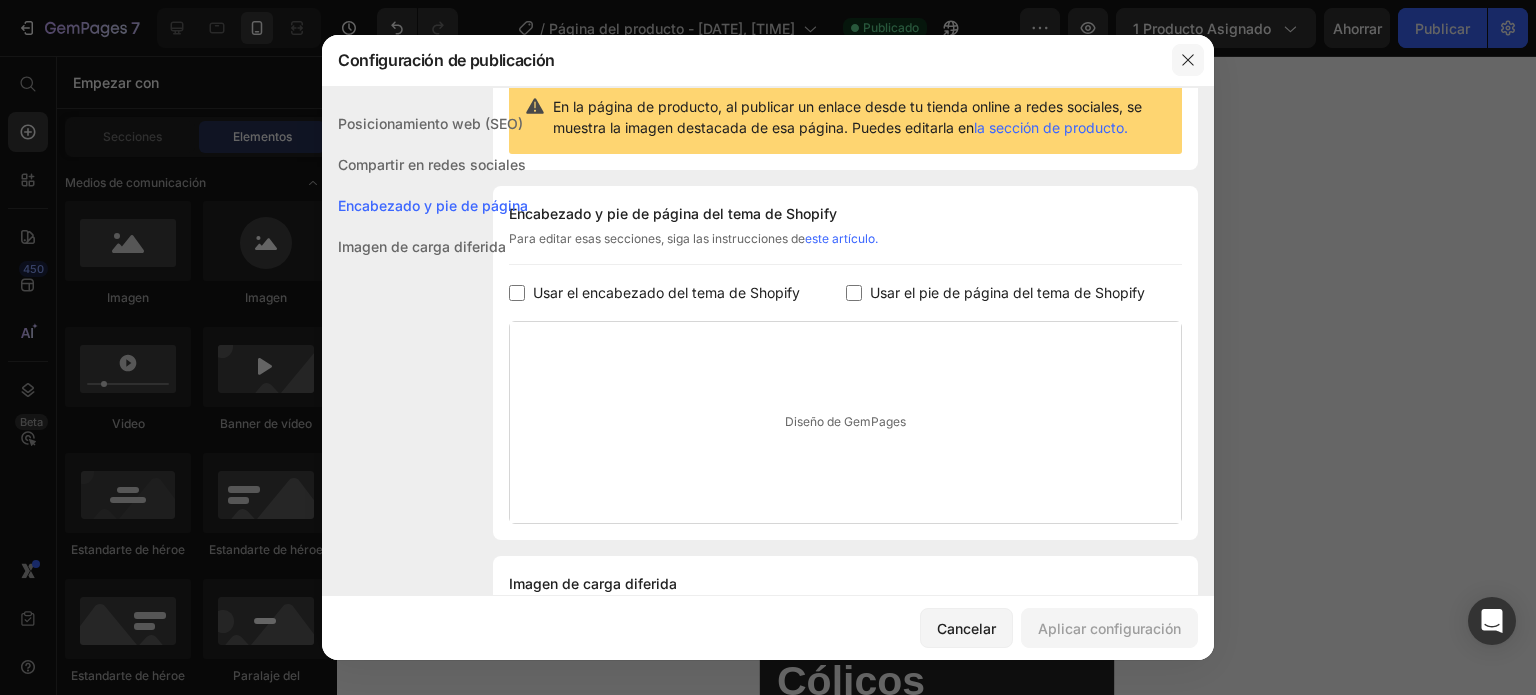 click 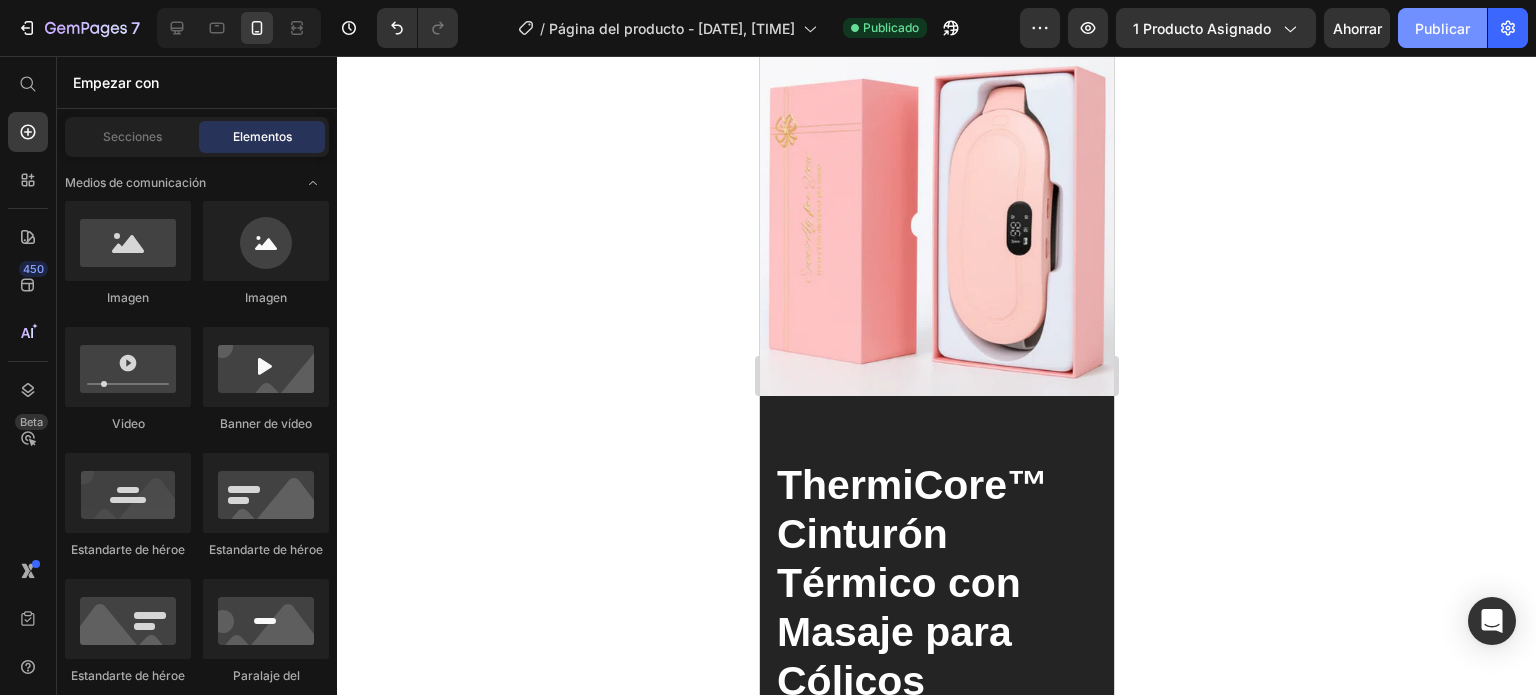 click on "Publicar" at bounding box center [1442, 28] 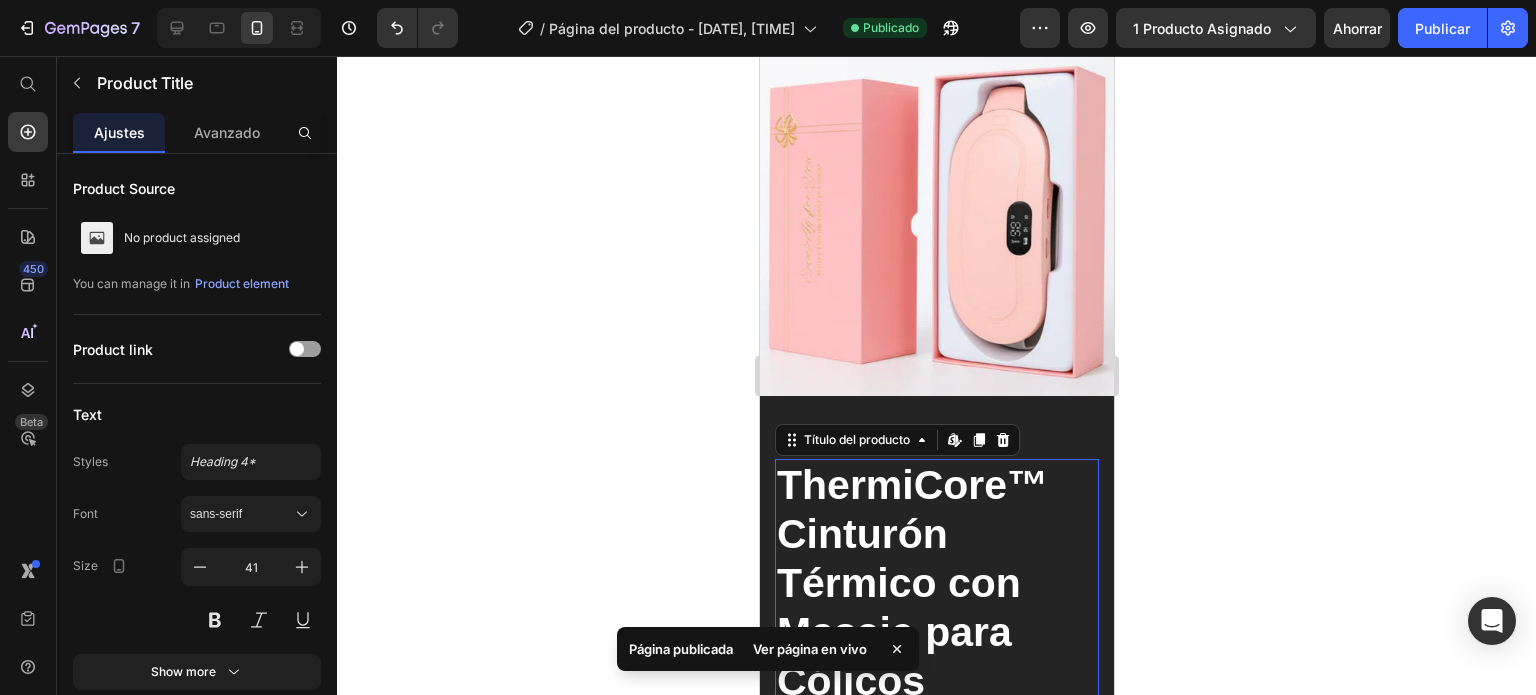 click on "ThermiCore™ Cinturón Térmico con Masaje para Cólicos" at bounding box center [911, 583] 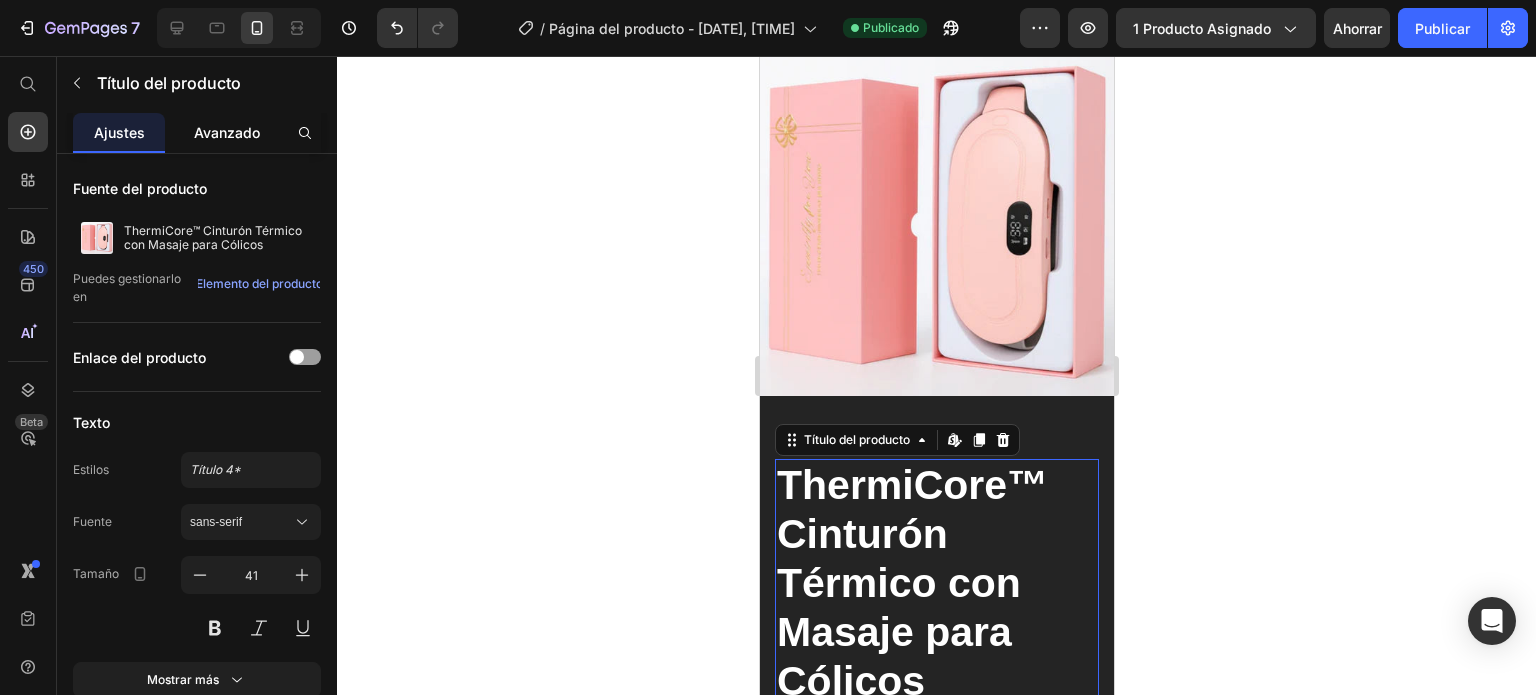 click on "Avanzado" at bounding box center [227, 132] 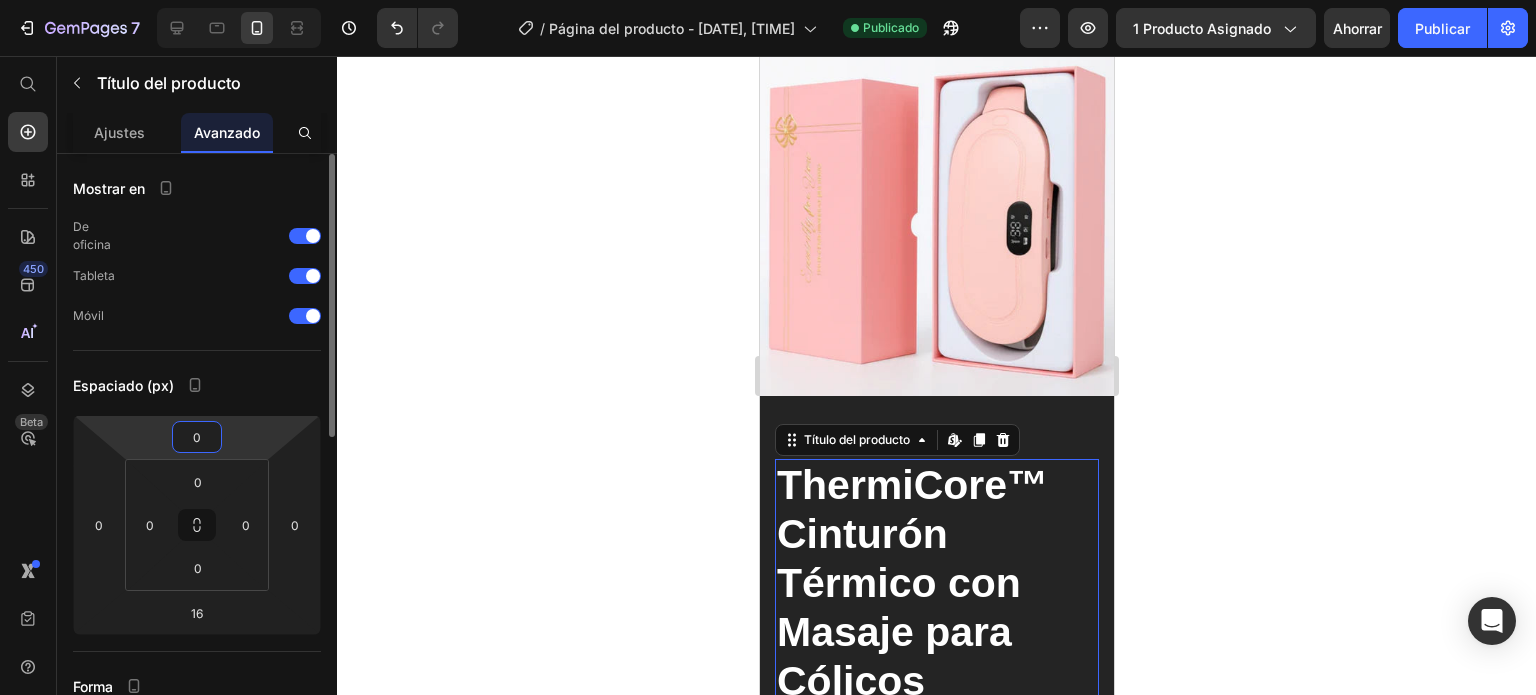 click on "0" at bounding box center (197, 437) 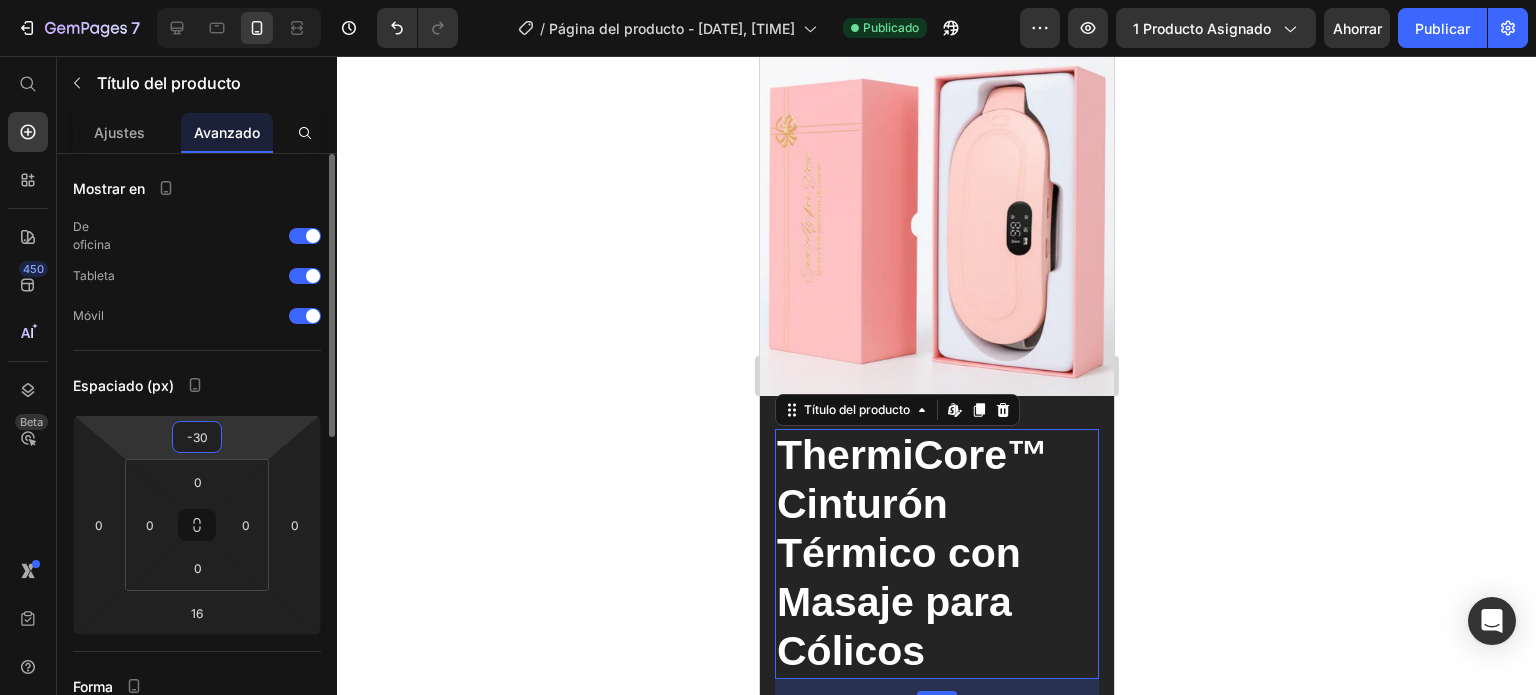 type on "-3" 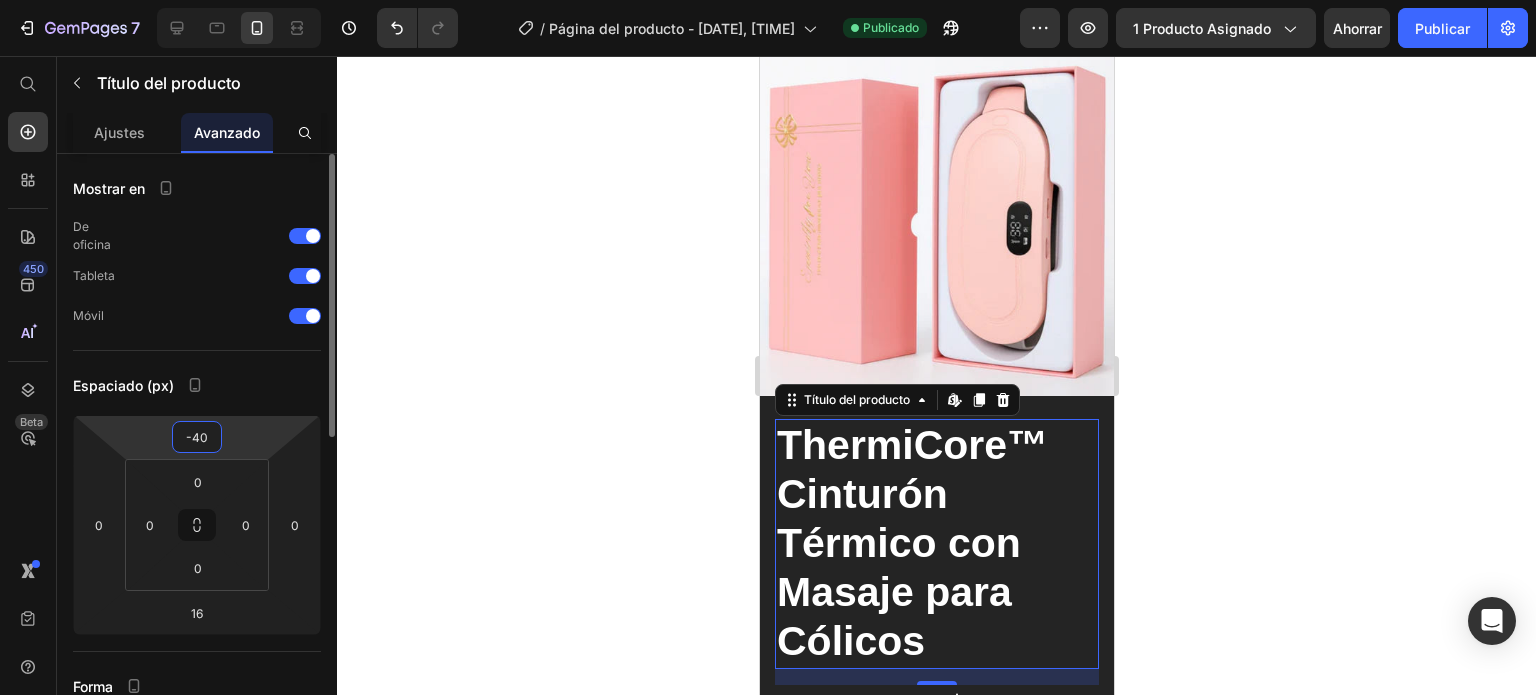 type on "-4" 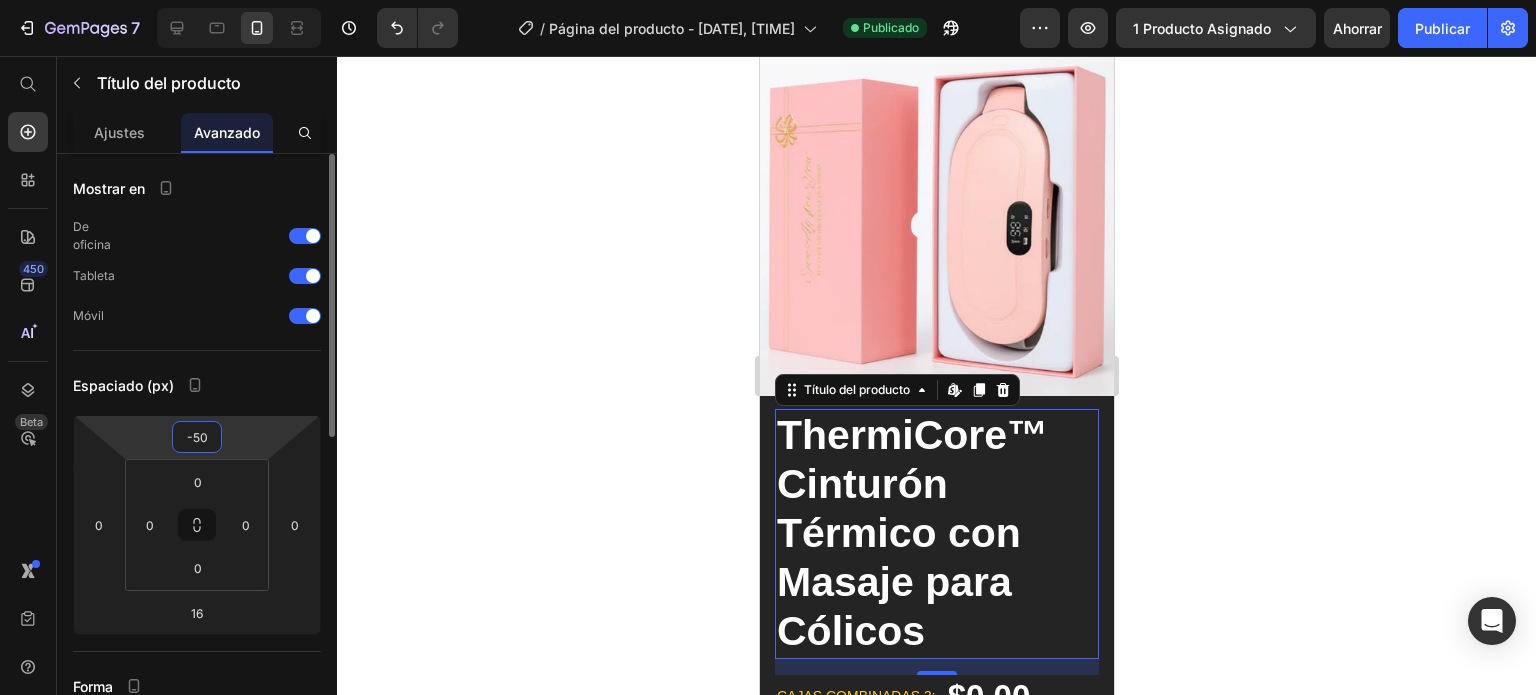 type on "-5" 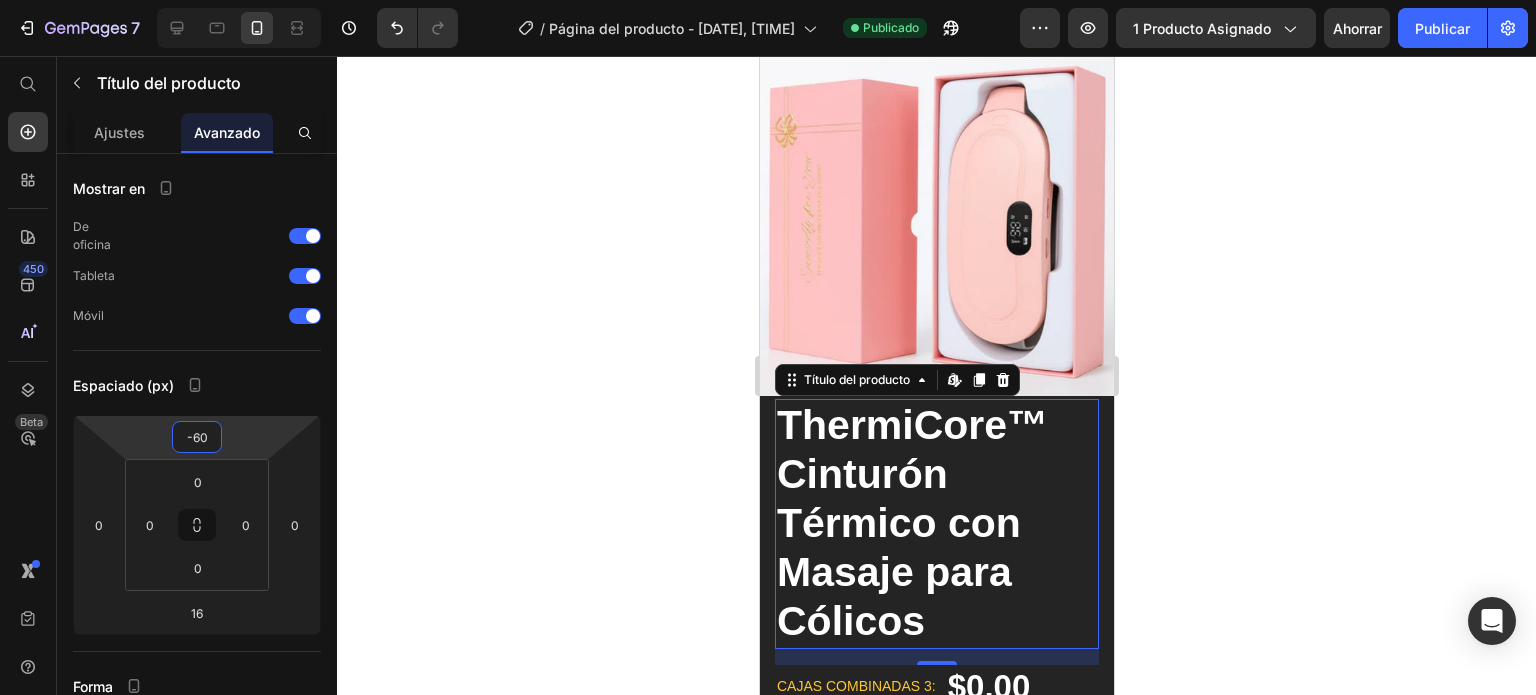 type on "-60" 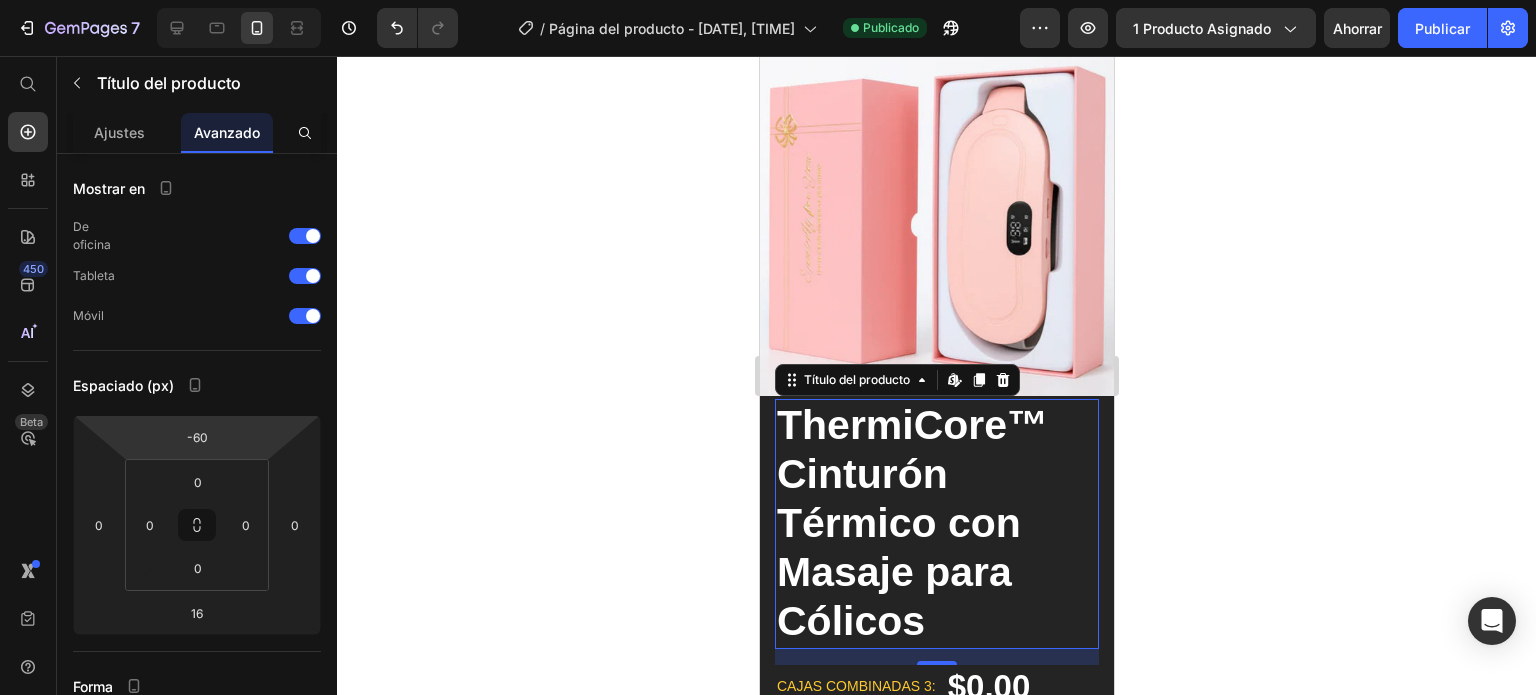click 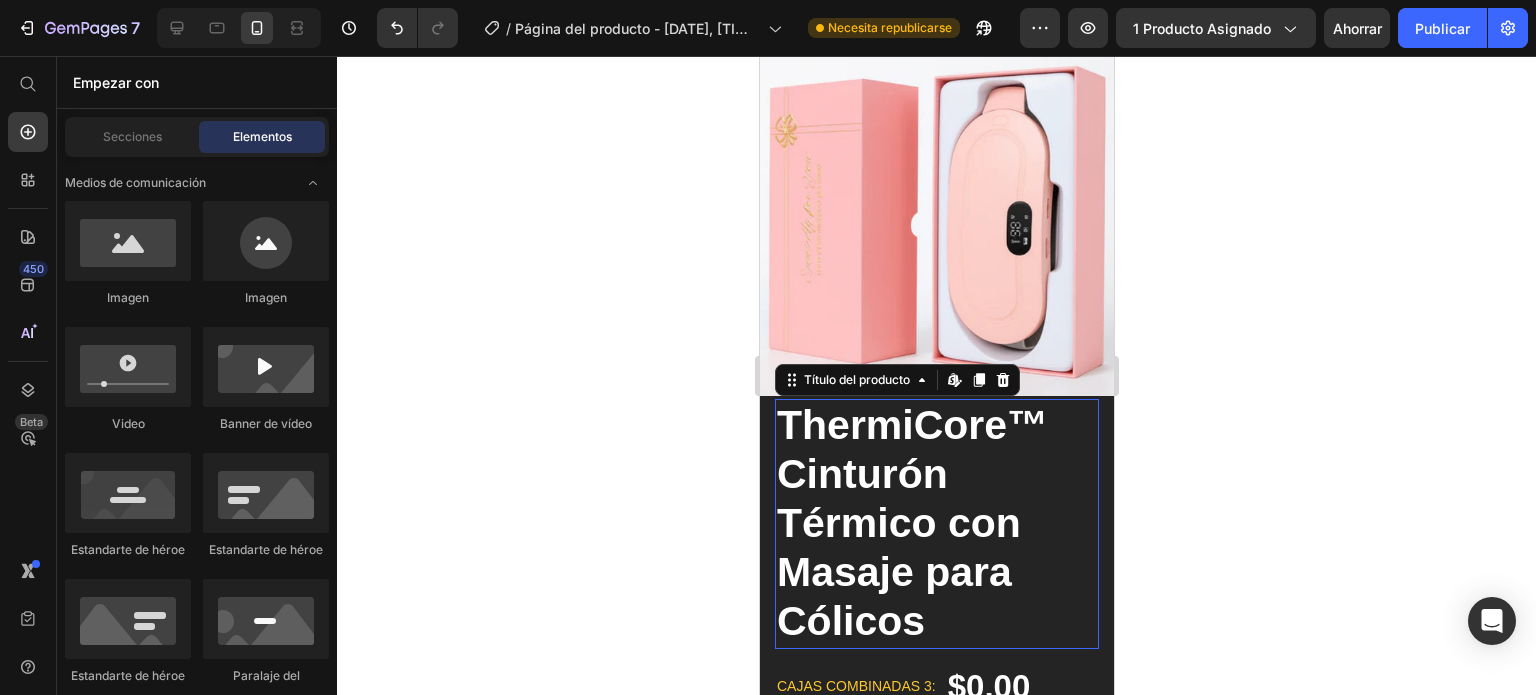 click on "ThermiCore™ Cinturón Térmico con Masaje para Cólicos" at bounding box center [911, 523] 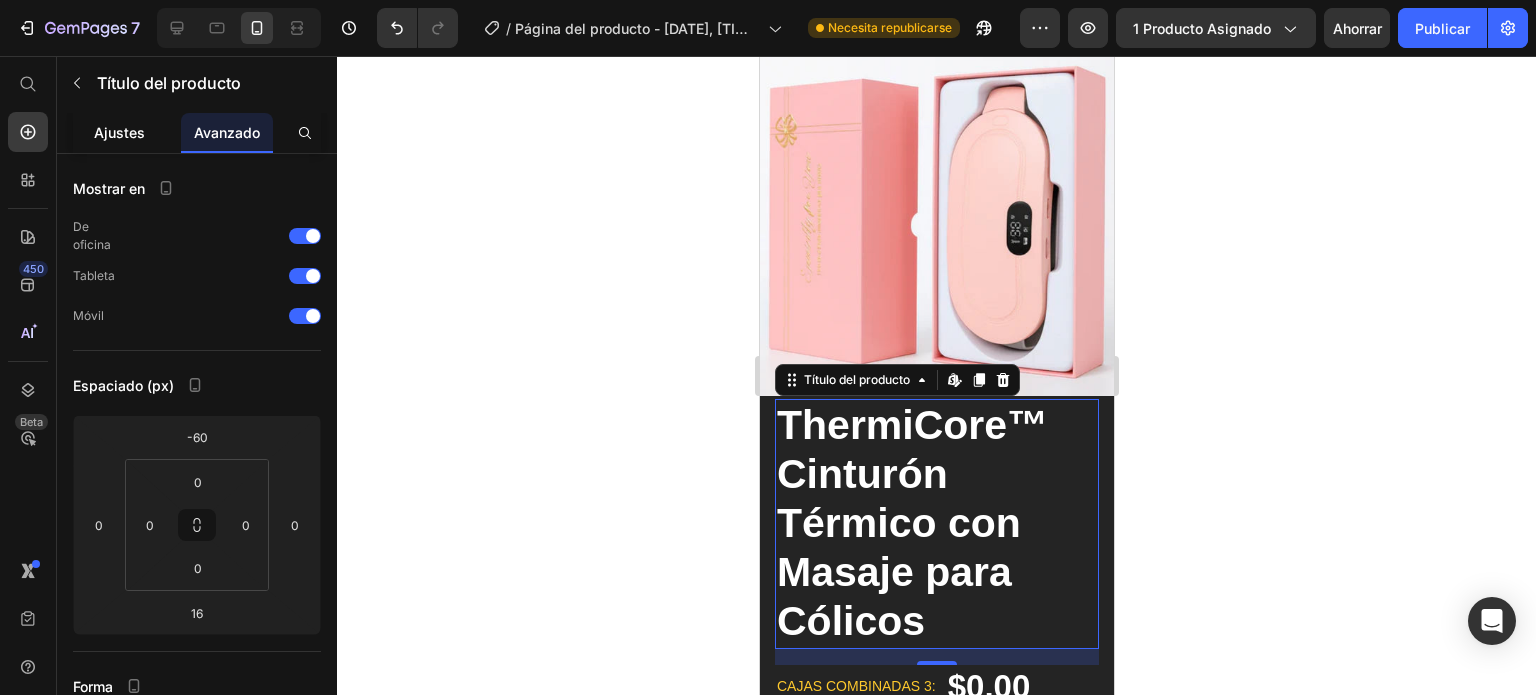 click on "Ajustes" at bounding box center [119, 132] 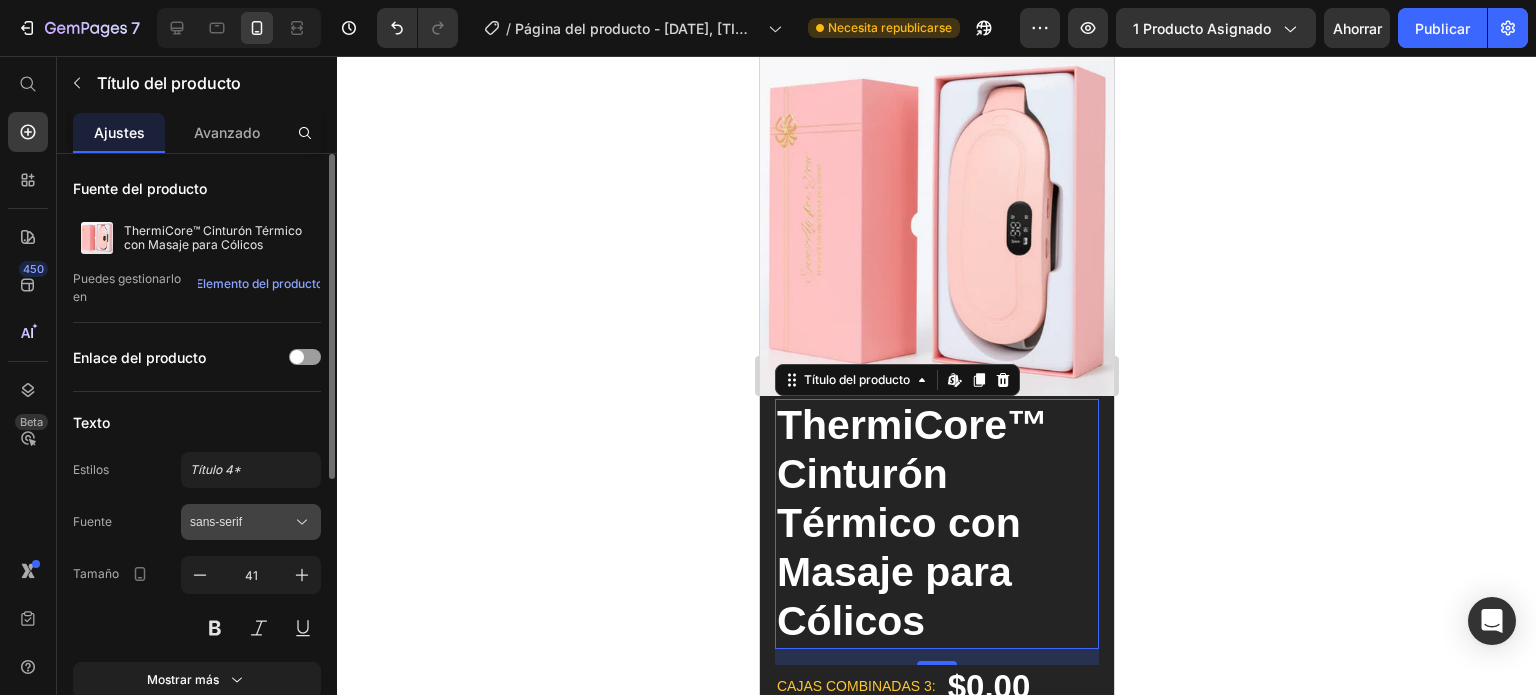 click on "sans-serif" at bounding box center (251, 522) 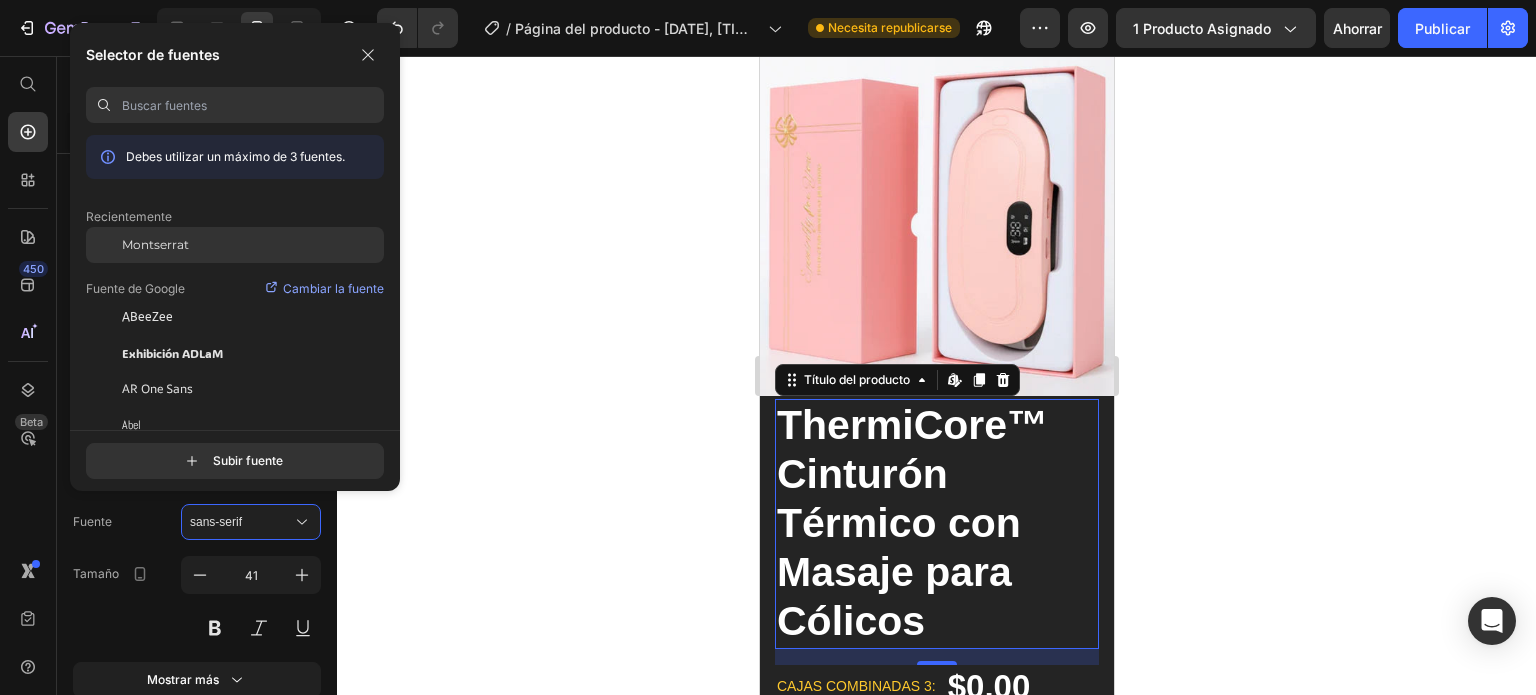click on "Montserrat" at bounding box center [155, 244] 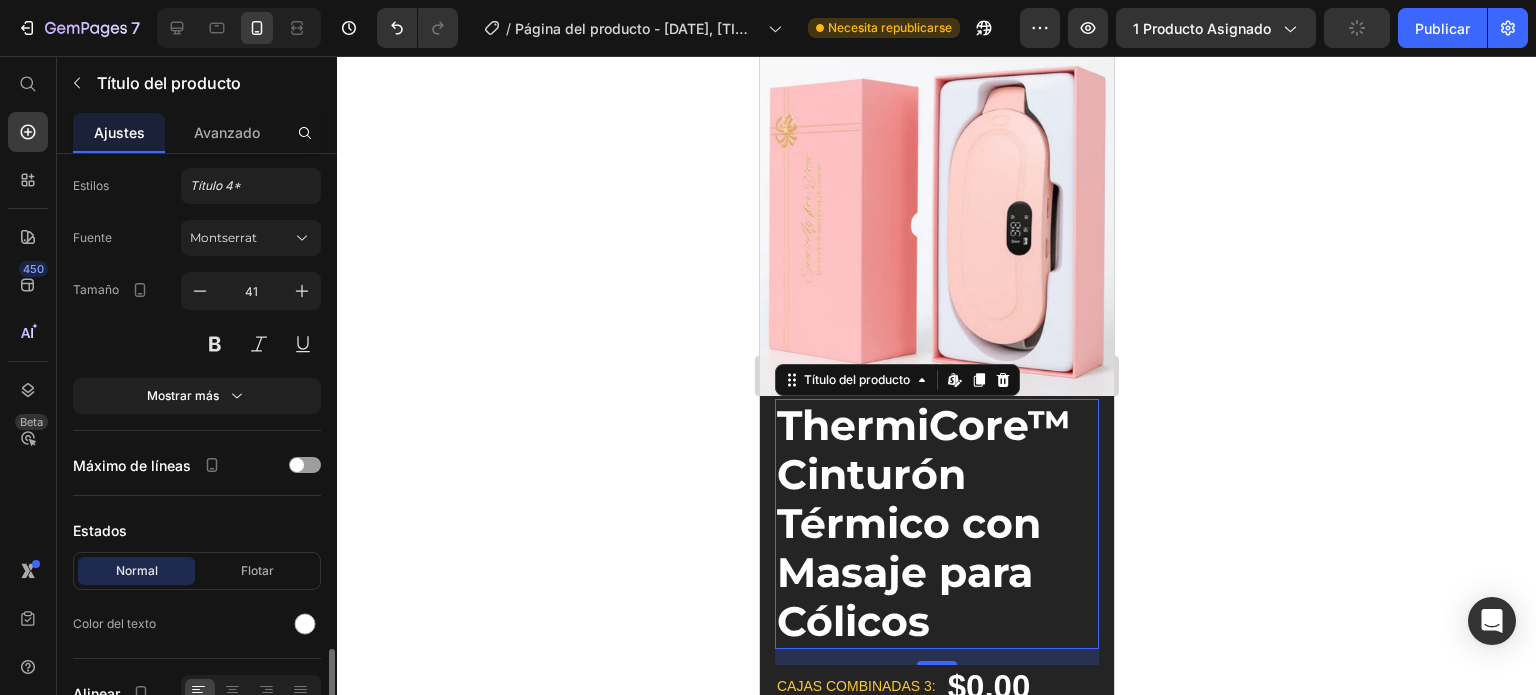 scroll, scrollTop: 505, scrollLeft: 0, axis: vertical 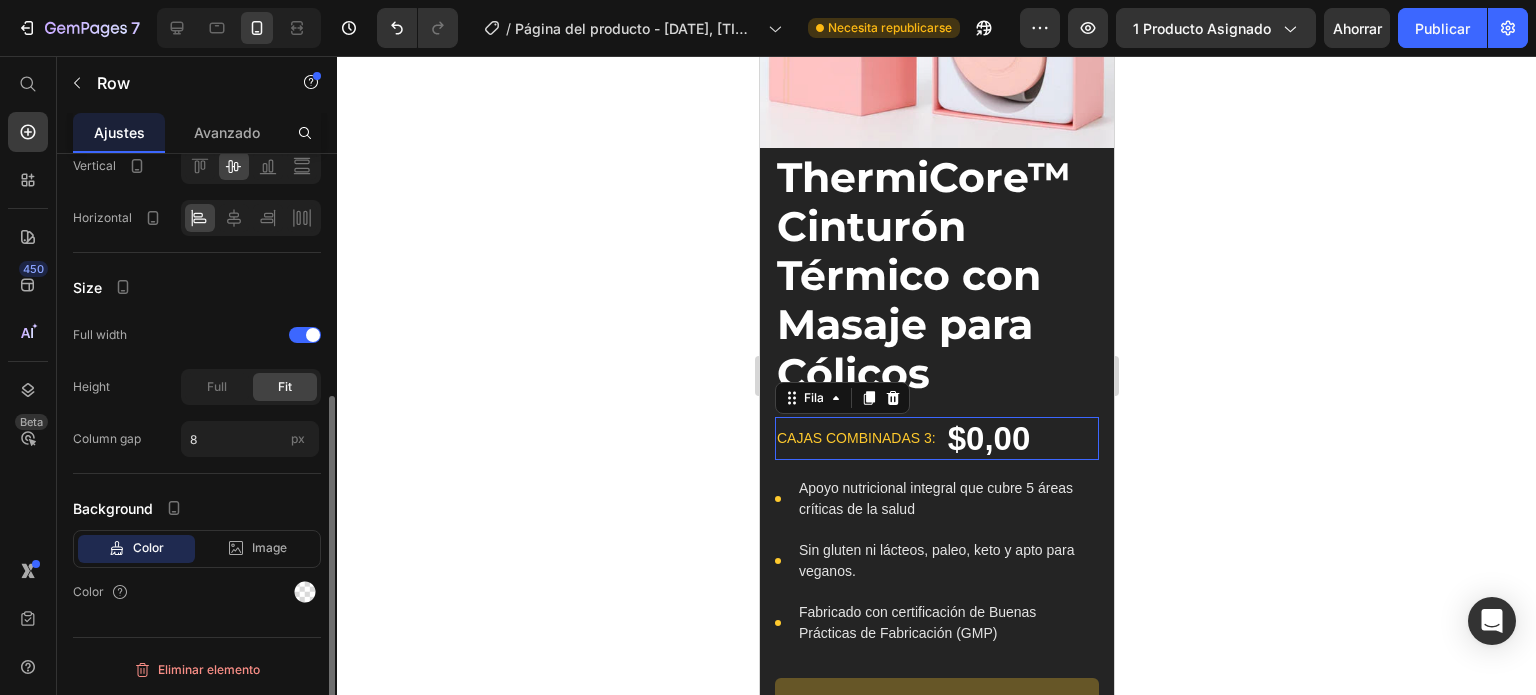 click on "Cajas combinadas 3: Bloque de texto $0,00 Precio del producto Fila   0" at bounding box center (936, 439) 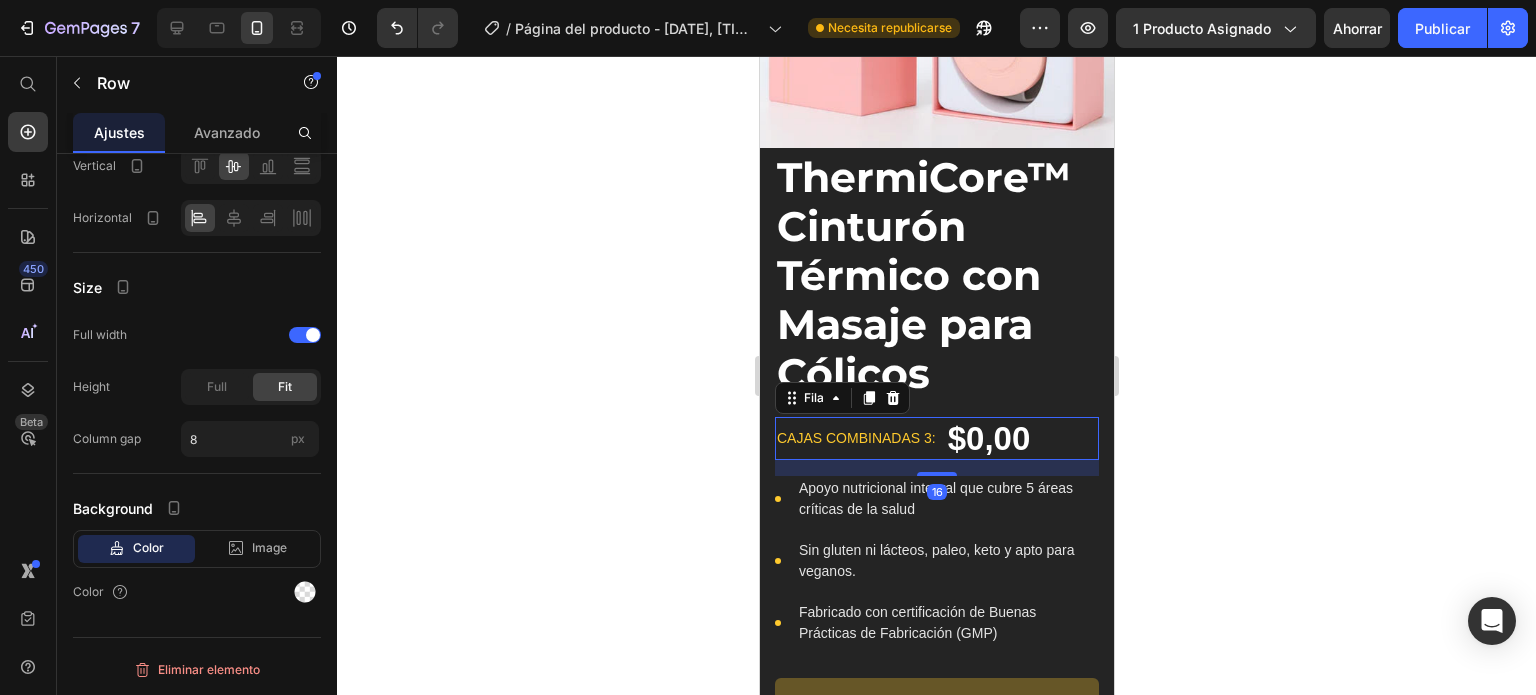 scroll, scrollTop: 0, scrollLeft: 0, axis: both 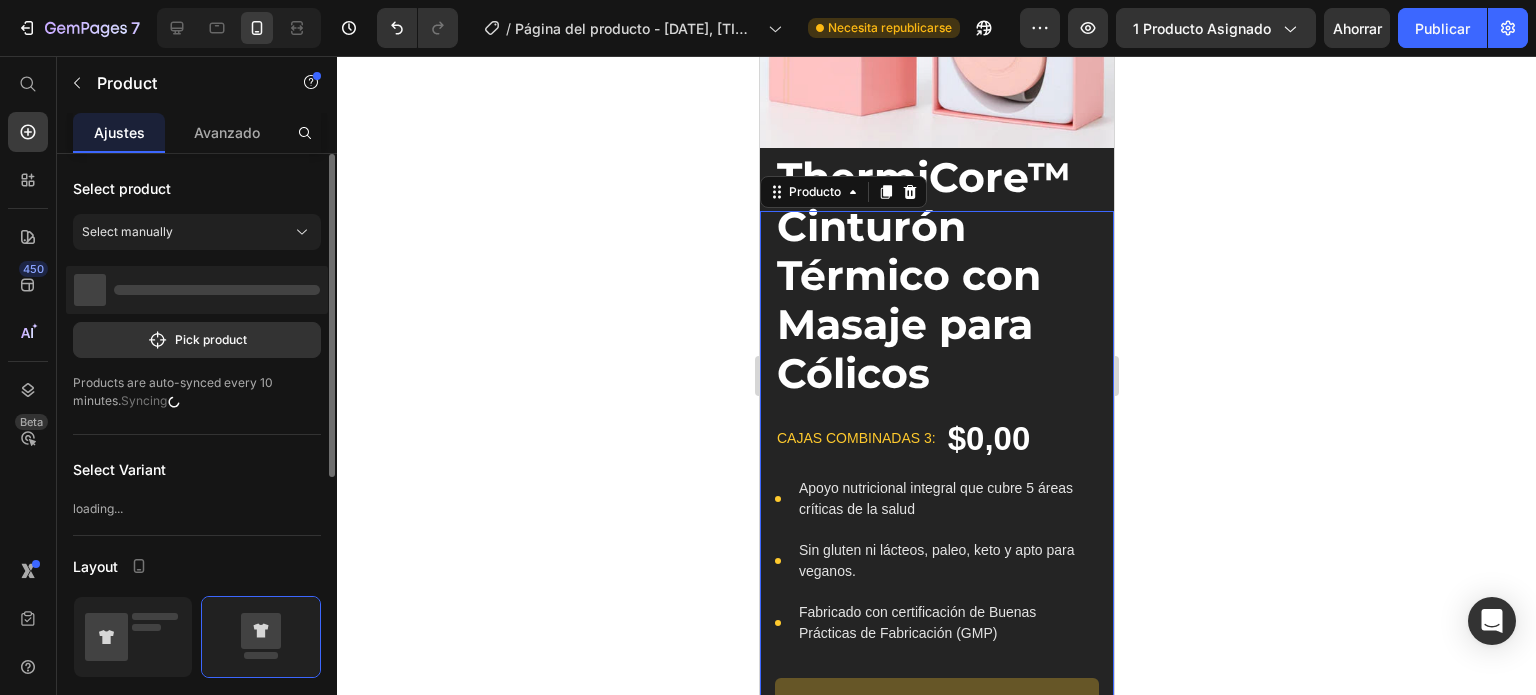 click on "ThermiCore™ Cinturón Térmico con Masaje para Cólicos Título del producto Cajas combinadas 3: Bloque de texto $0,00 Precio del producto Fila       Icono Apoyo nutricional integral que cubre 5 áreas críticas de la salud Bloque de texto       Icono Sin gluten ni lácteos, paleo, keto y apto para veganos. Bloque de texto       Icono Fabricado con certificación de Buenas Prácticas de Fabricación (GMP) Bloque de texto Lista de iconos Agotado Botón del carrito de productos         Icono Garantía de devolución de dinero de 60 días Bloque de texto Fila Imagen
Soltar elemento aquí Fila Producto   0" at bounding box center [936, 674] 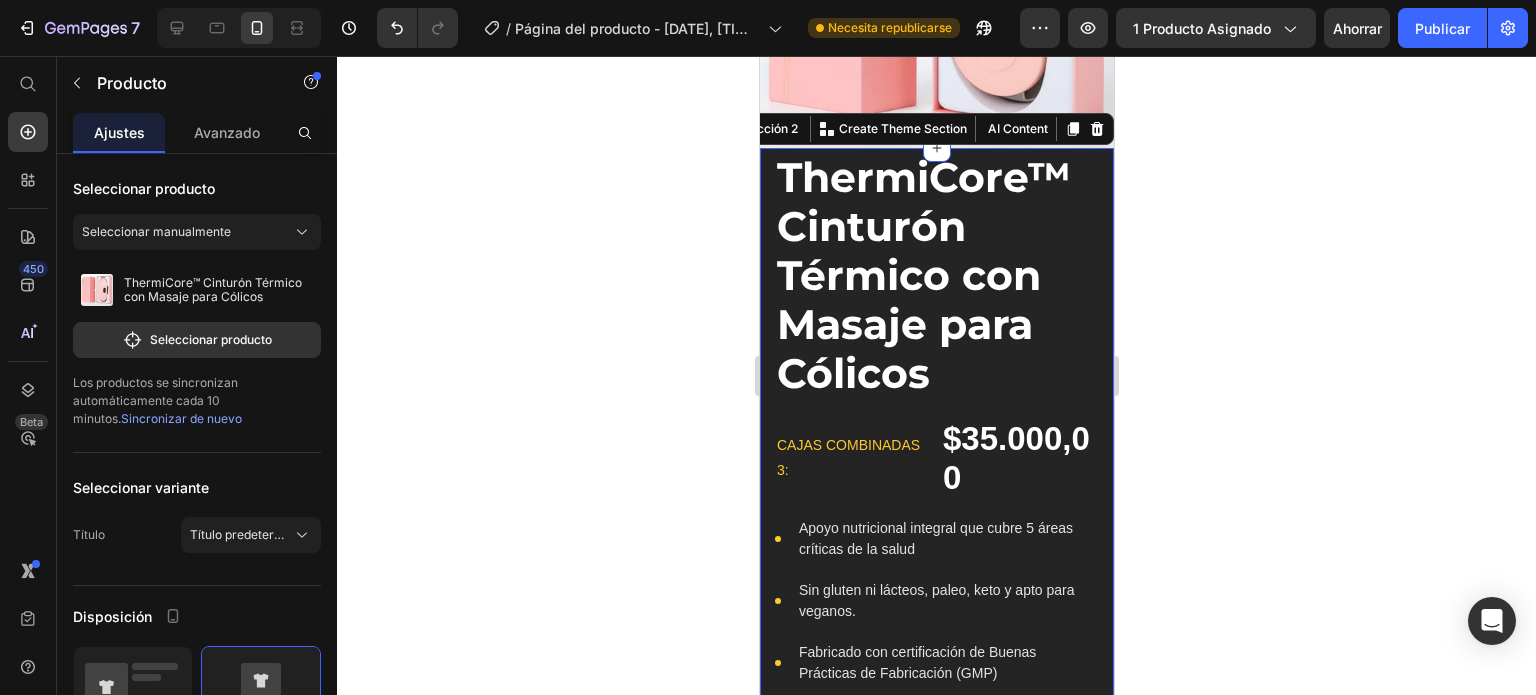 click on "ThermiCore™ Cinturón Térmico con Masaje para Cólicos Título del producto Cajas combinadas 3: Bloque de texto $35.000,00 Precio del producto Fila       Icono Apoyo nutricional integral que cubre 5 áreas críticas de la salud Bloque de texto       Icono Sin gluten ni lácteos, paleo, keto y apto para veganos. Bloque de texto       Icono Fabricado con certificación de Buenas Prácticas de Fabricación (GMP) Bloque de texto Lista de iconos Order It Now Botón del carrito de productos         Icono Garantía de devolución de dinero de 60 días Bloque de texto Fila Imagen
Soltar elemento aquí Fila Producto Sección 2   You can create reusable sections Create Theme Section AI Content Write with GemAI What would you like to describe here? Tone and Voice Persuasive Product Show more Generate" at bounding box center [936, 669] 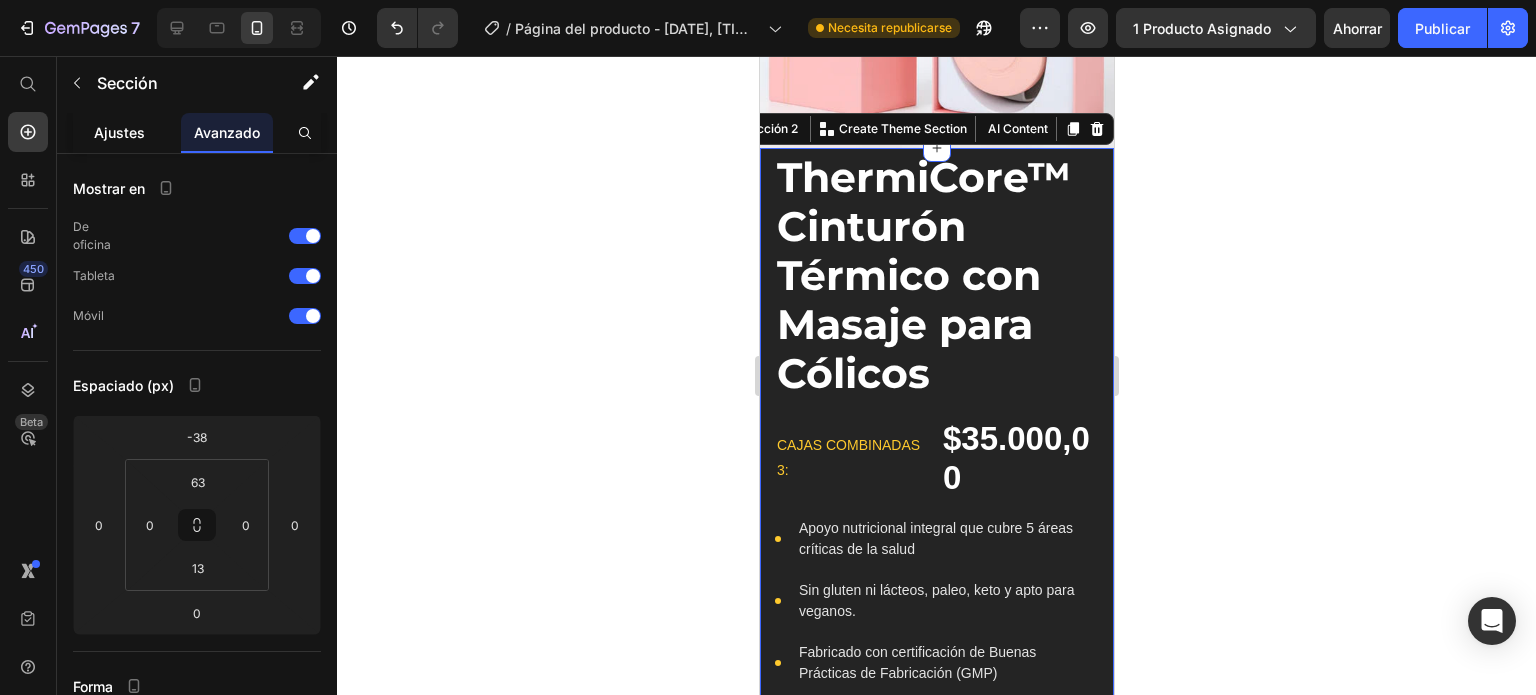 click on "Ajustes" at bounding box center (119, 132) 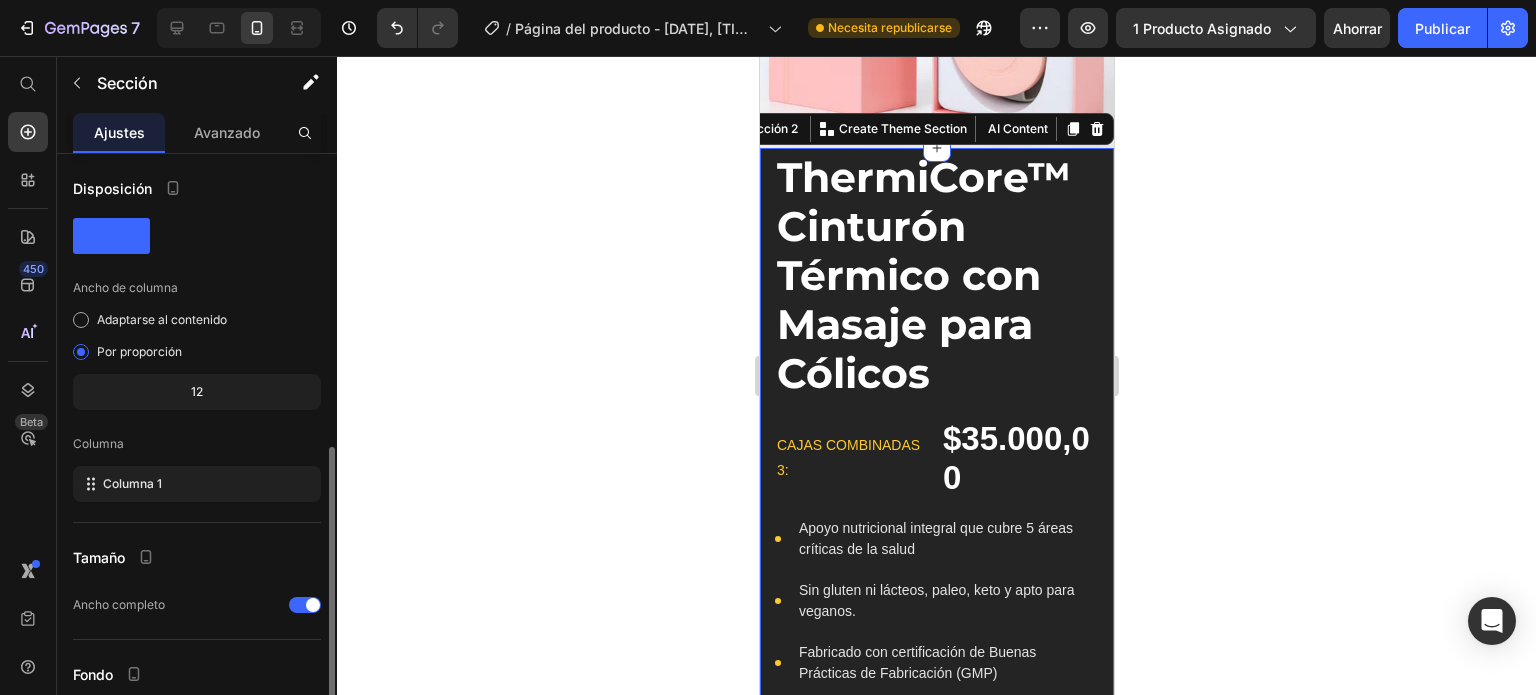 scroll, scrollTop: 164, scrollLeft: 0, axis: vertical 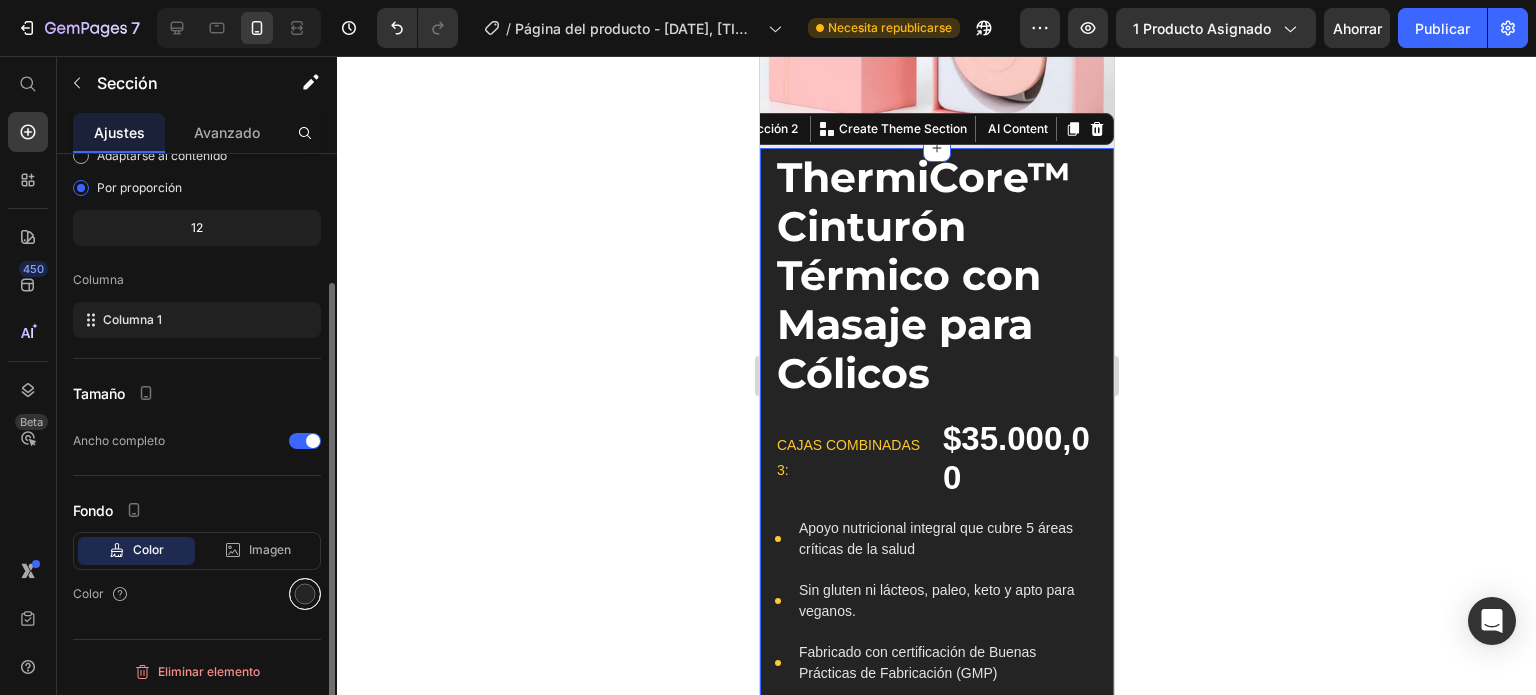 click at bounding box center (305, 594) 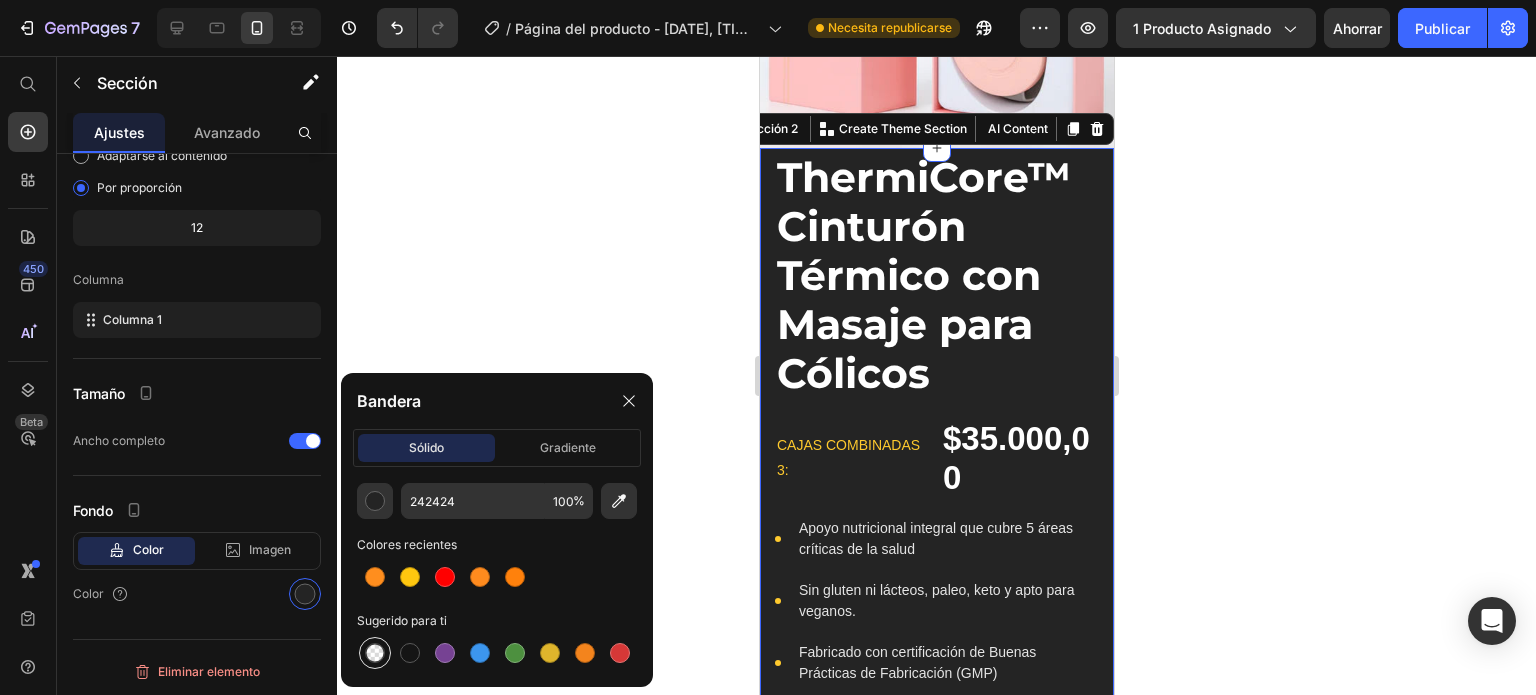 click at bounding box center (375, 653) 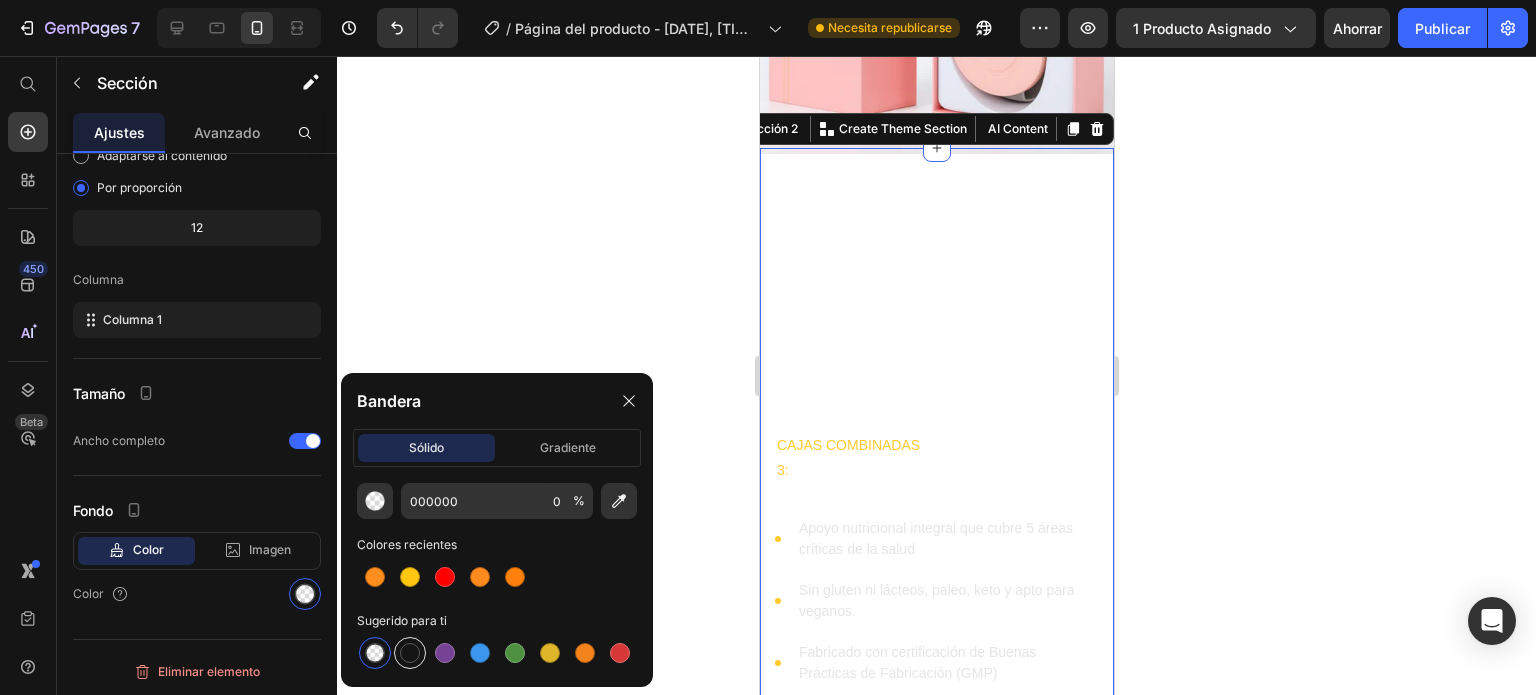 click at bounding box center (410, 653) 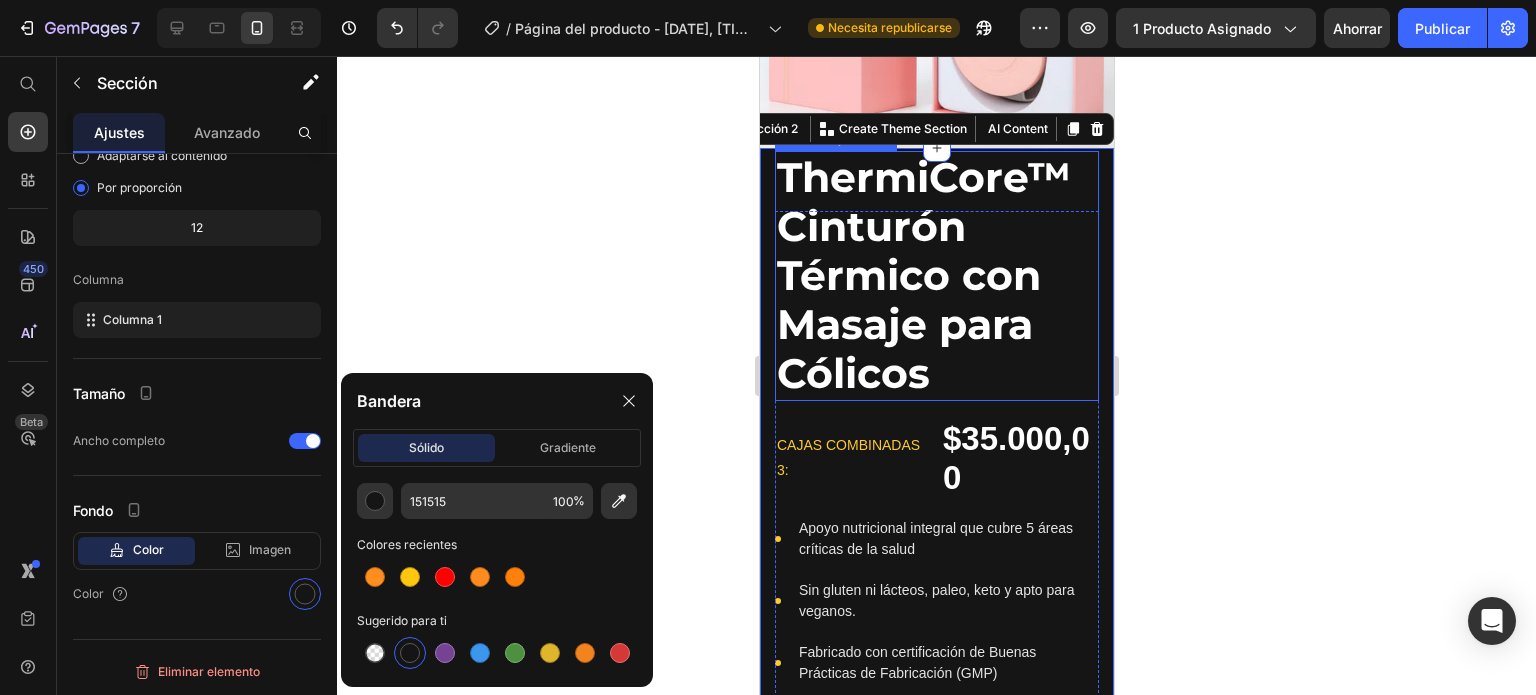 click on "ThermiCore™ Cinturón Térmico con Masaje para Cólicos" at bounding box center [923, 275] 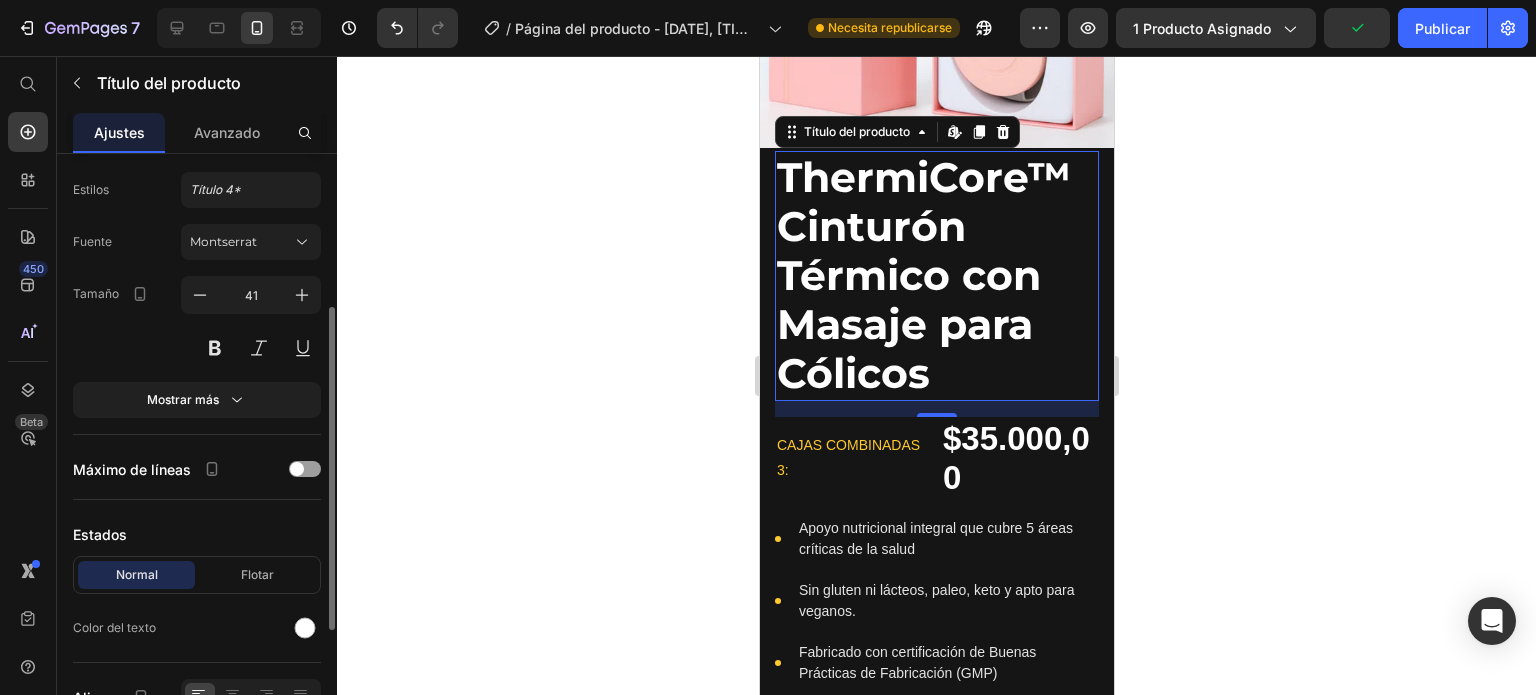 scroll, scrollTop: 281, scrollLeft: 0, axis: vertical 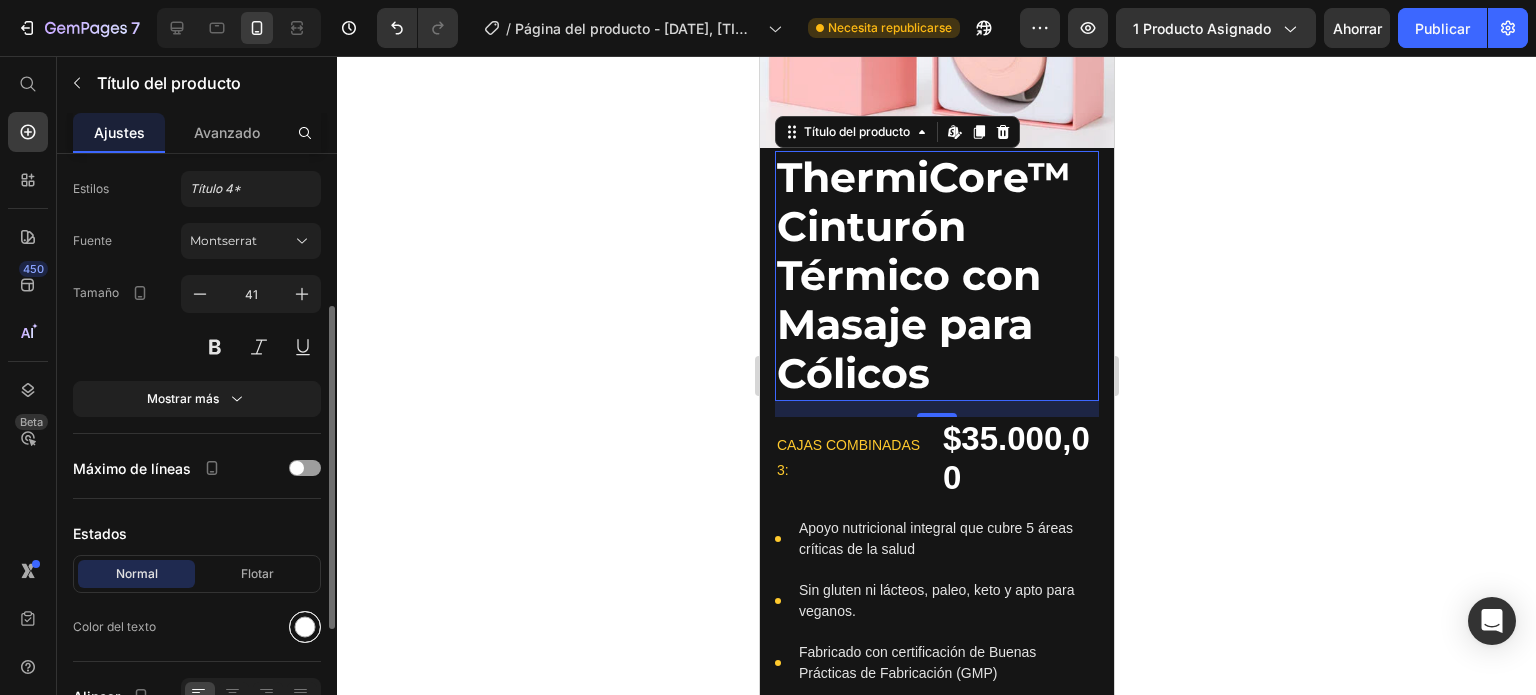 click at bounding box center (305, 627) 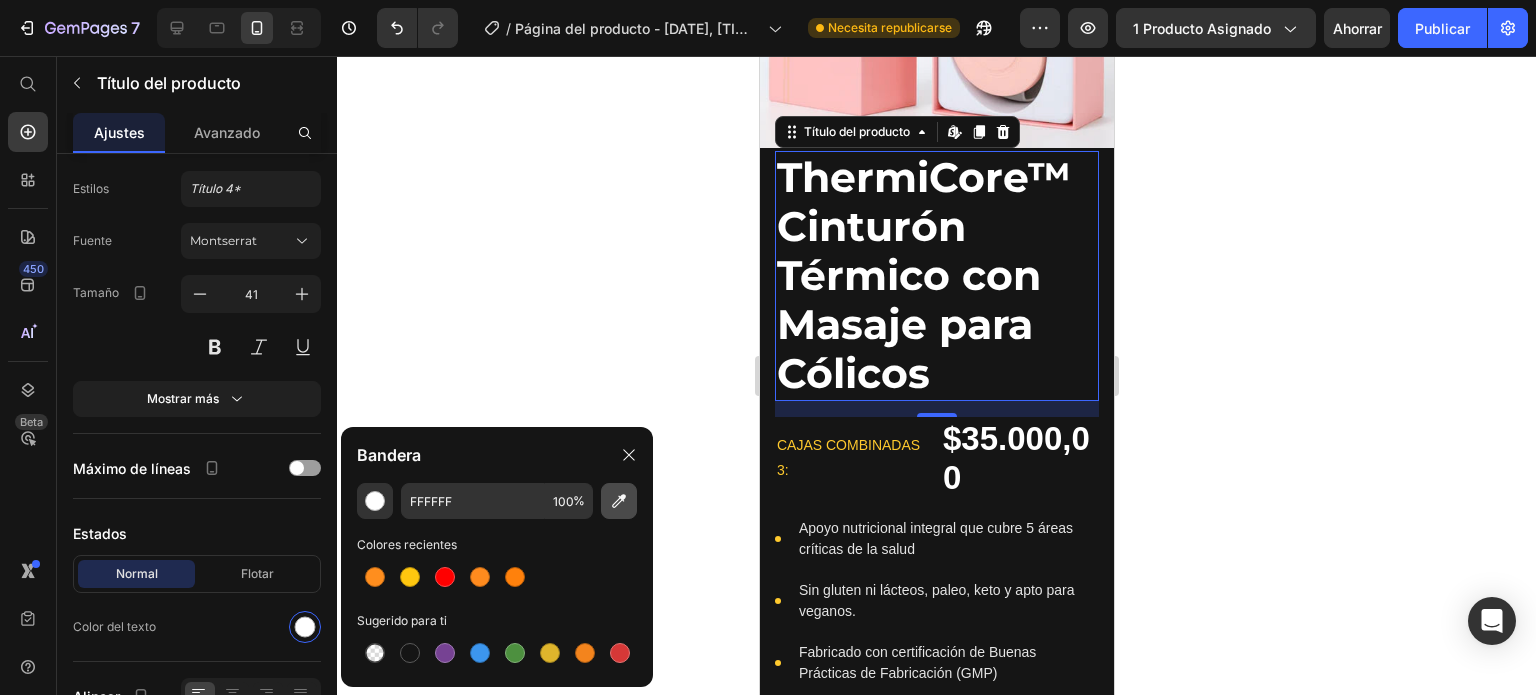 click 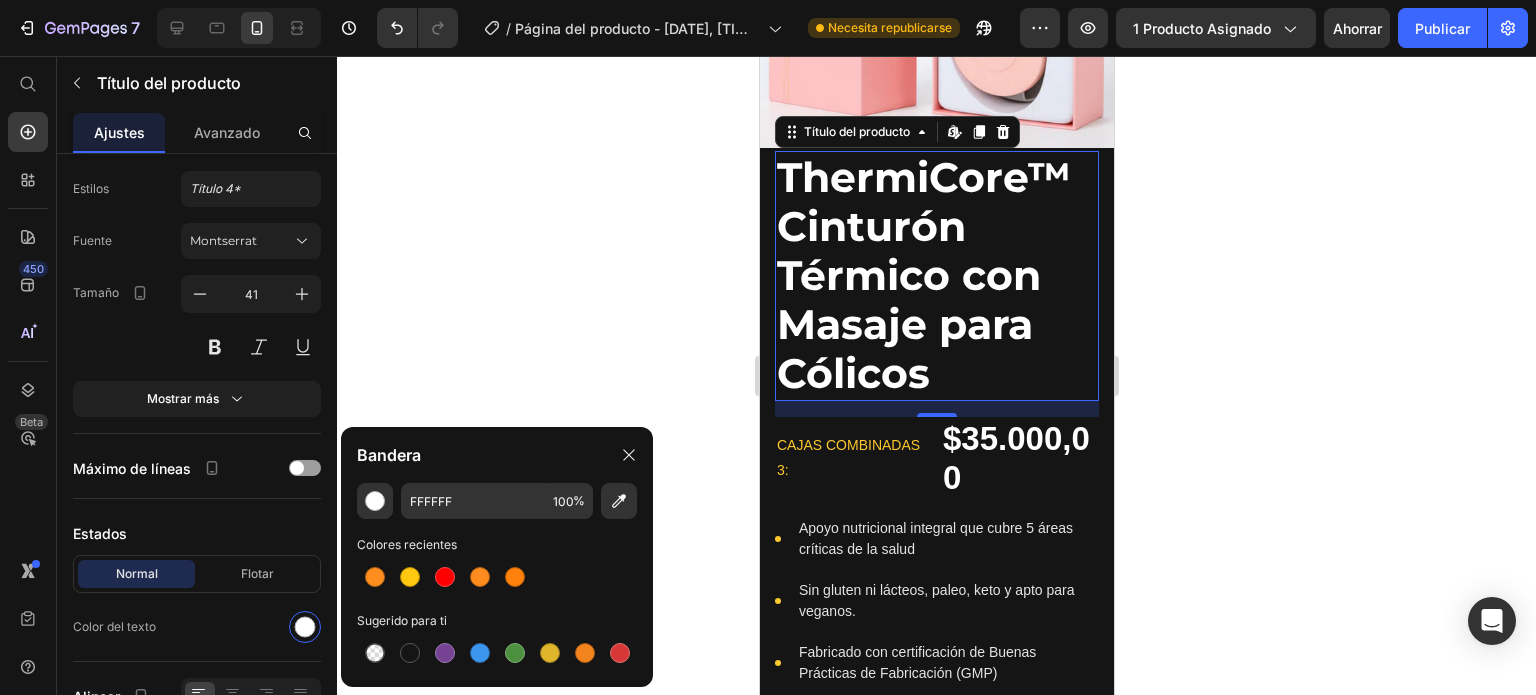 type on "333333" 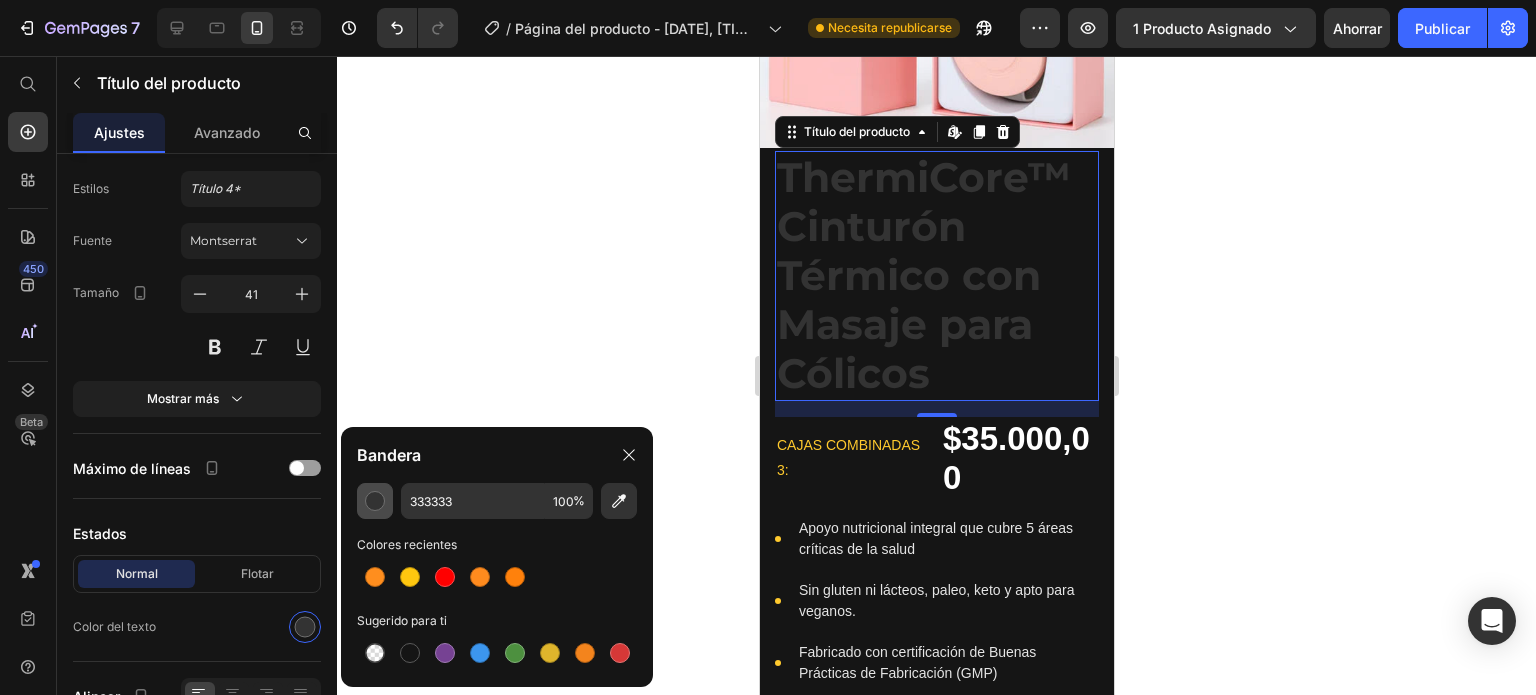 click at bounding box center [375, 501] 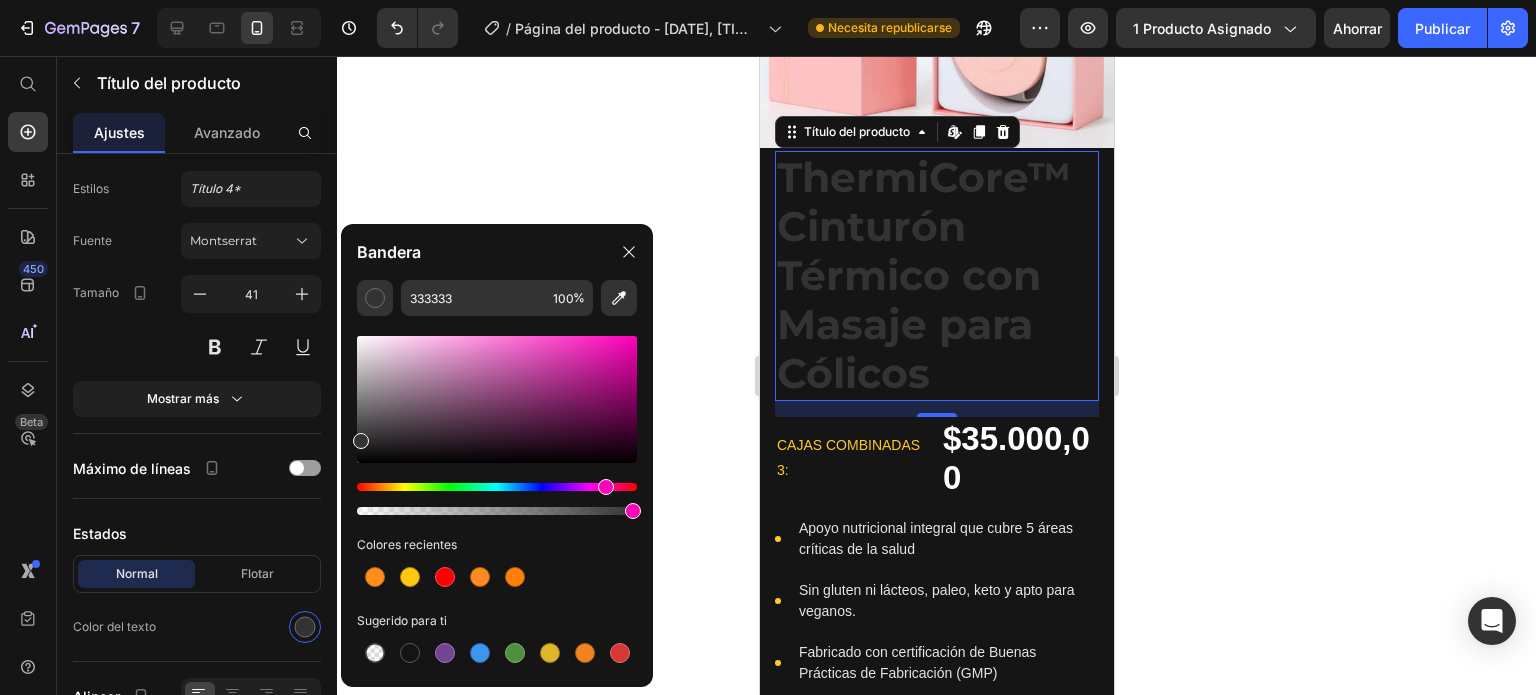 click at bounding box center [497, 487] 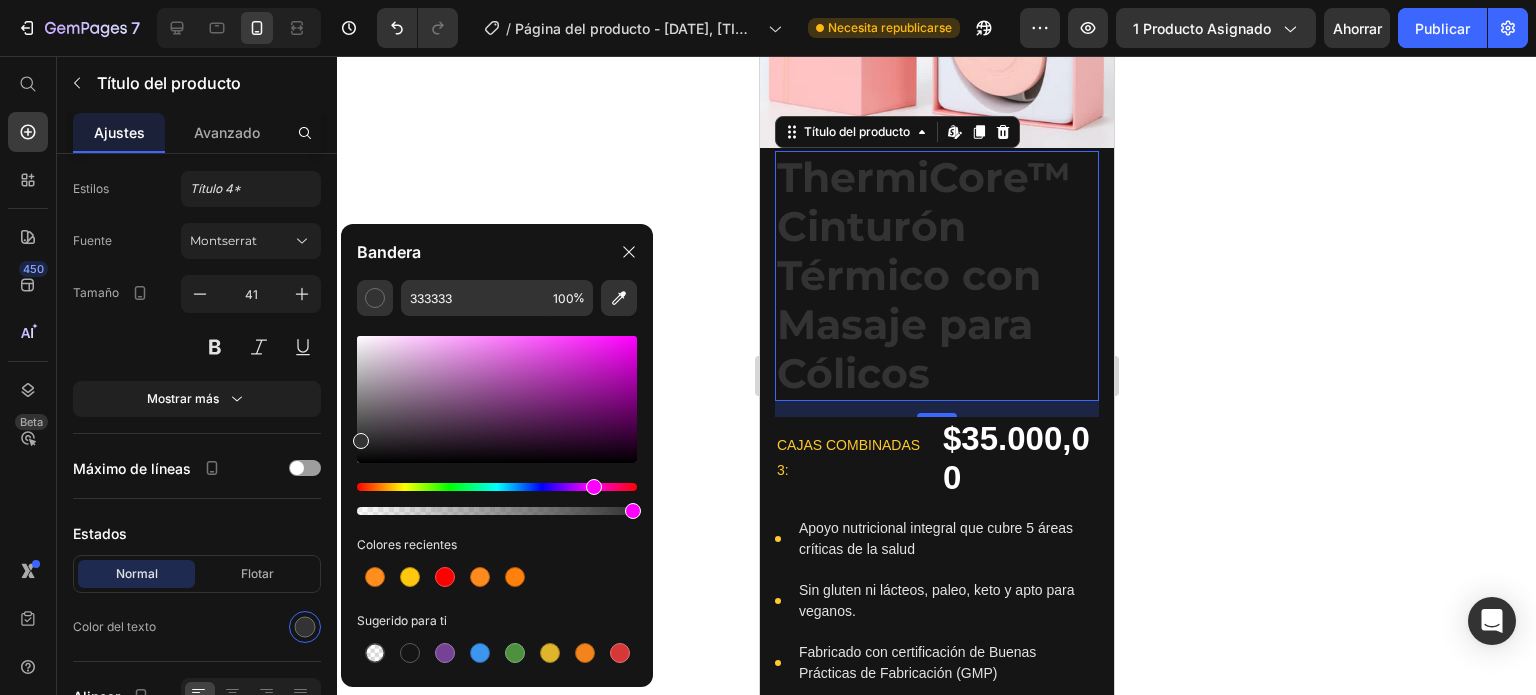 click at bounding box center (497, 487) 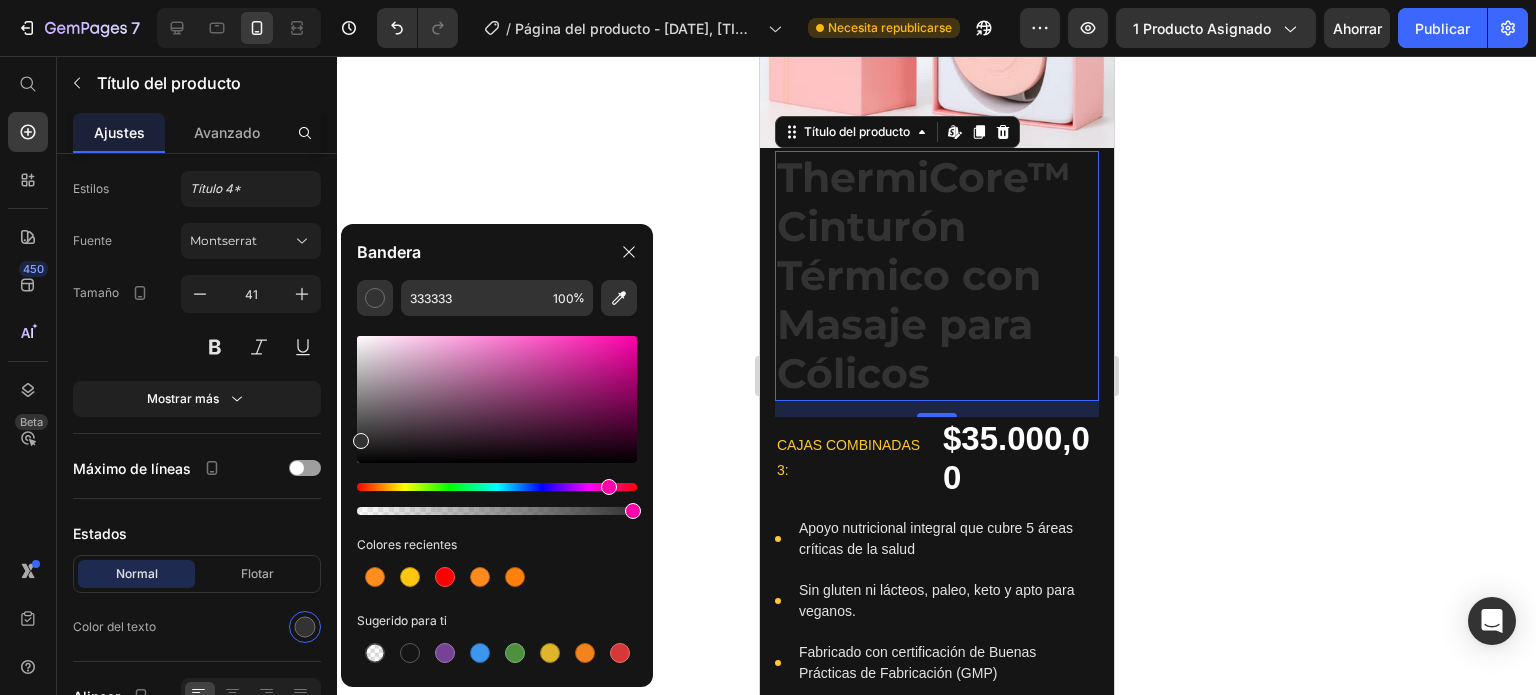 drag, startPoint x: 595, startPoint y: 488, endPoint x: 608, endPoint y: 495, distance: 14.764823 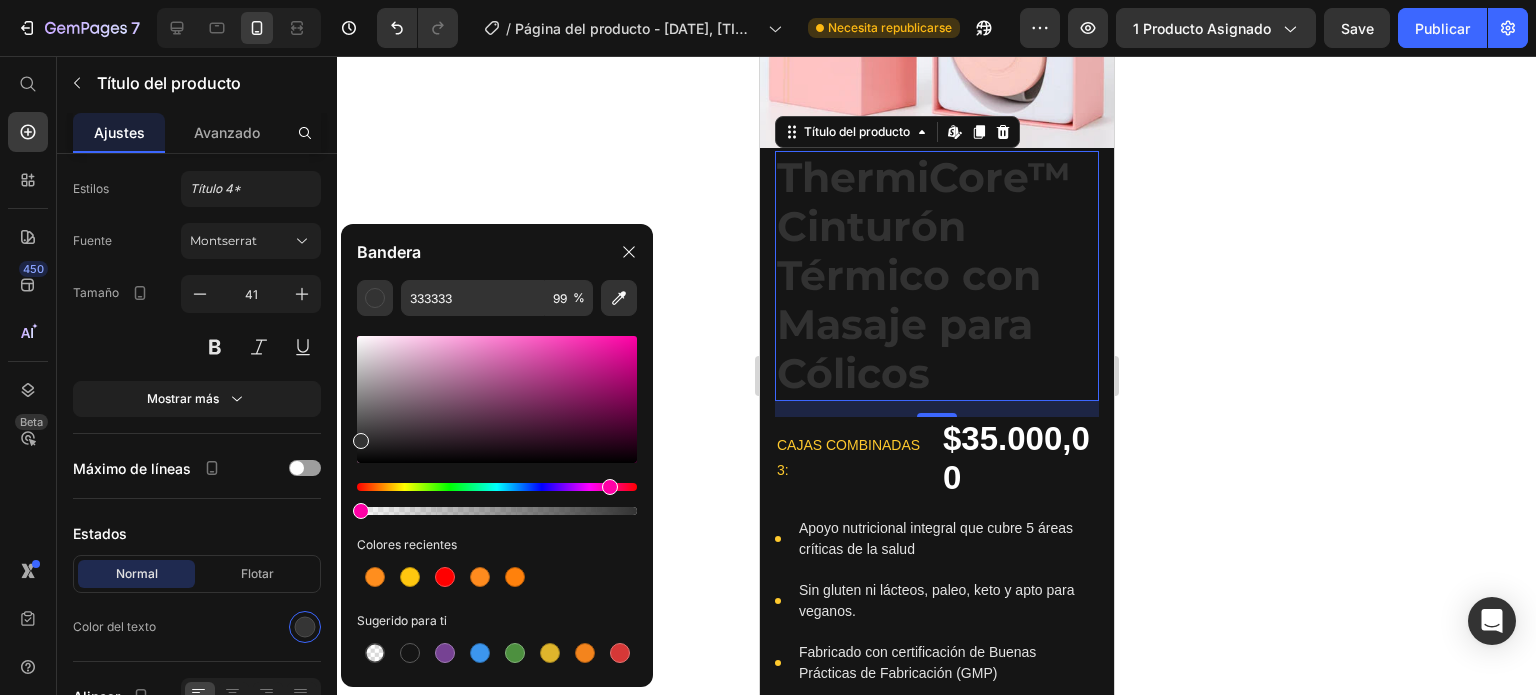 drag, startPoint x: 633, startPoint y: 515, endPoint x: 346, endPoint y: 501, distance: 287.34125 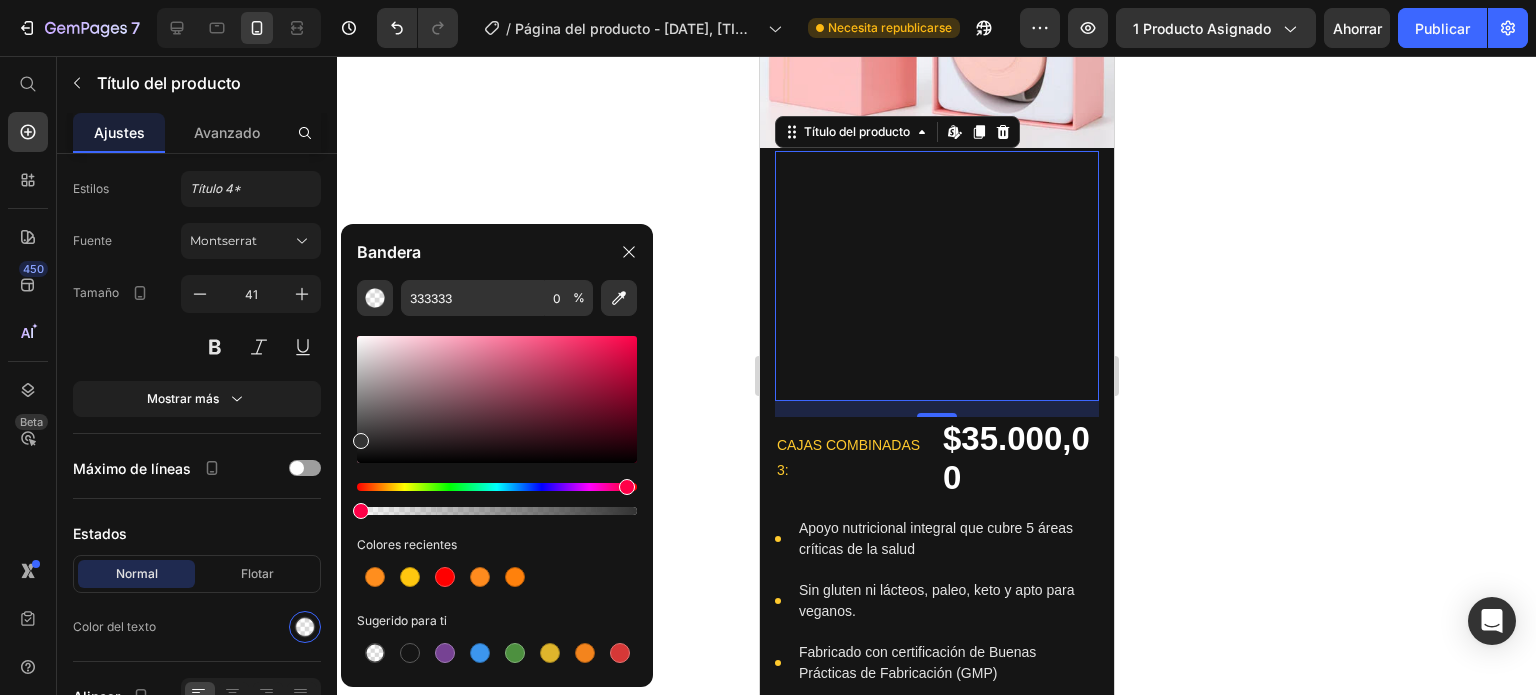 drag, startPoint x: 608, startPoint y: 486, endPoint x: 625, endPoint y: 489, distance: 17.262676 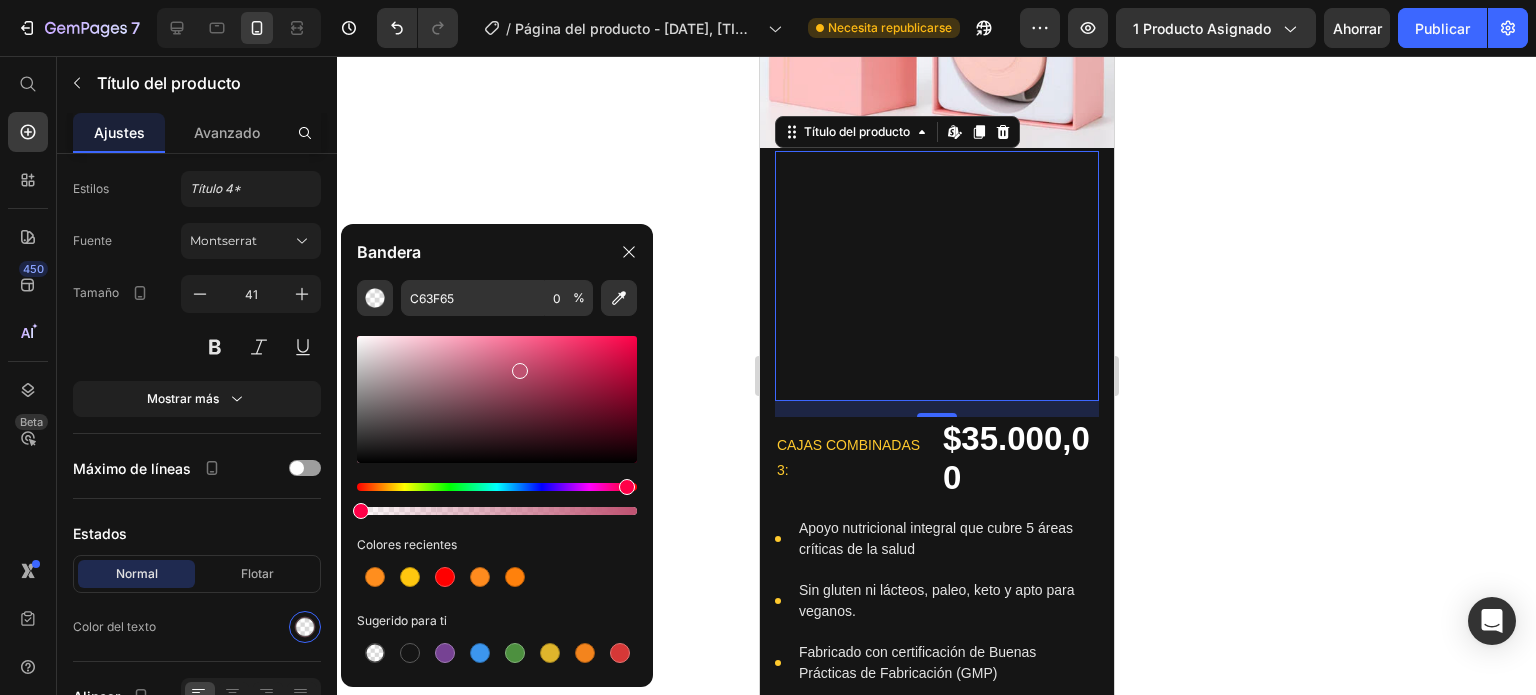 drag, startPoint x: 548, startPoint y: 363, endPoint x: 518, endPoint y: 365, distance: 30.066593 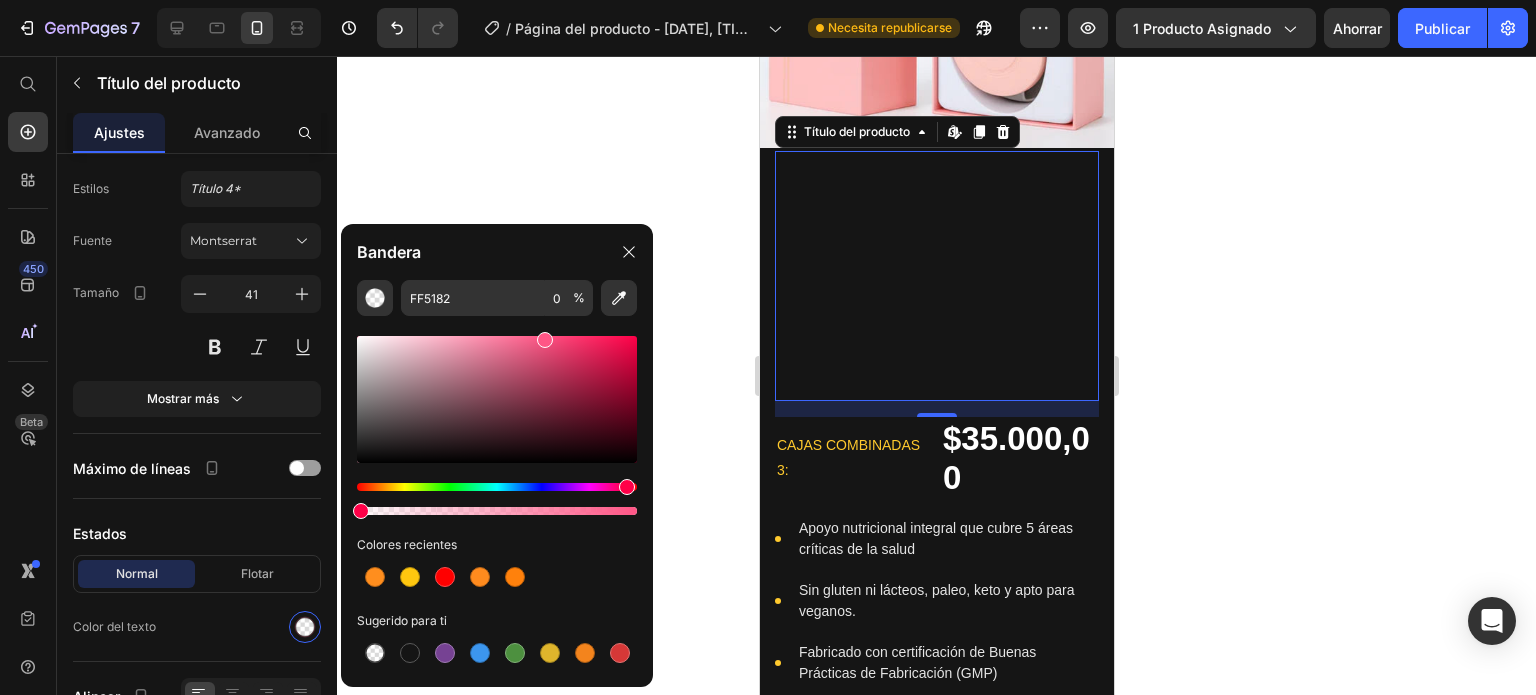 drag, startPoint x: 518, startPoint y: 365, endPoint x: 544, endPoint y: 333, distance: 41.231056 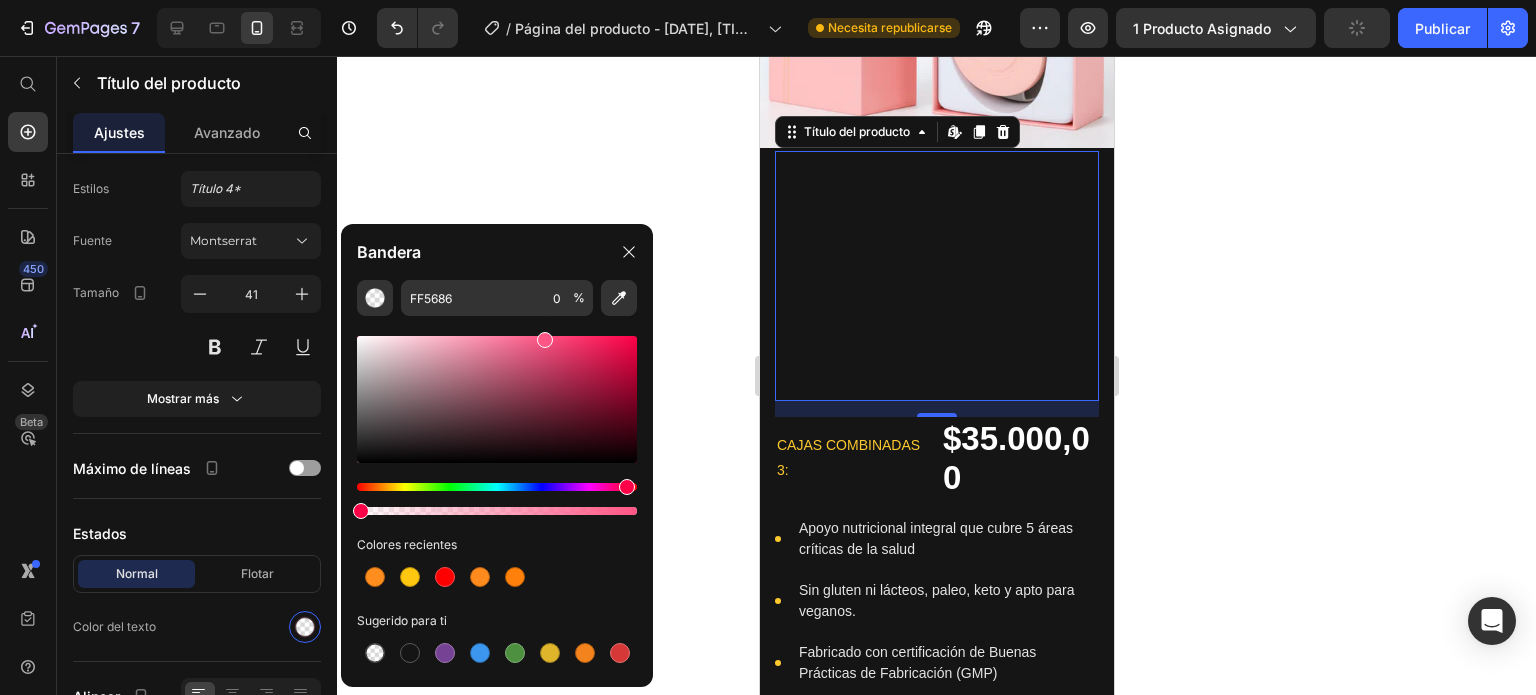 click 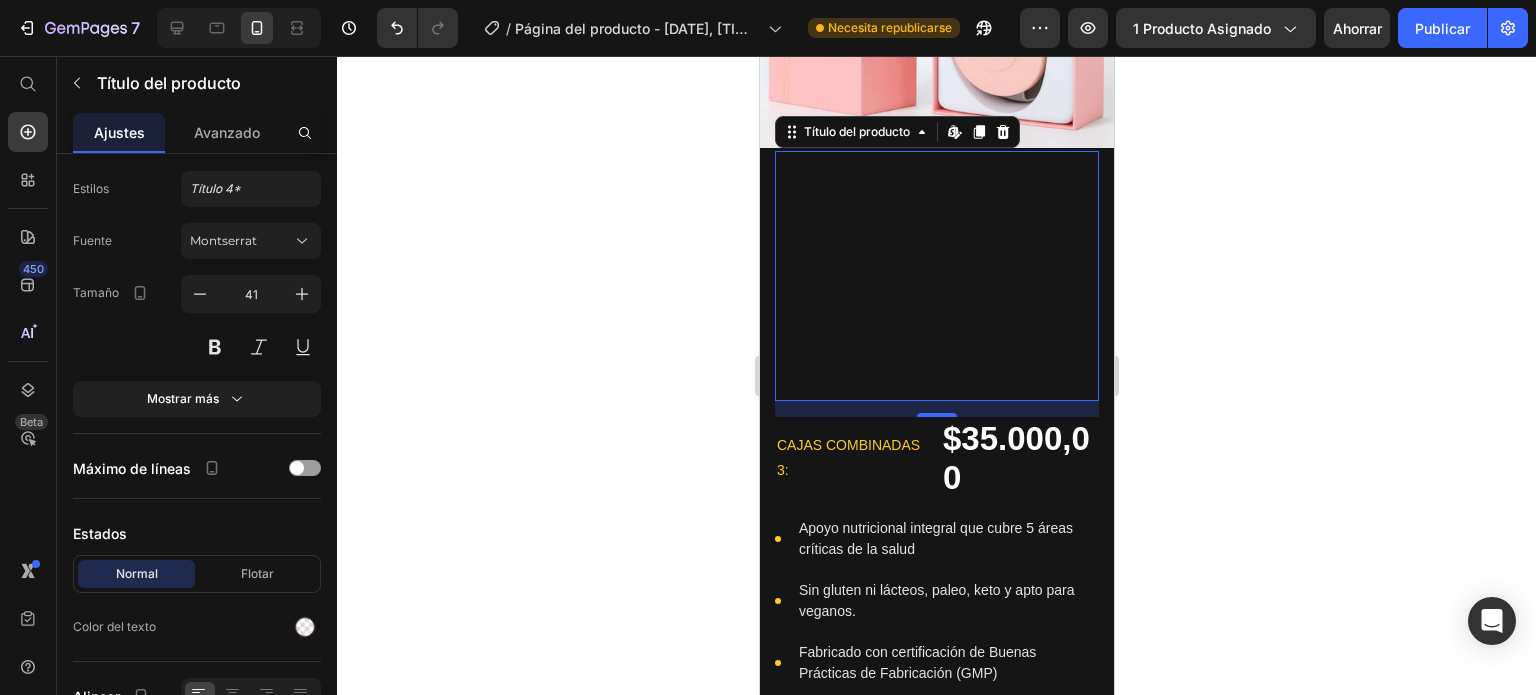 click on "ThermiCore™ Cinturón Térmico con Masaje para Cólicos" at bounding box center (923, 275) 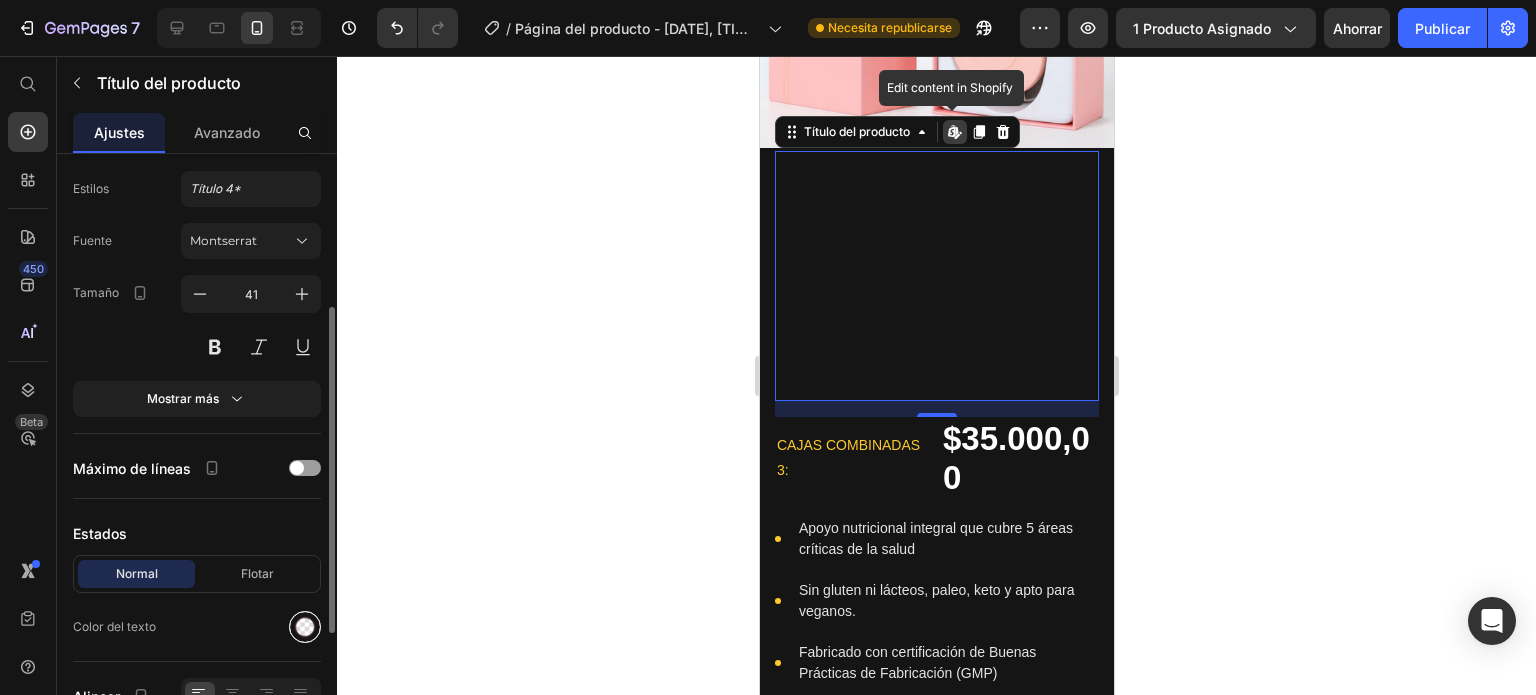 click at bounding box center [305, 627] 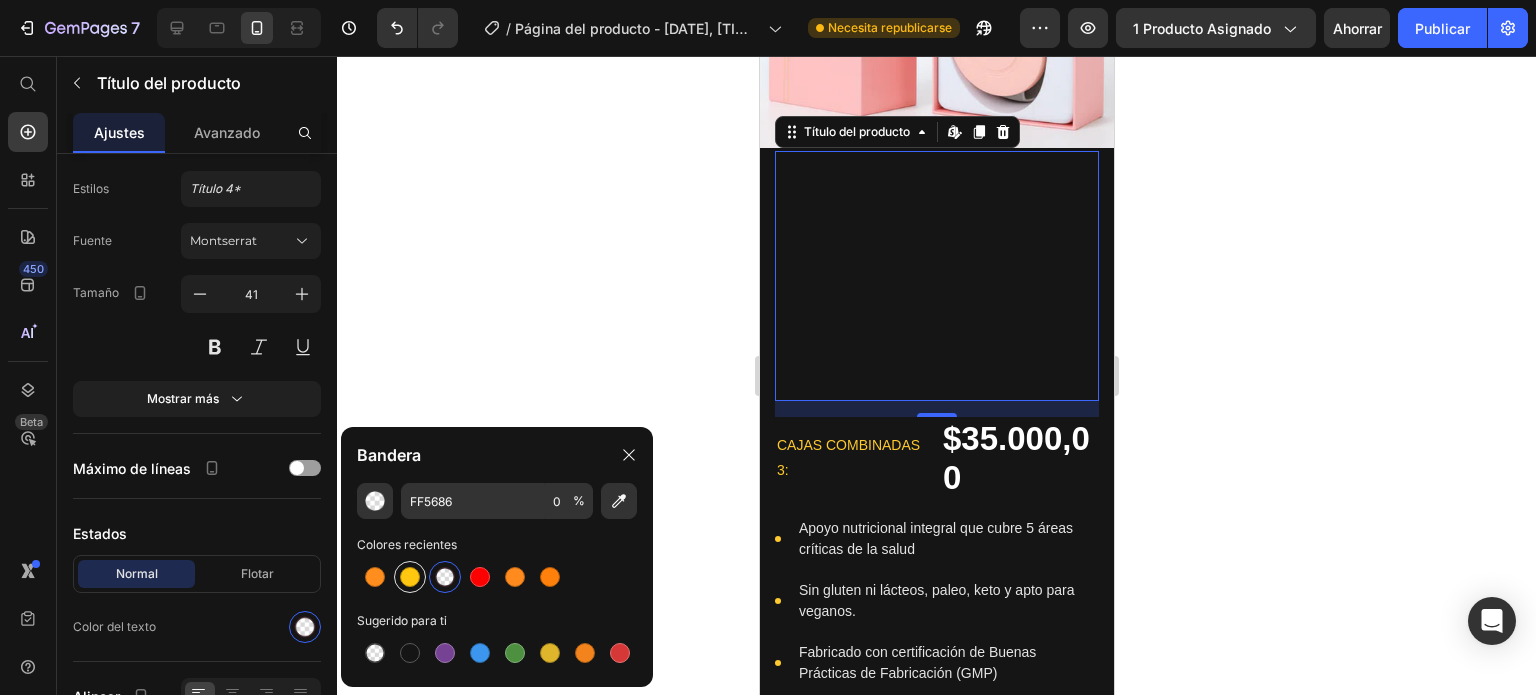 click at bounding box center [410, 577] 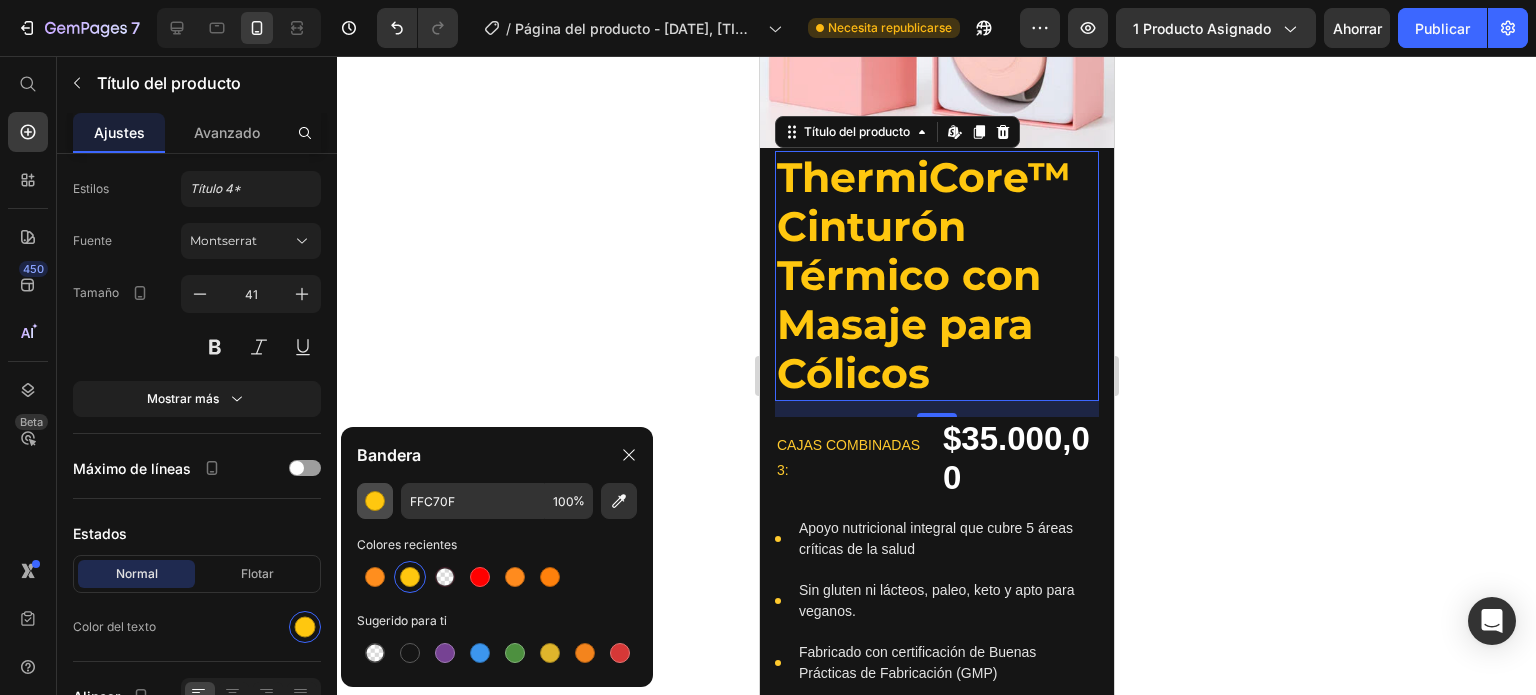 click at bounding box center [375, 501] 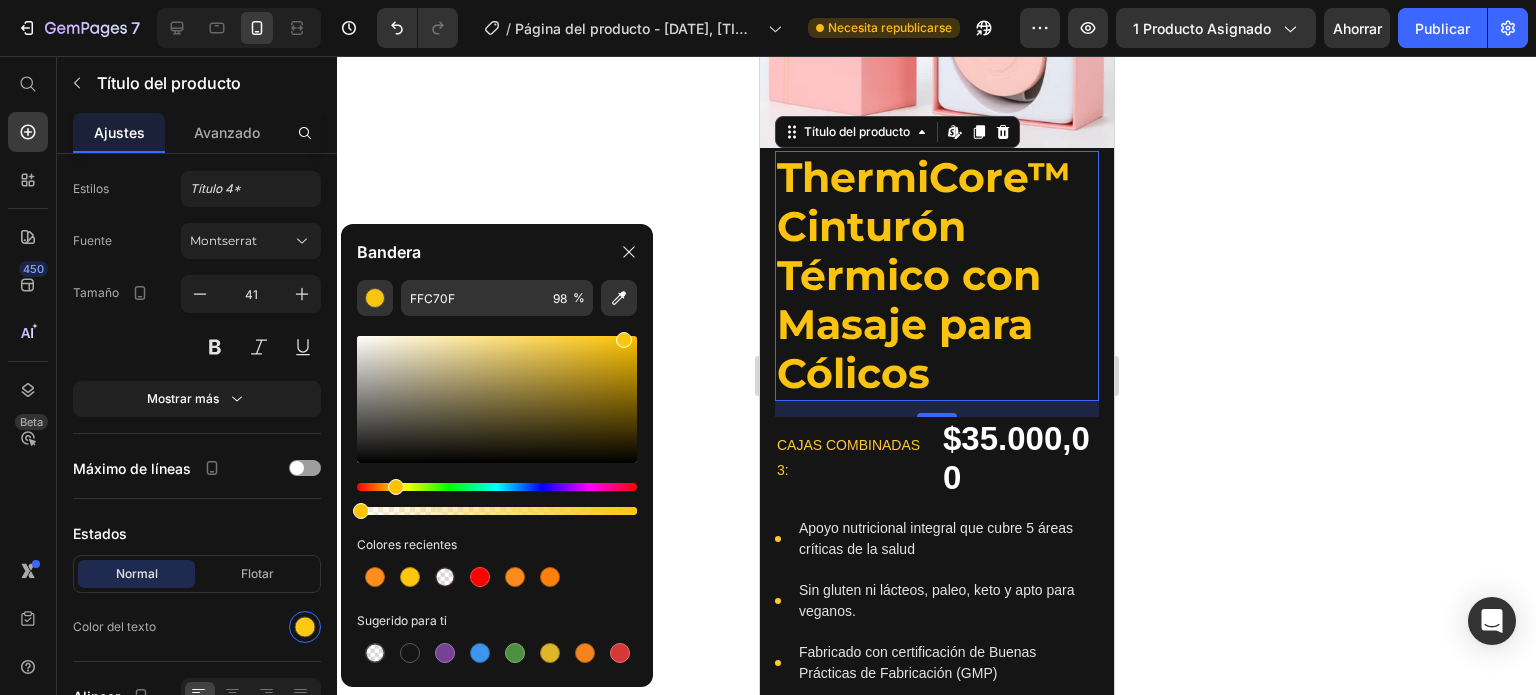 drag, startPoint x: 632, startPoint y: 507, endPoint x: 345, endPoint y: 502, distance: 287.04355 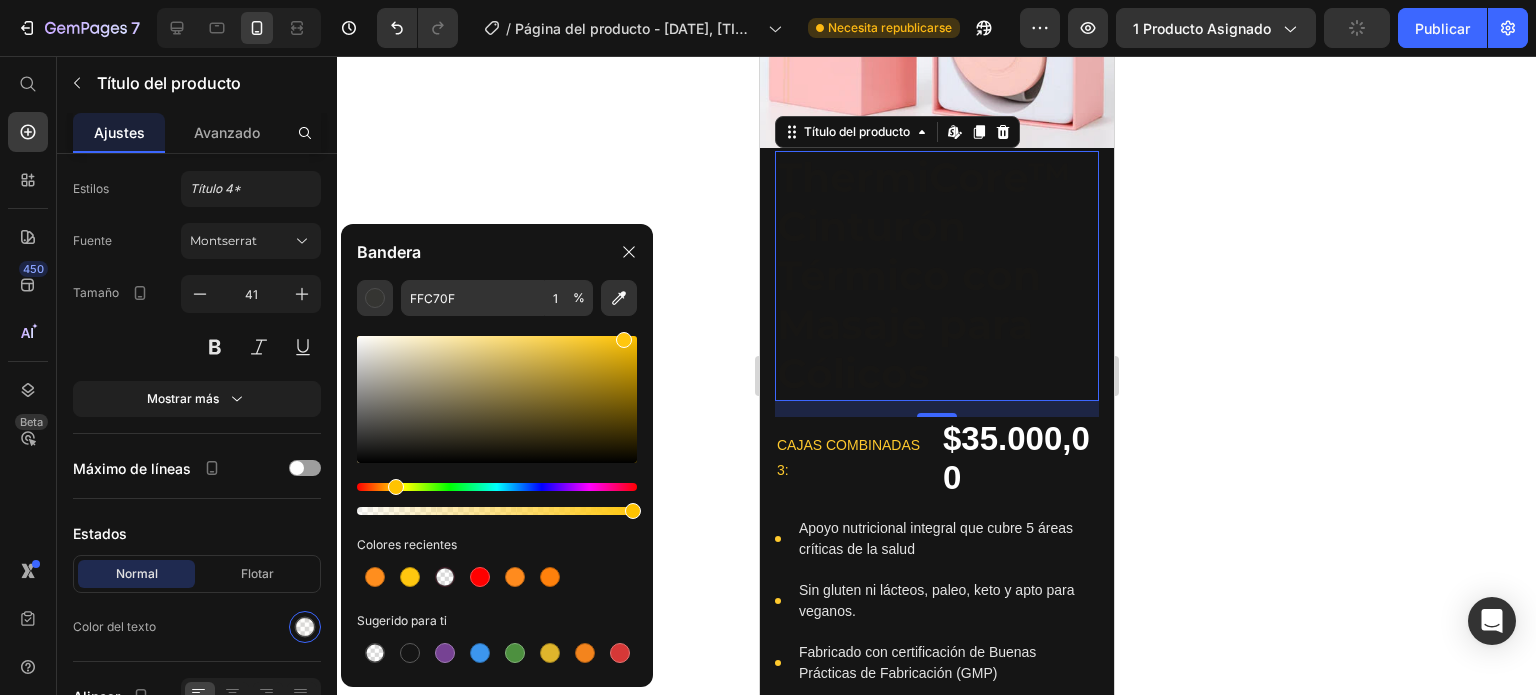 drag, startPoint x: 360, startPoint y: 510, endPoint x: 674, endPoint y: 503, distance: 314.078 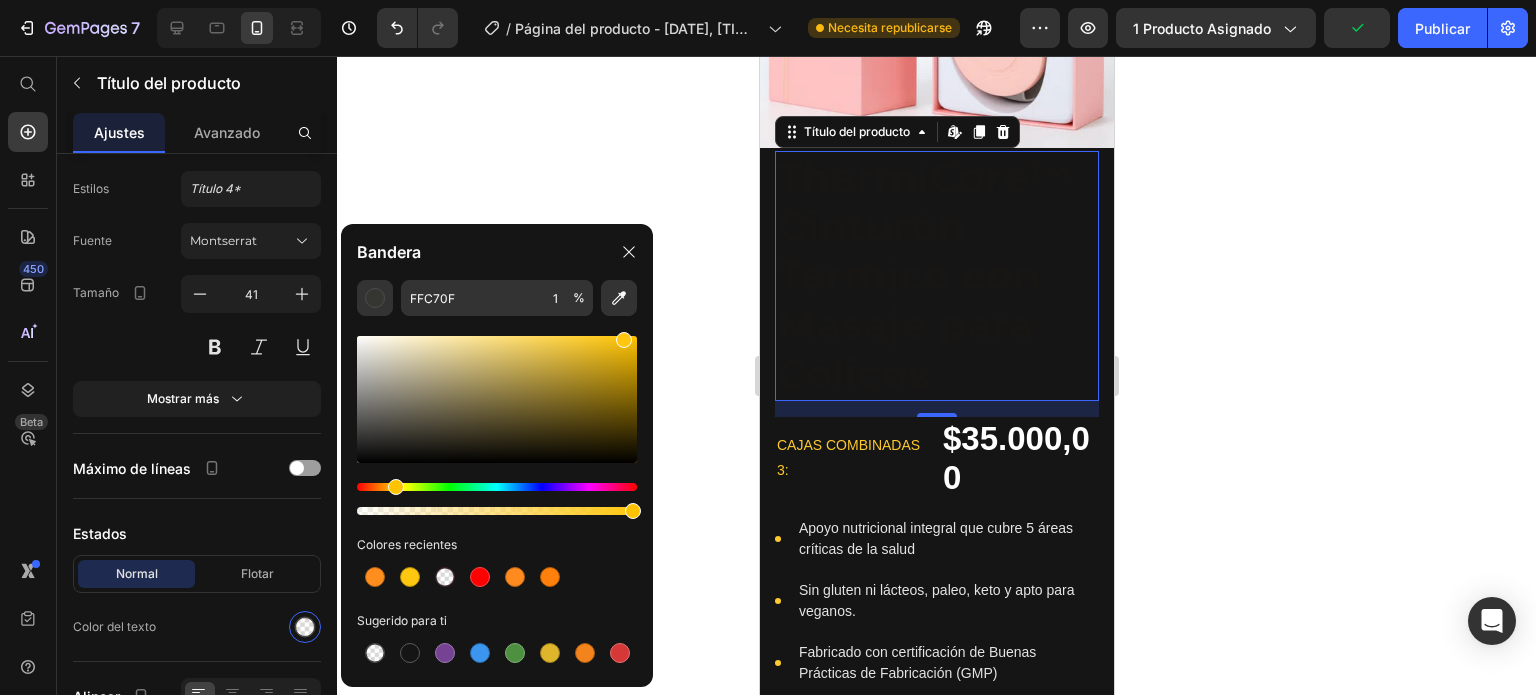 type on "100" 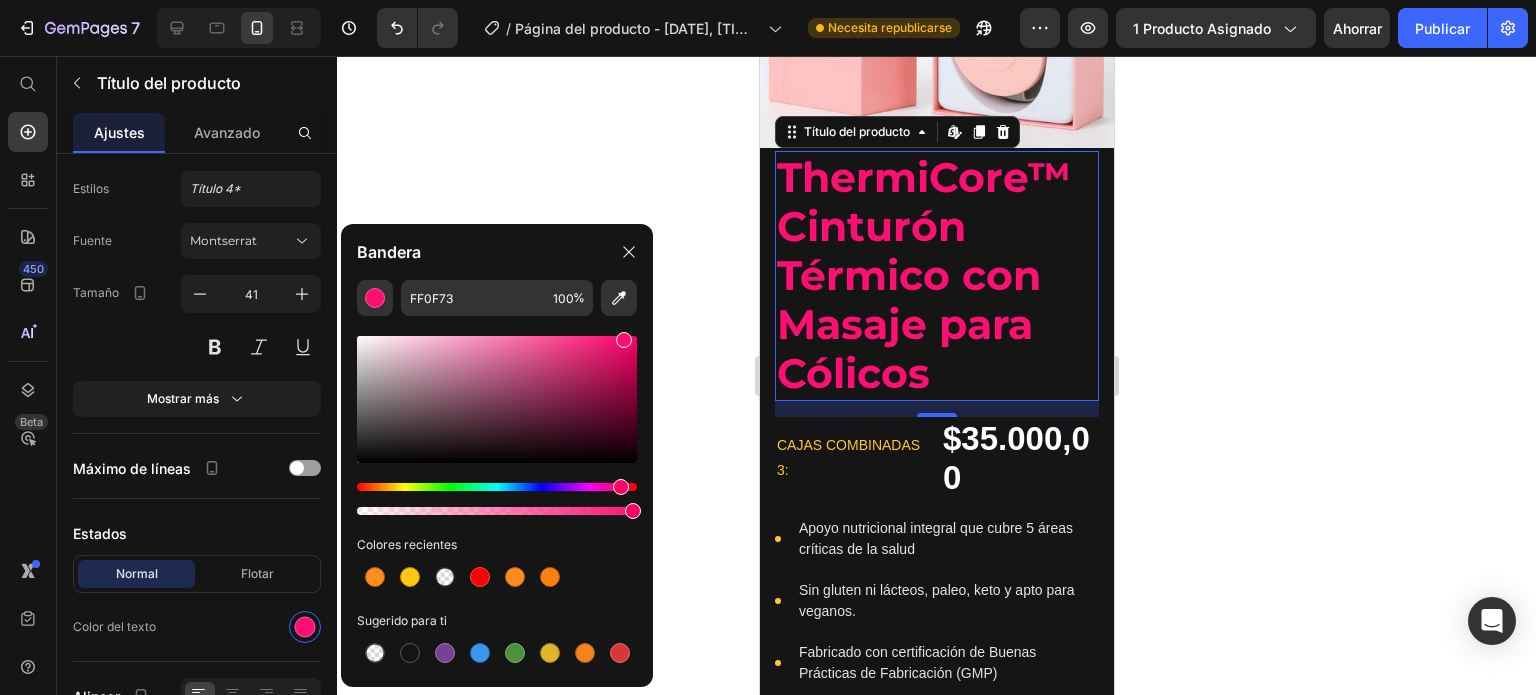 drag, startPoint x: 396, startPoint y: 484, endPoint x: 619, endPoint y: 495, distance: 223.27113 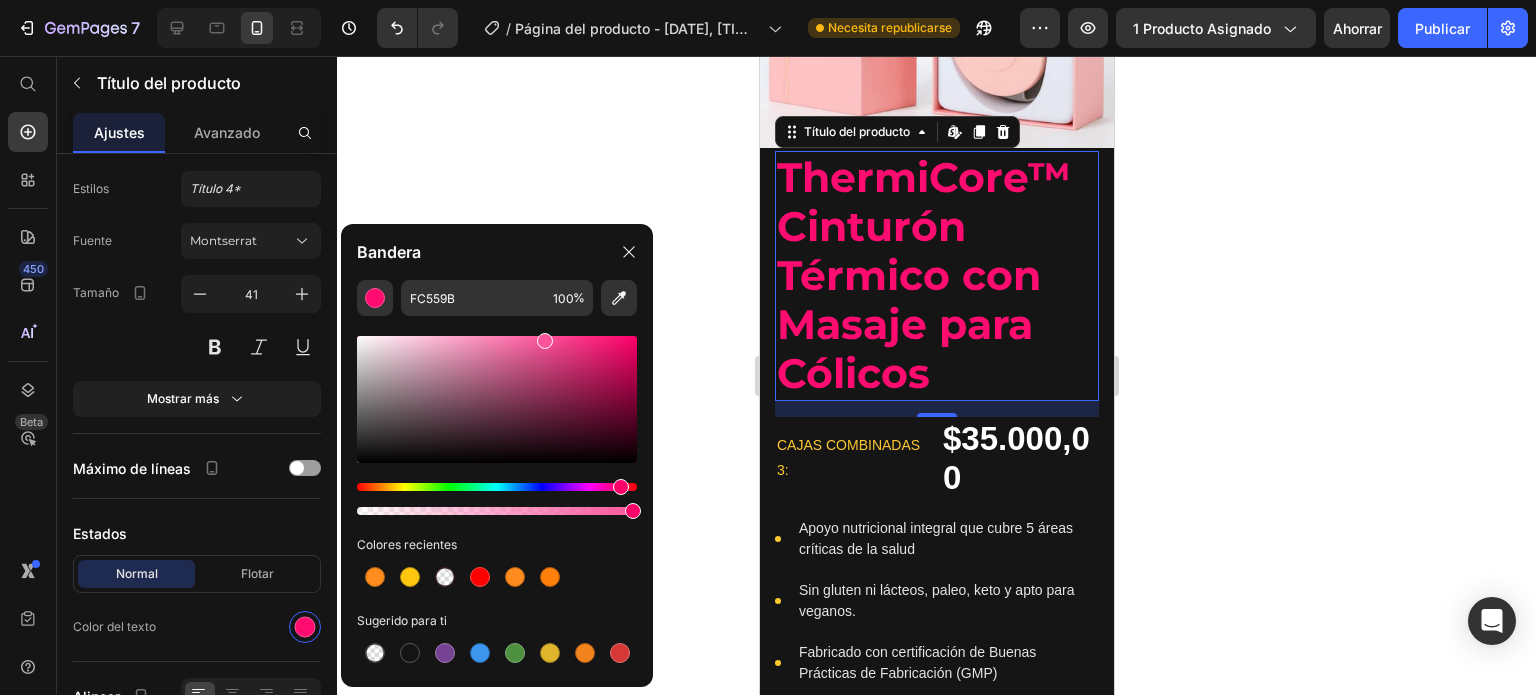 drag, startPoint x: 623, startPoint y: 336, endPoint x: 543, endPoint y: 337, distance: 80.00625 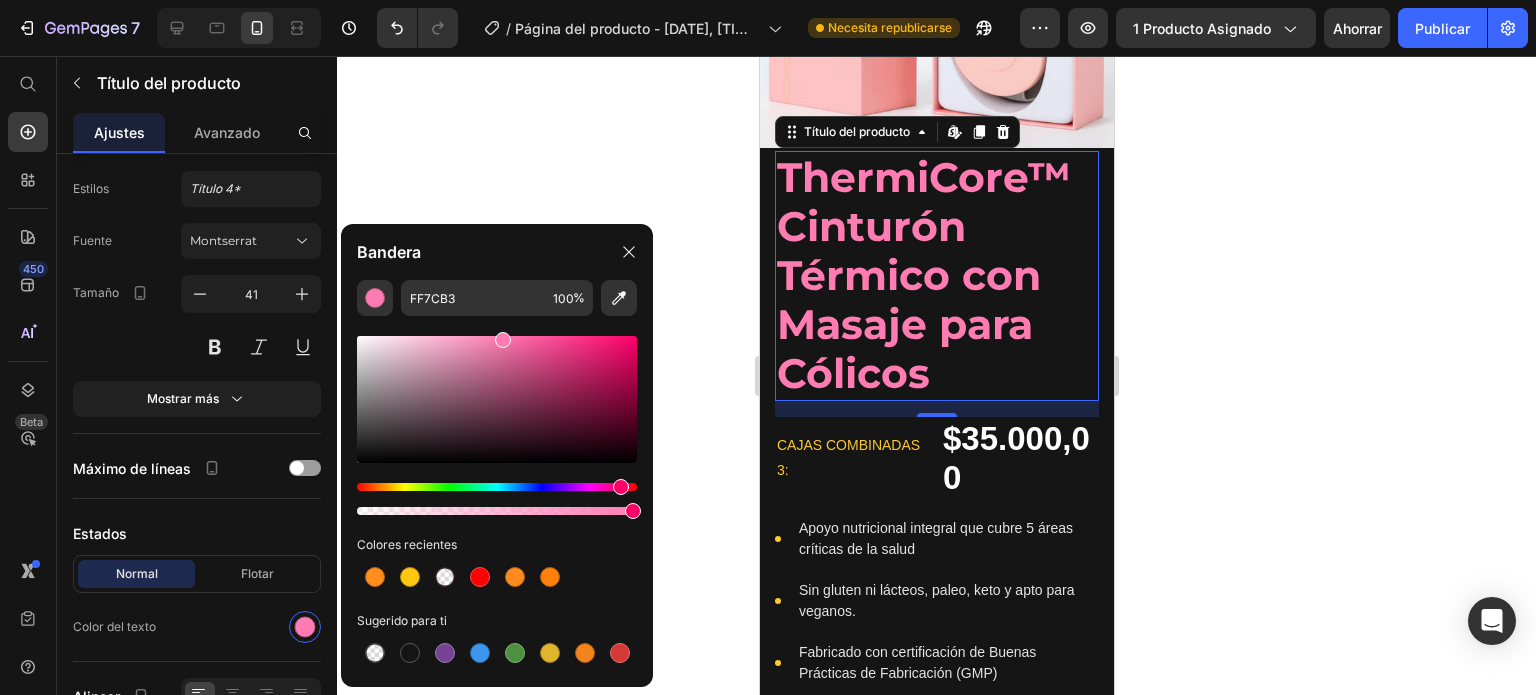 drag, startPoint x: 548, startPoint y: 344, endPoint x: 500, endPoint y: 327, distance: 50.92151 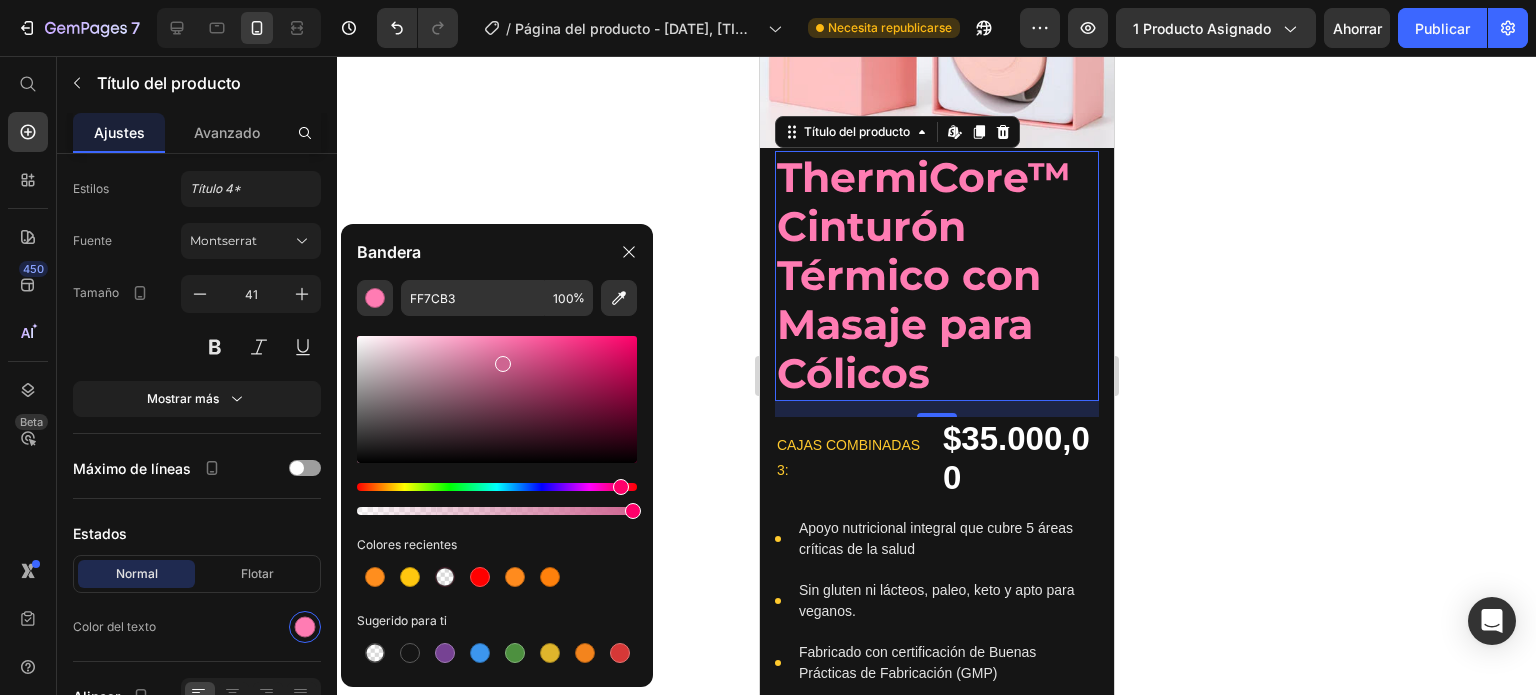 drag, startPoint x: 500, startPoint y: 335, endPoint x: 500, endPoint y: 359, distance: 24 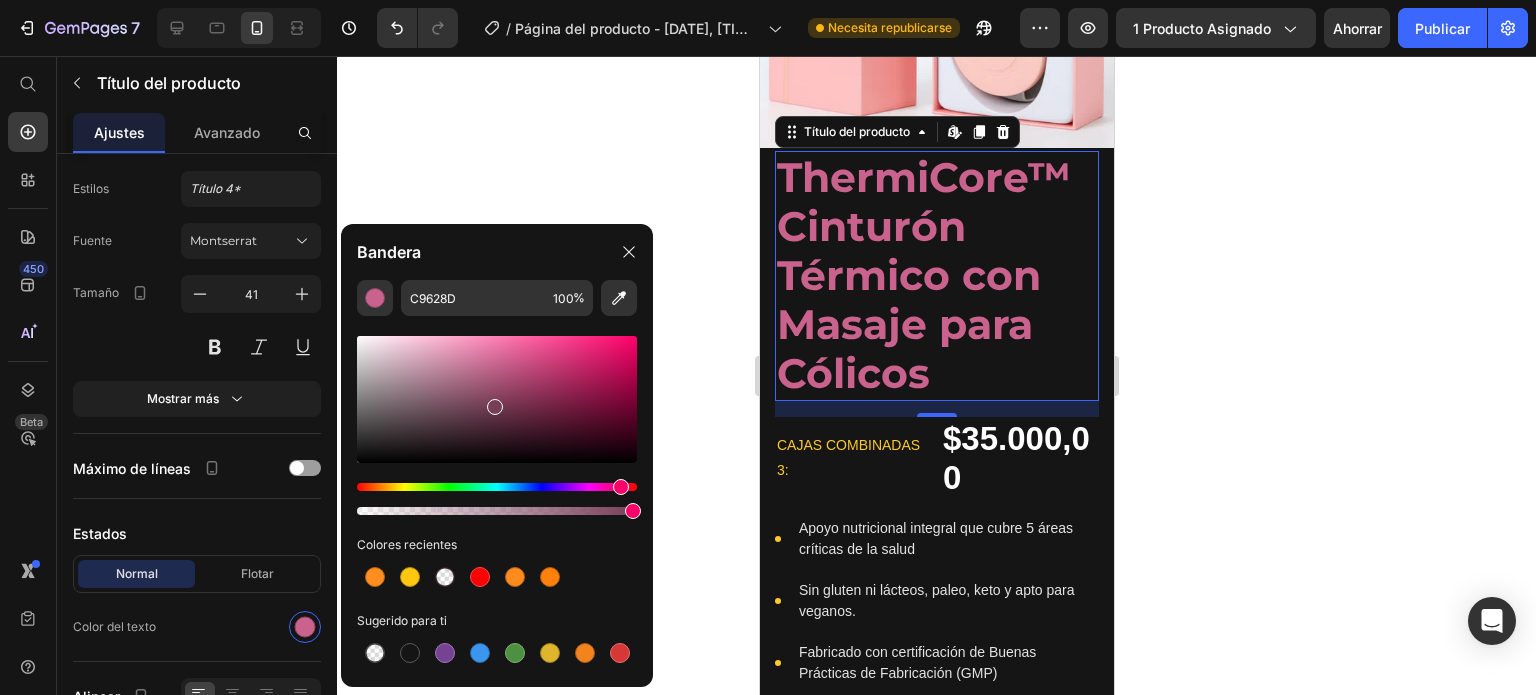 drag, startPoint x: 501, startPoint y: 362, endPoint x: 492, endPoint y: 403, distance: 41.976185 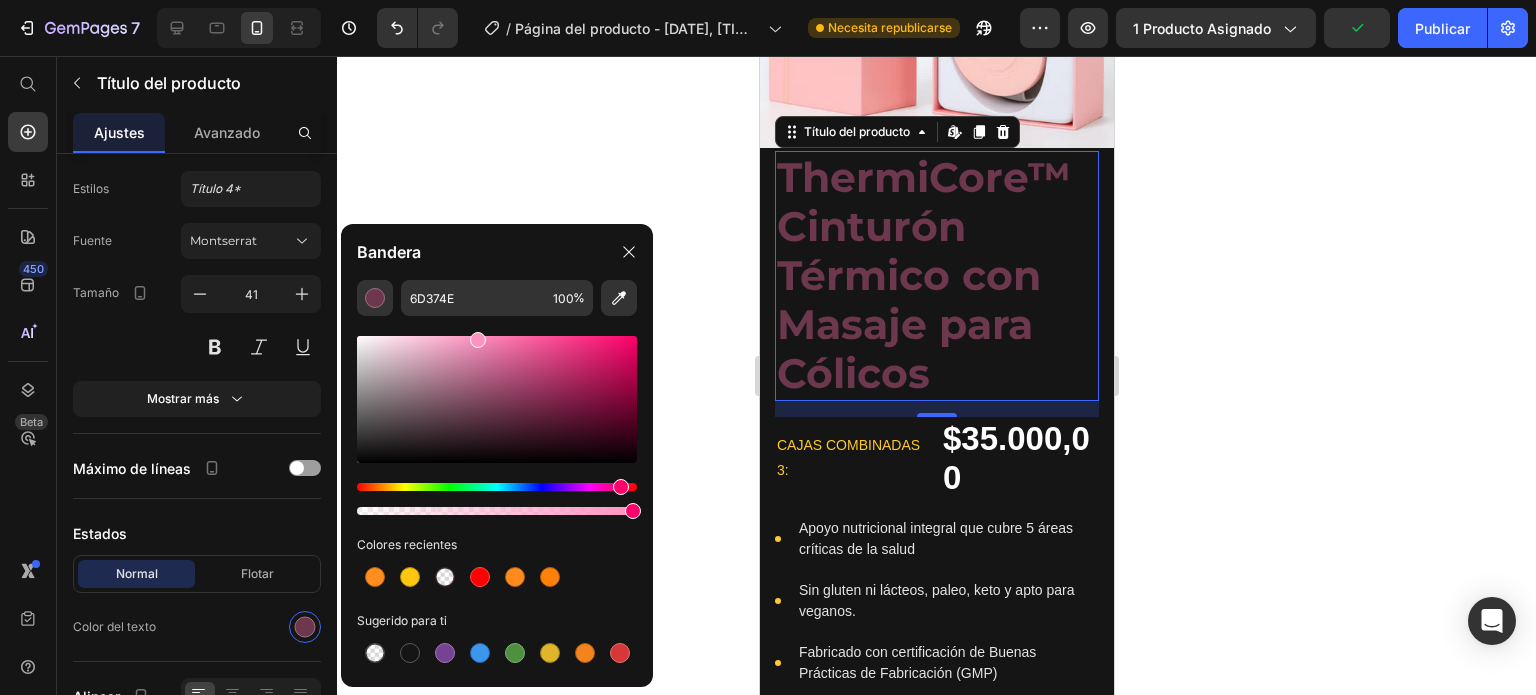 type on "FF93C0" 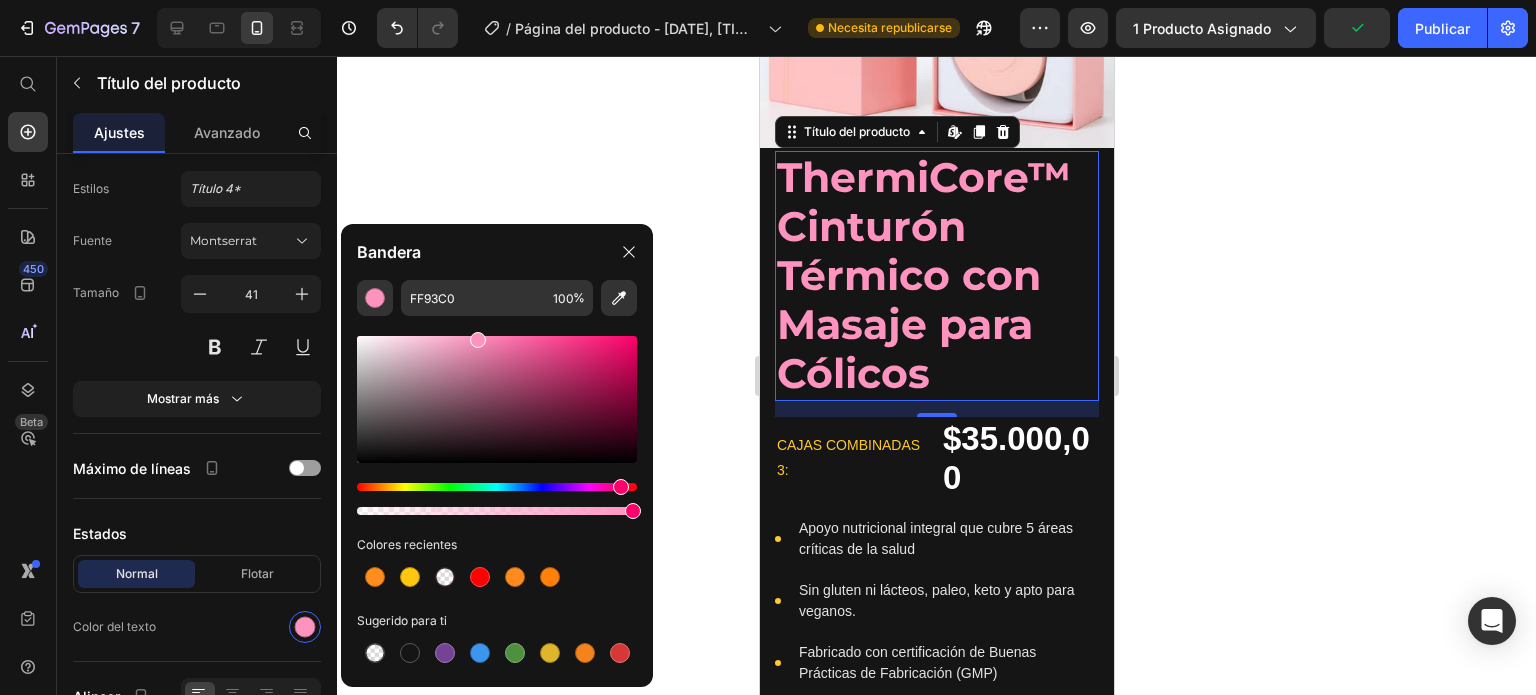 drag, startPoint x: 495, startPoint y: 408, endPoint x: 477, endPoint y: 335, distance: 75.18643 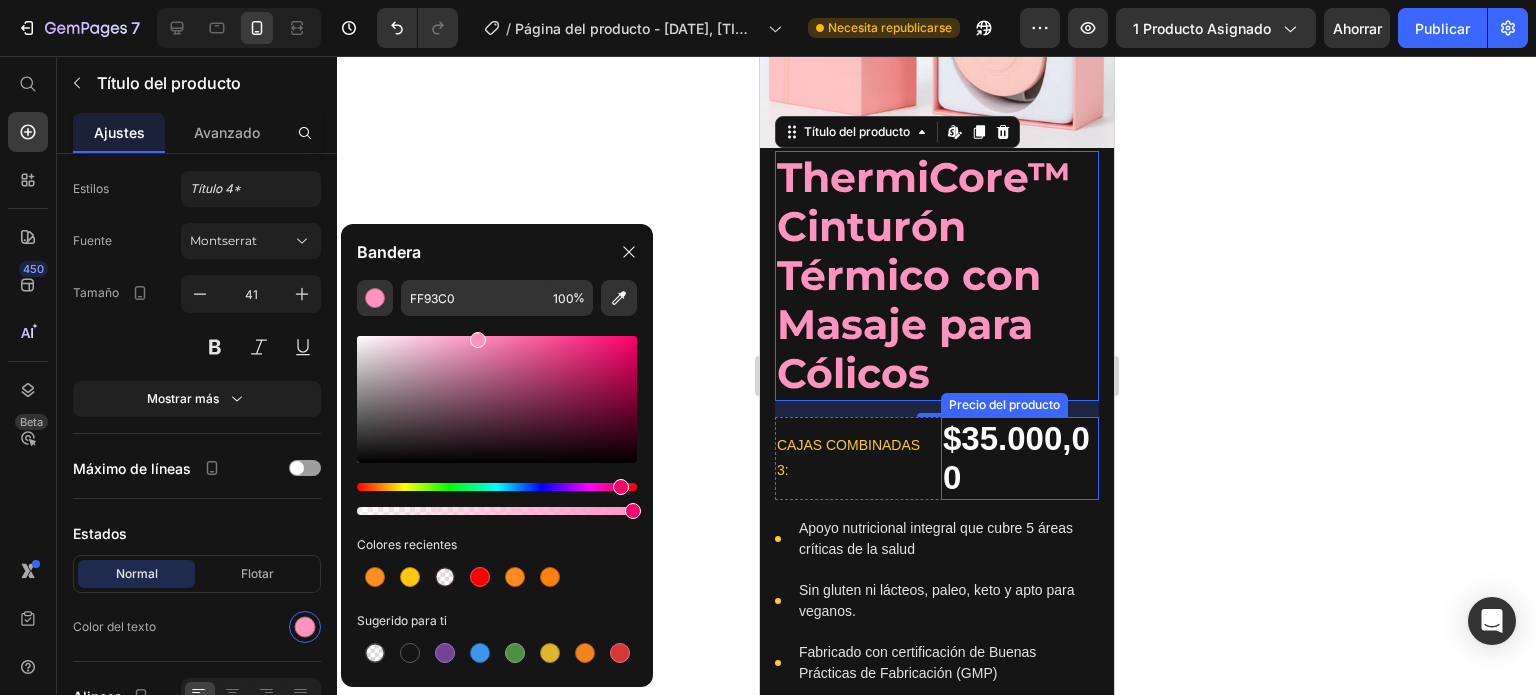 click on "$35.000,00" at bounding box center (1019, 458) 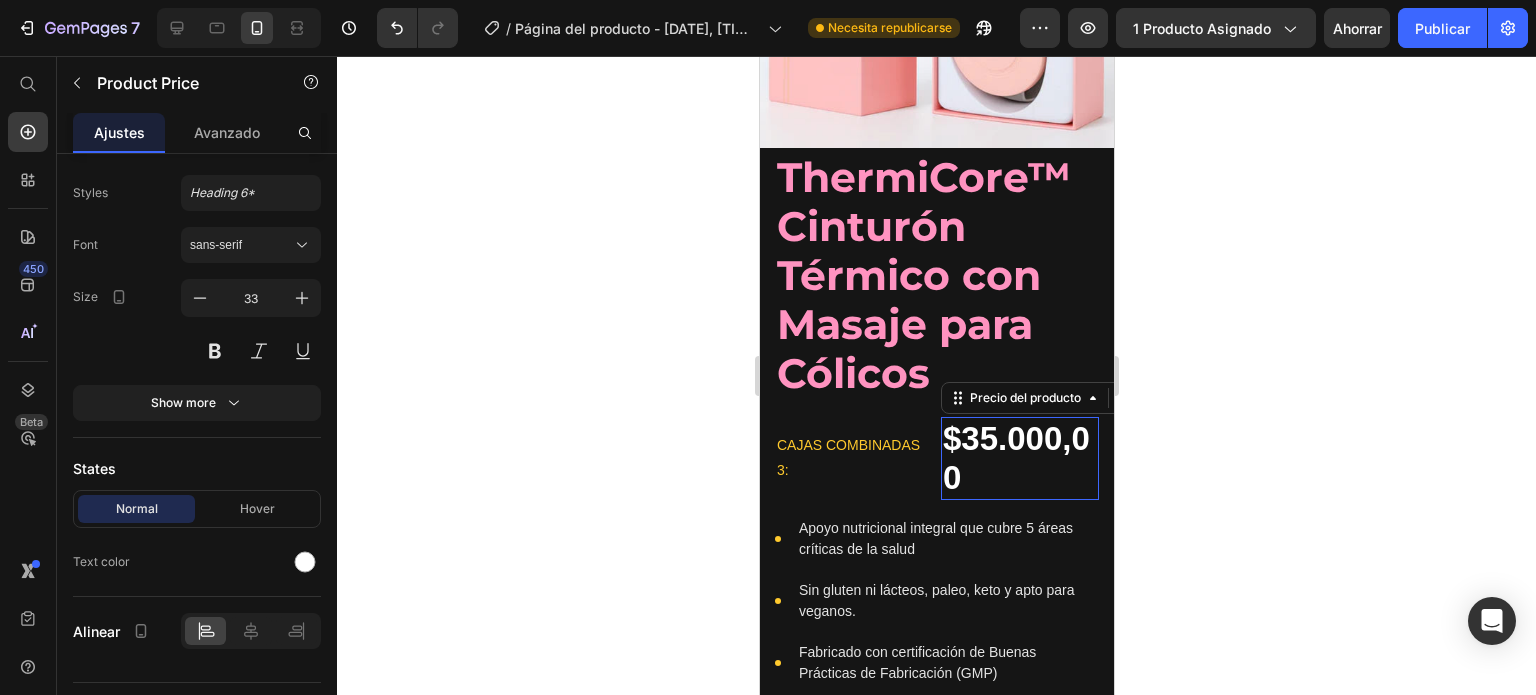 scroll, scrollTop: 0, scrollLeft: 0, axis: both 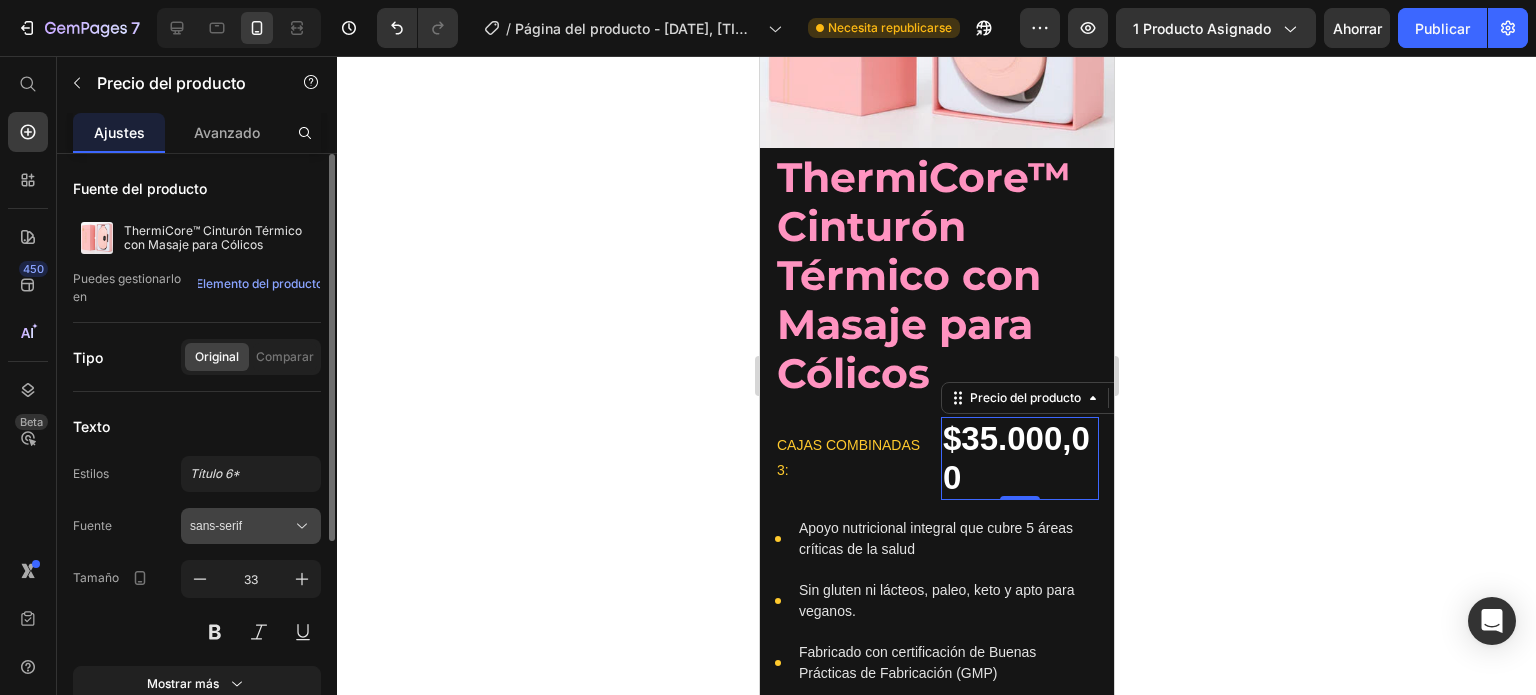 click on "sans-serif" at bounding box center [241, 526] 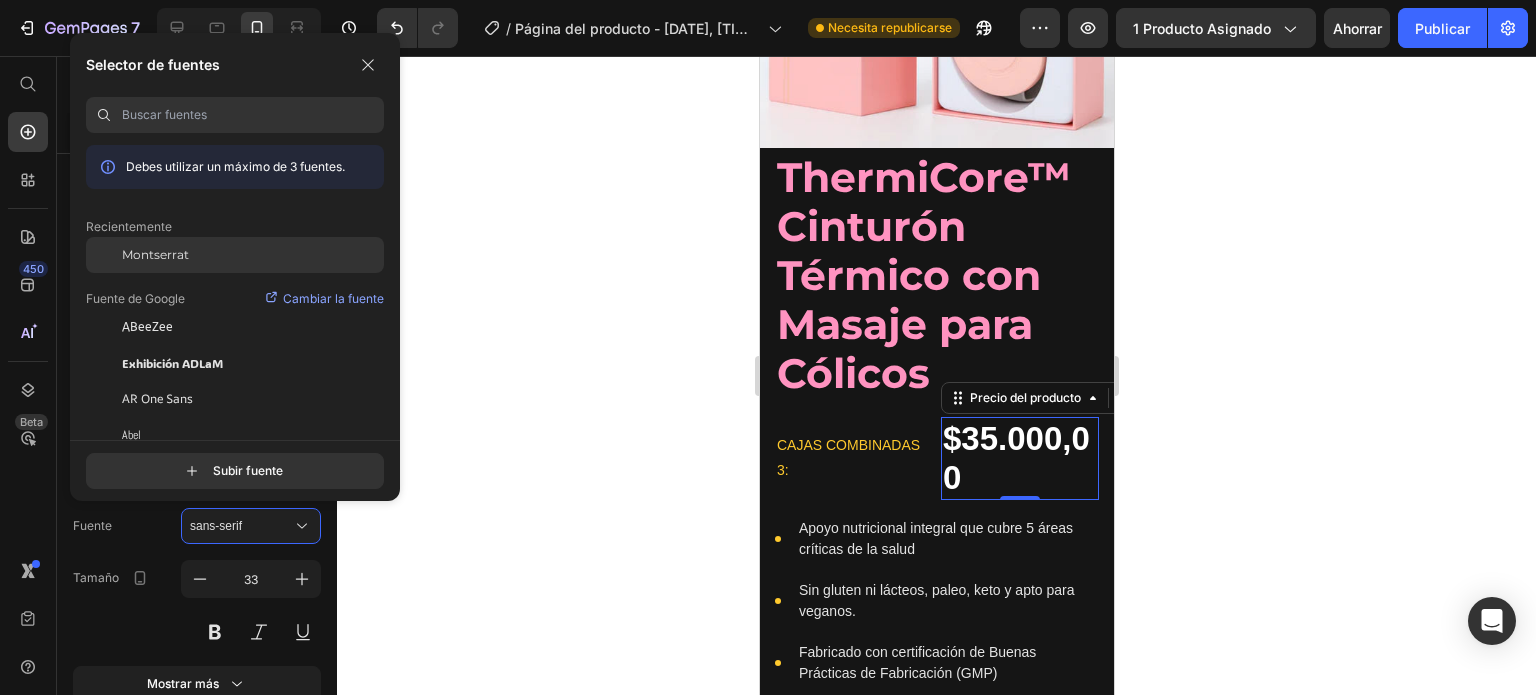 click on "Montserrat" 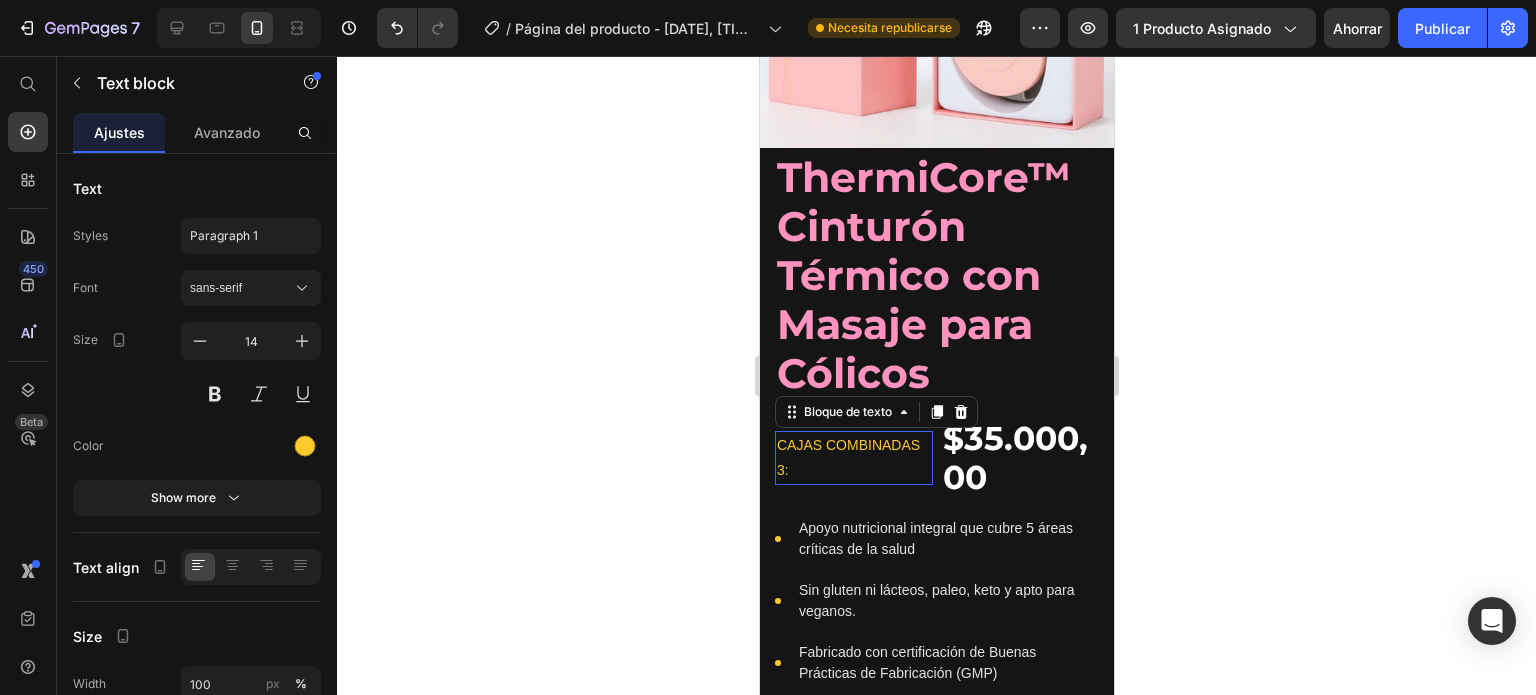 click on "Cajas combinadas 3:" at bounding box center (847, 457) 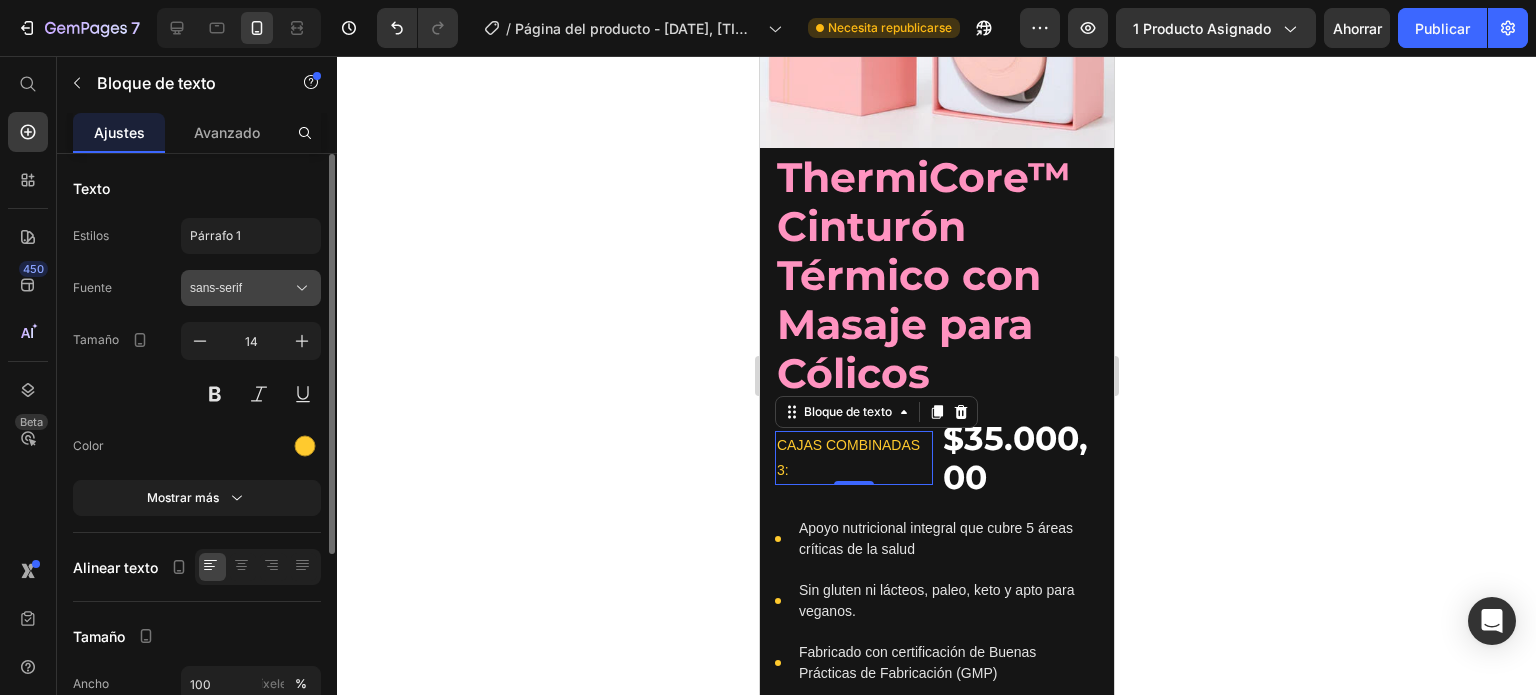 click on "sans-serif" at bounding box center [251, 288] 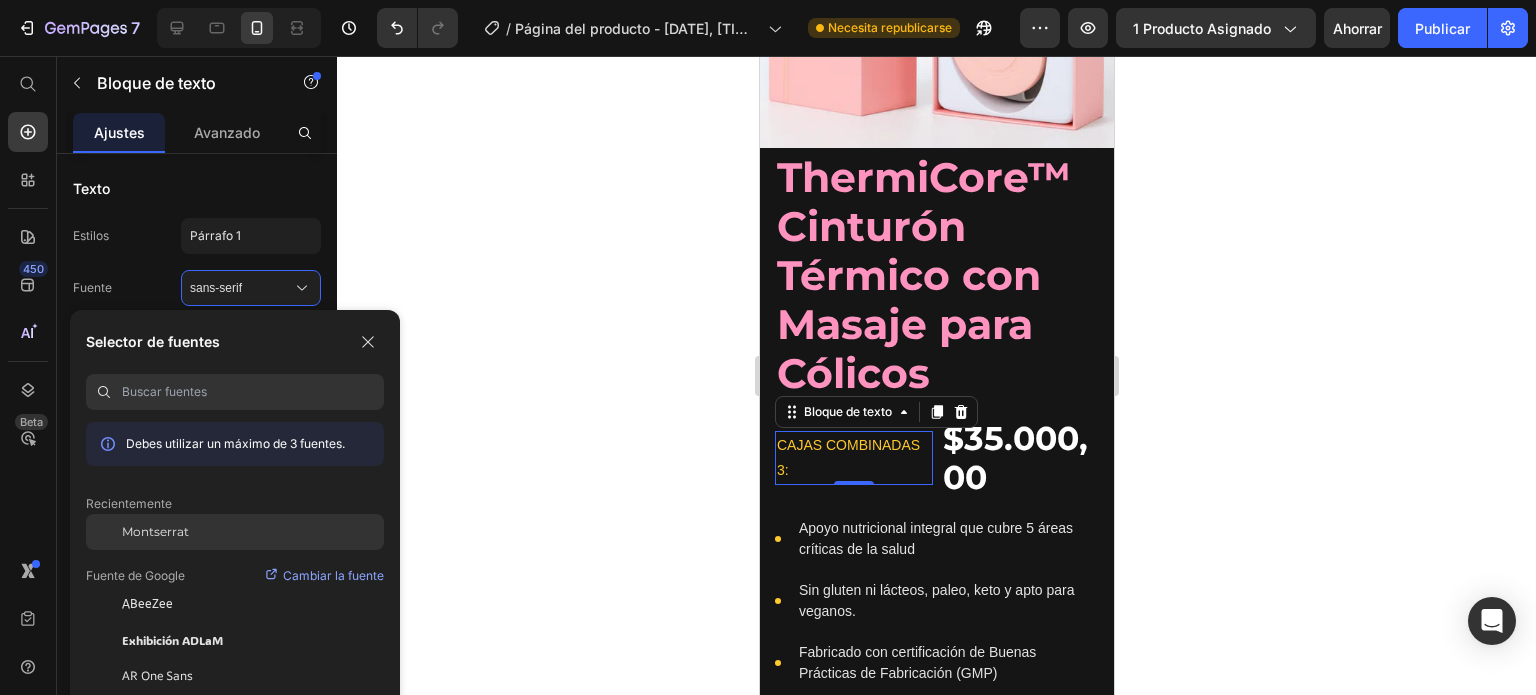 click on "Montserrat" at bounding box center [155, 531] 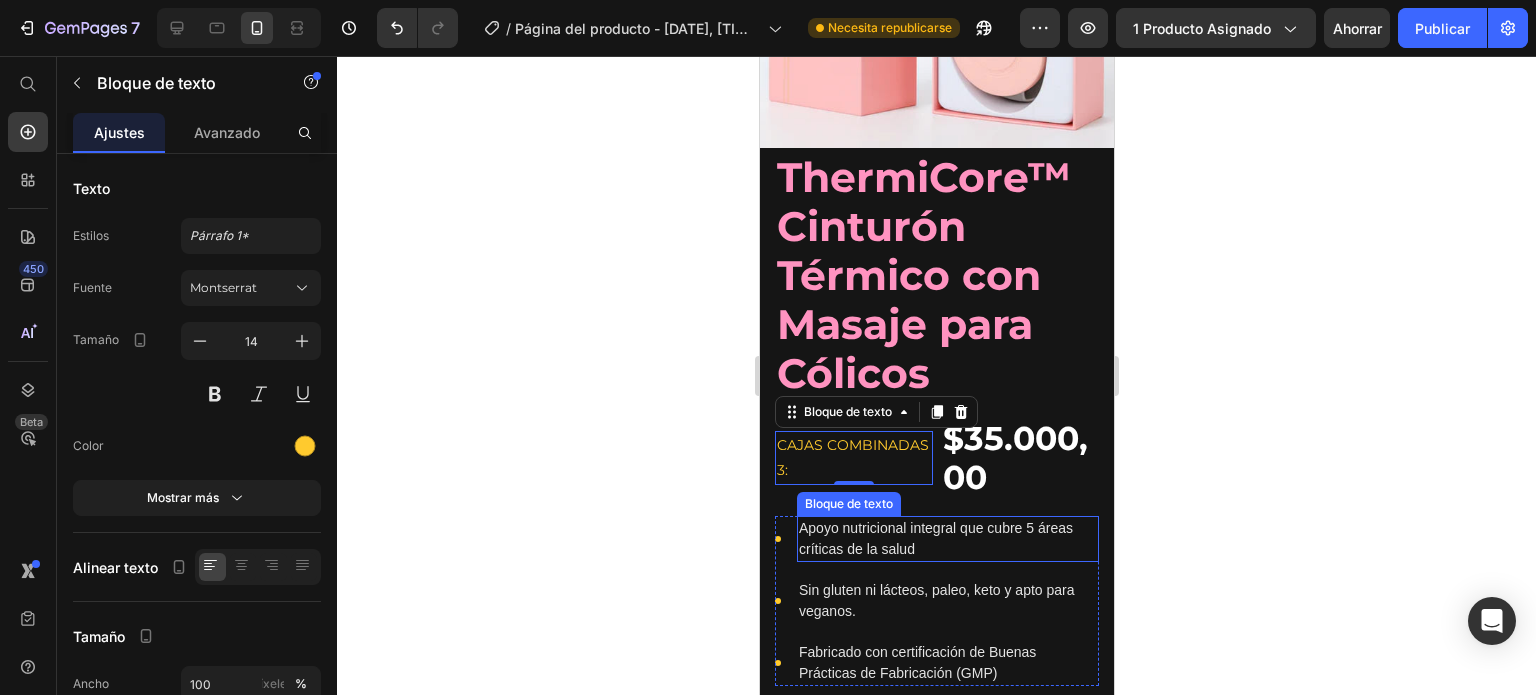 scroll, scrollTop: 324, scrollLeft: 0, axis: vertical 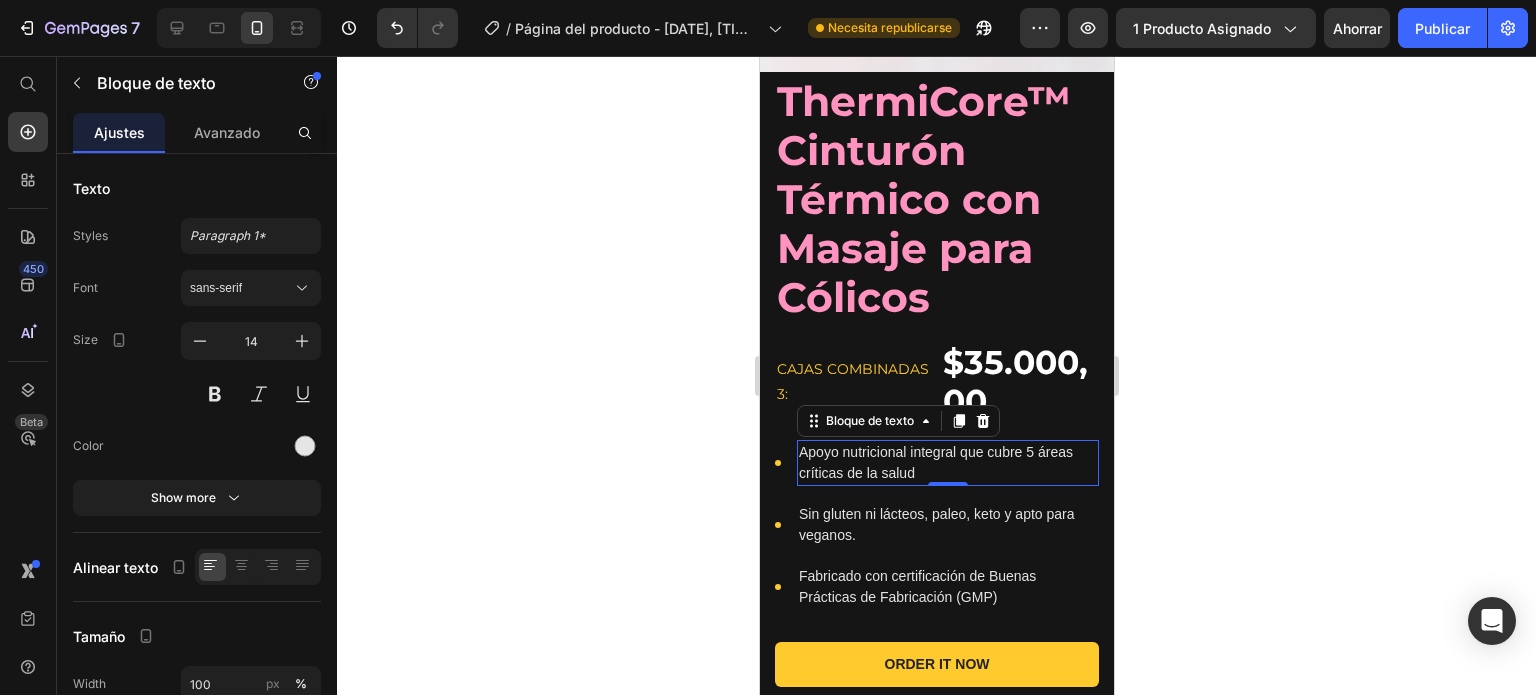 click on "Apoyo nutricional integral que cubre 5 áreas críticas de la salud" at bounding box center (947, 463) 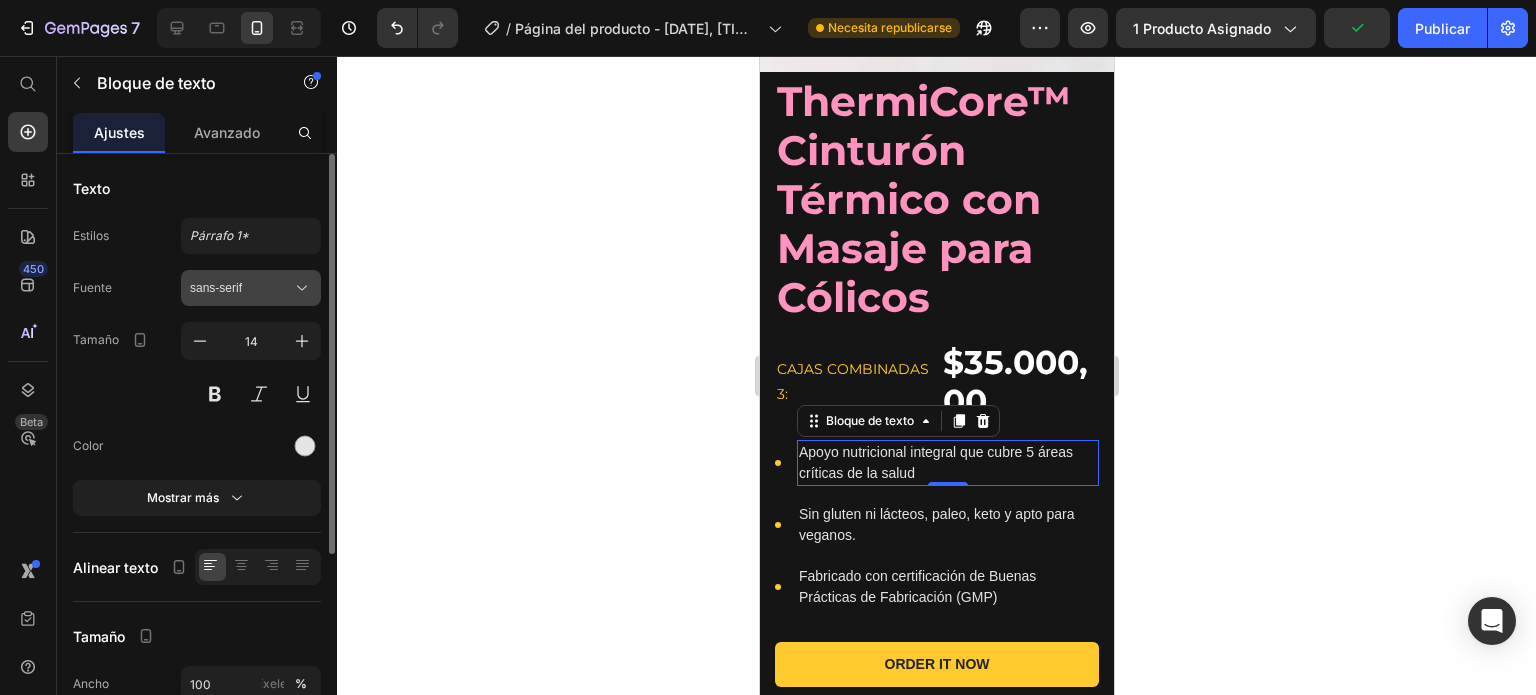 click 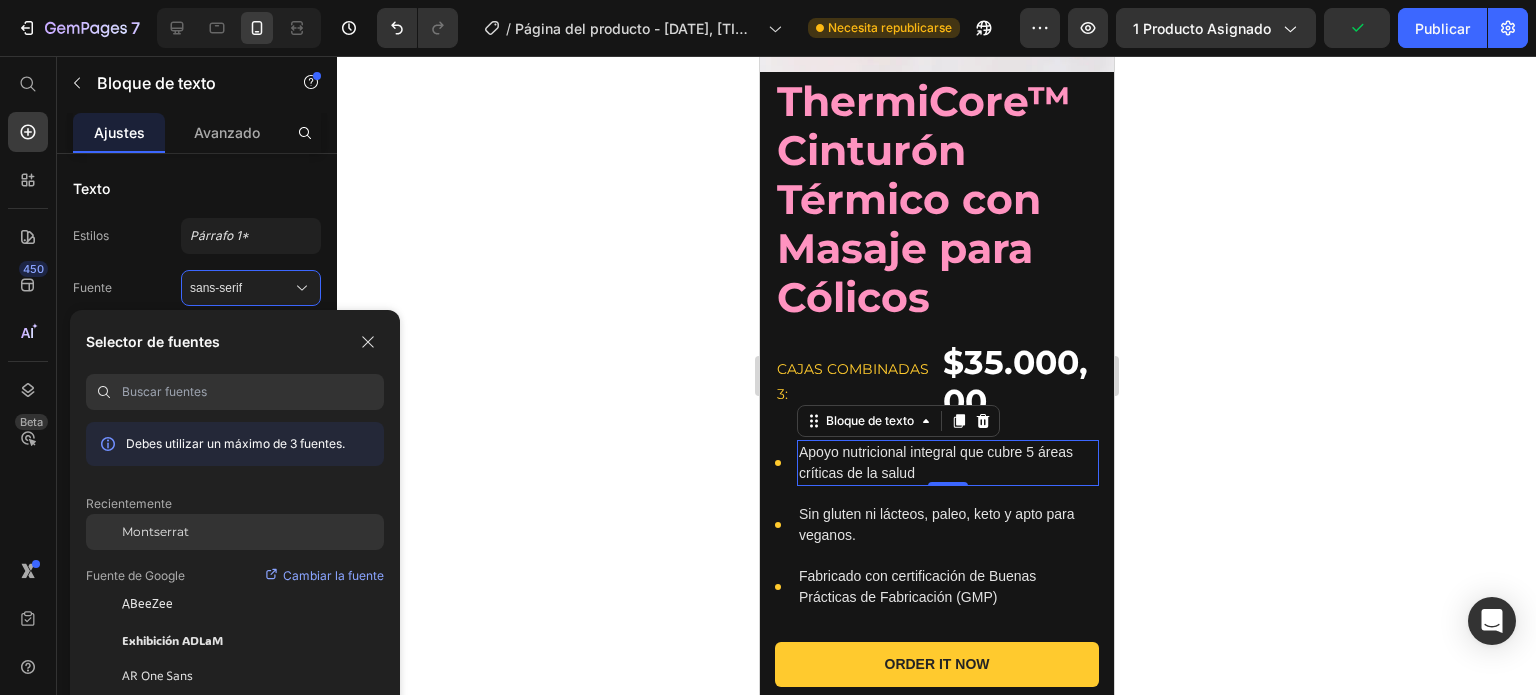 click on "Montserrat" 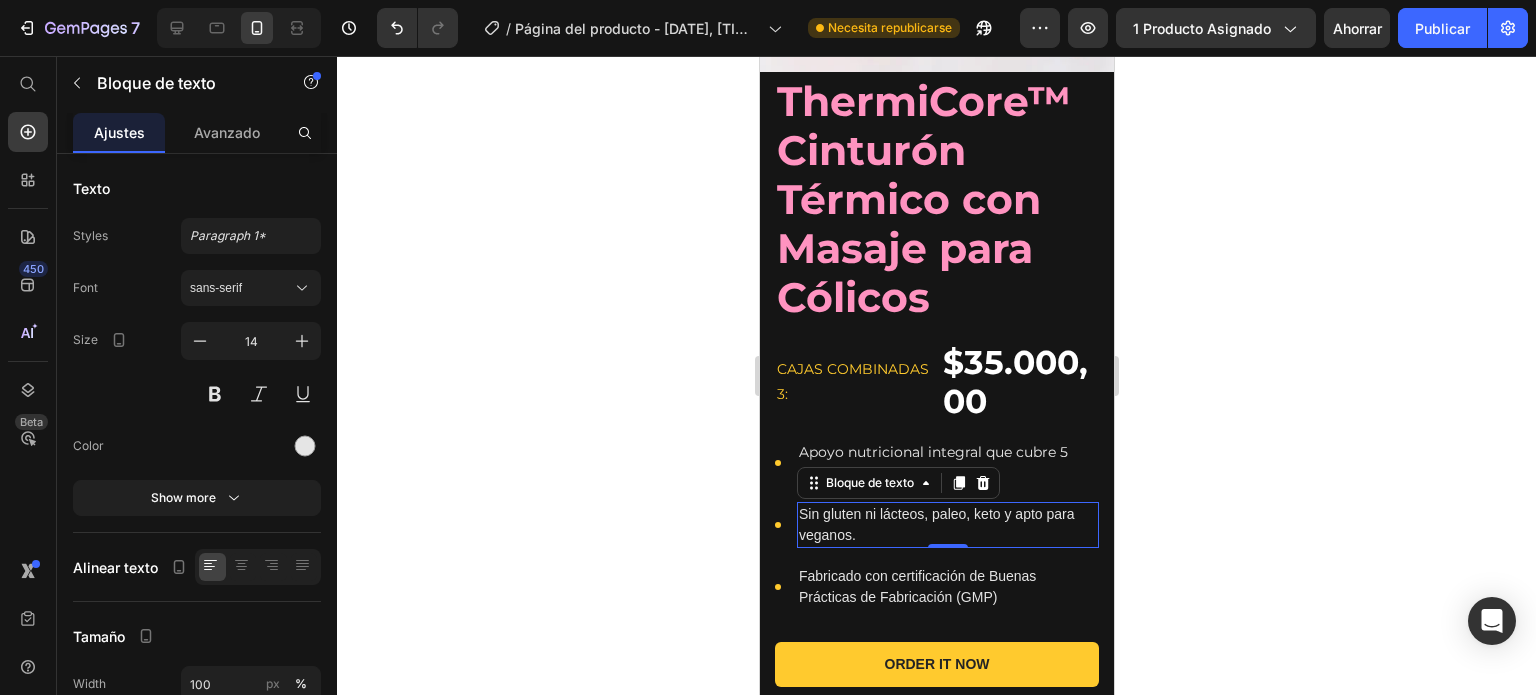 click on "Sin gluten ni lácteos, paleo, keto y apto para veganos." at bounding box center [936, 524] 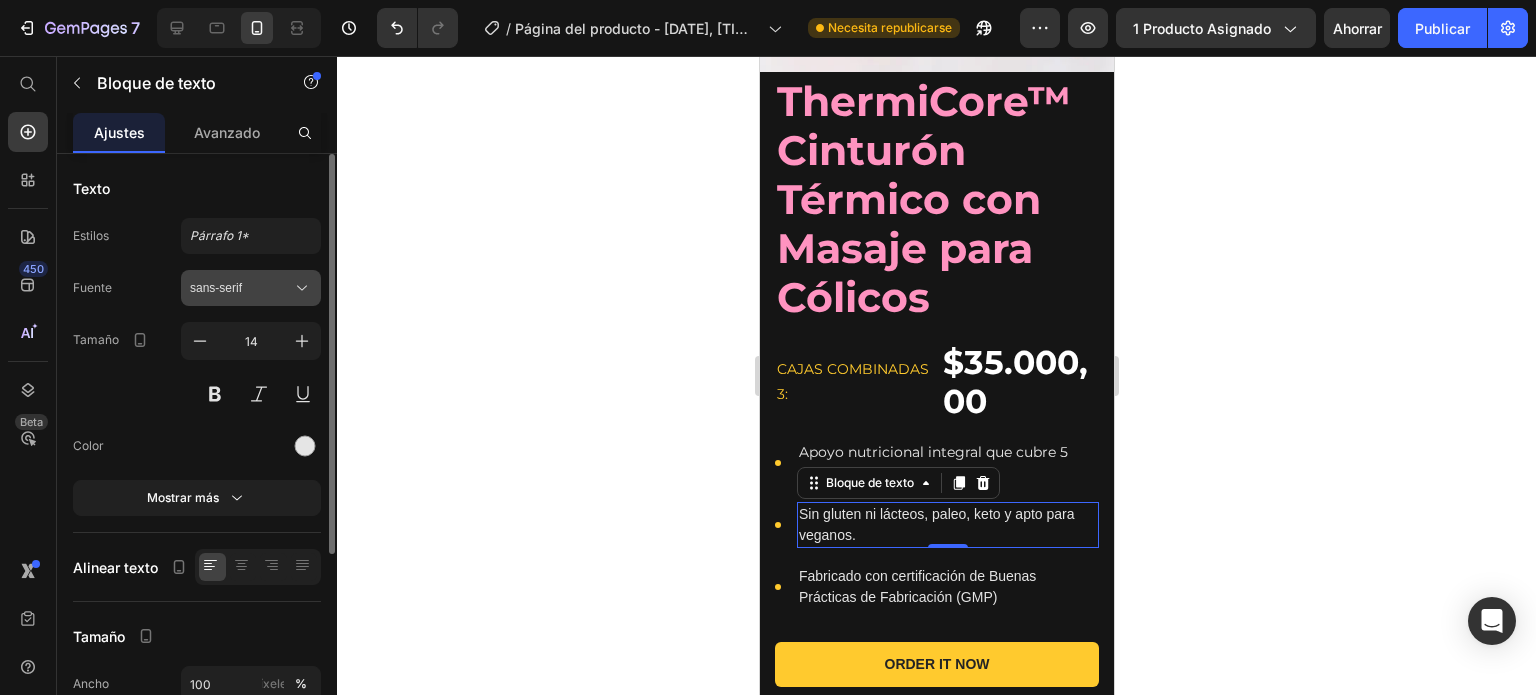 click 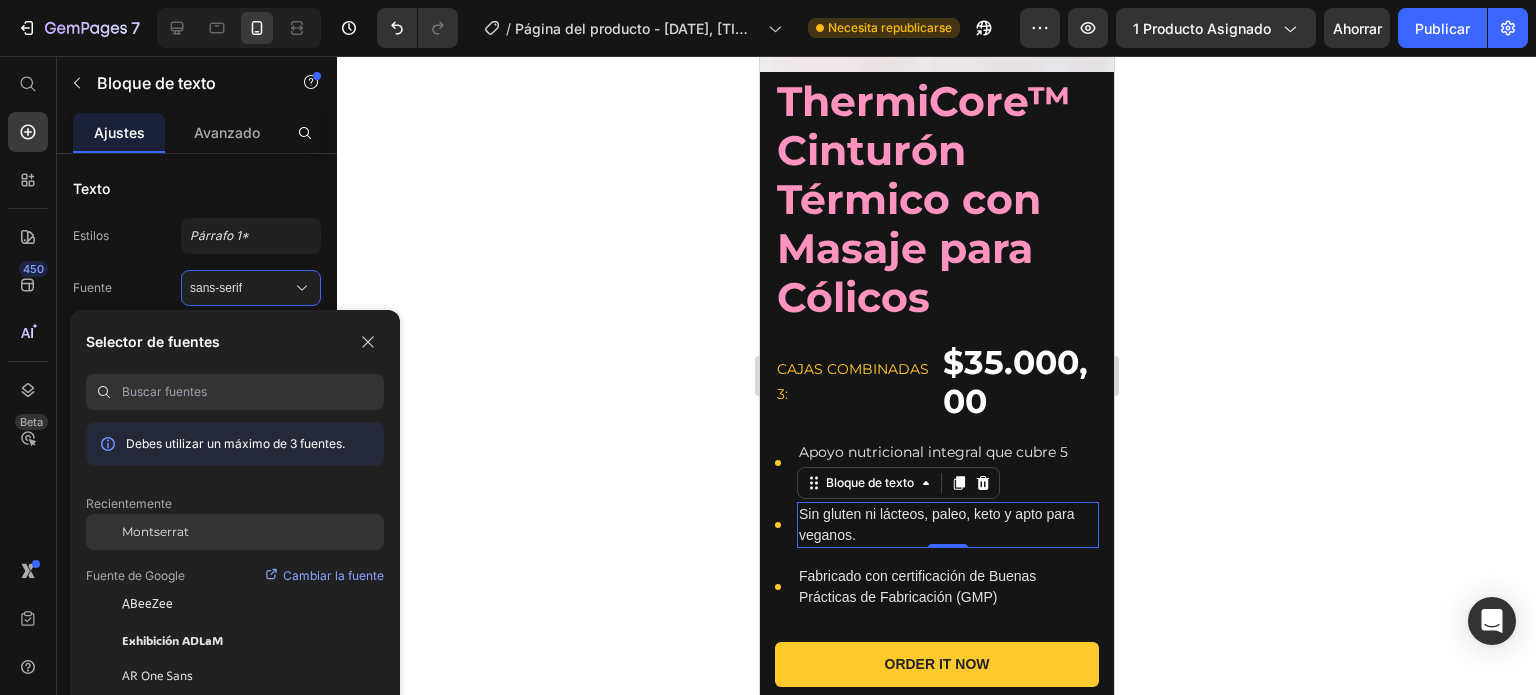 click on "Montserrat" 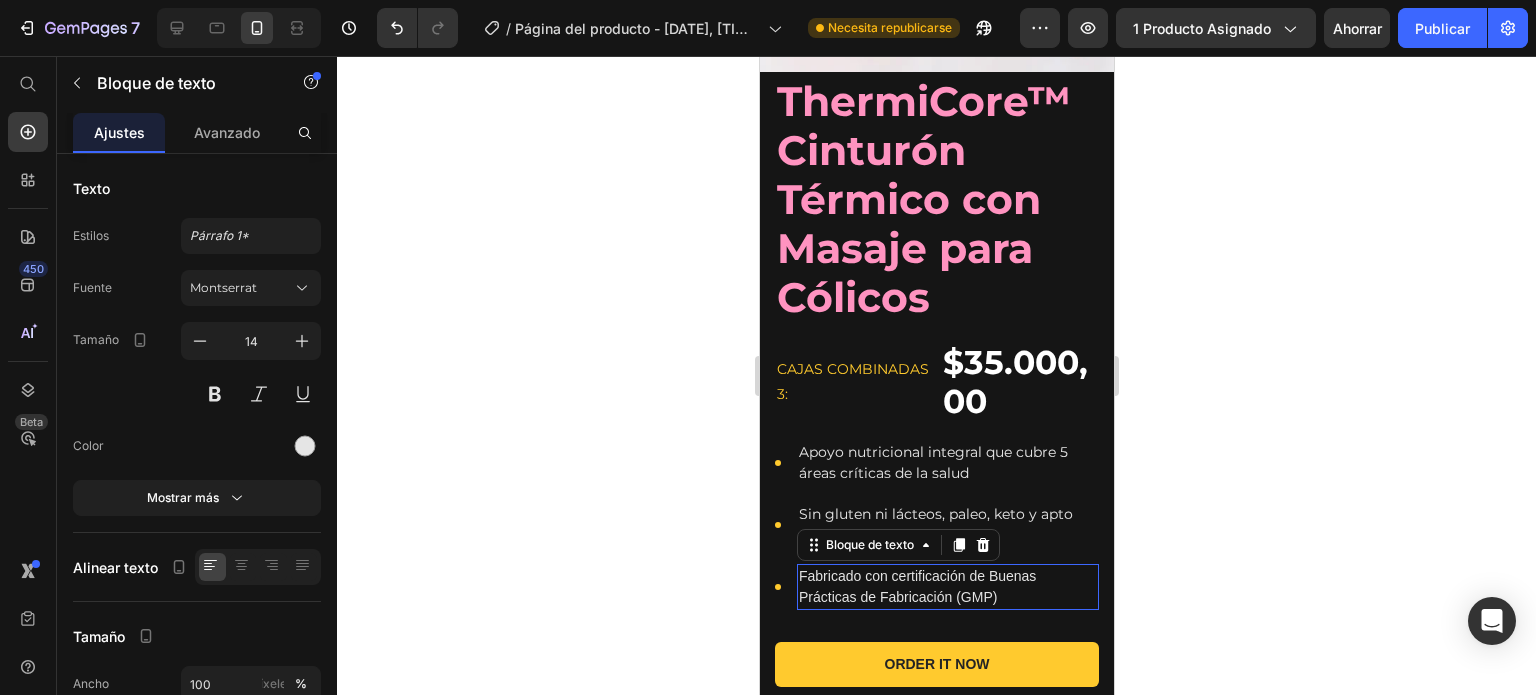 click on "Fabricado con certificación de Buenas Prácticas de Fabricación (GMP)" at bounding box center [916, 586] 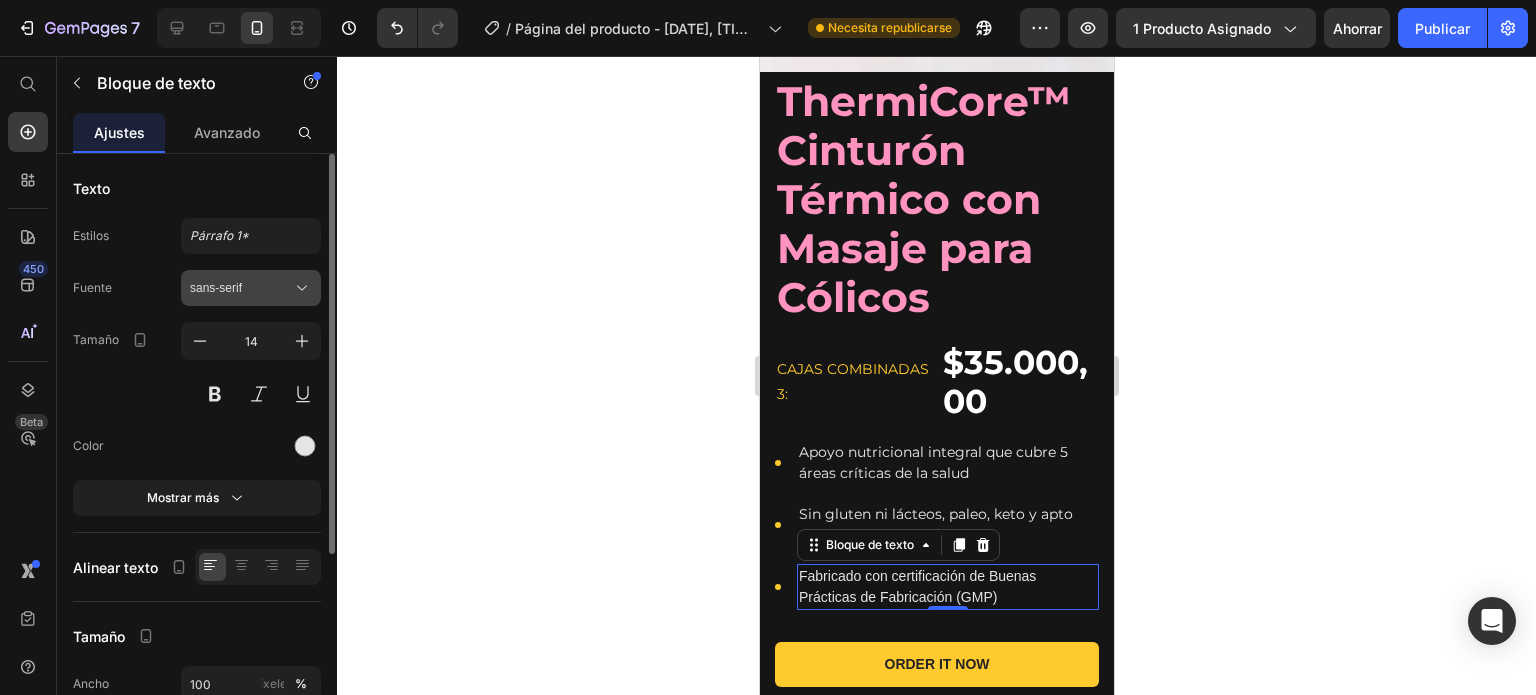 click 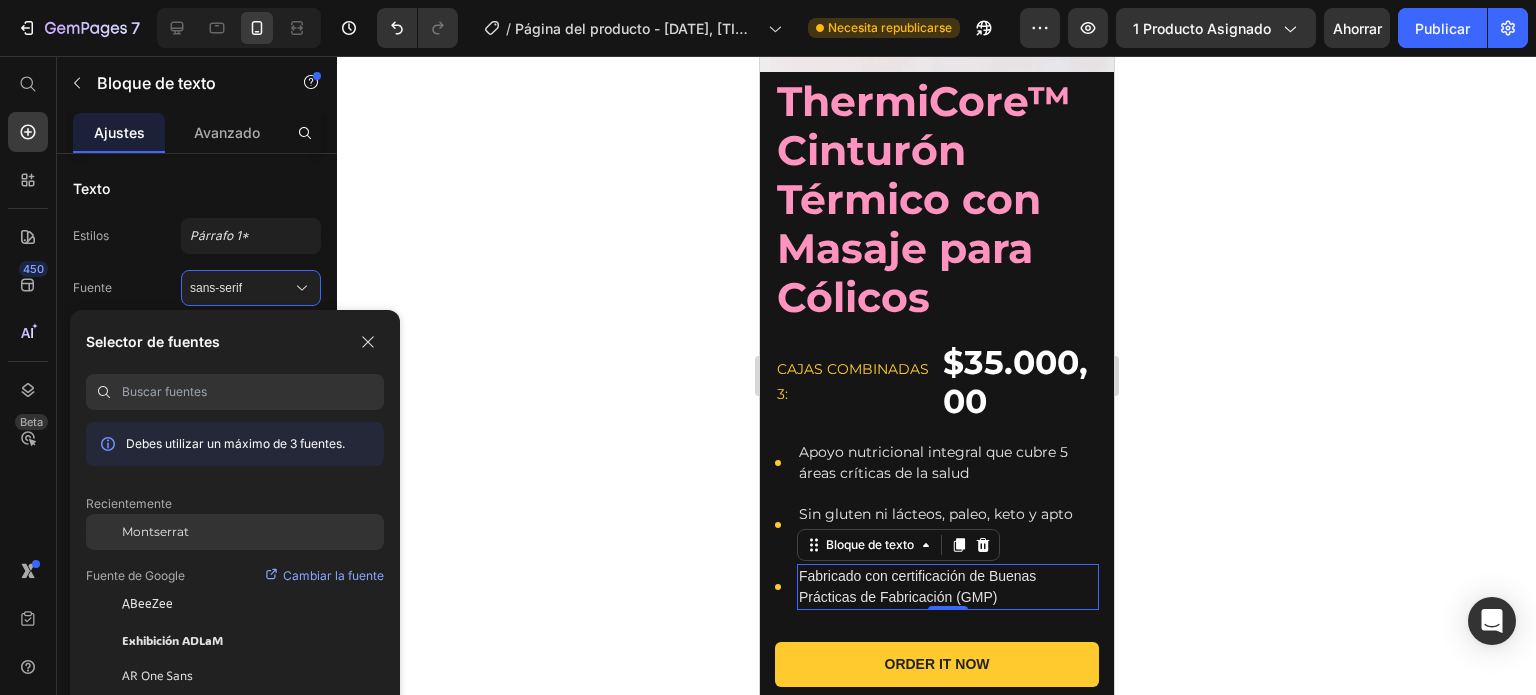 click on "Montserrat" 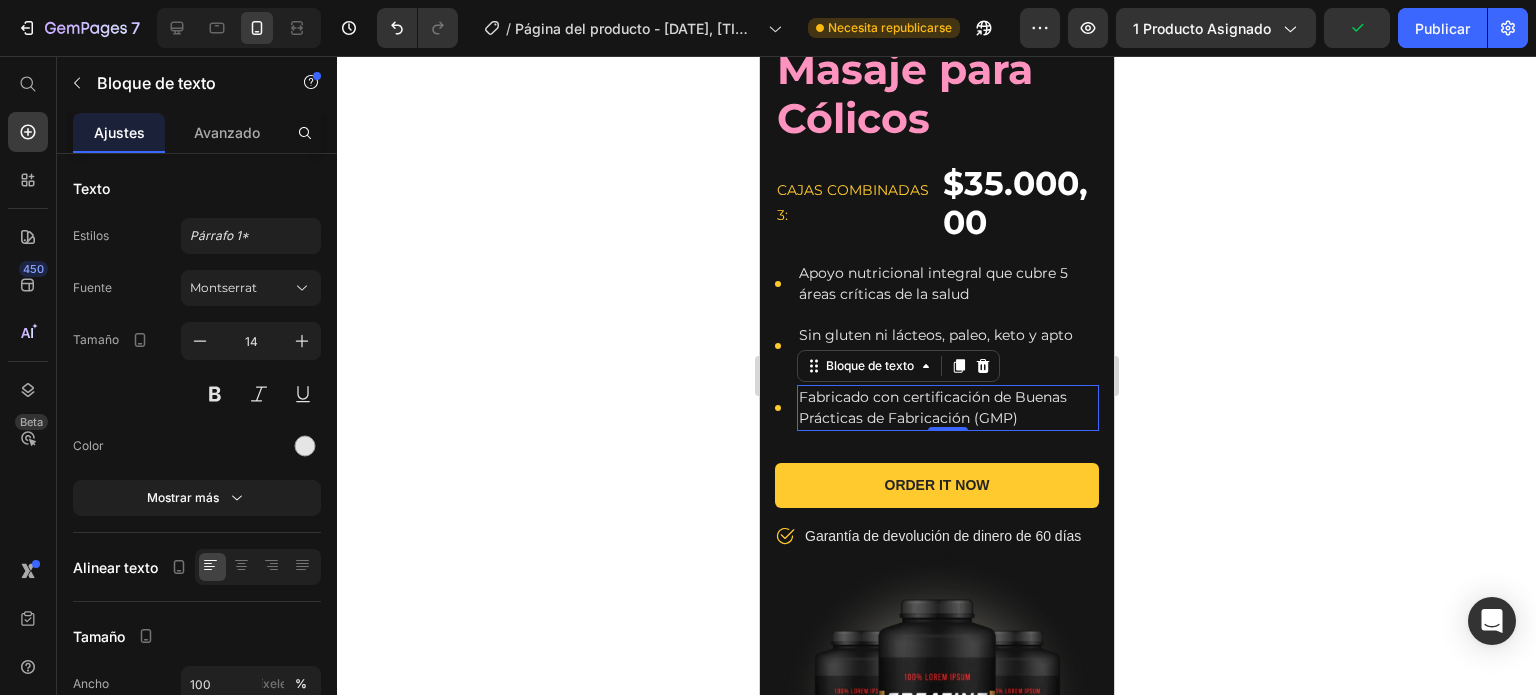 scroll, scrollTop: 508, scrollLeft: 0, axis: vertical 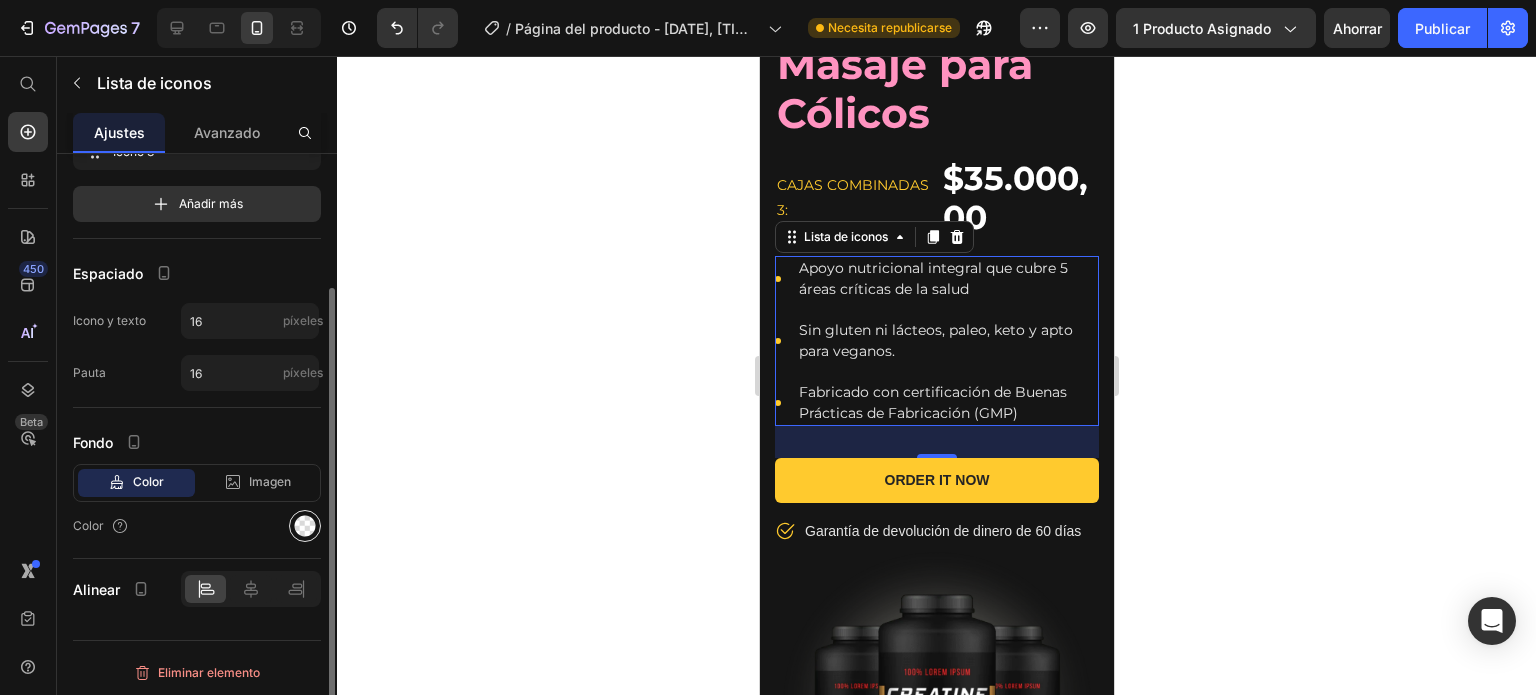 click 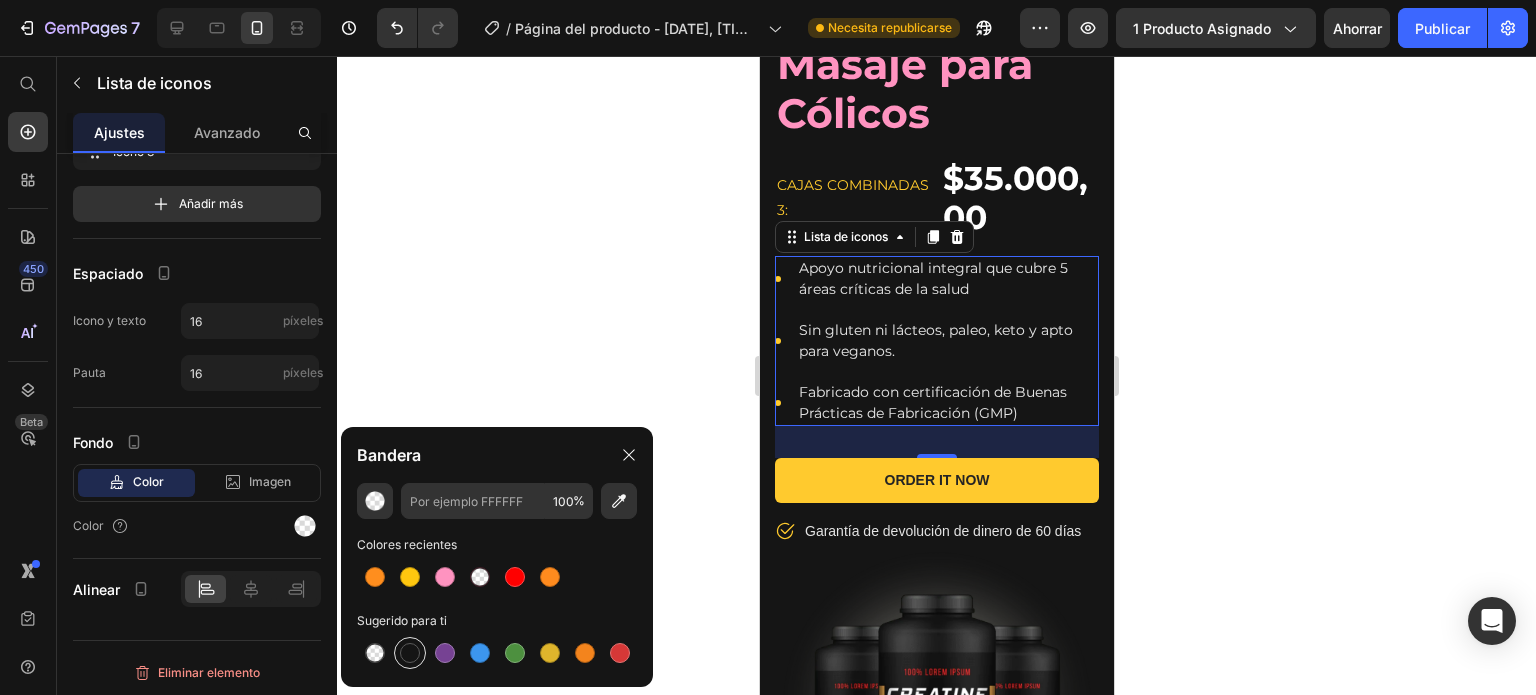 click at bounding box center [410, 653] 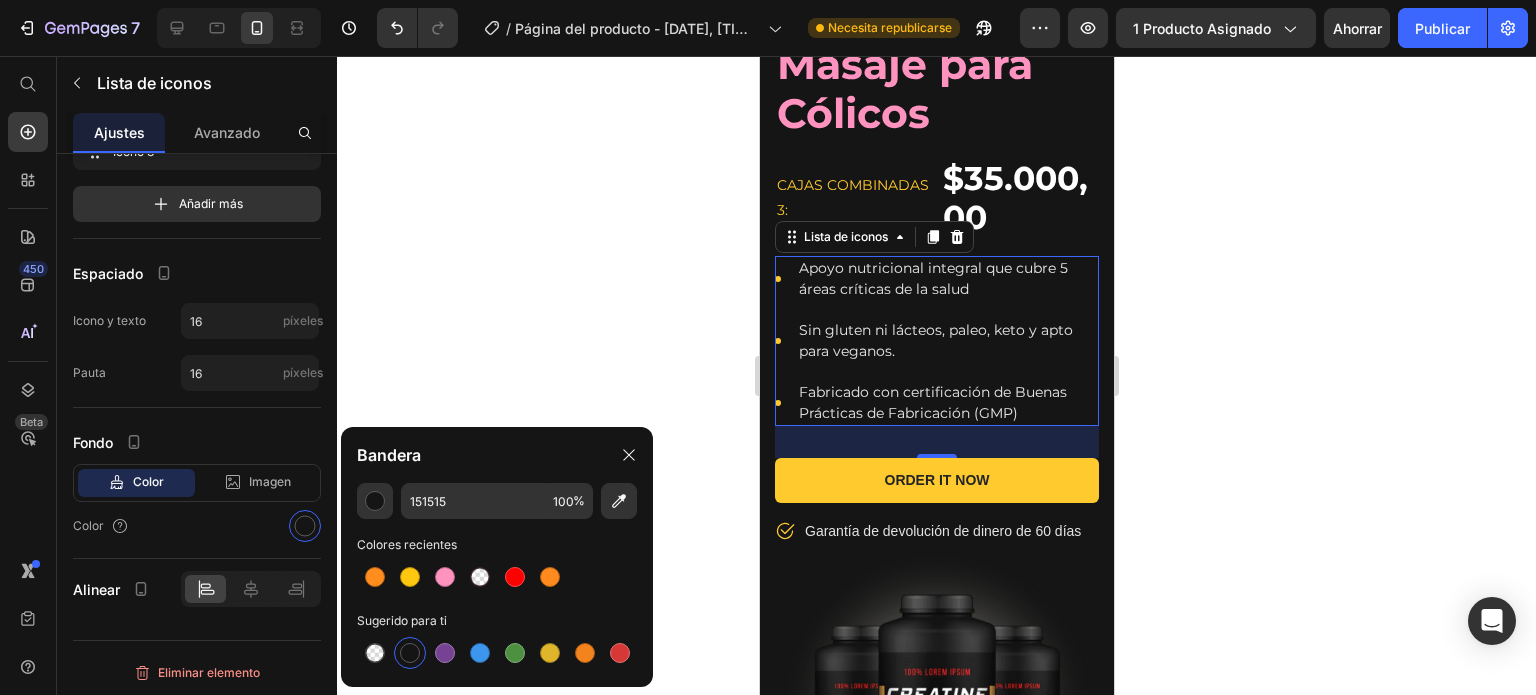click 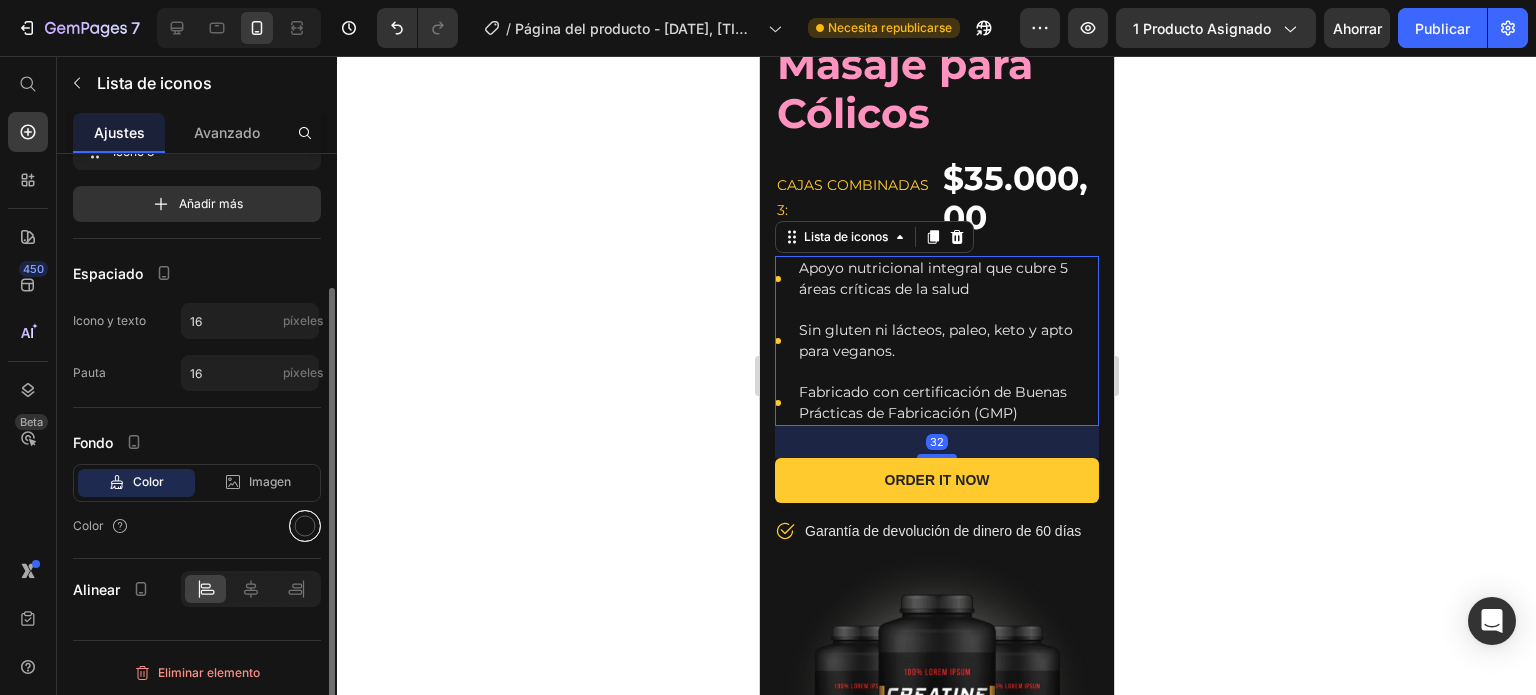 click at bounding box center (305, 526) 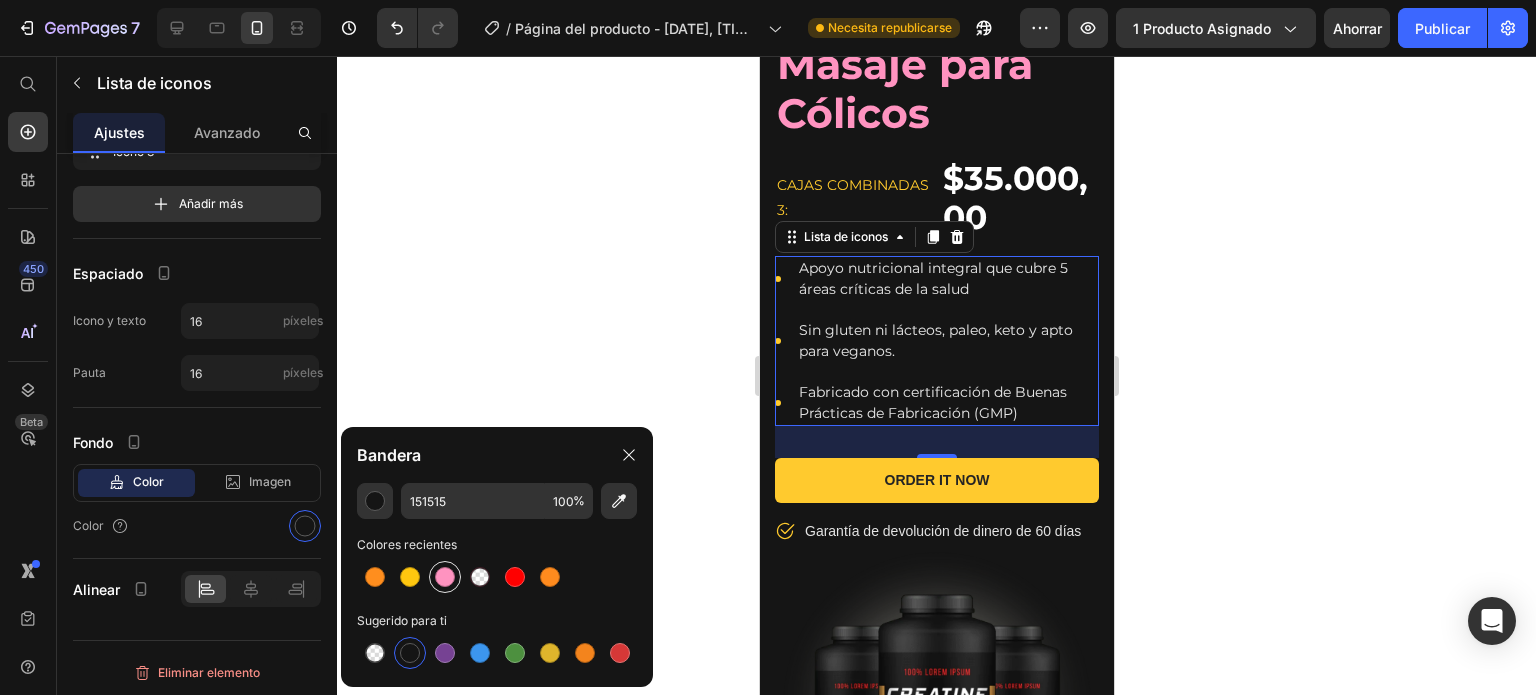 click at bounding box center (445, 577) 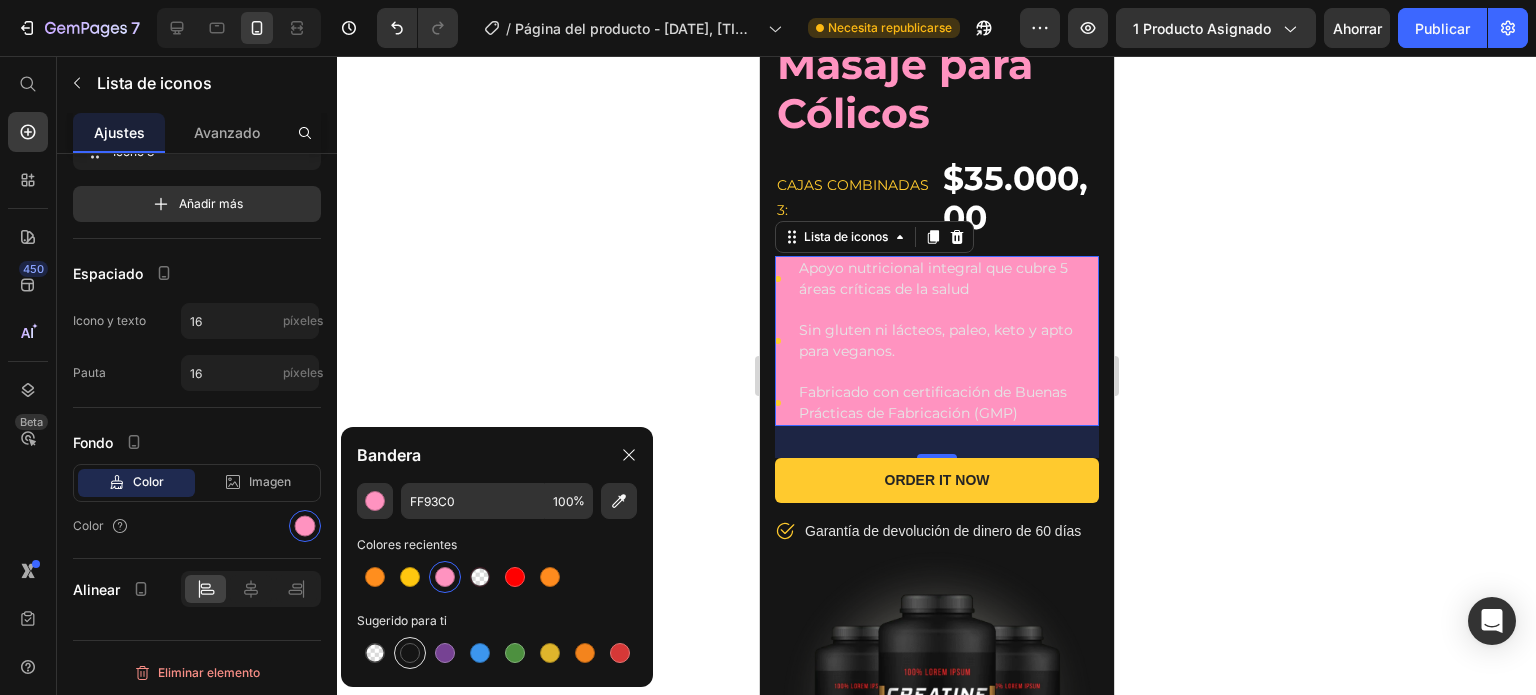 click at bounding box center [410, 653] 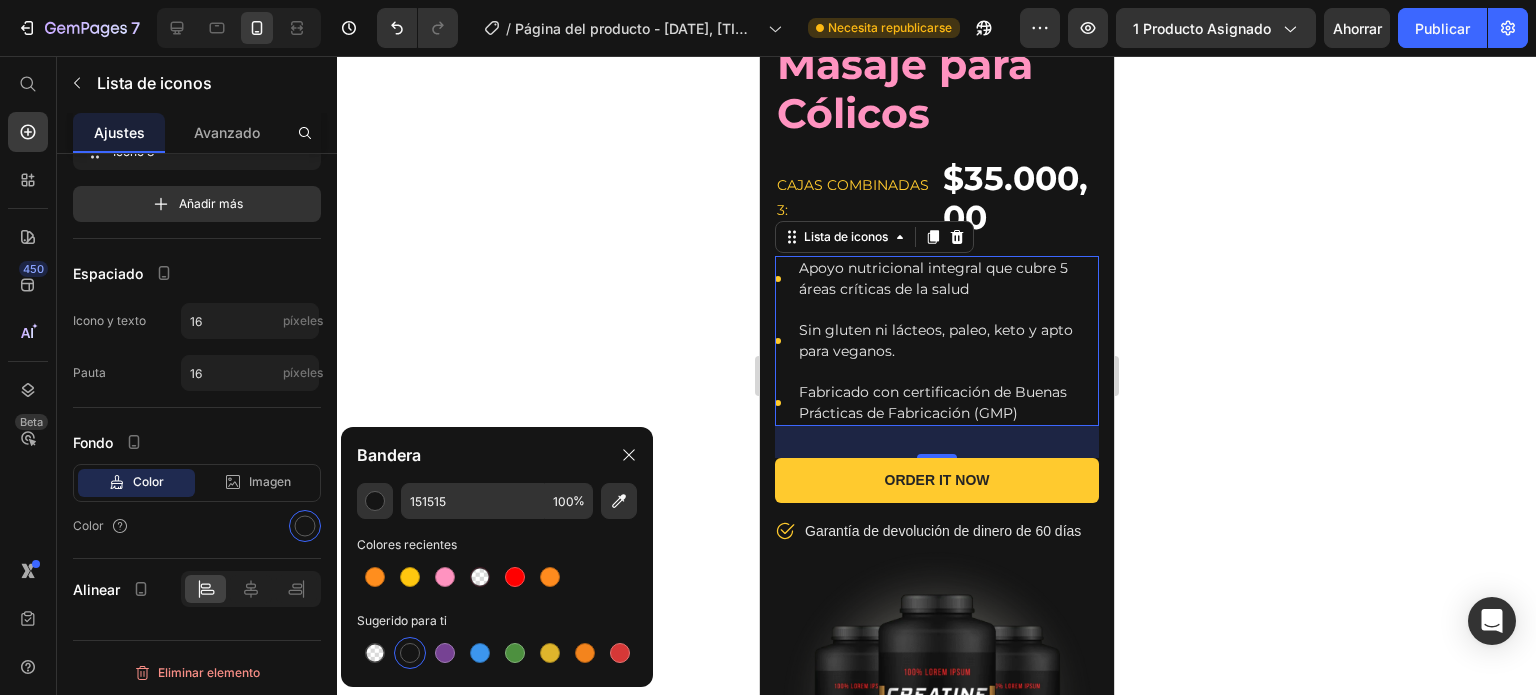 click 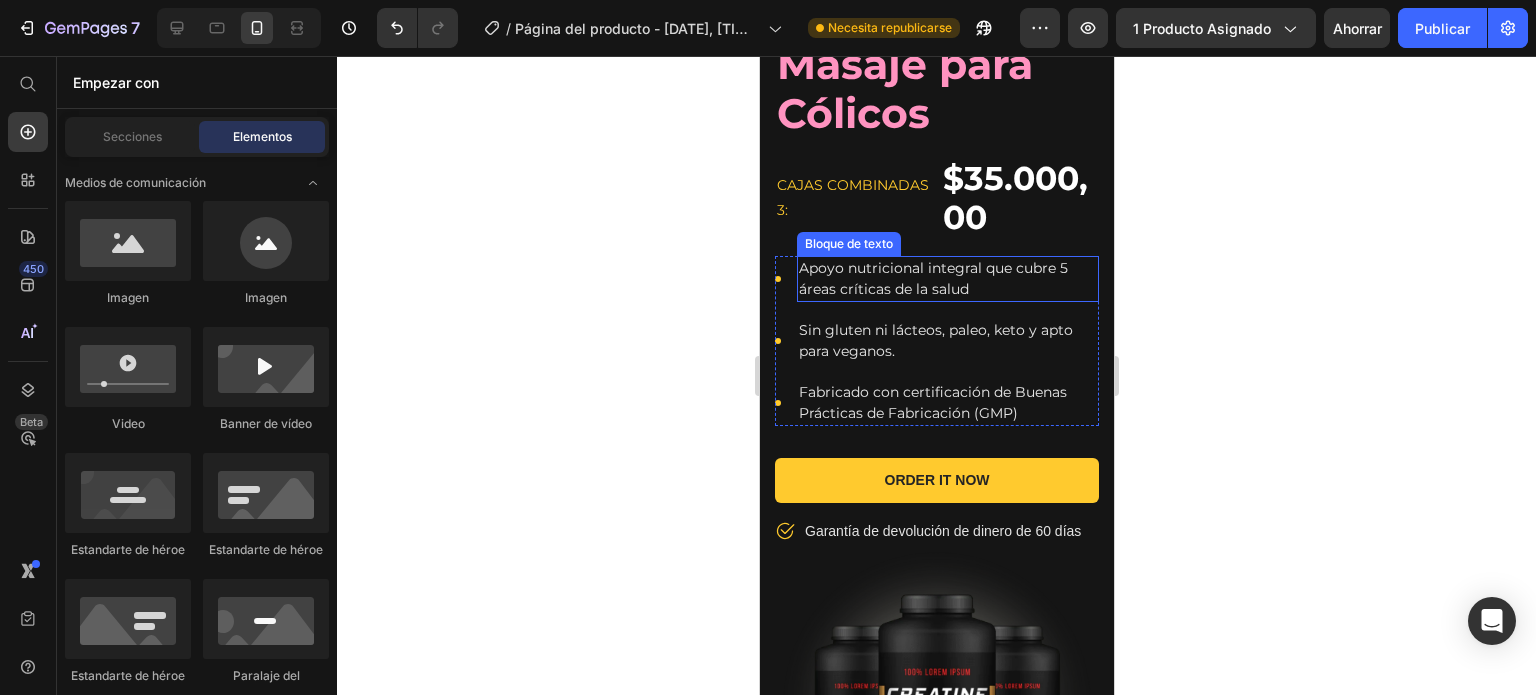 click on "Apoyo nutricional integral que cubre 5 áreas críticas de la salud" at bounding box center [932, 278] 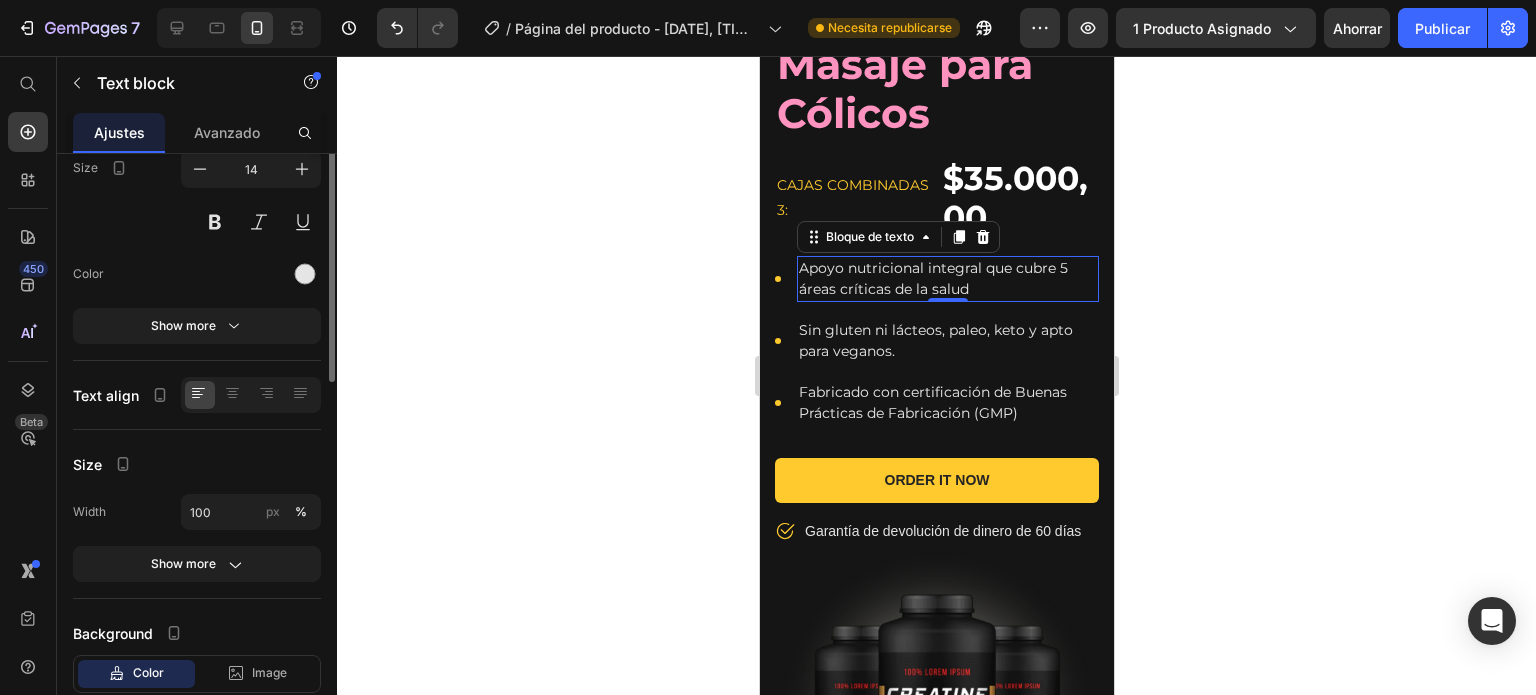 scroll, scrollTop: 0, scrollLeft: 0, axis: both 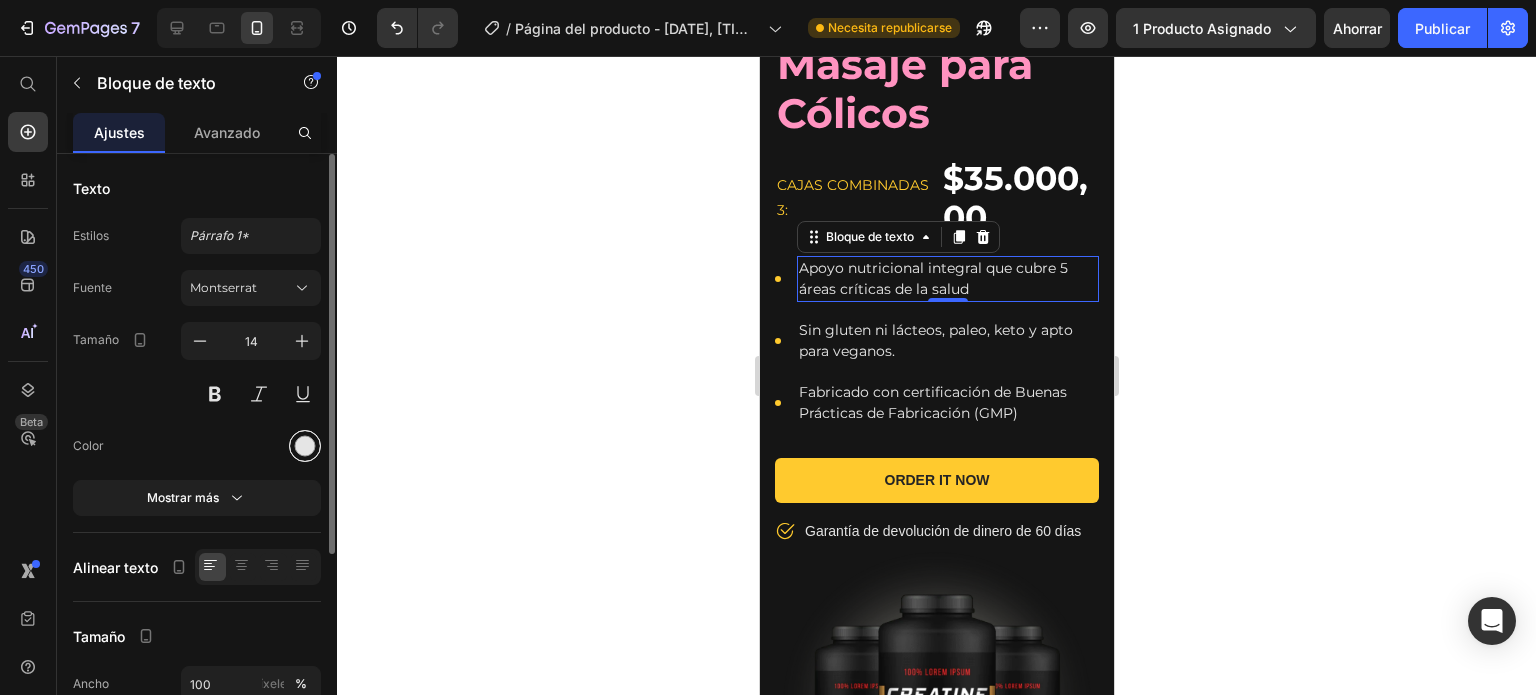 click at bounding box center [305, 446] 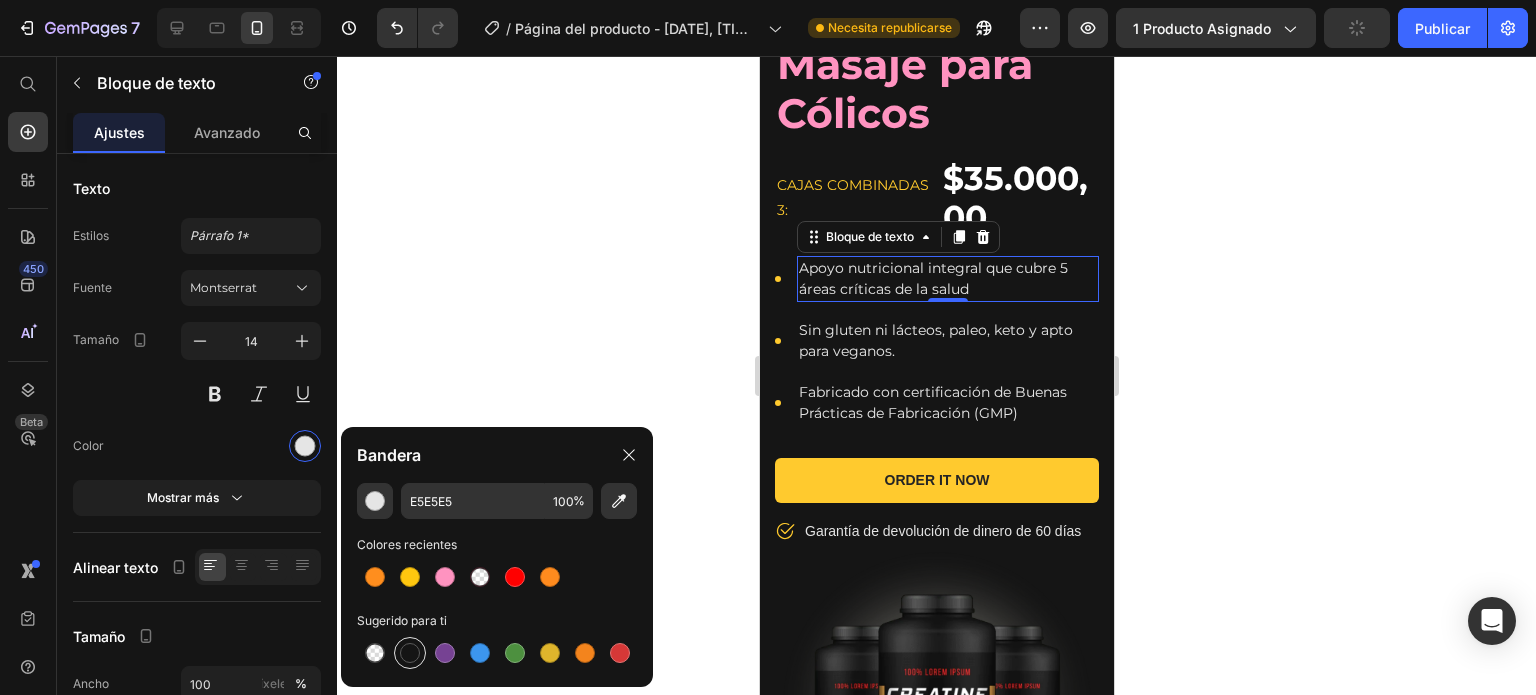 click at bounding box center (410, 653) 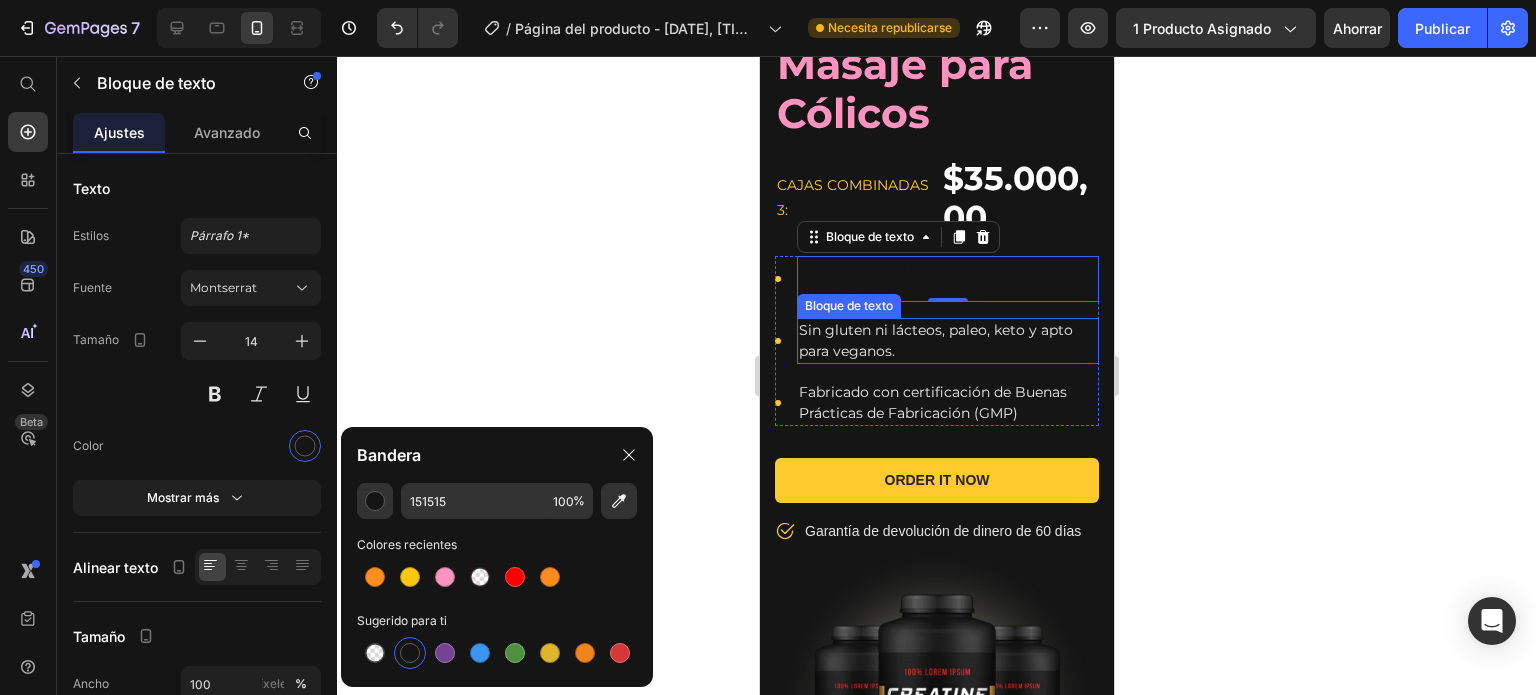 click on "Sin gluten ni lácteos, paleo, keto y apto para veganos." at bounding box center [947, 341] 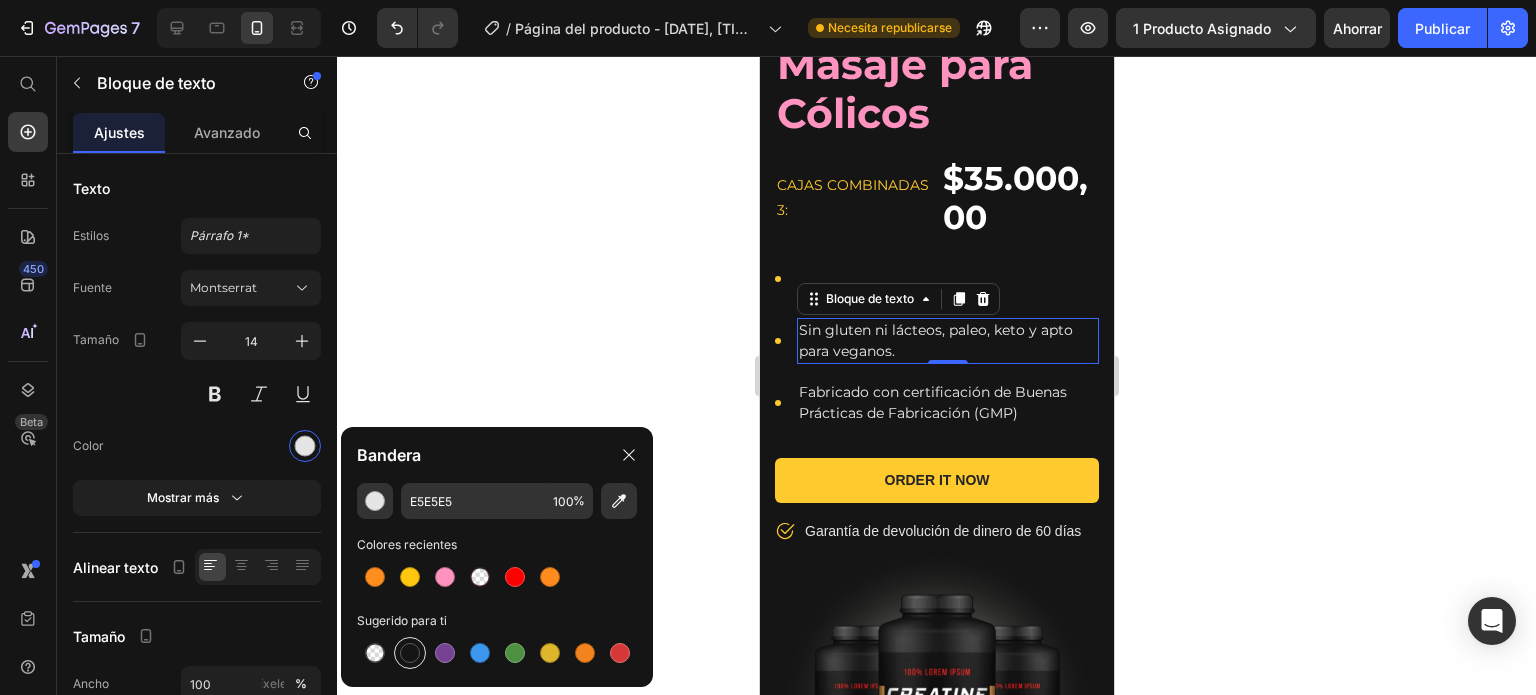 click at bounding box center [410, 653] 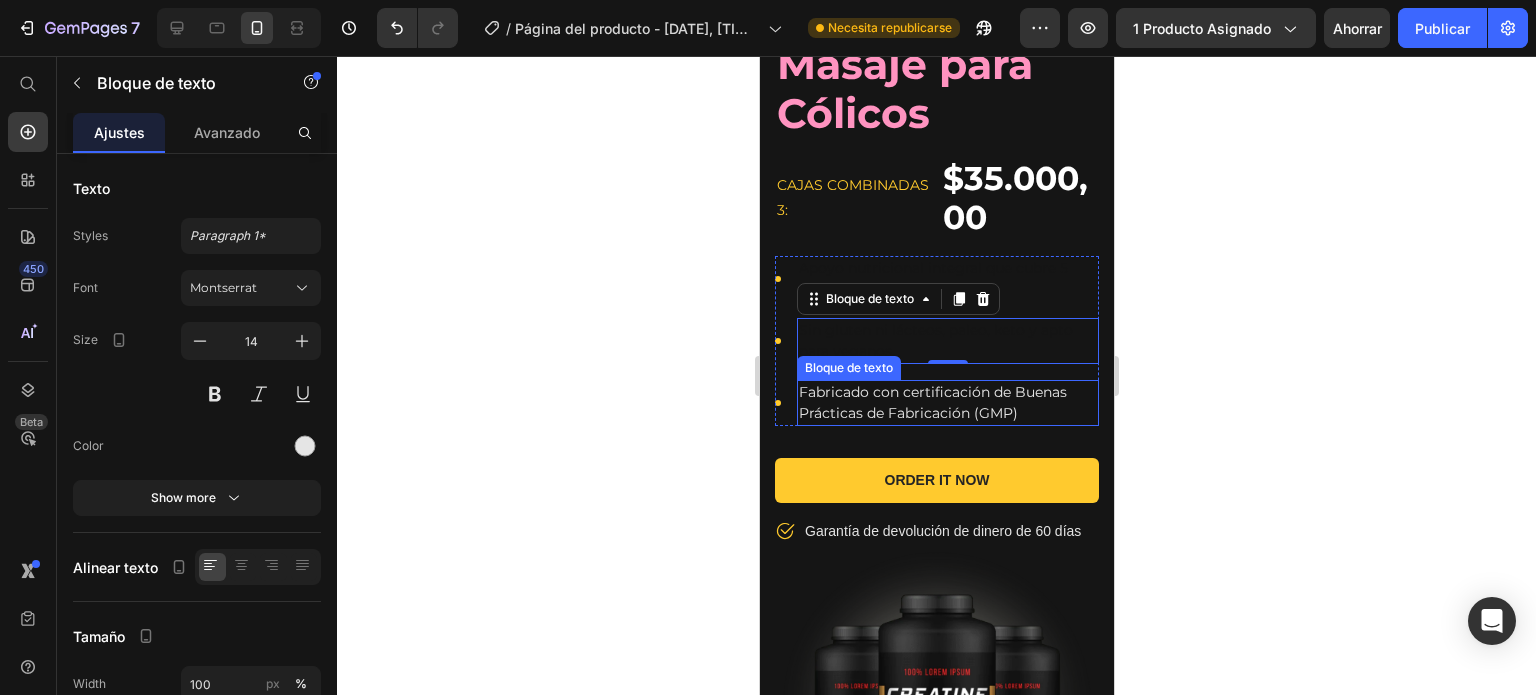click on "Fabricado con certificación de Buenas Prácticas de Fabricación (GMP)" at bounding box center (947, 403) 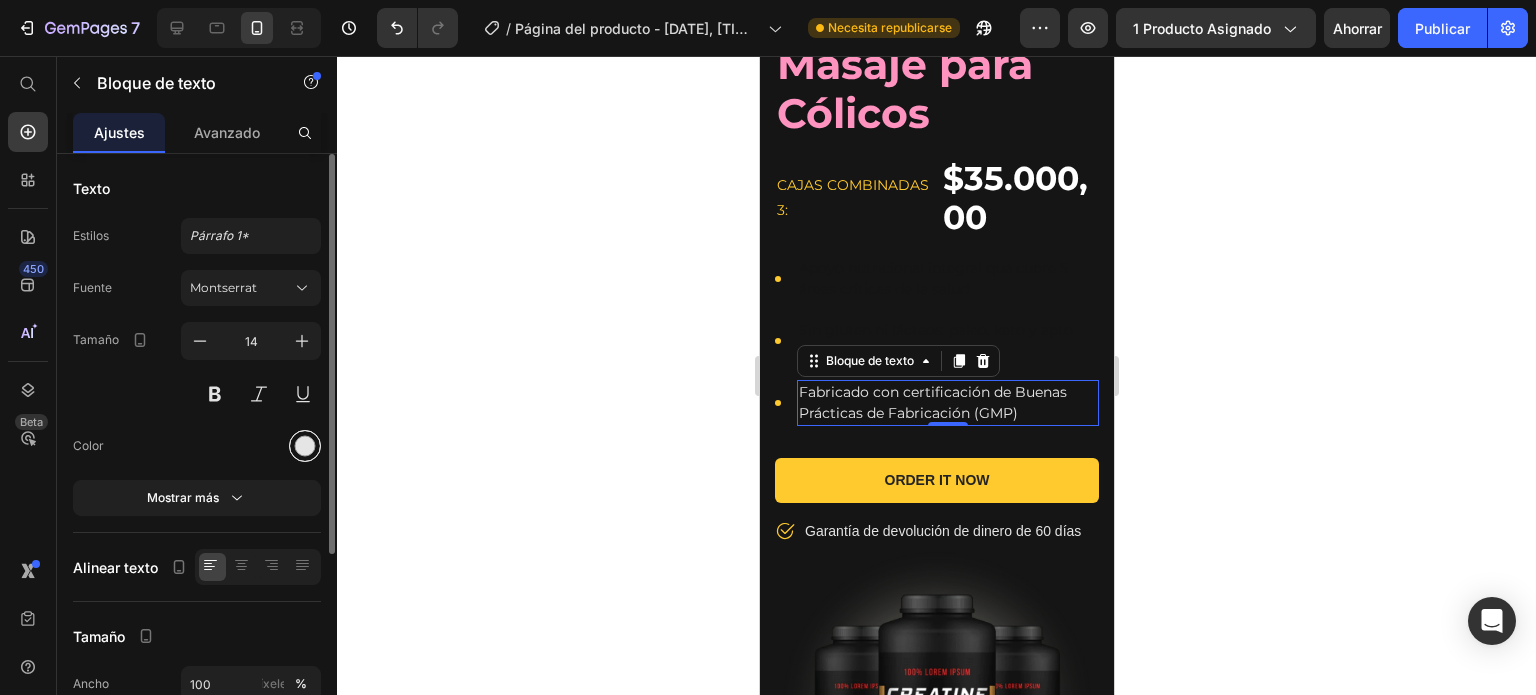 click at bounding box center (305, 446) 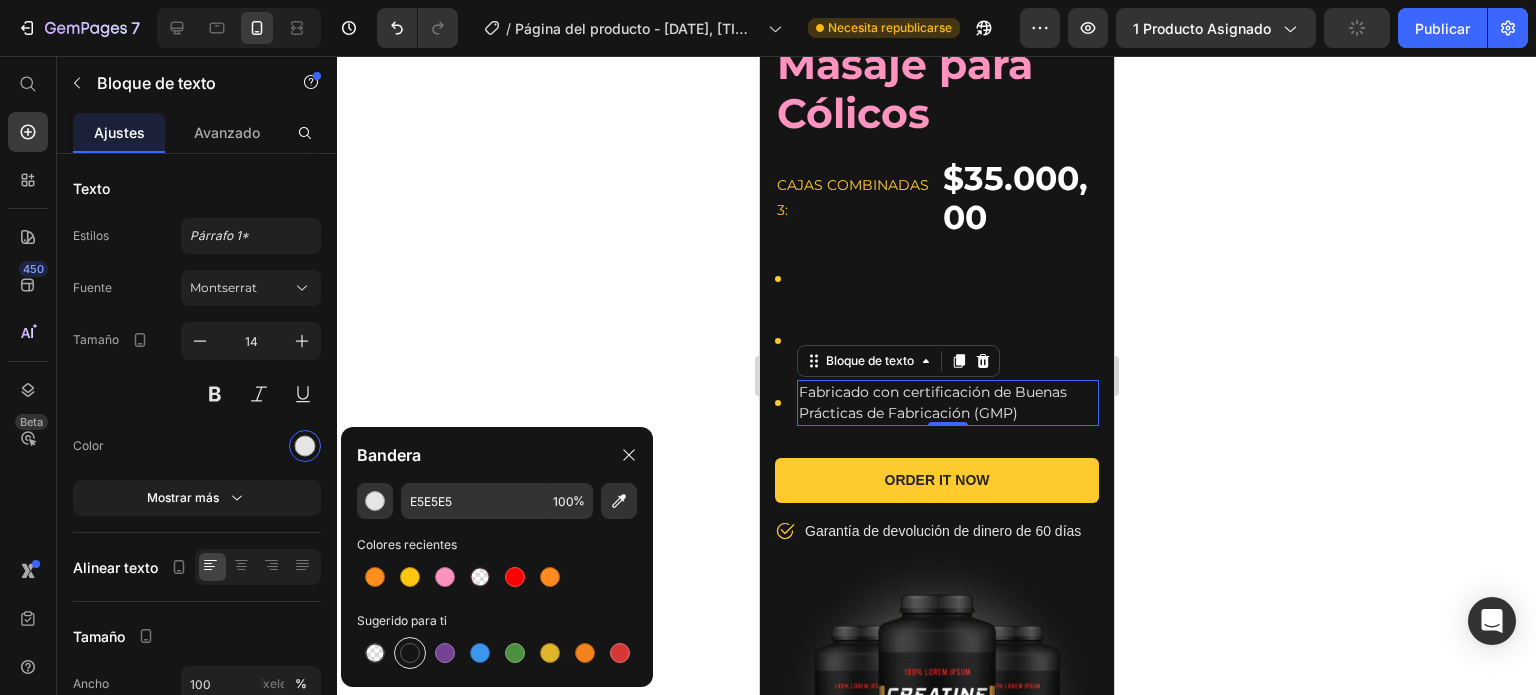 click at bounding box center (410, 653) 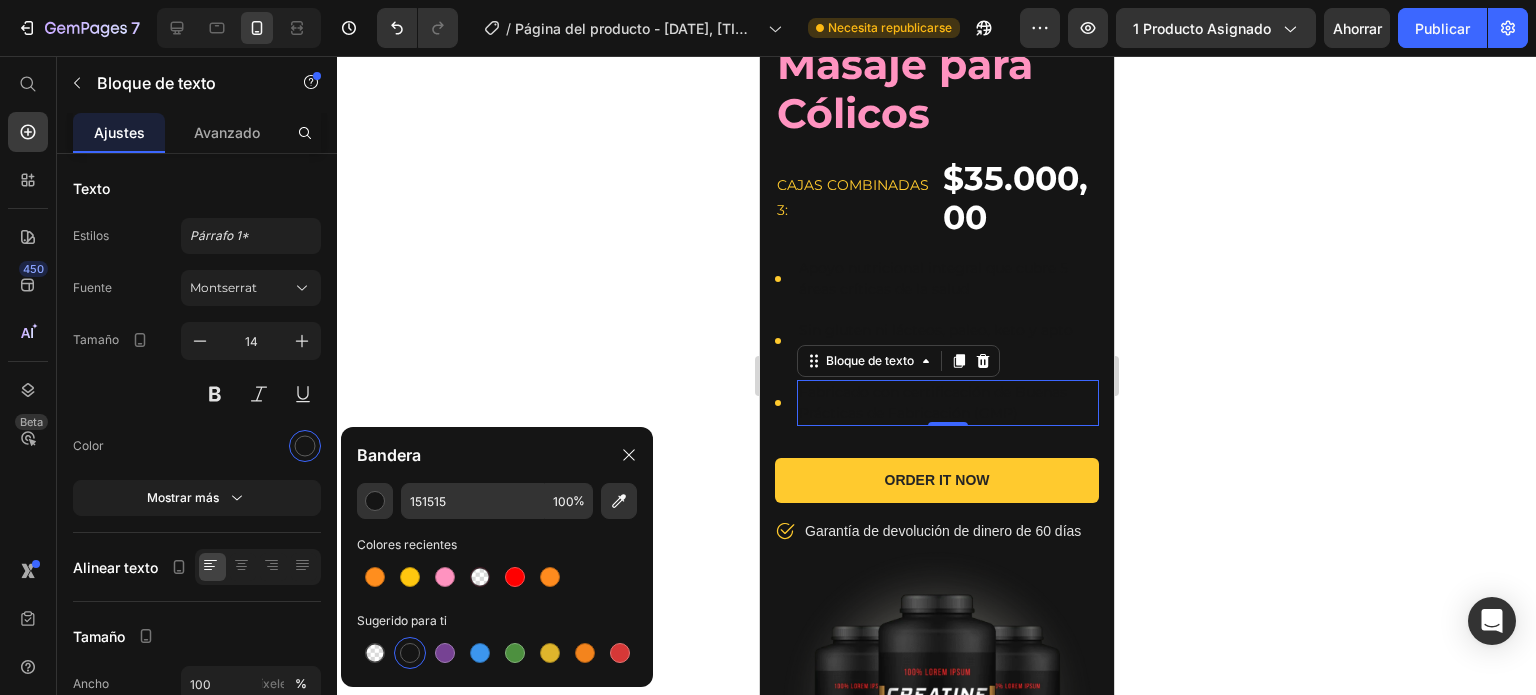 click 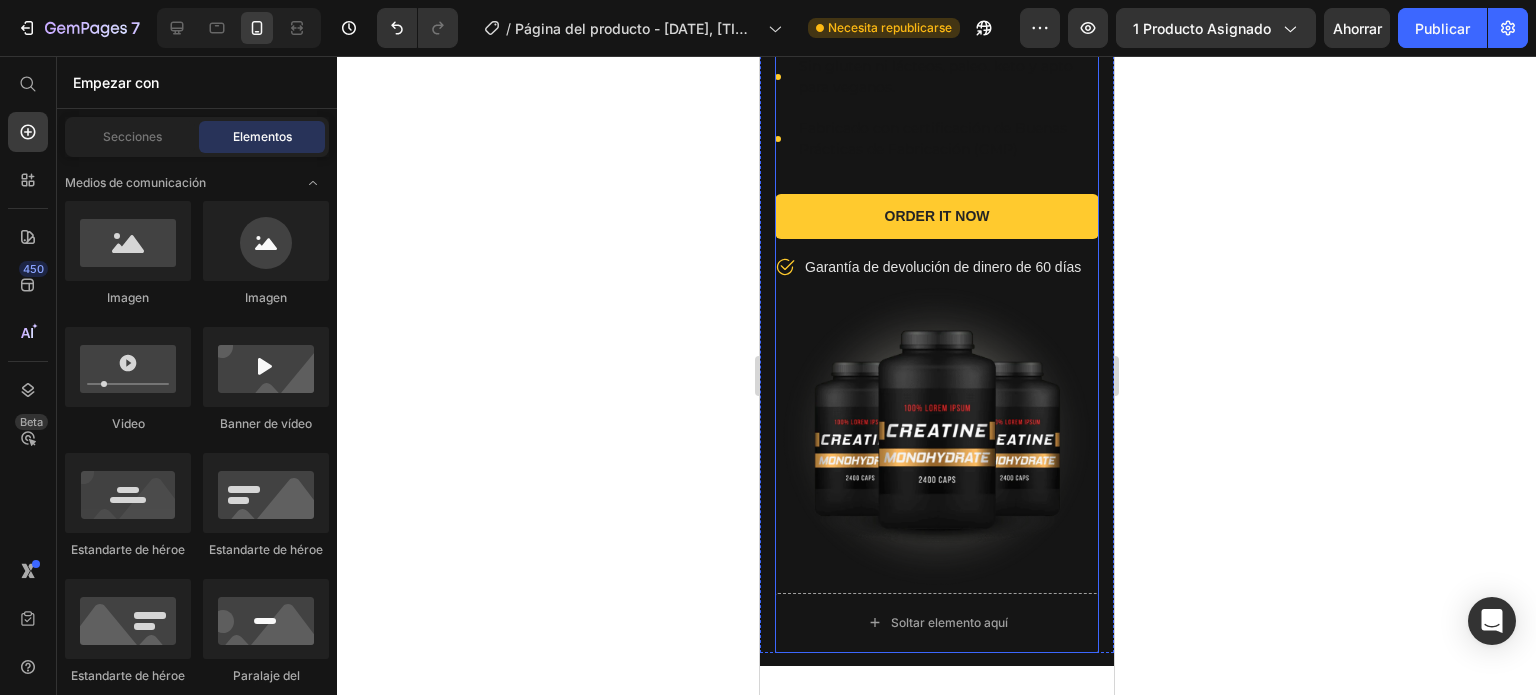 scroll, scrollTop: 760, scrollLeft: 0, axis: vertical 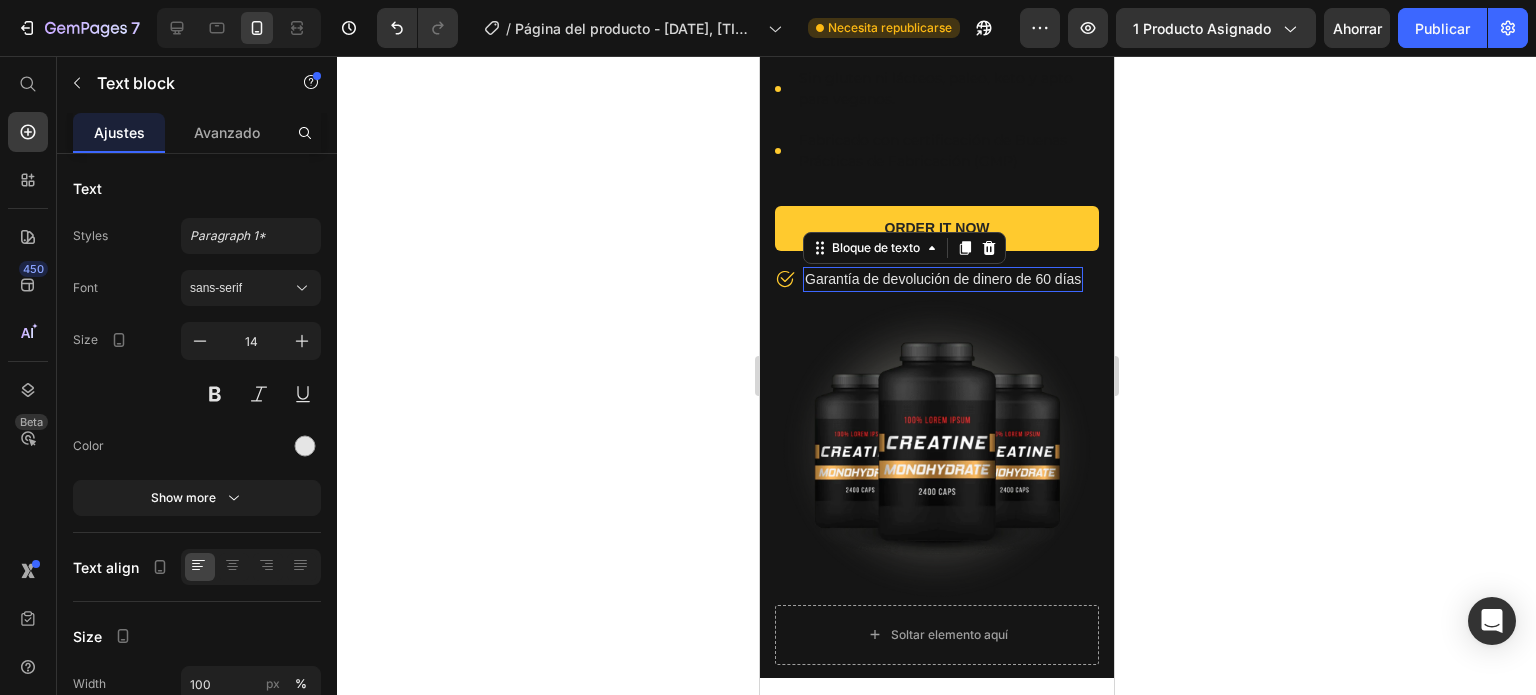 click on "Garantía de devolución de dinero de 60 días" at bounding box center [942, 279] 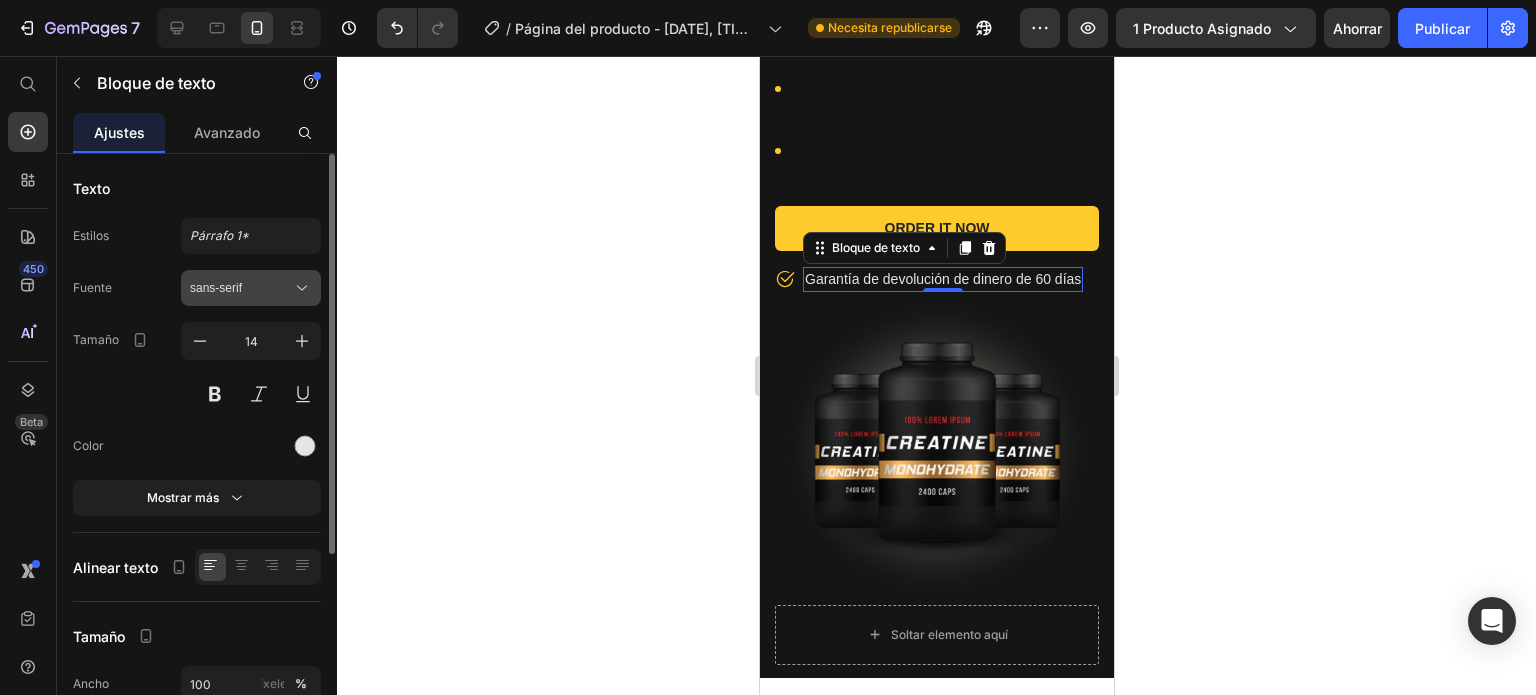 click 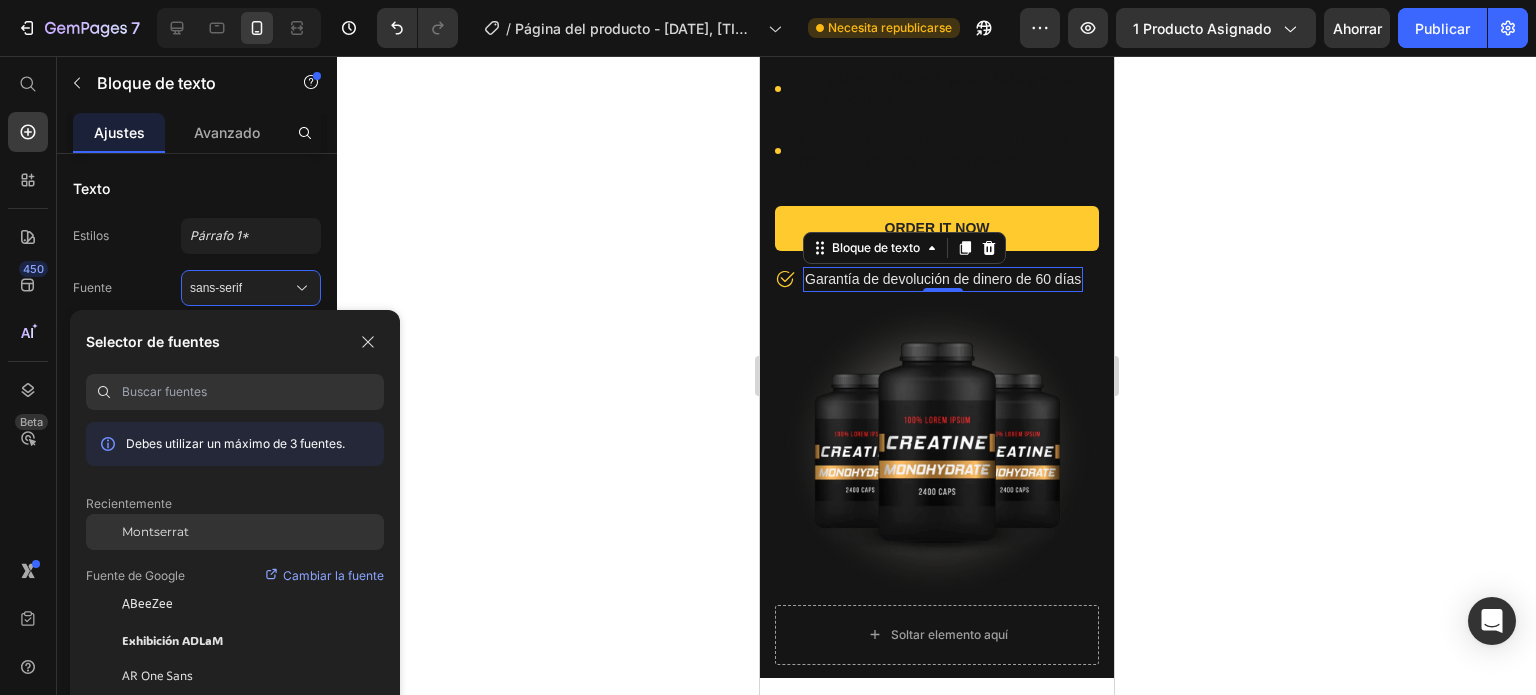 click on "Montserrat" at bounding box center [155, 531] 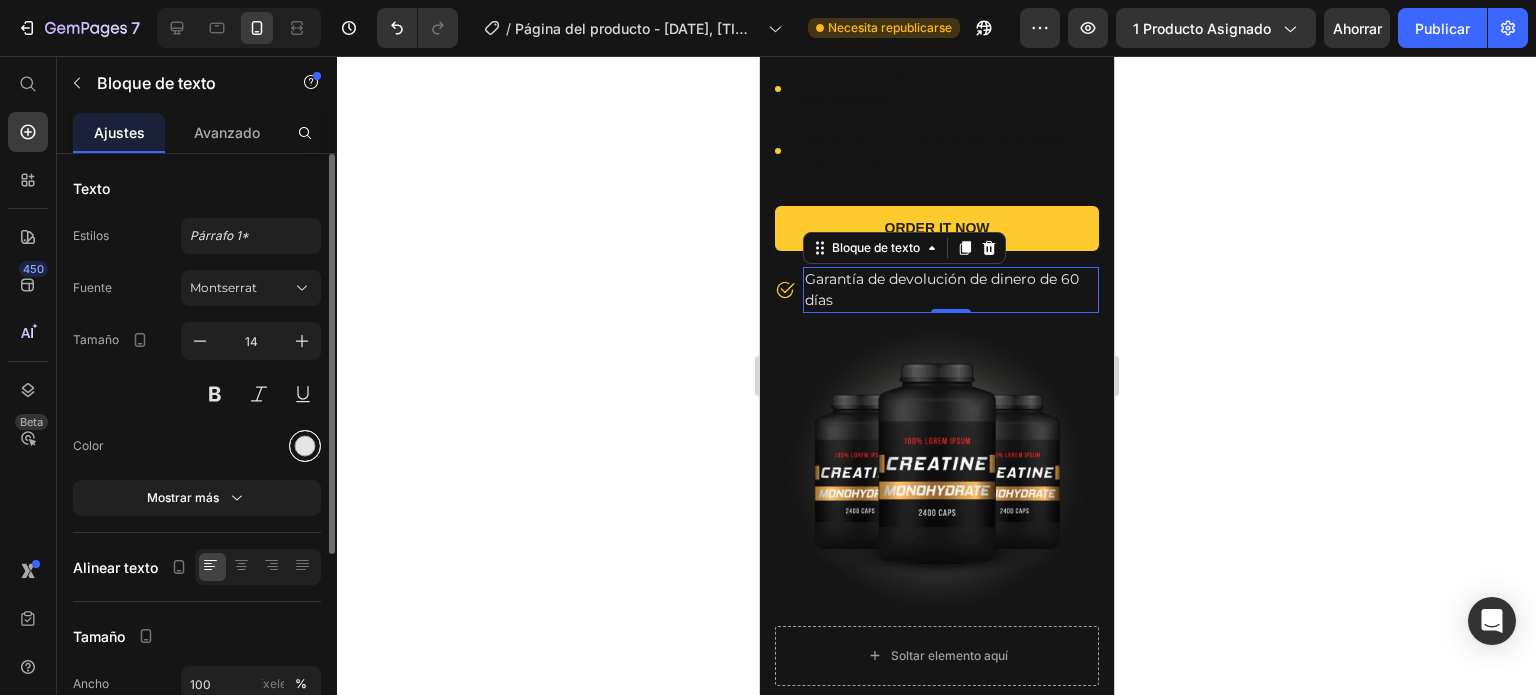 click at bounding box center (305, 446) 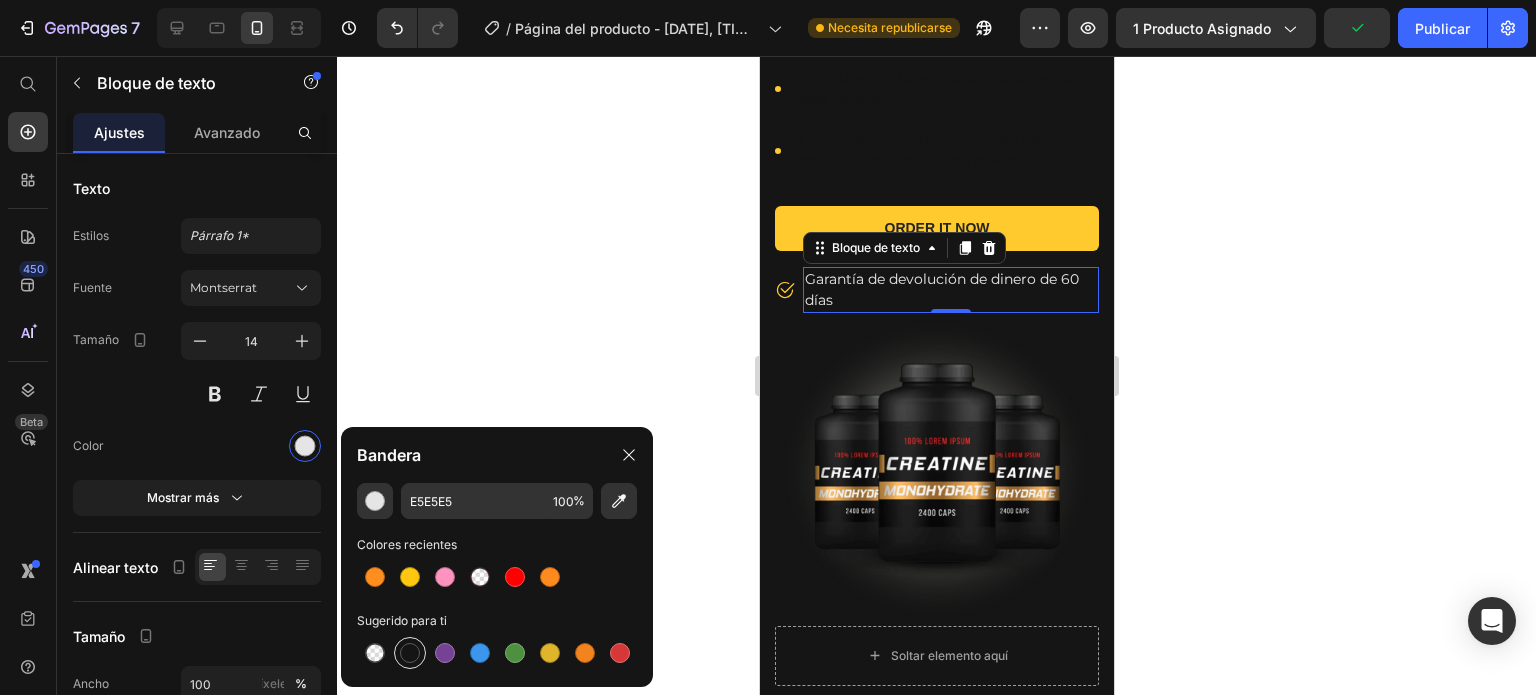 click at bounding box center (410, 653) 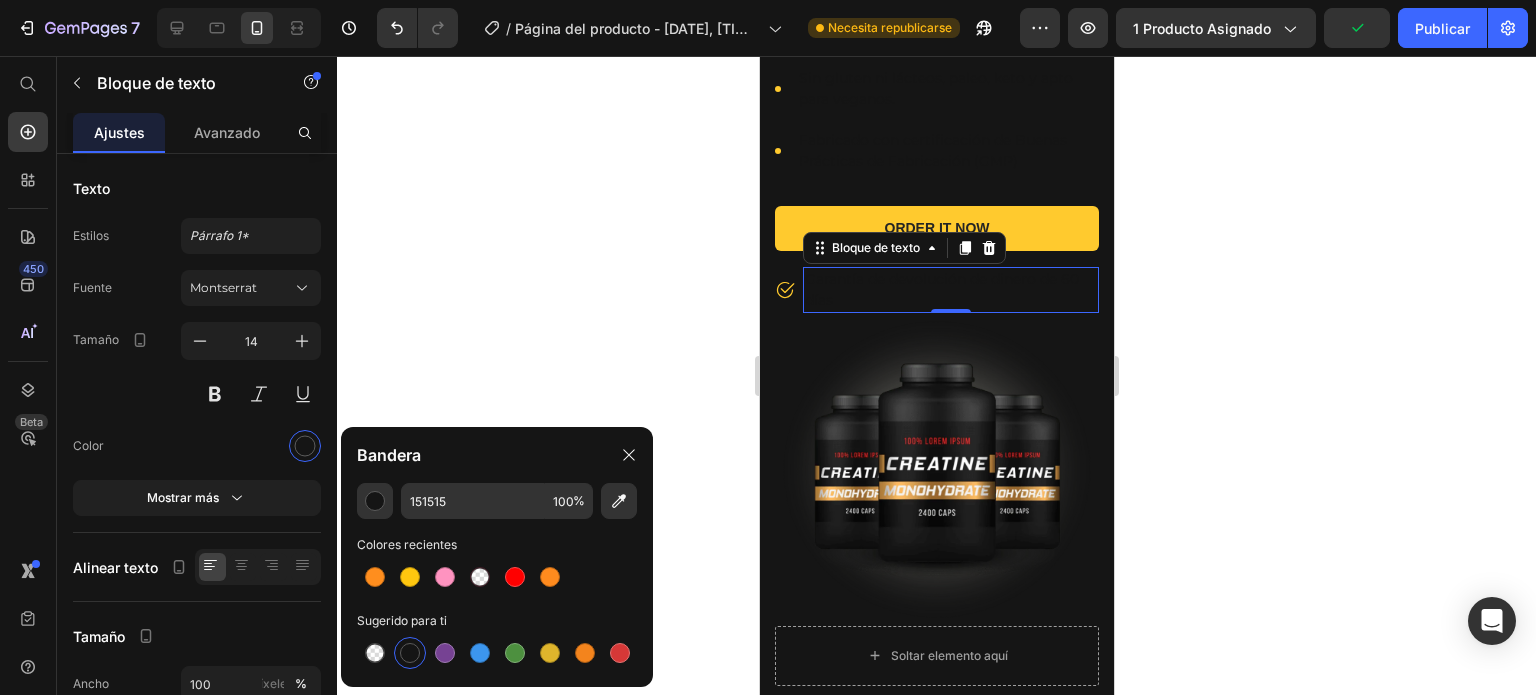 click 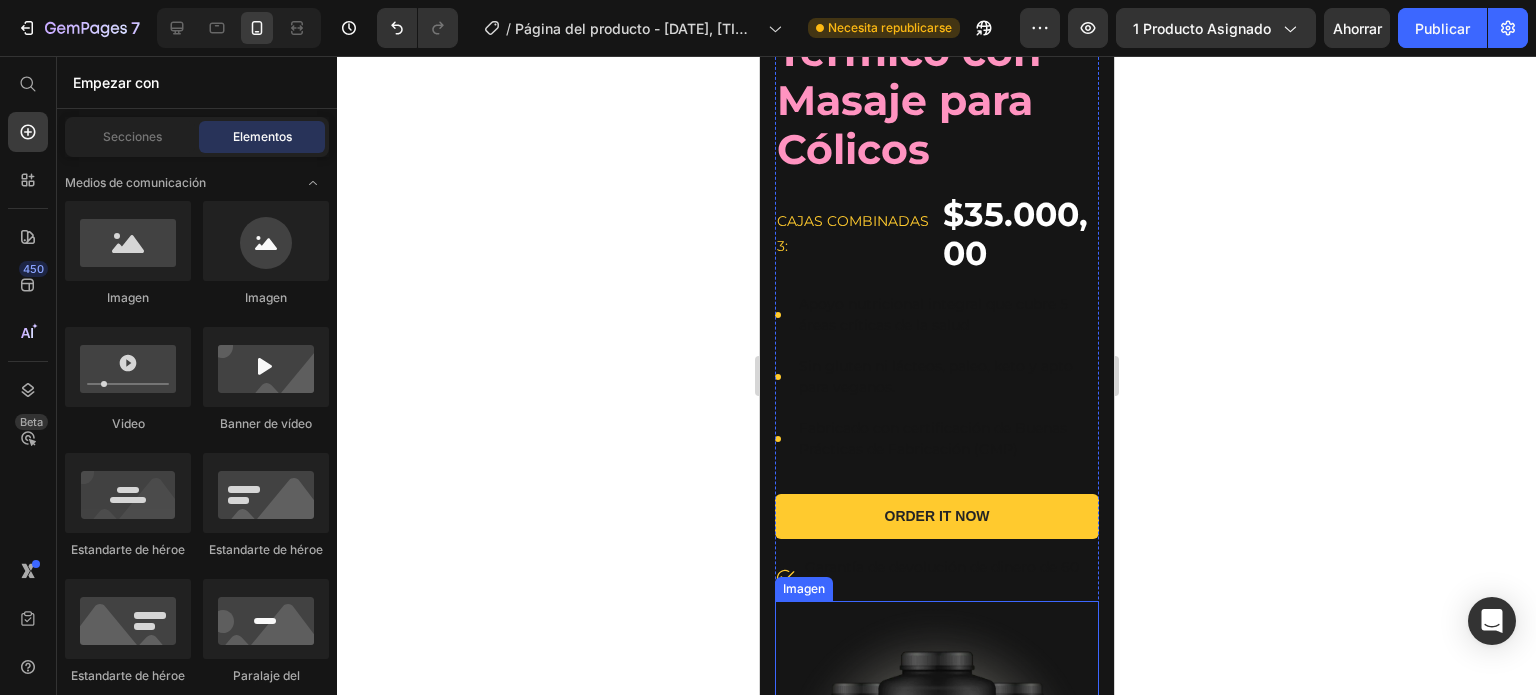 scroll, scrollTop: 199, scrollLeft: 0, axis: vertical 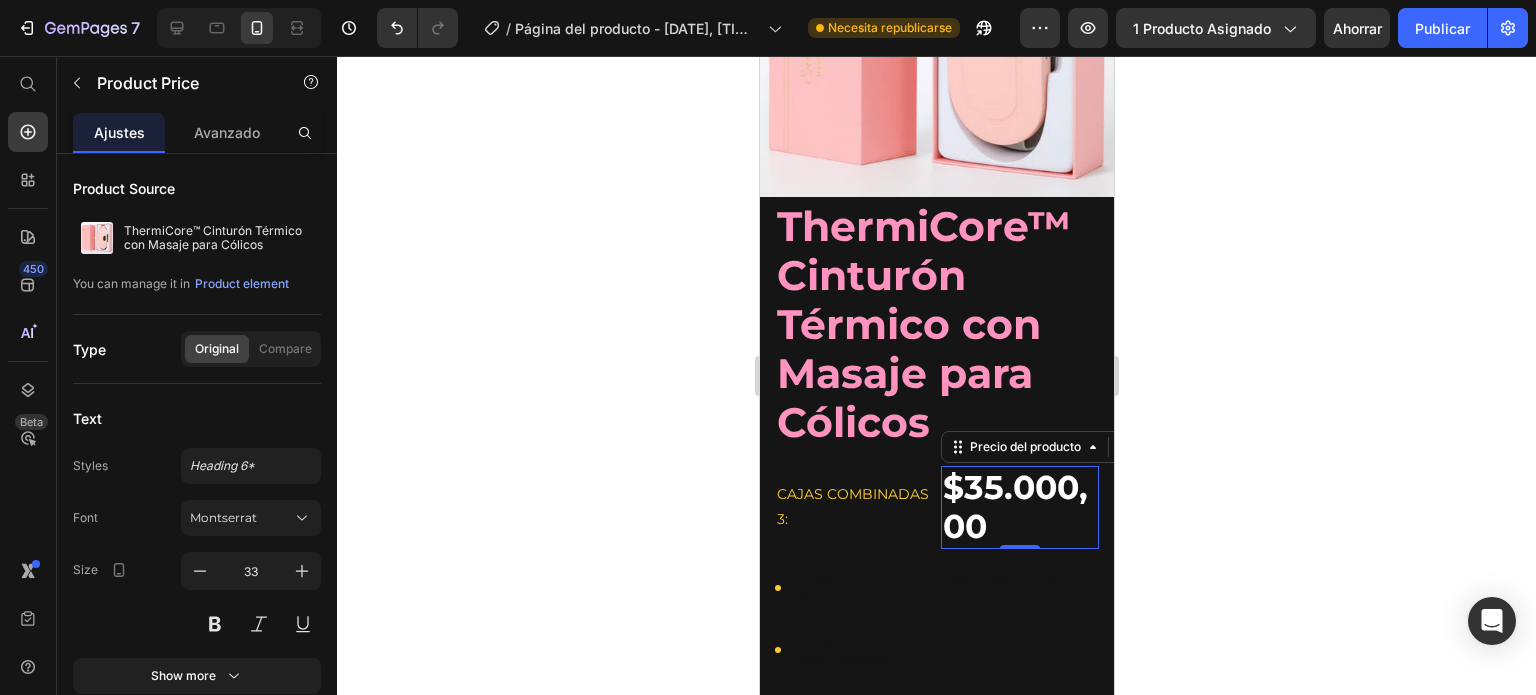 click on "$35.000,00" at bounding box center [1019, 507] 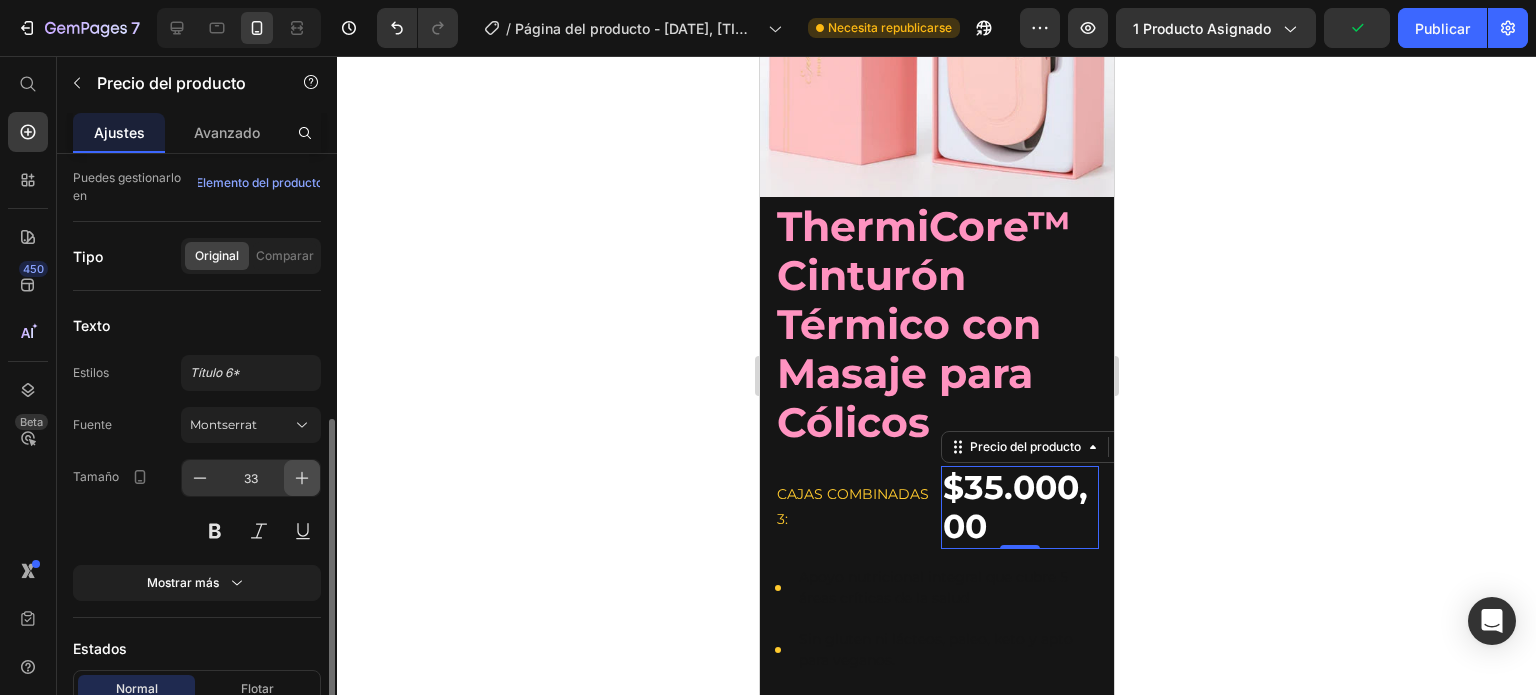 scroll, scrollTop: 234, scrollLeft: 0, axis: vertical 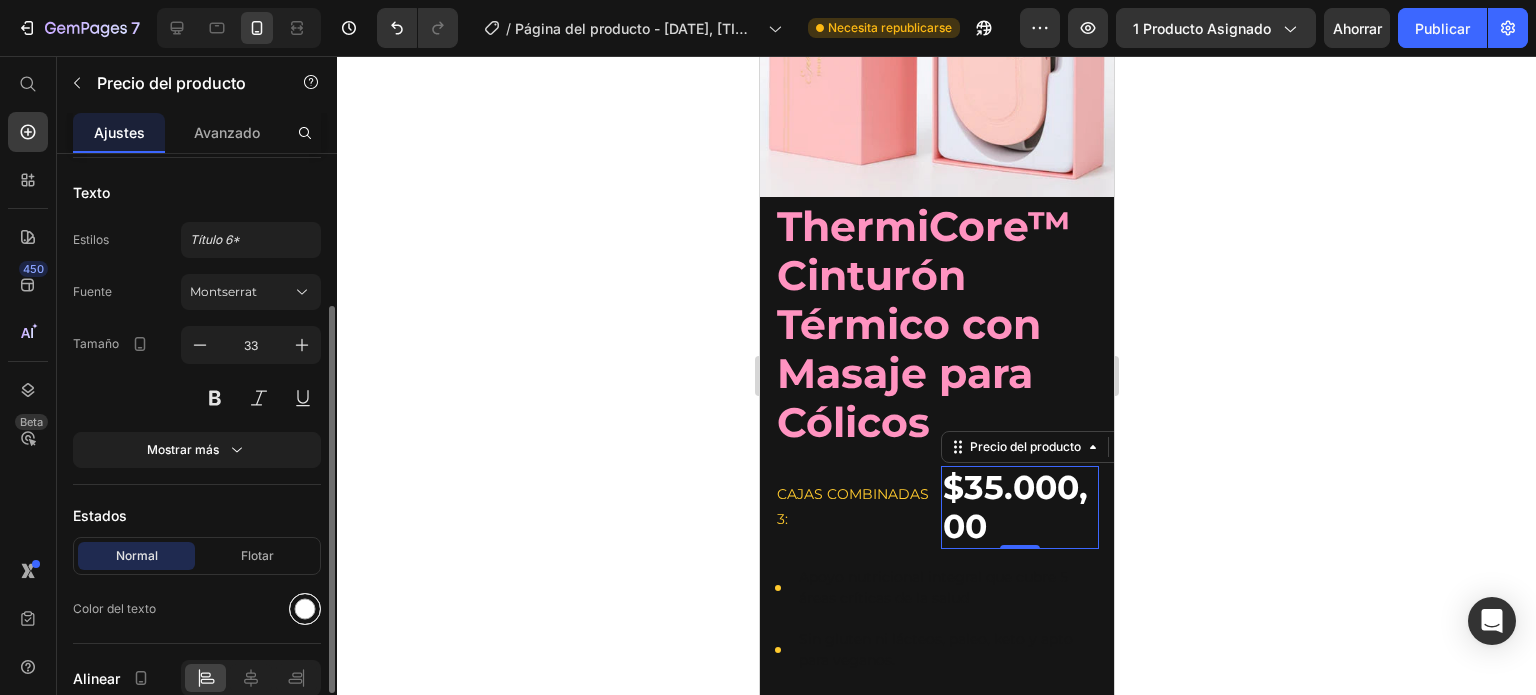 click at bounding box center (305, 609) 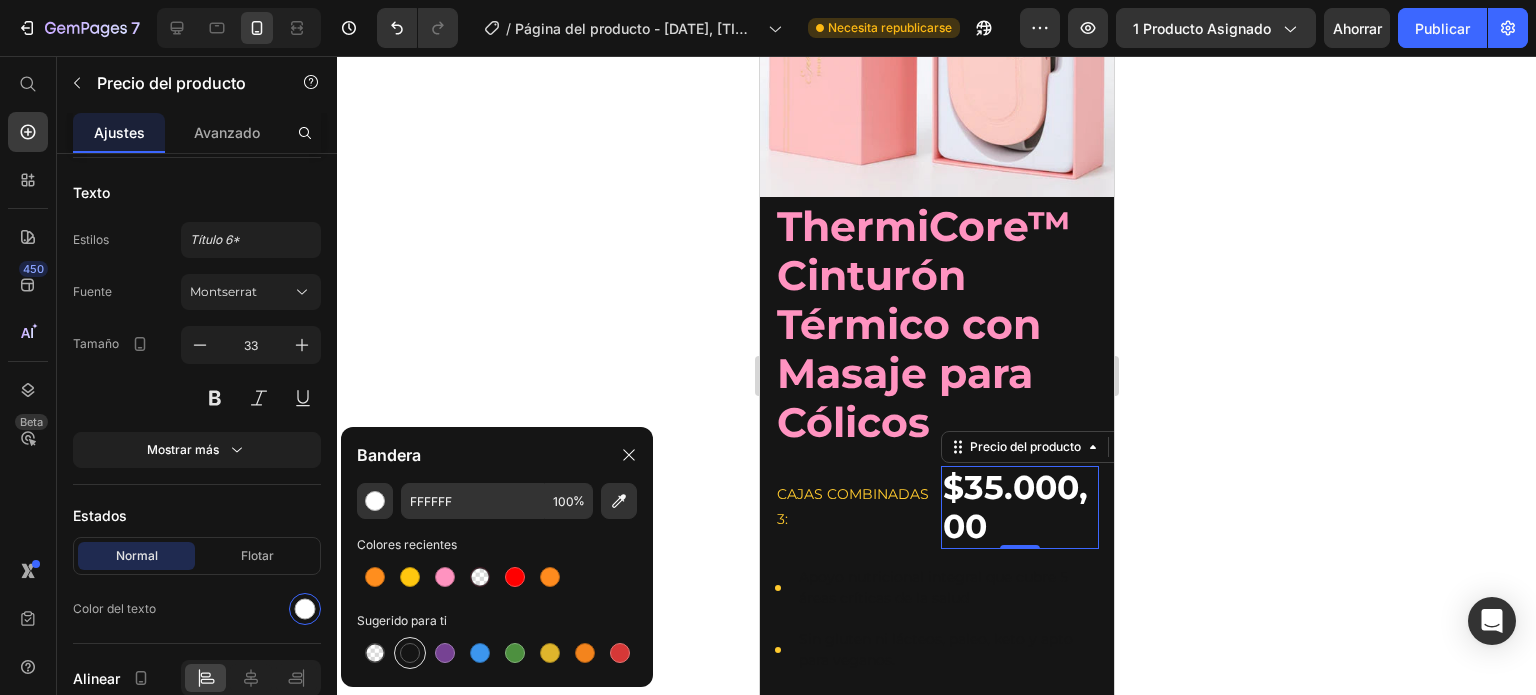 click at bounding box center (410, 653) 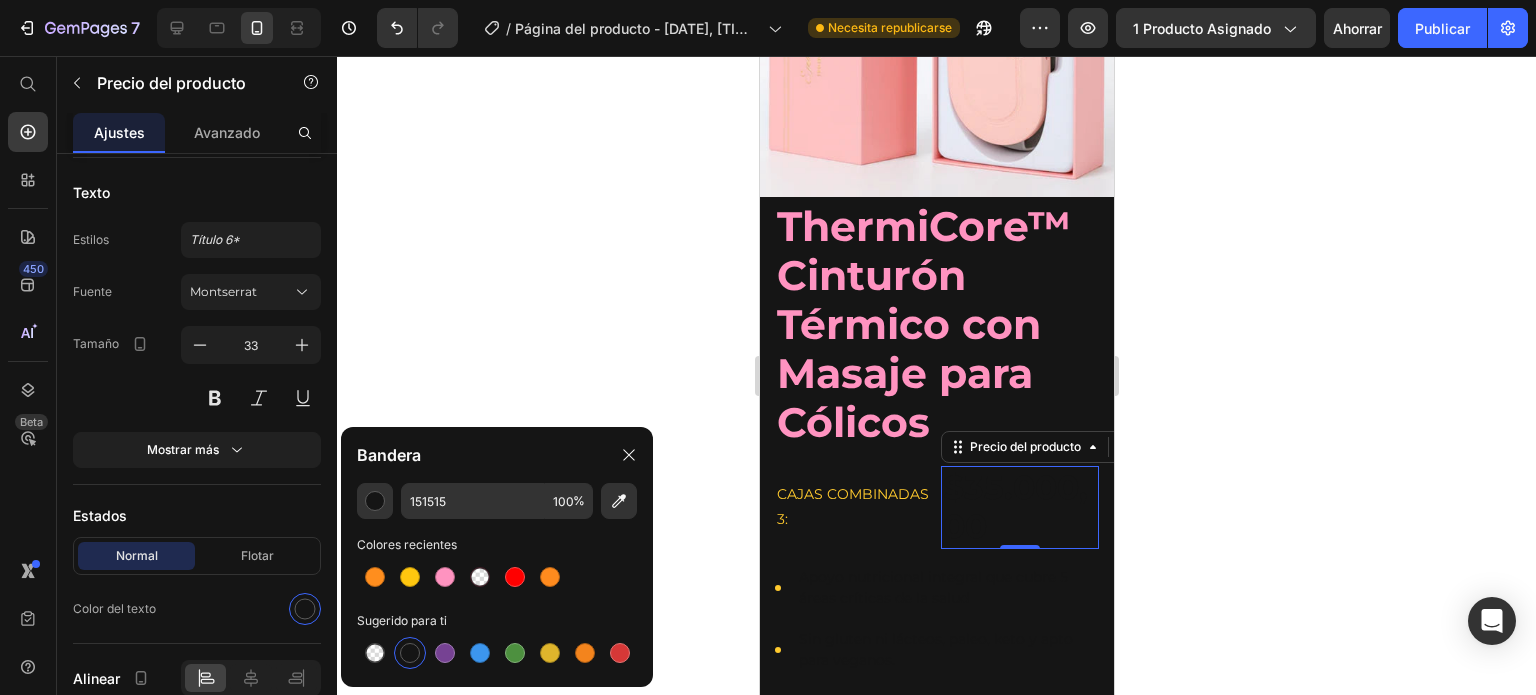 click 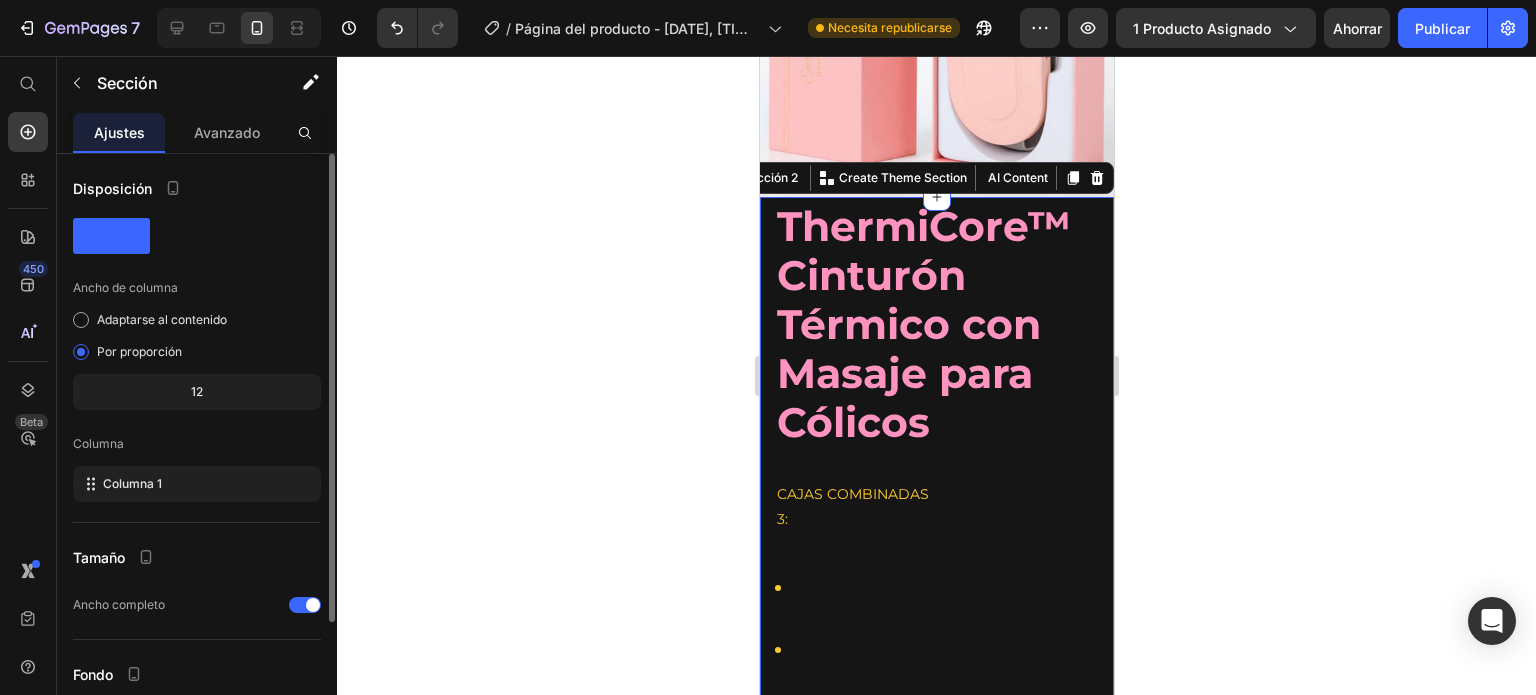 scroll, scrollTop: 164, scrollLeft: 0, axis: vertical 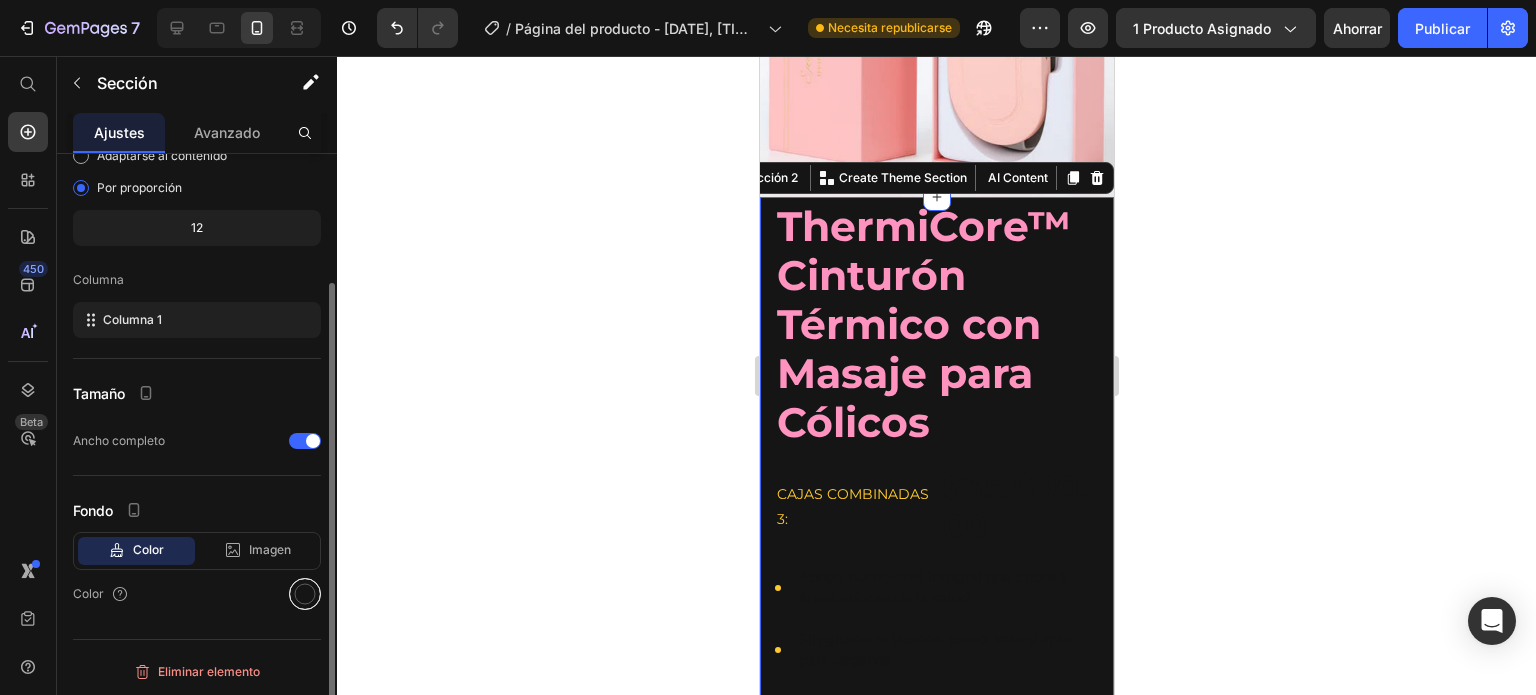 click at bounding box center (305, 594) 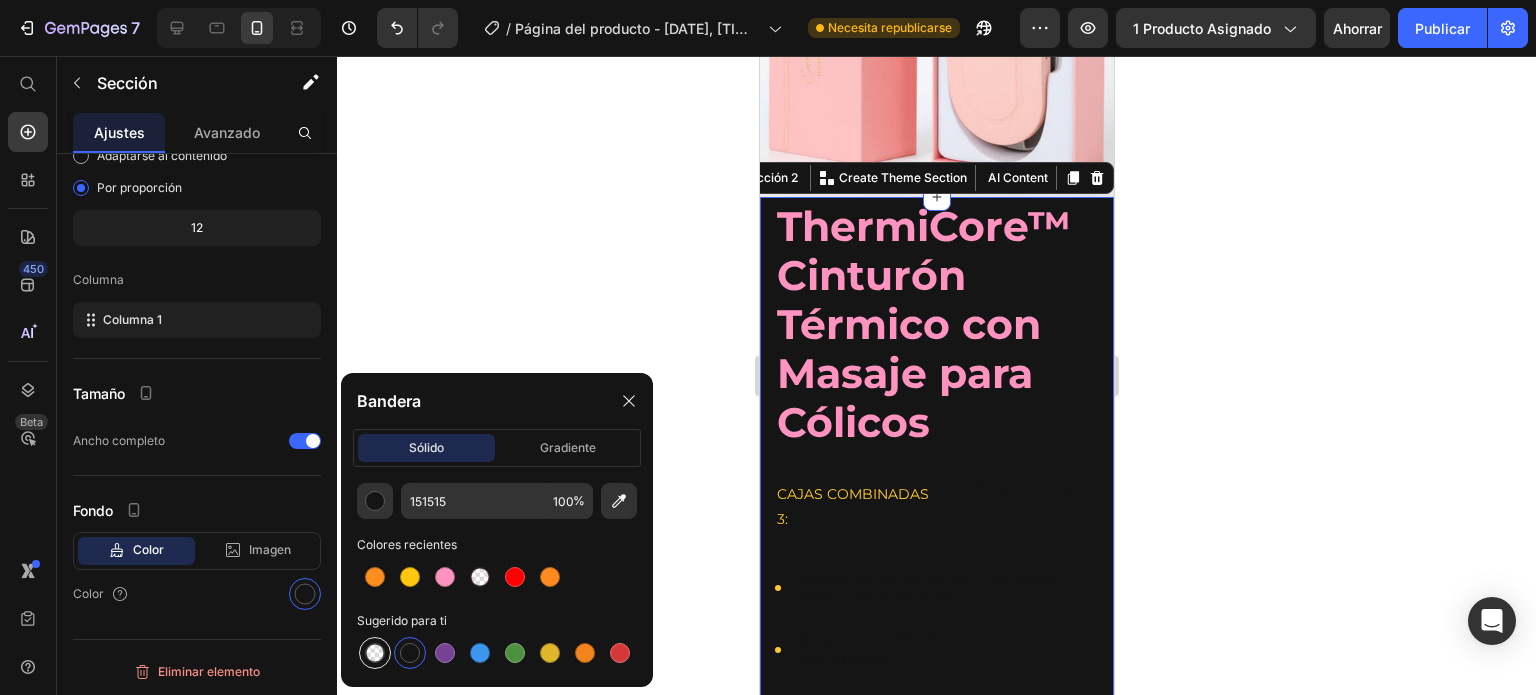 click at bounding box center [375, 653] 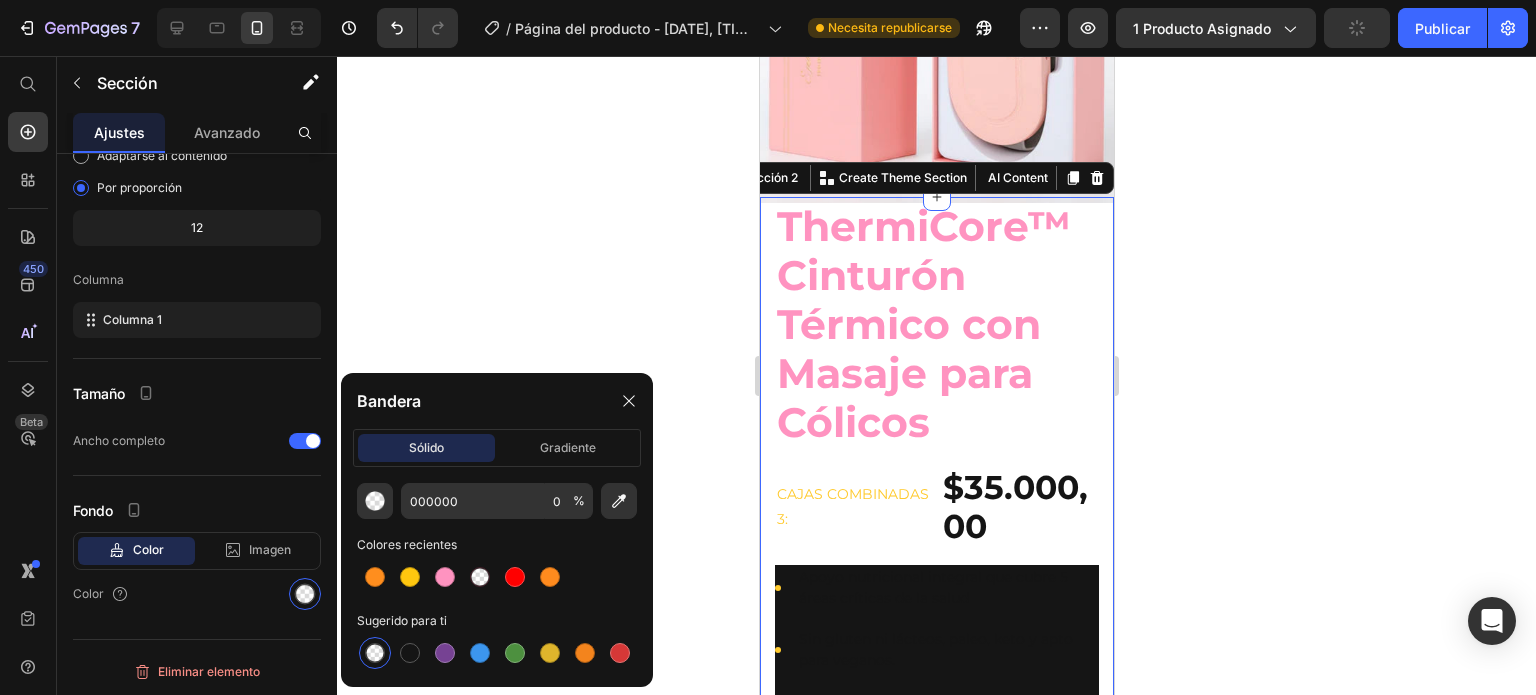 click 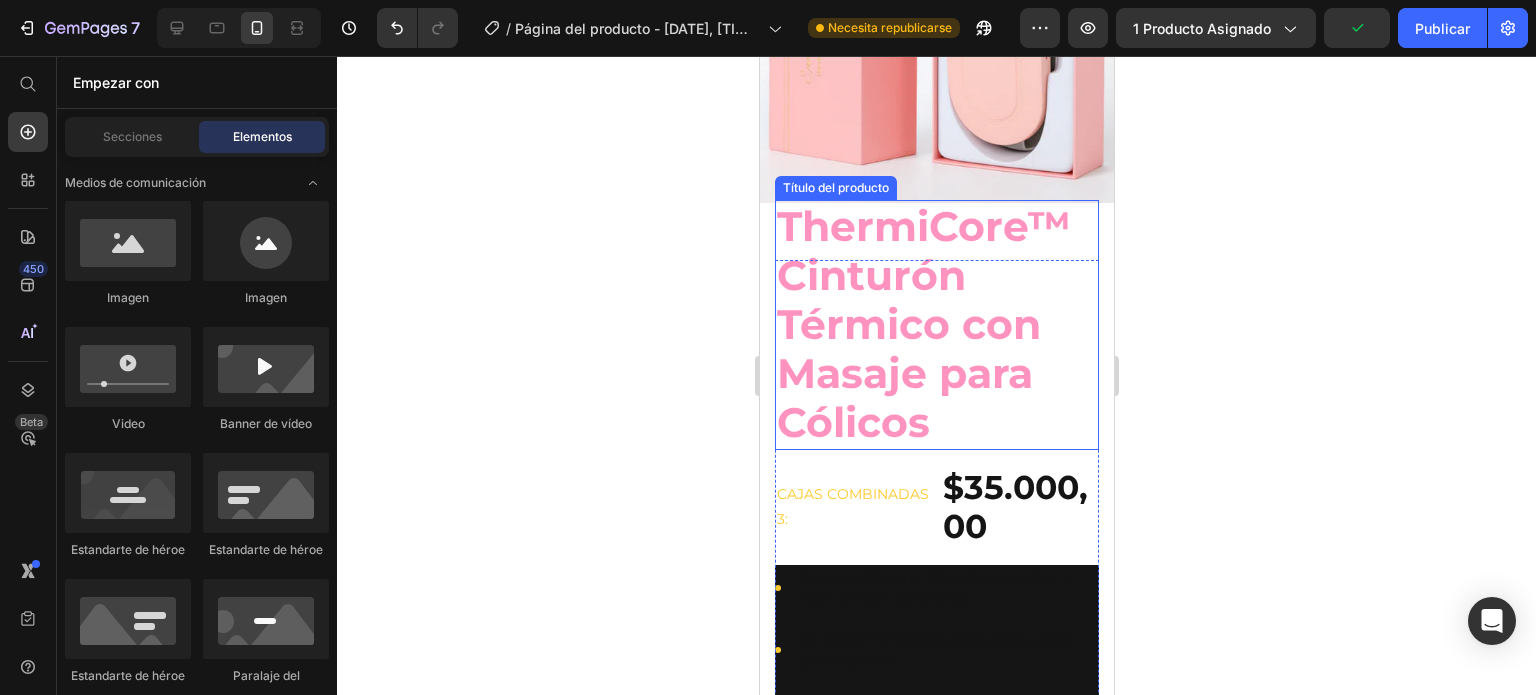scroll, scrollTop: 0, scrollLeft: 0, axis: both 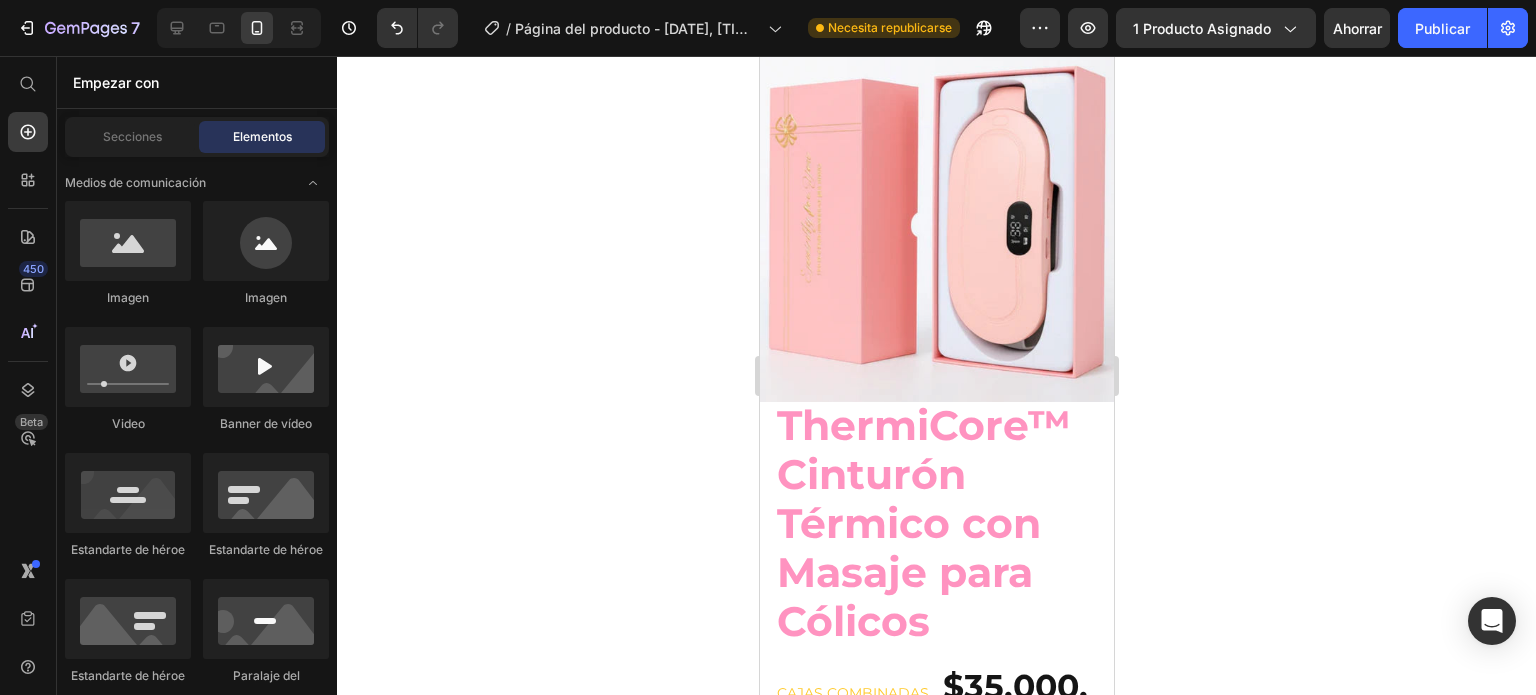 click 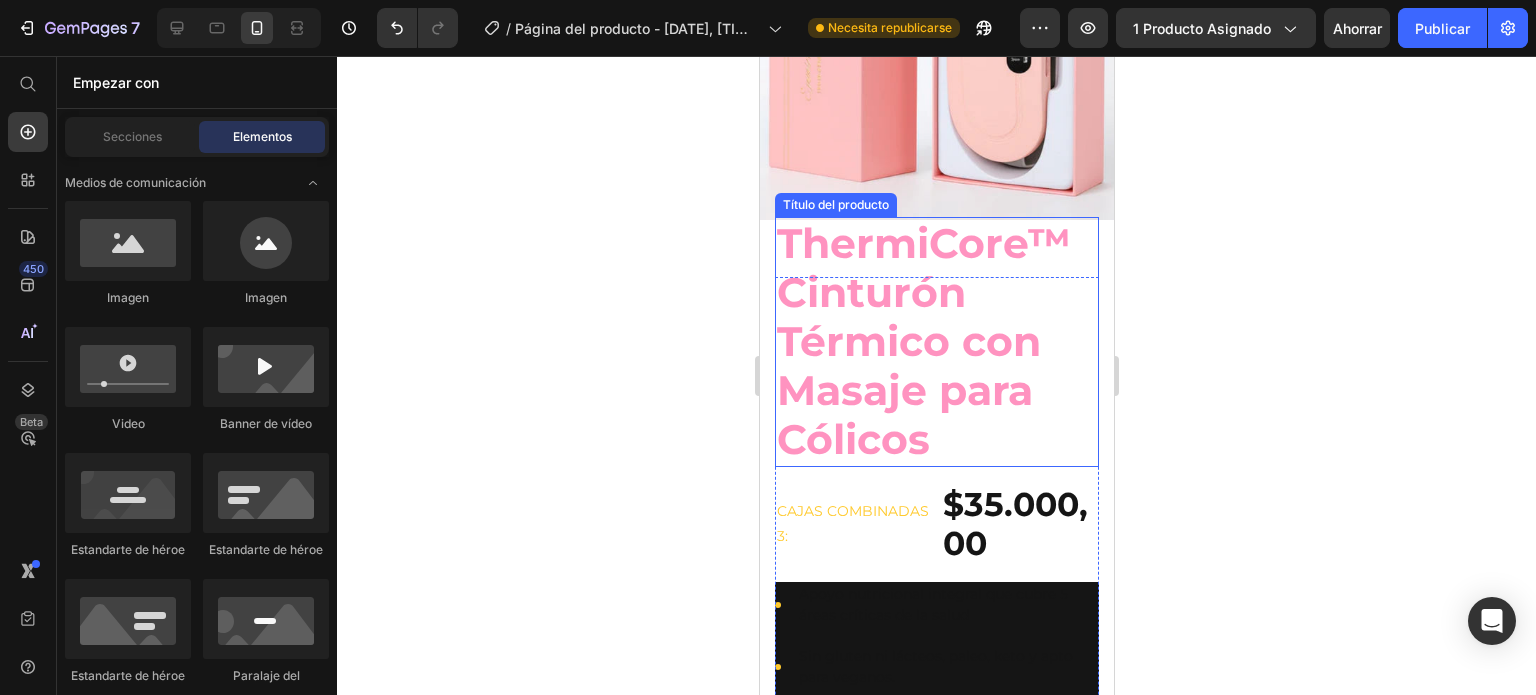 scroll, scrollTop: 191, scrollLeft: 0, axis: vertical 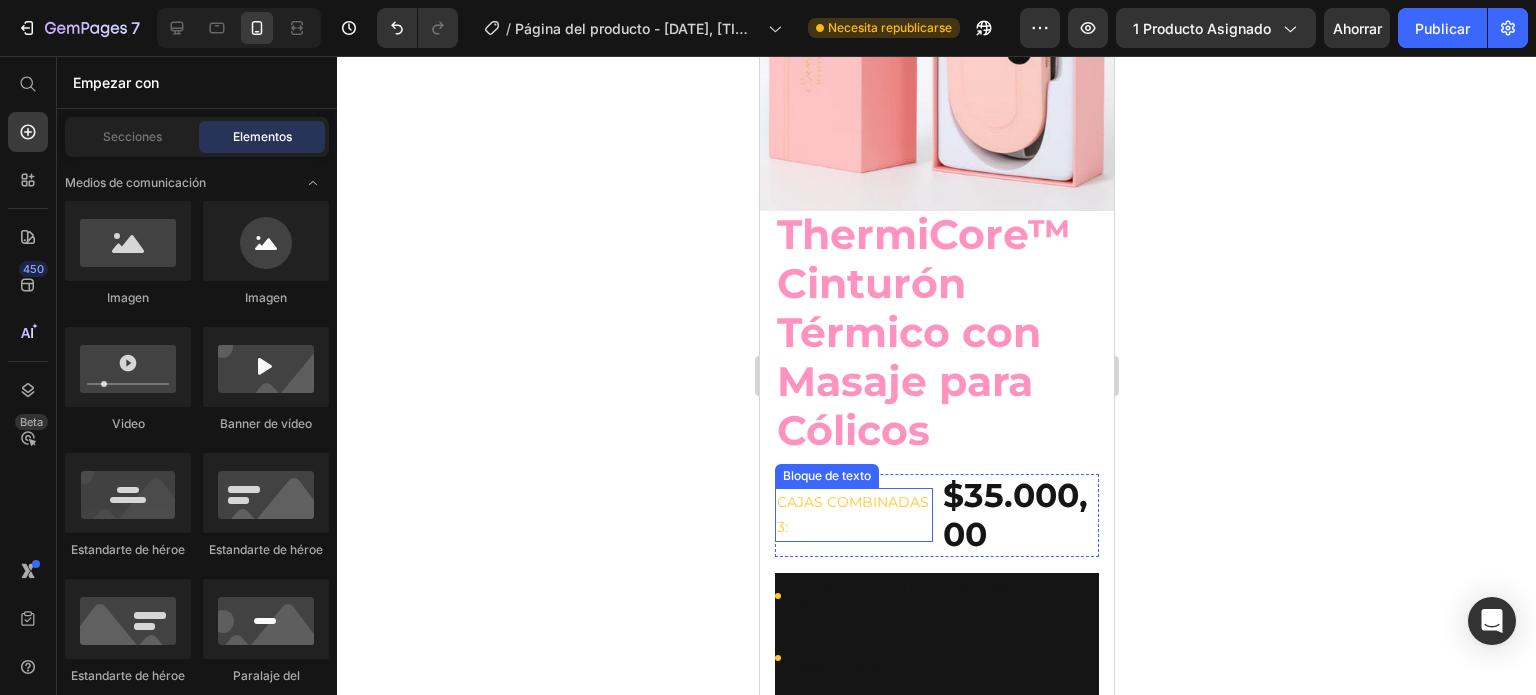 click on "Cajas combinadas 3:" at bounding box center [853, 515] 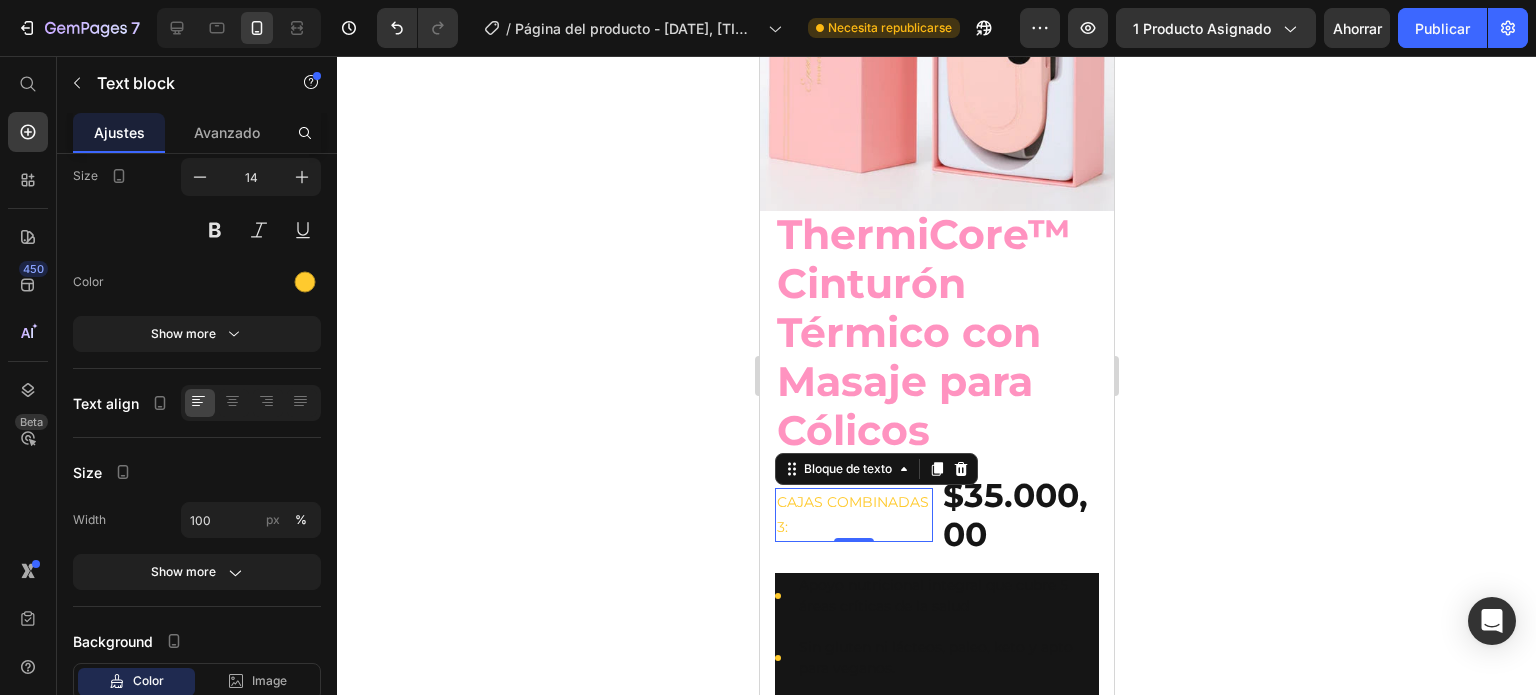scroll, scrollTop: 0, scrollLeft: 0, axis: both 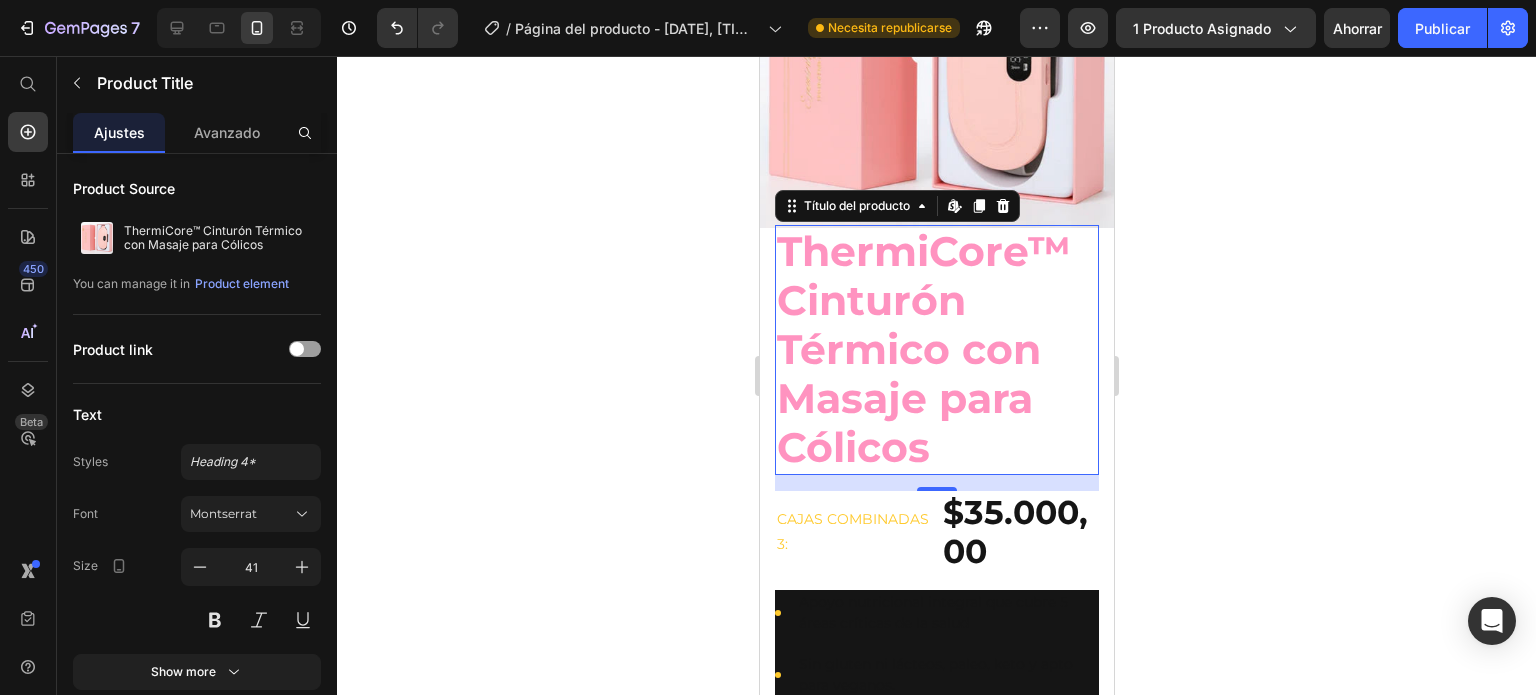 click on "ThermiCore™ Cinturón Térmico con Masaje para Cólicos" at bounding box center (923, 349) 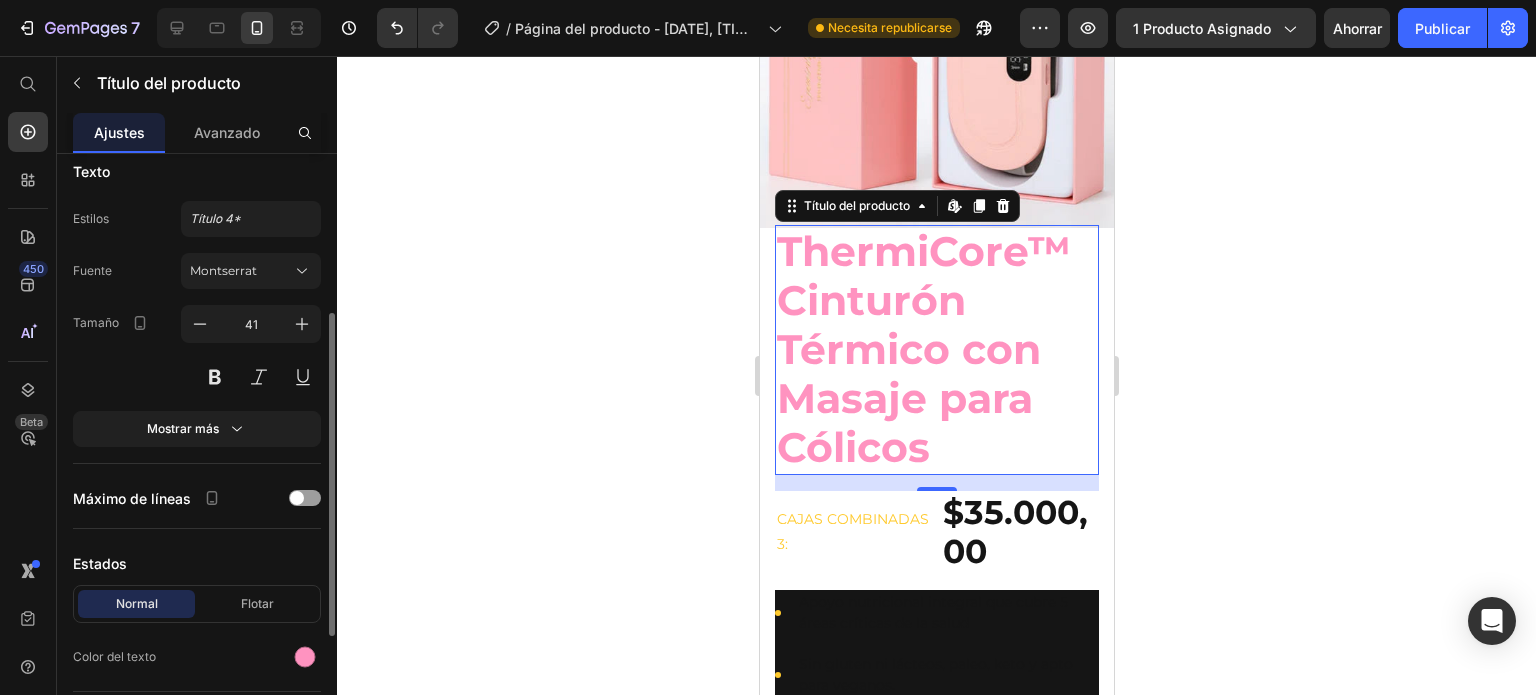 scroll, scrollTop: 268, scrollLeft: 0, axis: vertical 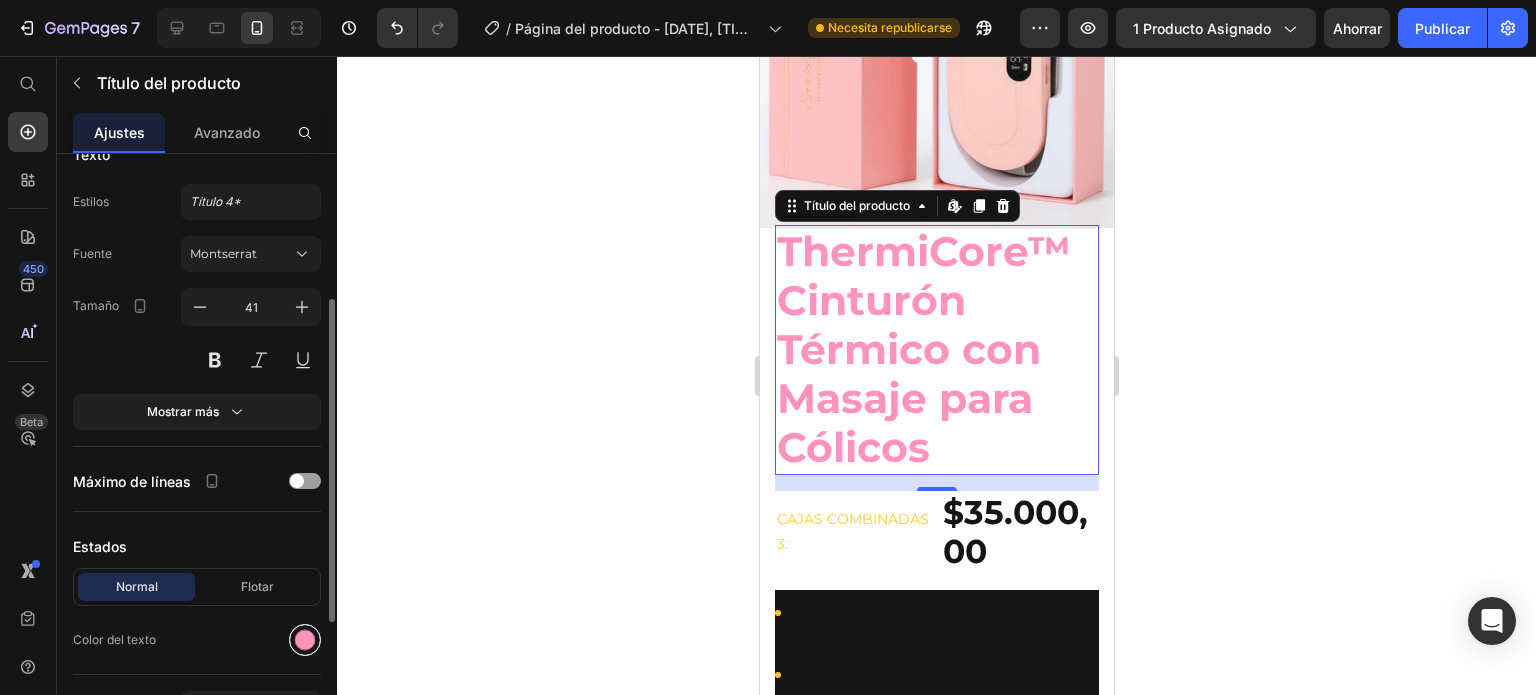 click at bounding box center (305, 640) 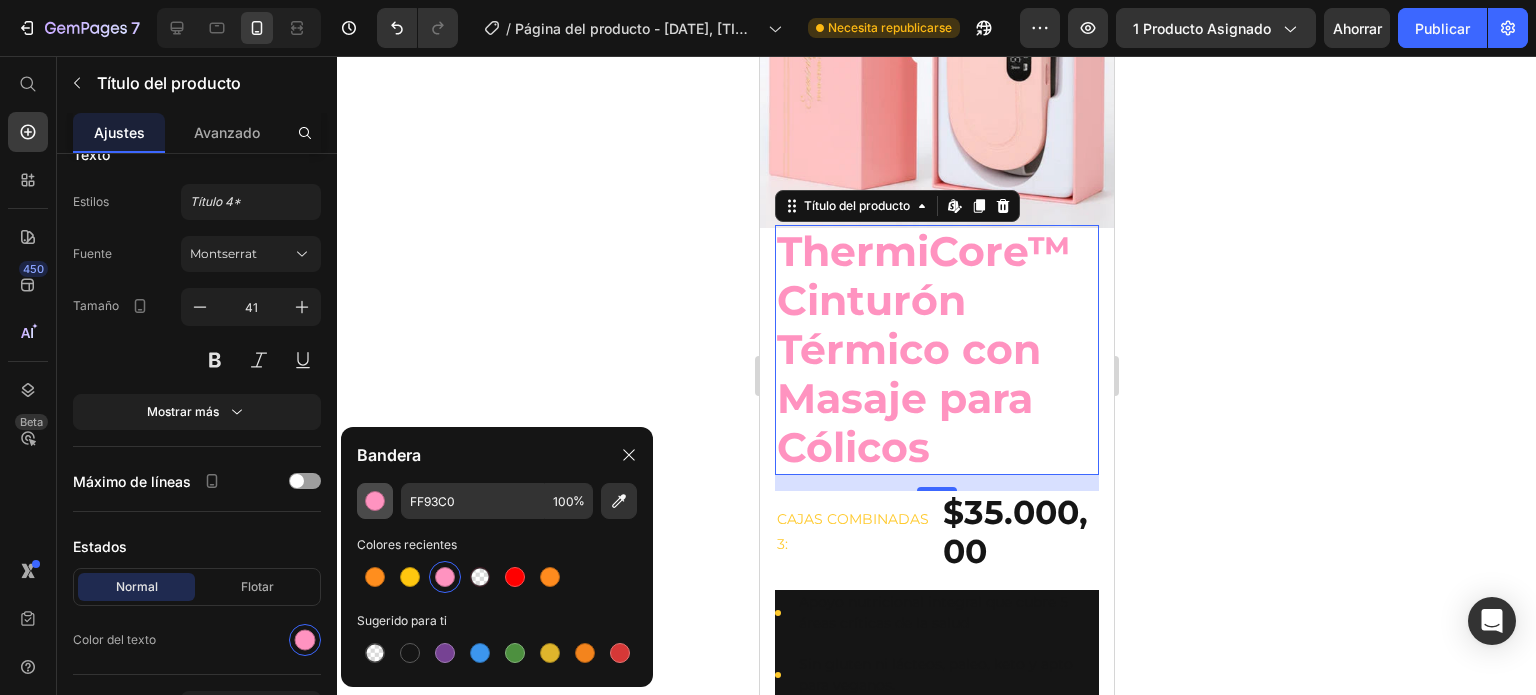 click at bounding box center (375, 501) 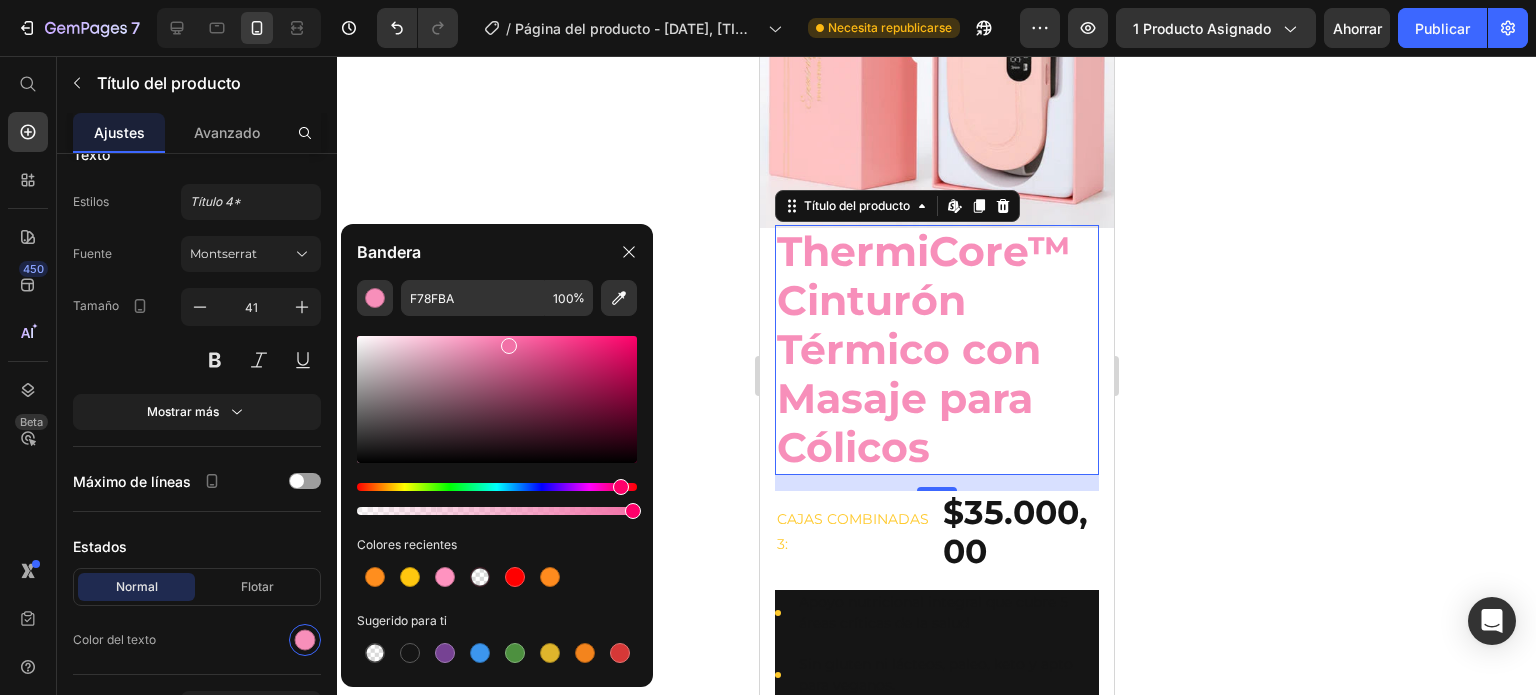 drag, startPoint x: 477, startPoint y: 339, endPoint x: 515, endPoint y: 342, distance: 38.118237 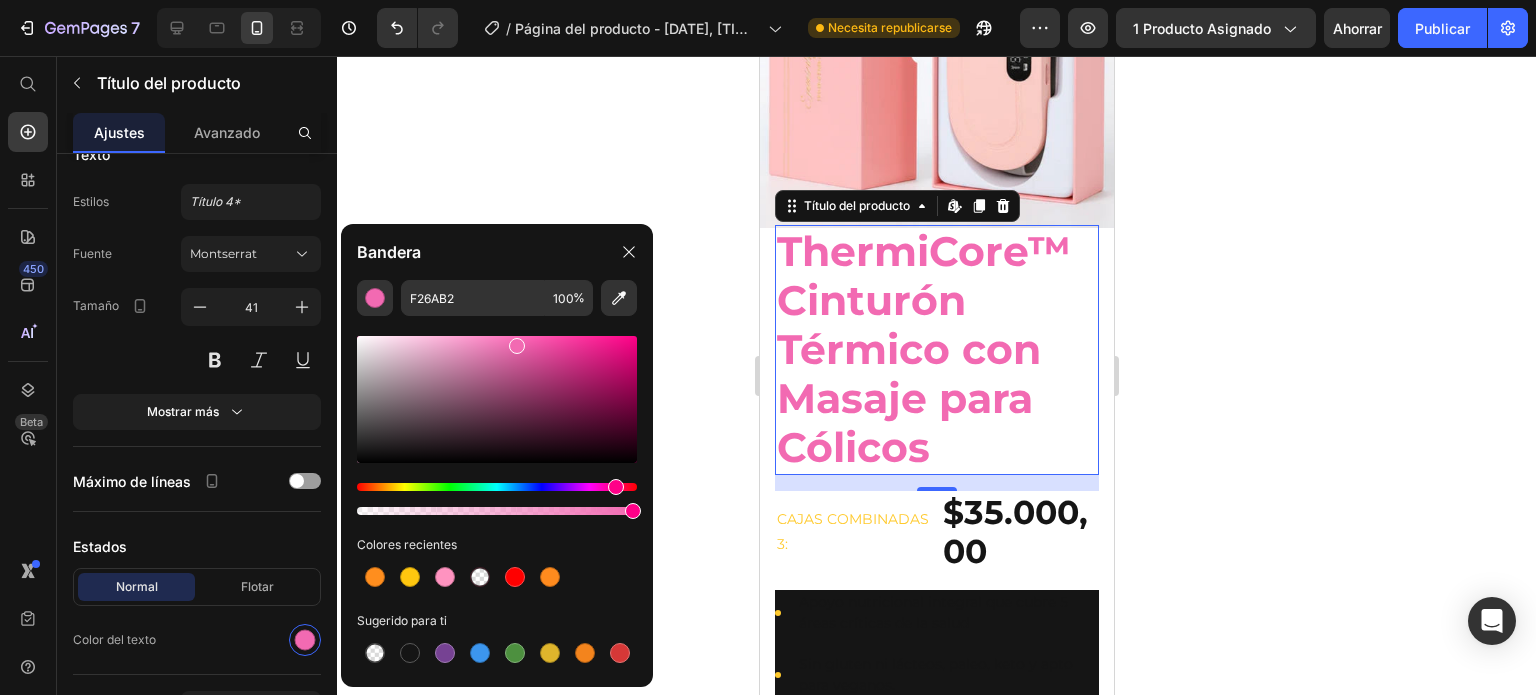 drag, startPoint x: 622, startPoint y: 485, endPoint x: 613, endPoint y: 512, distance: 28.460499 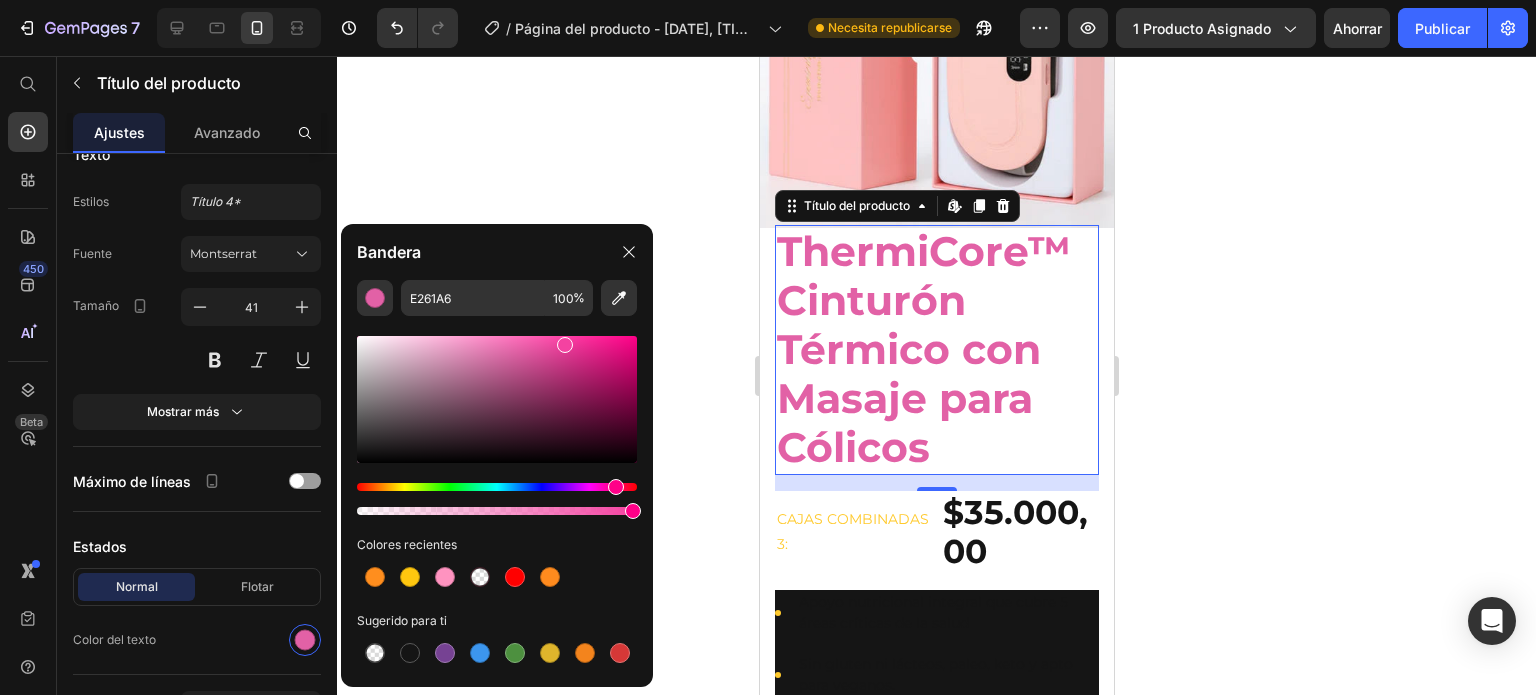 drag, startPoint x: 519, startPoint y: 349, endPoint x: 560, endPoint y: 340, distance: 41.976185 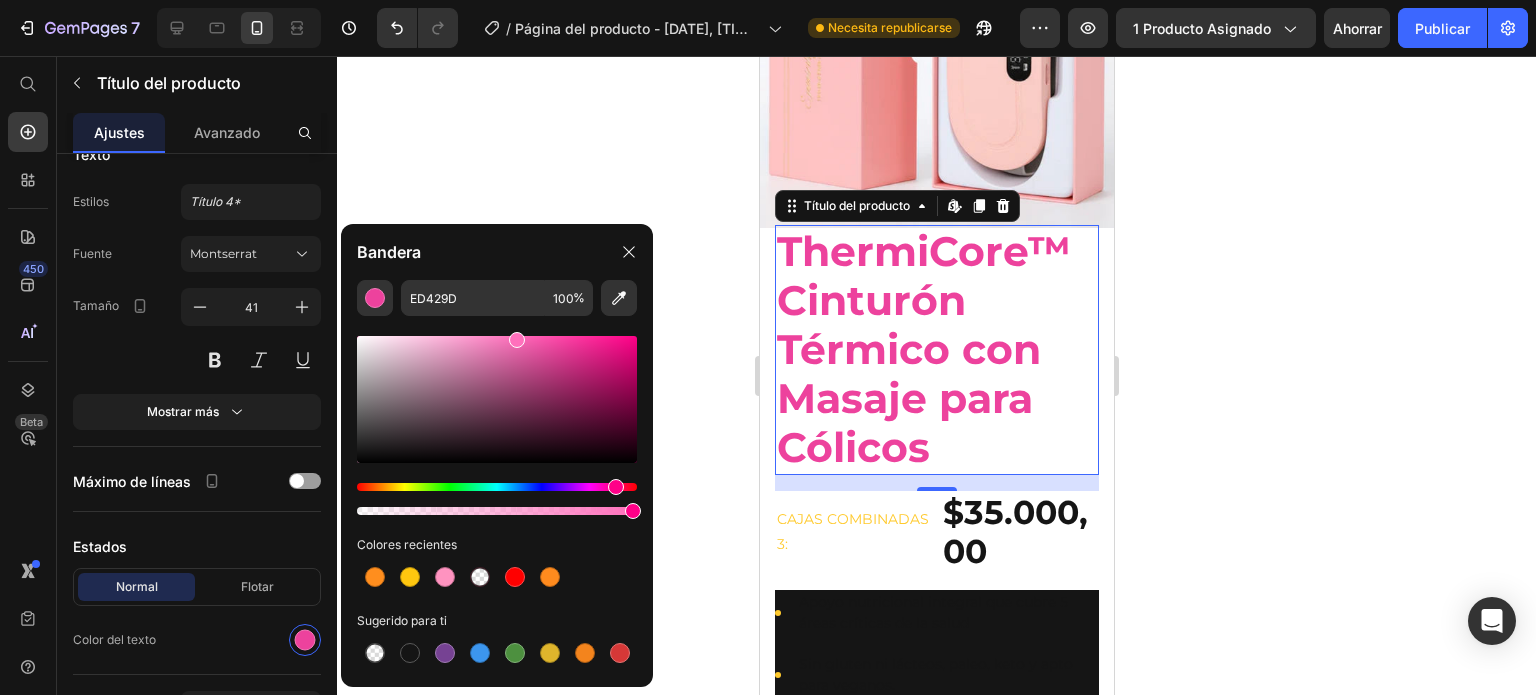 drag, startPoint x: 559, startPoint y: 344, endPoint x: 513, endPoint y: 335, distance: 46.872166 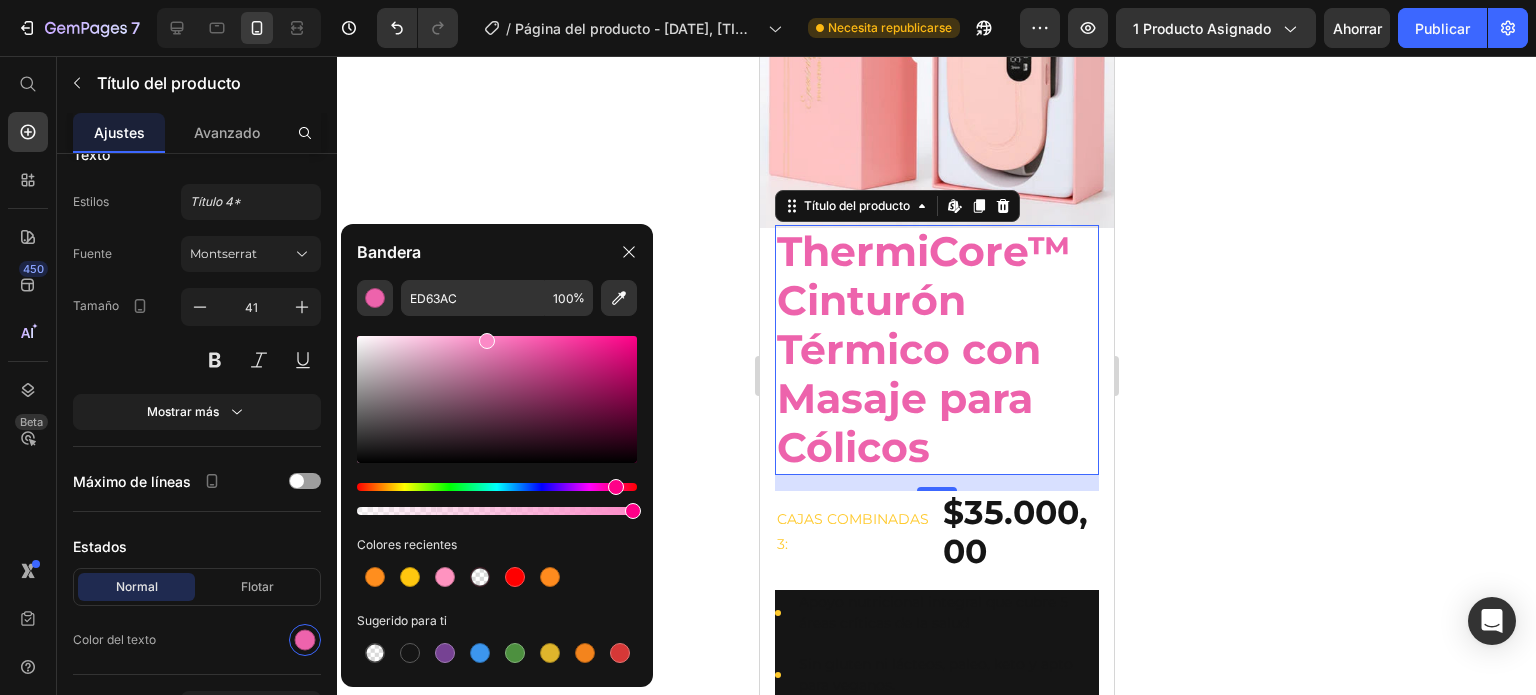 drag, startPoint x: 520, startPoint y: 344, endPoint x: 484, endPoint y: 336, distance: 36.878178 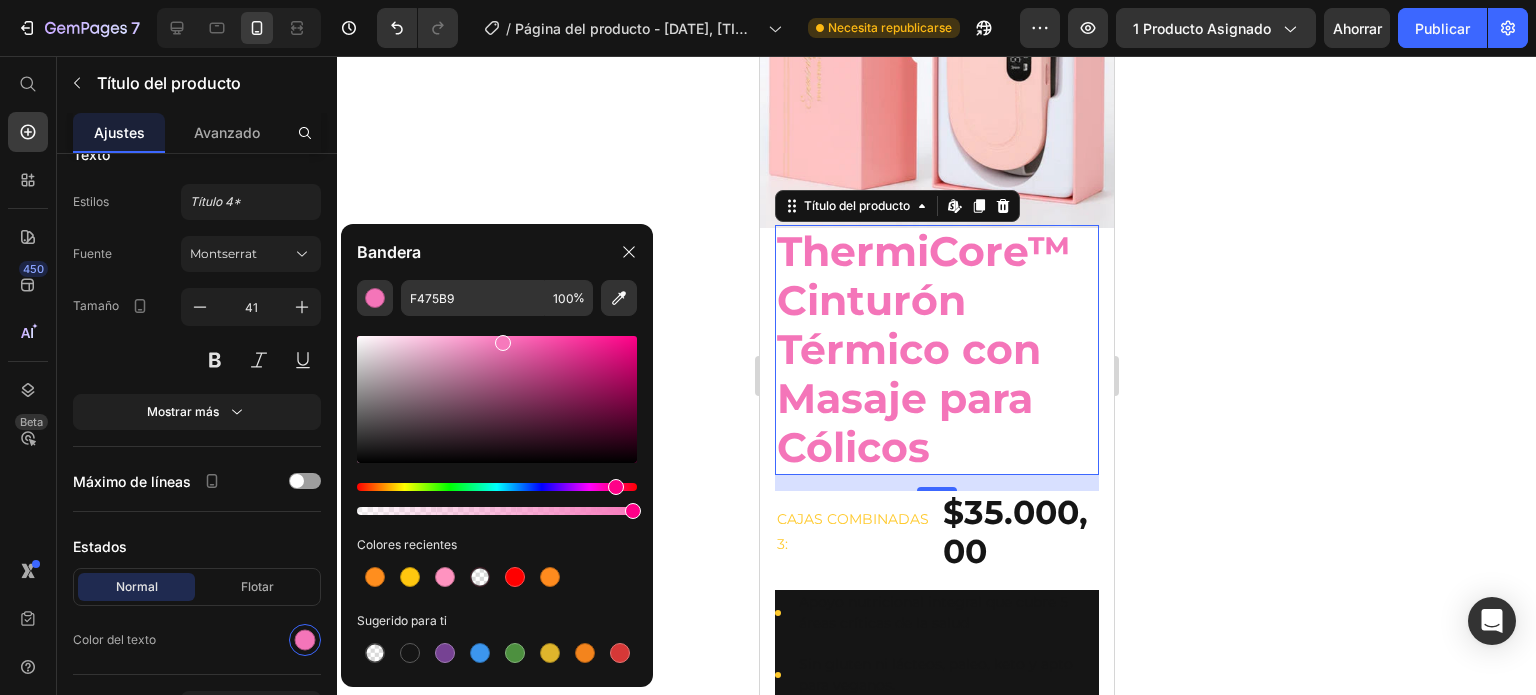 drag, startPoint x: 487, startPoint y: 343, endPoint x: 500, endPoint y: 338, distance: 13.928389 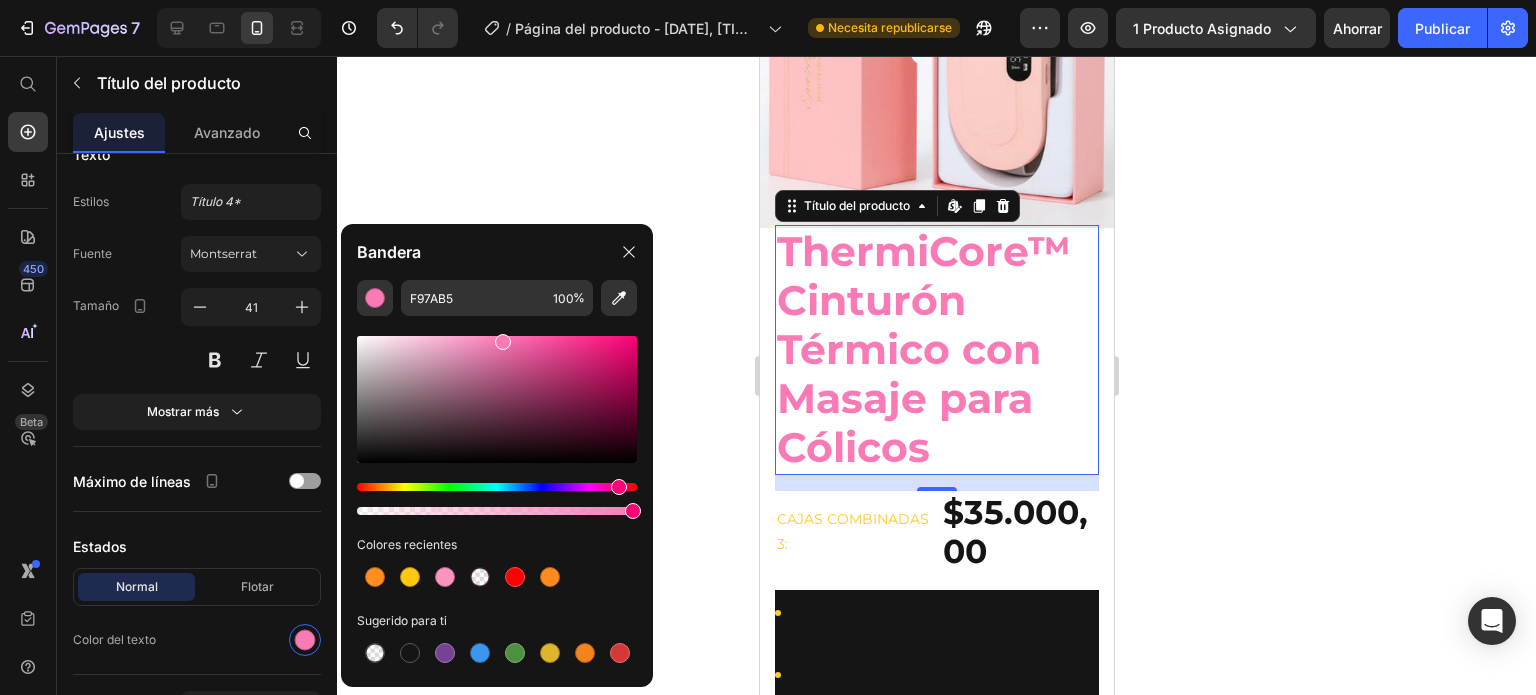 click at bounding box center [619, 487] 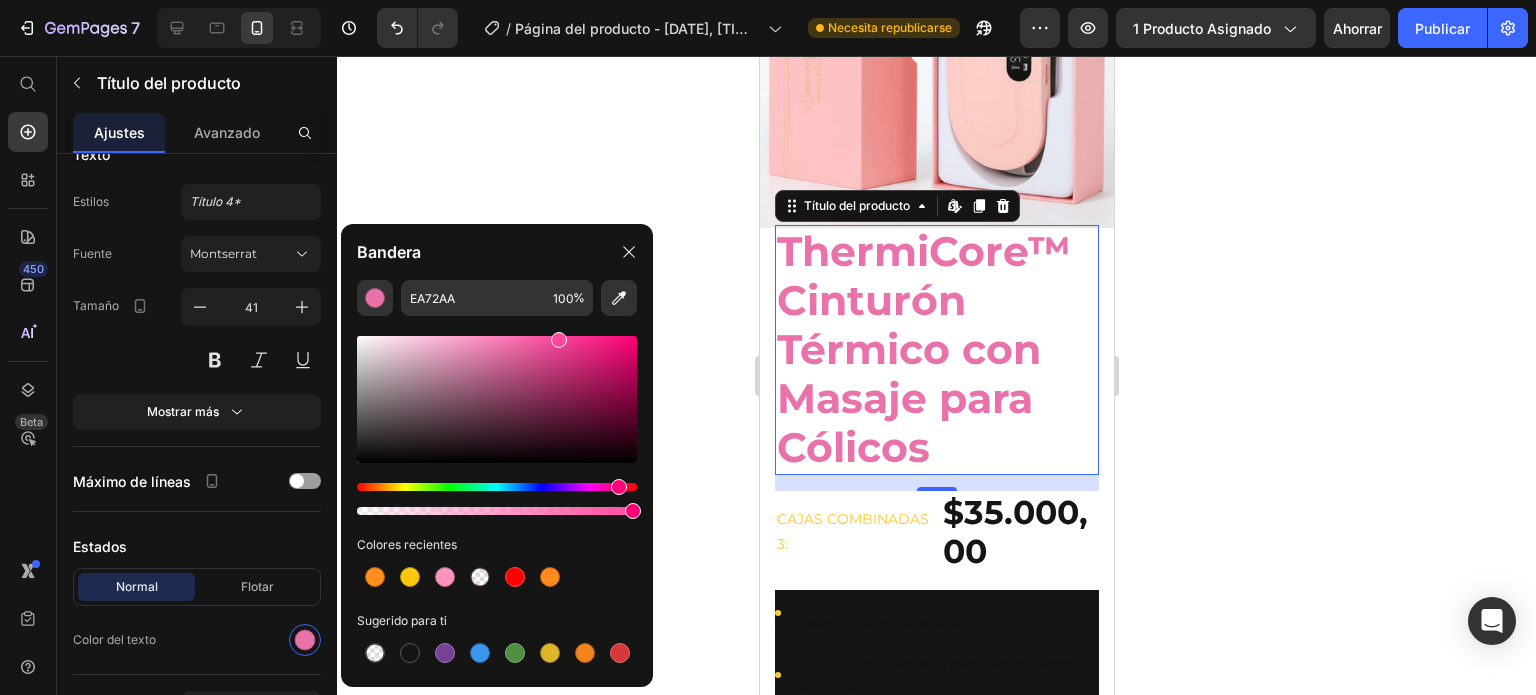 drag, startPoint x: 502, startPoint y: 345, endPoint x: 556, endPoint y: 331, distance: 55.7853 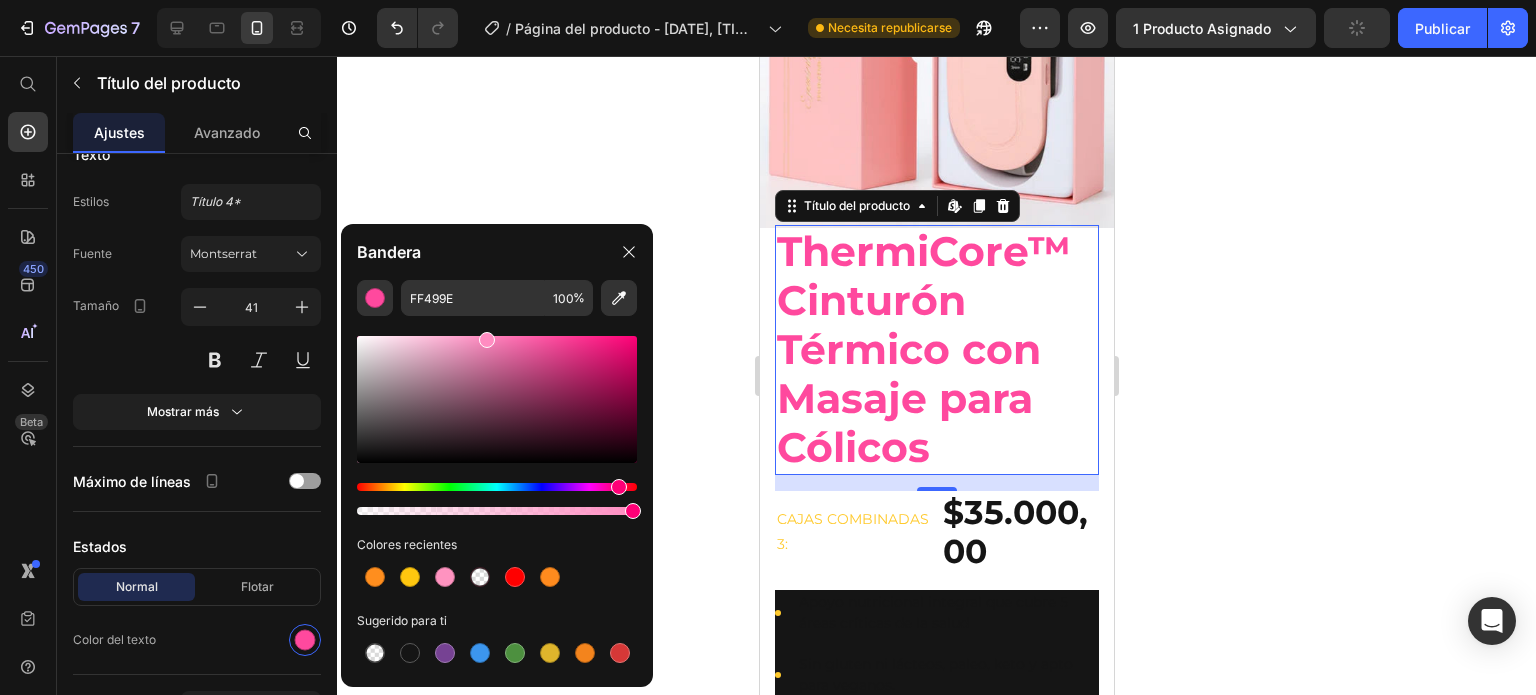 drag, startPoint x: 556, startPoint y: 335, endPoint x: 484, endPoint y: 332, distance: 72.06247 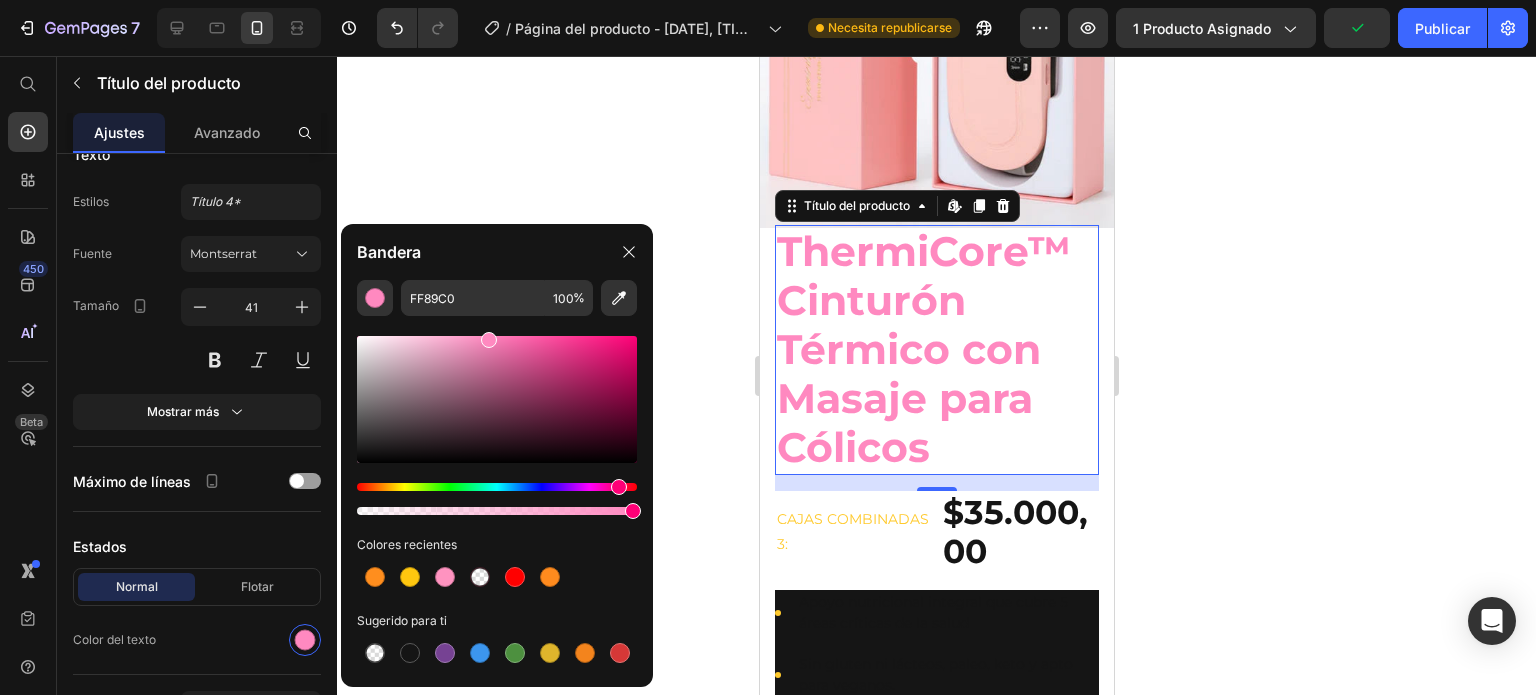 drag, startPoint x: 488, startPoint y: 343, endPoint x: 487, endPoint y: 326, distance: 17.029387 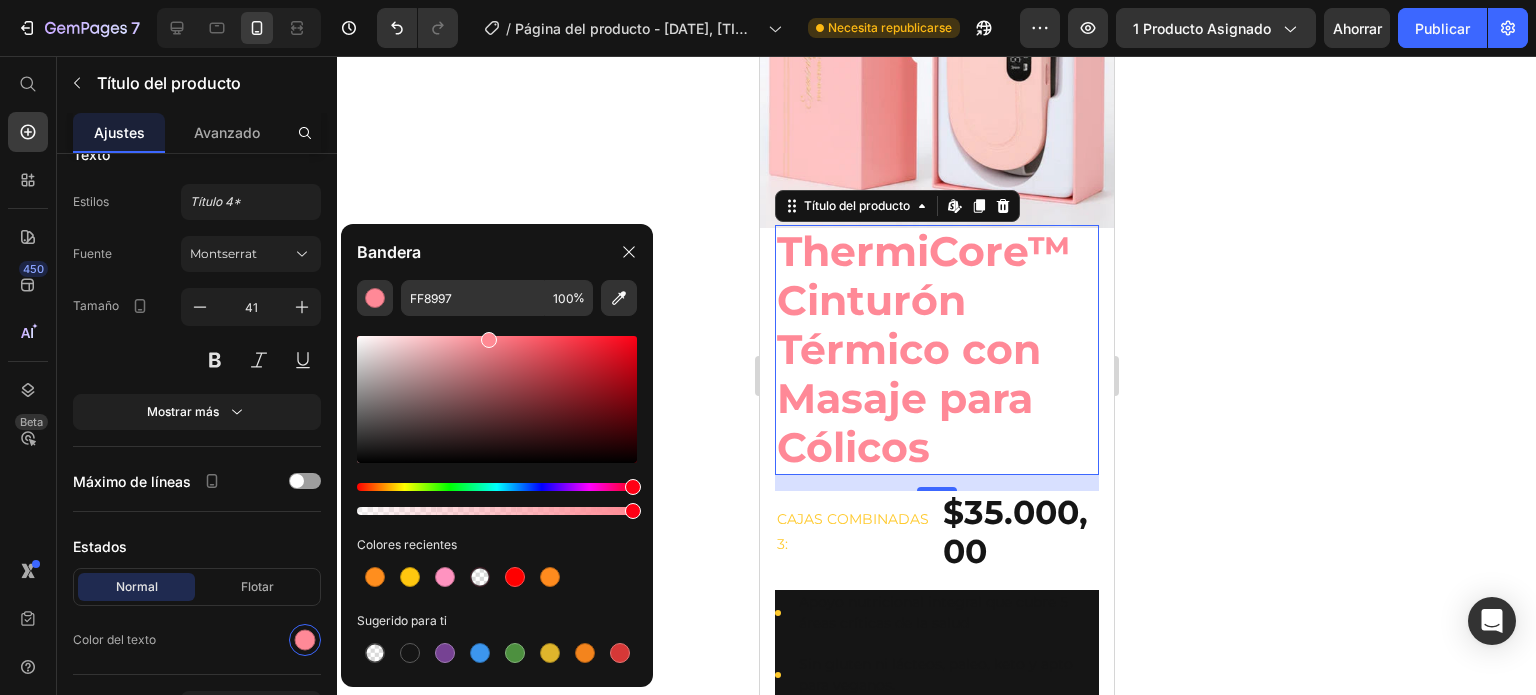 type on "FF8993" 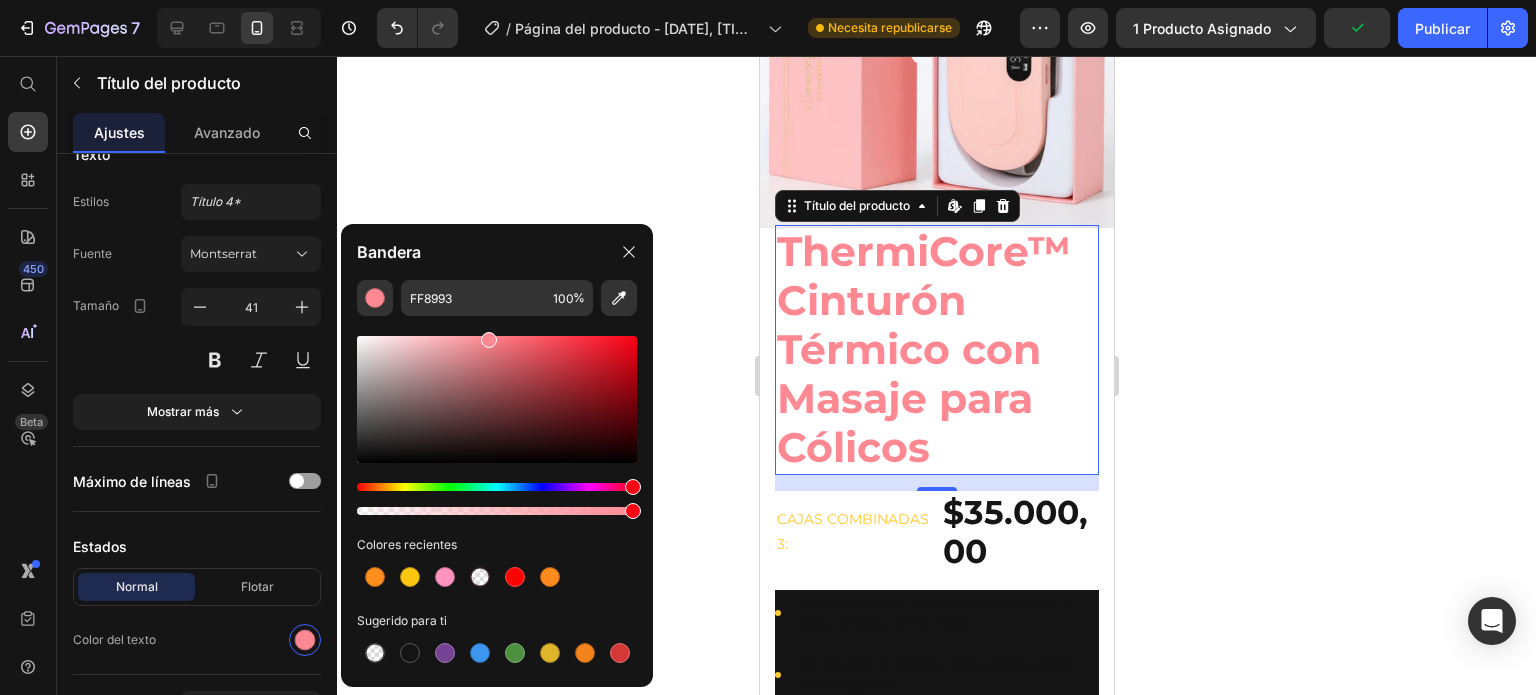 drag, startPoint x: 617, startPoint y: 489, endPoint x: 634, endPoint y: 491, distance: 17.117243 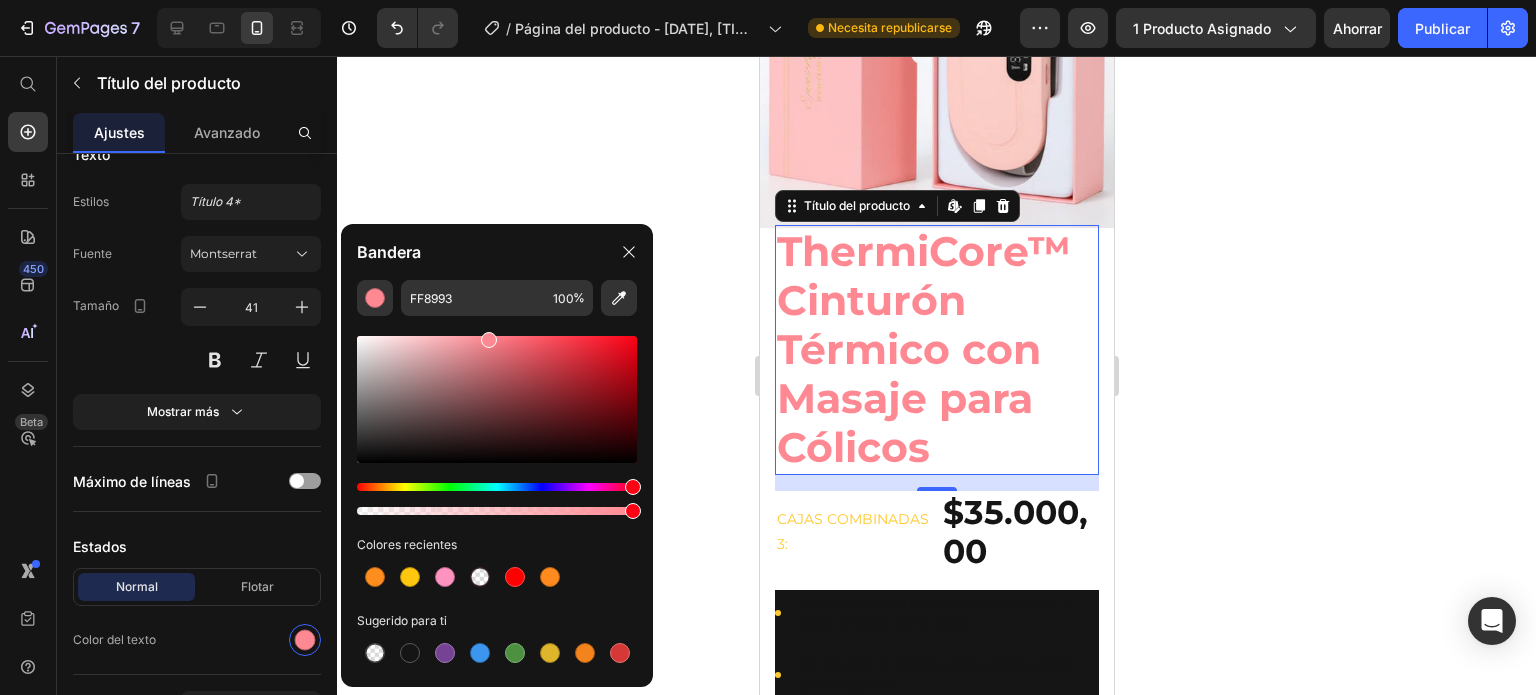 click 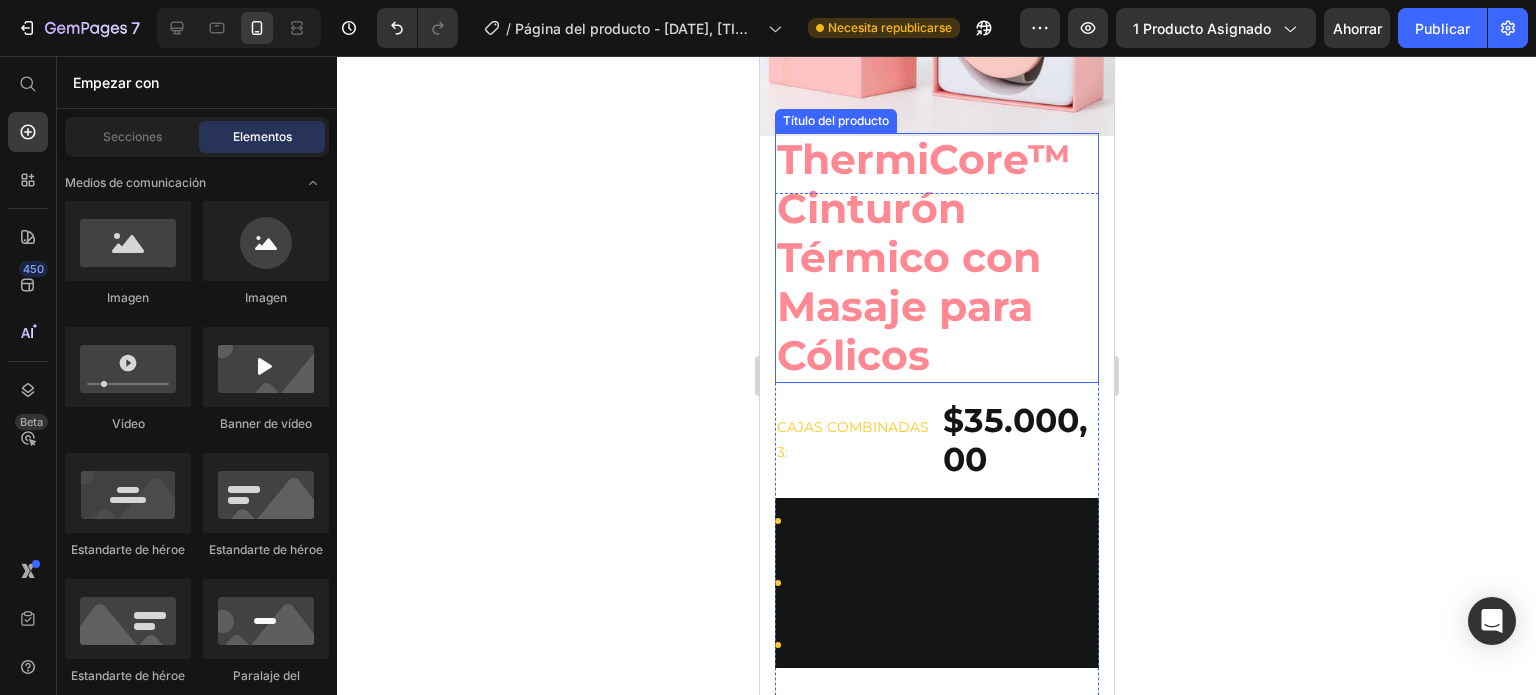 scroll, scrollTop: 302, scrollLeft: 0, axis: vertical 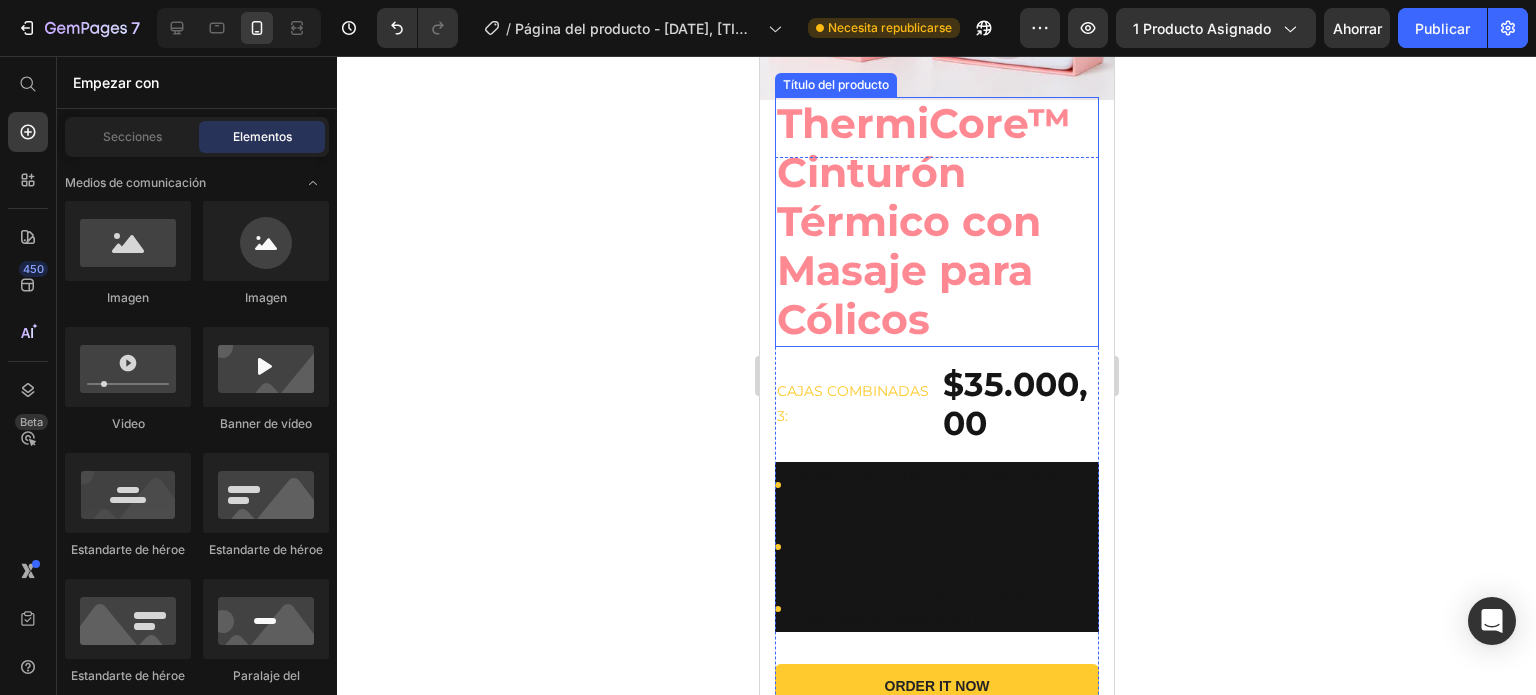 click on "ThermiCore™ Cinturón Térmico con Masaje para Cólicos" at bounding box center (923, 221) 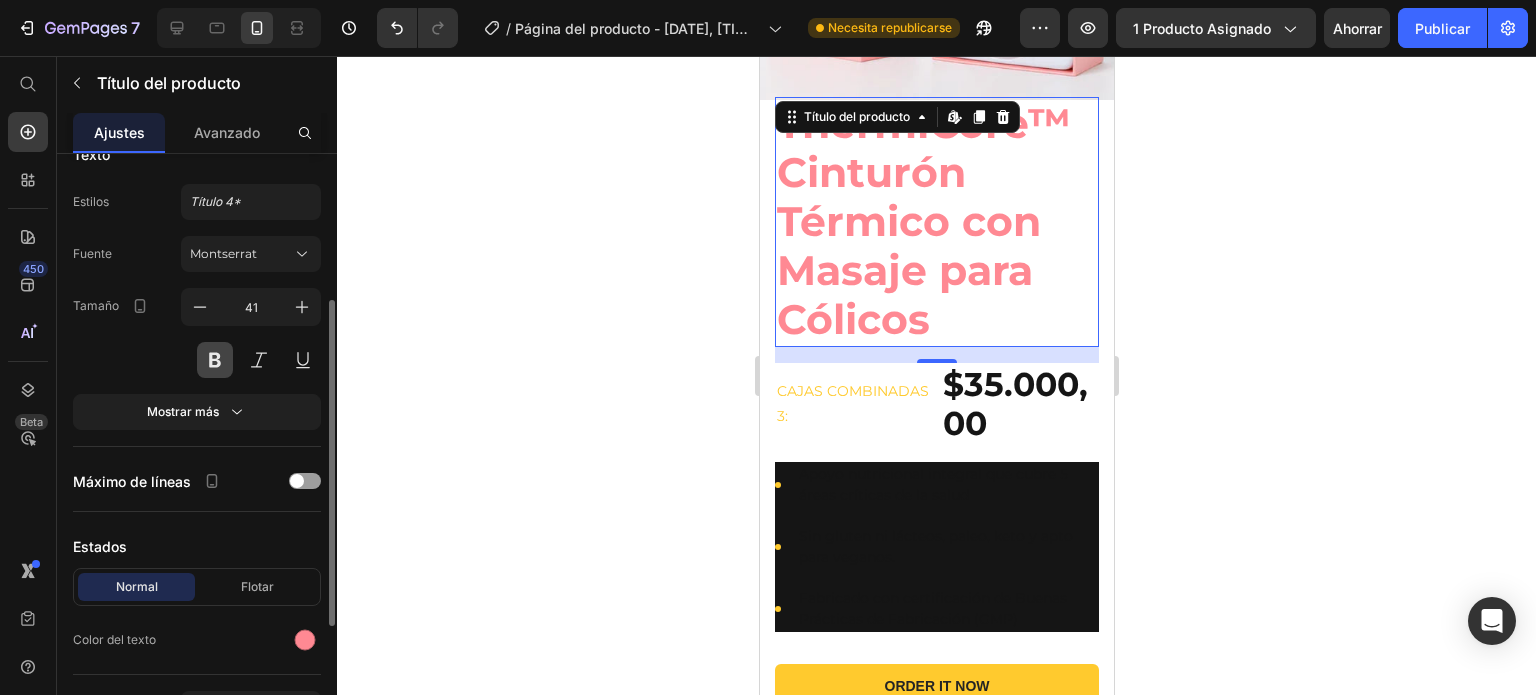 click at bounding box center [215, 360] 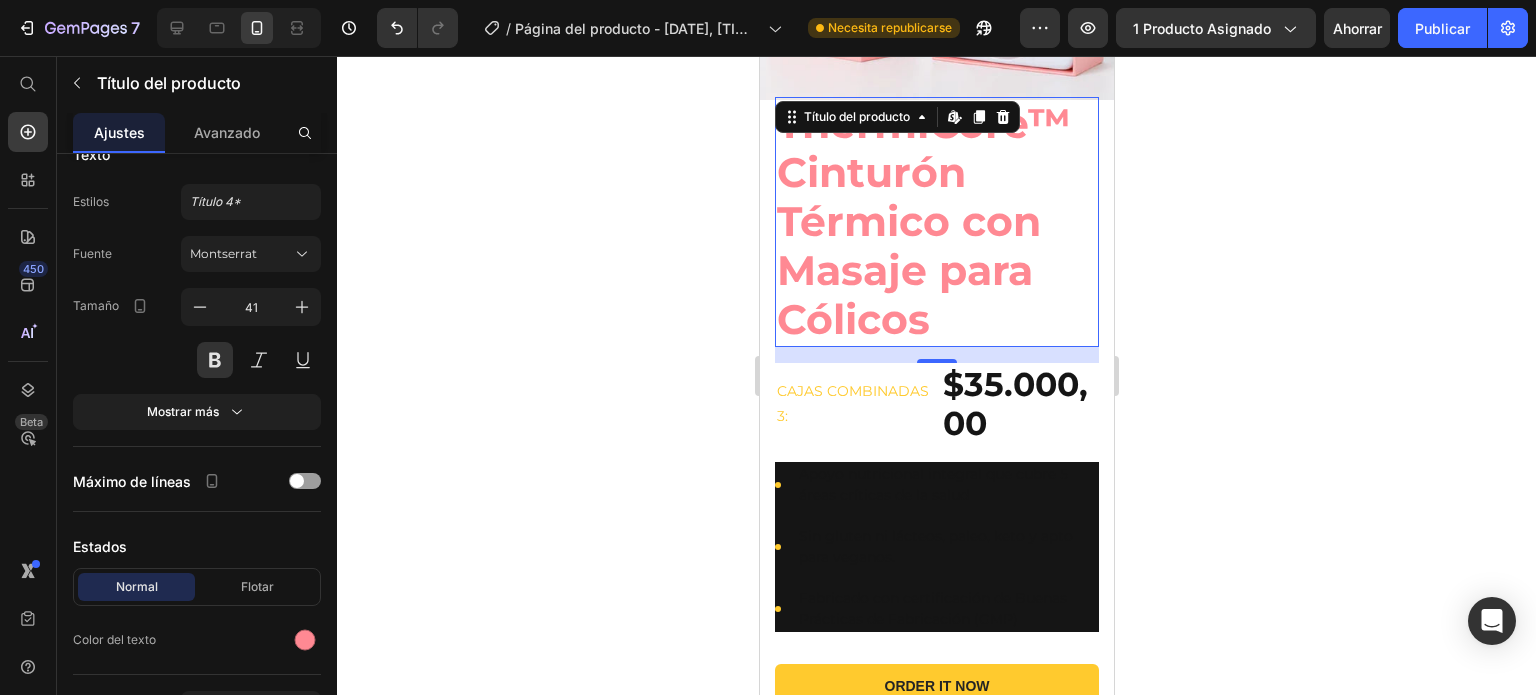 scroll, scrollTop: 7, scrollLeft: 0, axis: vertical 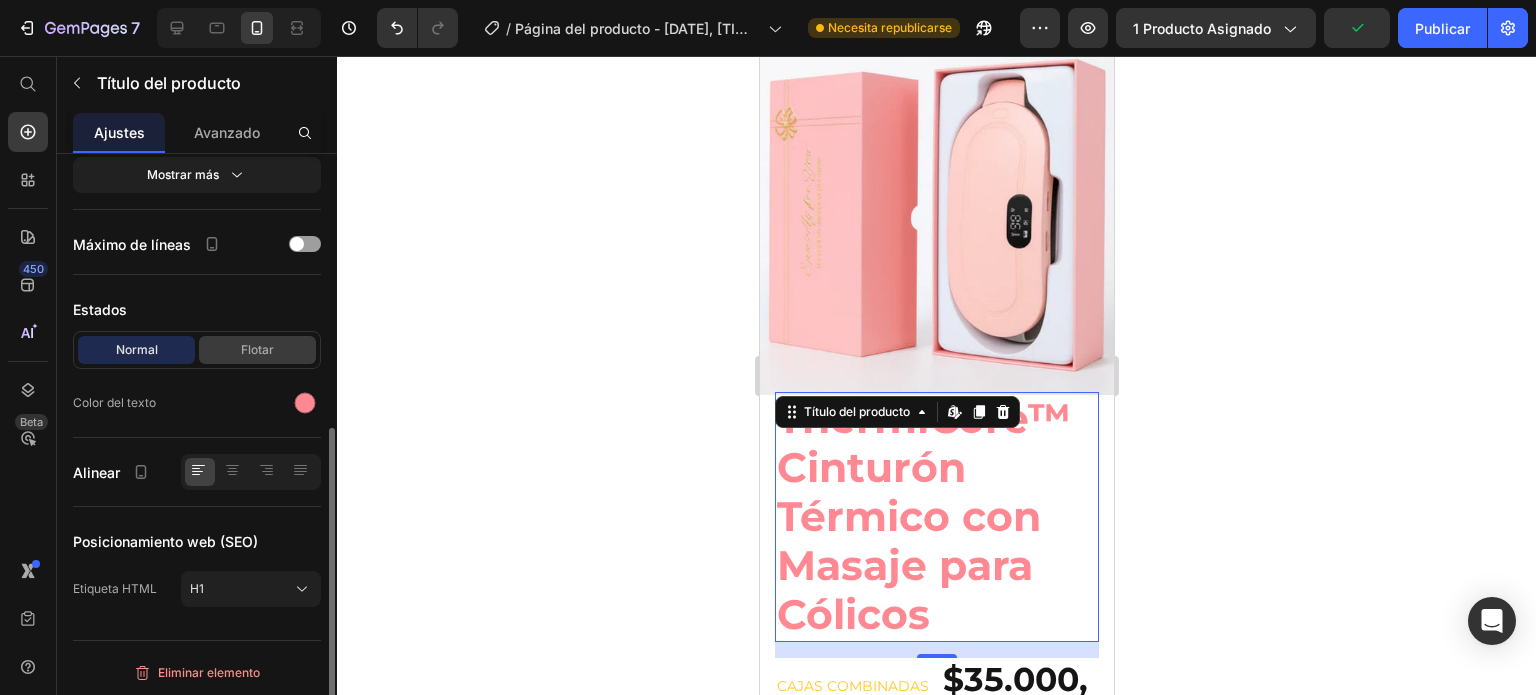 click on "Flotar" at bounding box center [257, 349] 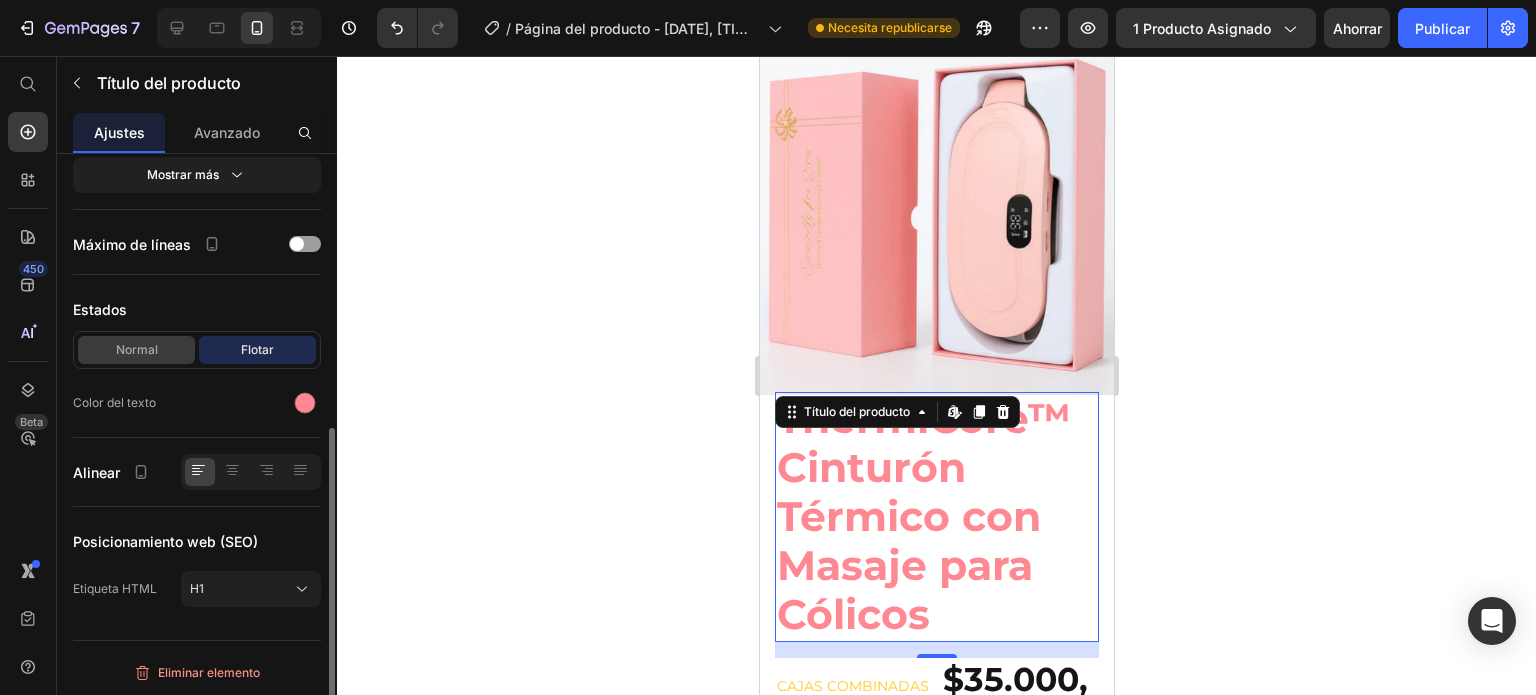 click on "Normal" at bounding box center [137, 349] 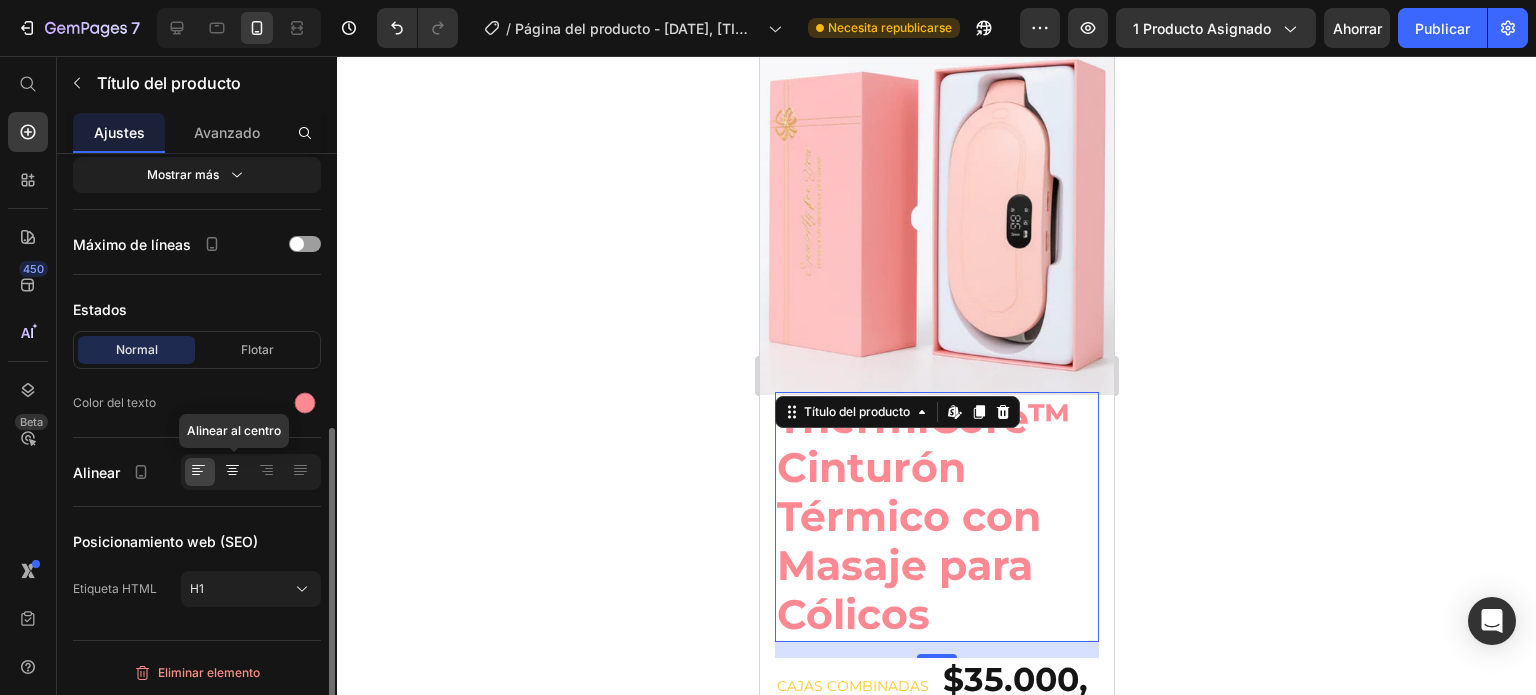 click 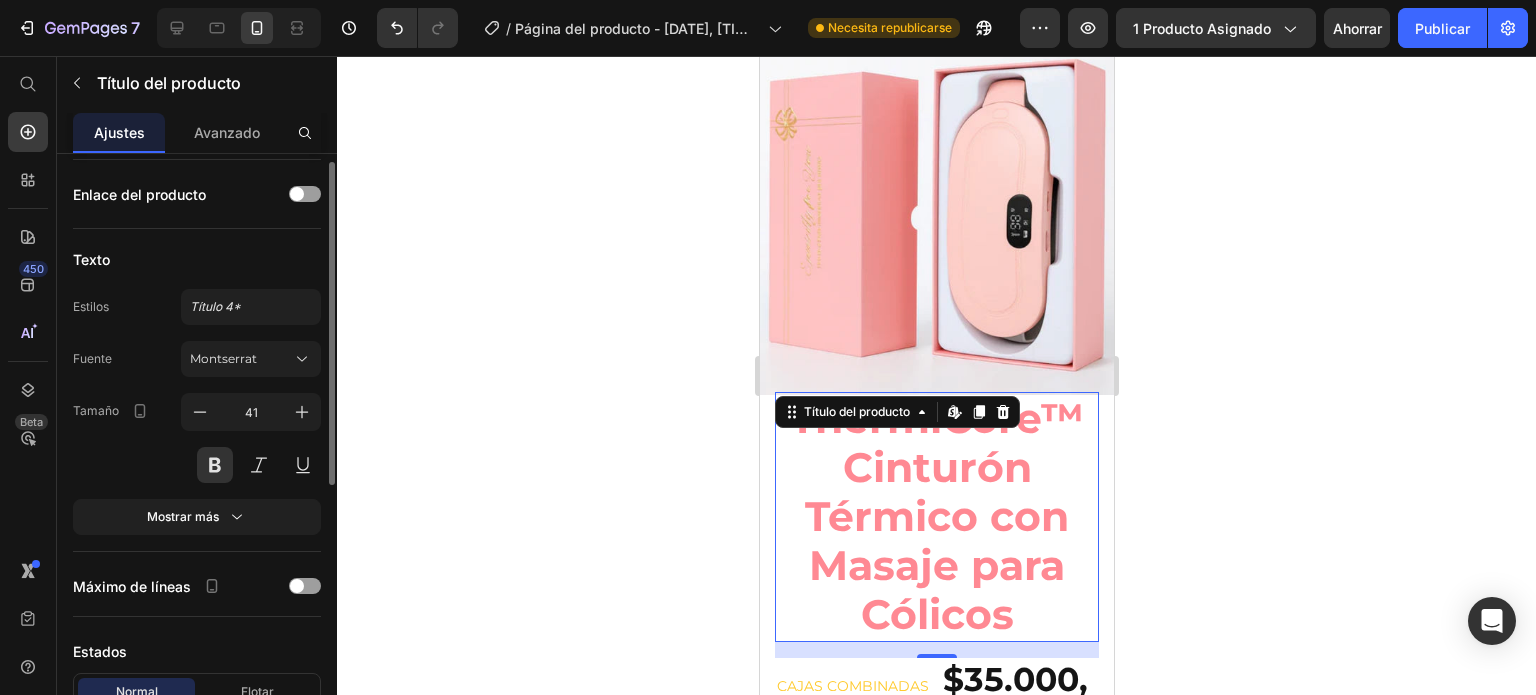 scroll, scrollTop: 110, scrollLeft: 0, axis: vertical 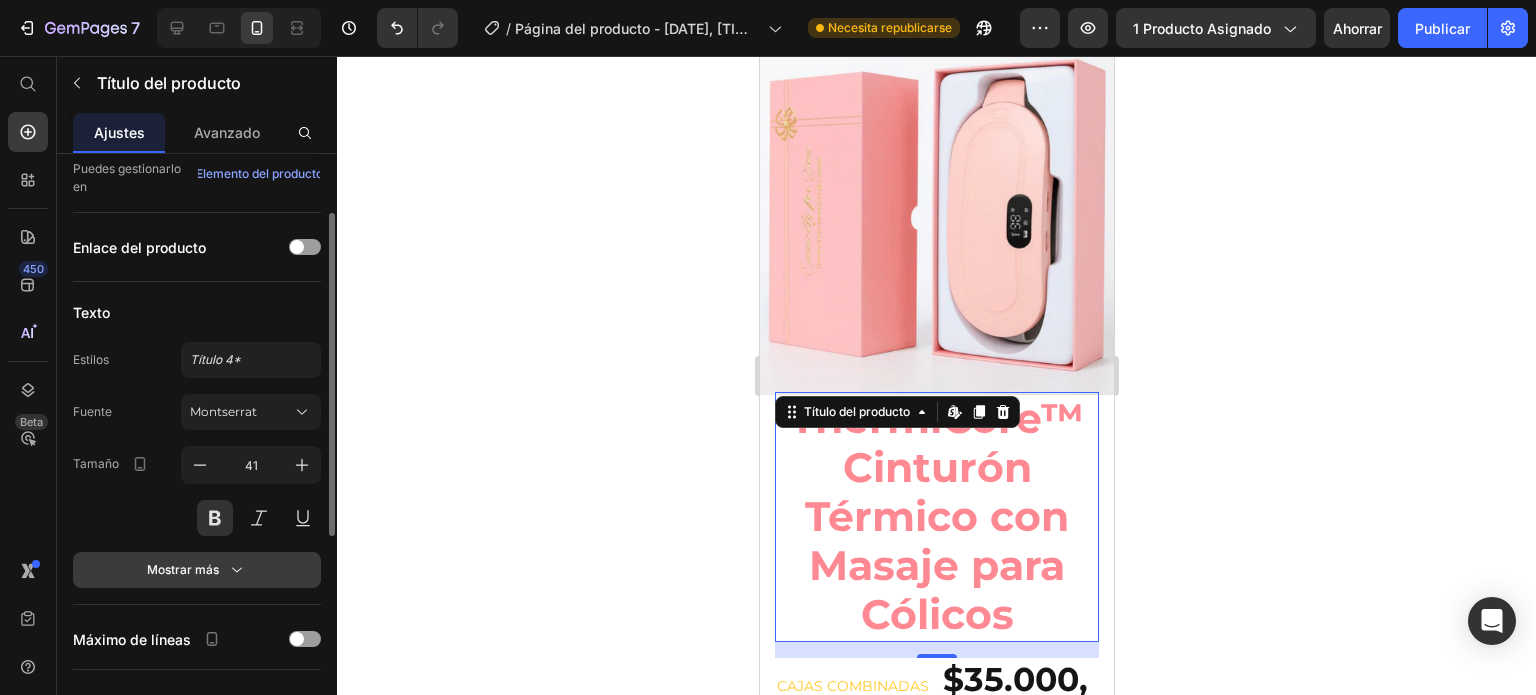 click 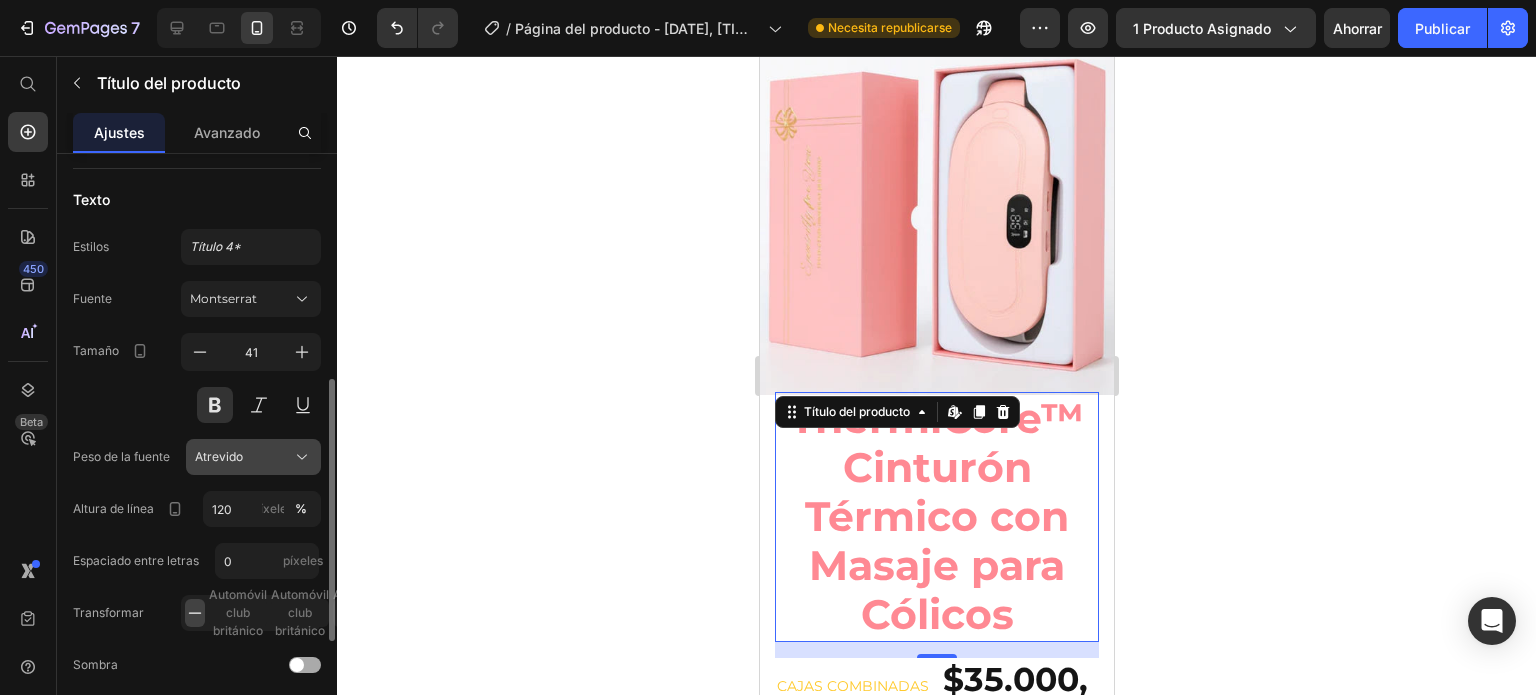 scroll, scrollTop: 316, scrollLeft: 0, axis: vertical 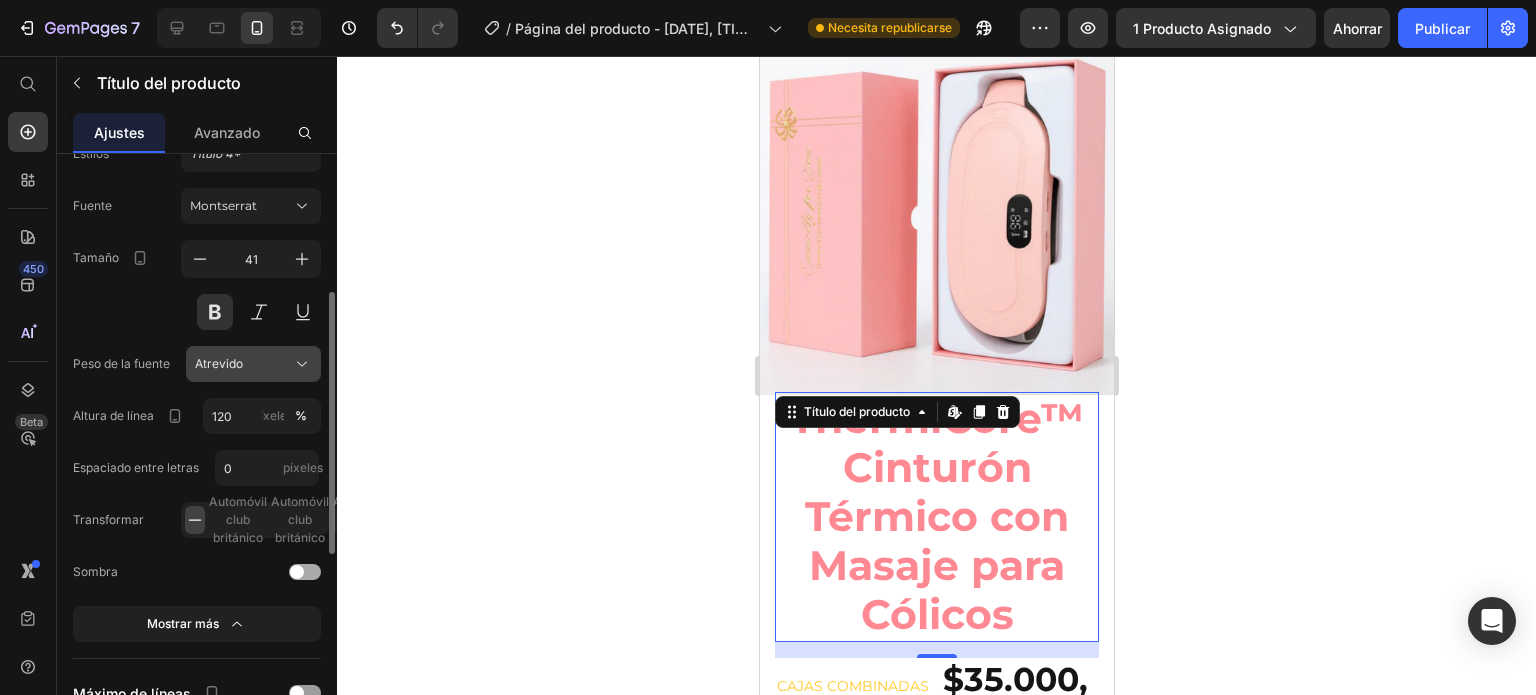 click 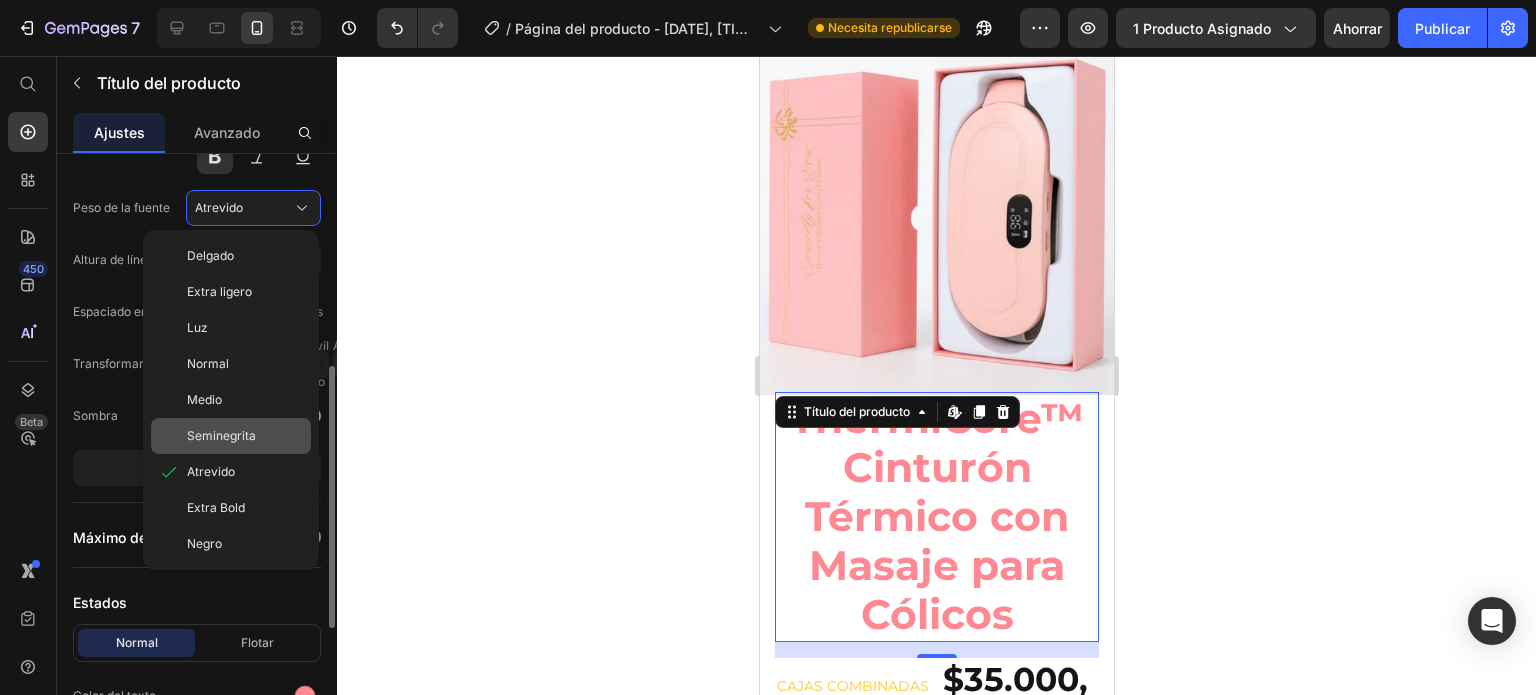 scroll, scrollTop: 476, scrollLeft: 0, axis: vertical 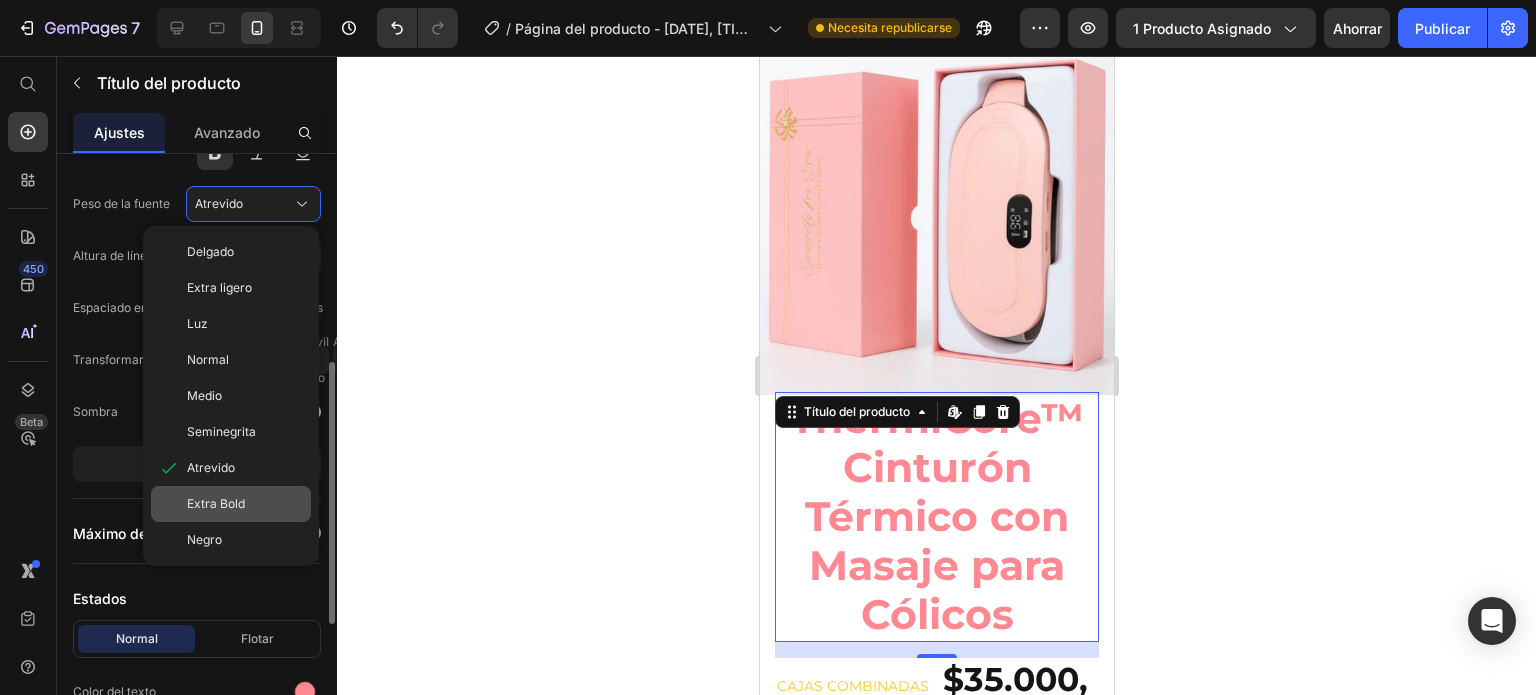click on "Extra Bold" at bounding box center (245, 504) 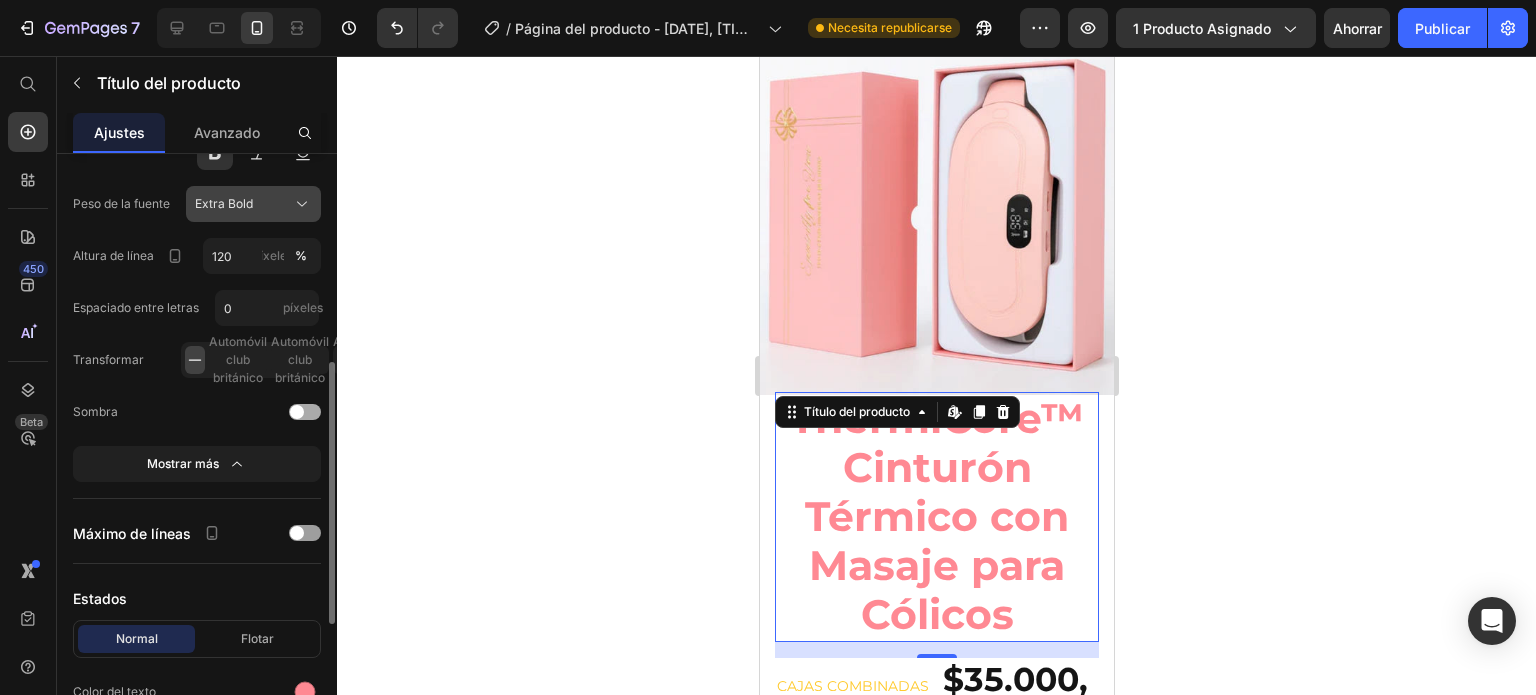 click 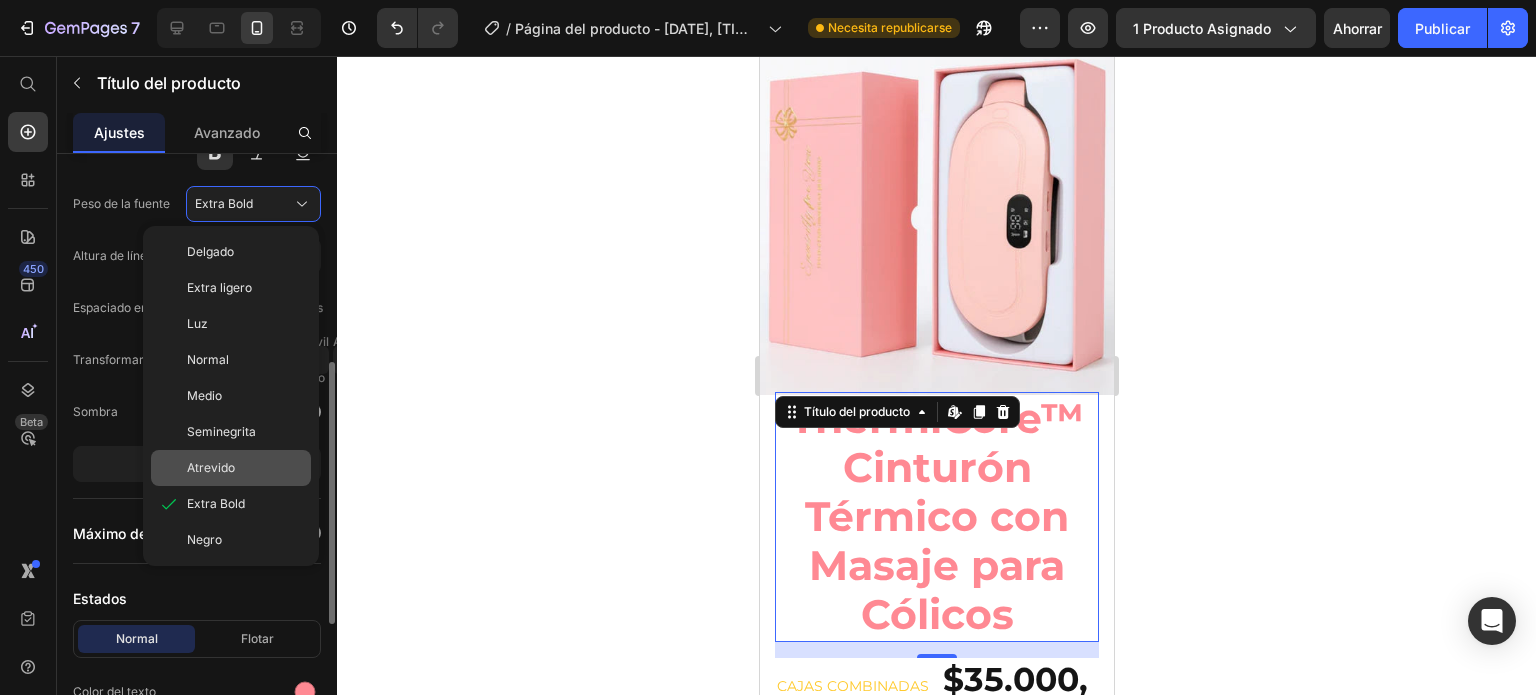 click on "Atrevido" at bounding box center (245, 468) 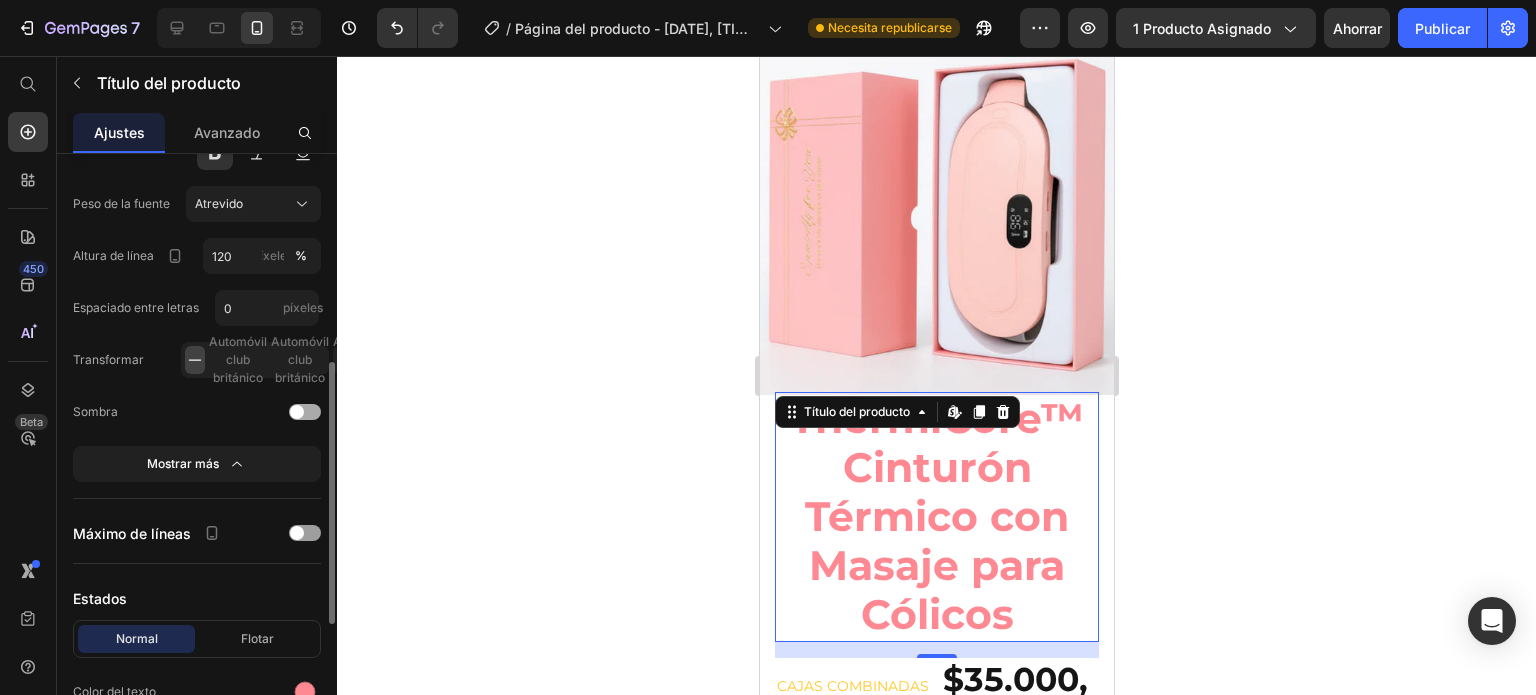click at bounding box center [305, 412] 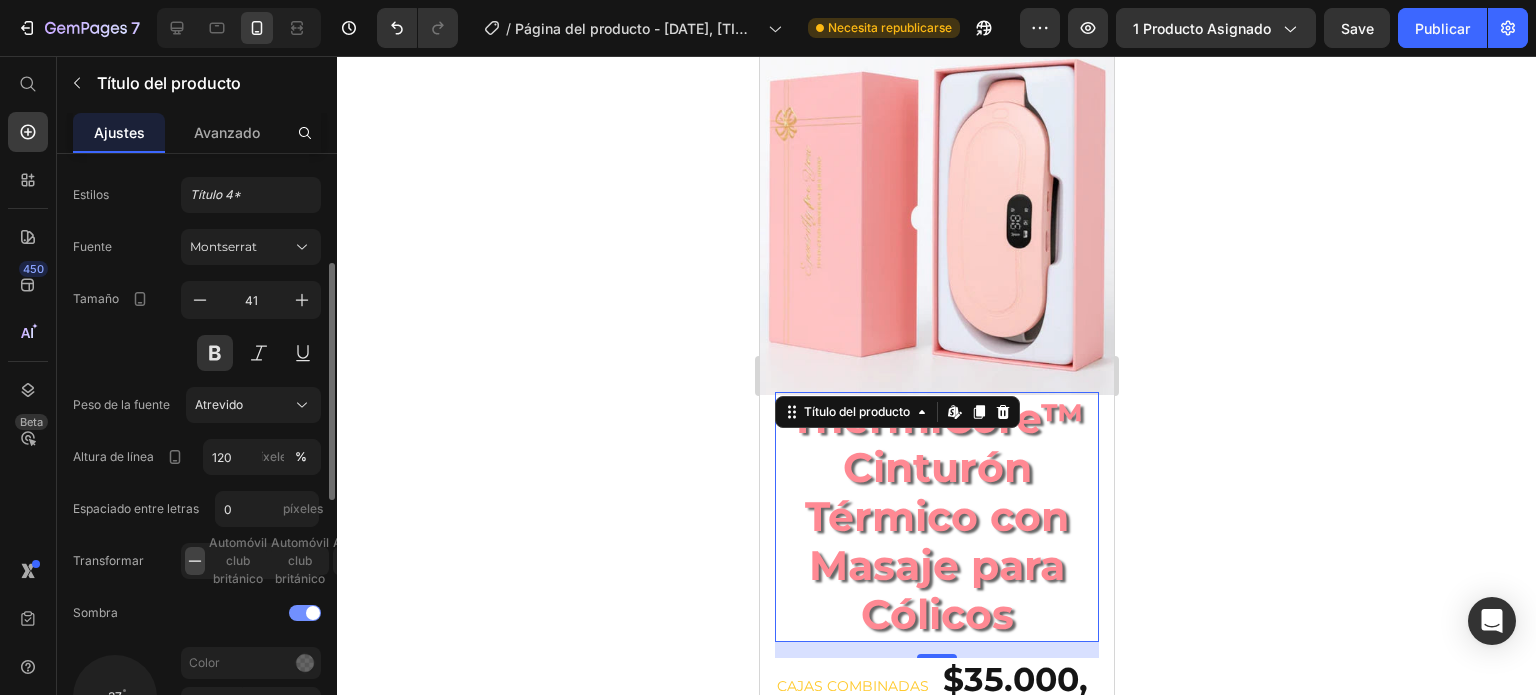 scroll, scrollTop: 0, scrollLeft: 0, axis: both 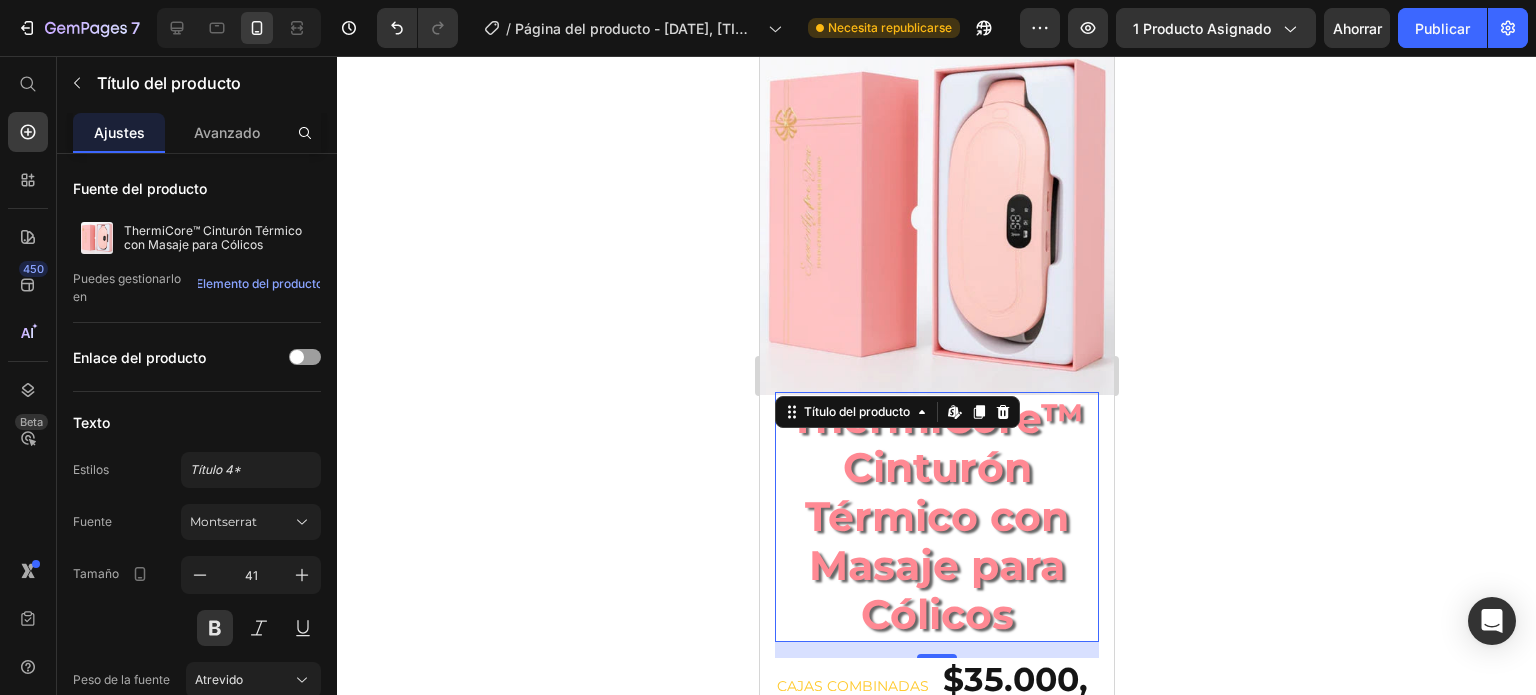 click 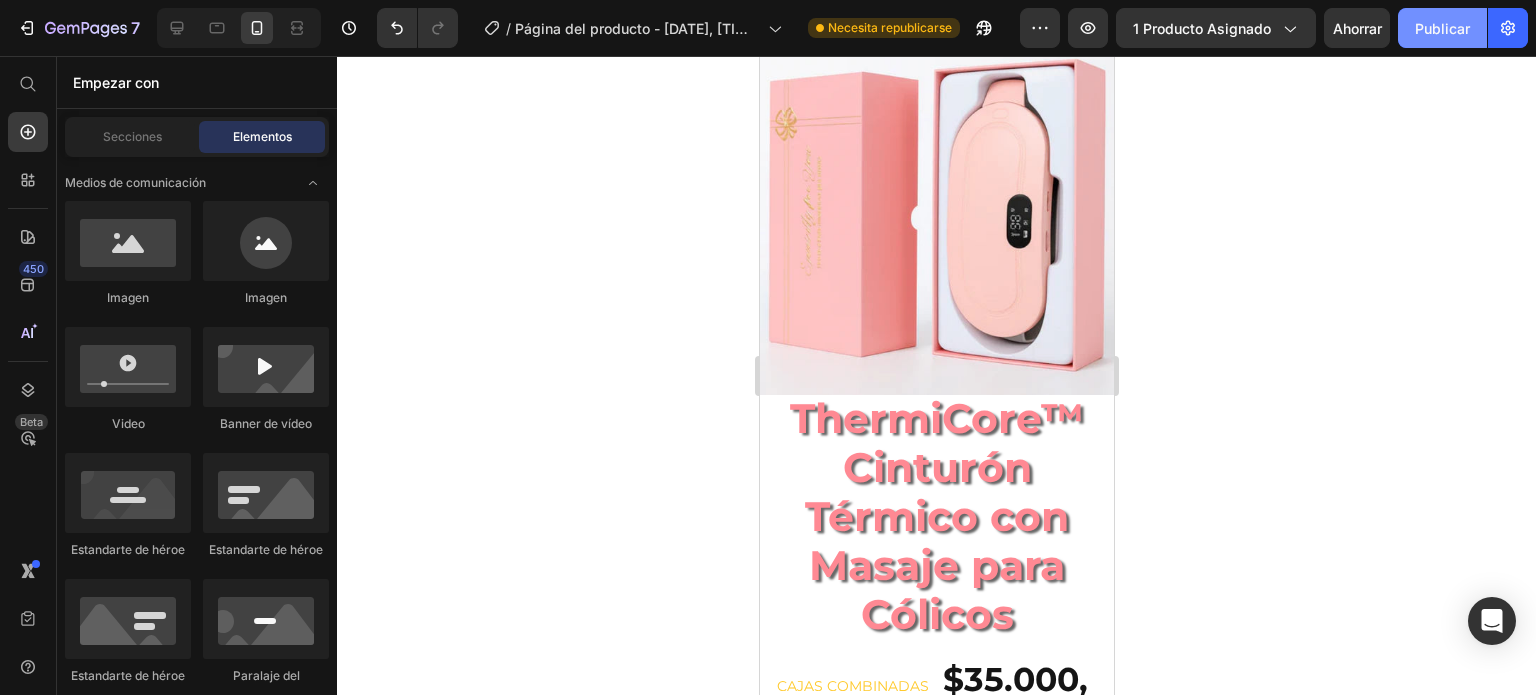 click on "Publicar" at bounding box center [1442, 28] 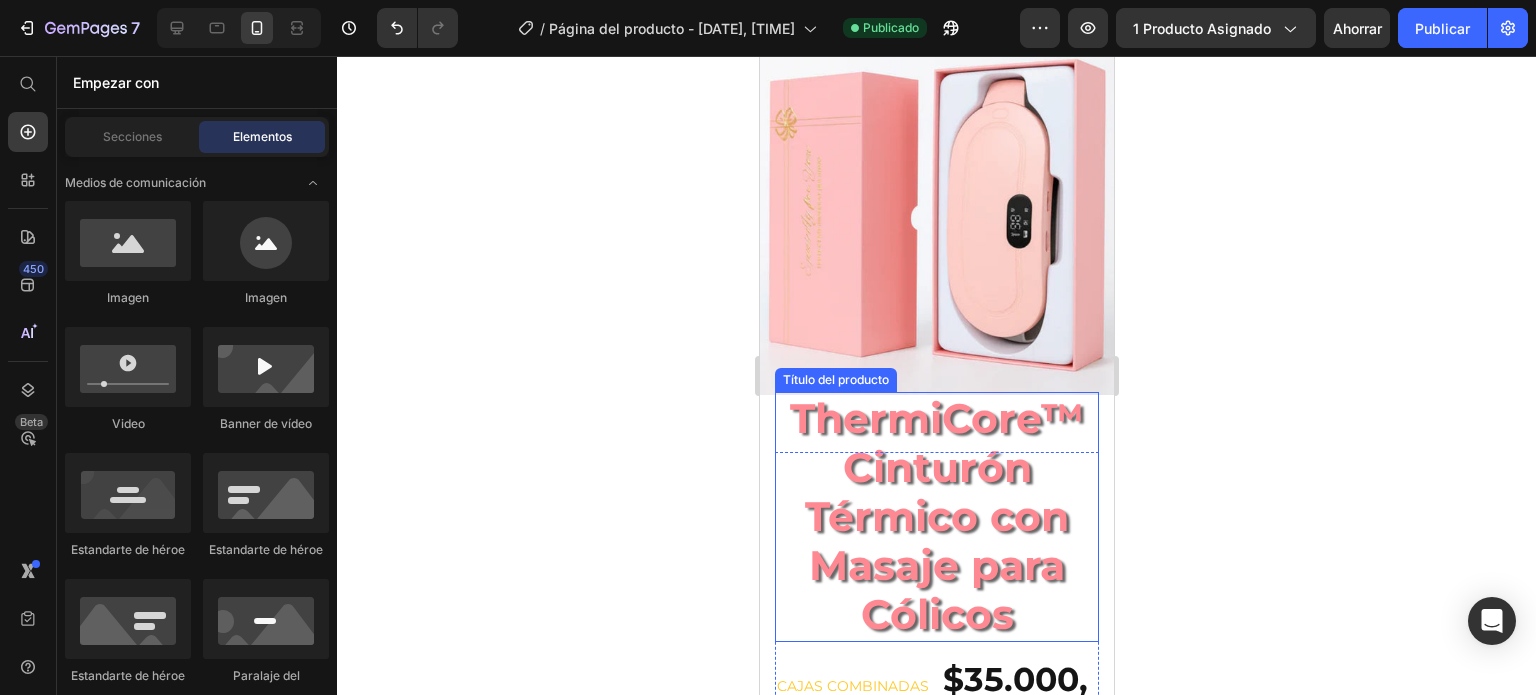click on "ThermiCore™ Cinturón Térmico con Masaje para Cólicos" at bounding box center (936, 516) 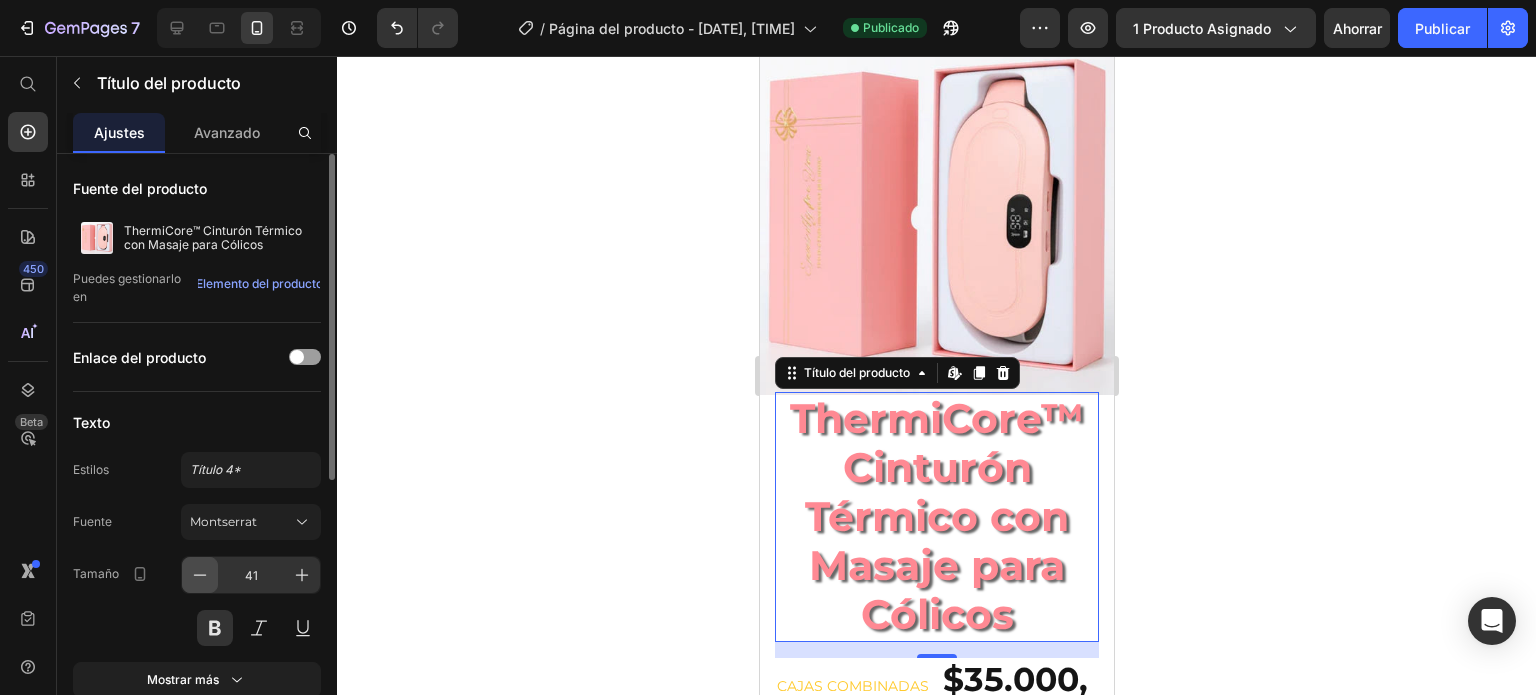 click 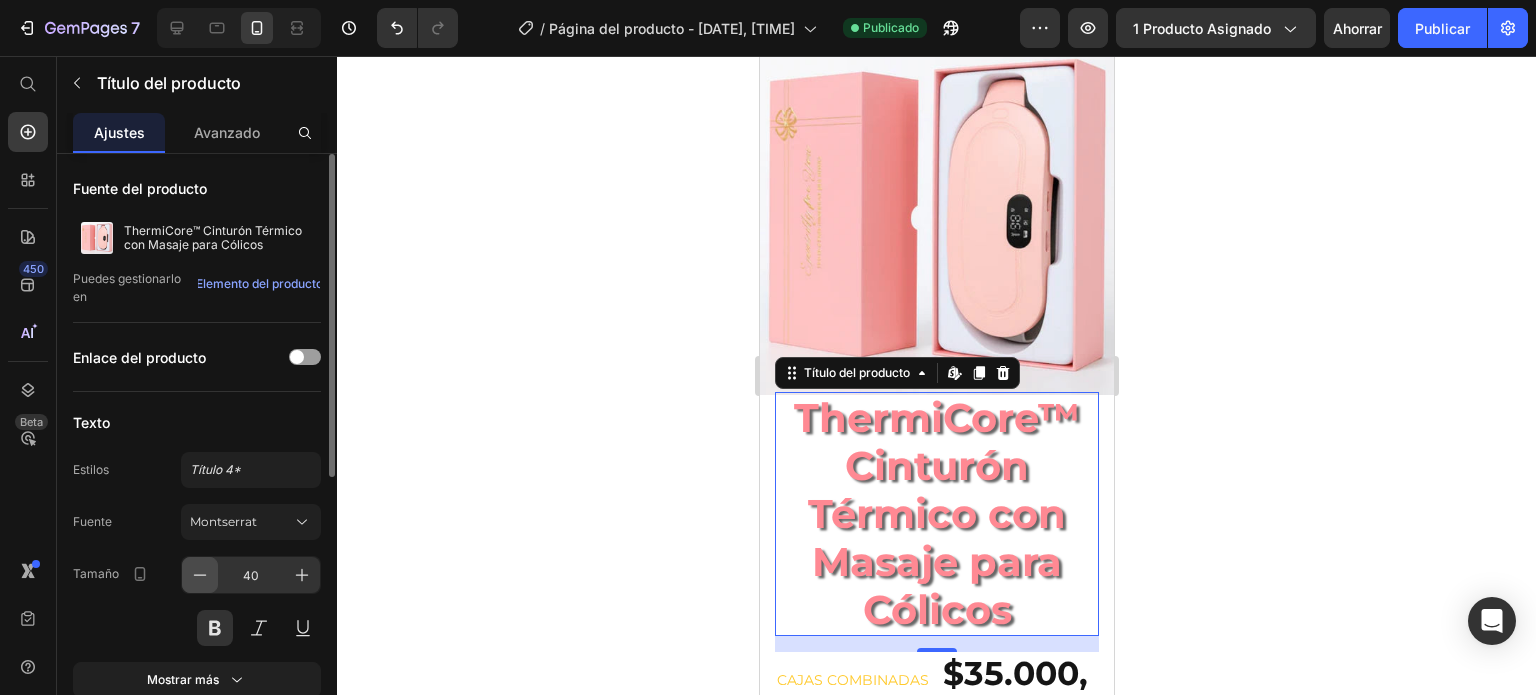 click 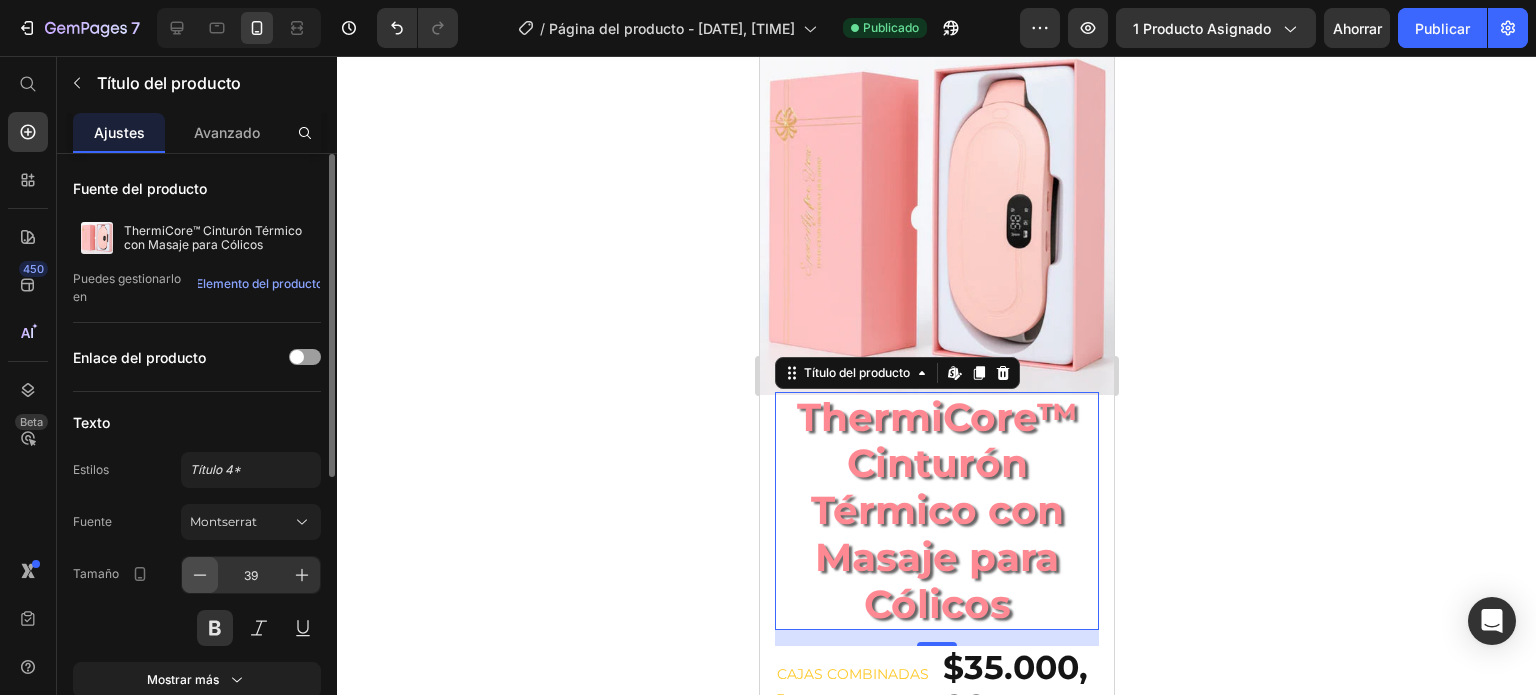 click 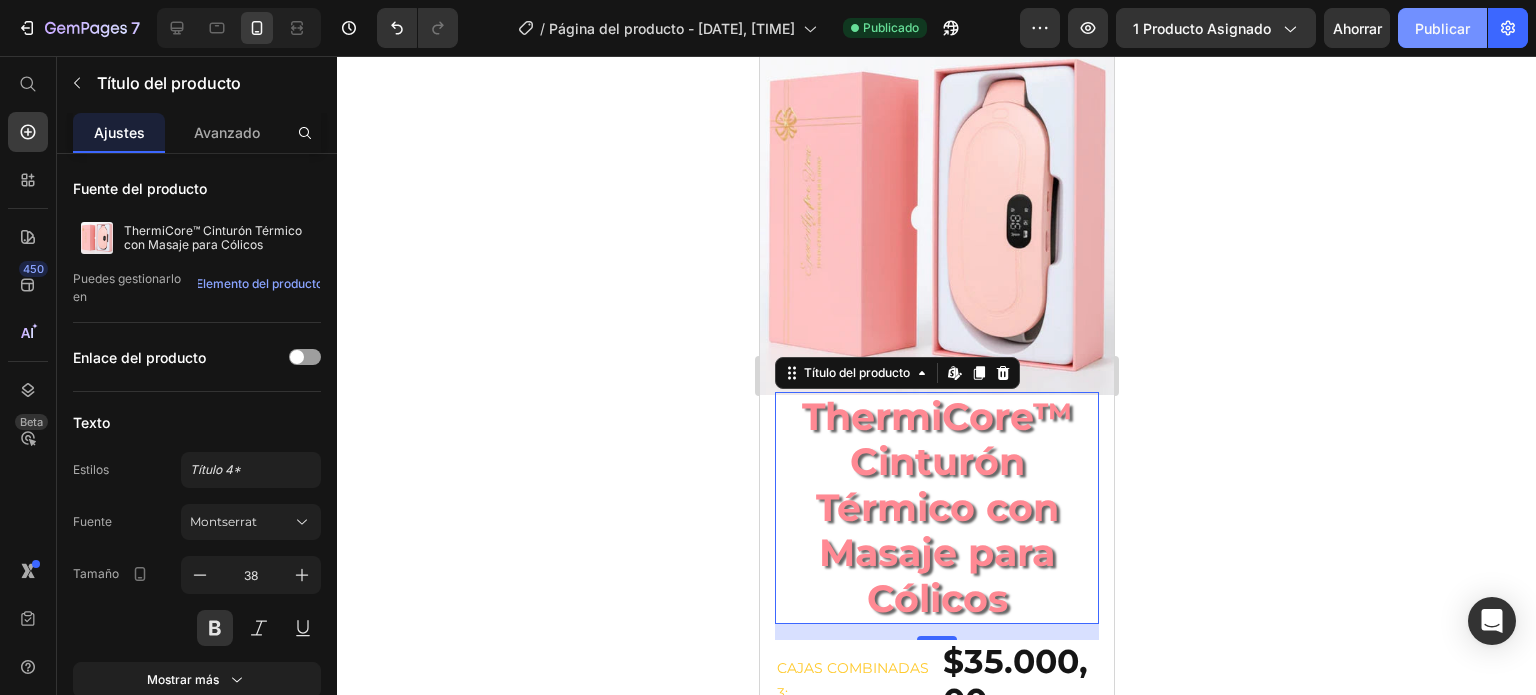click on "Publicar" at bounding box center (1442, 28) 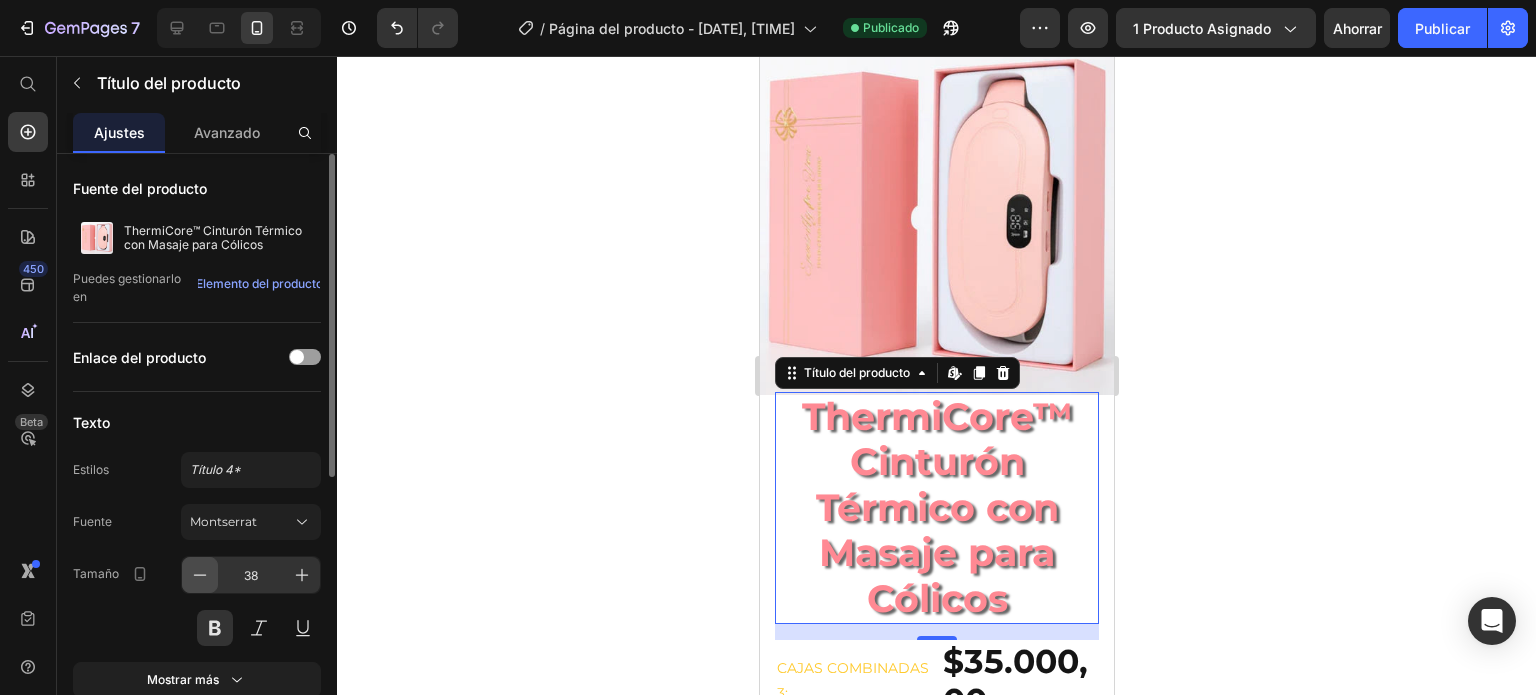 click 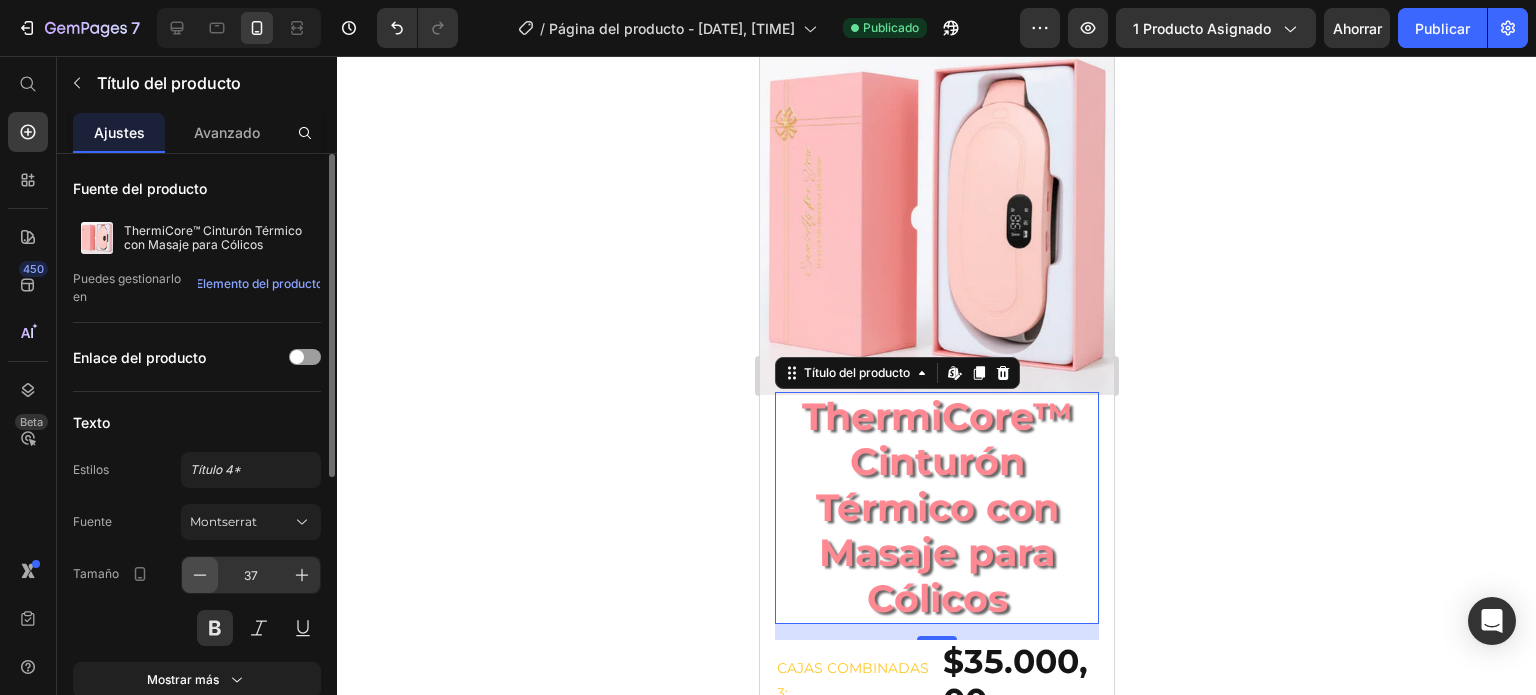 click 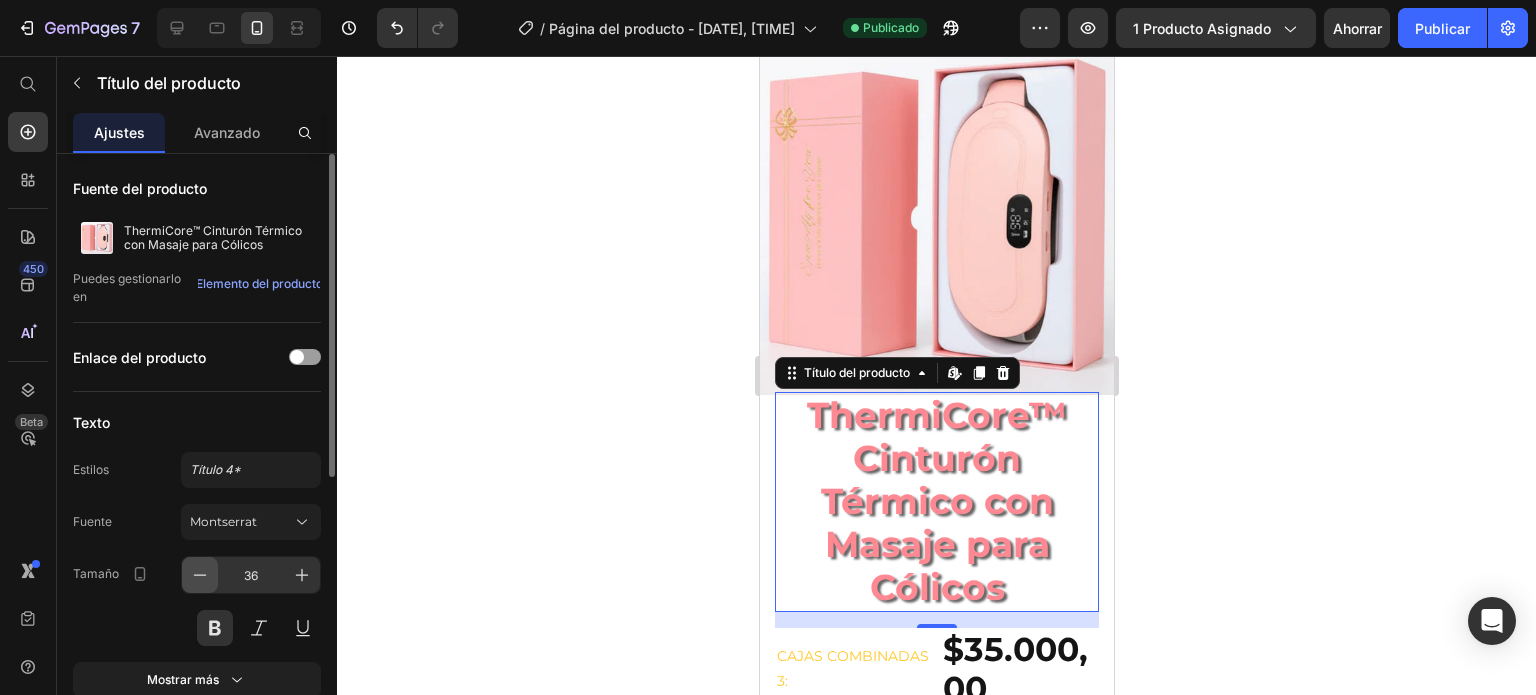 click 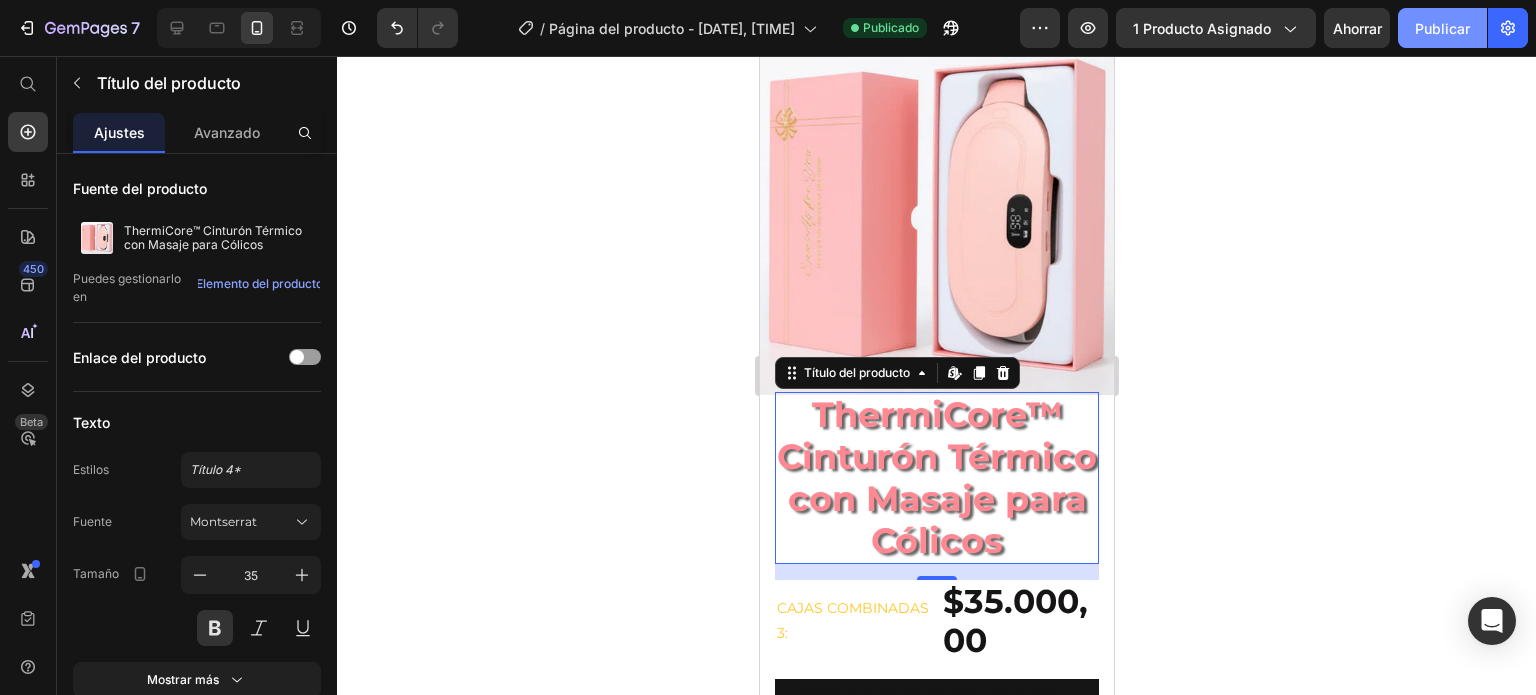 click on "Publicar" at bounding box center [1442, 28] 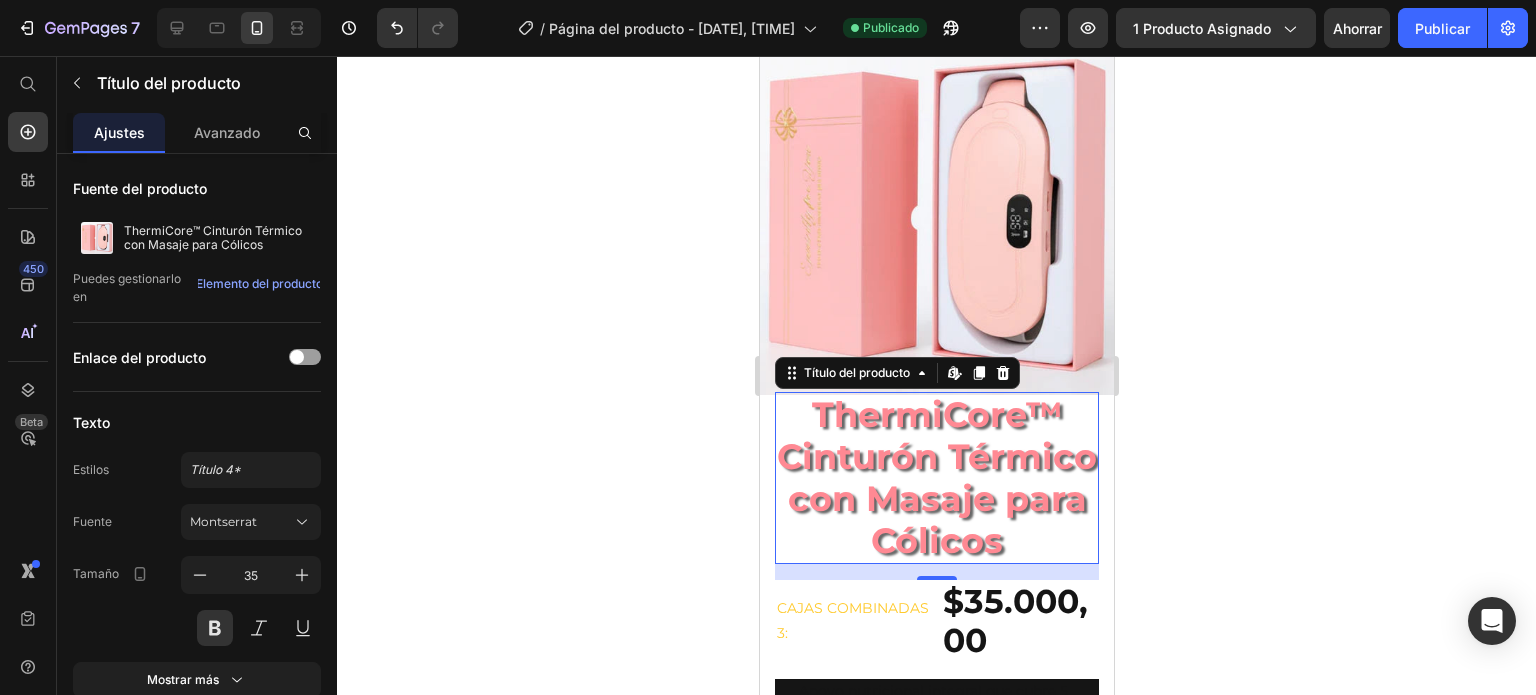 click 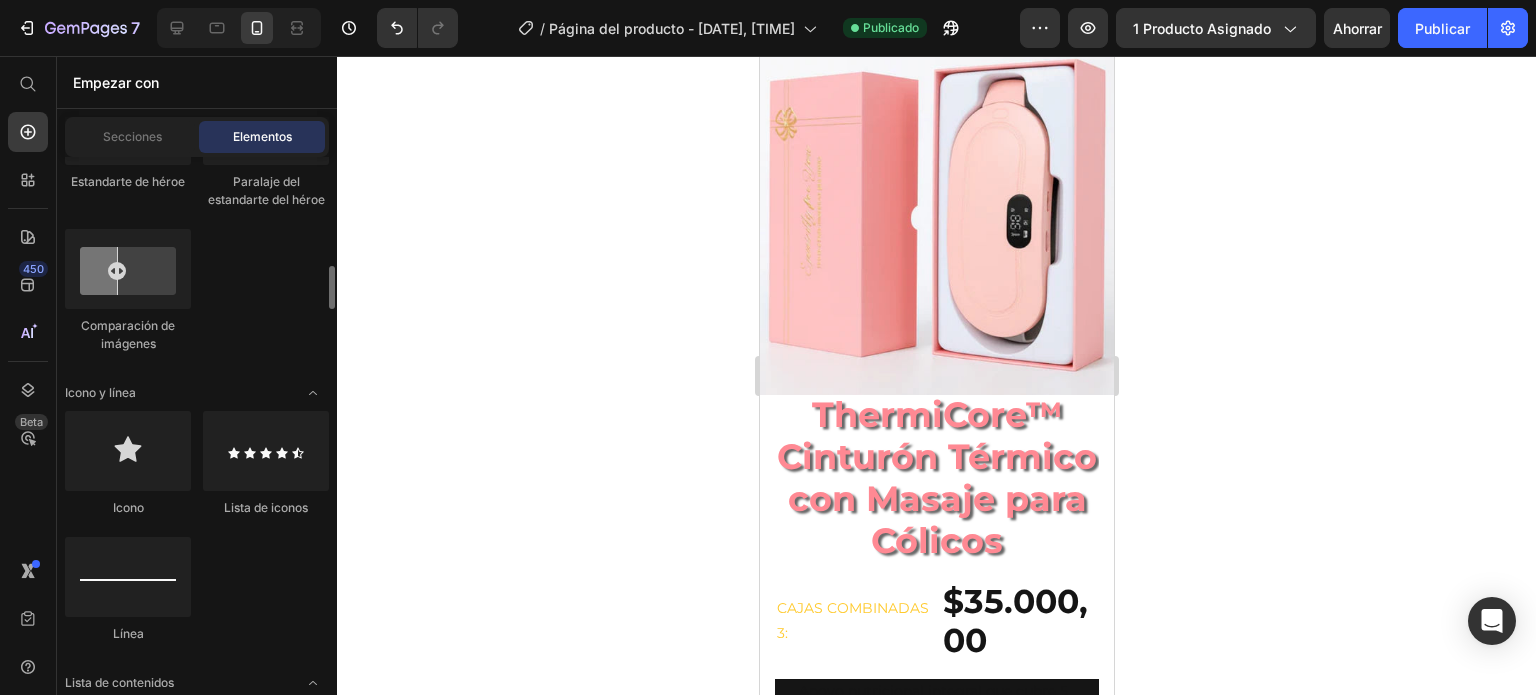 scroll, scrollTop: 1263, scrollLeft: 0, axis: vertical 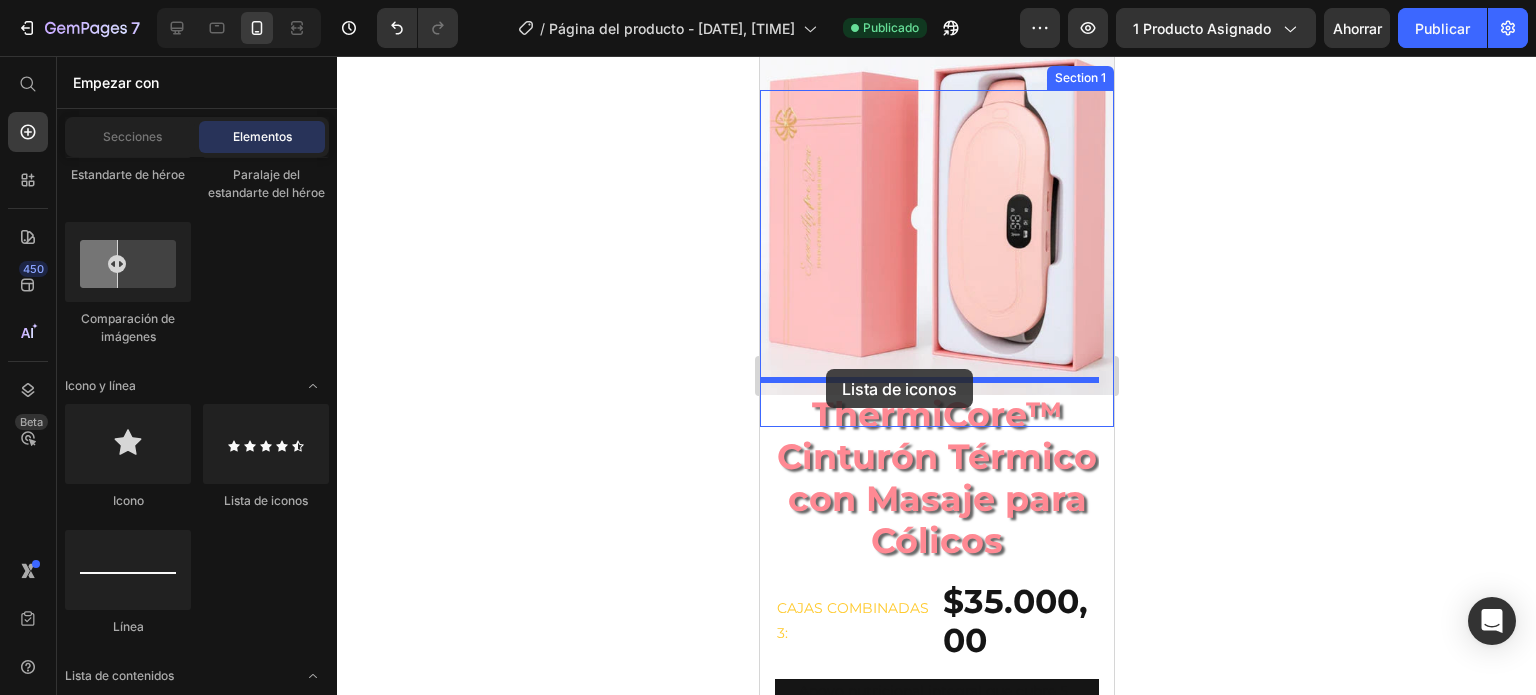 drag, startPoint x: 1037, startPoint y: 508, endPoint x: 825, endPoint y: 369, distance: 253.50542 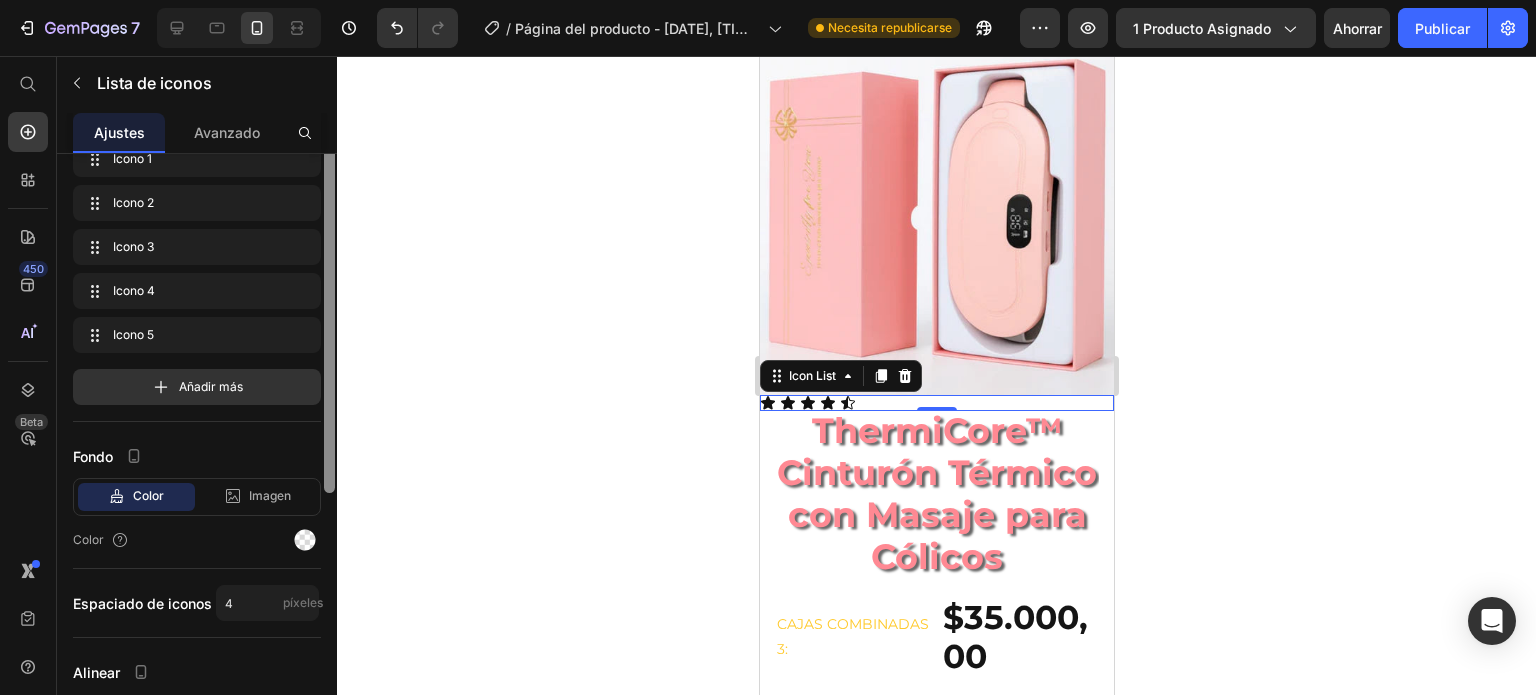 scroll, scrollTop: 0, scrollLeft: 0, axis: both 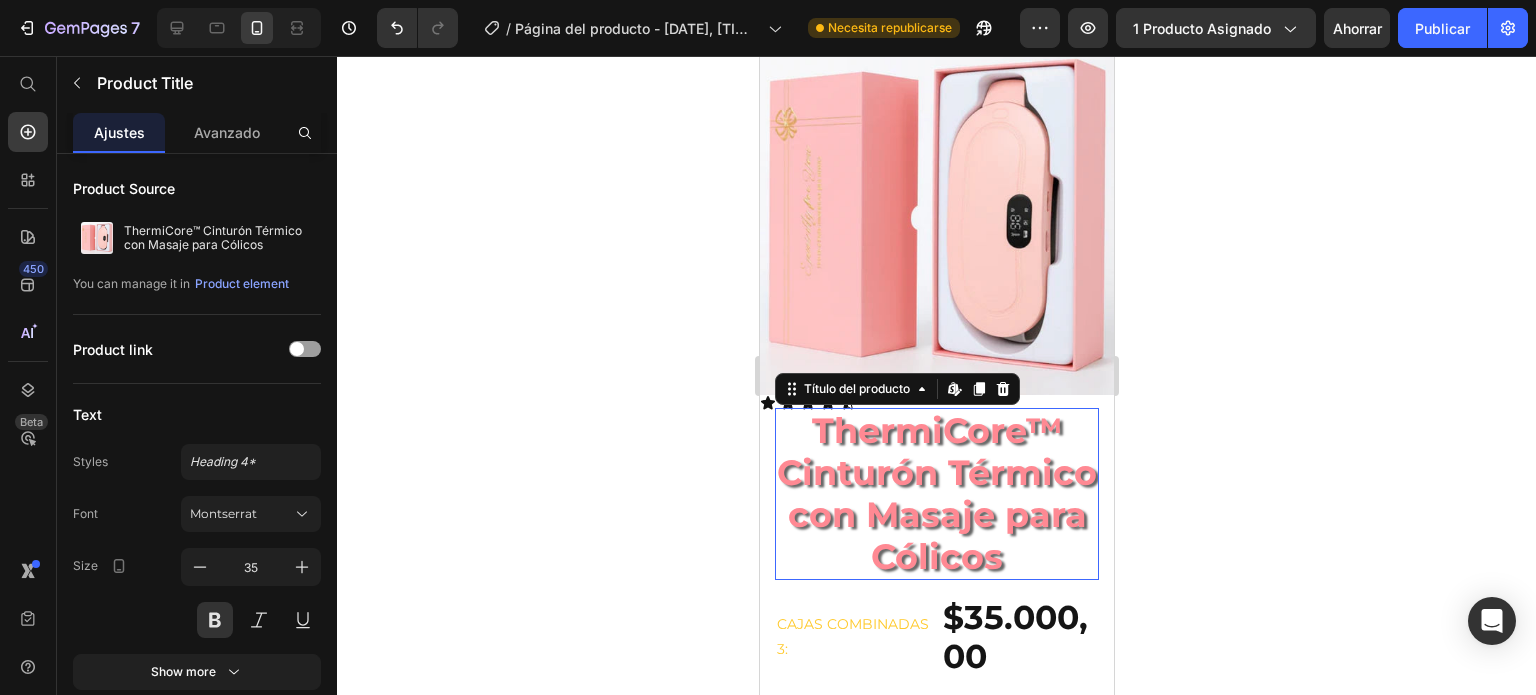 click on "ThermiCore™ Cinturón Térmico con Masaje para Cólicos" at bounding box center (936, 494) 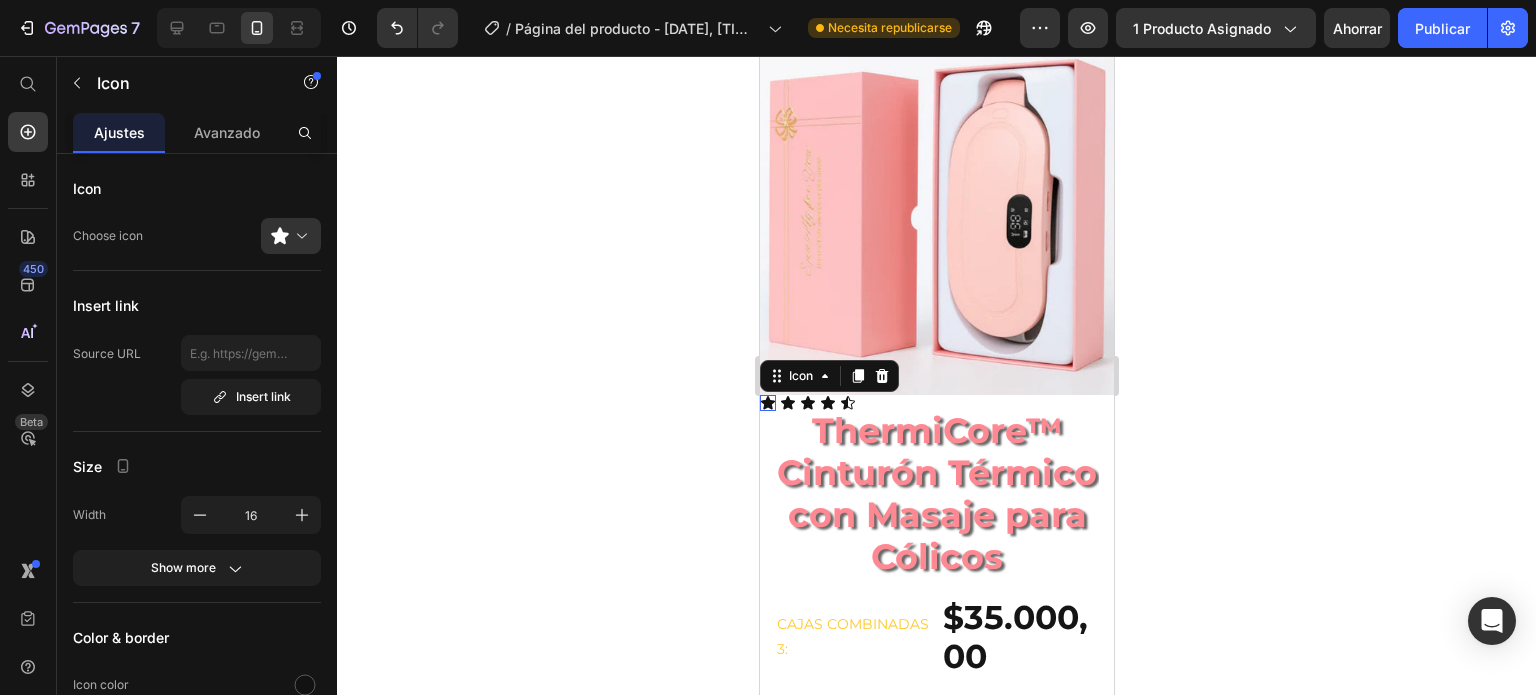 click 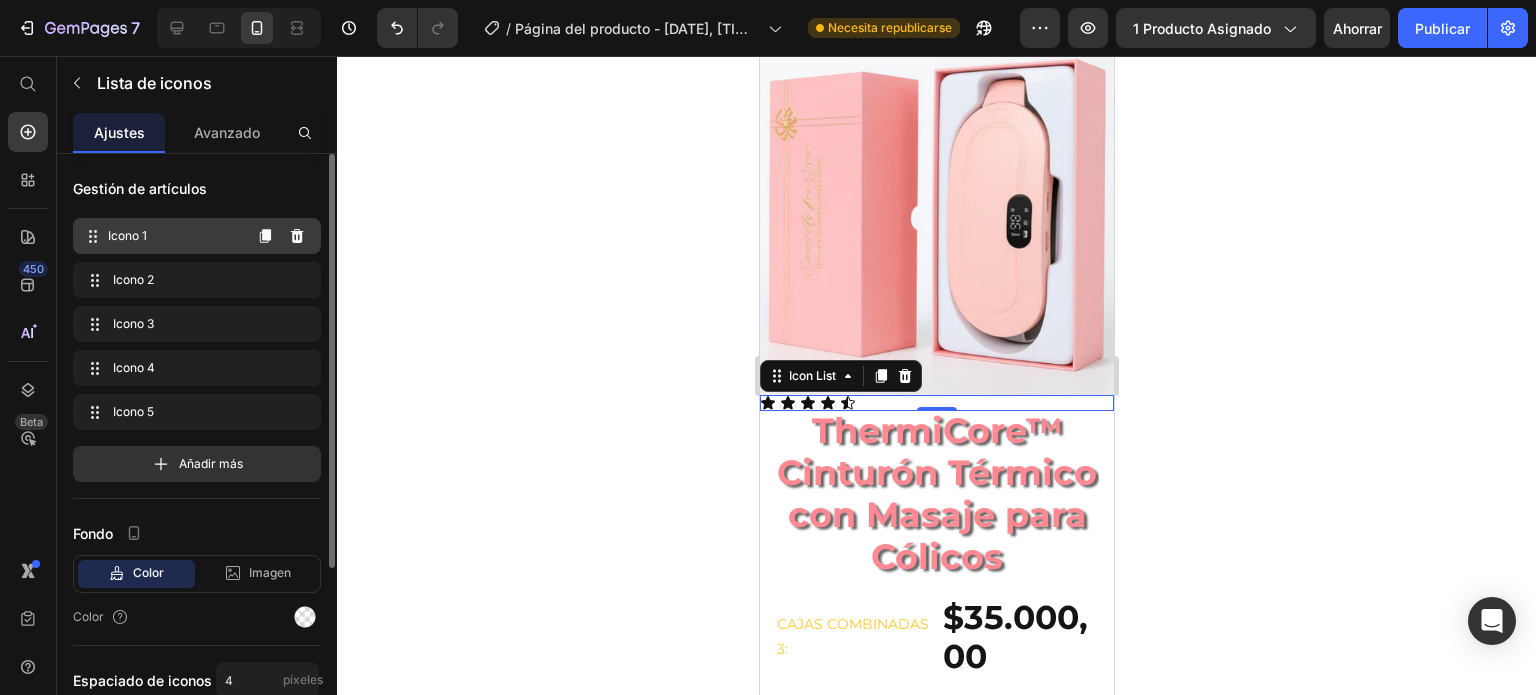 click on "Icono 1" at bounding box center (174, 236) 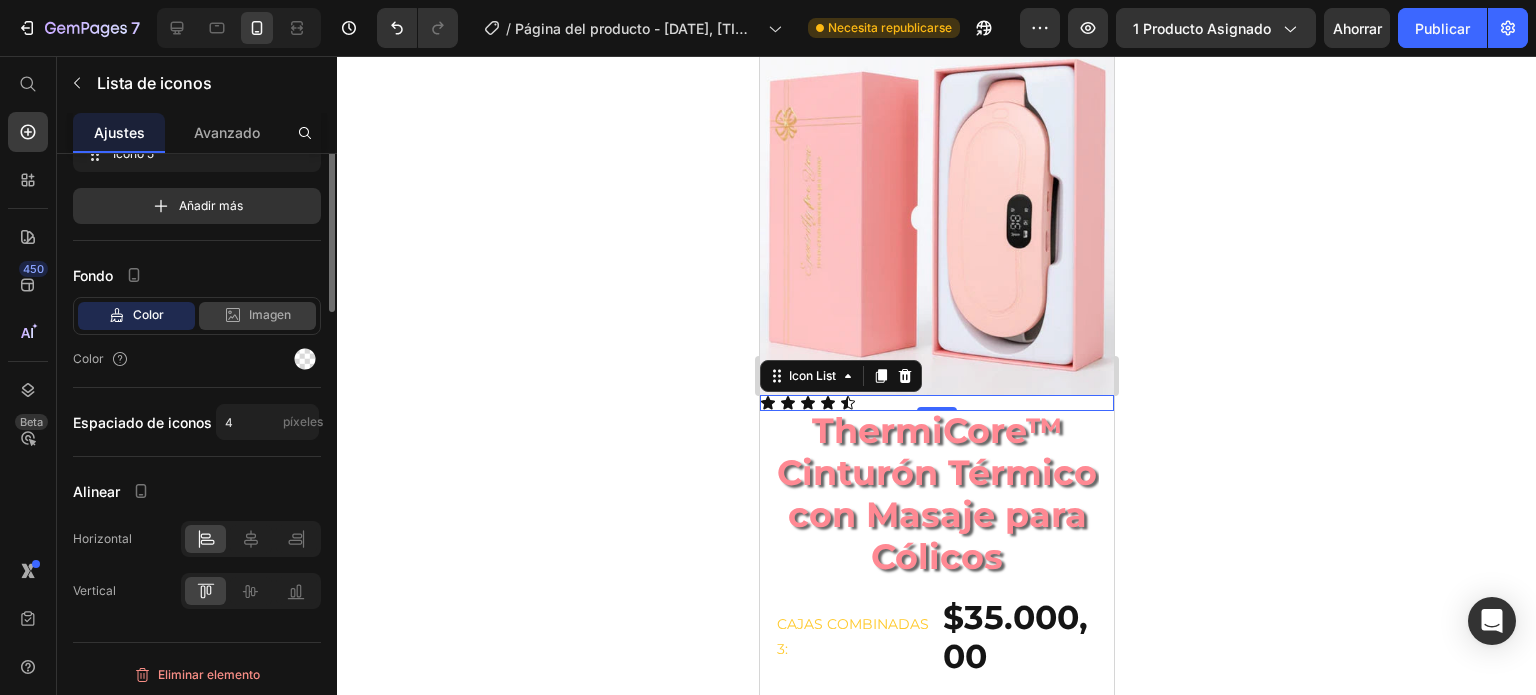 scroll, scrollTop: 0, scrollLeft: 0, axis: both 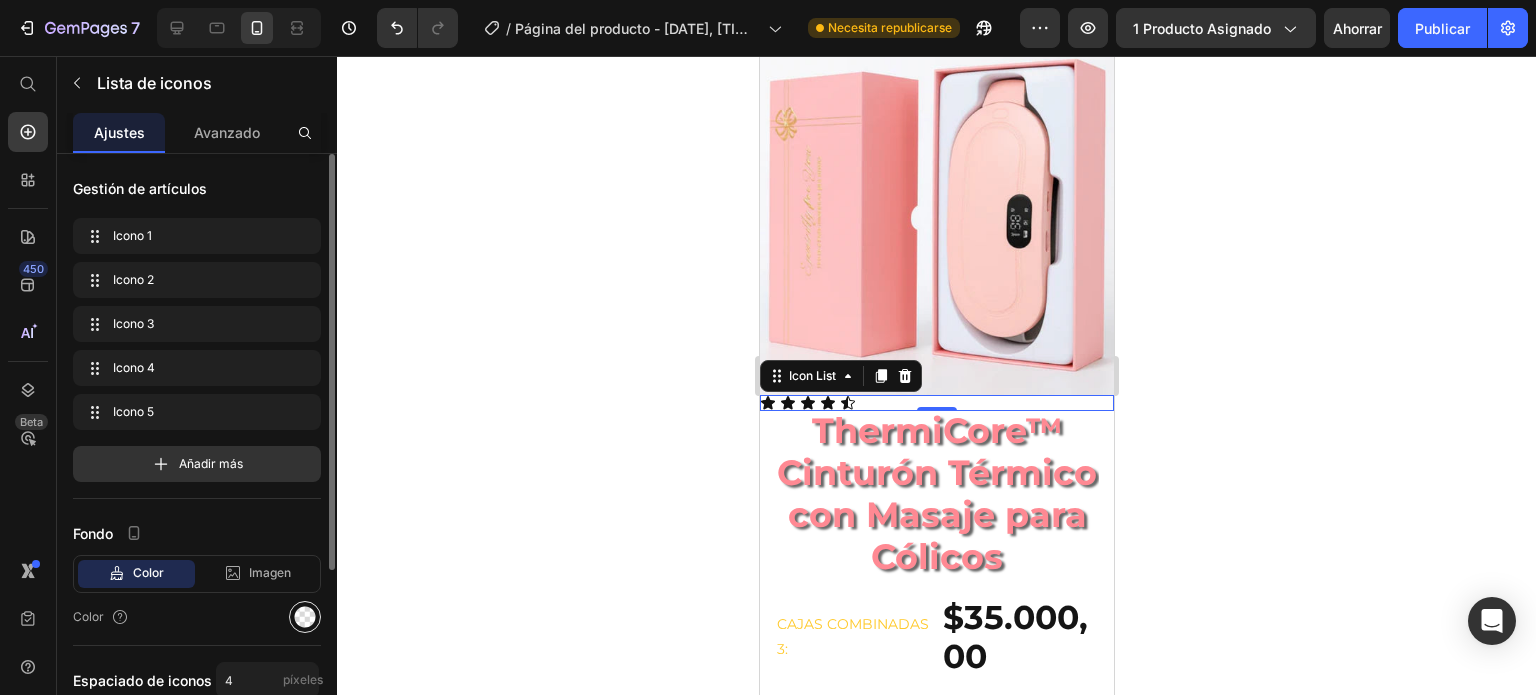 click at bounding box center [305, 617] 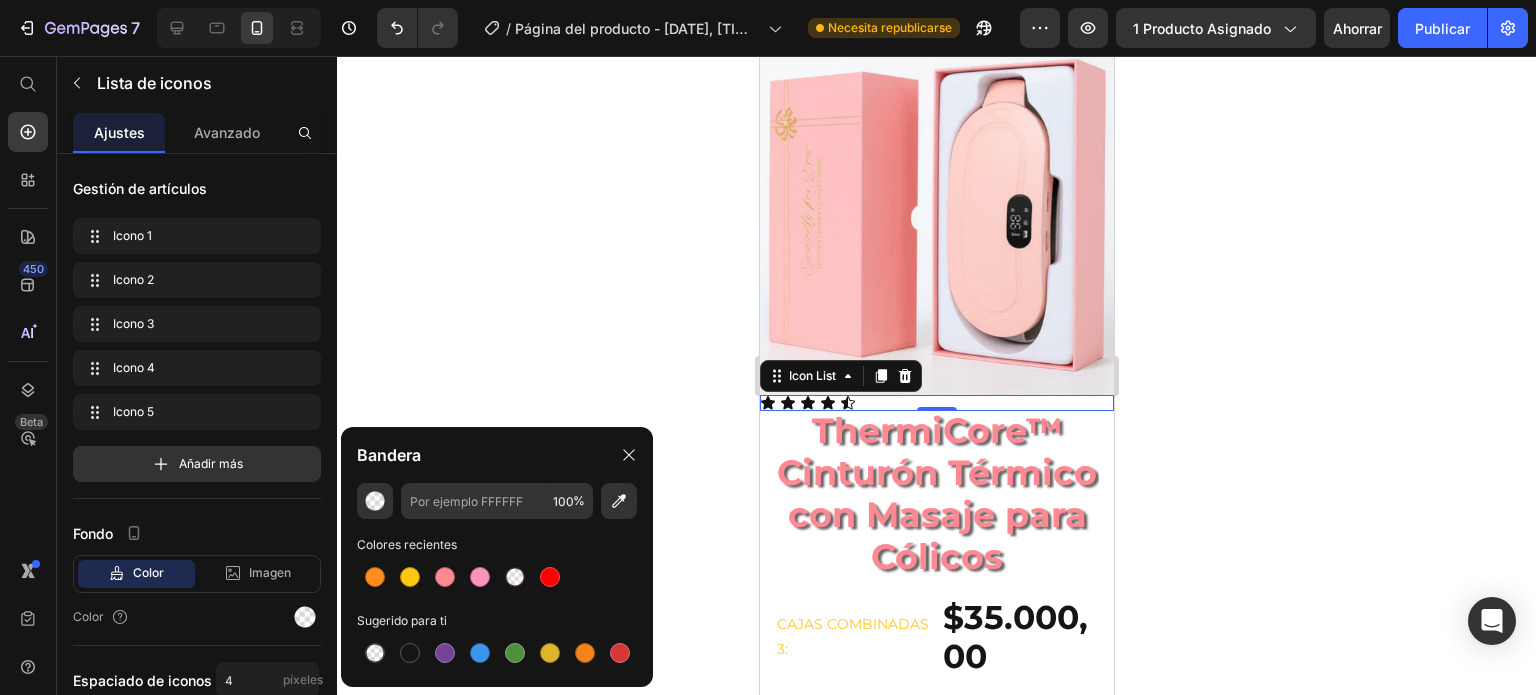 click 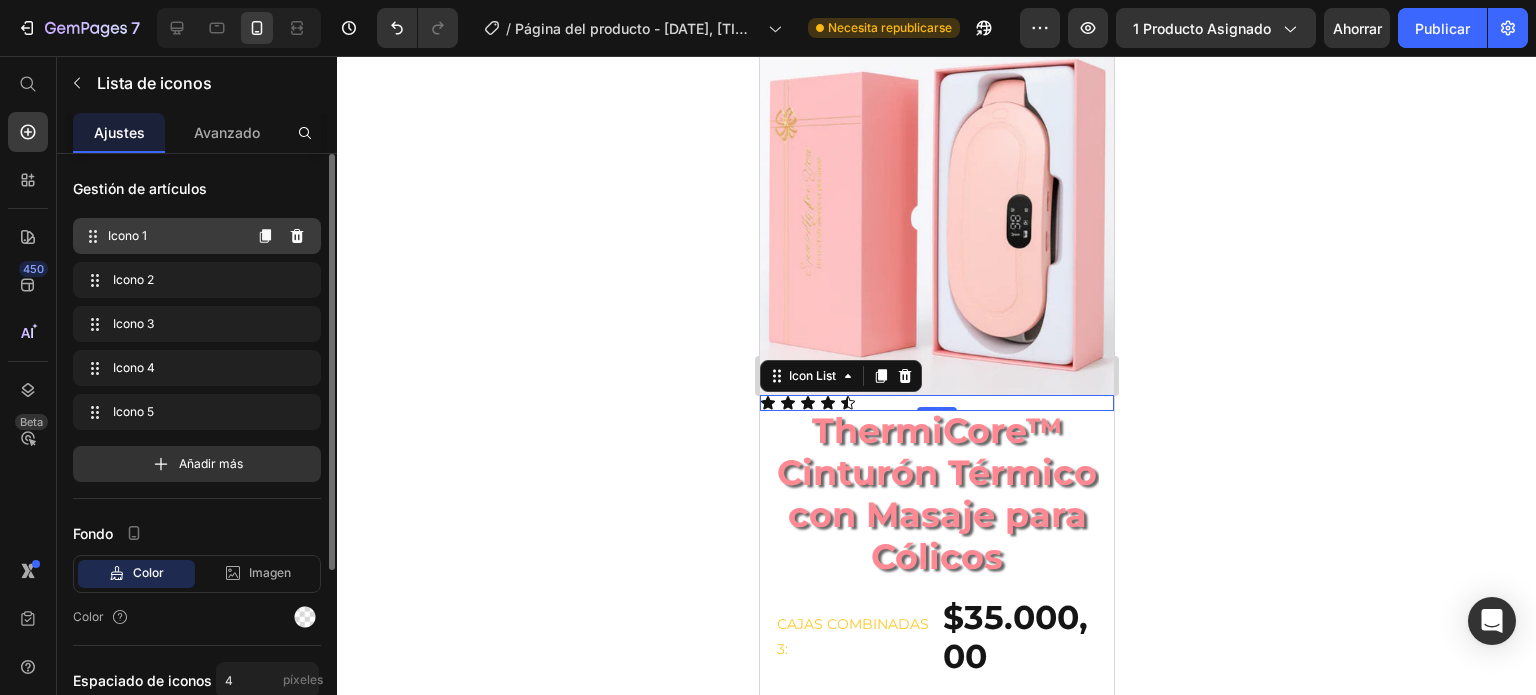 click on "Icono 1" at bounding box center (174, 236) 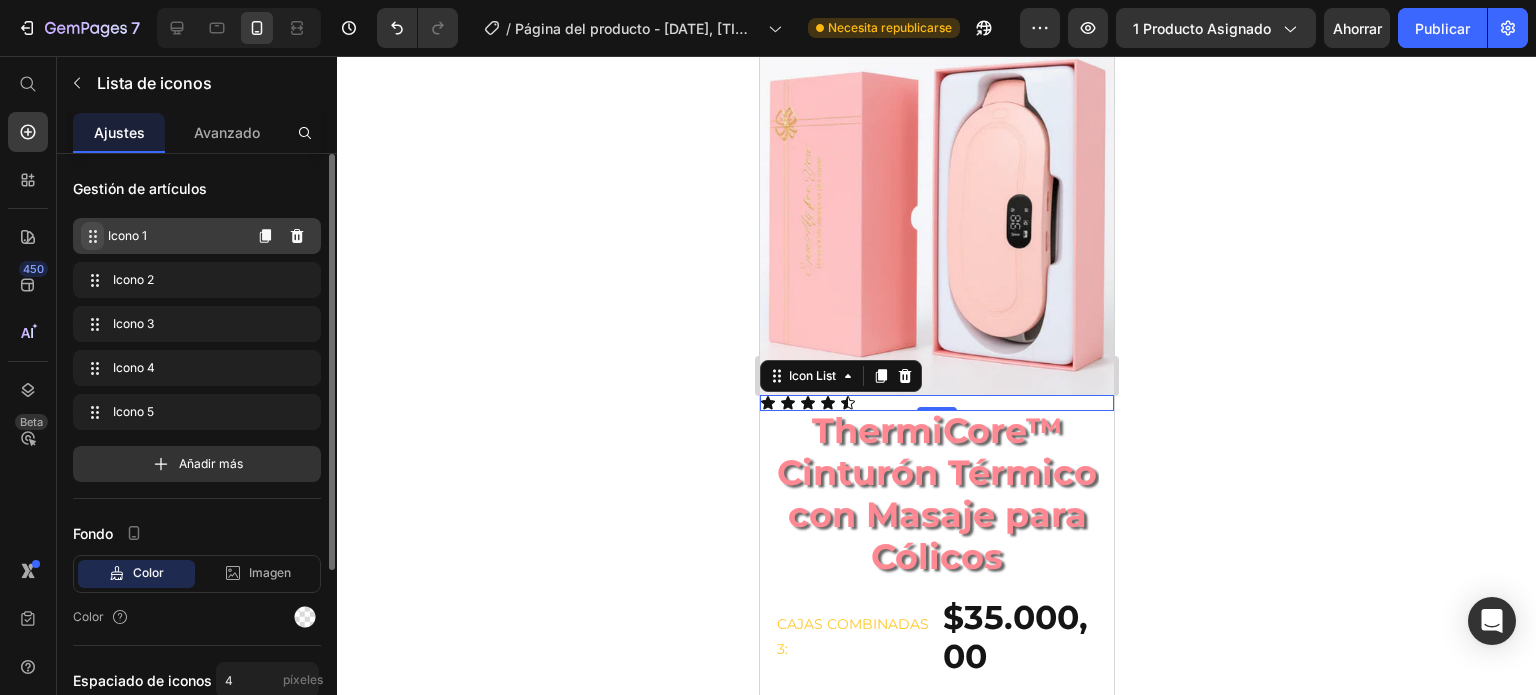 click 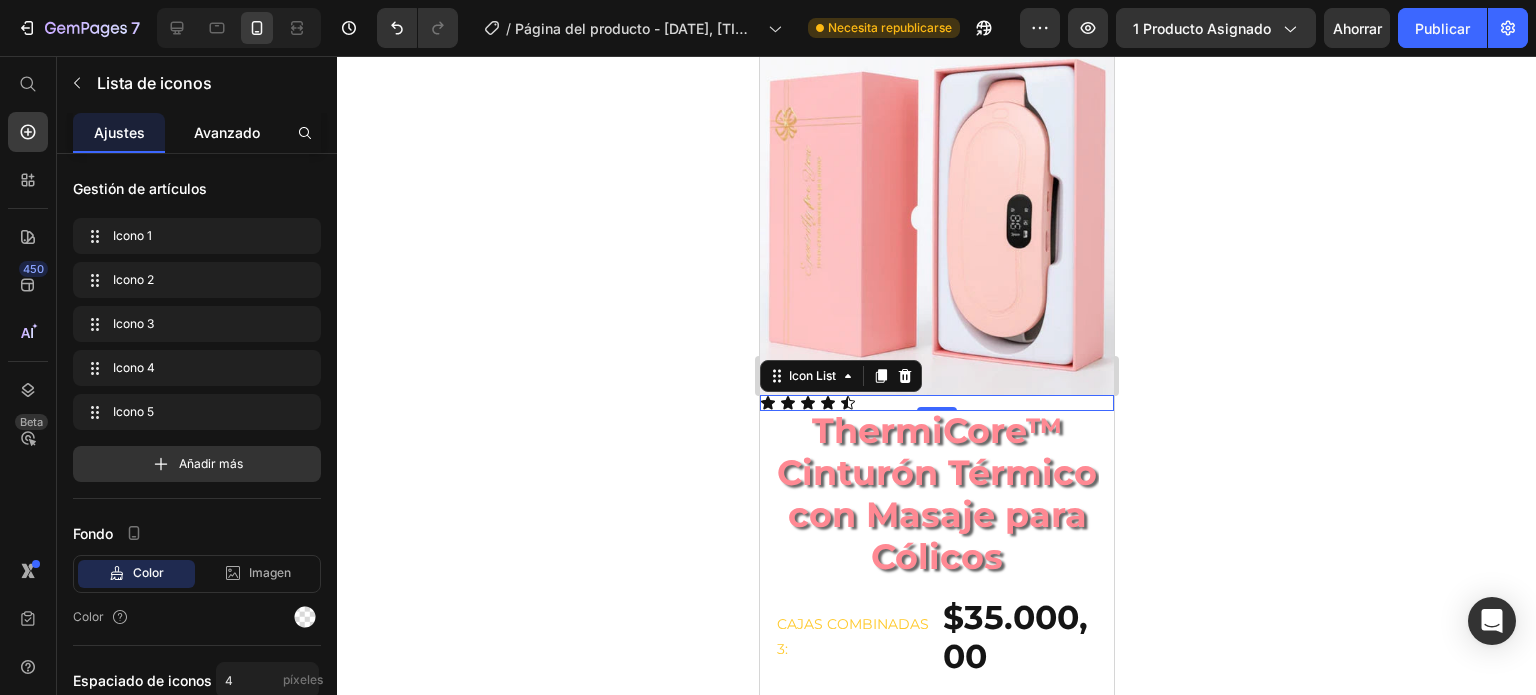 click on "Avanzado" at bounding box center [227, 132] 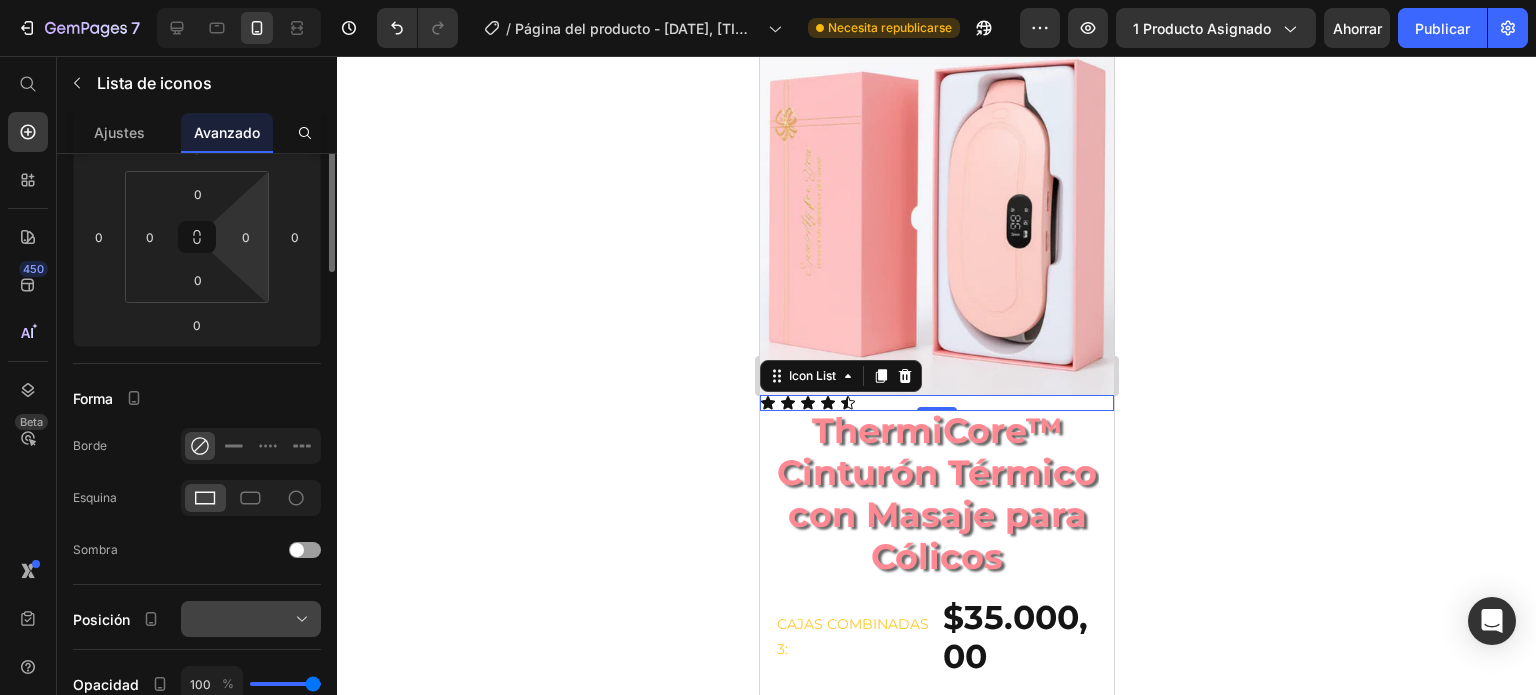 scroll, scrollTop: 88, scrollLeft: 0, axis: vertical 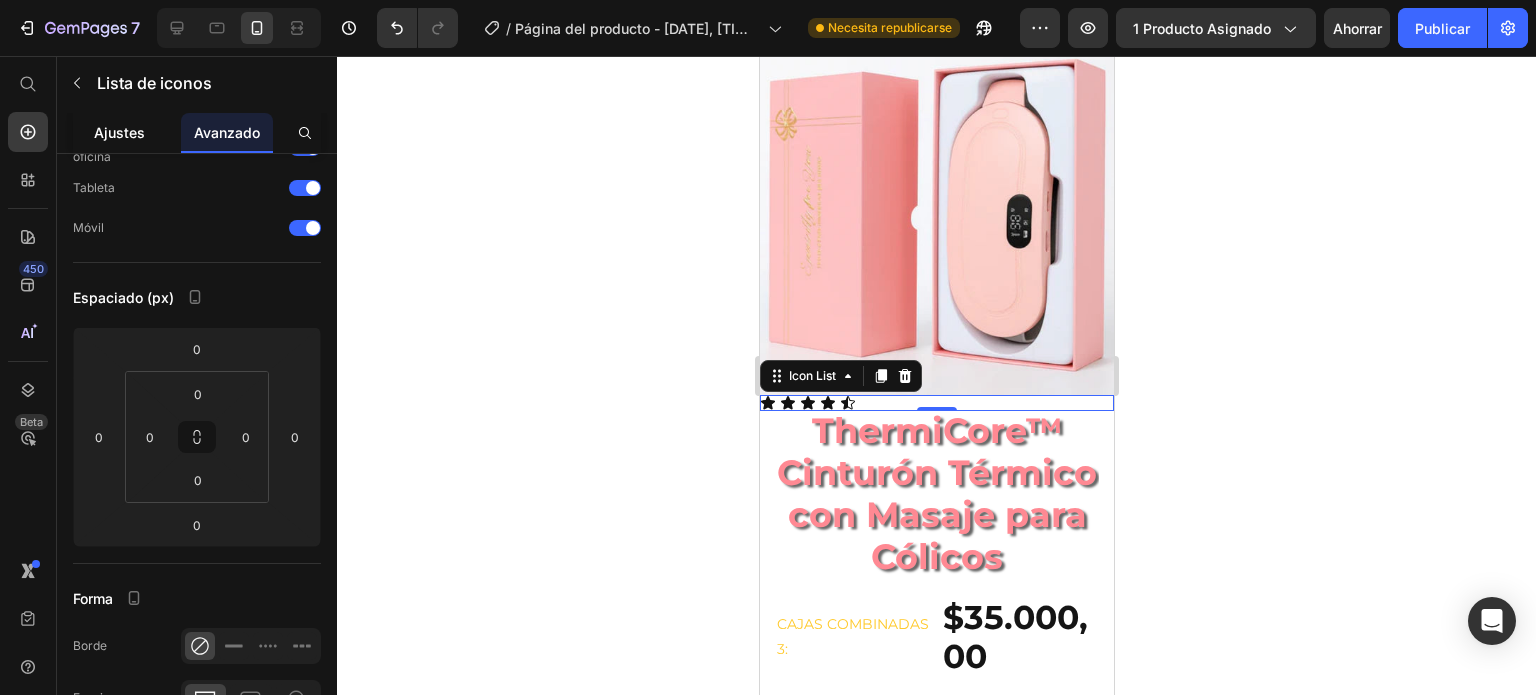 click on "Ajustes" at bounding box center (119, 132) 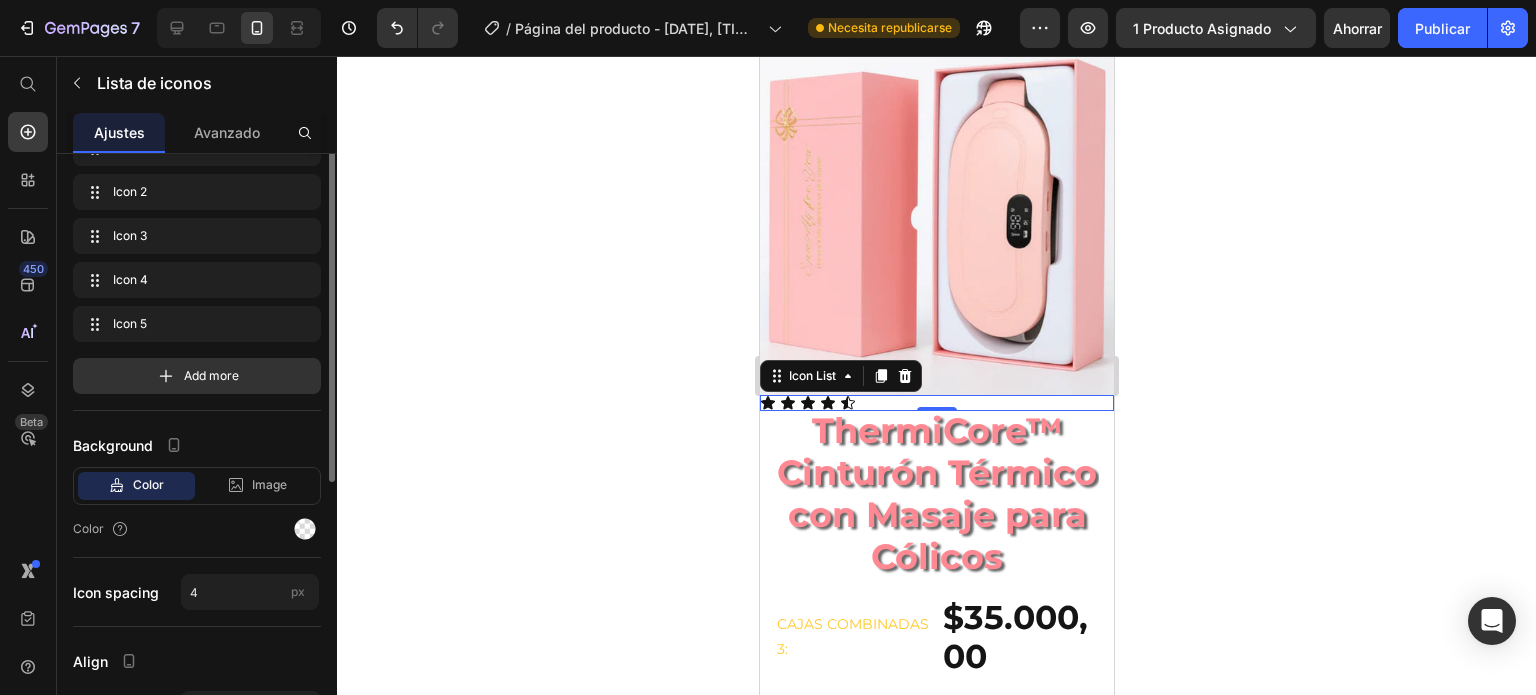 scroll, scrollTop: 0, scrollLeft: 0, axis: both 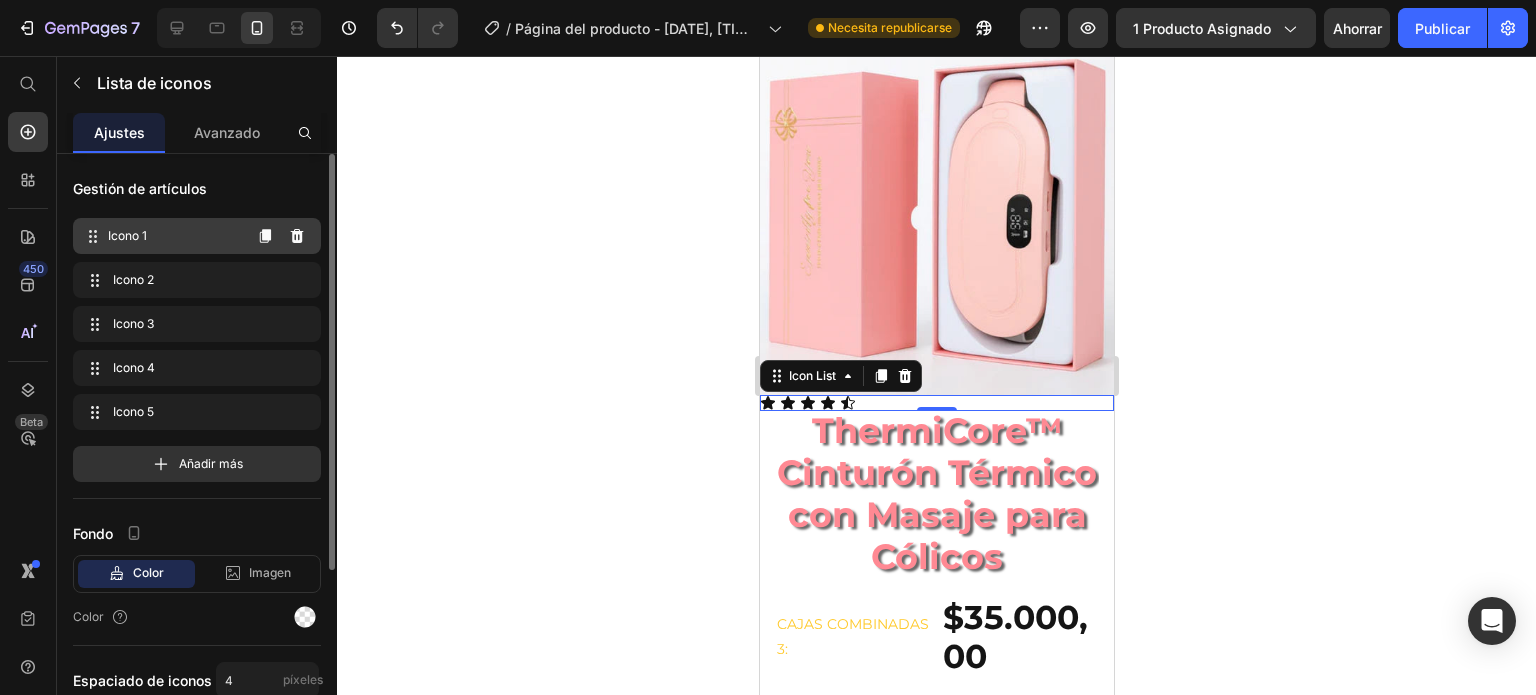 click on "Icono 1" at bounding box center (174, 236) 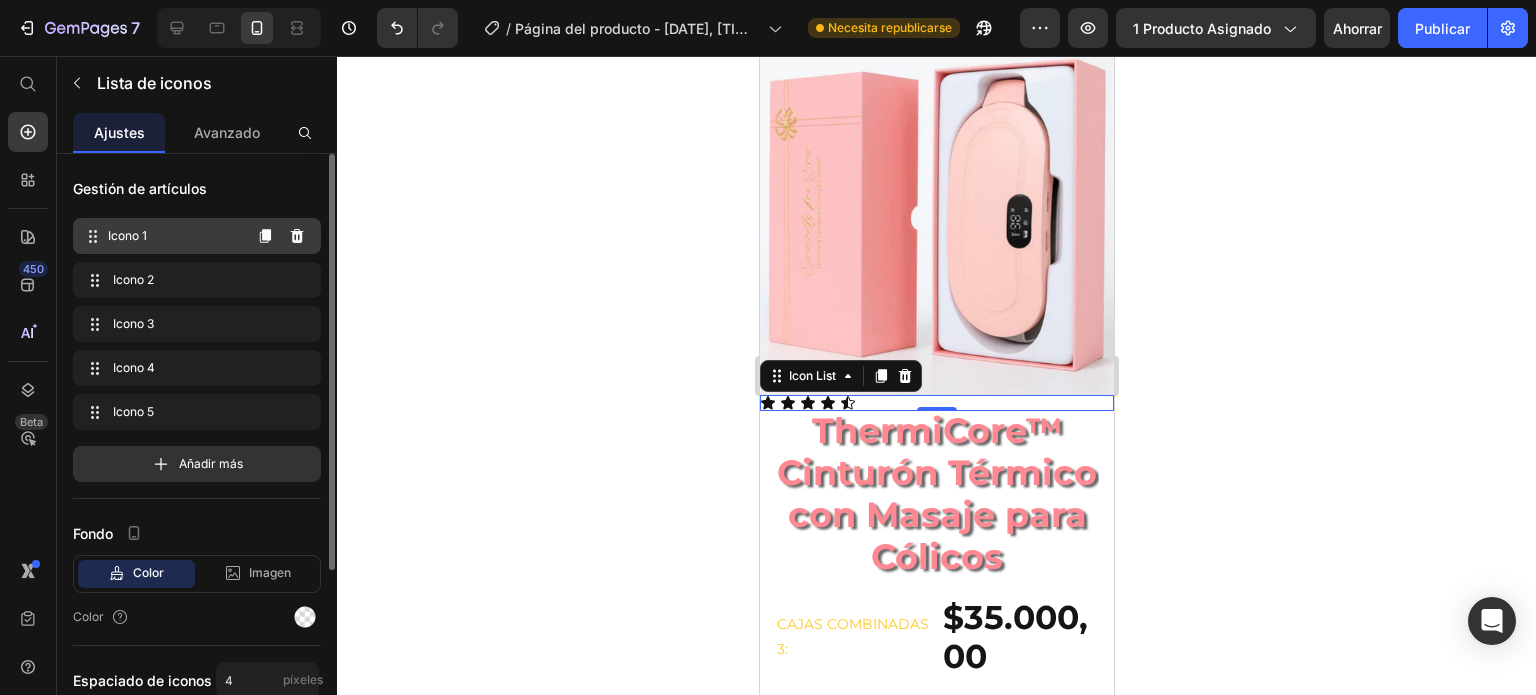 click on "Icono 1" at bounding box center (174, 236) 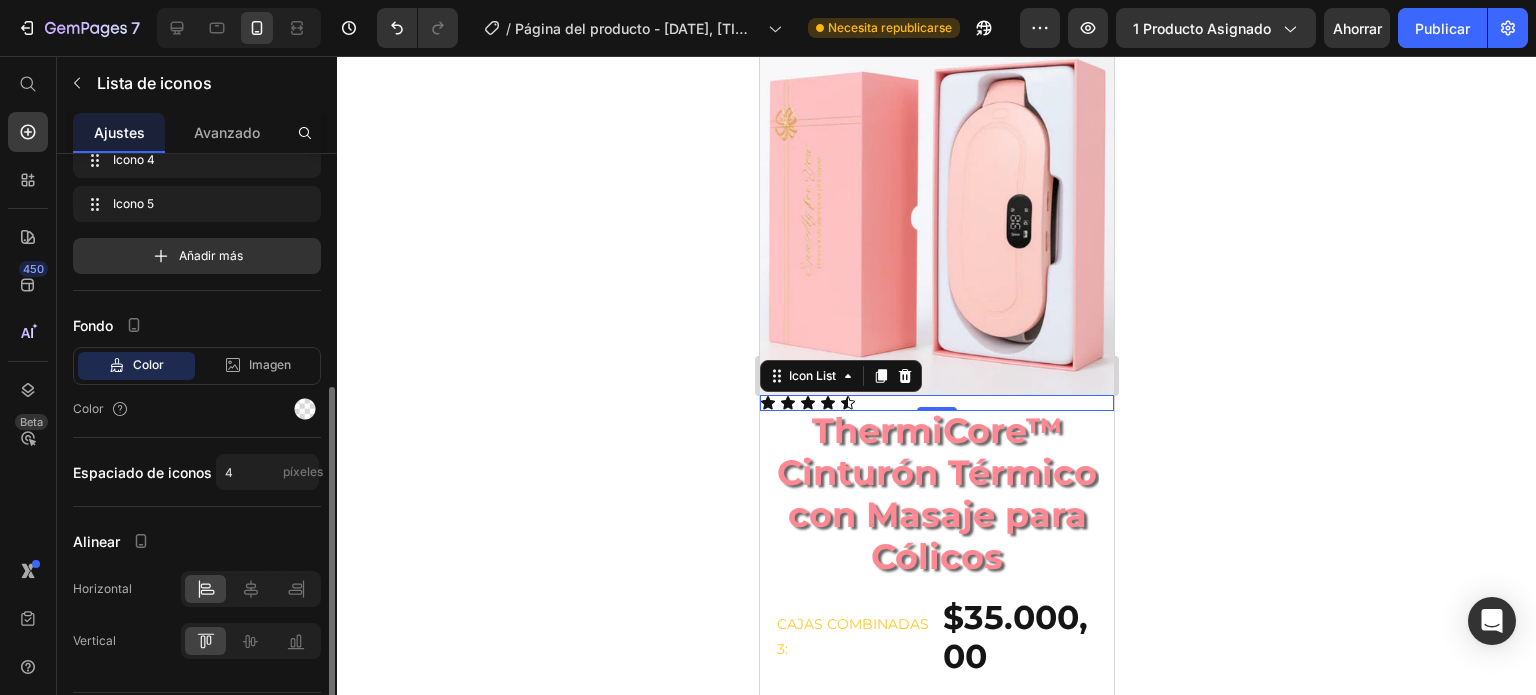 scroll, scrollTop: 260, scrollLeft: 0, axis: vertical 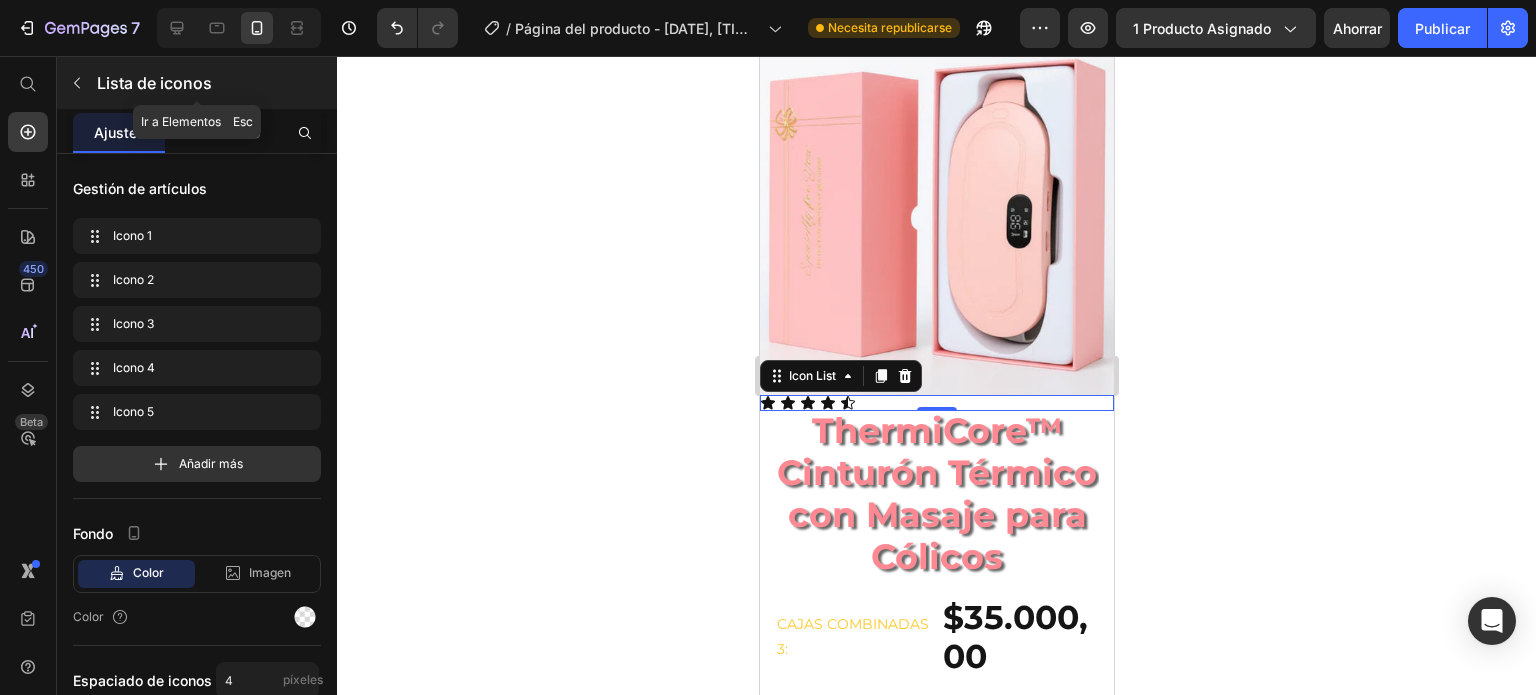 click at bounding box center [77, 83] 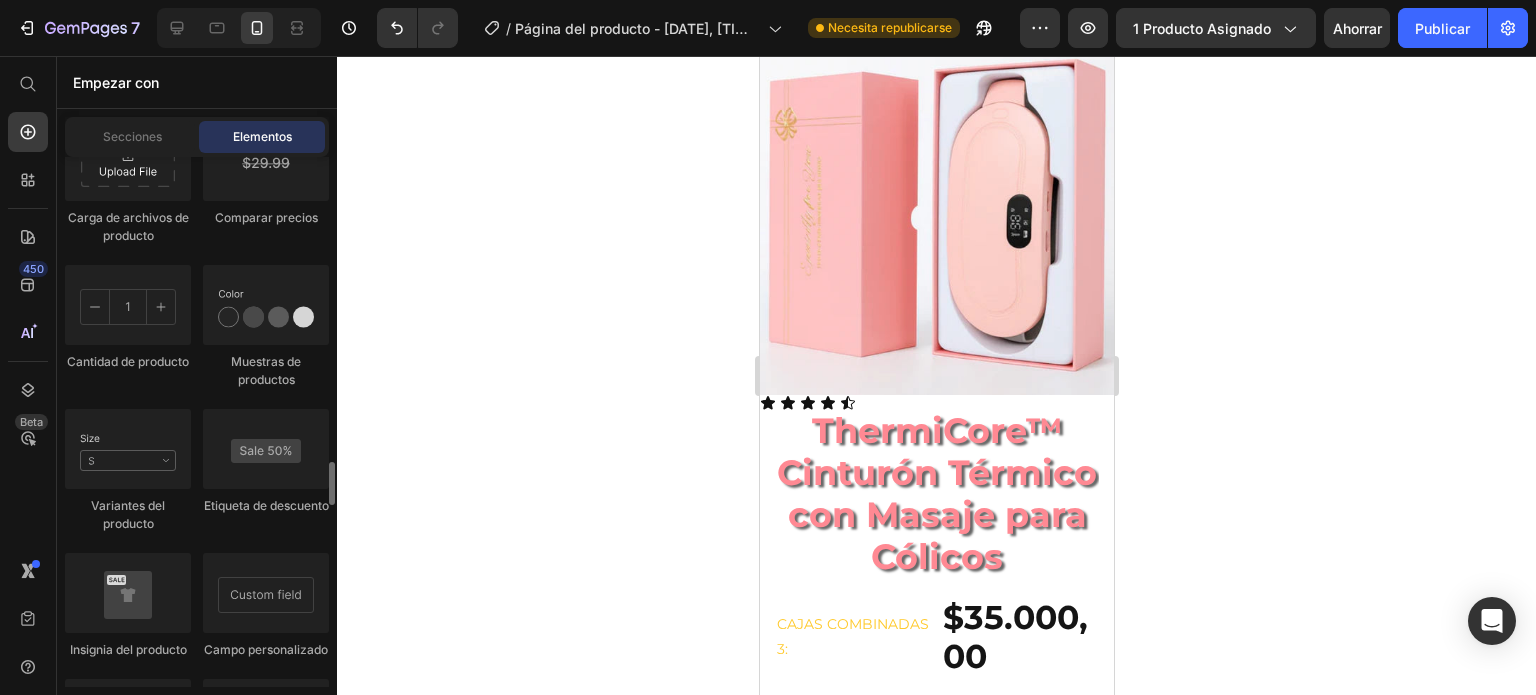 scroll, scrollTop: 3749, scrollLeft: 0, axis: vertical 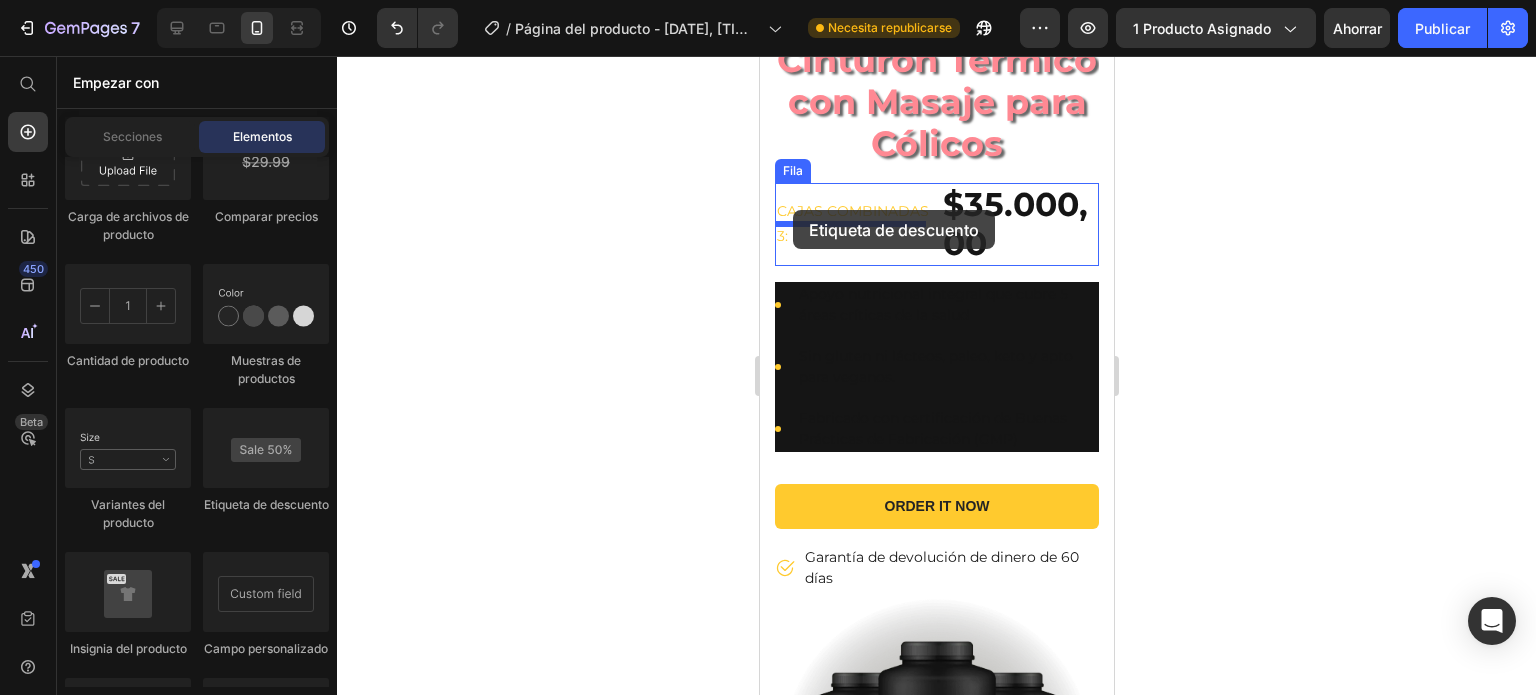 drag, startPoint x: 1008, startPoint y: 499, endPoint x: 792, endPoint y: 210, distance: 360.8005 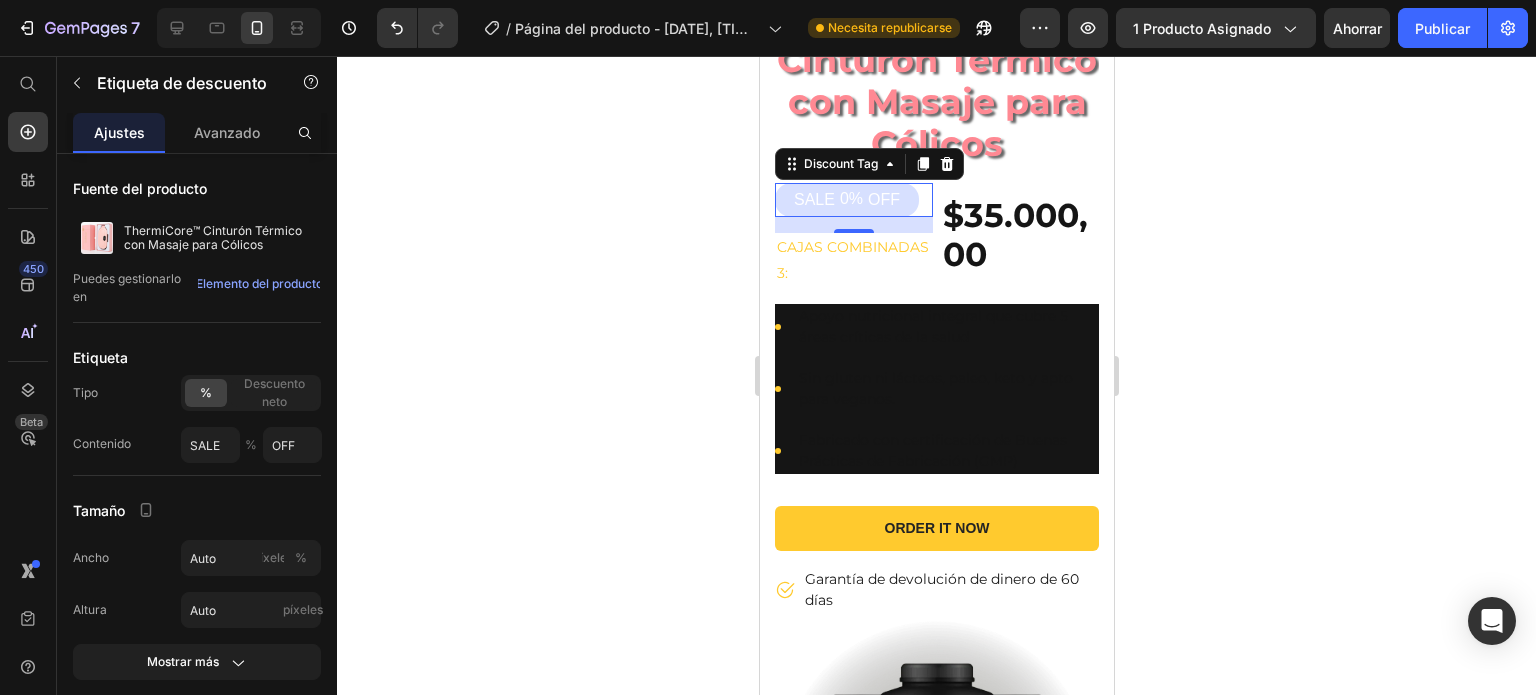 click 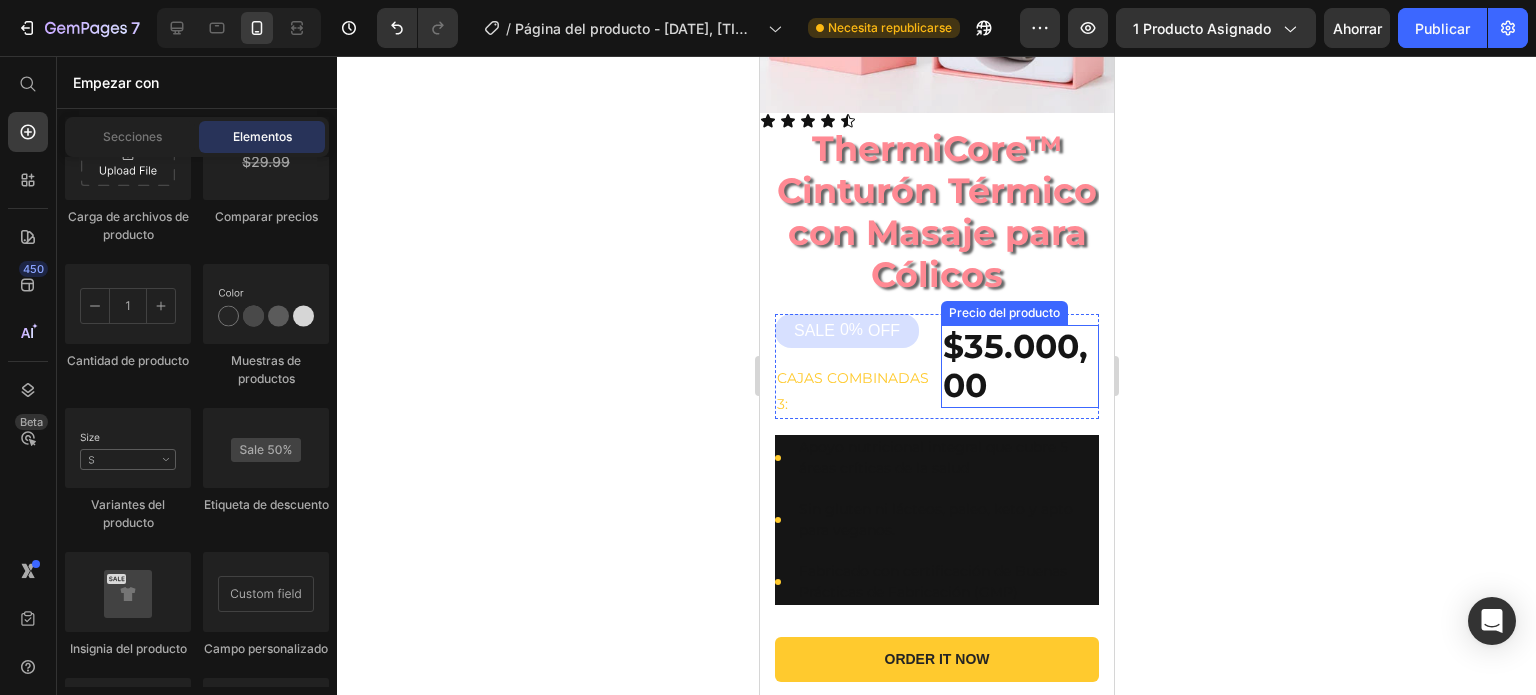 scroll, scrollTop: 288, scrollLeft: 0, axis: vertical 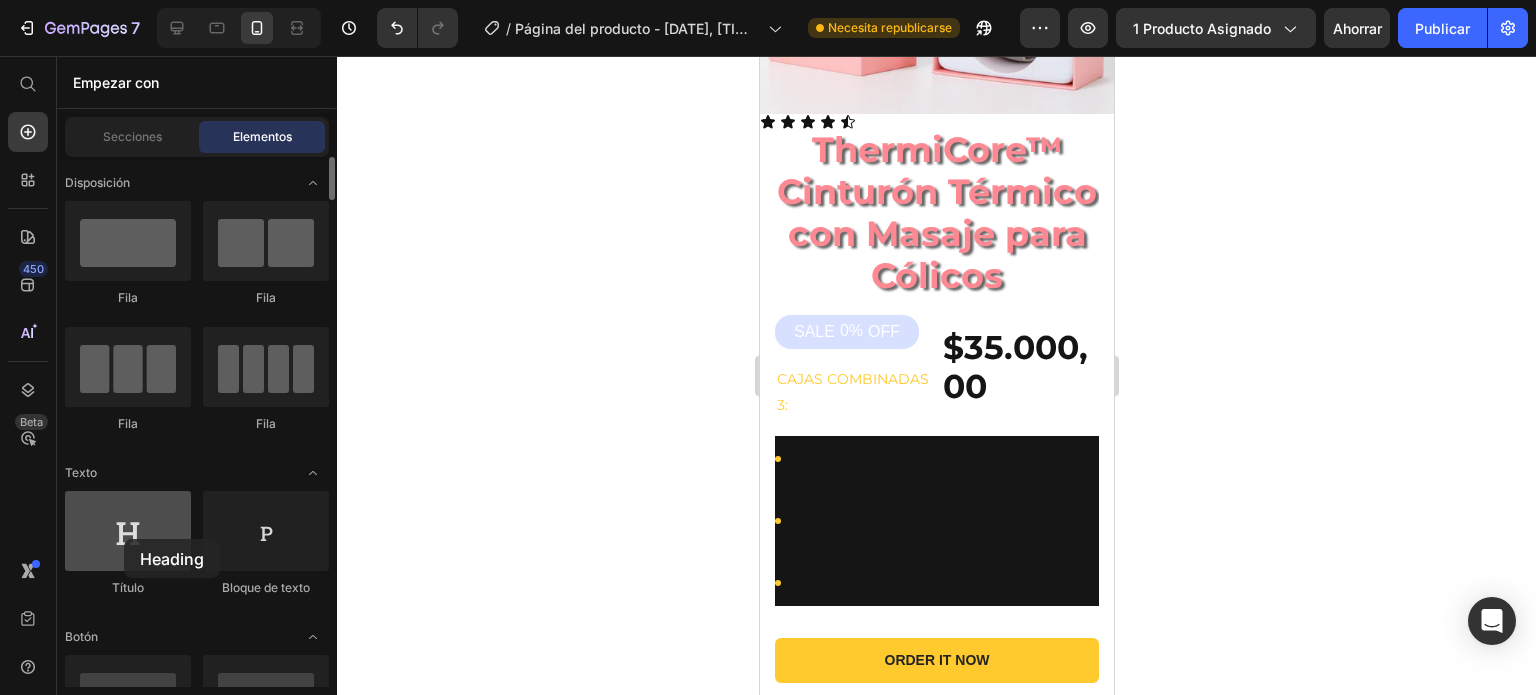 click at bounding box center [128, 531] 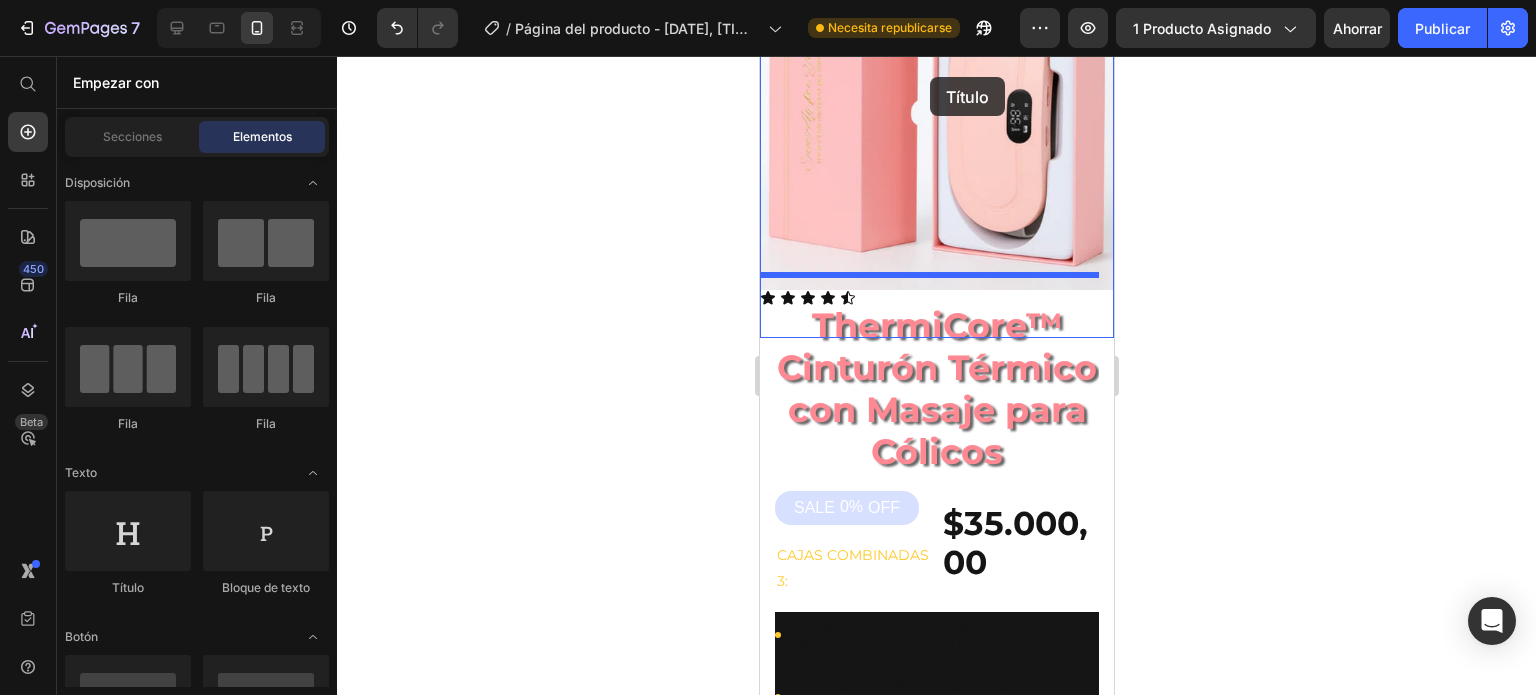 scroll, scrollTop: 0, scrollLeft: 0, axis: both 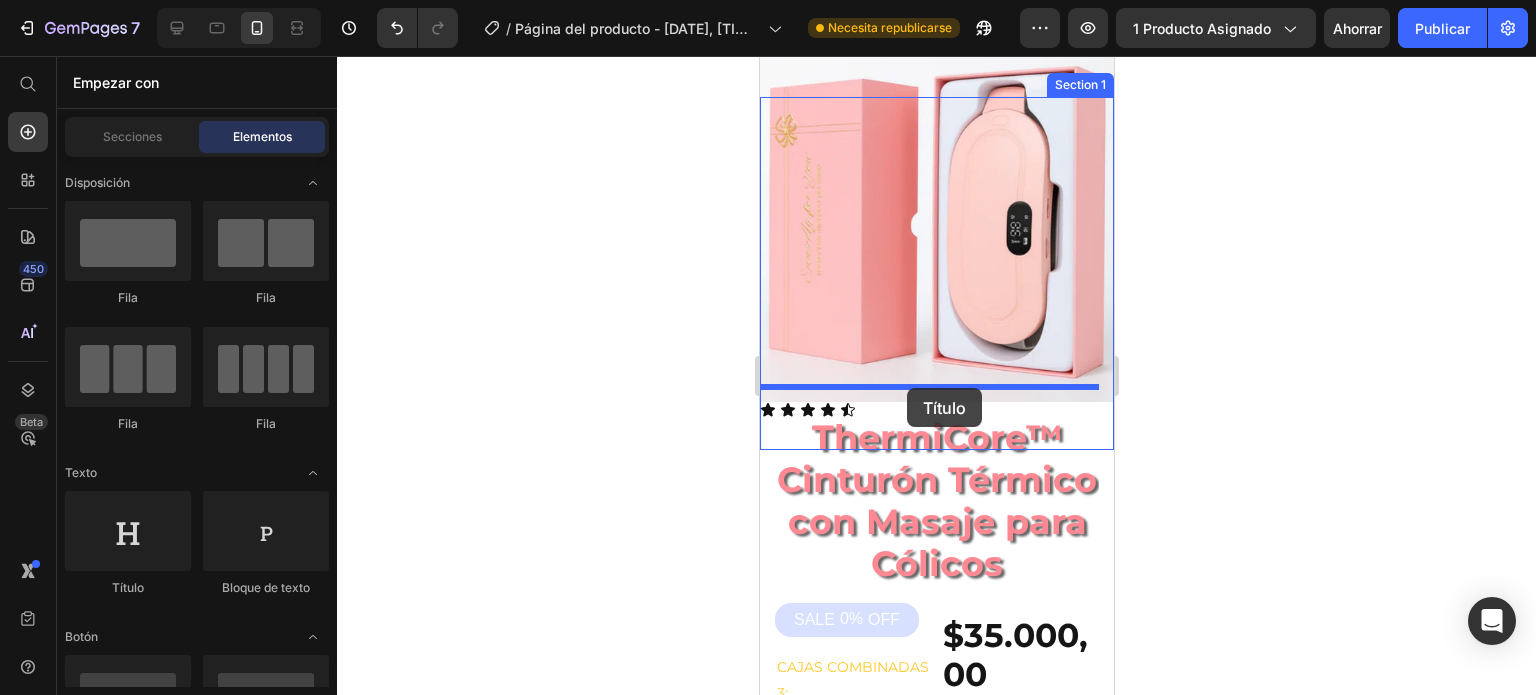 drag, startPoint x: 883, startPoint y: 595, endPoint x: 906, endPoint y: 388, distance: 208.27386 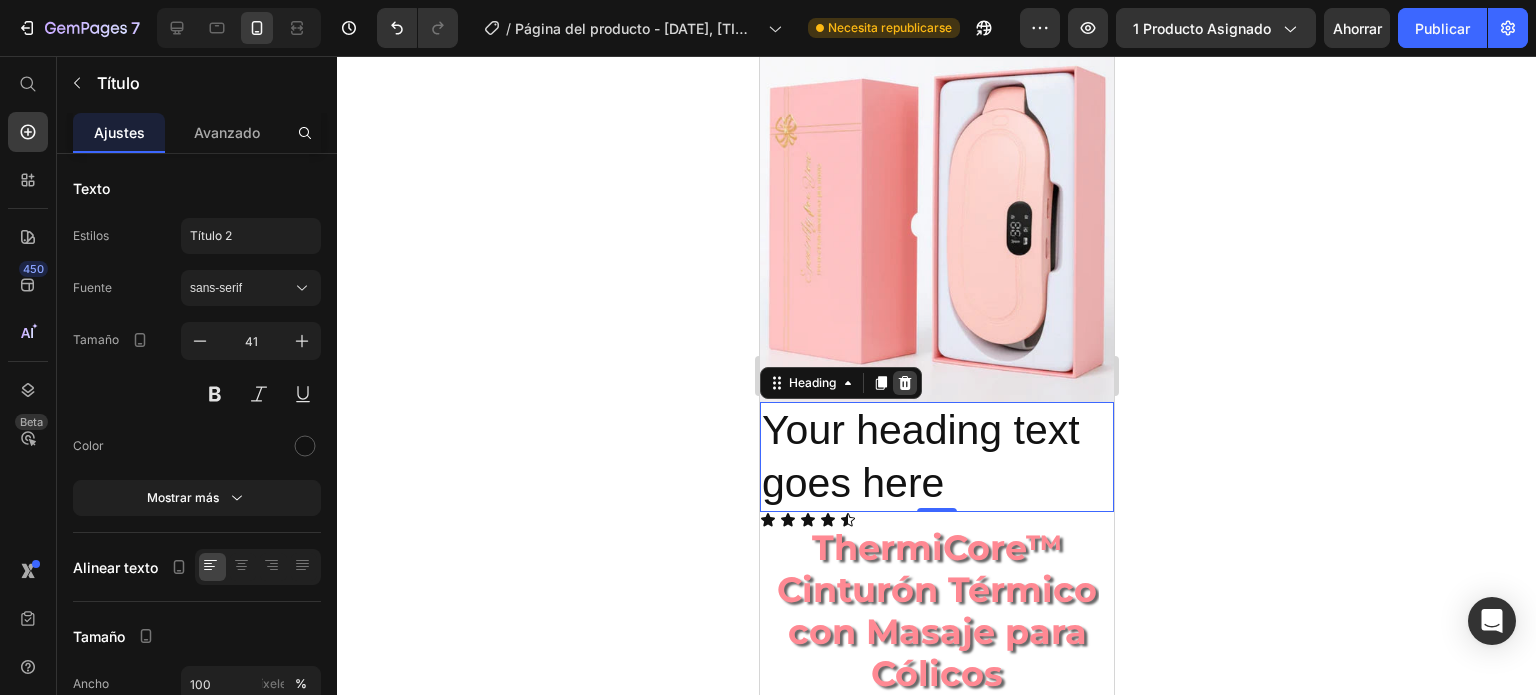 click at bounding box center (904, 383) 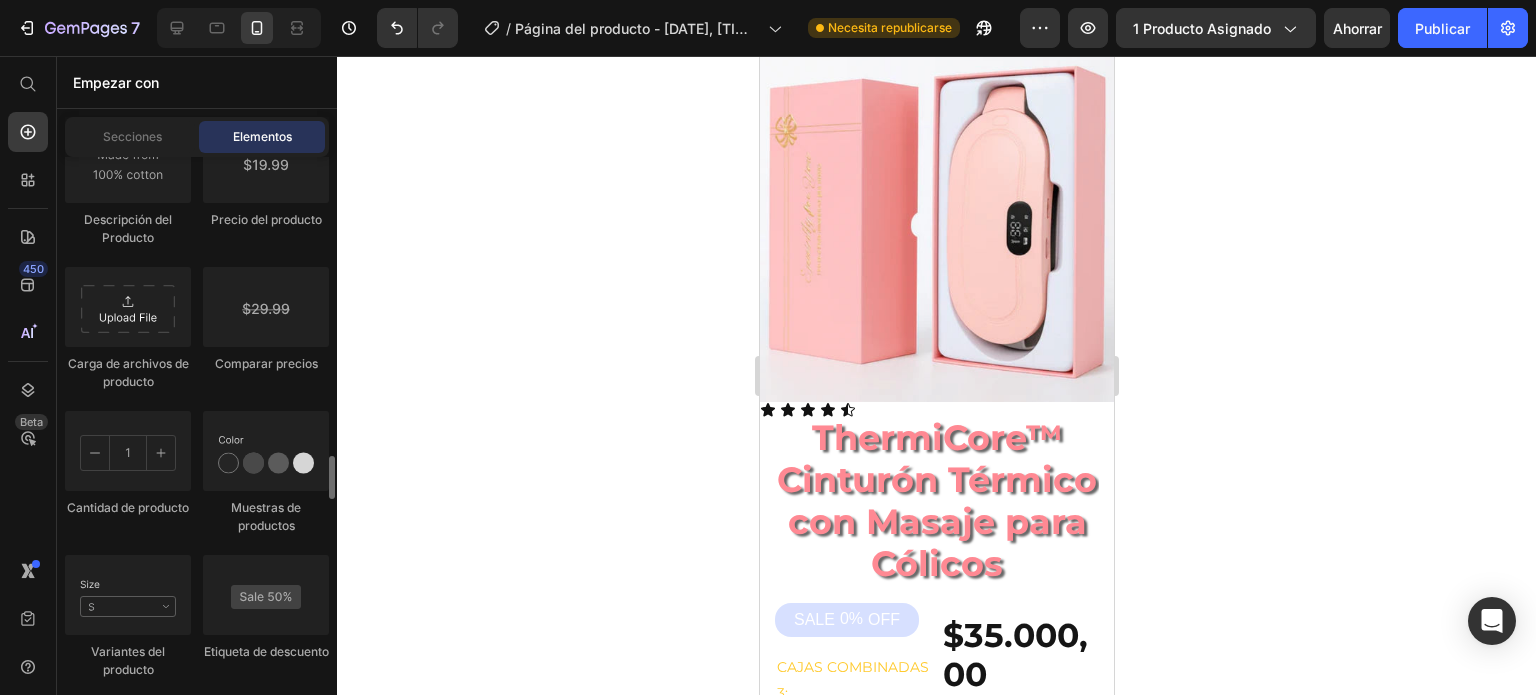 scroll, scrollTop: 3612, scrollLeft: 0, axis: vertical 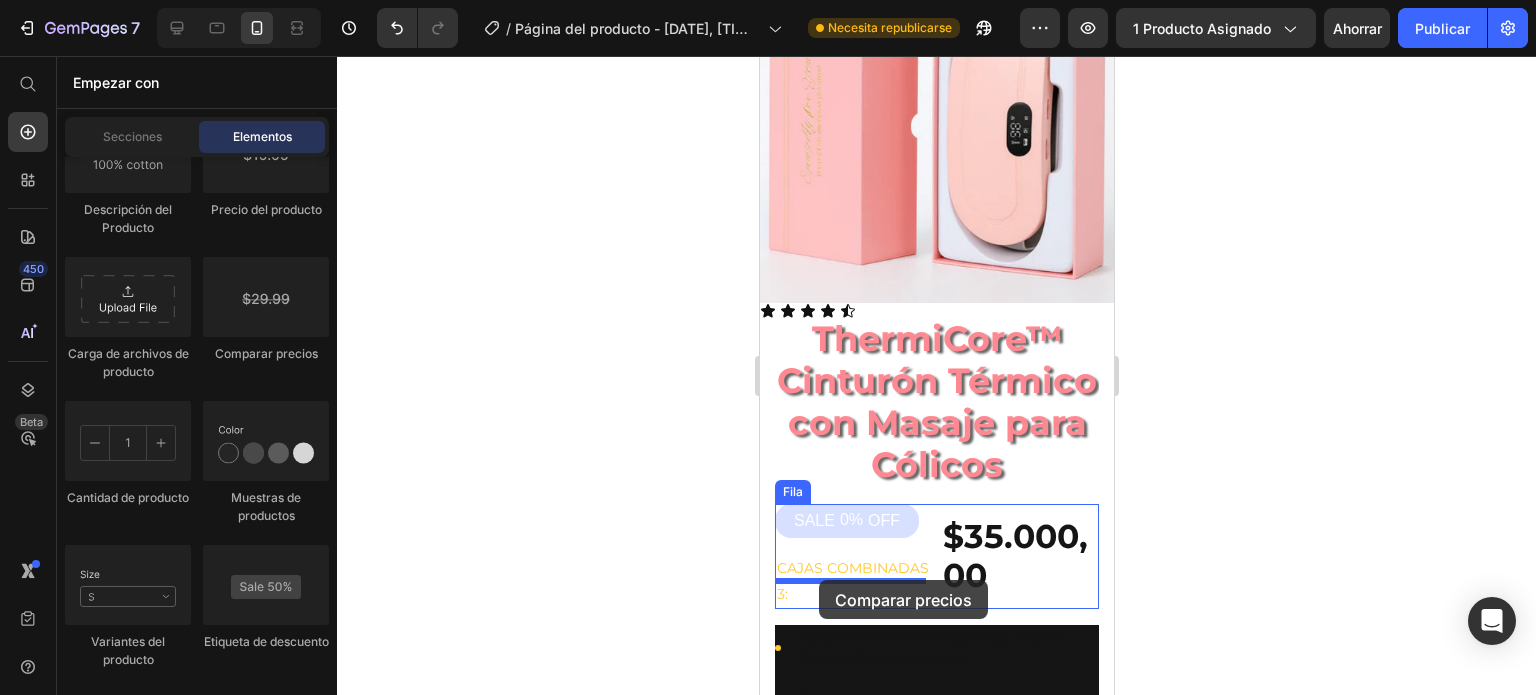 drag, startPoint x: 1018, startPoint y: 360, endPoint x: 818, endPoint y: 580, distance: 297.32138 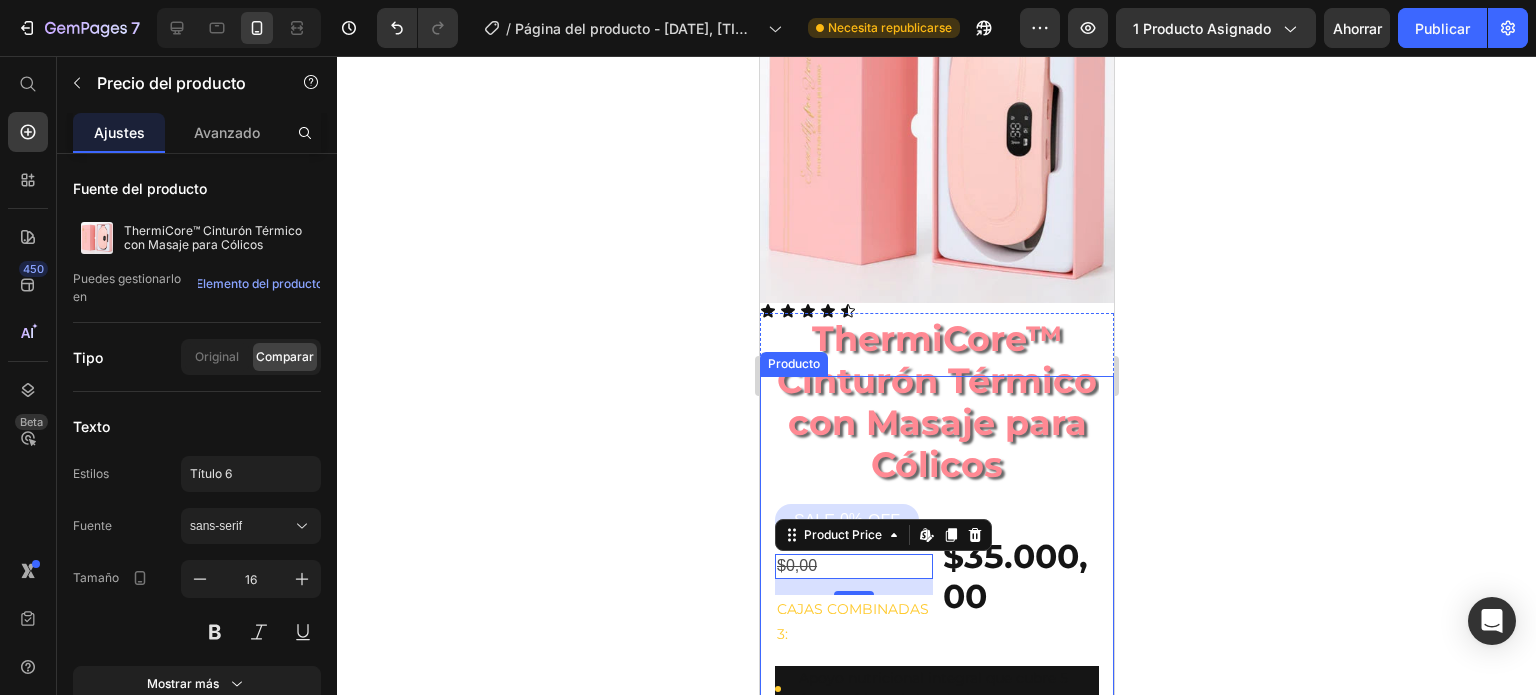 click 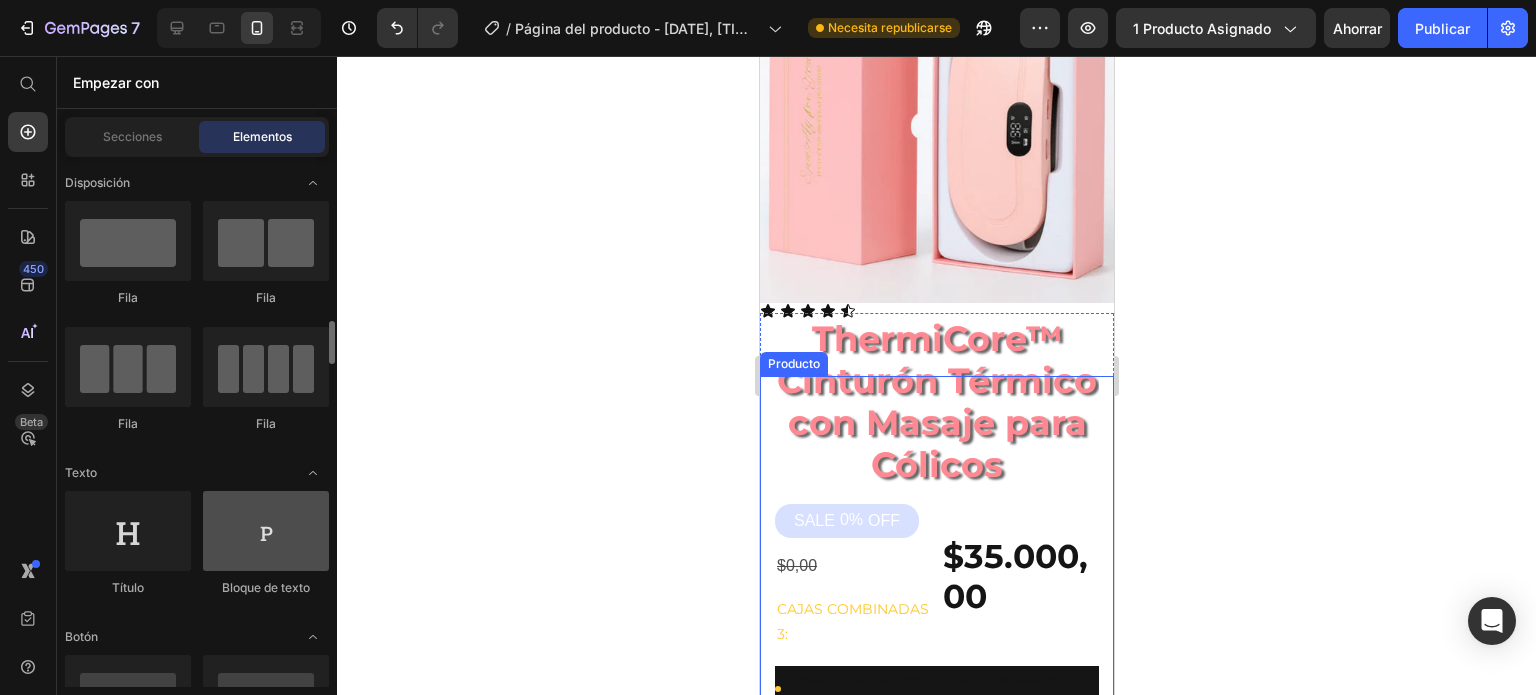 scroll, scrollTop: 161, scrollLeft: 0, axis: vertical 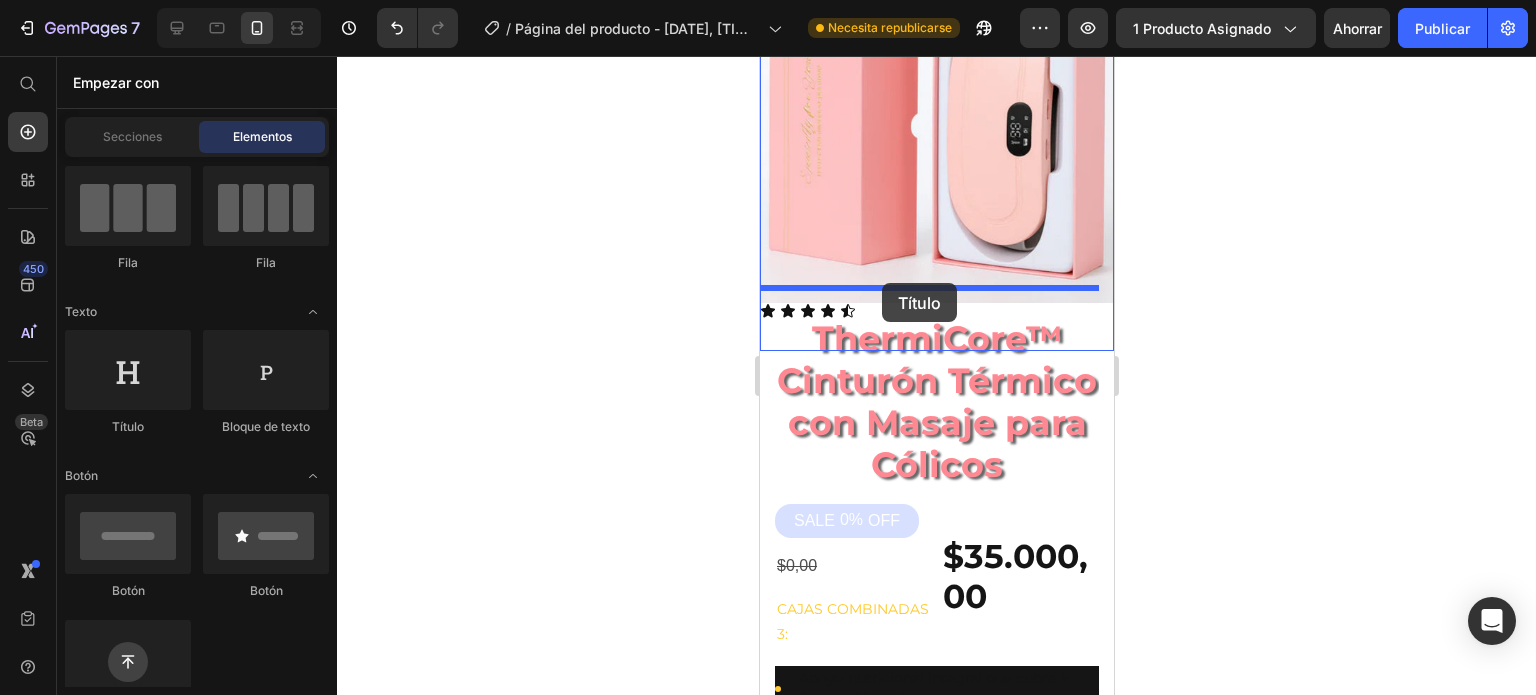 drag, startPoint x: 870, startPoint y: 411, endPoint x: 881, endPoint y: 283, distance: 128.47179 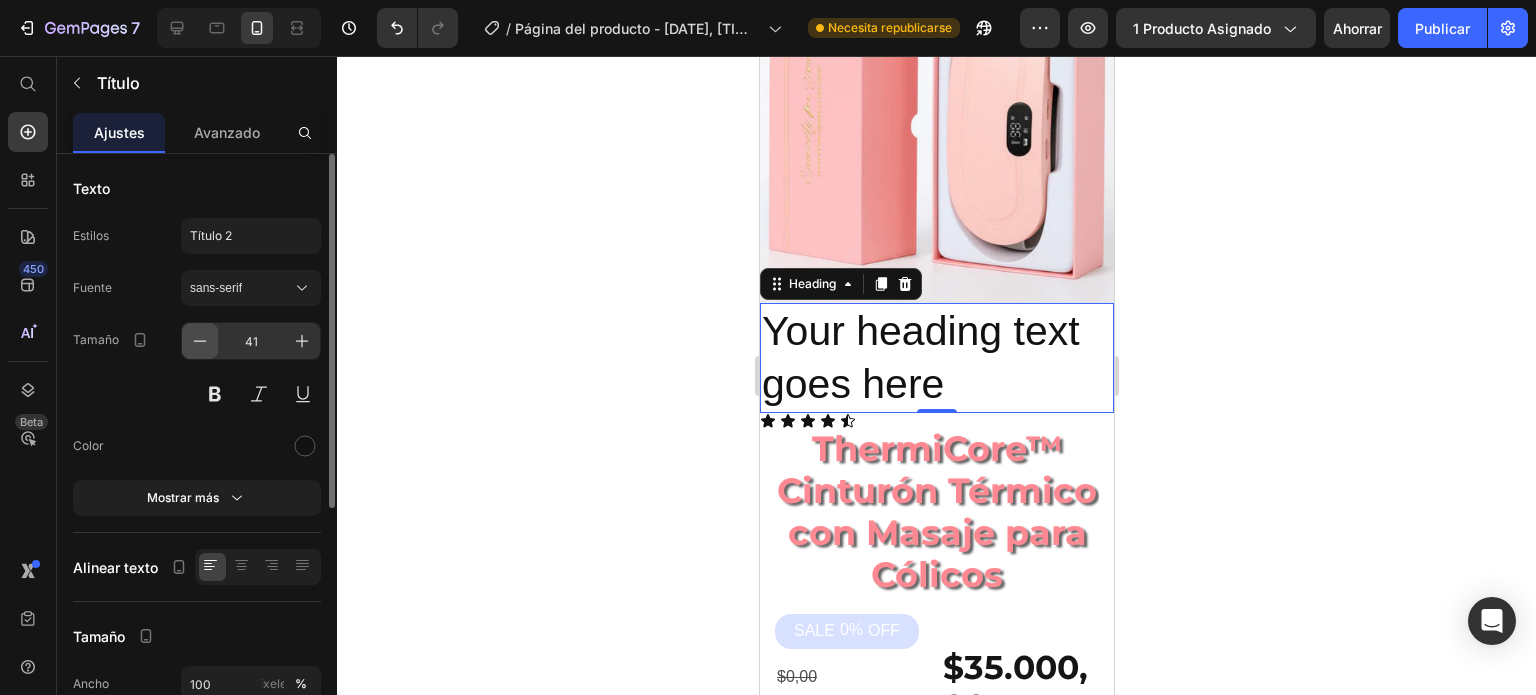 click 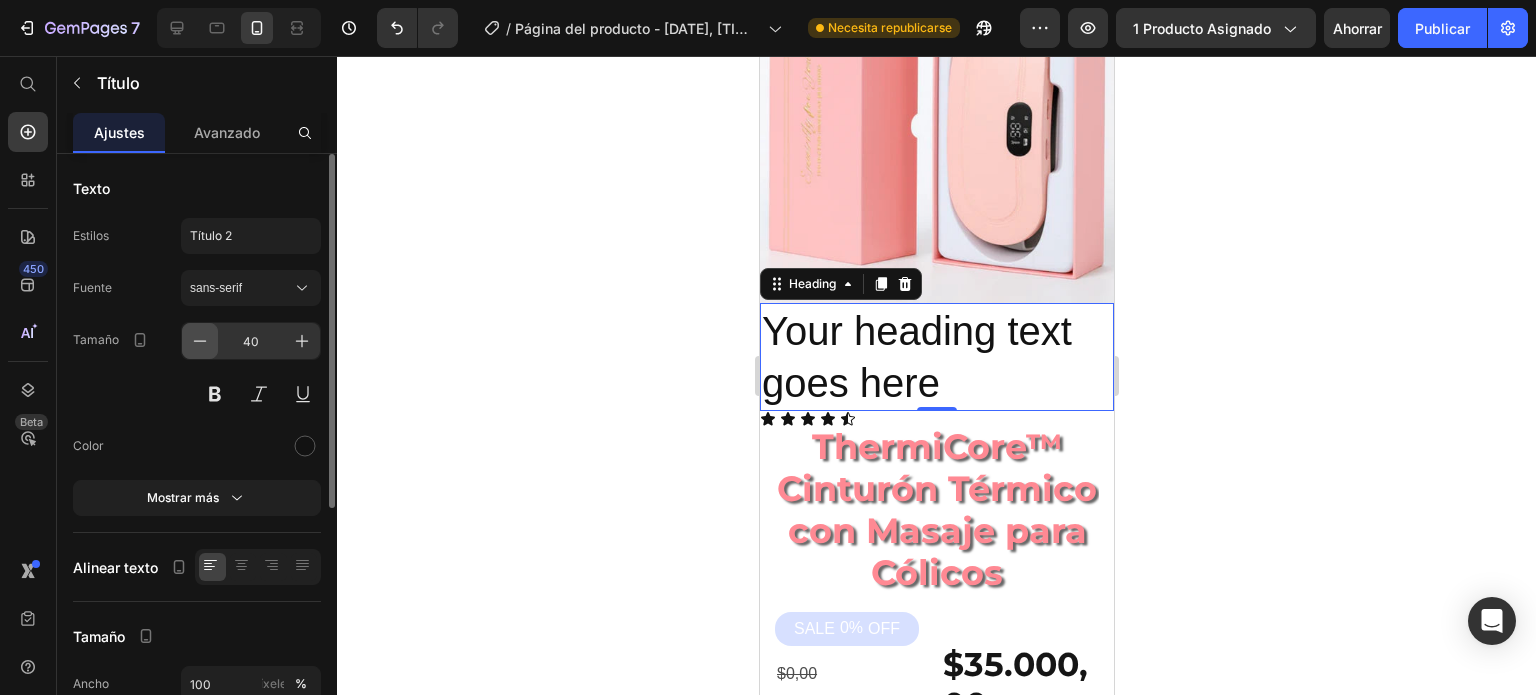 click 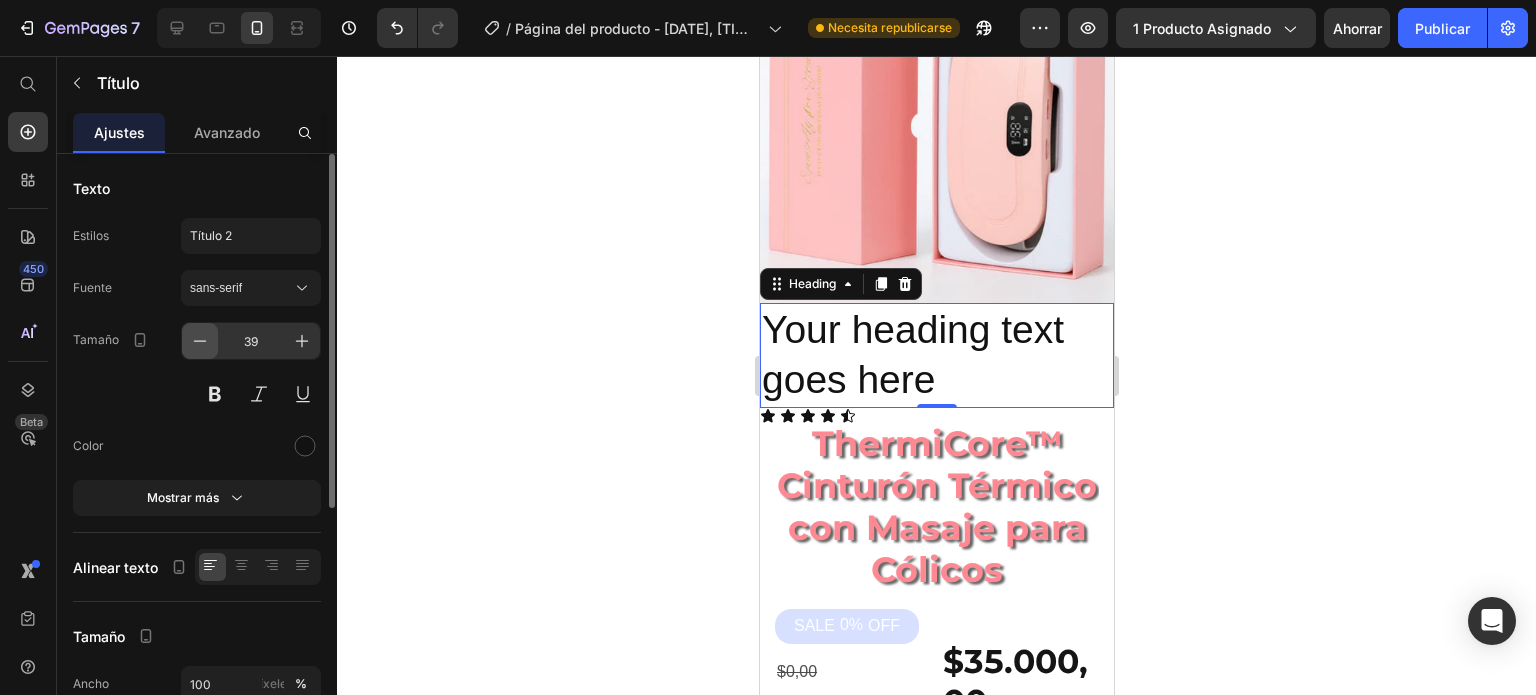 click 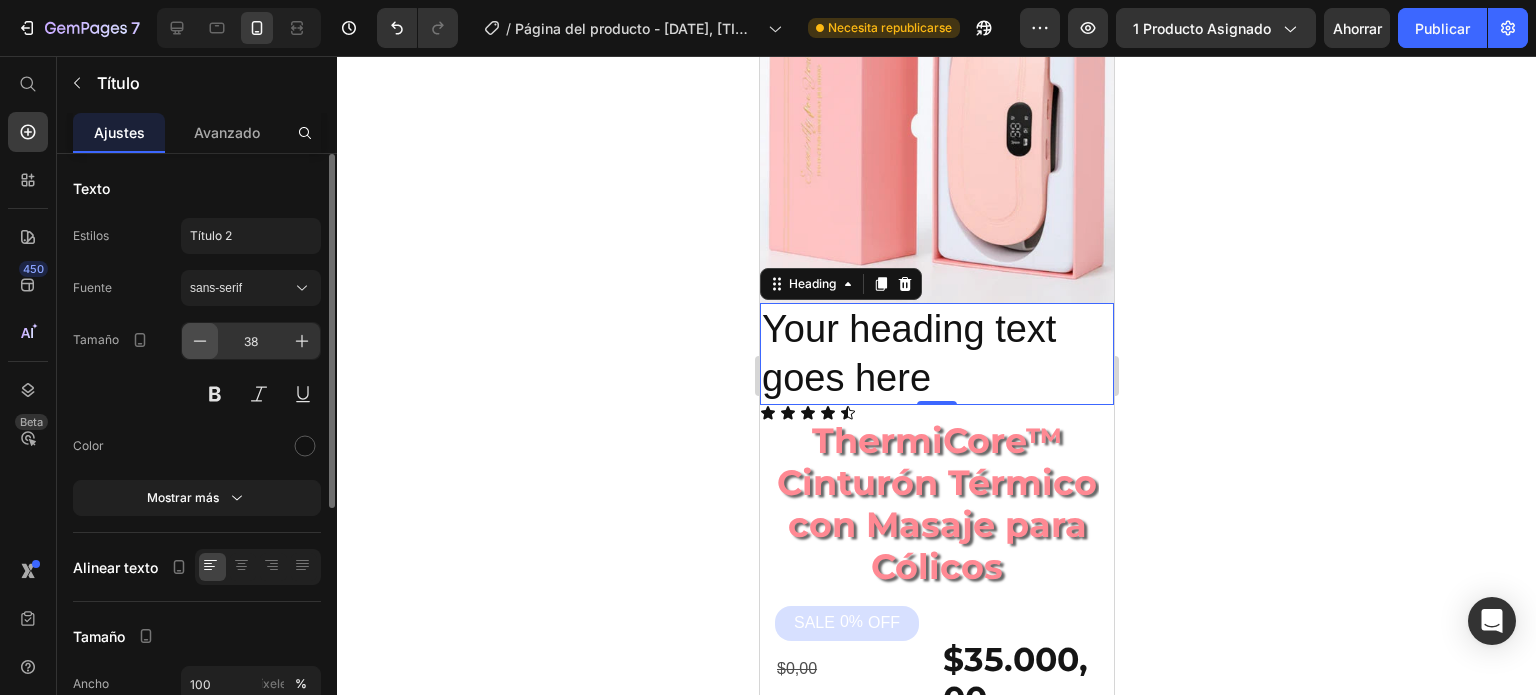 click 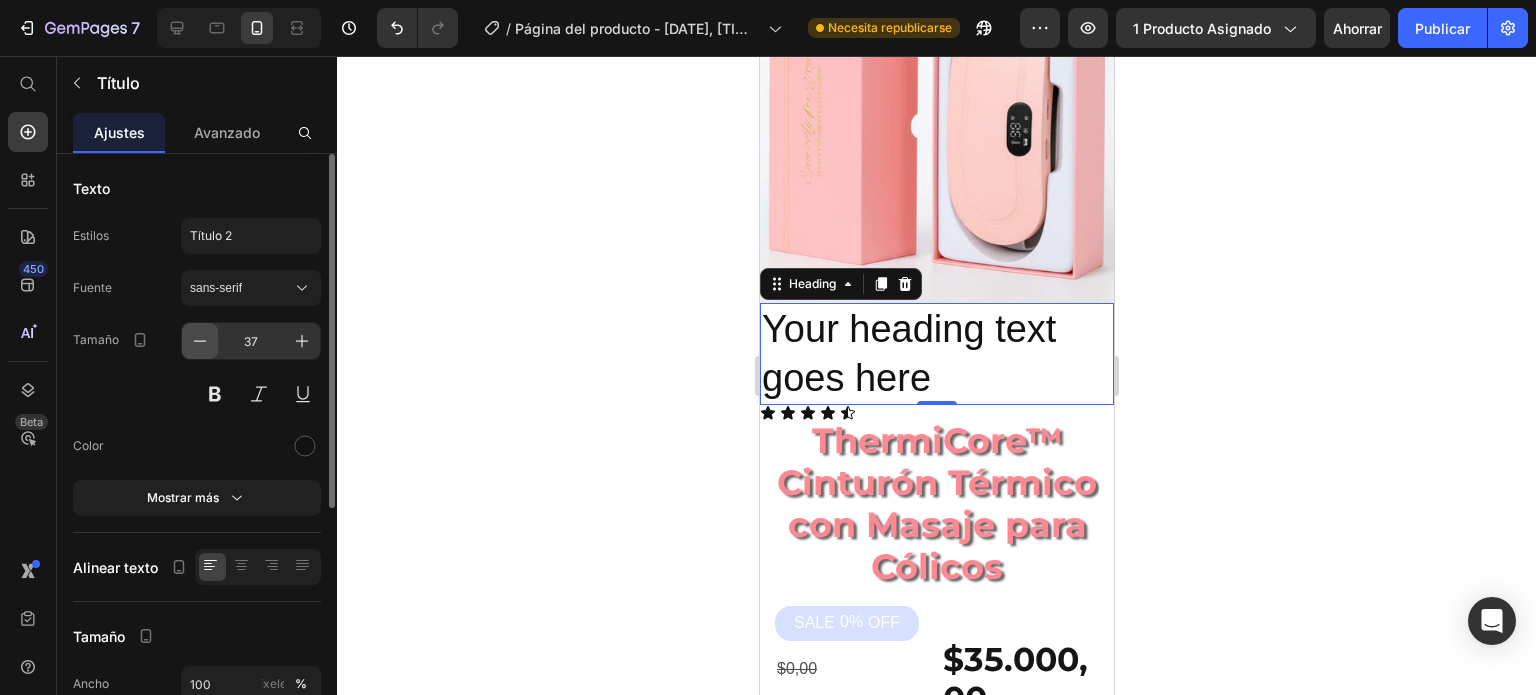 click 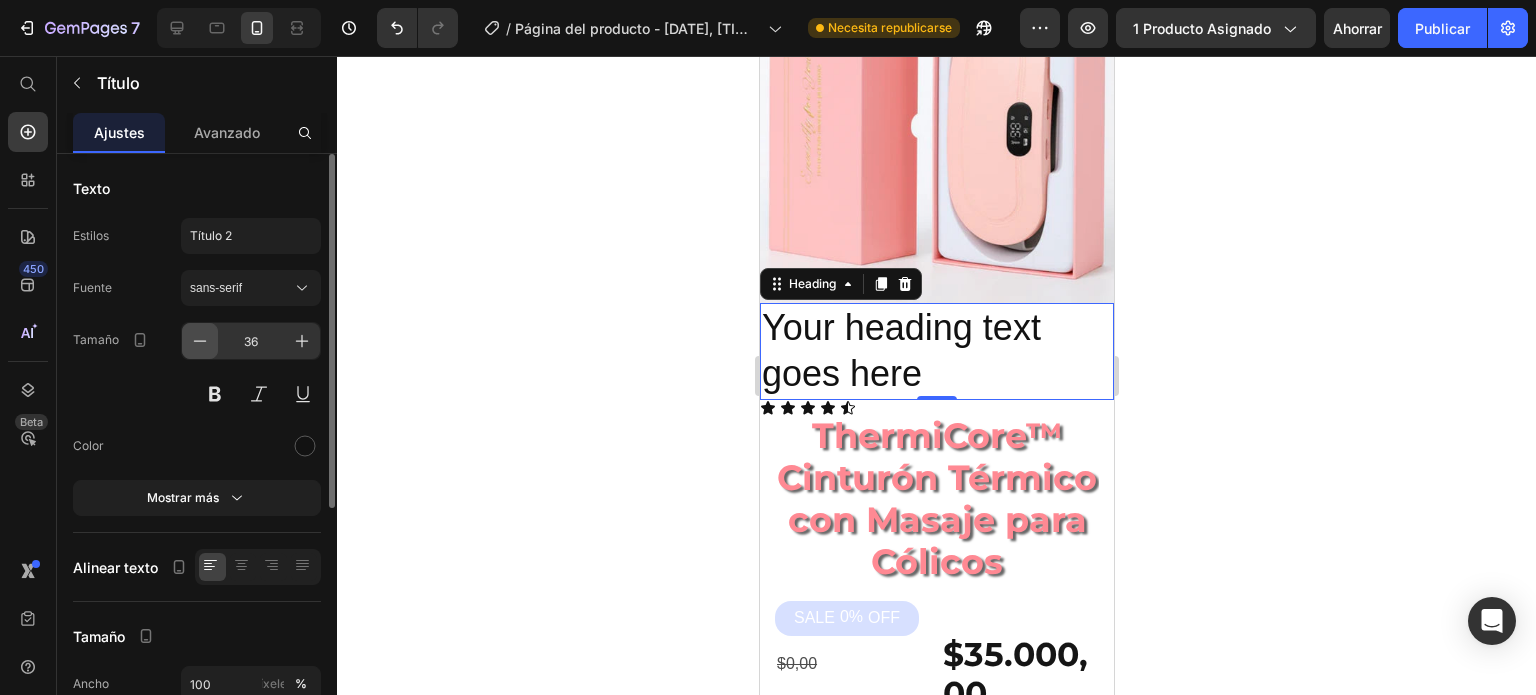 click 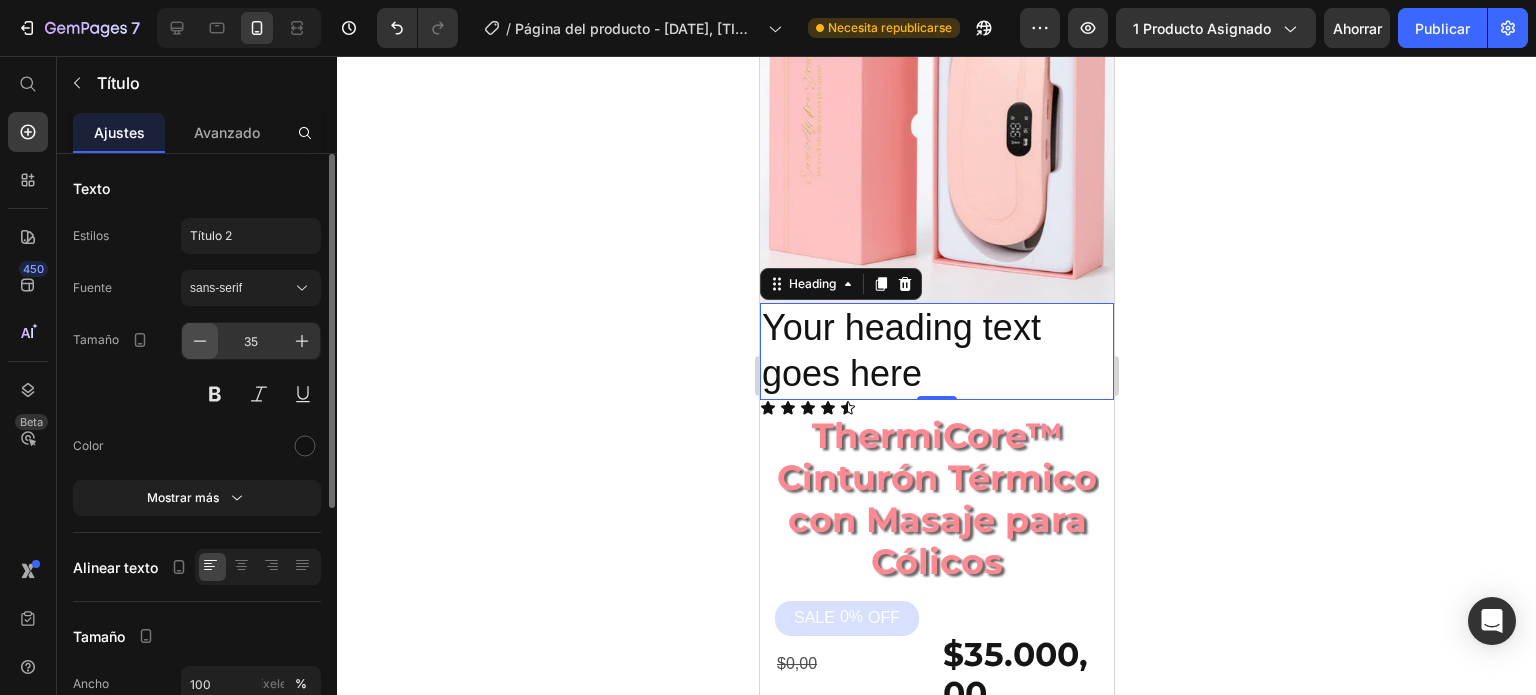 click 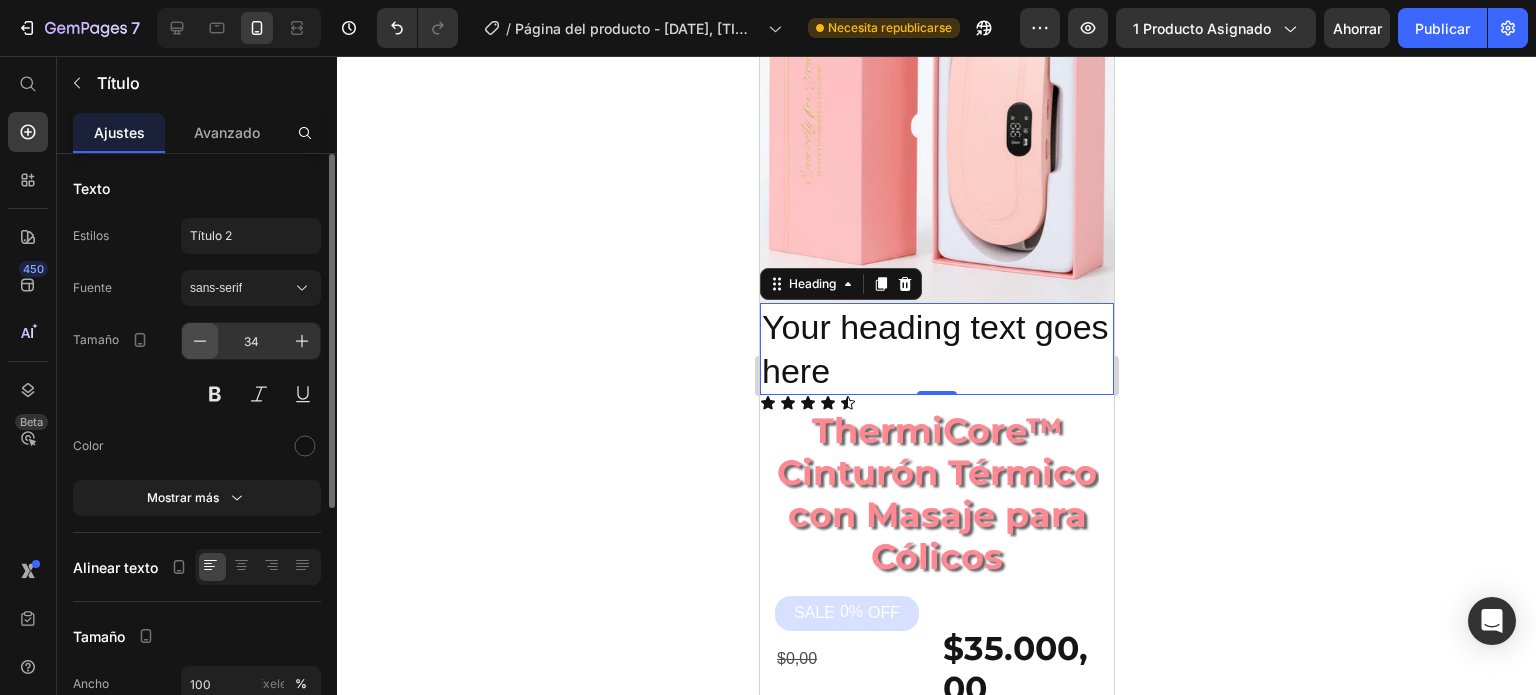 click 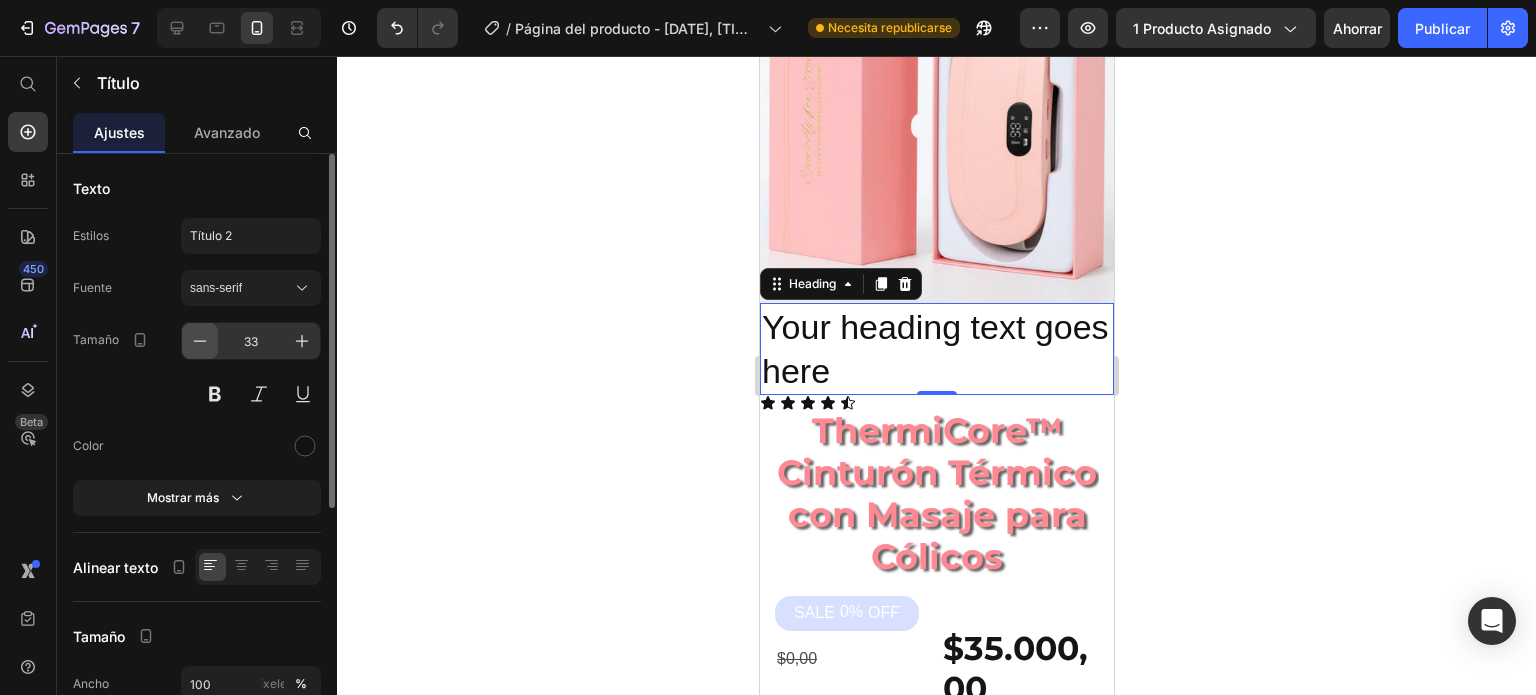 click 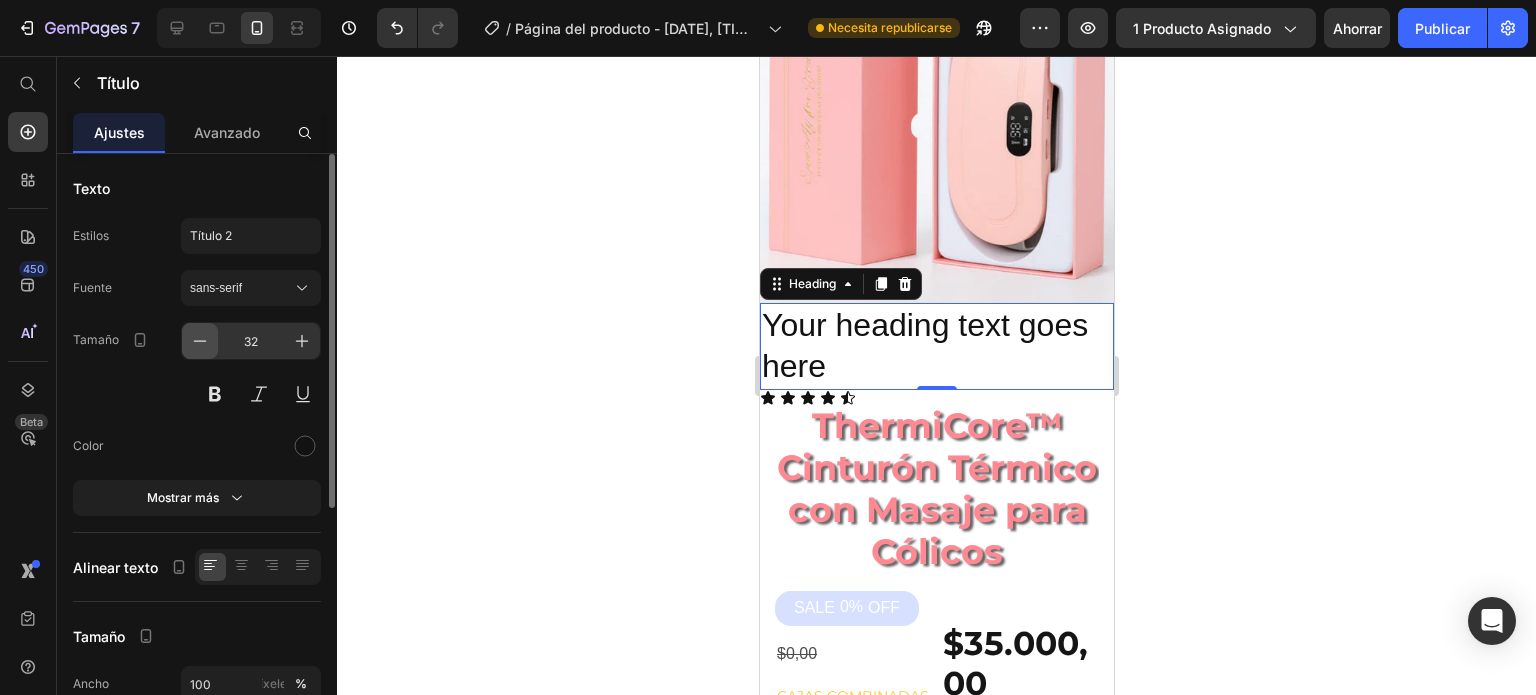 click 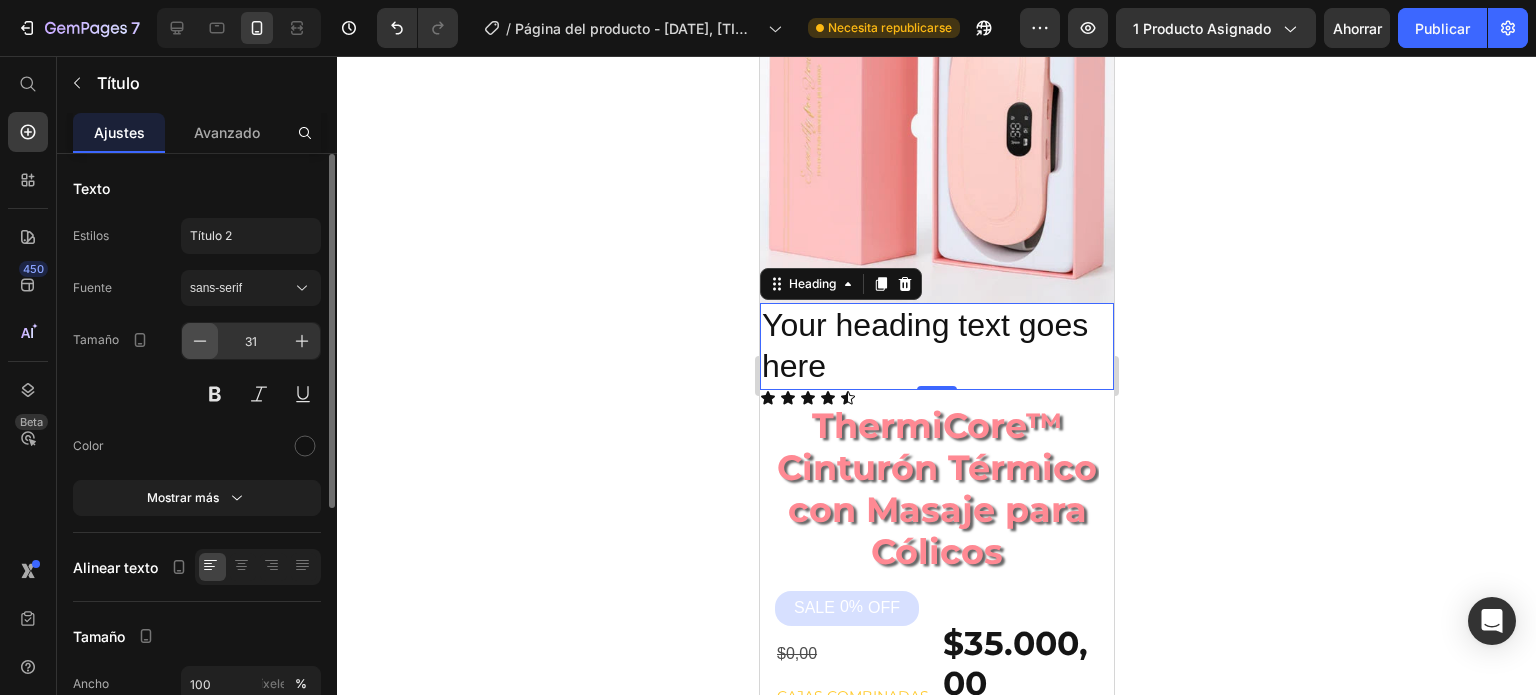 click 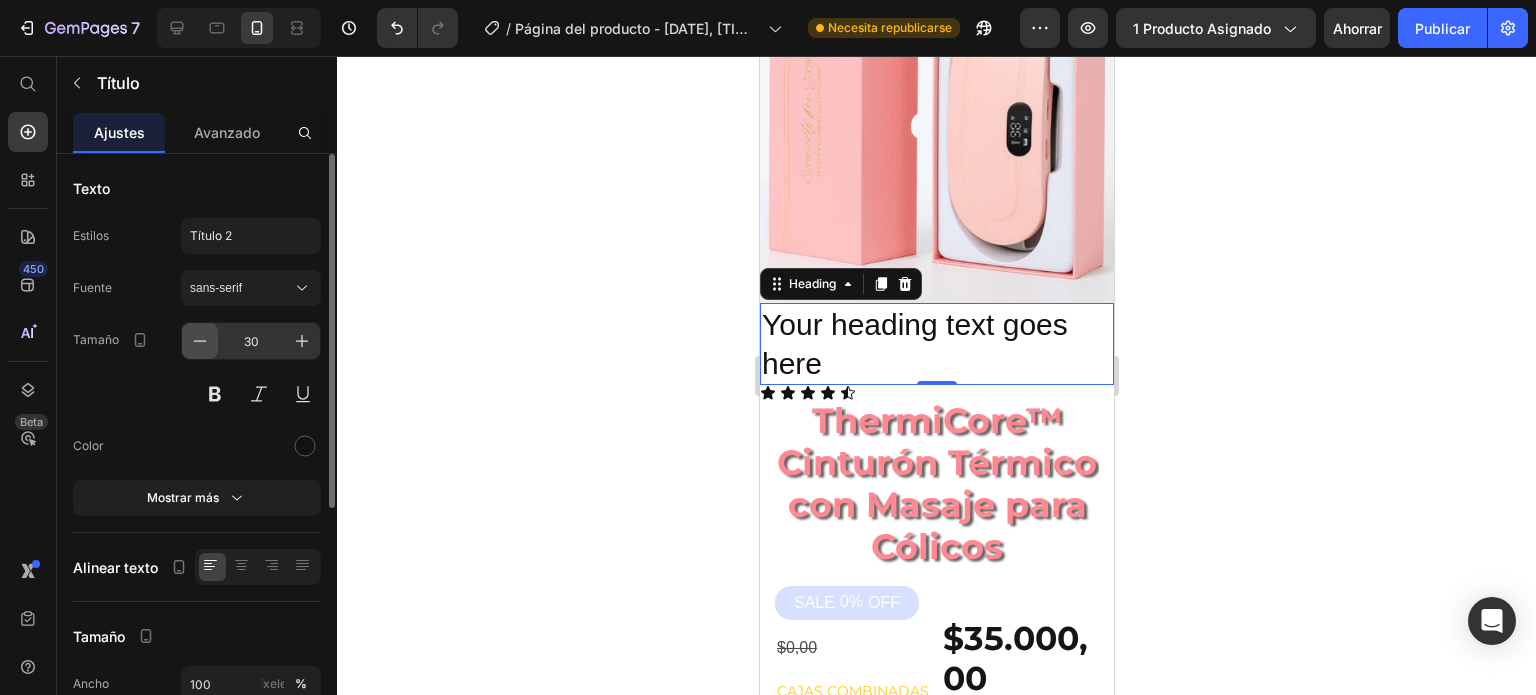 click 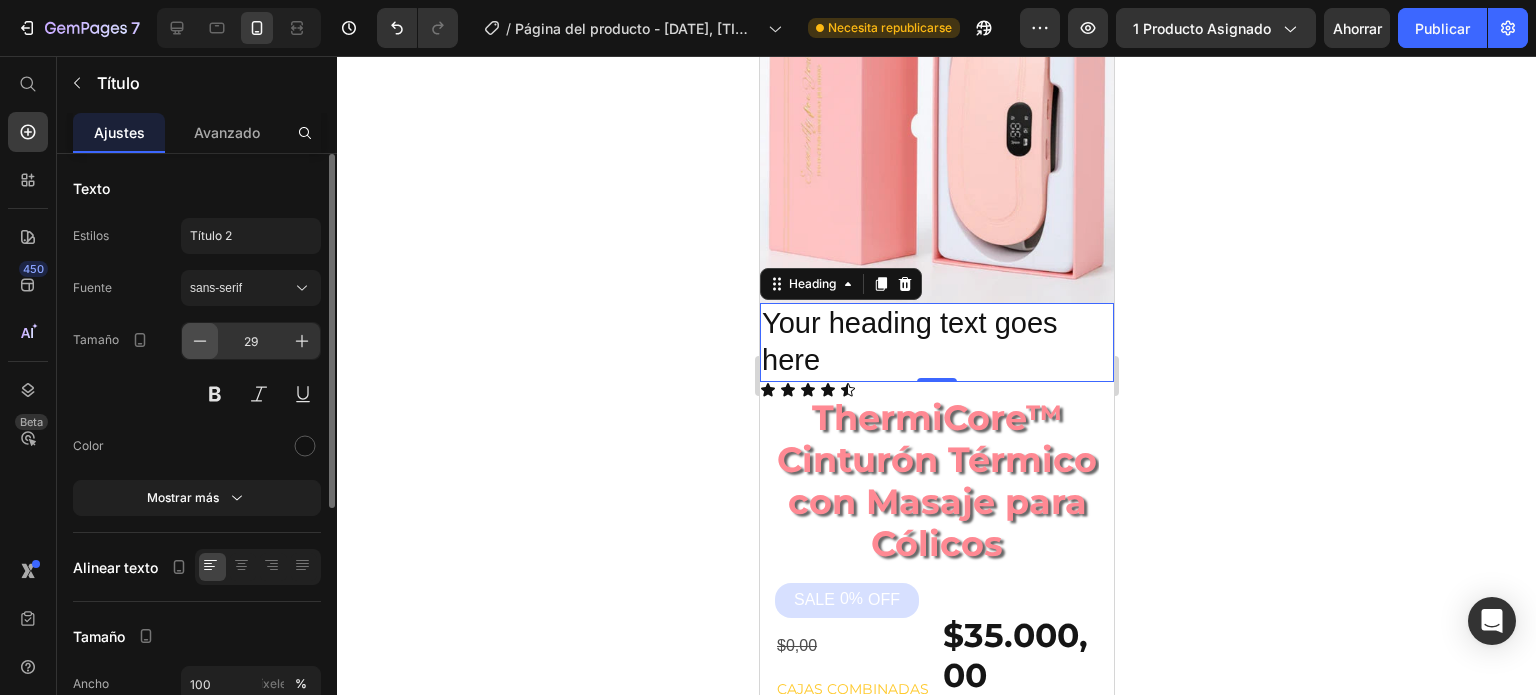 click 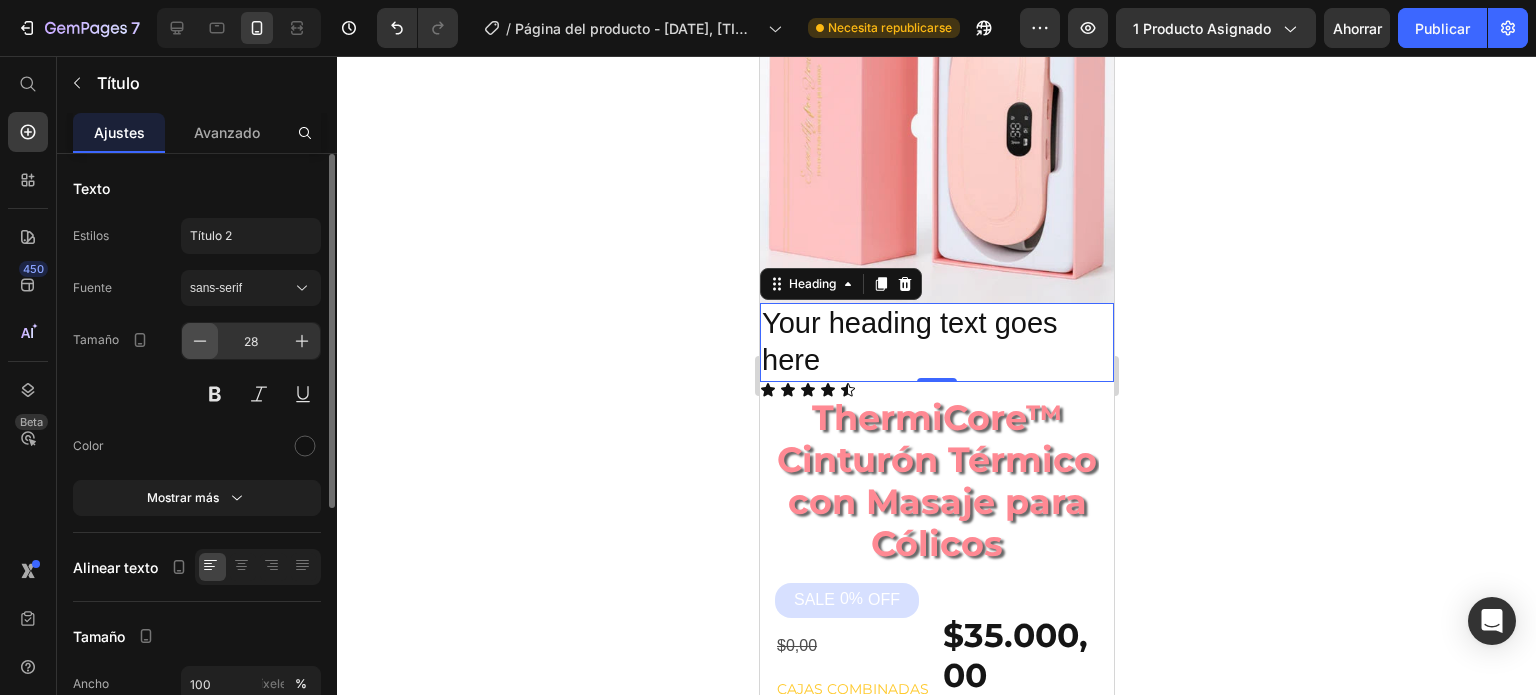 click 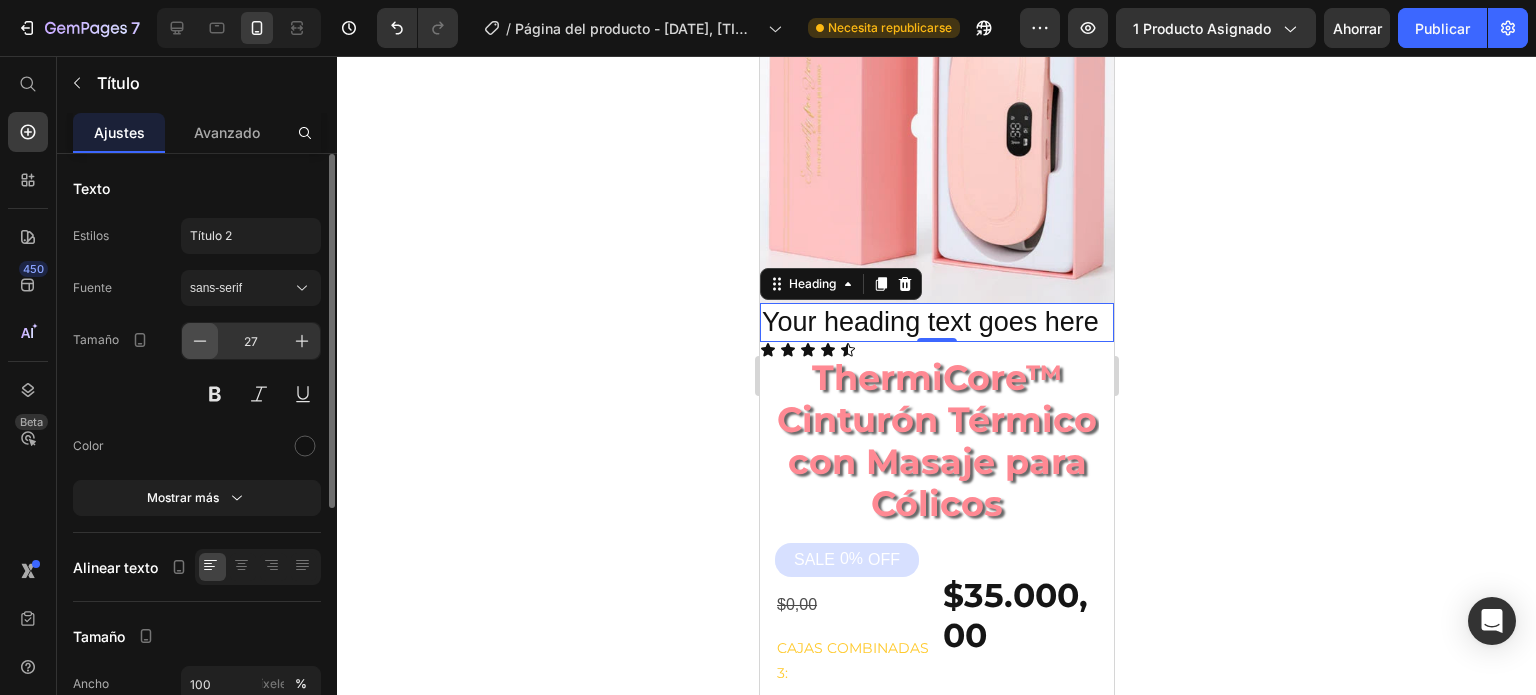 click 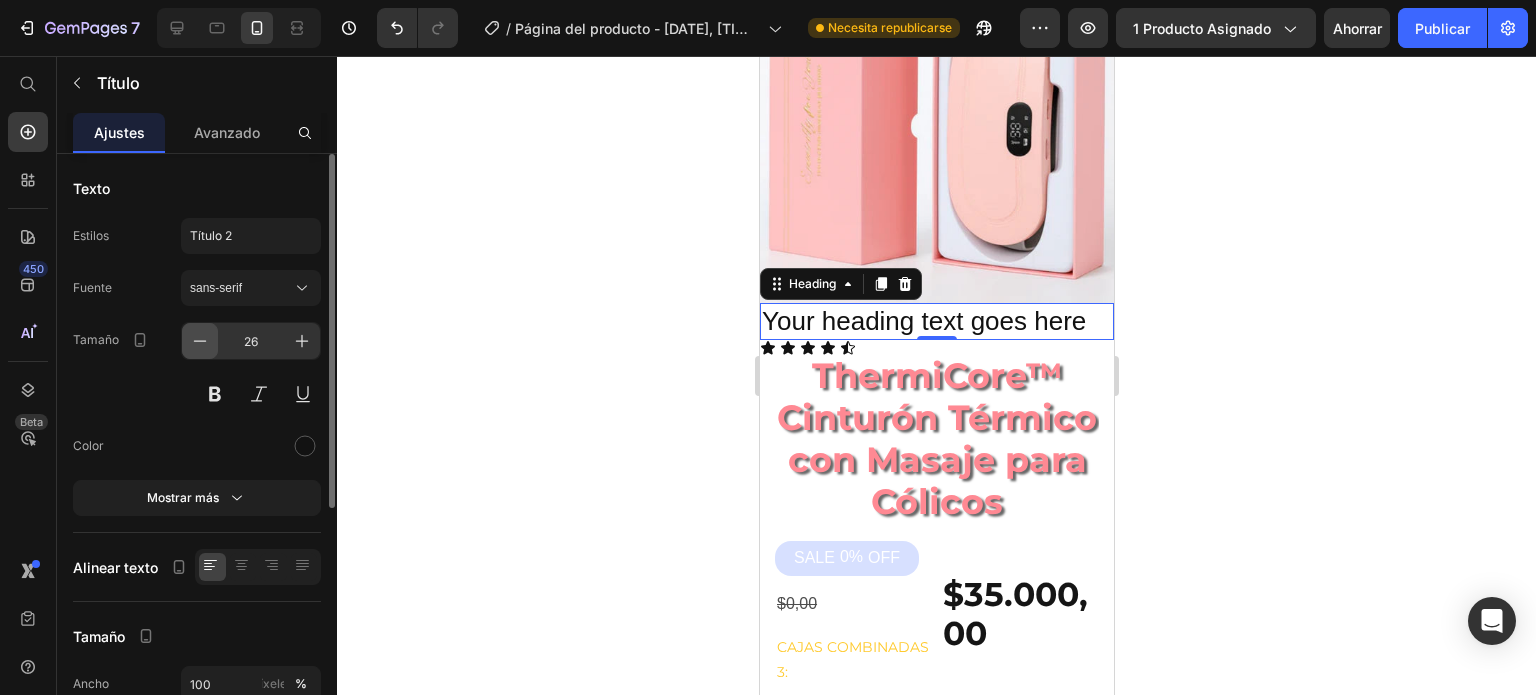 click 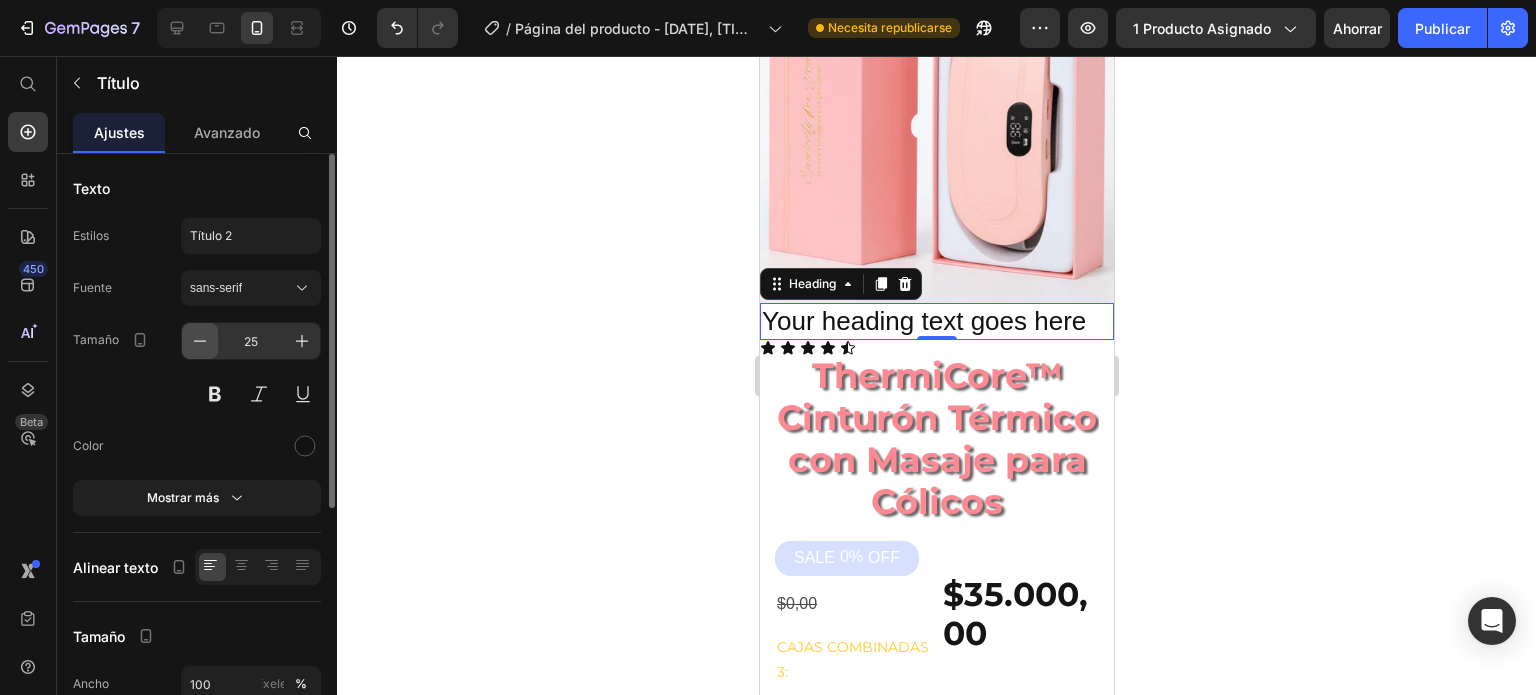 click 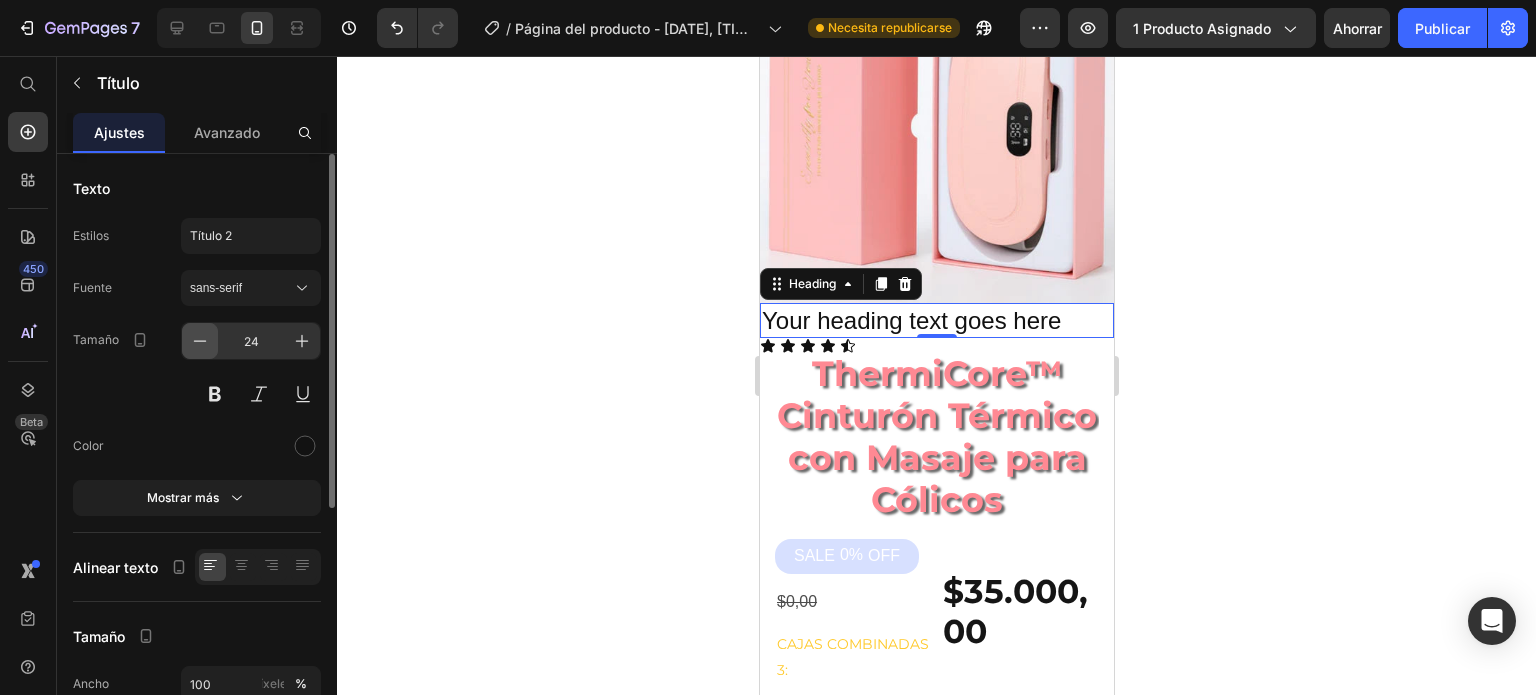 click 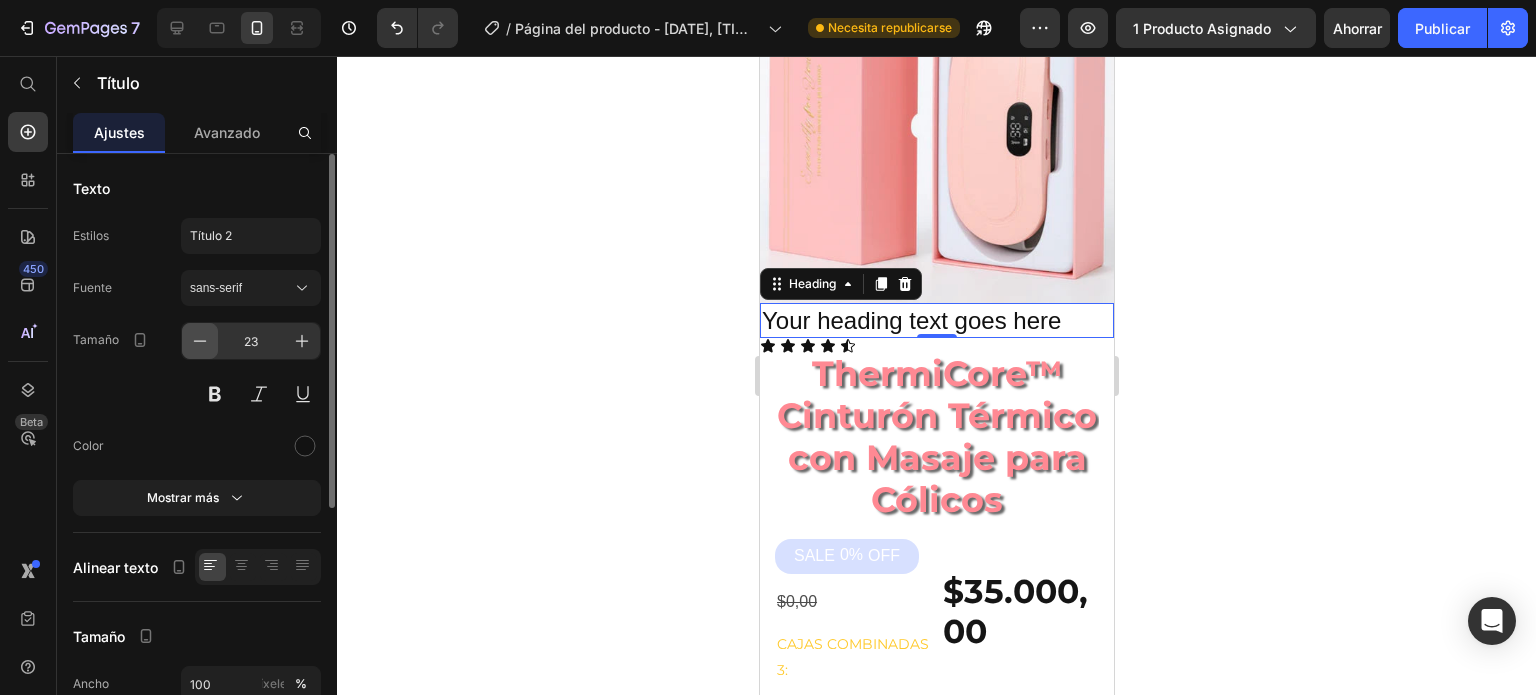 click 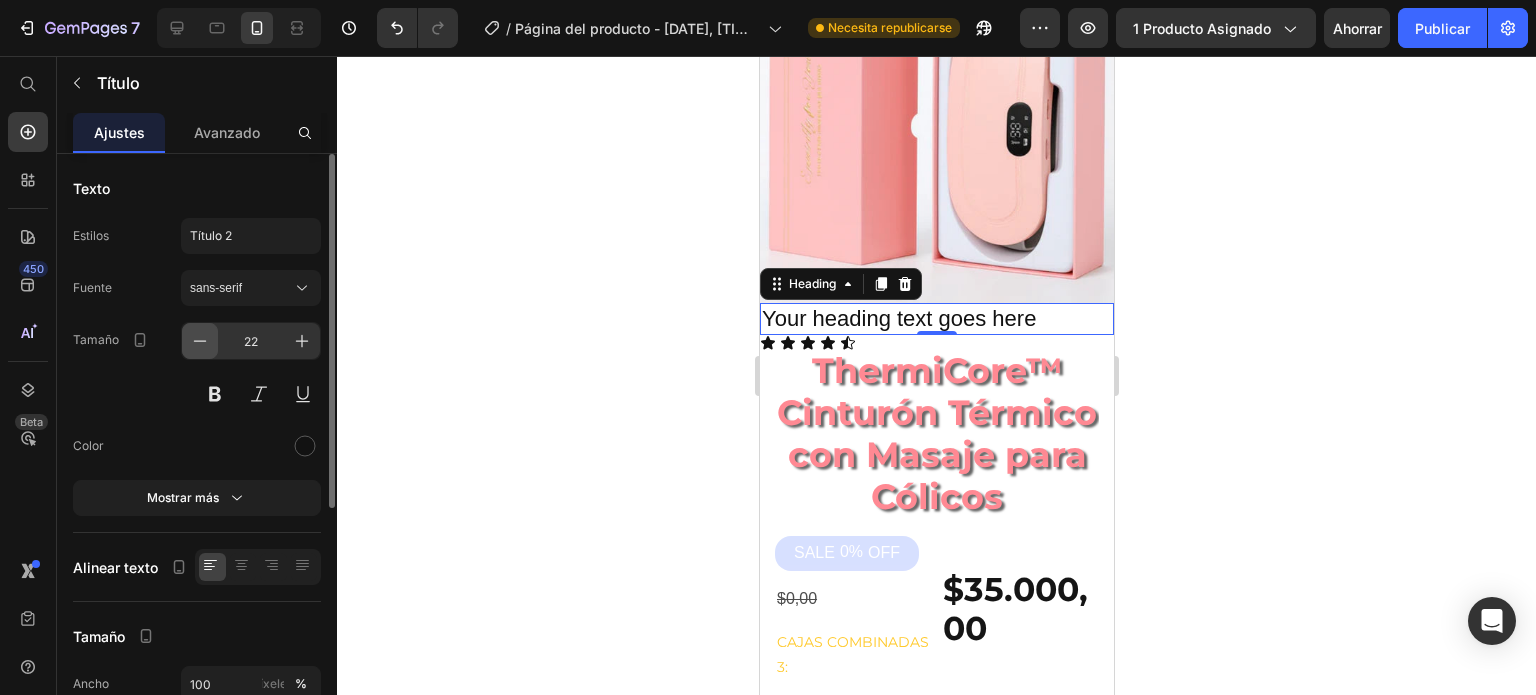 click 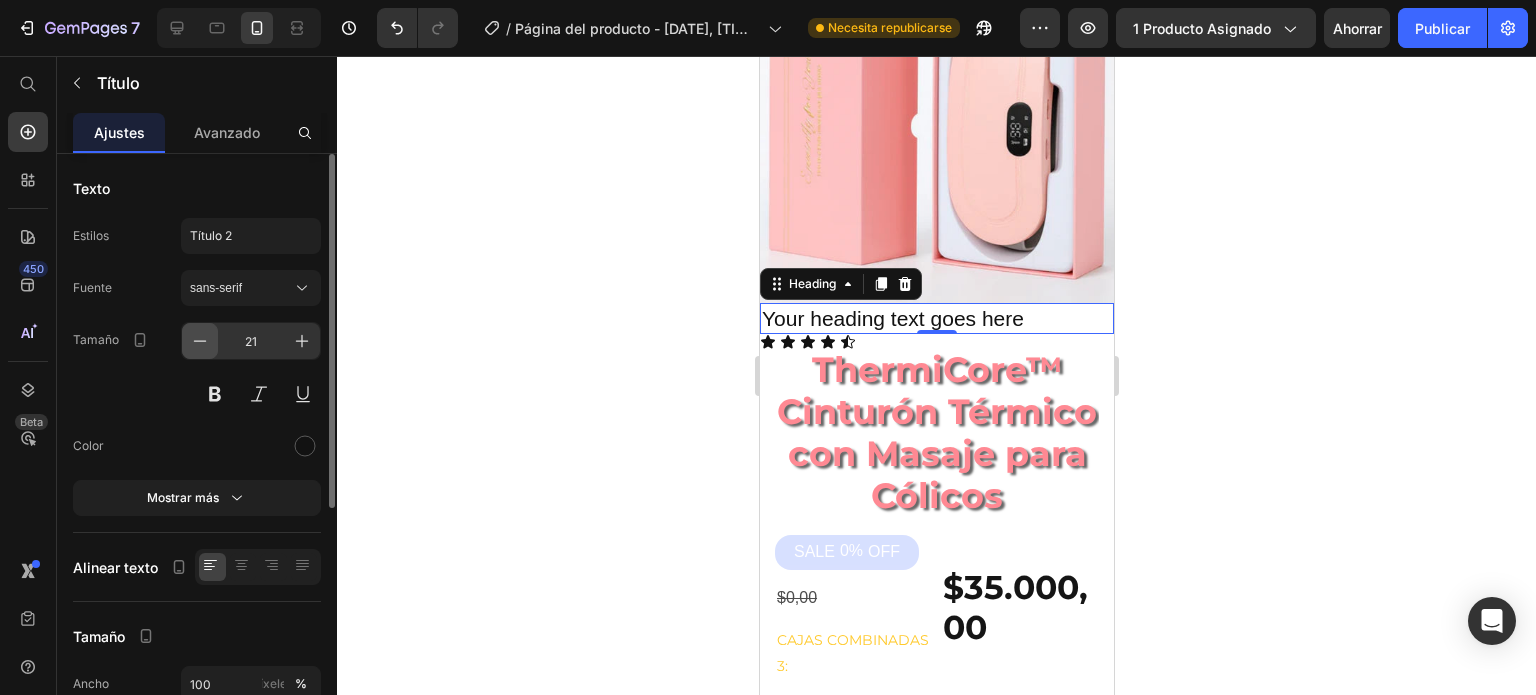 click 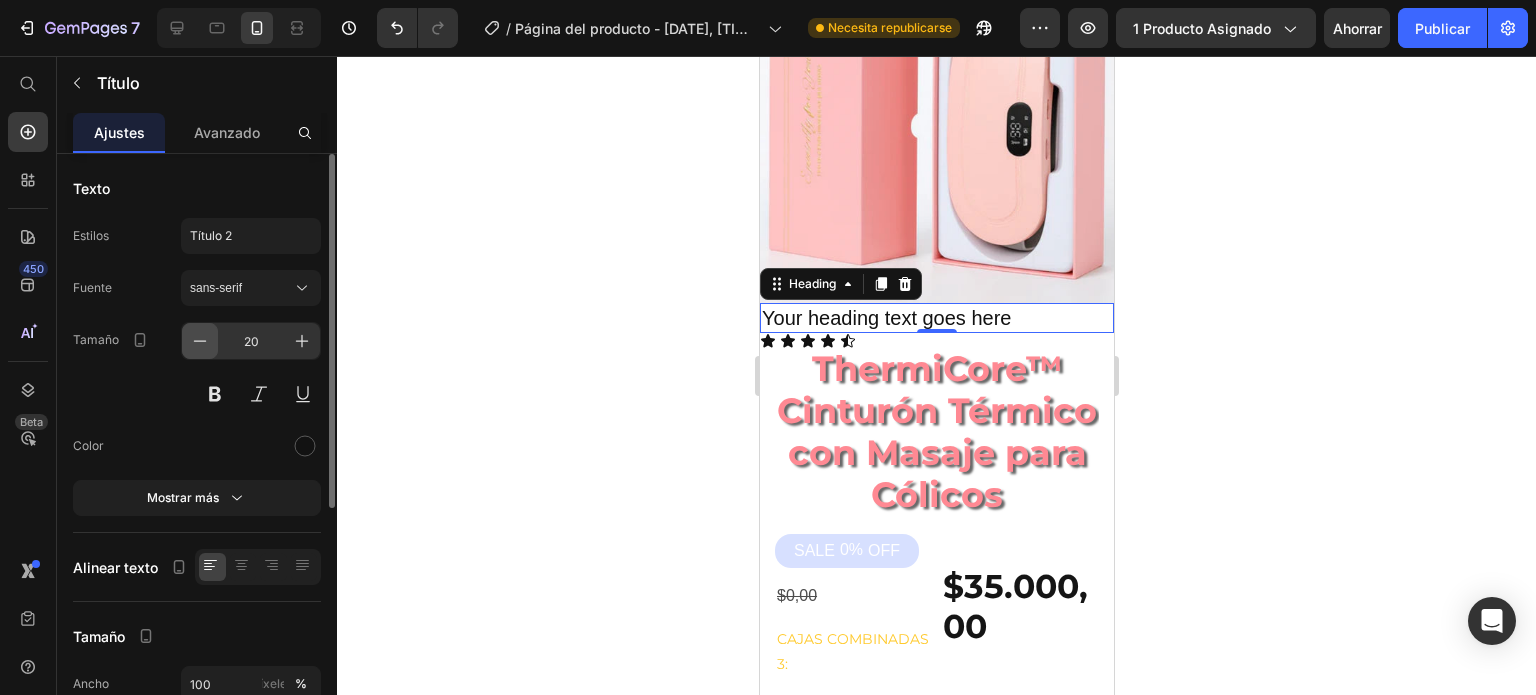click 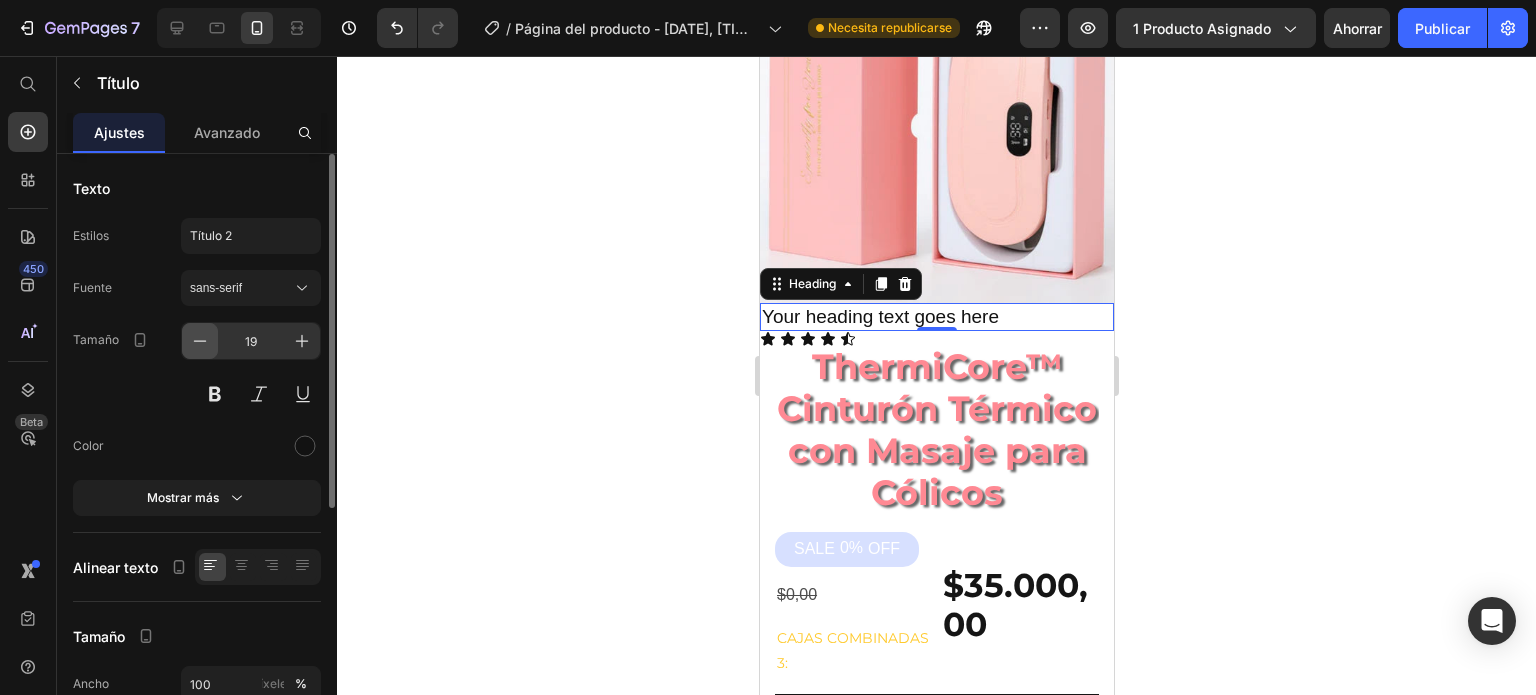 click 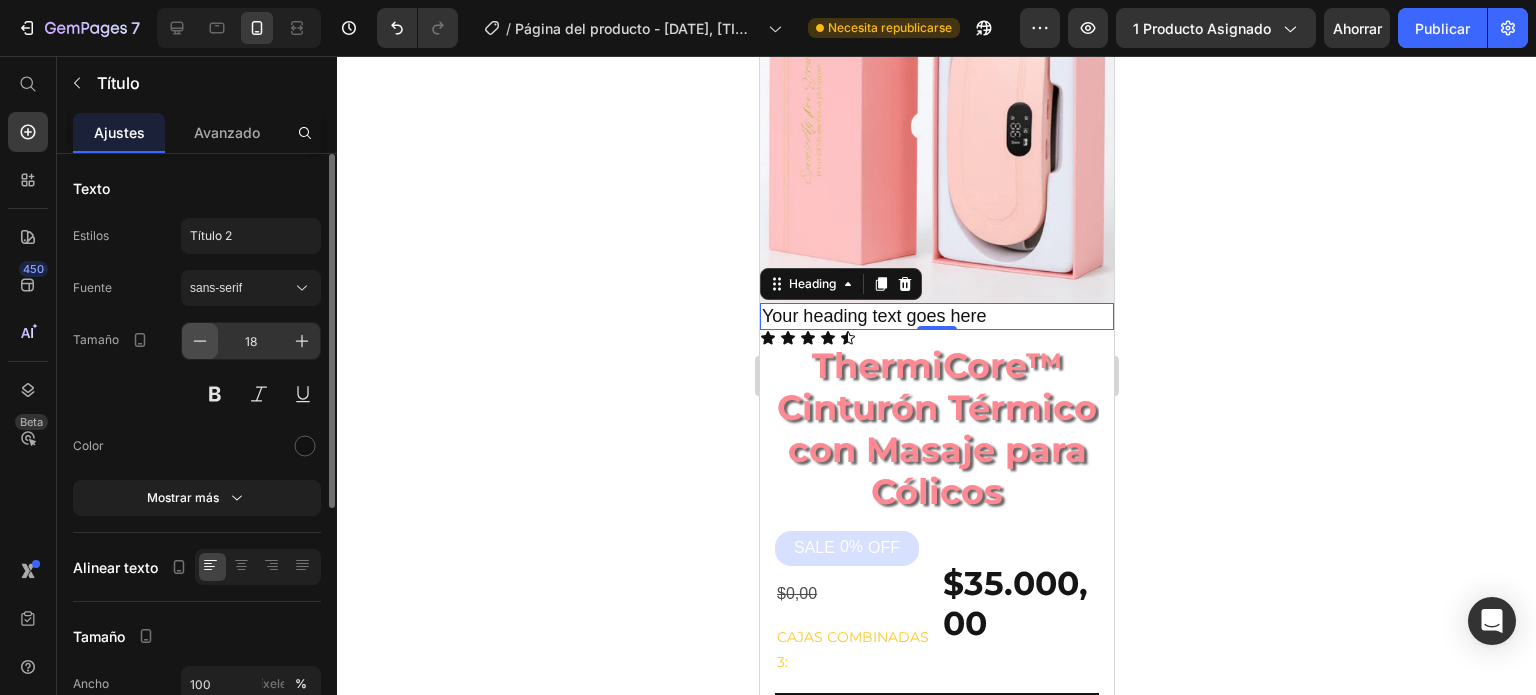 click 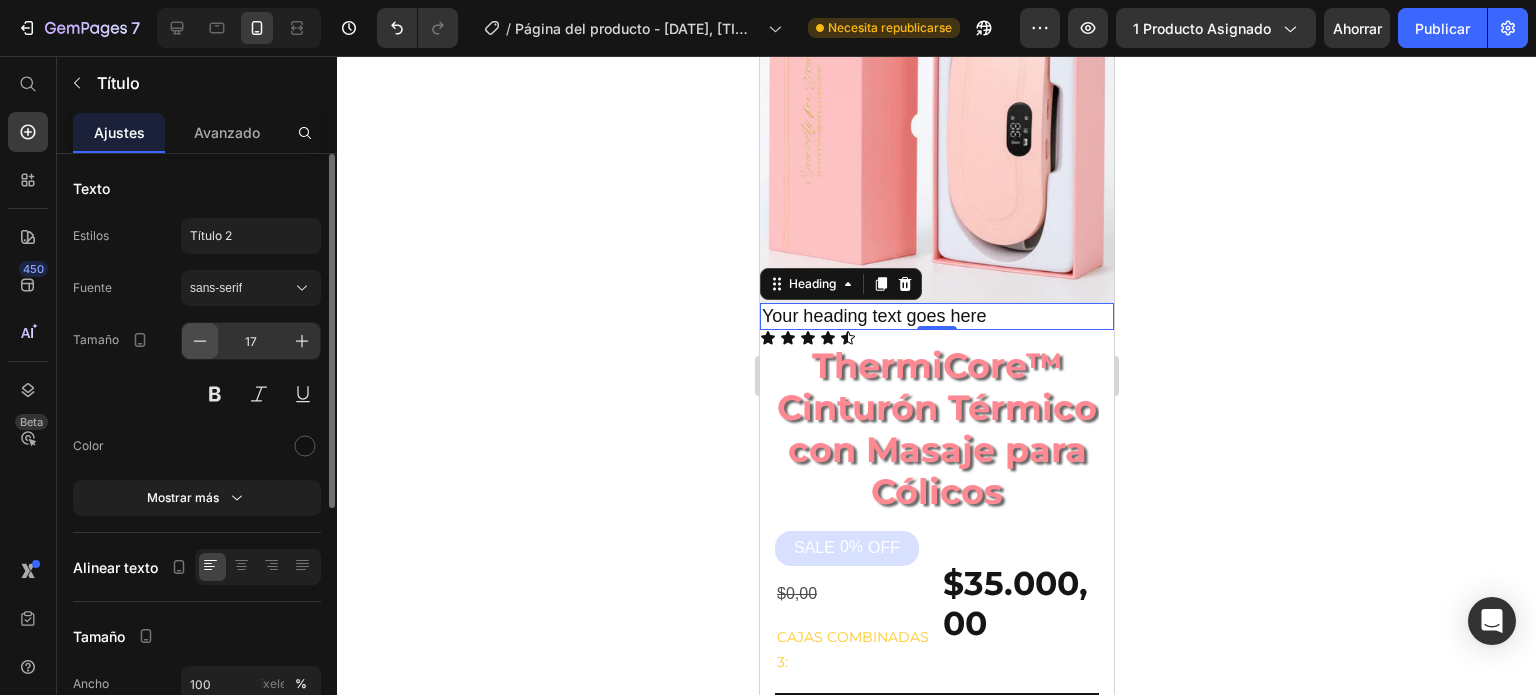 click 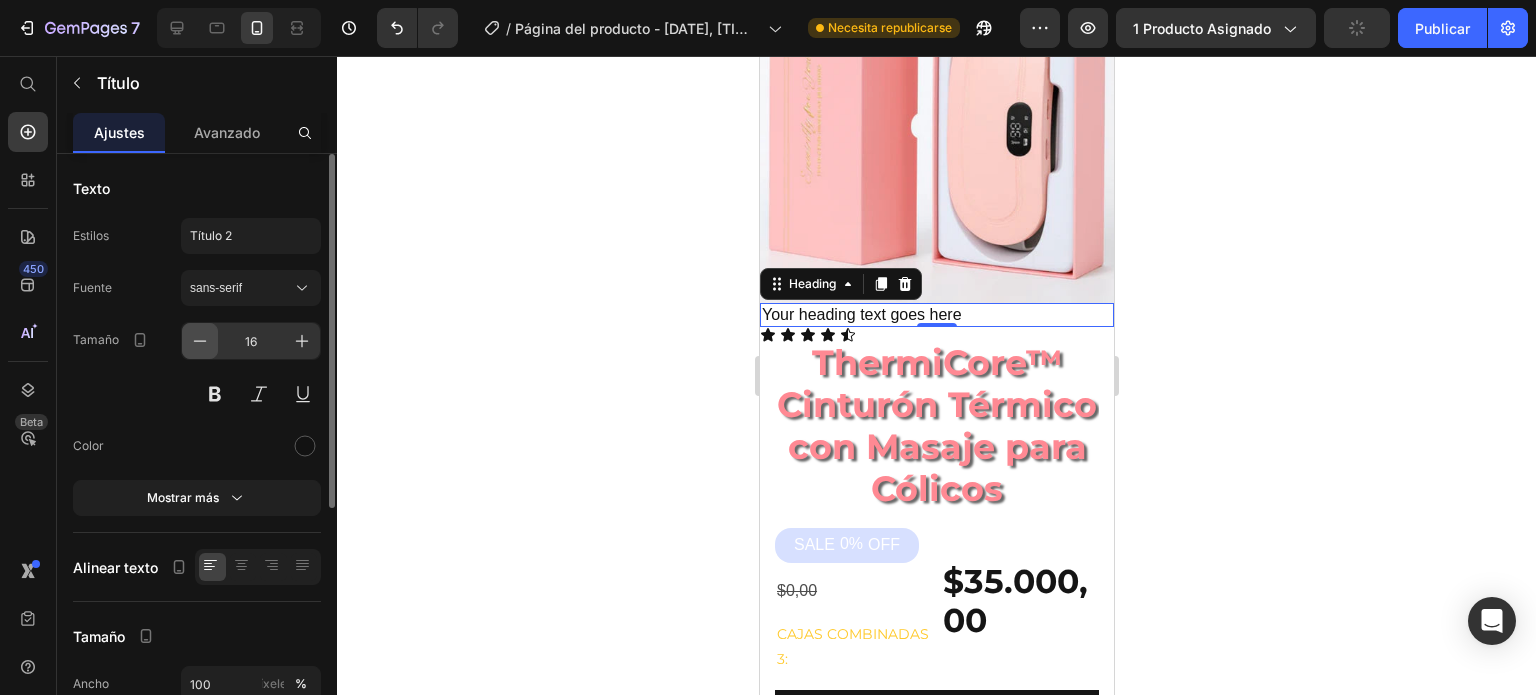 click 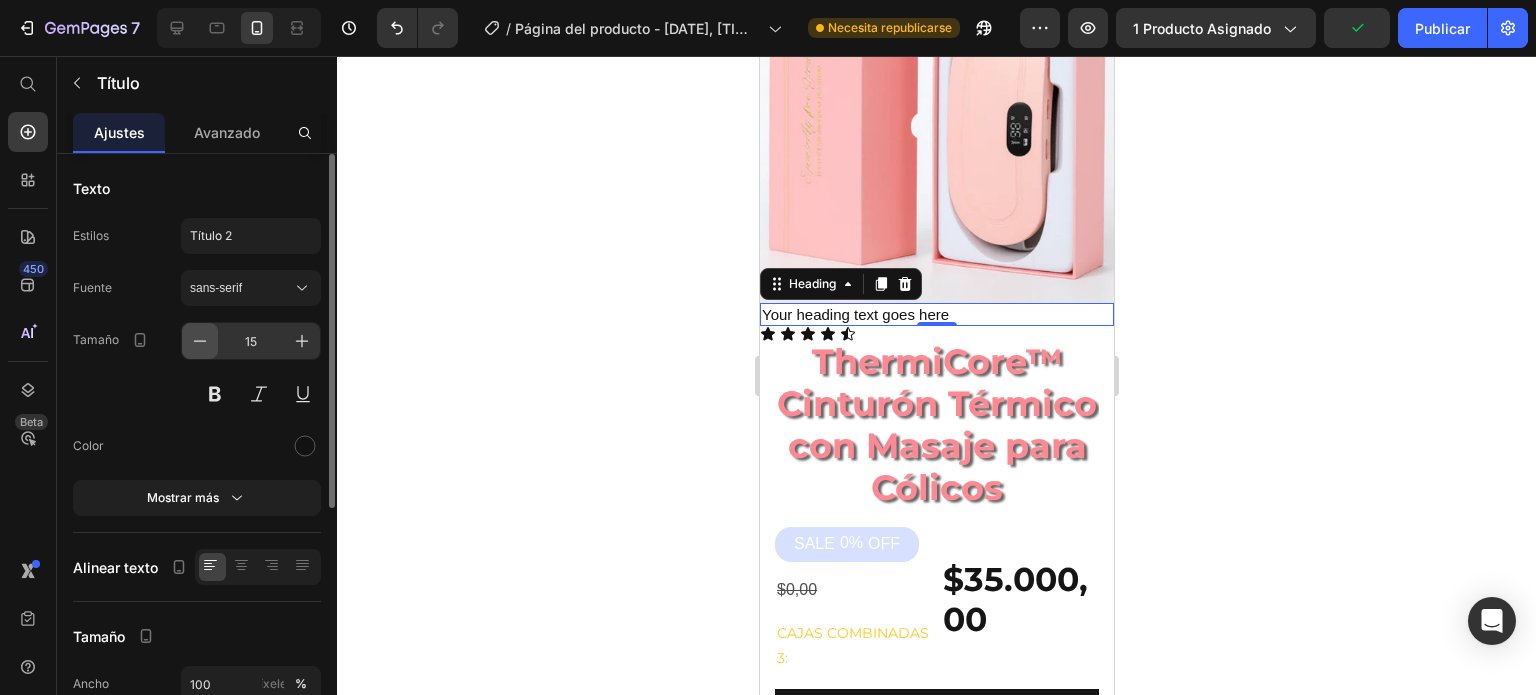 click 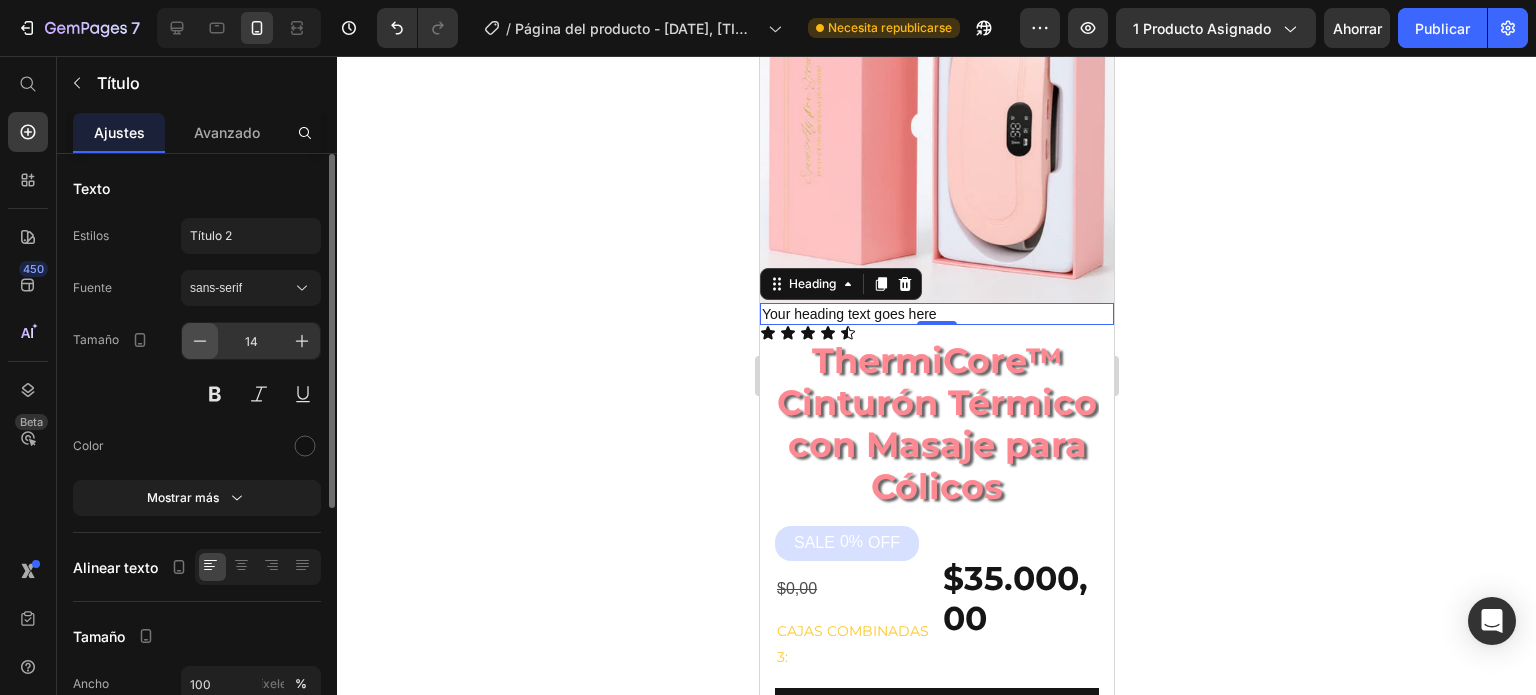 click 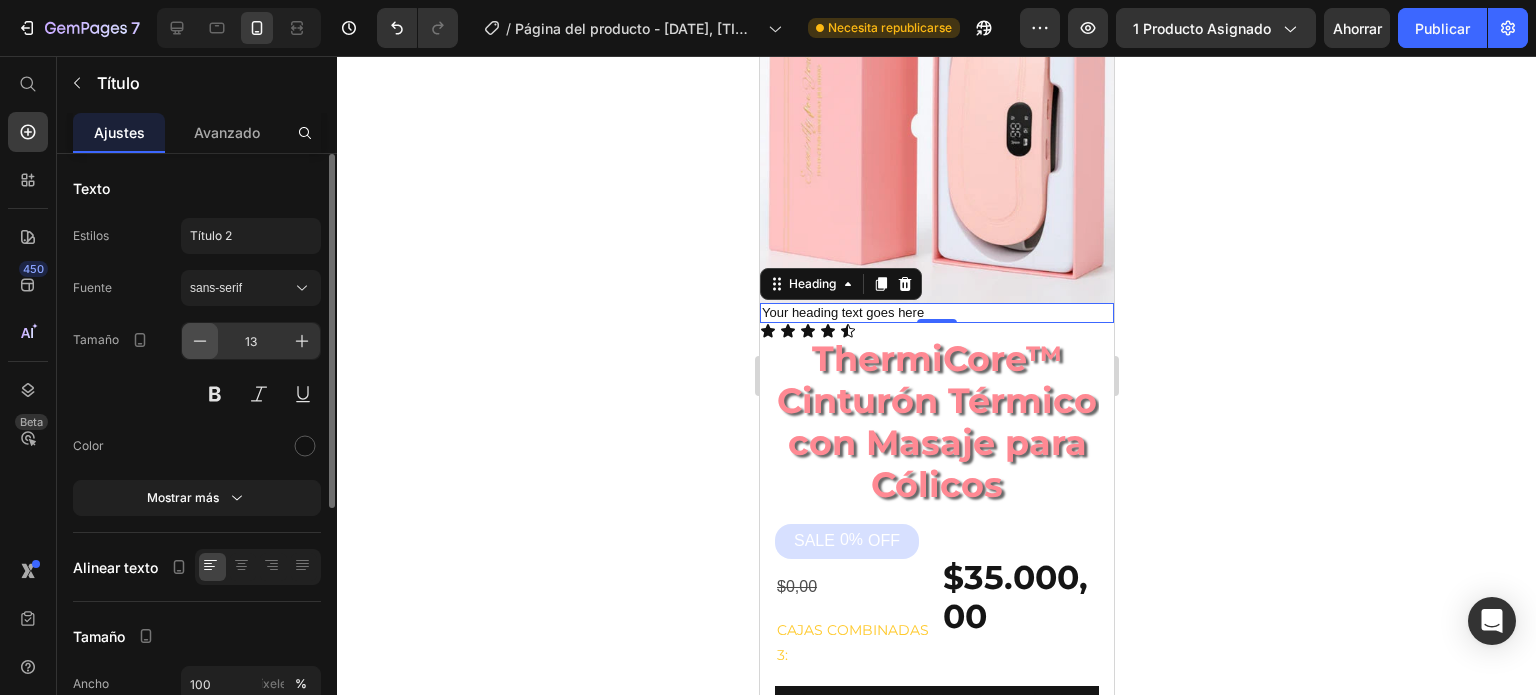 click 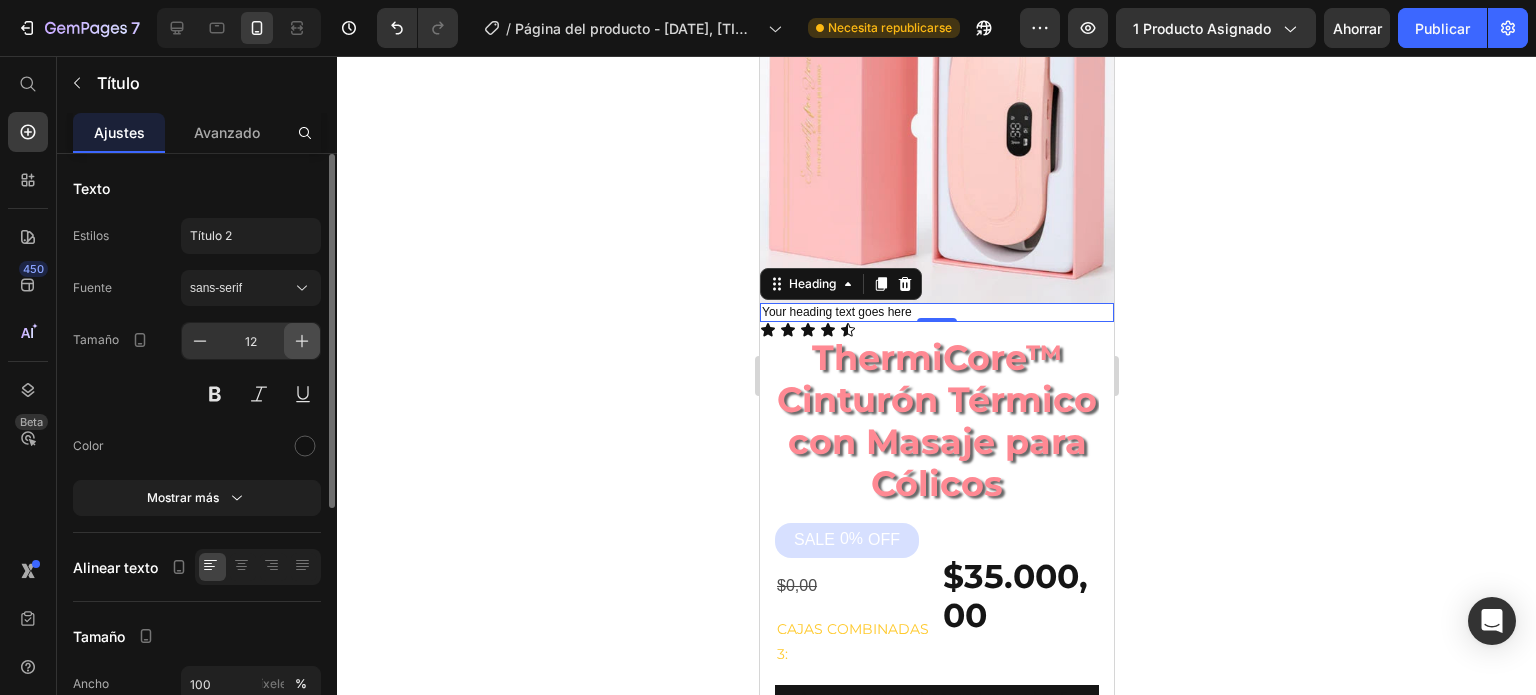 click 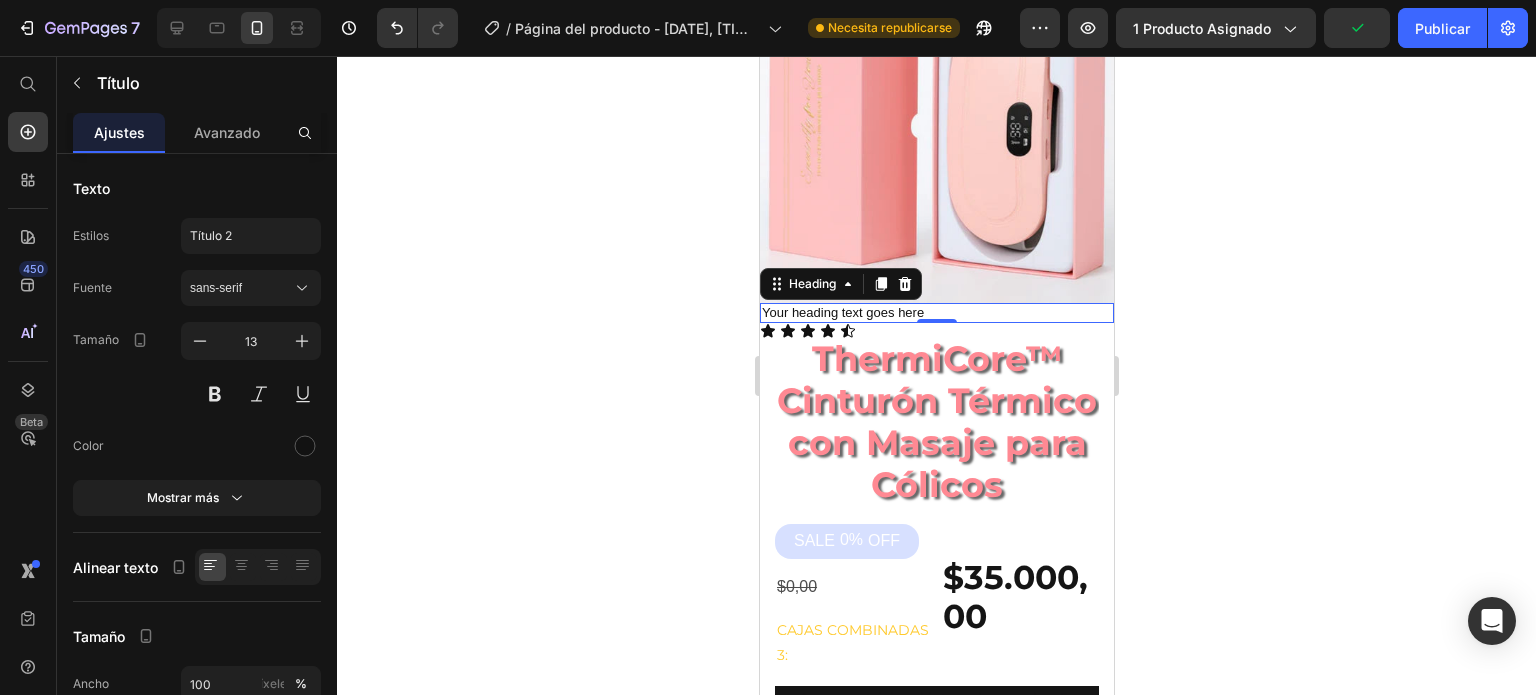 click on "Your heading text goes here" at bounding box center (936, 313) 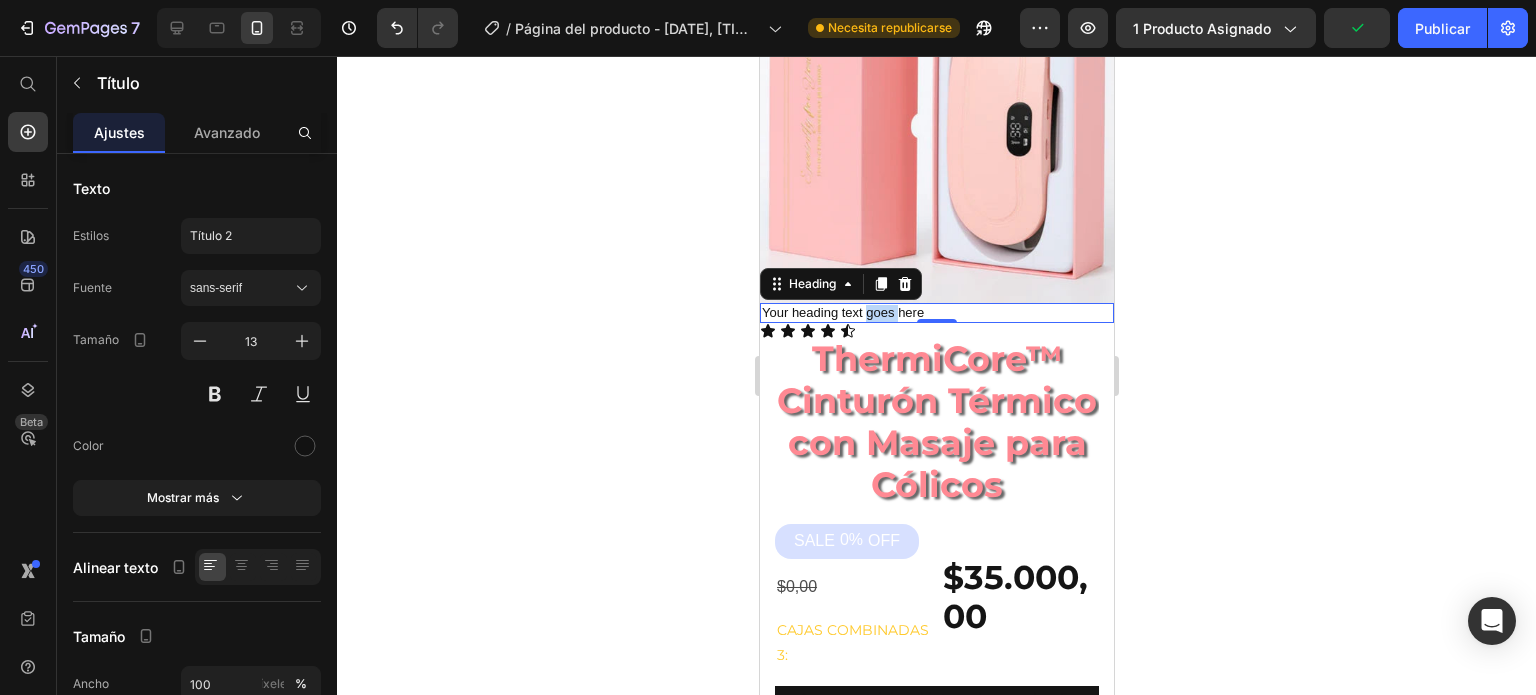 click on "Your heading text goes here" at bounding box center [936, 313] 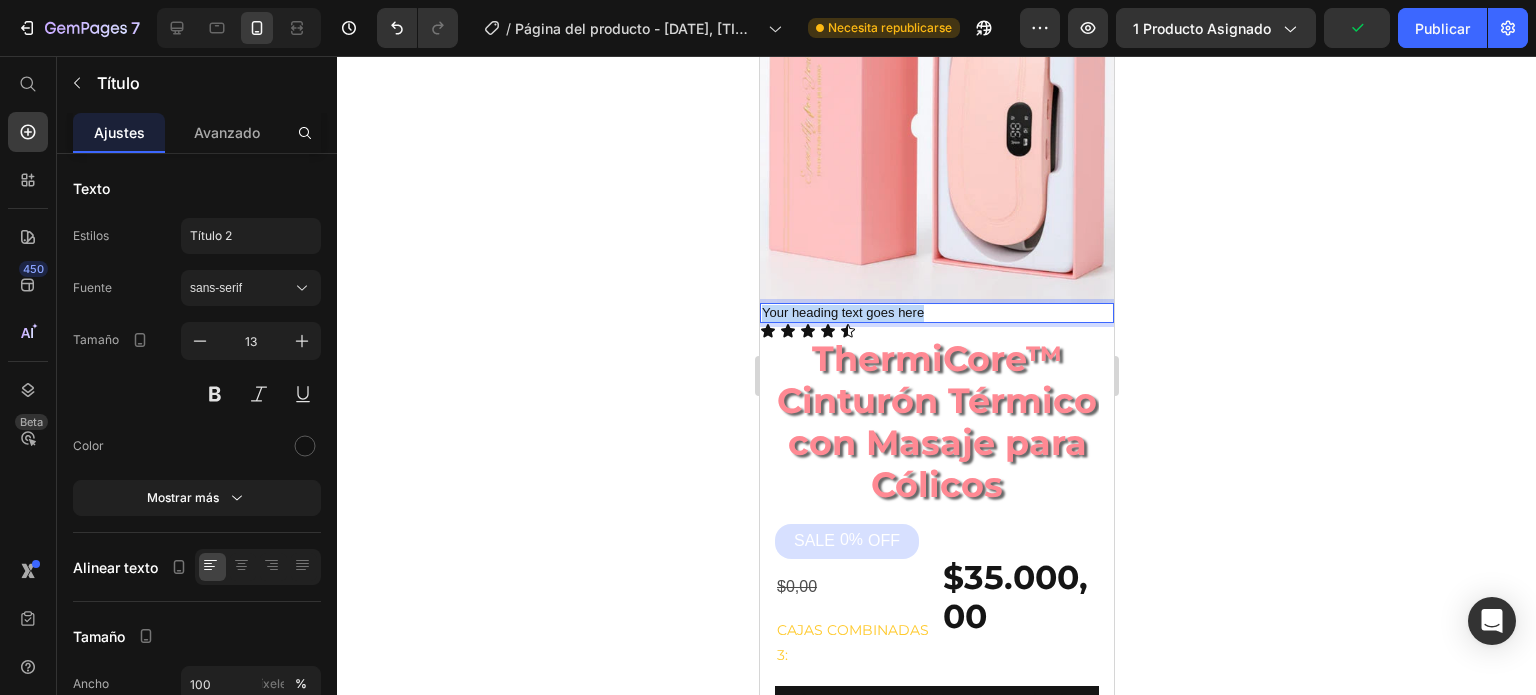 click on "Your heading text goes here" at bounding box center (936, 313) 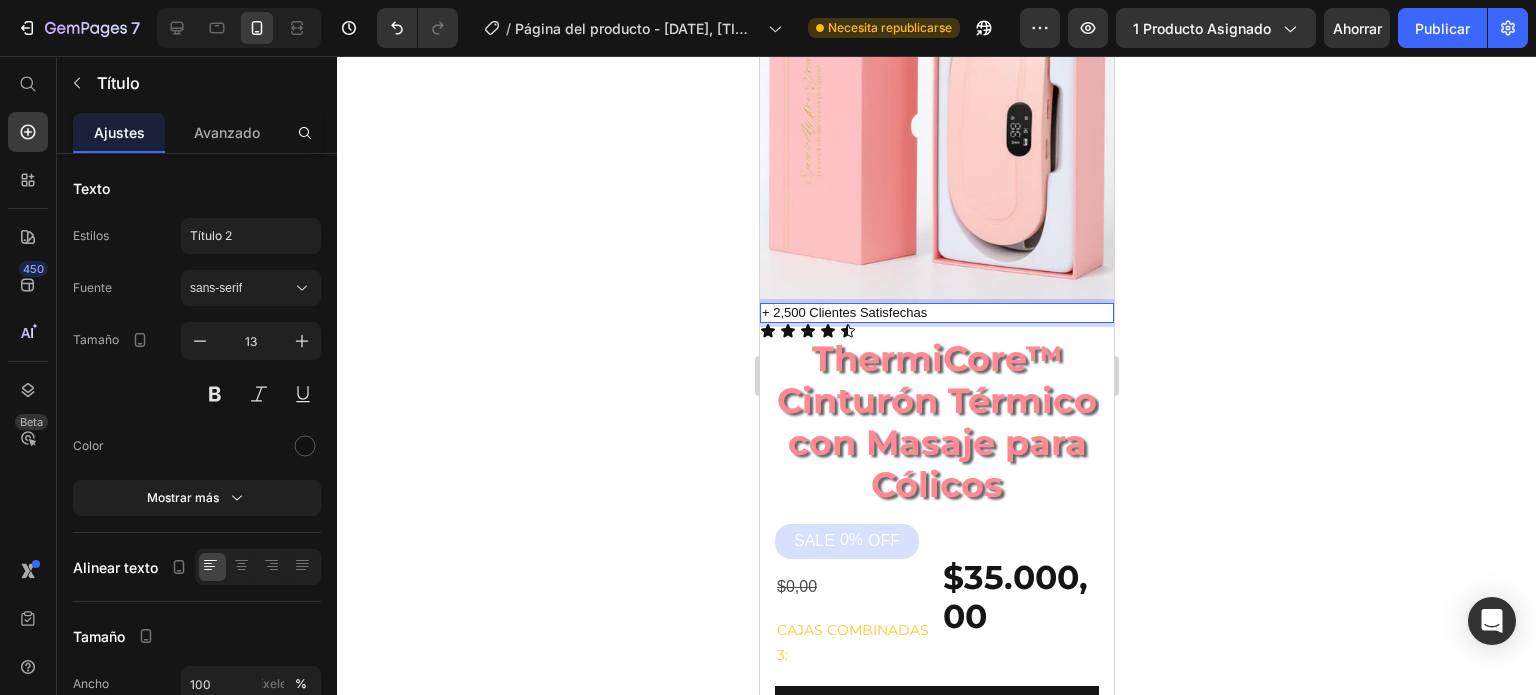 click 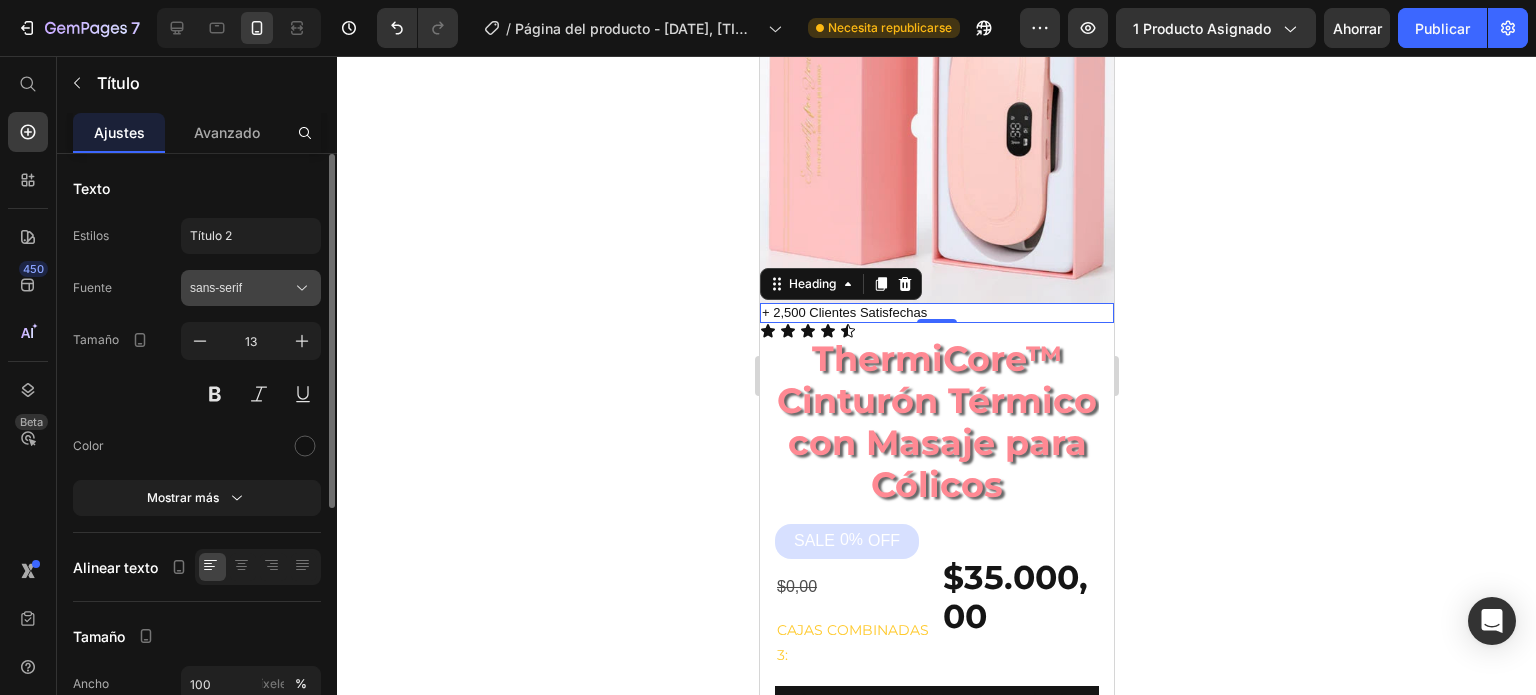 click 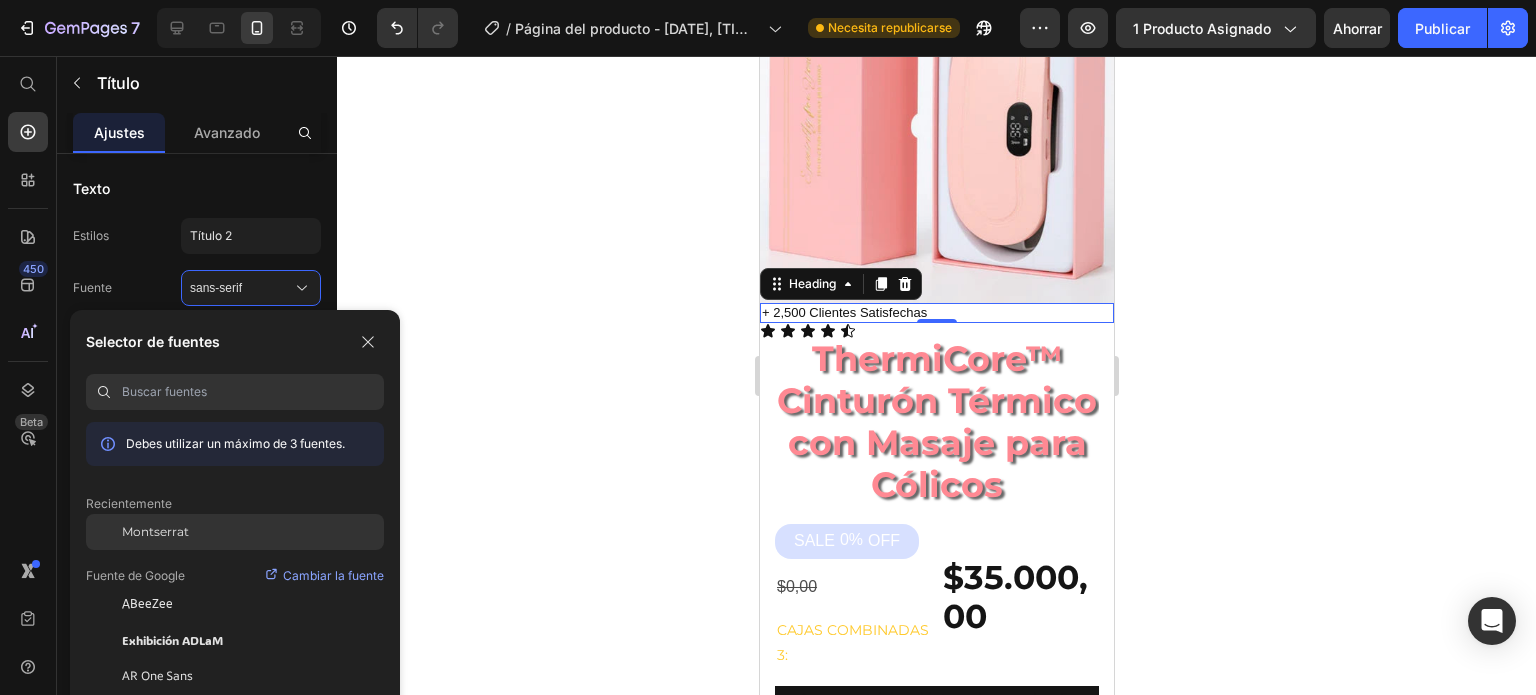click on "Montserrat" at bounding box center (155, 531) 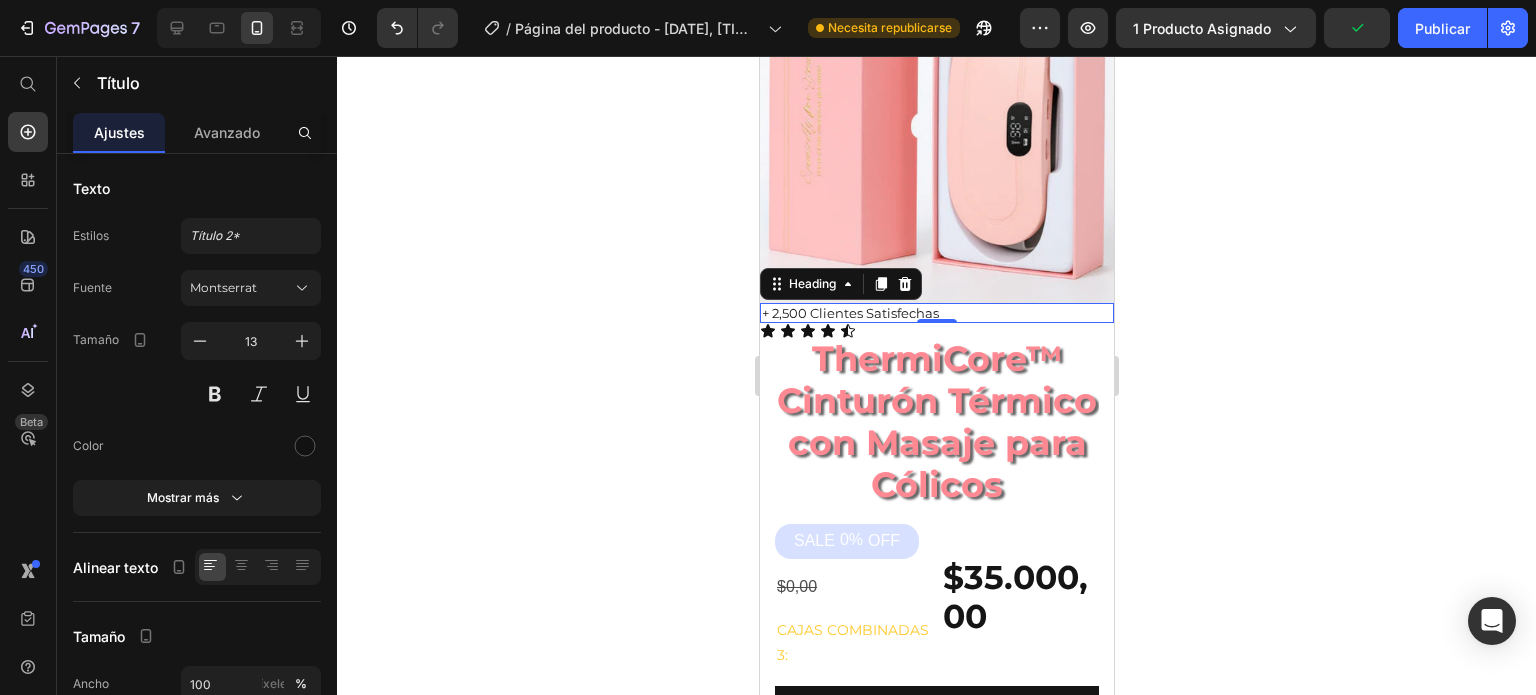 click 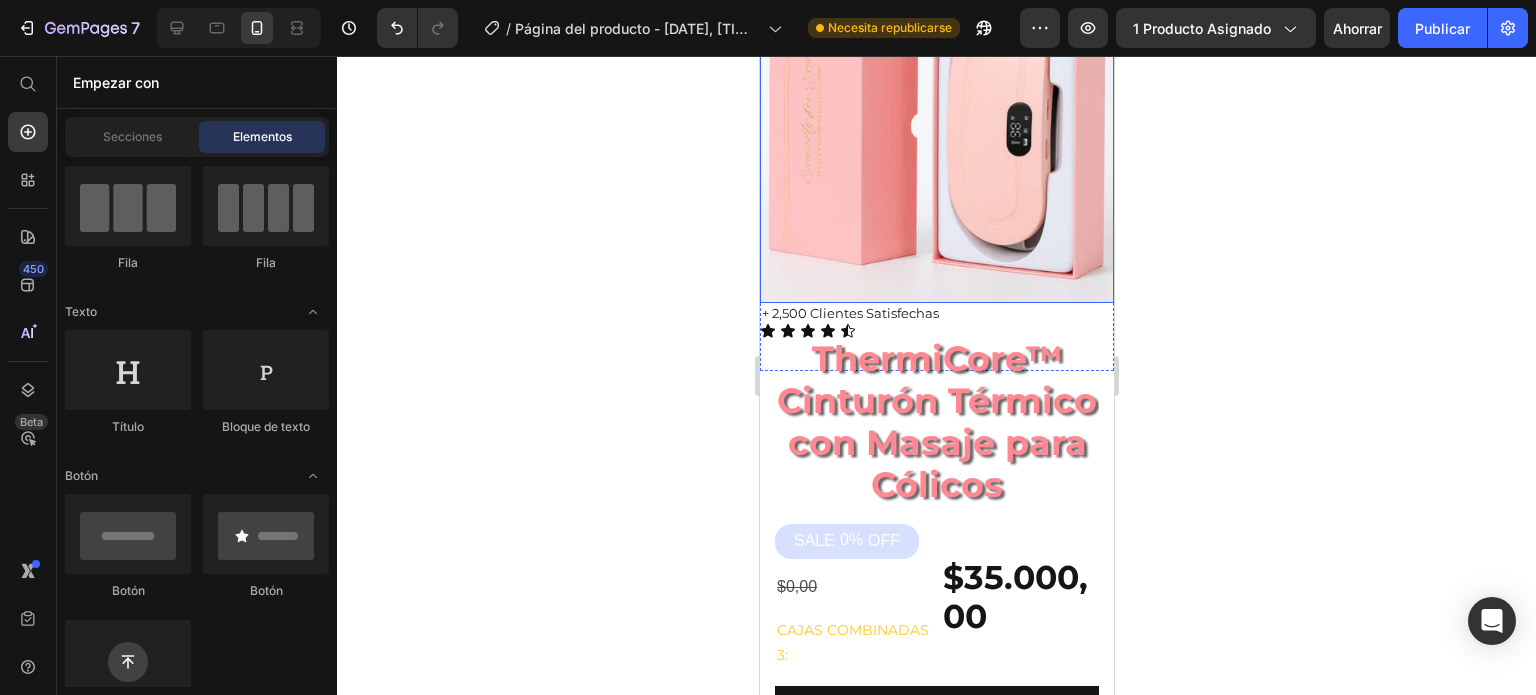 scroll, scrollTop: 0, scrollLeft: 0, axis: both 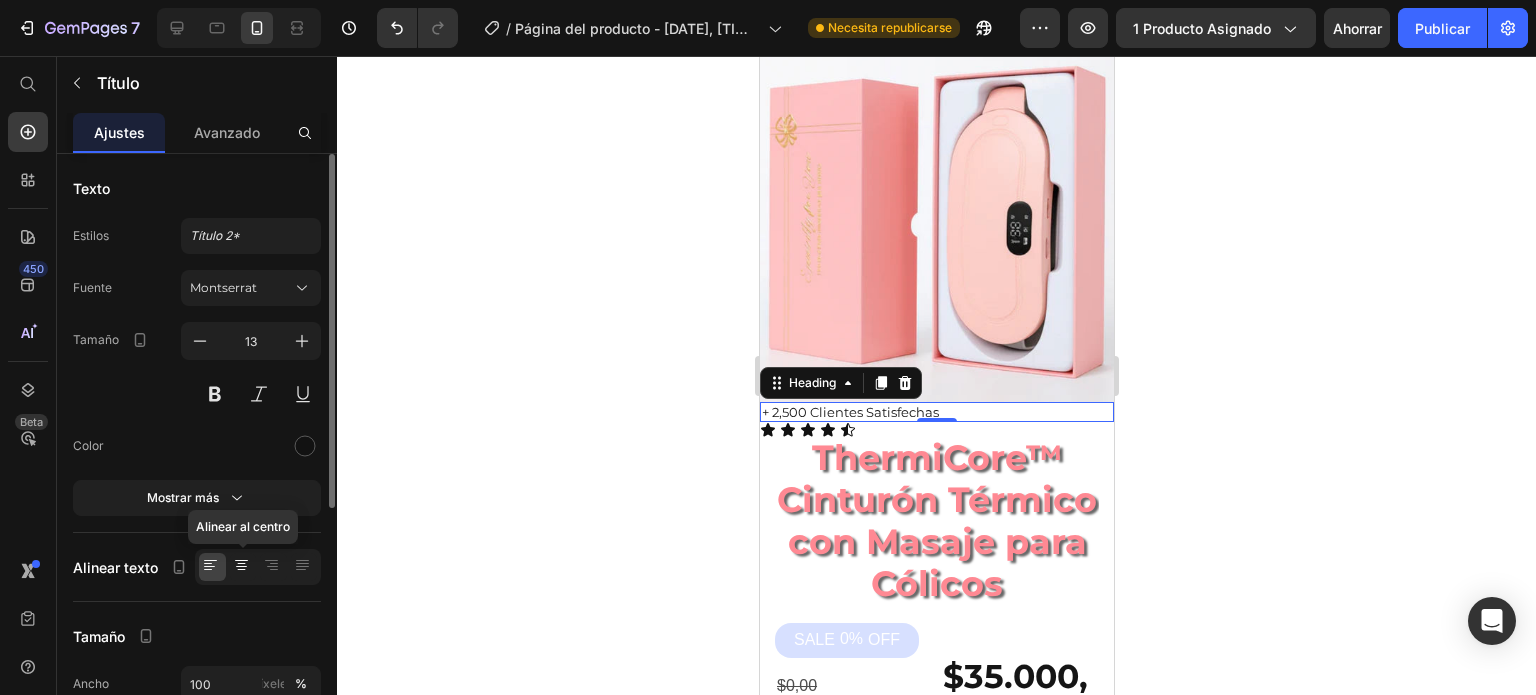 click 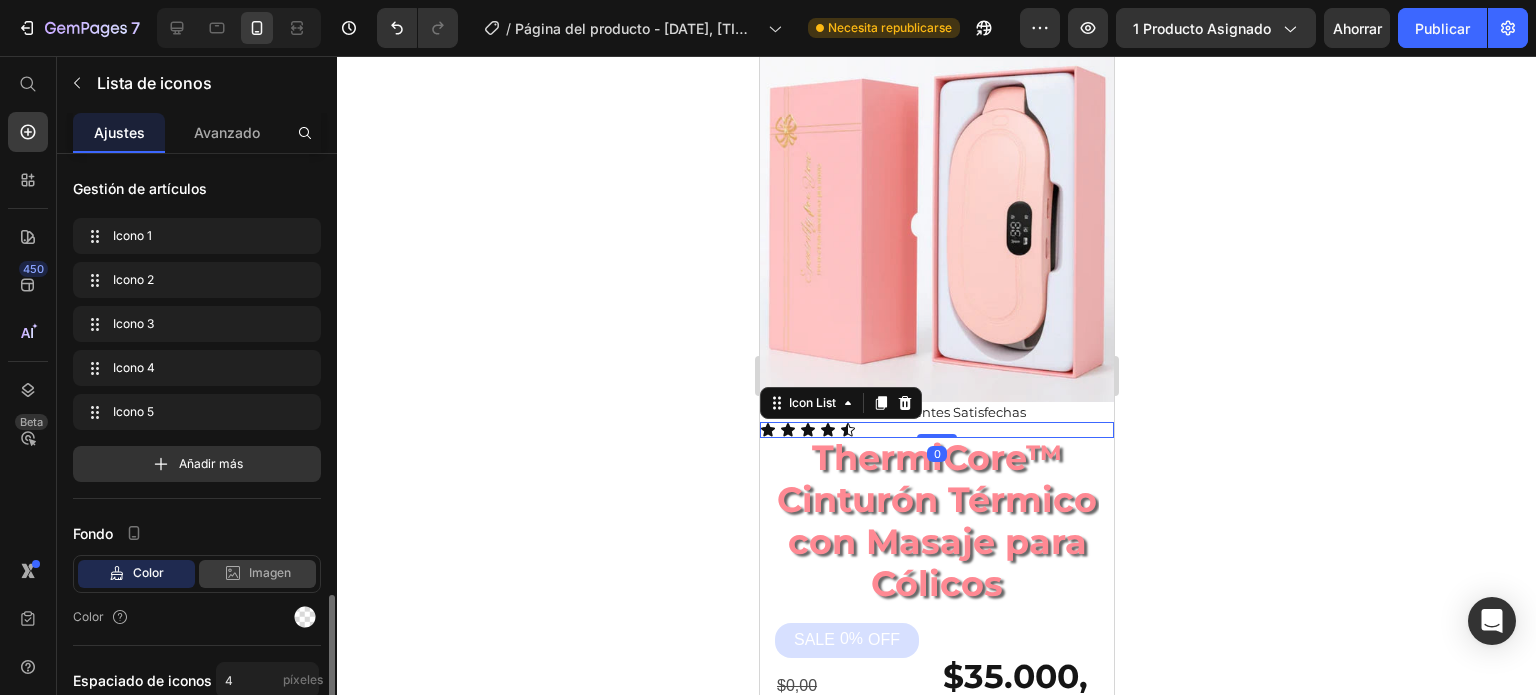 scroll, scrollTop: 260, scrollLeft: 0, axis: vertical 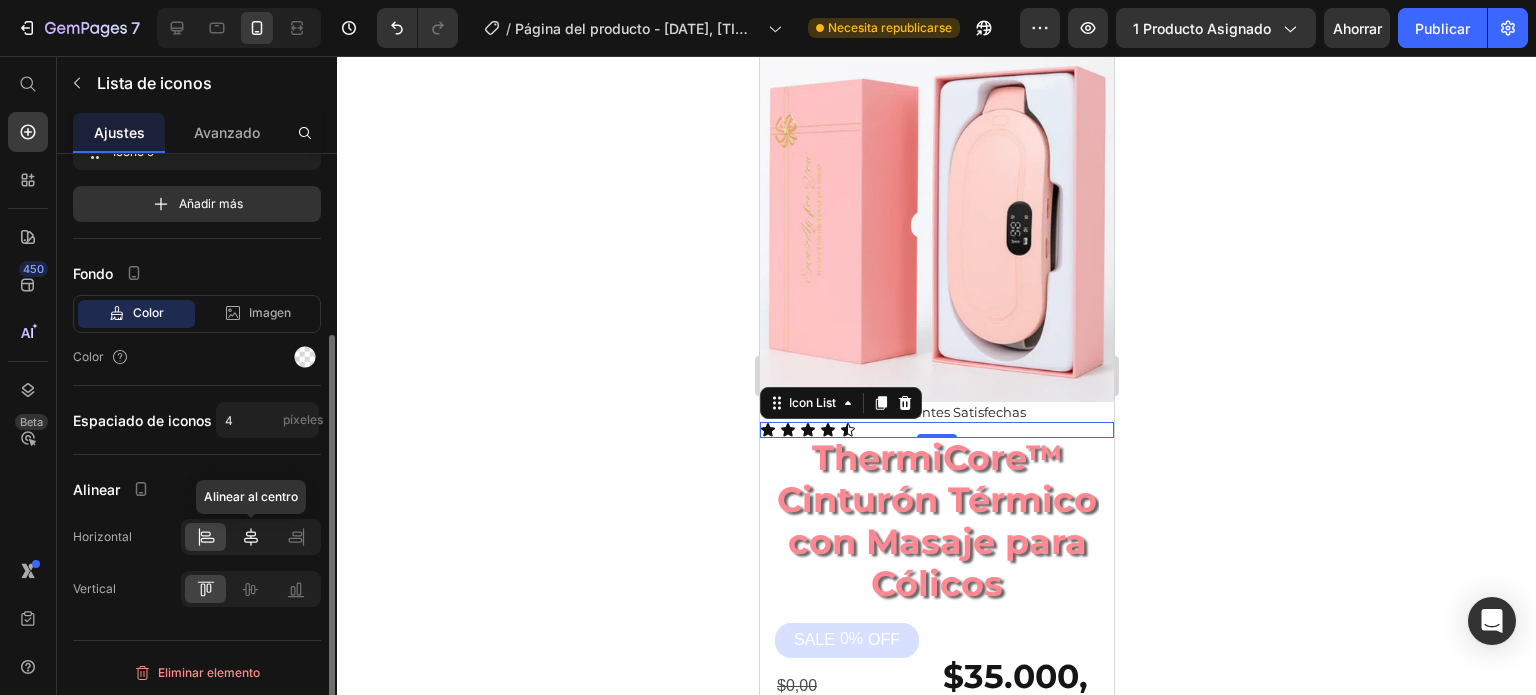 click 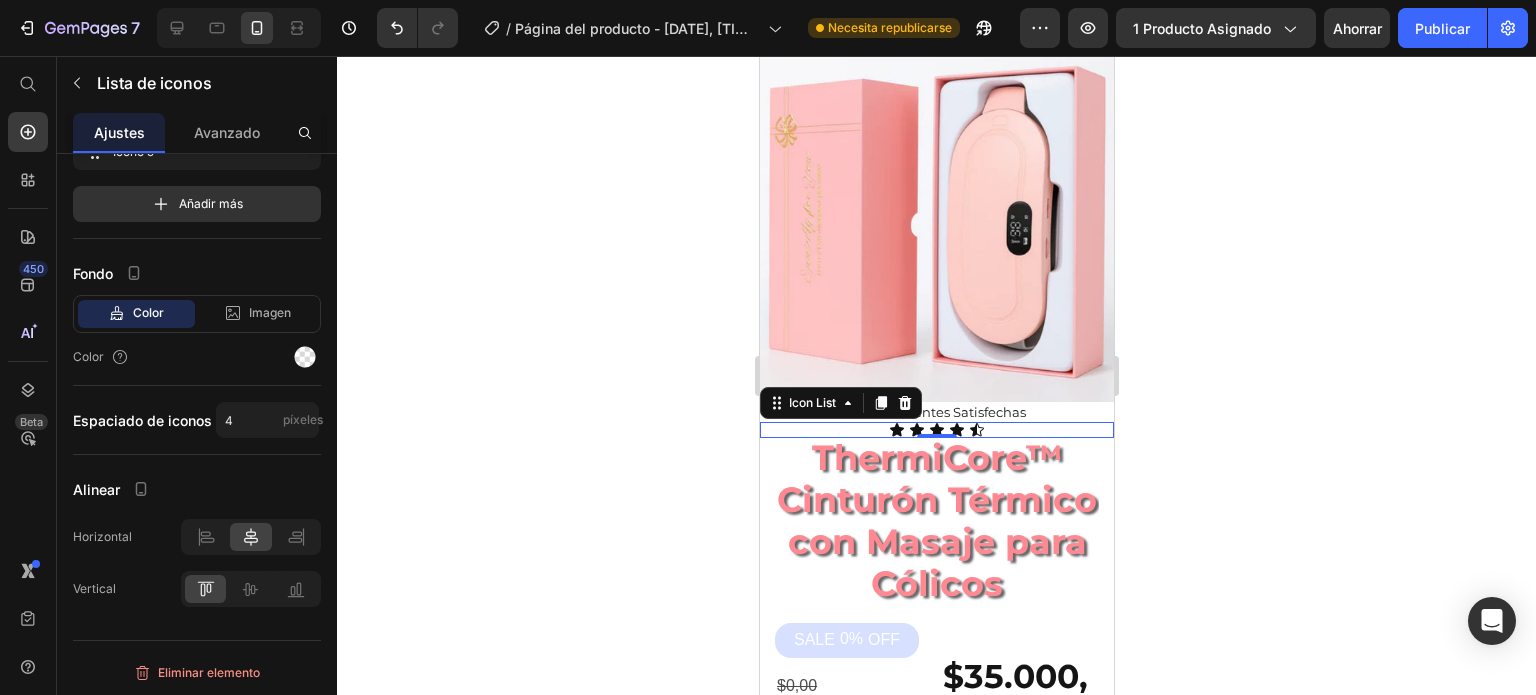 click 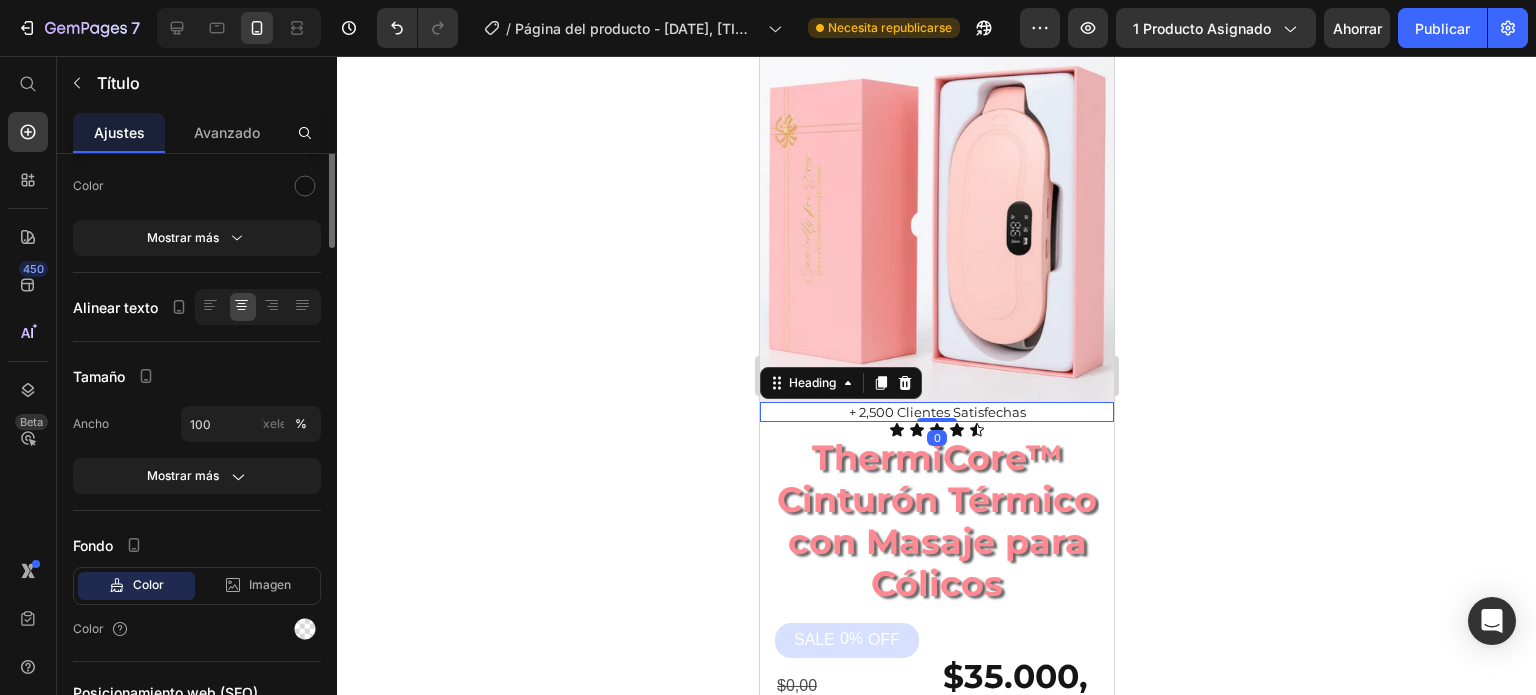 scroll, scrollTop: 0, scrollLeft: 0, axis: both 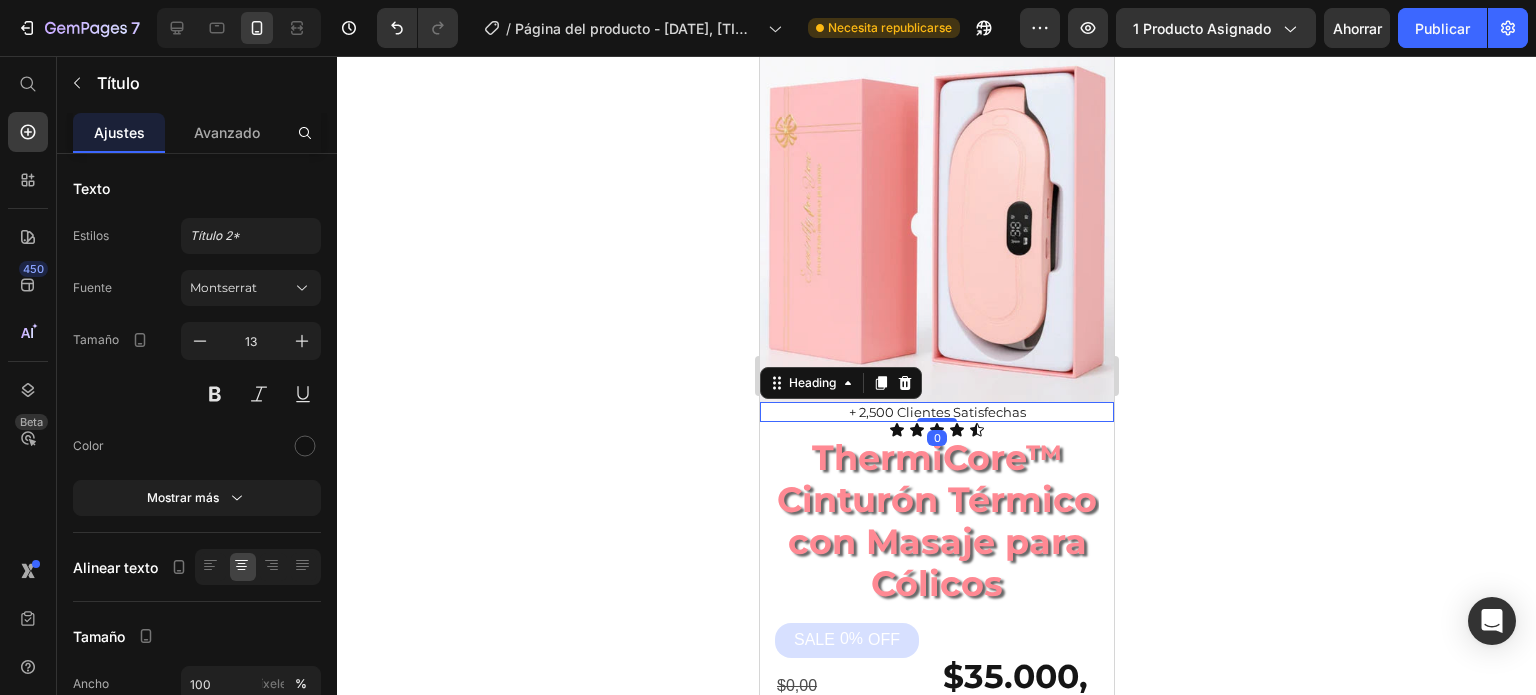 click 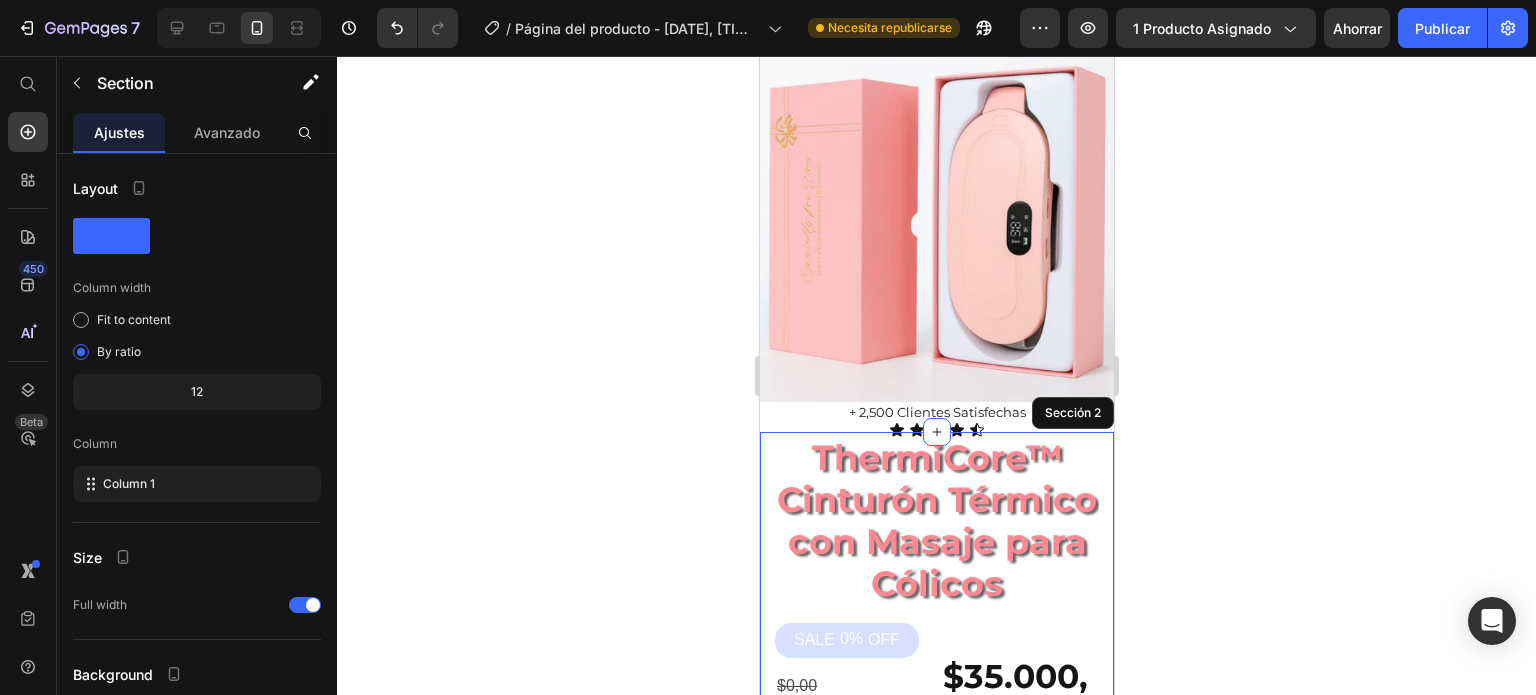 click on "ThermiCore™ Cinturón Térmico con Masaje para Cólicos Título del producto SALE 0% OFF Discount Tag $0,00 Product Price Cajas combinadas 3: Bloque de texto $35.000,00 Precio del producto Fila       Icono Apoyo nutricional integral que cubre 5 áreas críticas de la salud Bloque de texto       Icono Sin gluten ni lácteos, paleo, keto y apto para veganos. Bloque de texto       Icono Fabricado con certificación de Buenas Prácticas de Fabricación (GMP) Bloque de texto Lista de iconos Order It Now Botón del carrito de productos         Icono Garantía de devolución de dinero de 60 días Bloque de texto Fila Imagen
Soltar elemento aquí Fila Producto Sección 2" at bounding box center [936, 956] 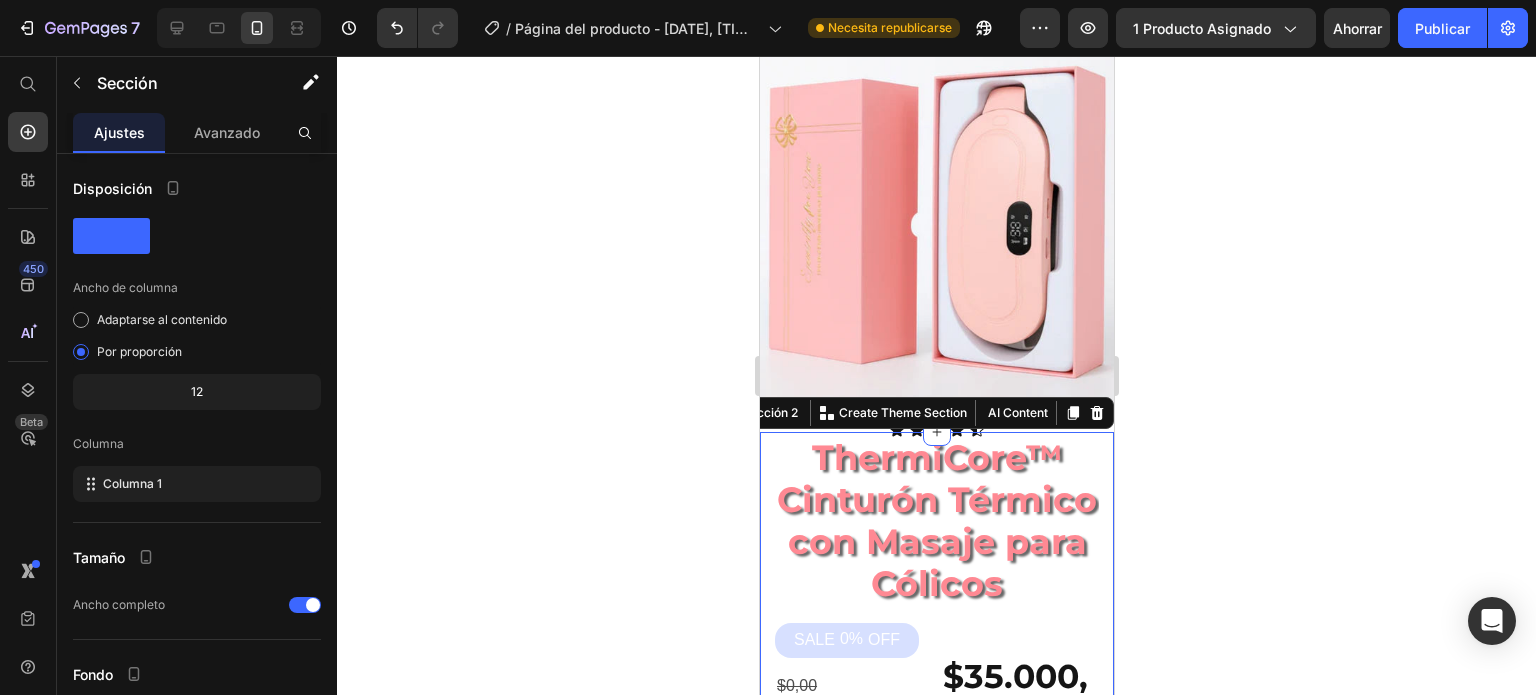 click 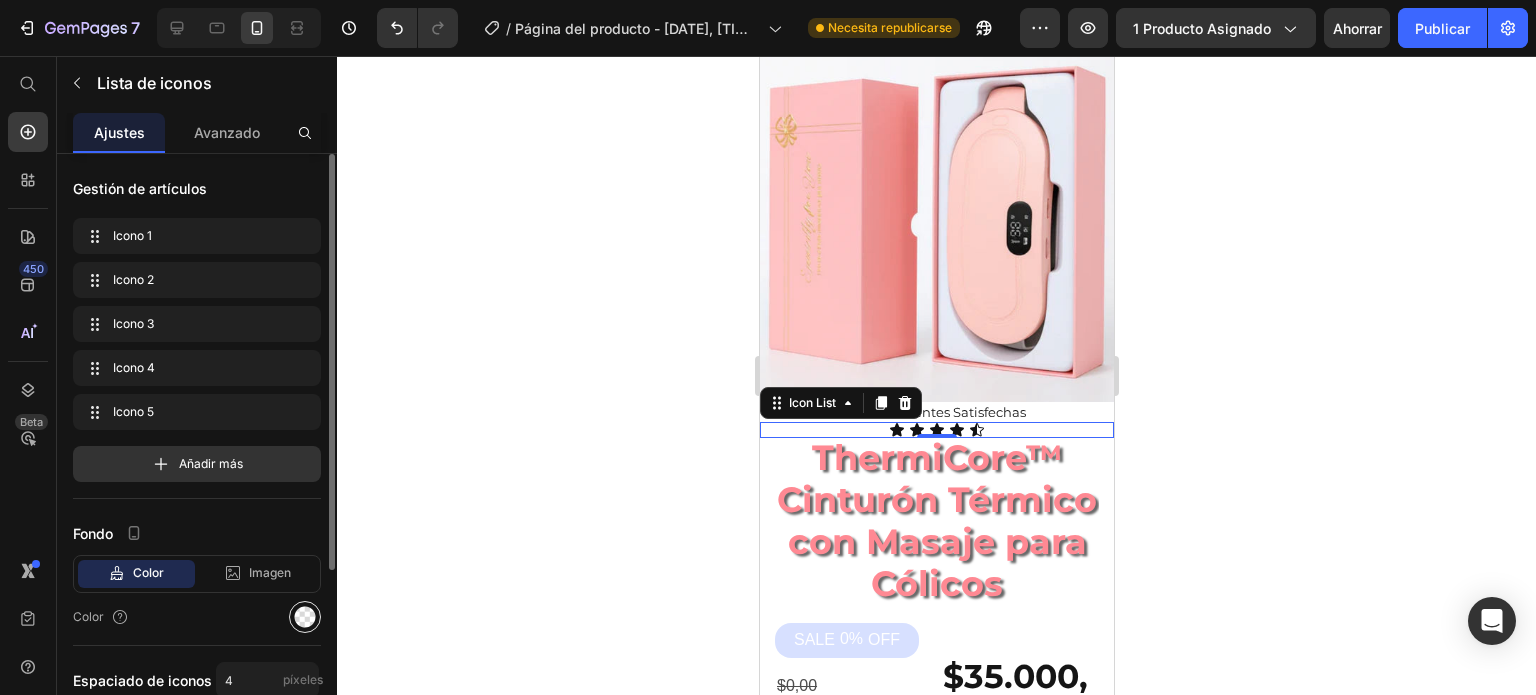 click at bounding box center [305, 617] 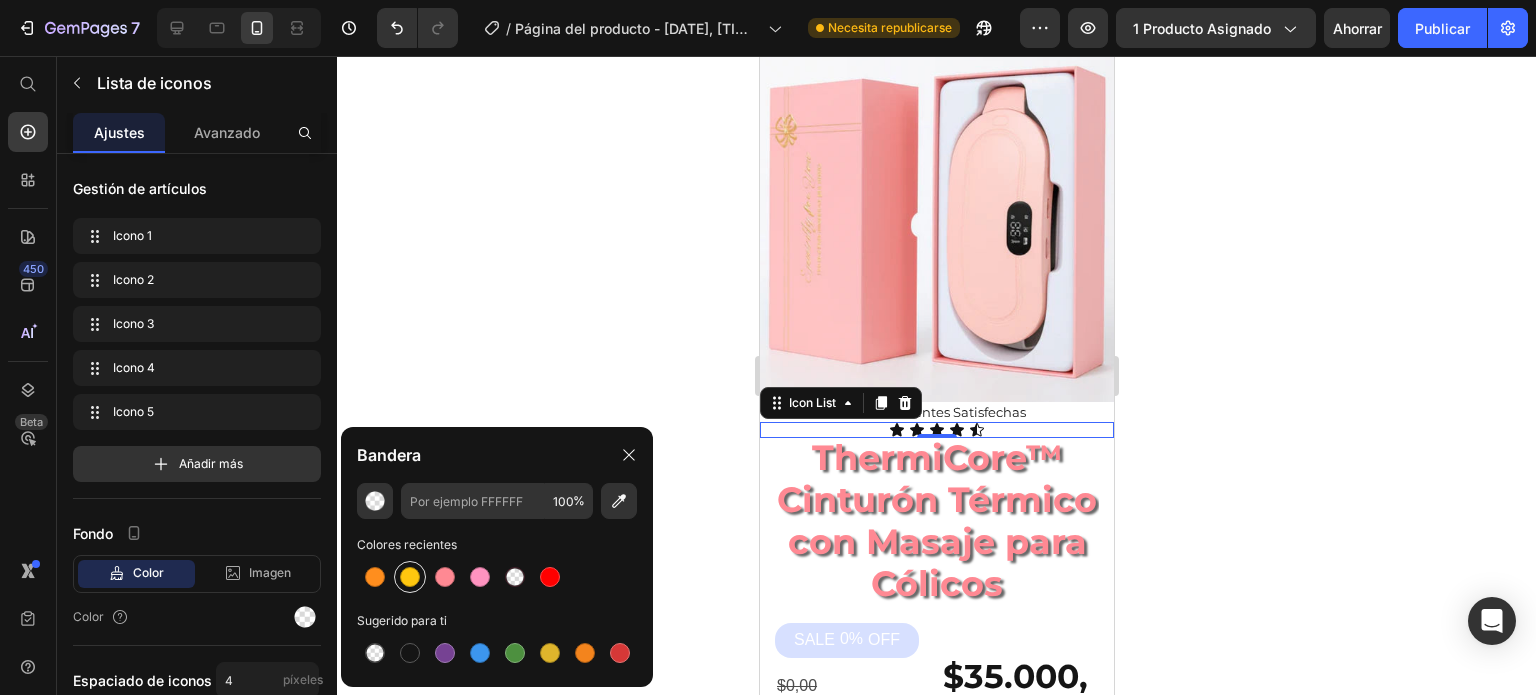 click at bounding box center [410, 577] 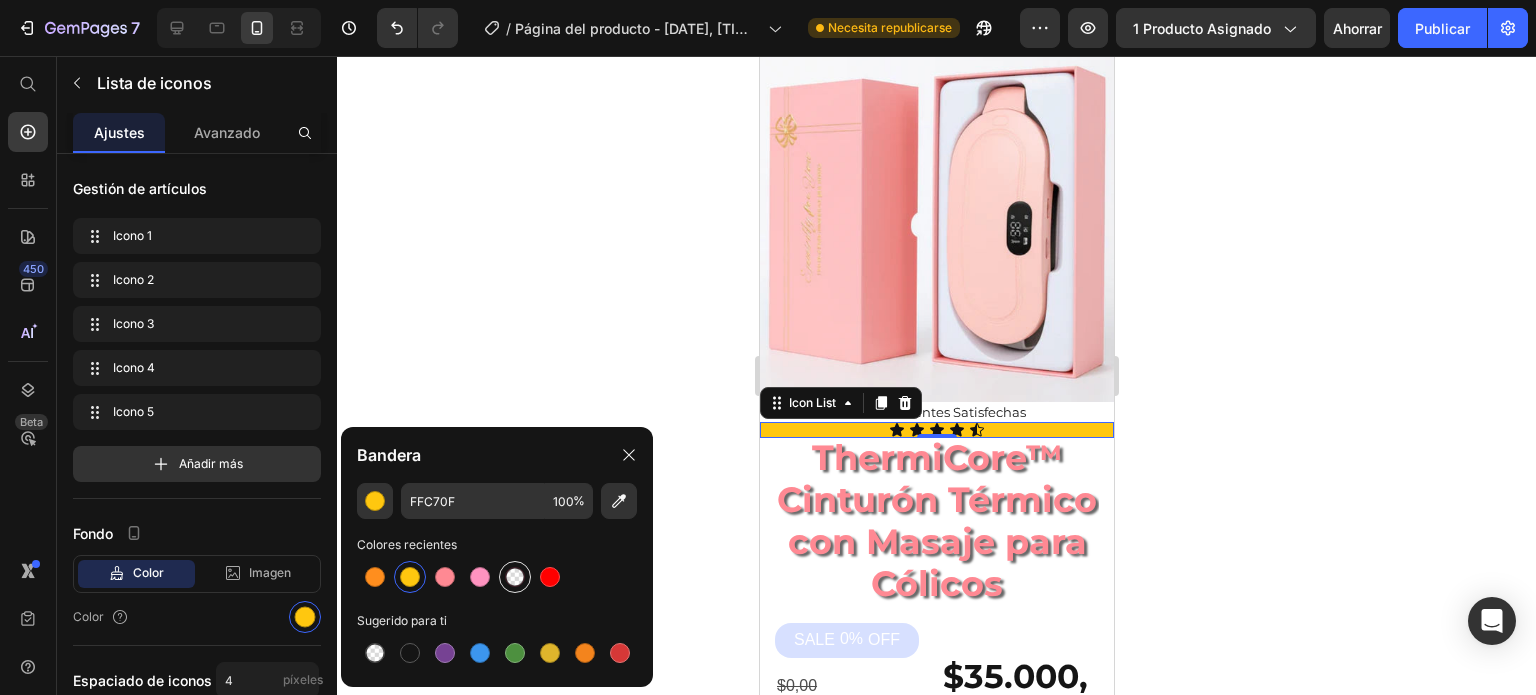 click at bounding box center (515, 577) 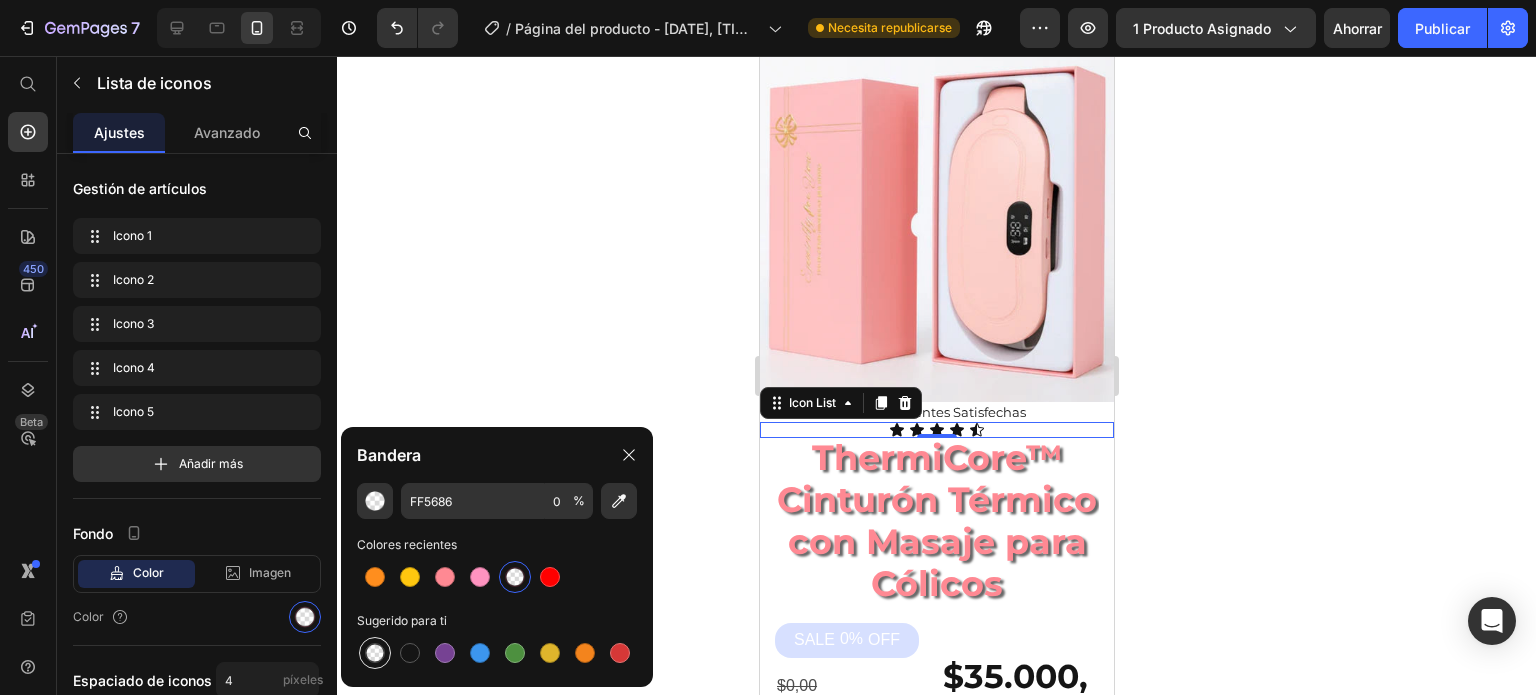 click at bounding box center (375, 653) 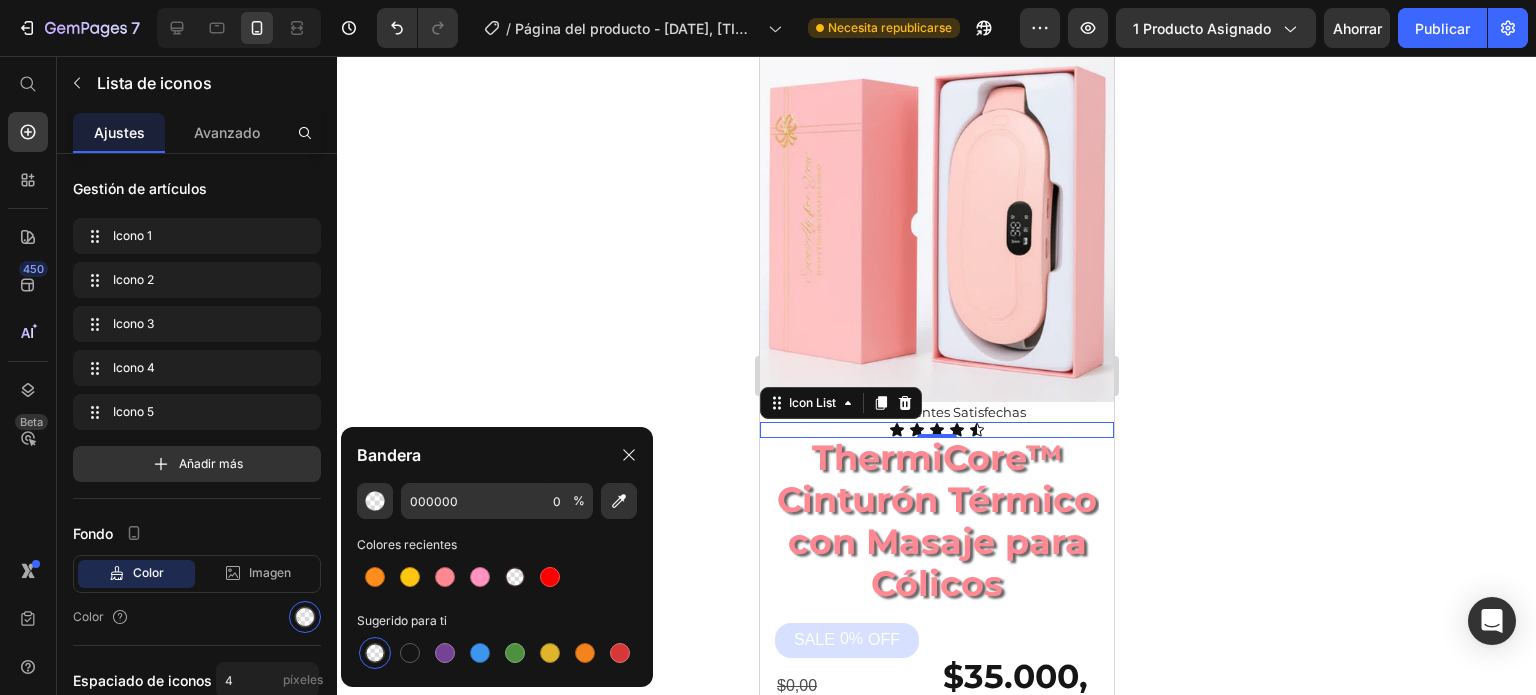 click 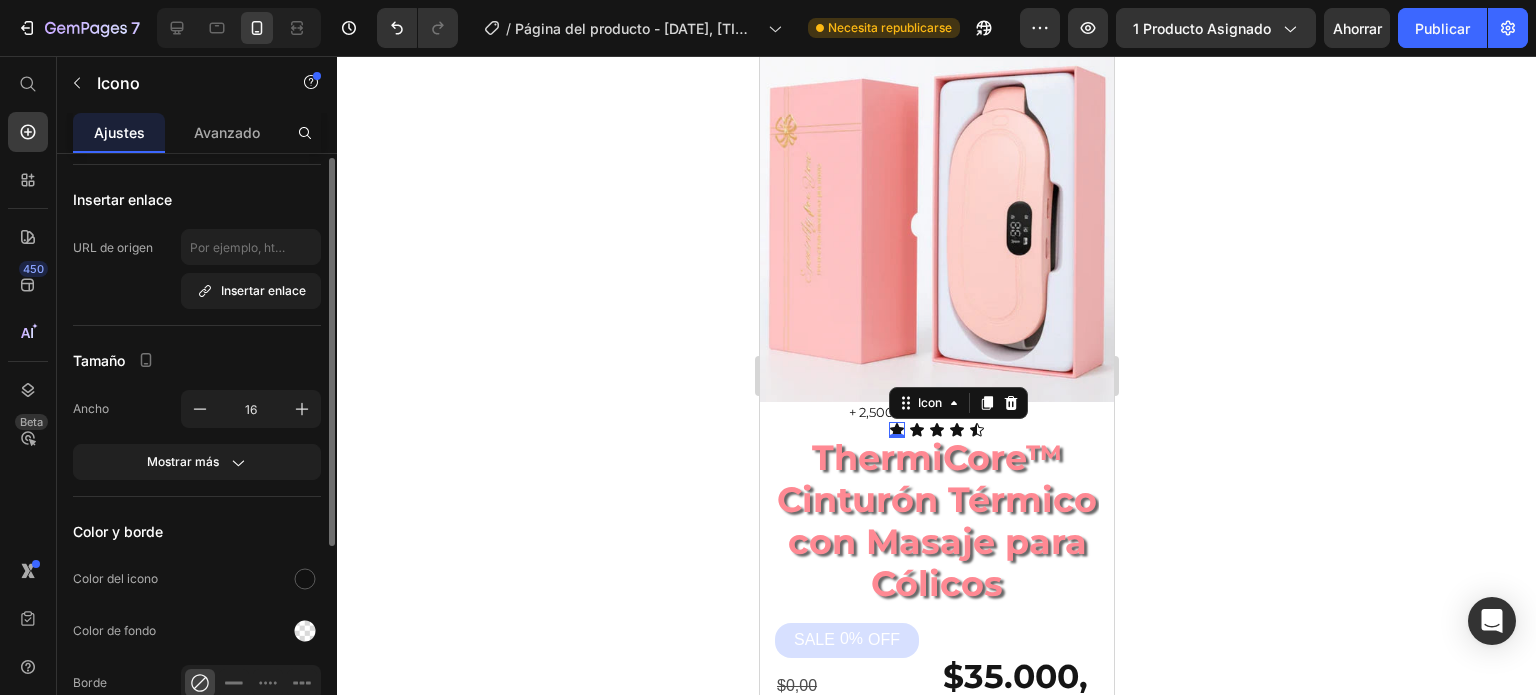 scroll, scrollTop: 112, scrollLeft: 0, axis: vertical 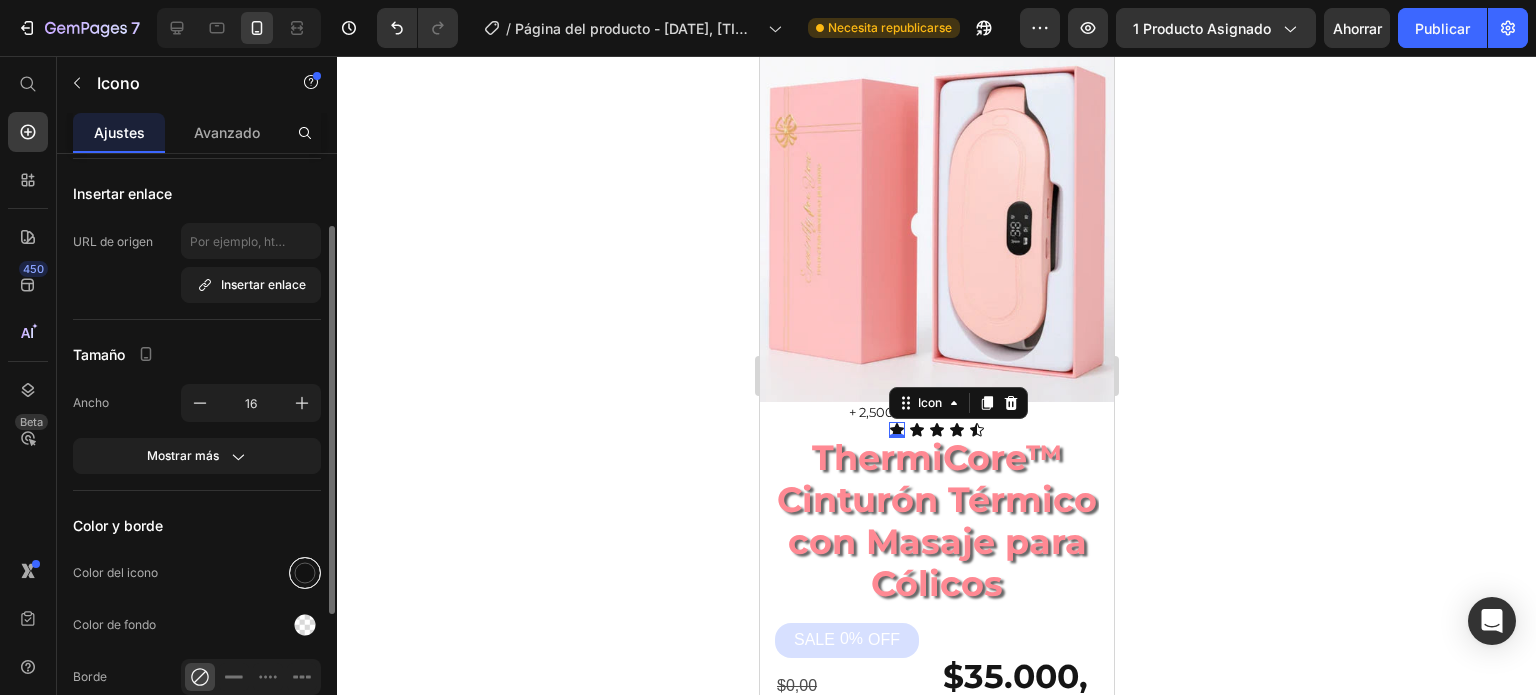 click at bounding box center [305, 573] 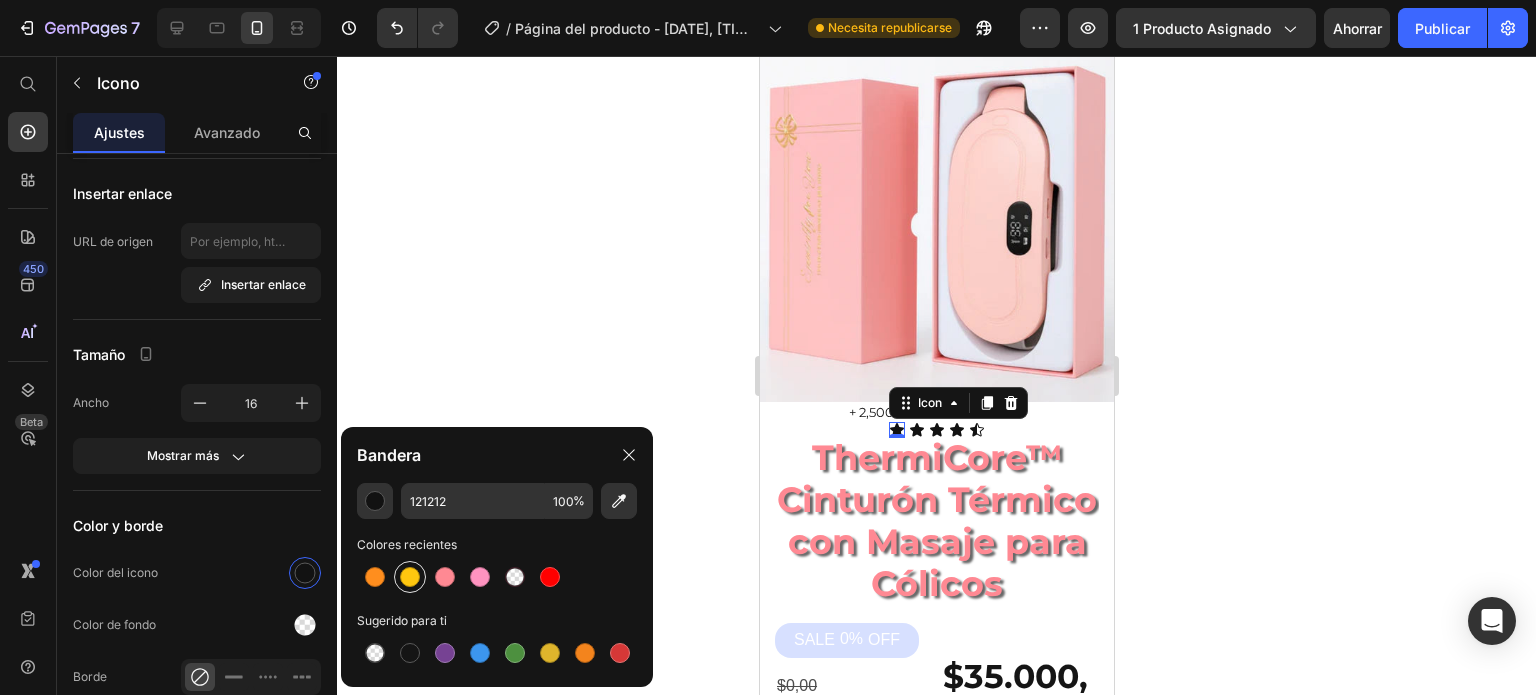 click at bounding box center [410, 577] 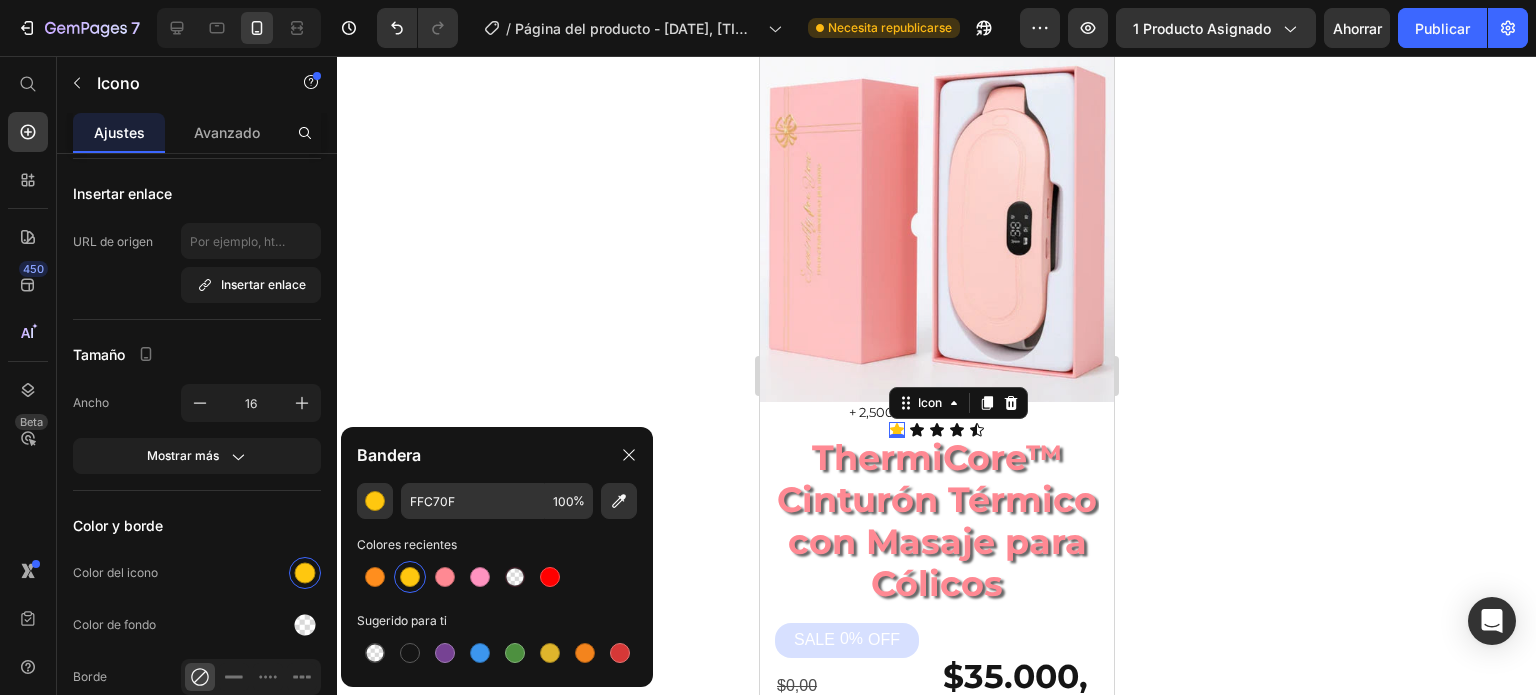 click 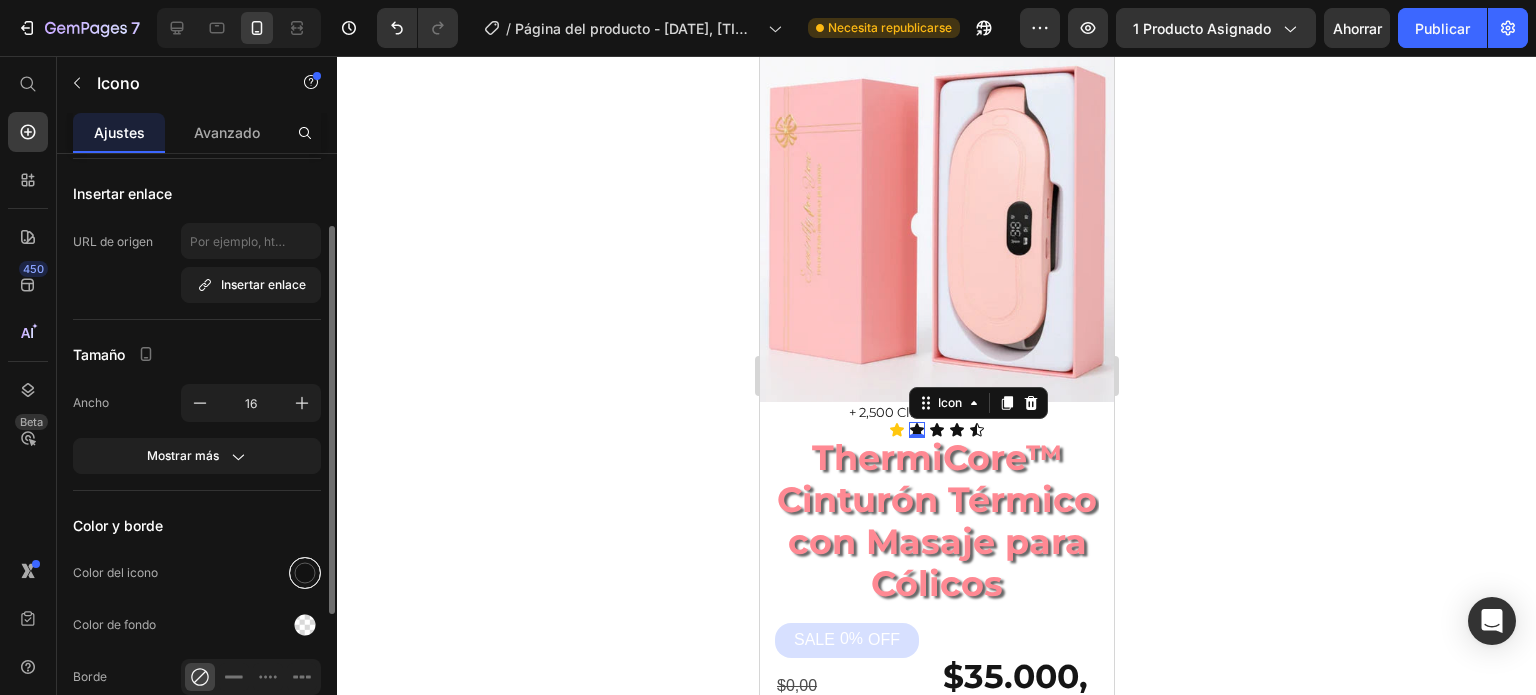 click at bounding box center [305, 573] 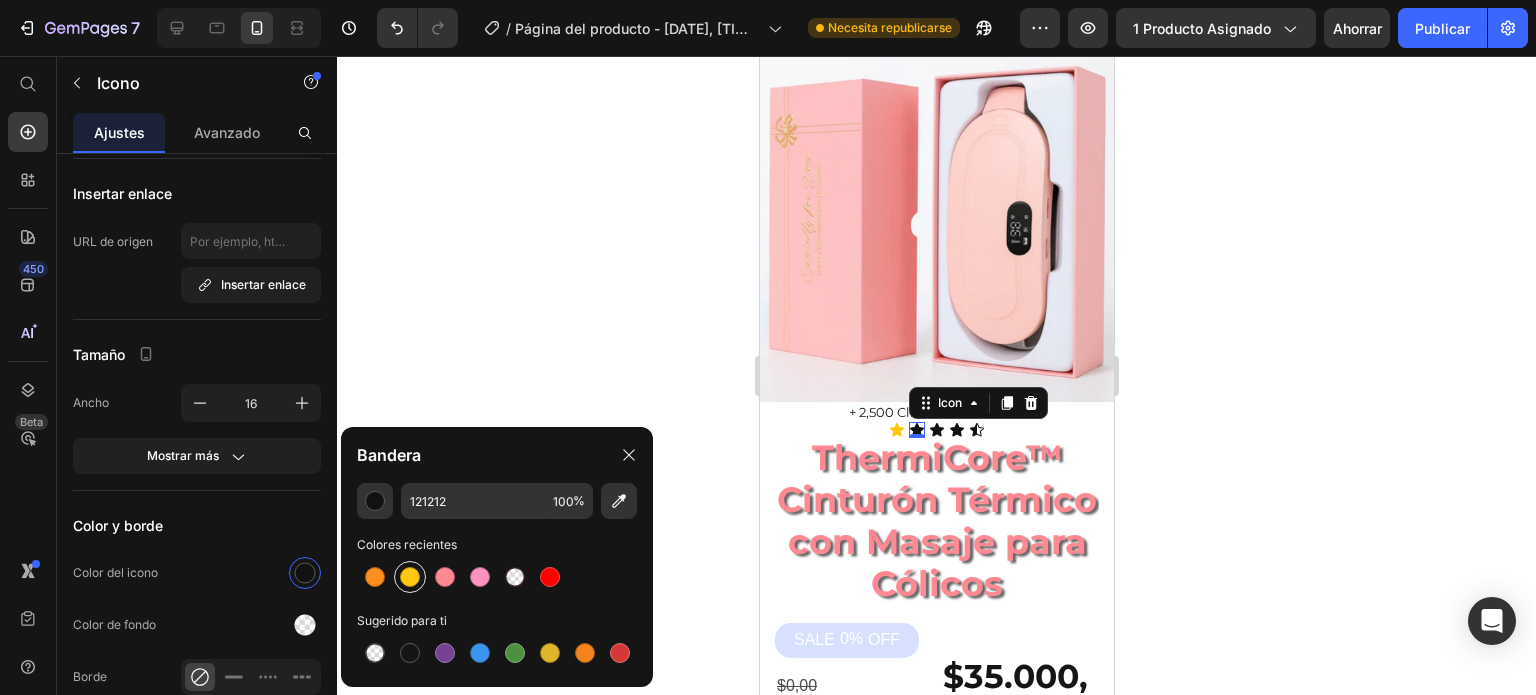 click at bounding box center [410, 577] 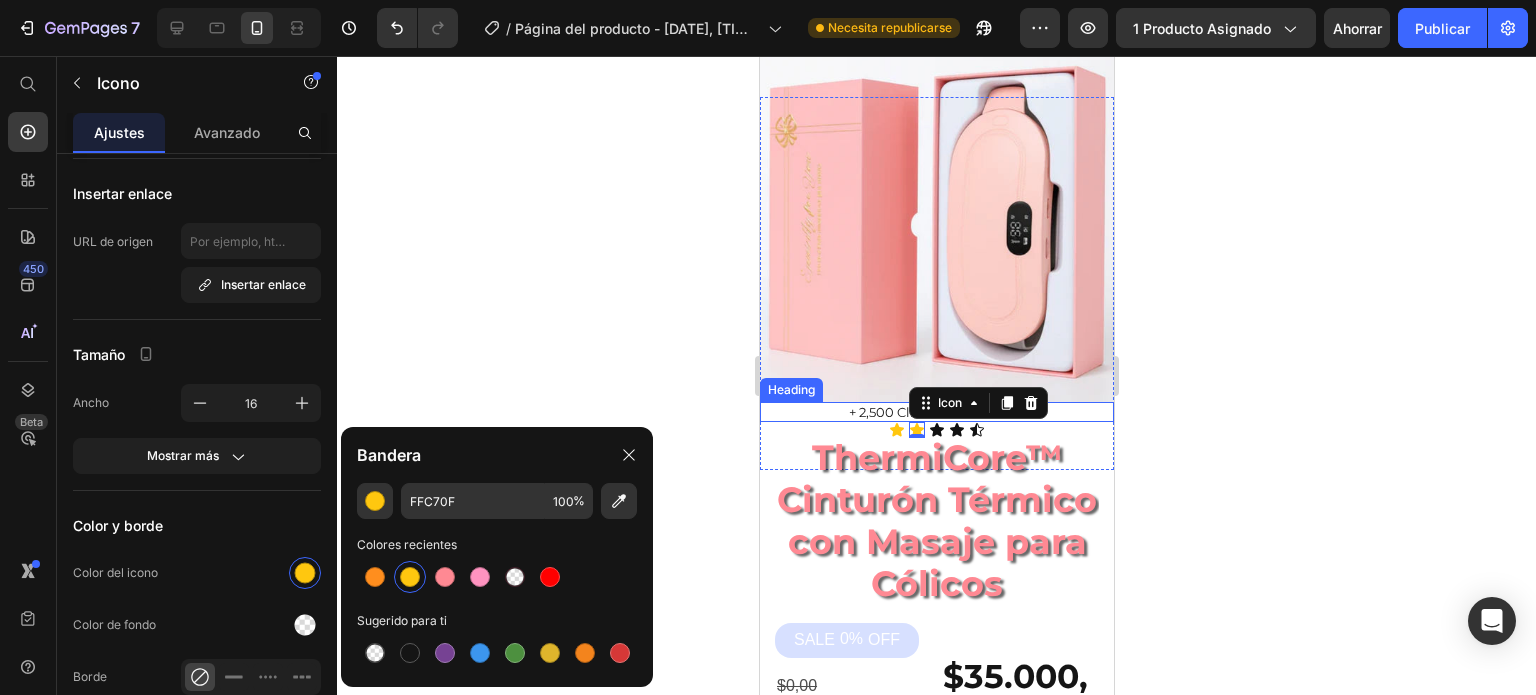 click 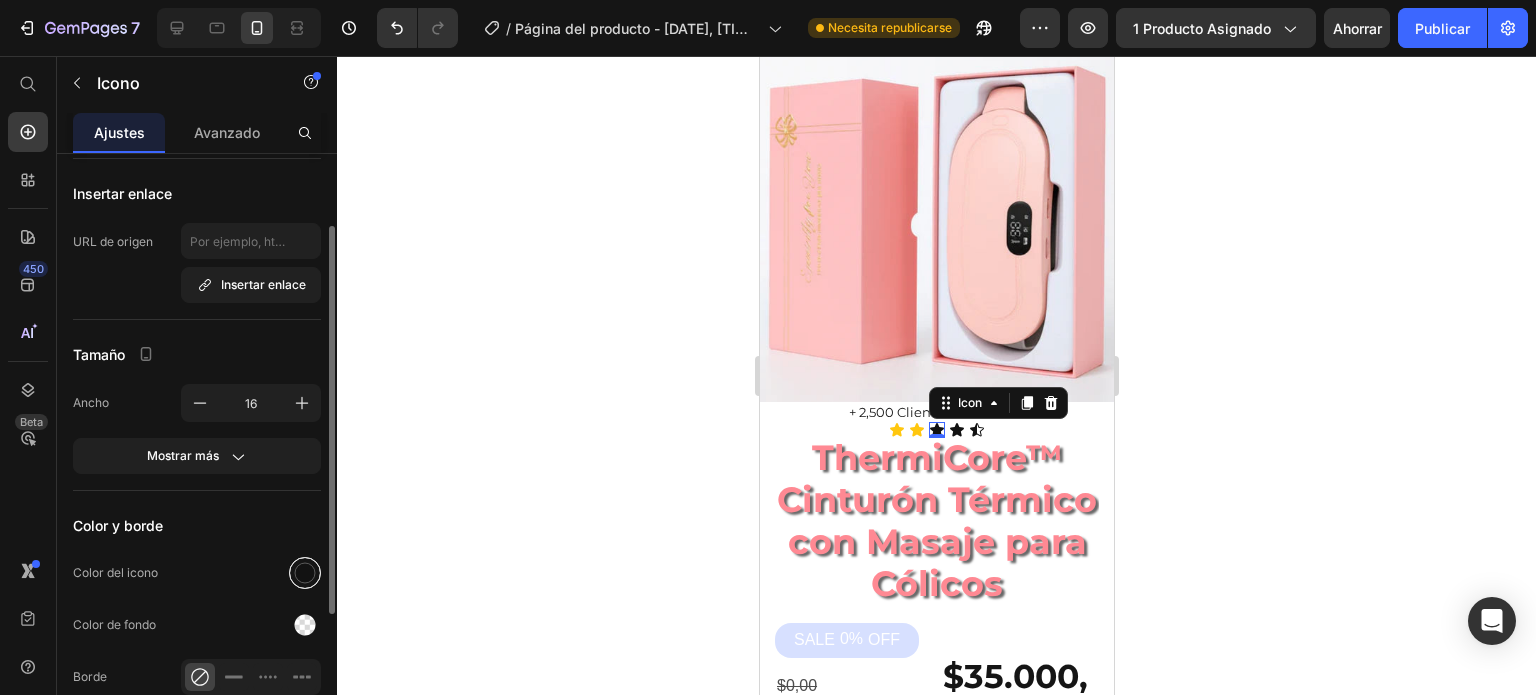 click at bounding box center [305, 573] 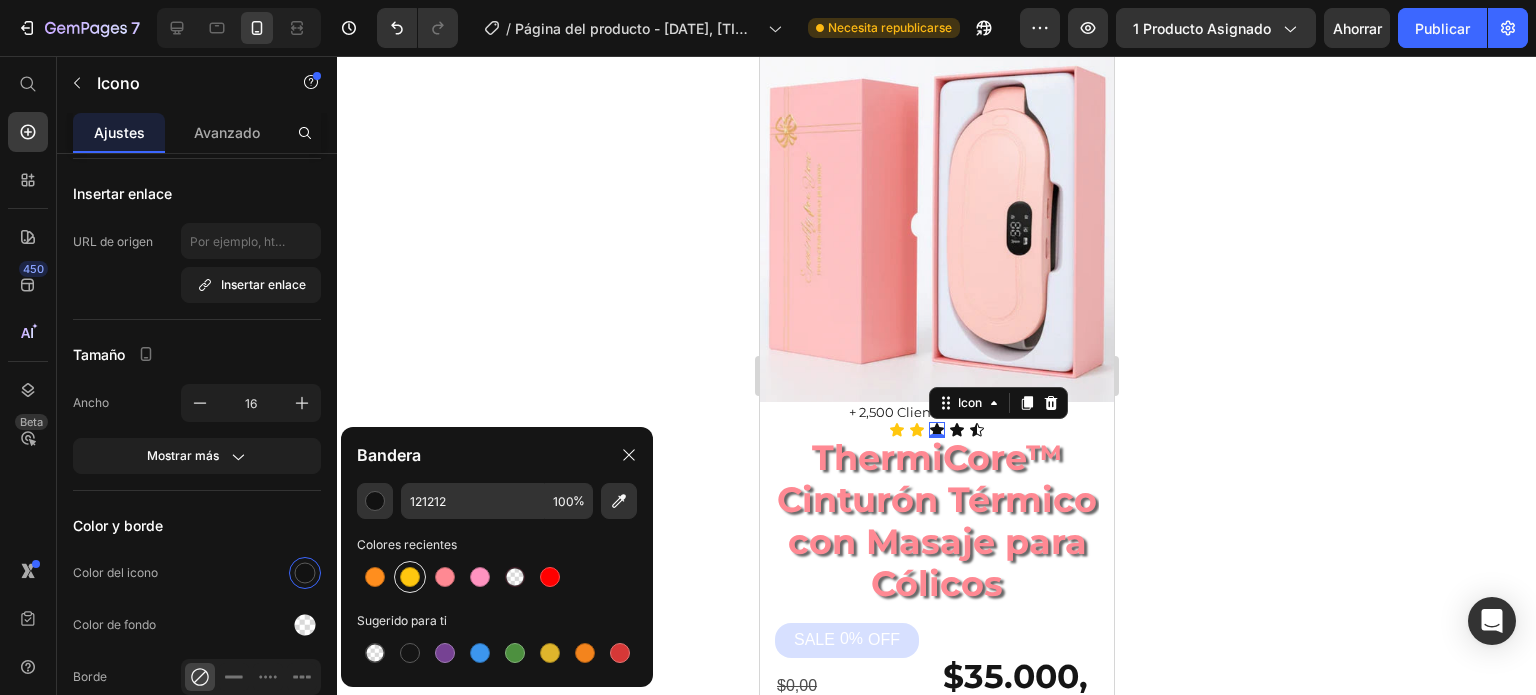 click at bounding box center (410, 577) 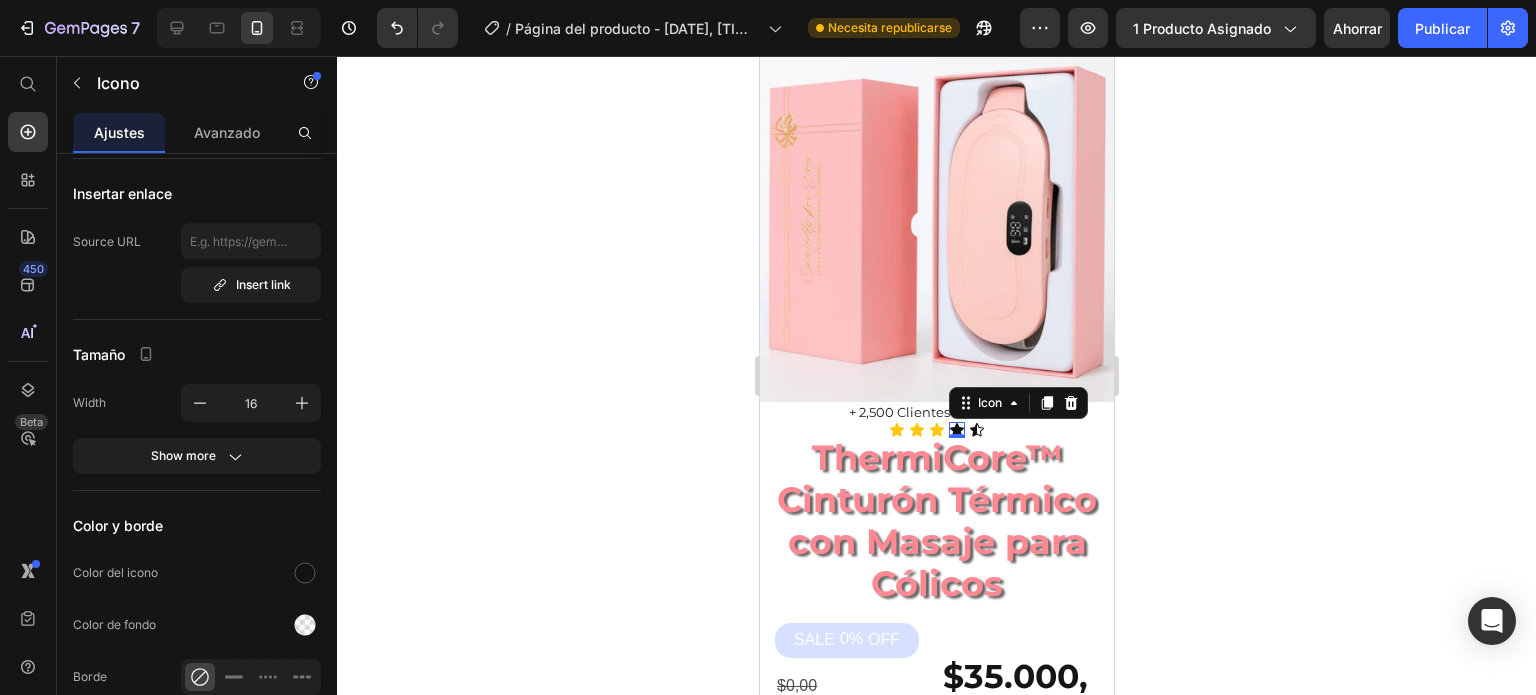 scroll, scrollTop: 112, scrollLeft: 0, axis: vertical 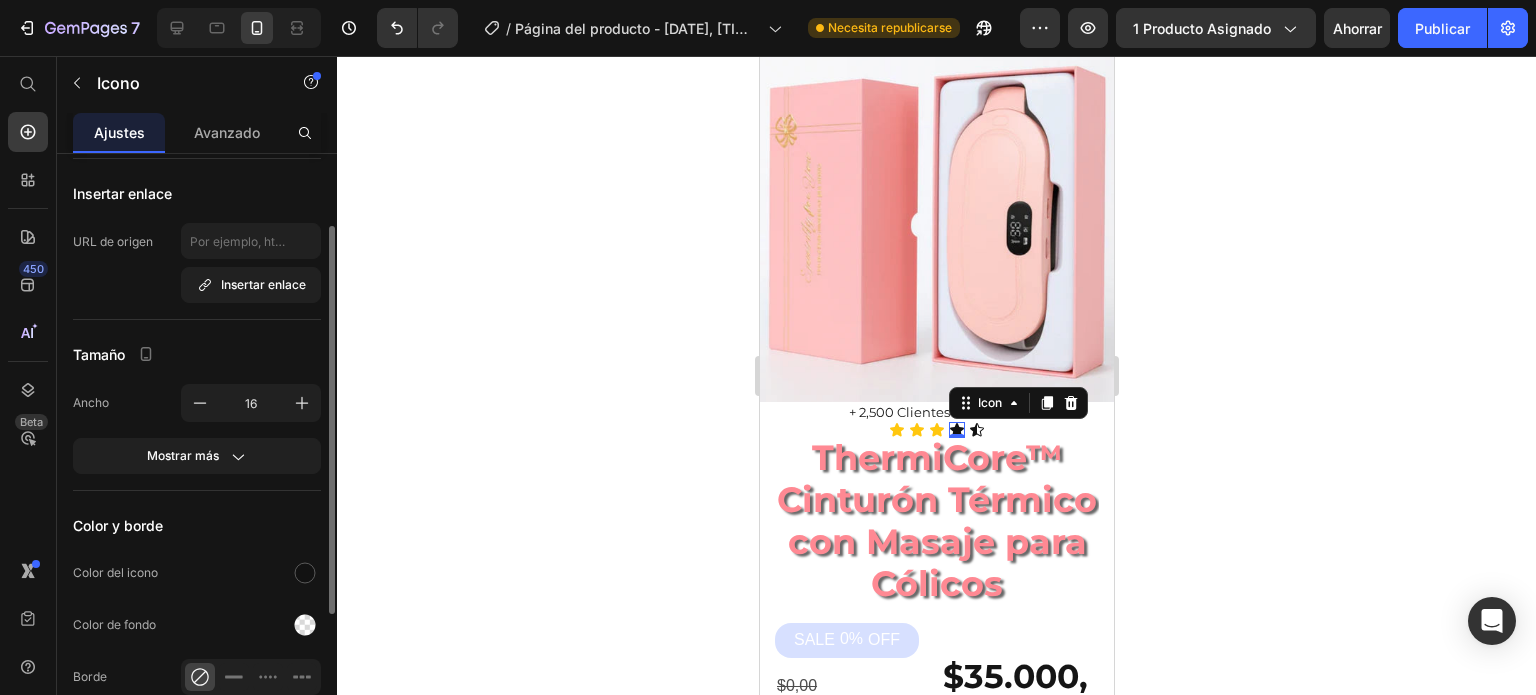 click on "Color y borde Color del icono Color de fondo Borde Esquina" 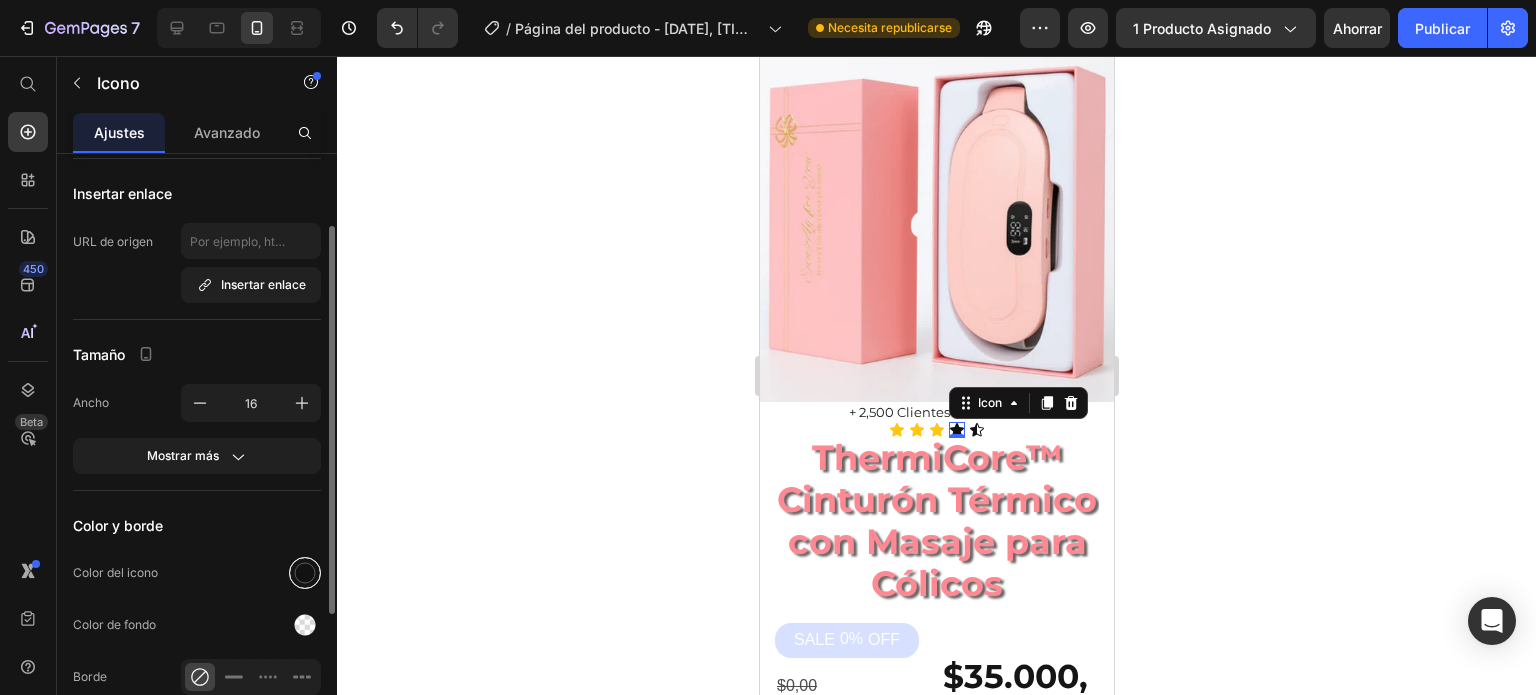 click at bounding box center [305, 573] 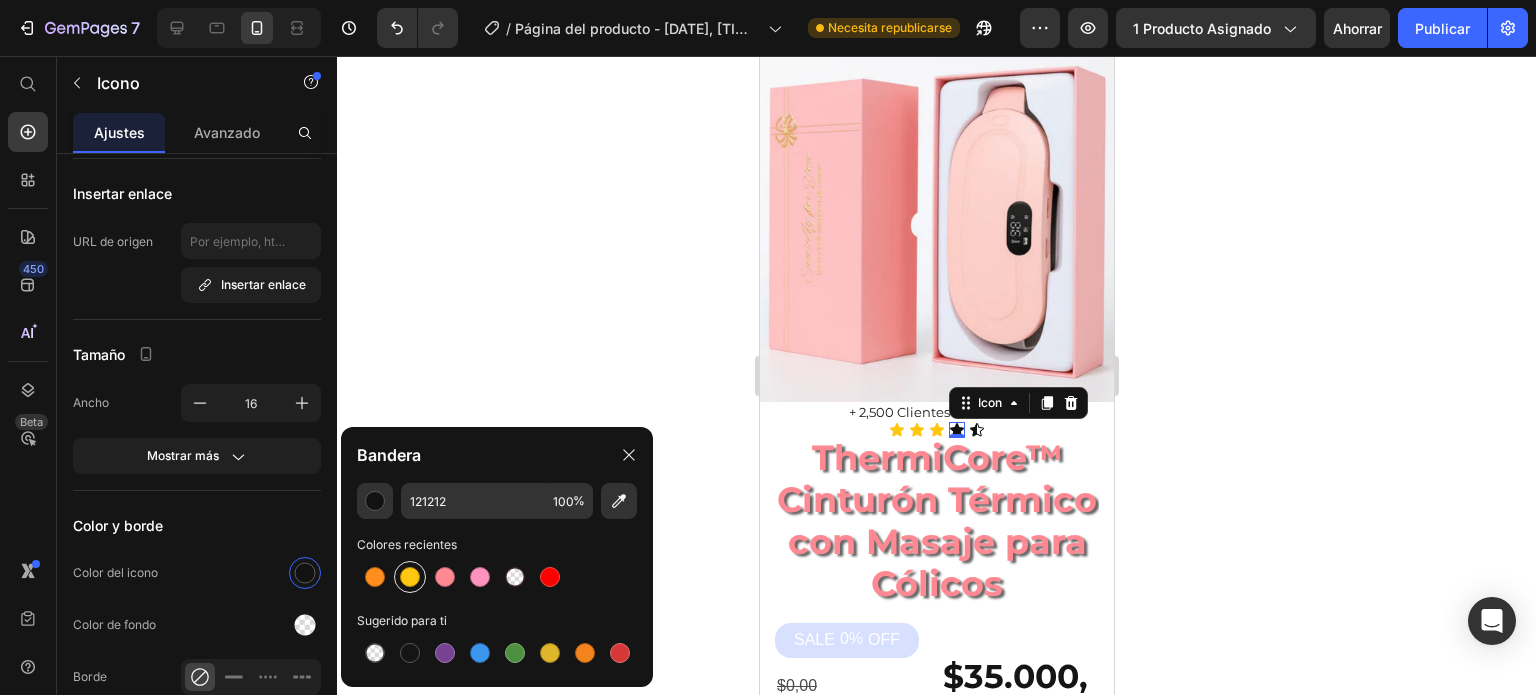 click at bounding box center (410, 577) 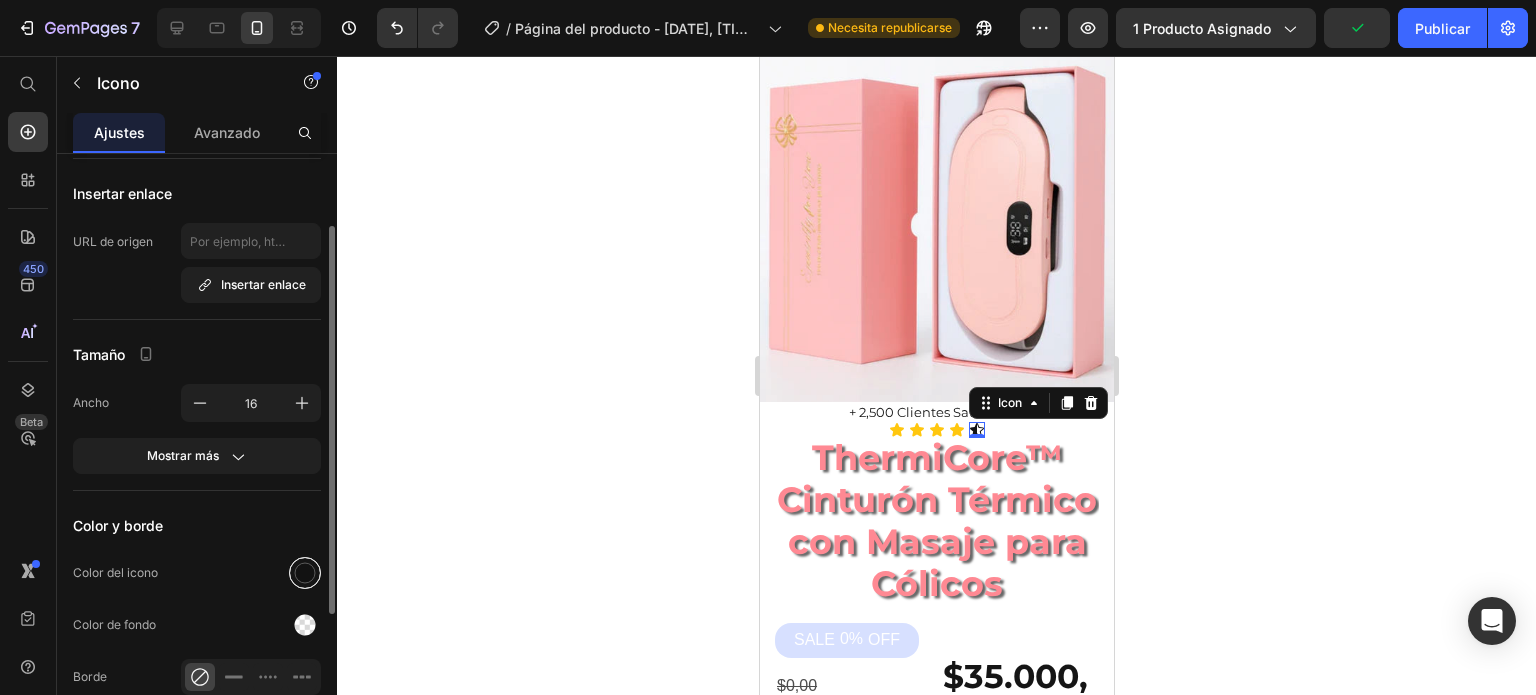 click at bounding box center [305, 573] 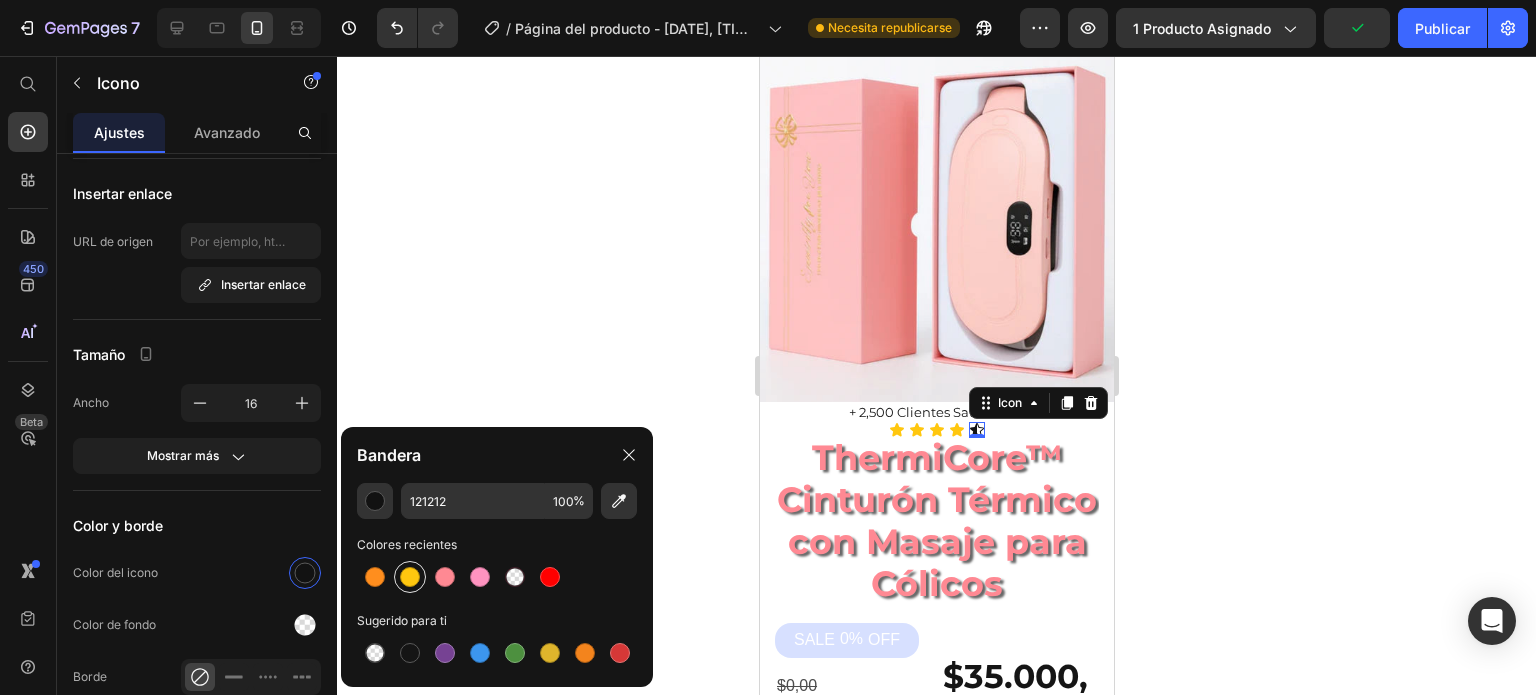 click at bounding box center [410, 577] 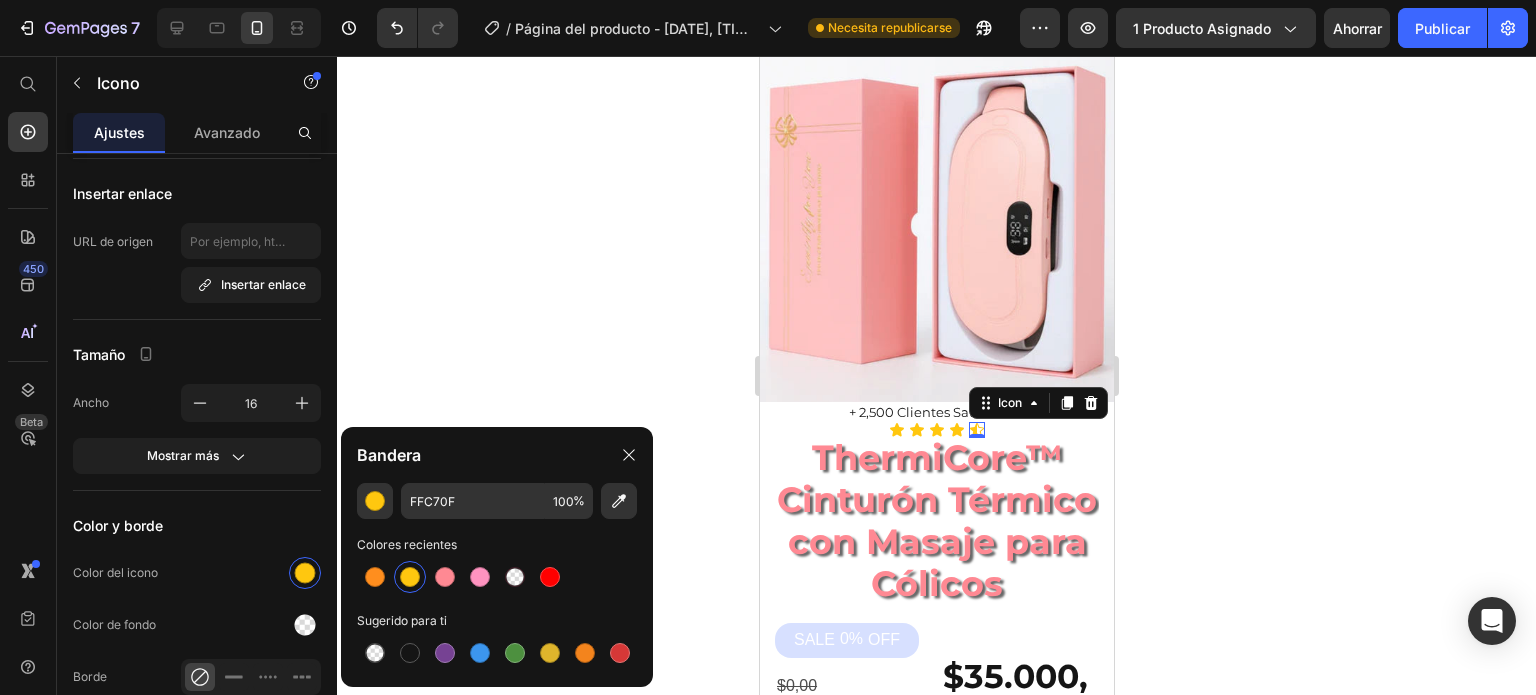 click 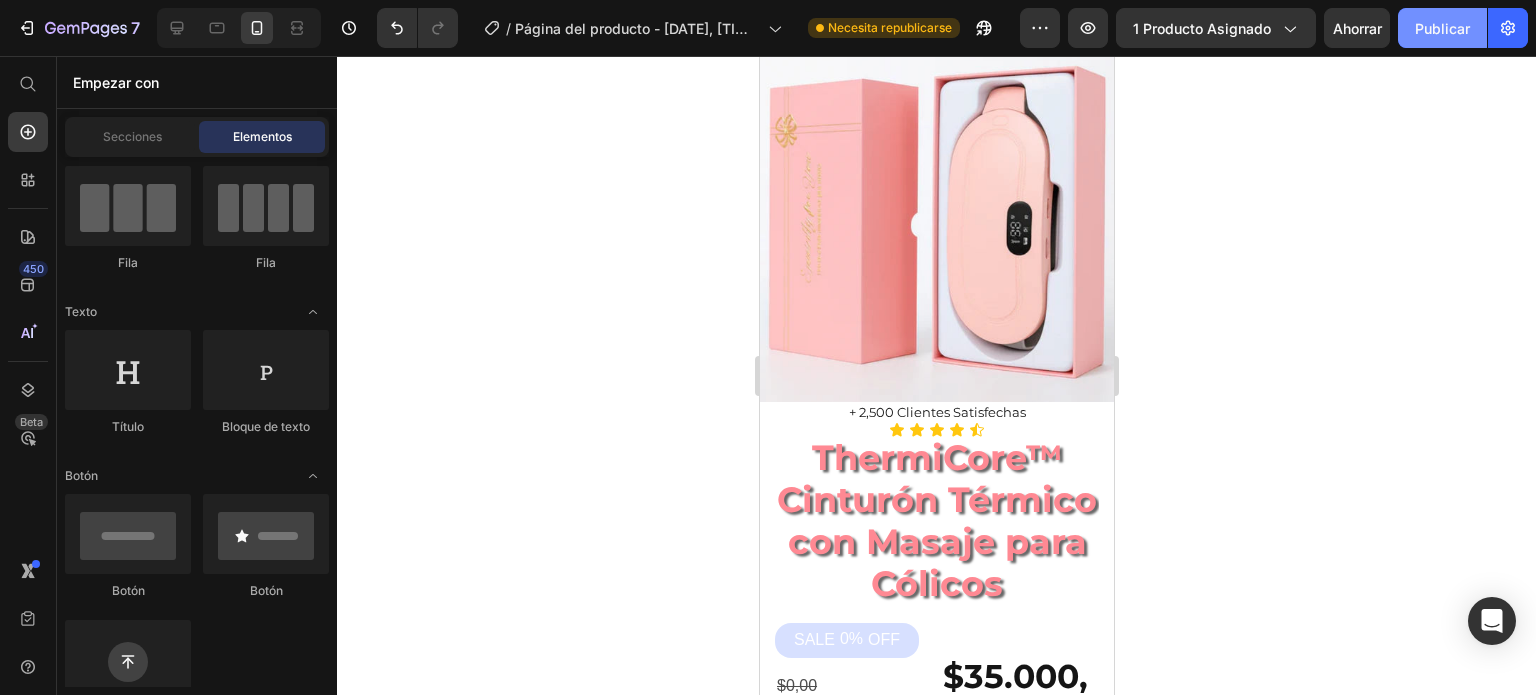 click on "Publicar" at bounding box center (1442, 28) 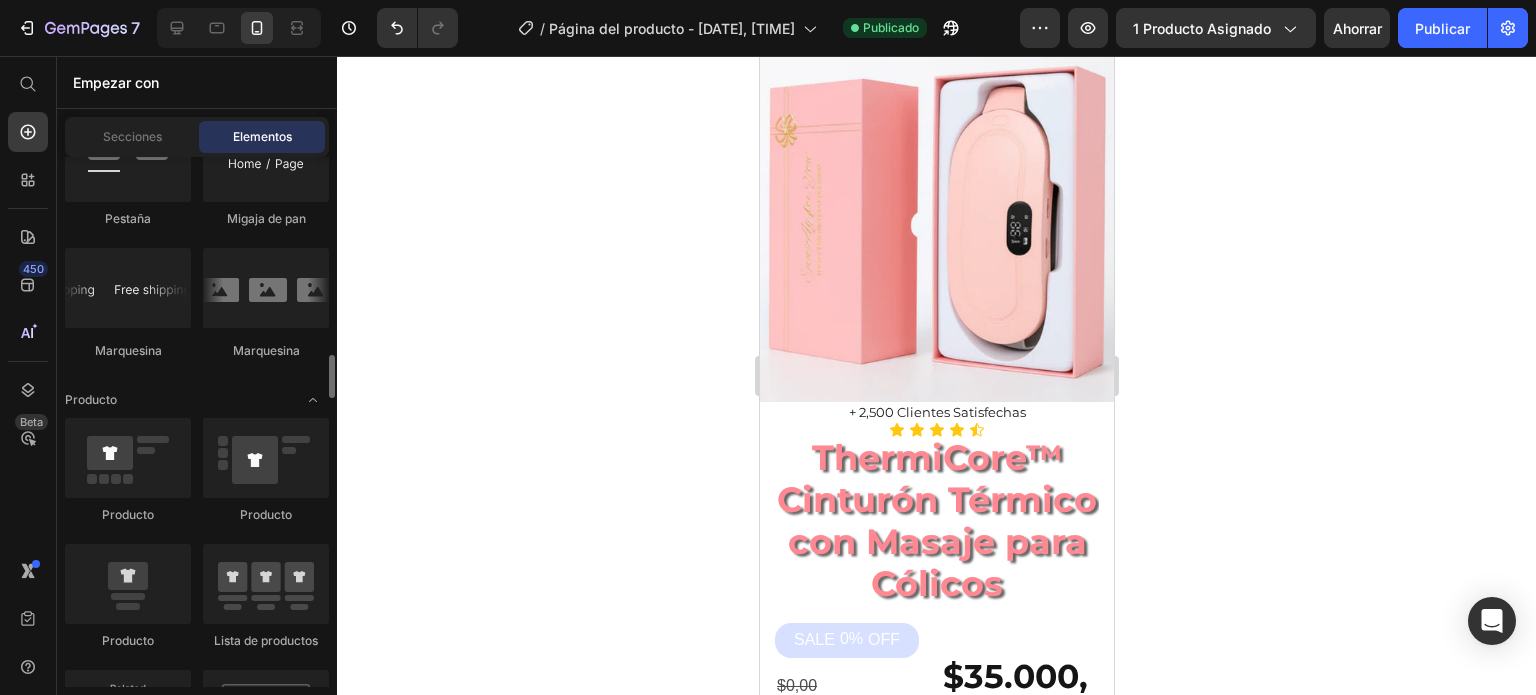 scroll, scrollTop: 2504, scrollLeft: 0, axis: vertical 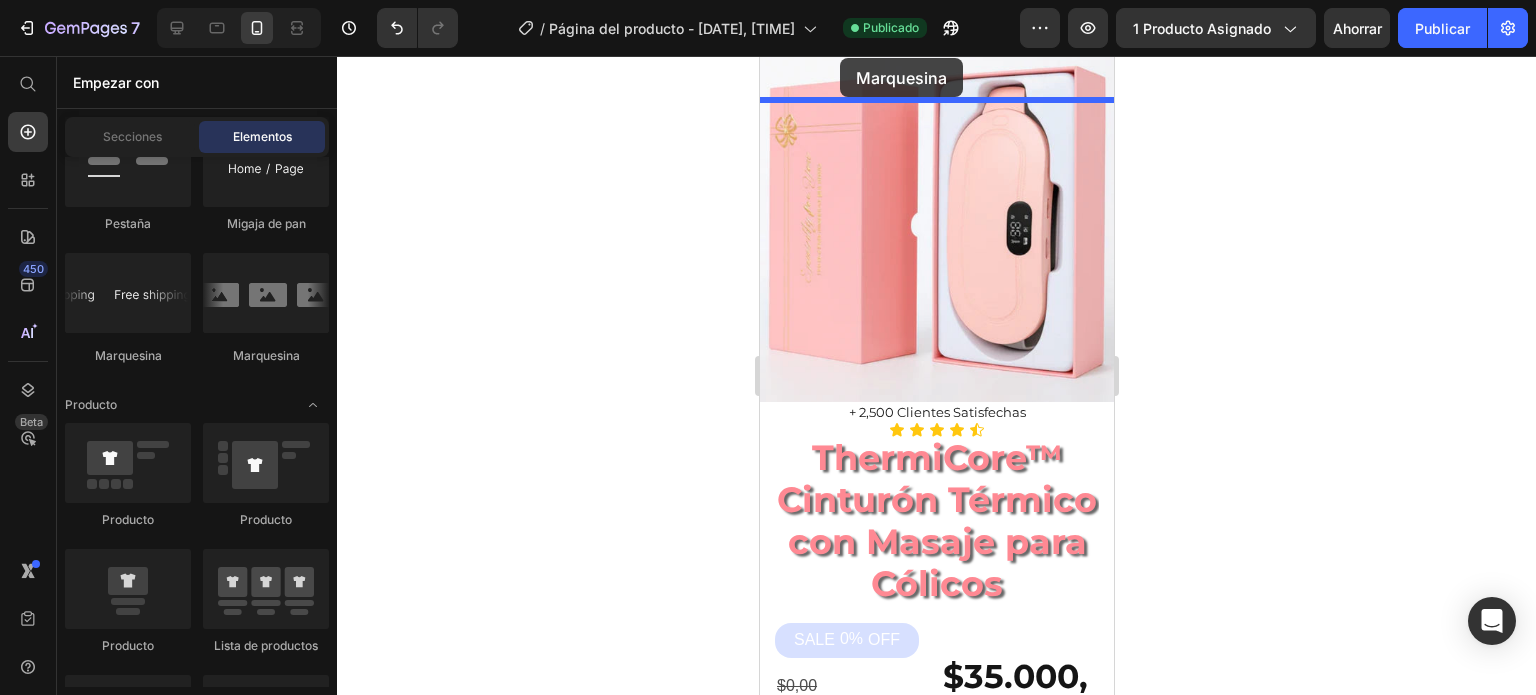 drag, startPoint x: 873, startPoint y: 366, endPoint x: 839, endPoint y: 58, distance: 309.87094 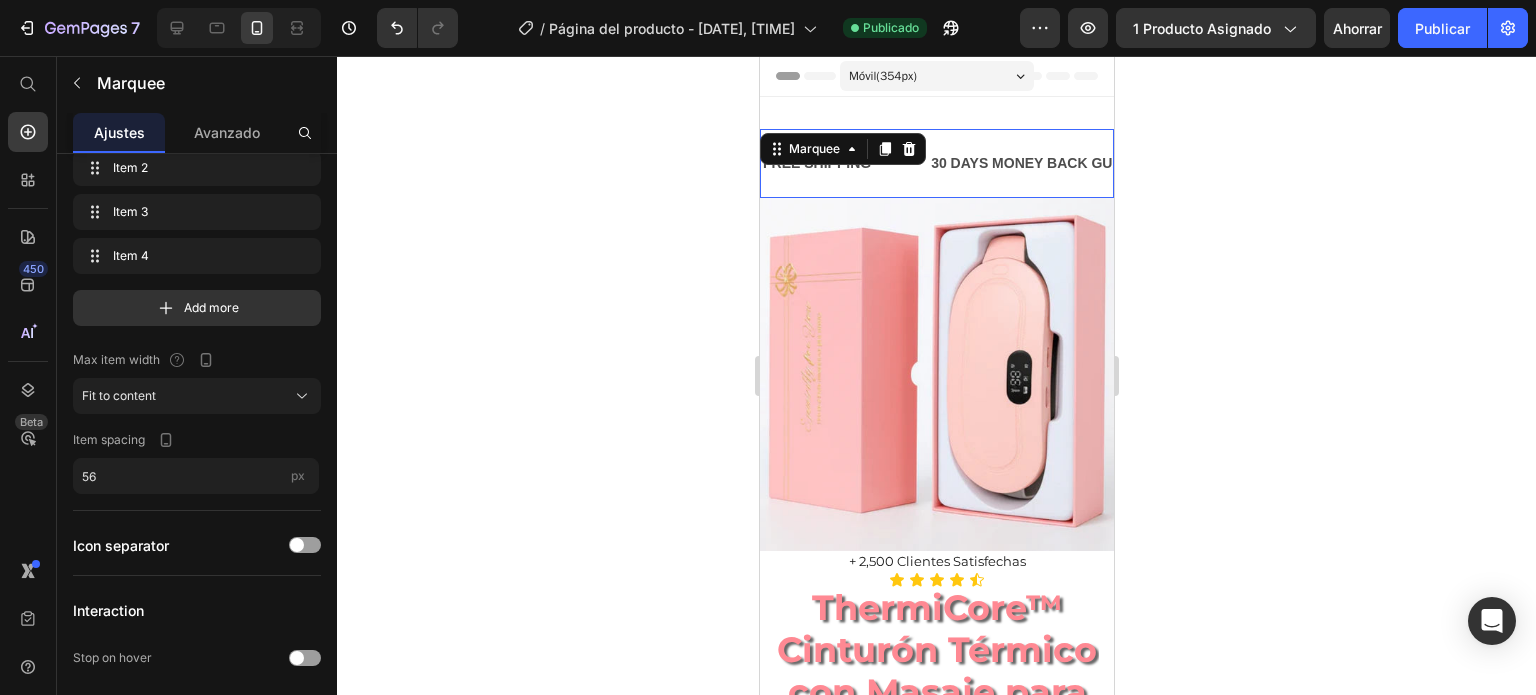 scroll, scrollTop: 0, scrollLeft: 0, axis: both 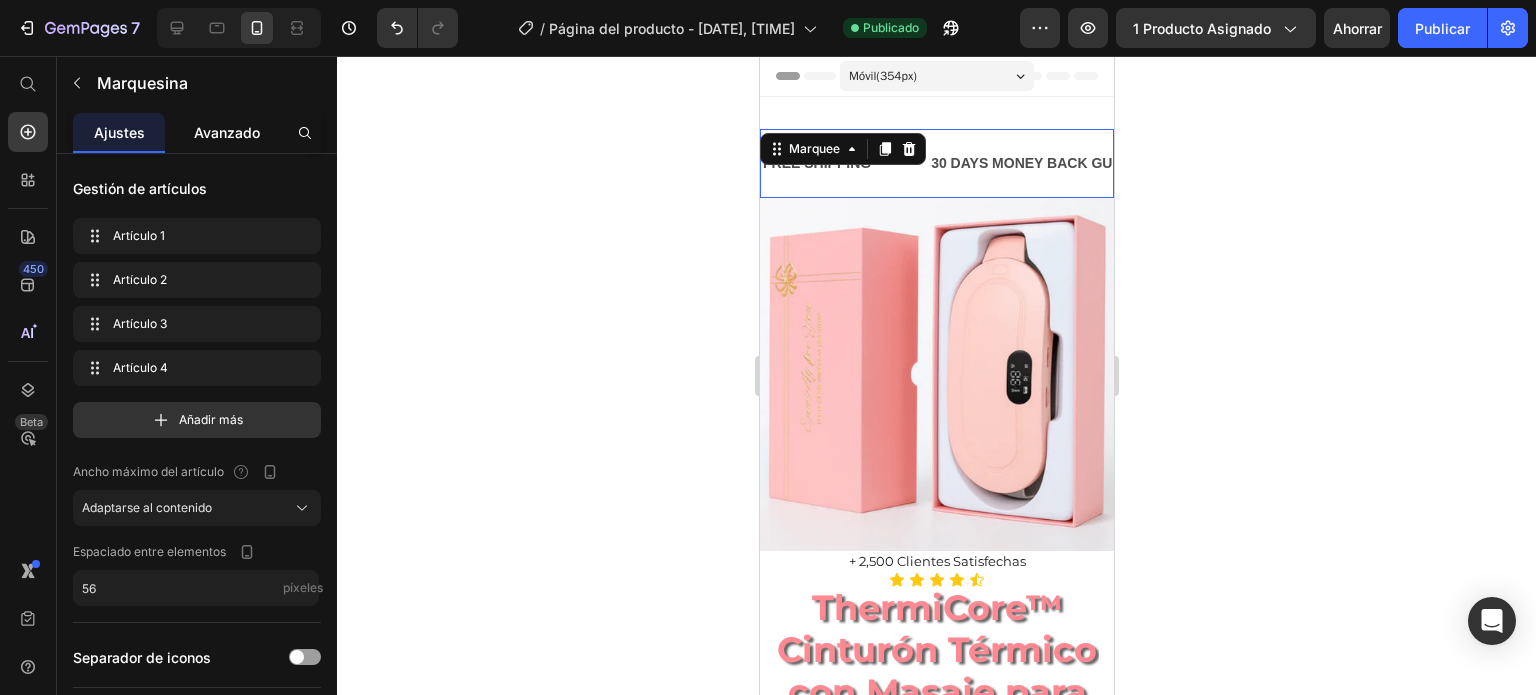 click on "Avanzado" at bounding box center [227, 132] 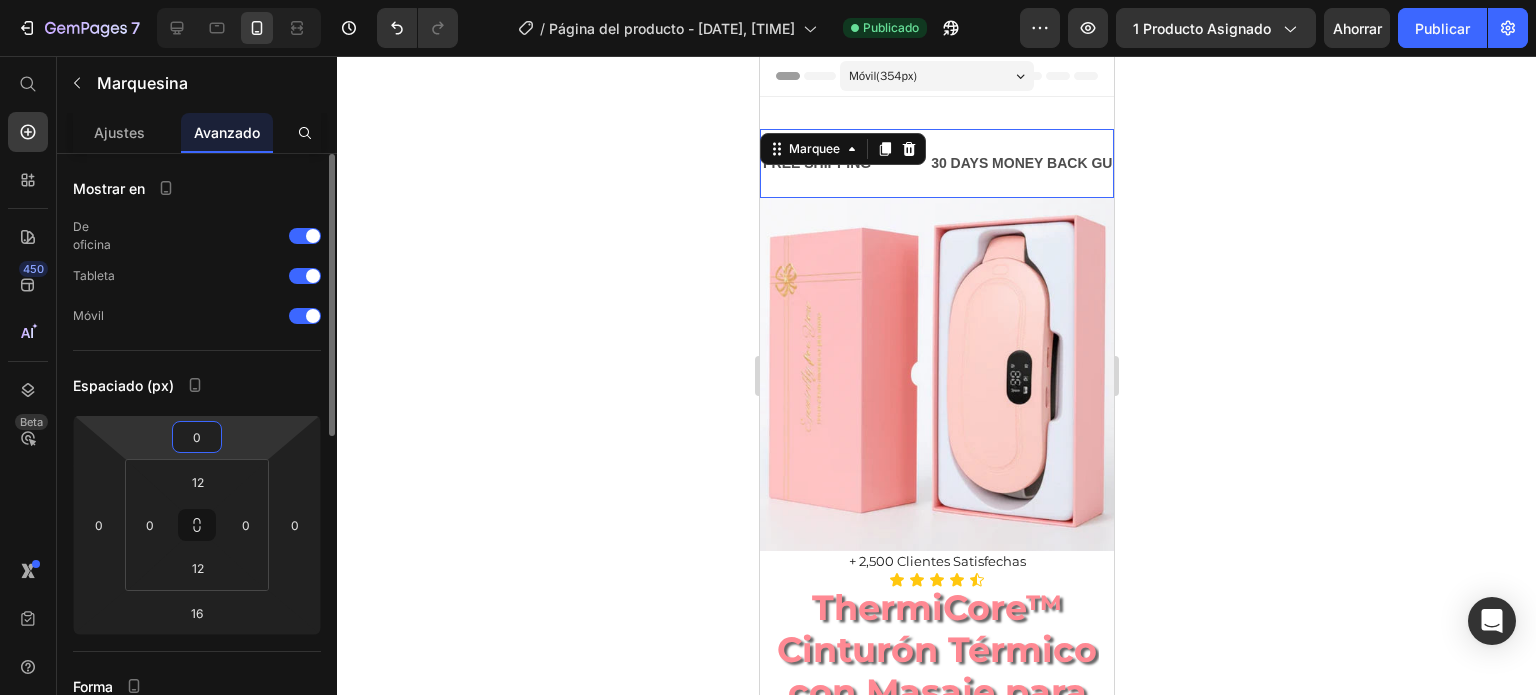 click on "0" at bounding box center [197, 437] 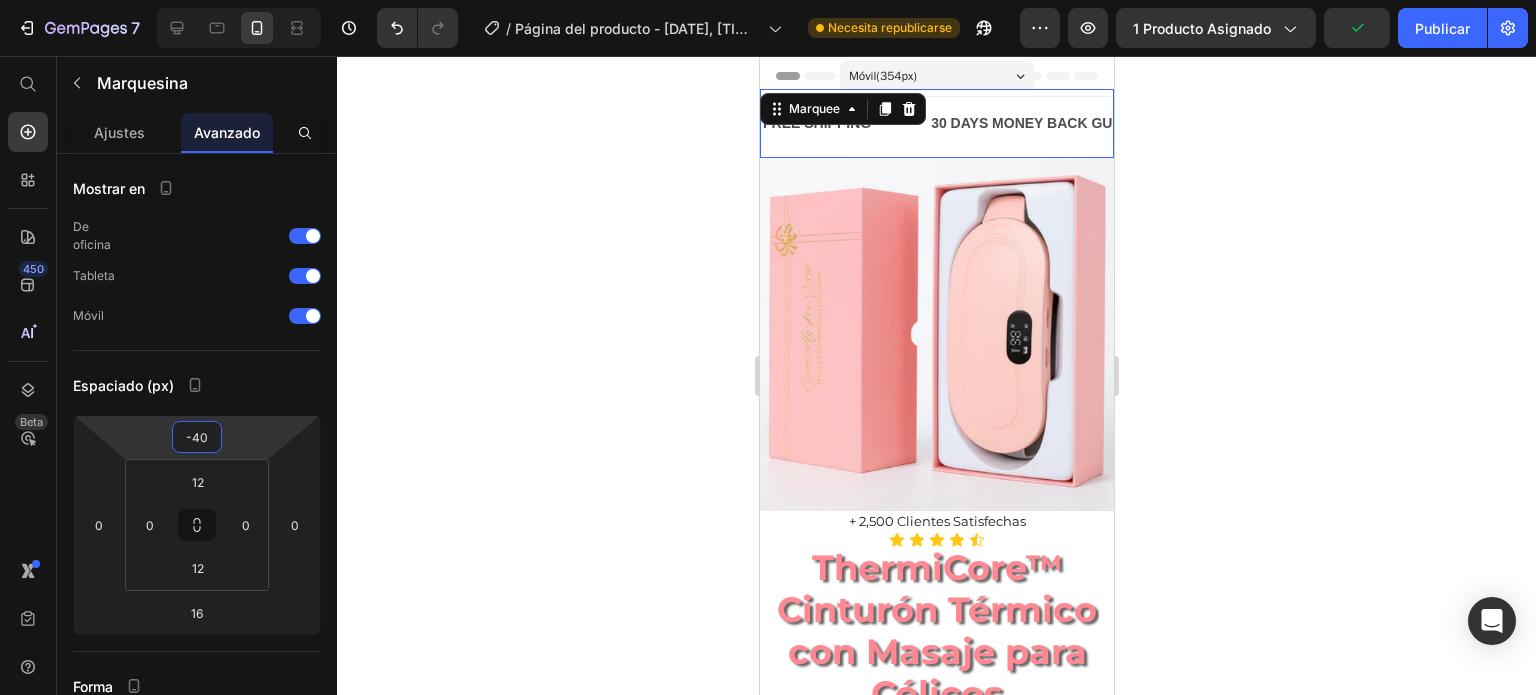 type on "-40" 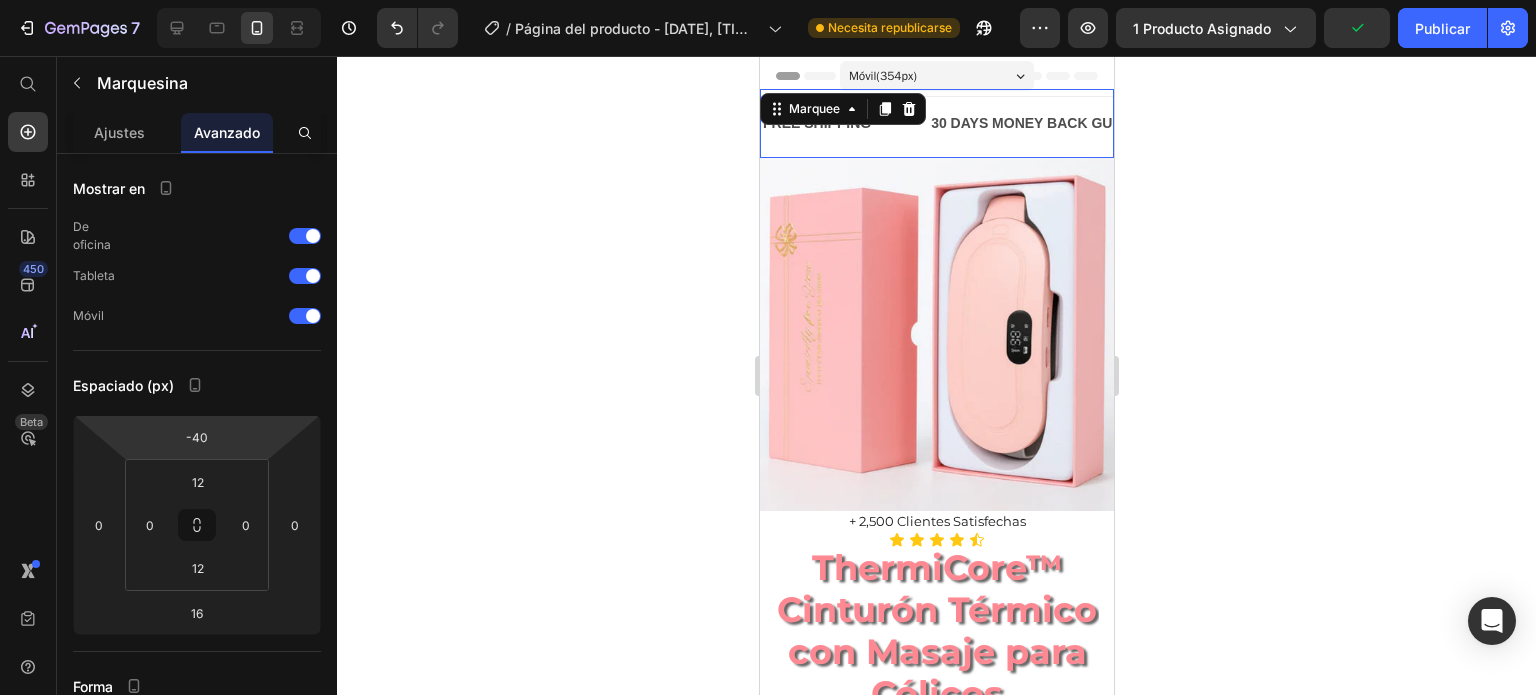 click 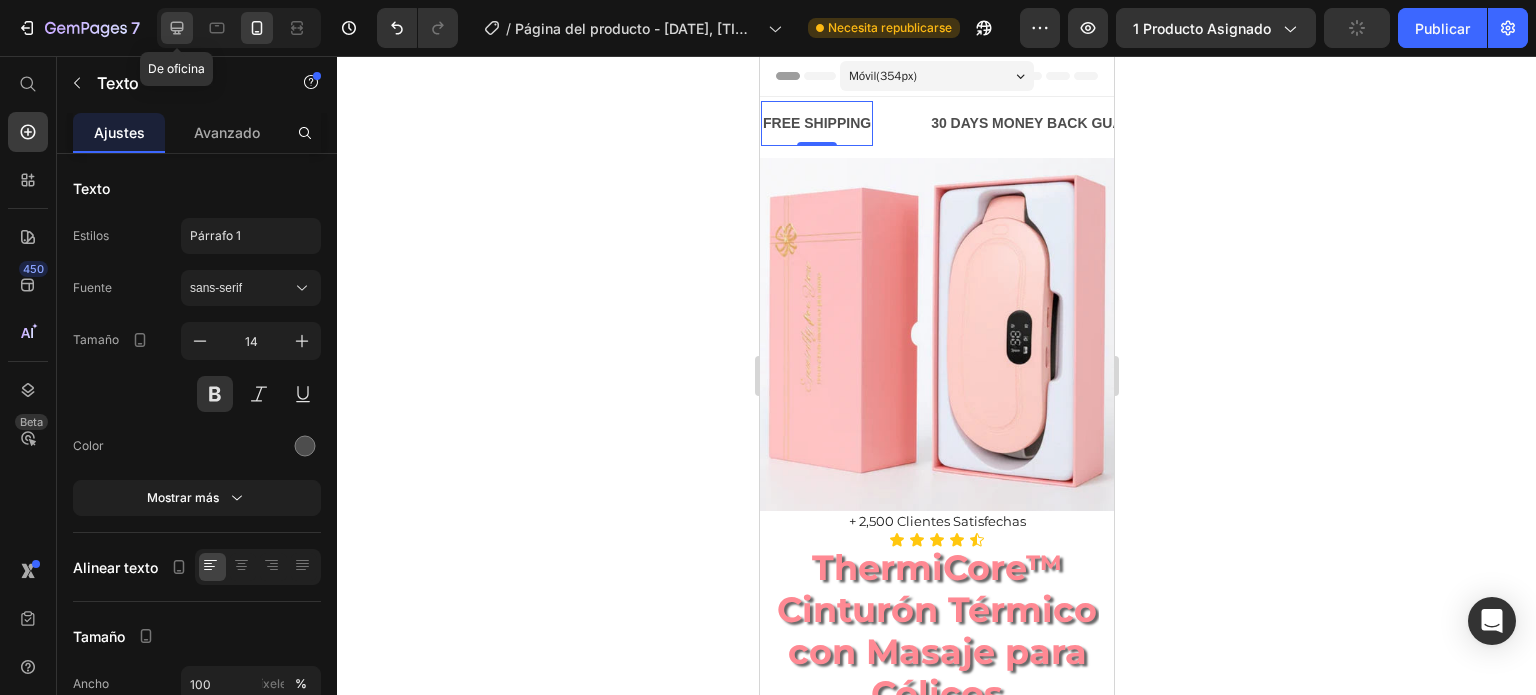 click 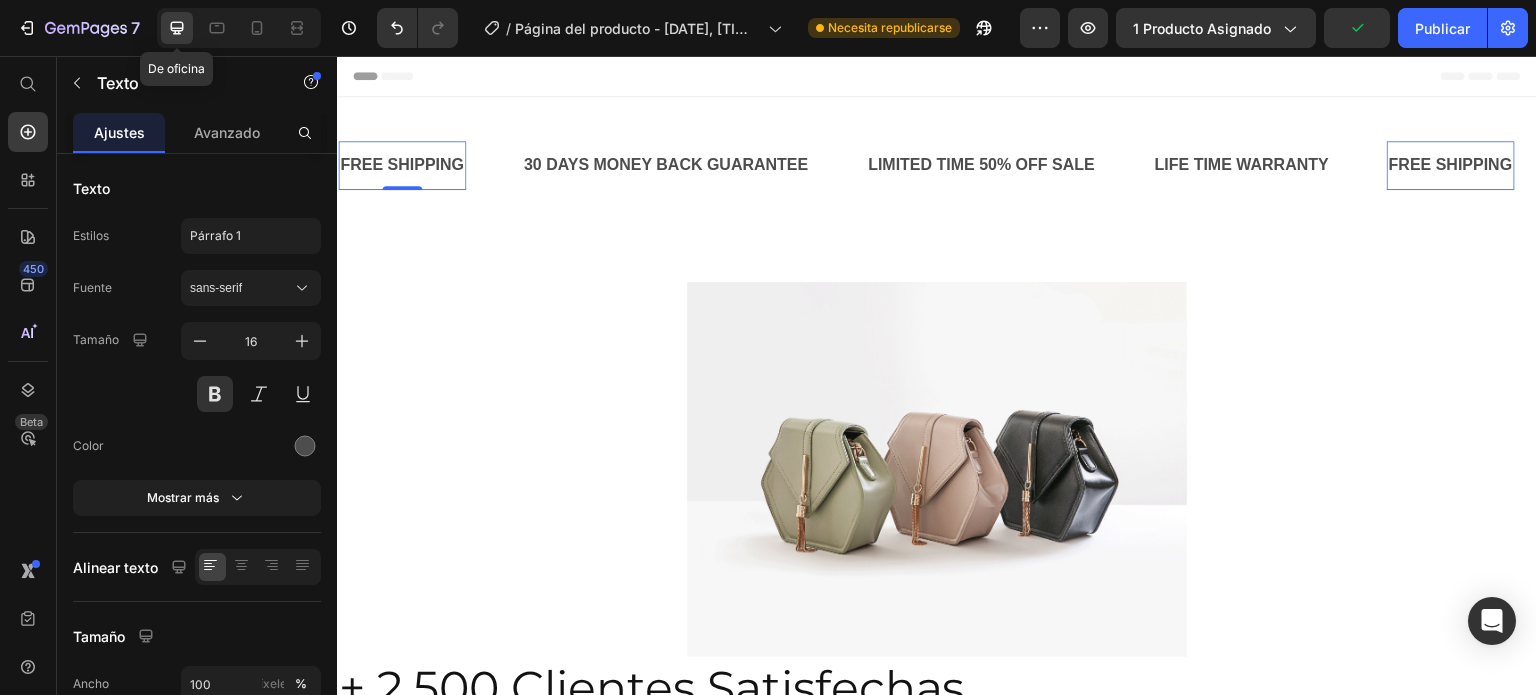 scroll, scrollTop: 15, scrollLeft: 0, axis: vertical 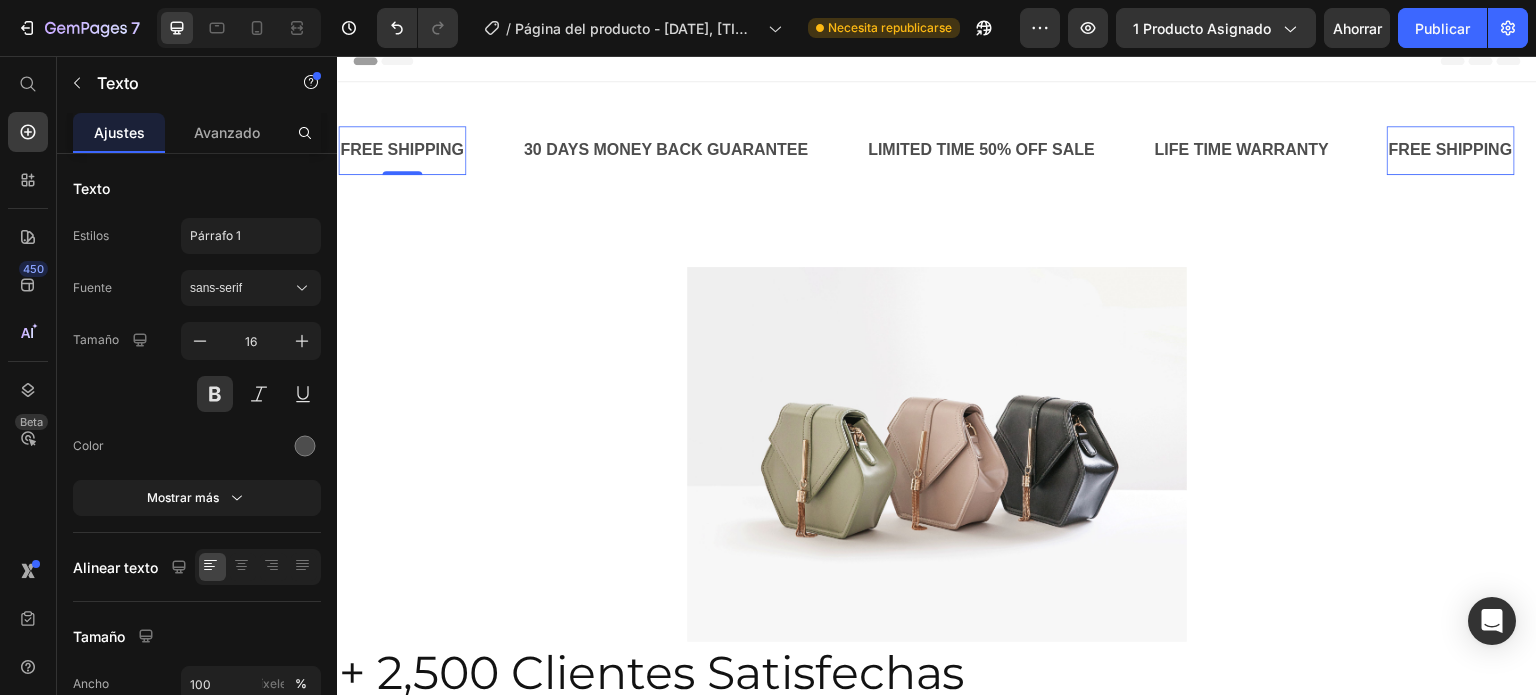 click on "FREE SHIPPING Text   0" at bounding box center (402, 150) 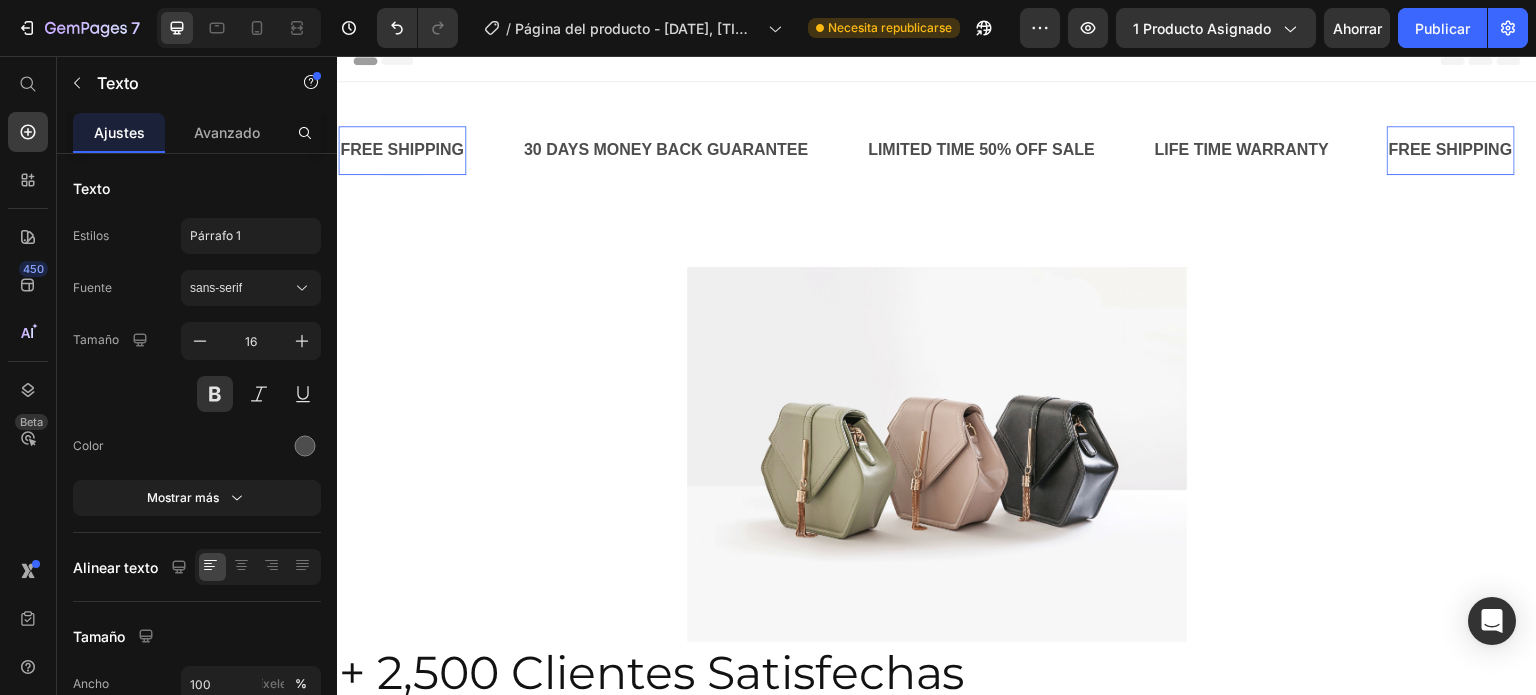 click on "FREE SHIPPING" at bounding box center (402, 150) 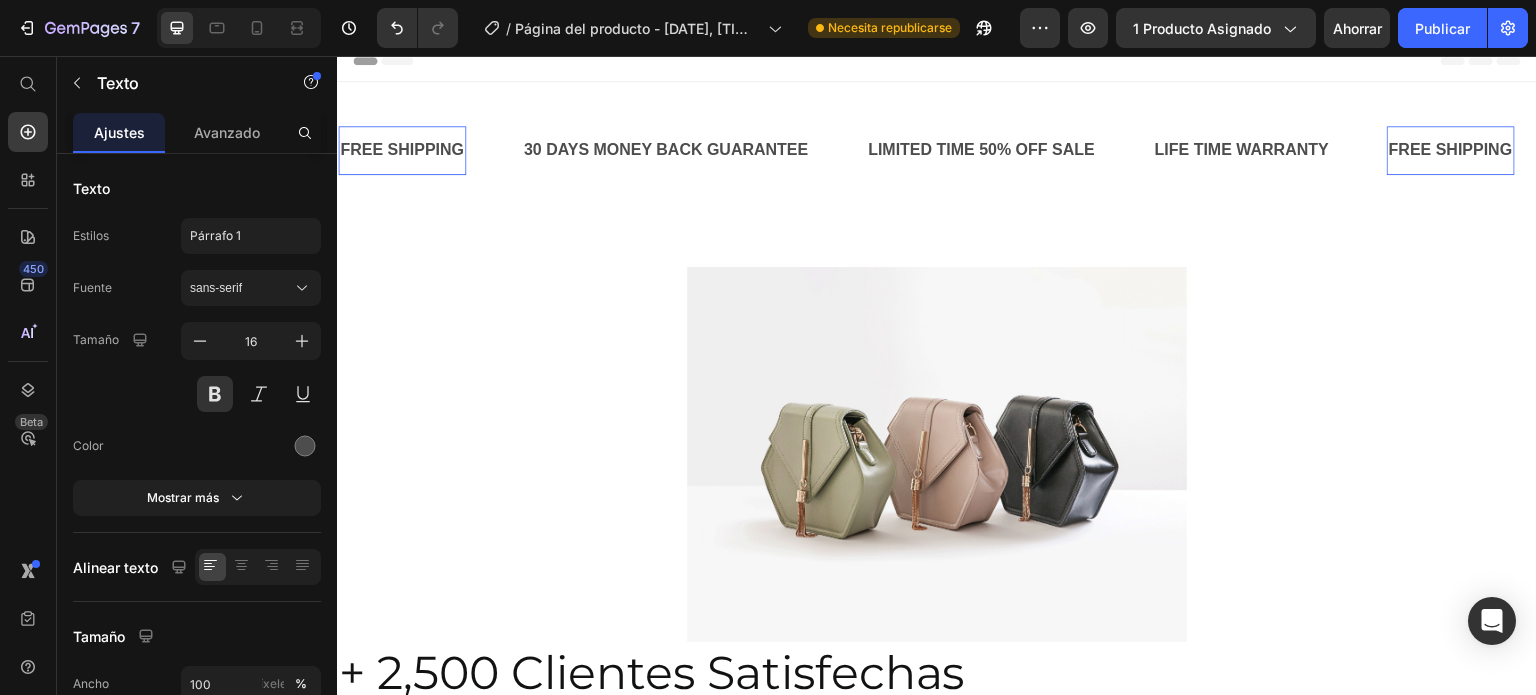 click on "FREE SHIPPING" at bounding box center (402, 150) 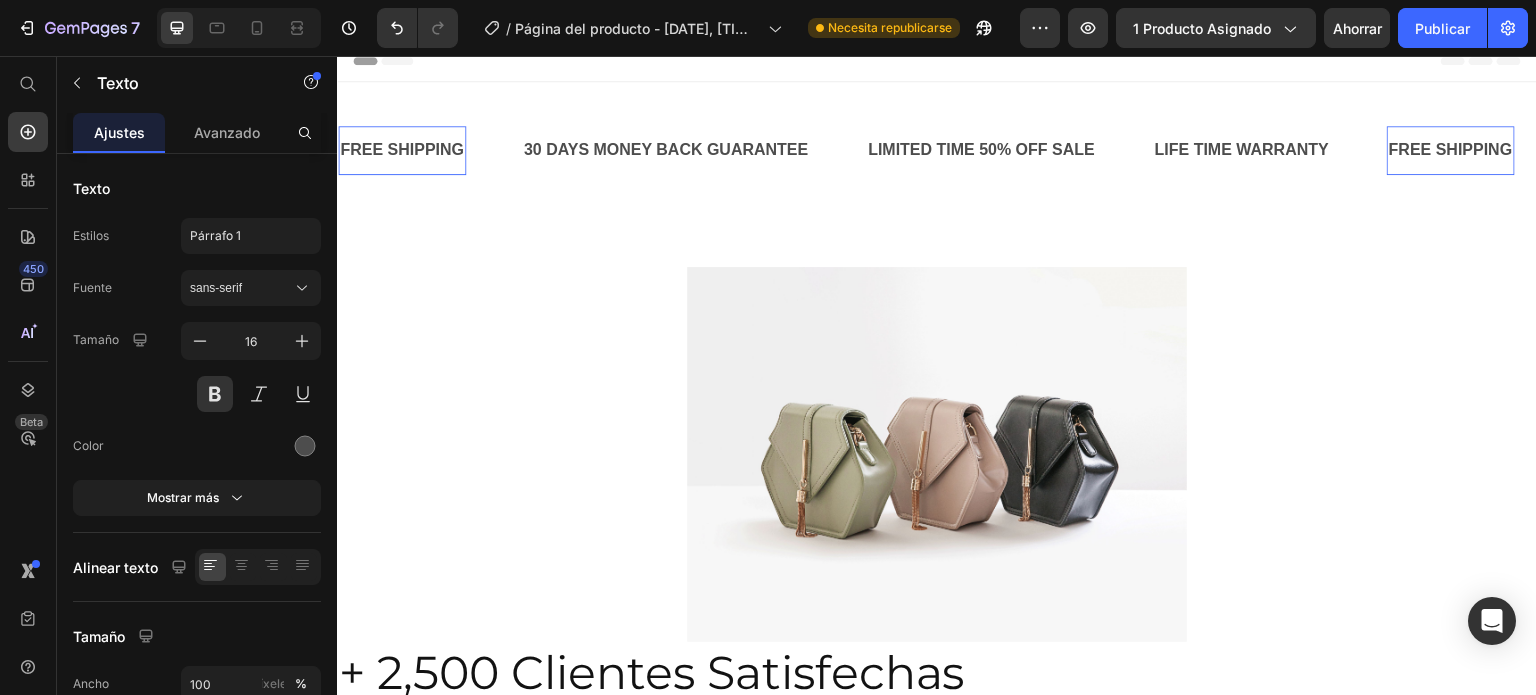 click on "FREE SHIPPING" at bounding box center (402, 150) 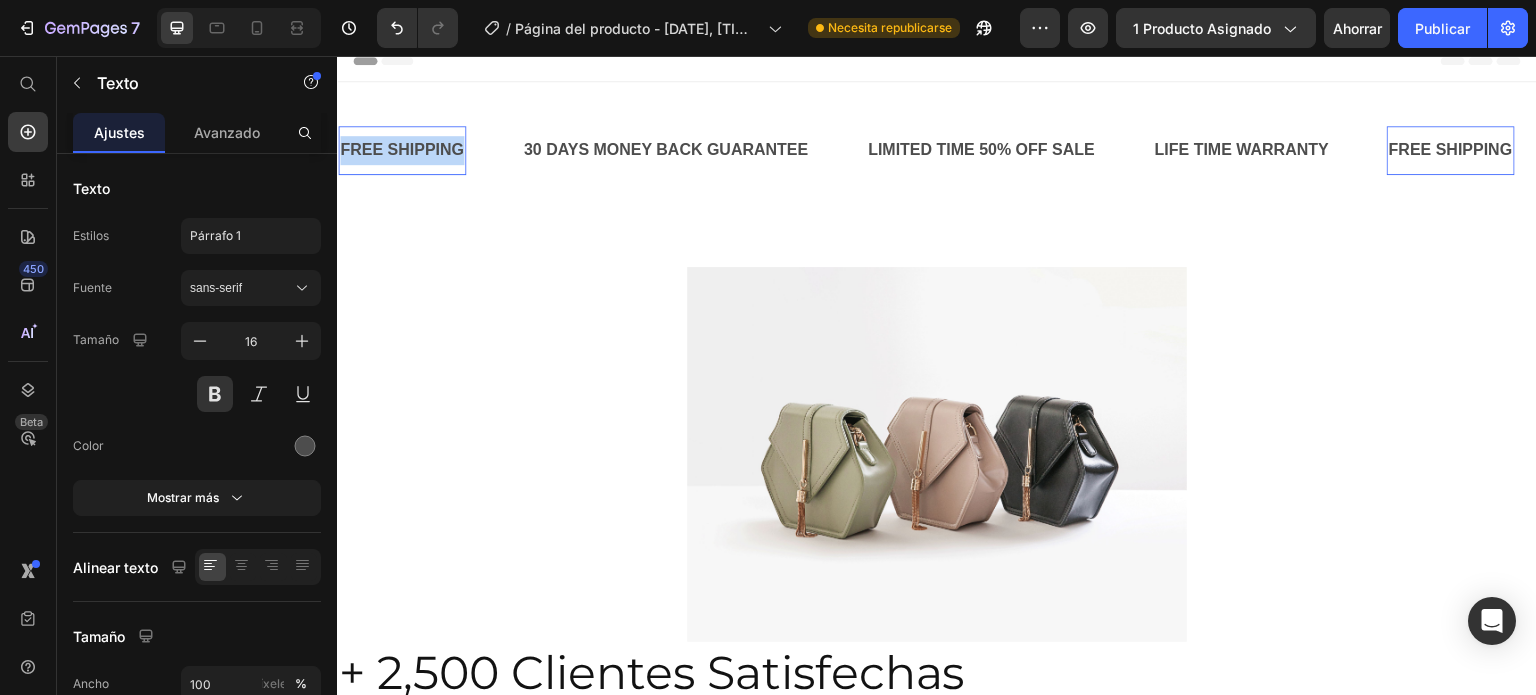 click on "FREE SHIPPING" at bounding box center (402, 150) 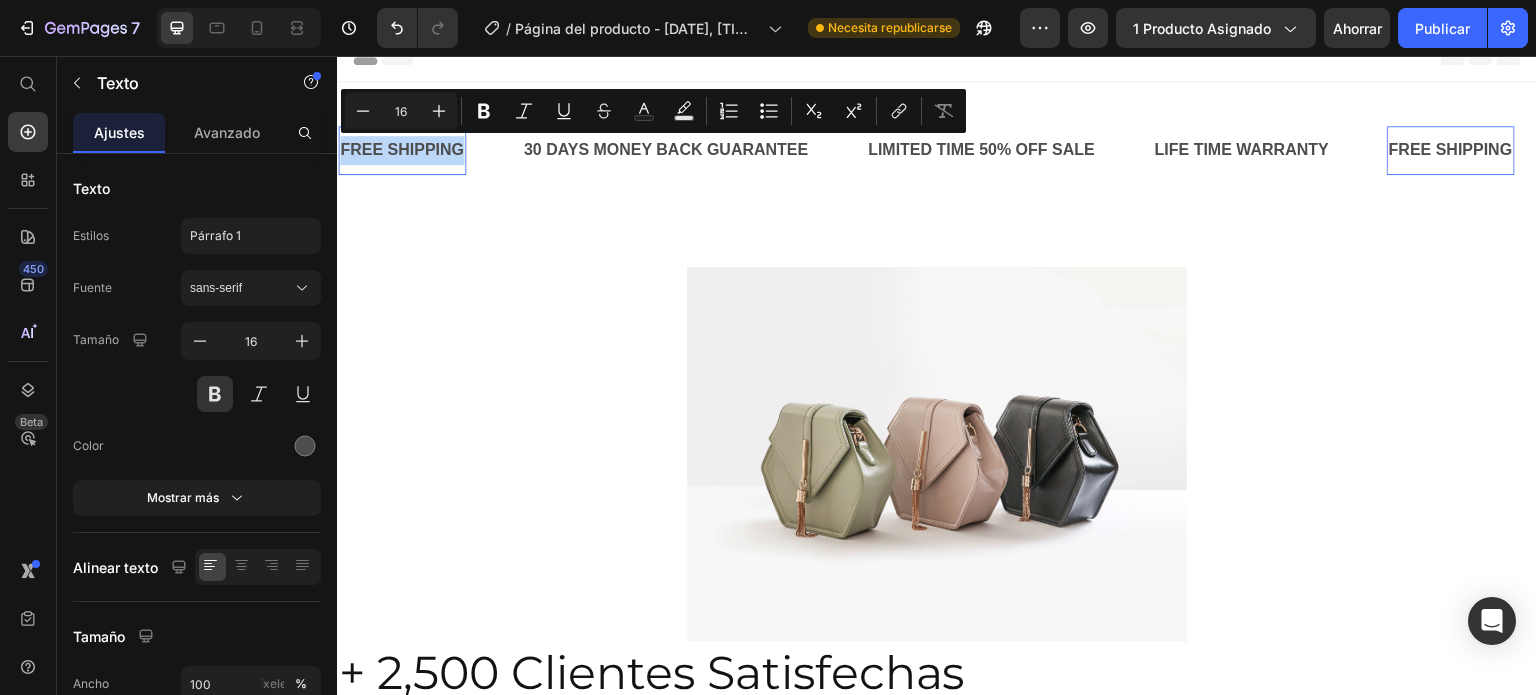 click on "FREE SHIPPING" at bounding box center [402, 150] 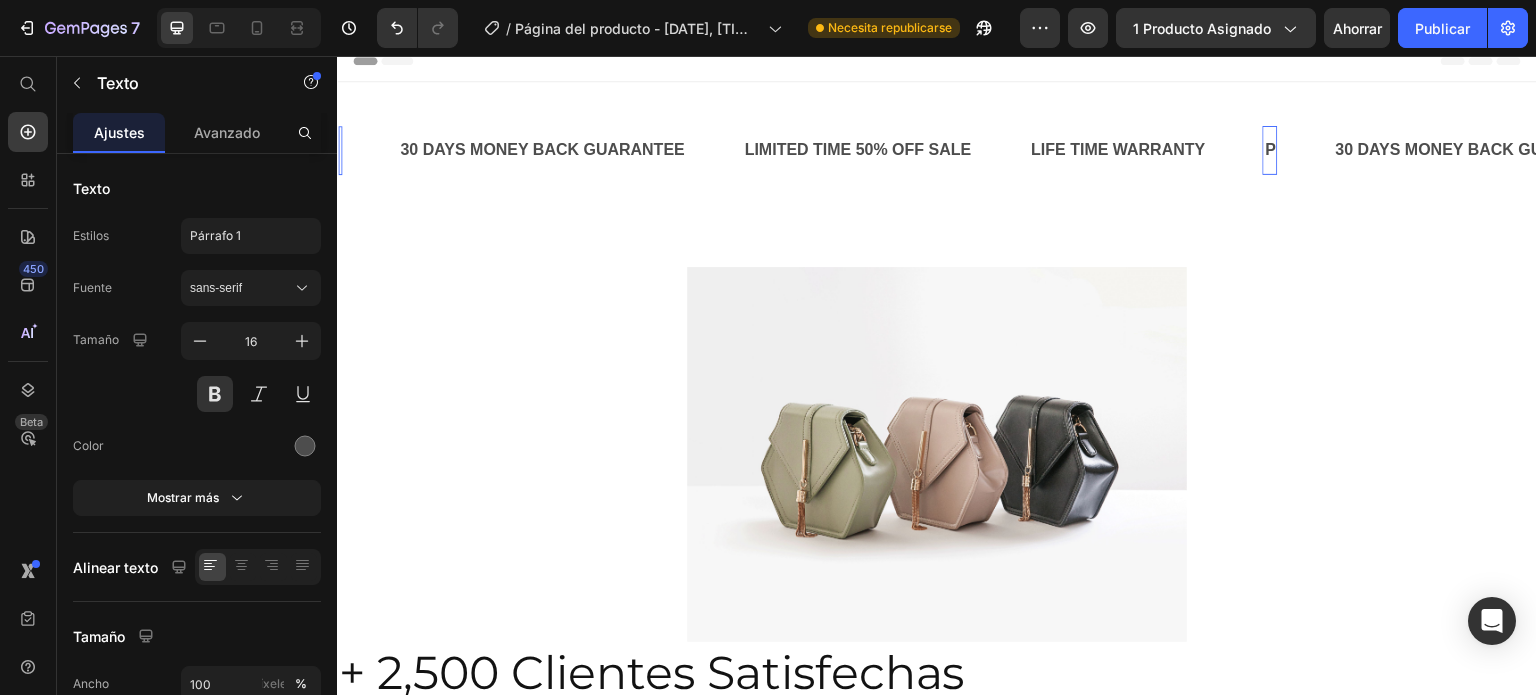 scroll, scrollTop: 0, scrollLeft: 0, axis: both 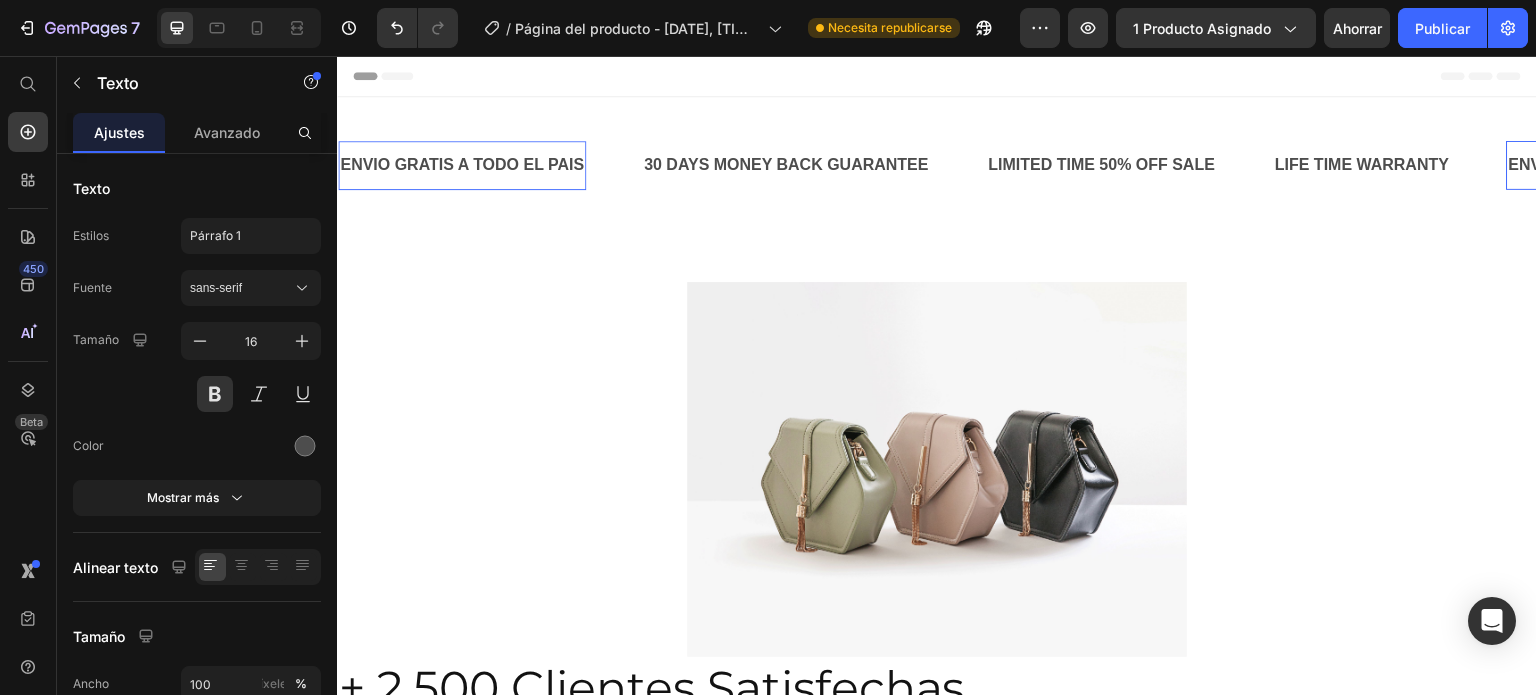 click on "ENVIO GRATIS A TODO EL PAIS" at bounding box center [462, 165] 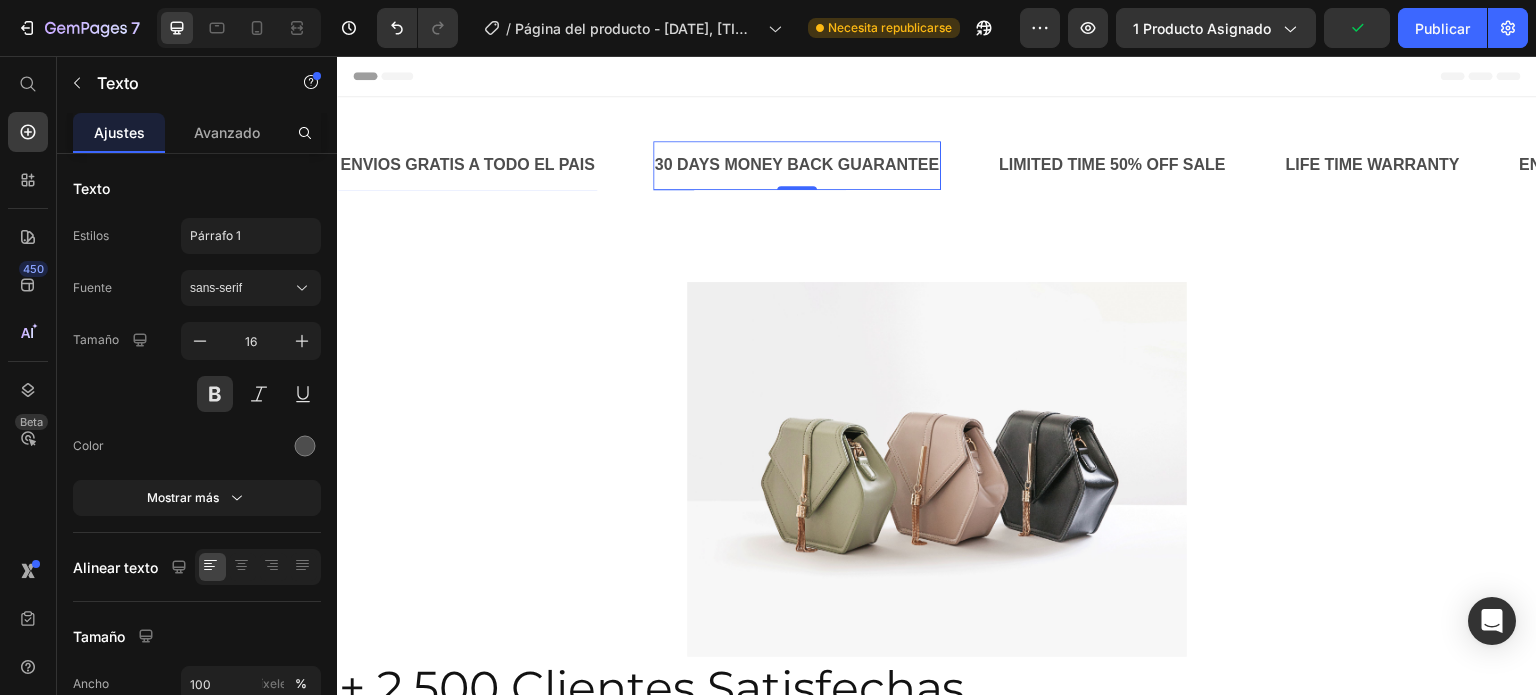 click on "30 DAYS MONEY BACK GUARANTEE" at bounding box center [797, 165] 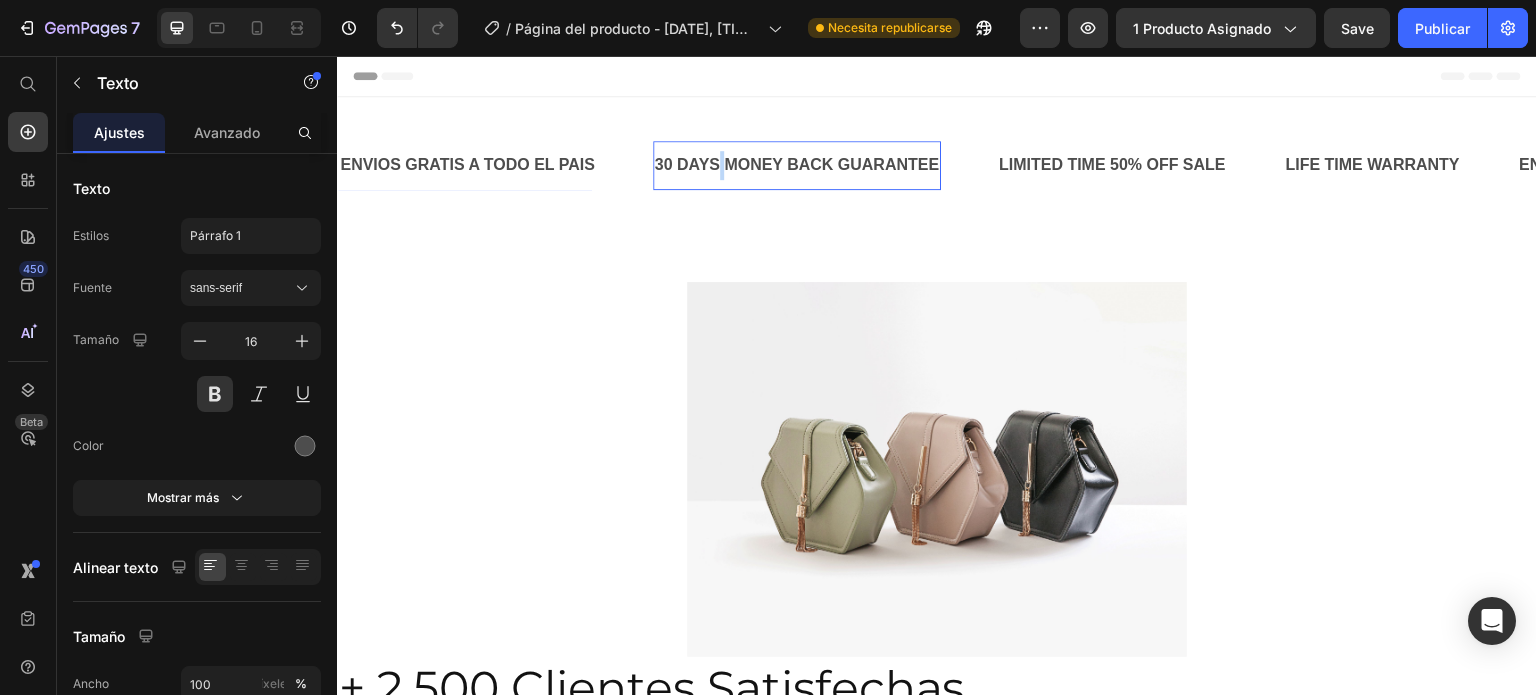click on "30 DAYS MONEY BACK GUARANTEE" at bounding box center [797, 165] 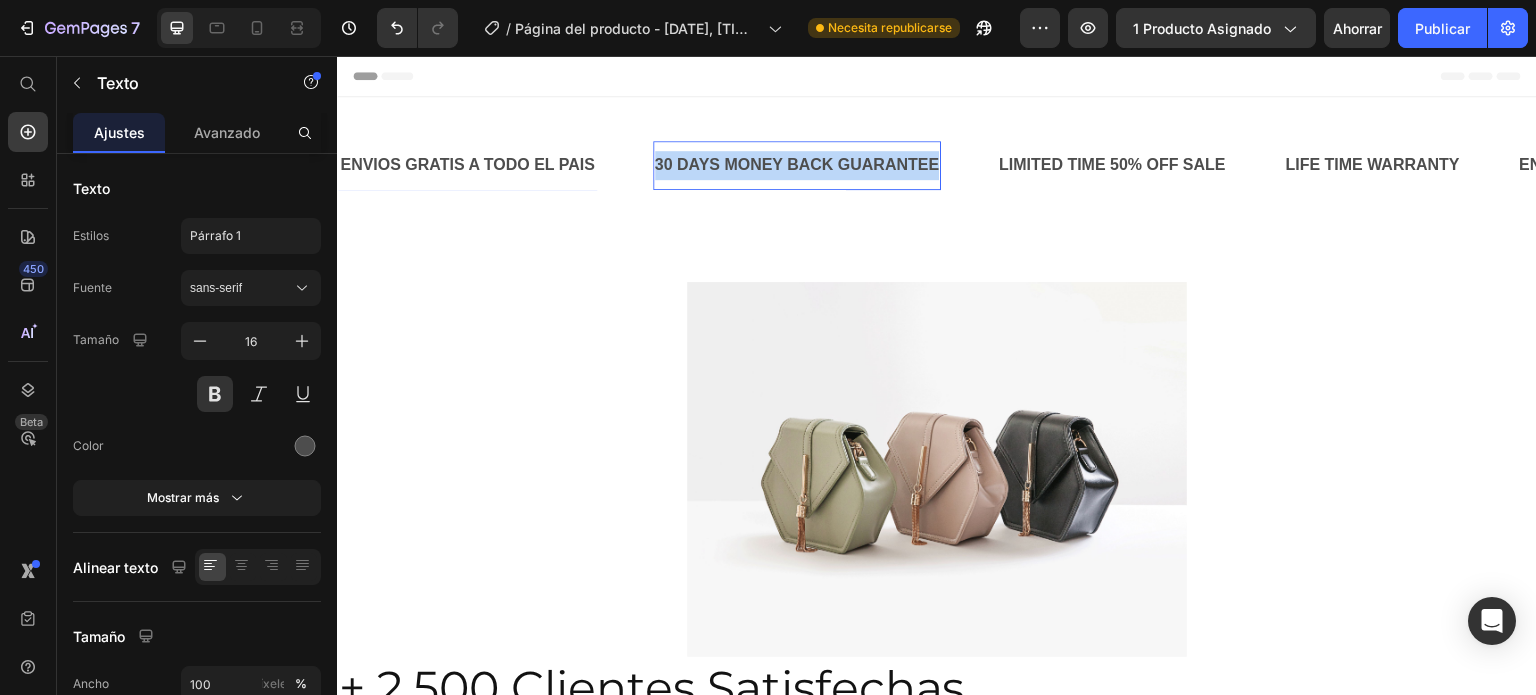 click on "30 DAYS MONEY BACK GUARANTEE" at bounding box center [797, 165] 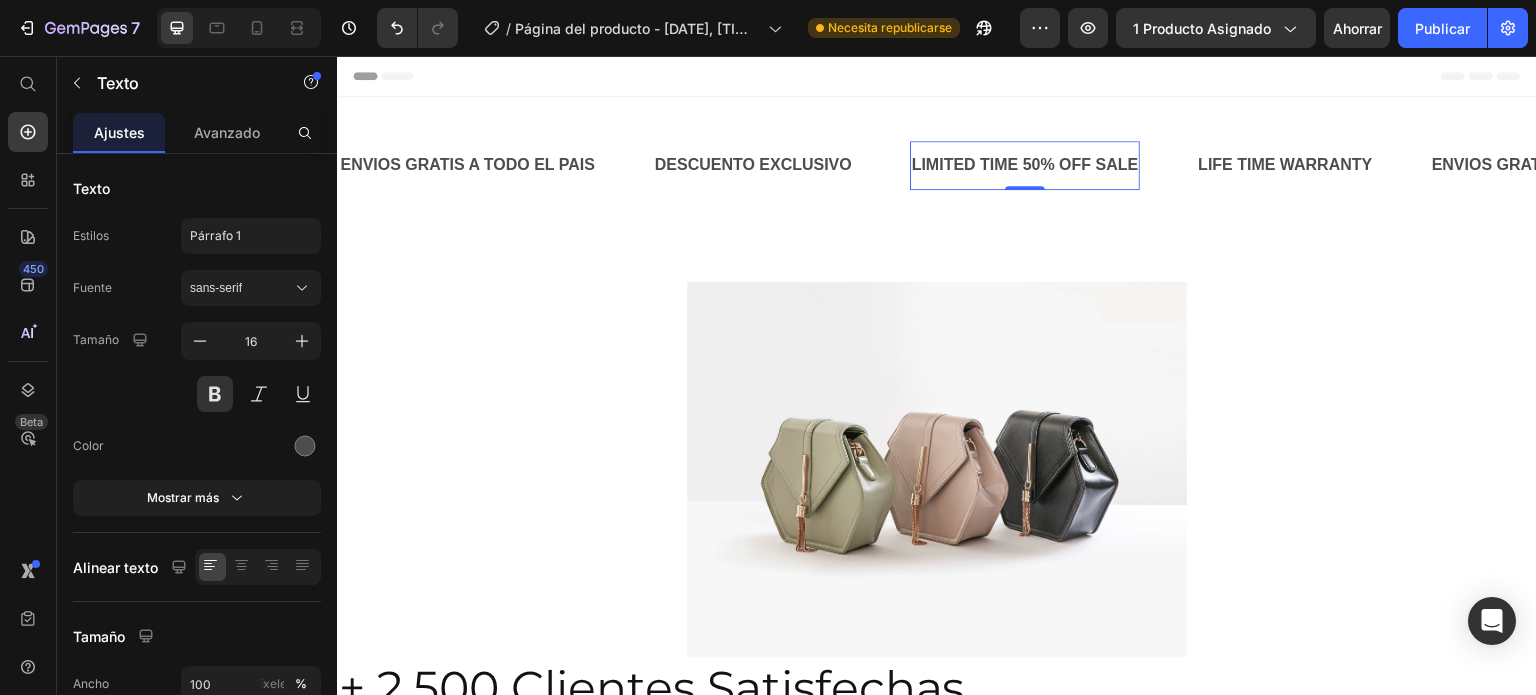 click on "LIMITED TIME 50% OFF SALE" at bounding box center (1025, 165) 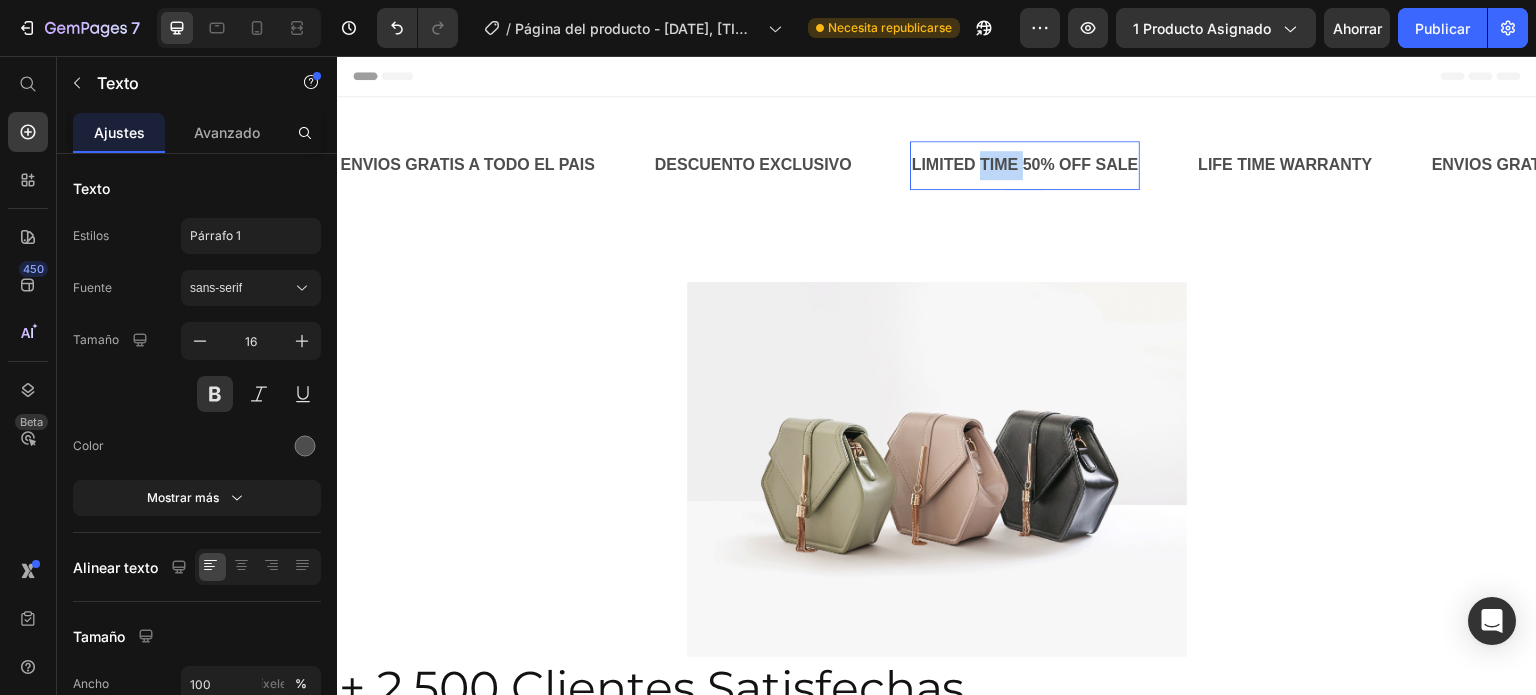click on "LIMITED TIME 50% OFF SALE" at bounding box center [1025, 165] 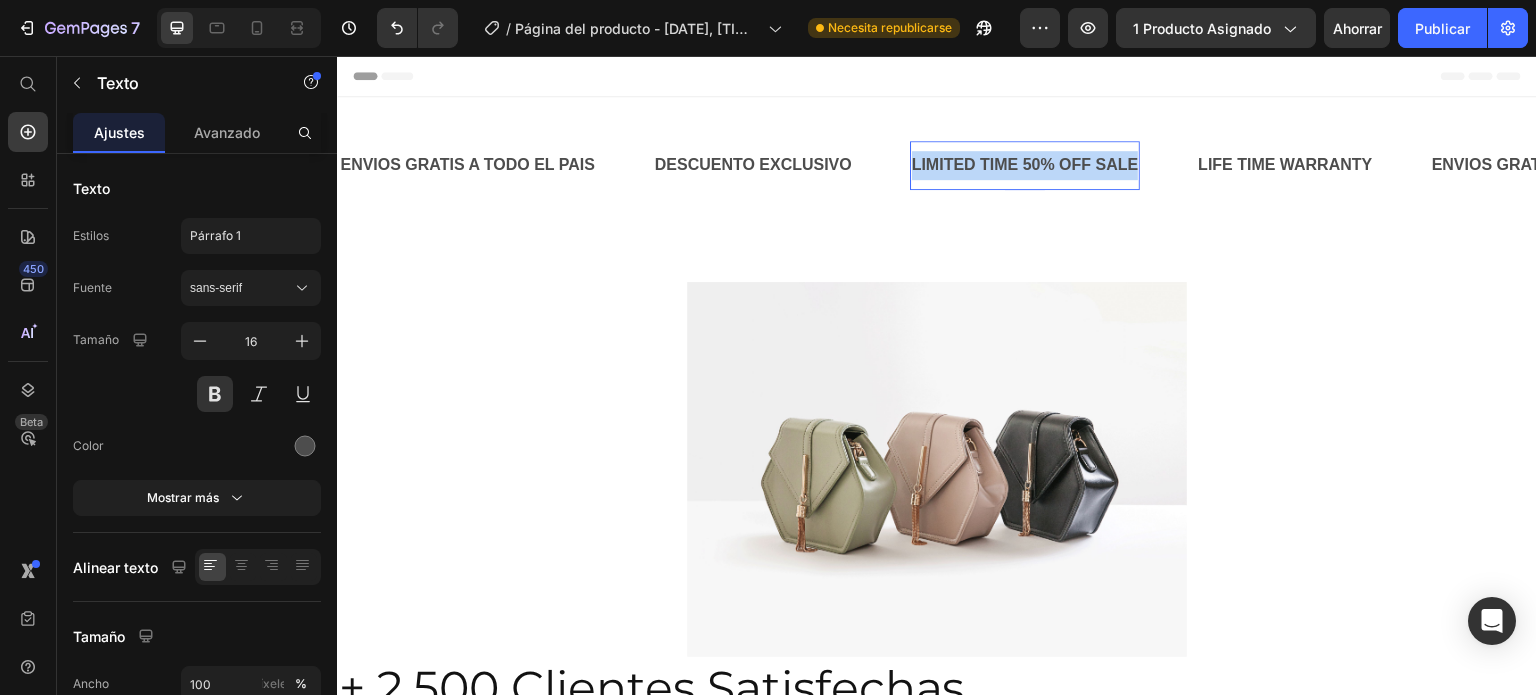 click on "LIMITED TIME 50% OFF SALE" at bounding box center (1025, 165) 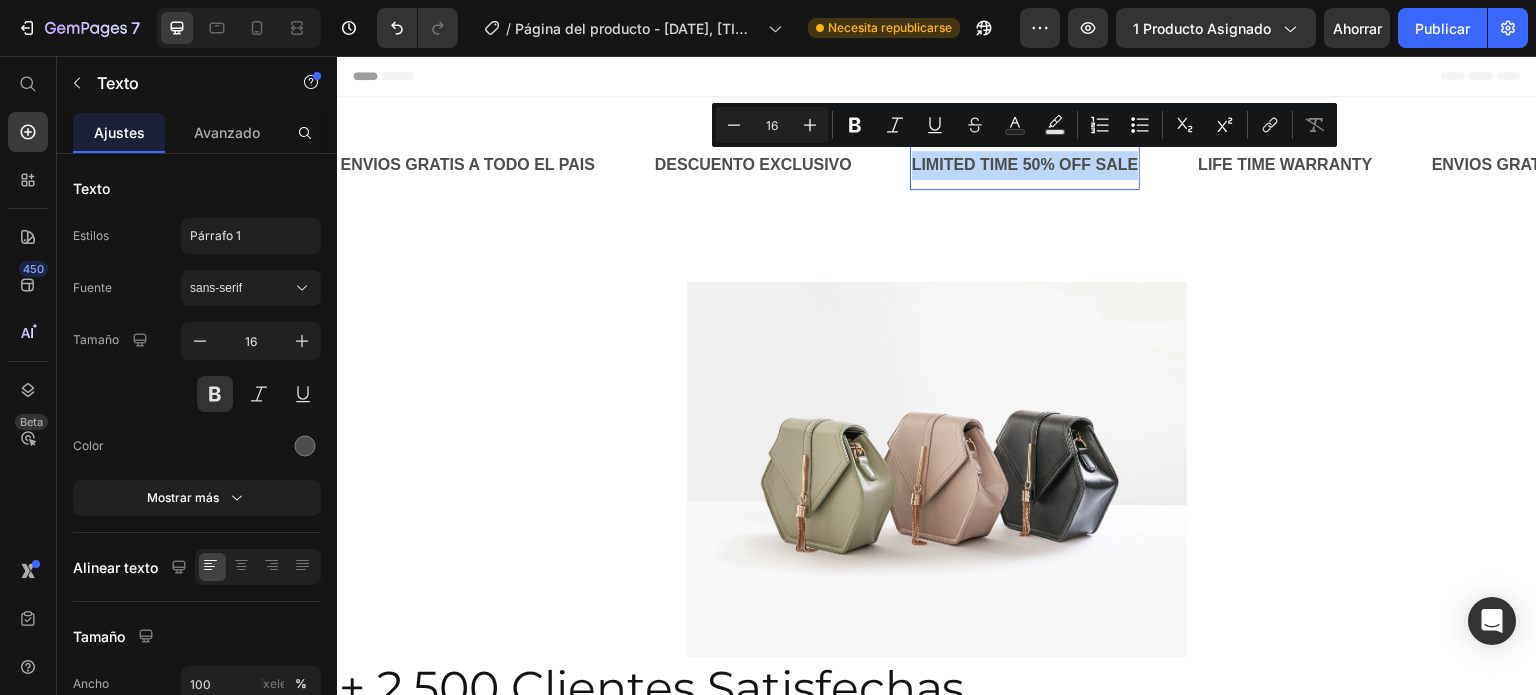 copy on "LIMITED TIME 50% OFF SALE" 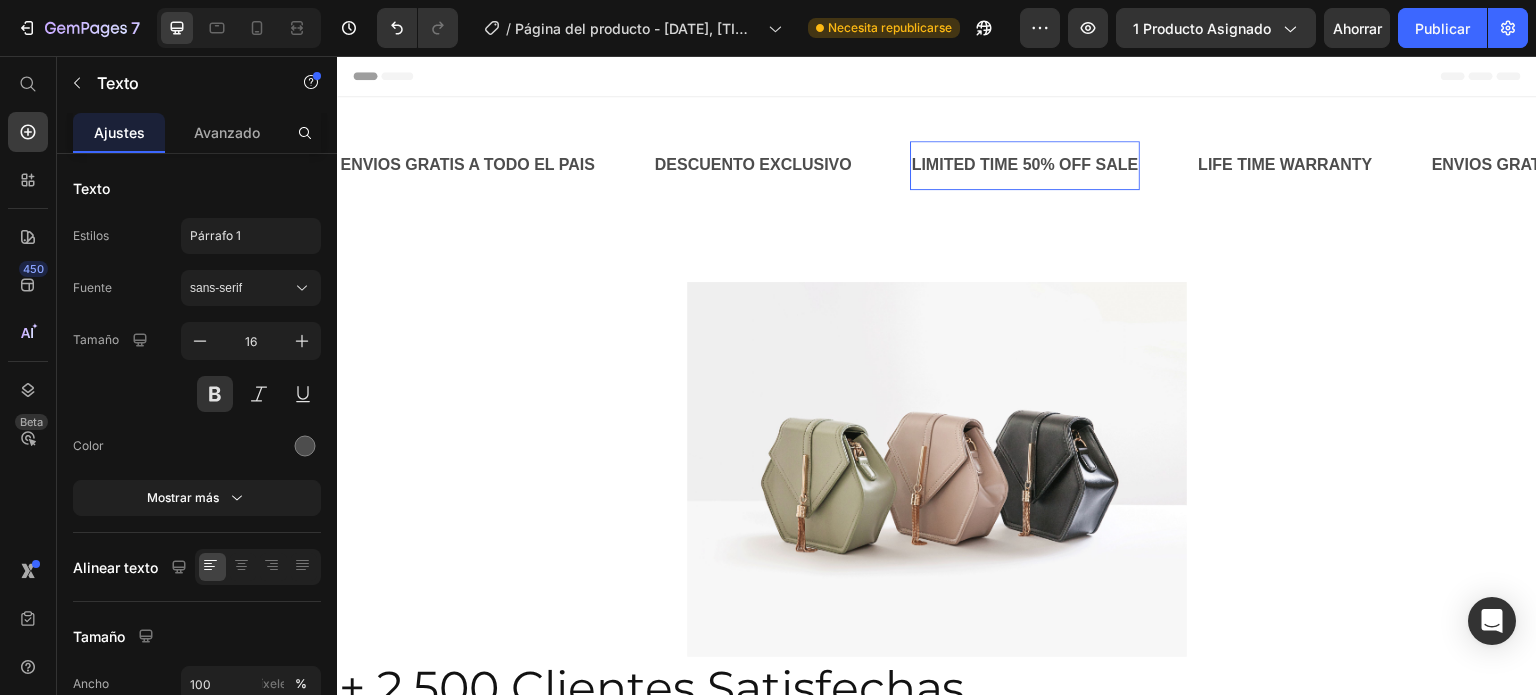 click on "LIMITED TIME 50% OFF SALE" at bounding box center [1025, 165] 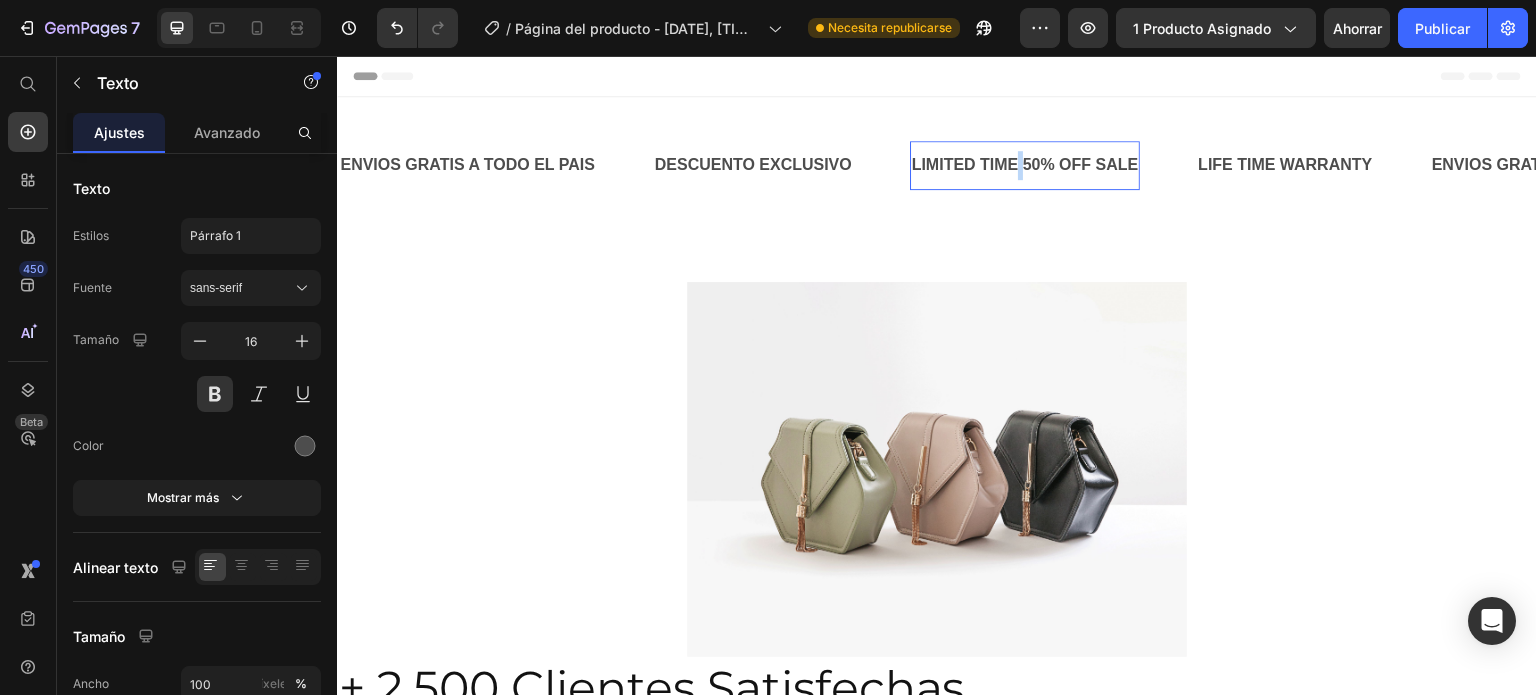 click on "LIMITED TIME 50% OFF SALE" at bounding box center (1025, 165) 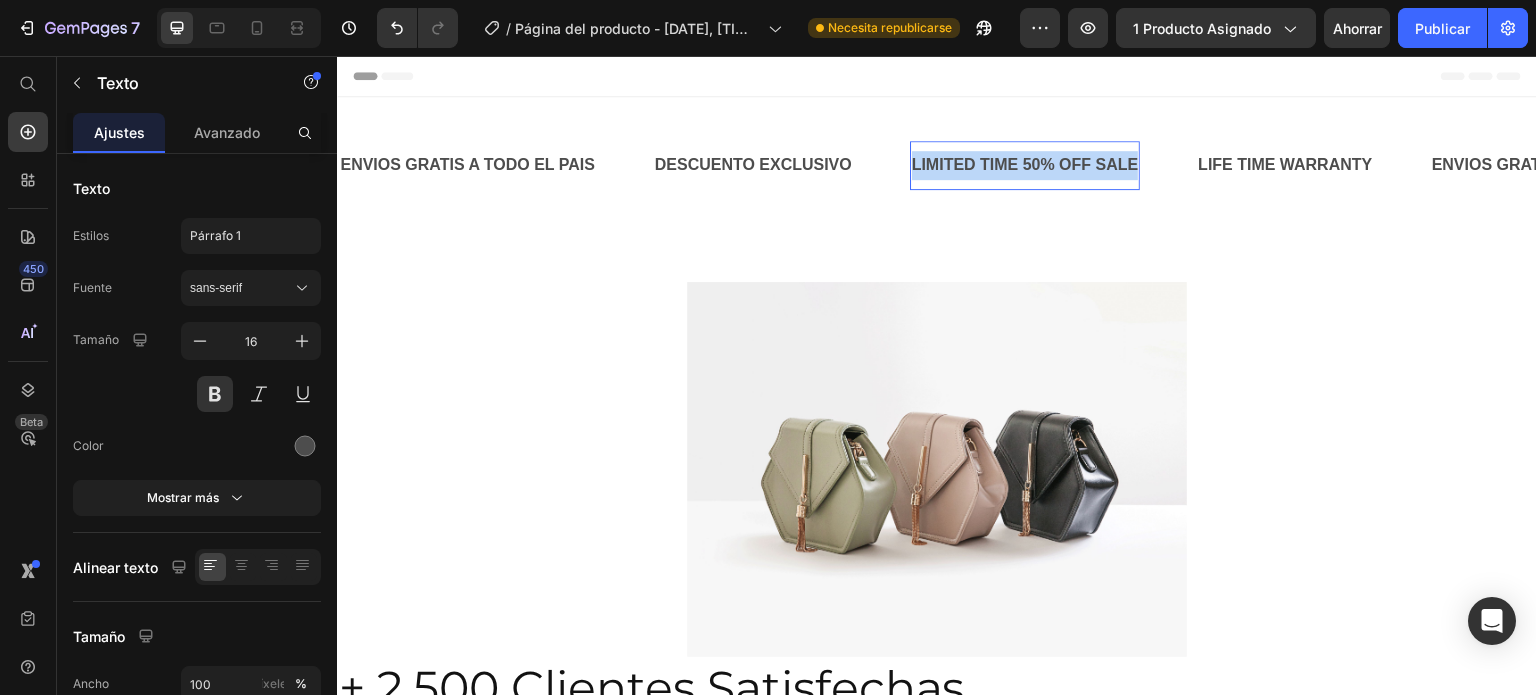 click on "LIMITED TIME 50% OFF SALE" at bounding box center (1025, 165) 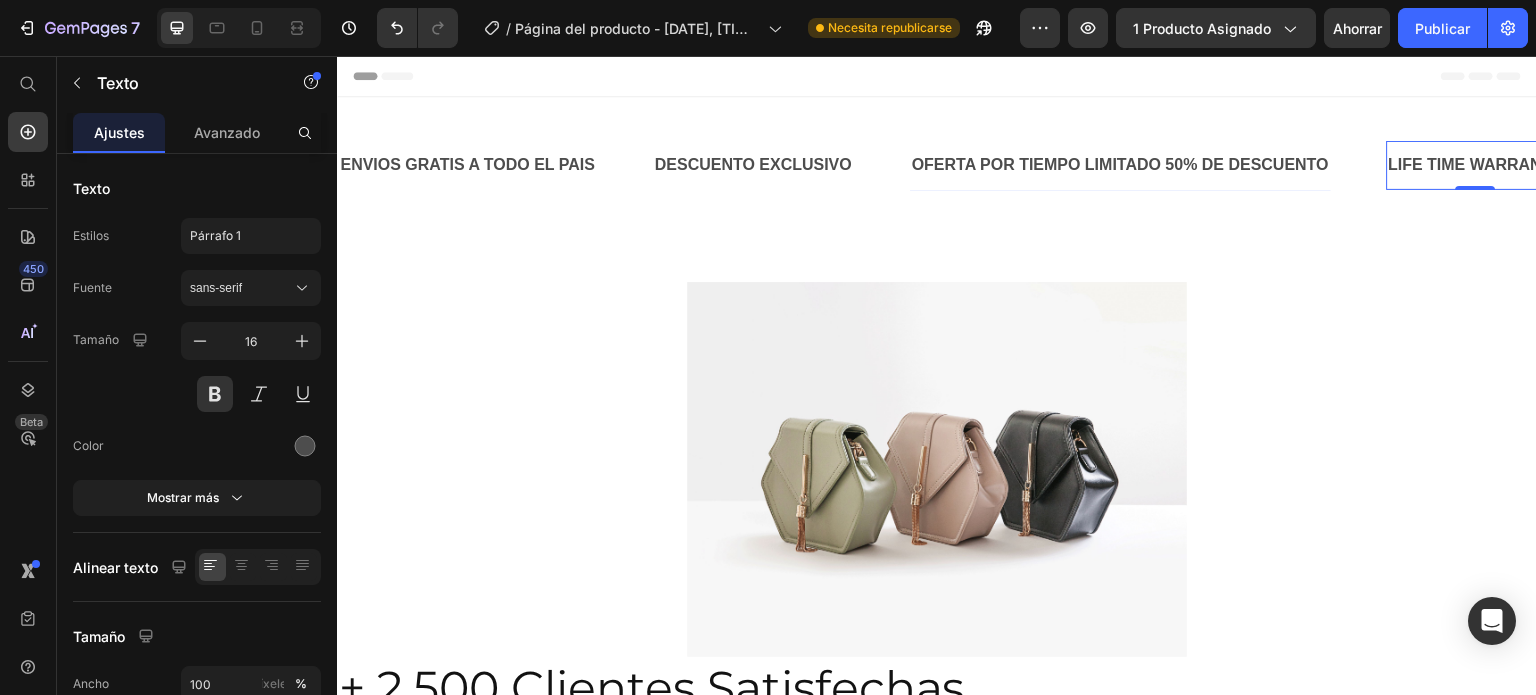 click on "LIFE TIME WARRANTY" at bounding box center [1476, 165] 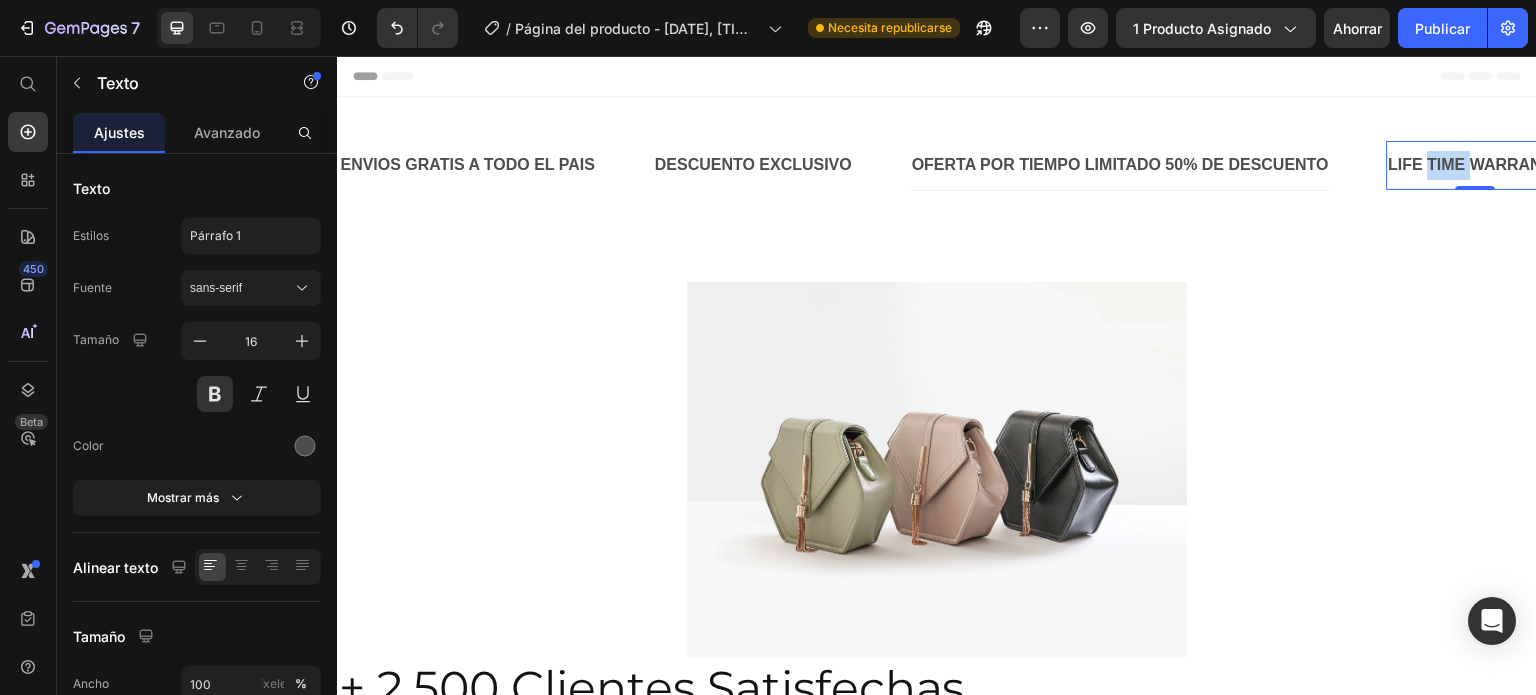 click on "LIFE TIME WARRANTY" at bounding box center (1476, 165) 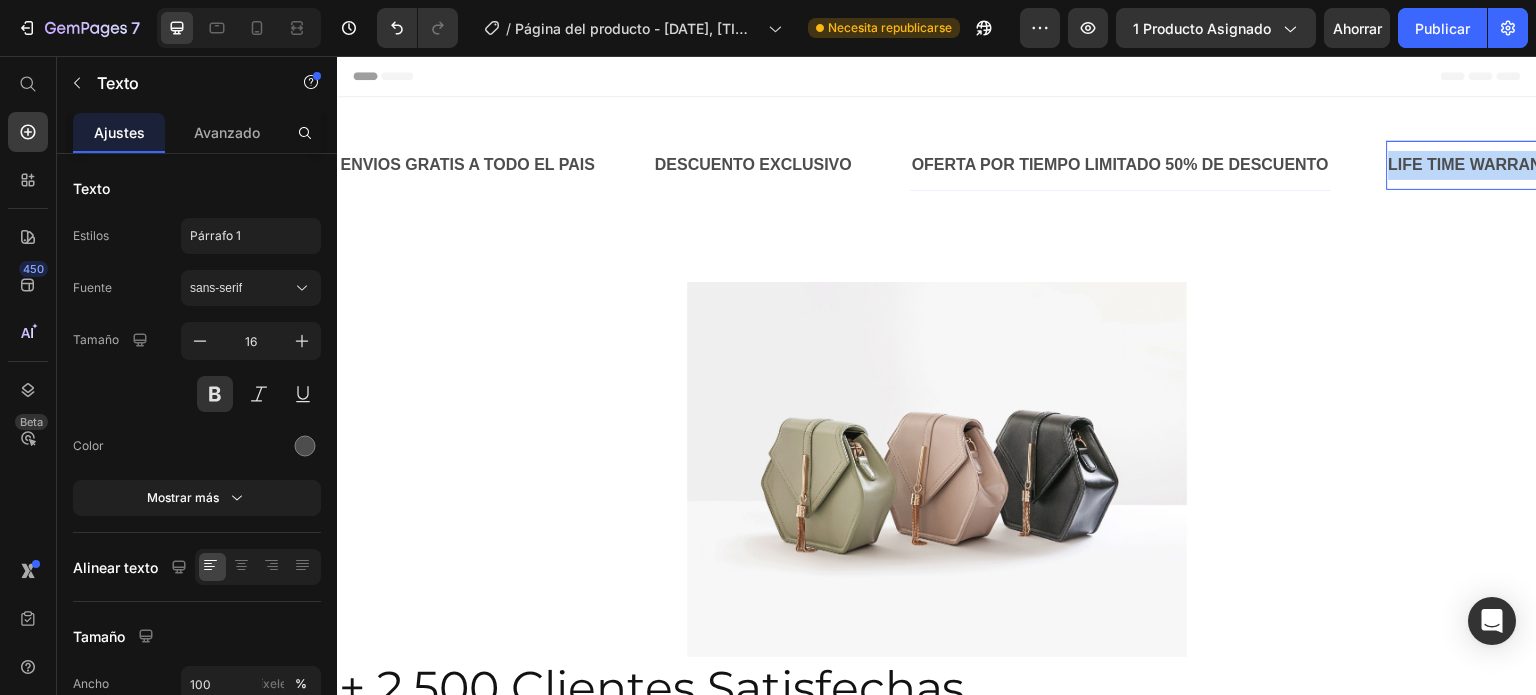 click on "LIFE TIME WARRANTY" at bounding box center (1476, 165) 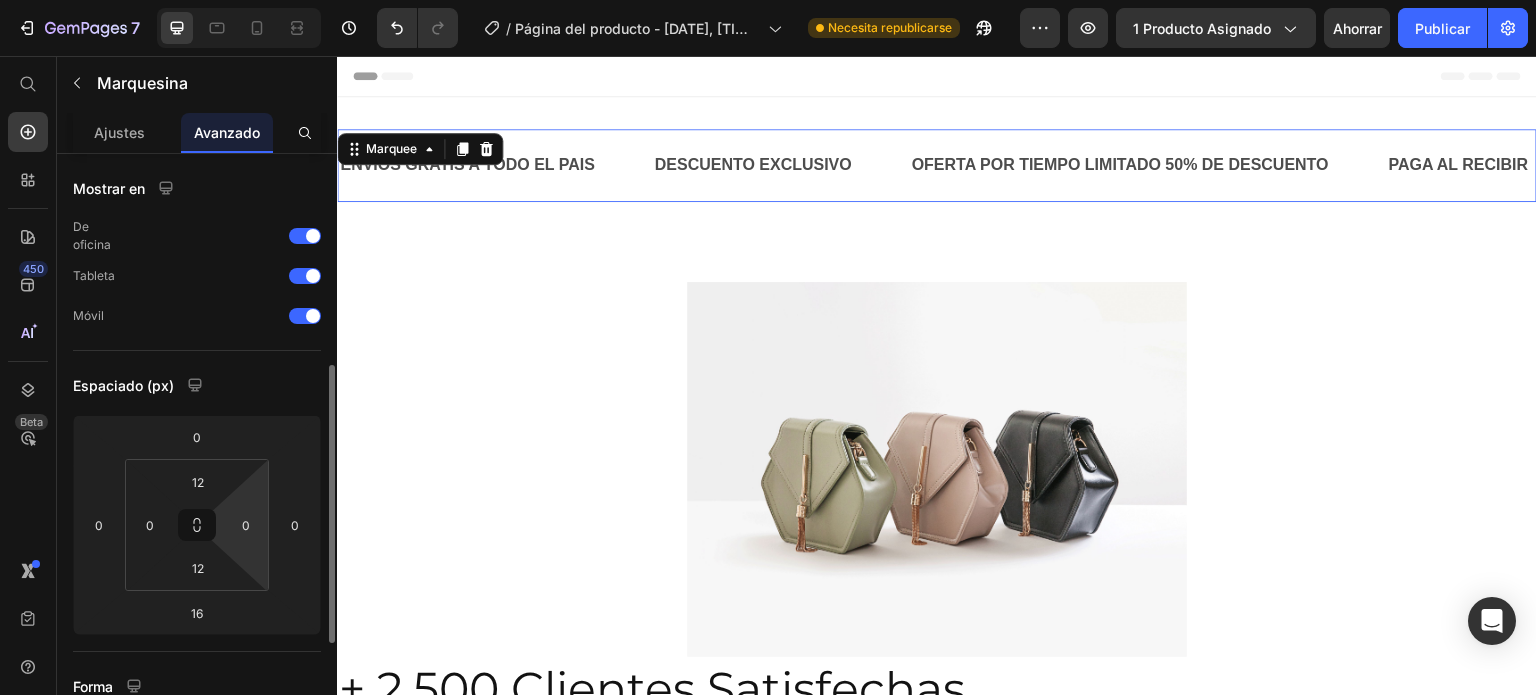 scroll, scrollTop: 145, scrollLeft: 0, axis: vertical 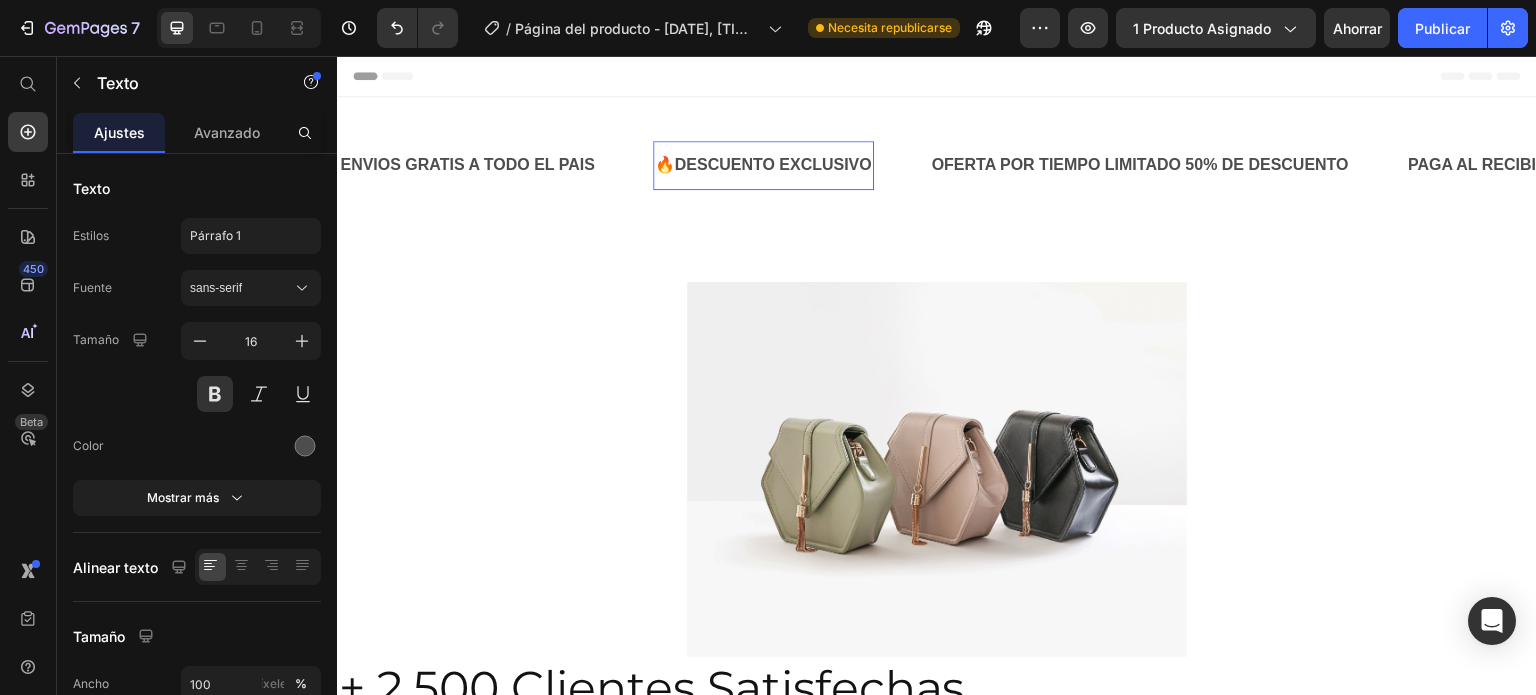 click on "​🔥​DESCUENTO EXCLUSIVO" at bounding box center [763, 165] 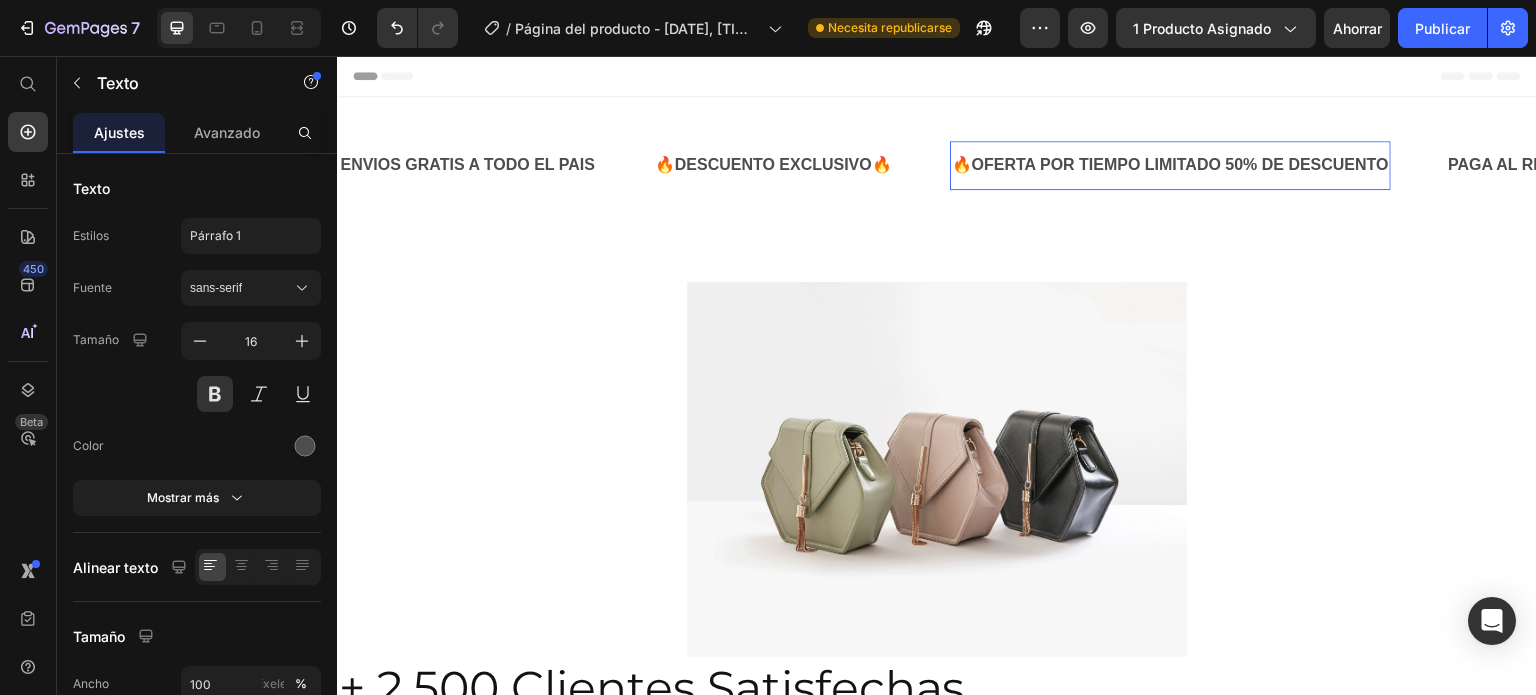 click on "​🔥​OFERTA POR TIEMPO LIMITADO 50% DE DESCUENTO" at bounding box center [1170, 165] 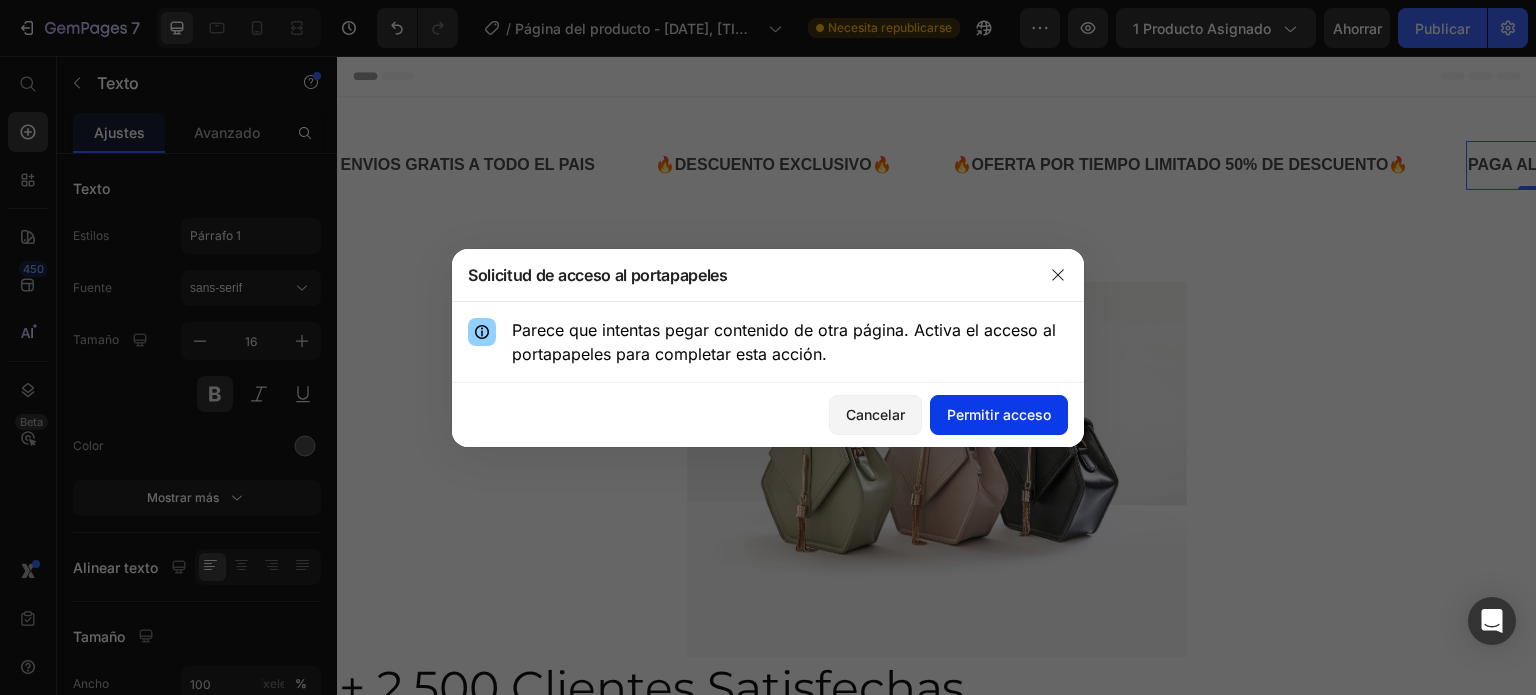 click on "Permitir acceso" at bounding box center (999, 414) 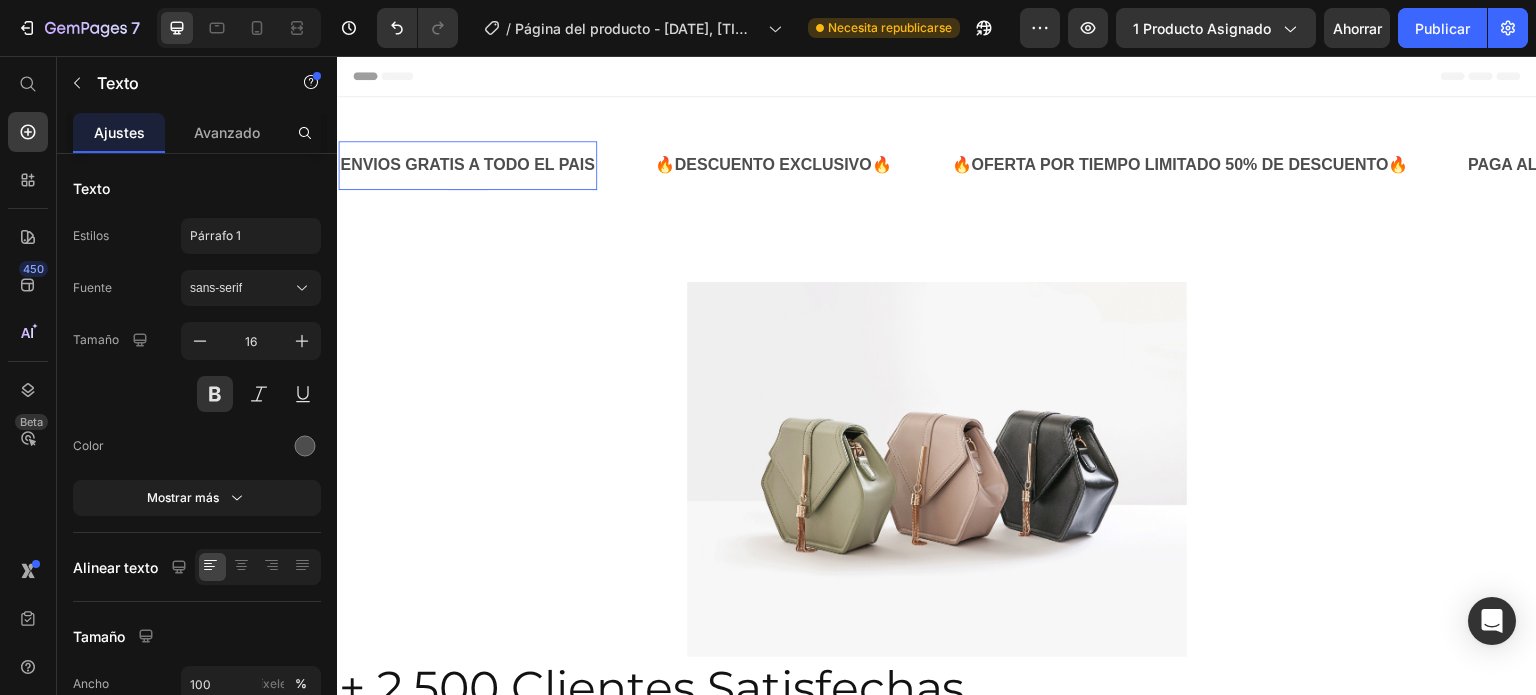 click on "ENVIOS GRATIS A TODO EL PAIS" at bounding box center (467, 165) 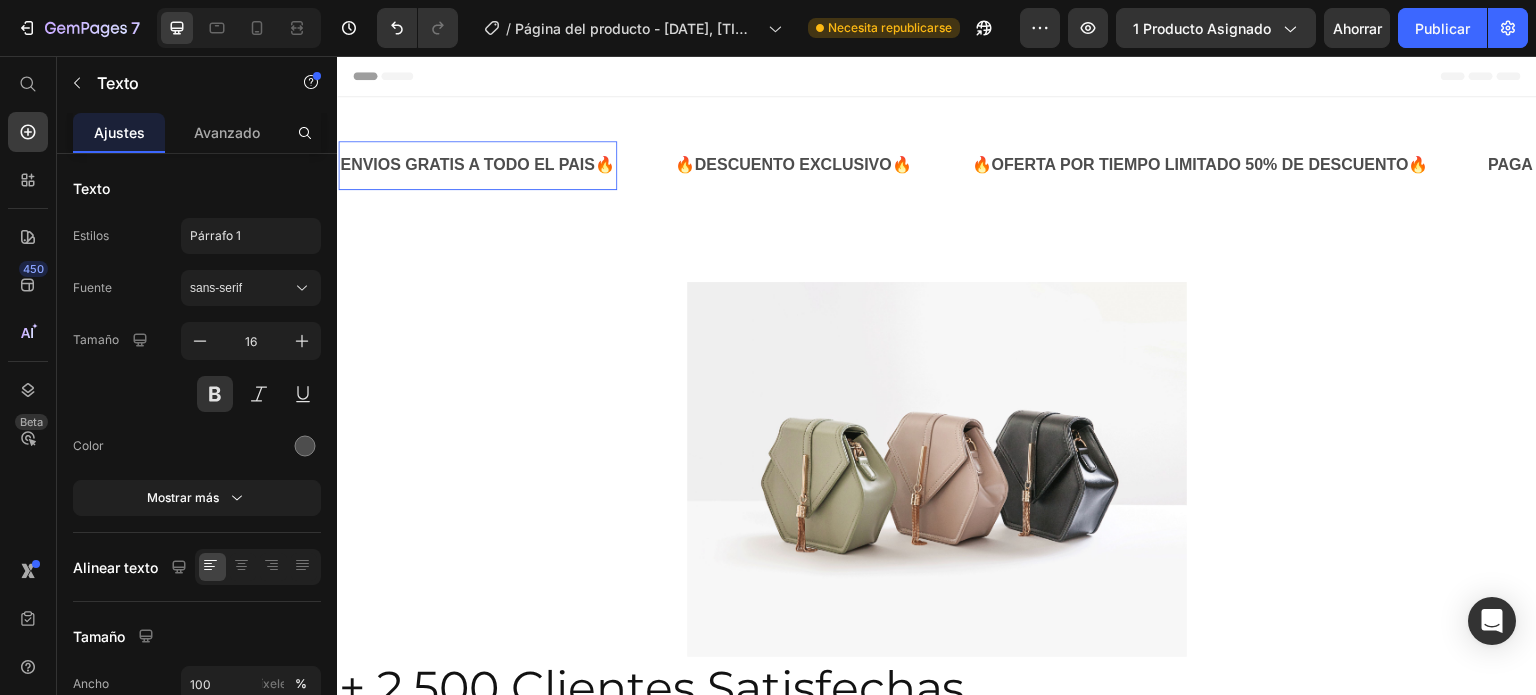 click on "ENVIOS GRATIS A TODO EL PAIS​🔥​" at bounding box center (477, 165) 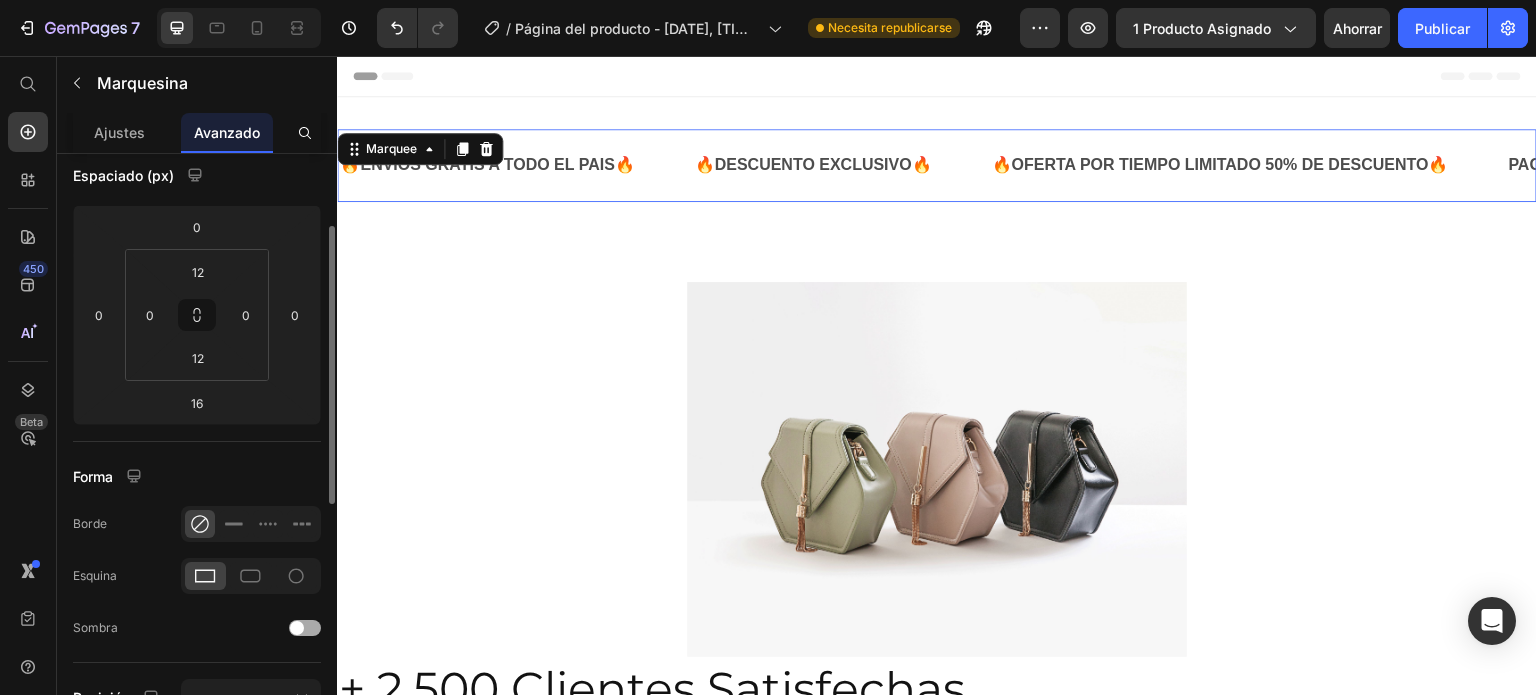 scroll, scrollTop: 0, scrollLeft: 0, axis: both 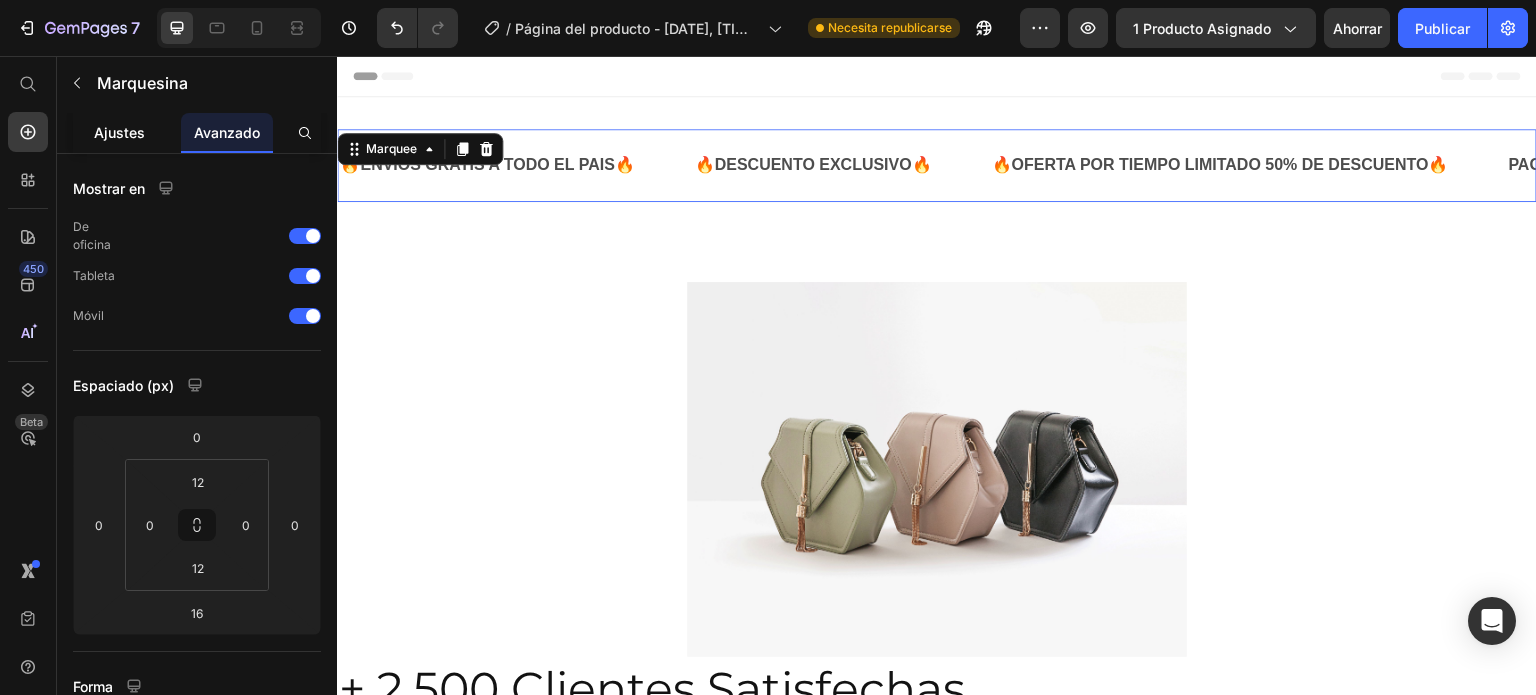 click on "Ajustes" at bounding box center (119, 132) 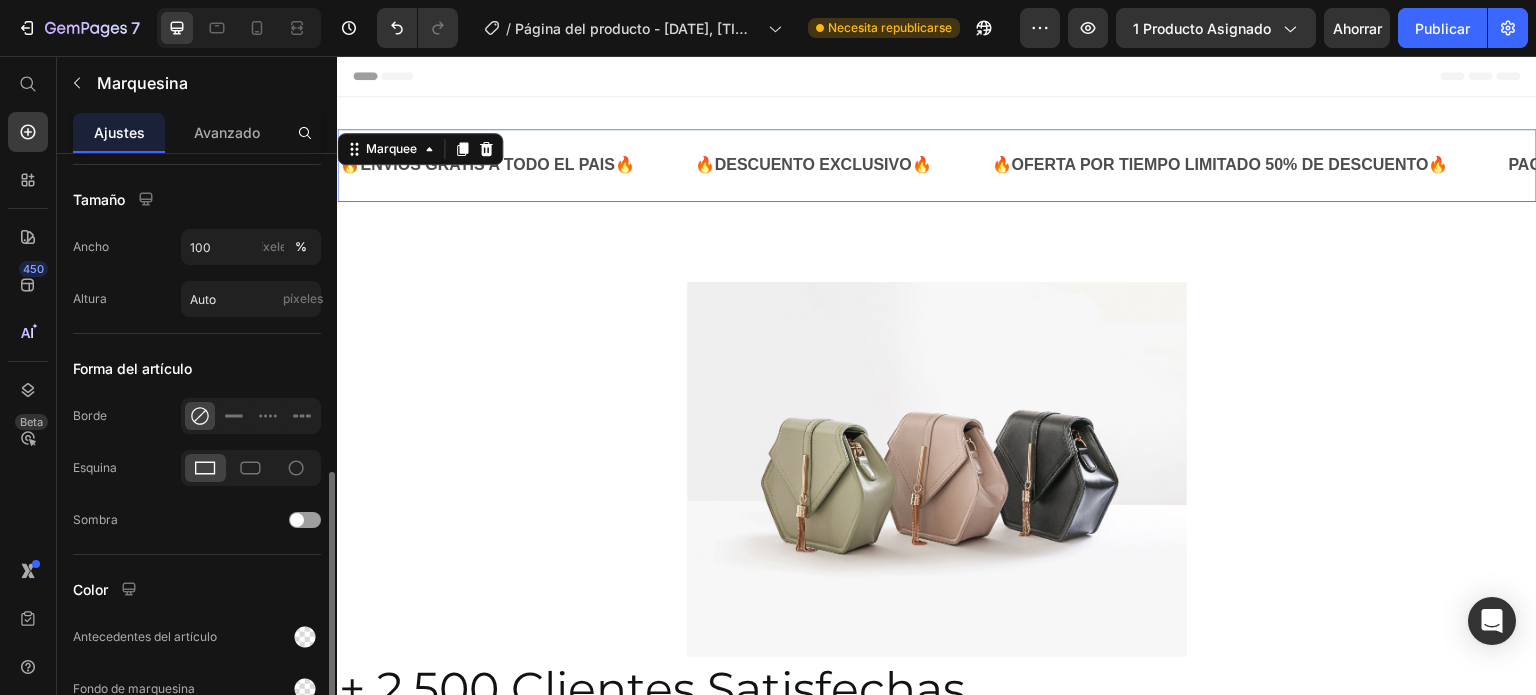 scroll, scrollTop: 897, scrollLeft: 0, axis: vertical 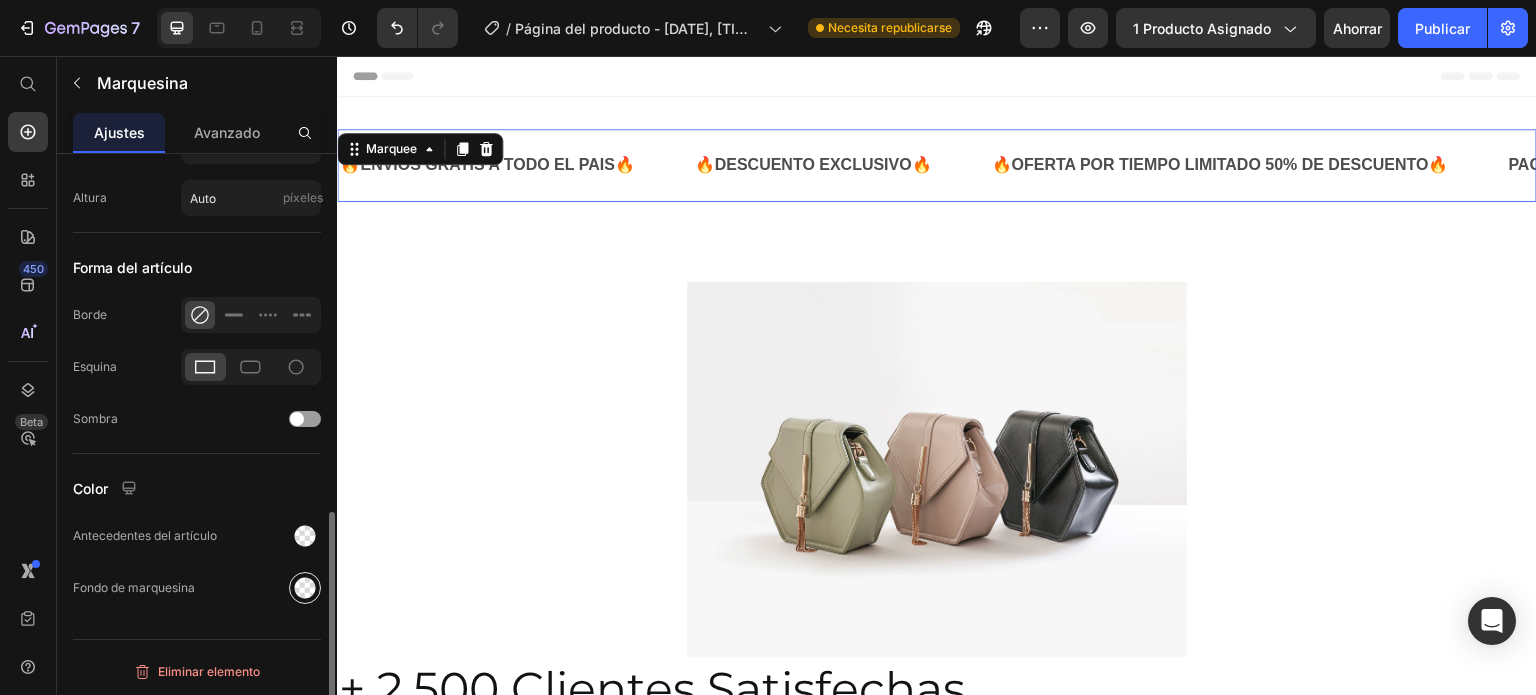 click at bounding box center [305, 588] 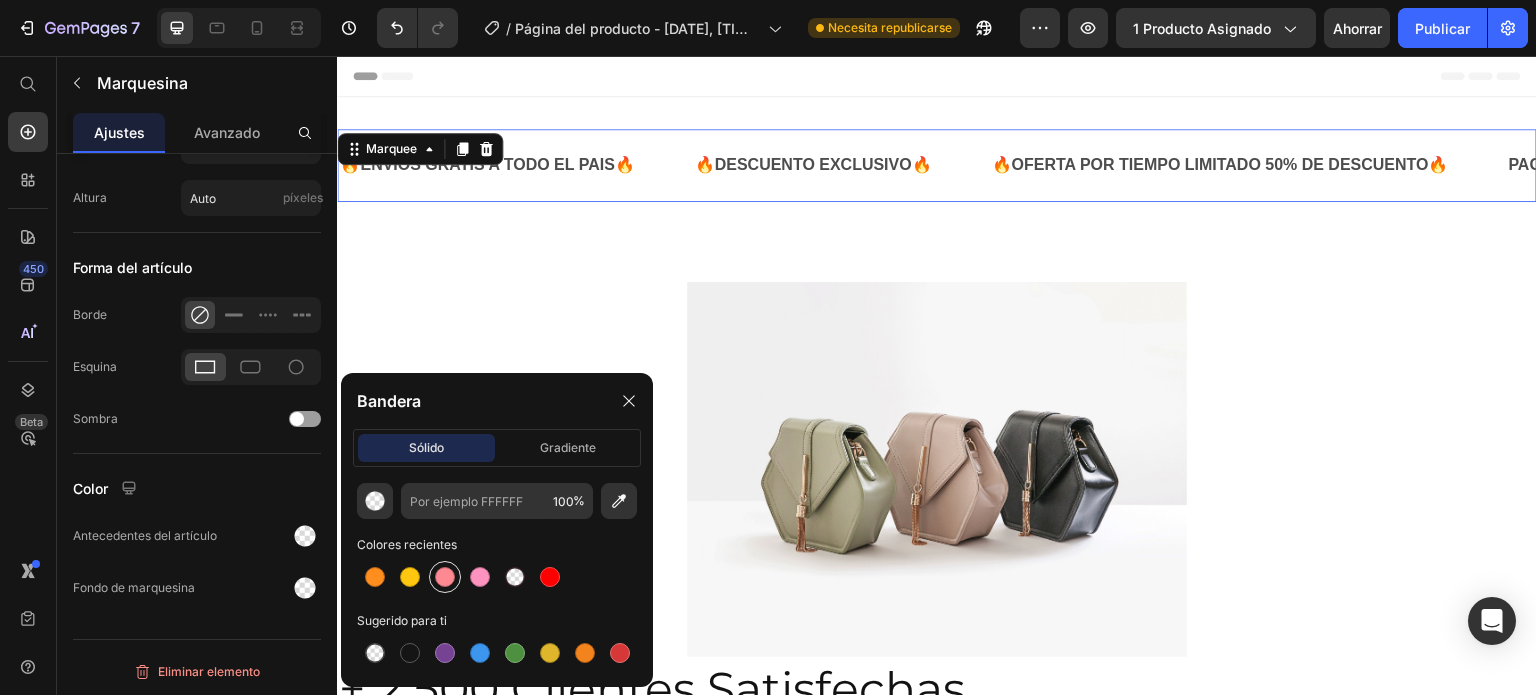 click at bounding box center (445, 577) 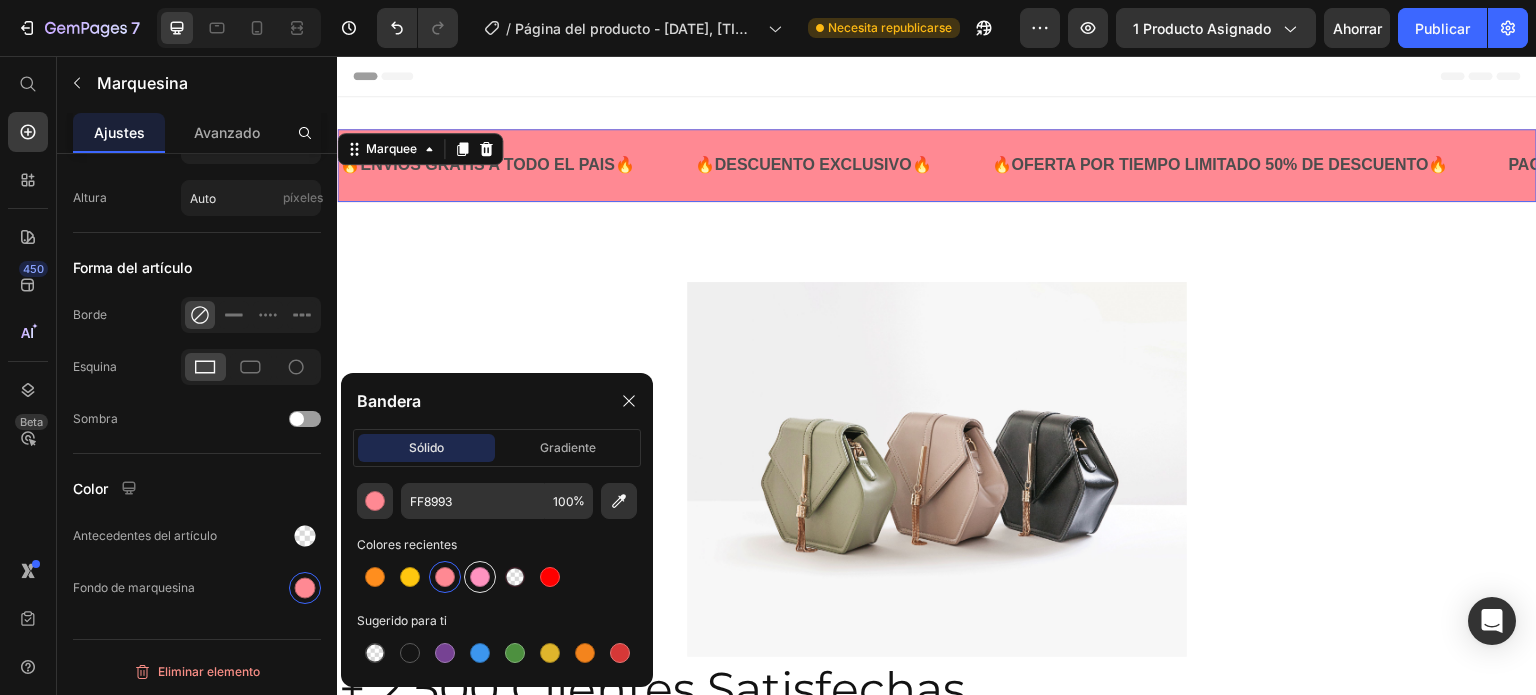 click at bounding box center [480, 577] 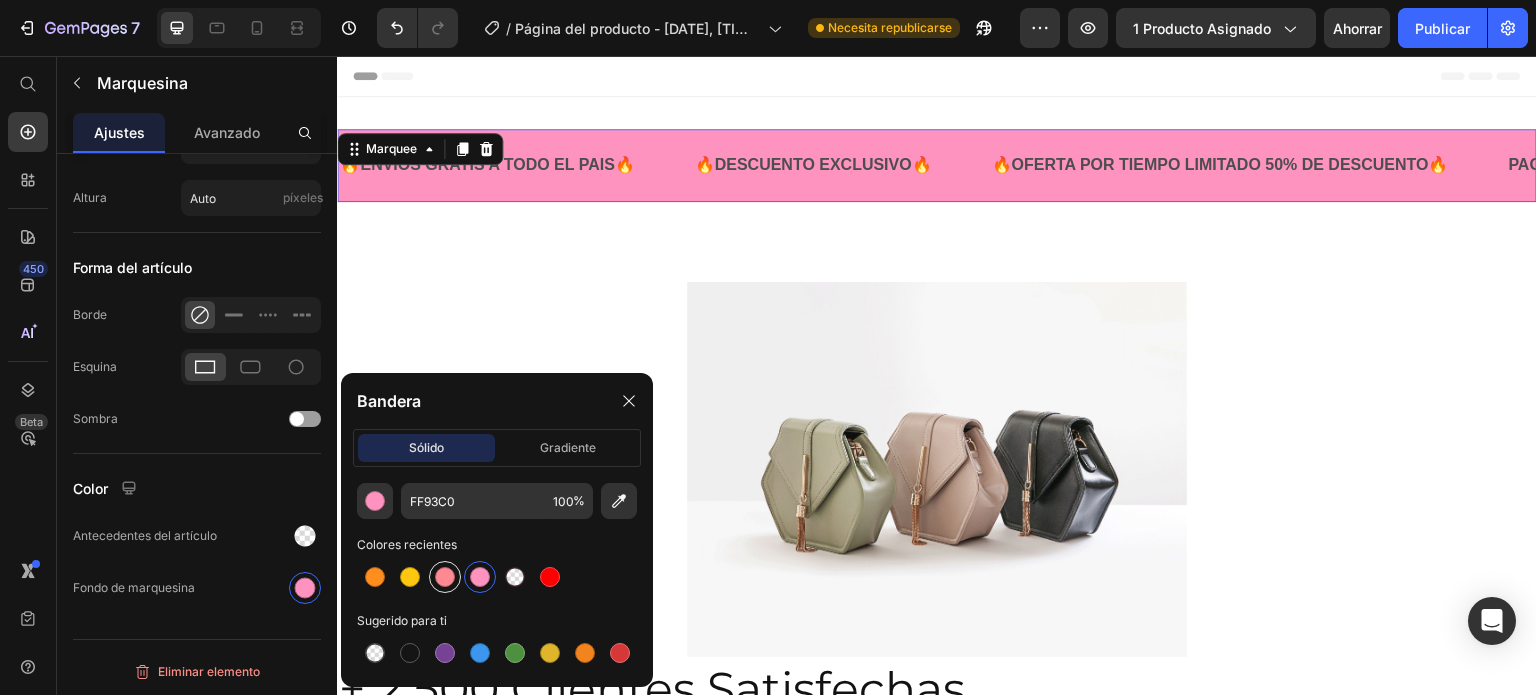 click at bounding box center [445, 577] 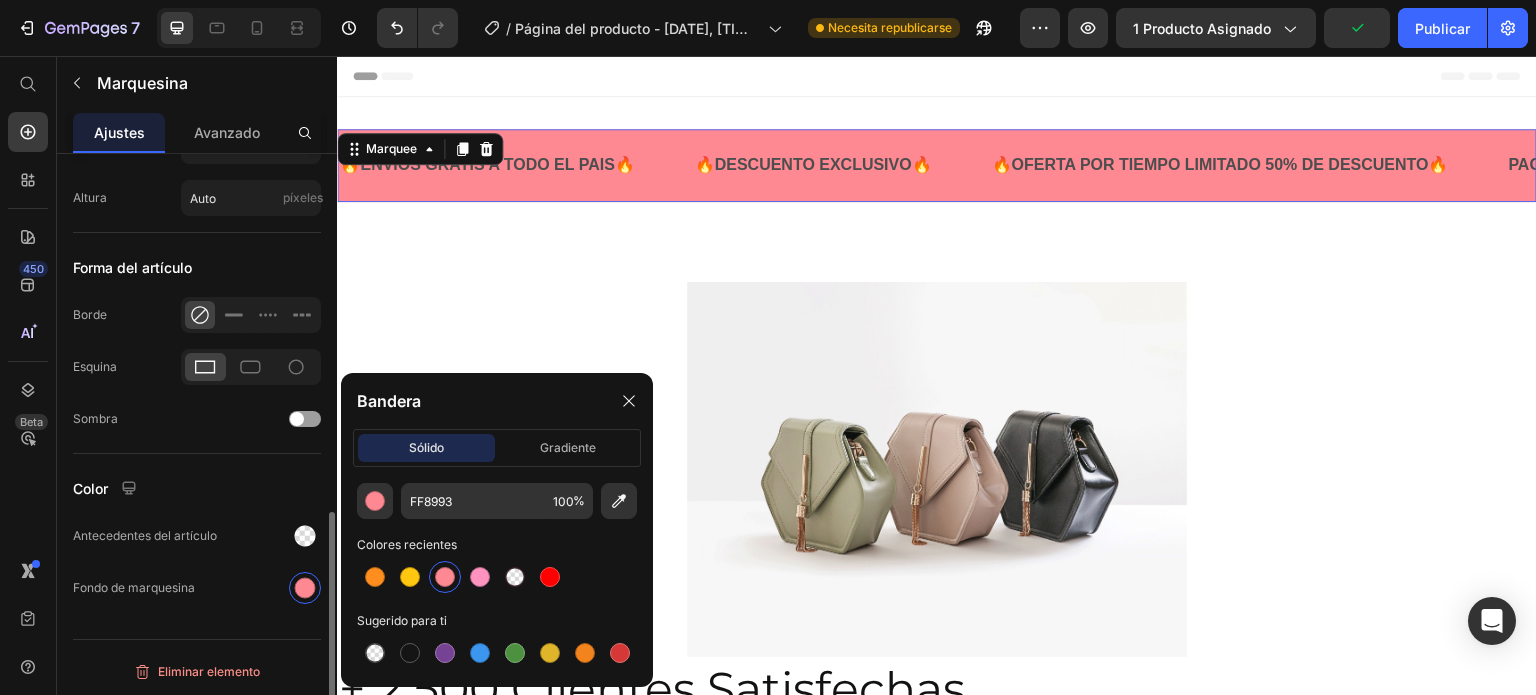 click on "Forma del artículo" at bounding box center [197, 267] 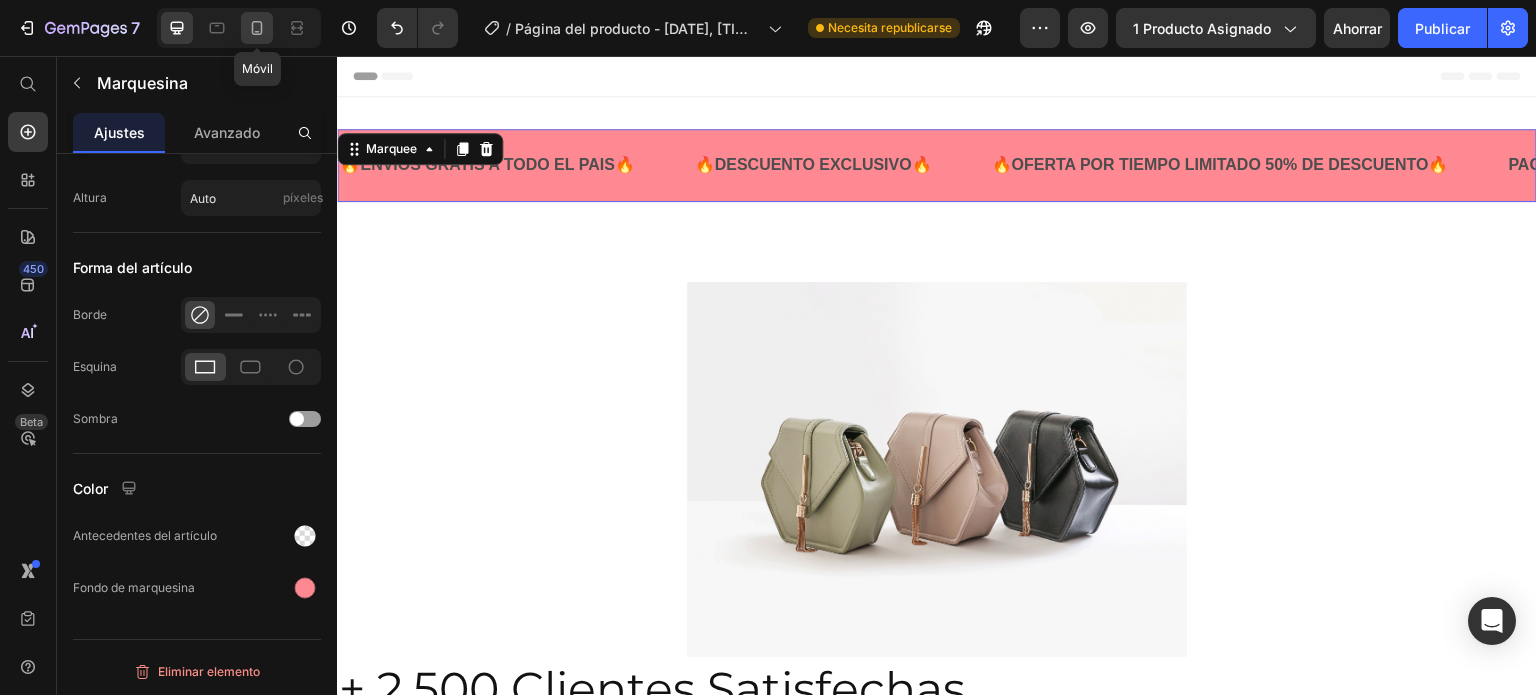 click 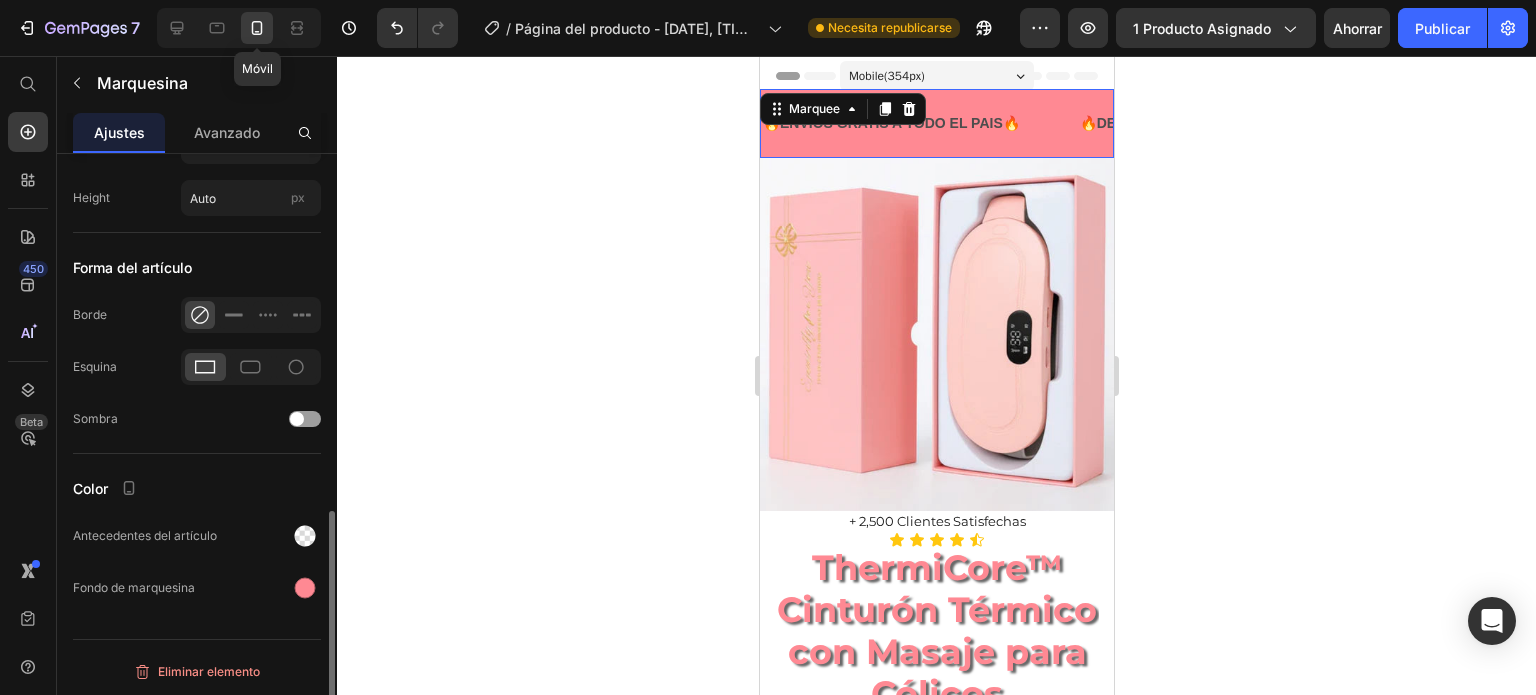 scroll, scrollTop: 896, scrollLeft: 0, axis: vertical 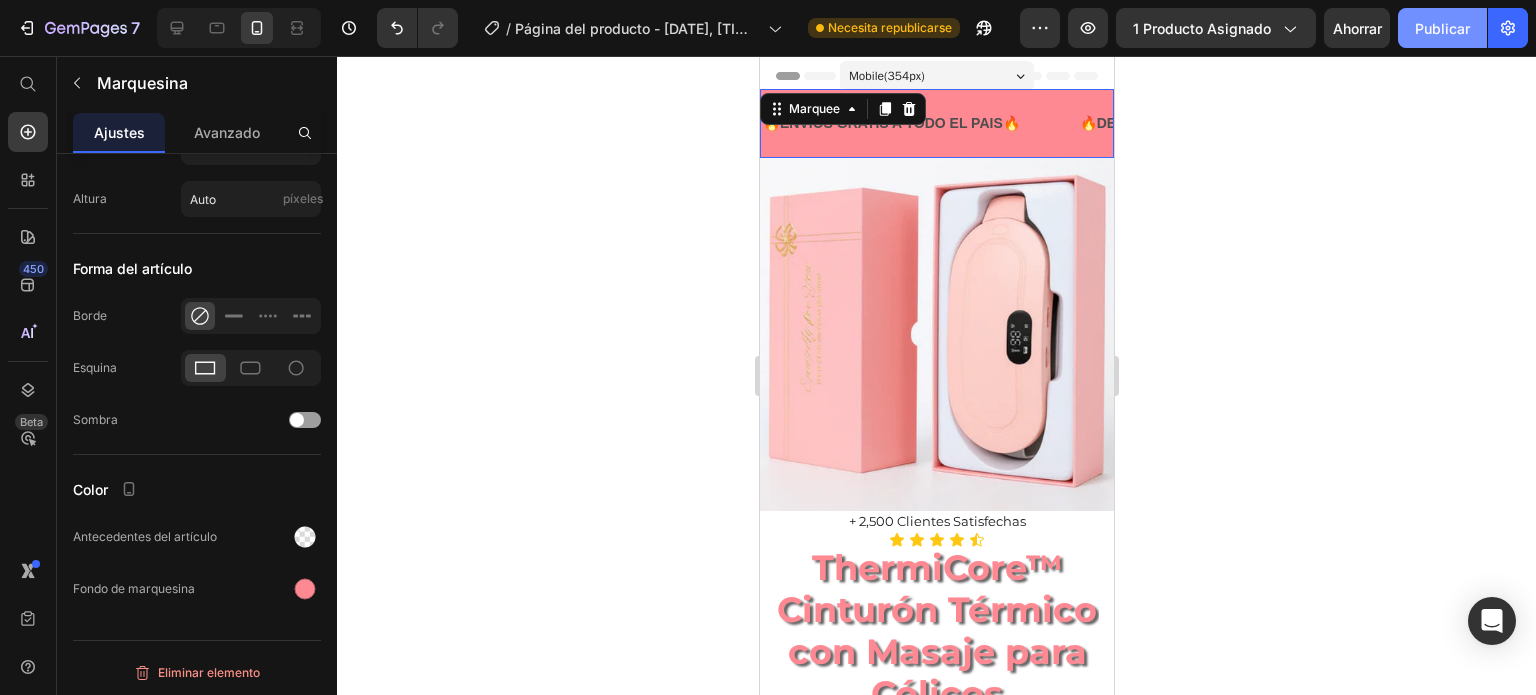 click on "Publicar" at bounding box center (1442, 28) 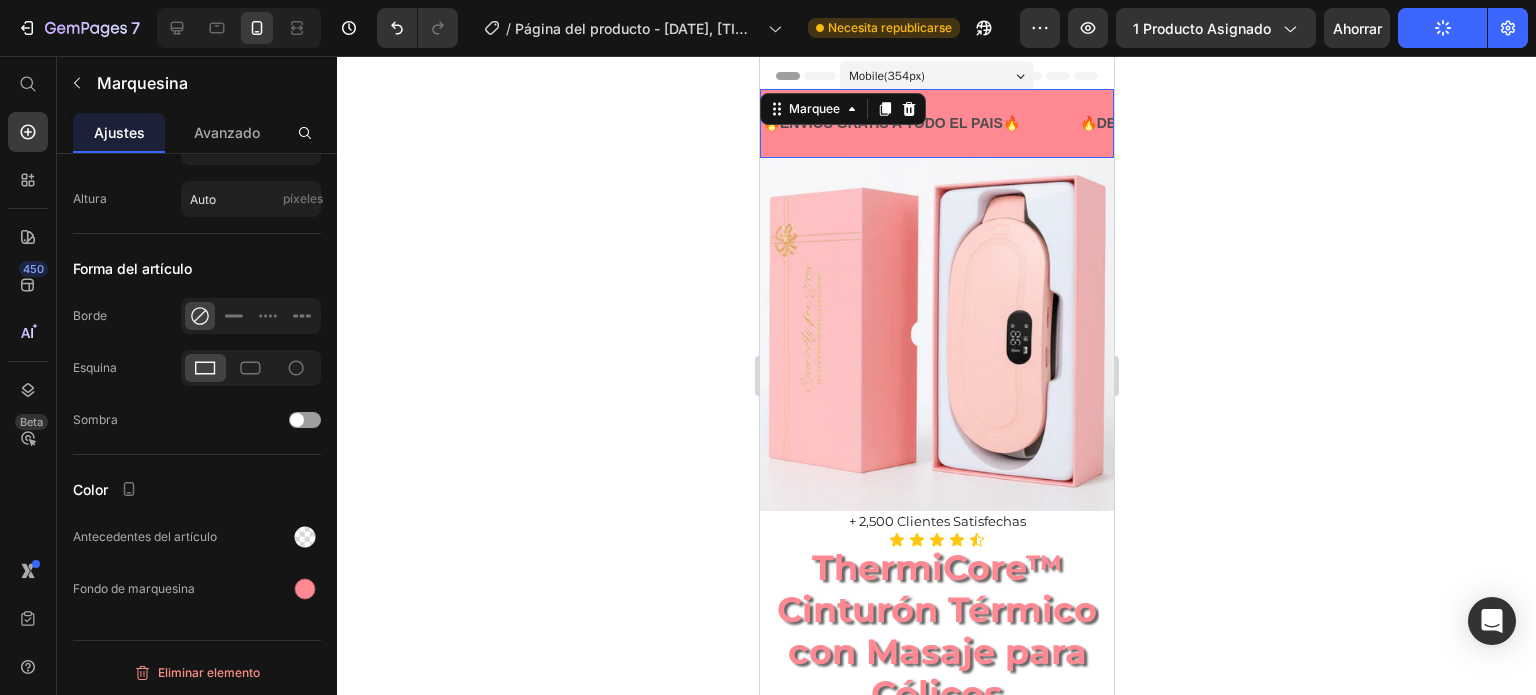 click 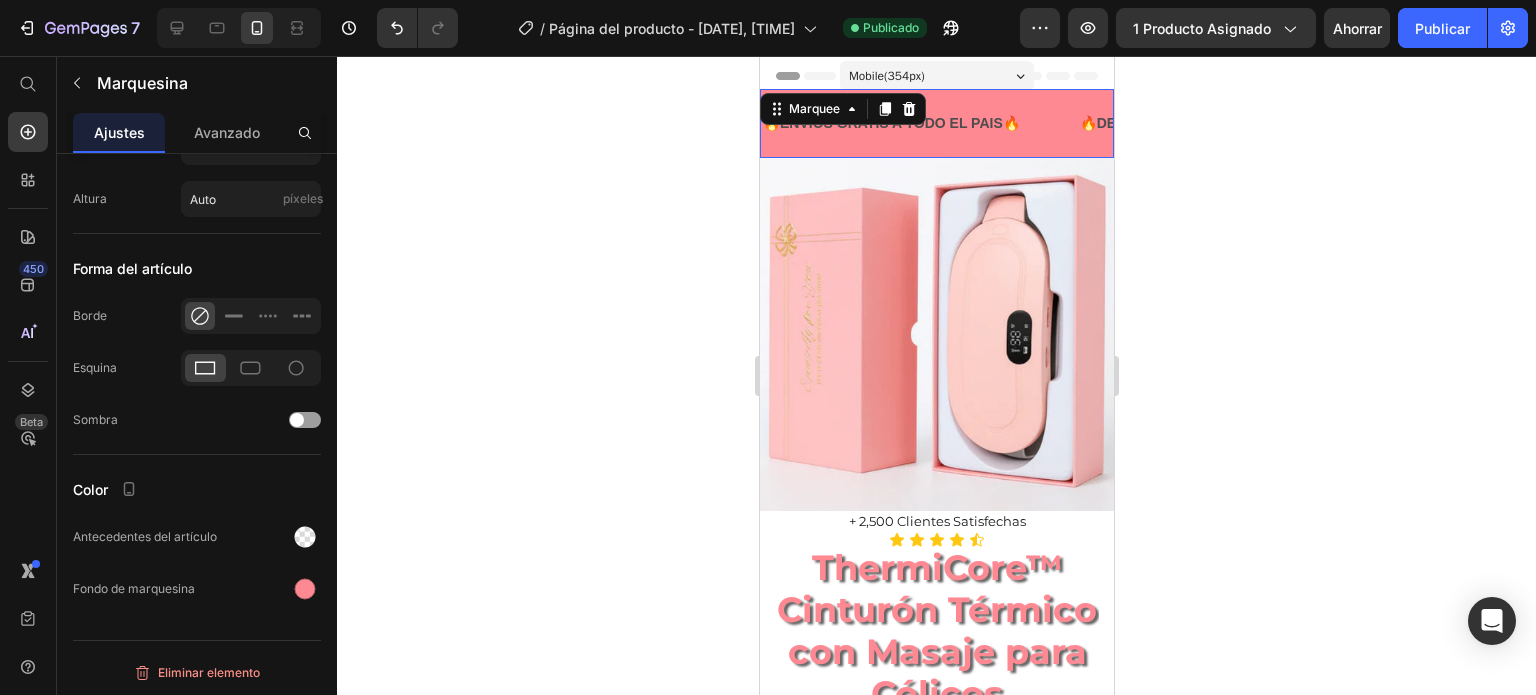 click on "​🔥​ENVIOS GRATIS A TODO EL PAIS​🔥​ Text" at bounding box center [918, 123] 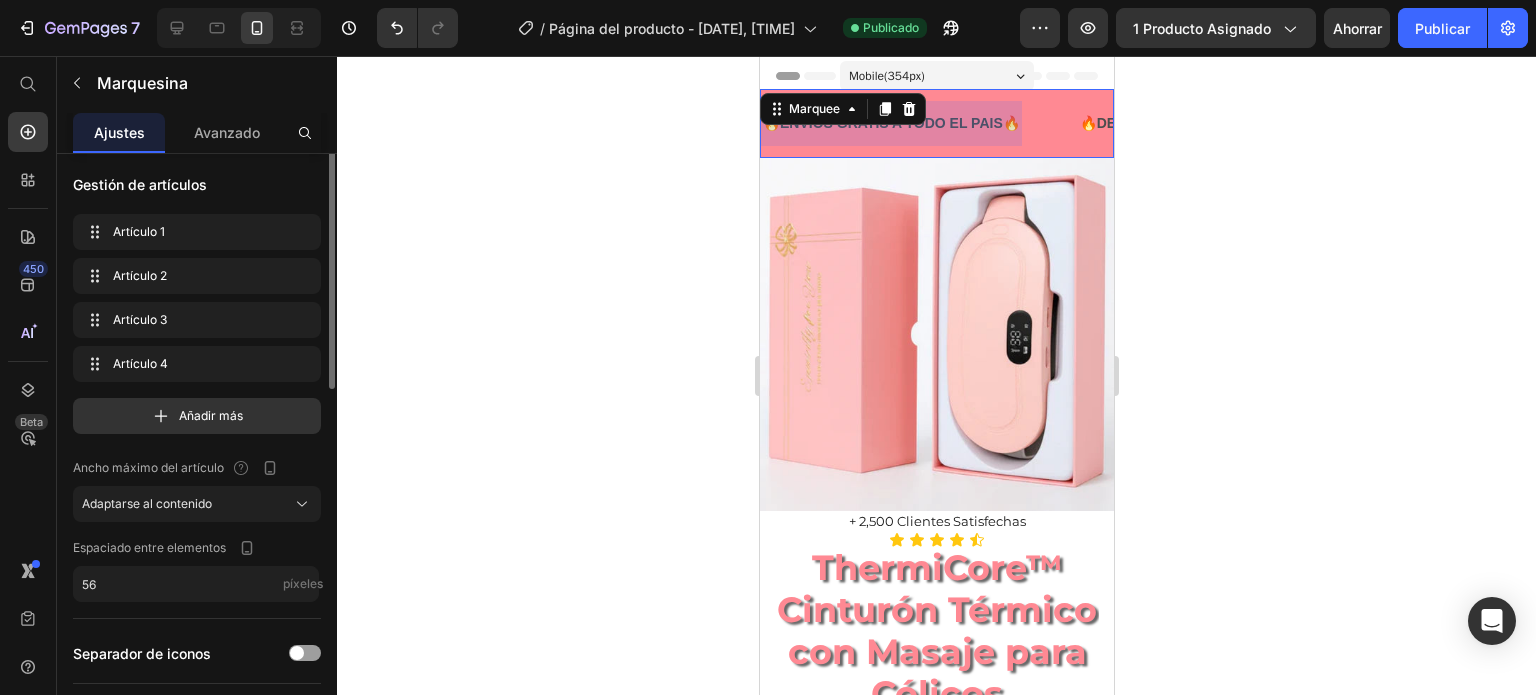 scroll, scrollTop: 0, scrollLeft: 0, axis: both 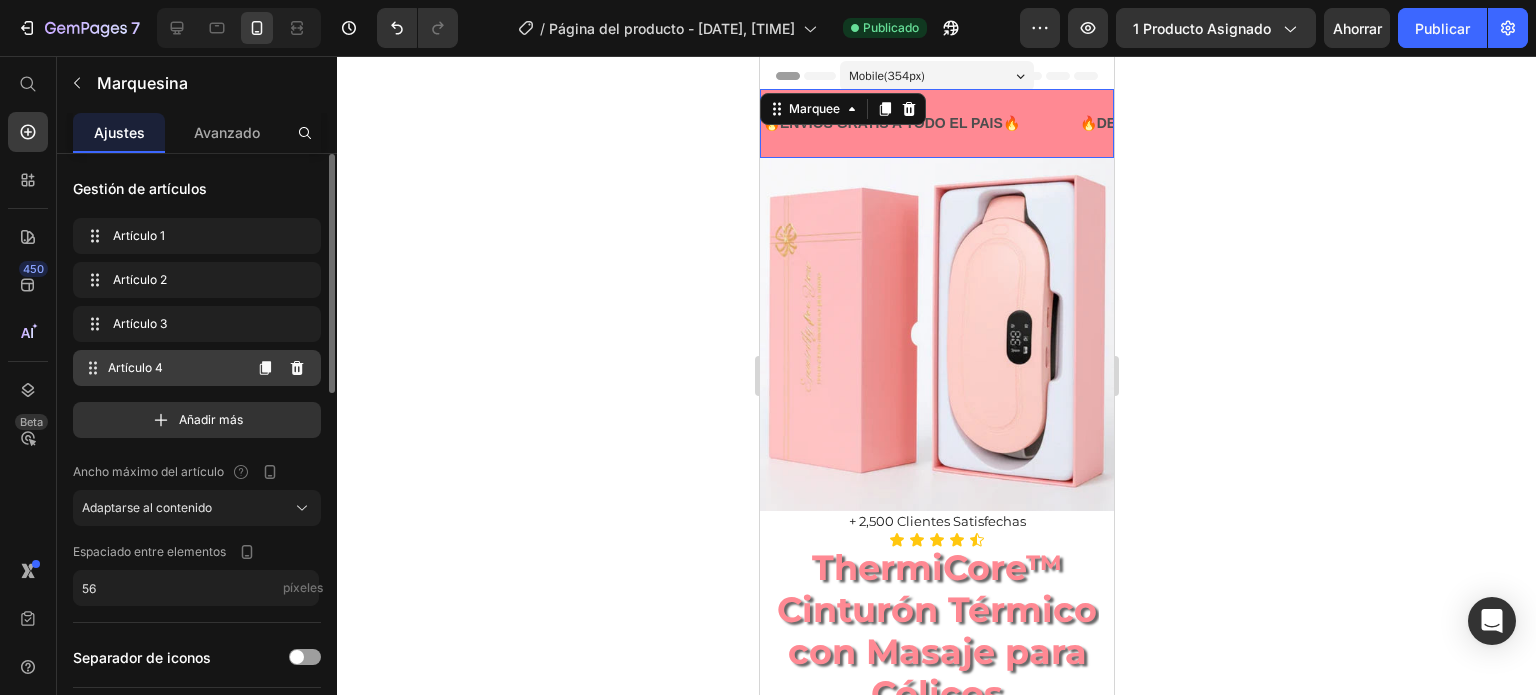 click on "Artículo 4" at bounding box center (174, 368) 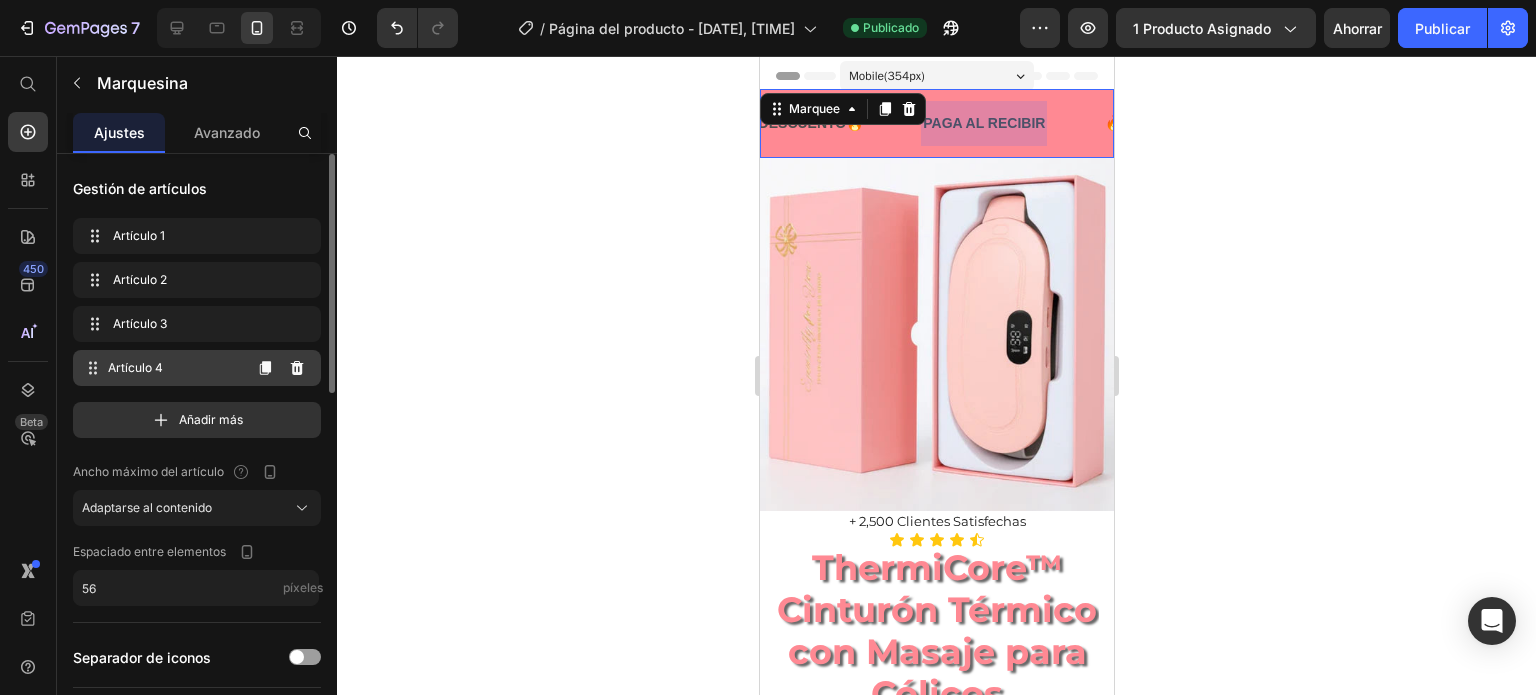 scroll, scrollTop: 0, scrollLeft: 950, axis: horizontal 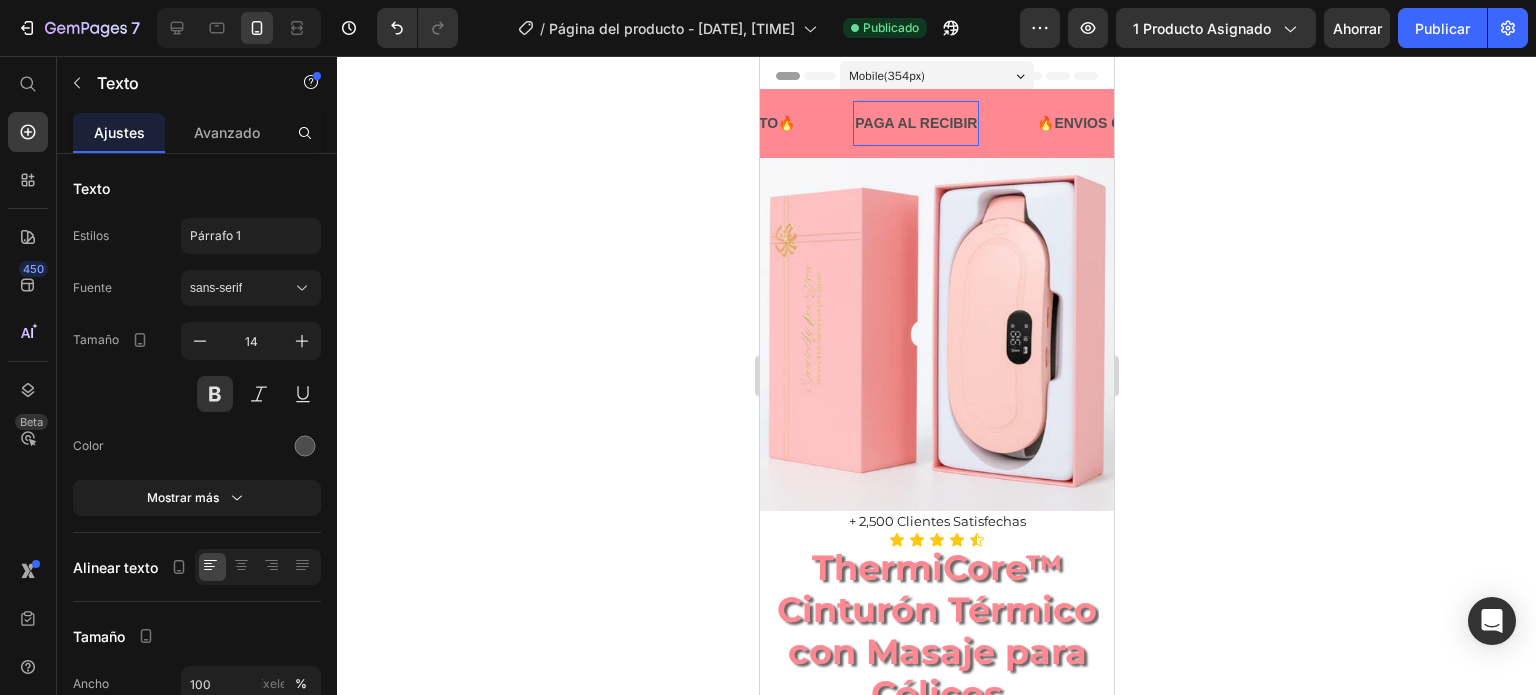 click on "PAGA AL RECIBIR" at bounding box center [915, 123] 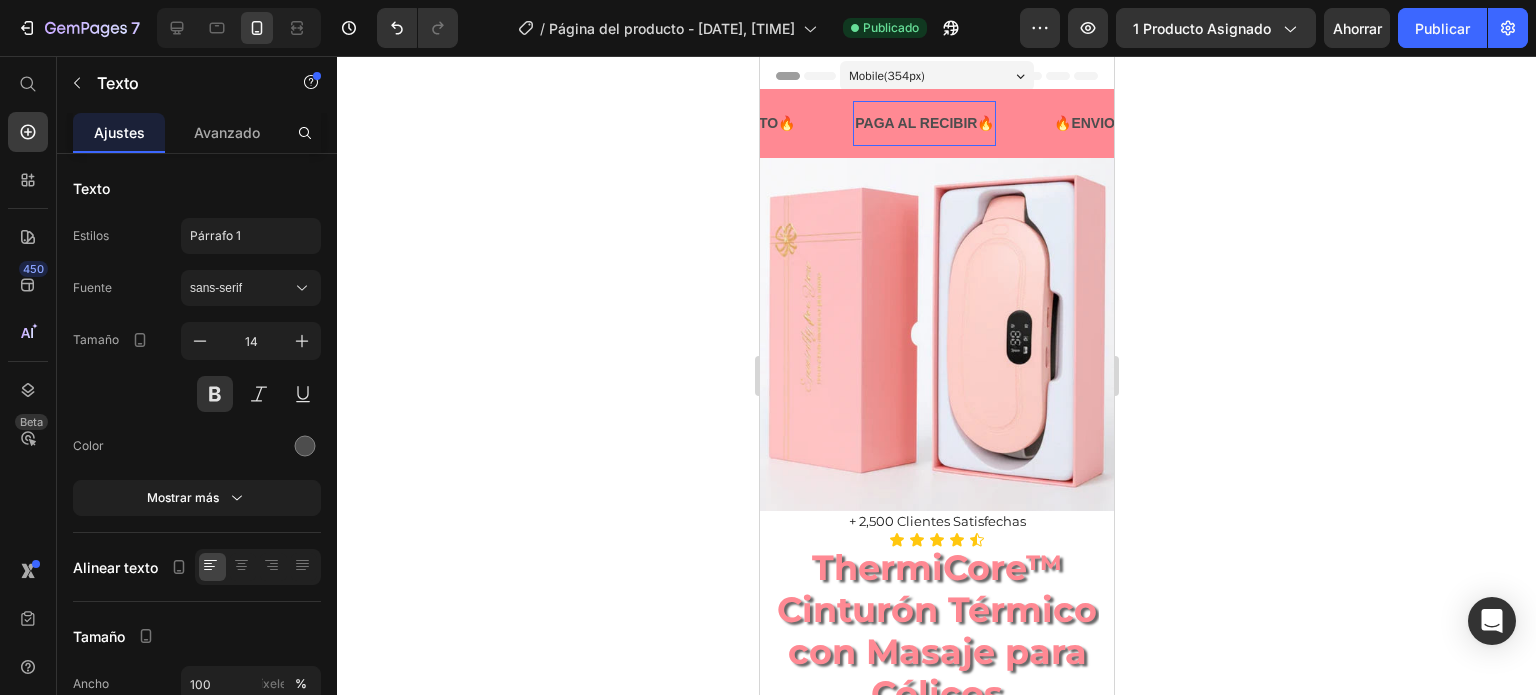 click on "PAGA AL RECIBIR​🔥​" at bounding box center (923, 123) 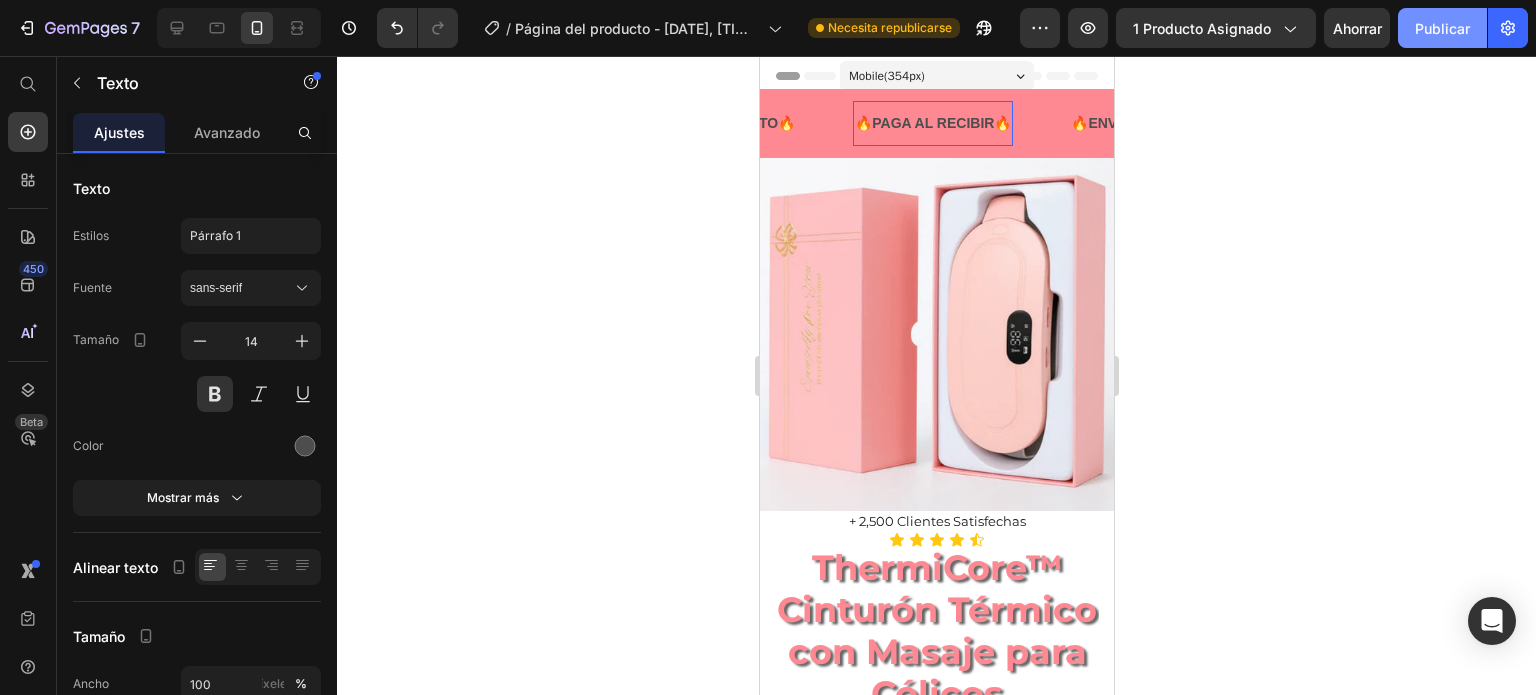 click on "Publicar" at bounding box center [1442, 28] 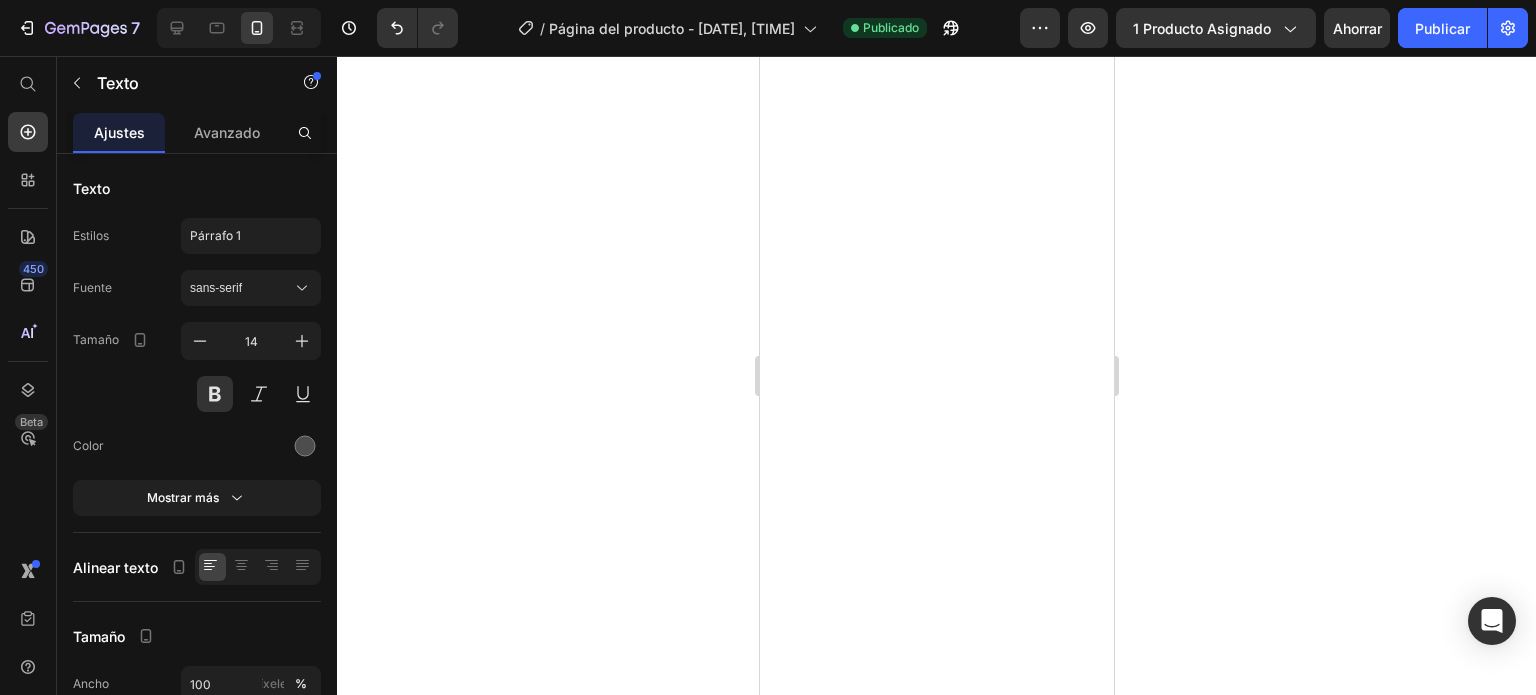scroll, scrollTop: 0, scrollLeft: 0, axis: both 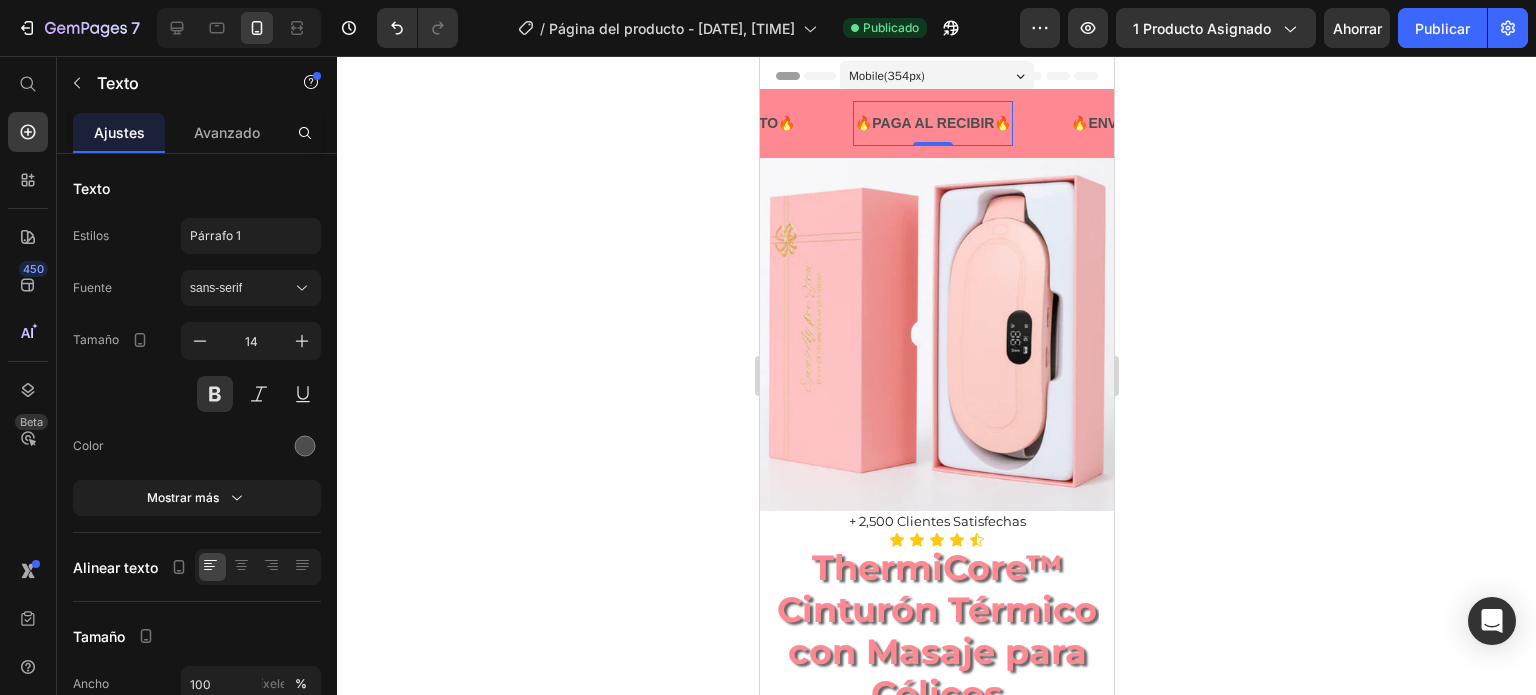 click 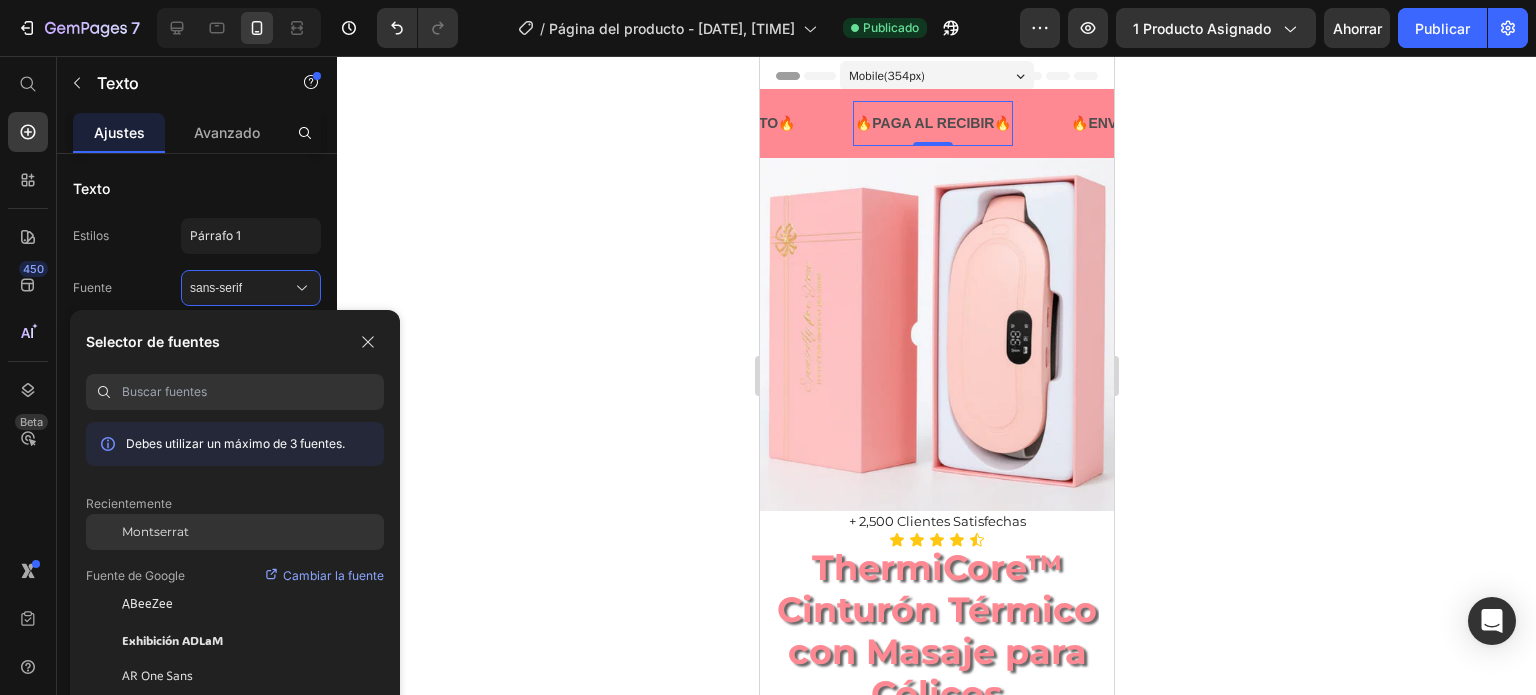 click on "Montserrat" at bounding box center [155, 531] 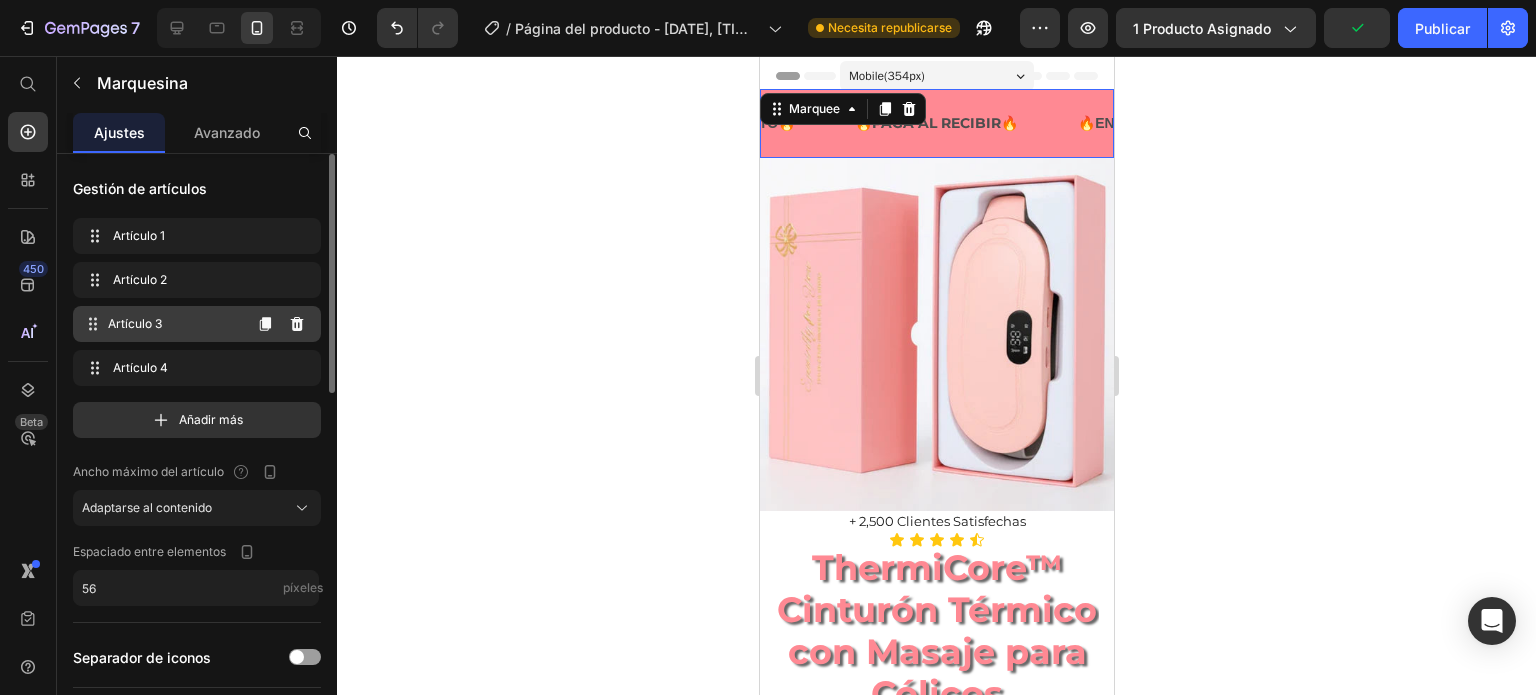 click on "Artículo 3" at bounding box center (174, 324) 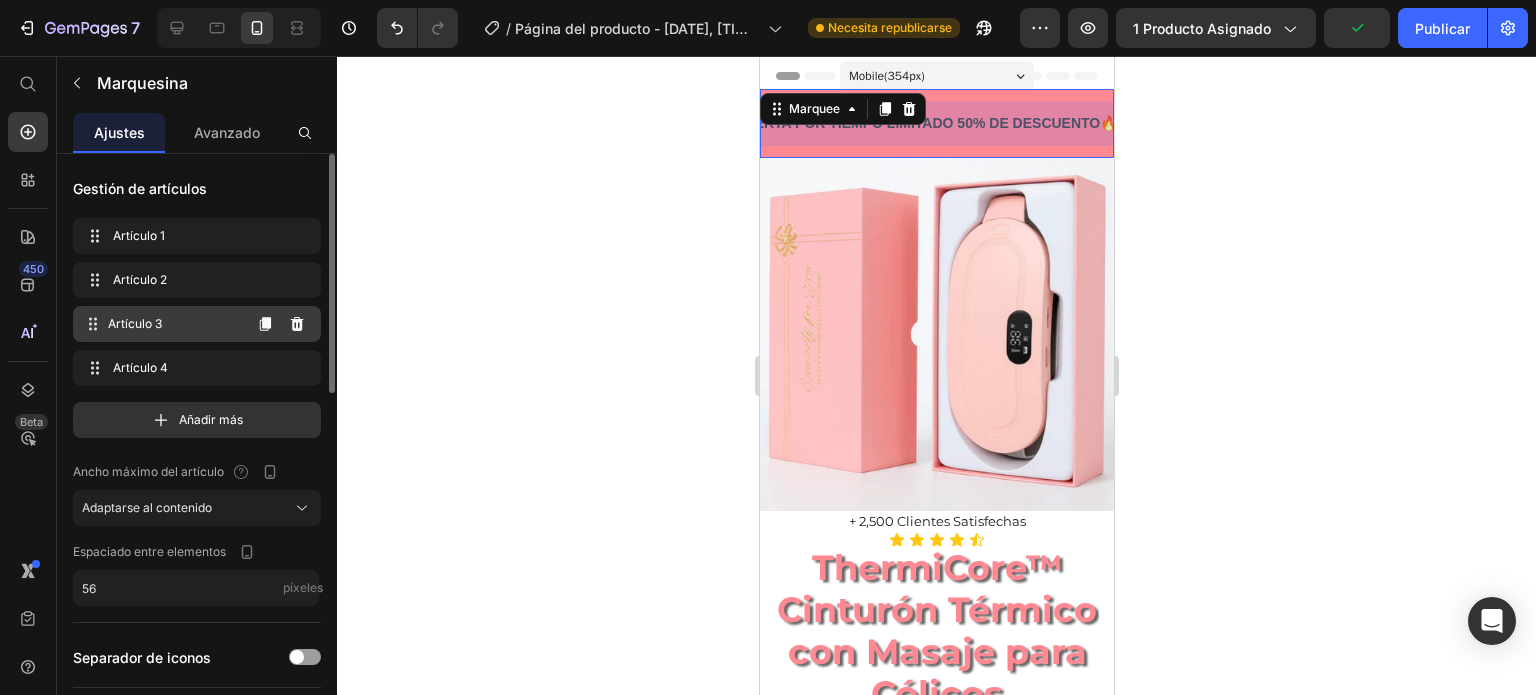 scroll, scrollTop: 0, scrollLeft: 627, axis: horizontal 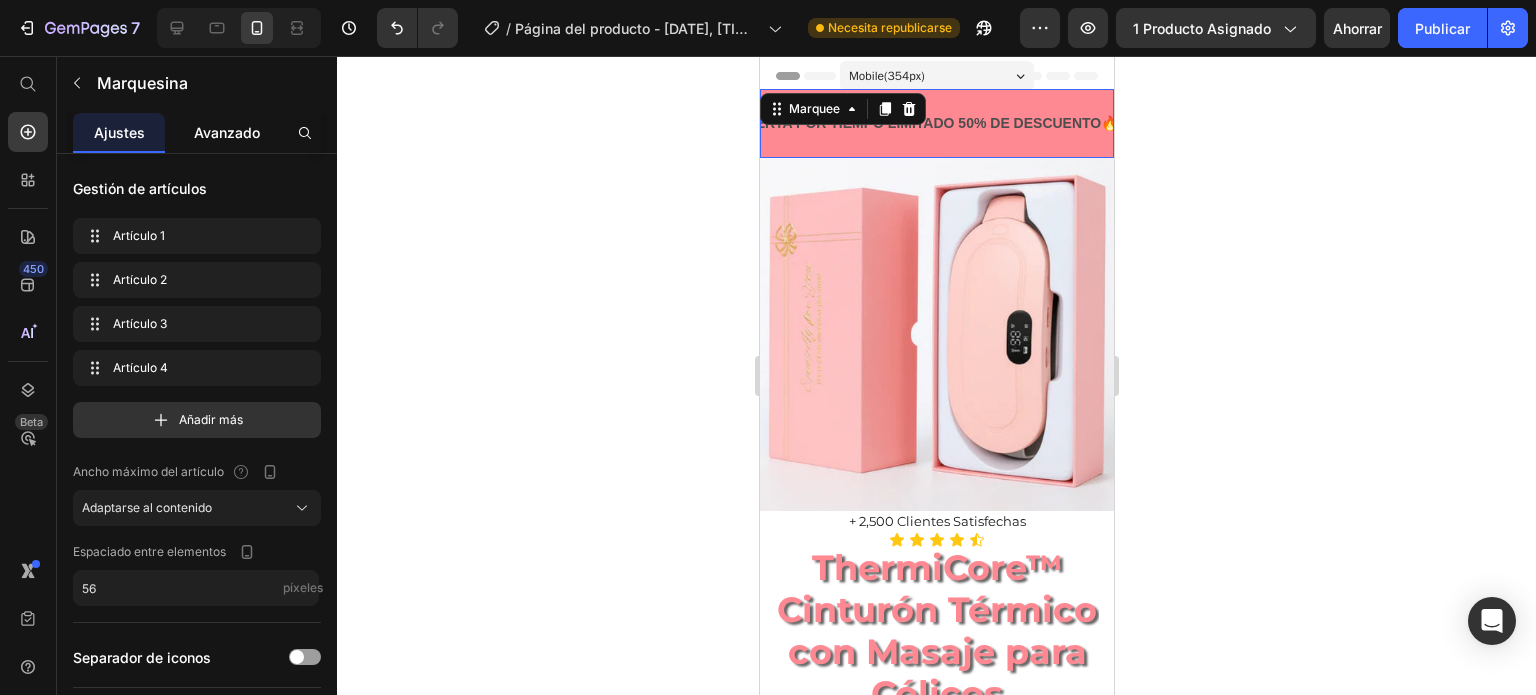 click on "Avanzado" at bounding box center [227, 132] 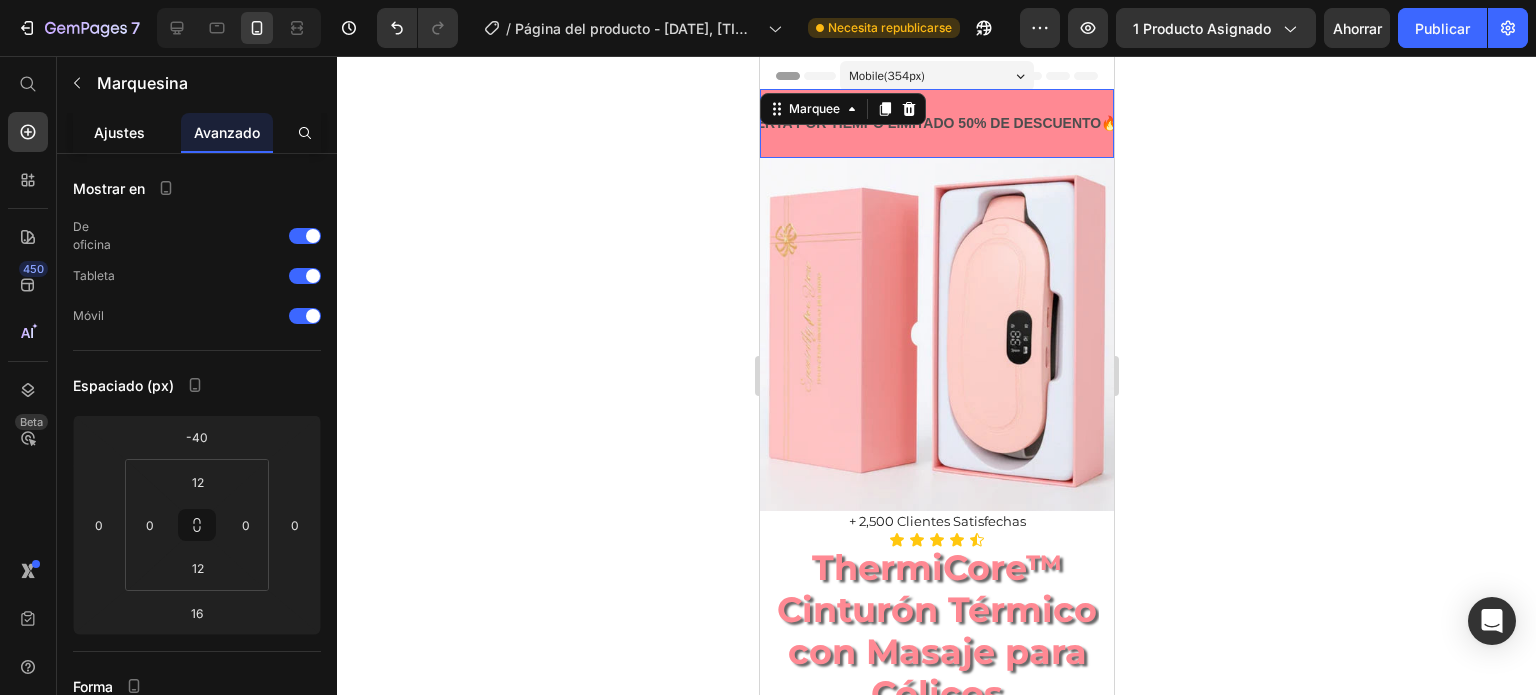 click on "Ajustes" at bounding box center (119, 132) 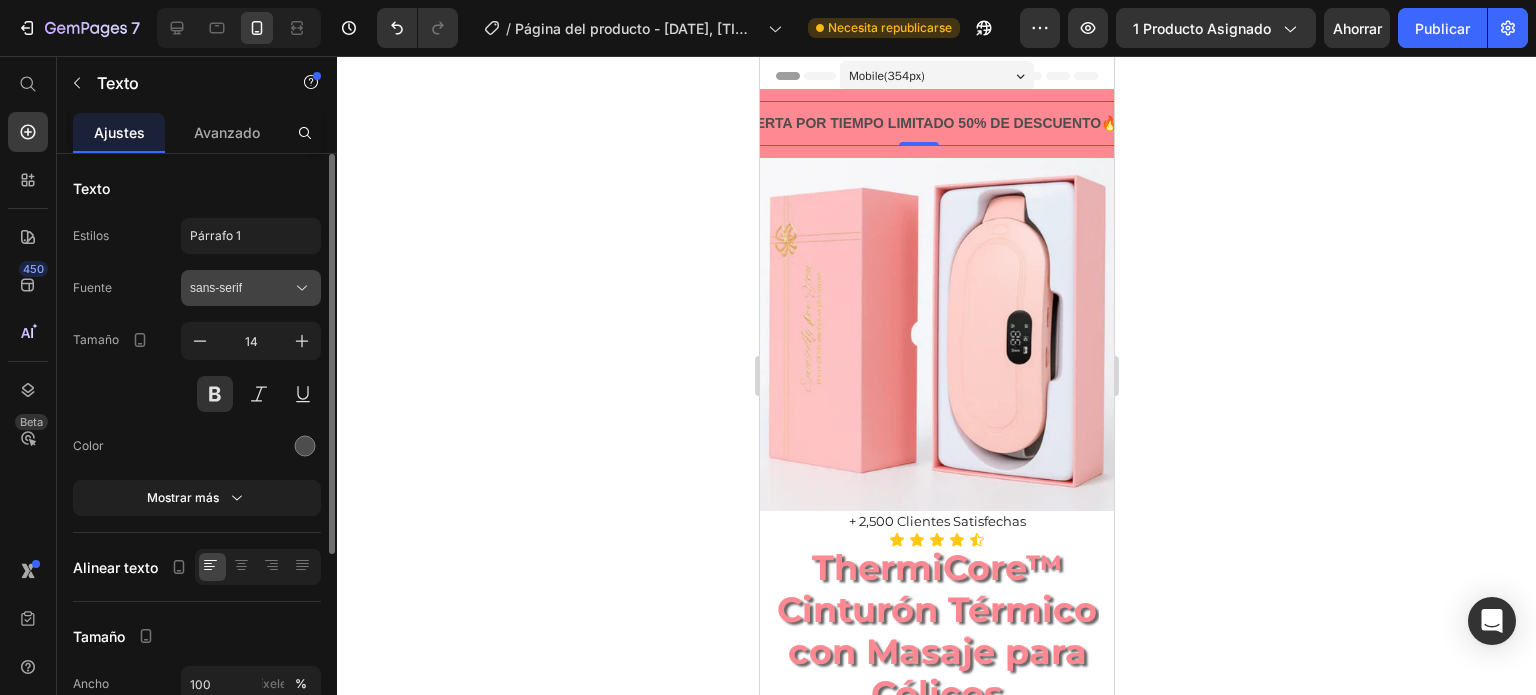 click 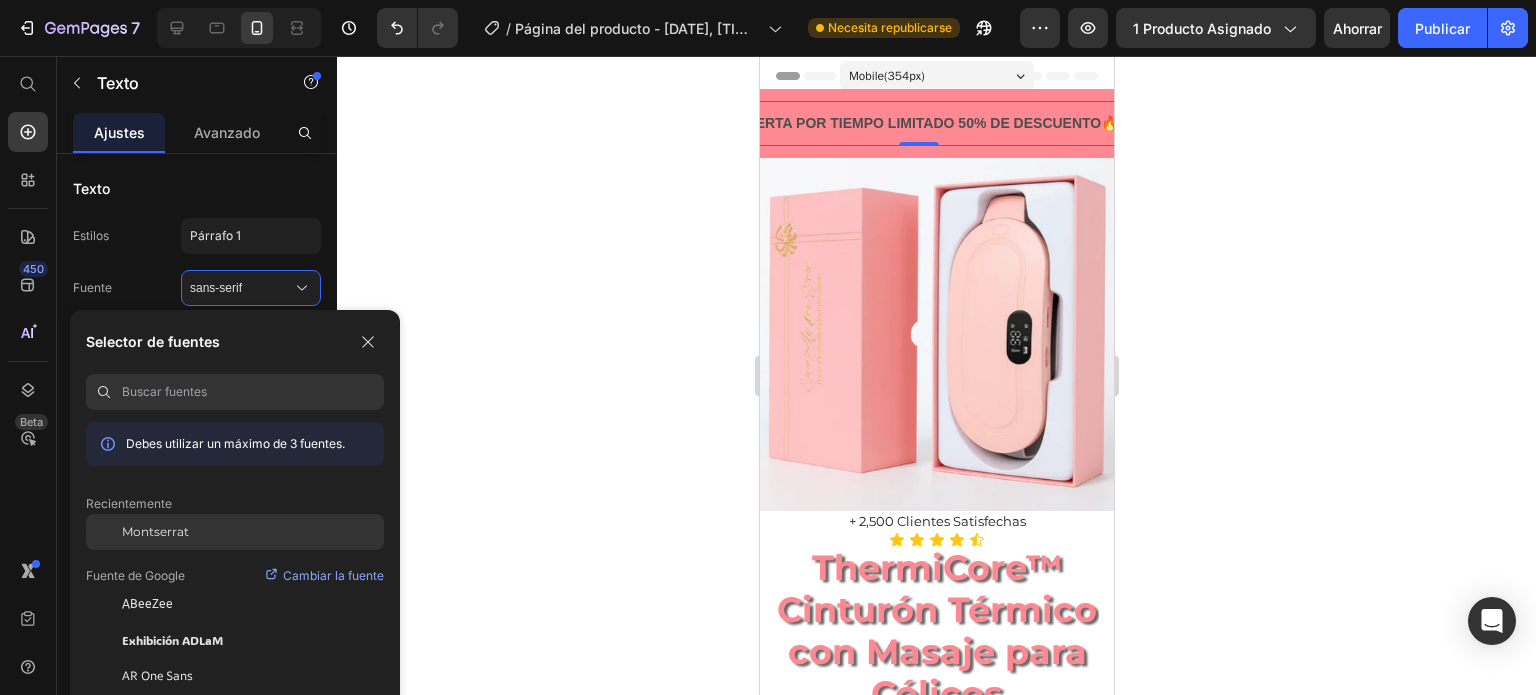 click on "Montserrat" at bounding box center (155, 531) 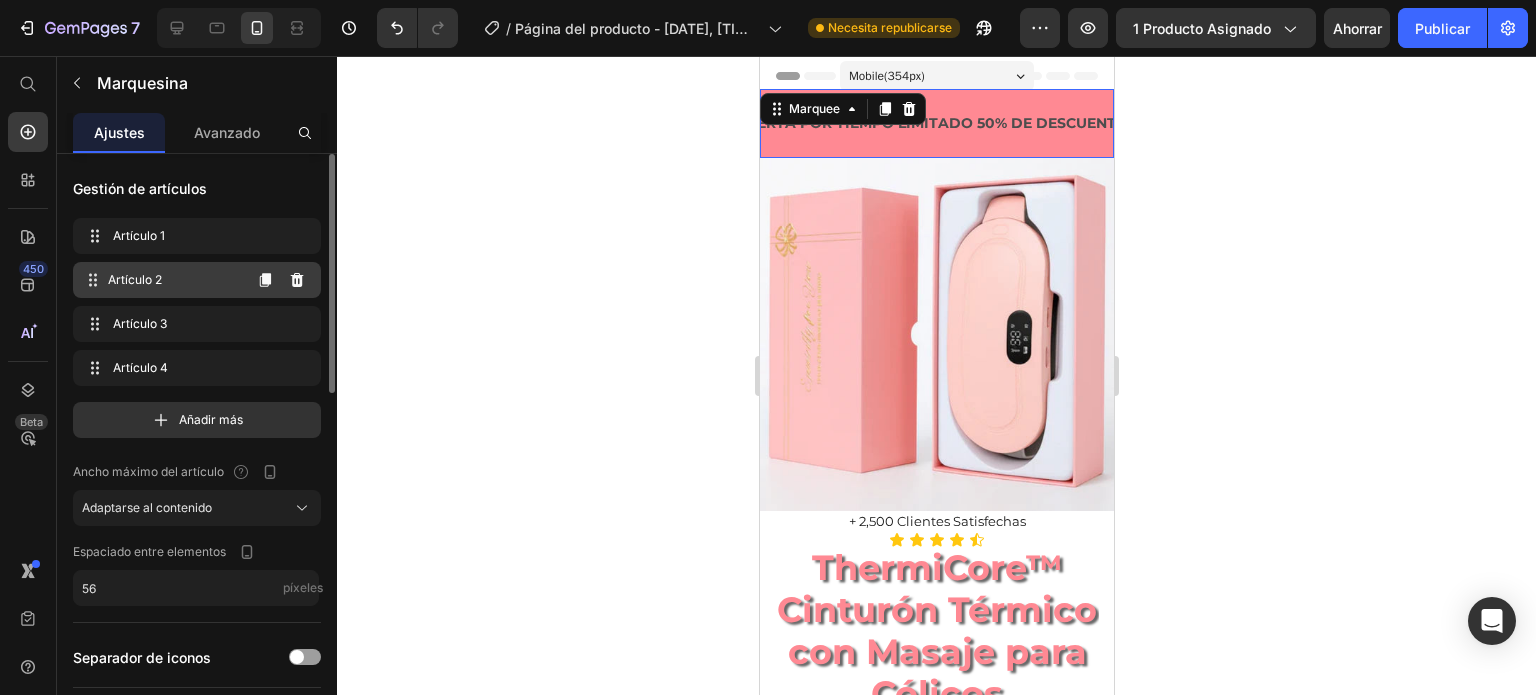 click on "Artículo 2" at bounding box center [174, 280] 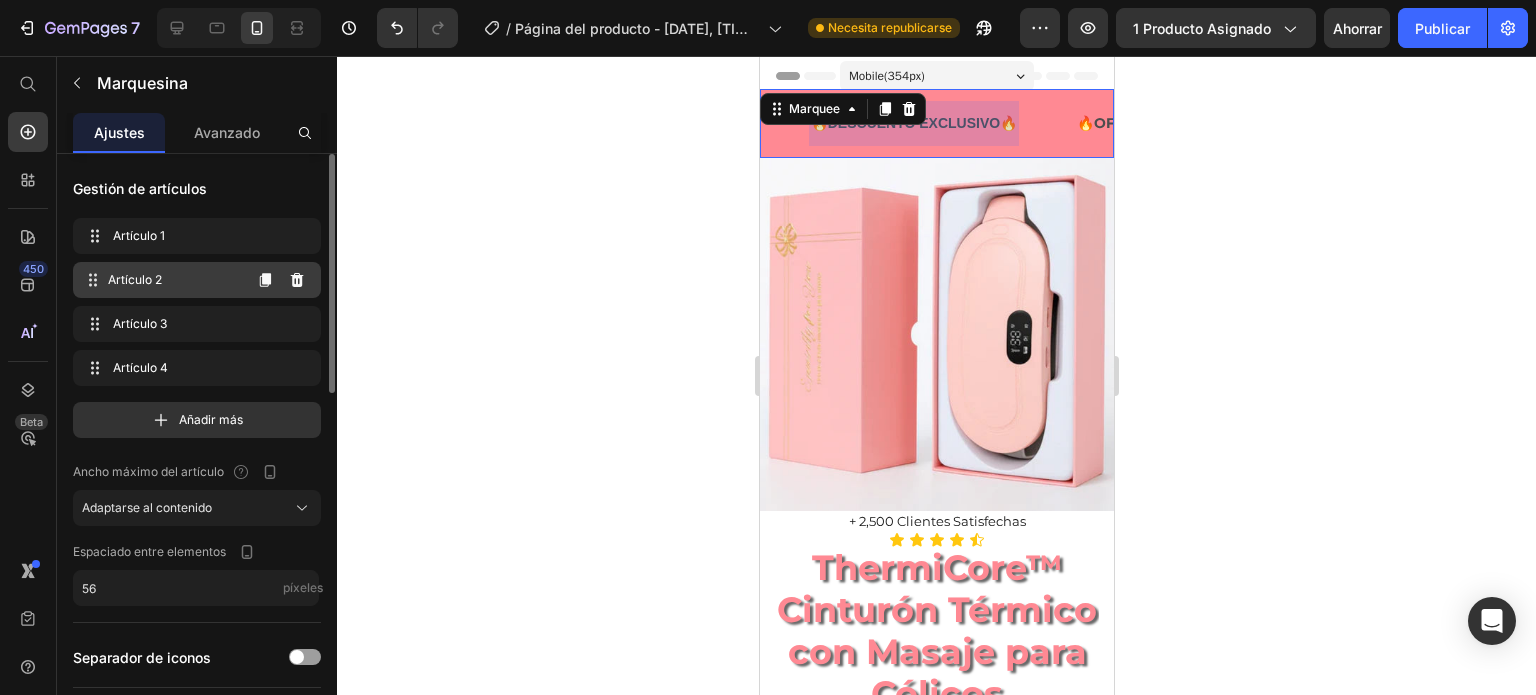 scroll, scrollTop: 0, scrollLeft: 260, axis: horizontal 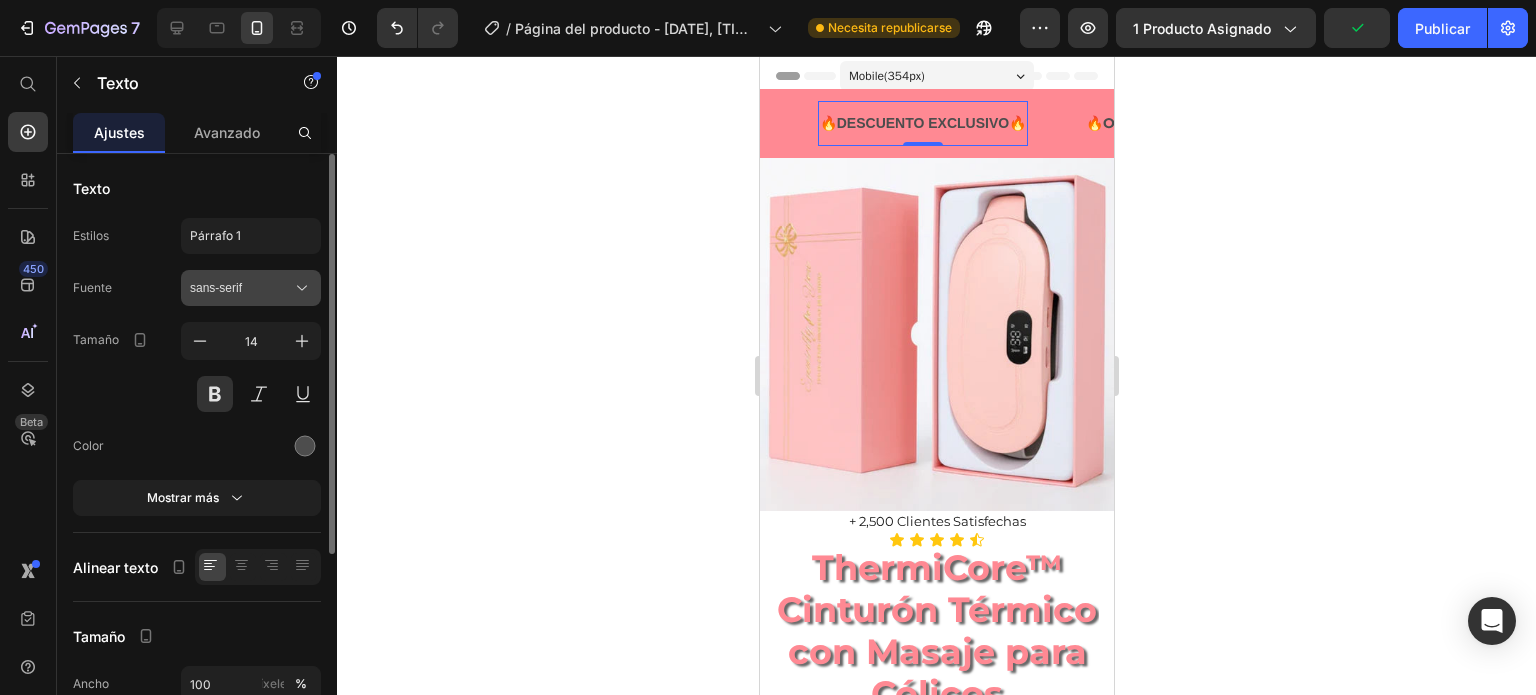 click on "sans-serif" at bounding box center [241, 288] 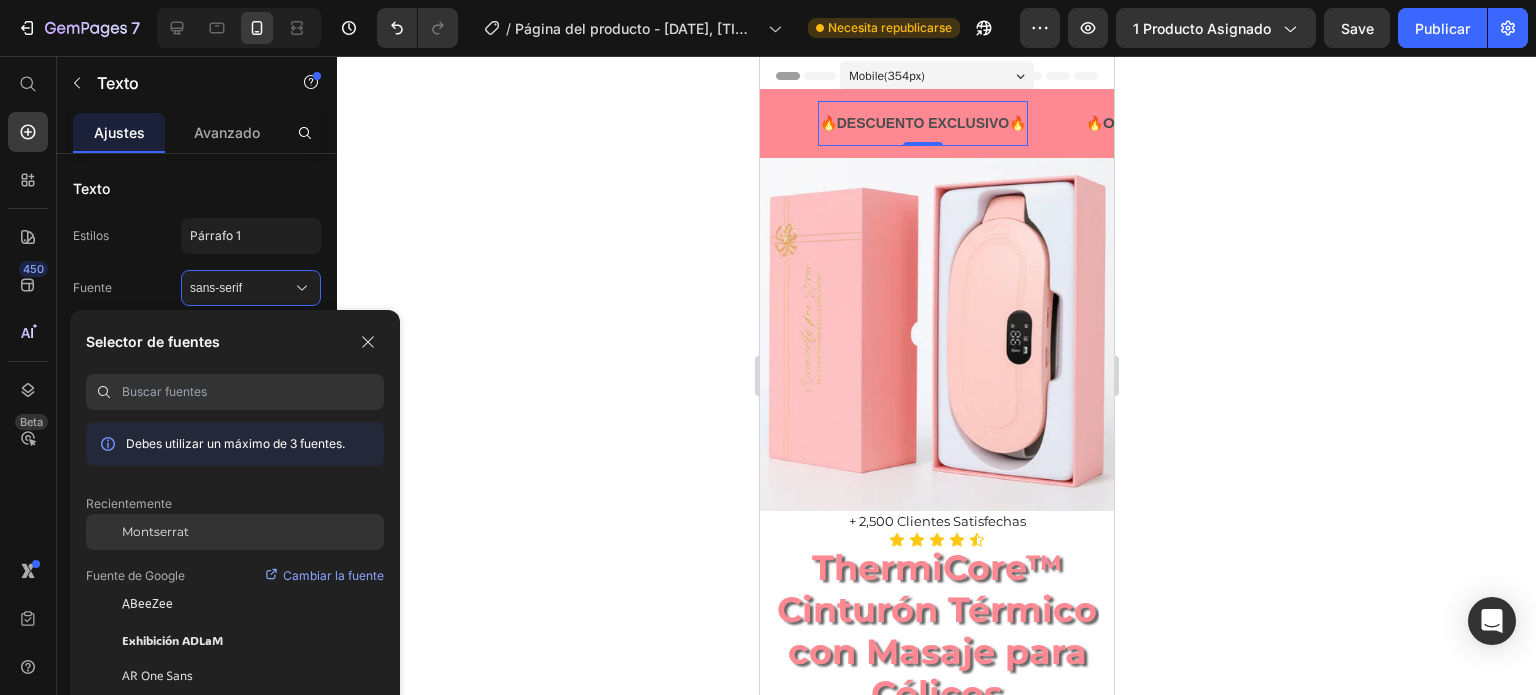 click on "Montserrat" at bounding box center [155, 531] 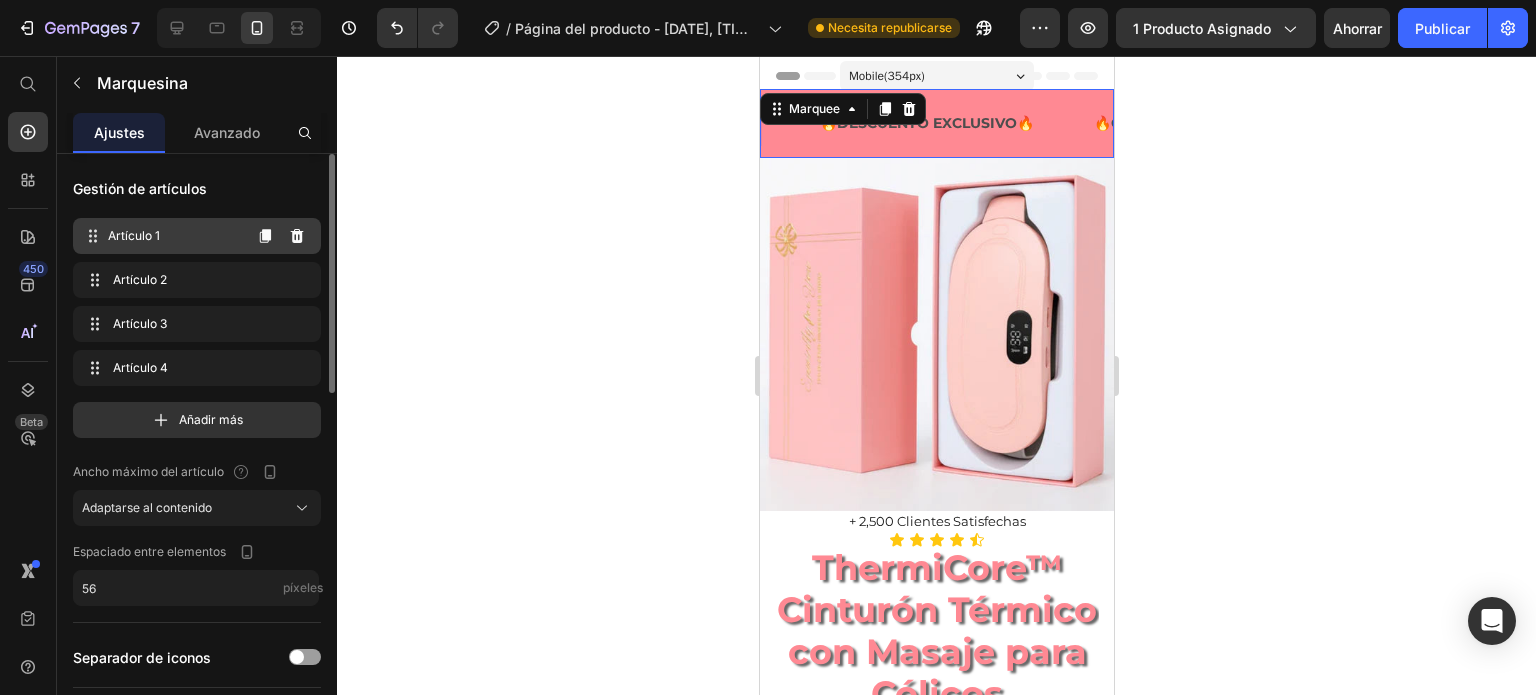 click on "Artículo 1" at bounding box center (174, 236) 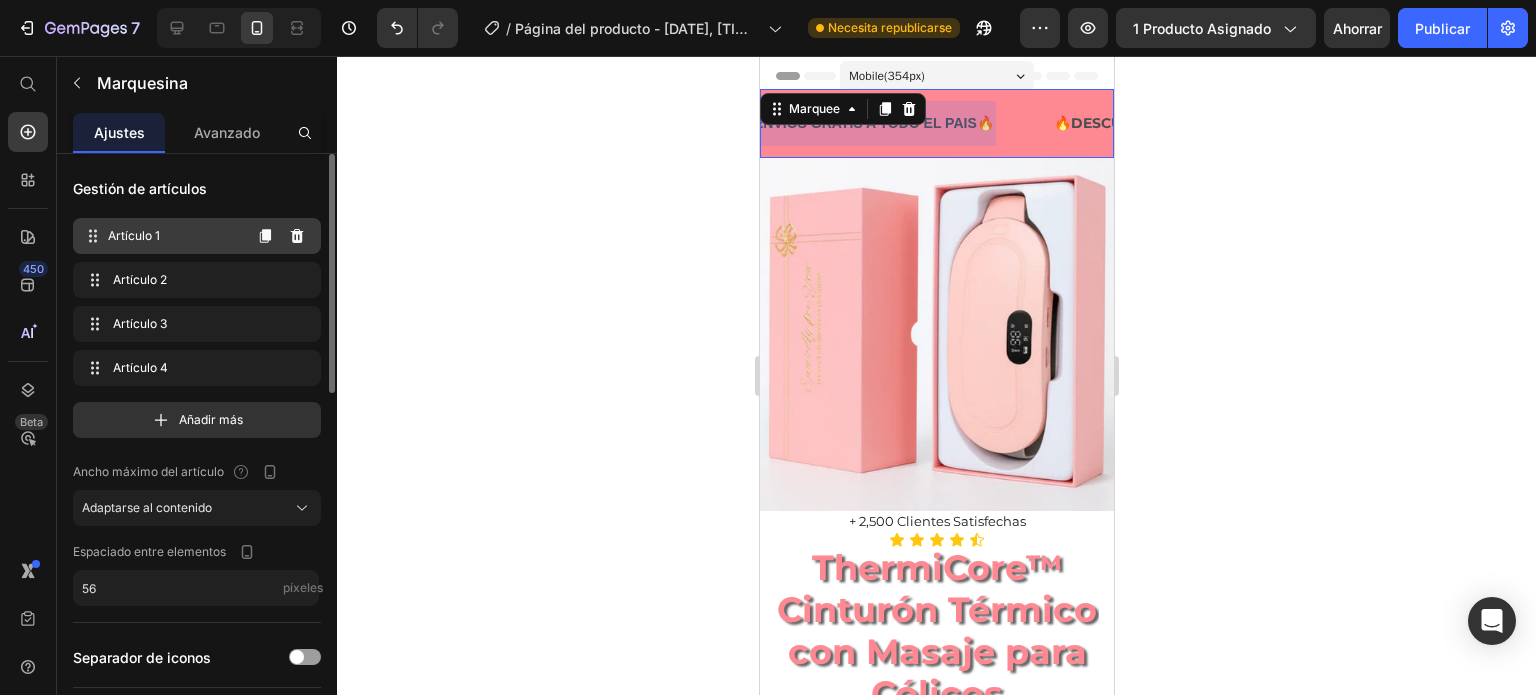 scroll, scrollTop: 0, scrollLeft: 0, axis: both 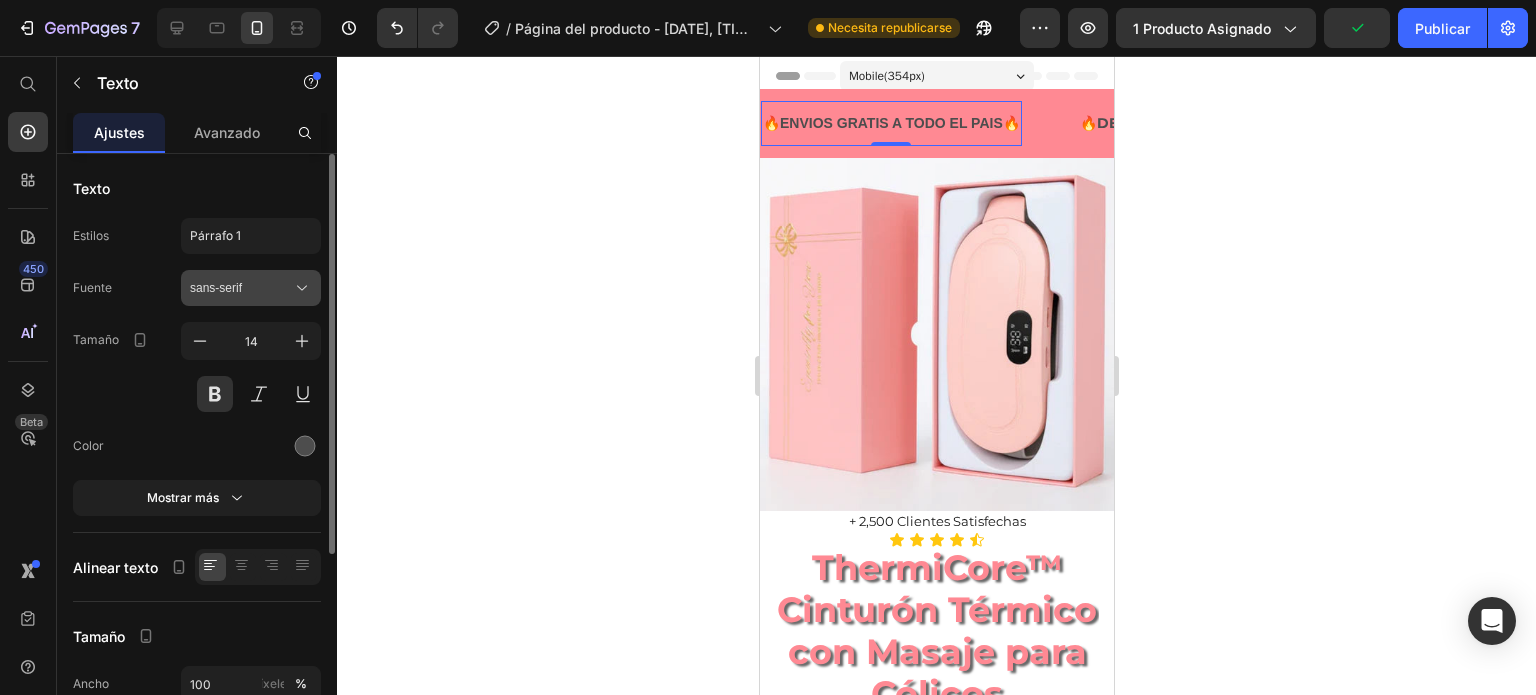 click 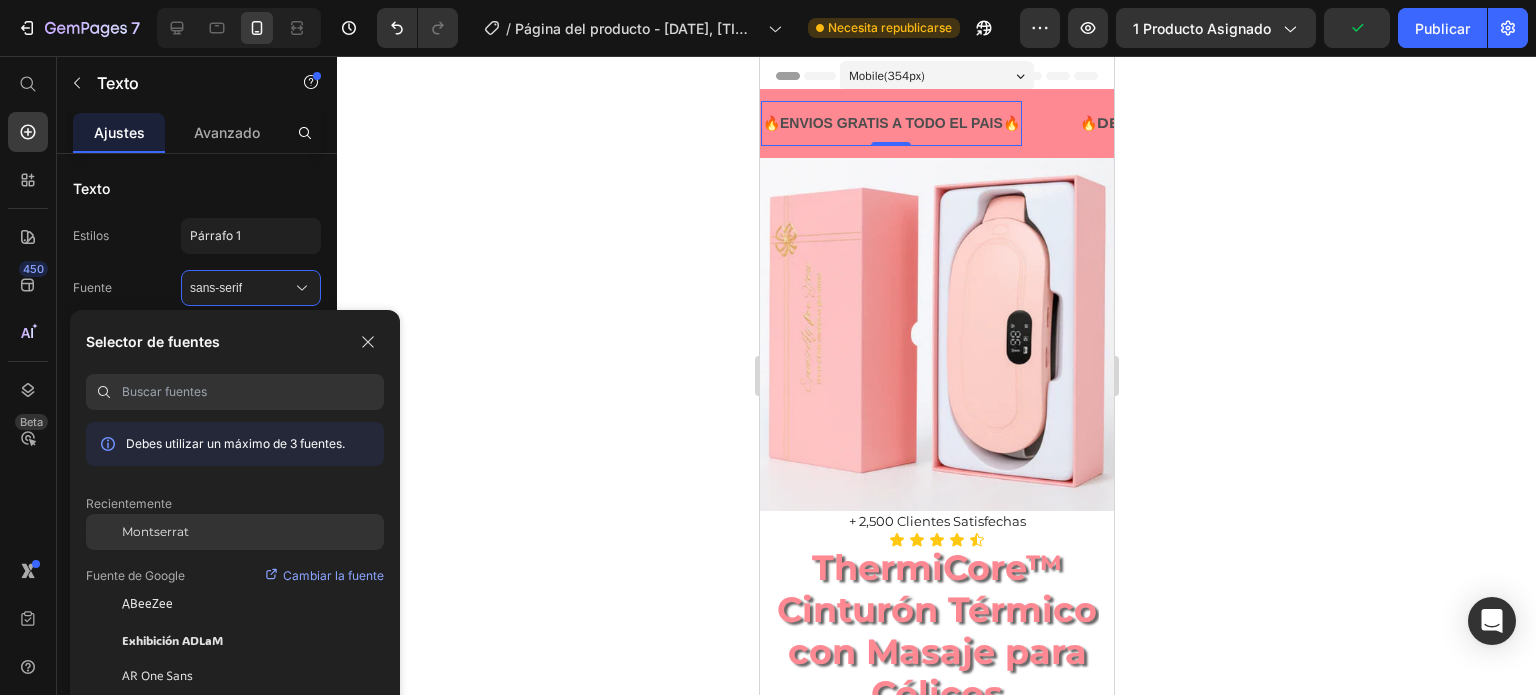 click on "Montserrat" 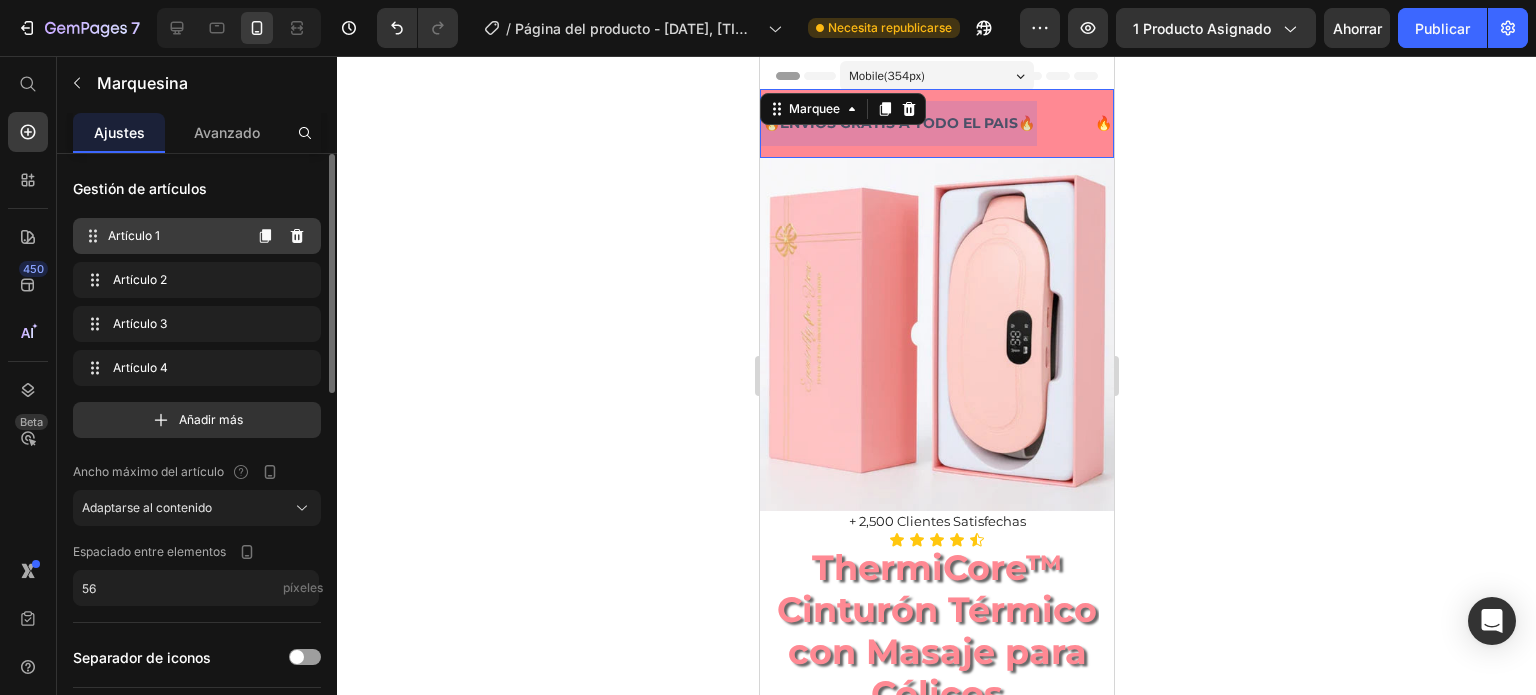 click on "Artículo 1" at bounding box center (174, 236) 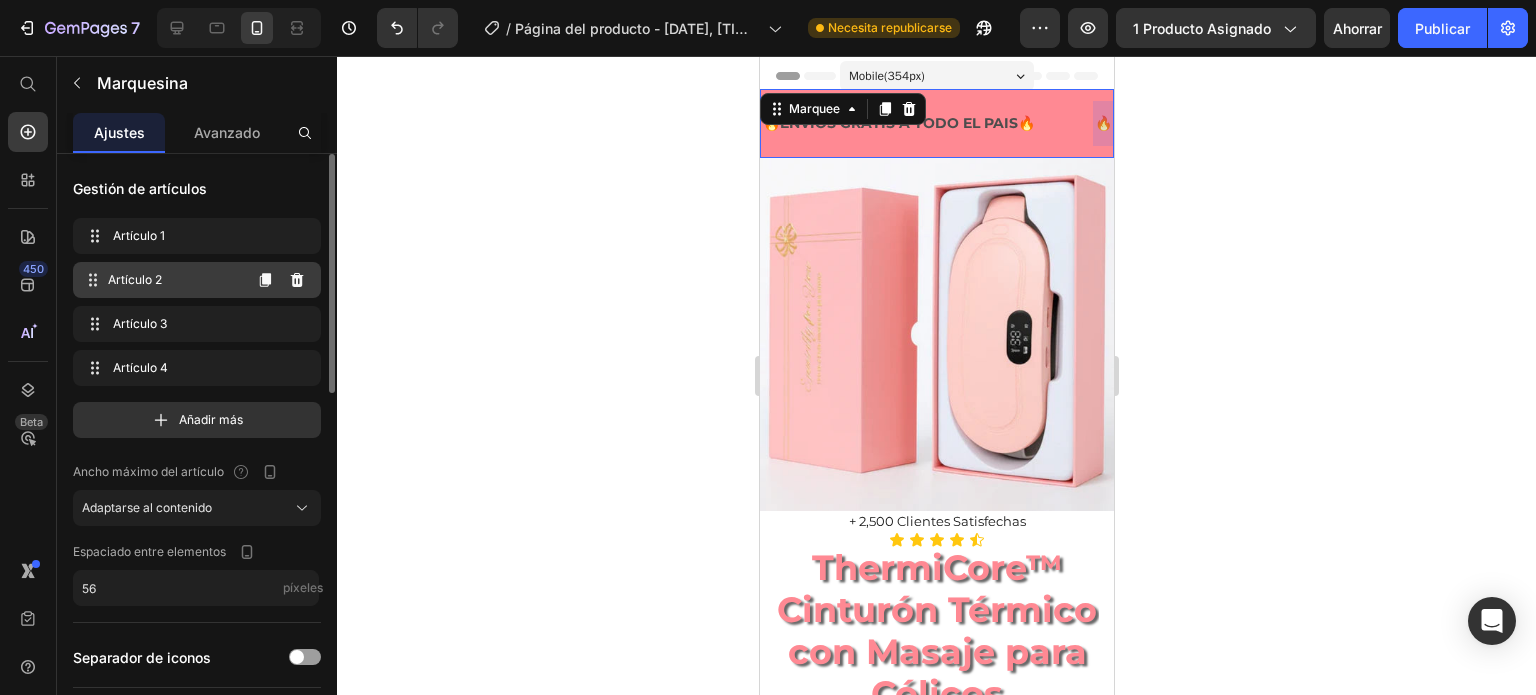 click on "Artículo 2" at bounding box center (174, 280) 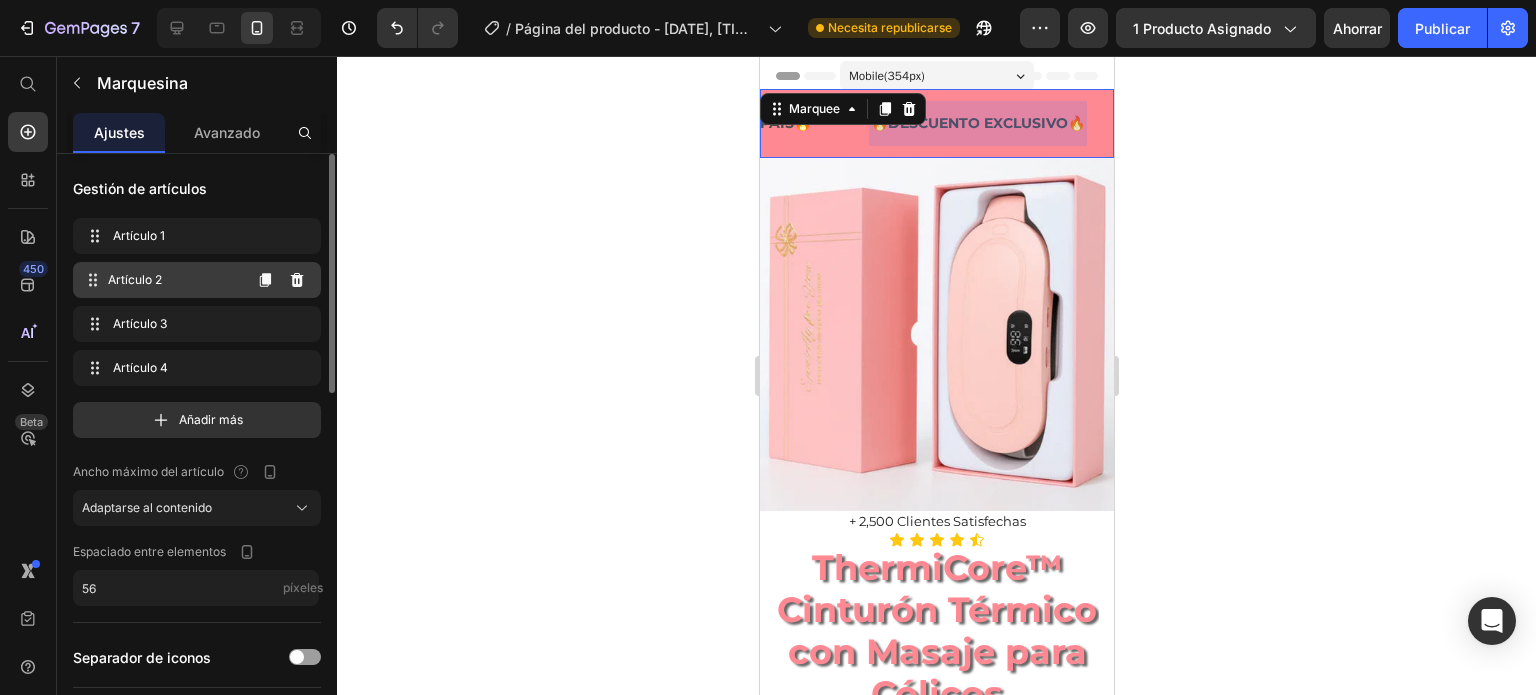 scroll, scrollTop: 0, scrollLeft: 276, axis: horizontal 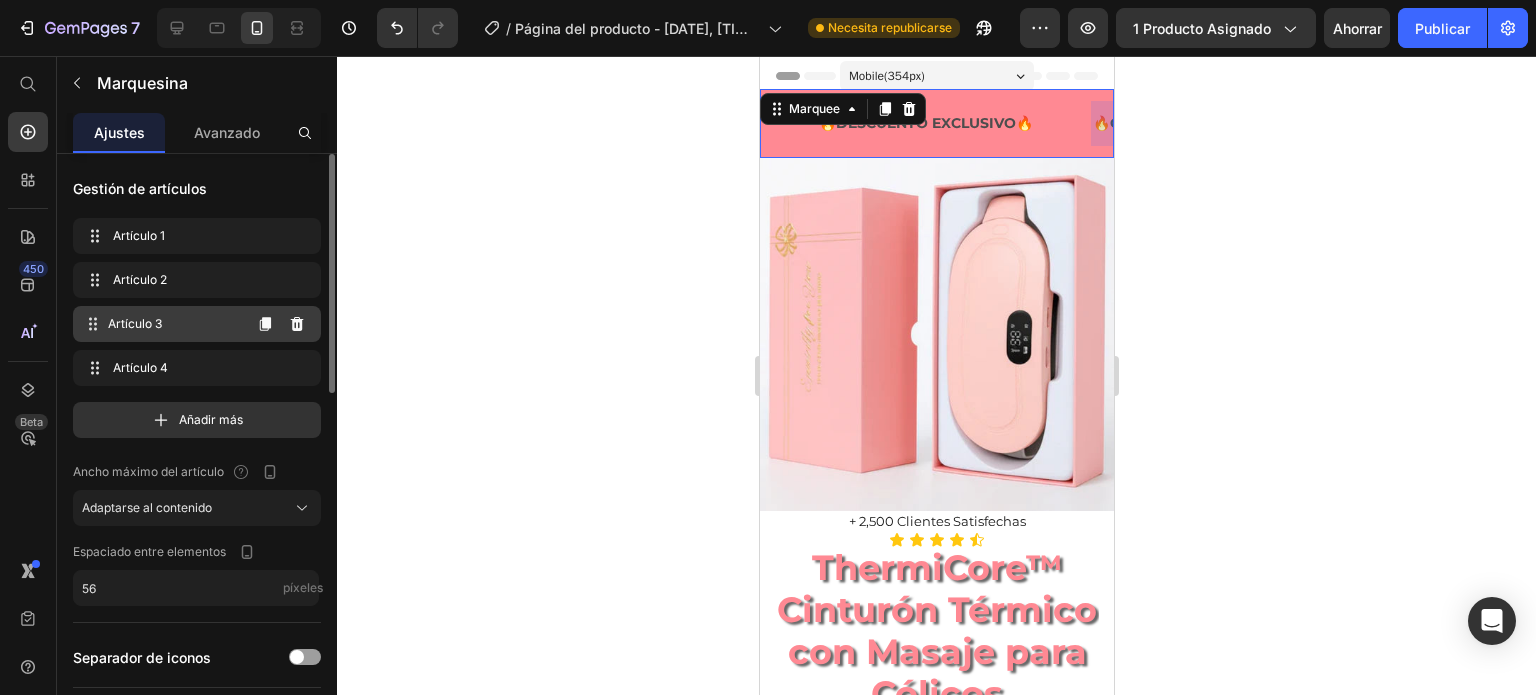 click on "Artículo 3" at bounding box center (174, 324) 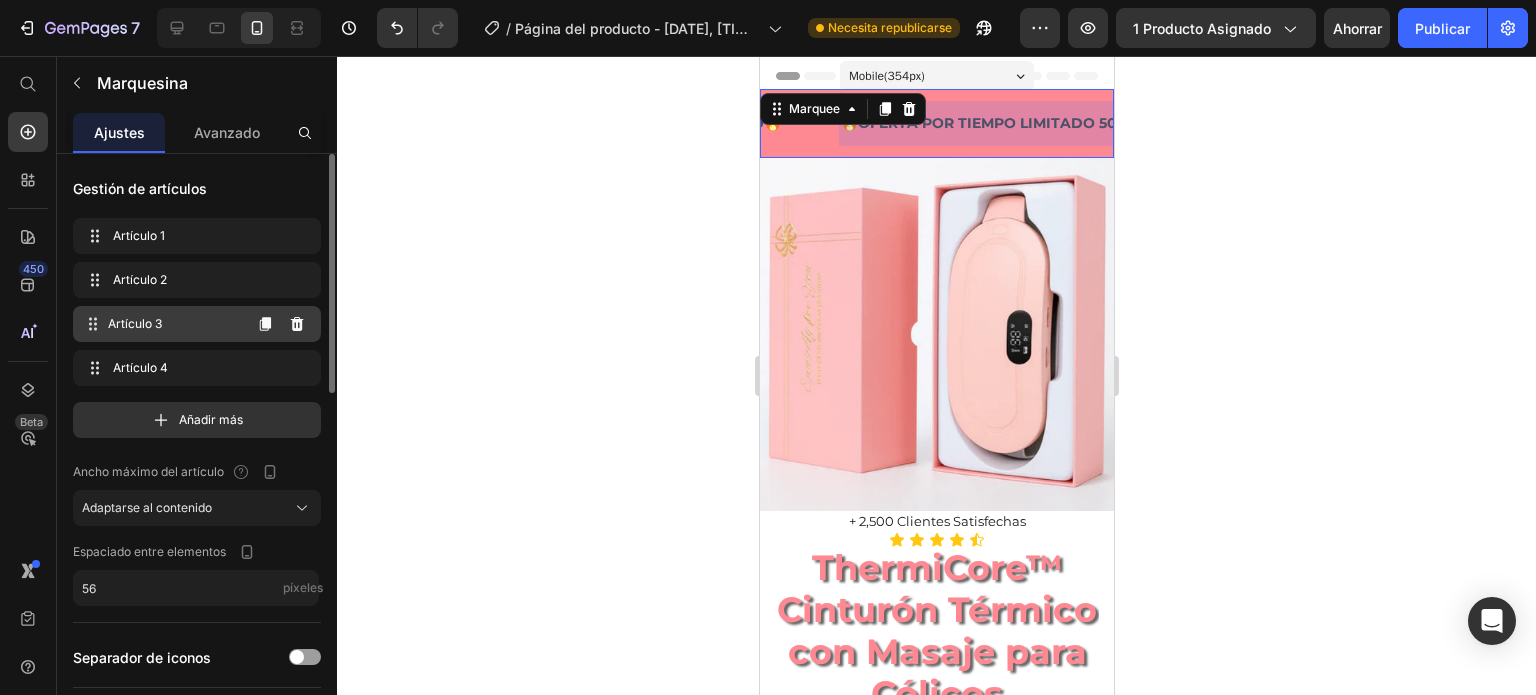 scroll, scrollTop: 0, scrollLeft: 660, axis: horizontal 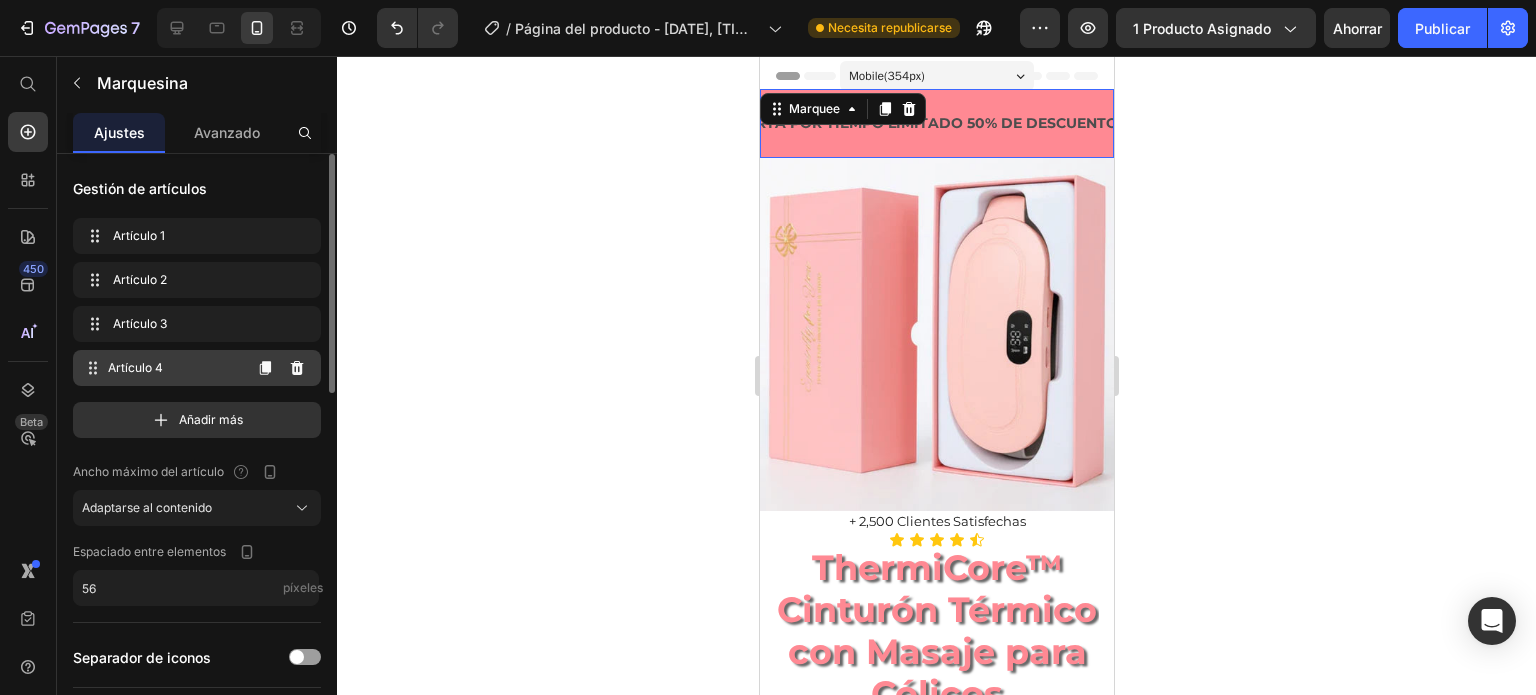 click on "Artículo 4" at bounding box center (174, 368) 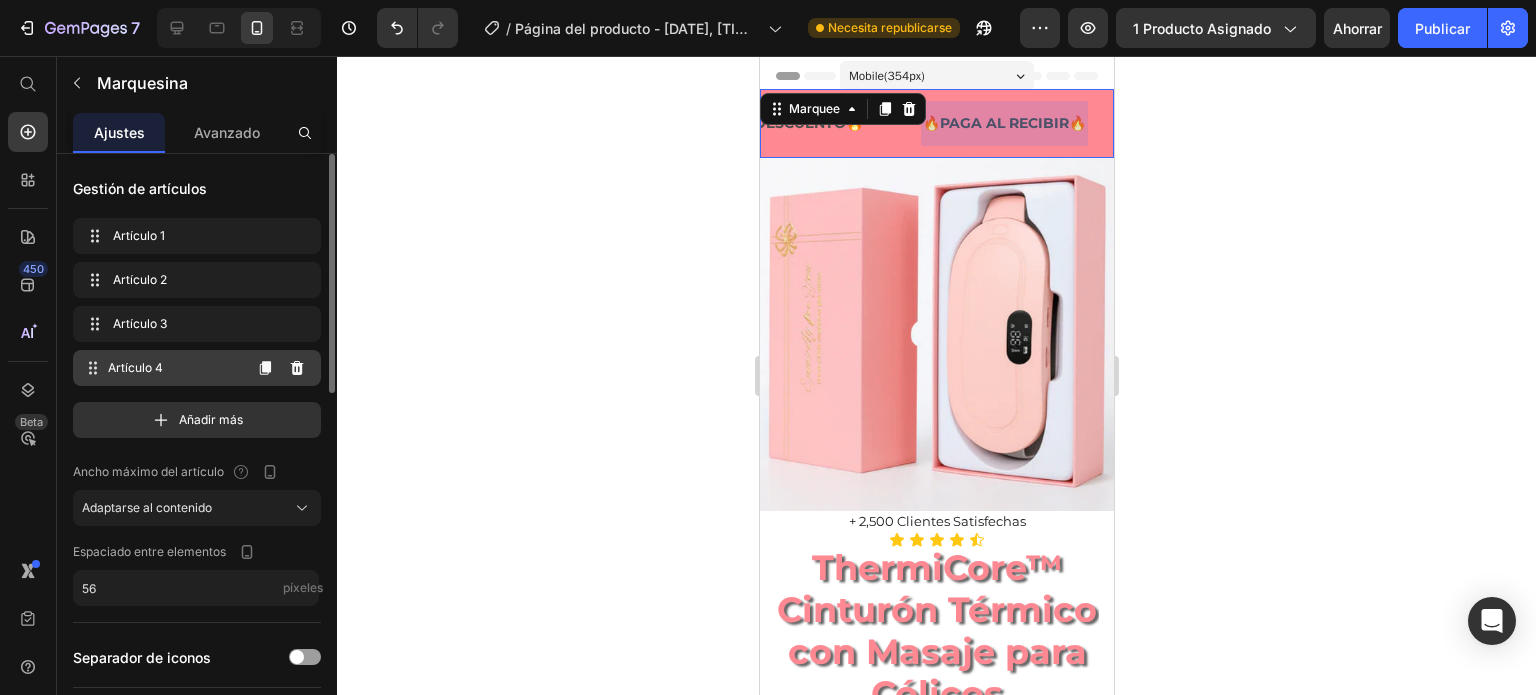 scroll, scrollTop: 0, scrollLeft: 1017, axis: horizontal 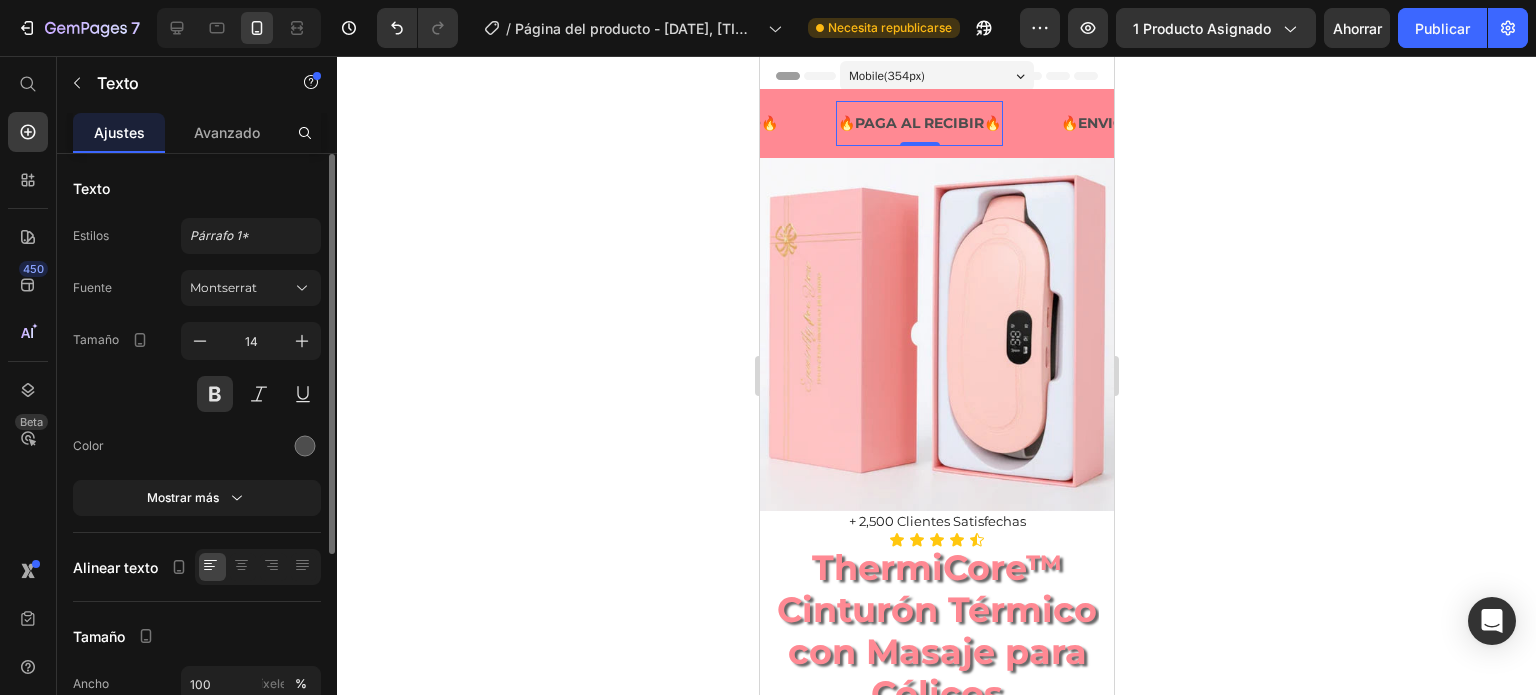 click 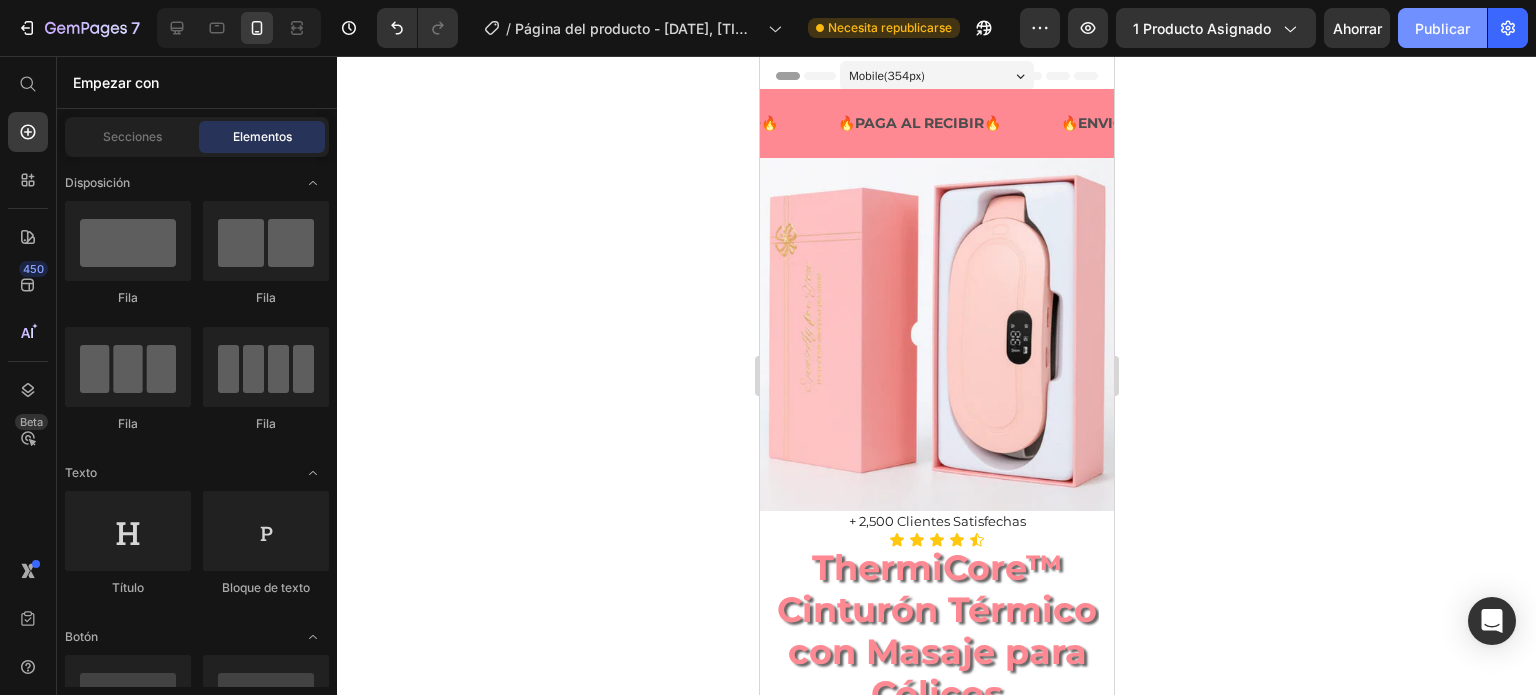 click on "Publicar" at bounding box center [1442, 28] 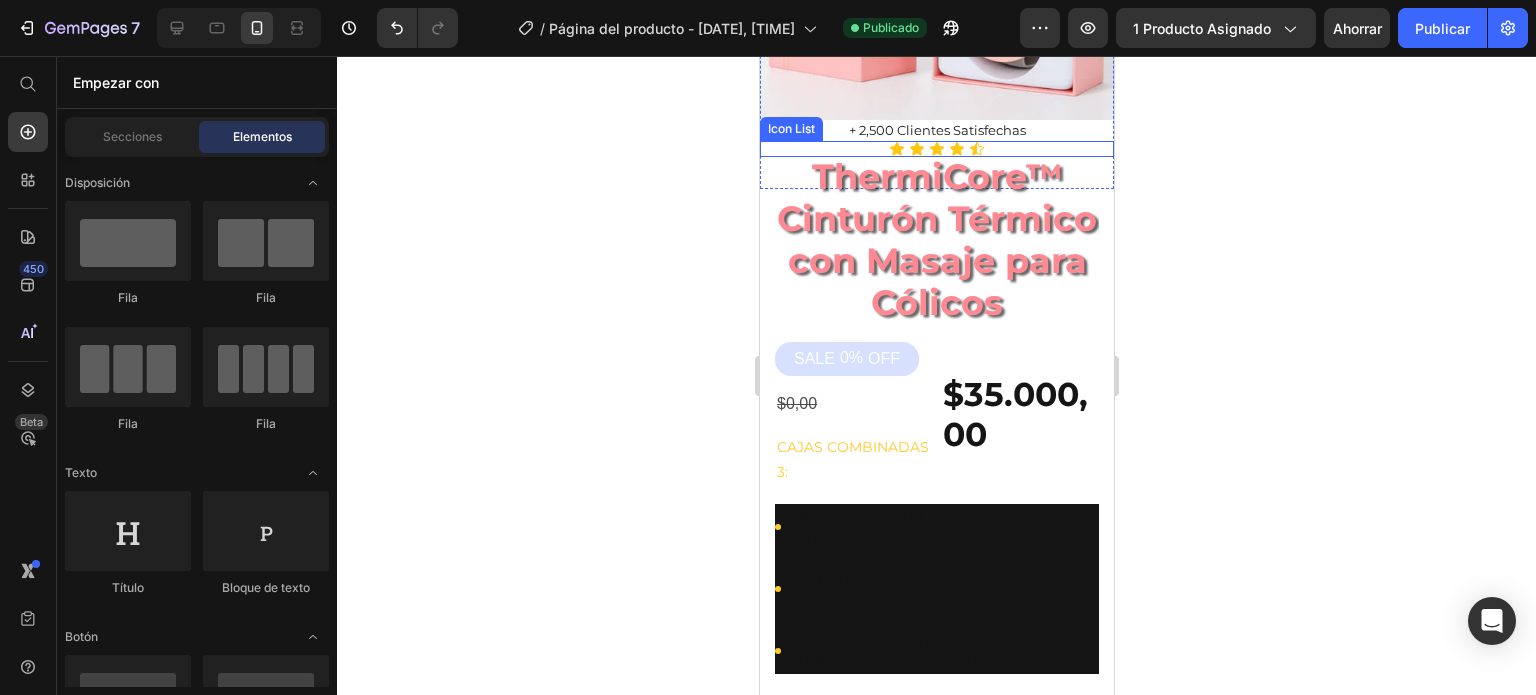 scroll, scrollTop: 392, scrollLeft: 0, axis: vertical 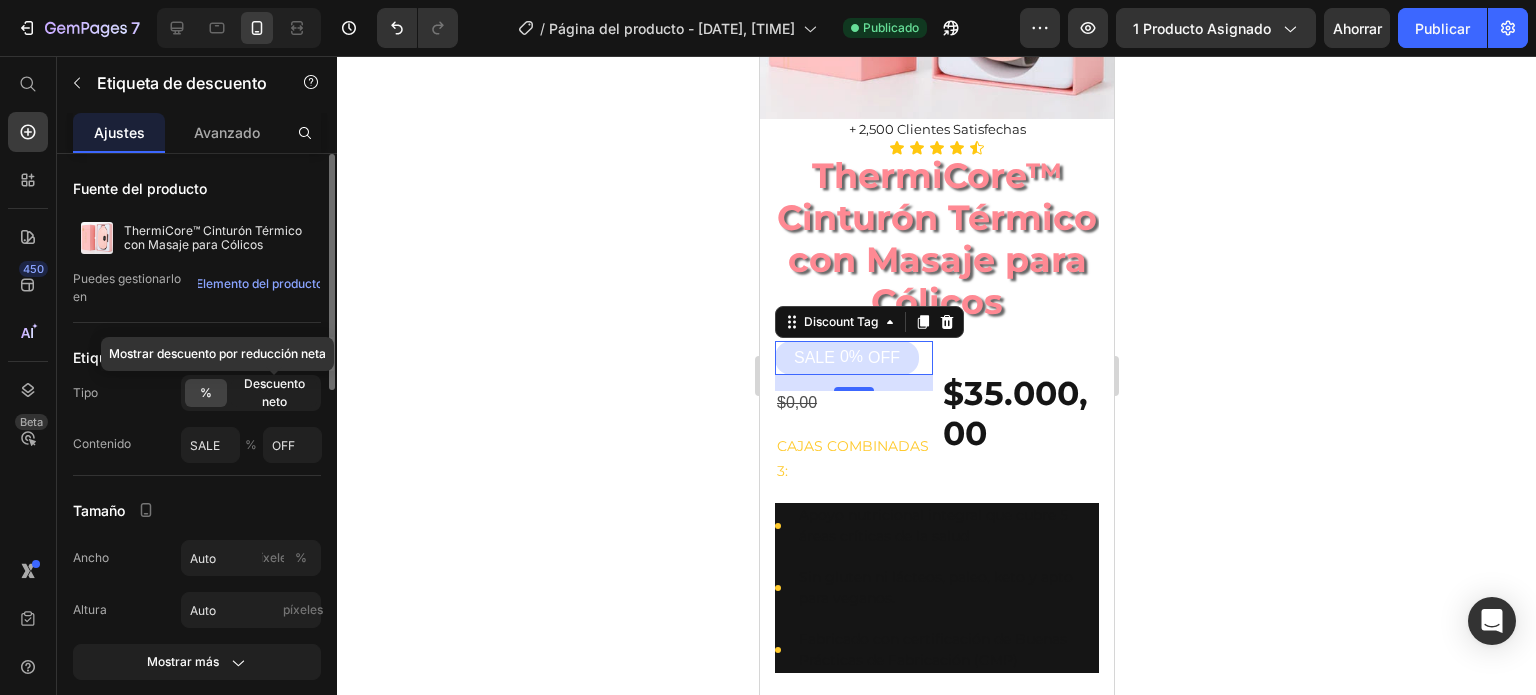click on "Descuento neto" at bounding box center (274, 392) 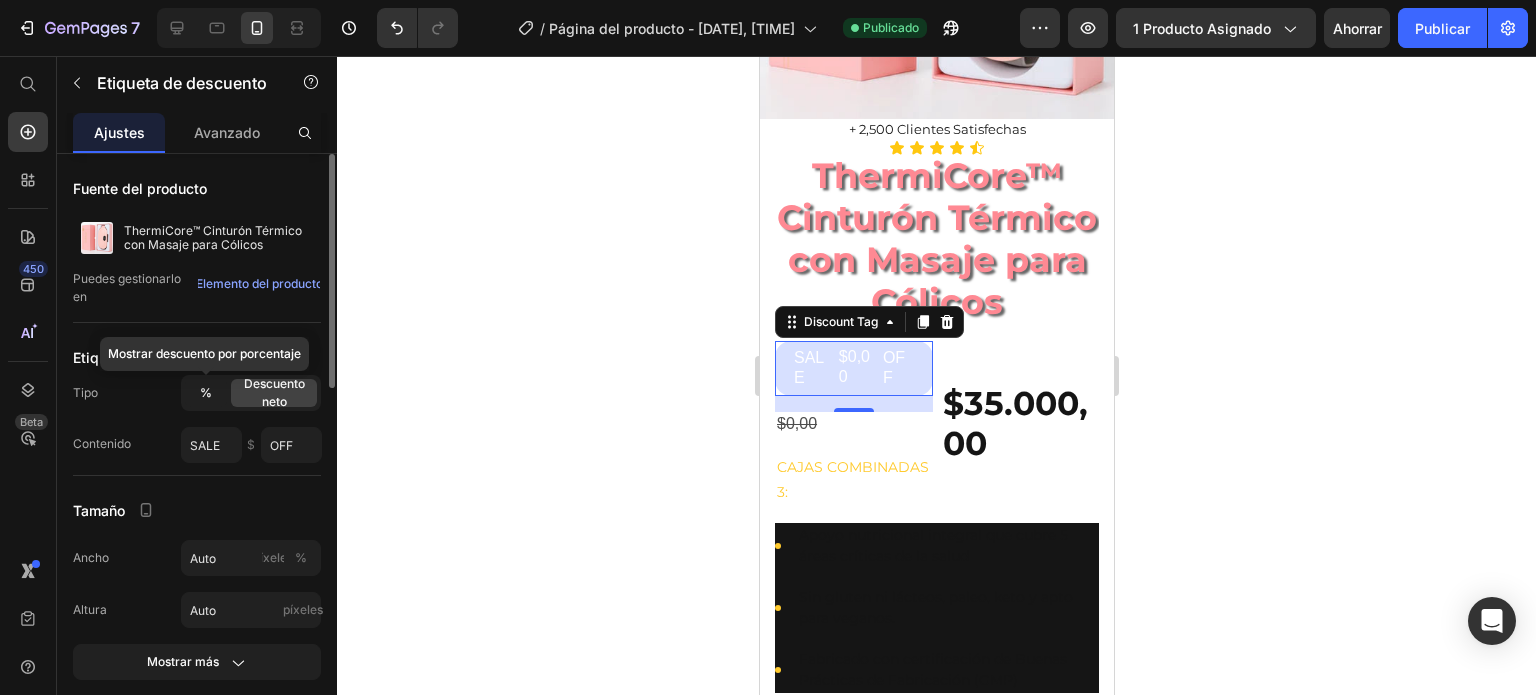 click on "%" 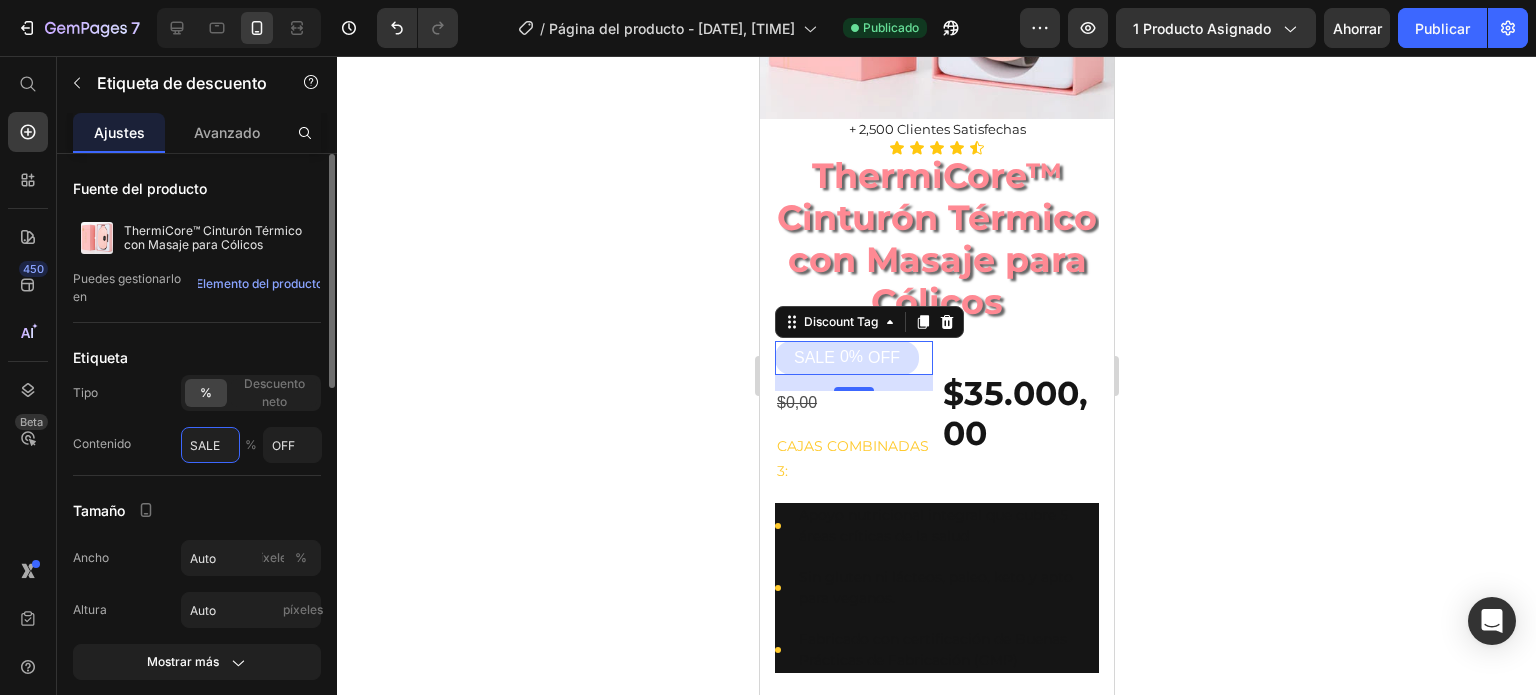 click on "SALE" at bounding box center (210, 445) 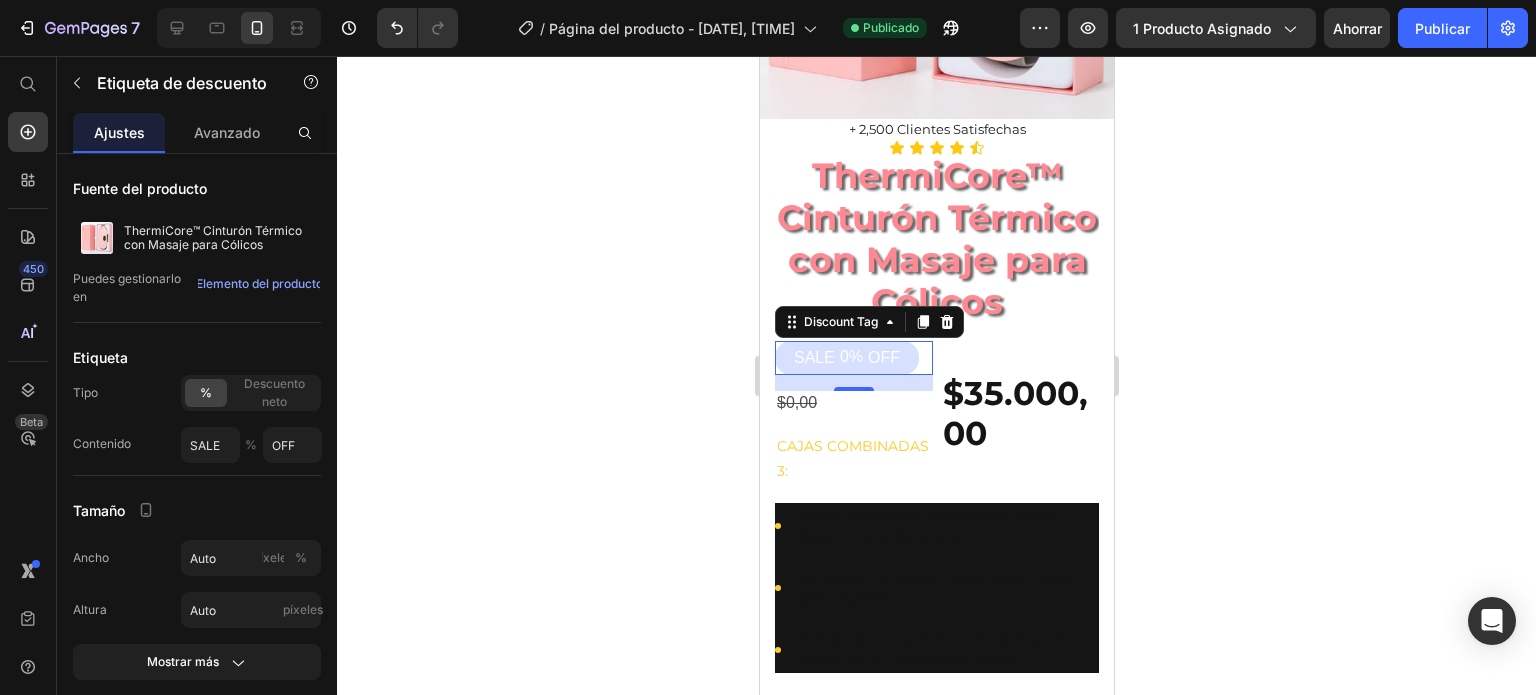 click 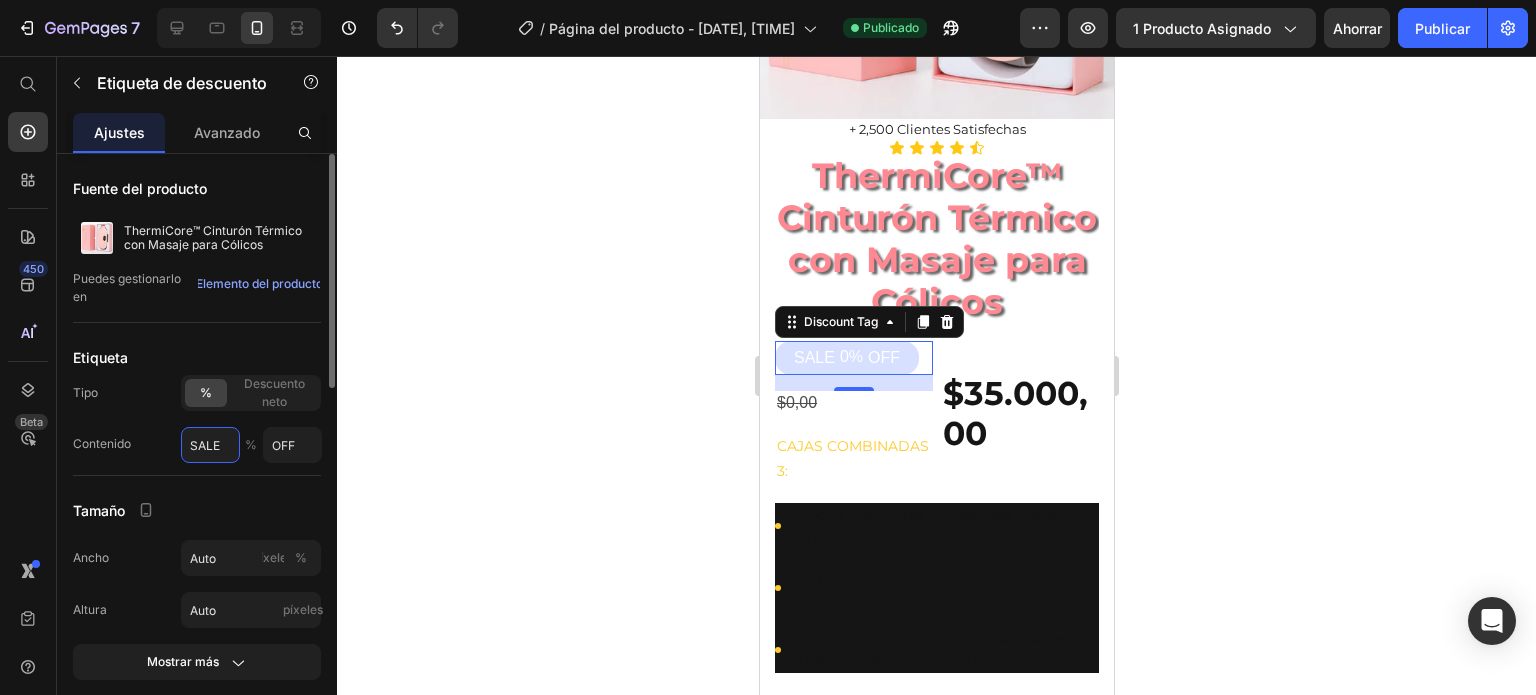 click on "SALE" at bounding box center (210, 445) 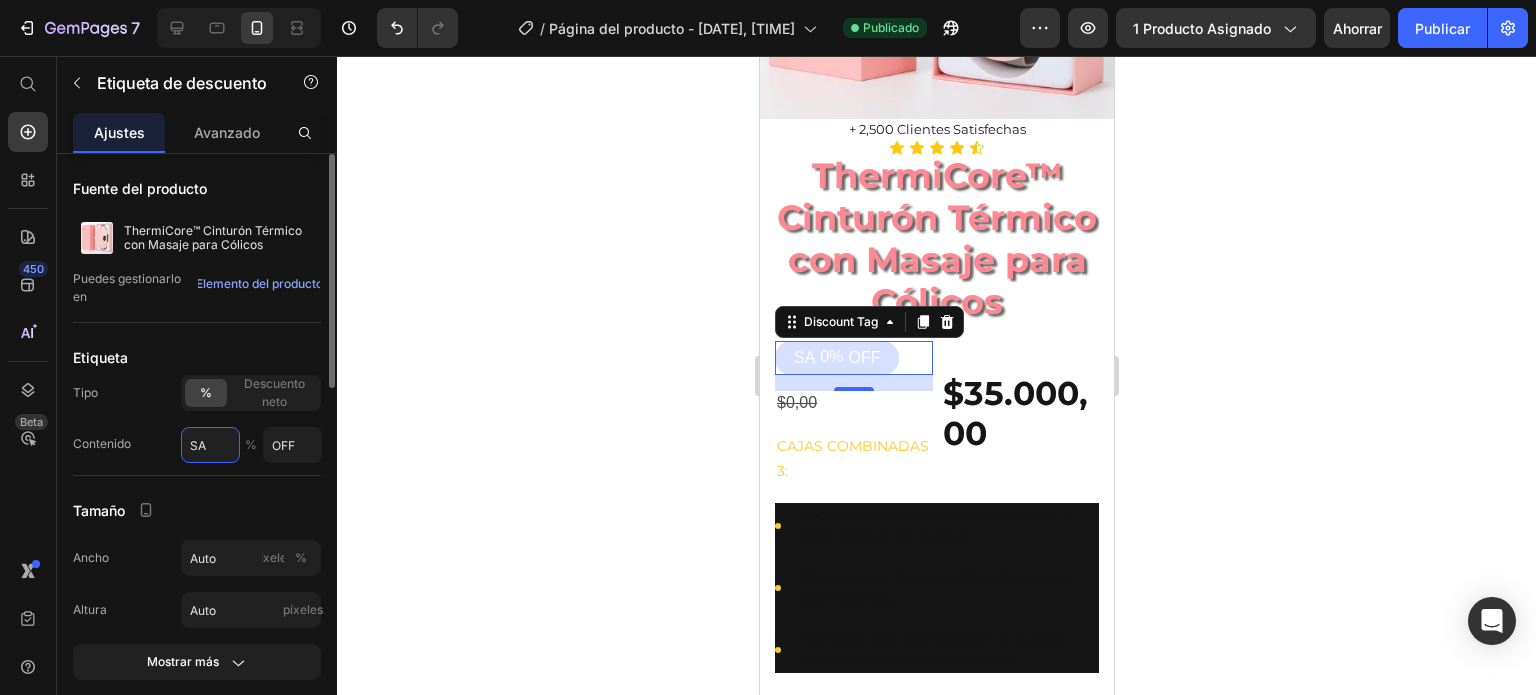 type on "S" 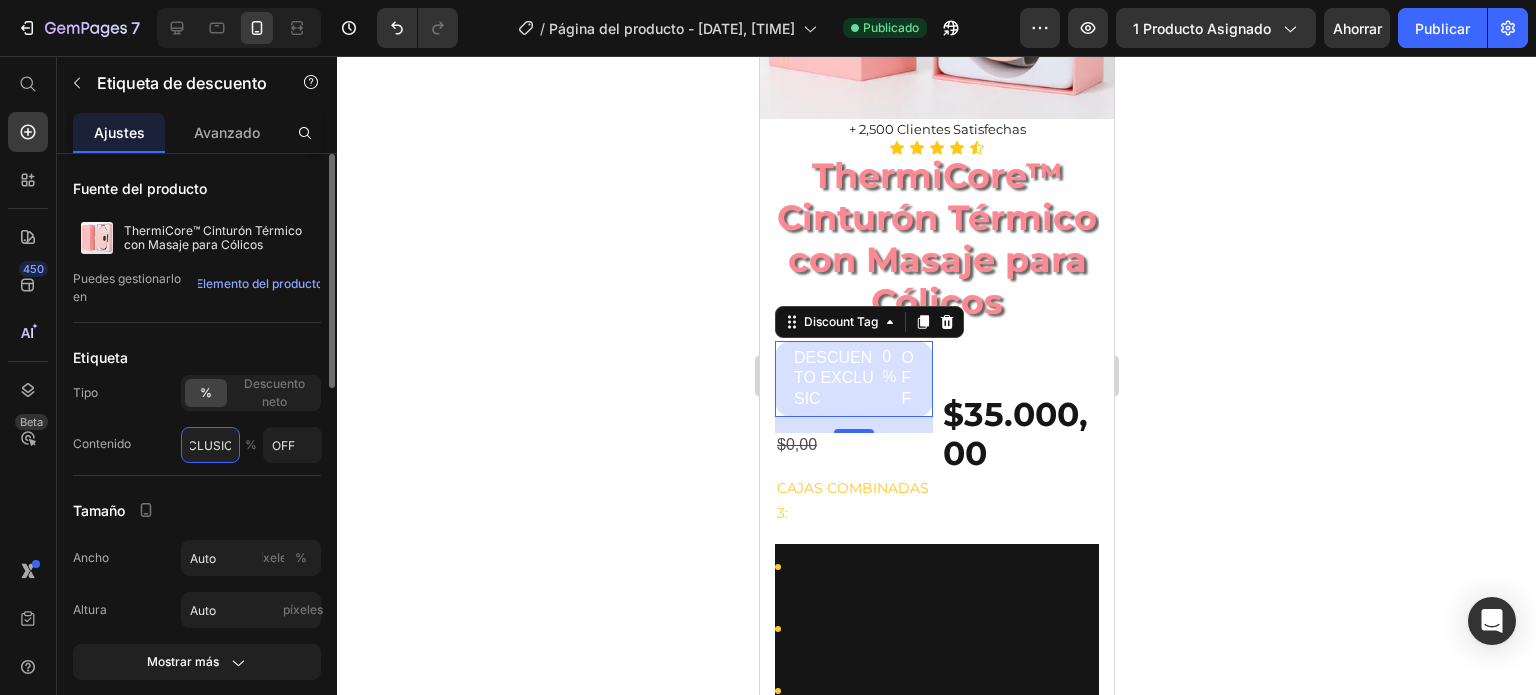 scroll, scrollTop: 0, scrollLeft: 104, axis: horizontal 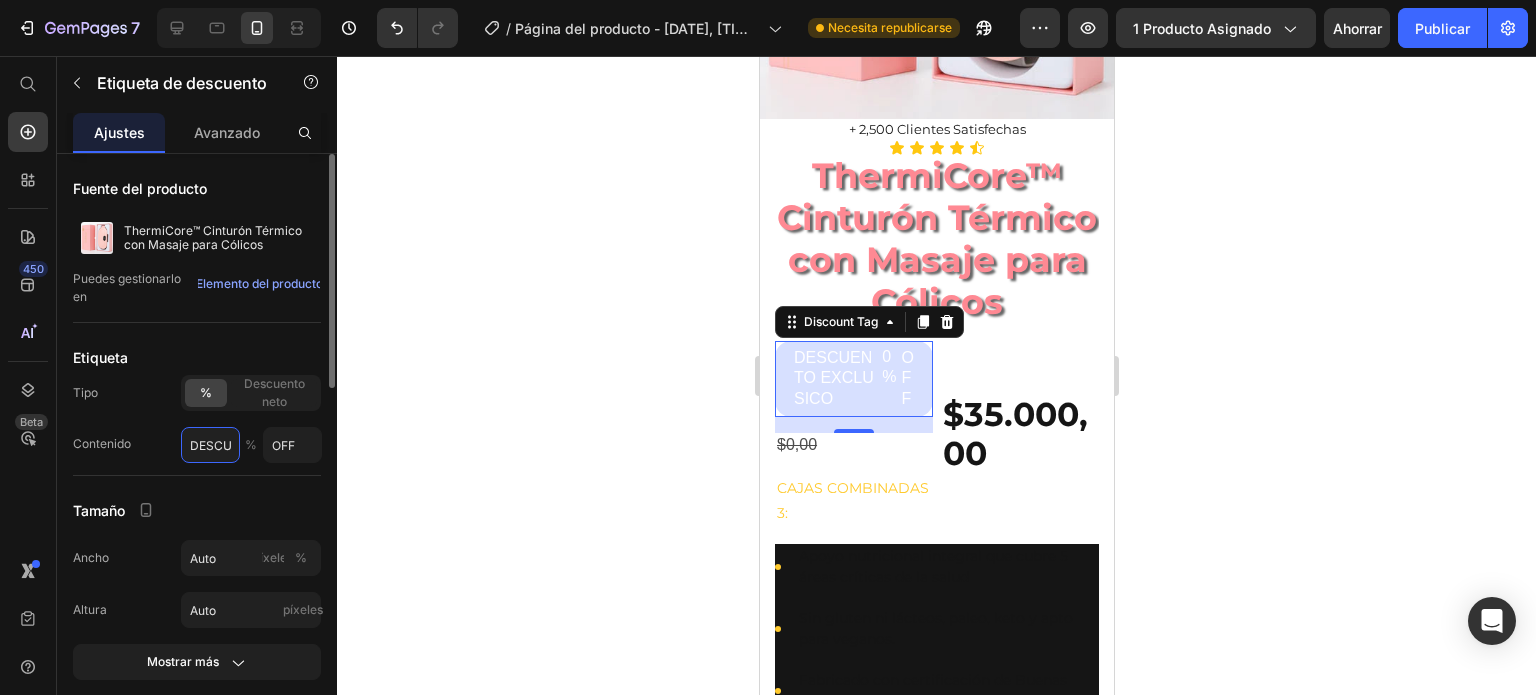 click on "DESCUENTO EXCLUSICO" at bounding box center (210, 445) 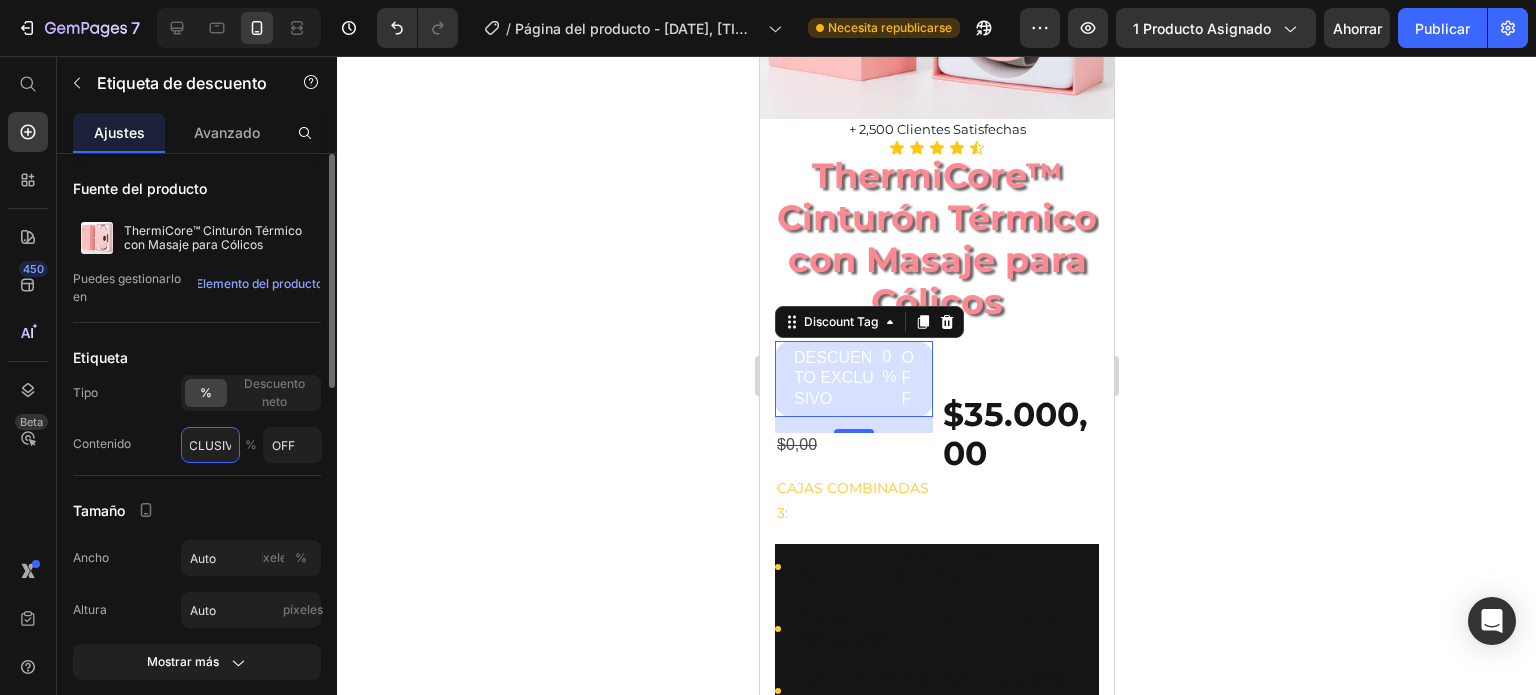 scroll, scrollTop: 0, scrollLeft: 103, axis: horizontal 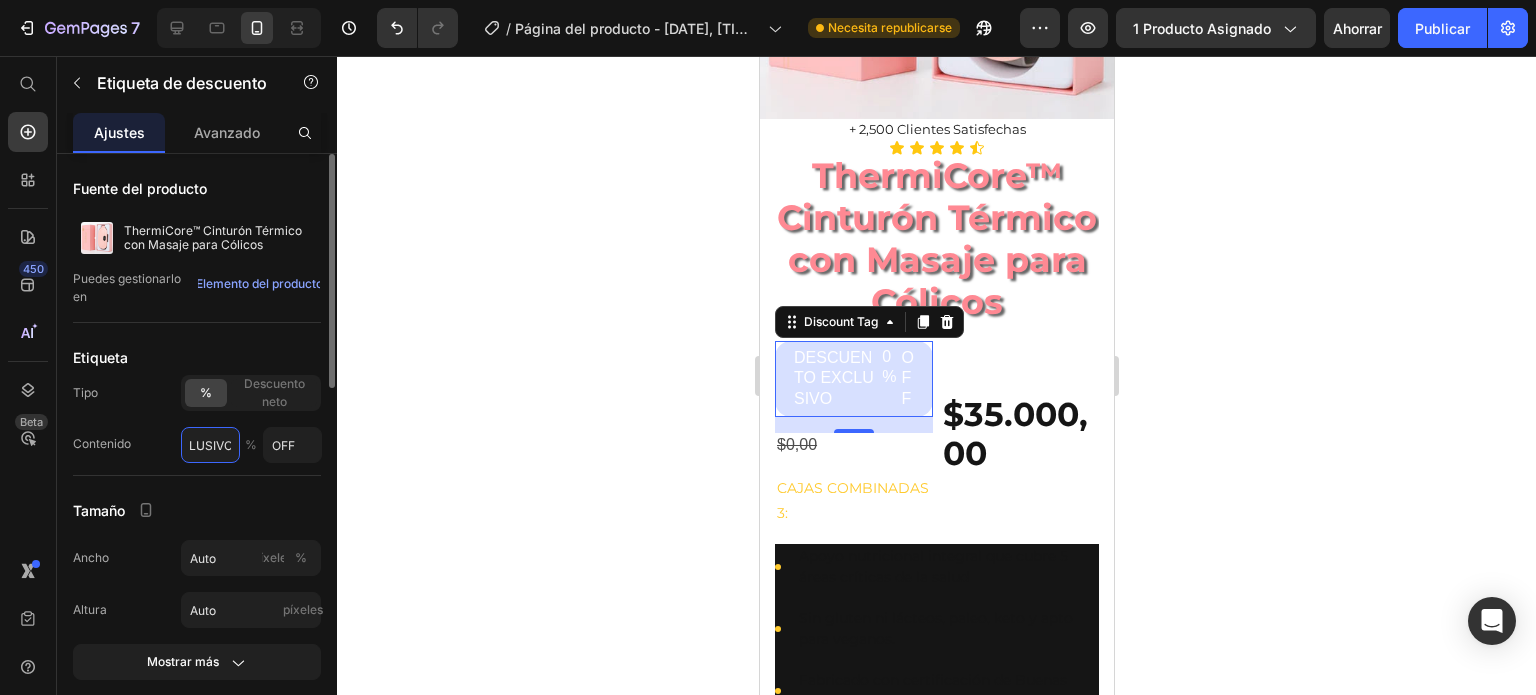 paste on "🎁​" 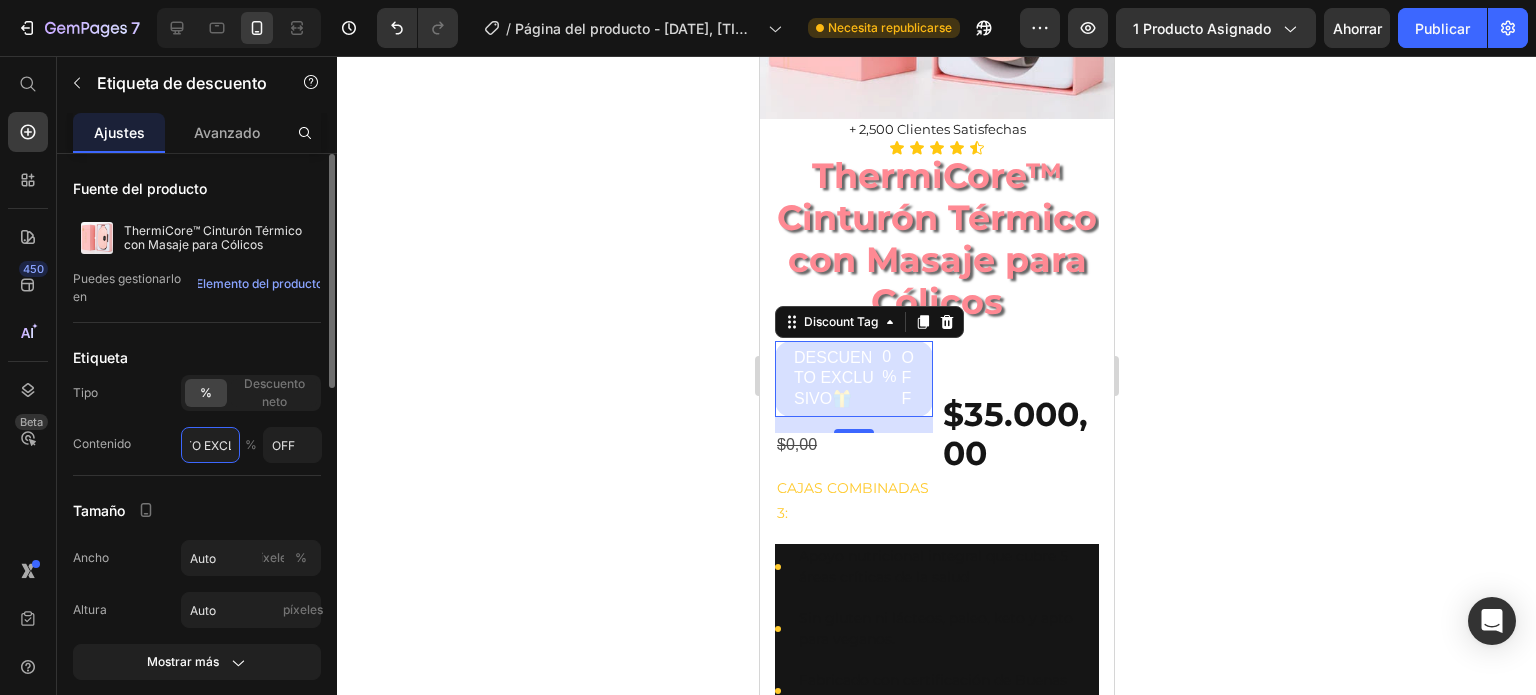 scroll, scrollTop: 0, scrollLeft: 0, axis: both 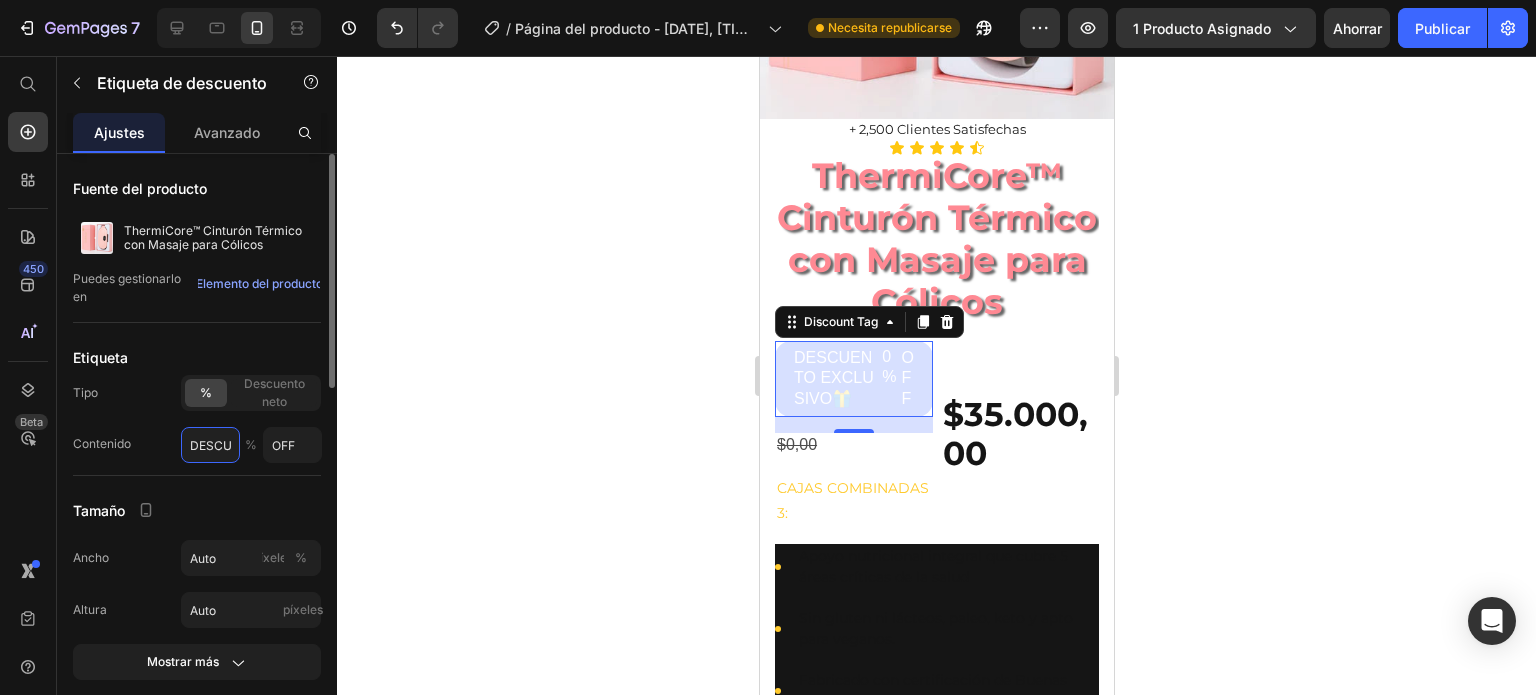 paste on "🎁​" 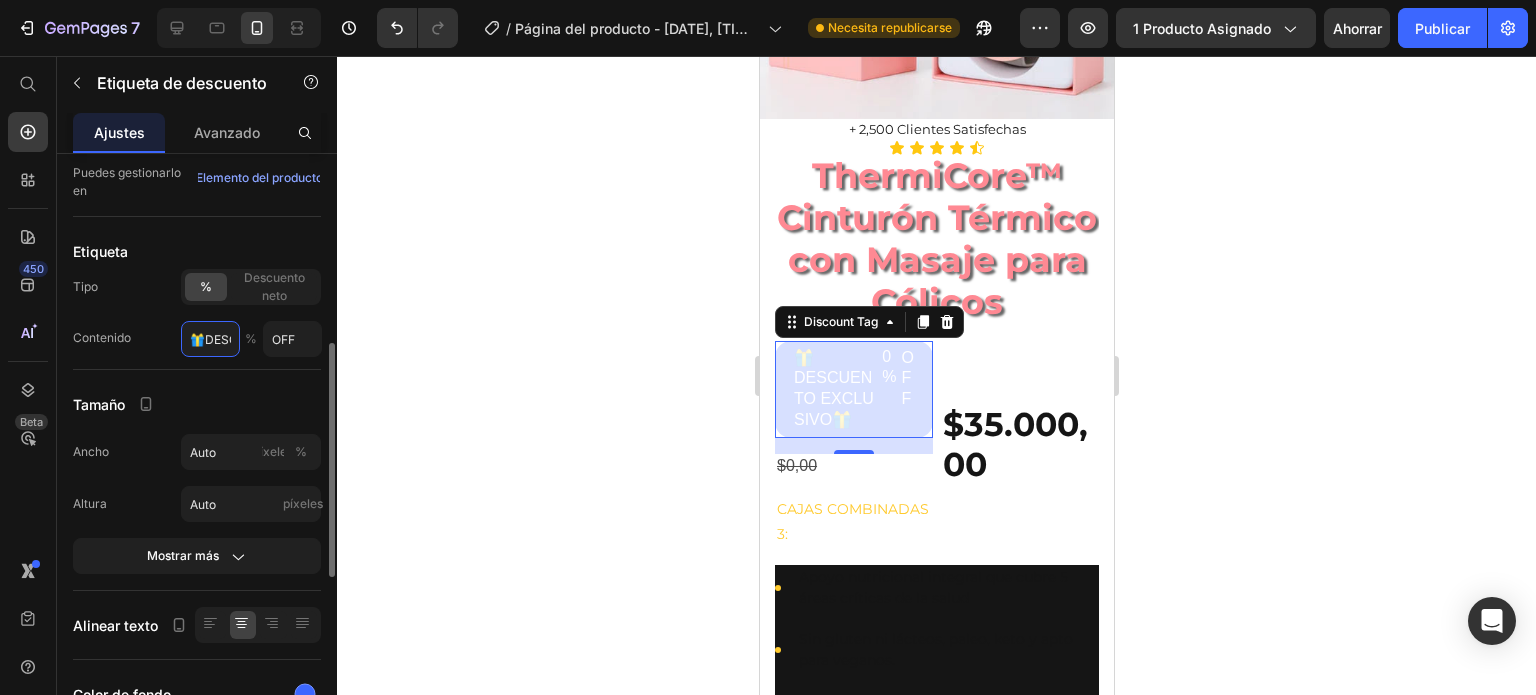 scroll, scrollTop: 216, scrollLeft: 0, axis: vertical 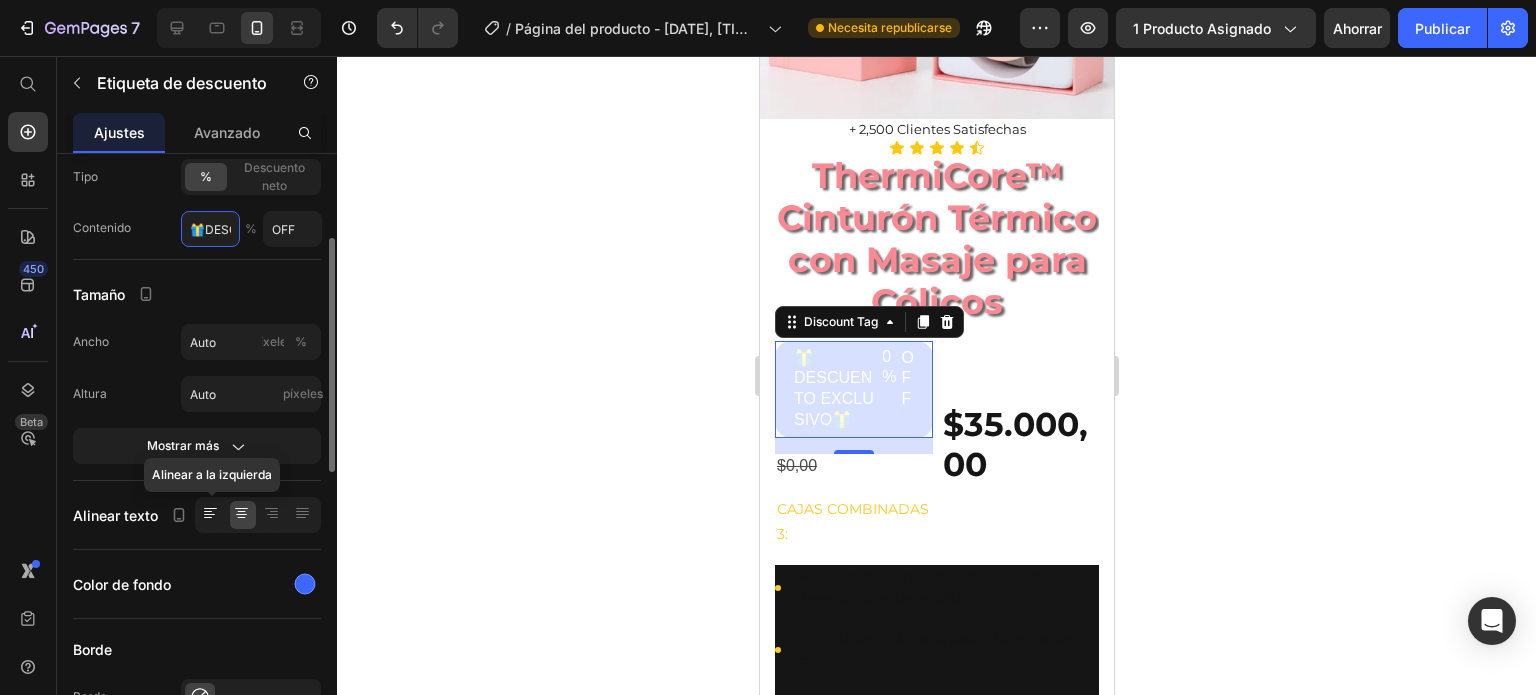 type on "🎁​DESCUENTO EXCLUSIVO🎁​" 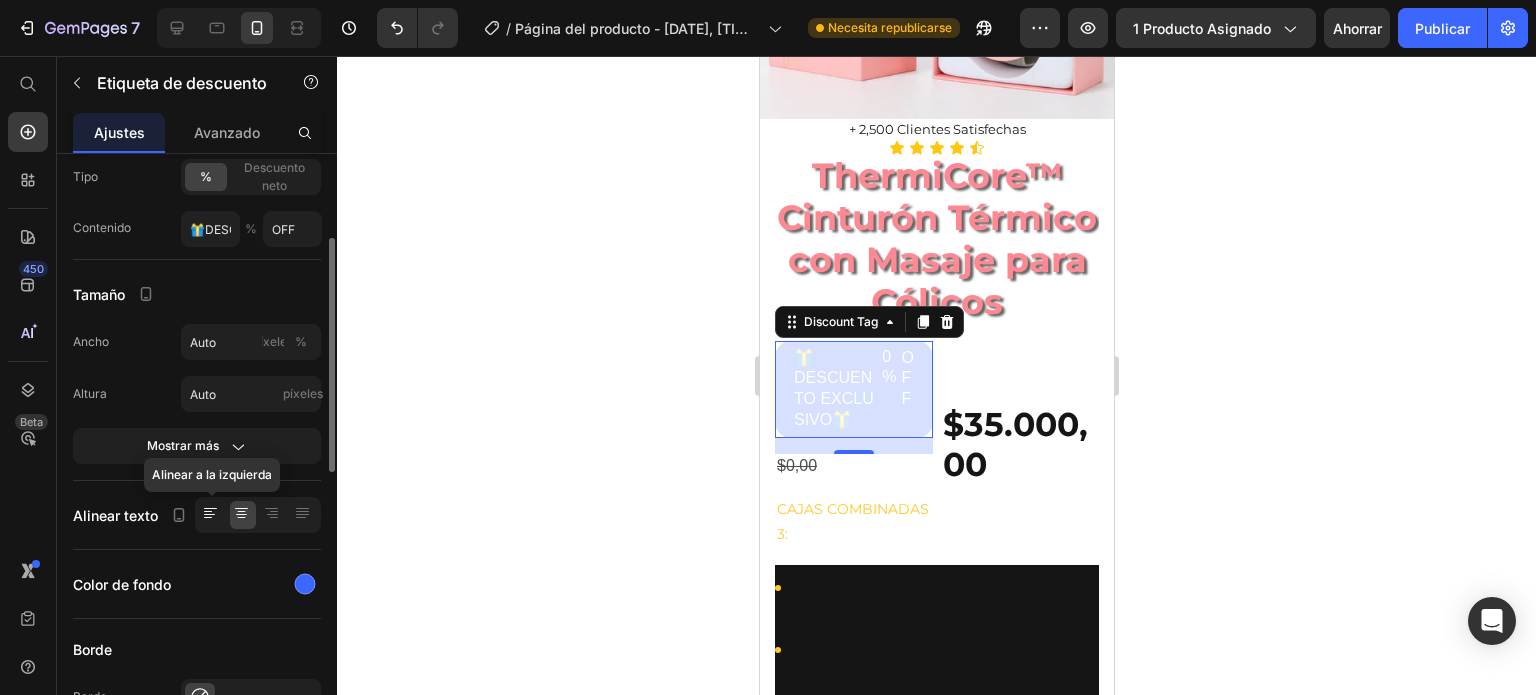 click 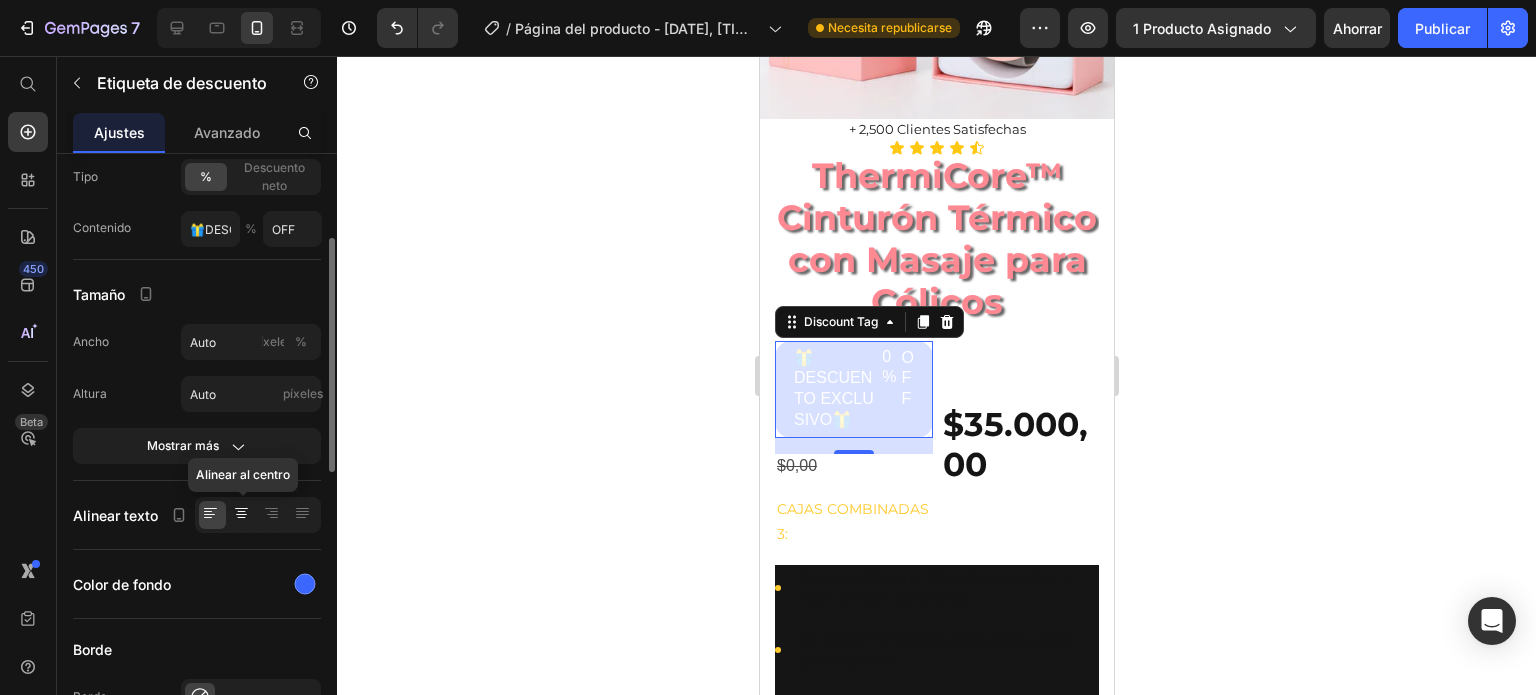 click 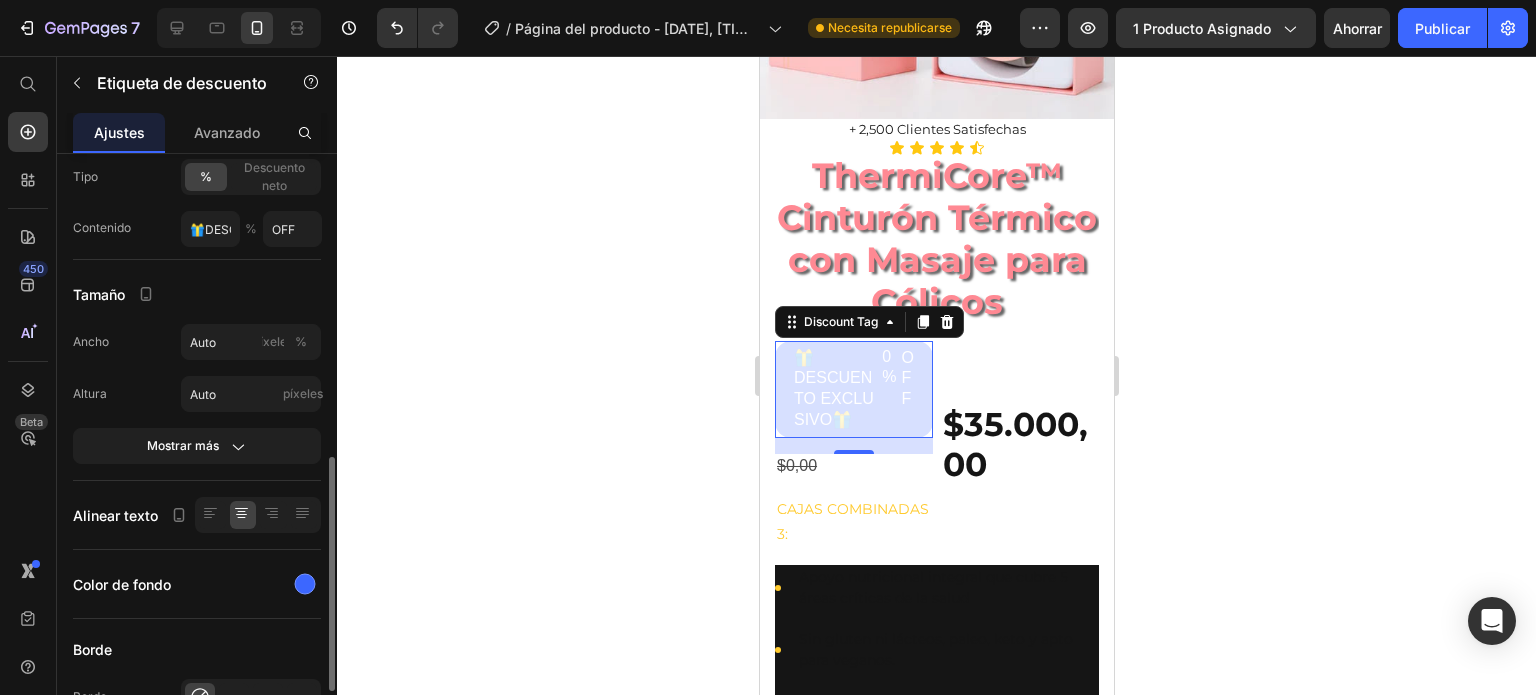 scroll, scrollTop: 376, scrollLeft: 0, axis: vertical 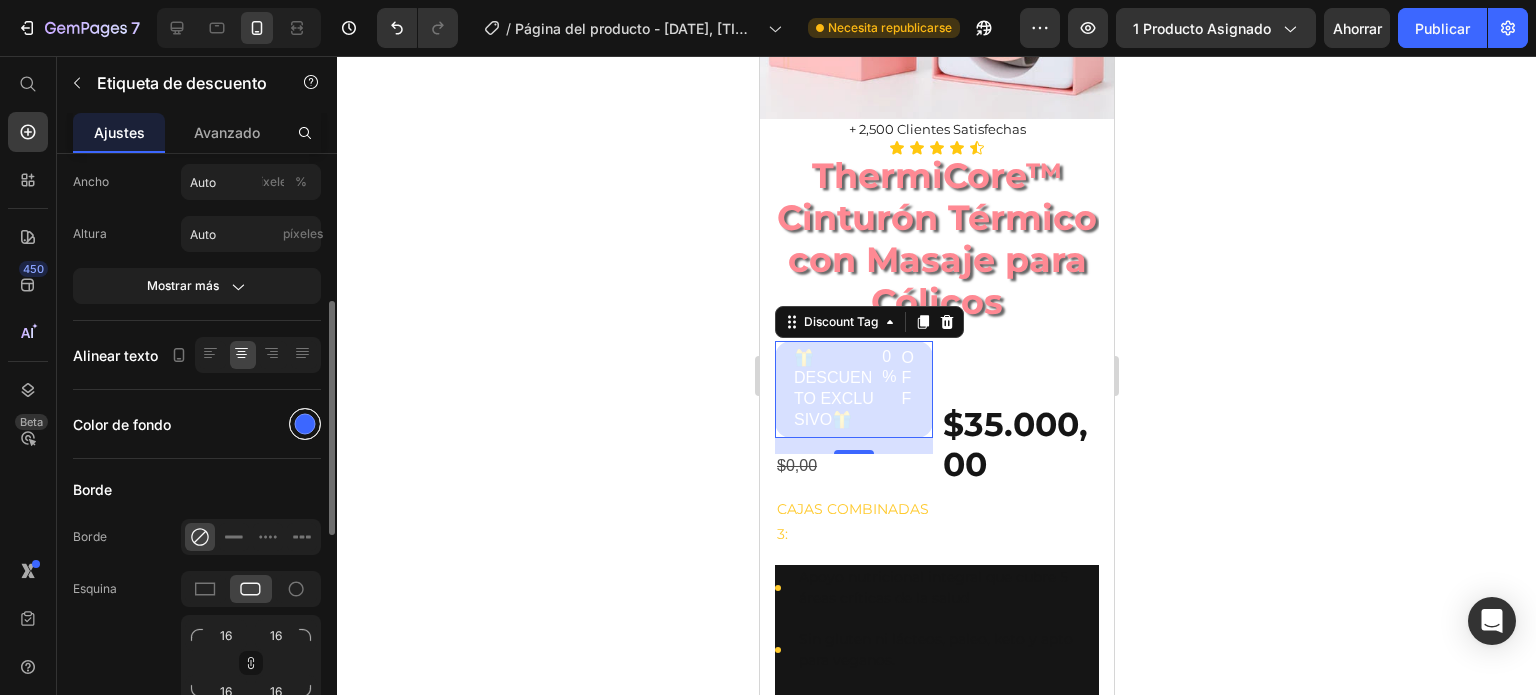 click at bounding box center (305, 424) 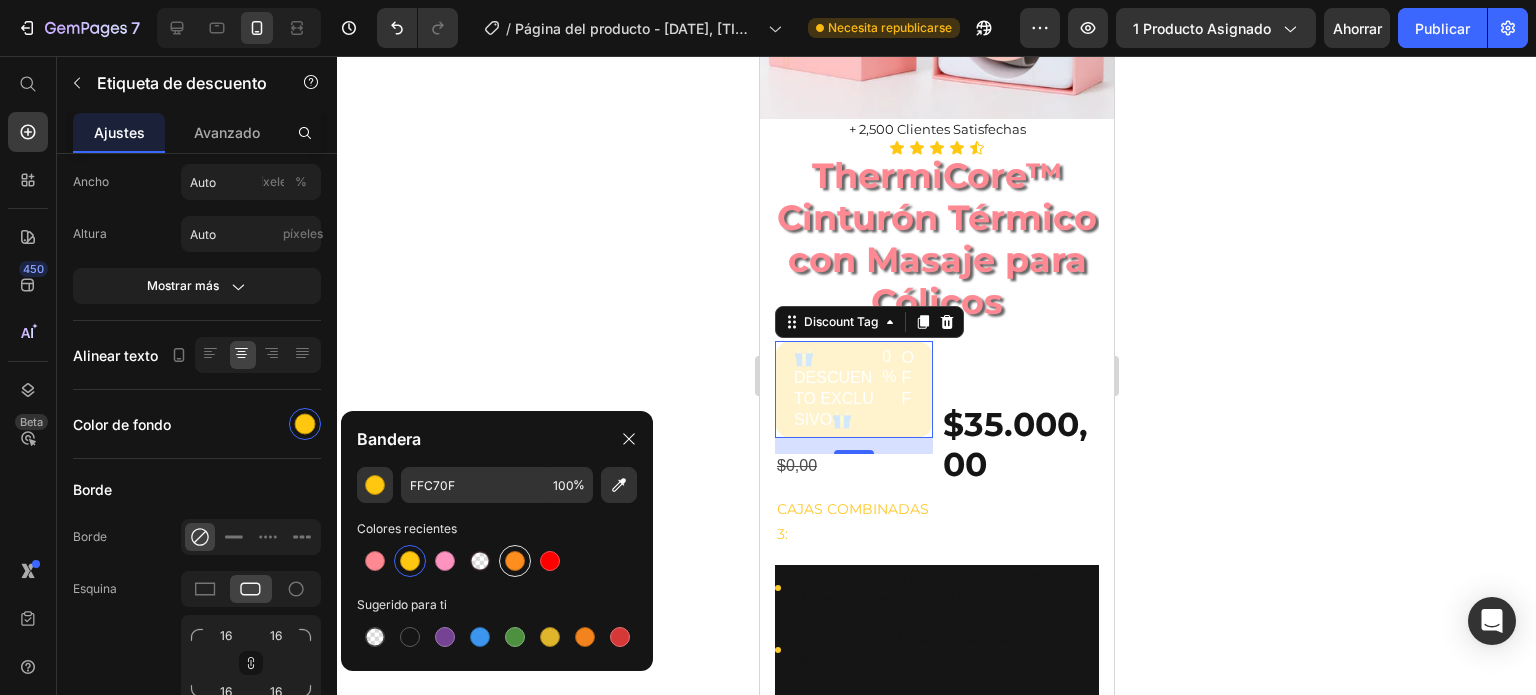 click at bounding box center (515, 561) 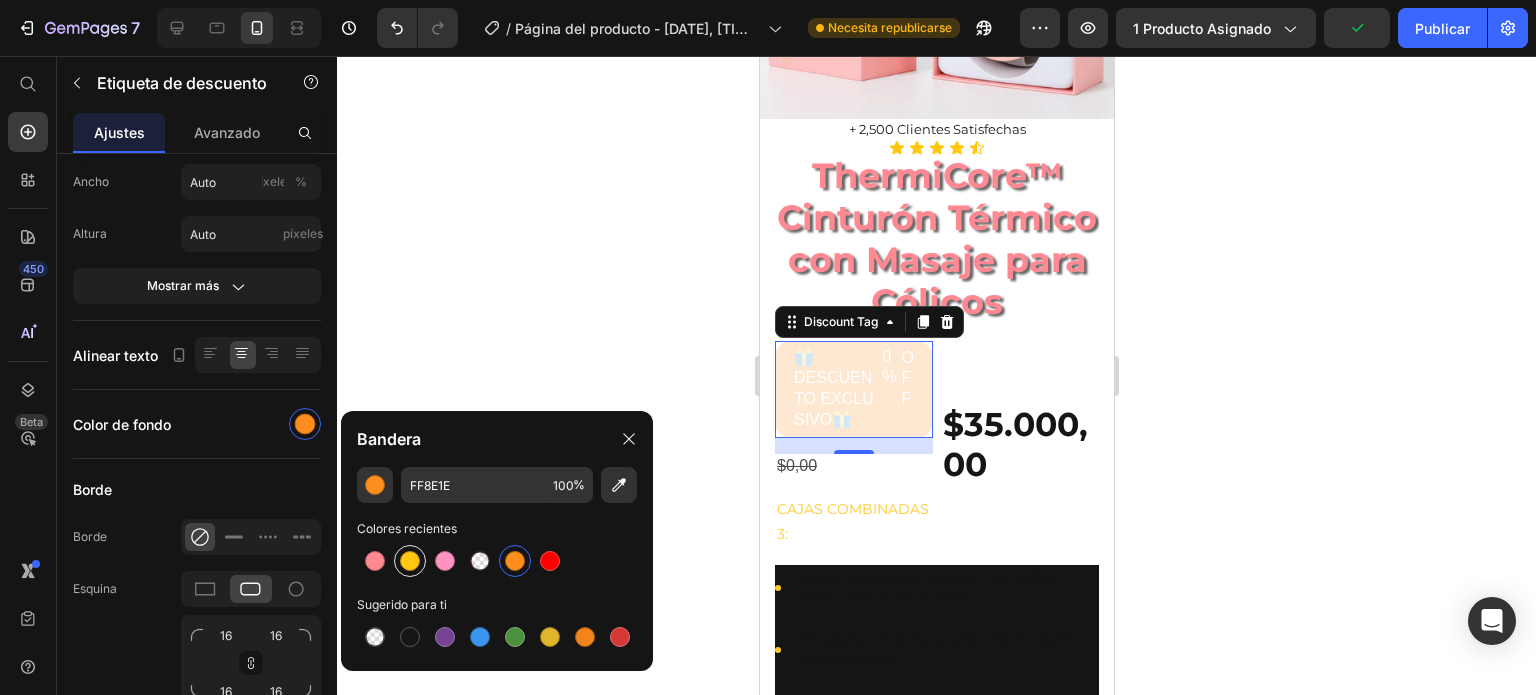 click at bounding box center [410, 561] 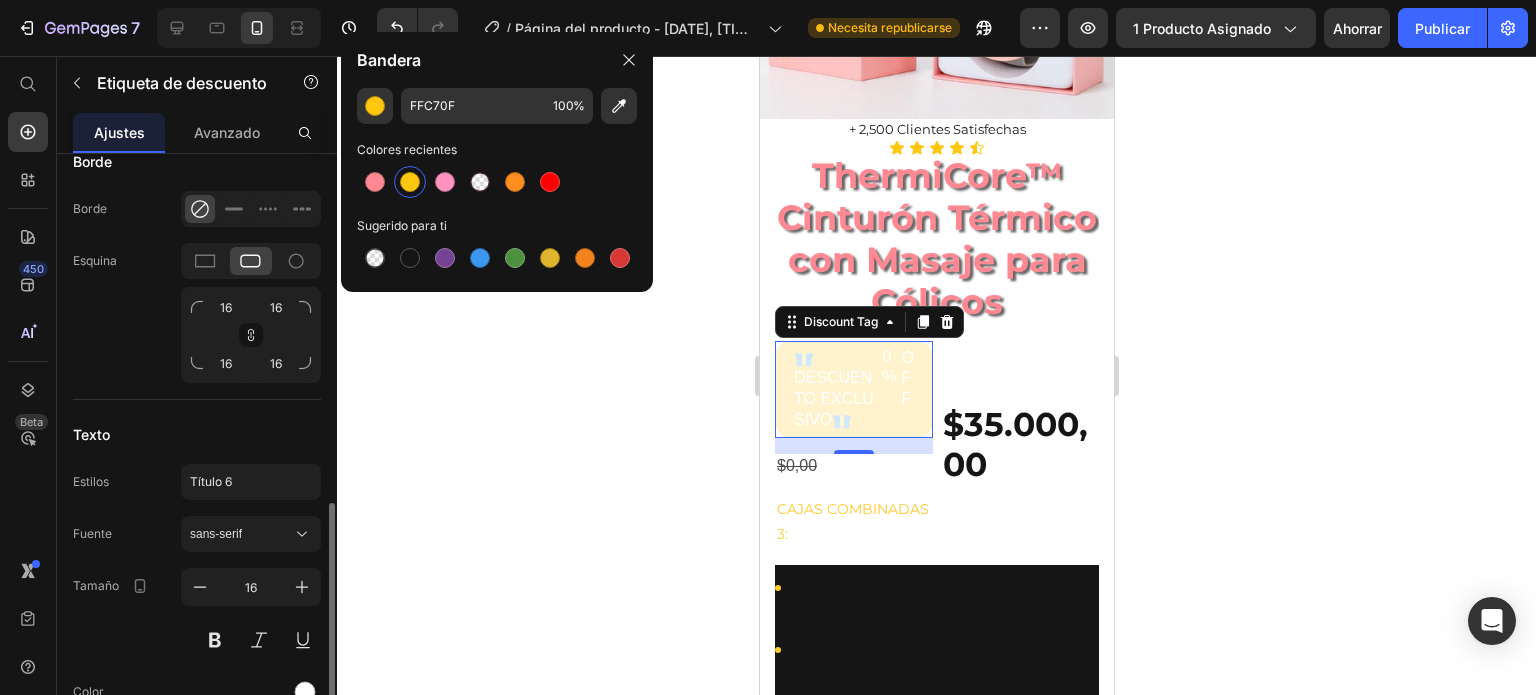 scroll, scrollTop: 768, scrollLeft: 0, axis: vertical 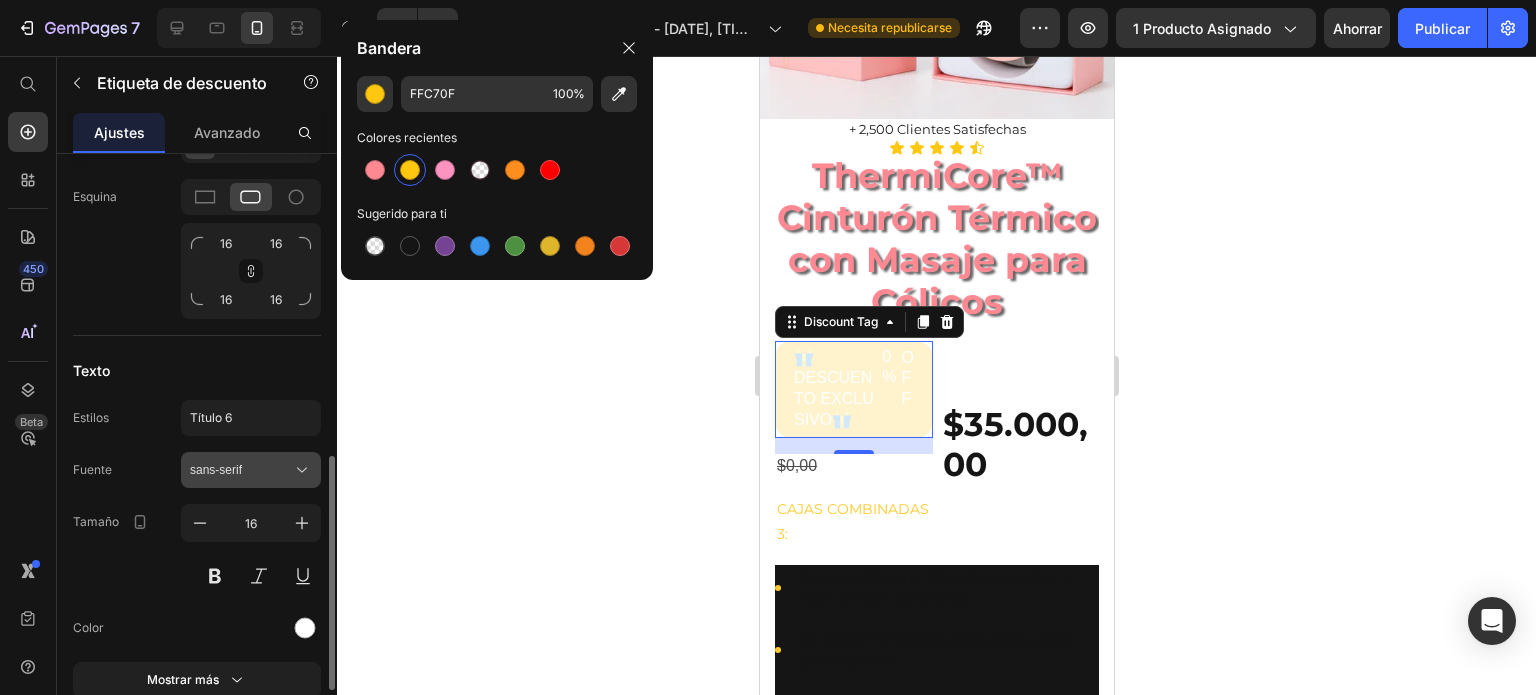 click on "sans-serif" at bounding box center [251, 470] 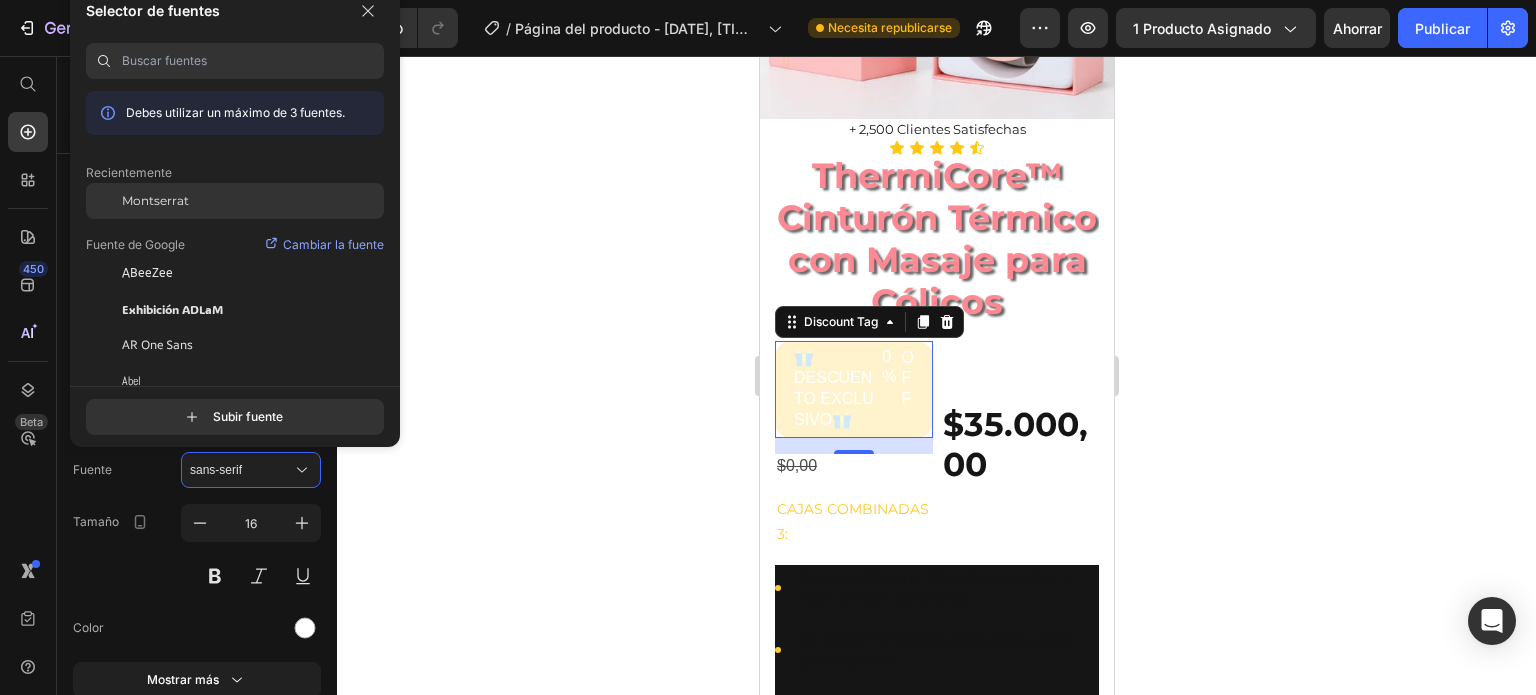 click on "Montserrat" 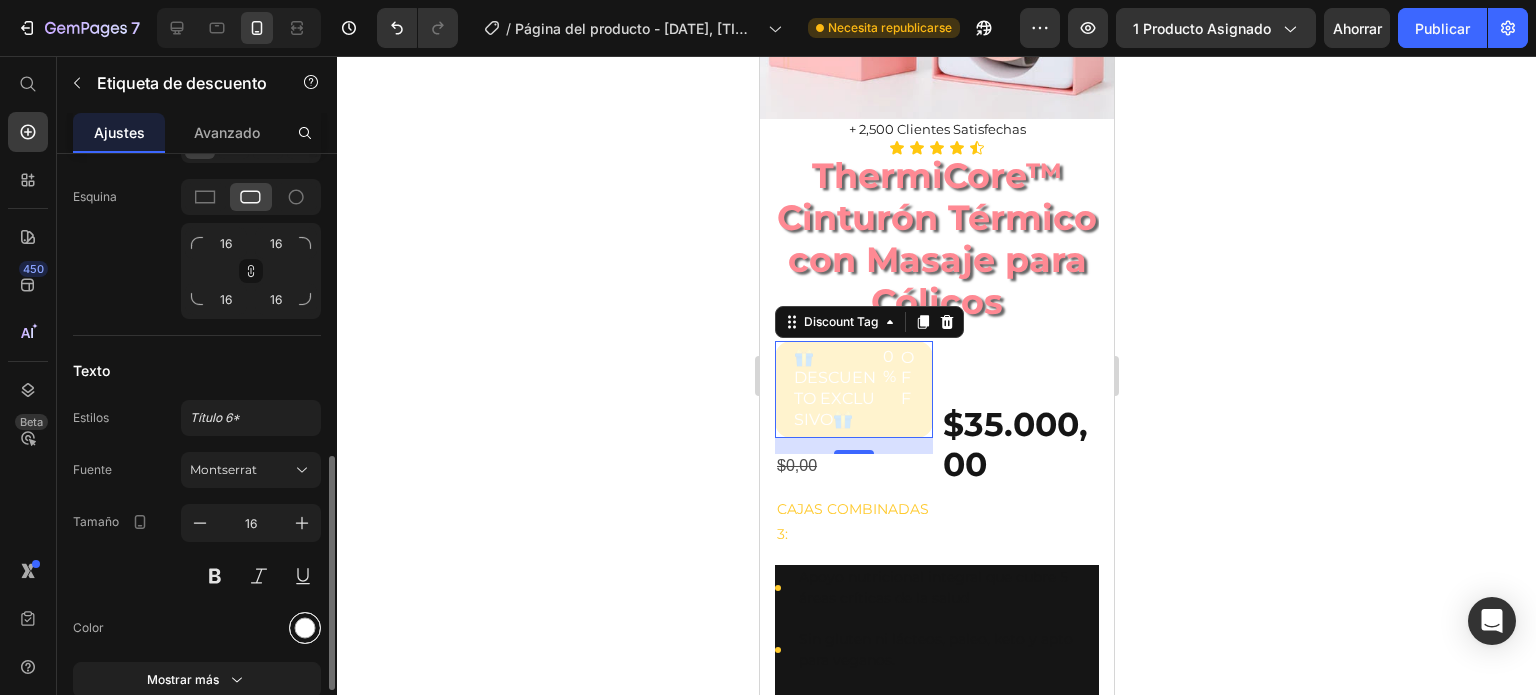 click at bounding box center (305, 628) 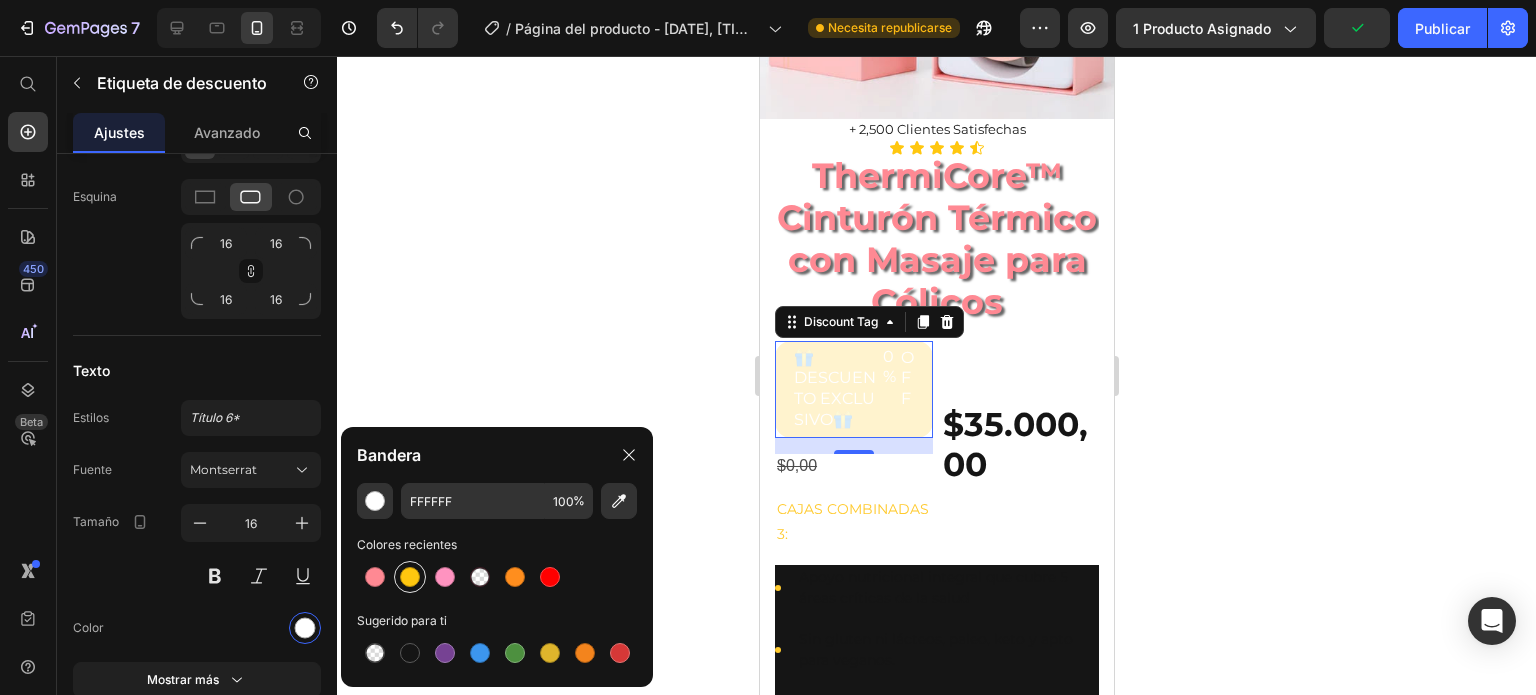 click at bounding box center (410, 577) 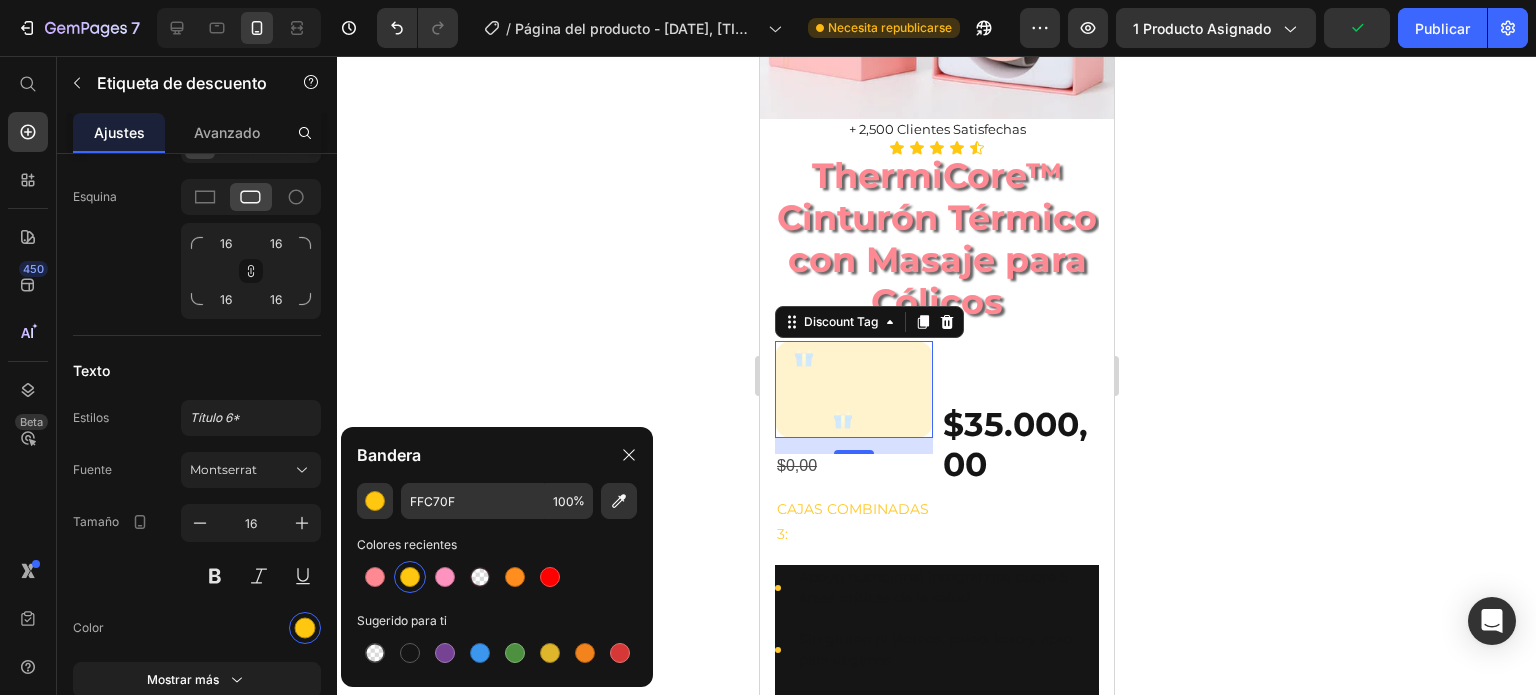click at bounding box center [410, 577] 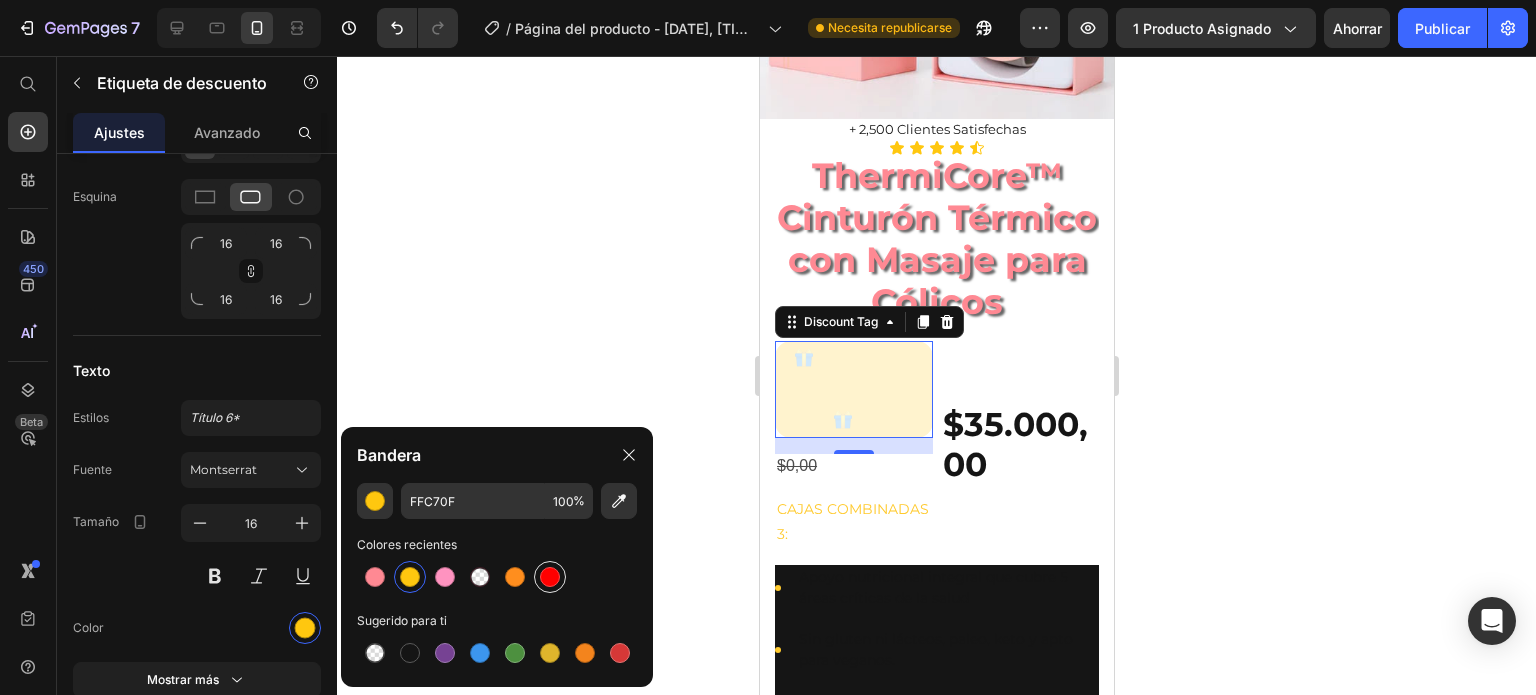 click at bounding box center [550, 577] 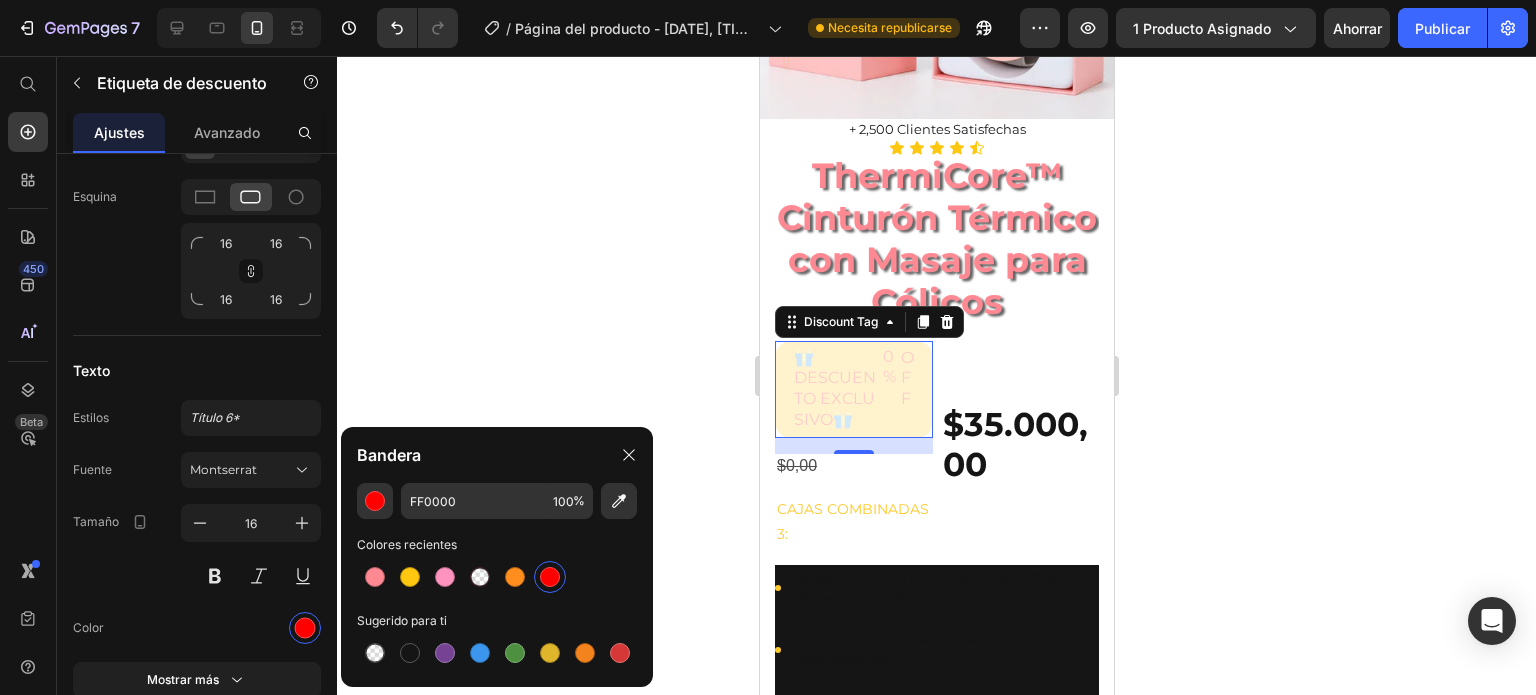 click at bounding box center [550, 577] 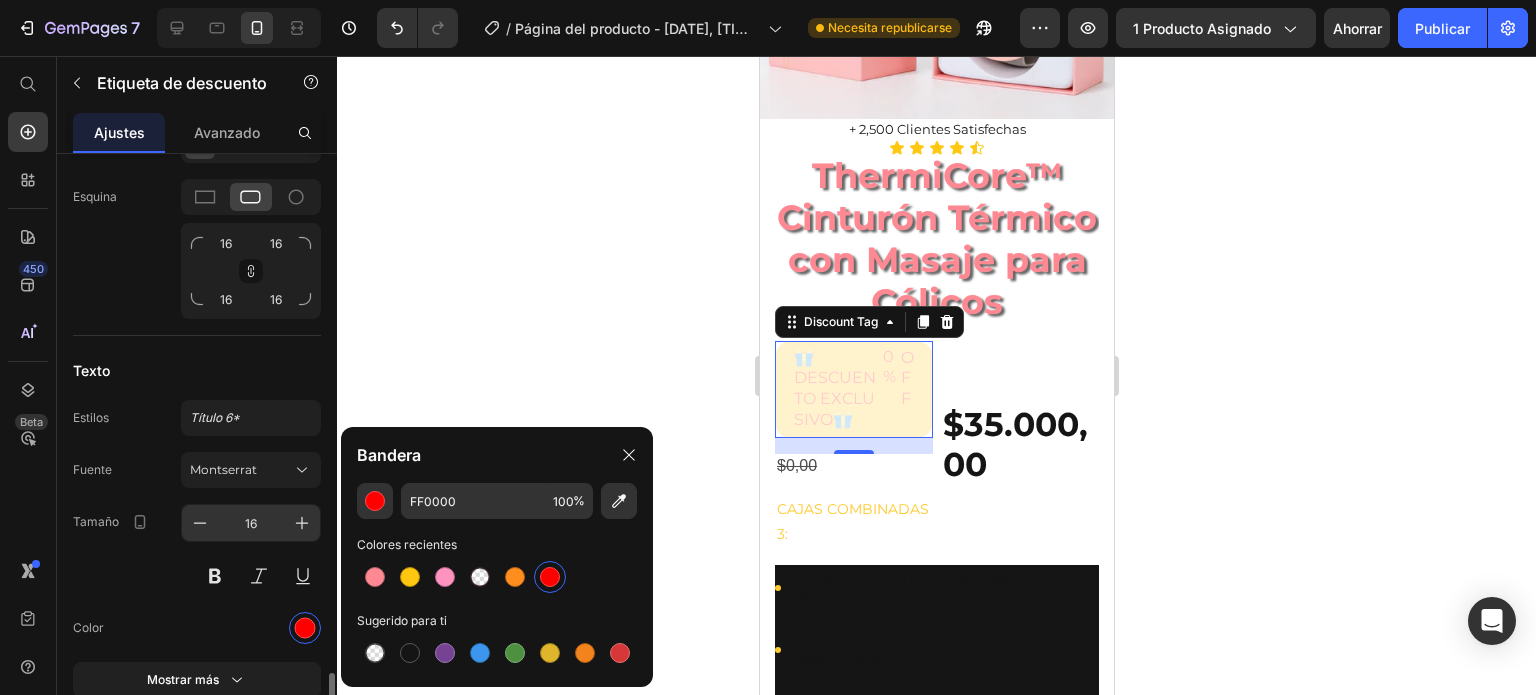 scroll, scrollTop: 924, scrollLeft: 0, axis: vertical 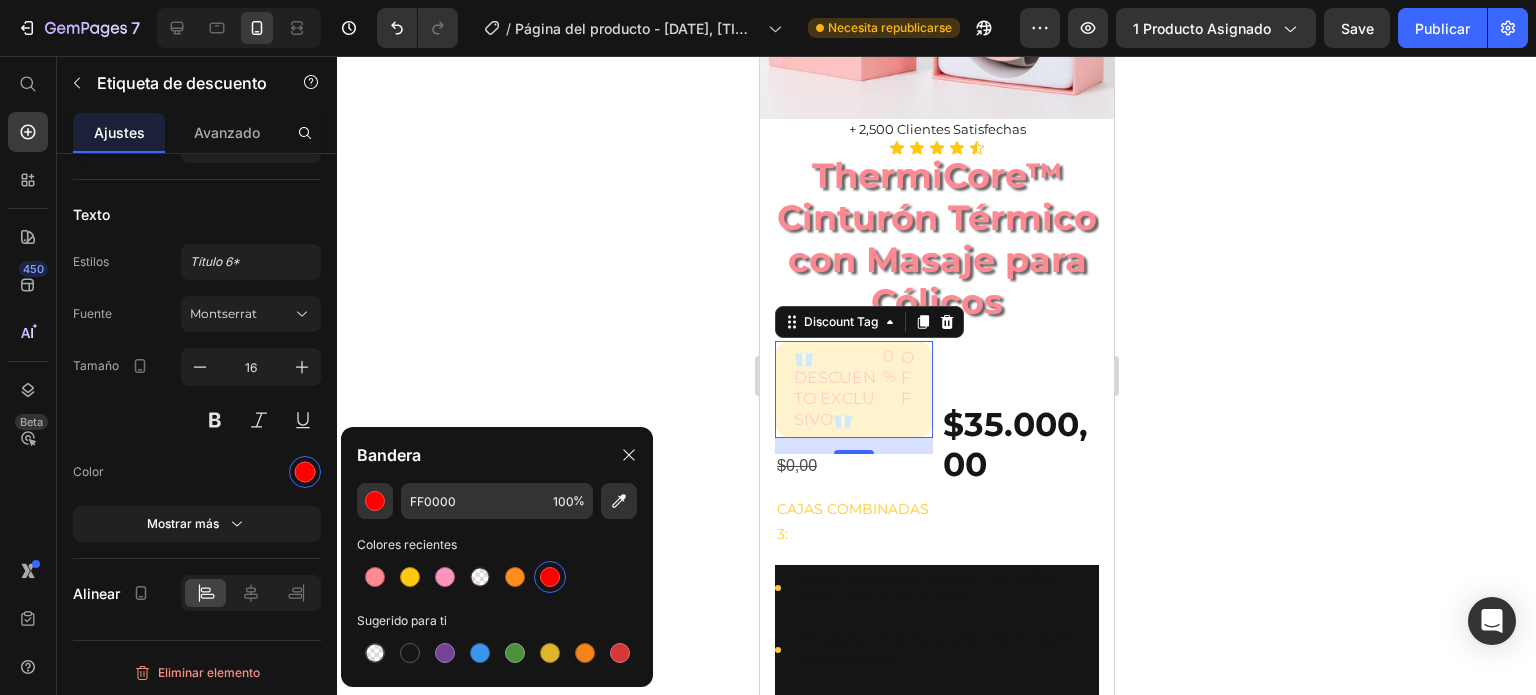 click 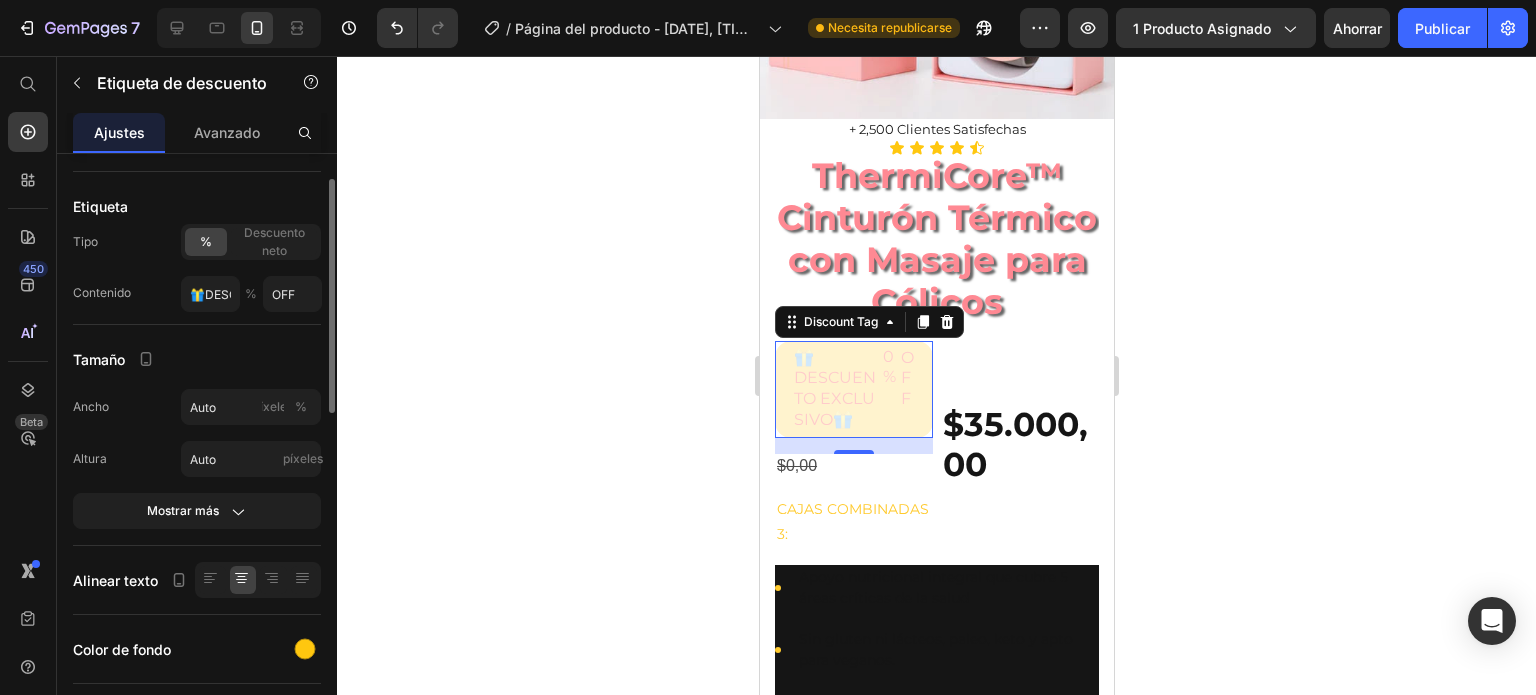 scroll, scrollTop: 126, scrollLeft: 0, axis: vertical 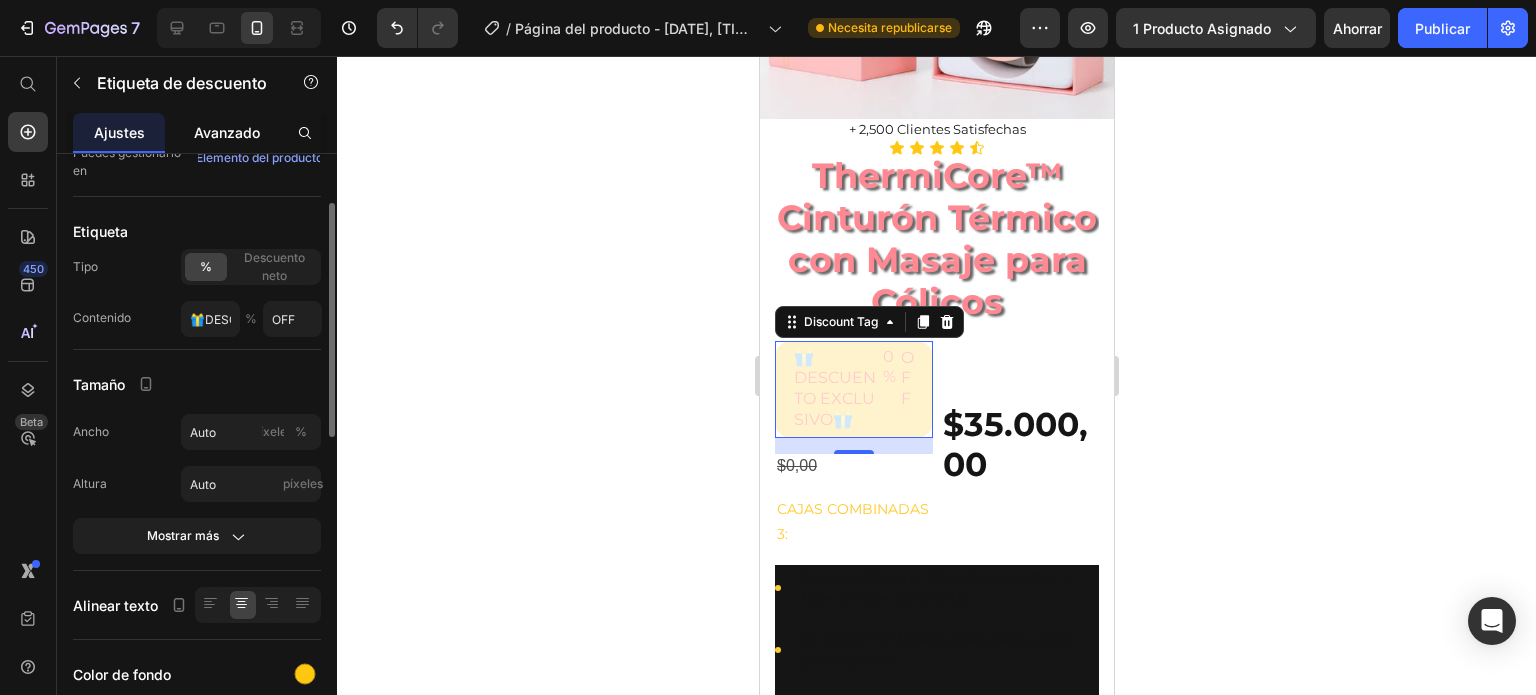 click on "Avanzado" 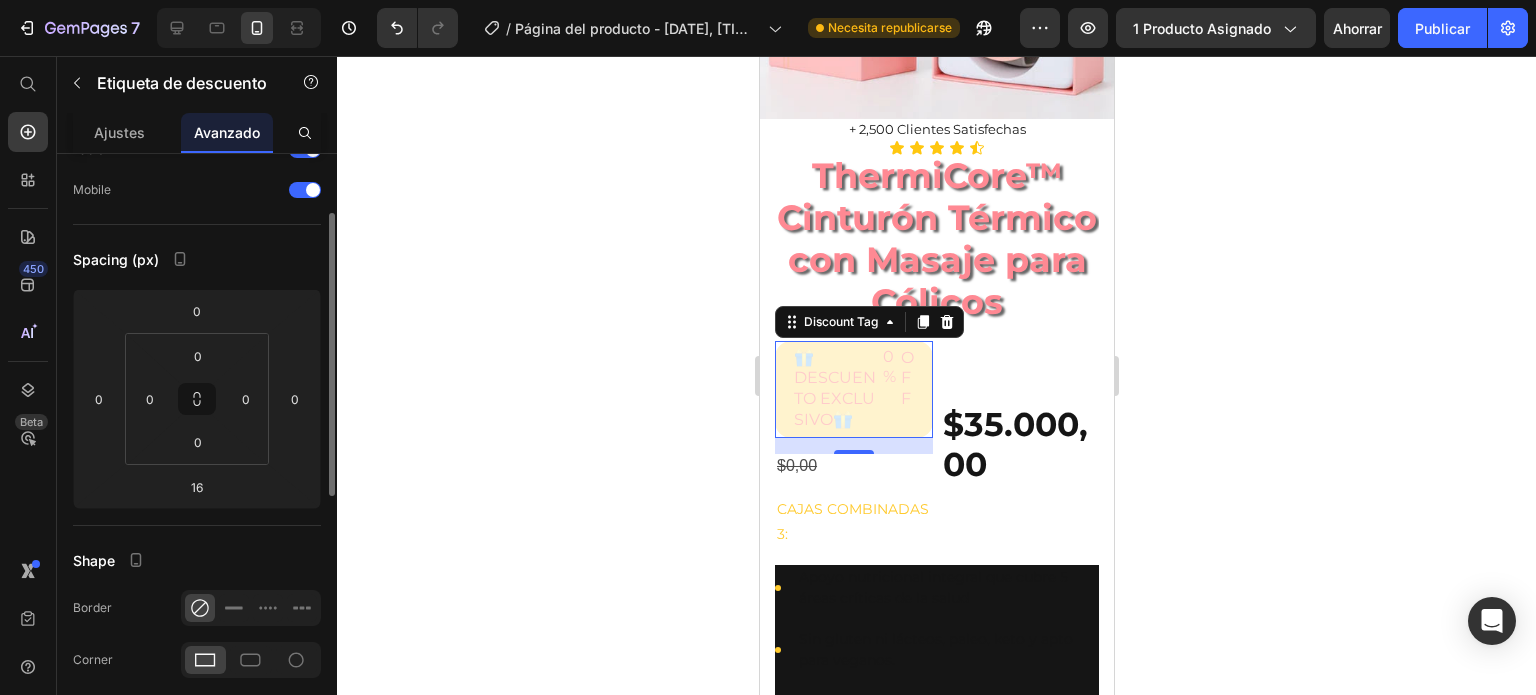 scroll, scrollTop: 0, scrollLeft: 0, axis: both 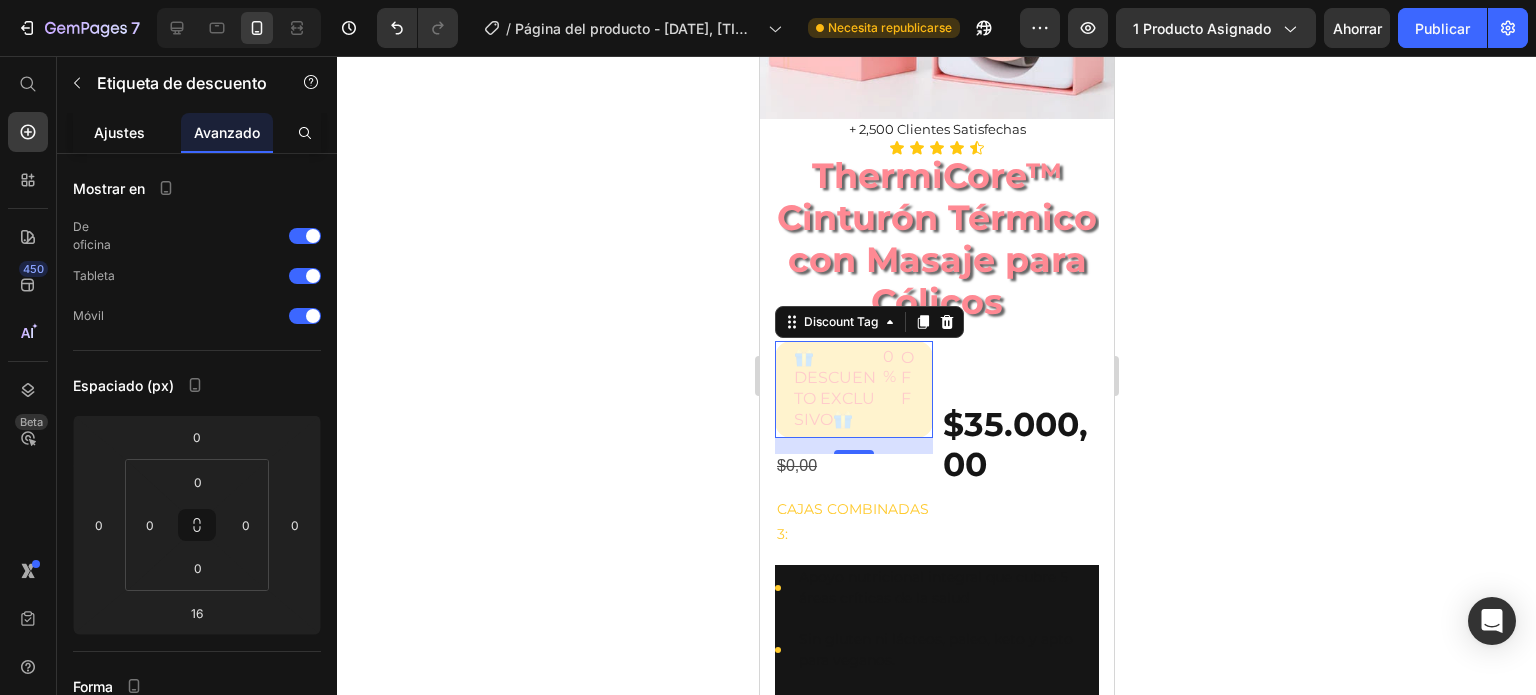 click on "Ajustes" at bounding box center (119, 132) 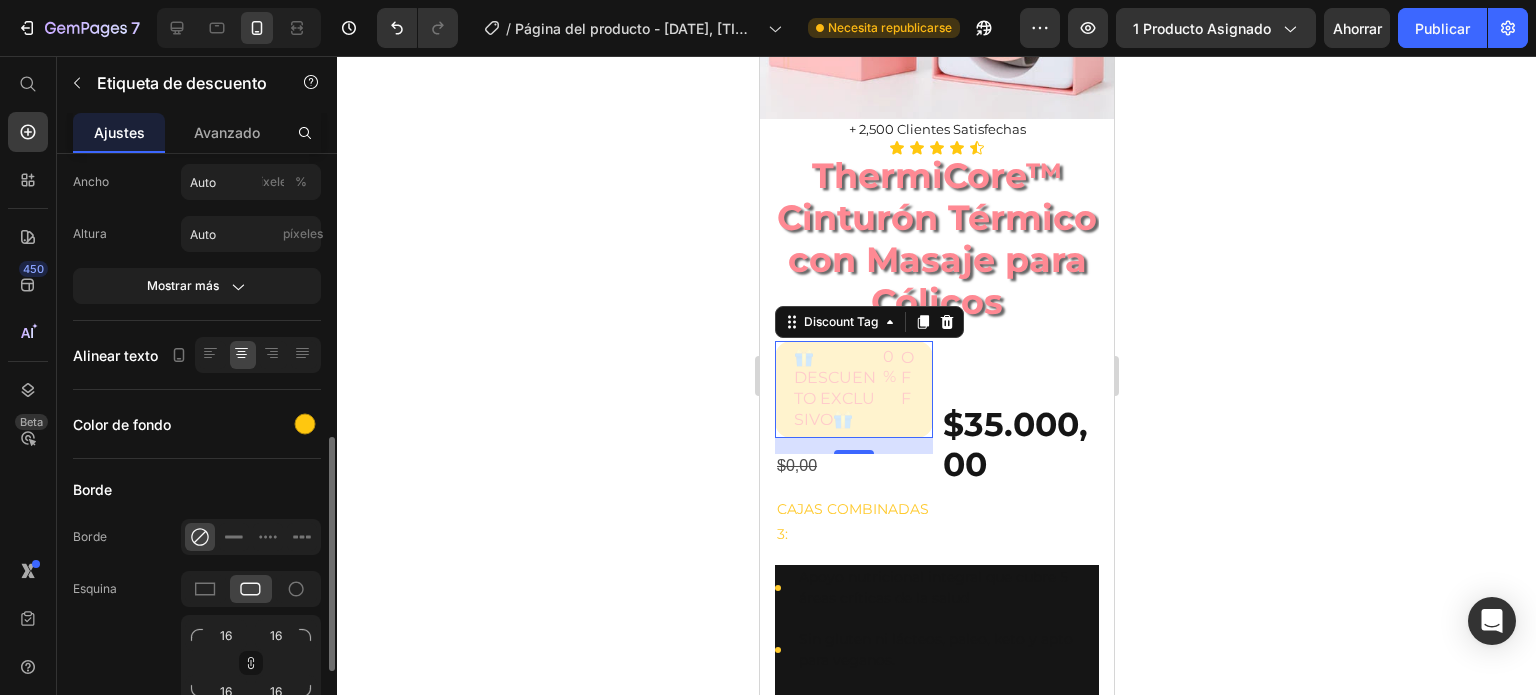 scroll, scrollTop: 481, scrollLeft: 0, axis: vertical 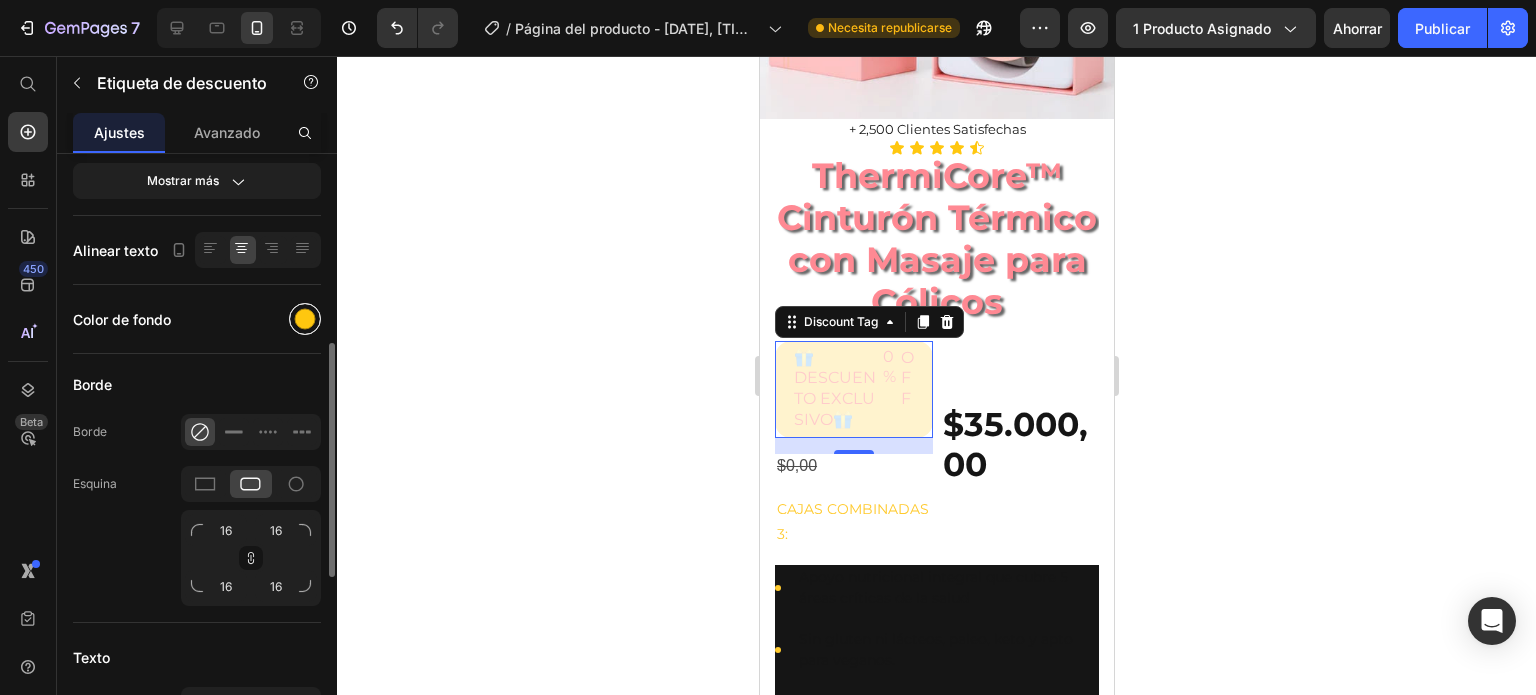 click at bounding box center (305, 319) 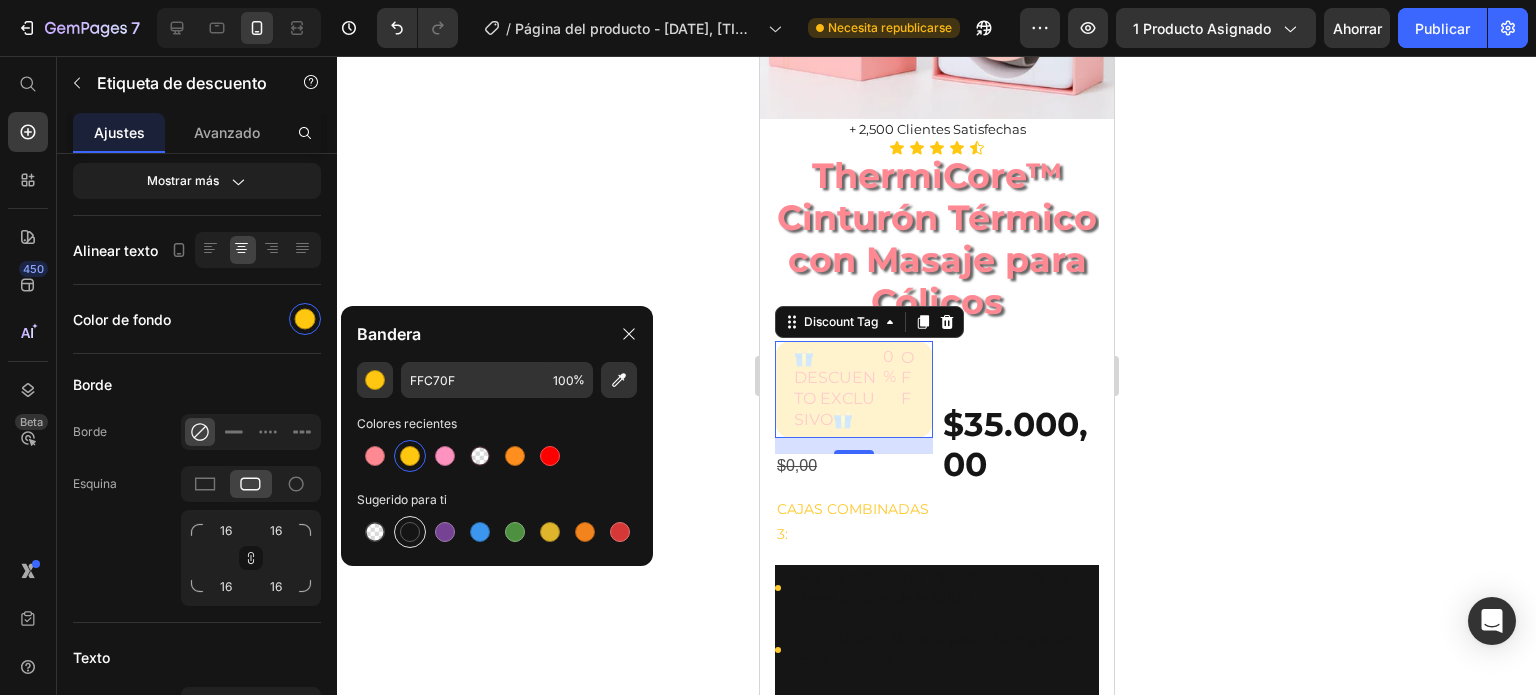 click at bounding box center (410, 532) 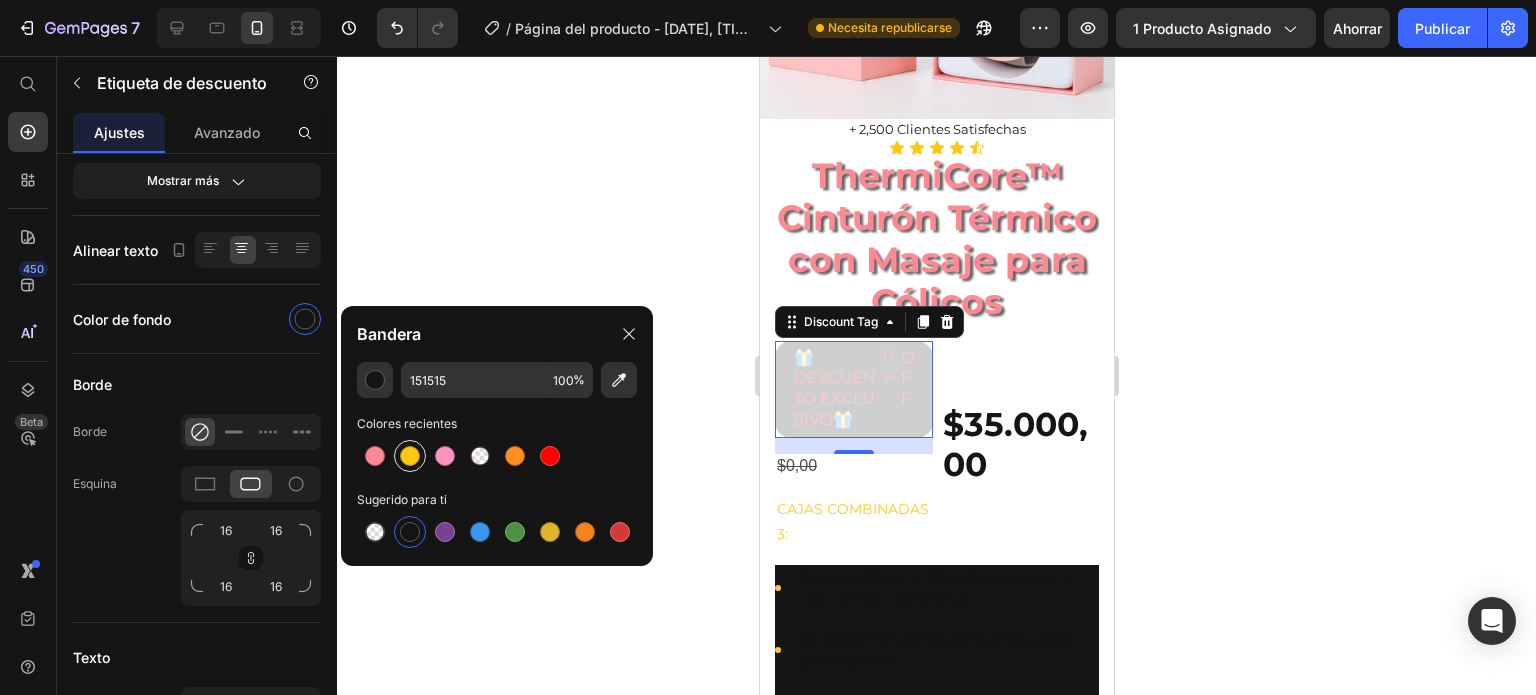 click at bounding box center (410, 456) 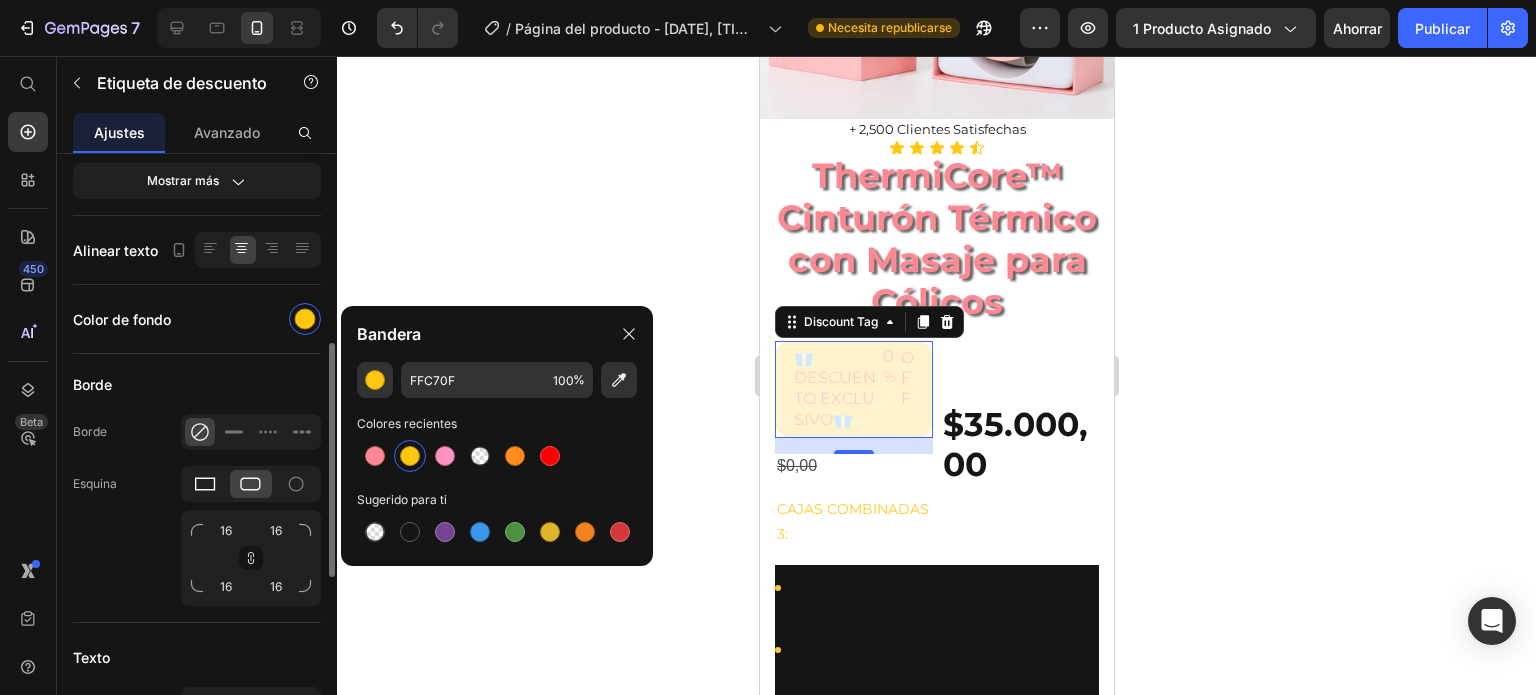 click 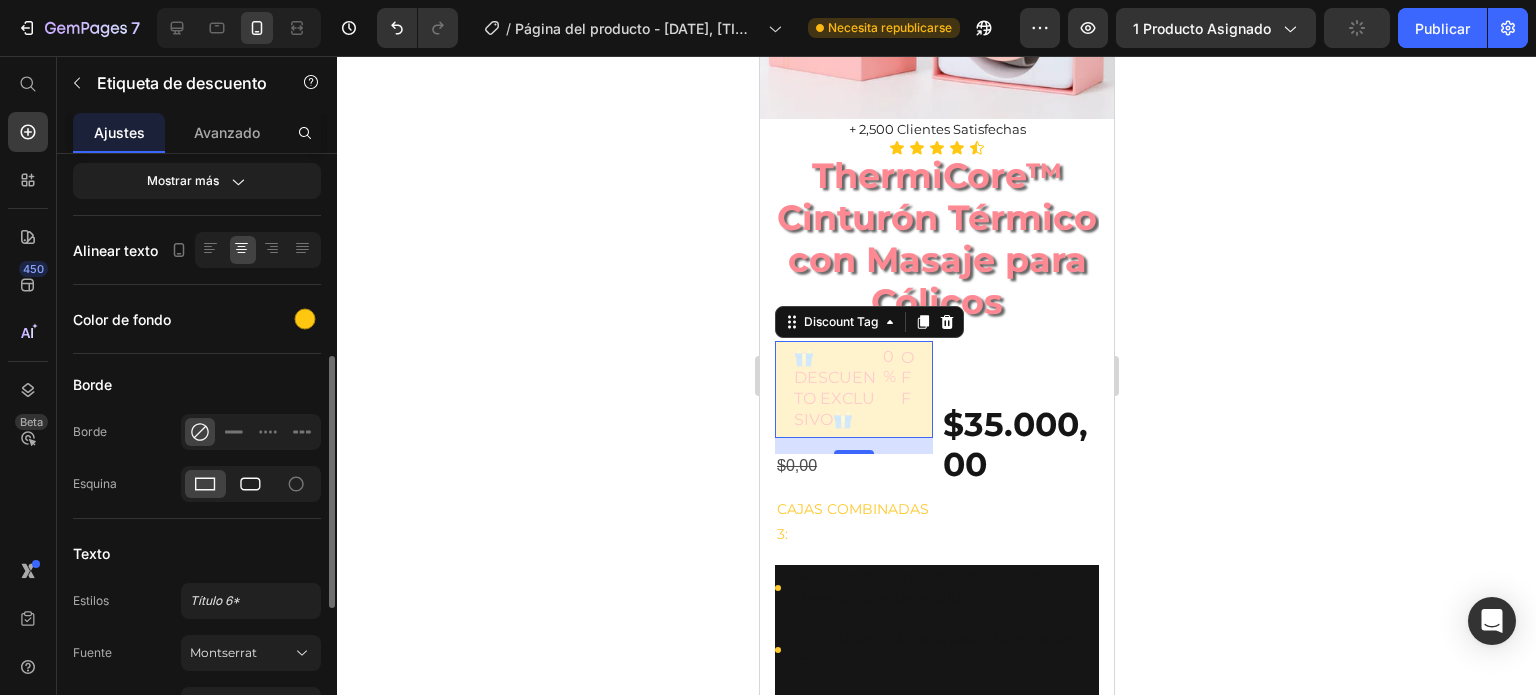click 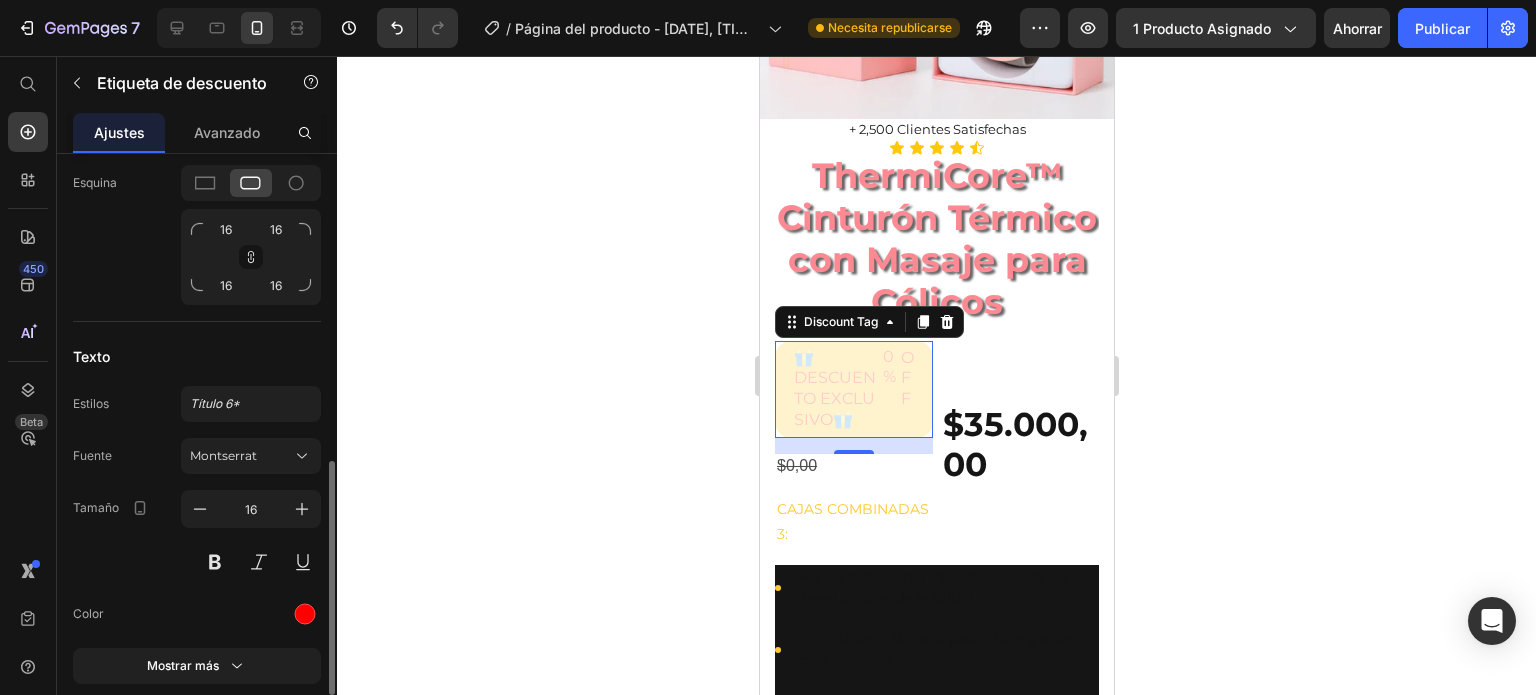 scroll, scrollTop: 924, scrollLeft: 0, axis: vertical 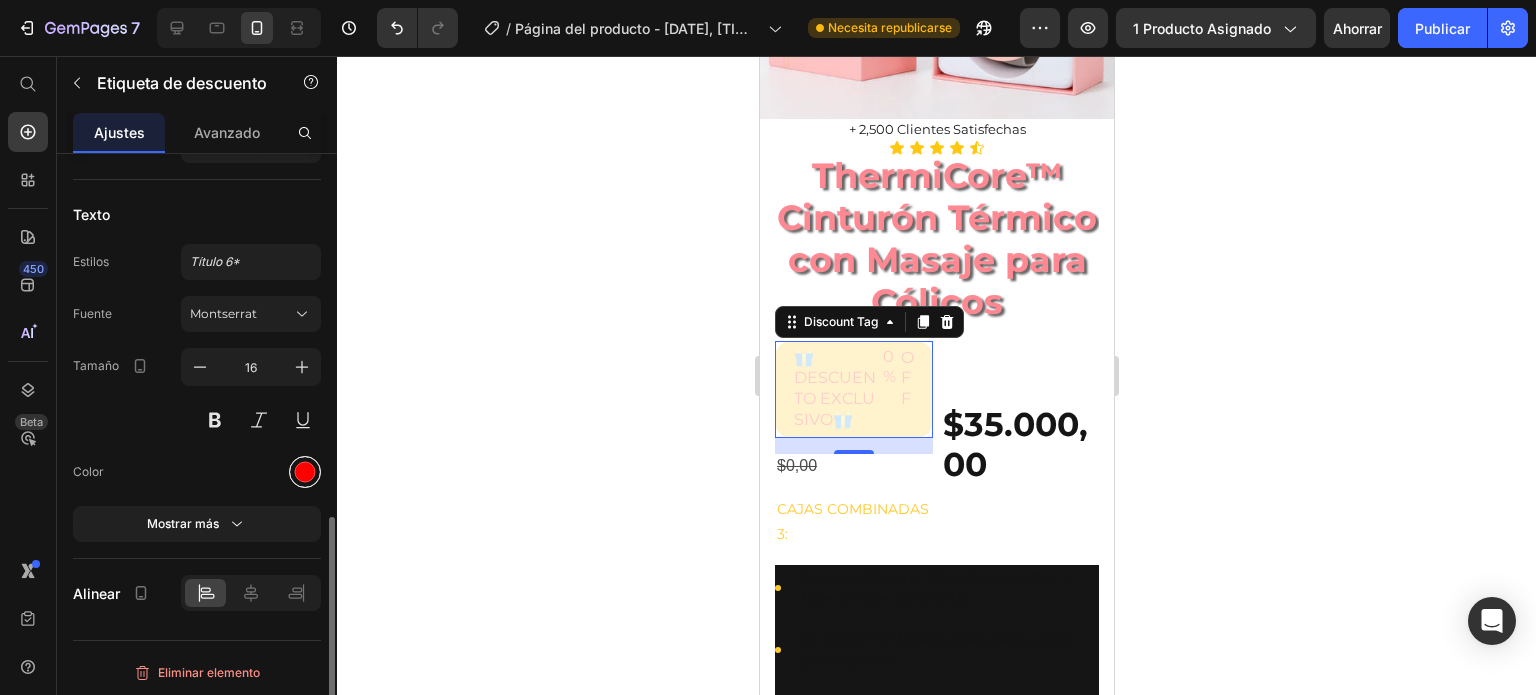 click at bounding box center (305, 472) 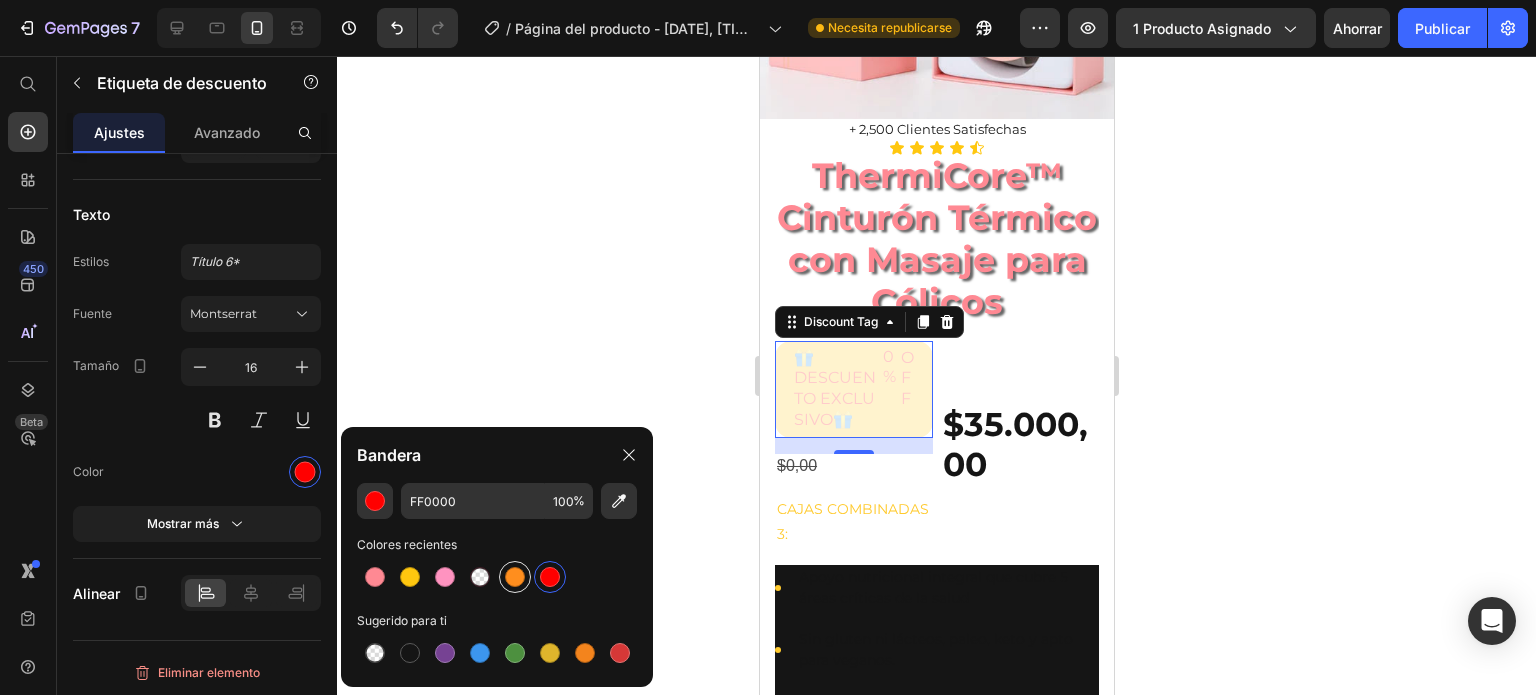 click at bounding box center (515, 577) 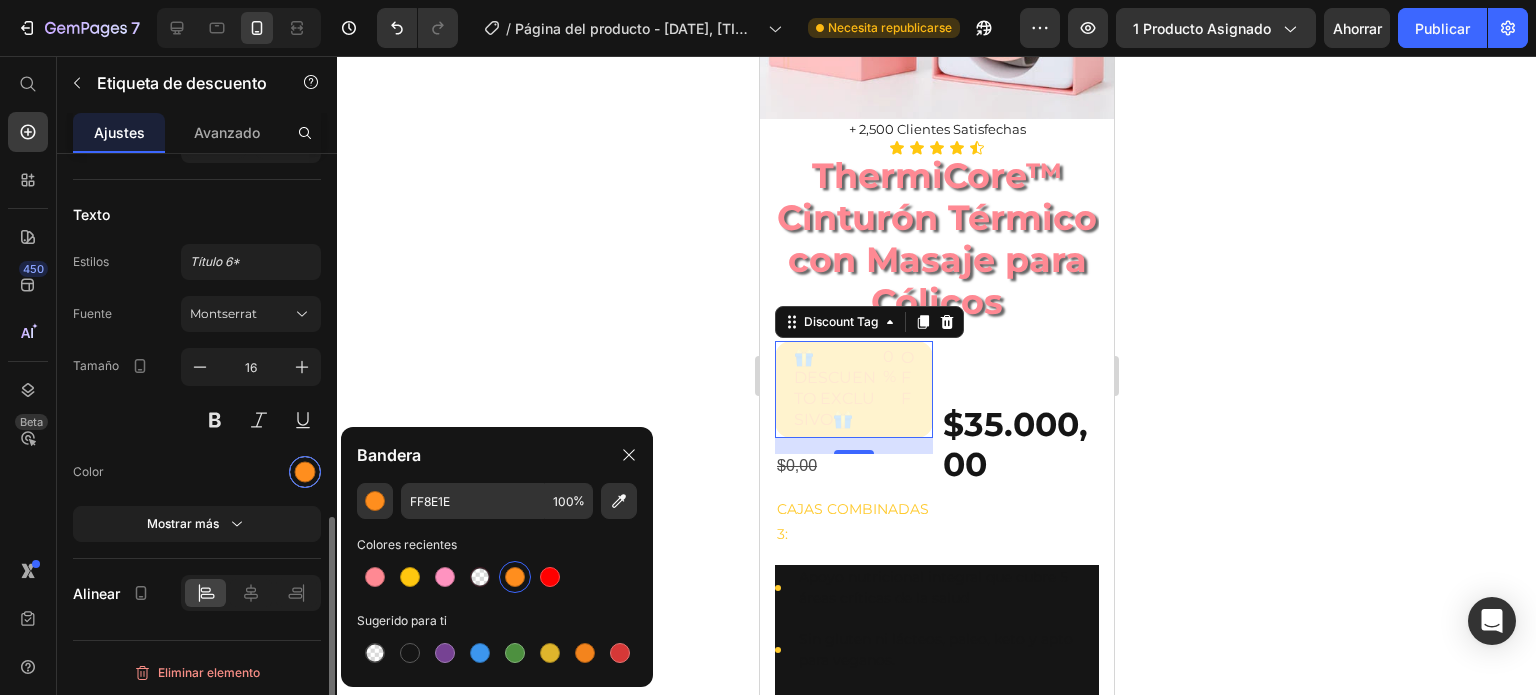 click at bounding box center (305, 472) 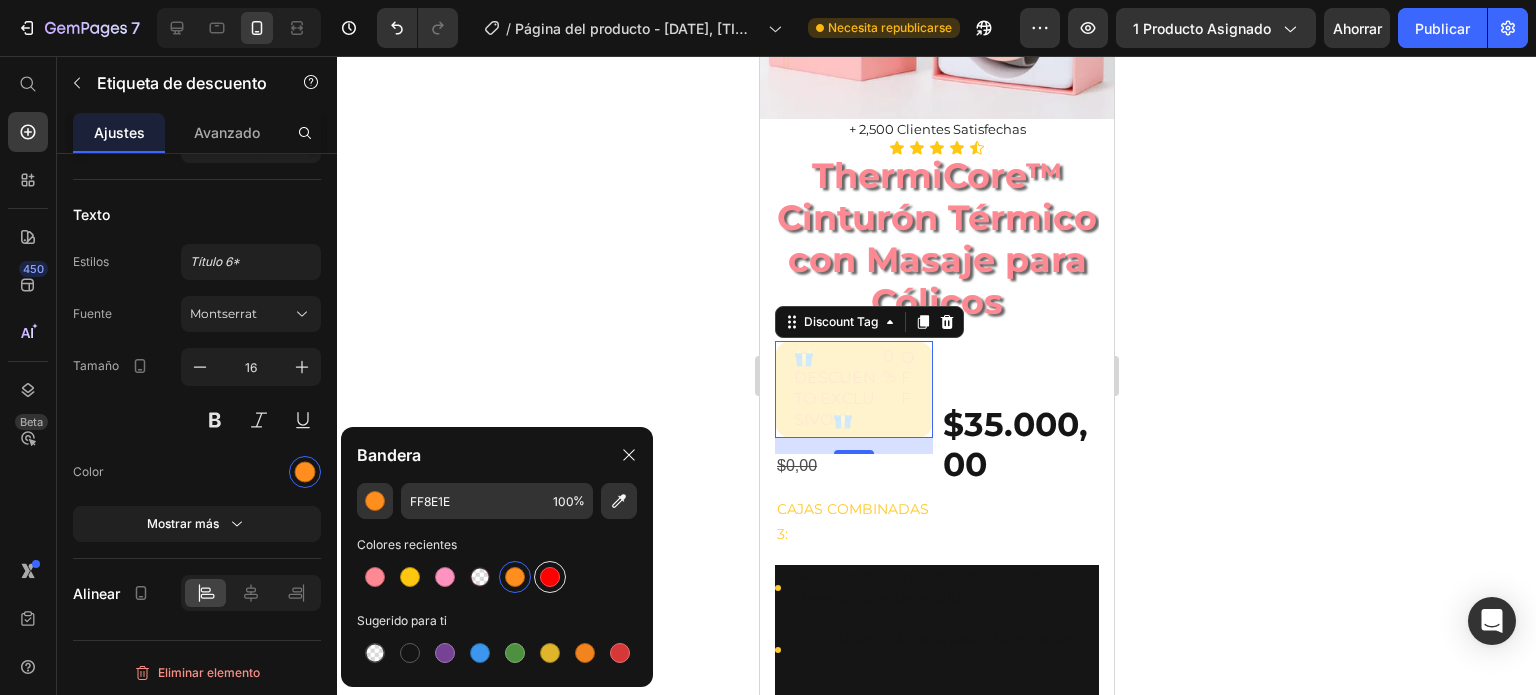 click at bounding box center (550, 577) 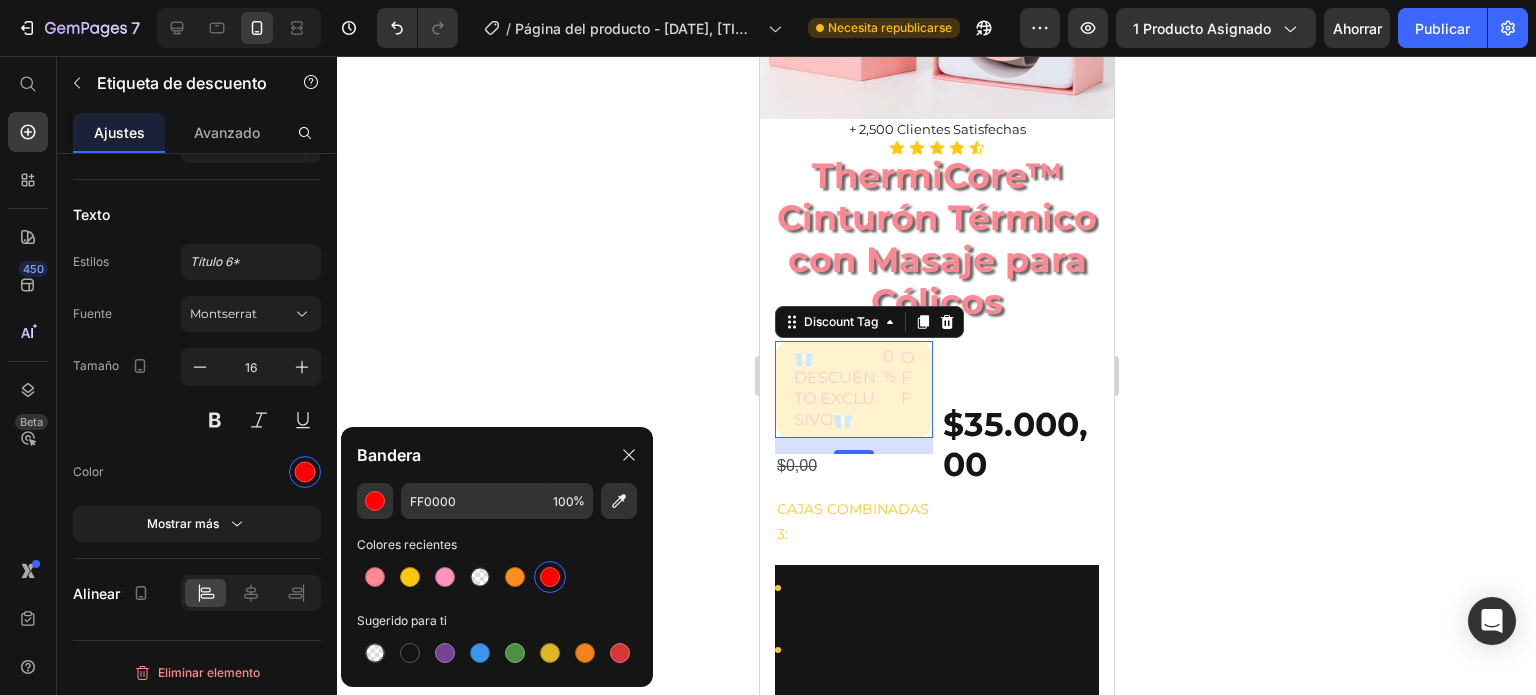 click 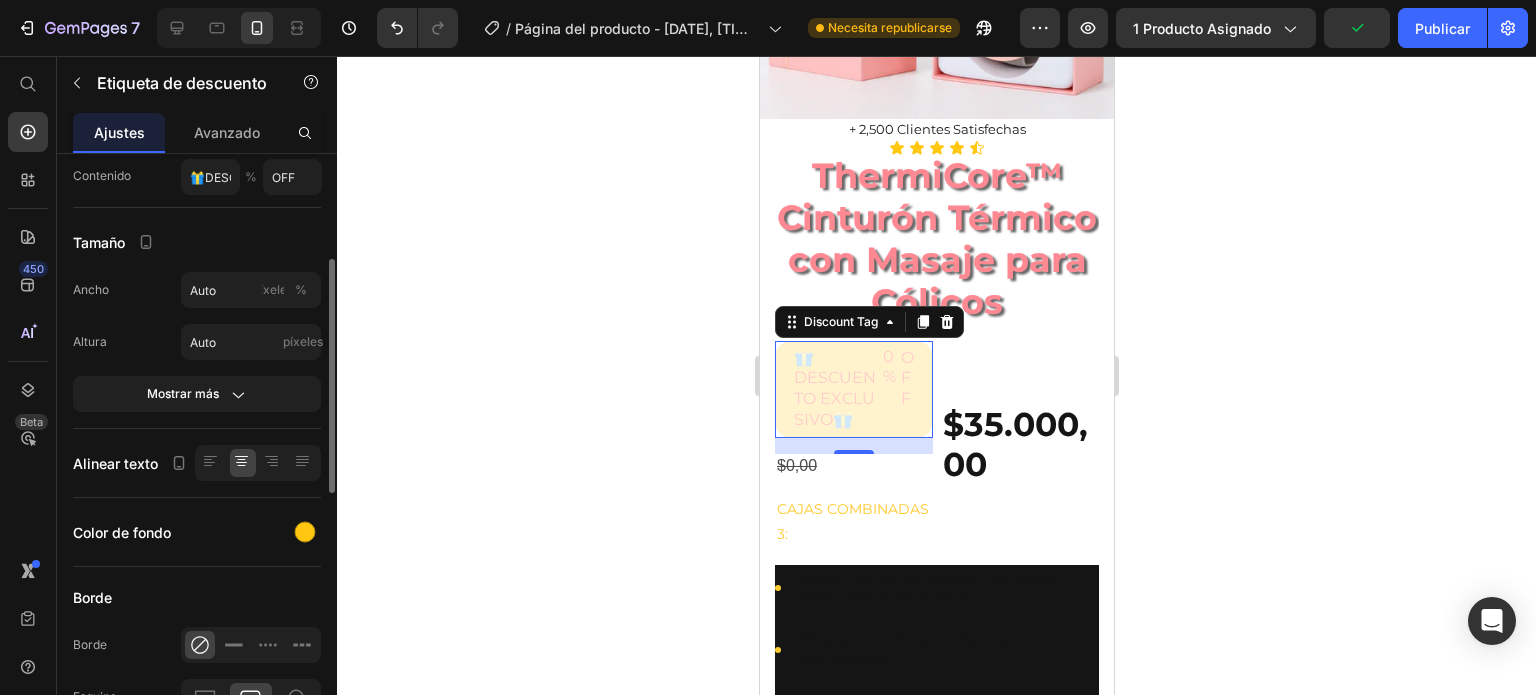 scroll, scrollTop: 0, scrollLeft: 0, axis: both 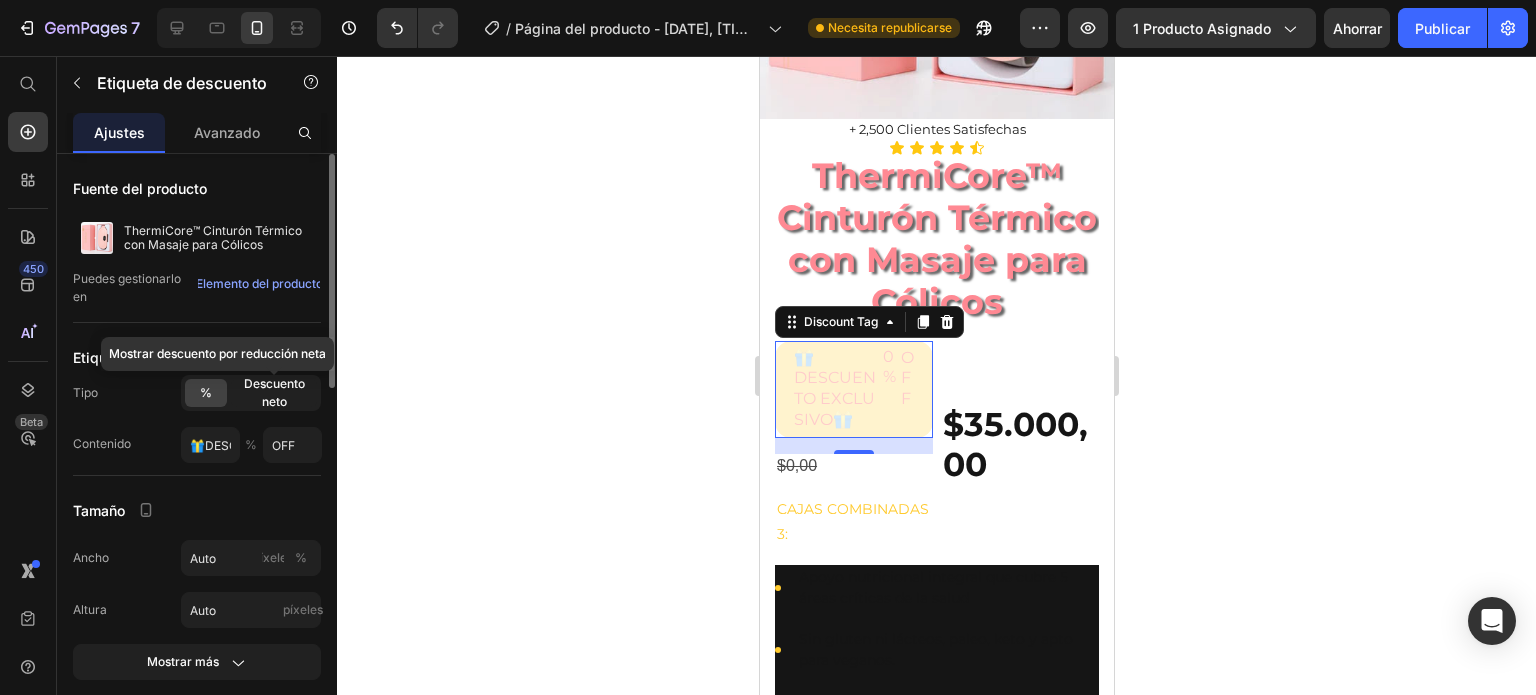 click on "Descuento neto" at bounding box center [274, 392] 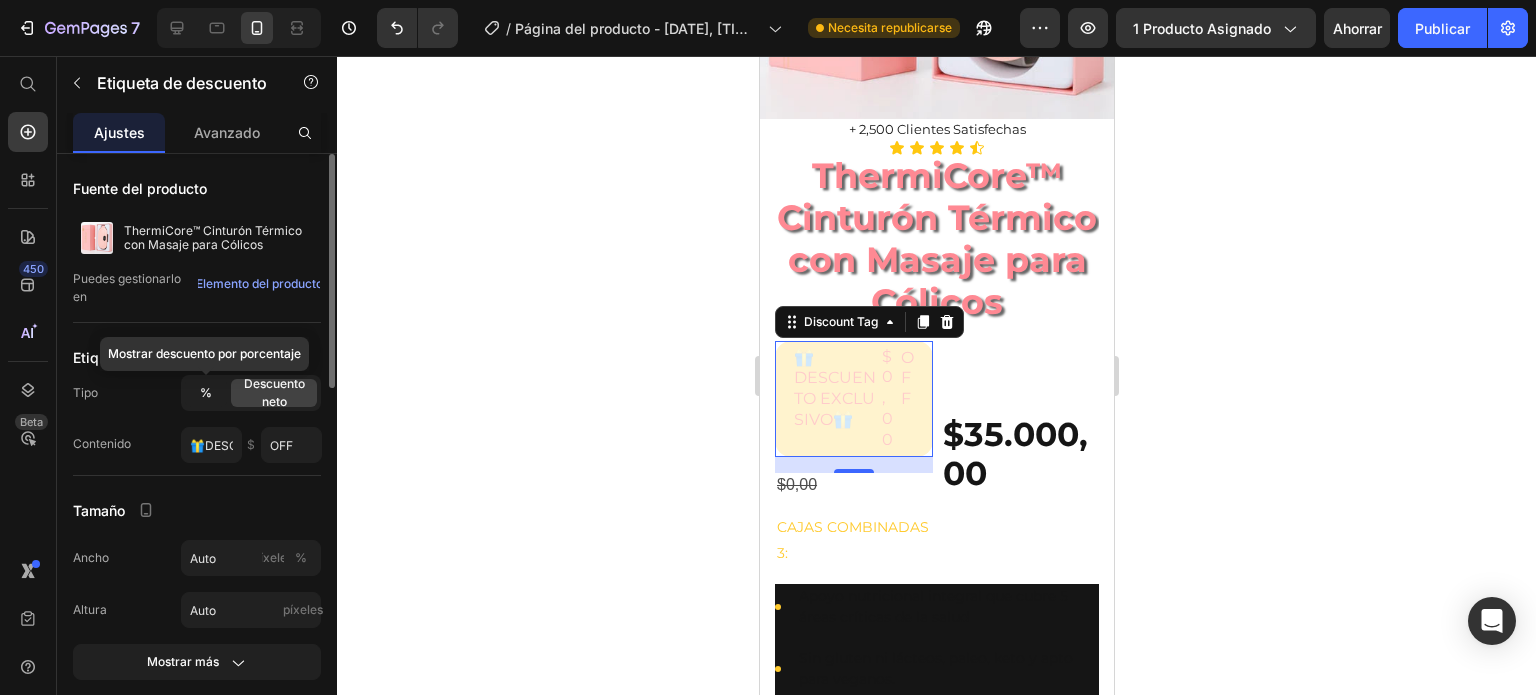 click on "%" 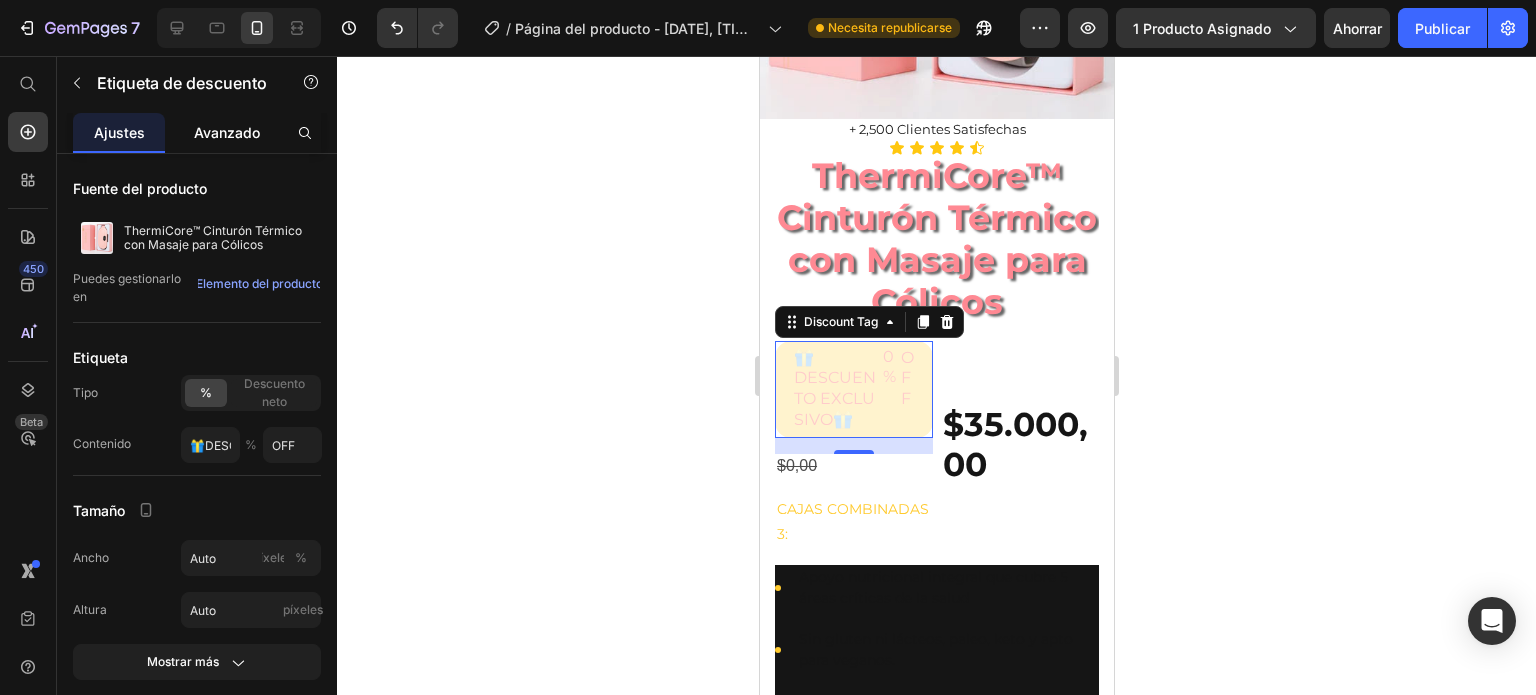 click on "Avanzado" at bounding box center (227, 132) 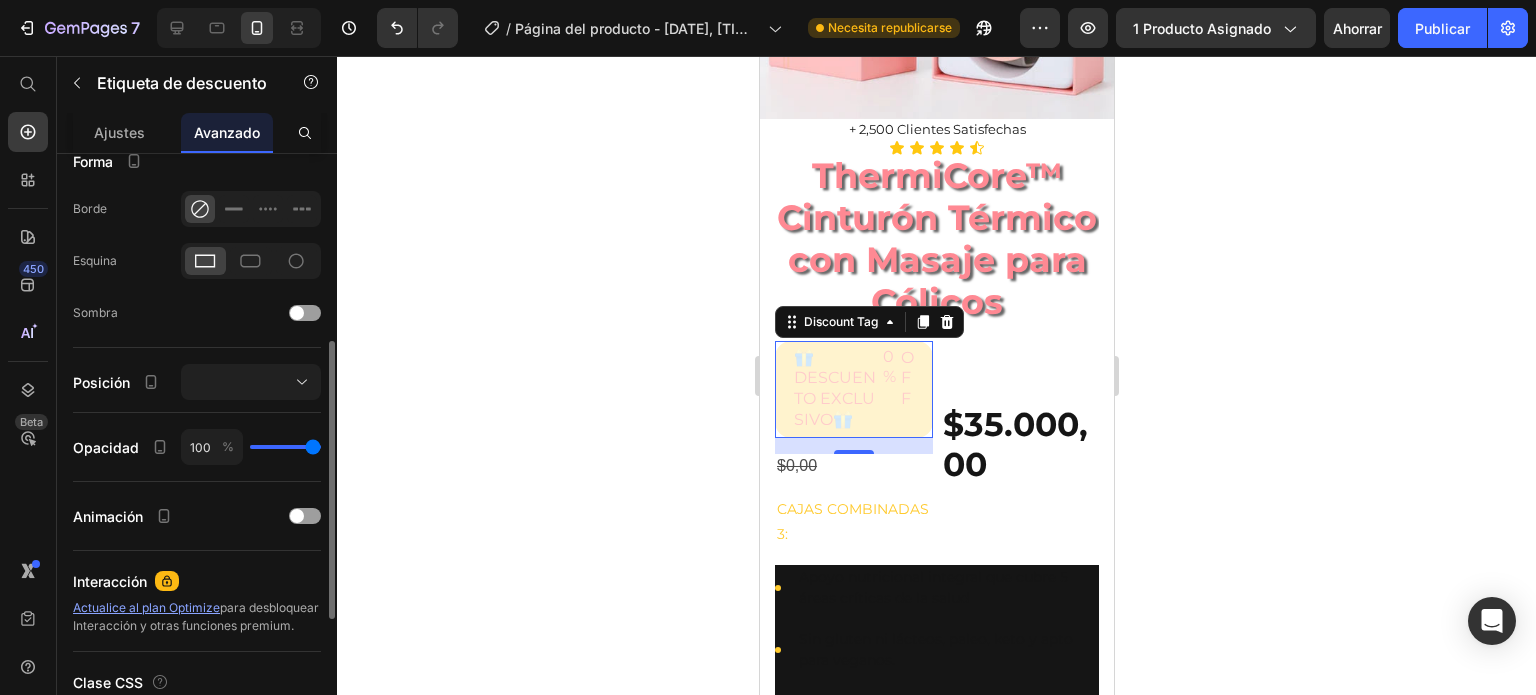 scroll, scrollTop: 476, scrollLeft: 0, axis: vertical 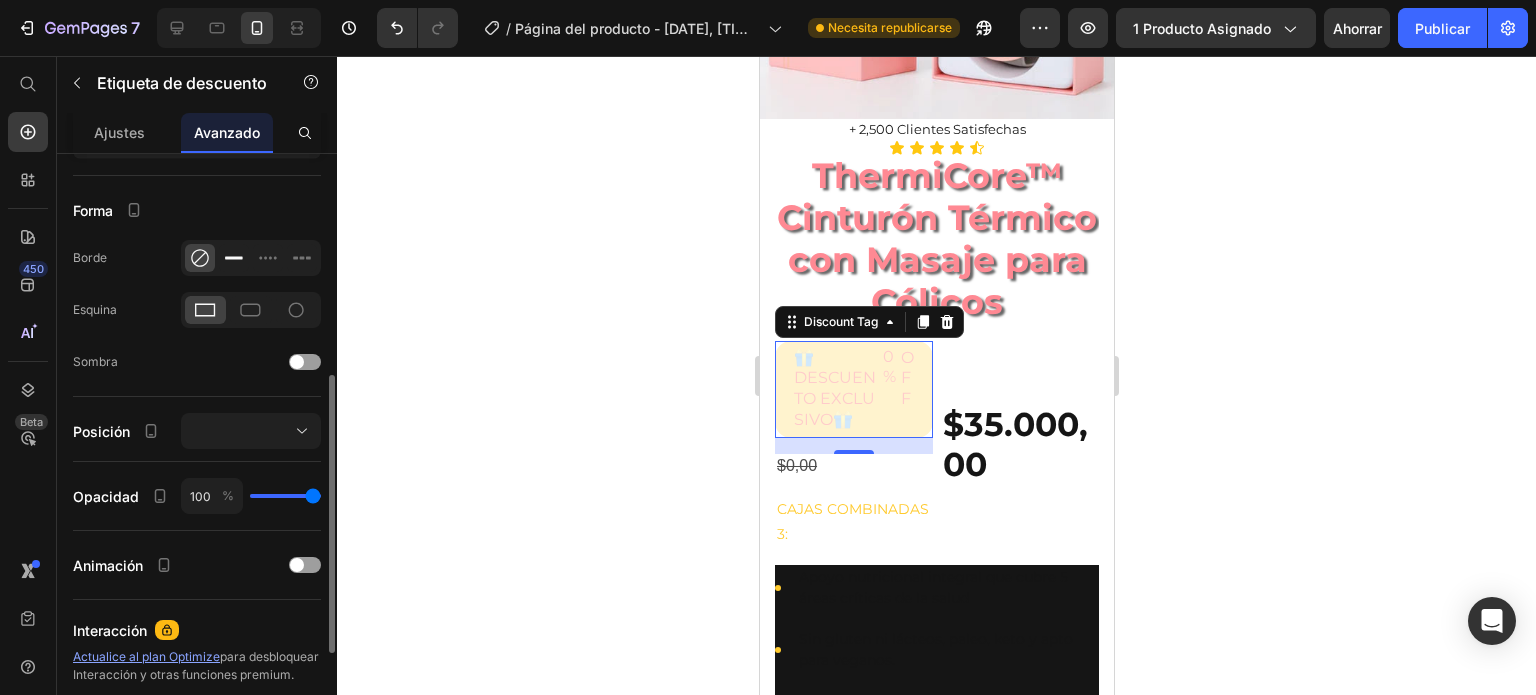 click 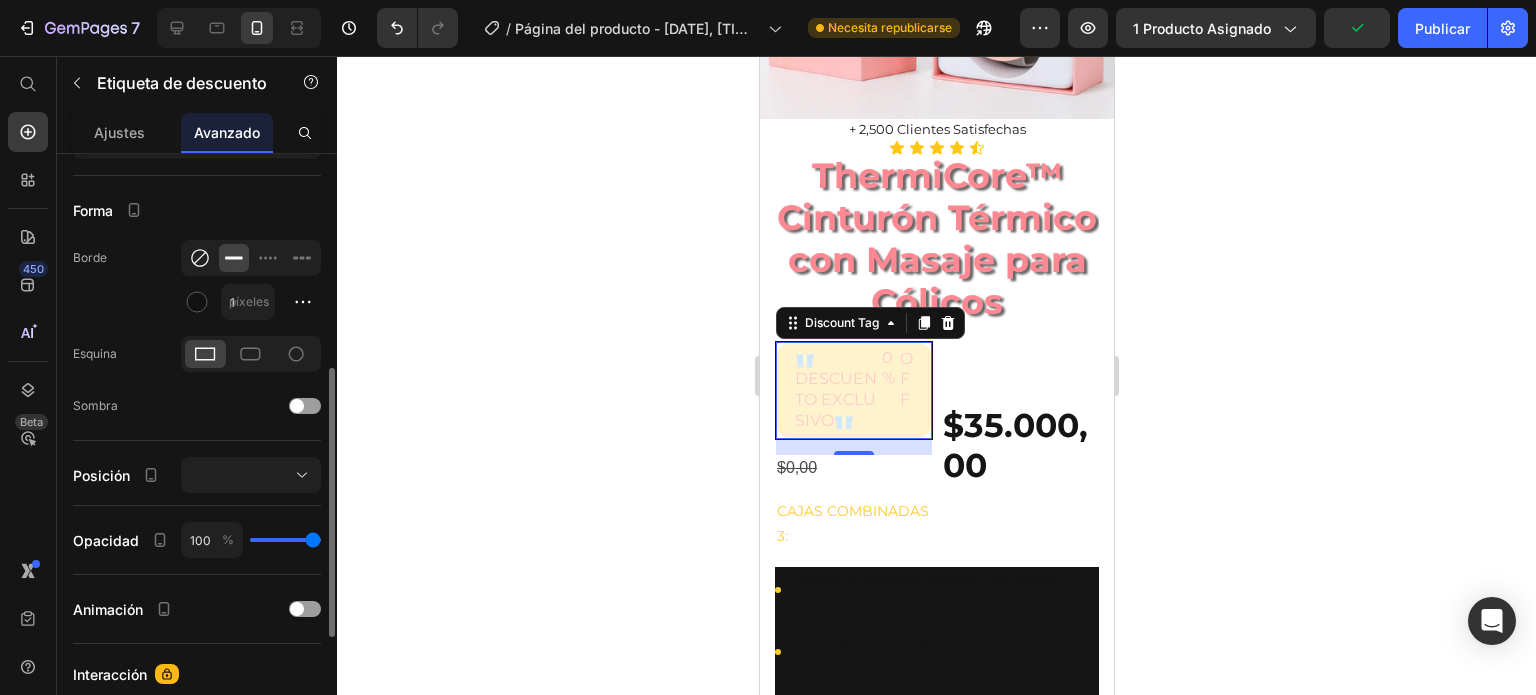click 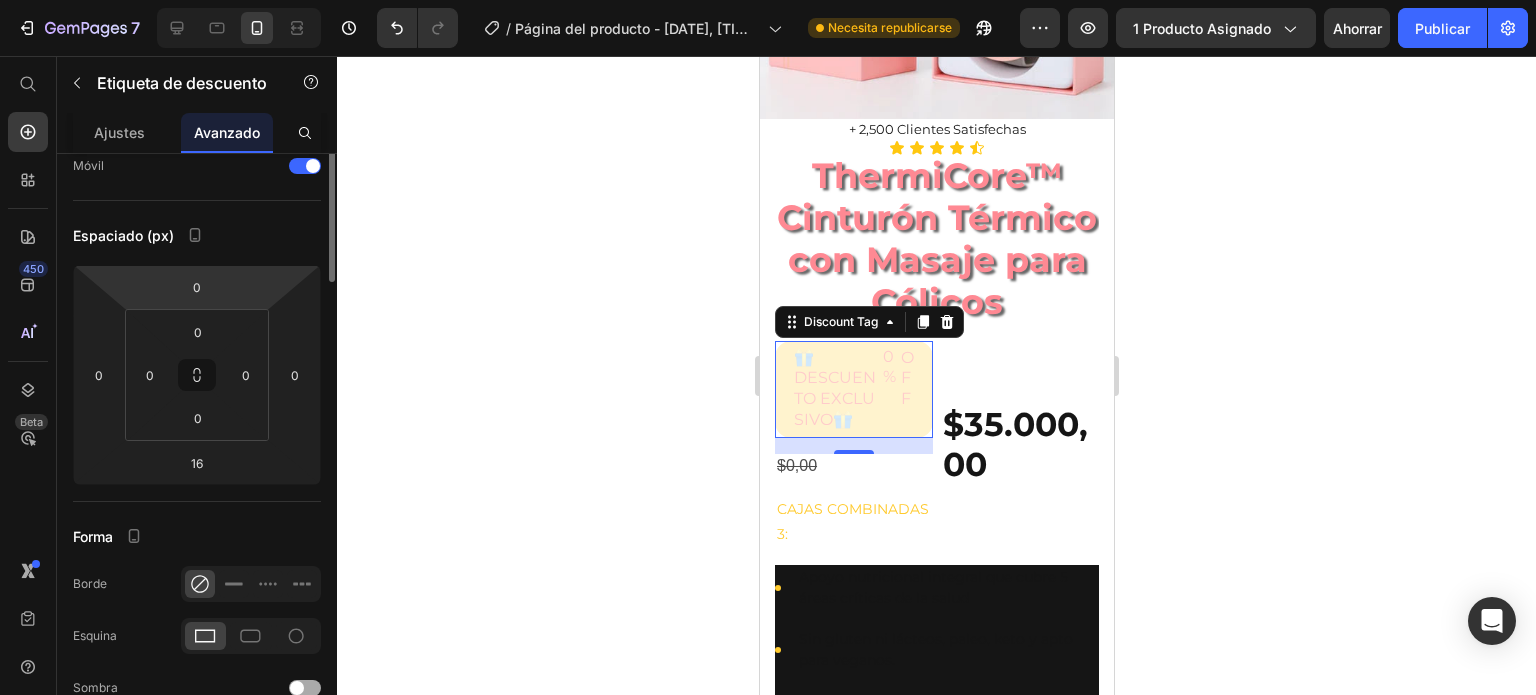 scroll, scrollTop: 0, scrollLeft: 0, axis: both 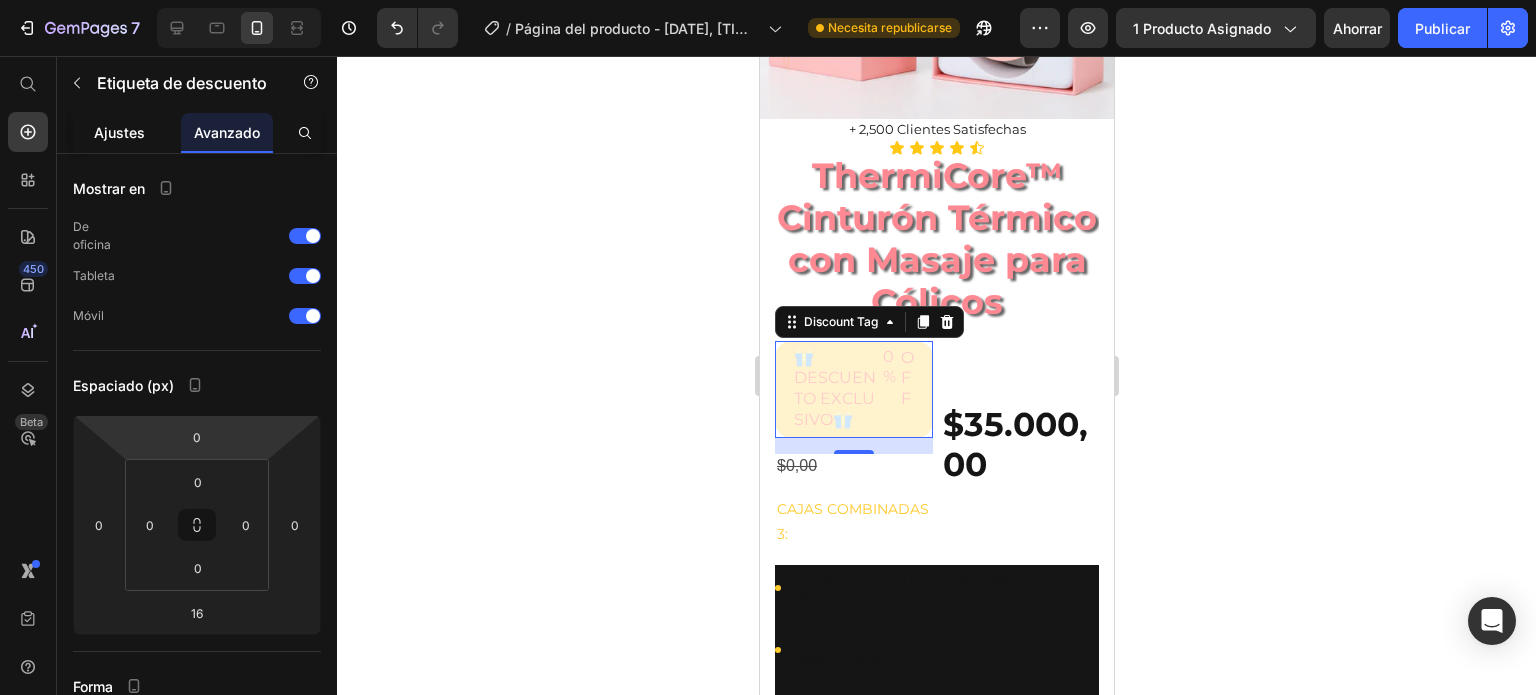 click on "Ajustes" at bounding box center [119, 132] 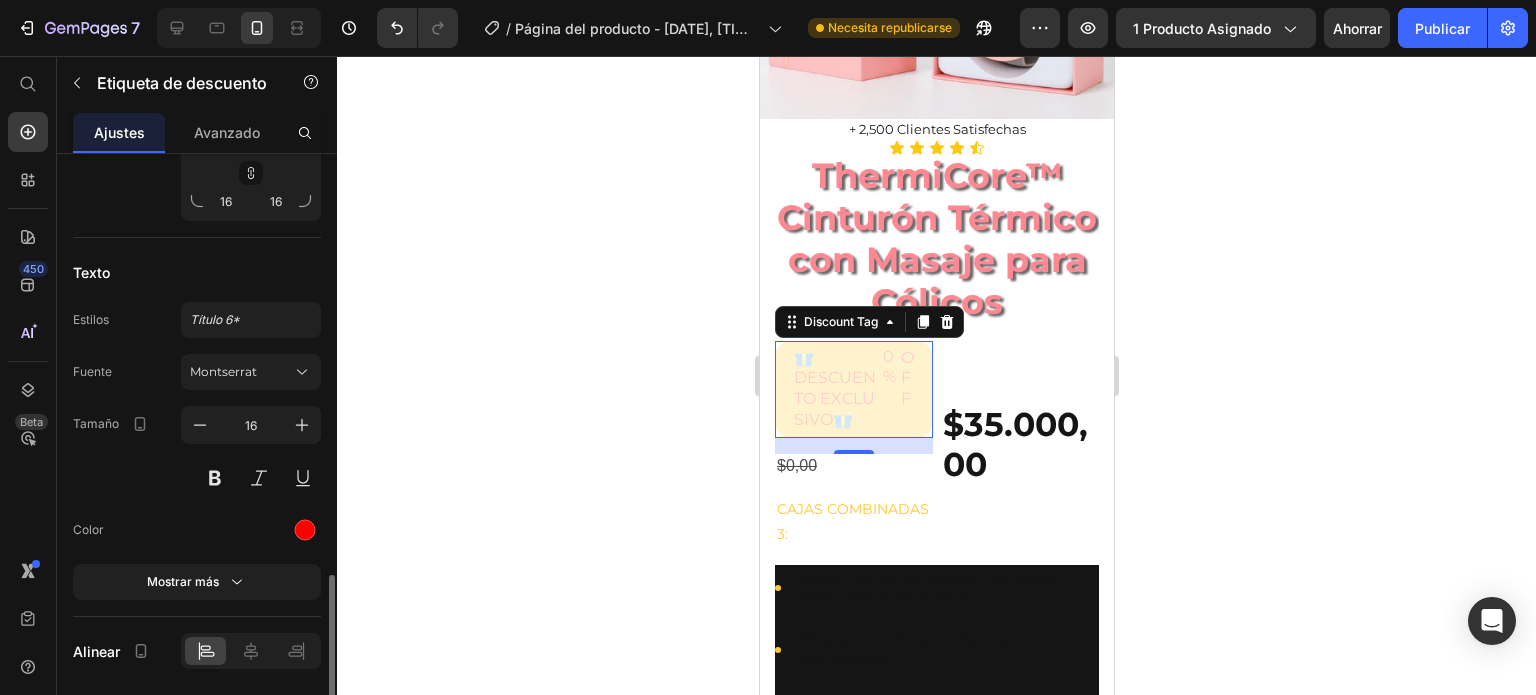 scroll, scrollTop: 924, scrollLeft: 0, axis: vertical 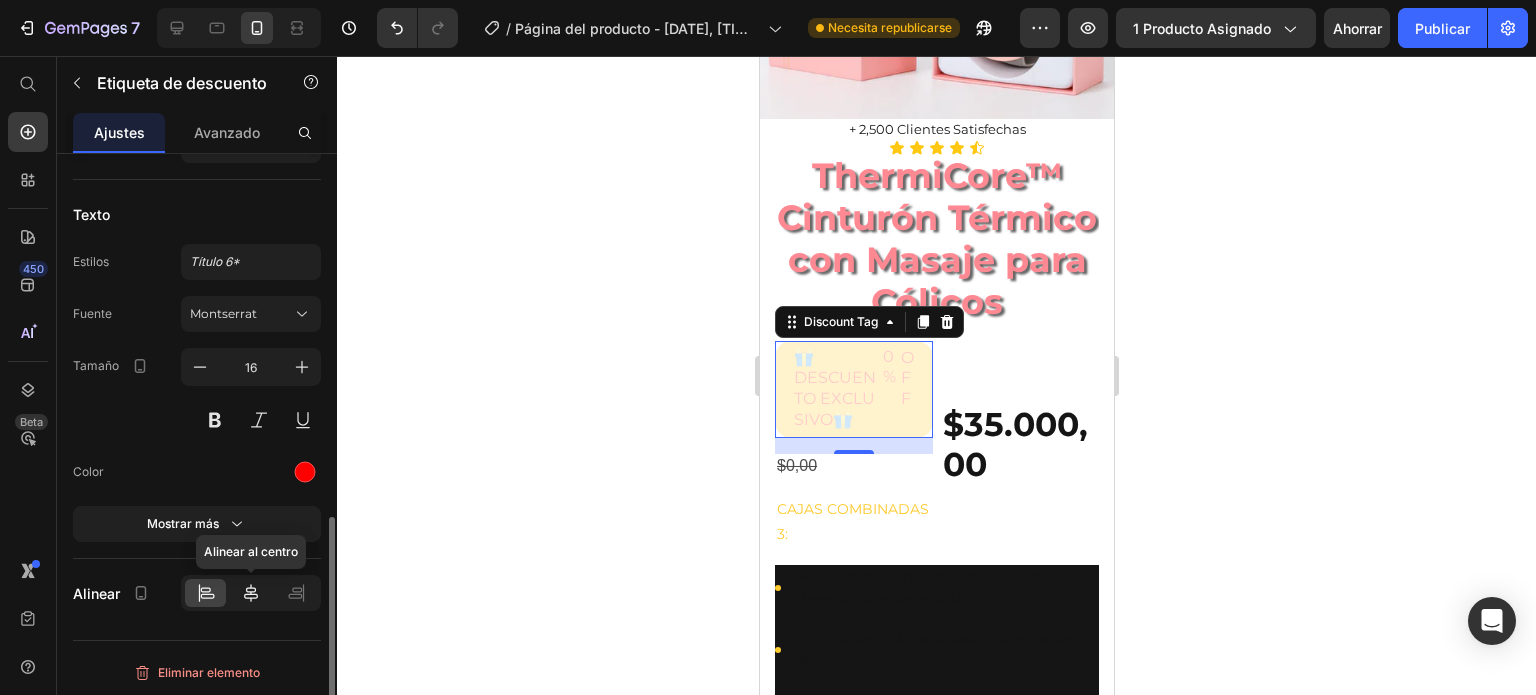 click 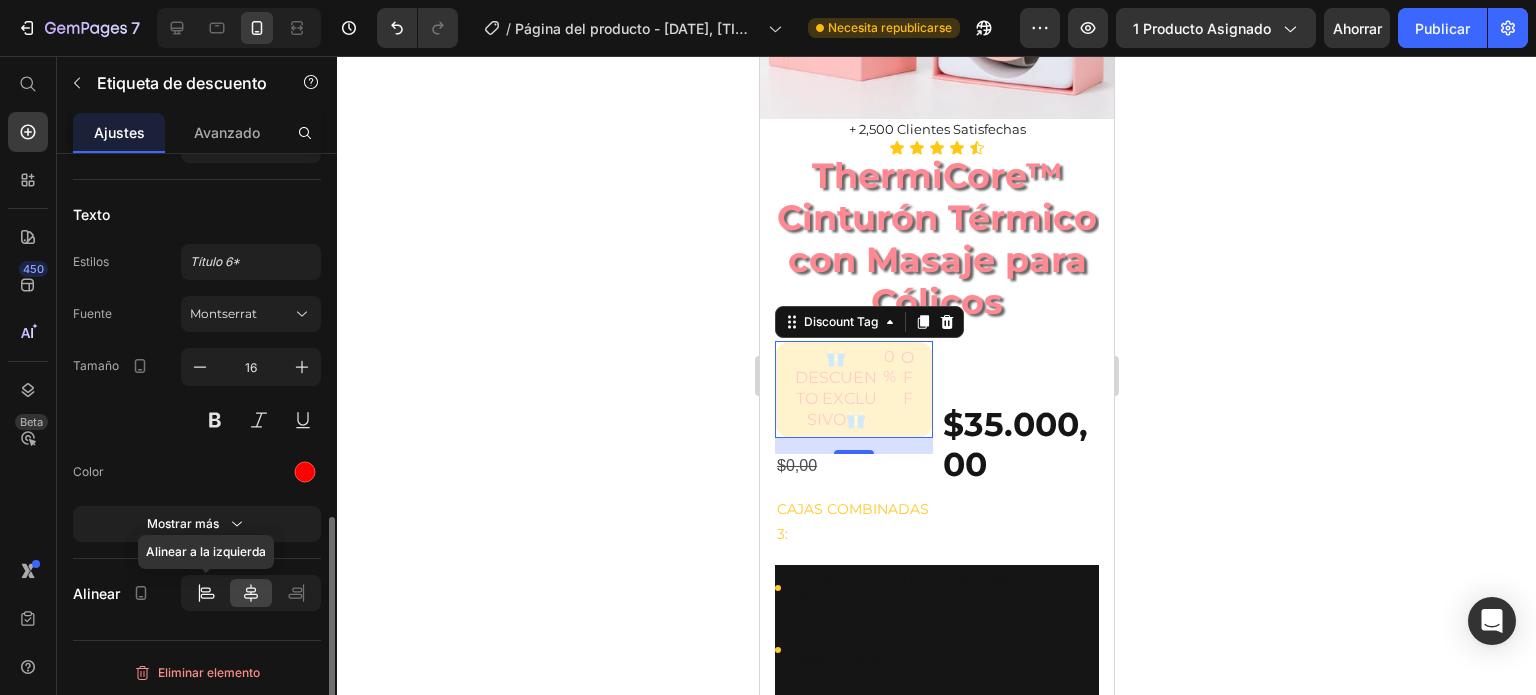 click 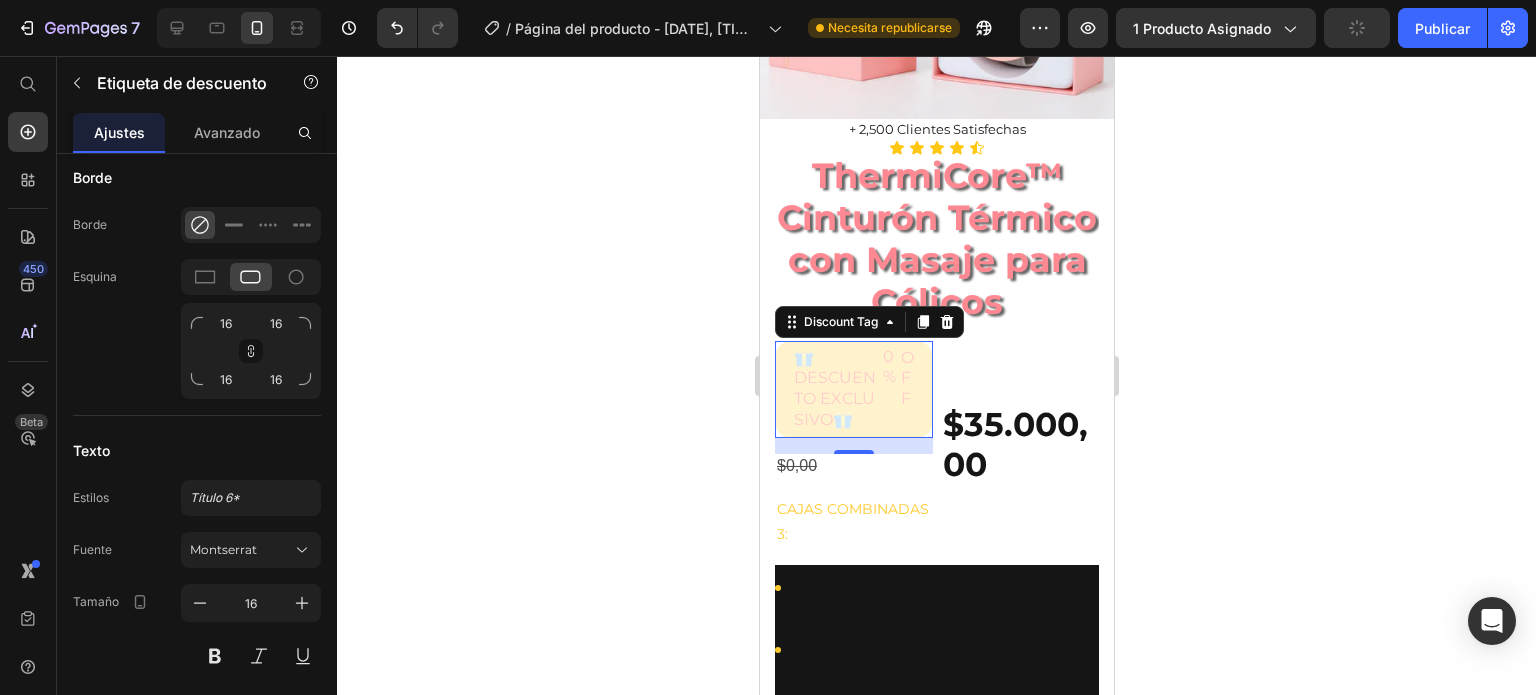 scroll, scrollTop: 0, scrollLeft: 0, axis: both 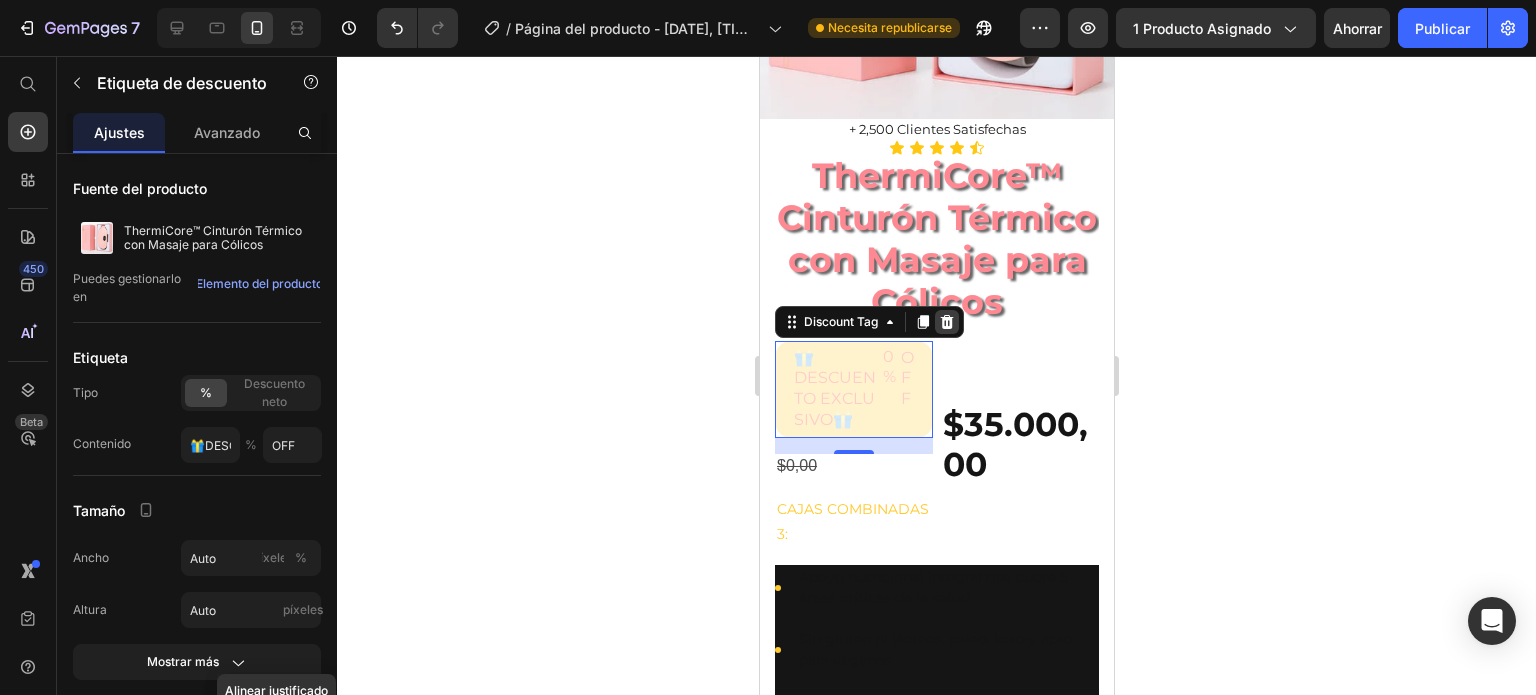 click 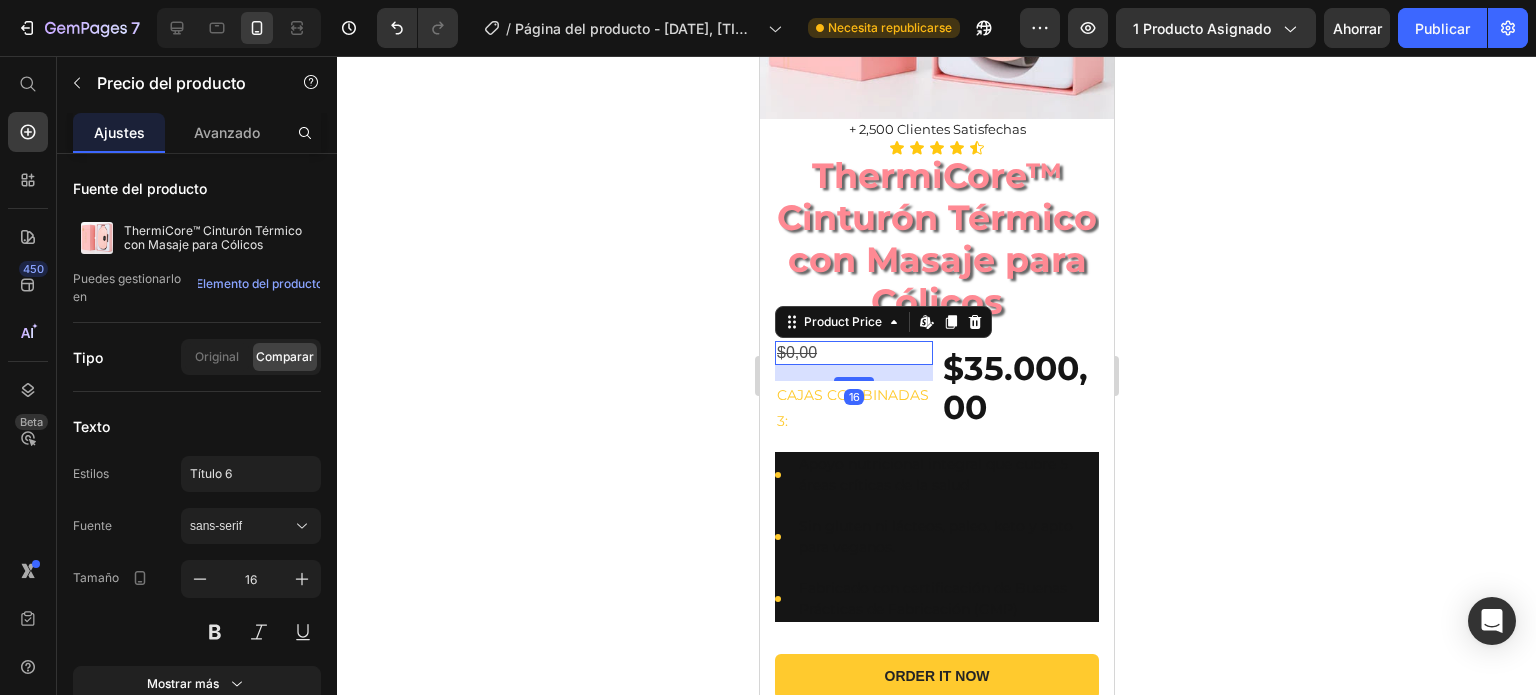 click on "$0,00" at bounding box center [853, 353] 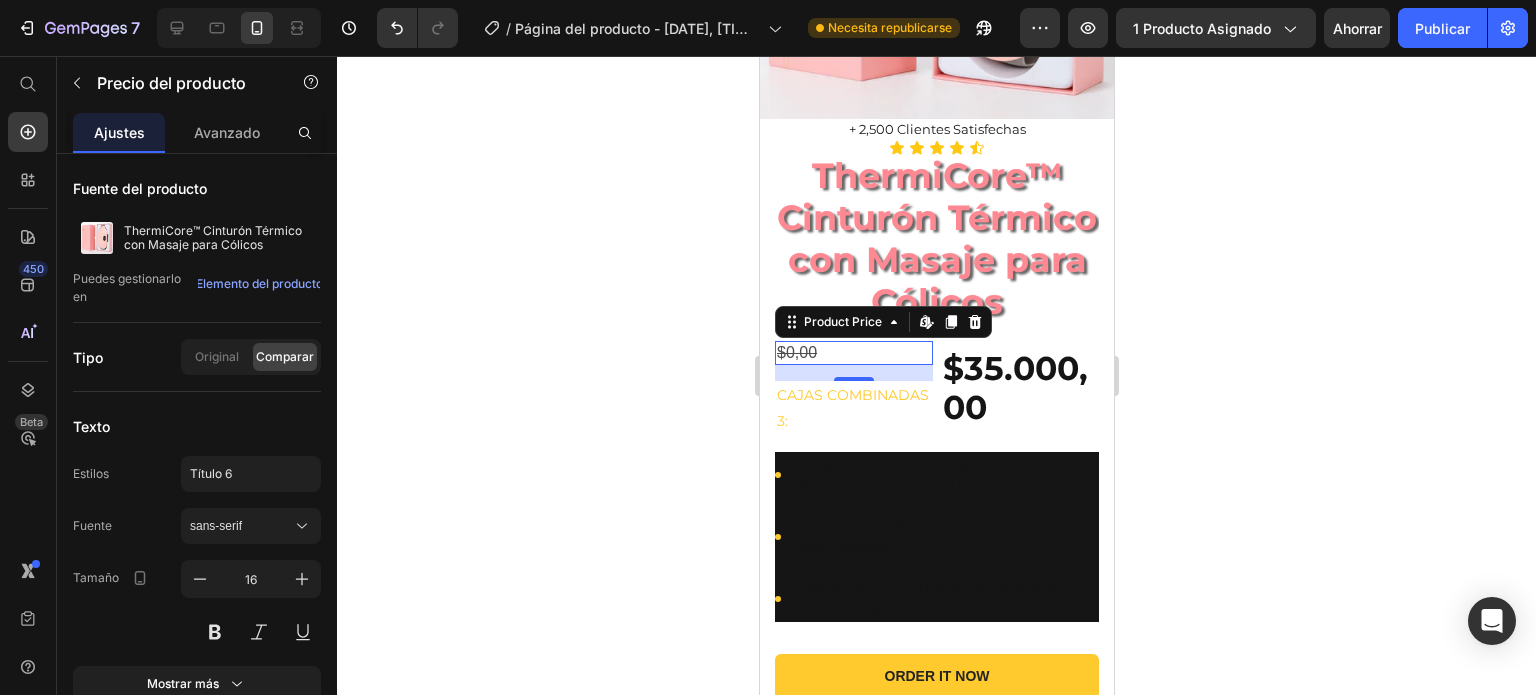 click on "$0,00" at bounding box center (853, 353) 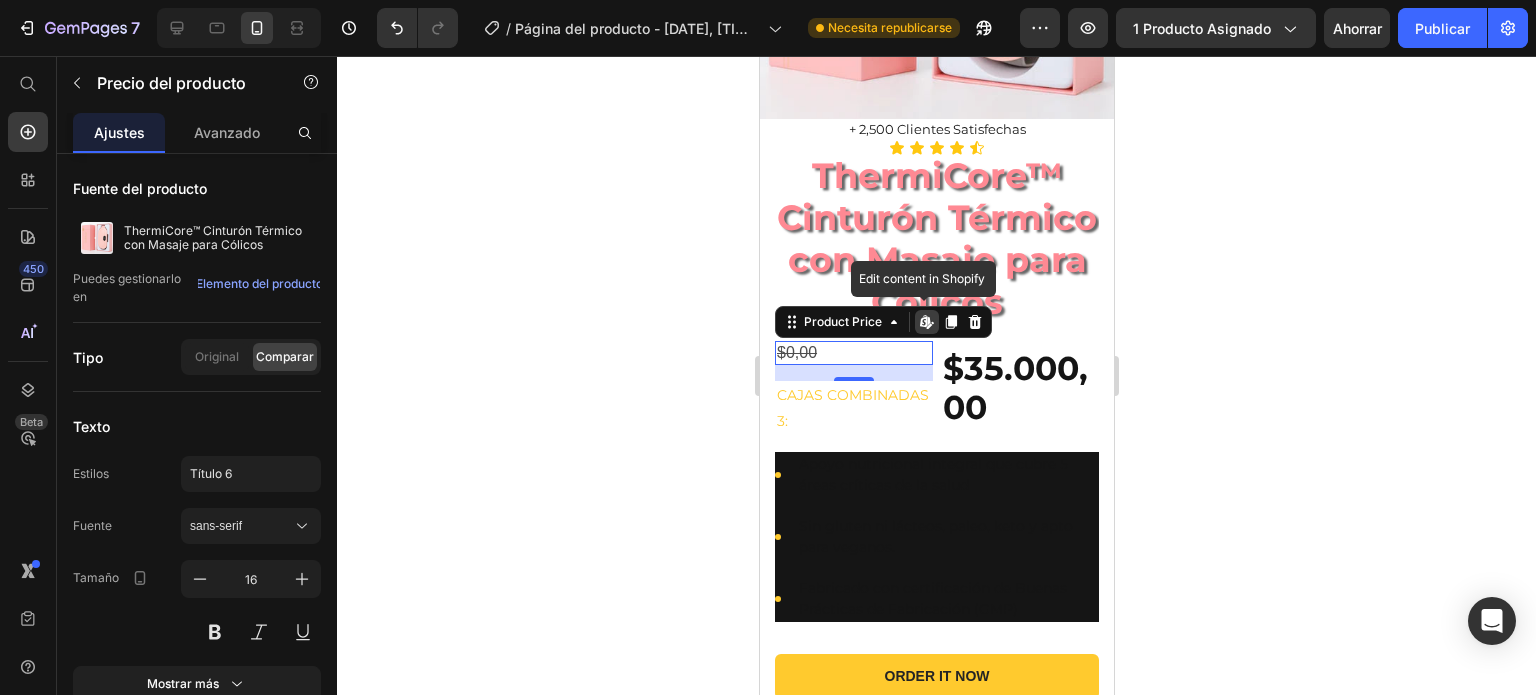 click on "$0,00" at bounding box center [853, 353] 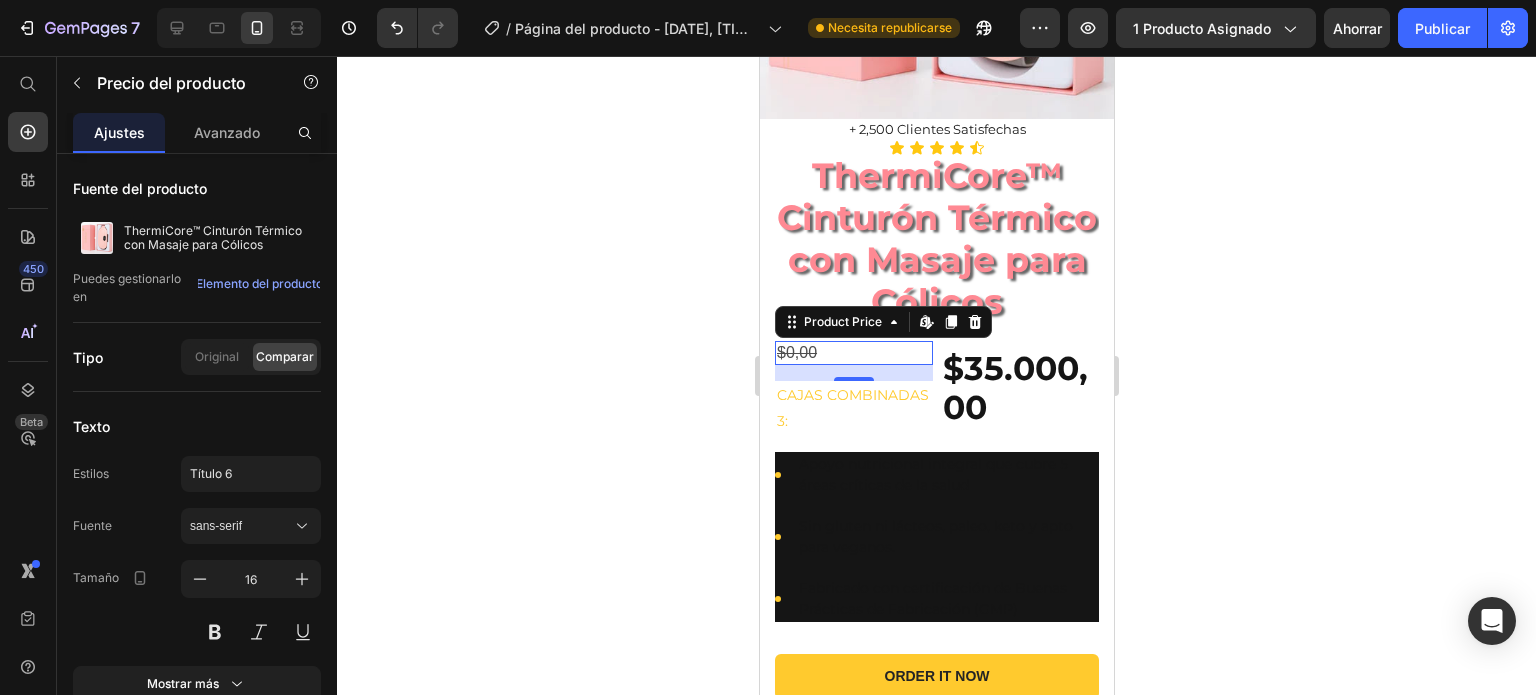click on "$0,00" at bounding box center [853, 353] 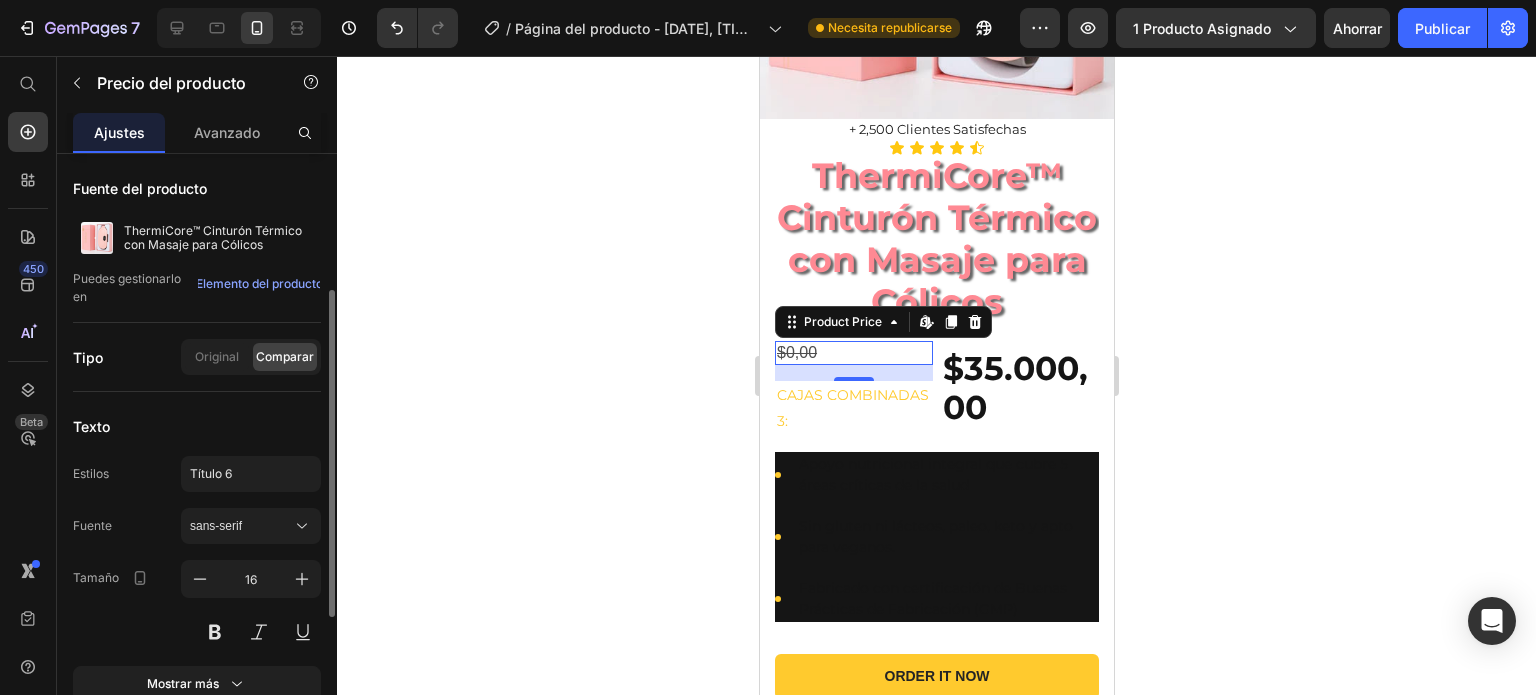 scroll, scrollTop: 90, scrollLeft: 0, axis: vertical 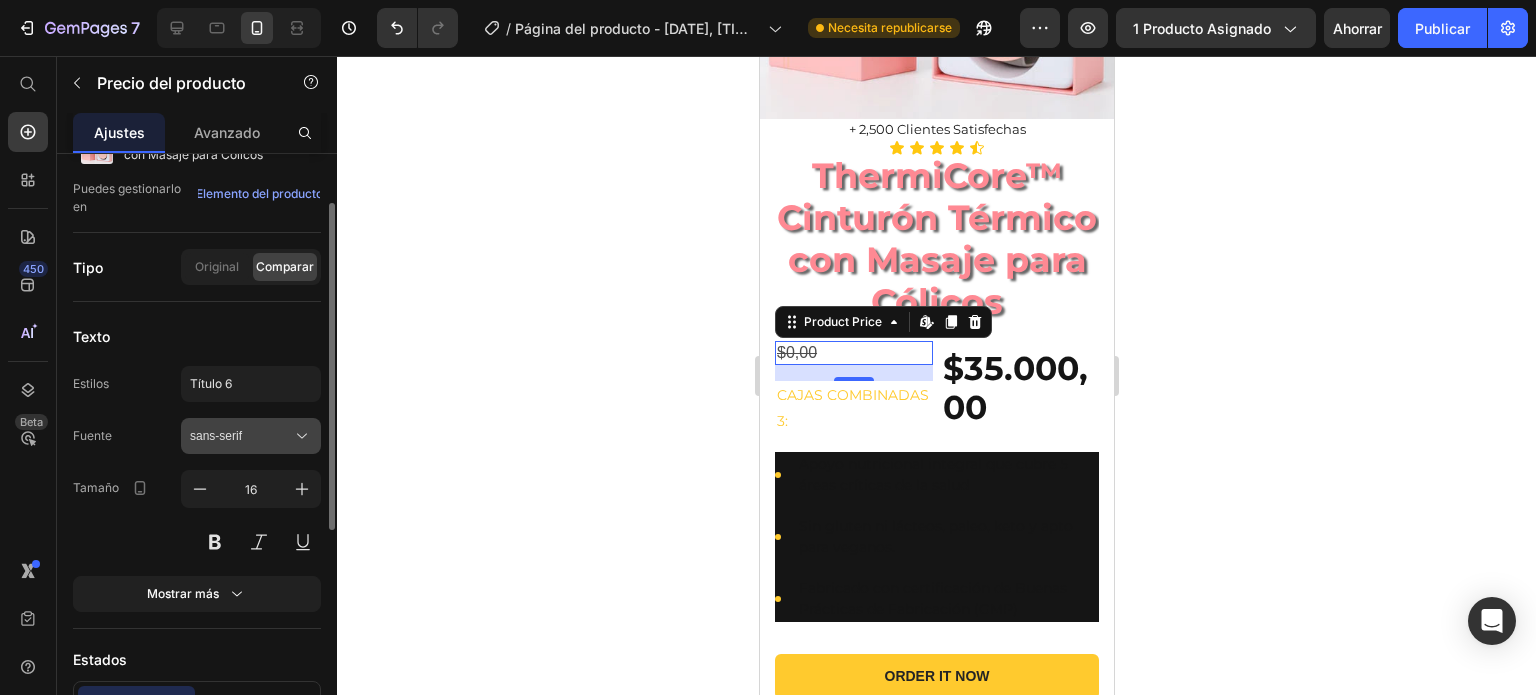 click 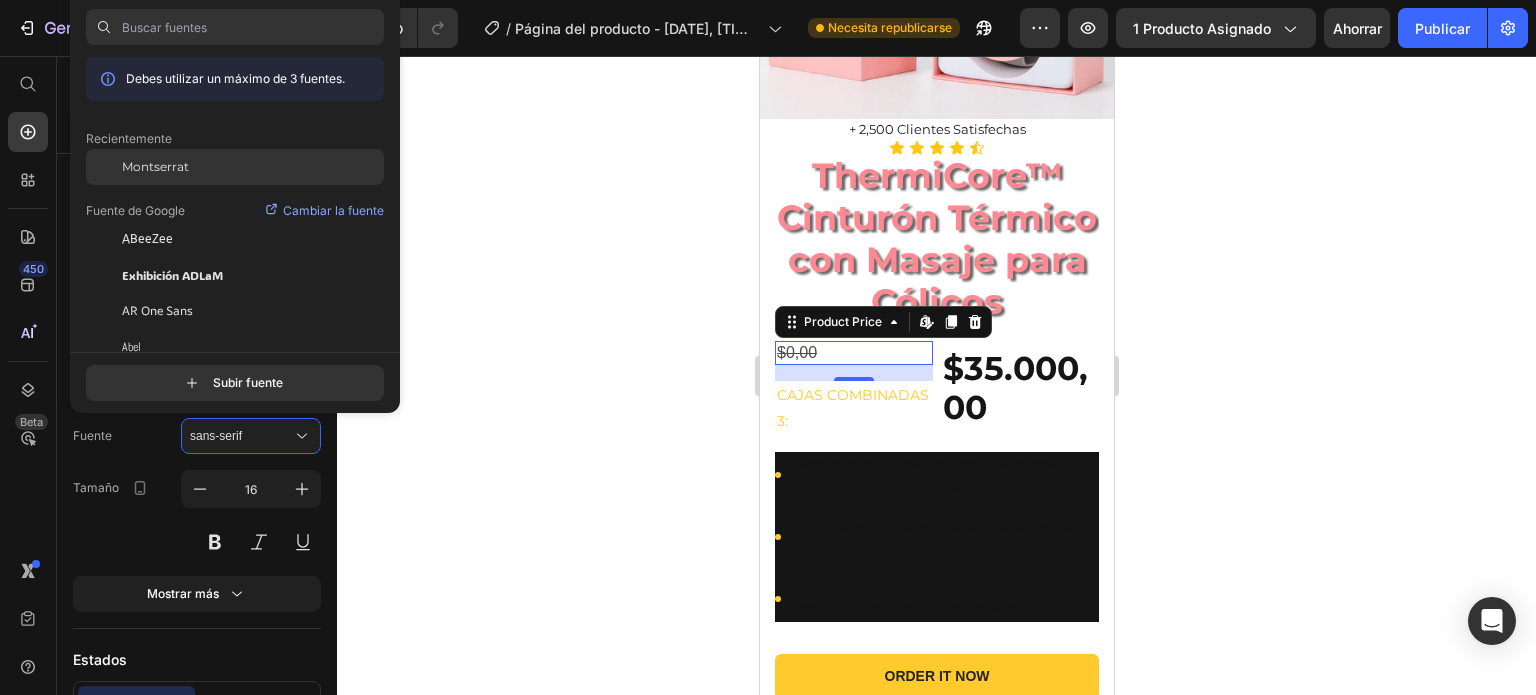 click on "Montserrat" 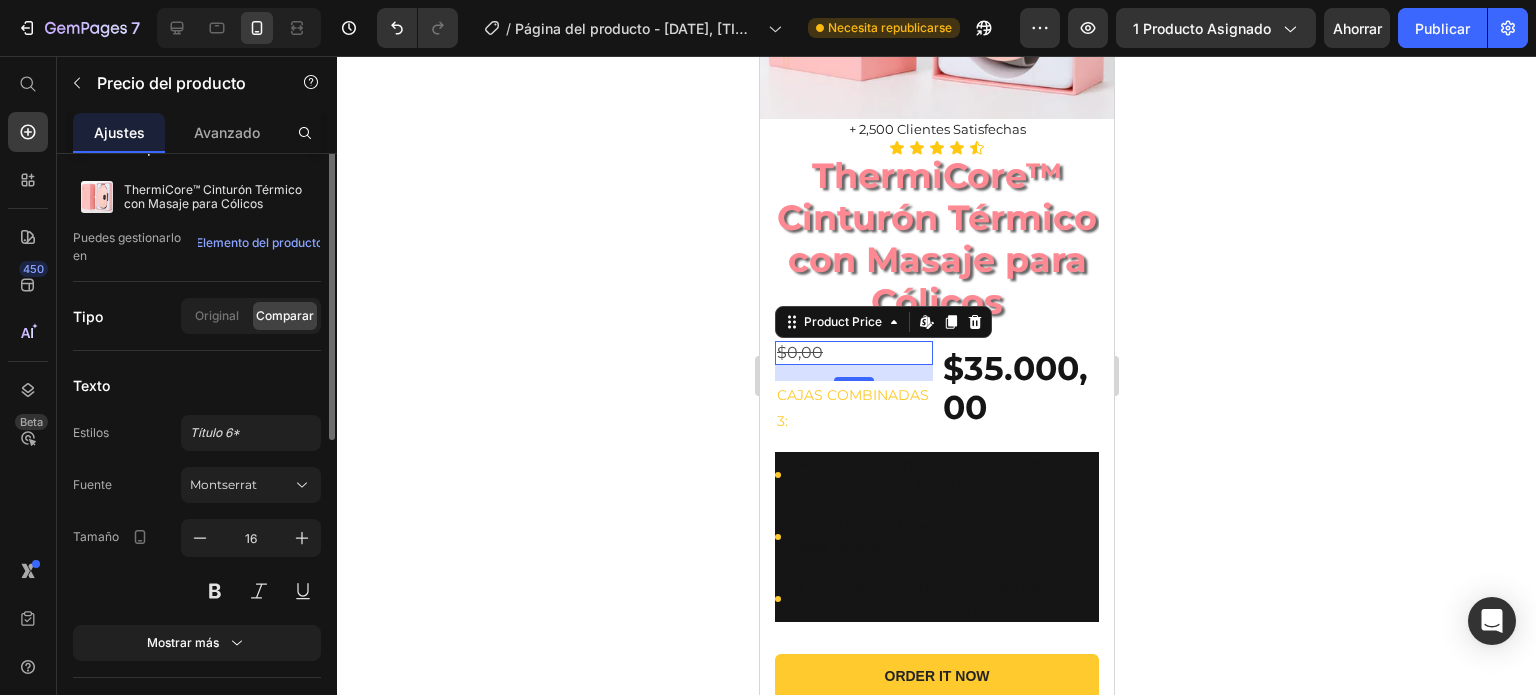 scroll, scrollTop: 0, scrollLeft: 0, axis: both 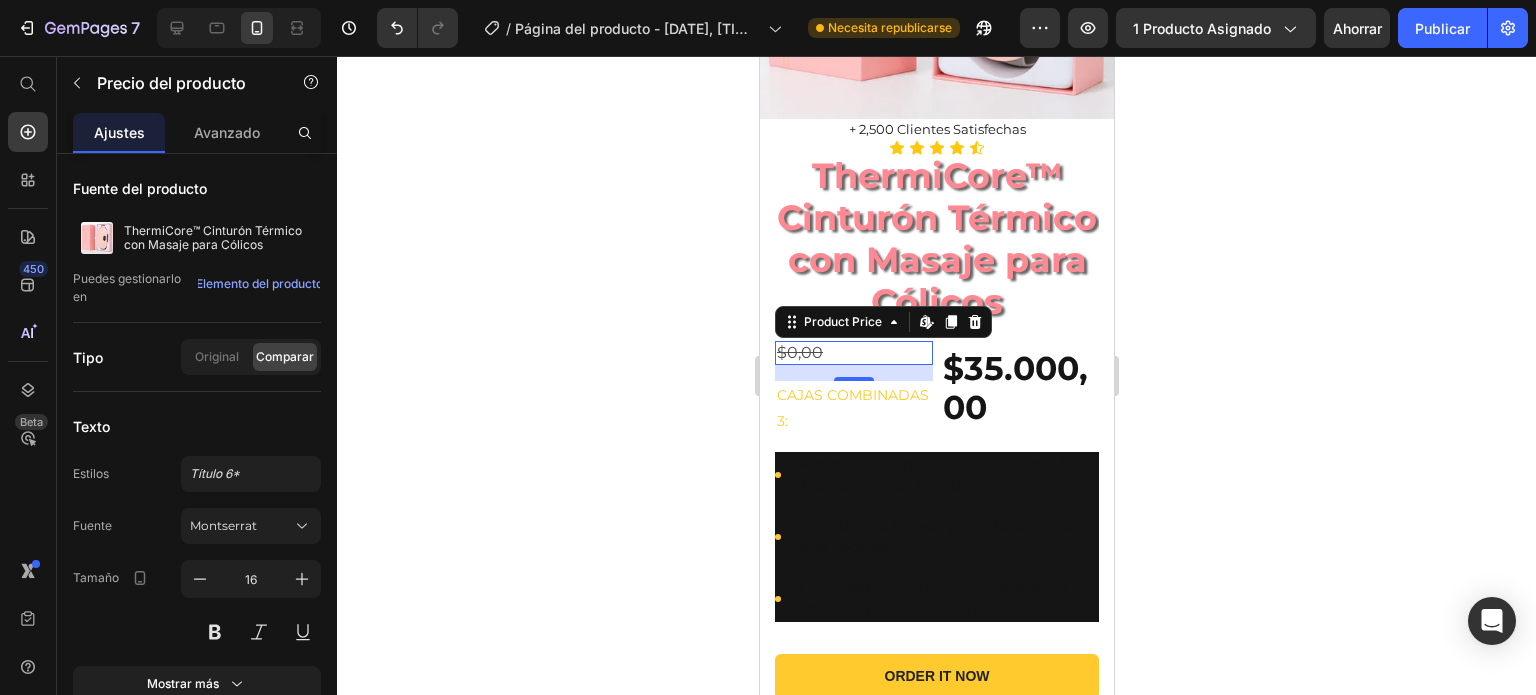 click on "$0,00" at bounding box center (853, 353) 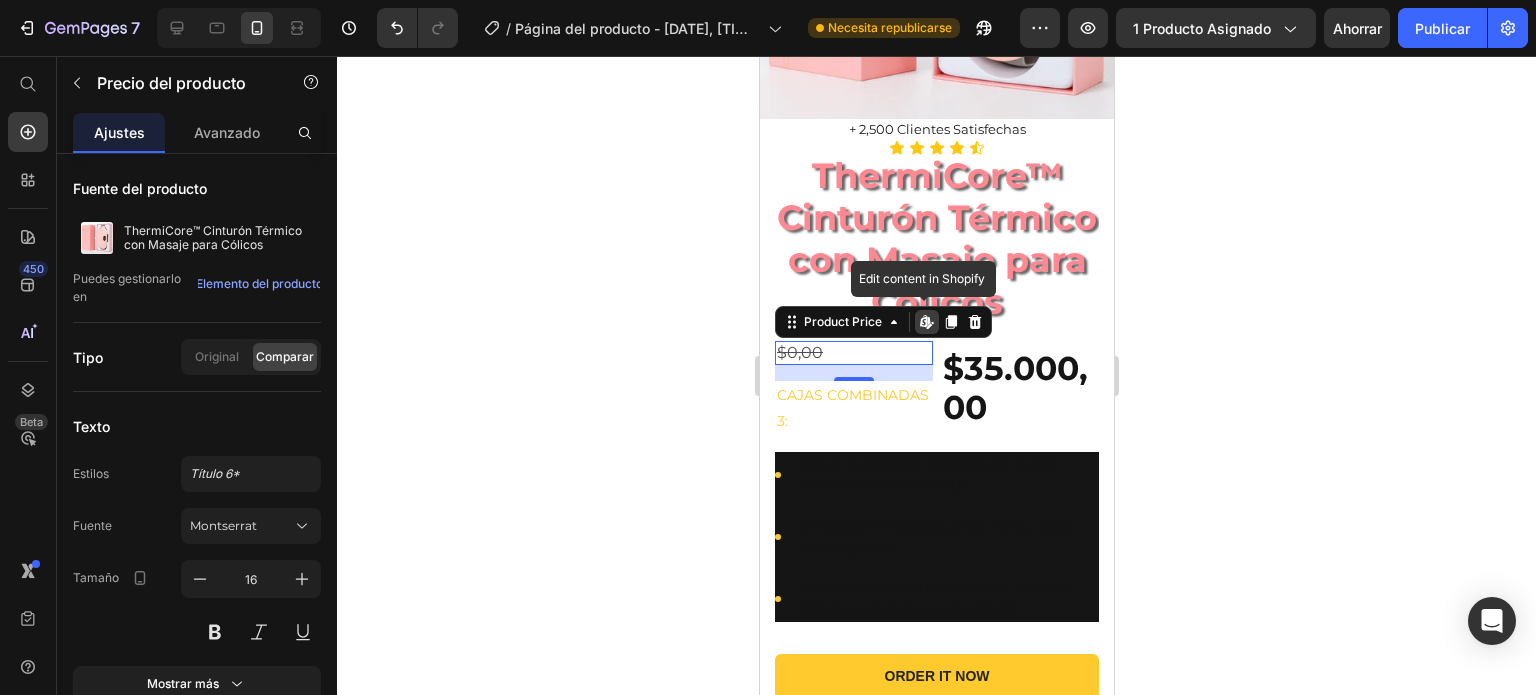 click on "$0,00" at bounding box center [853, 353] 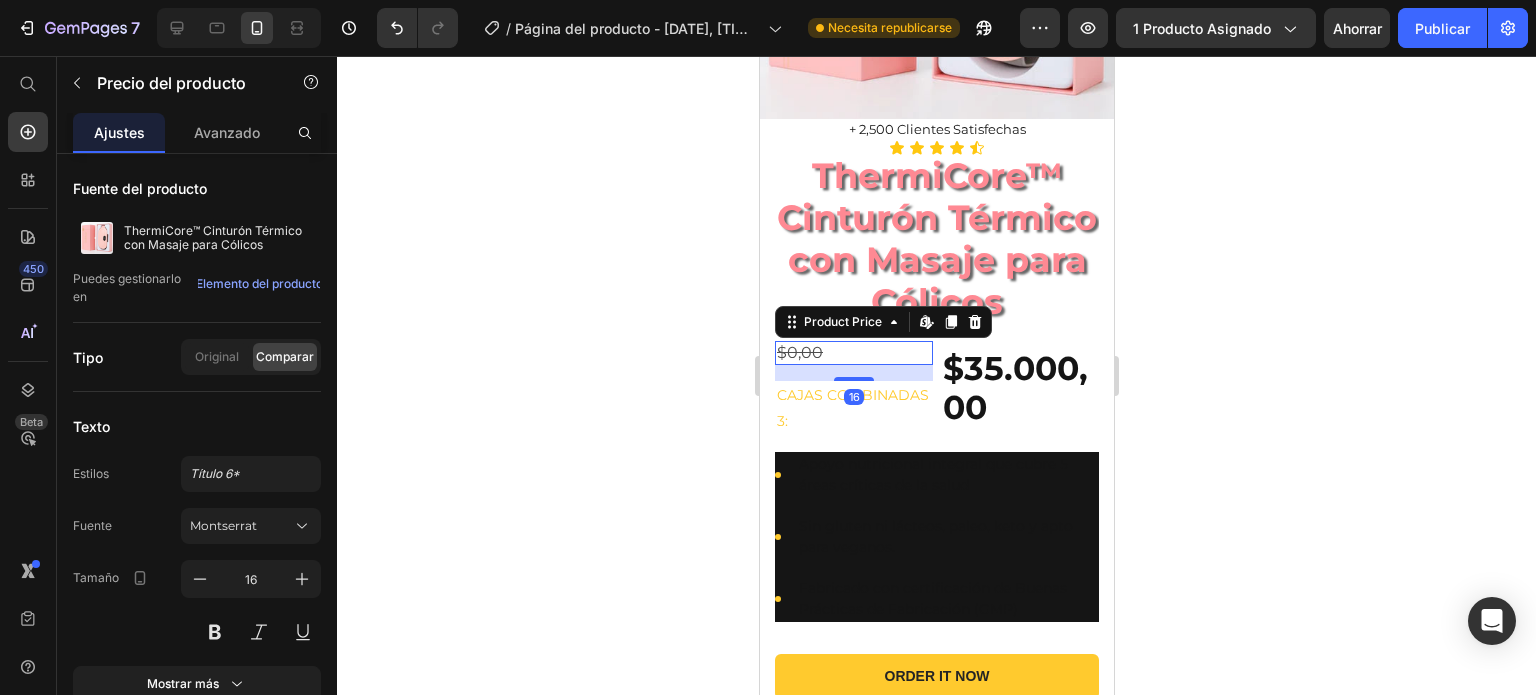click 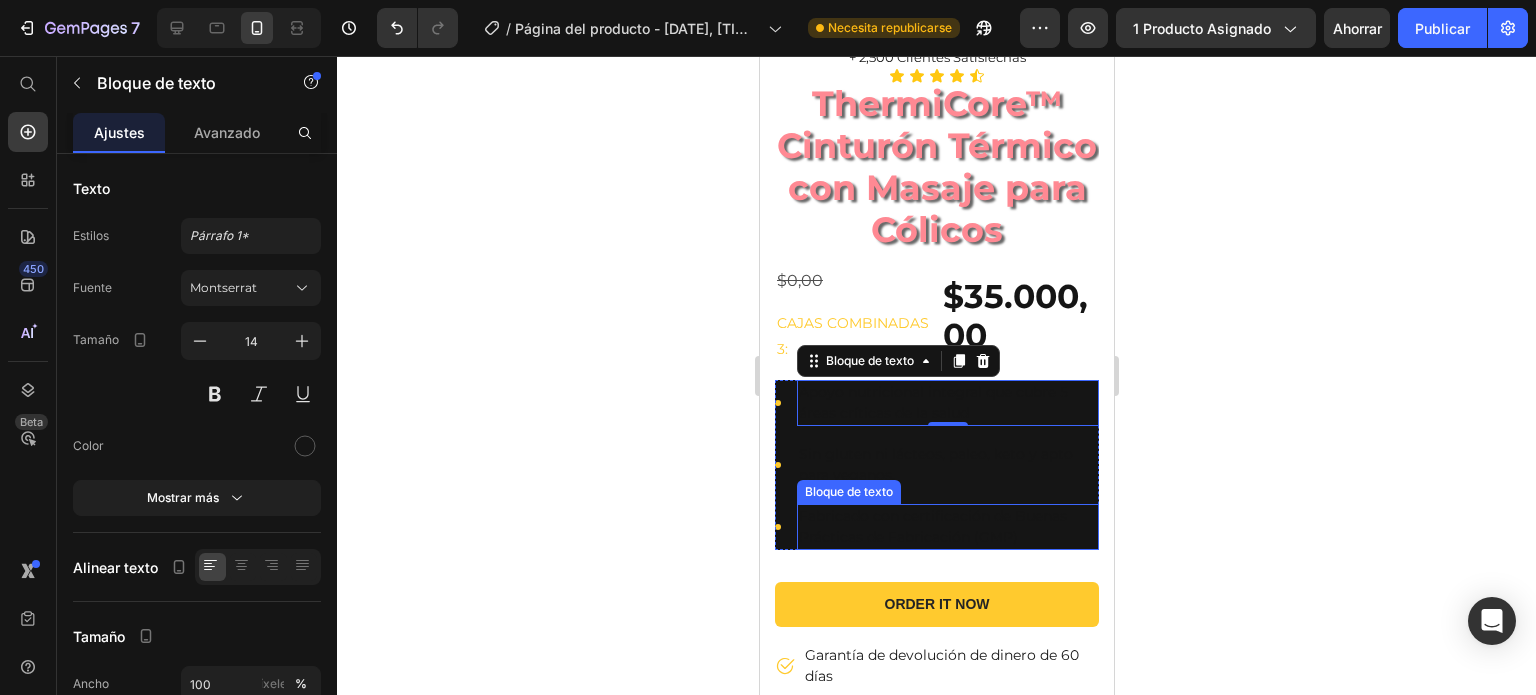 scroll, scrollTop: 463, scrollLeft: 0, axis: vertical 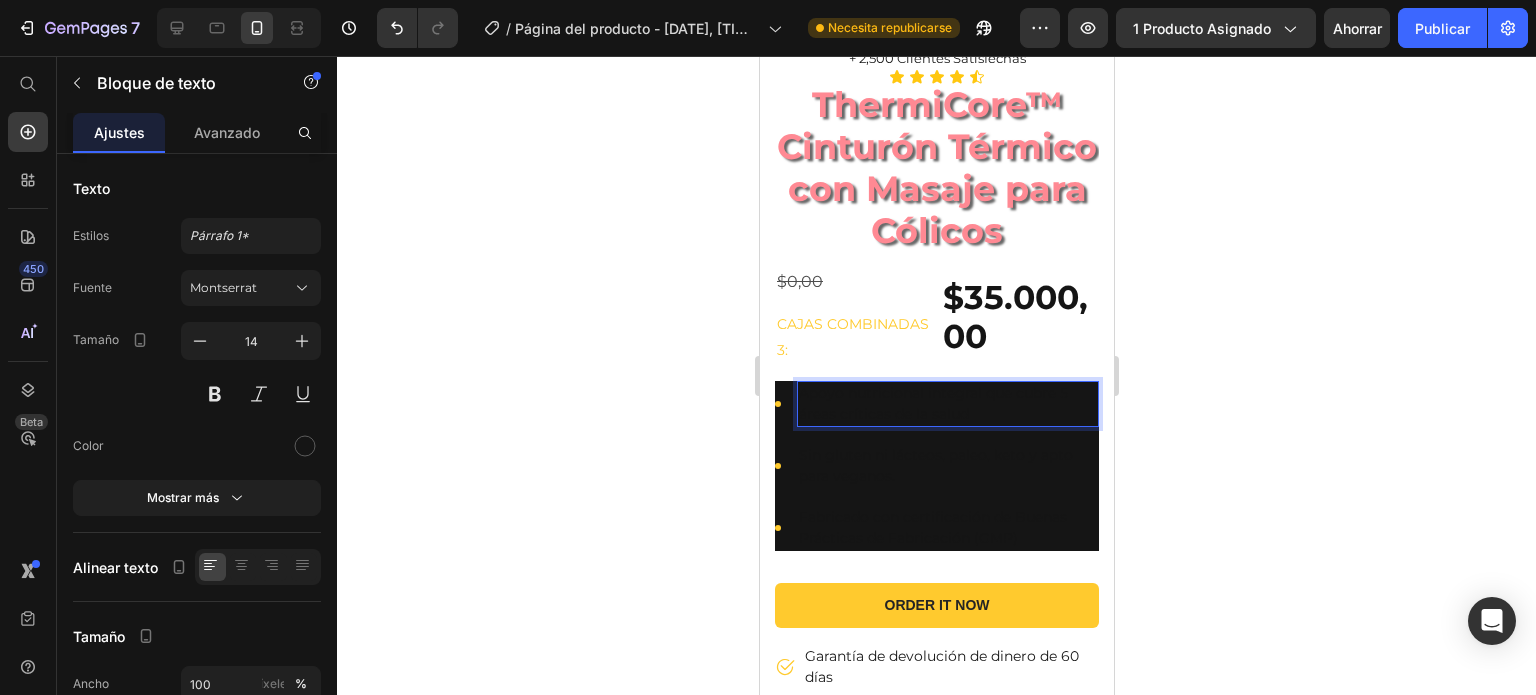 click on "Apoyo nutricional integral que cubre 5 áreas críticas de la salud" at bounding box center (947, 404) 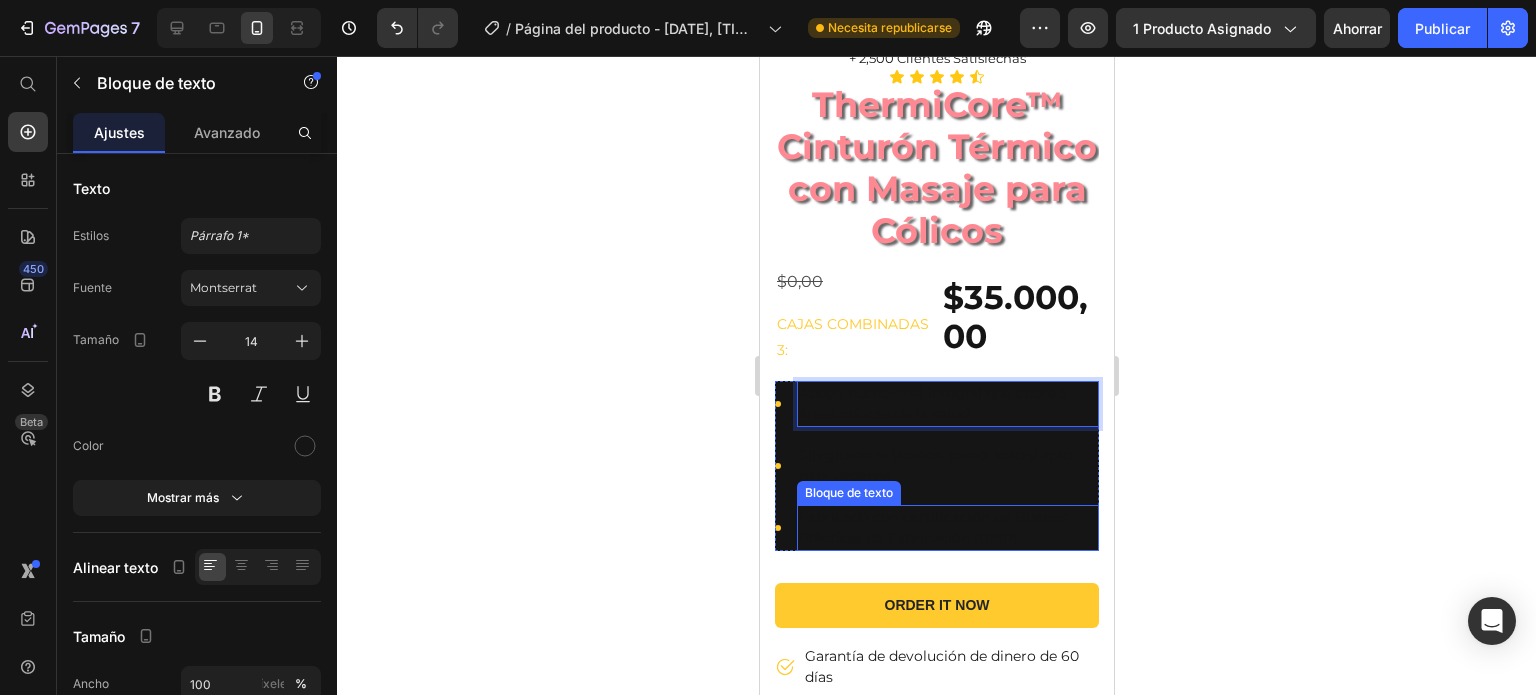 click on "Fabricado con certificación de Buenas Prácticas de Fabricación (GMP)" at bounding box center (947, 528) 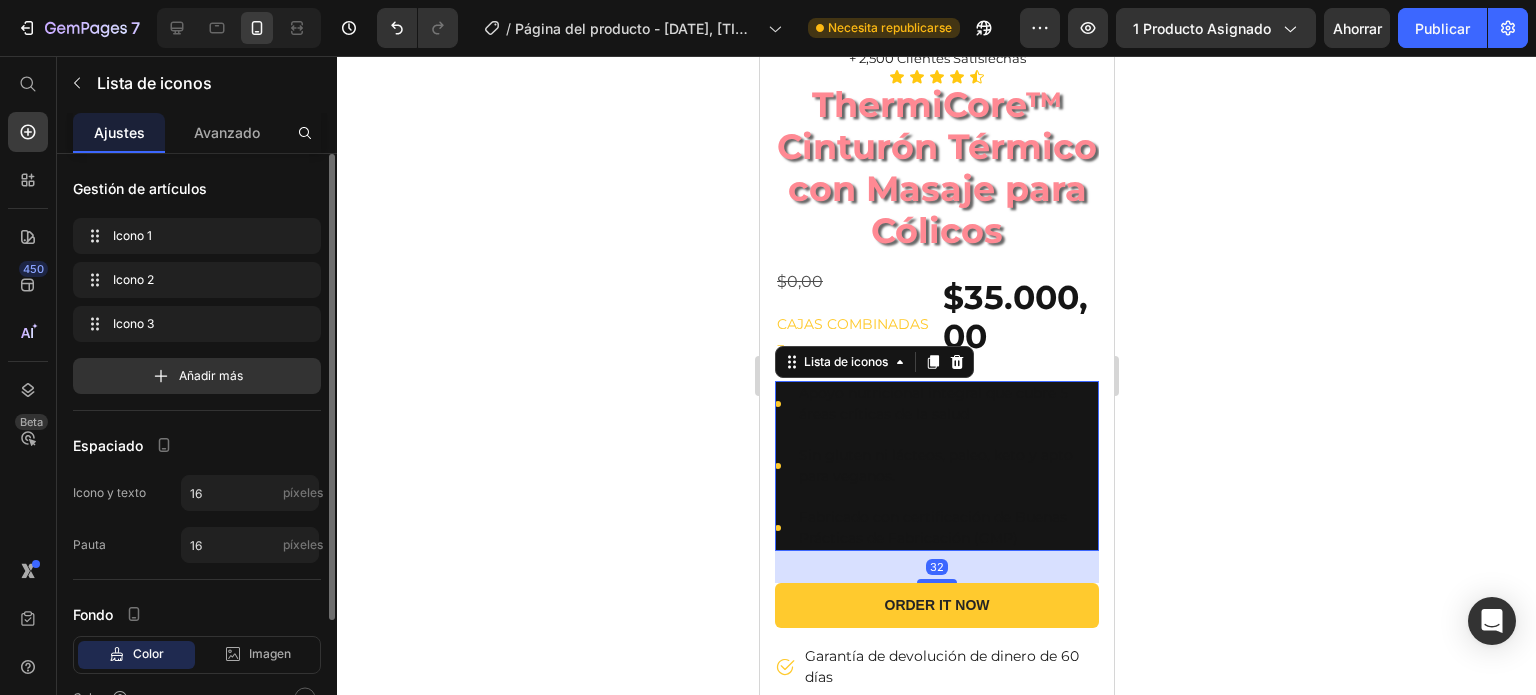 scroll, scrollTop: 172, scrollLeft: 0, axis: vertical 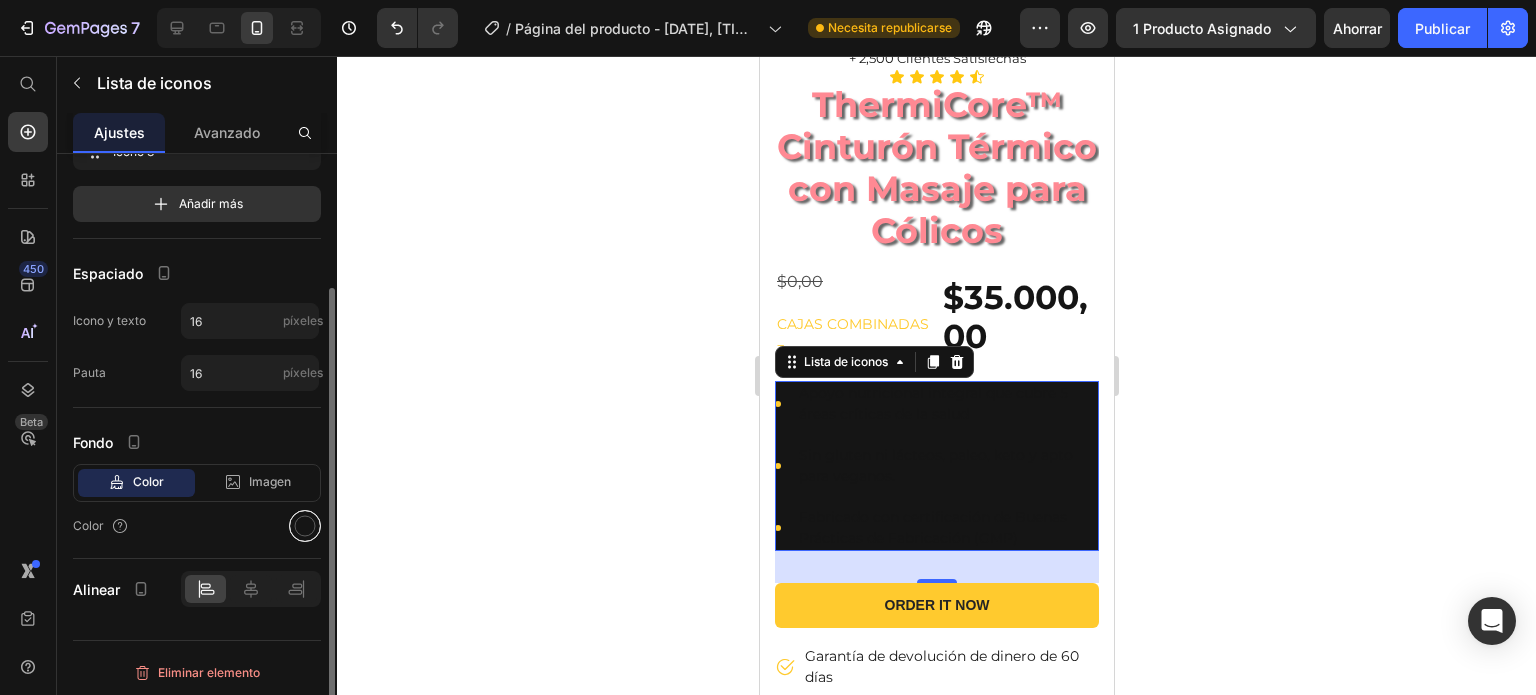 click at bounding box center (305, 526) 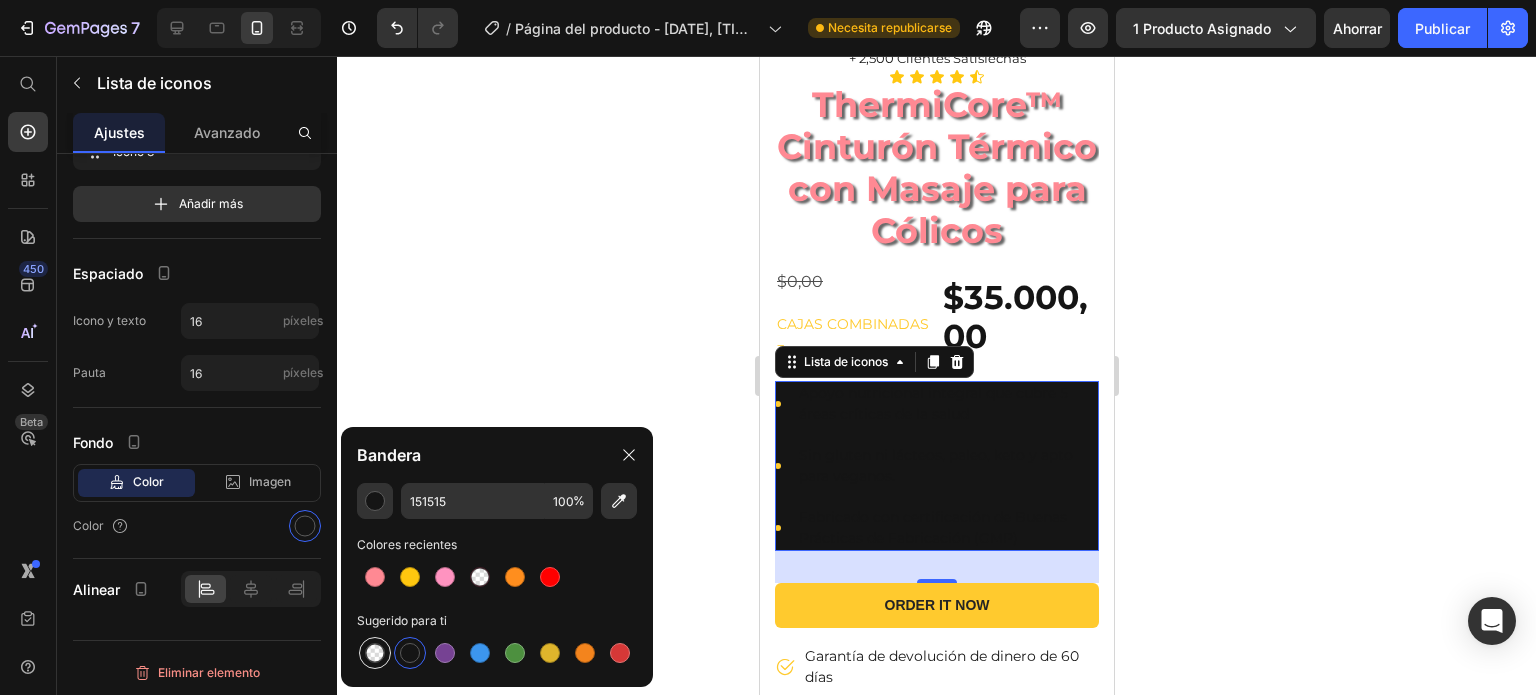 click at bounding box center (375, 653) 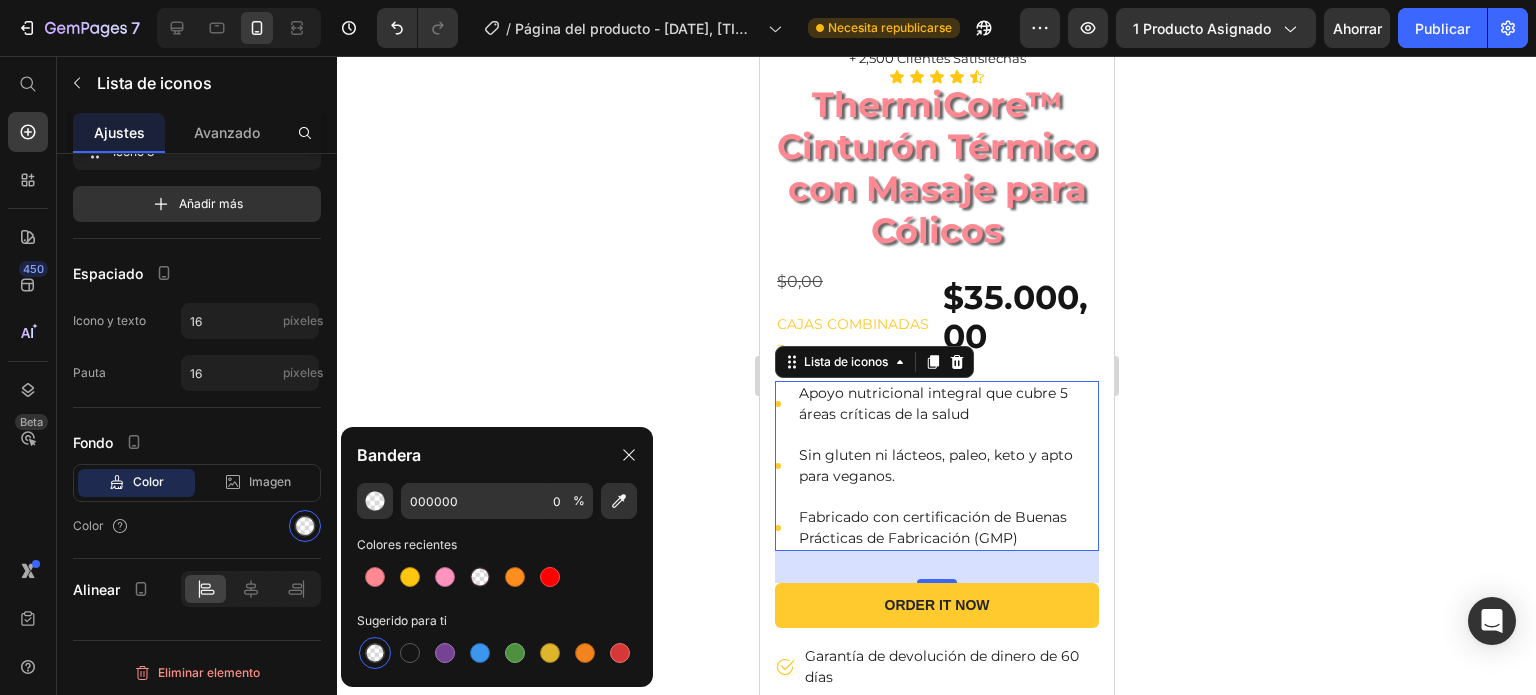 click 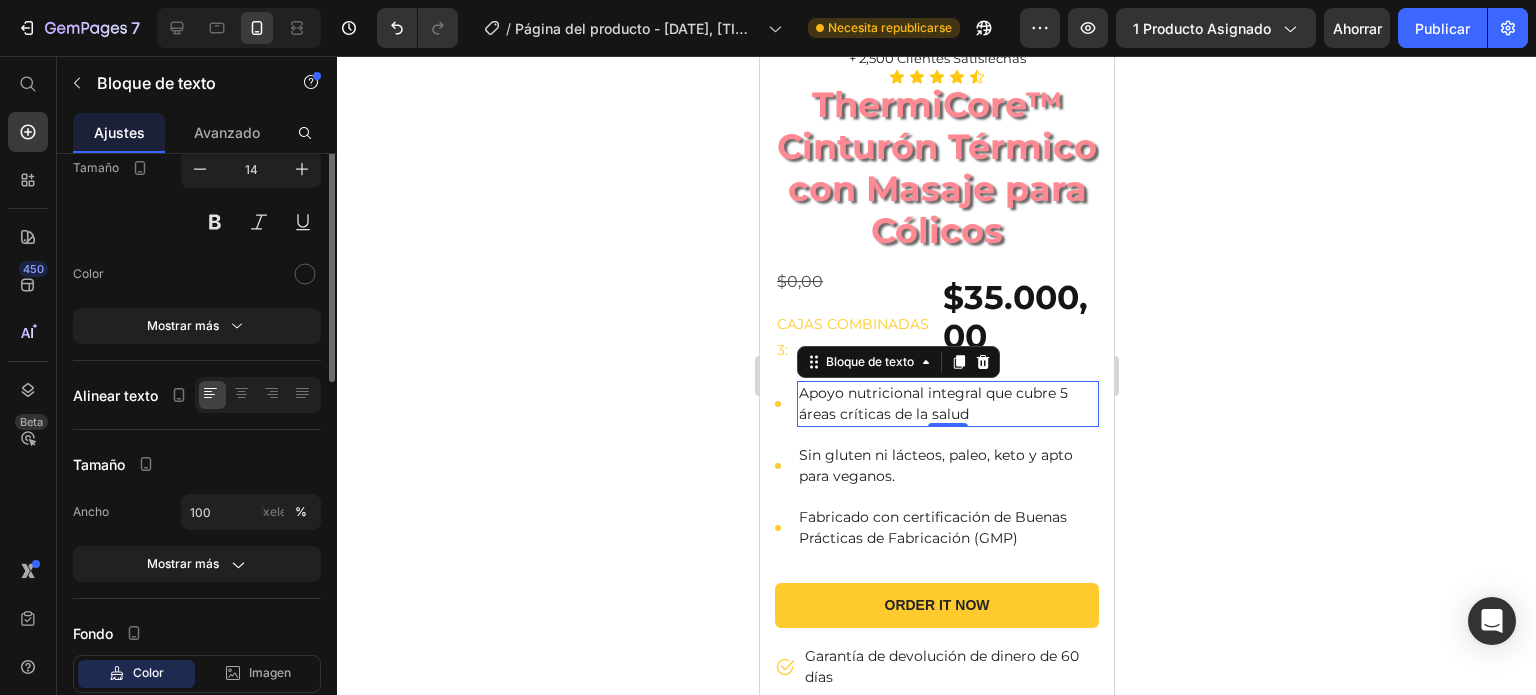 scroll, scrollTop: 0, scrollLeft: 0, axis: both 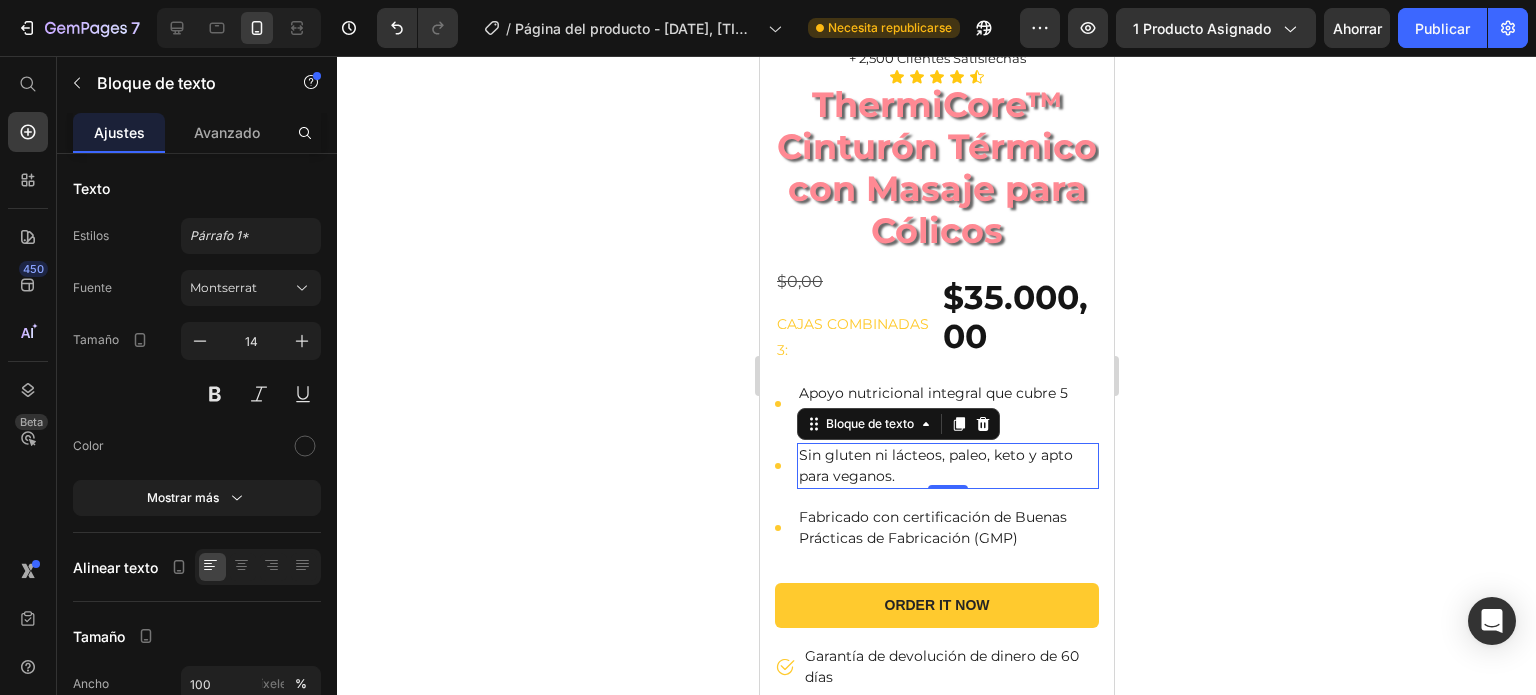 click 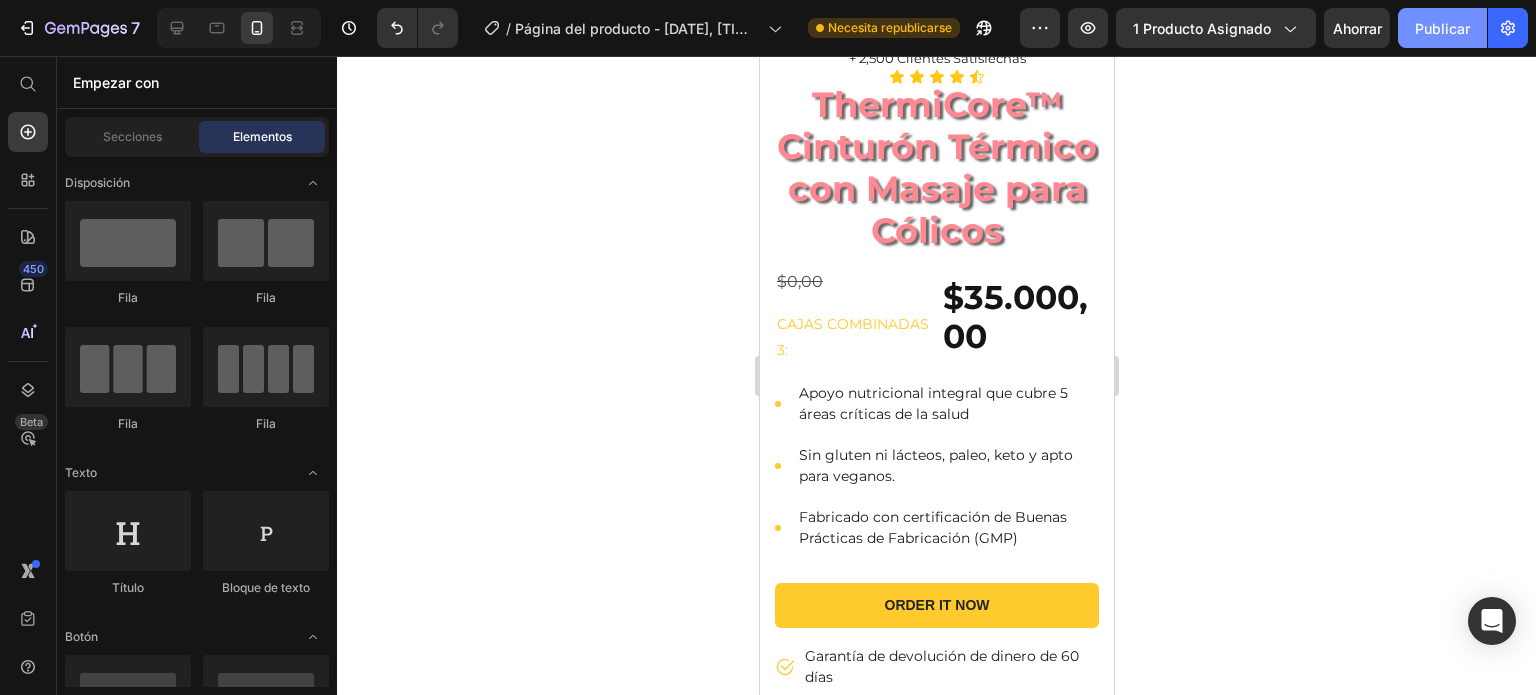 click on "Publicar" at bounding box center [1442, 28] 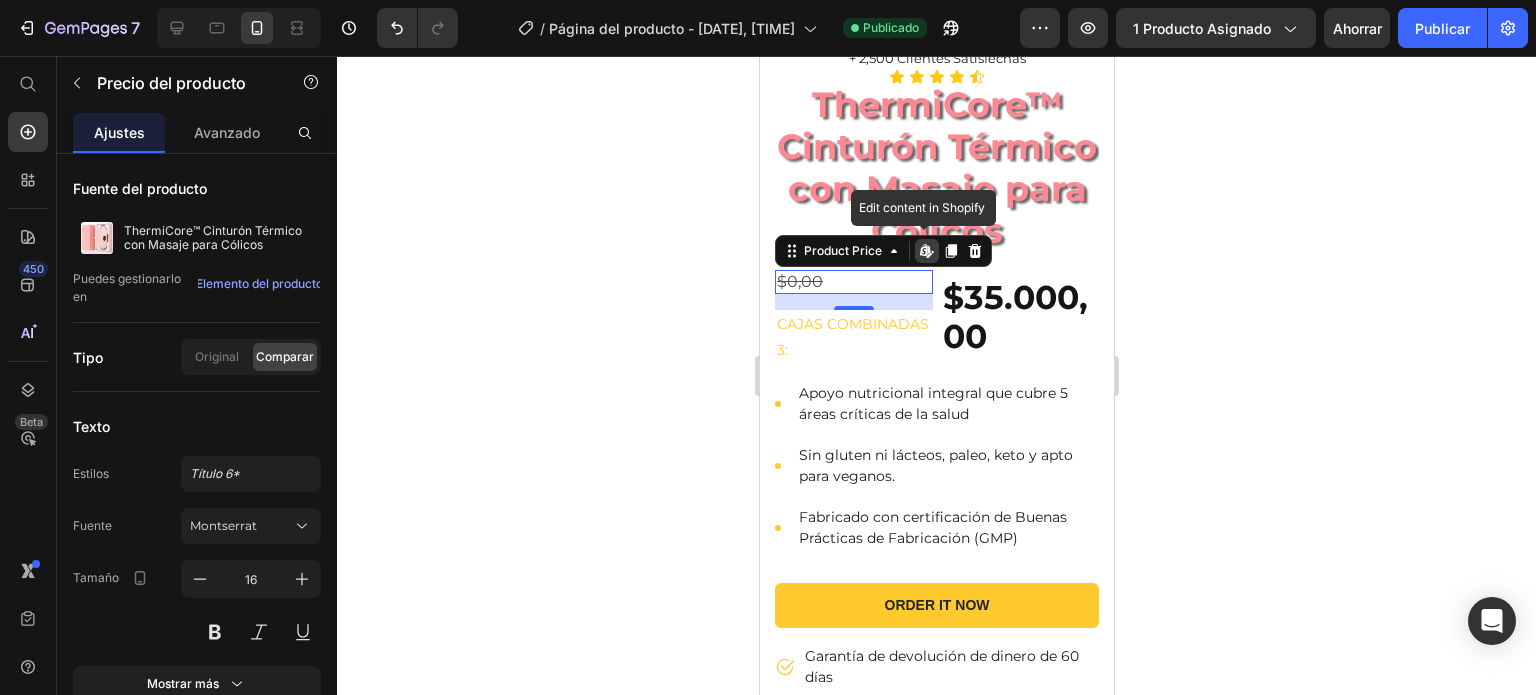click 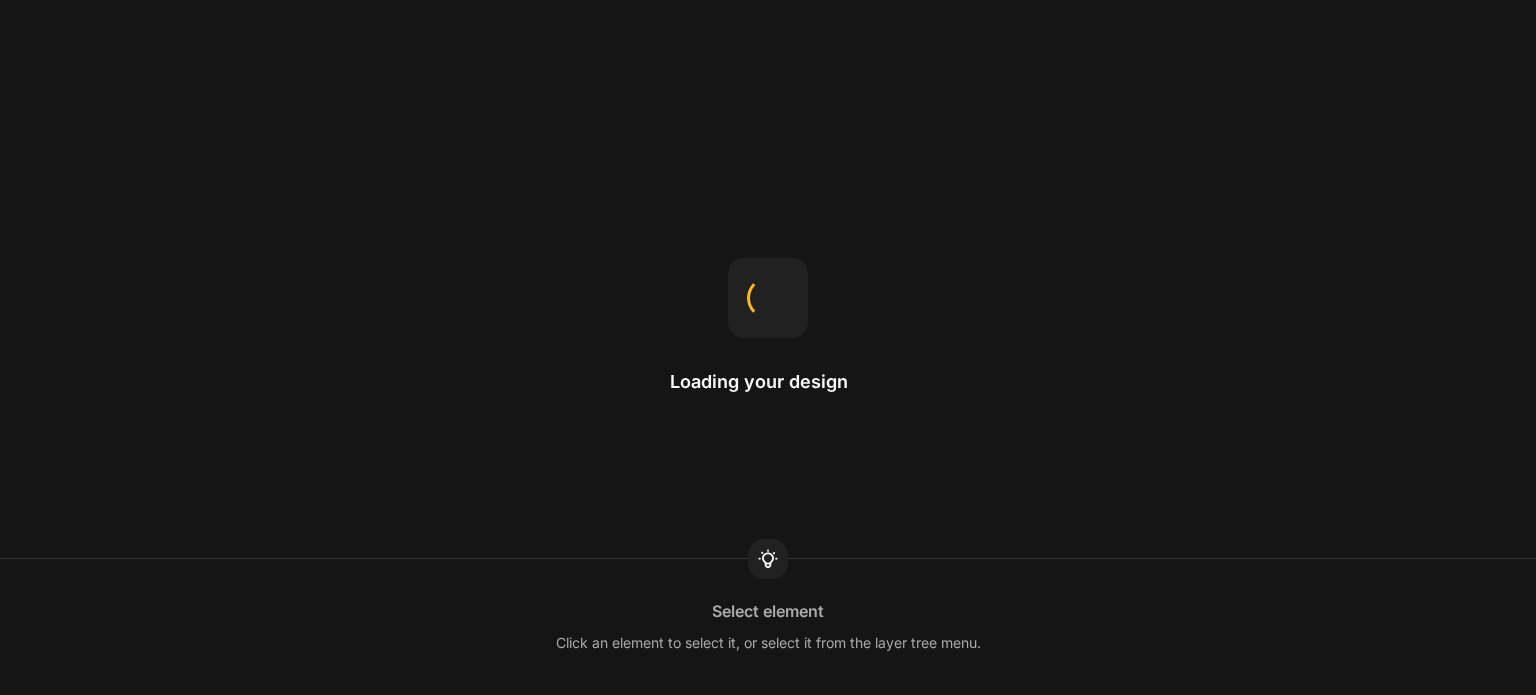 scroll, scrollTop: 0, scrollLeft: 0, axis: both 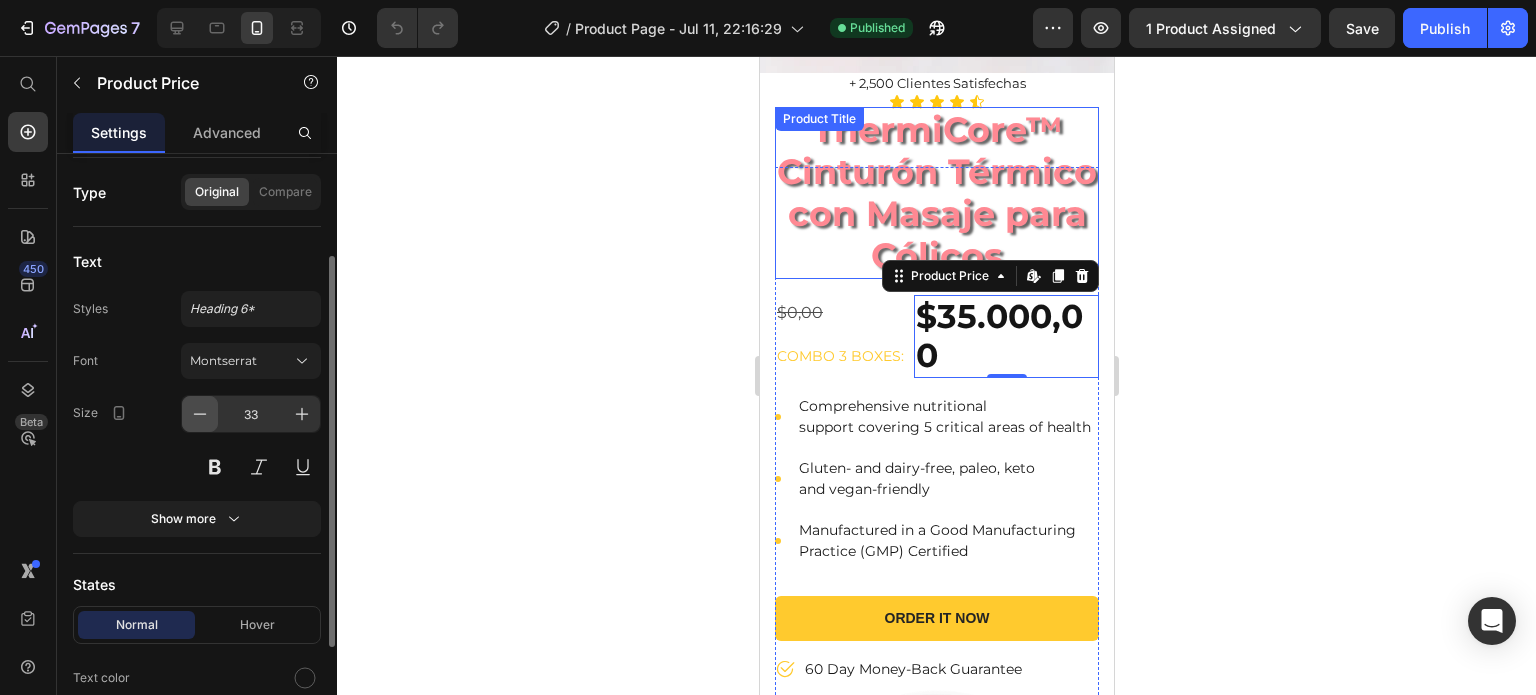 click 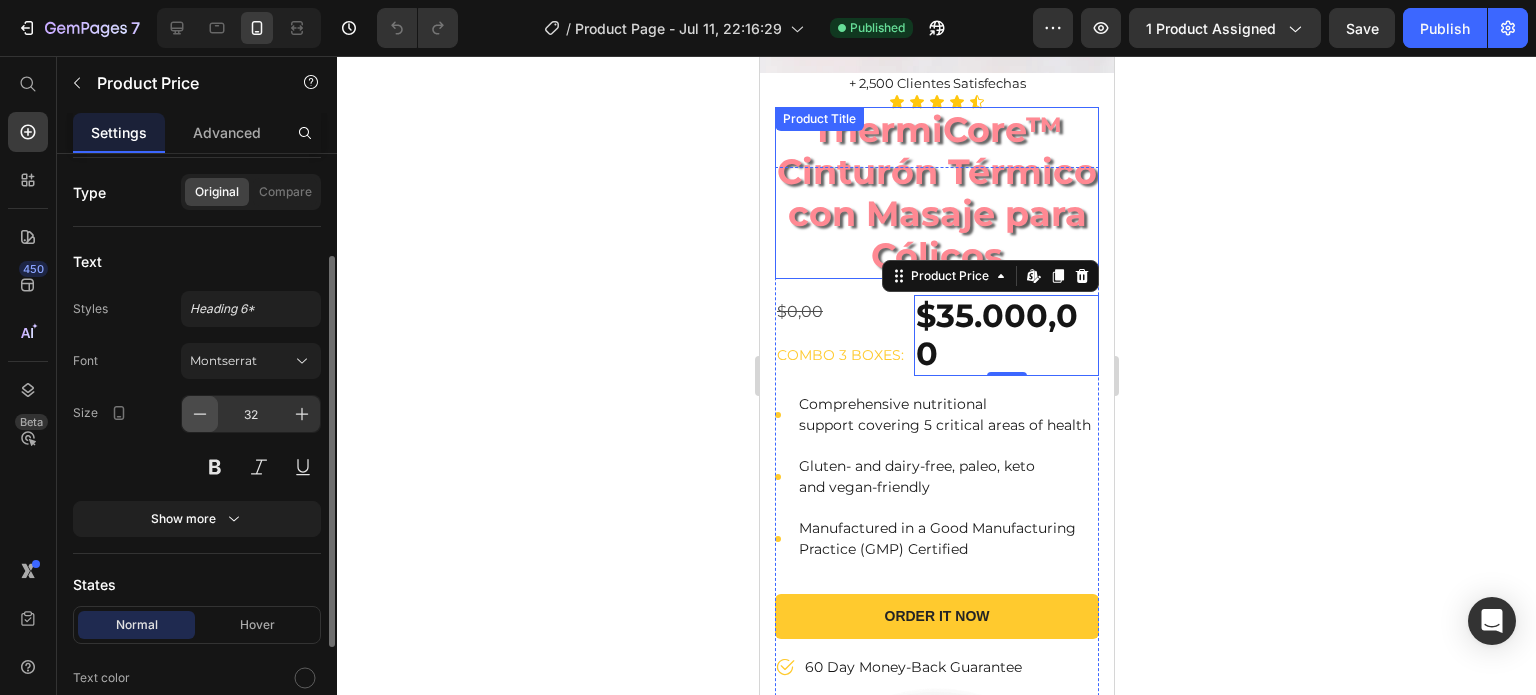 click 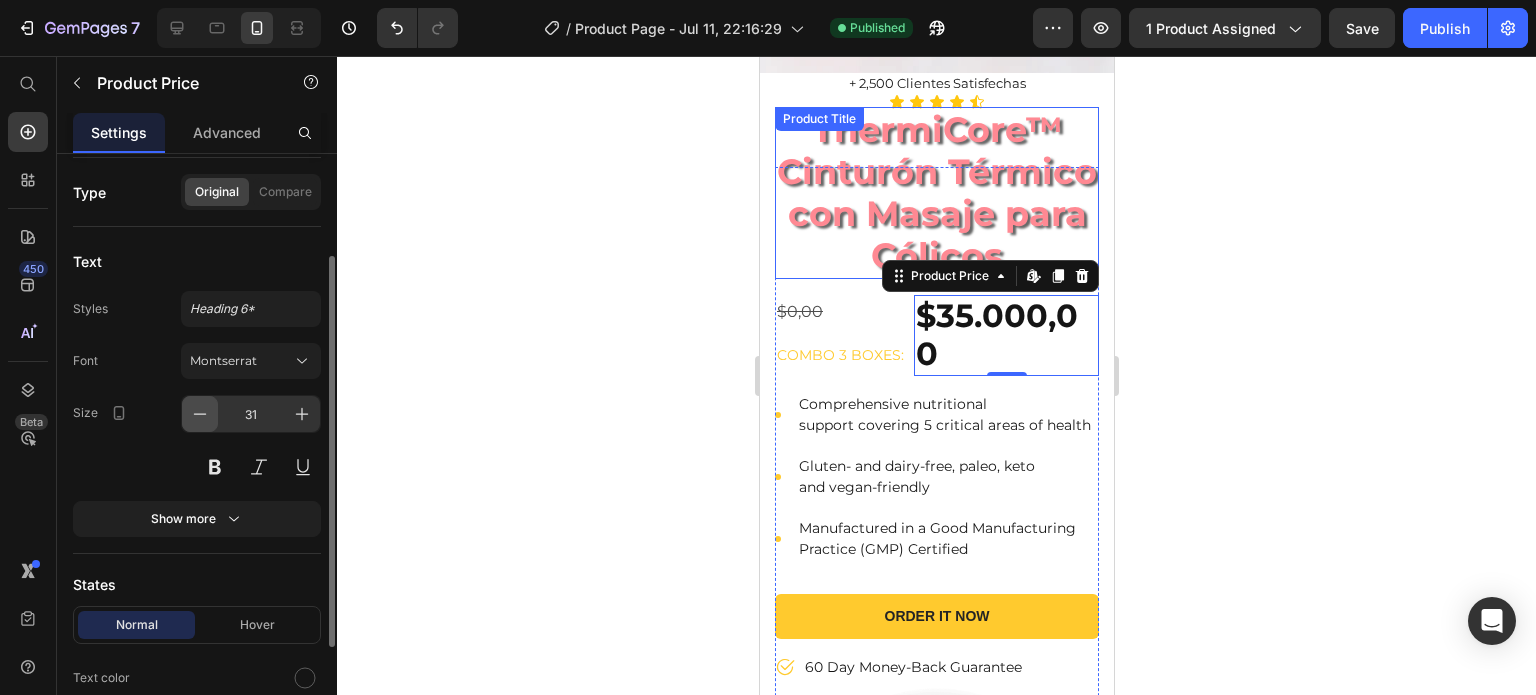 click 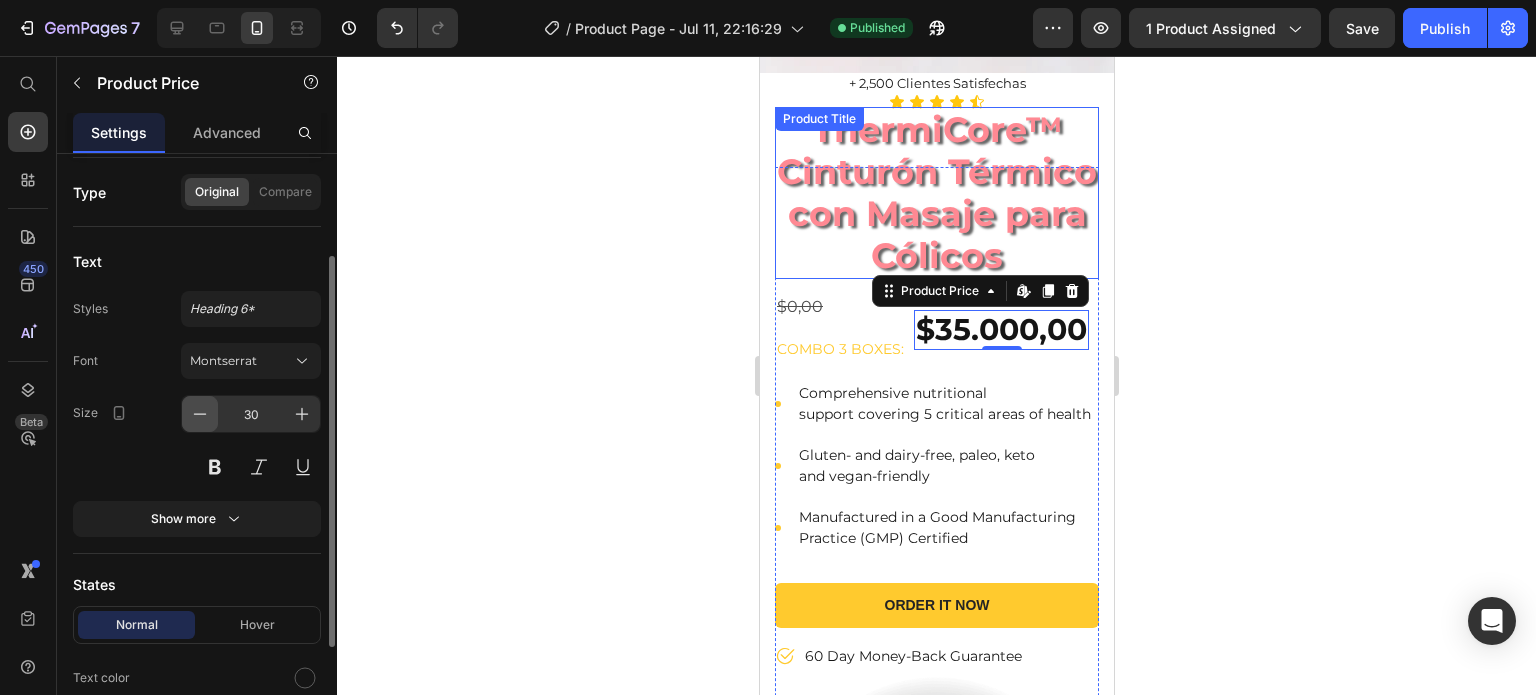 click 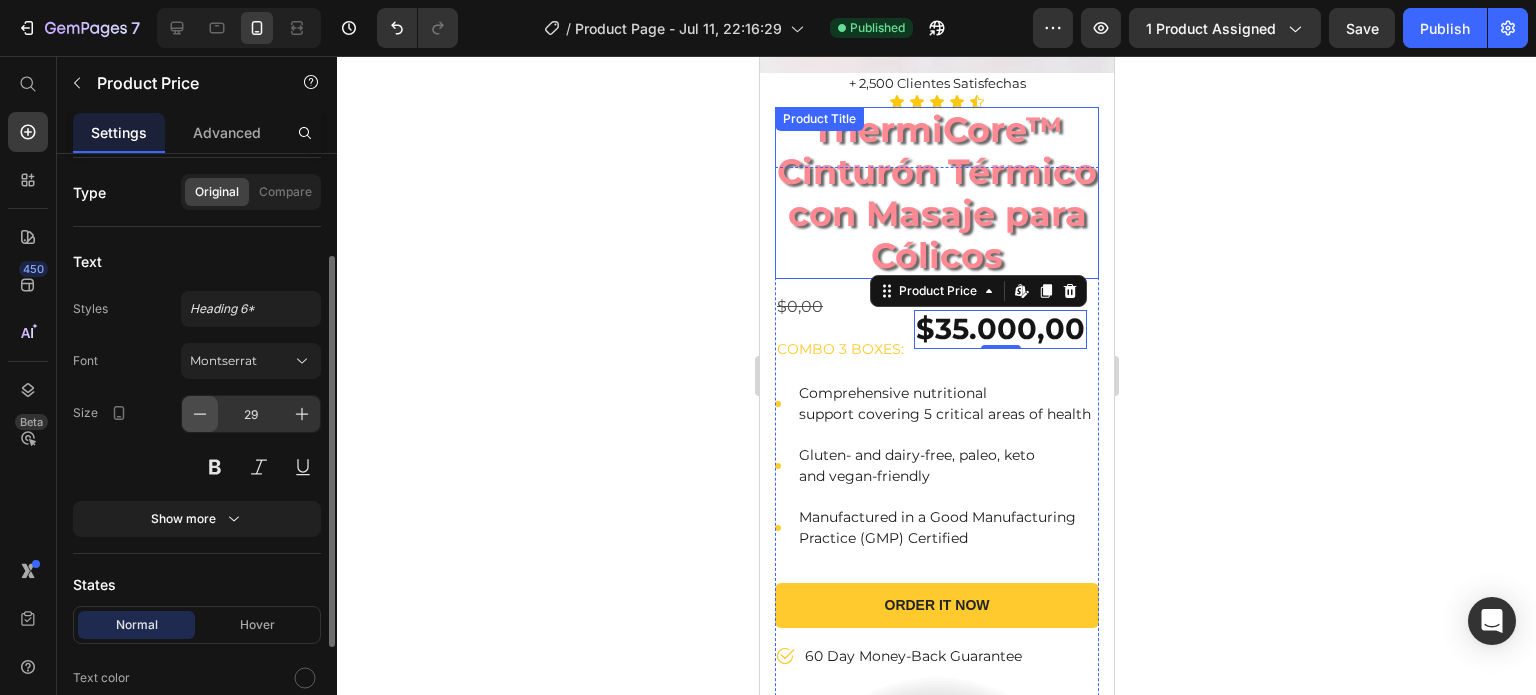 click 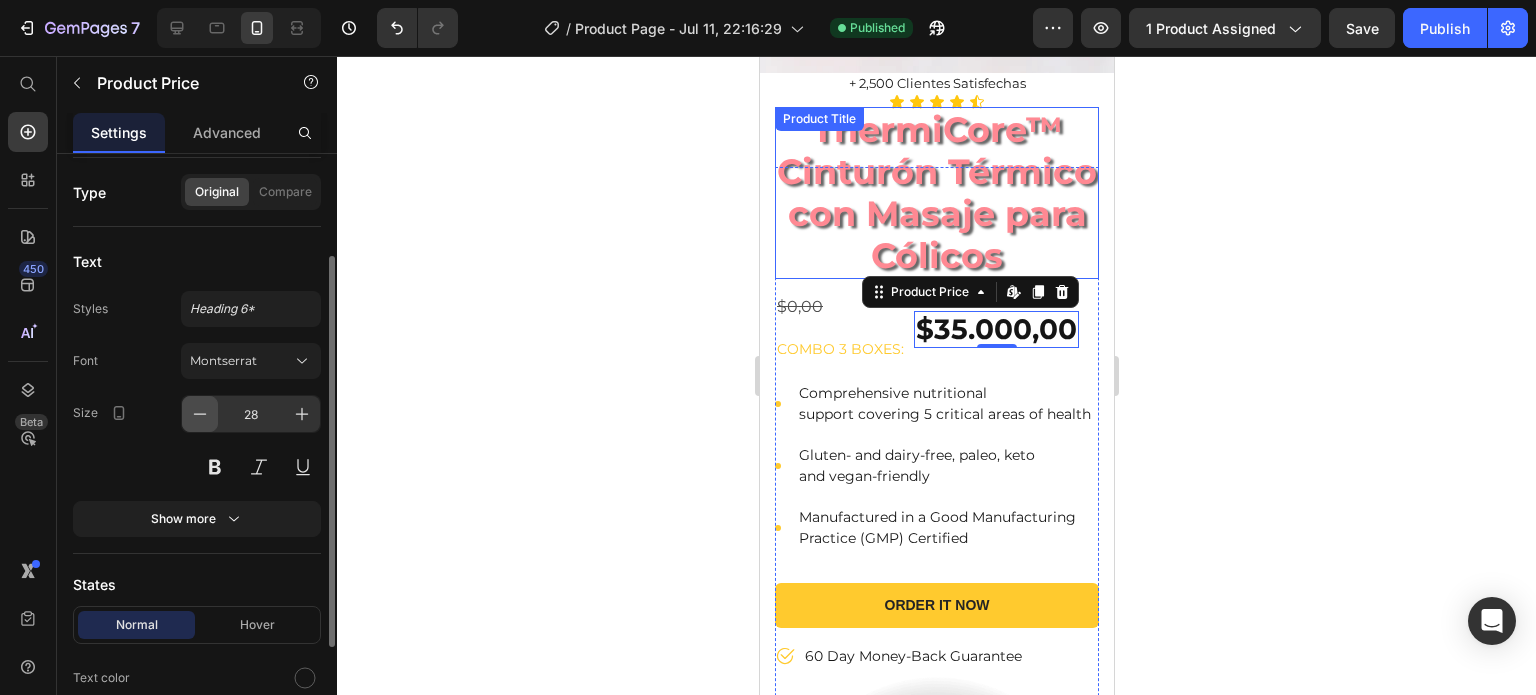 click 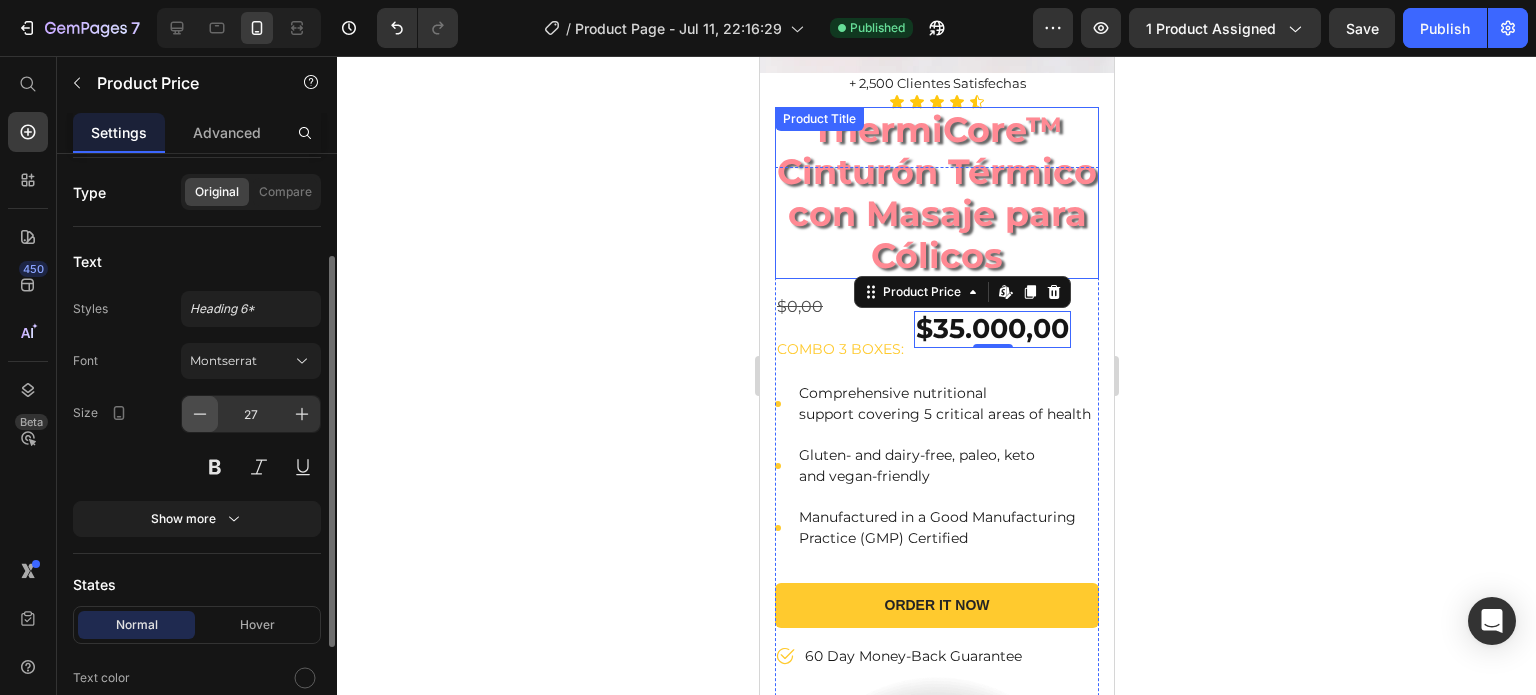 click 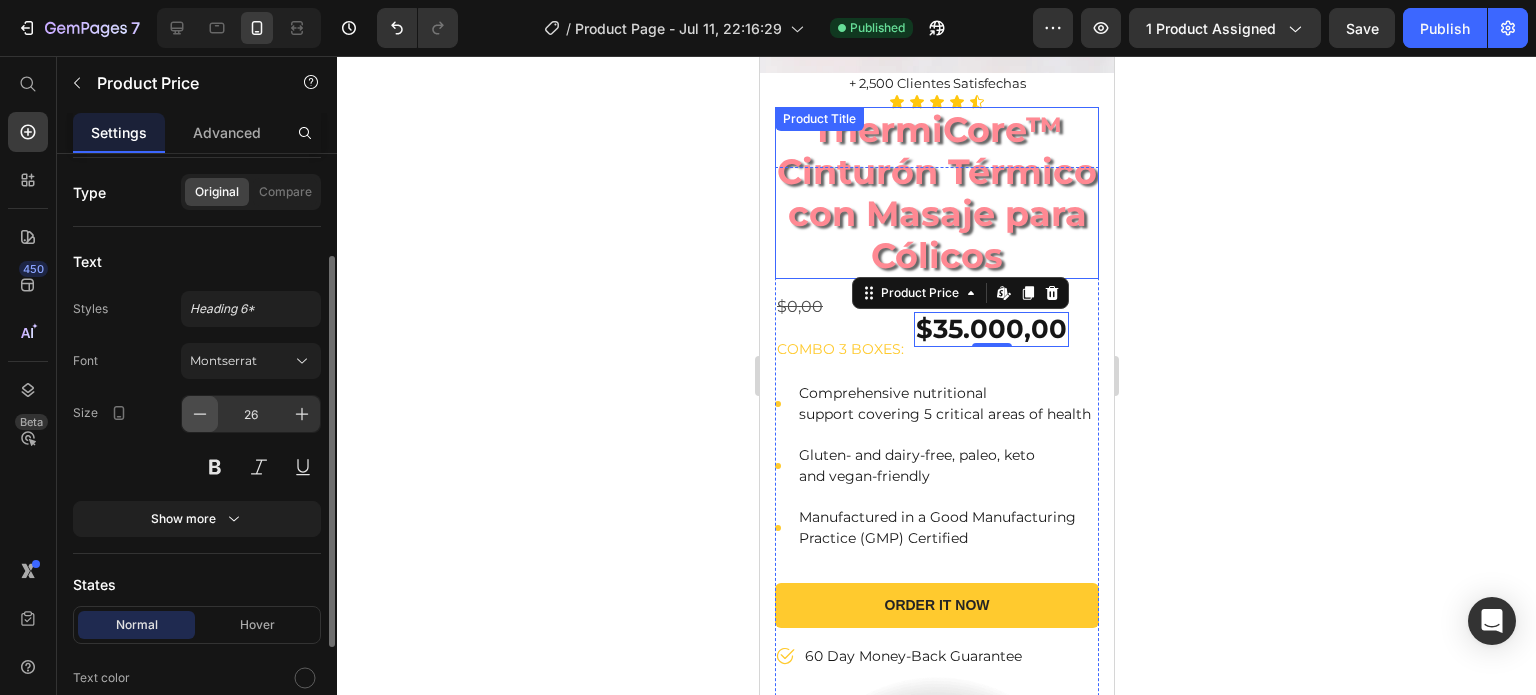 click 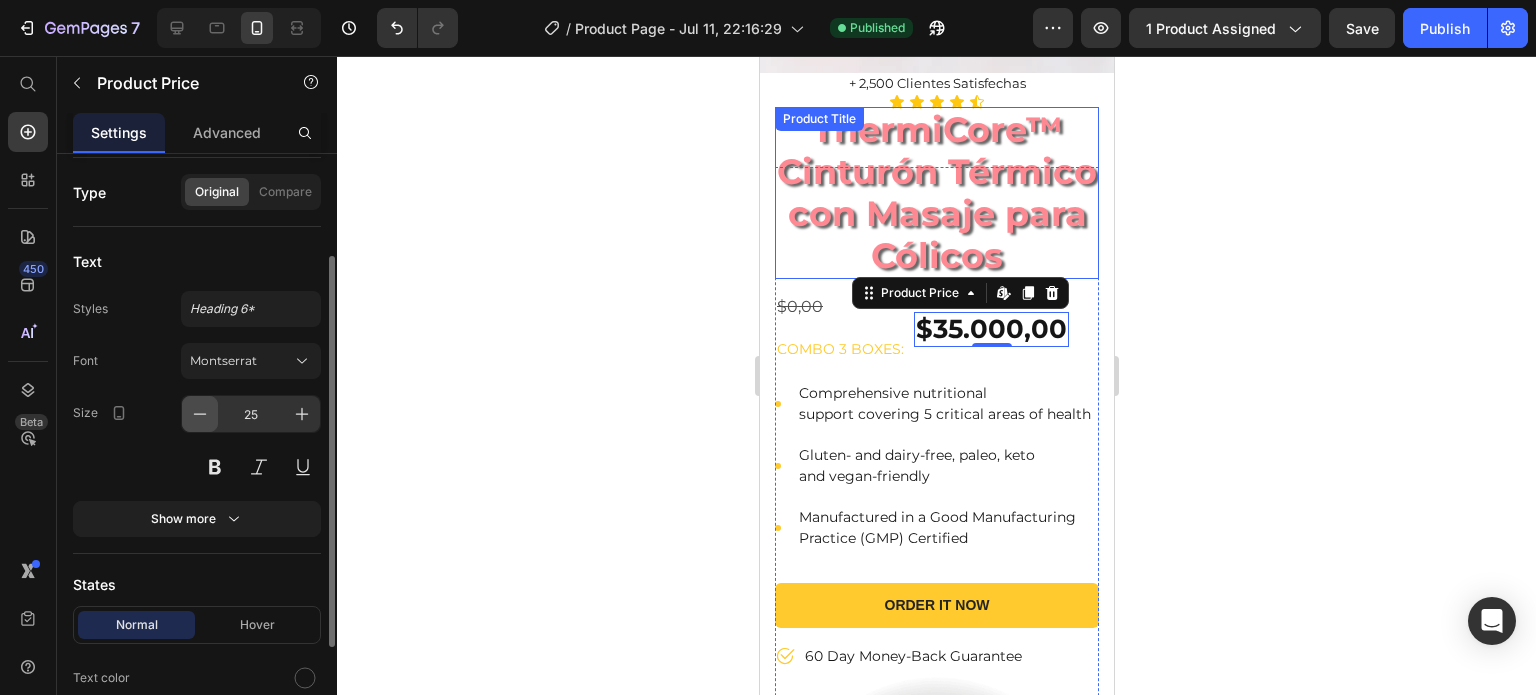 click 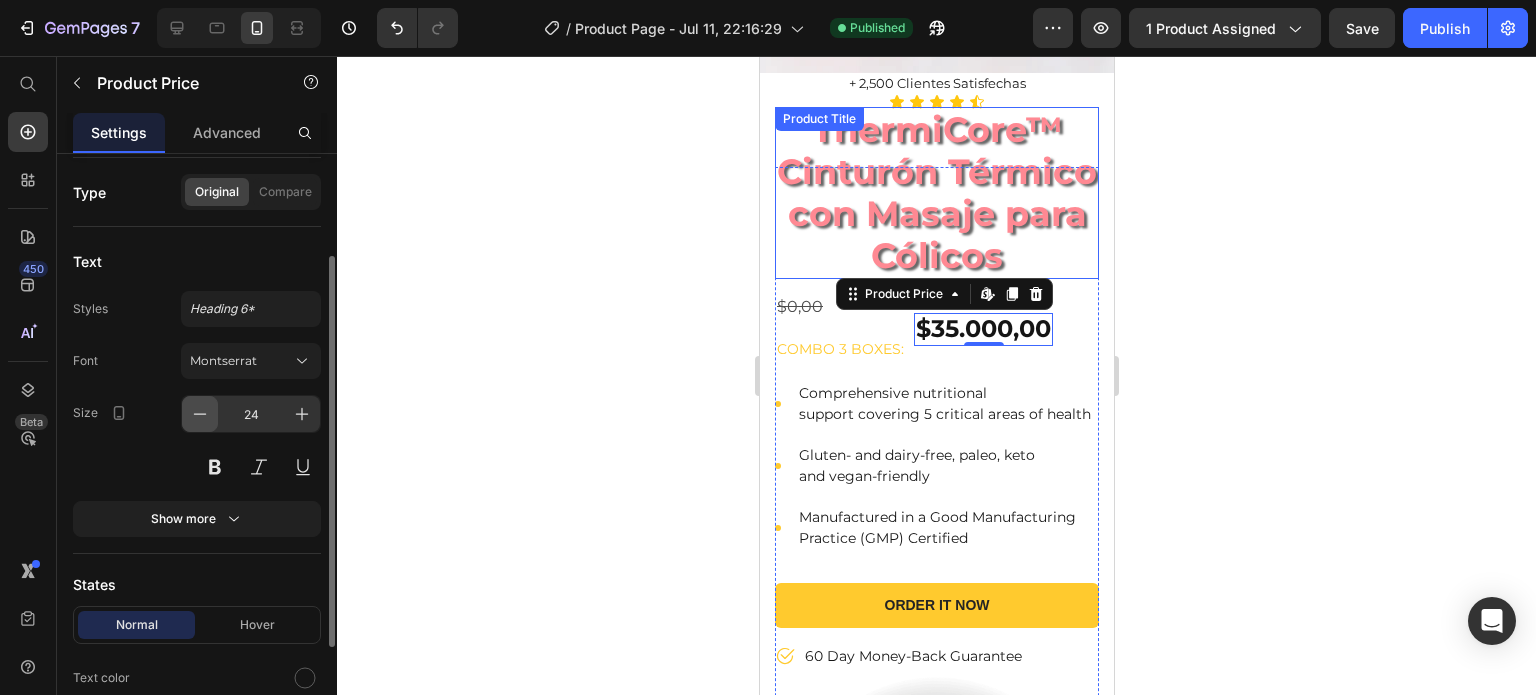 click 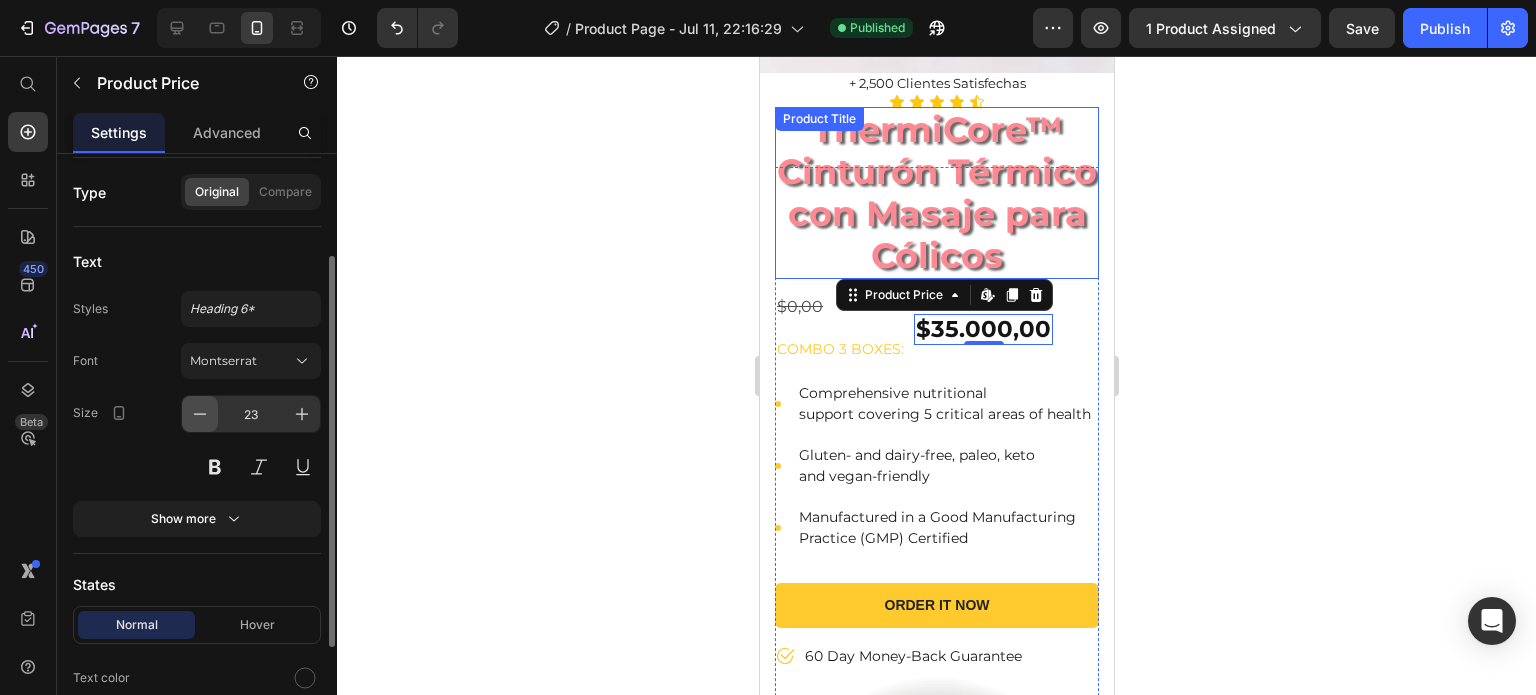 click 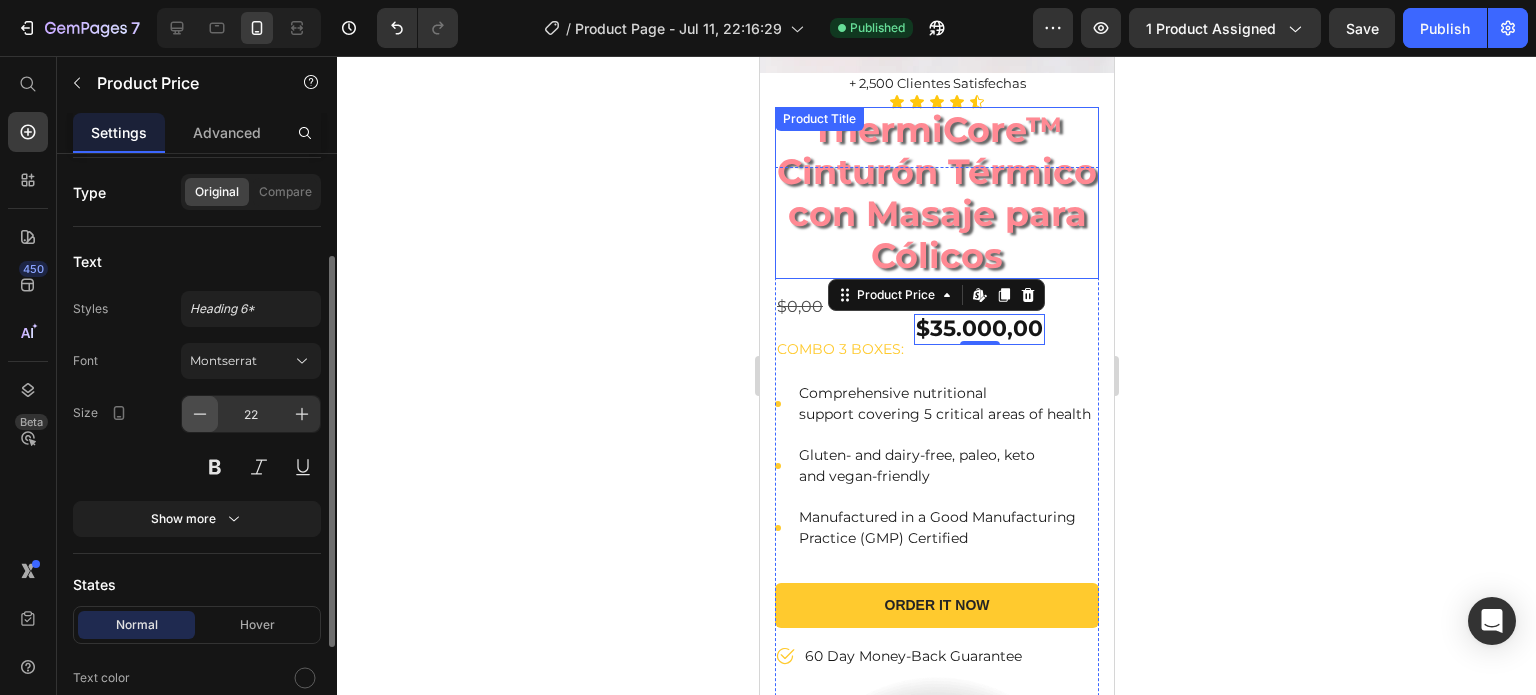 click 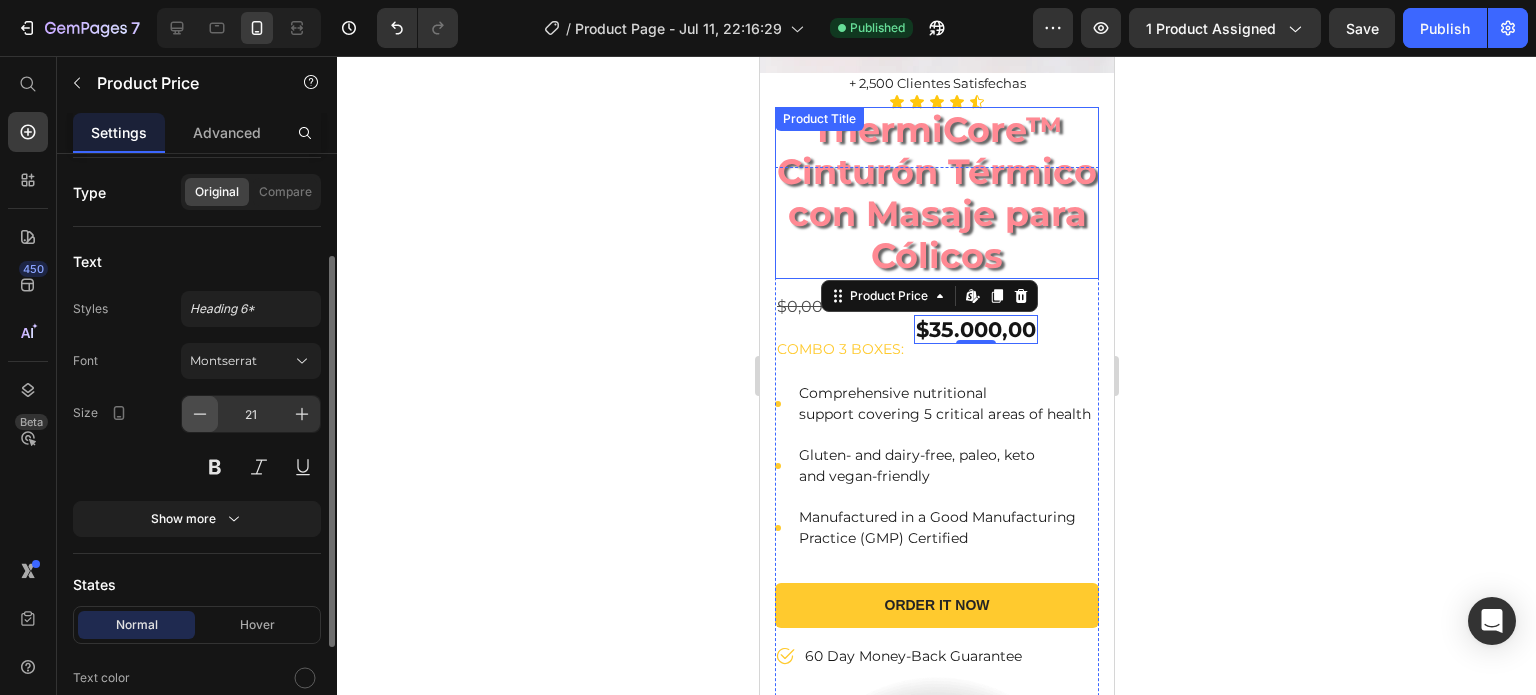 click 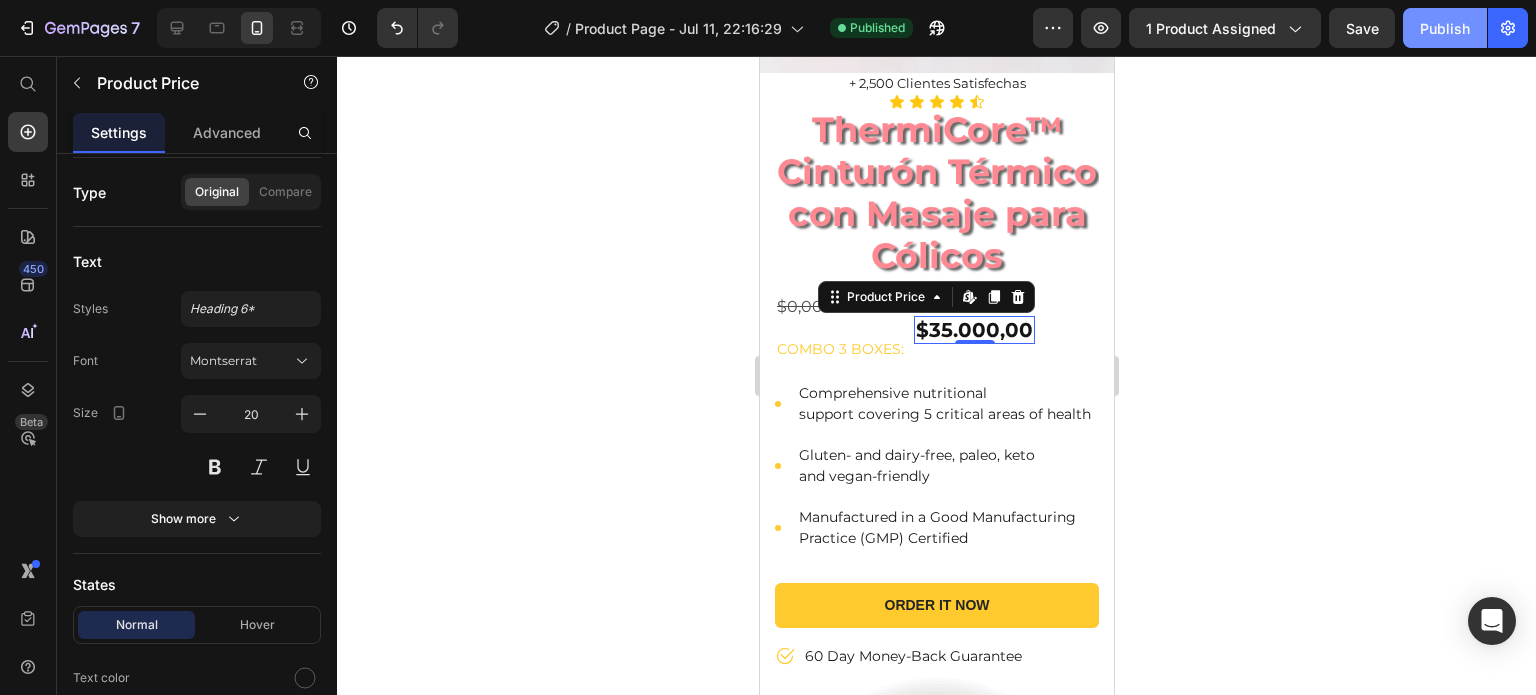 click on "Publish" at bounding box center (1445, 28) 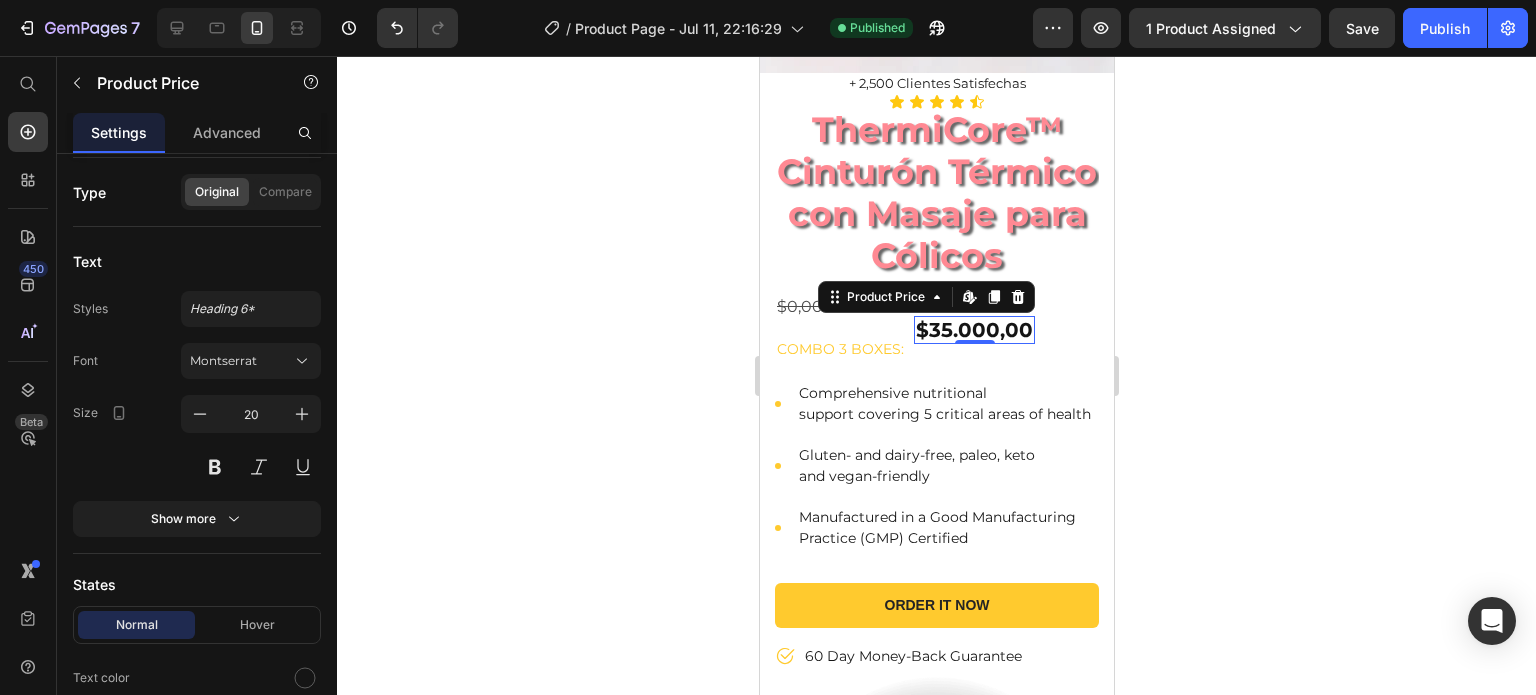 click 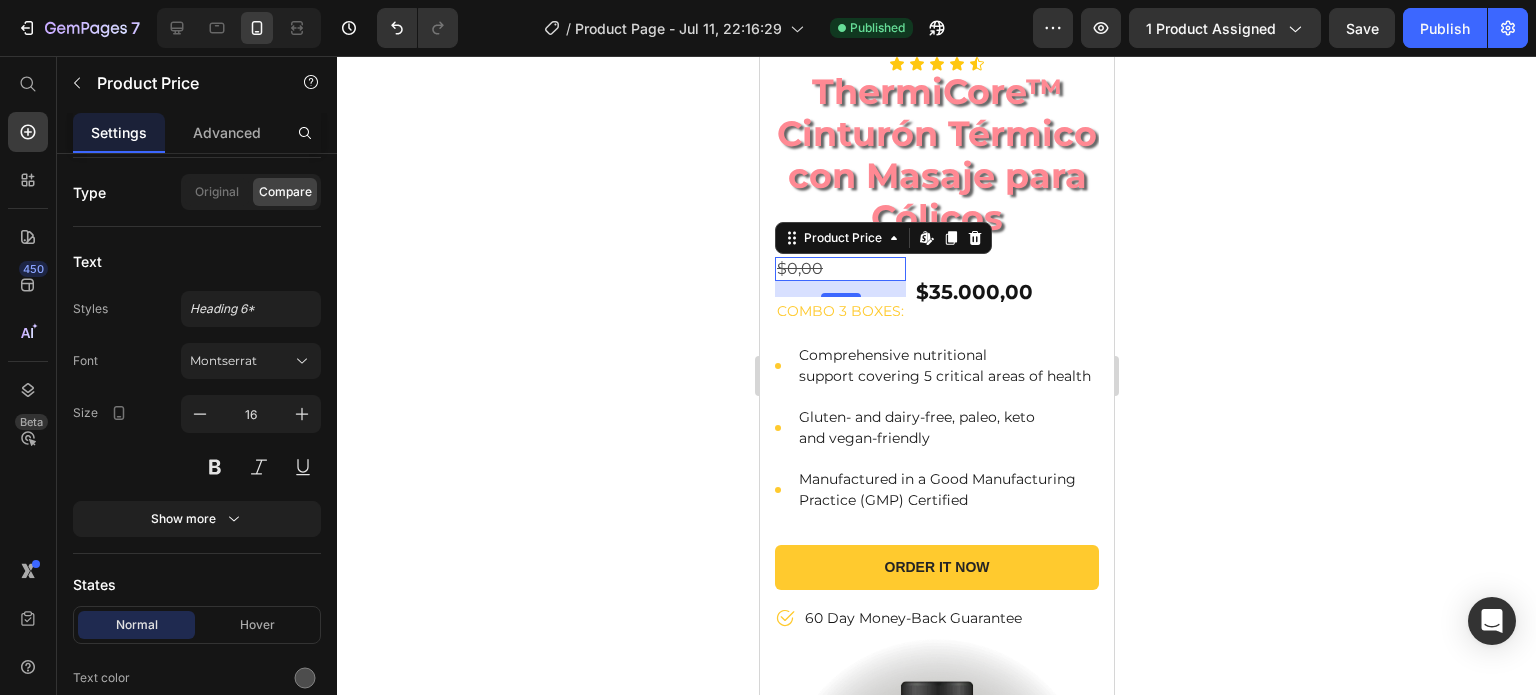 scroll, scrollTop: 478, scrollLeft: 0, axis: vertical 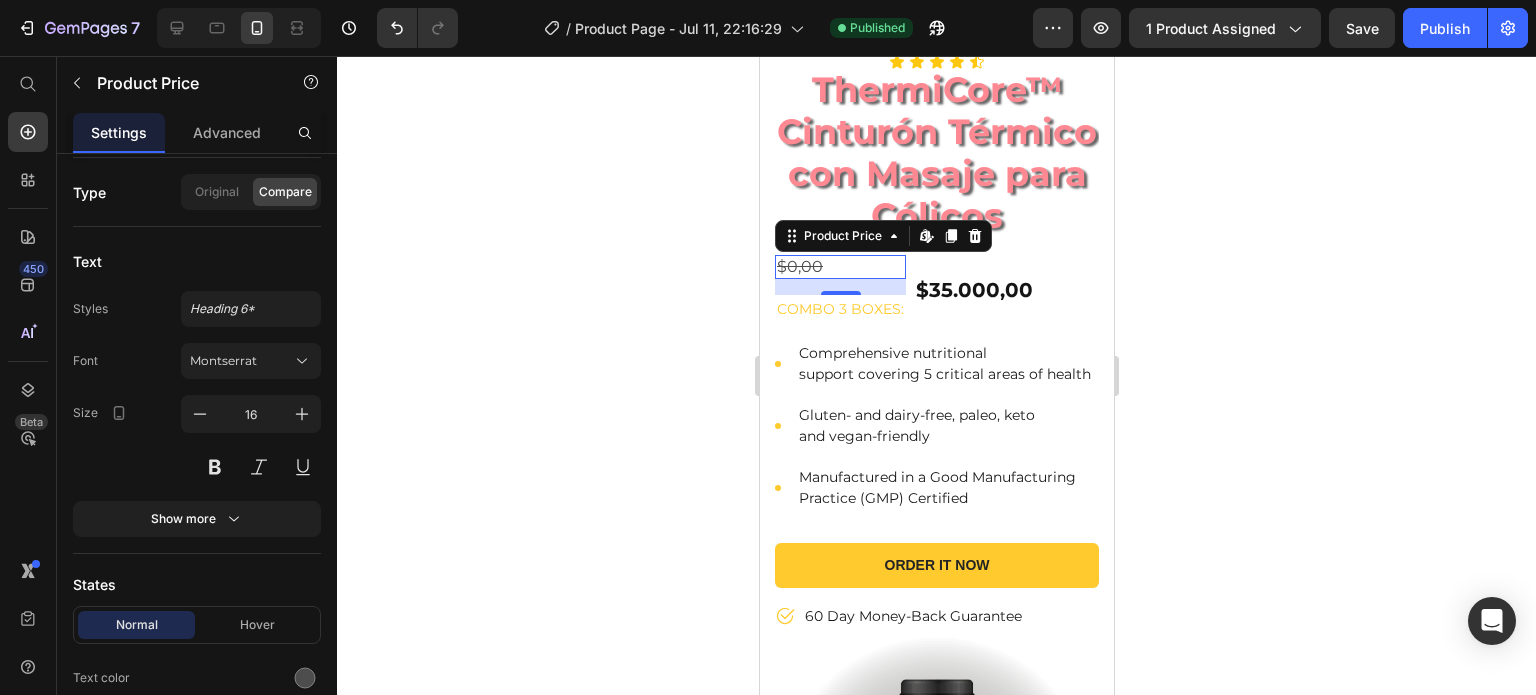 click 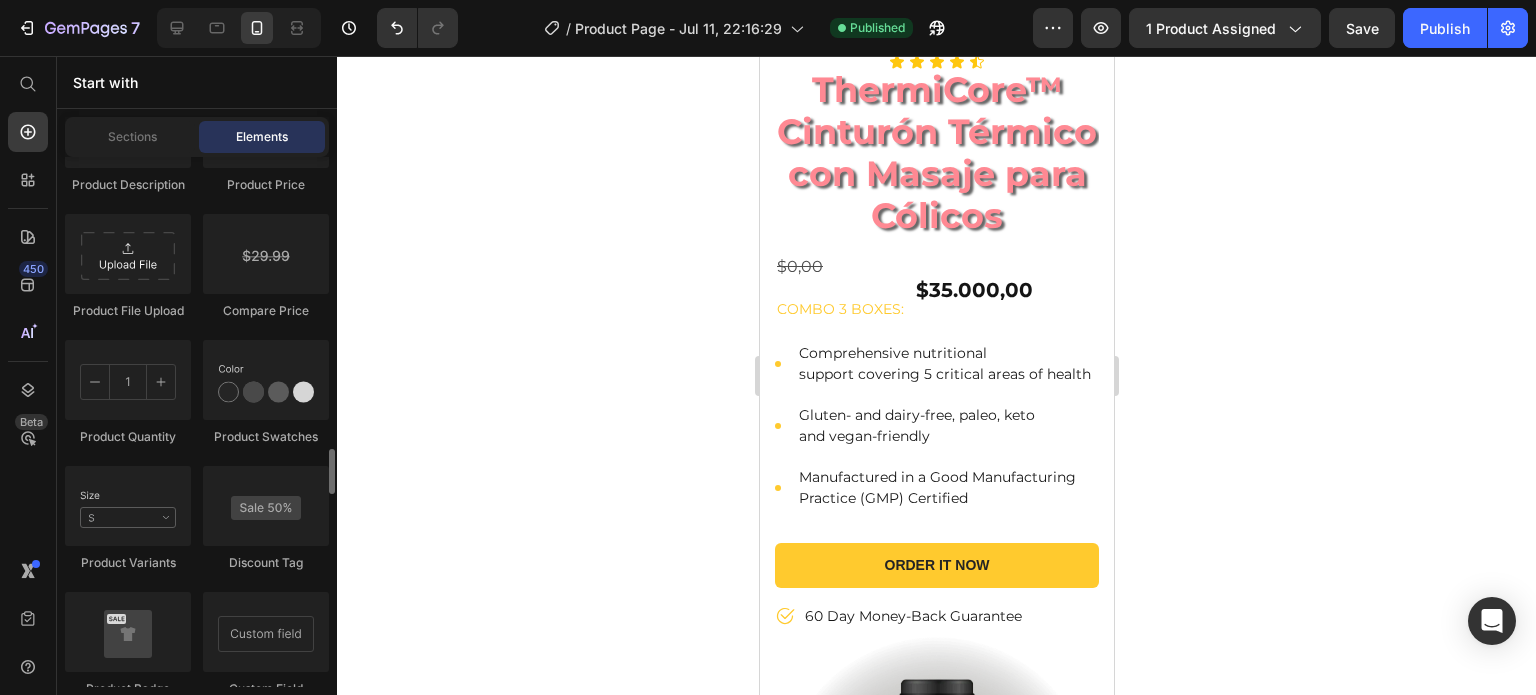 scroll, scrollTop: 3531, scrollLeft: 0, axis: vertical 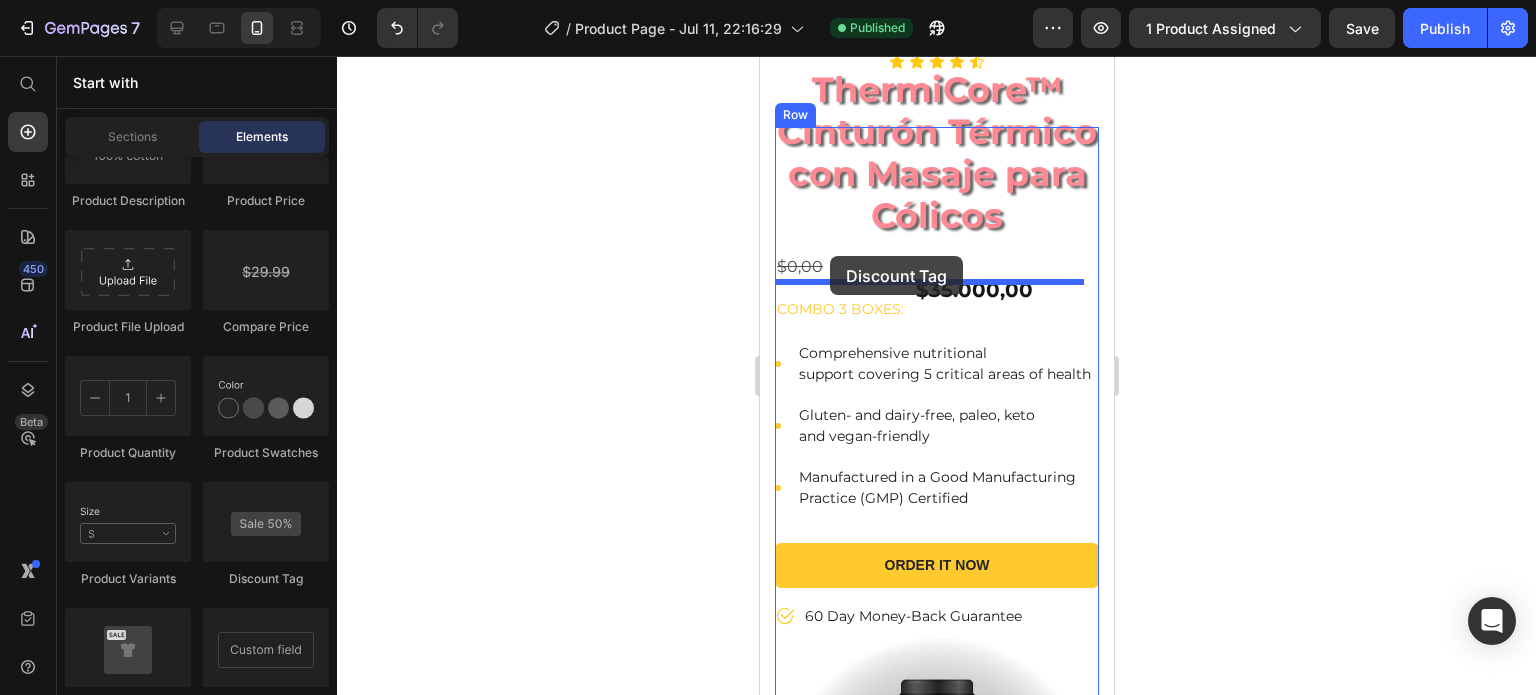 drag, startPoint x: 1025, startPoint y: 578, endPoint x: 829, endPoint y: 256, distance: 376.96155 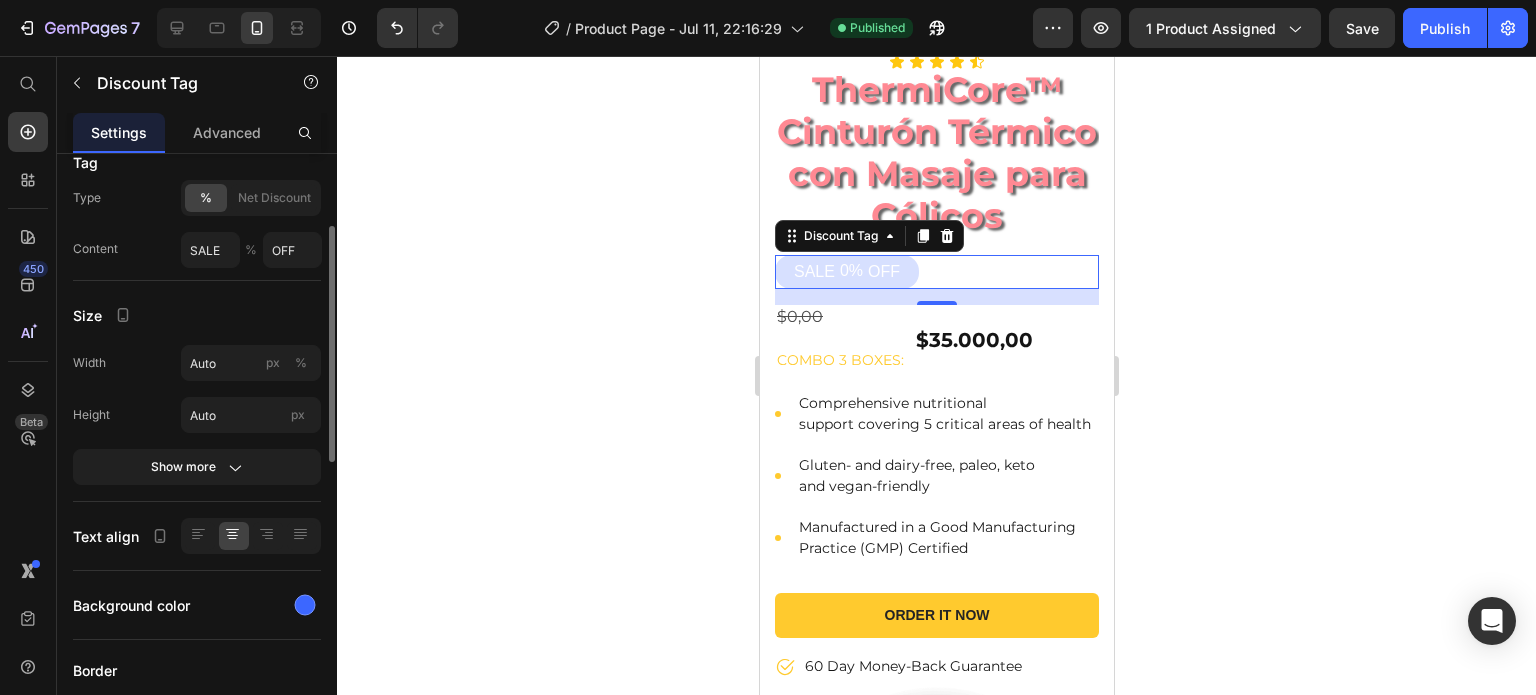 scroll, scrollTop: 188, scrollLeft: 0, axis: vertical 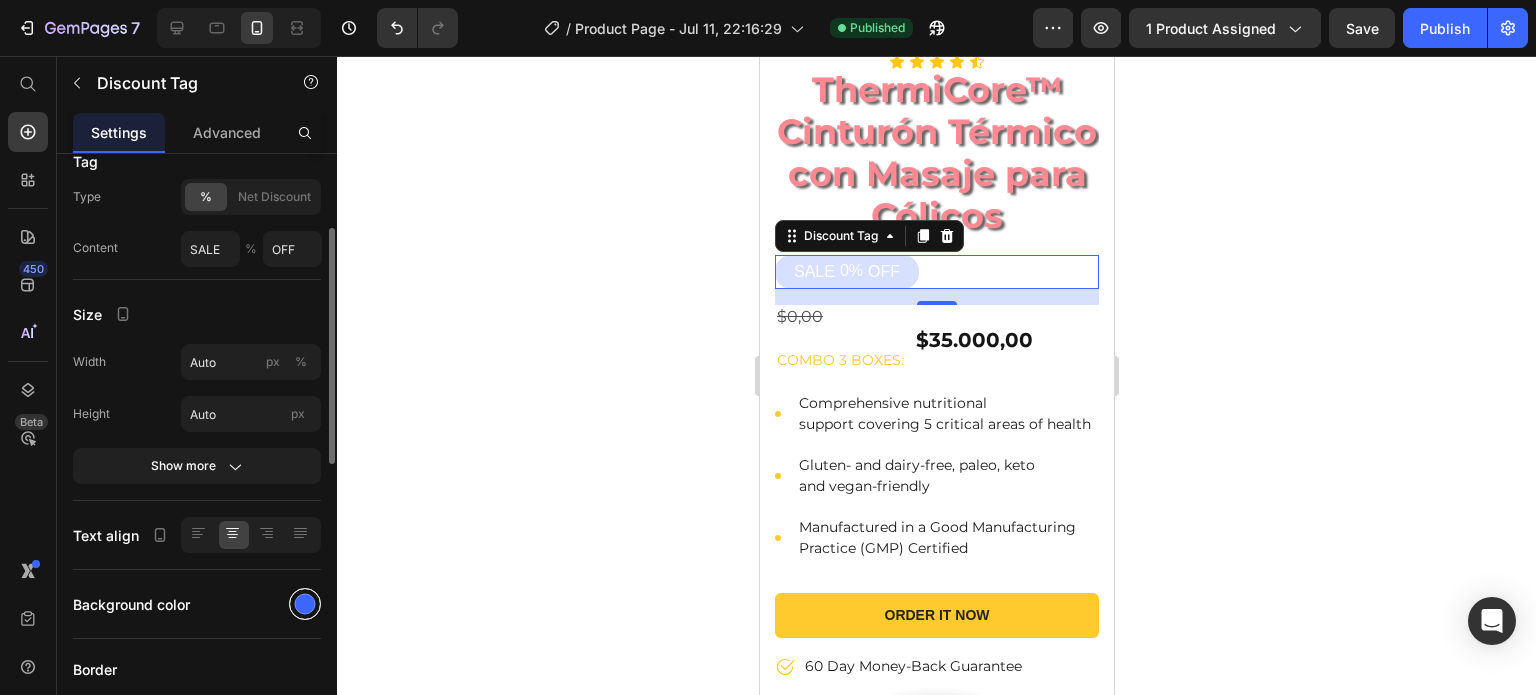 click at bounding box center (305, 604) 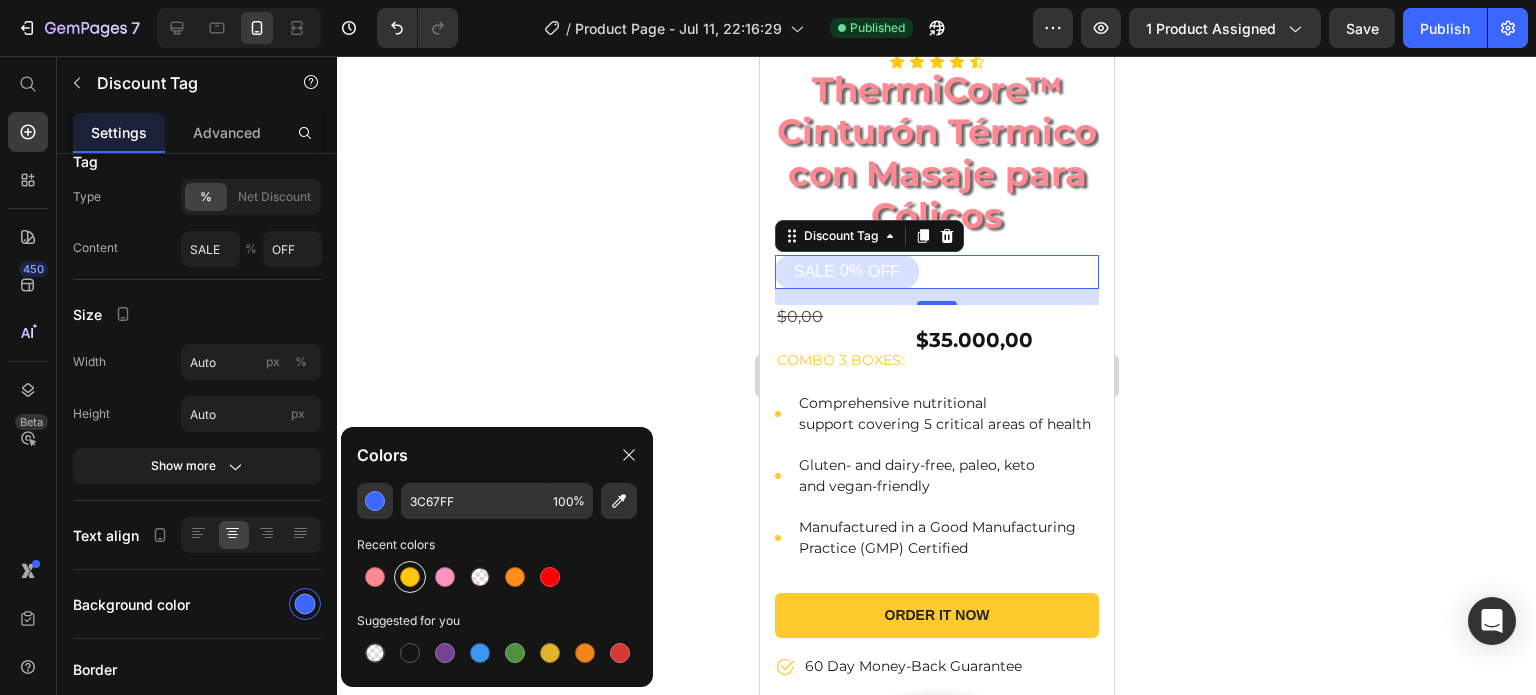click at bounding box center [410, 577] 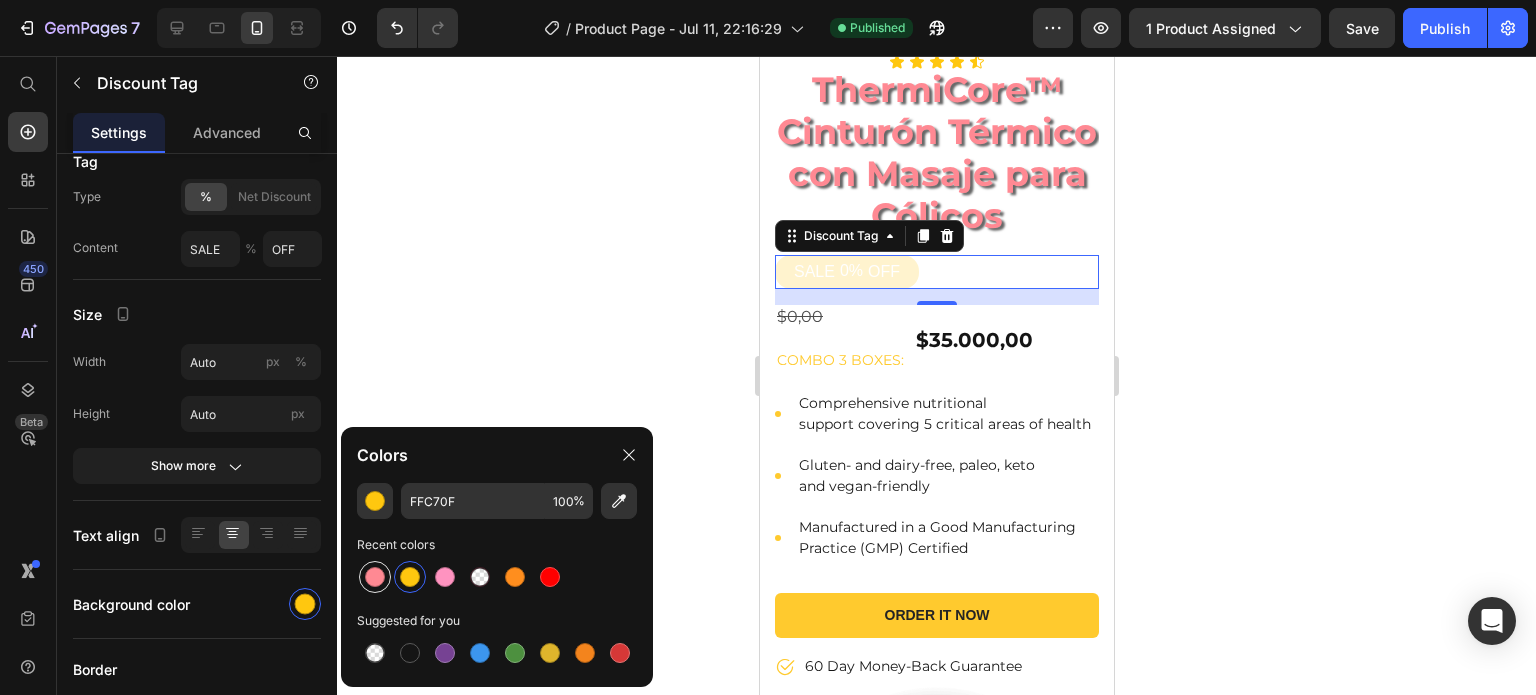 click at bounding box center (375, 577) 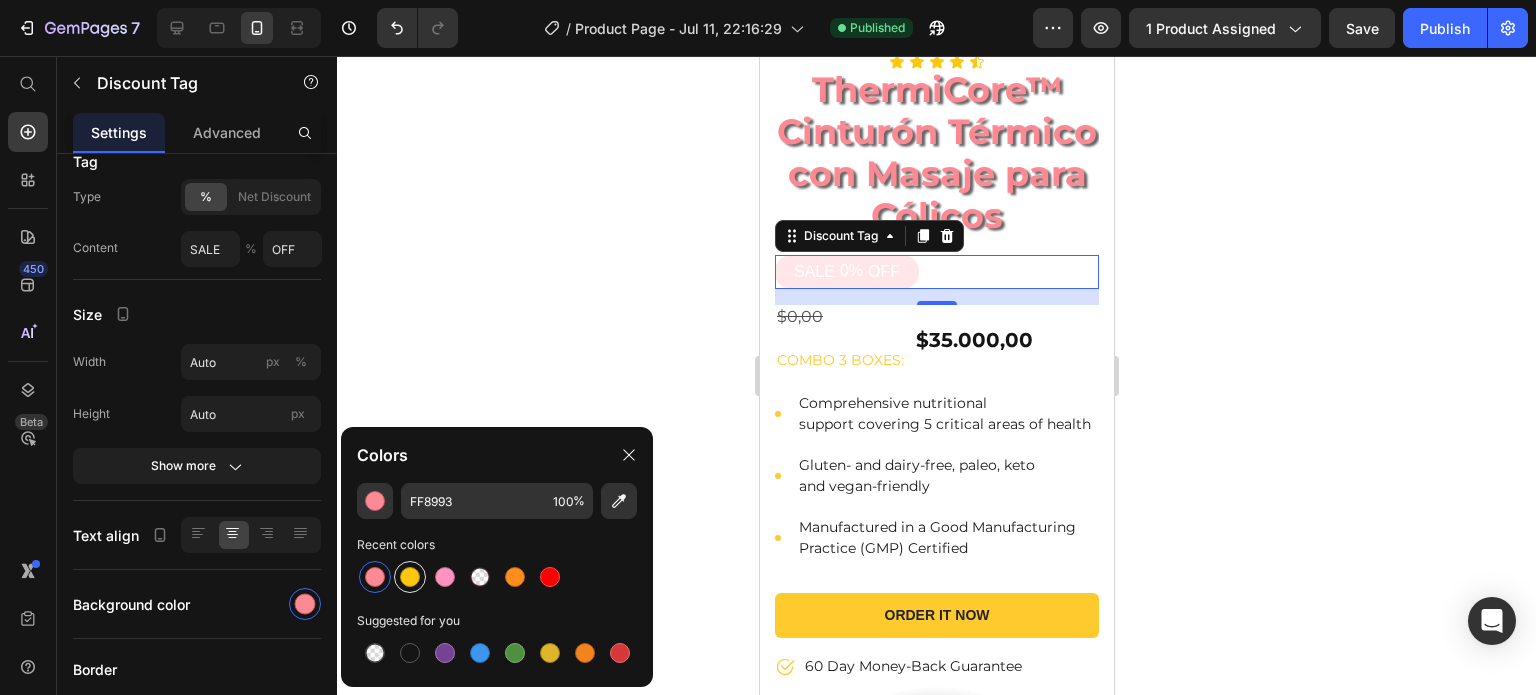 click at bounding box center (410, 577) 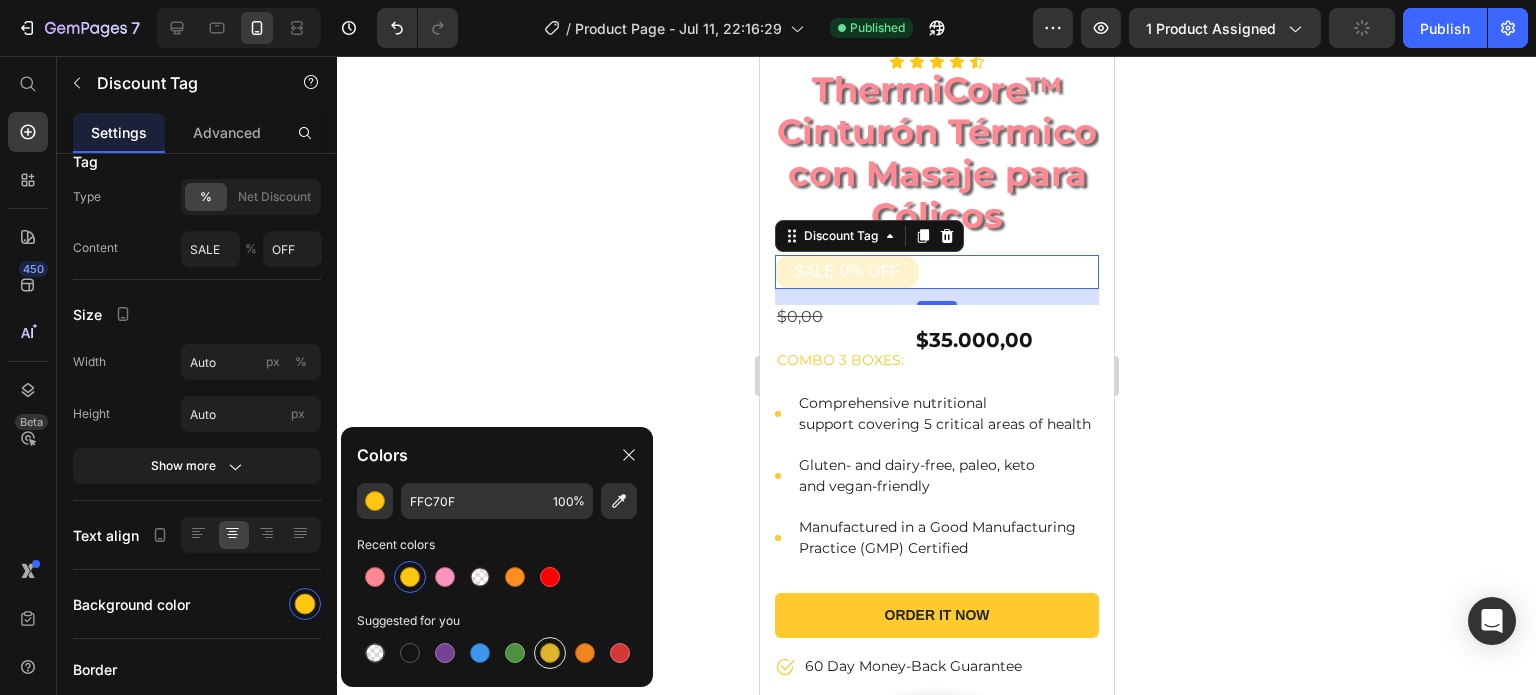 click at bounding box center (550, 653) 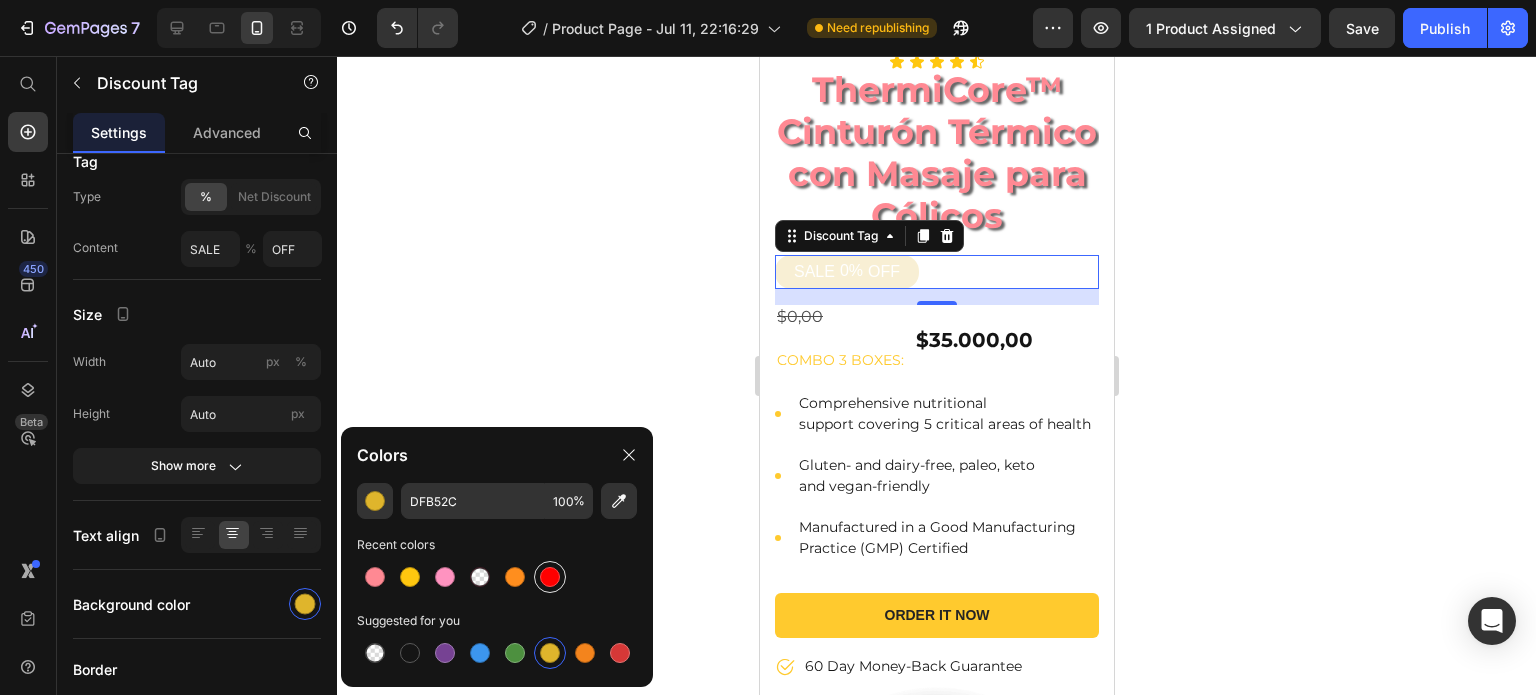 click at bounding box center [550, 577] 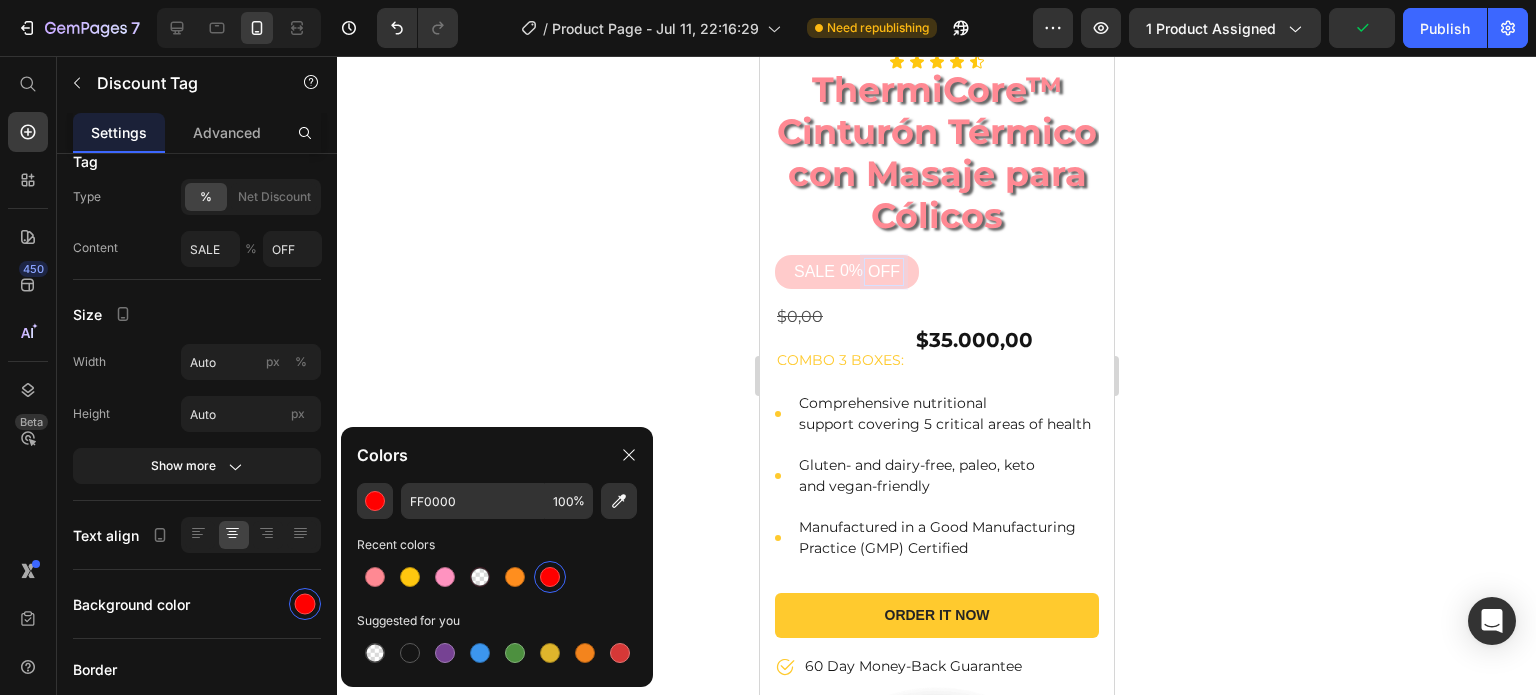 click on "OFF" at bounding box center [883, 272] 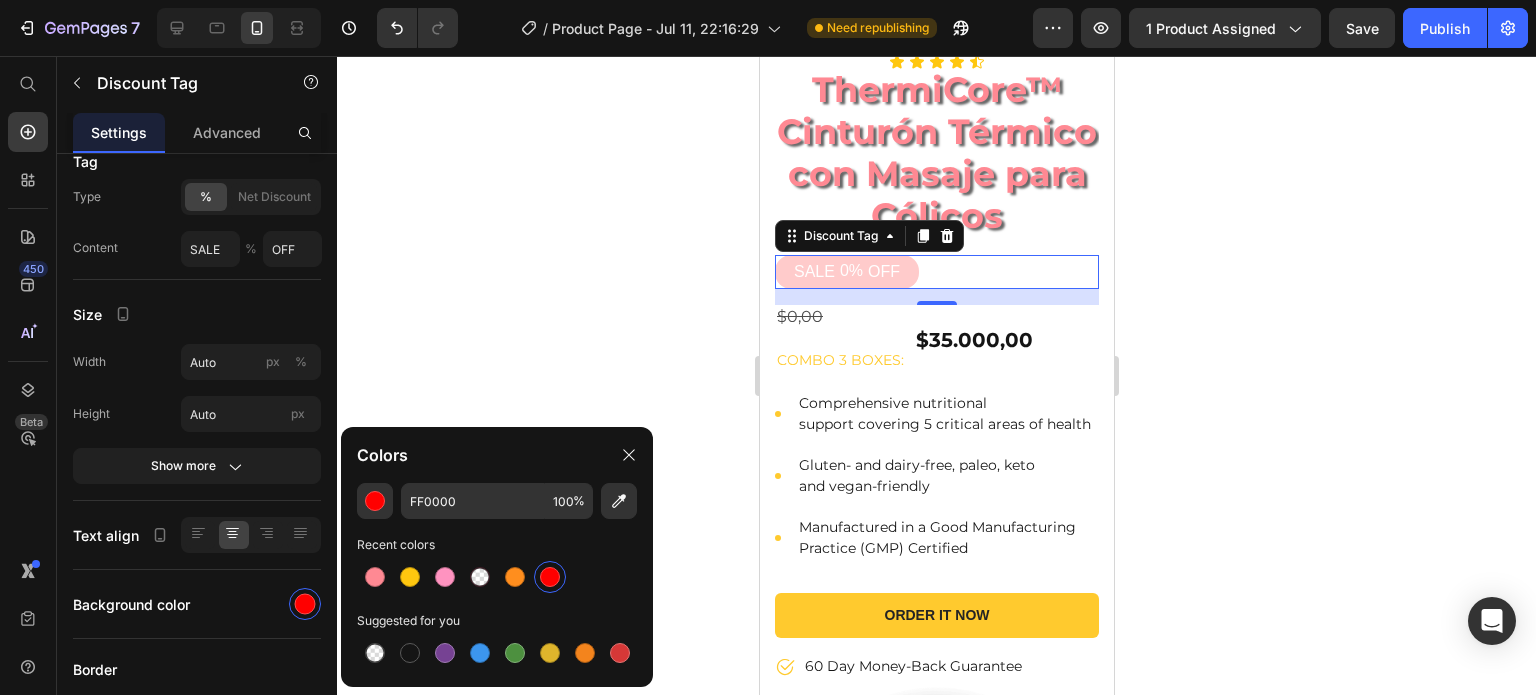 click 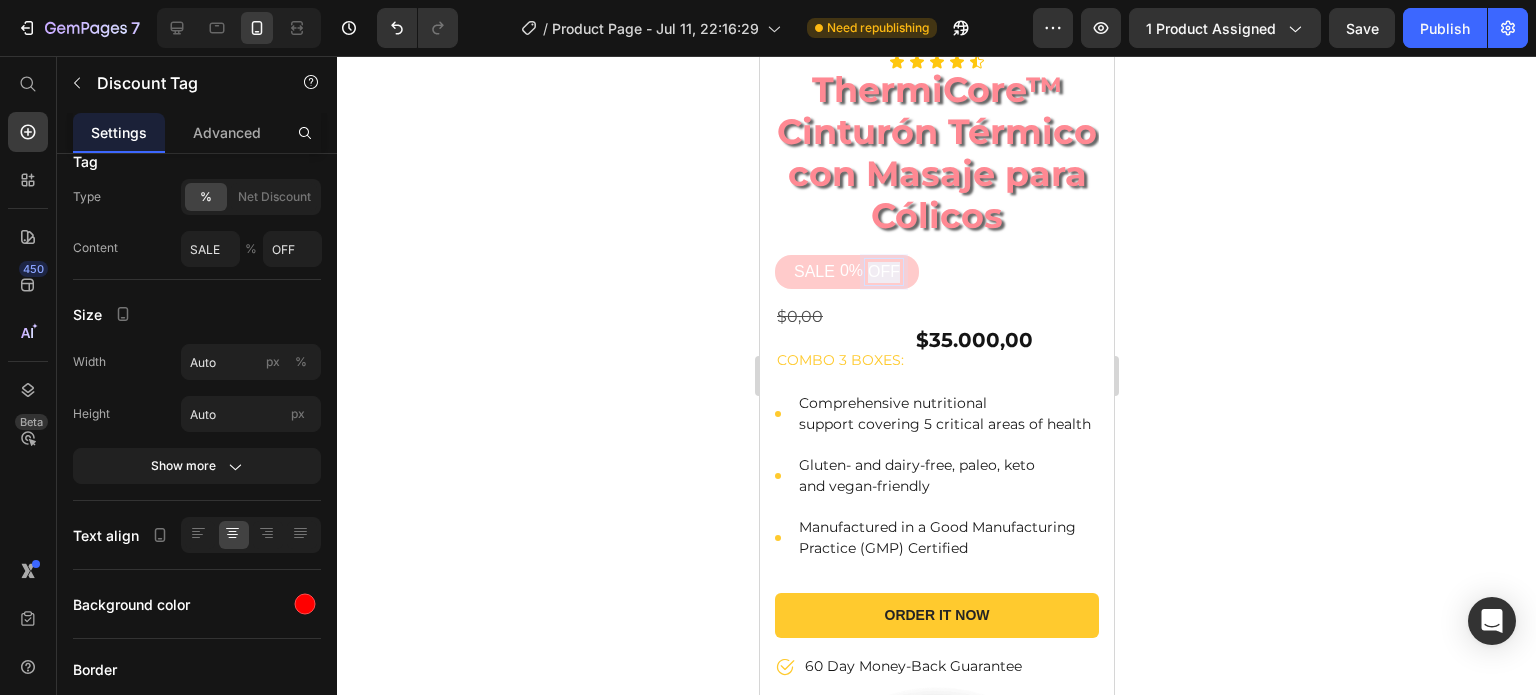 drag, startPoint x: 896, startPoint y: 296, endPoint x: 797, endPoint y: 296, distance: 99 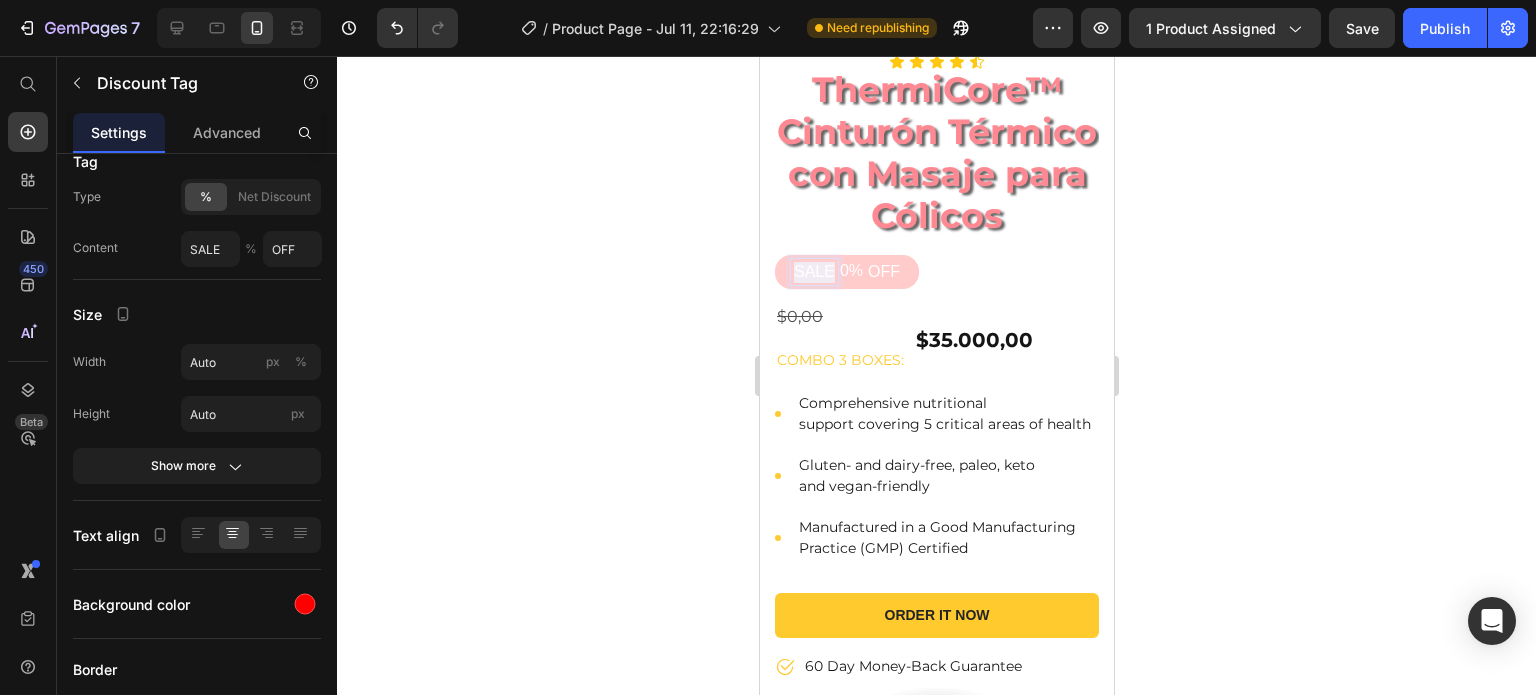 click on "SALE" at bounding box center [813, 272] 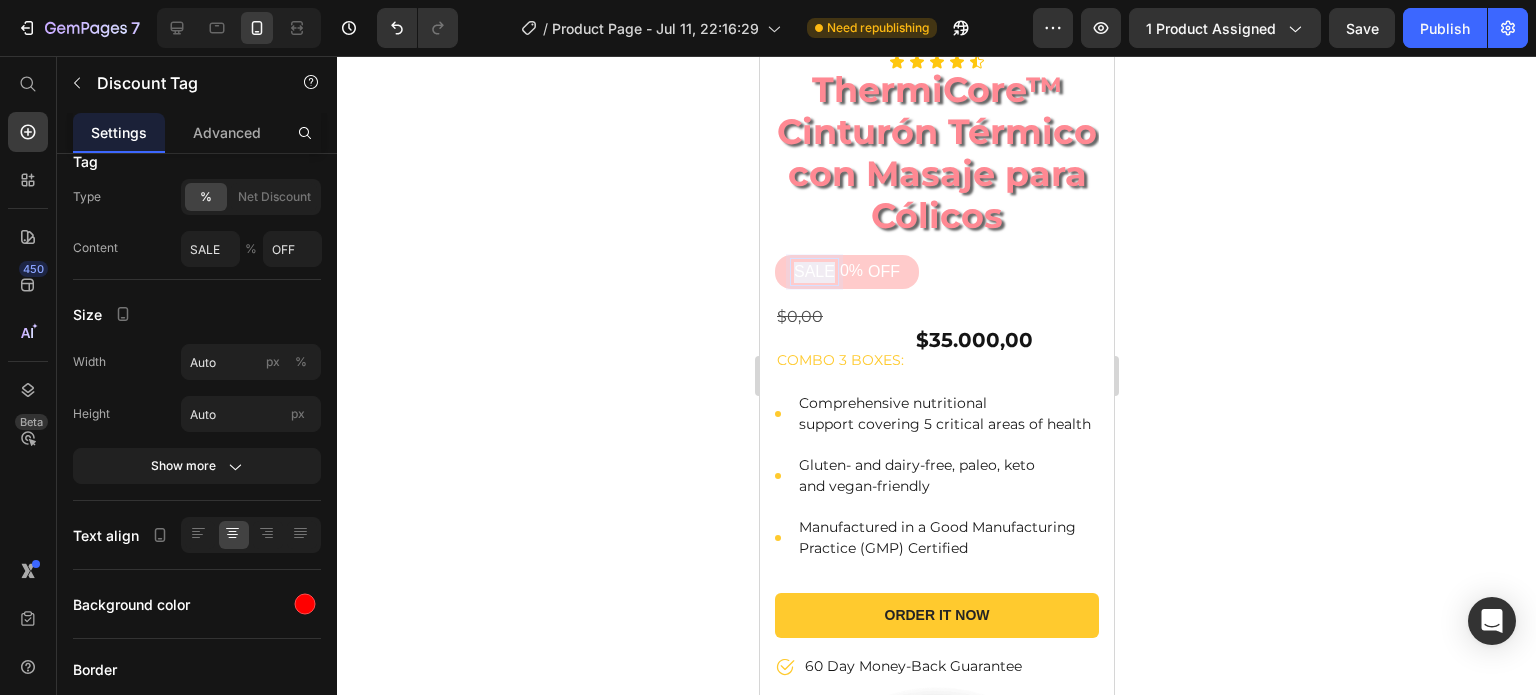 click on "SALE" at bounding box center [813, 272] 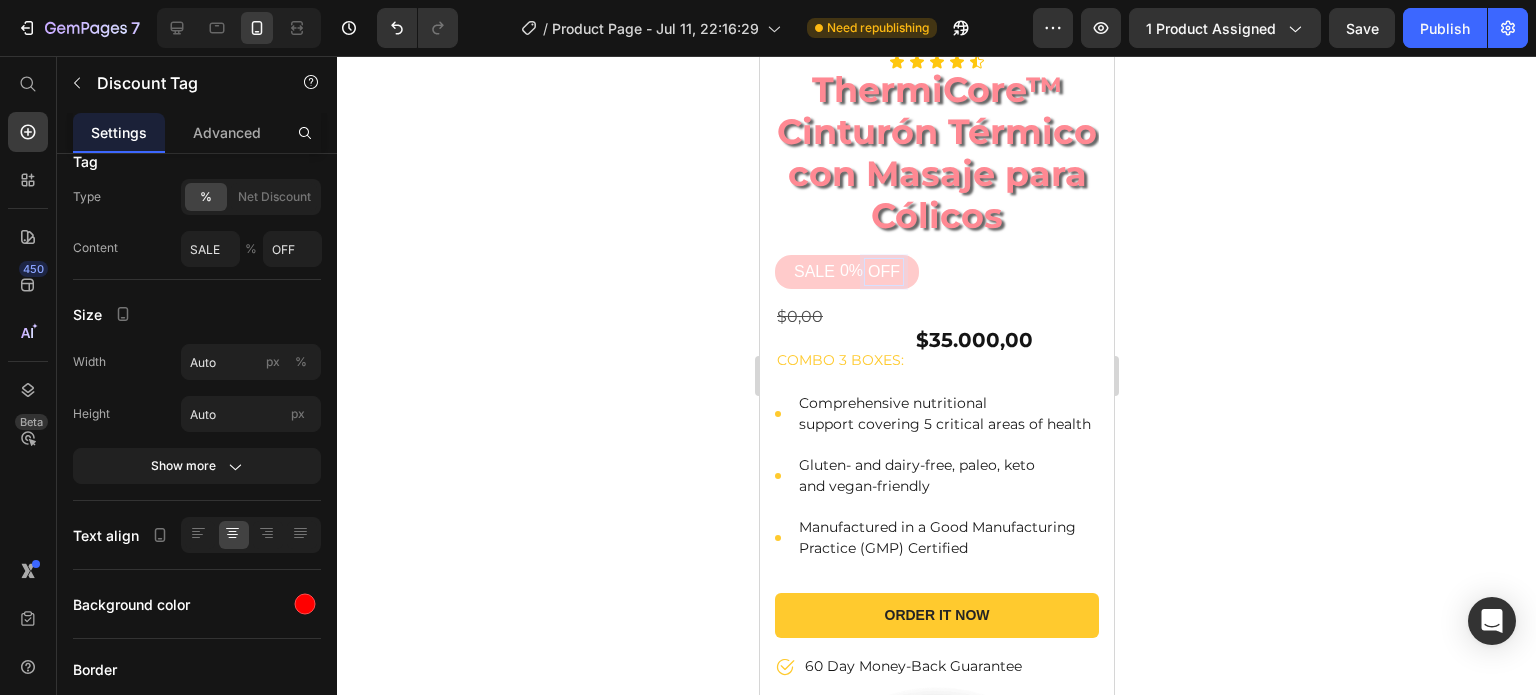 click on "OFF" at bounding box center [883, 272] 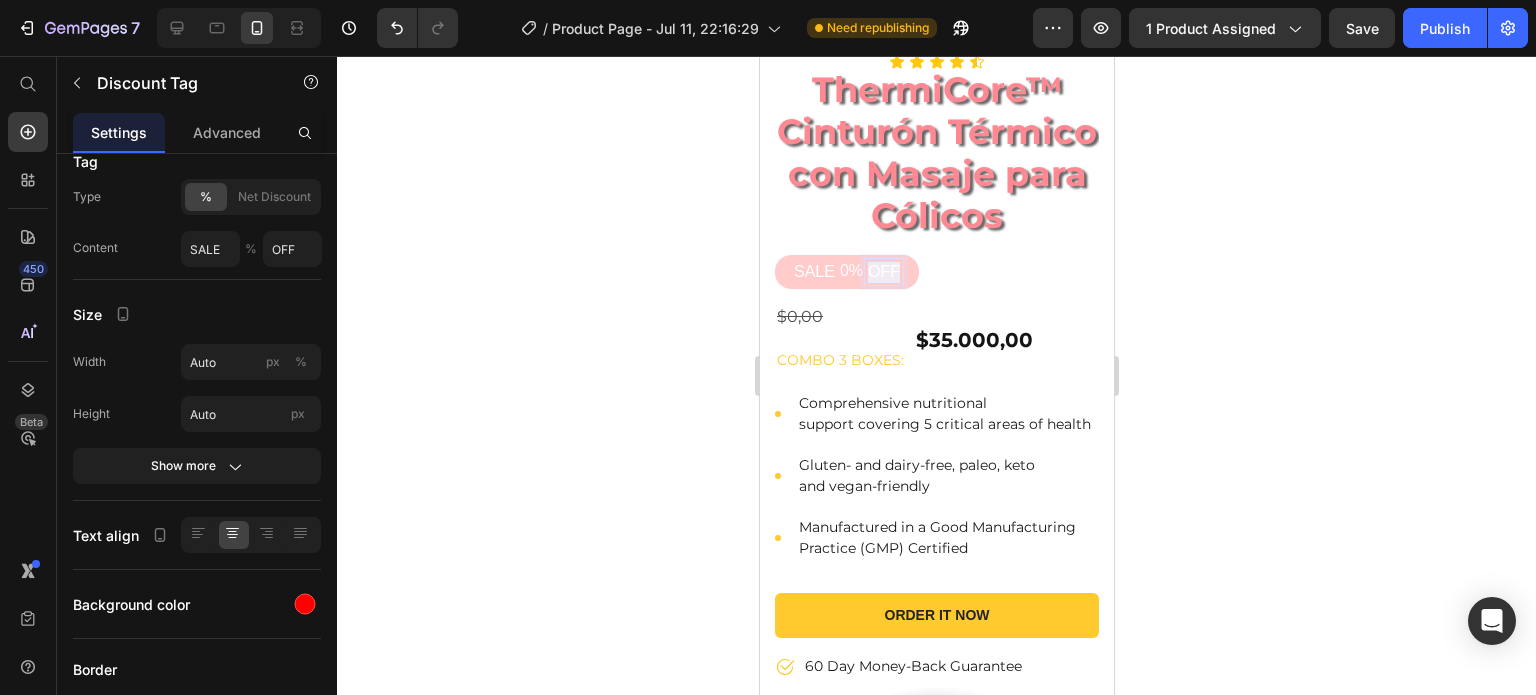 click on "OFF" at bounding box center (883, 272) 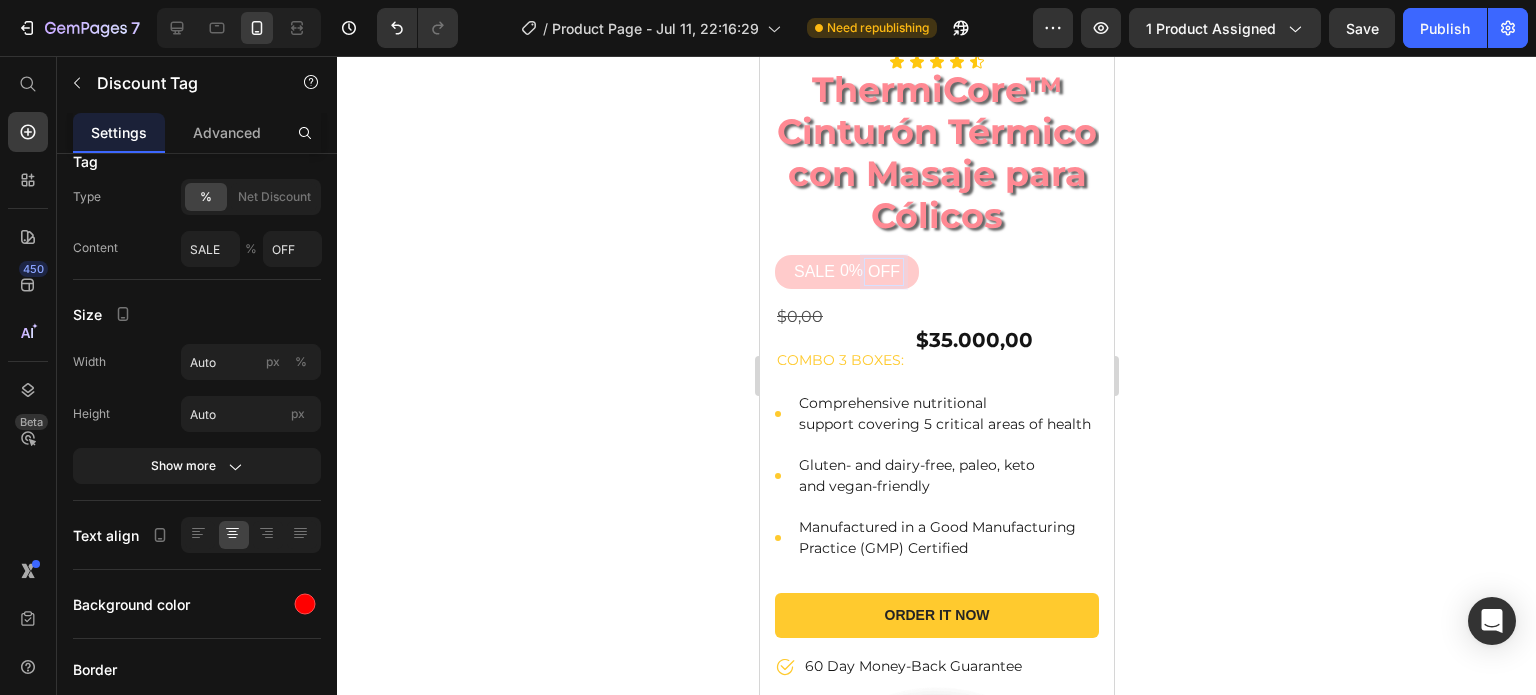 click on "SALE" at bounding box center (813, 272) 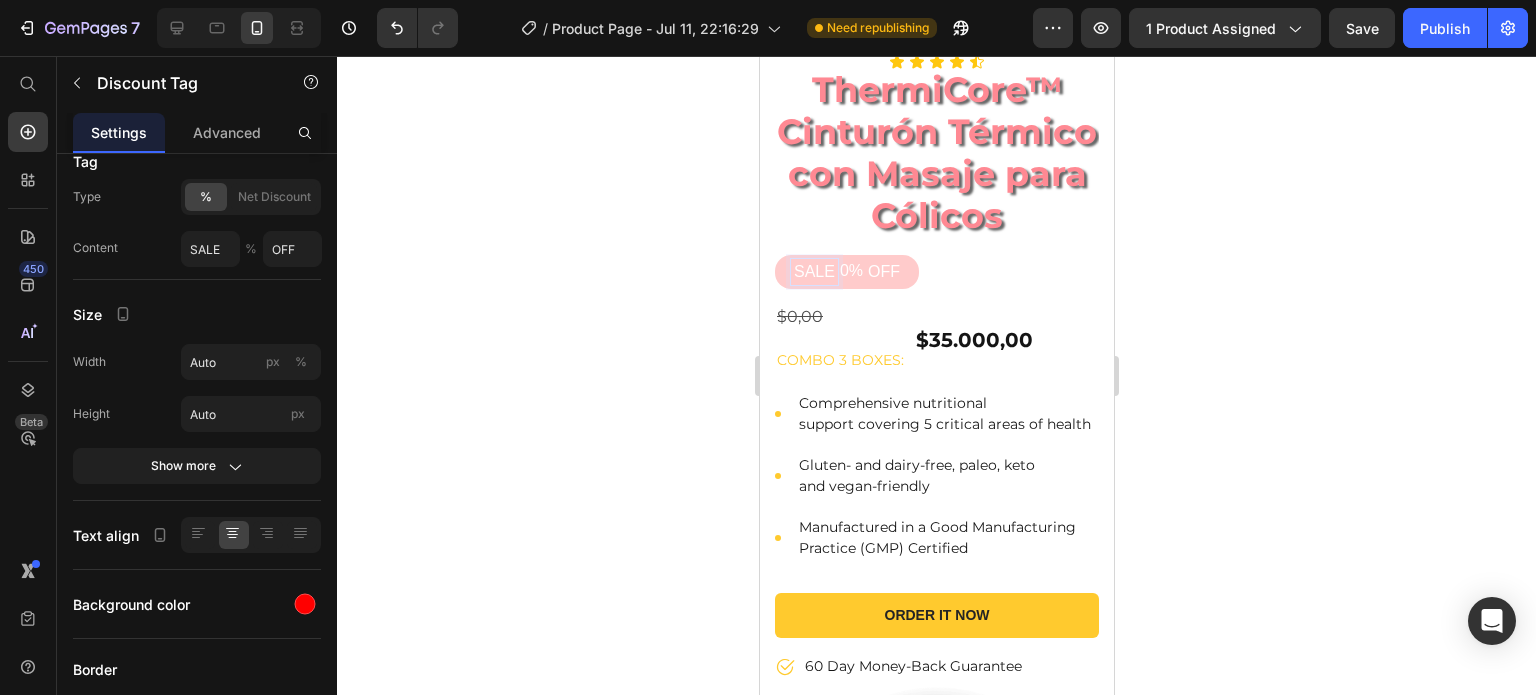 click on "SALE" at bounding box center [813, 272] 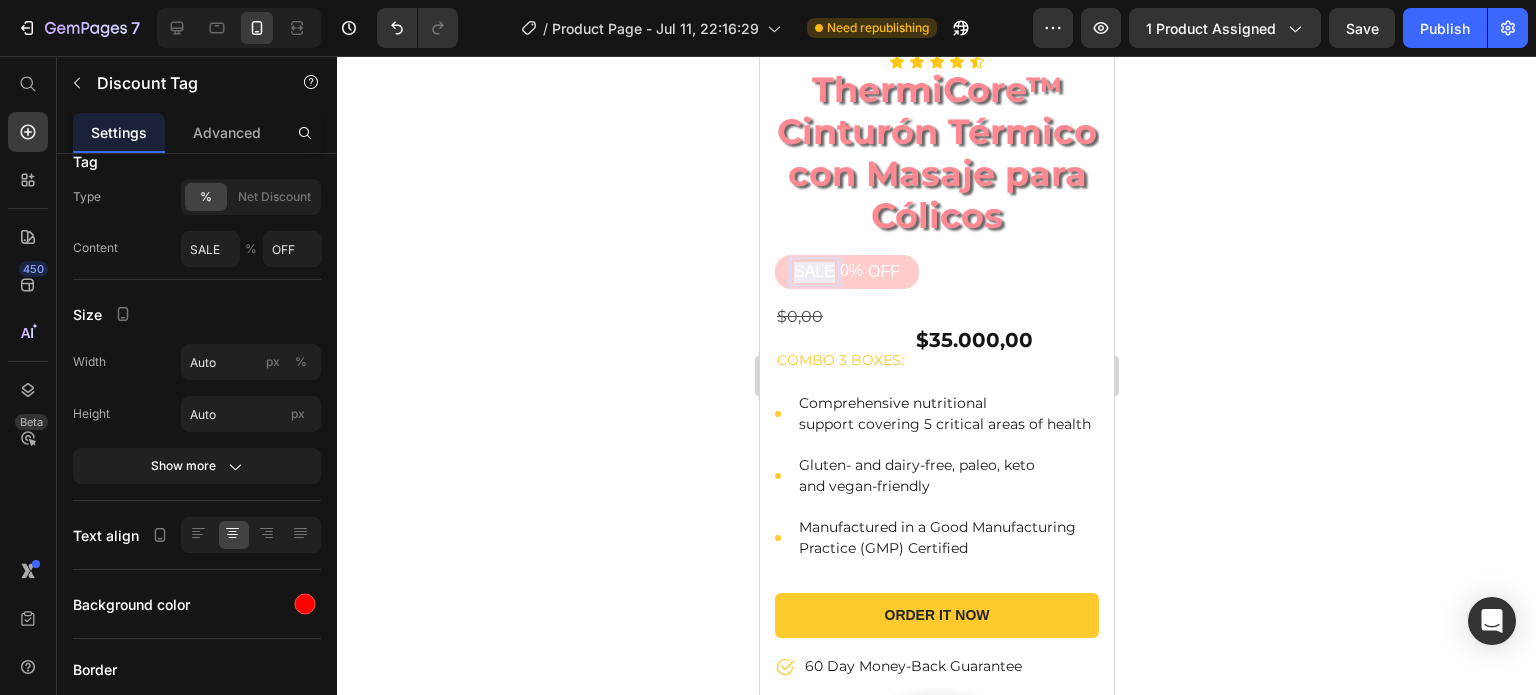 click on "SALE" at bounding box center (813, 272) 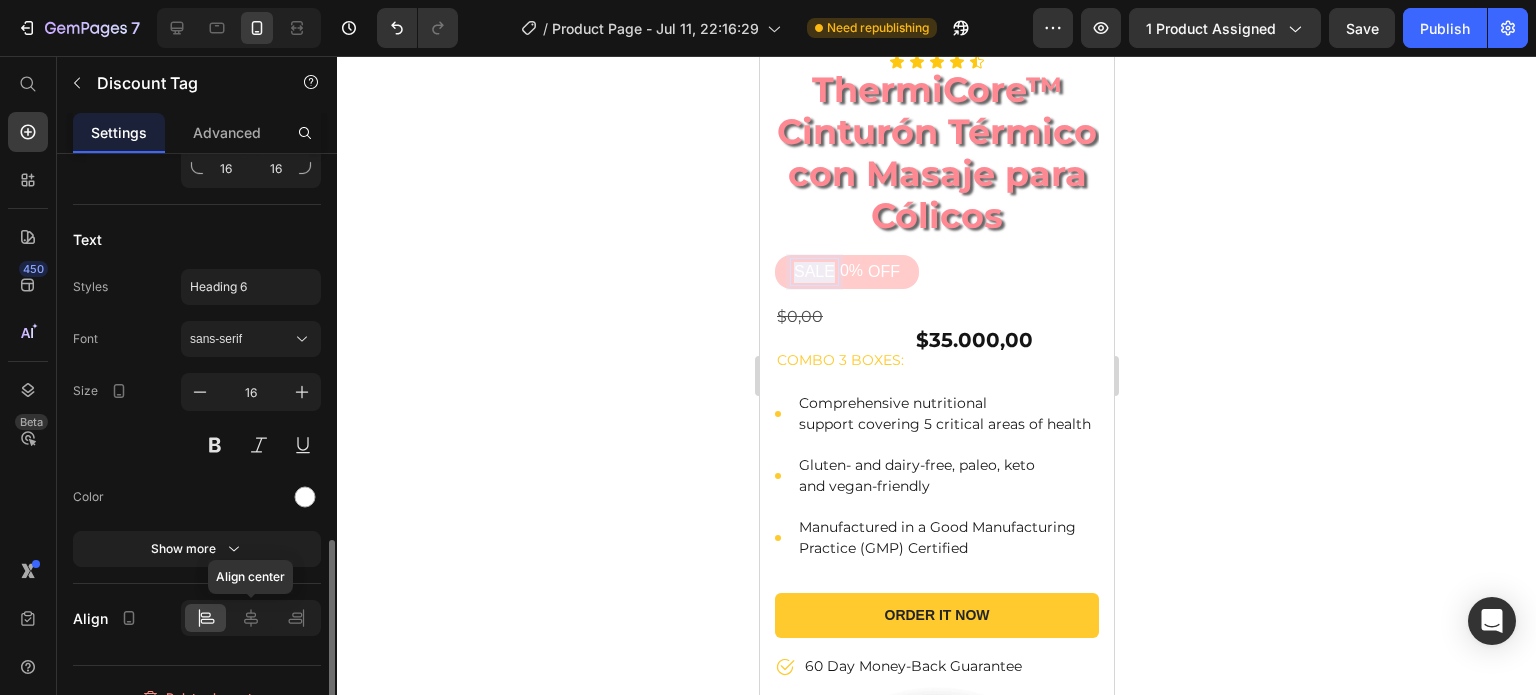 scroll, scrollTop: 916, scrollLeft: 0, axis: vertical 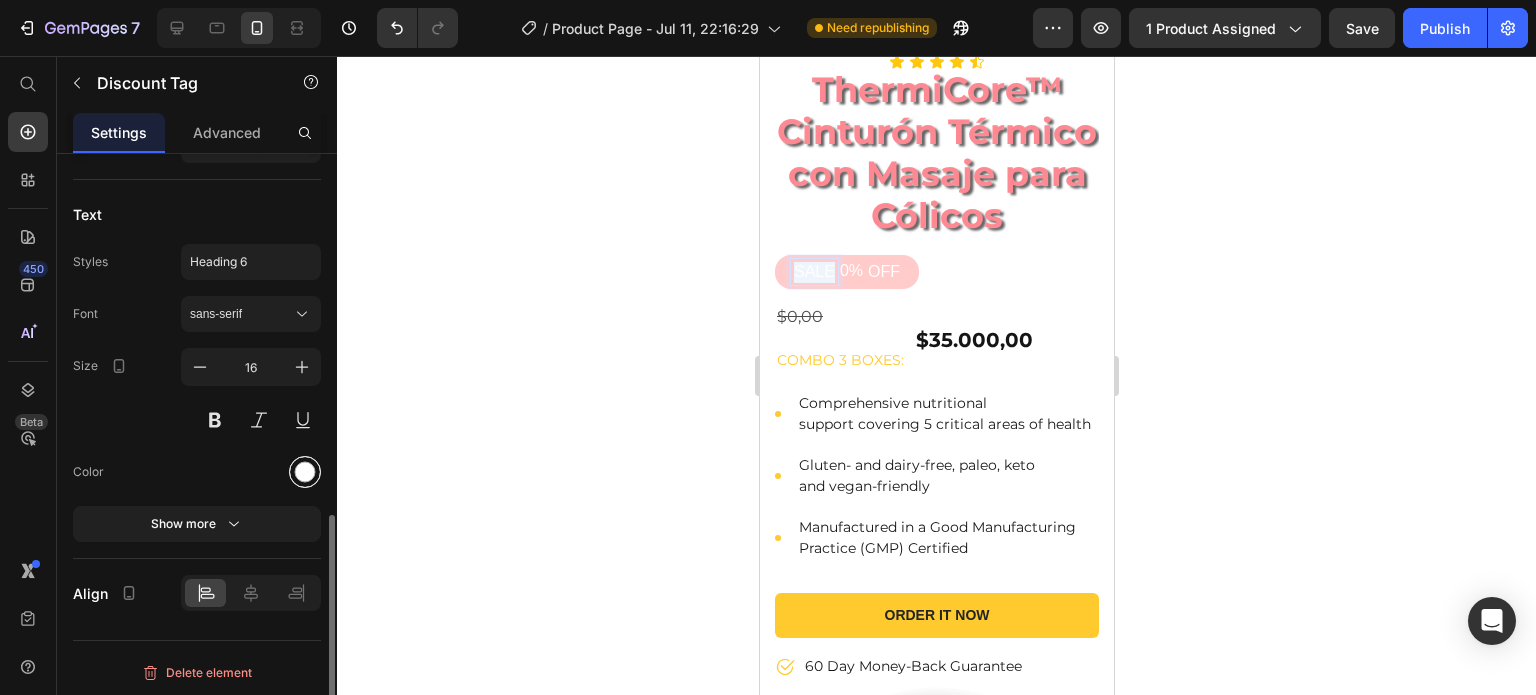 click at bounding box center (305, 472) 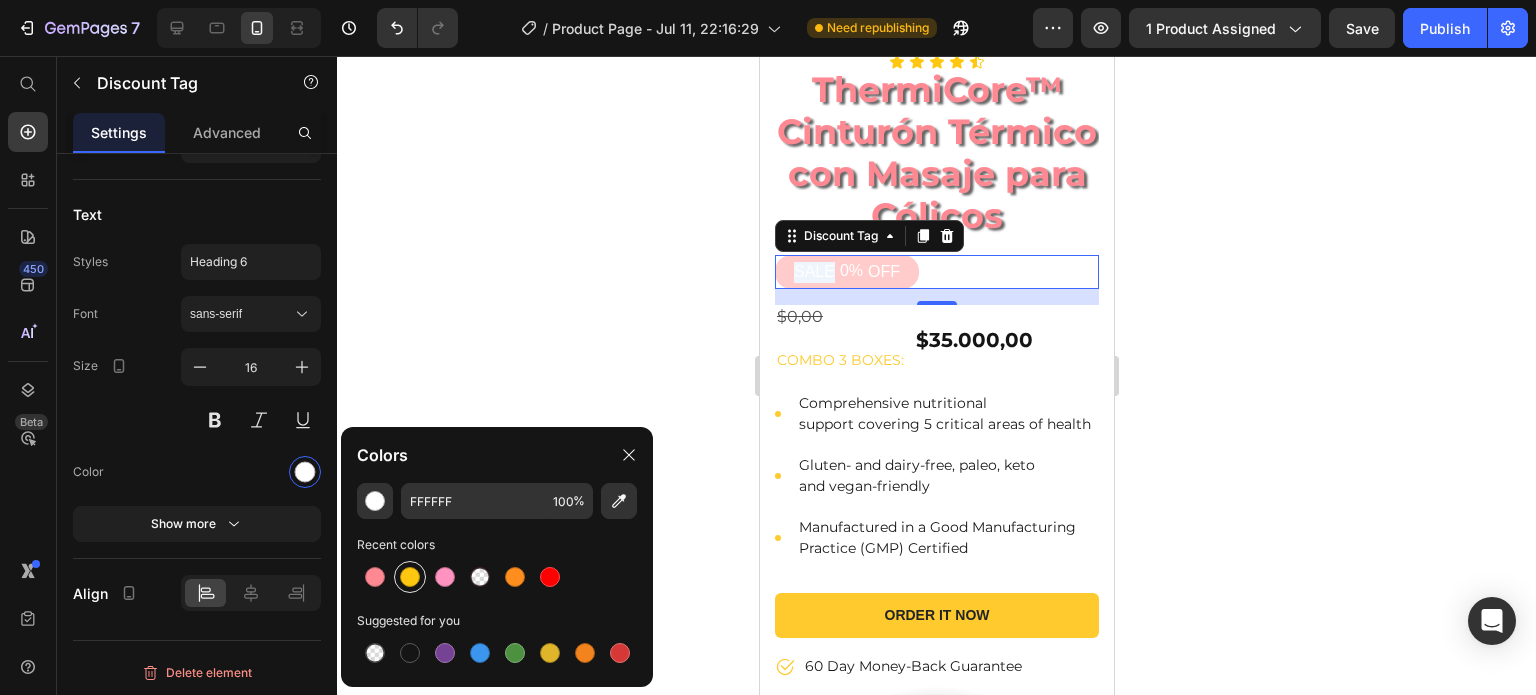 click at bounding box center [410, 577] 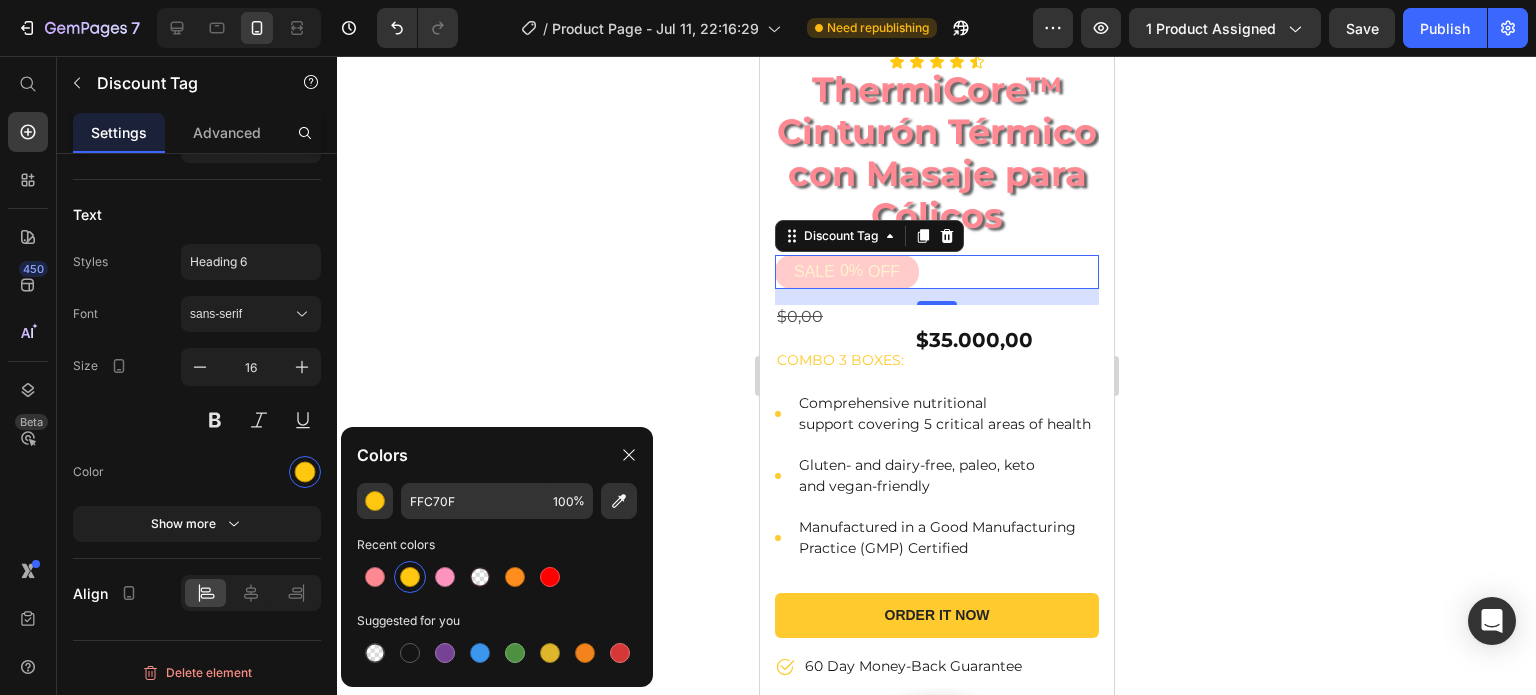 click at bounding box center [410, 577] 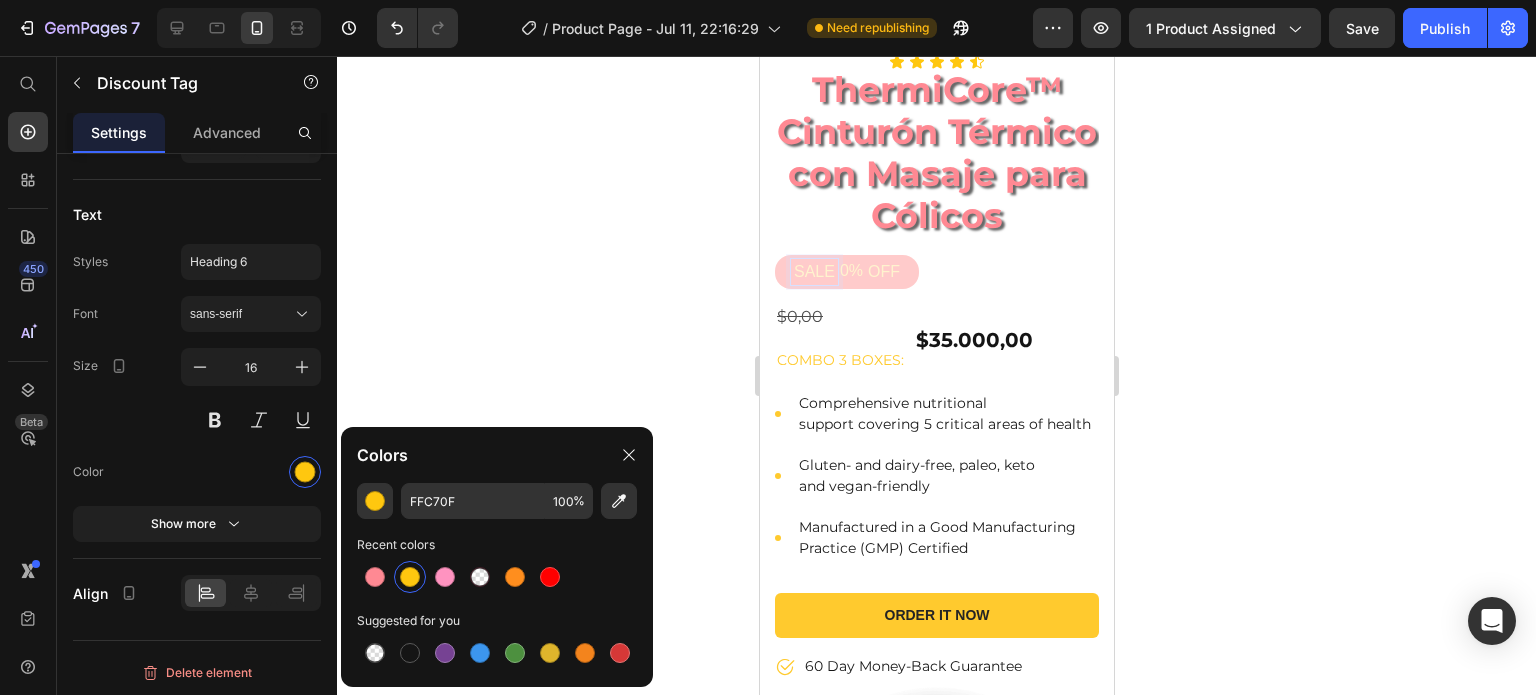 click on "SALE" at bounding box center [813, 272] 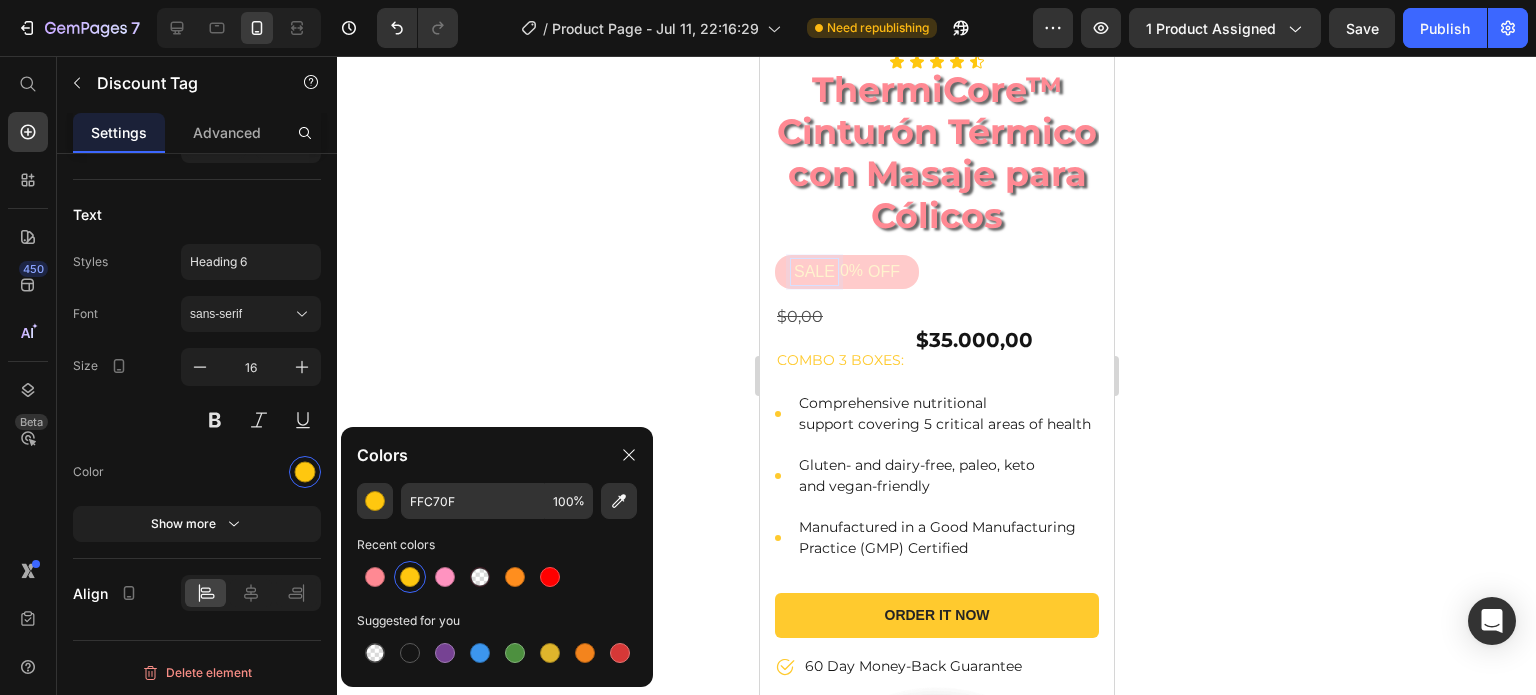 click at bounding box center [410, 577] 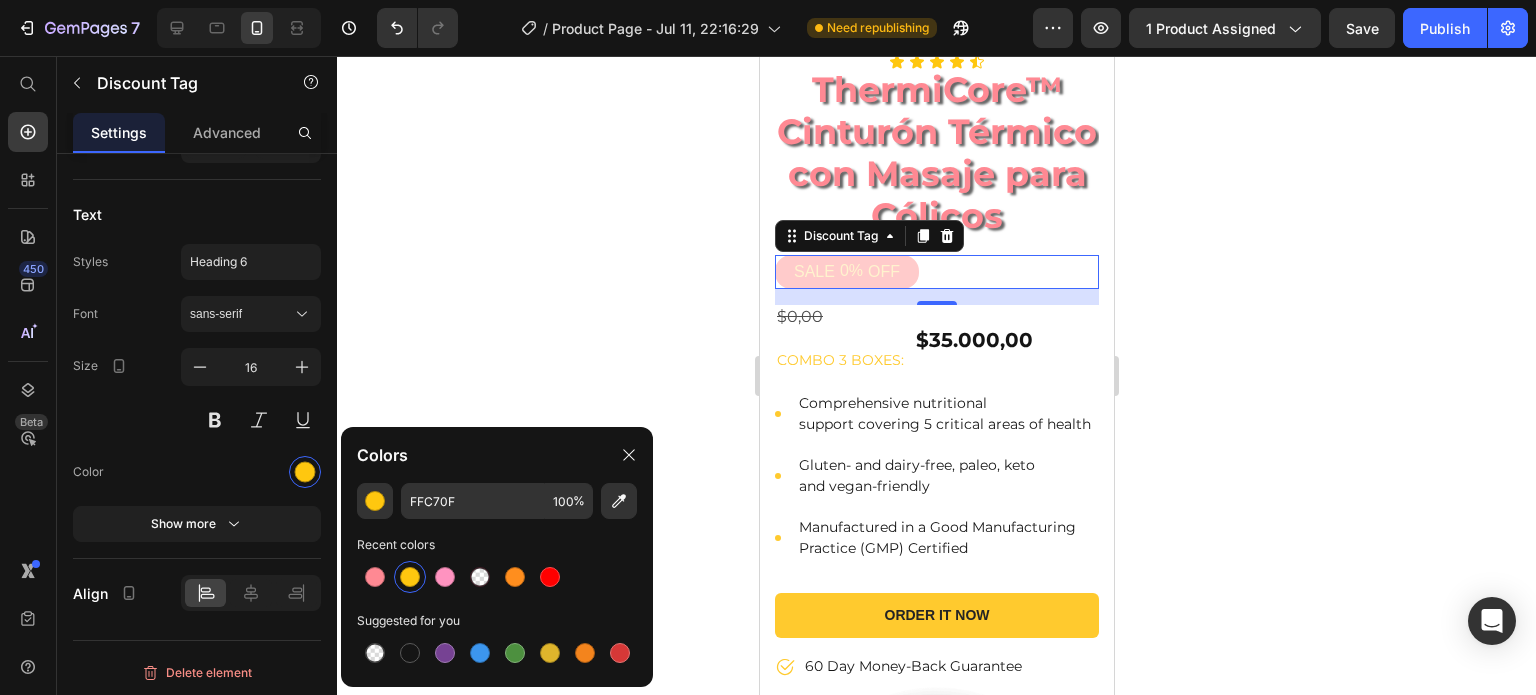 click on "0%" at bounding box center [850, 271] 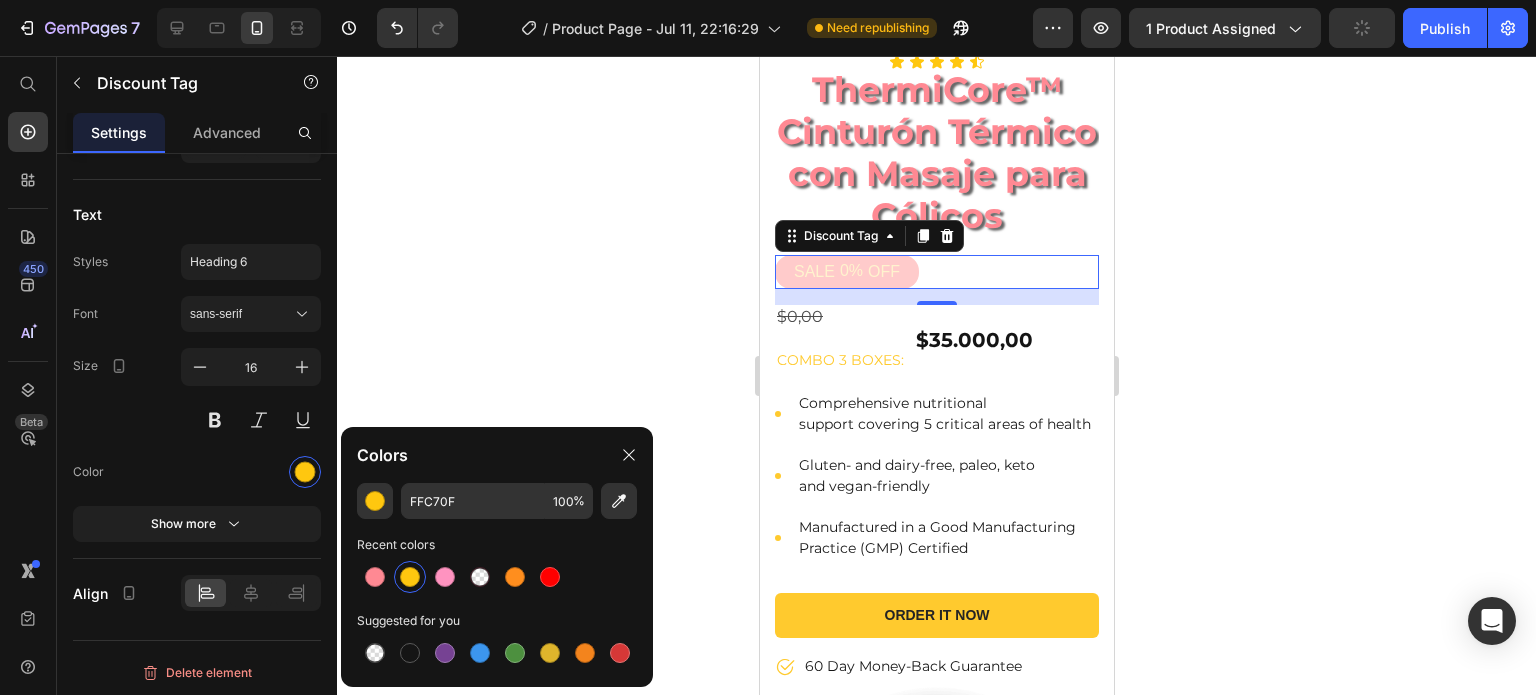 click on "0%" at bounding box center [850, 271] 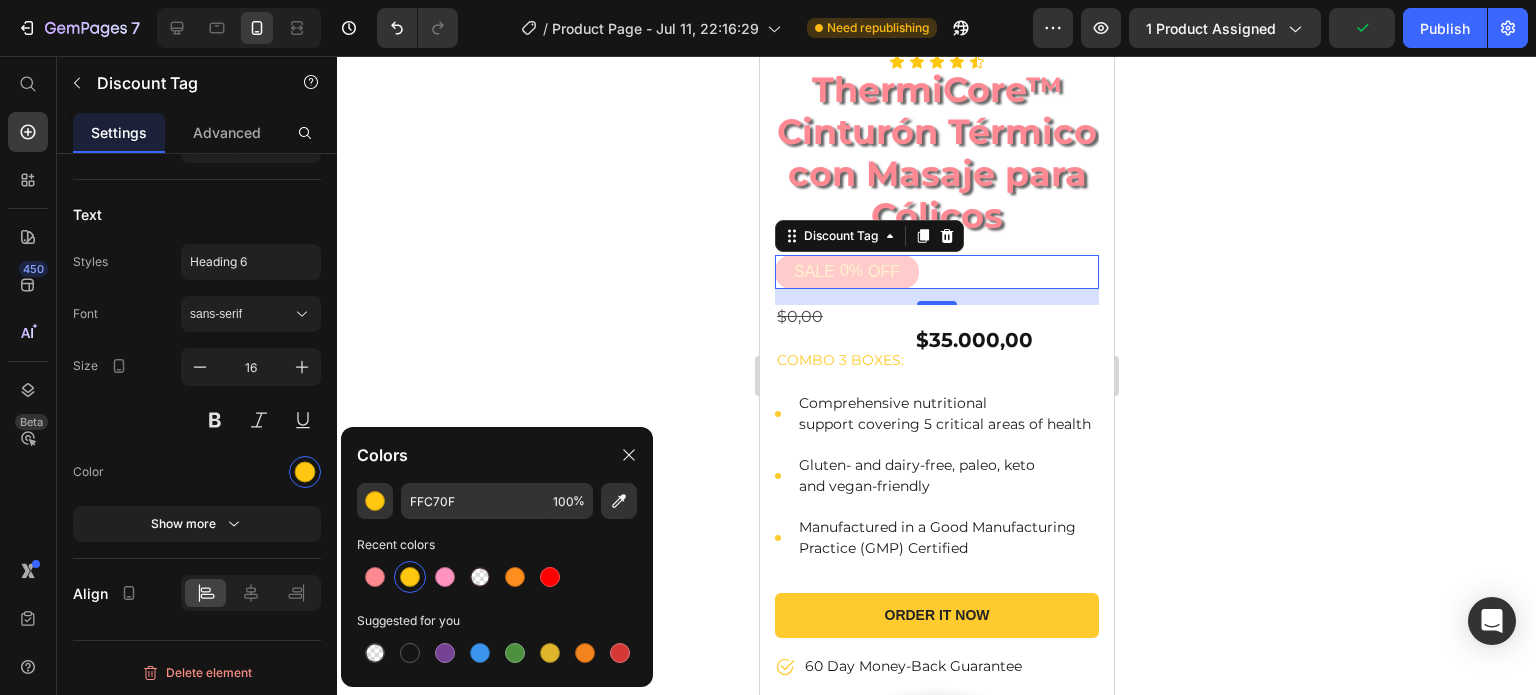 click on "0%" at bounding box center (850, 271) 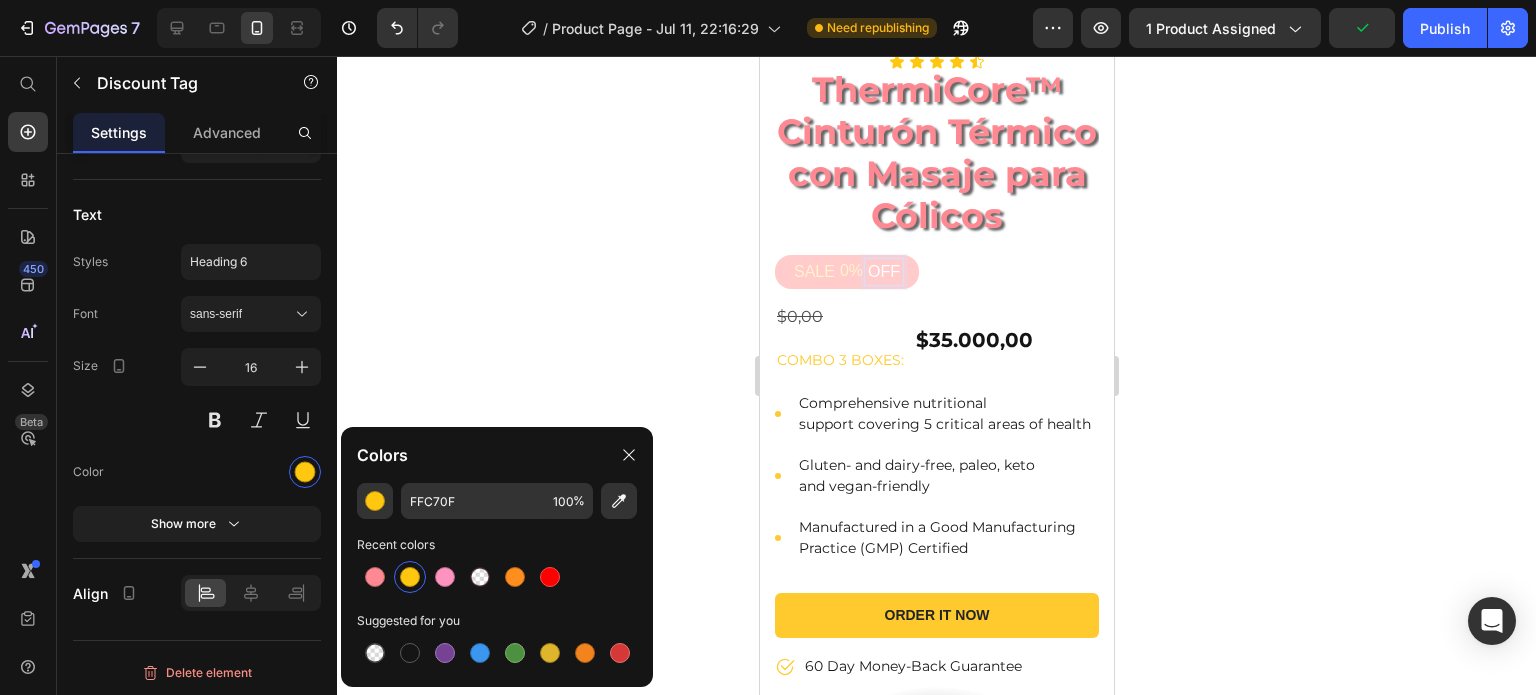 click on "OFF" at bounding box center (883, 272) 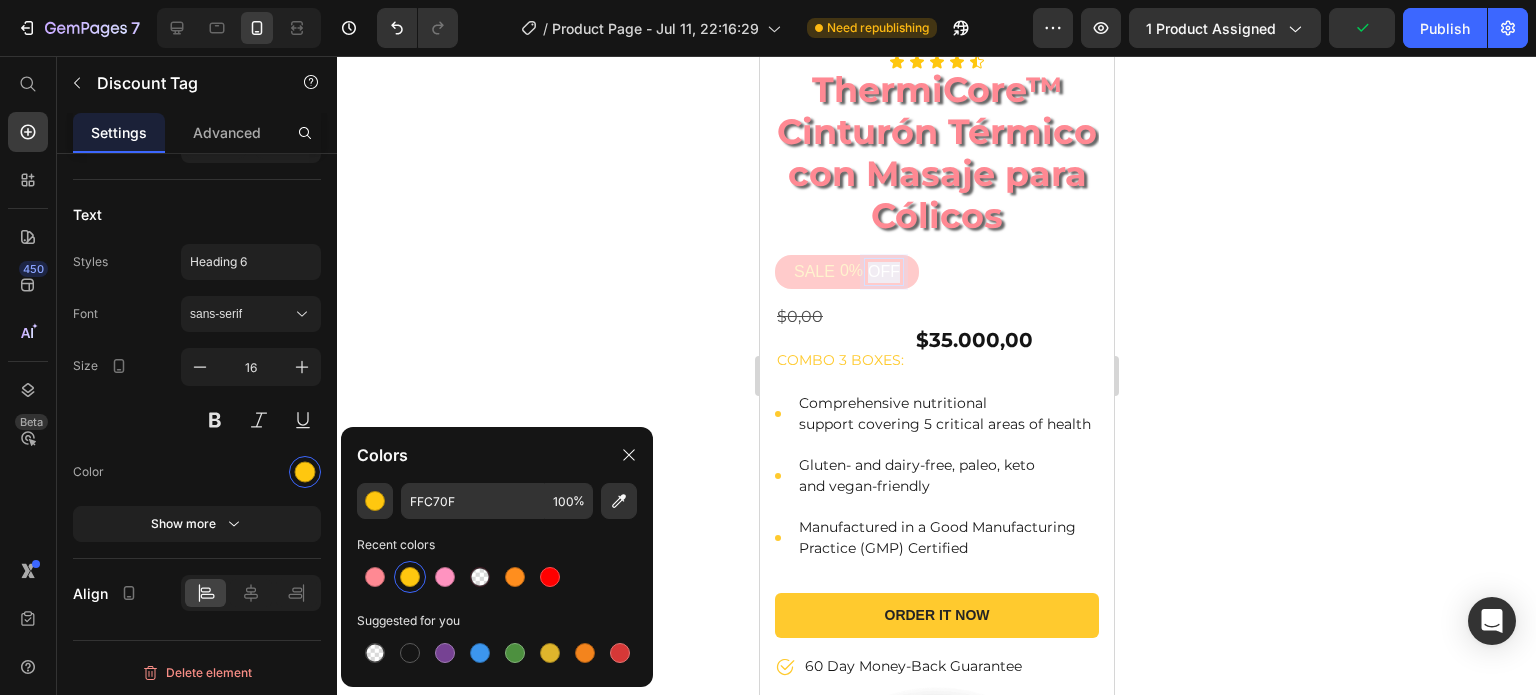 click on "OFF" at bounding box center (883, 272) 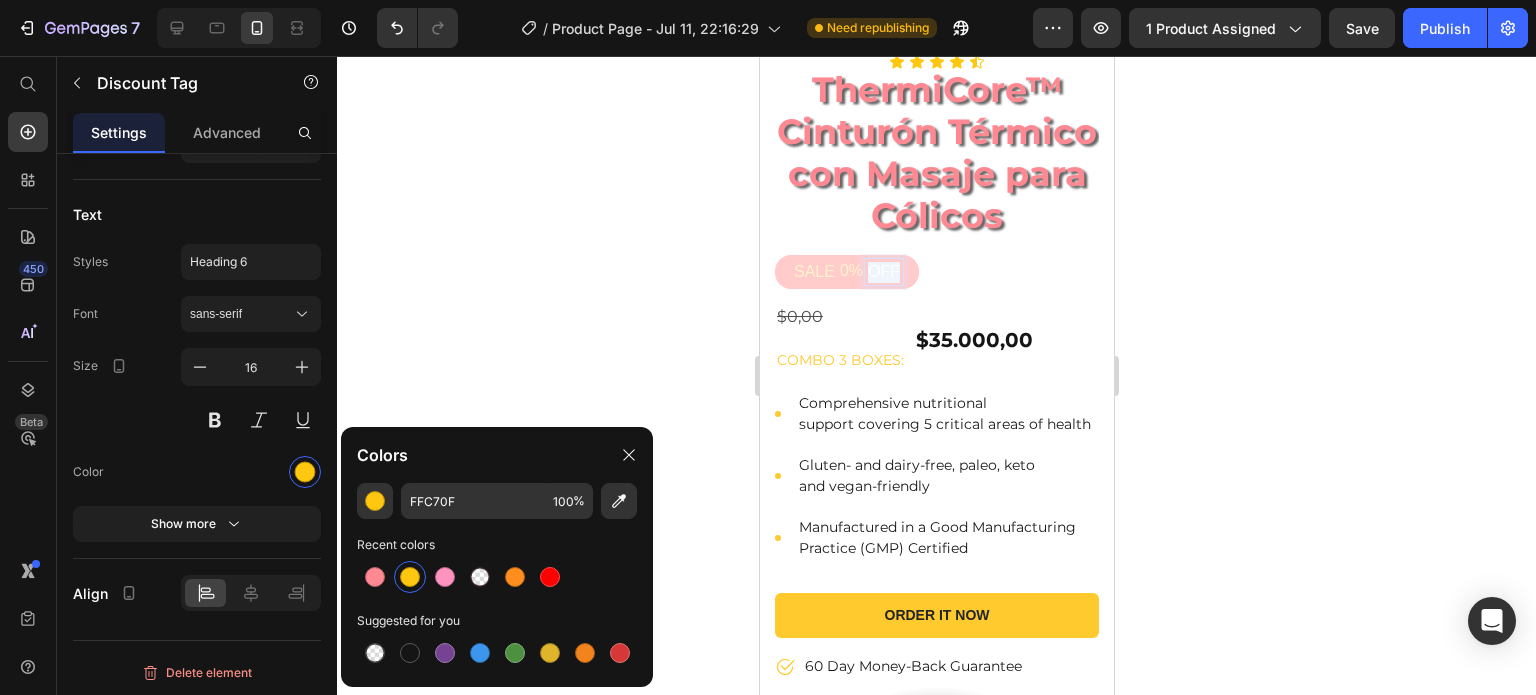click at bounding box center (410, 577) 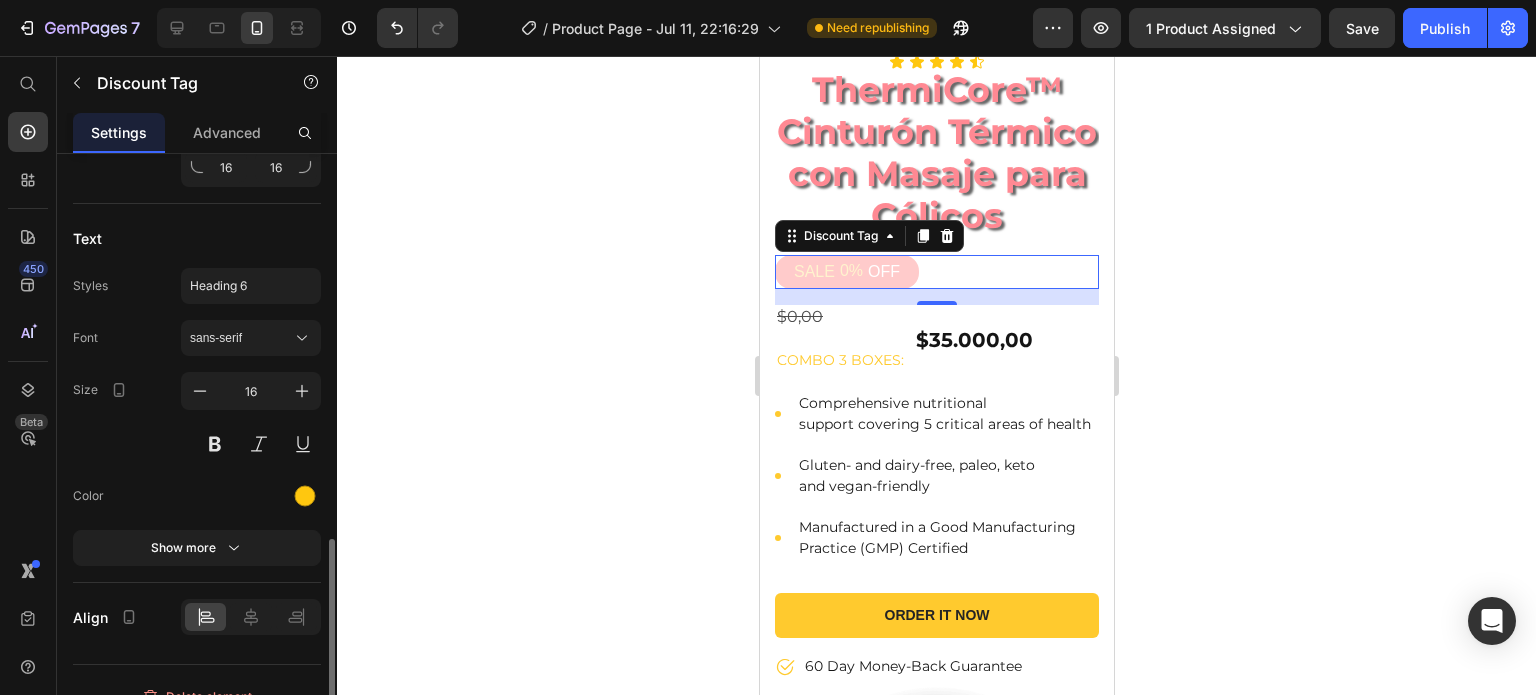 scroll, scrollTop: 916, scrollLeft: 0, axis: vertical 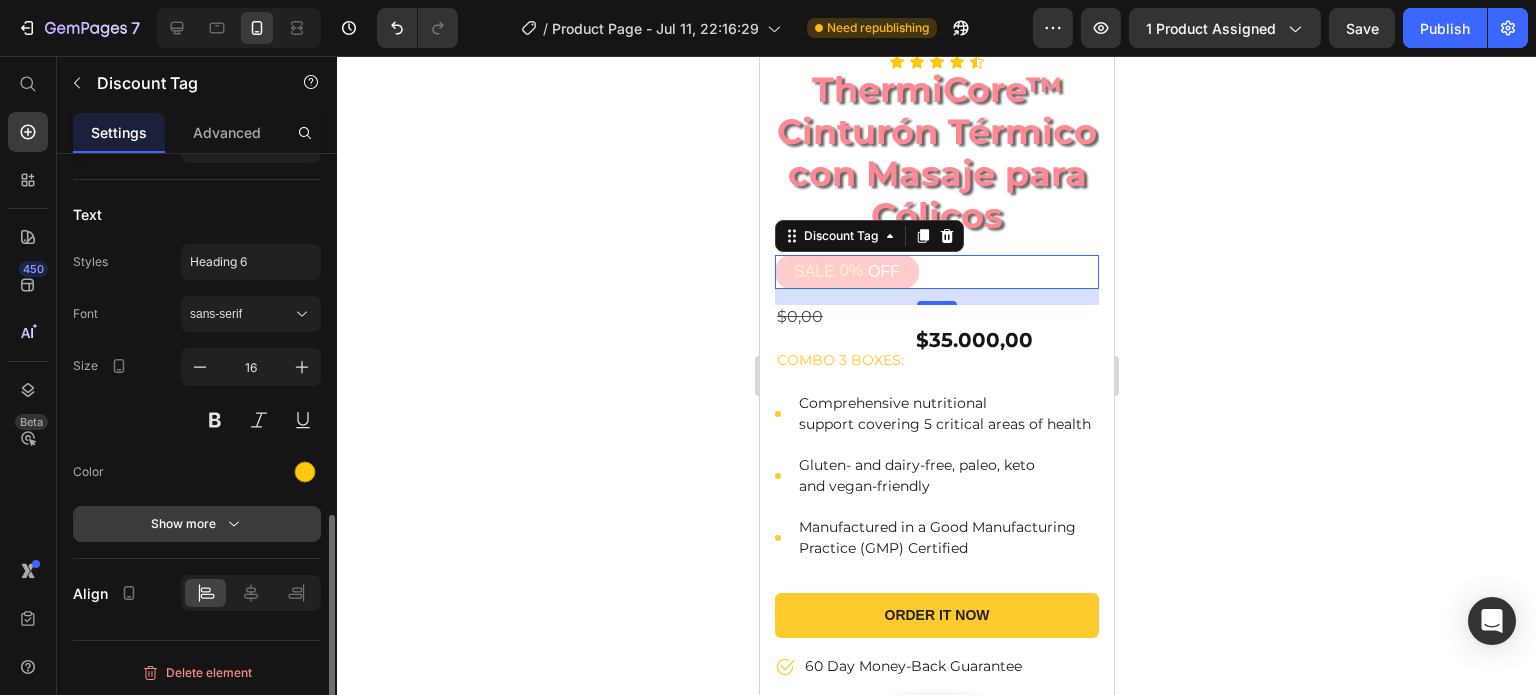 click on "Show more" at bounding box center (197, 524) 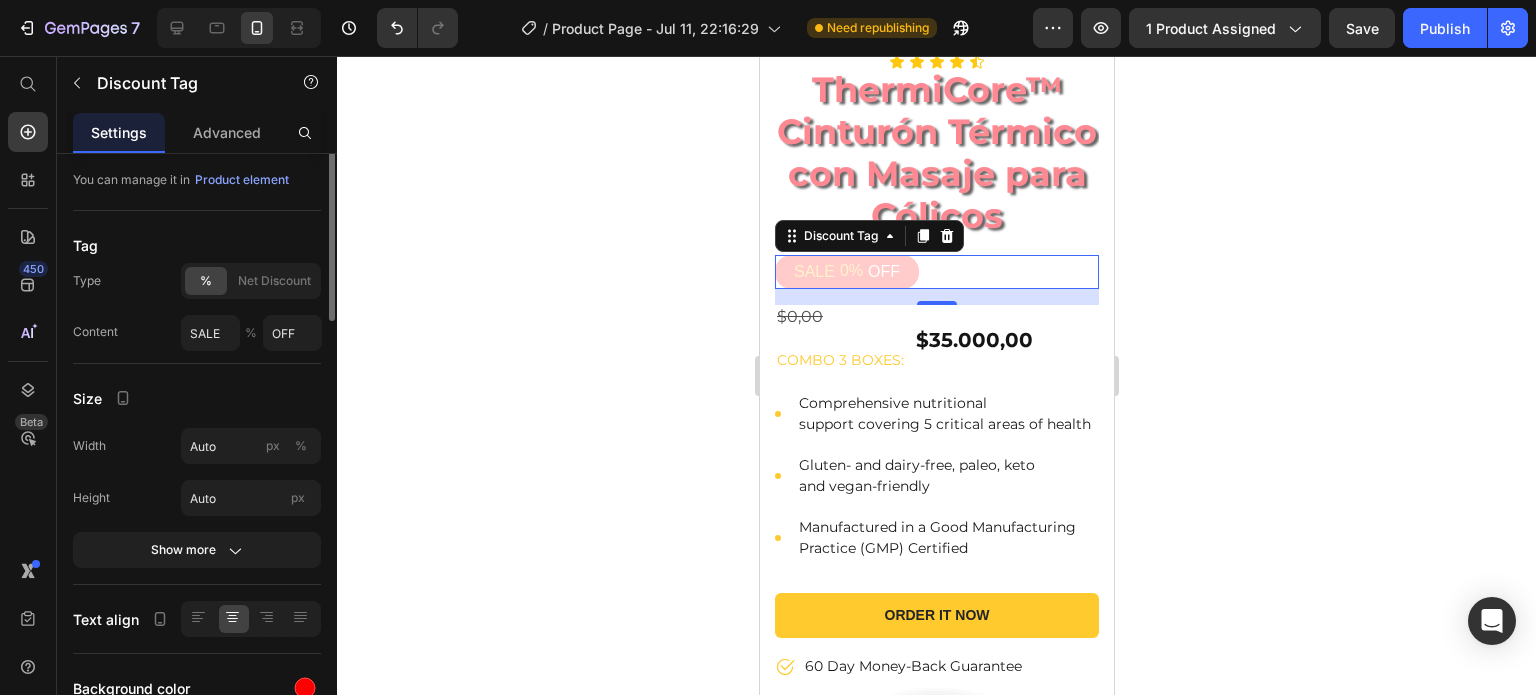scroll, scrollTop: 0, scrollLeft: 0, axis: both 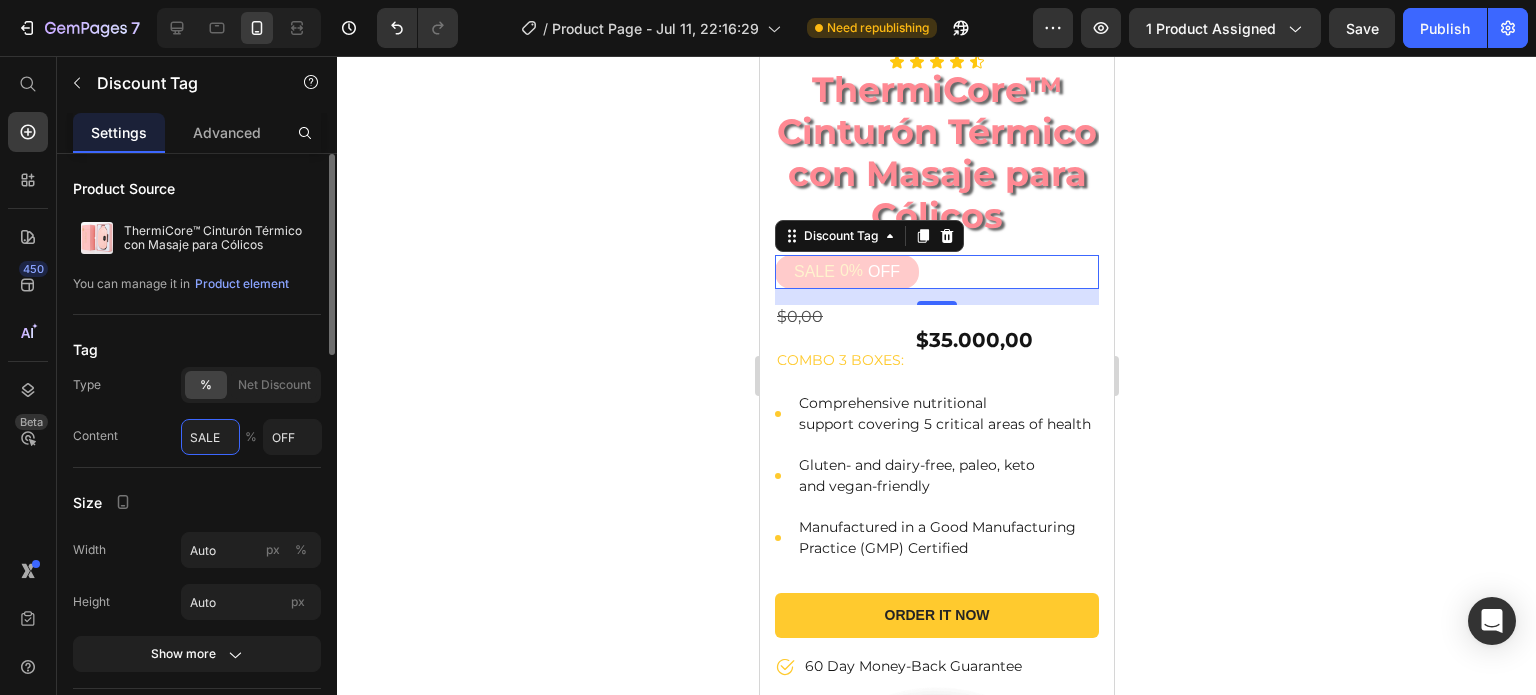 click on "SALE" at bounding box center [210, 437] 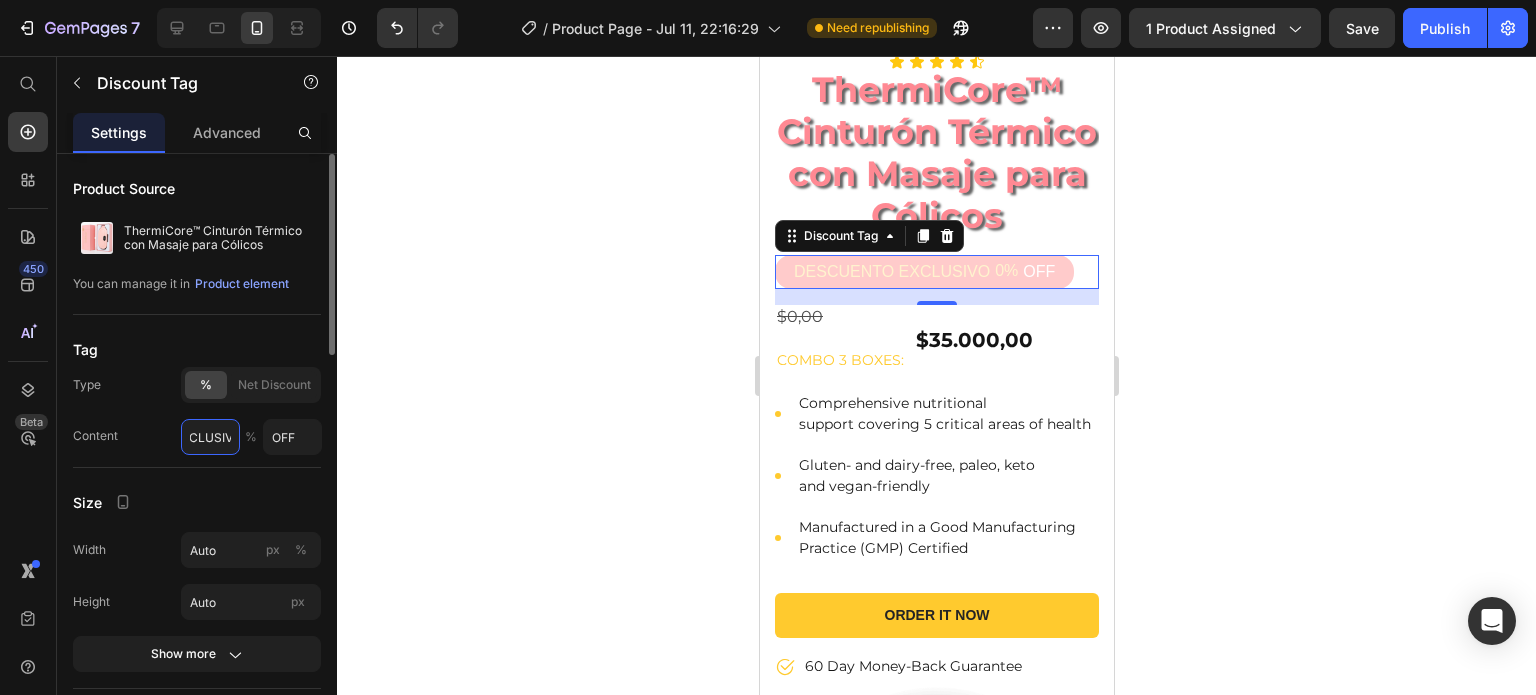 scroll, scrollTop: 0, scrollLeft: 103, axis: horizontal 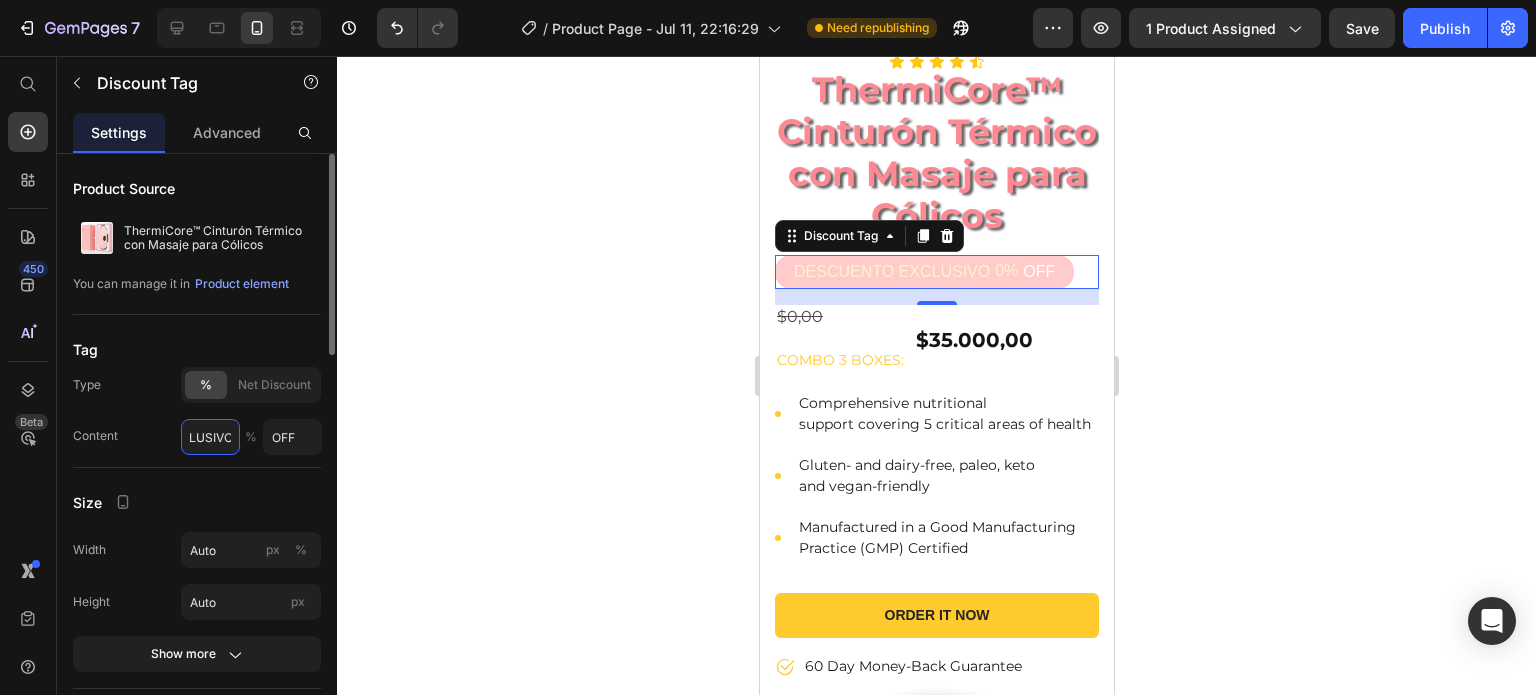 paste on "🎁​" 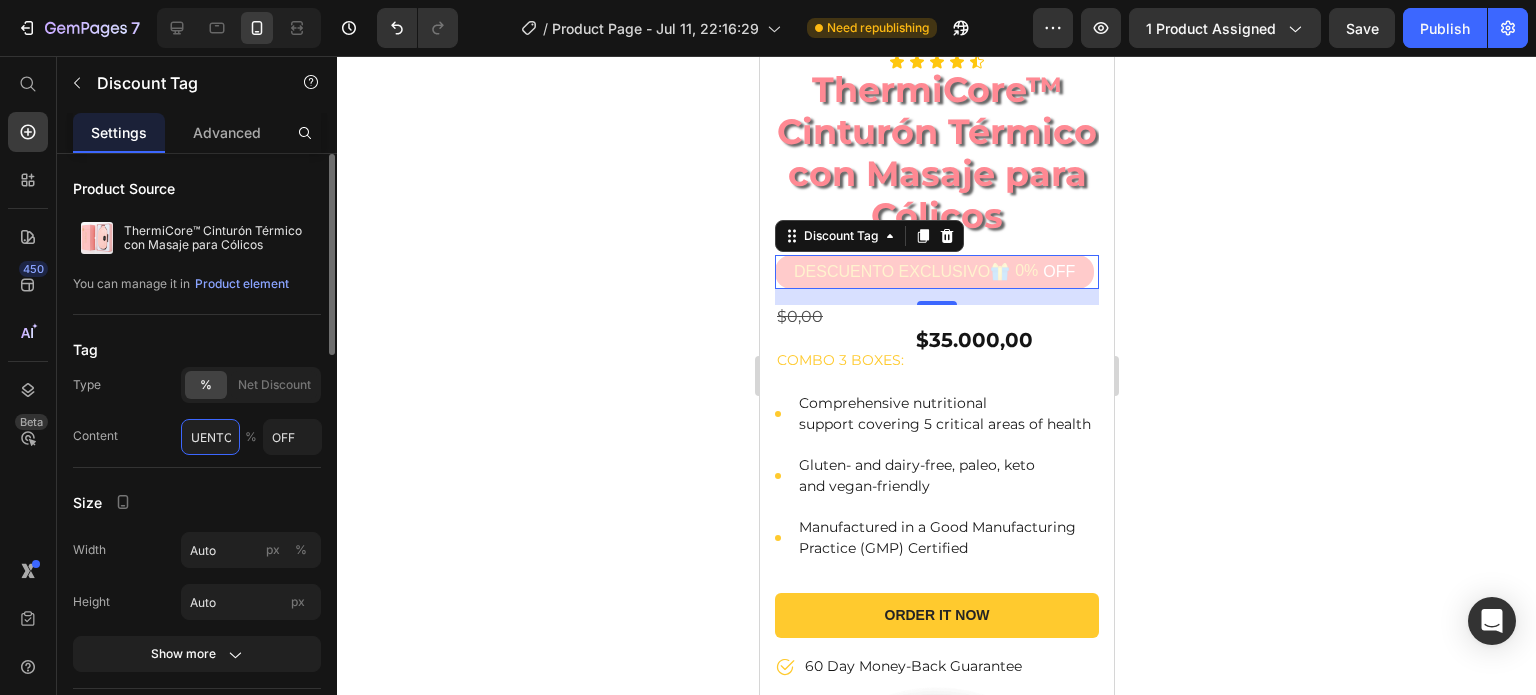 scroll, scrollTop: 0, scrollLeft: 0, axis: both 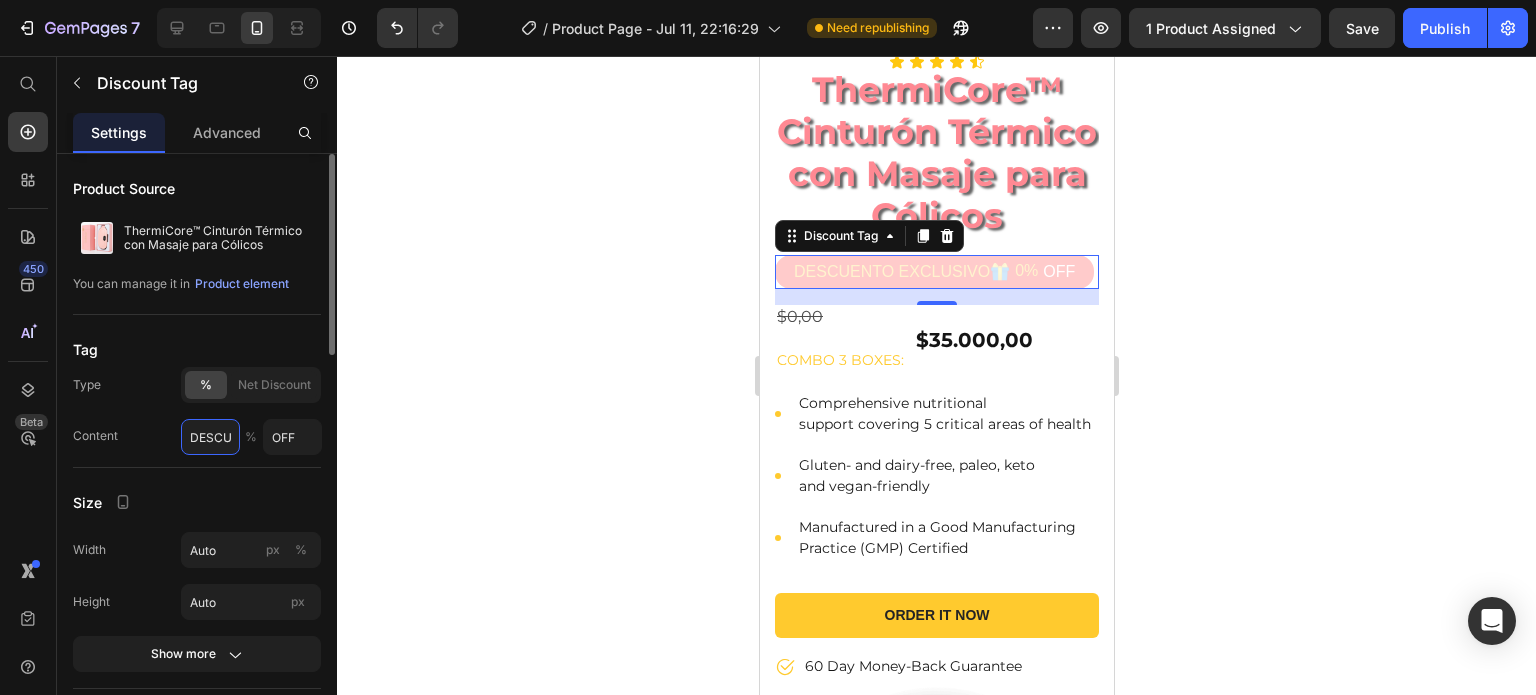 paste on "🎁​" 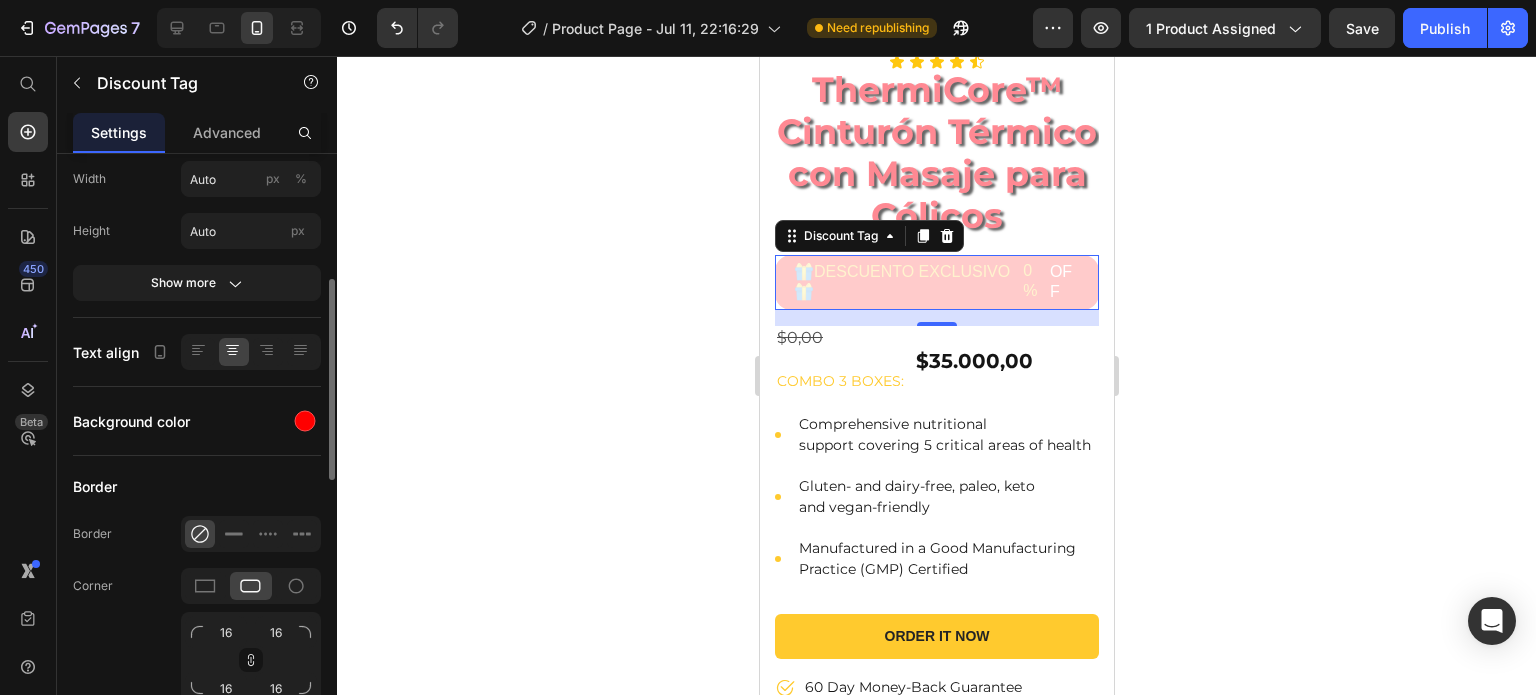 scroll, scrollTop: 372, scrollLeft: 0, axis: vertical 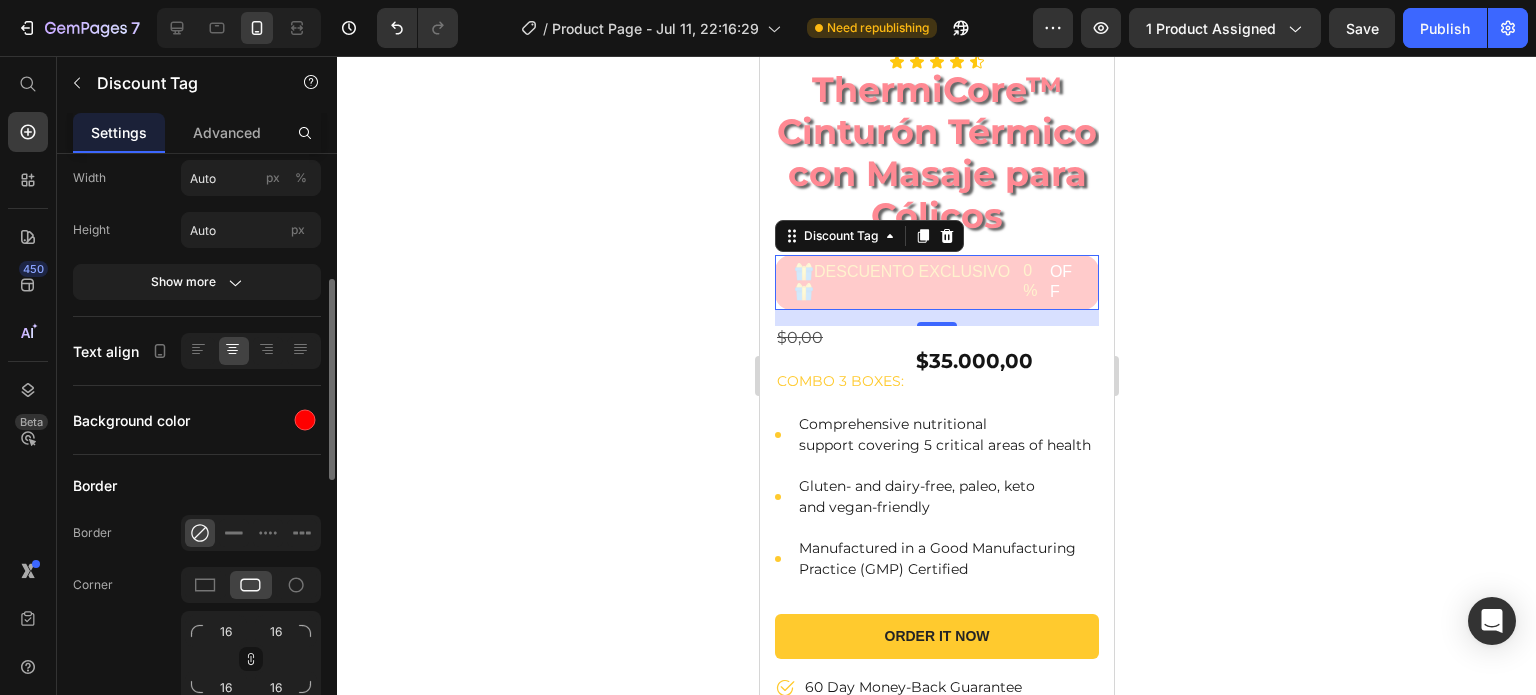 type on "🎁​DESCUENTO EXCLUSIVO🎁​" 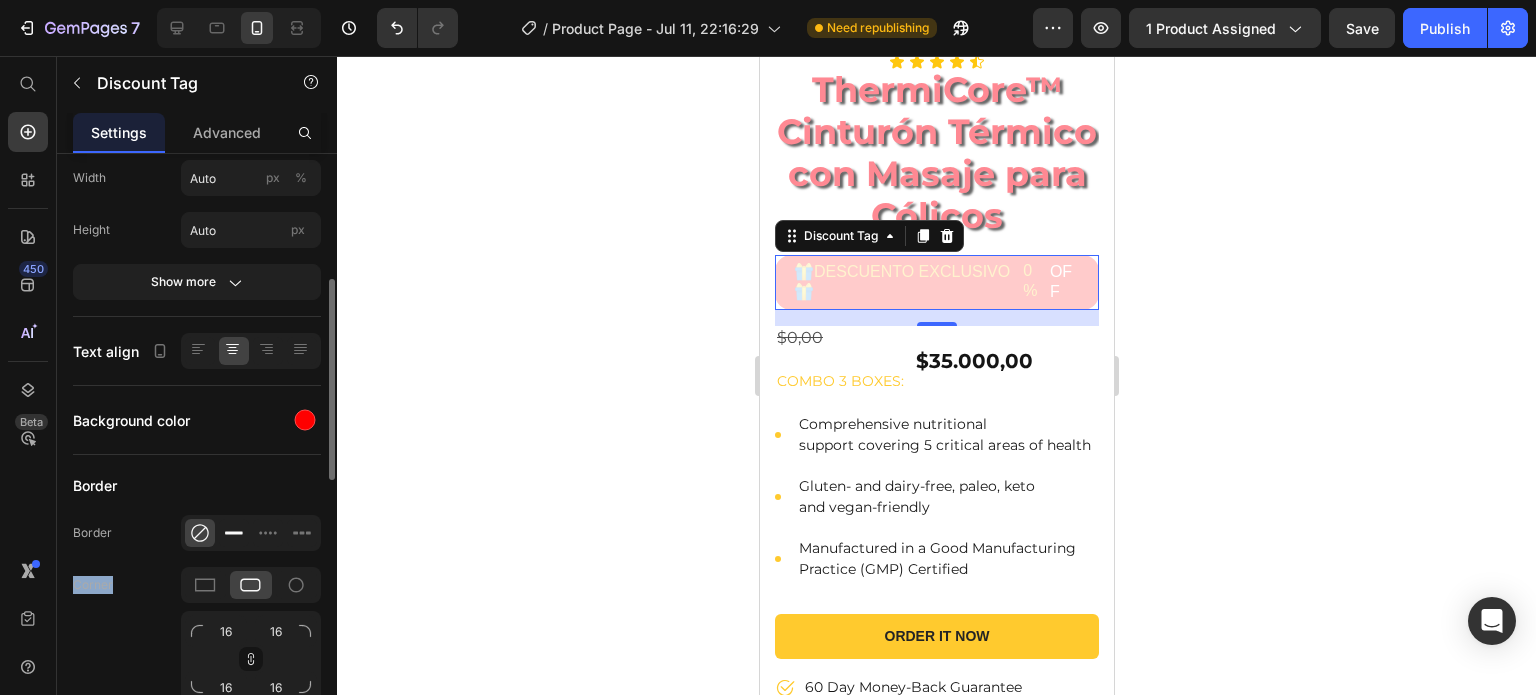 drag, startPoint x: 290, startPoint y: 561, endPoint x: 235, endPoint y: 535, distance: 60.835846 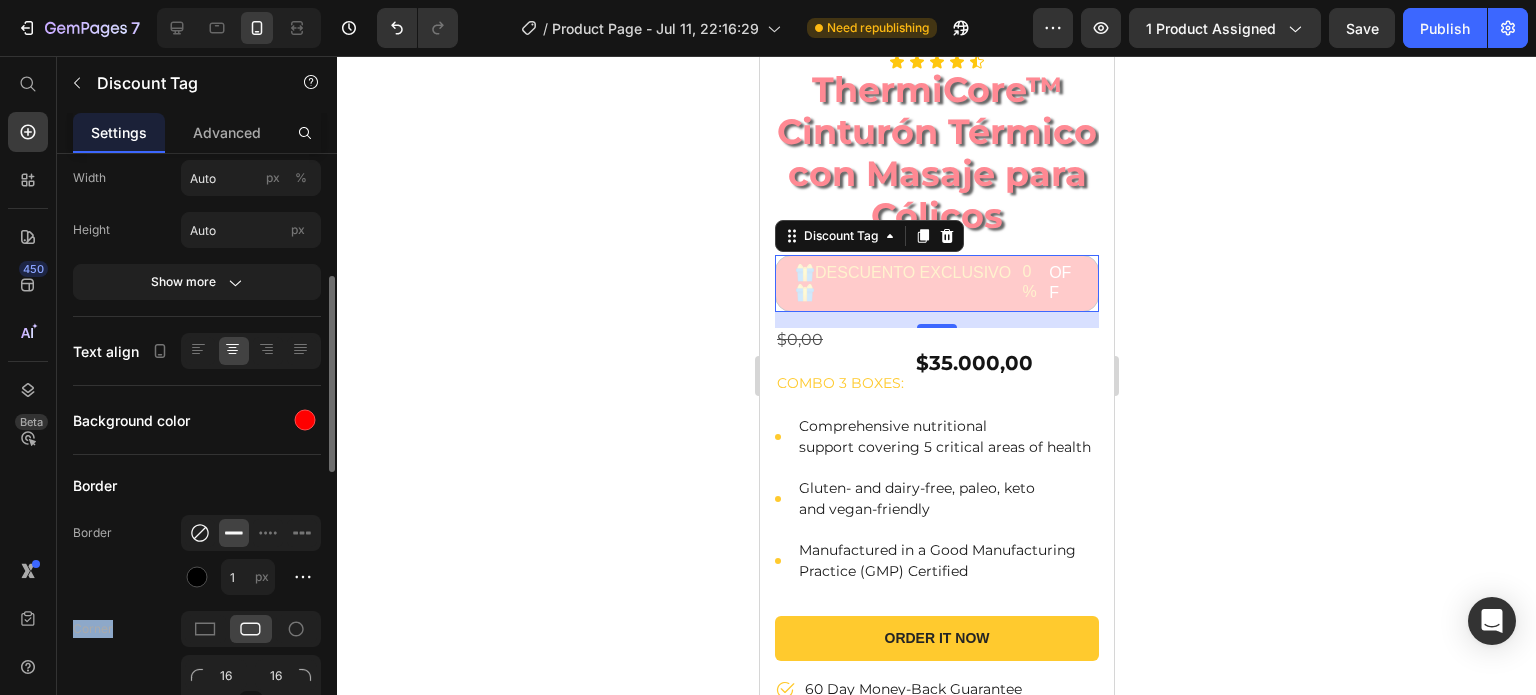 click 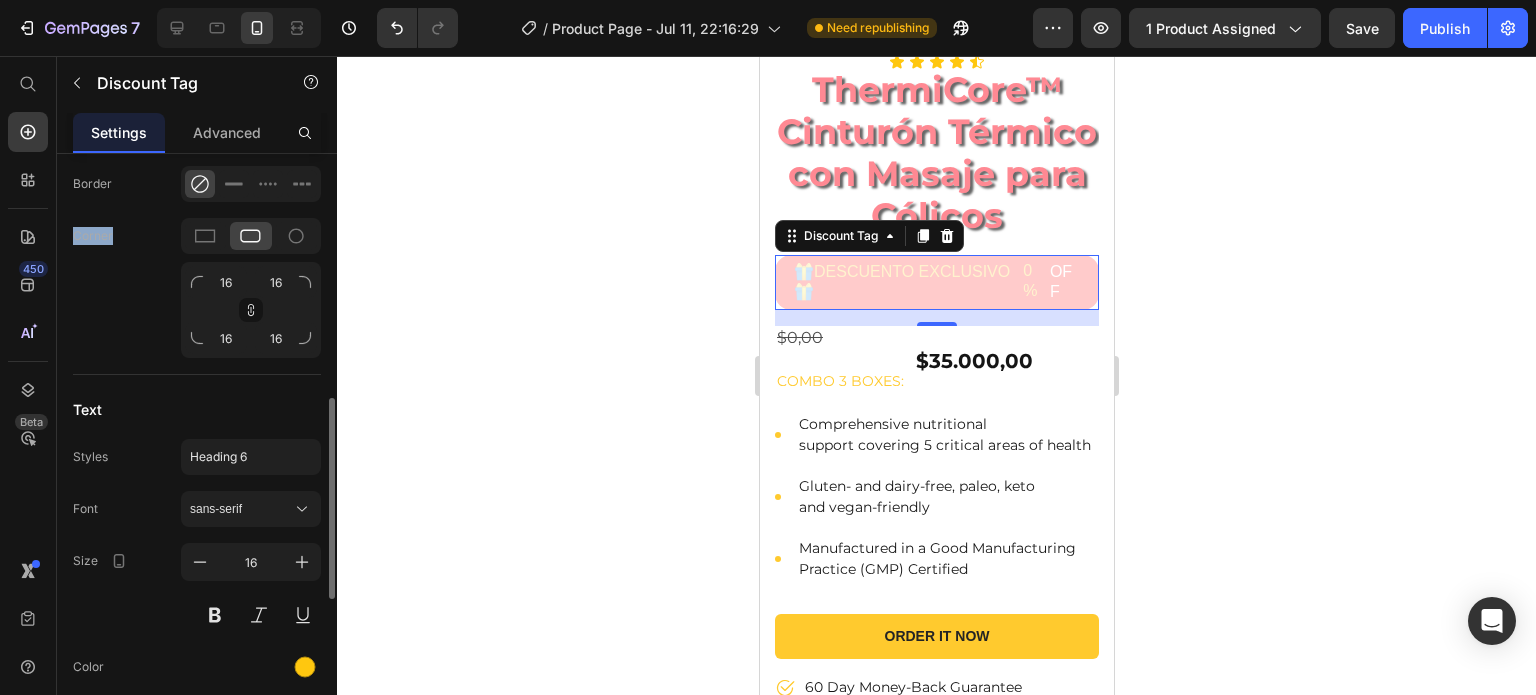 scroll, scrollTop: 722, scrollLeft: 0, axis: vertical 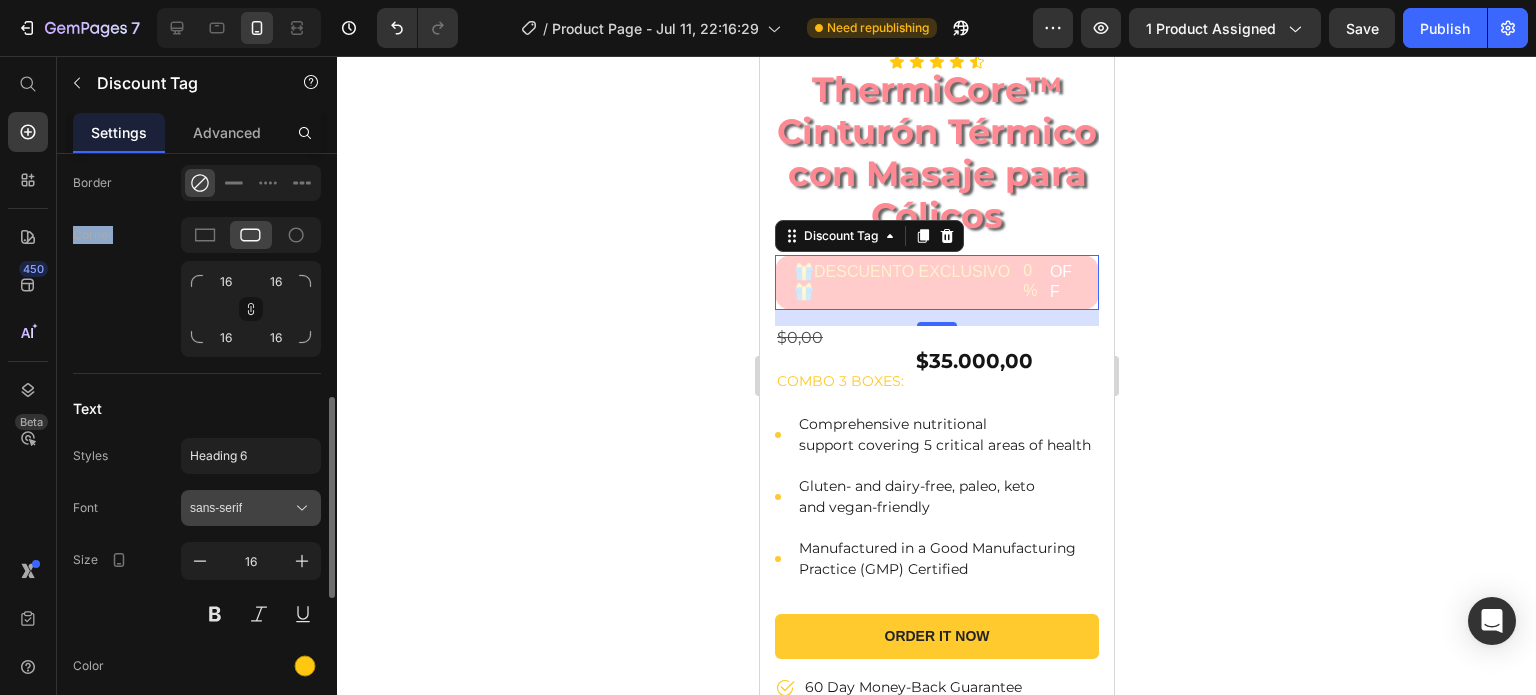 click on "sans-serif" at bounding box center (251, 508) 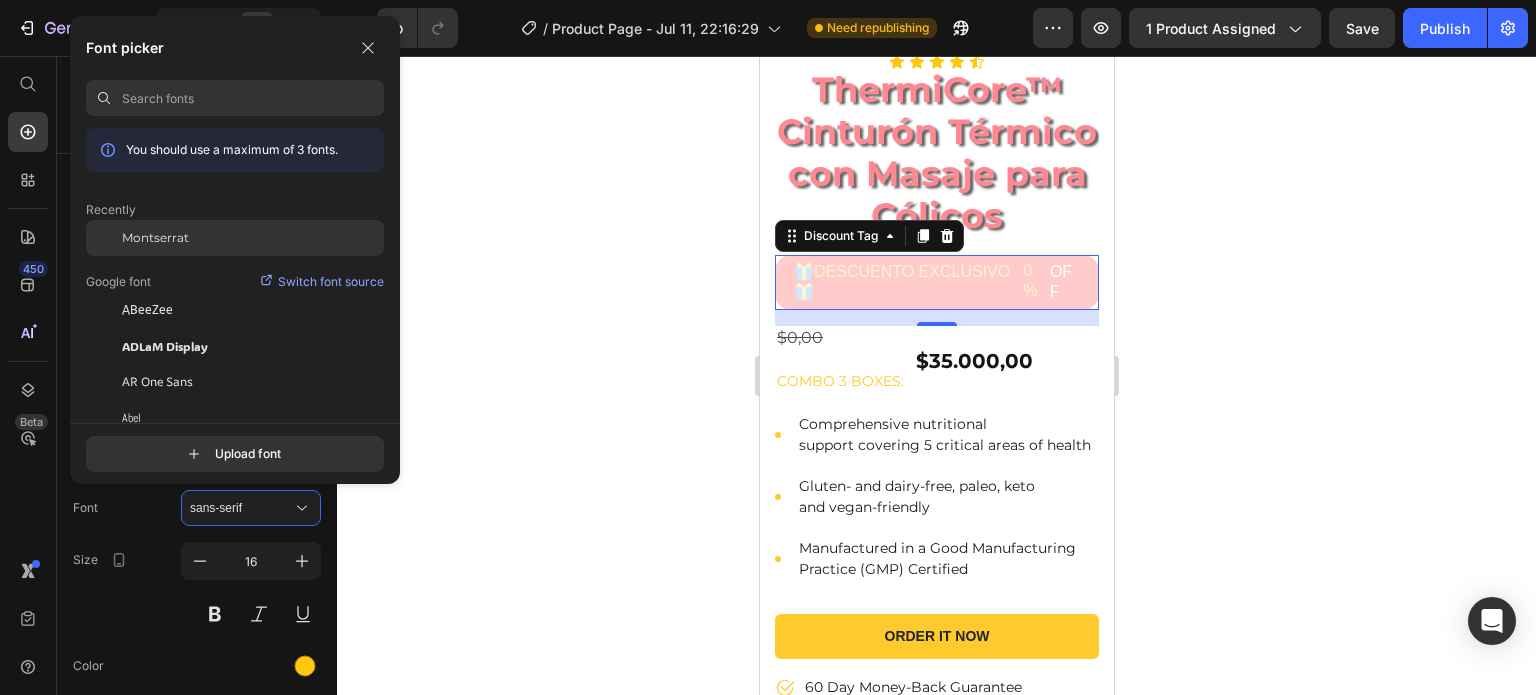 click on "Montserrat" 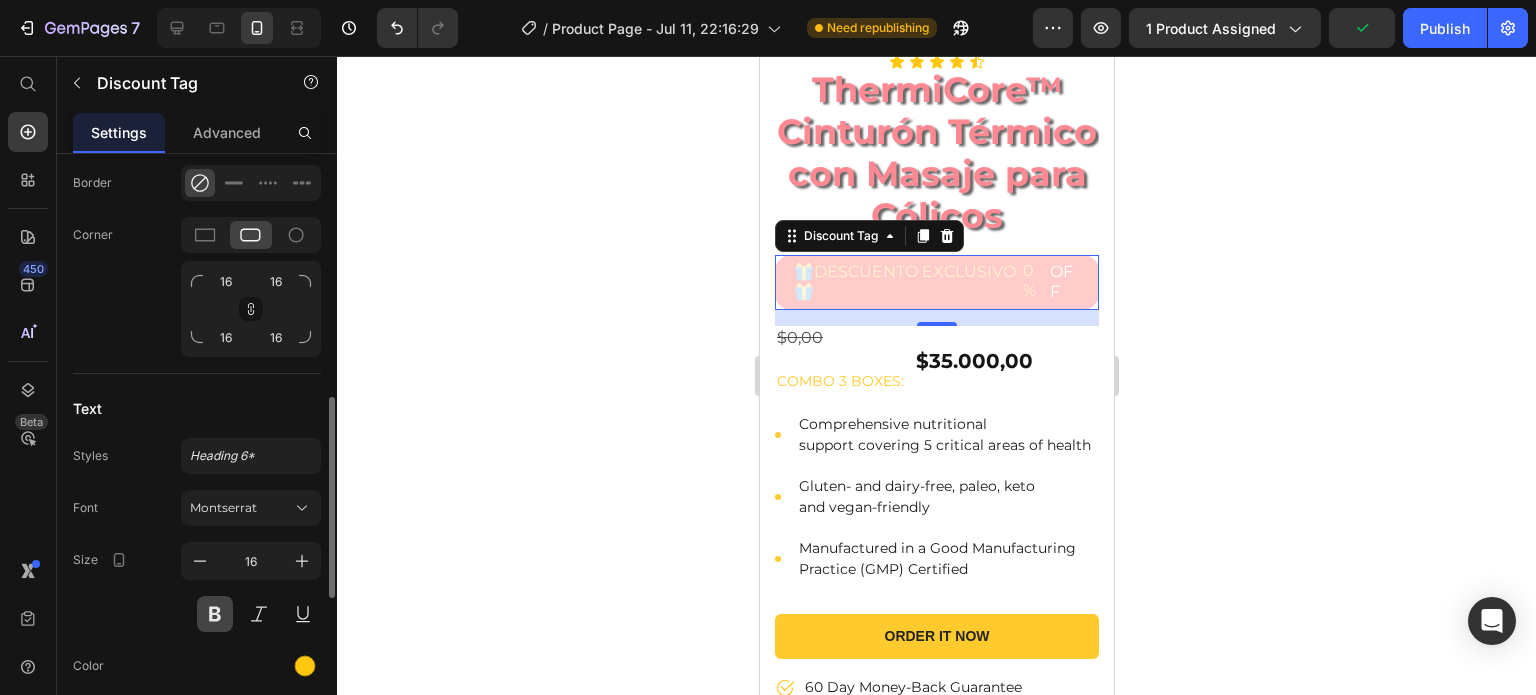 click at bounding box center (215, 614) 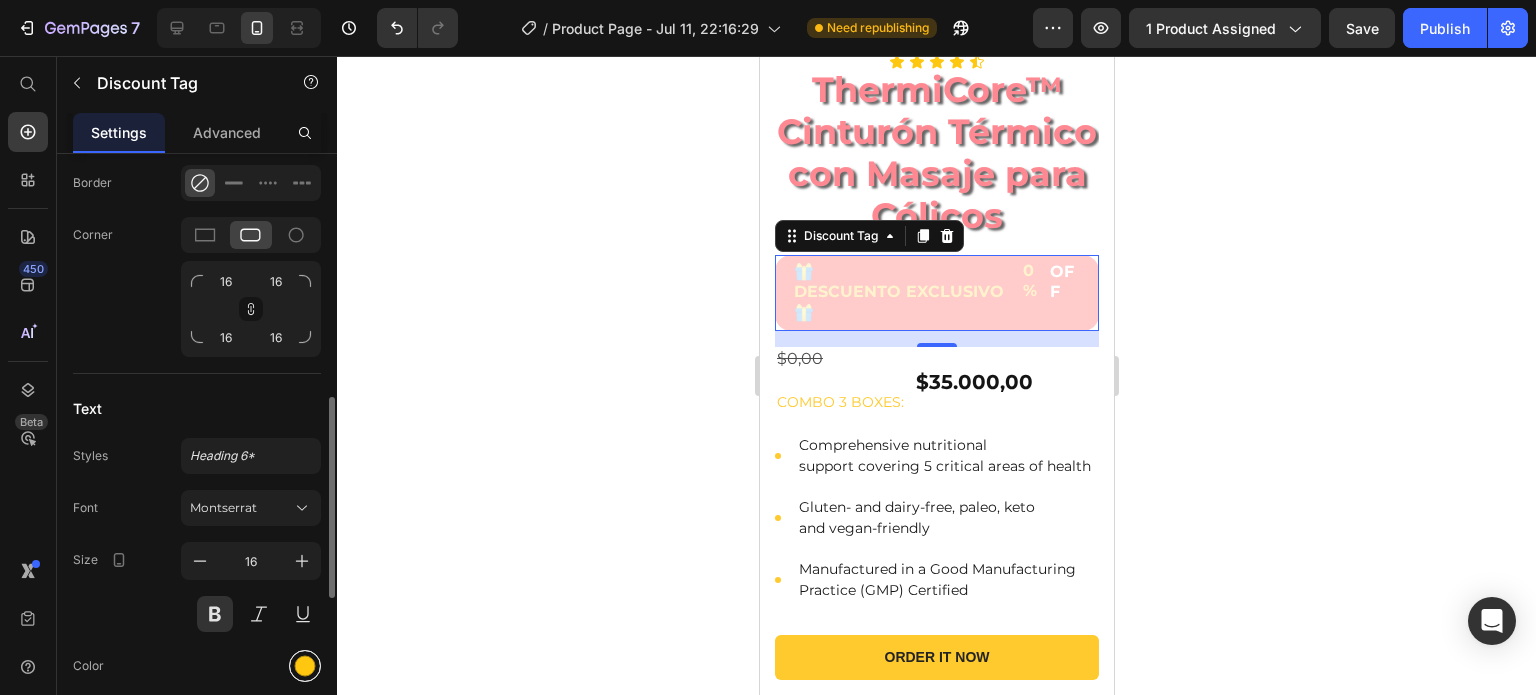click at bounding box center [305, 666] 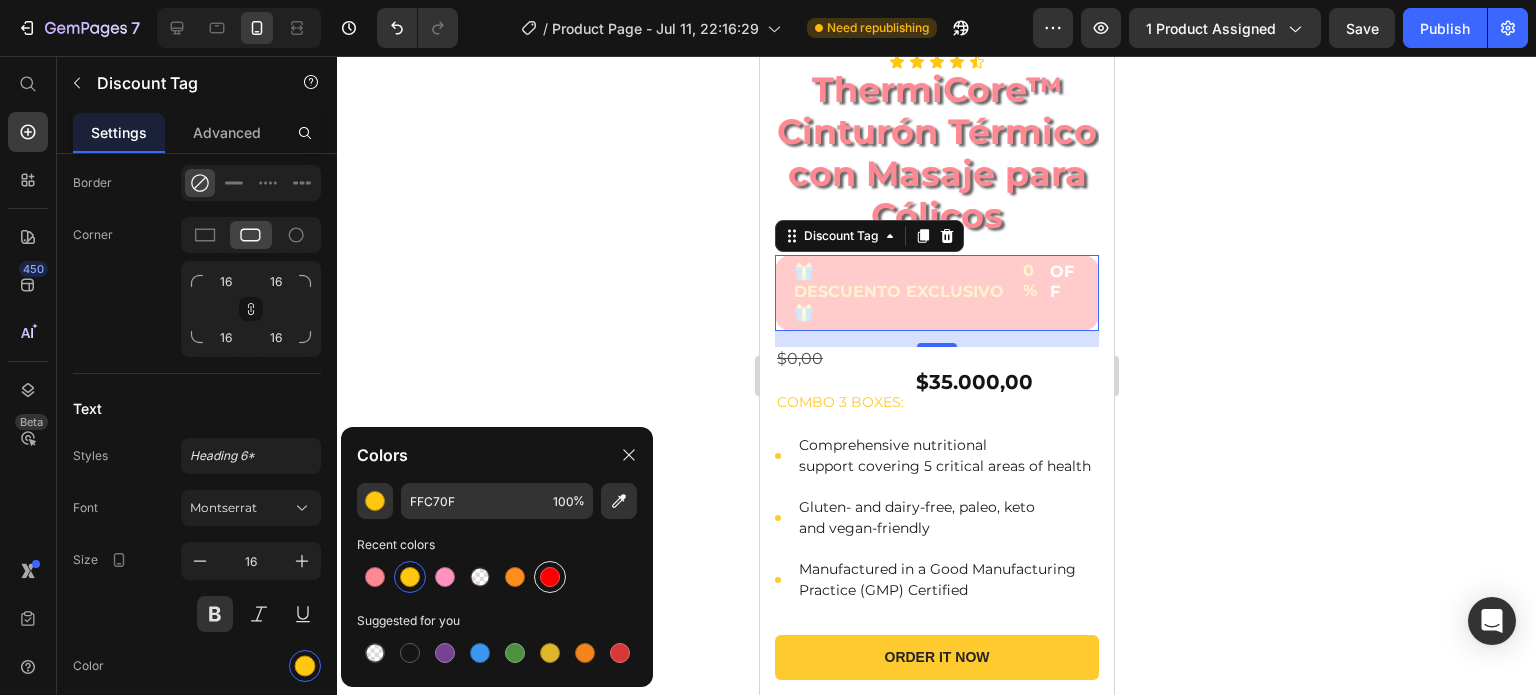 click at bounding box center [550, 577] 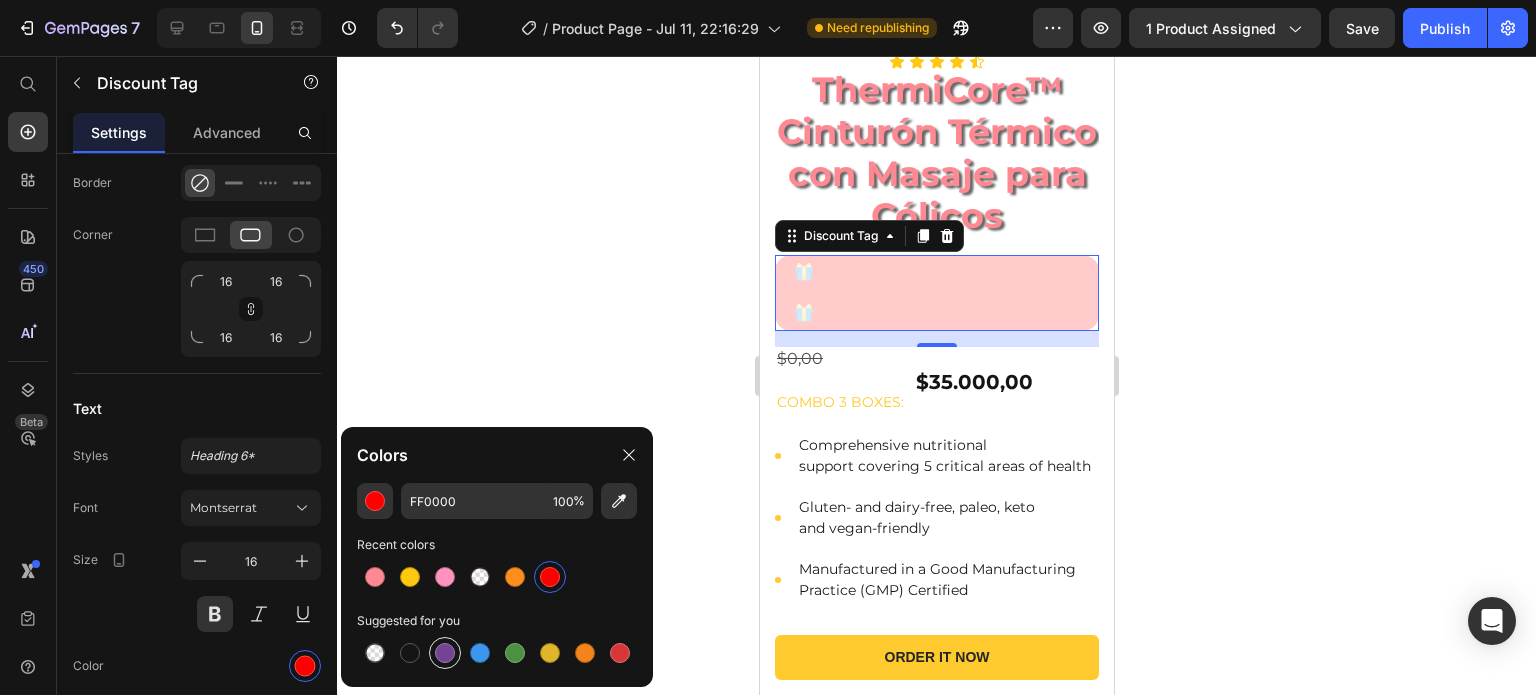 click at bounding box center (445, 653) 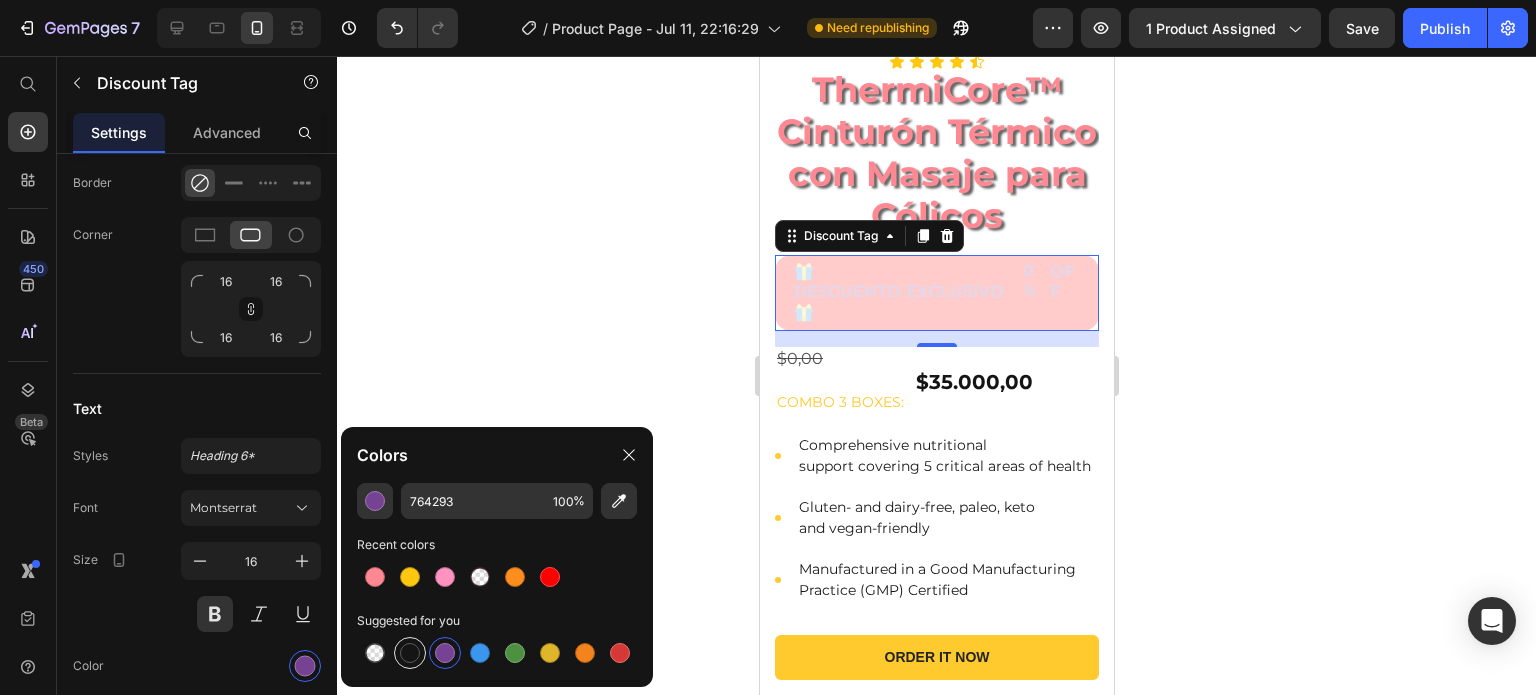 click at bounding box center (410, 653) 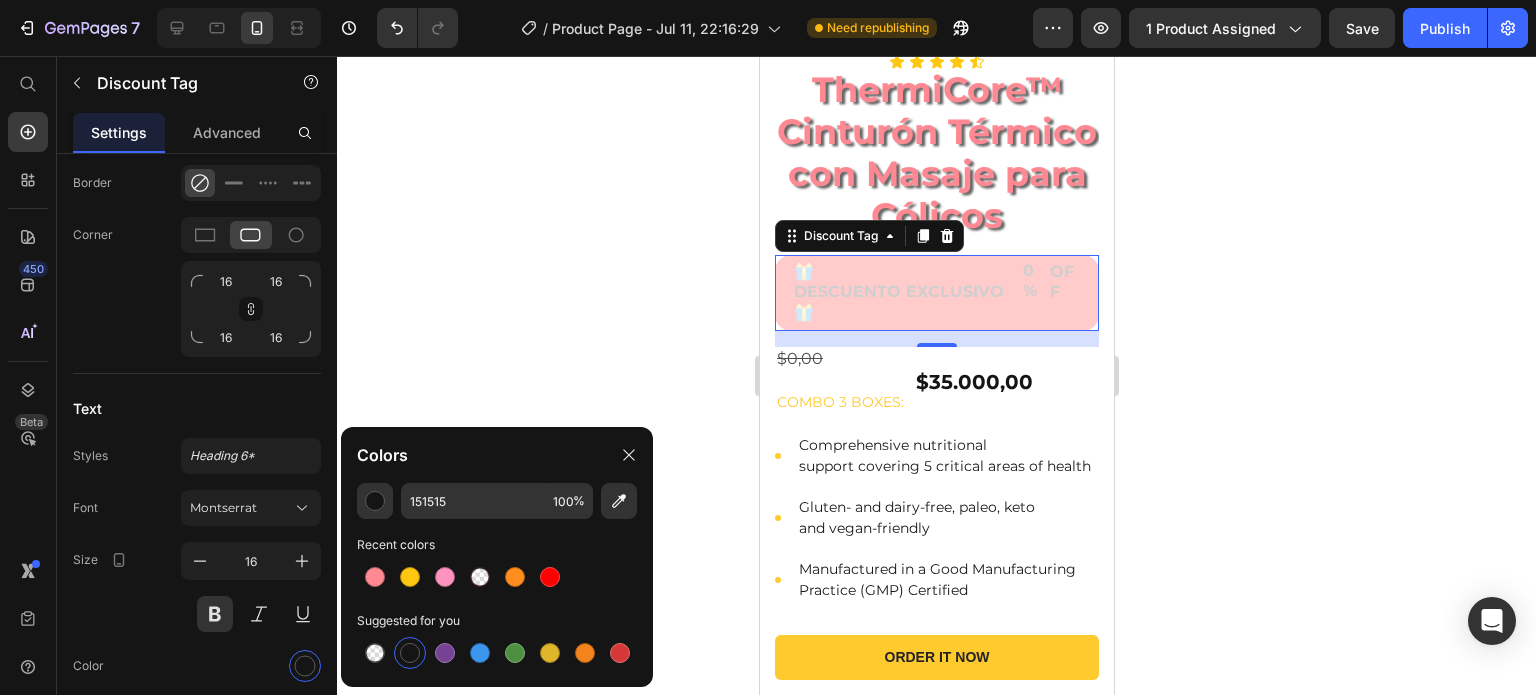 click at bounding box center [410, 653] 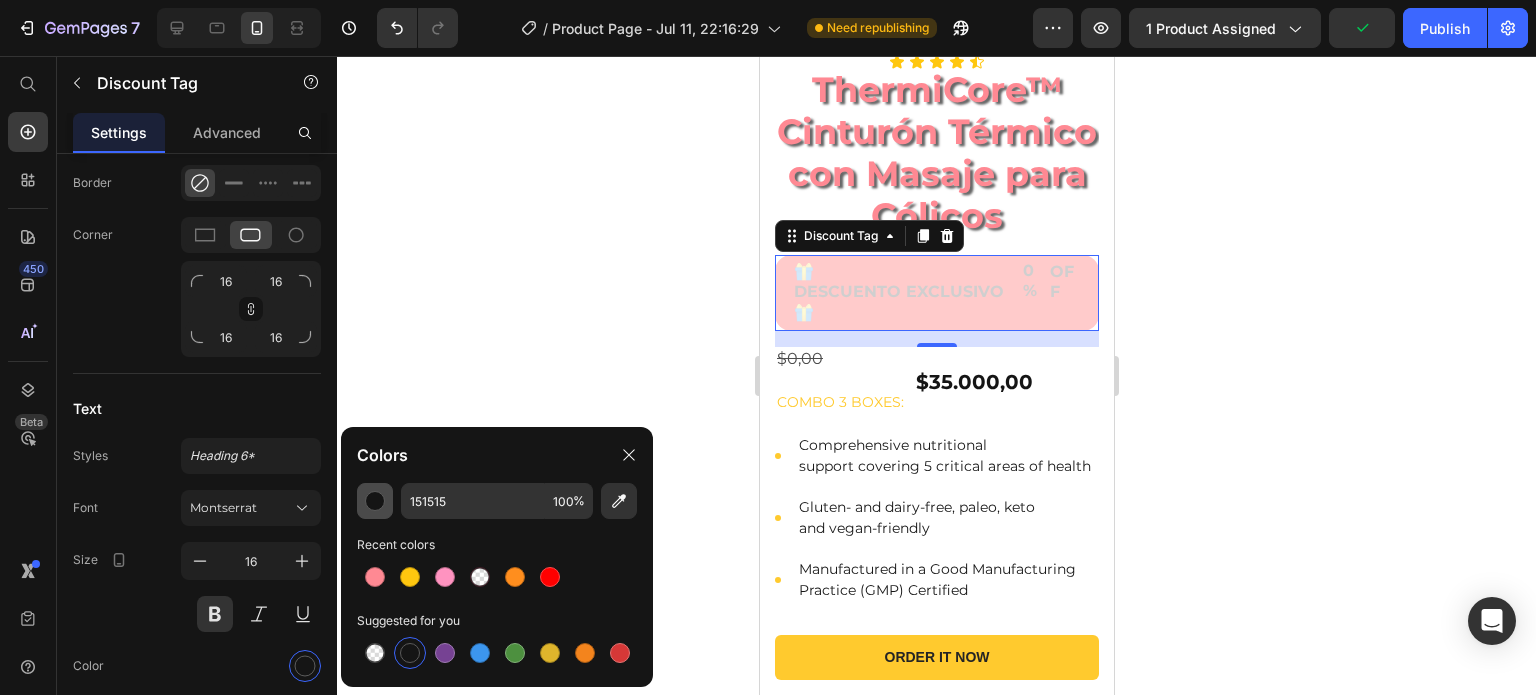 click at bounding box center (375, 501) 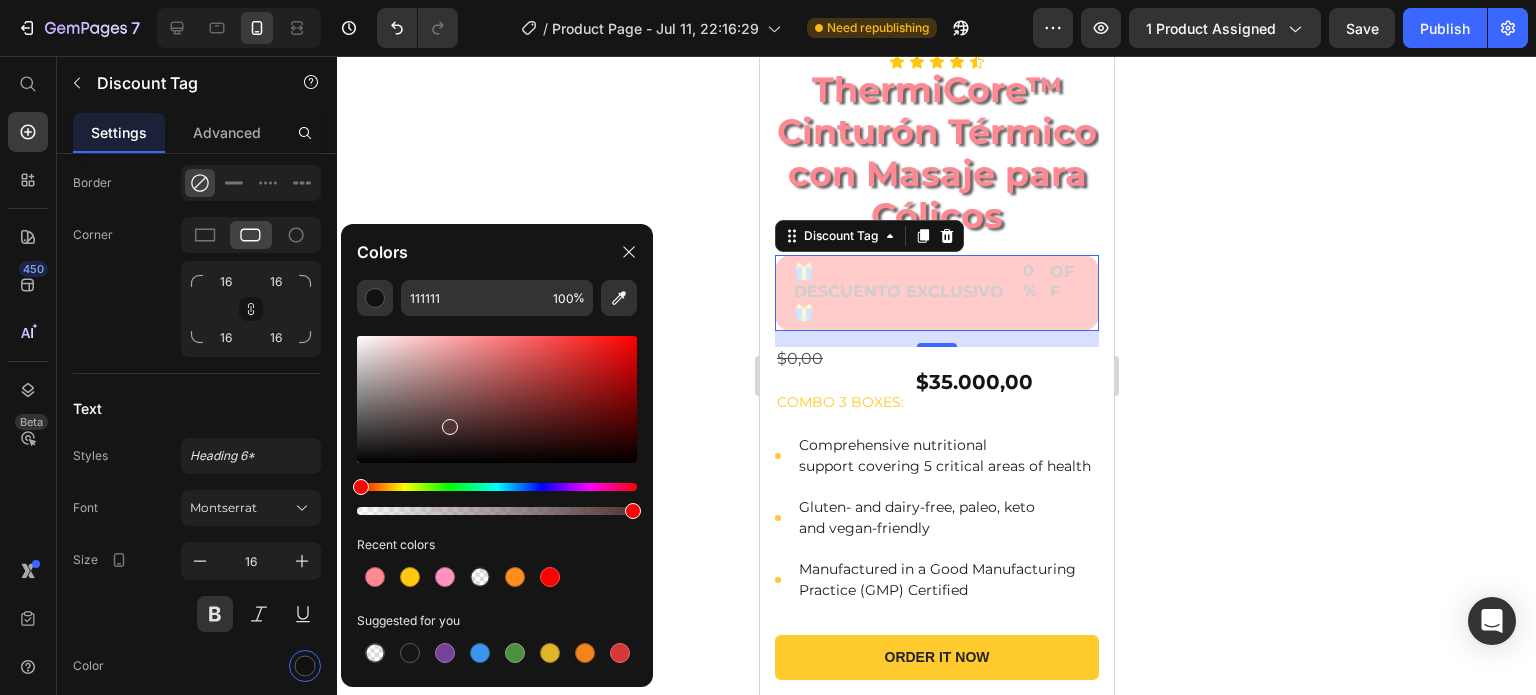 drag, startPoint x: 361, startPoint y: 454, endPoint x: 454, endPoint y: 427, distance: 96.84007 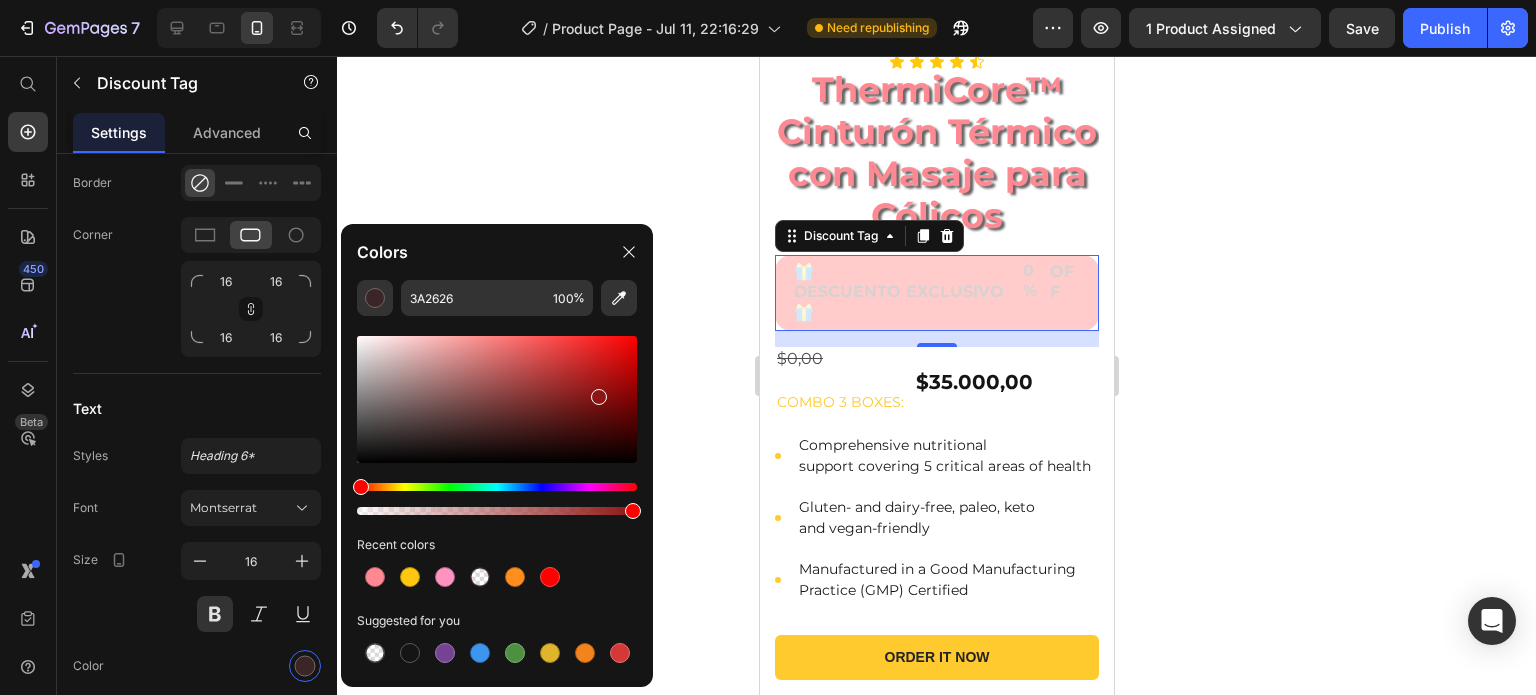 drag, startPoint x: 454, startPoint y: 433, endPoint x: 611, endPoint y: 380, distance: 165.70456 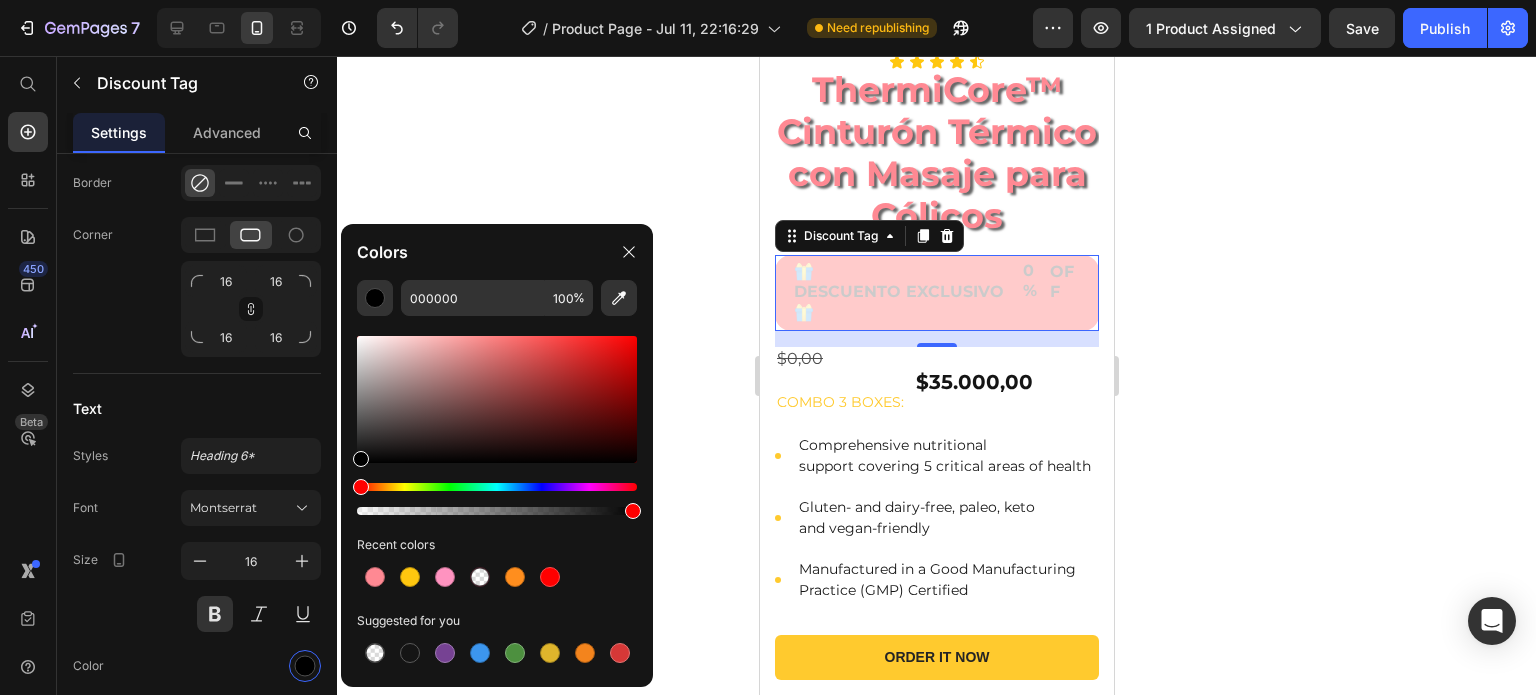 drag, startPoint x: 611, startPoint y: 380, endPoint x: 356, endPoint y: 462, distance: 267.86005 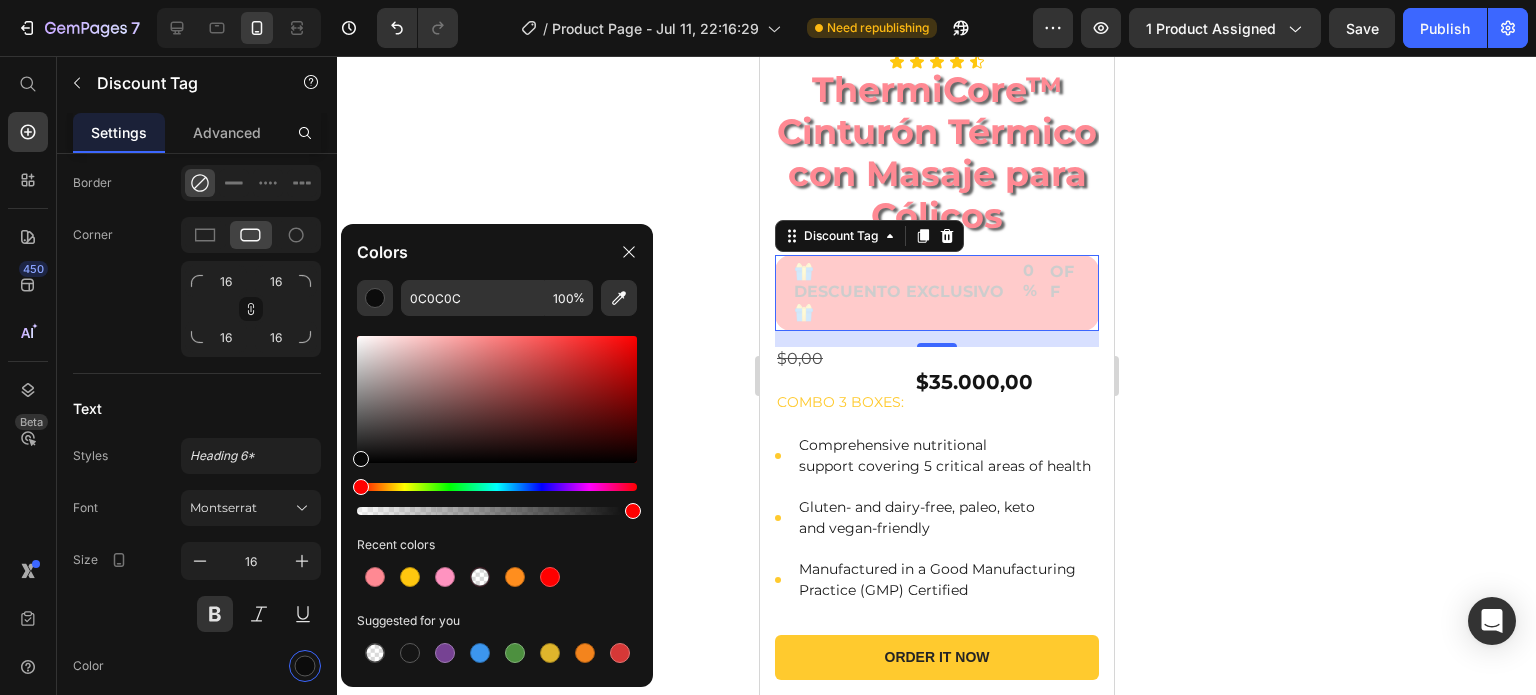 drag, startPoint x: 360, startPoint y: 456, endPoint x: 350, endPoint y: 459, distance: 10.440307 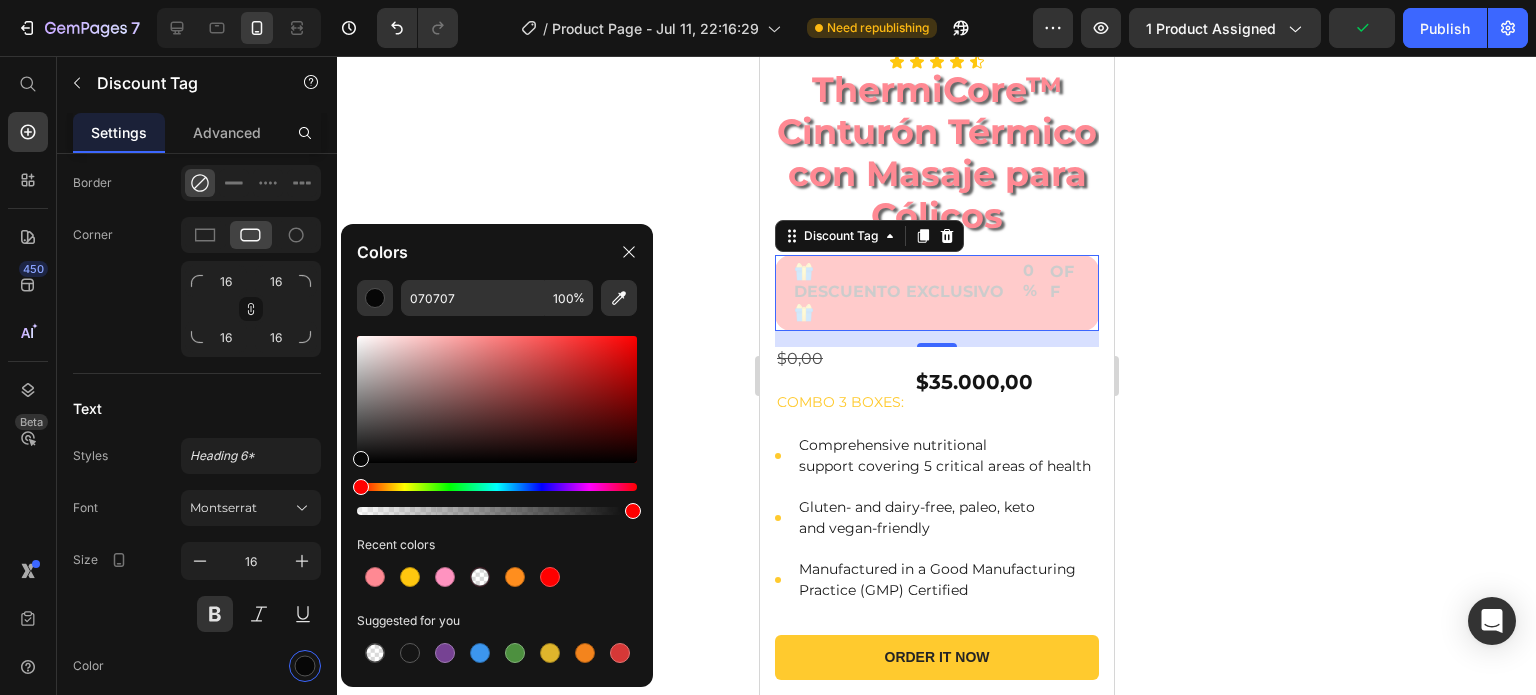 click 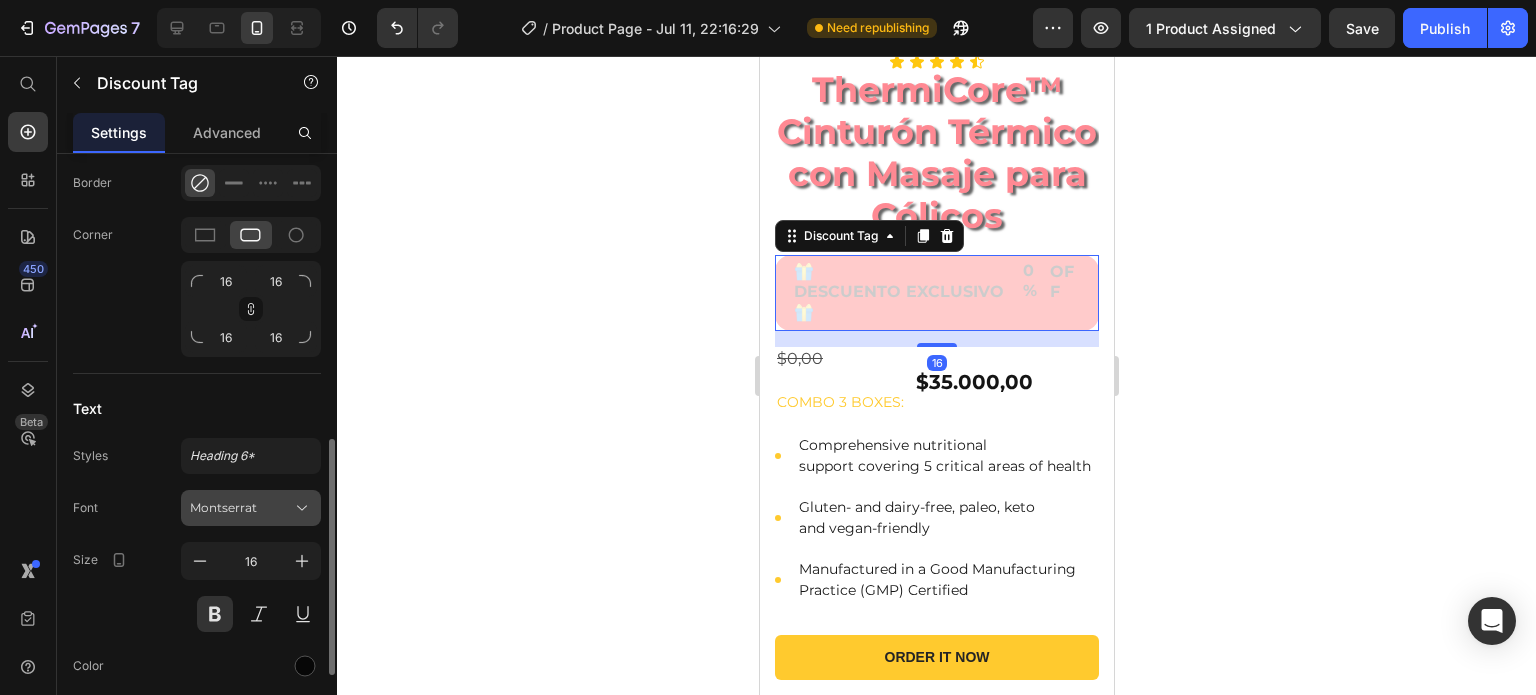 scroll, scrollTop: 916, scrollLeft: 0, axis: vertical 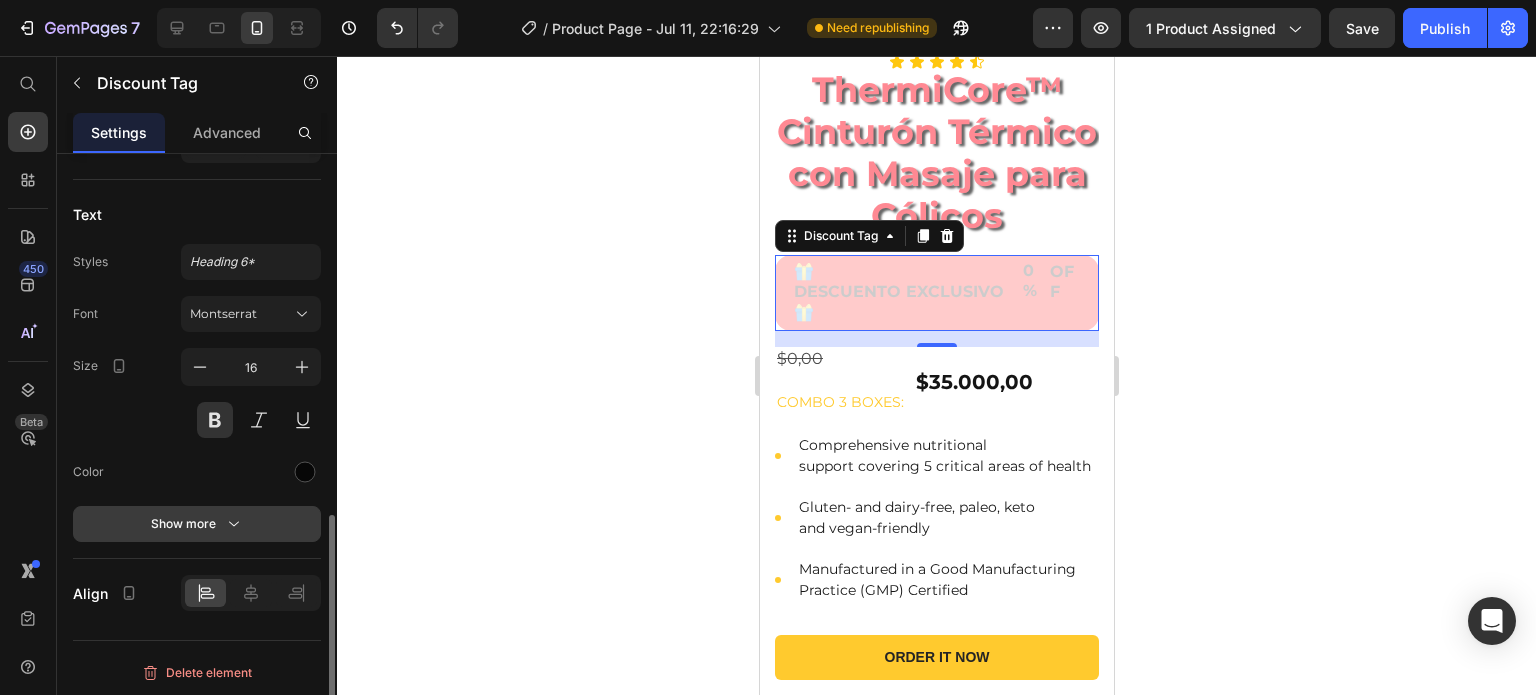 click 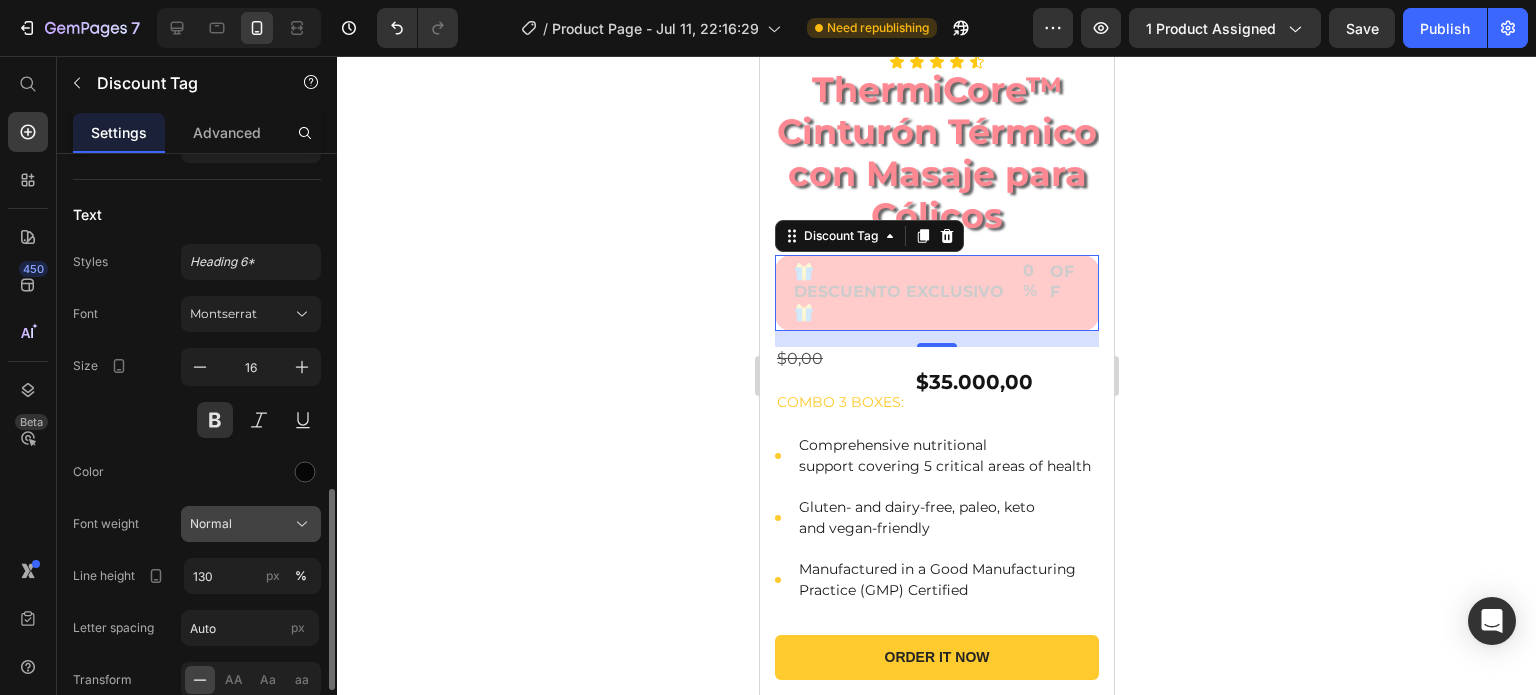 scroll, scrollTop: 952, scrollLeft: 0, axis: vertical 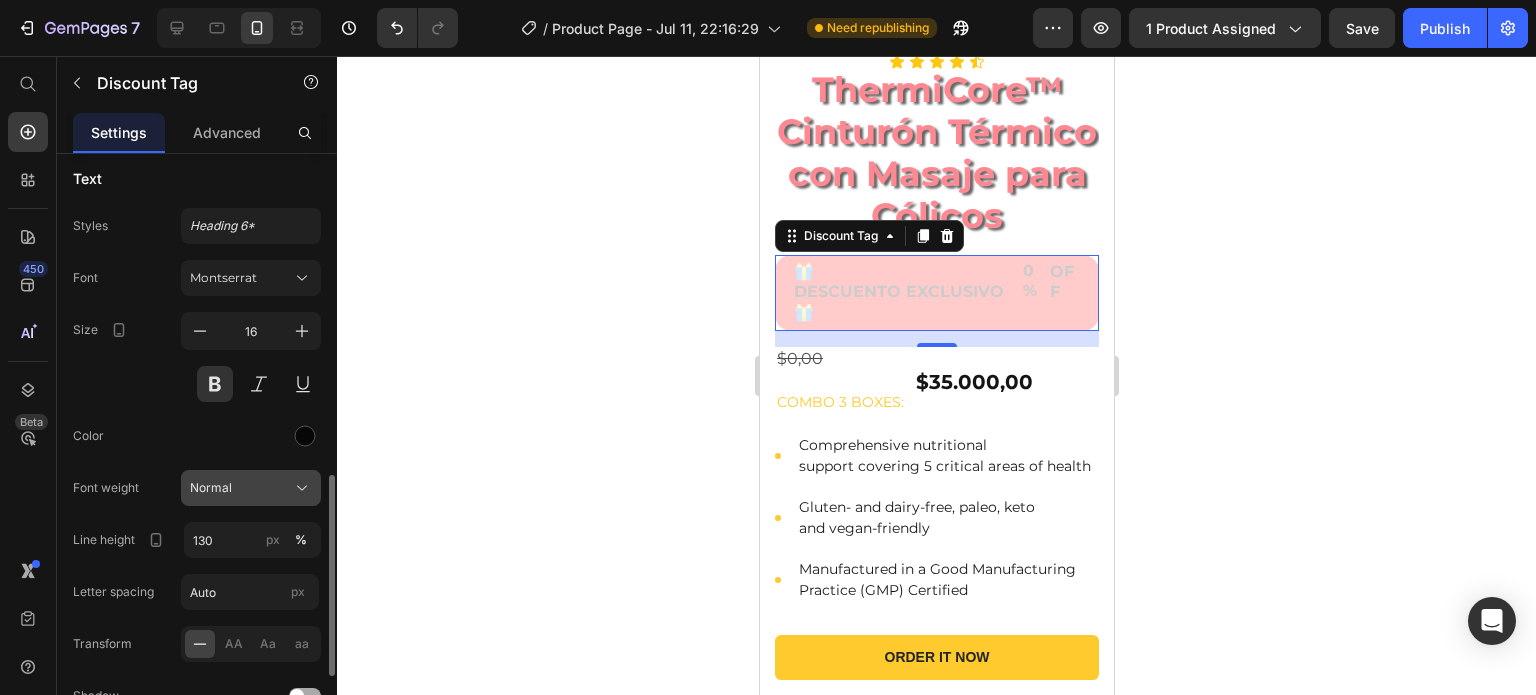 click 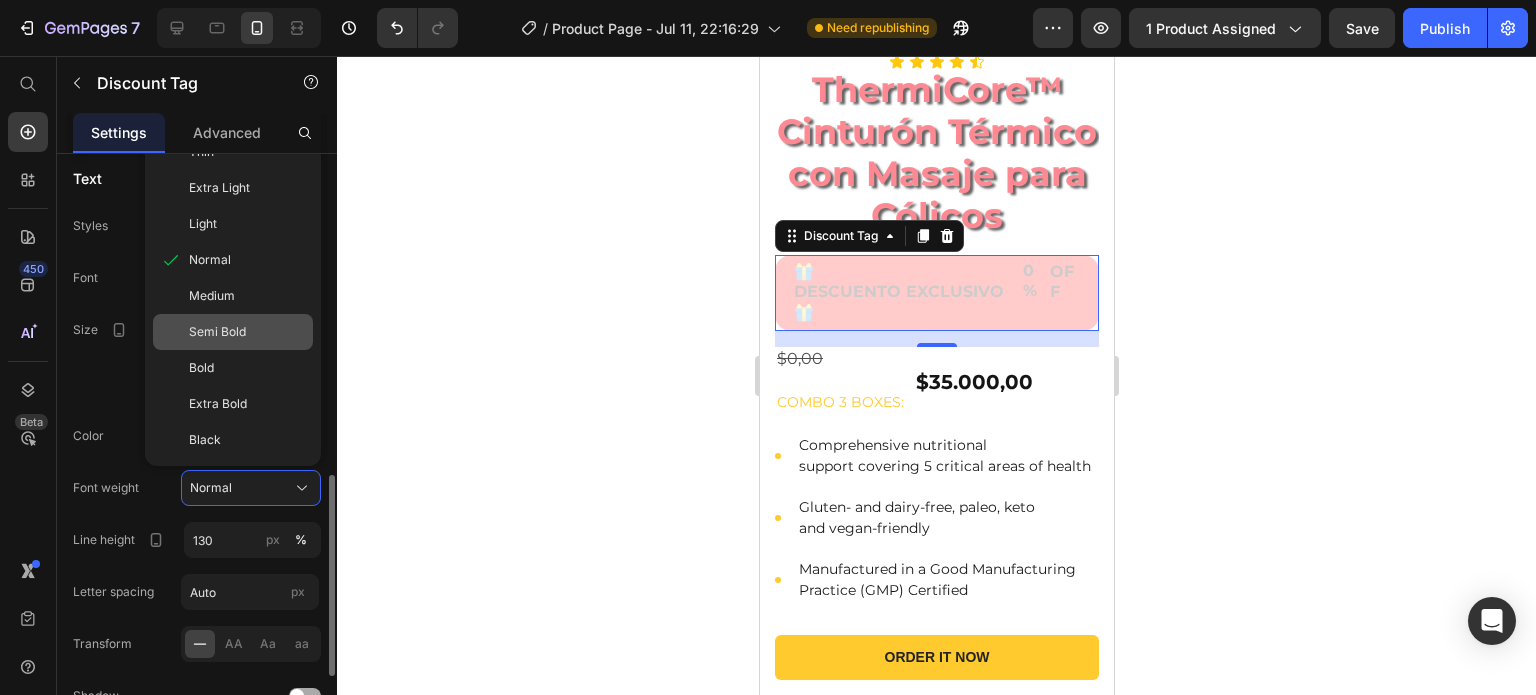 click on "Semi Bold" 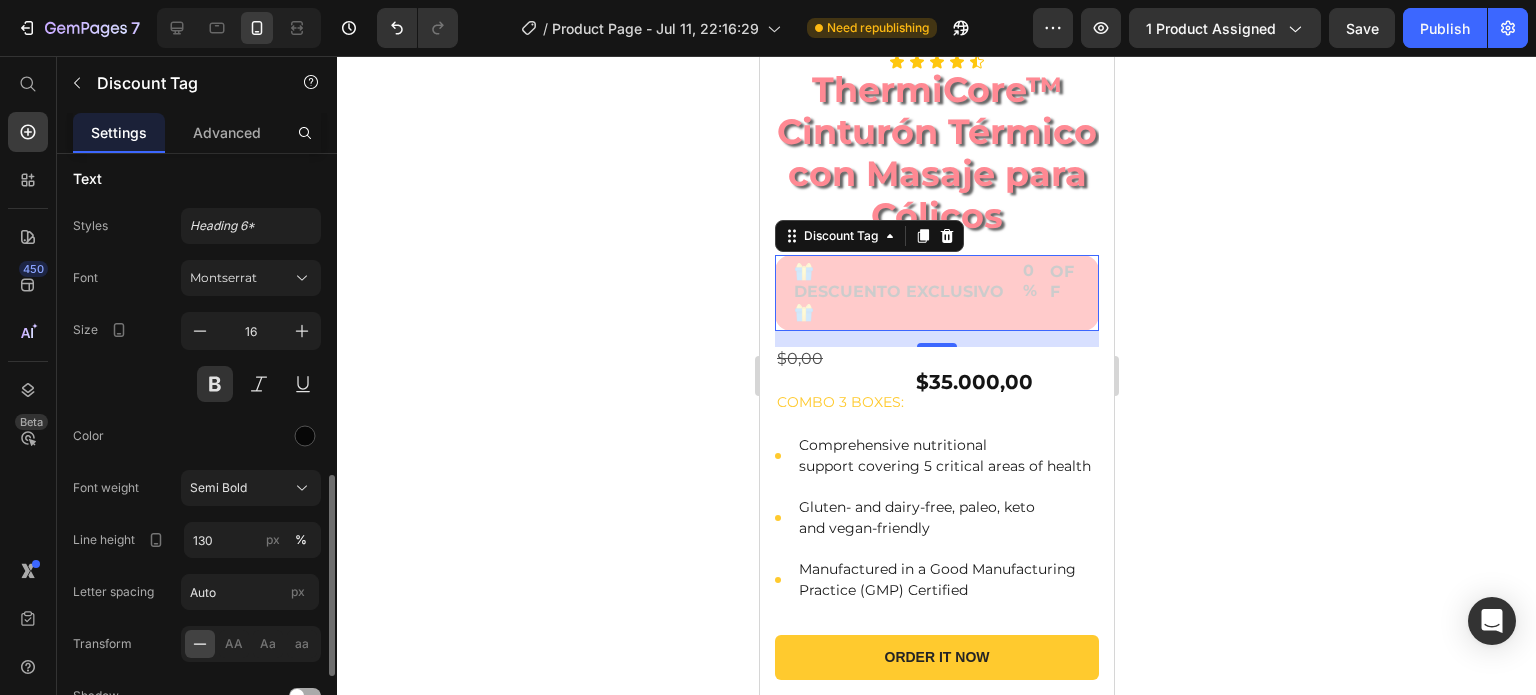 click on "Font Montserrat Size 16 Color Font weight Semi Bold Line height 130 px % Letter spacing Auto px Transform
AA Aa aa Shadow Show less" at bounding box center (197, 513) 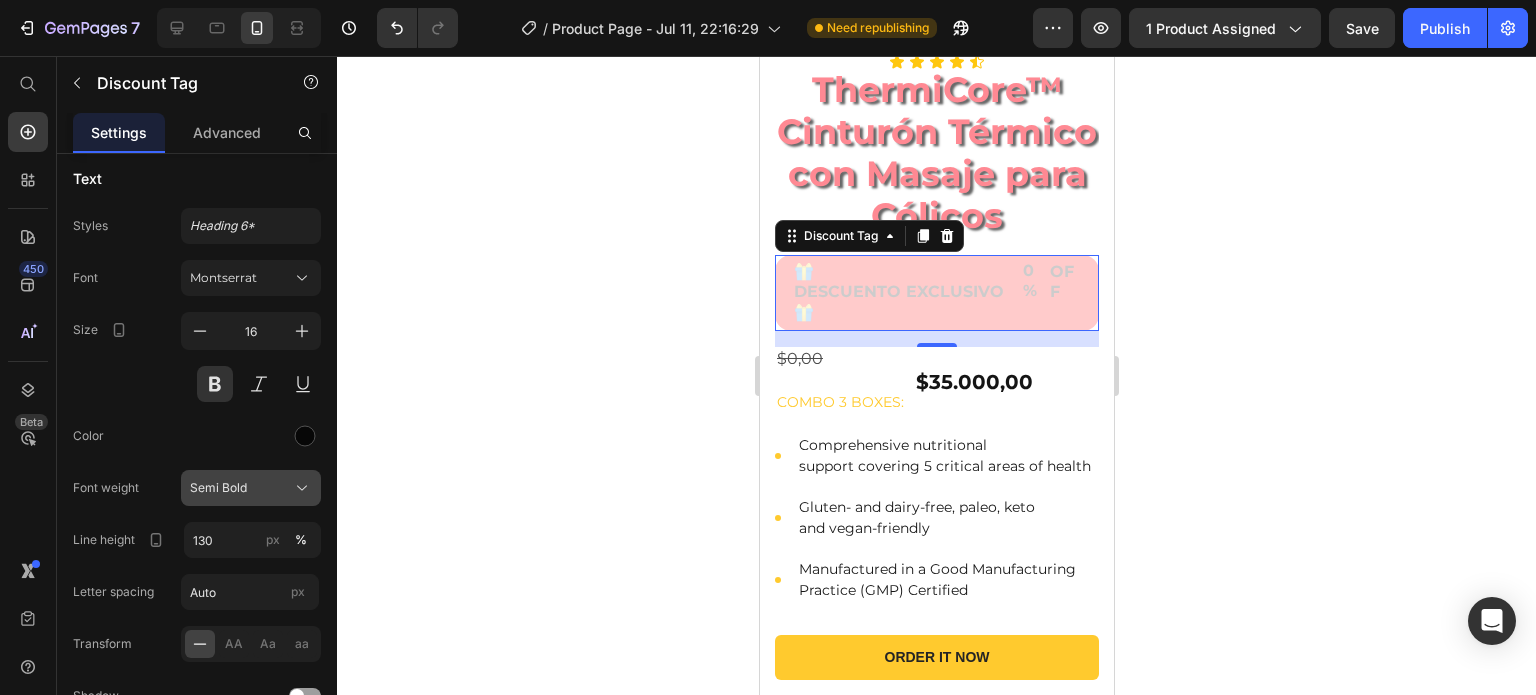 click 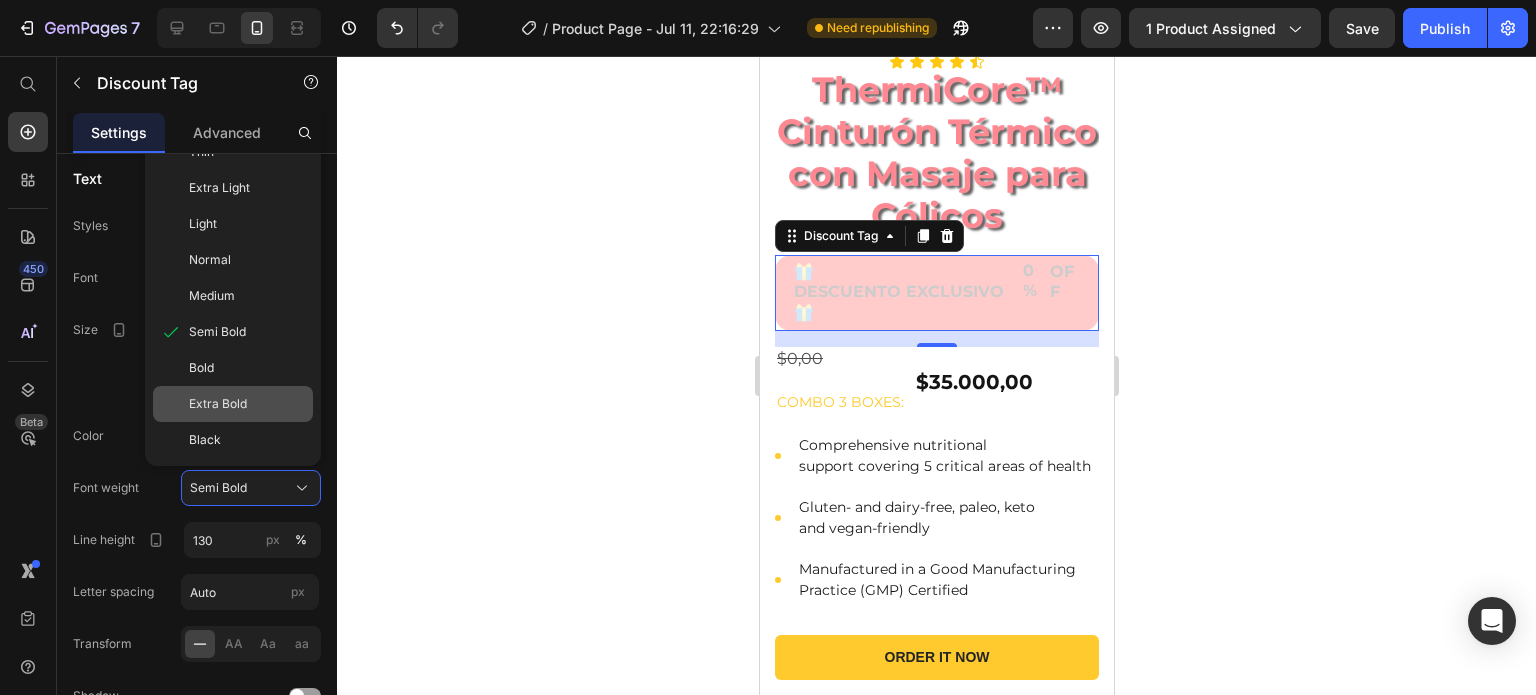 click on "Extra Bold" at bounding box center [247, 404] 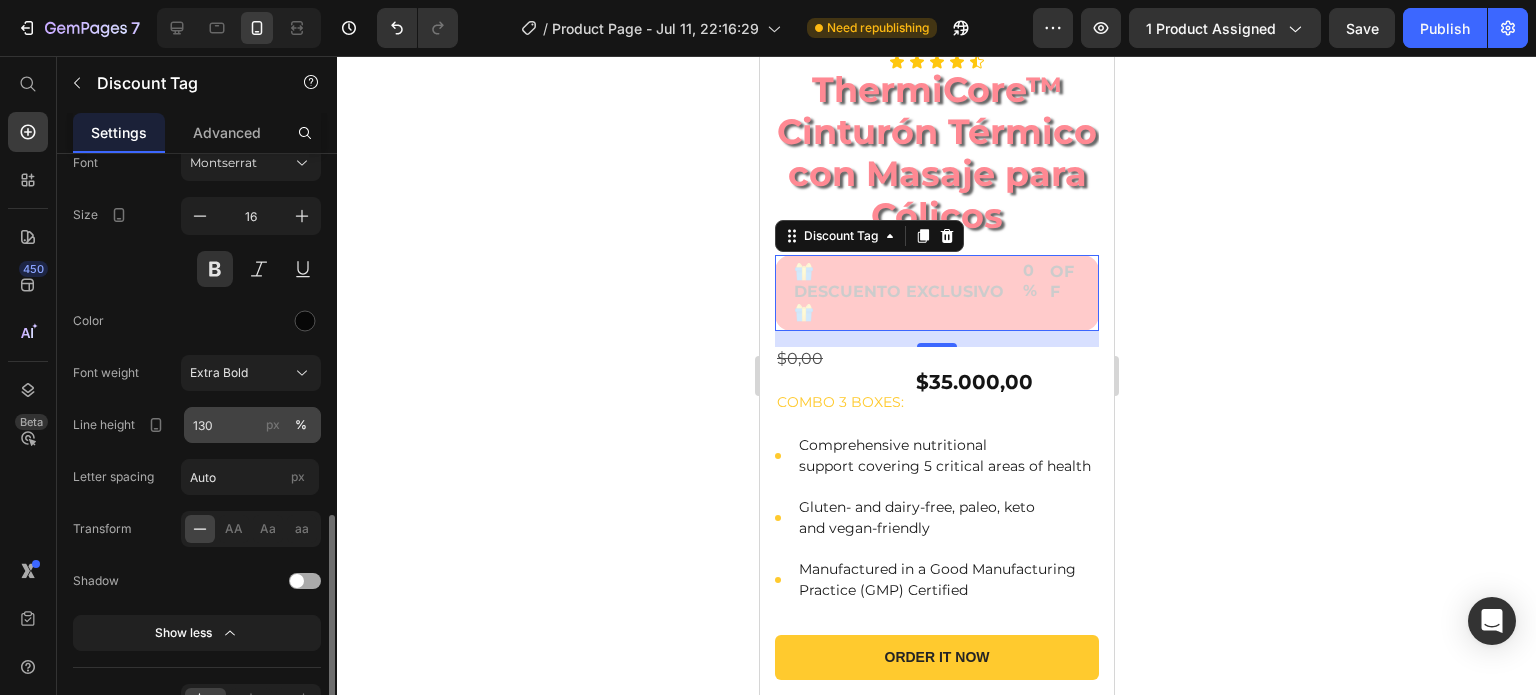 scroll, scrollTop: 1068, scrollLeft: 0, axis: vertical 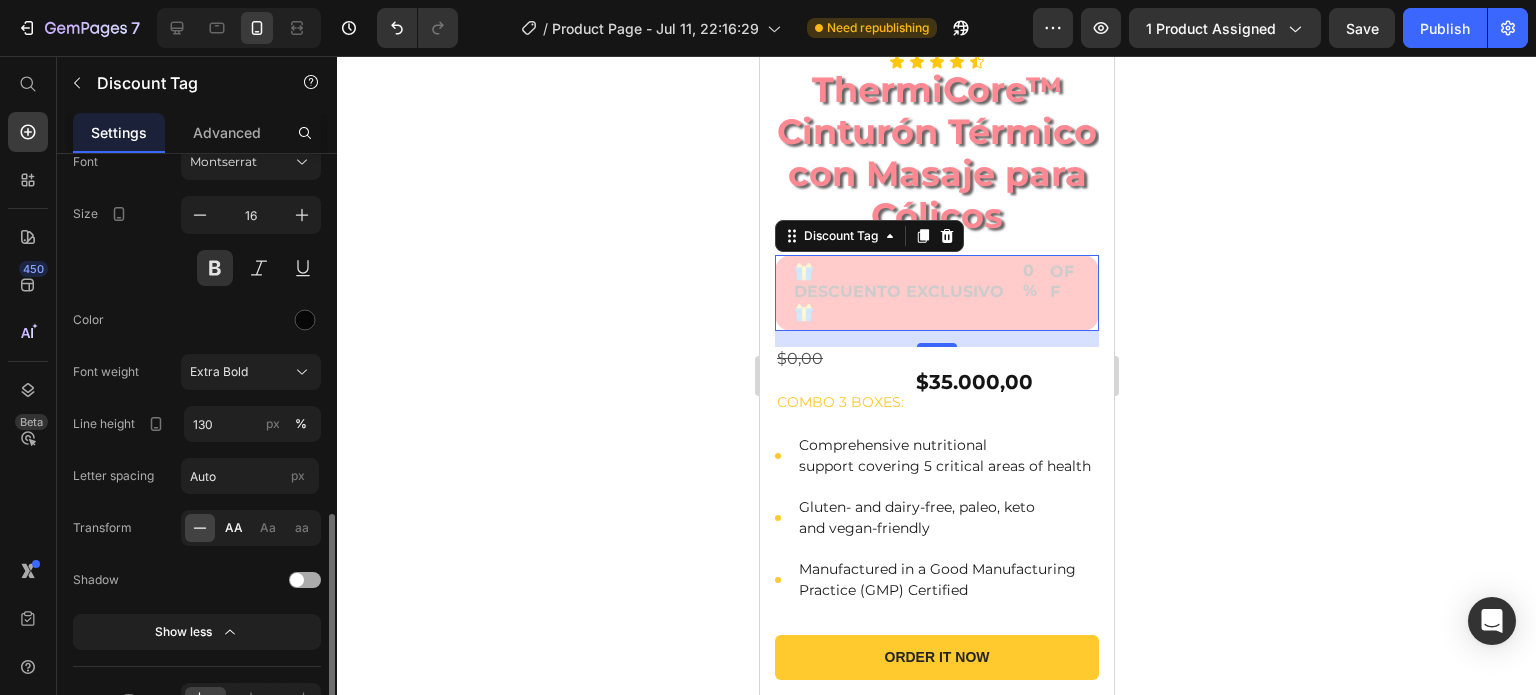 click on "AA" 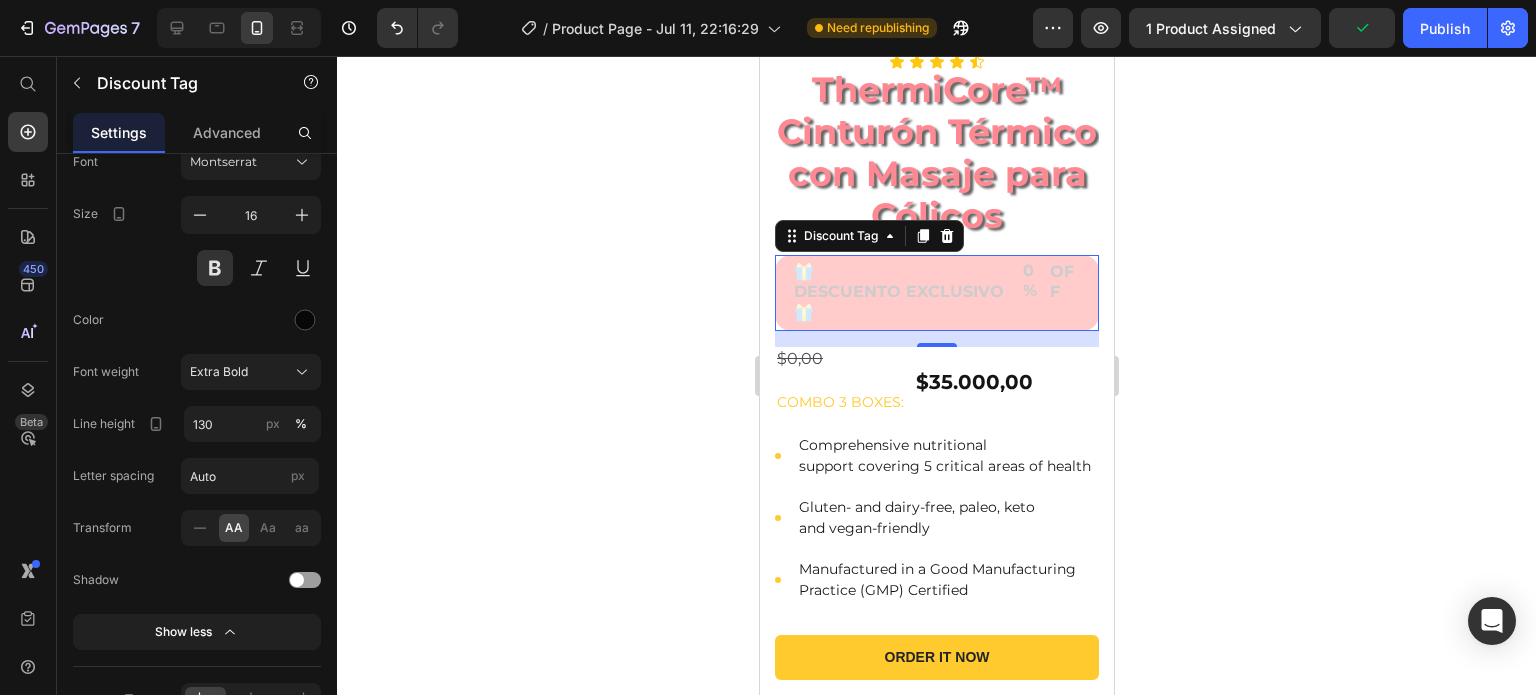 click 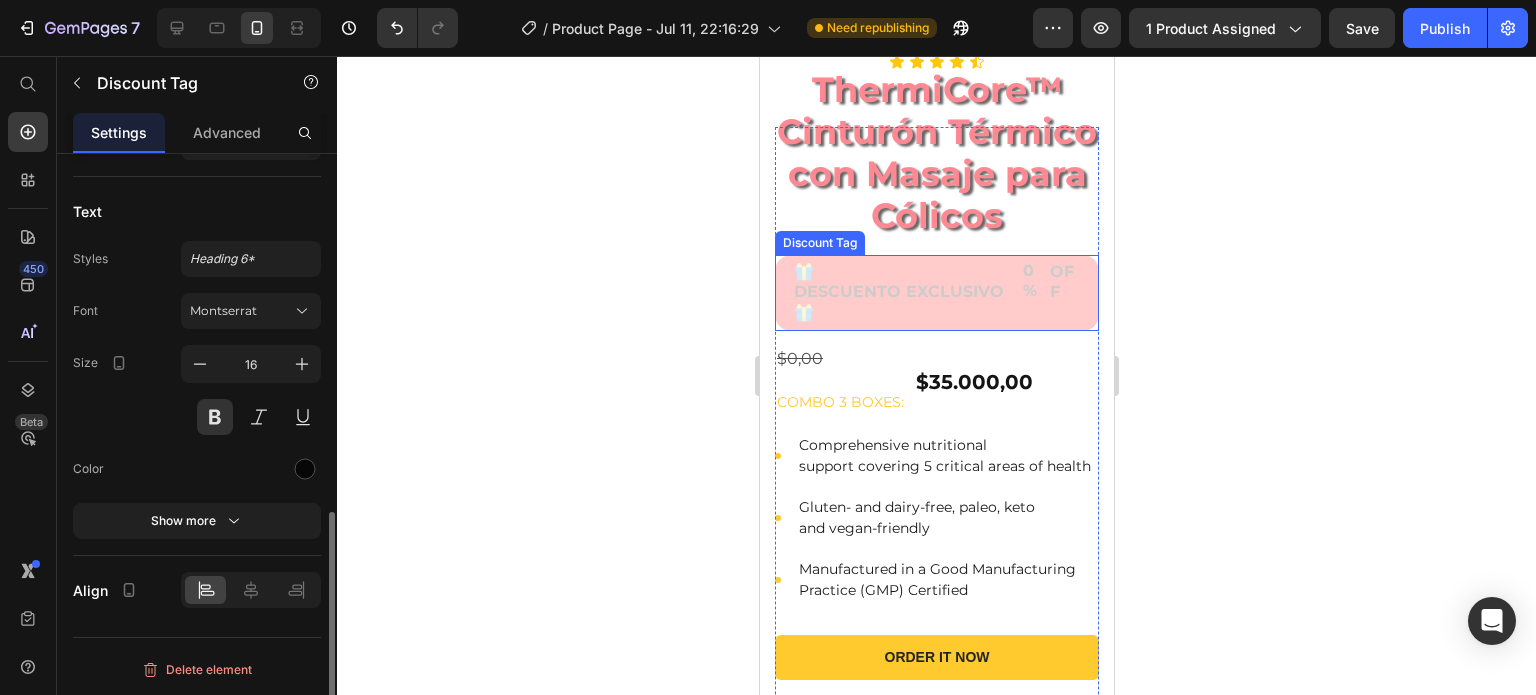 scroll, scrollTop: 916, scrollLeft: 0, axis: vertical 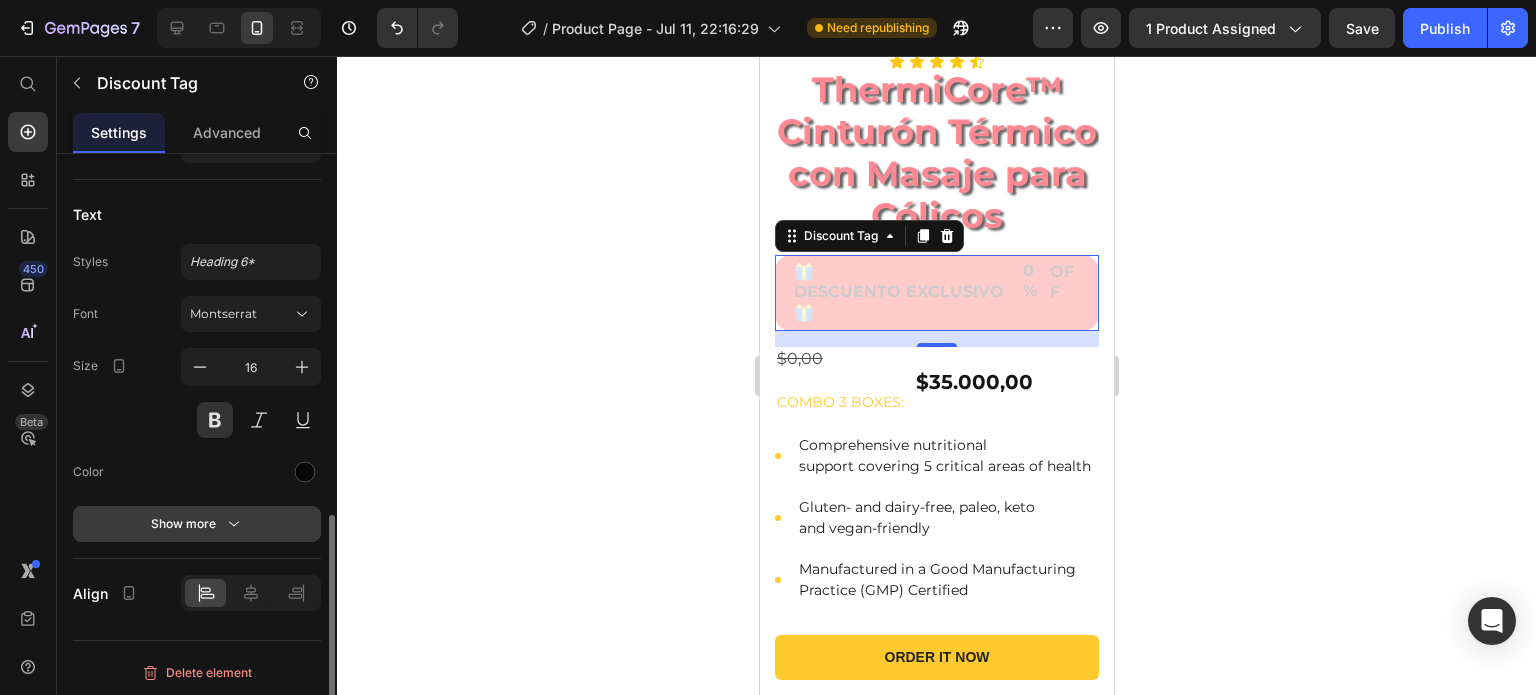click on "Show more" at bounding box center (197, 524) 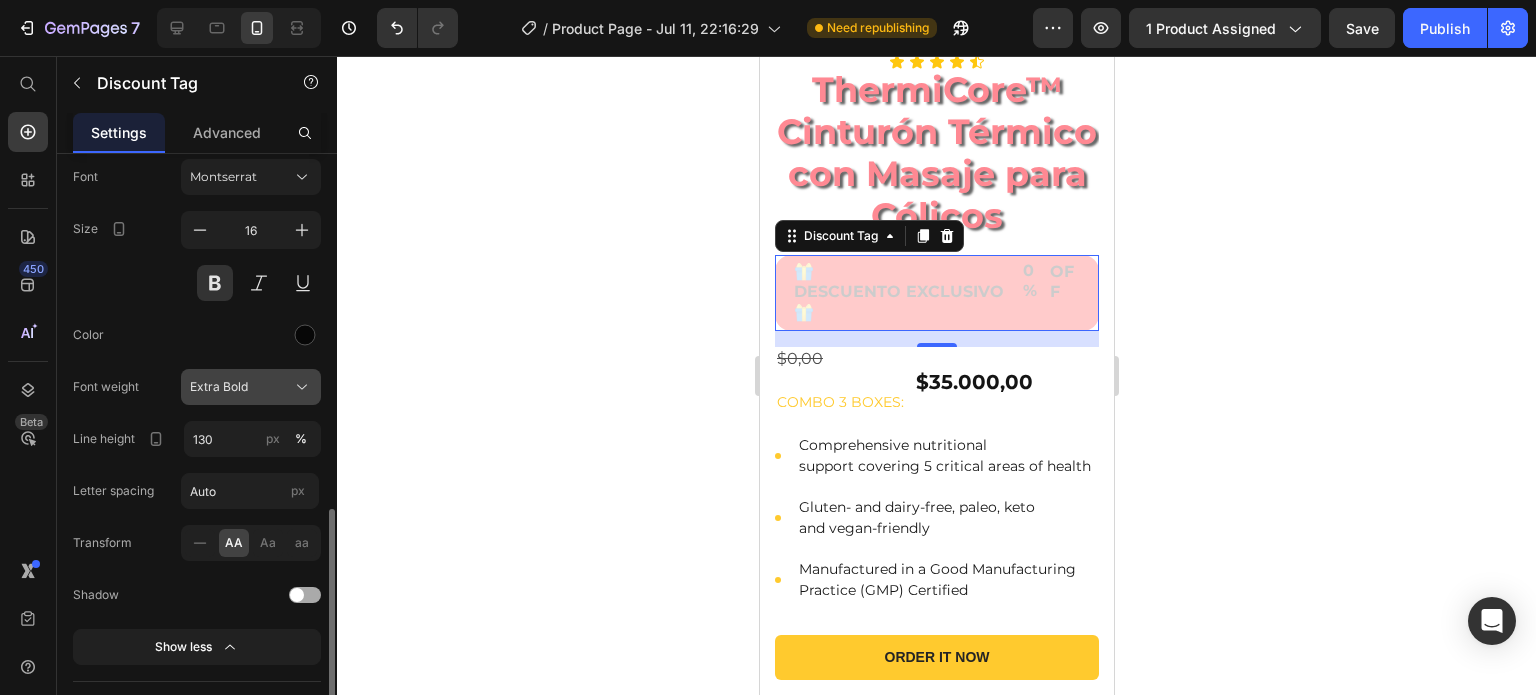 scroll, scrollTop: 1176, scrollLeft: 0, axis: vertical 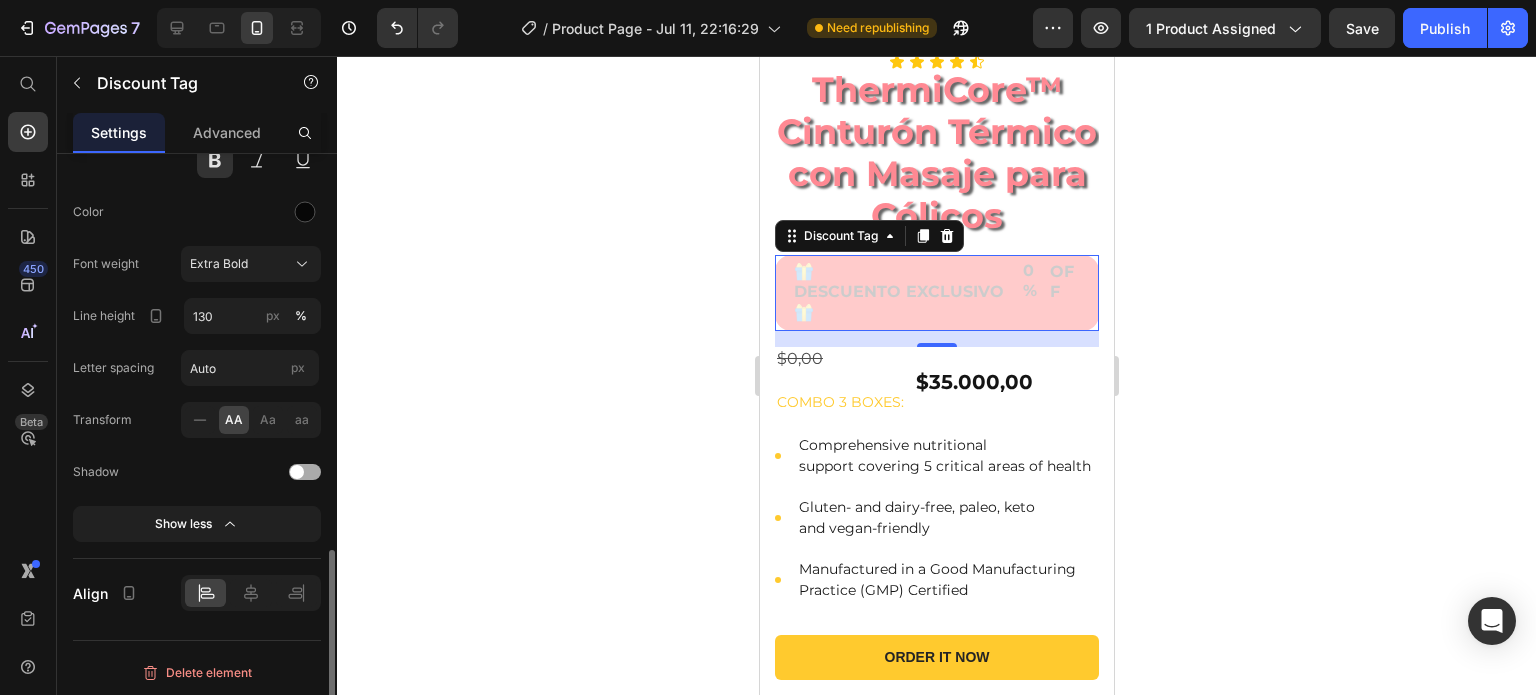 click at bounding box center (305, 472) 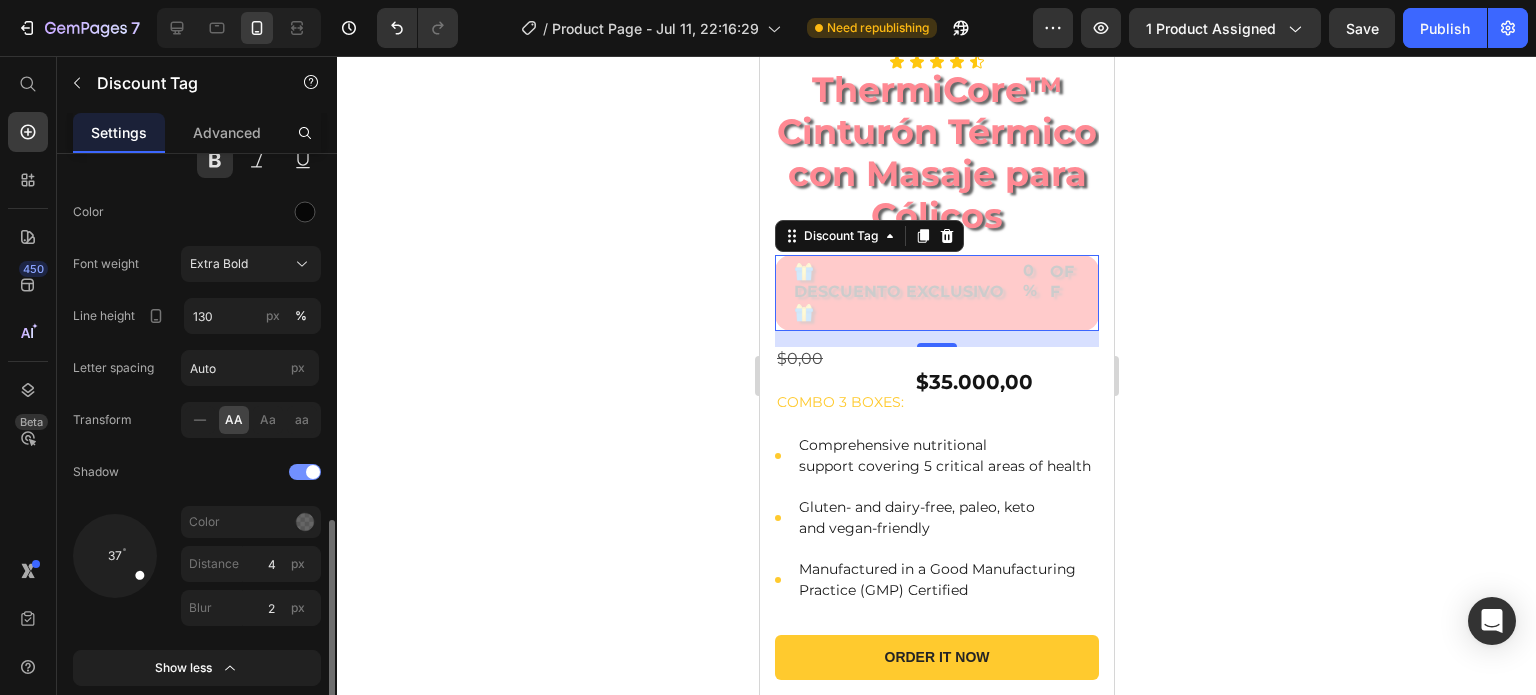 click at bounding box center [305, 472] 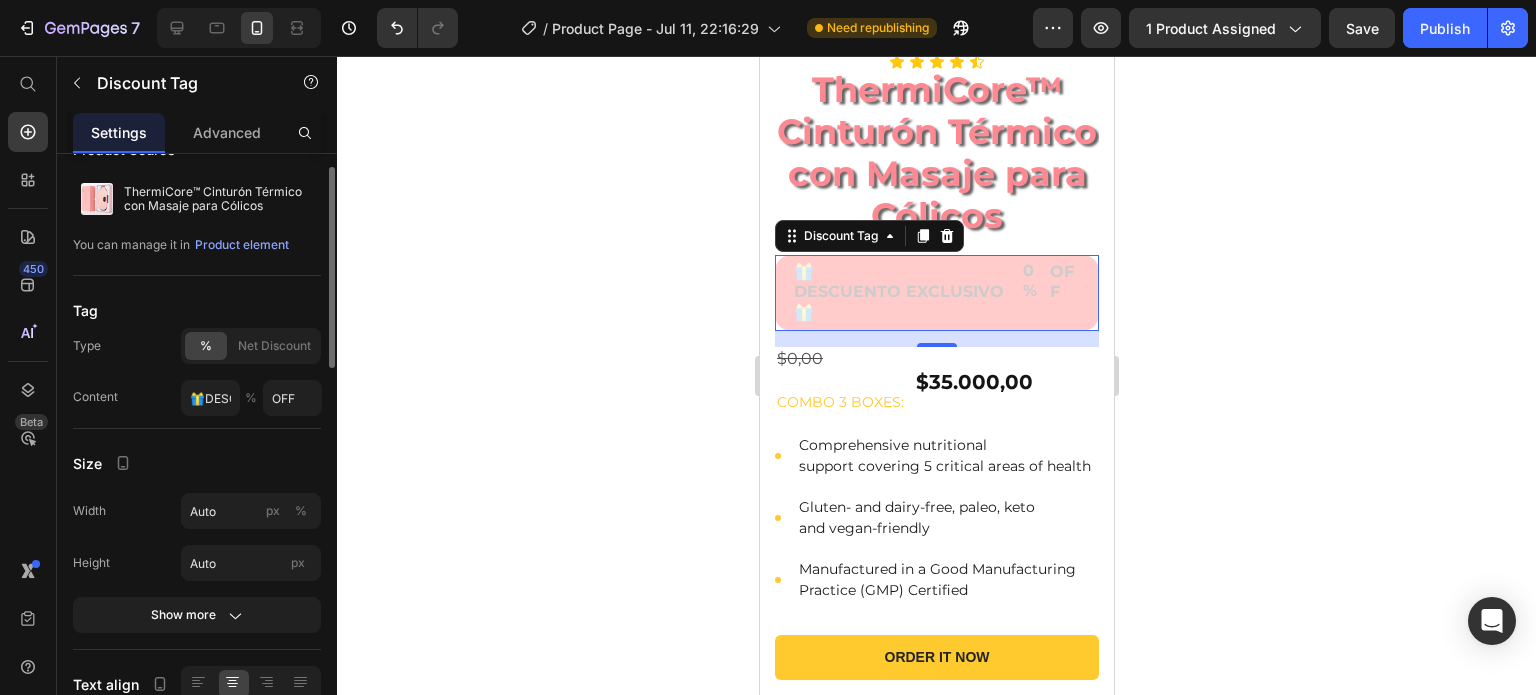 scroll, scrollTop: 0, scrollLeft: 0, axis: both 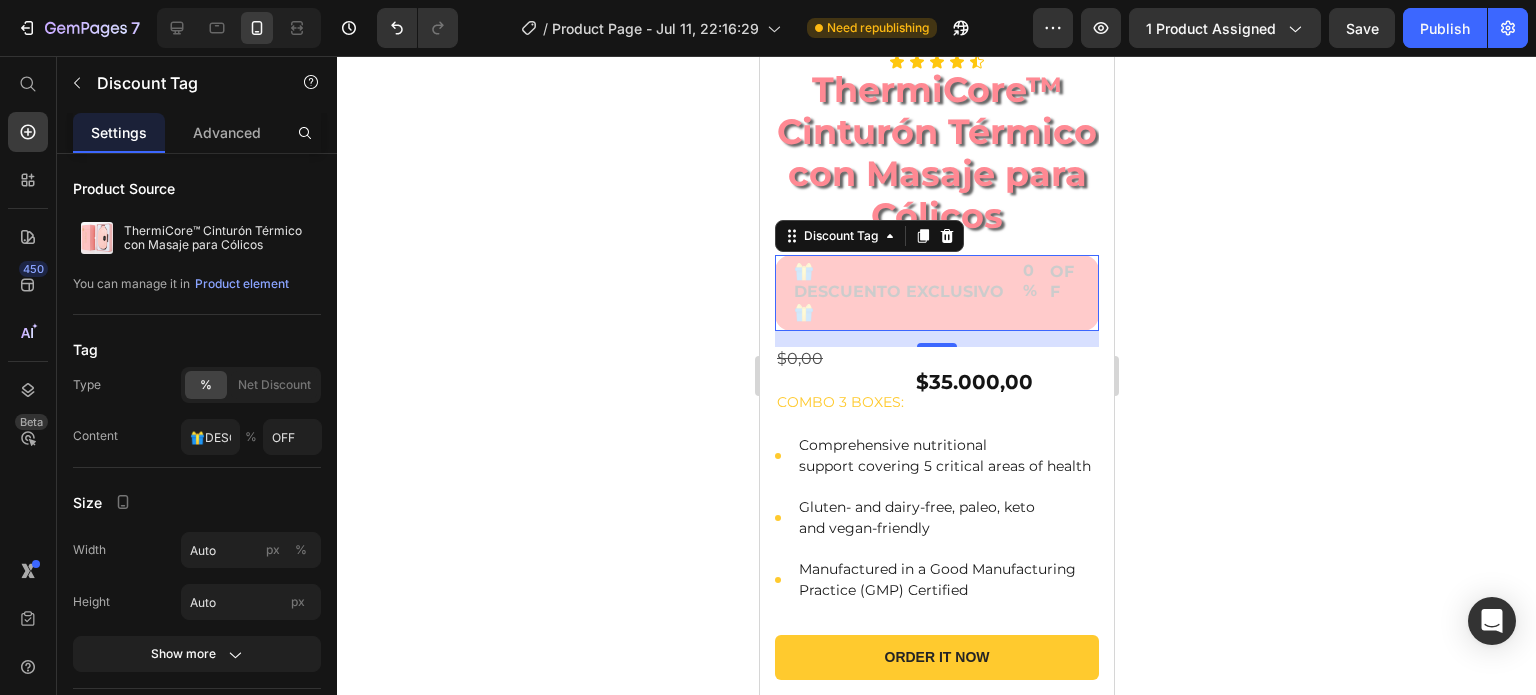 click 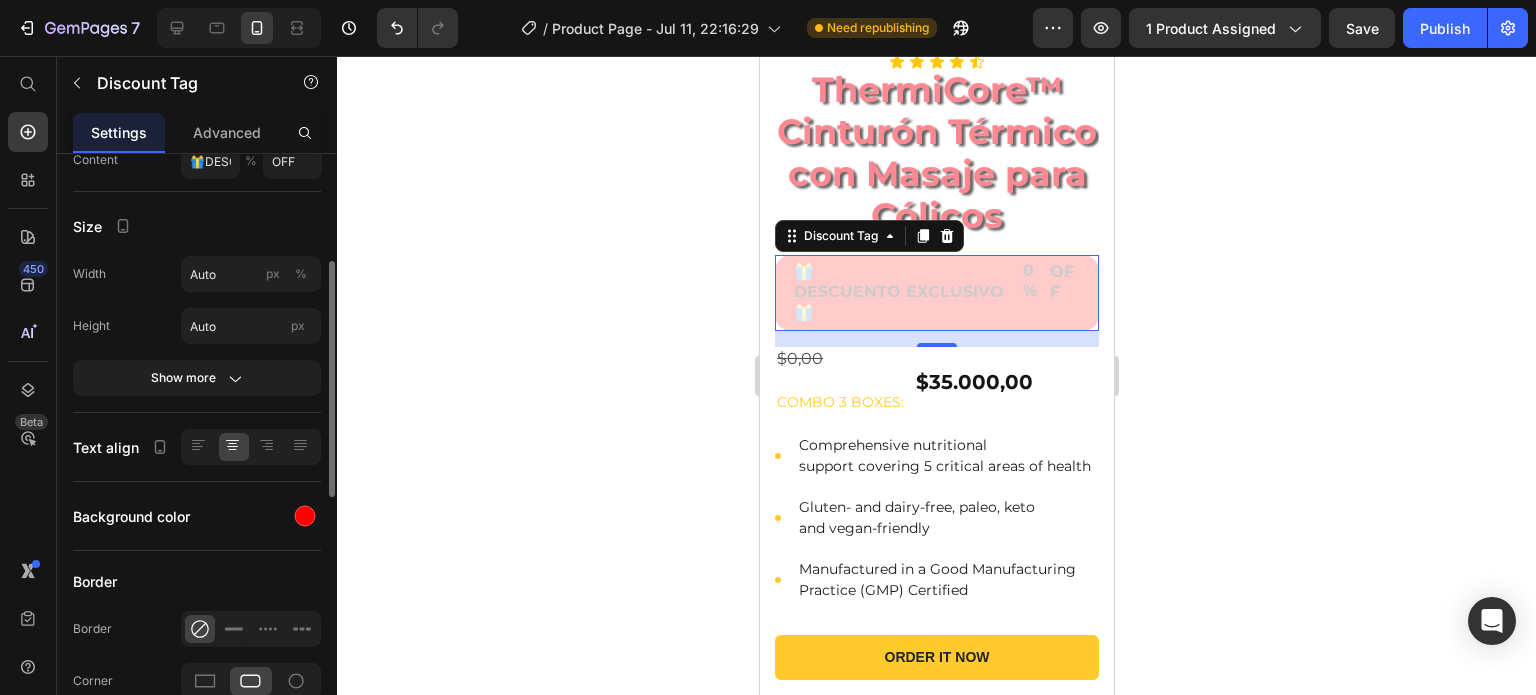 scroll, scrollTop: 276, scrollLeft: 0, axis: vertical 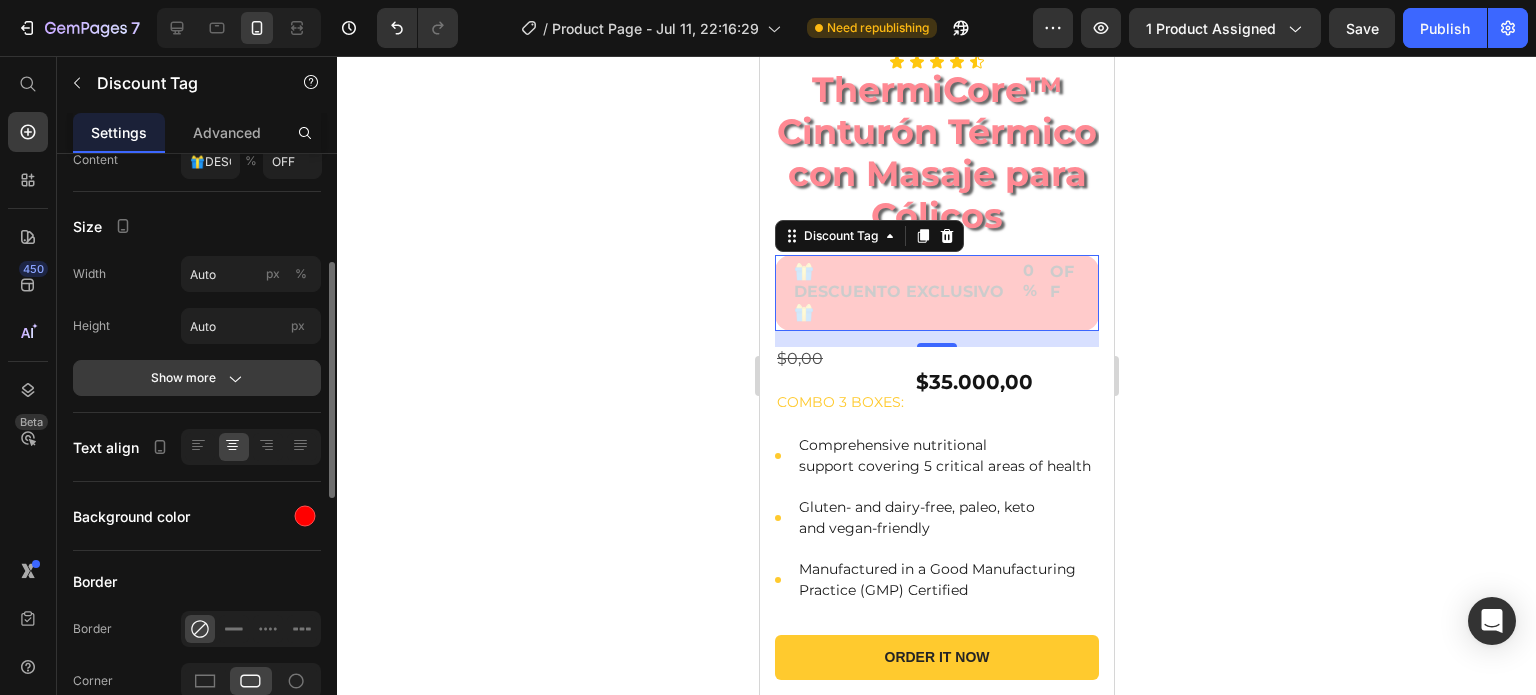 click 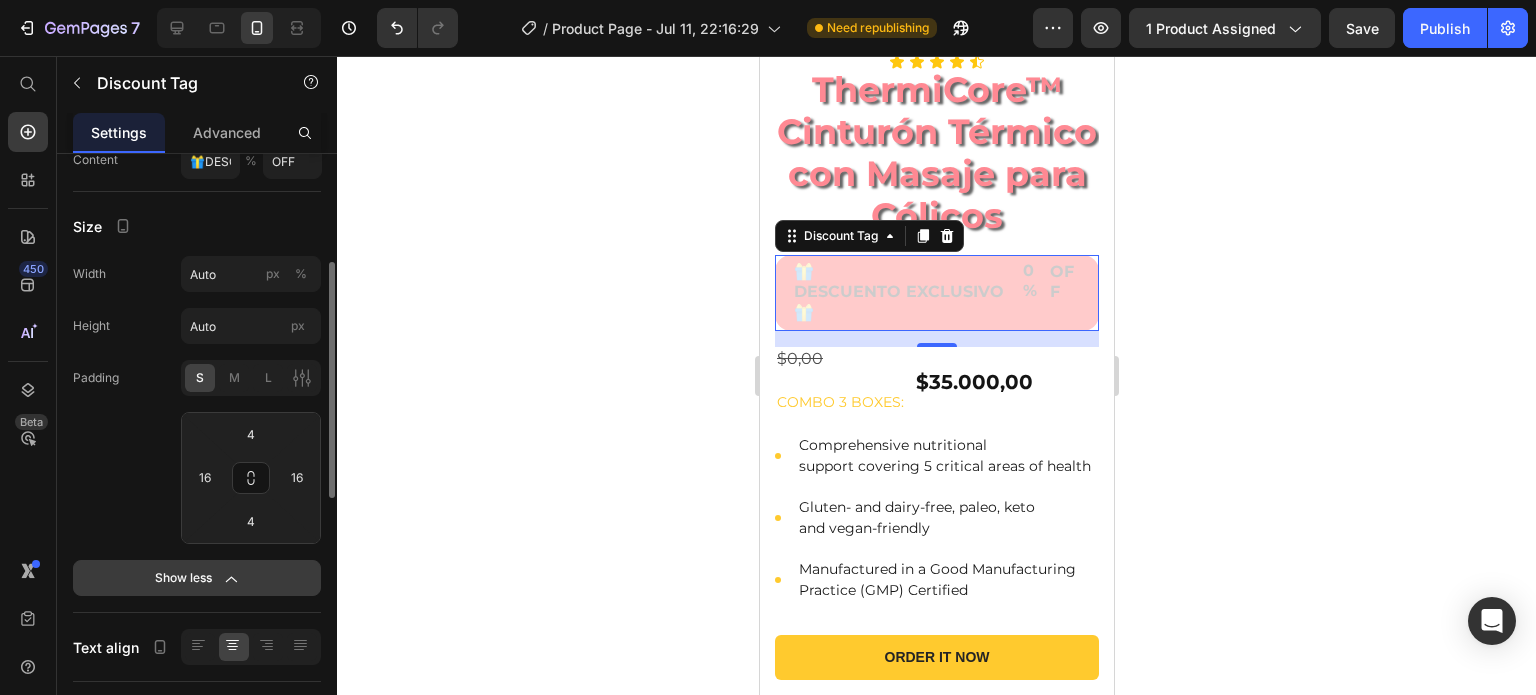 click on "Show less" at bounding box center [197, 578] 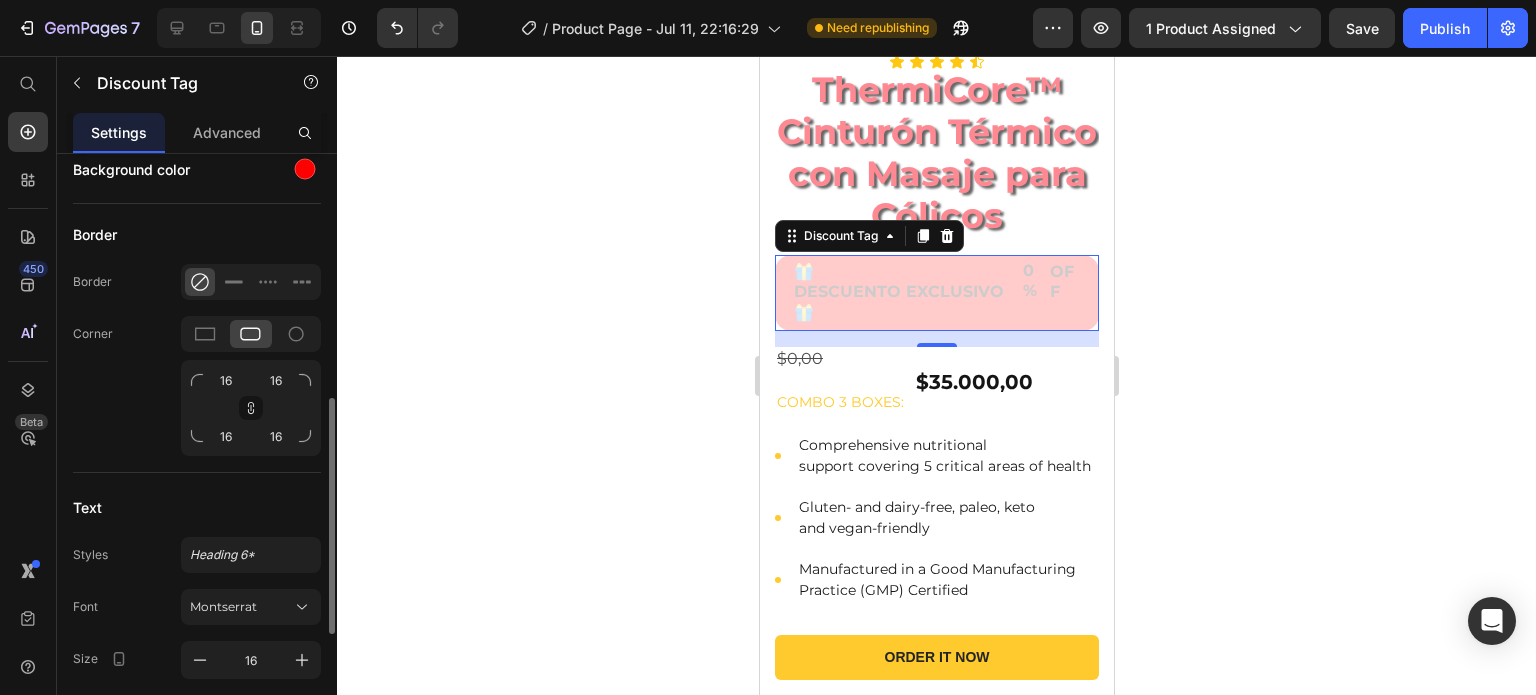 scroll, scrollTop: 622, scrollLeft: 0, axis: vertical 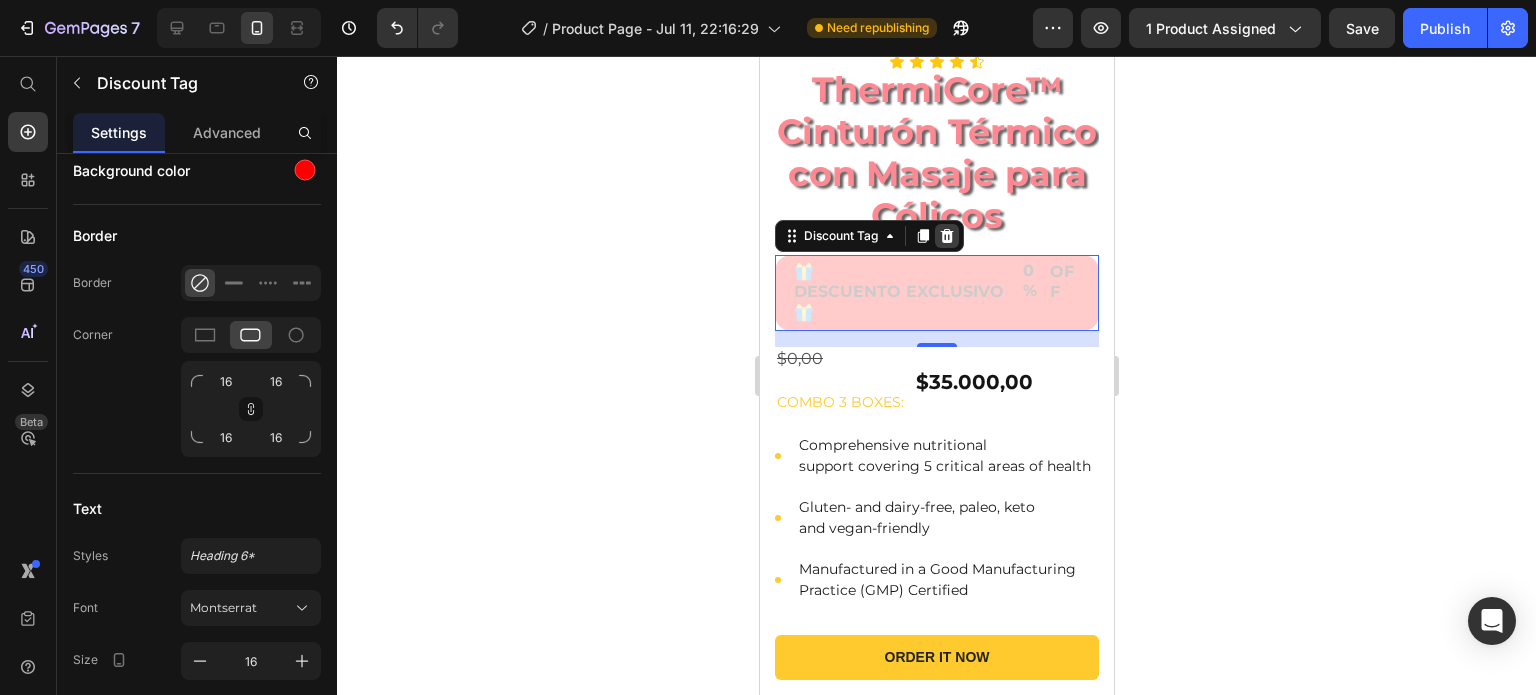 click 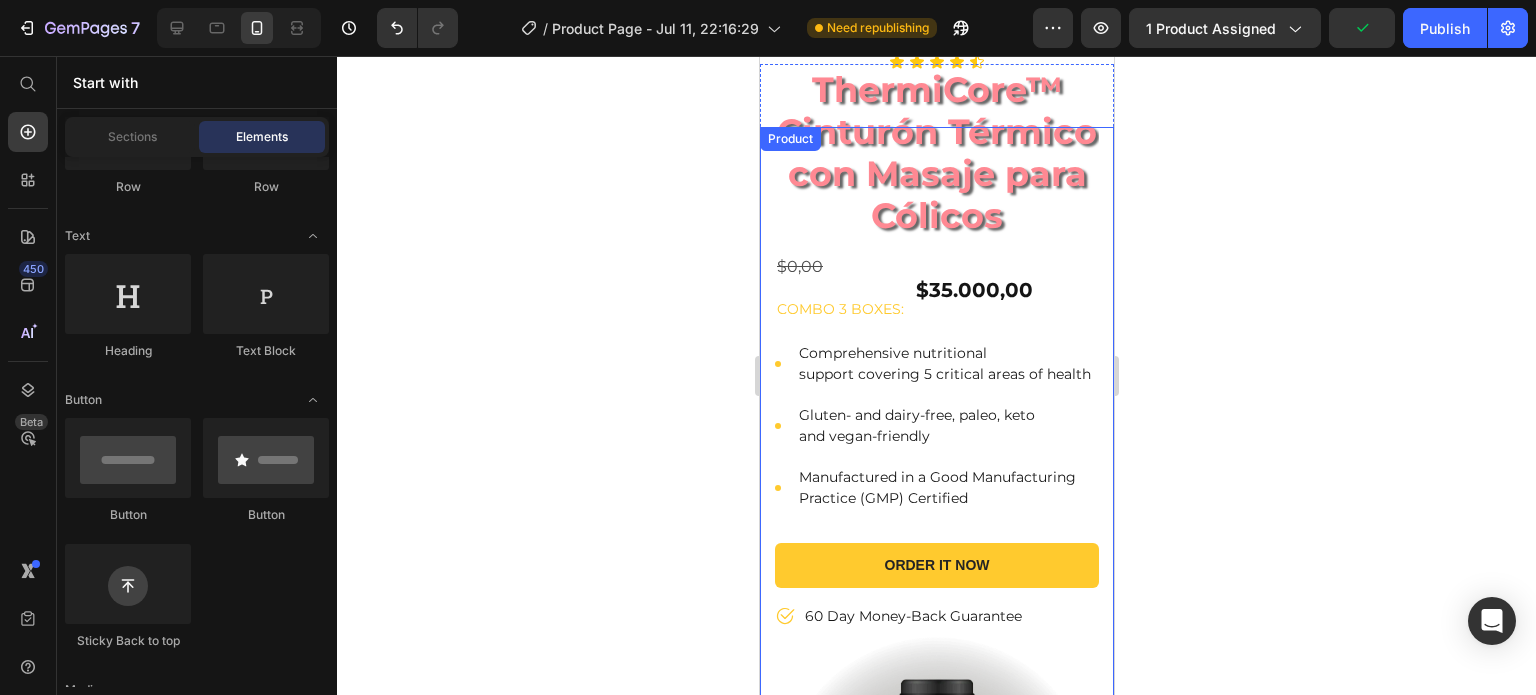 scroll, scrollTop: 0, scrollLeft: 0, axis: both 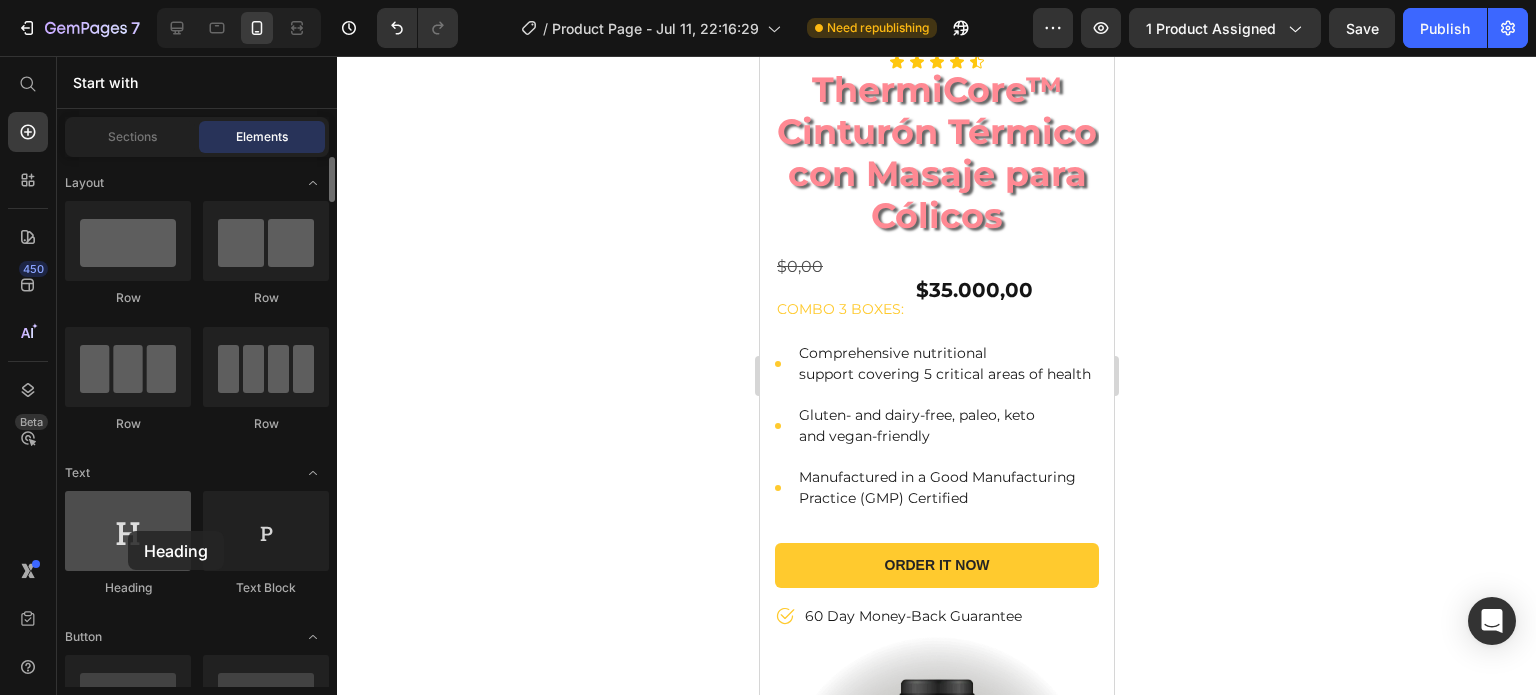 click at bounding box center [128, 531] 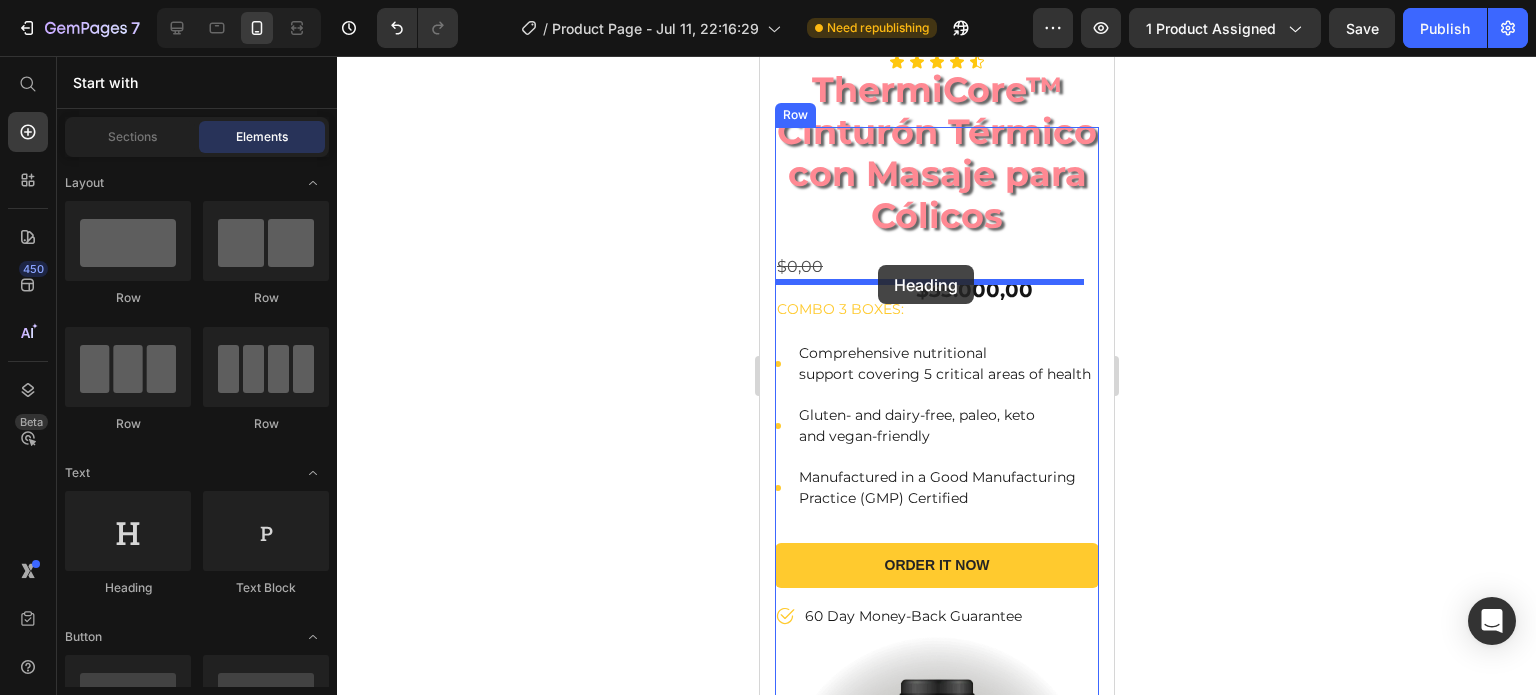 drag, startPoint x: 879, startPoint y: 595, endPoint x: 877, endPoint y: 265, distance: 330.00607 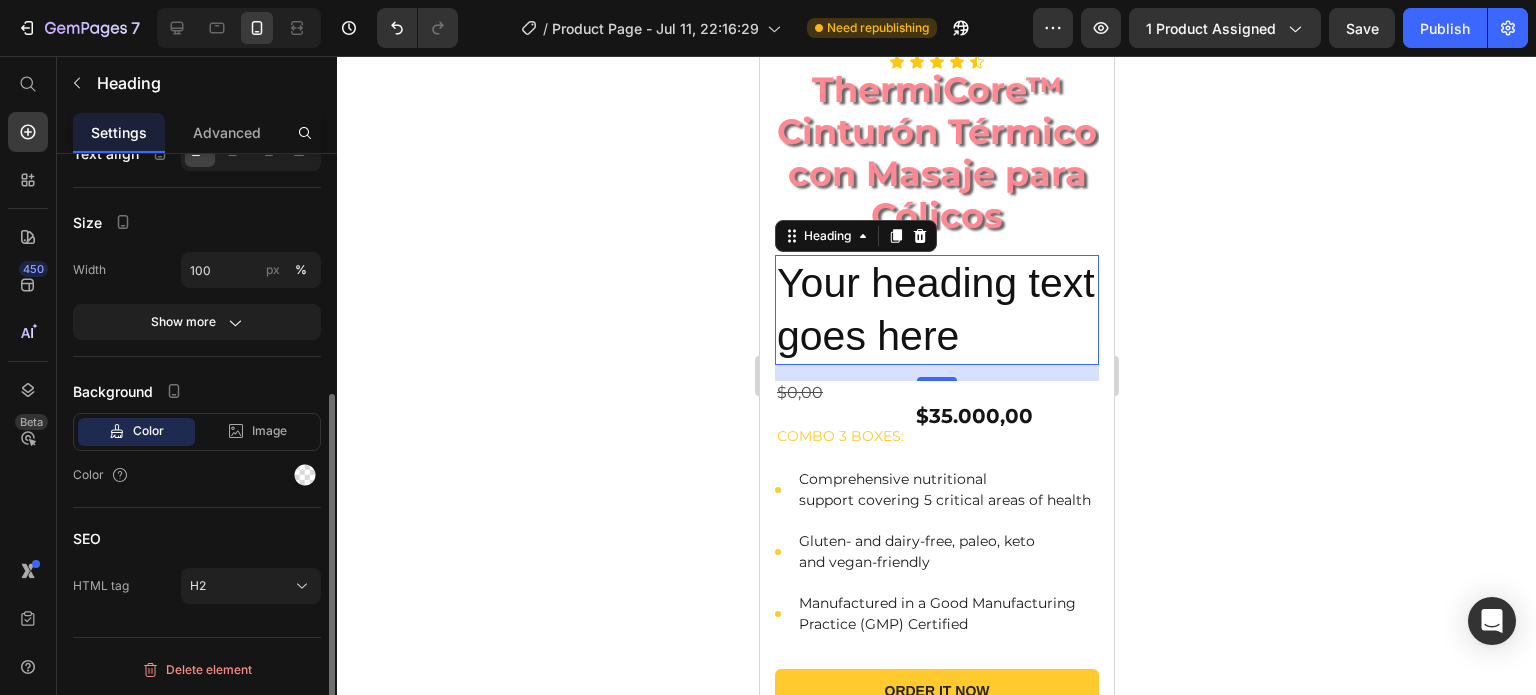 scroll, scrollTop: 0, scrollLeft: 0, axis: both 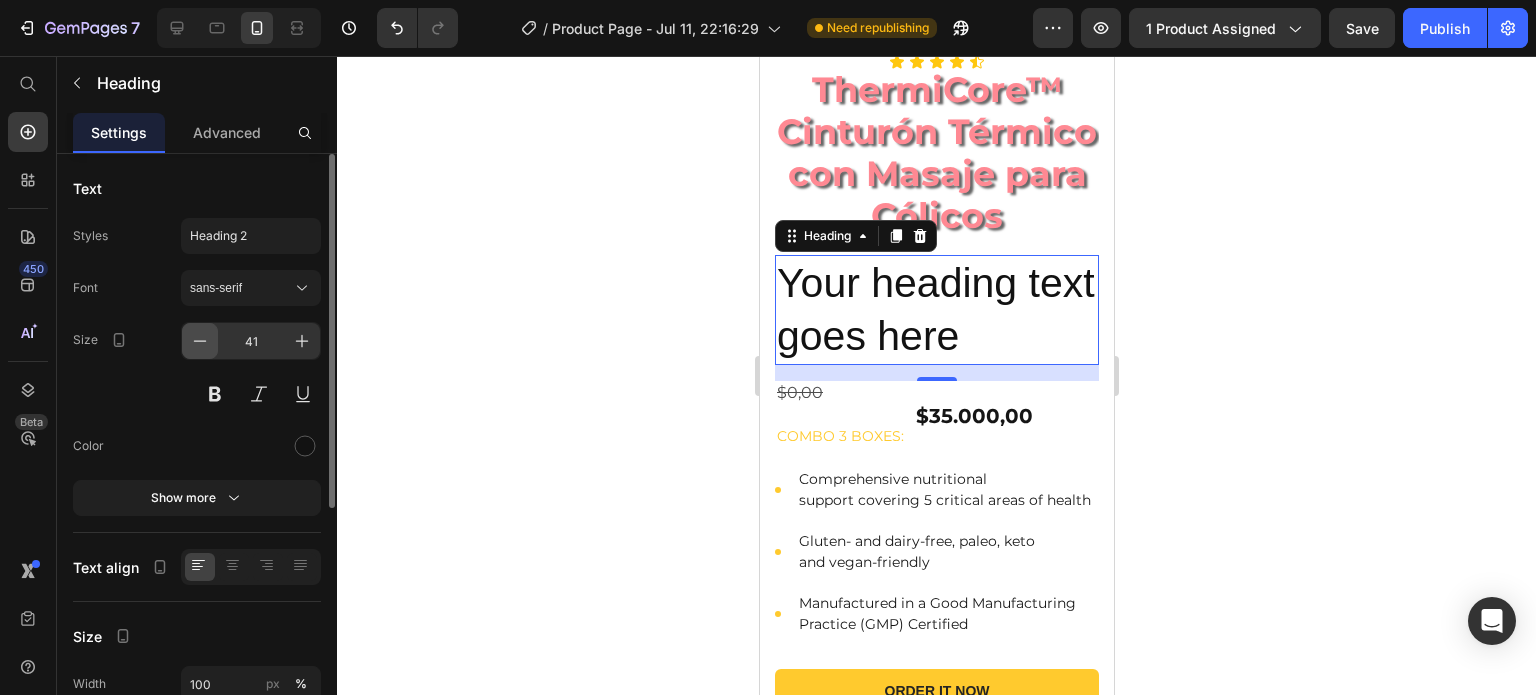 click 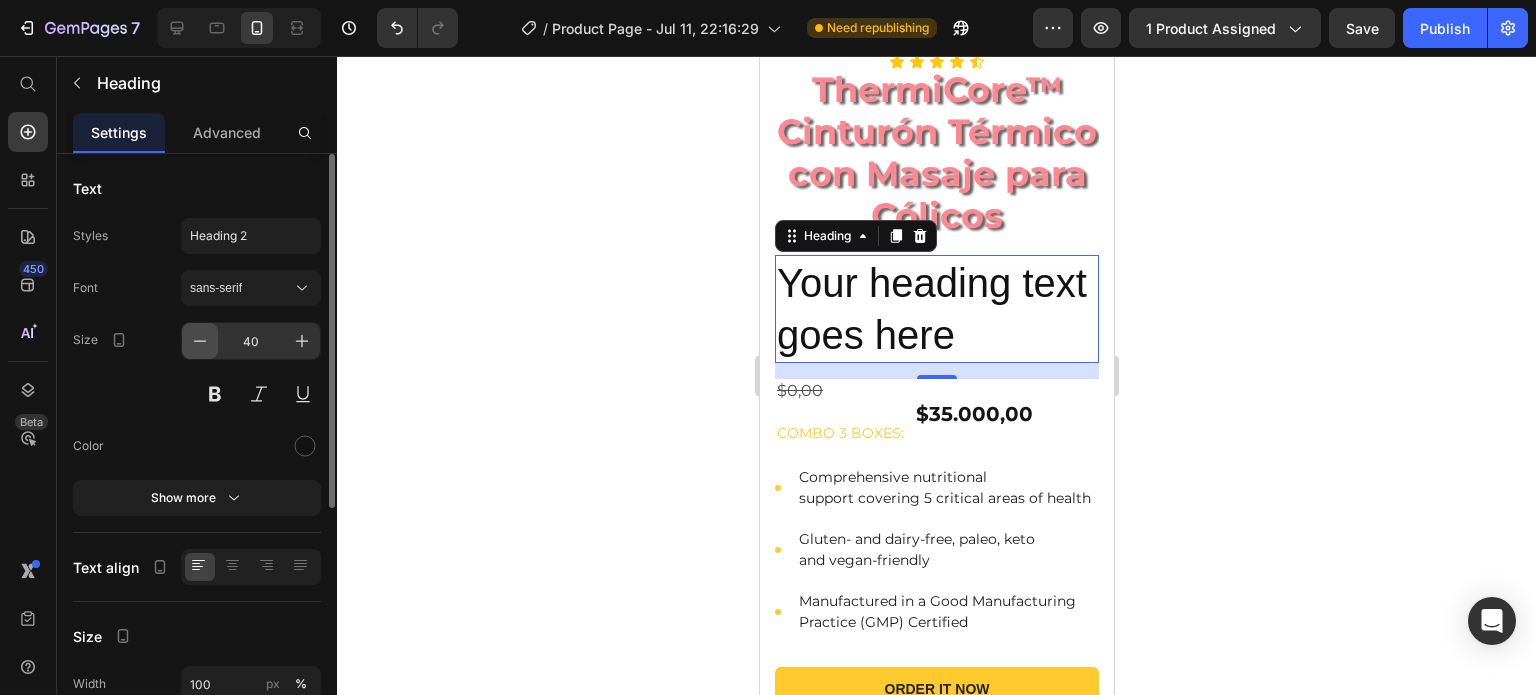 click 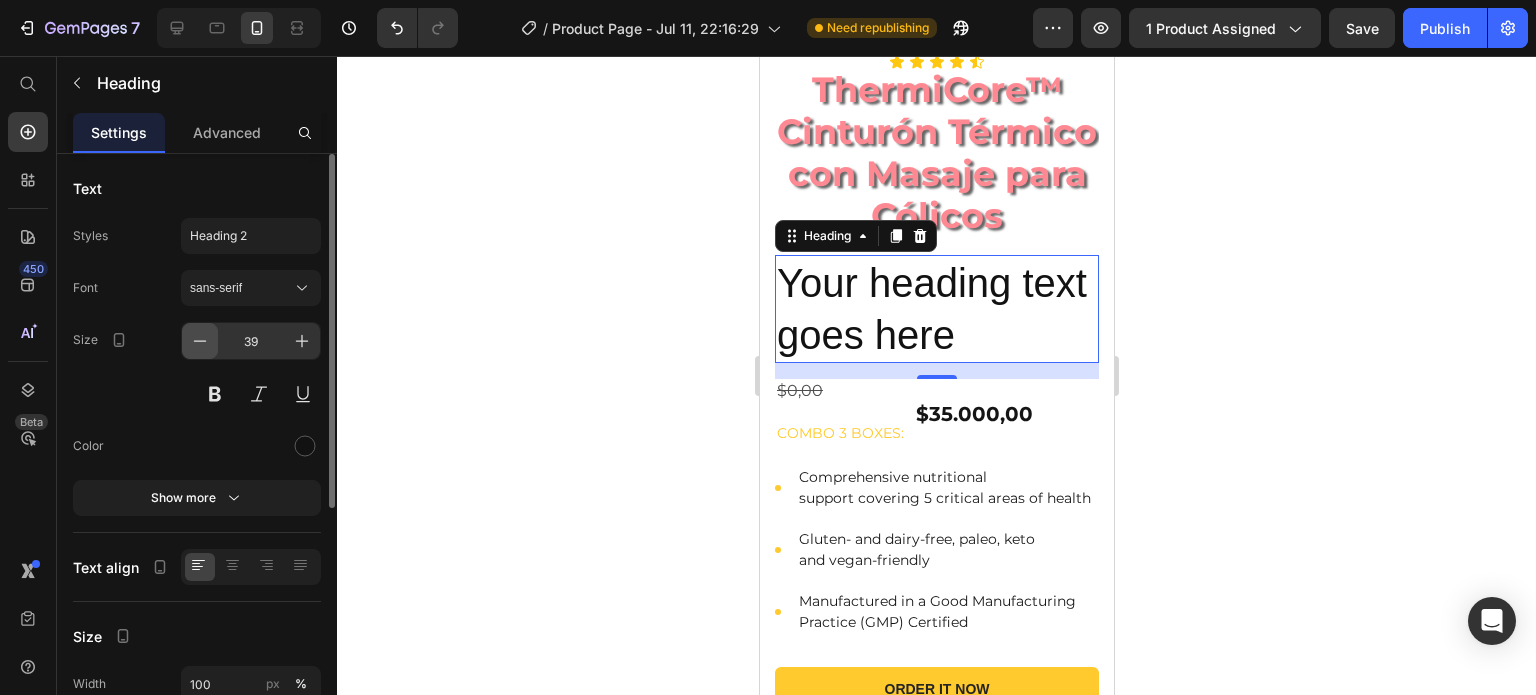 click 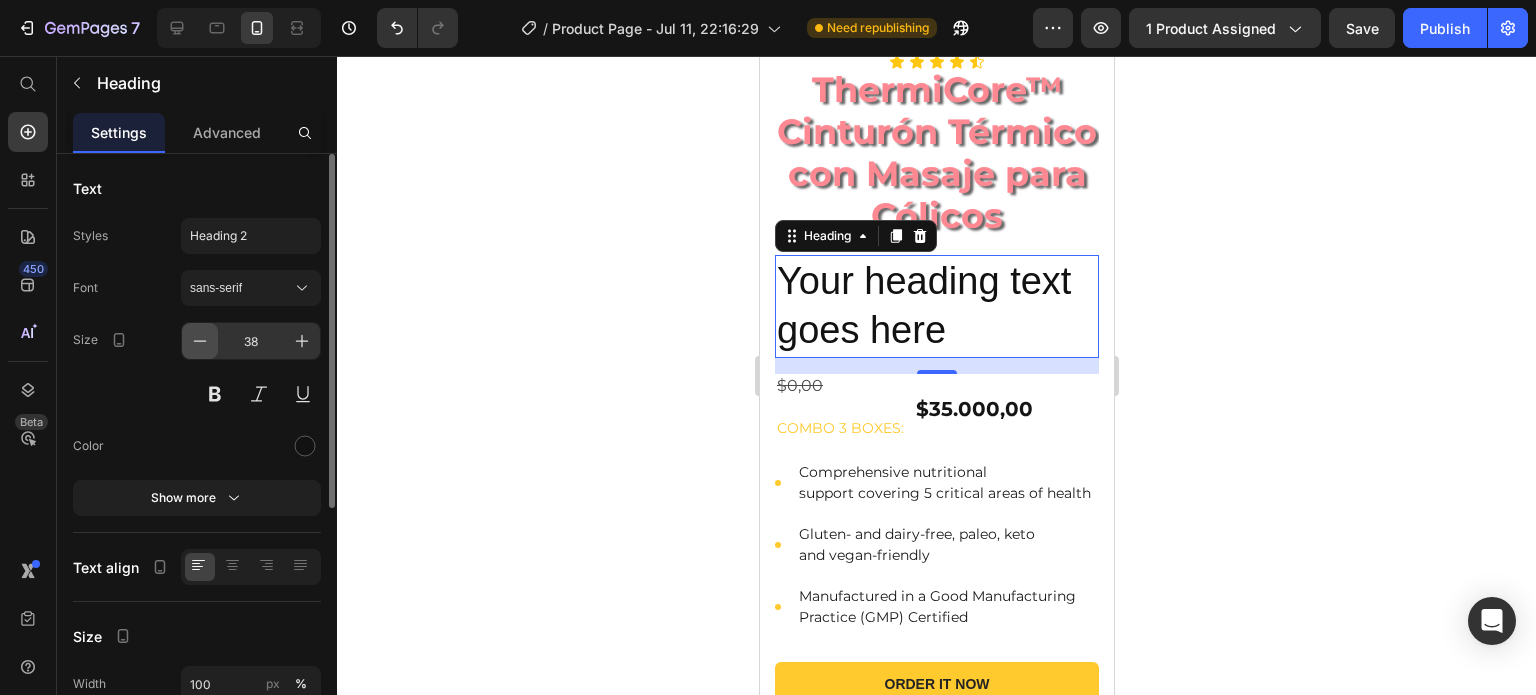 click 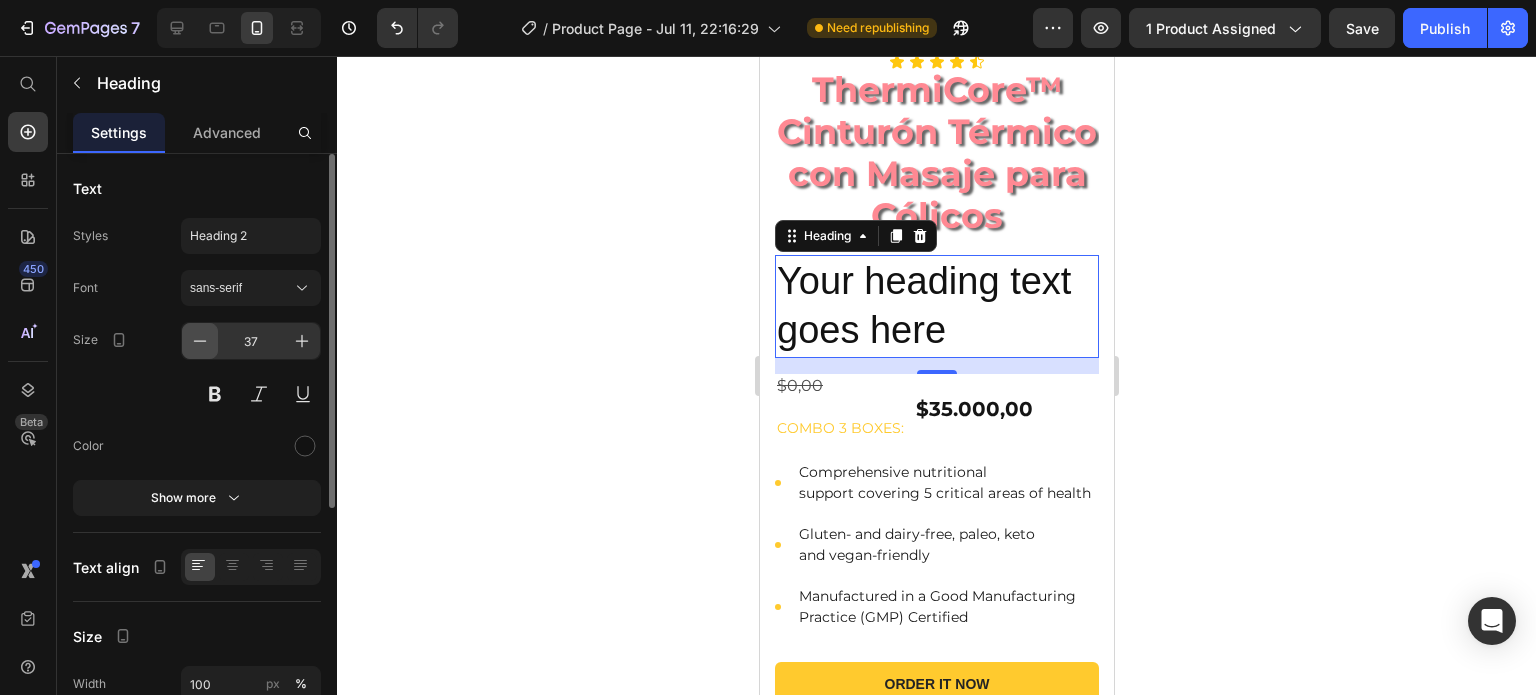 click 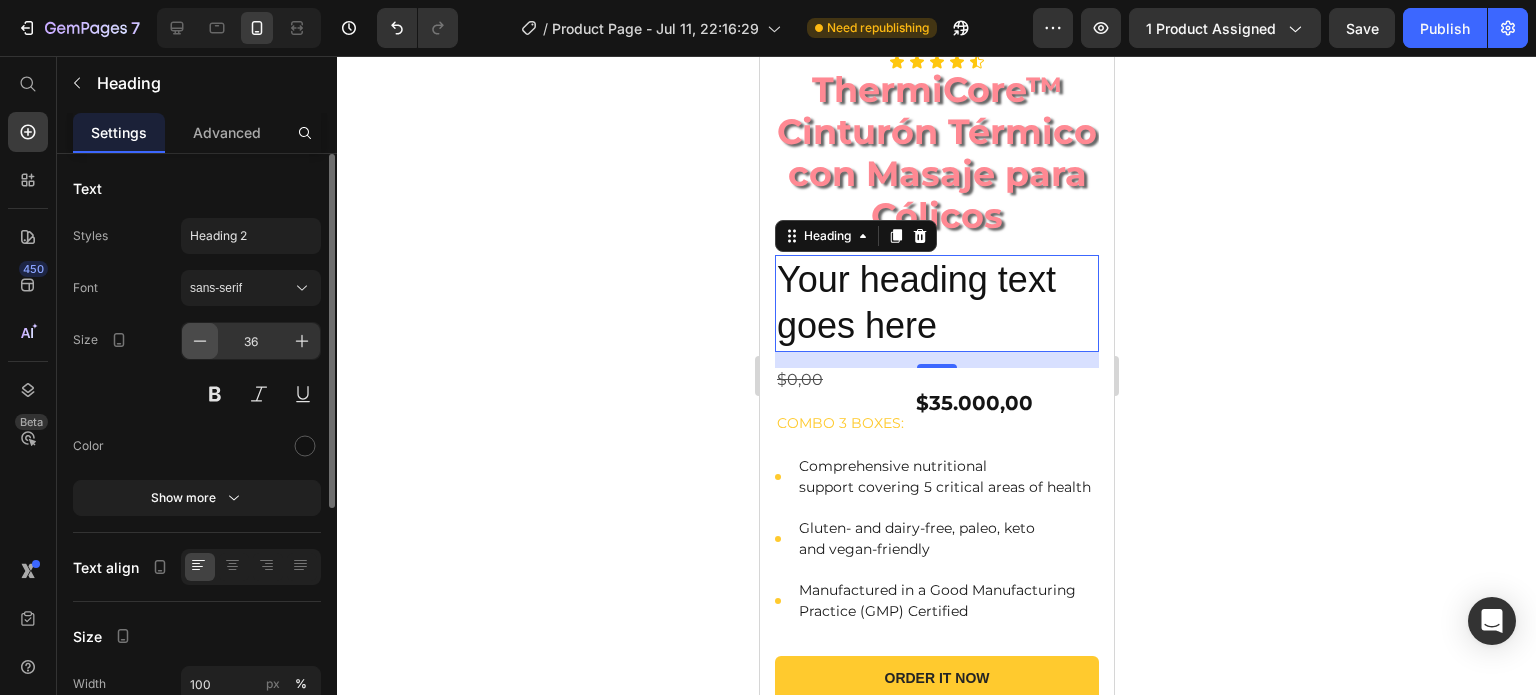 click 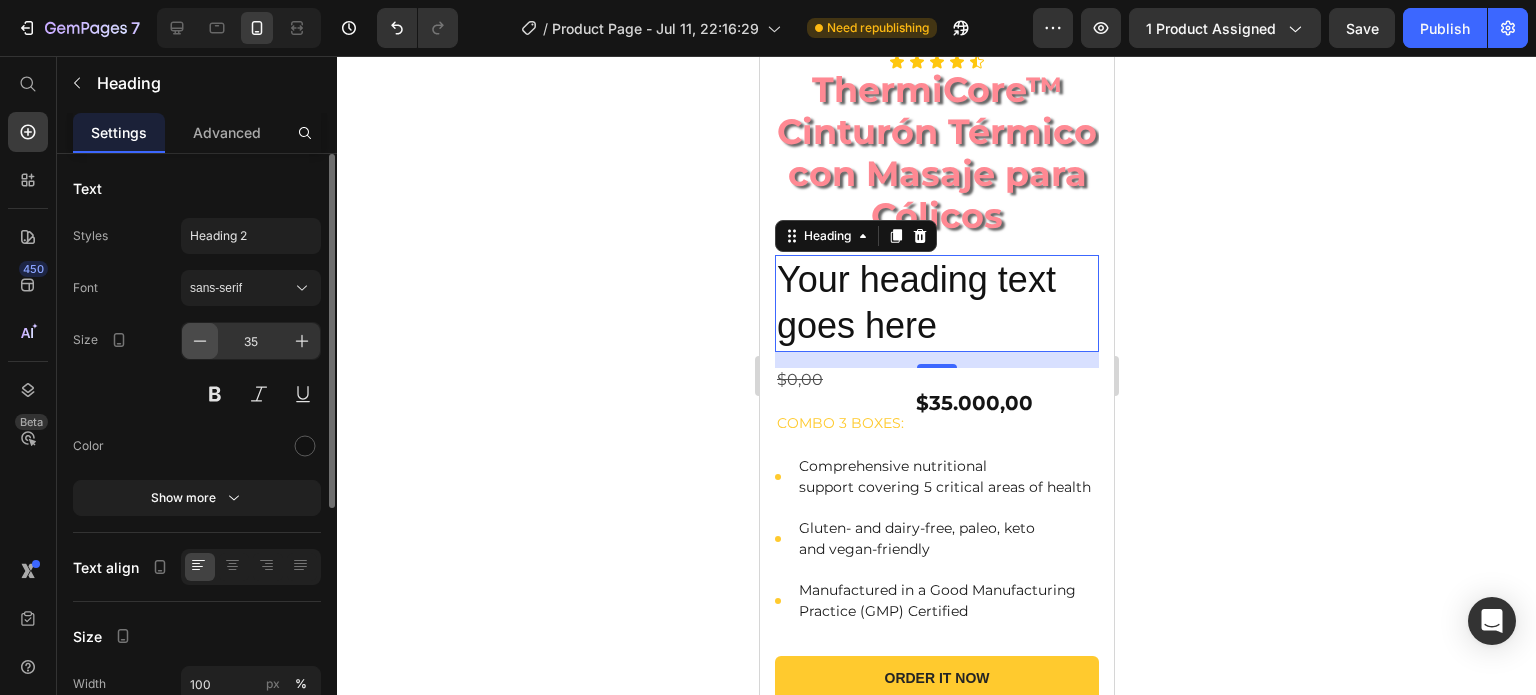 click 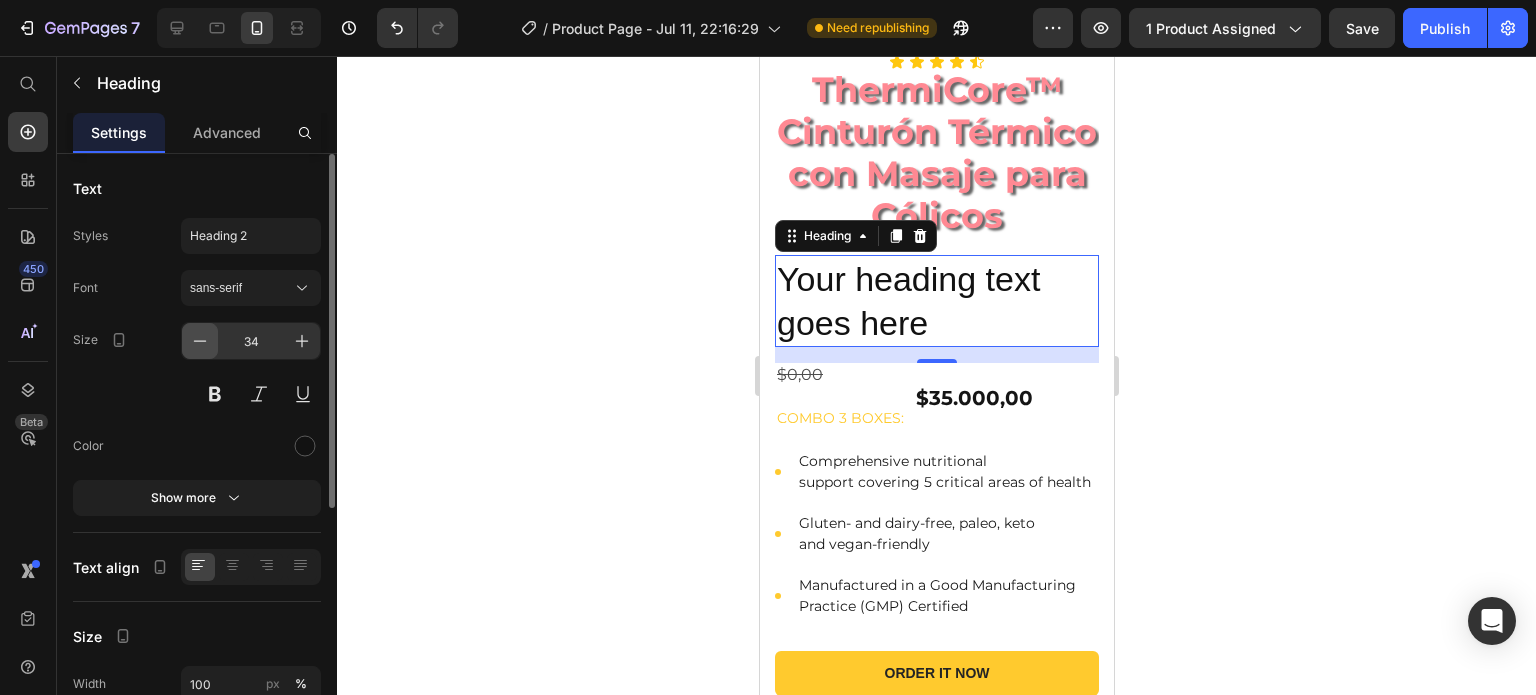 click 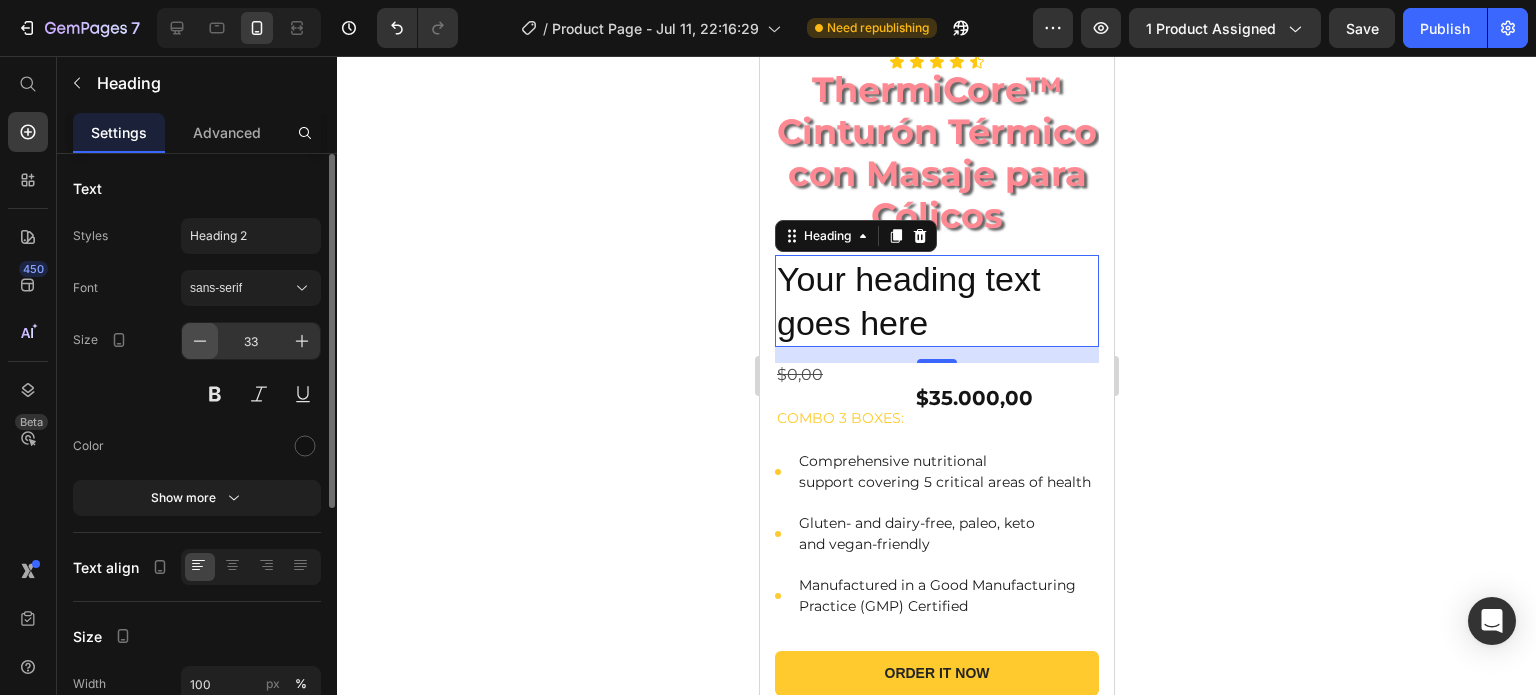click 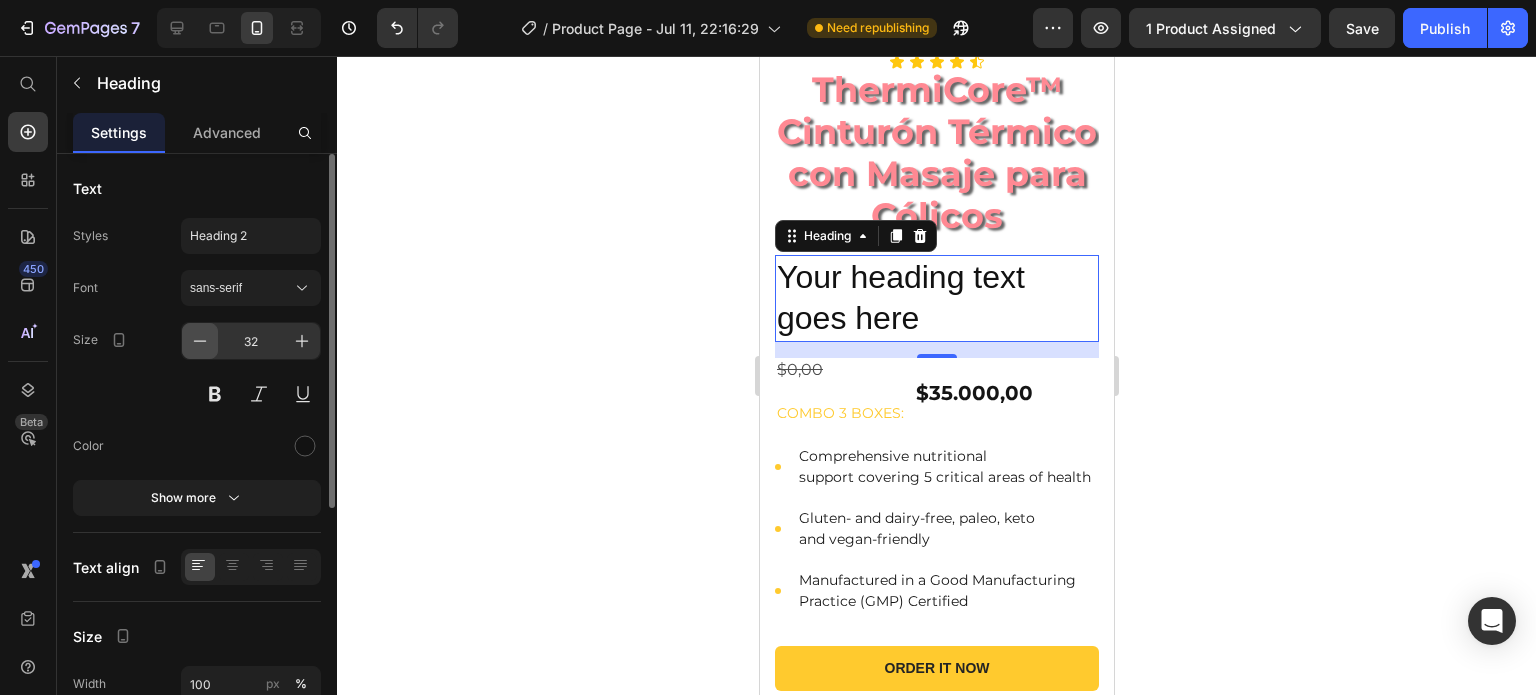click 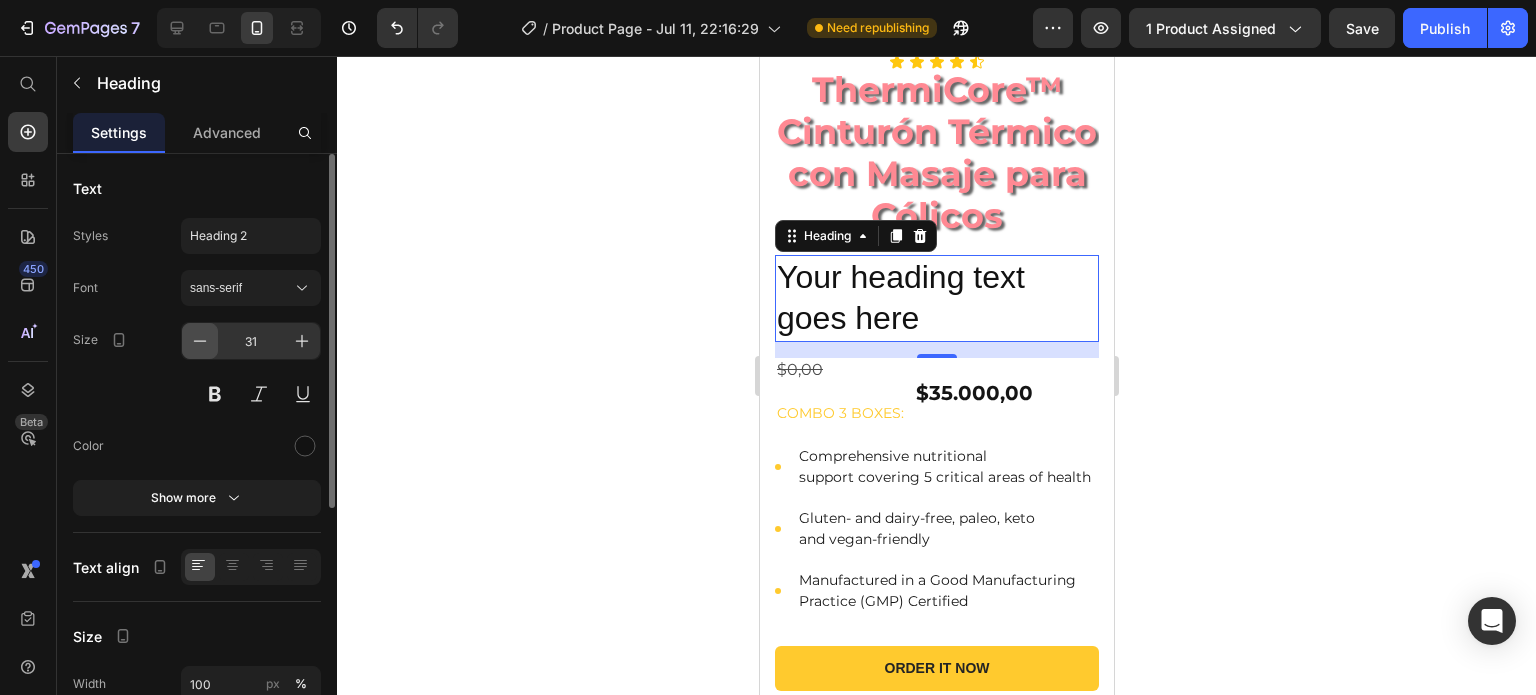 click 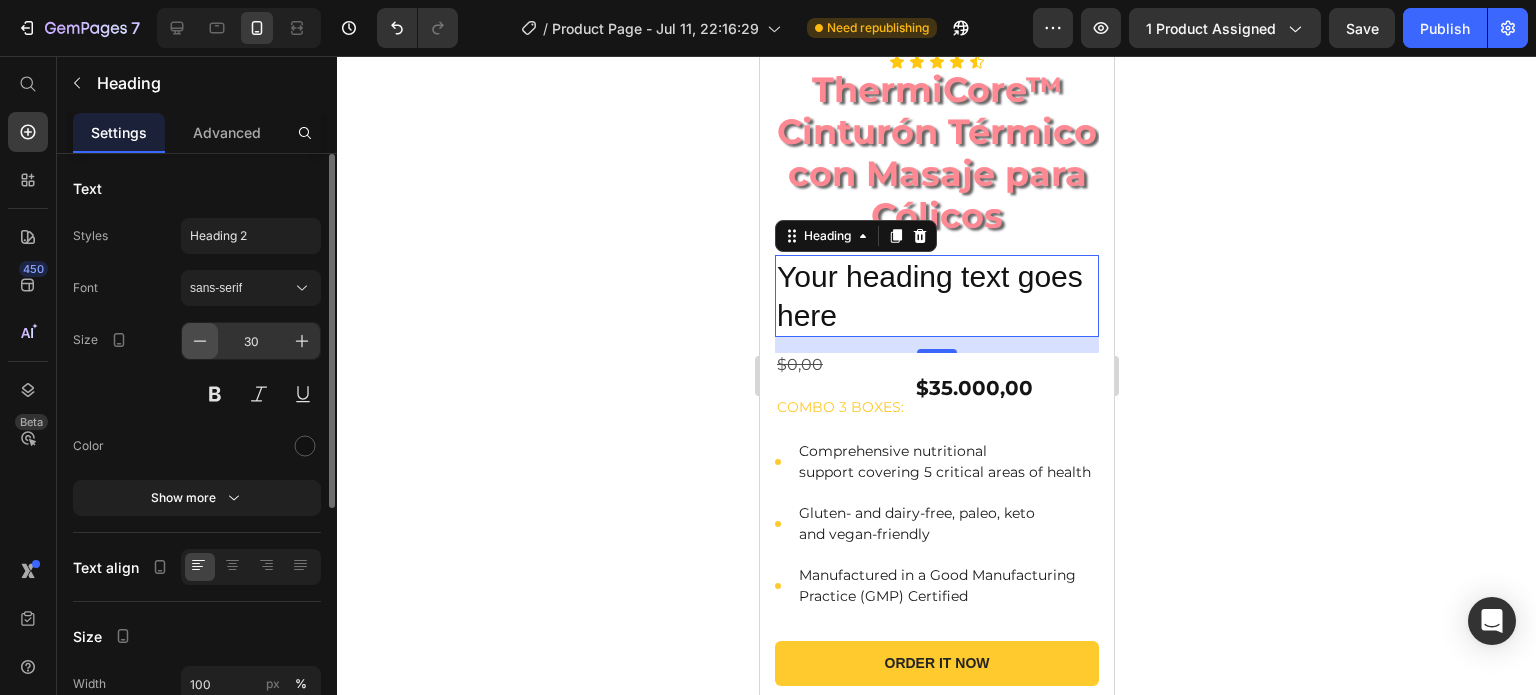 click 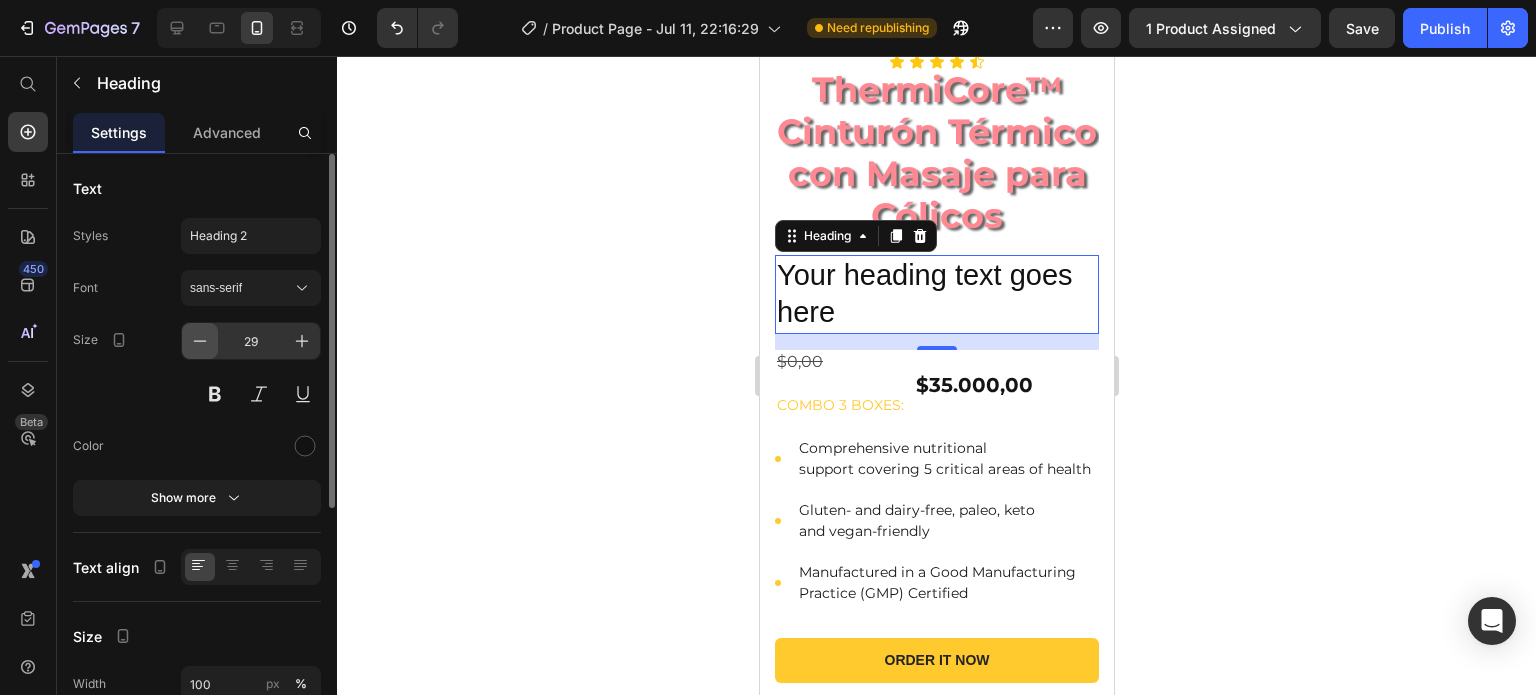 click 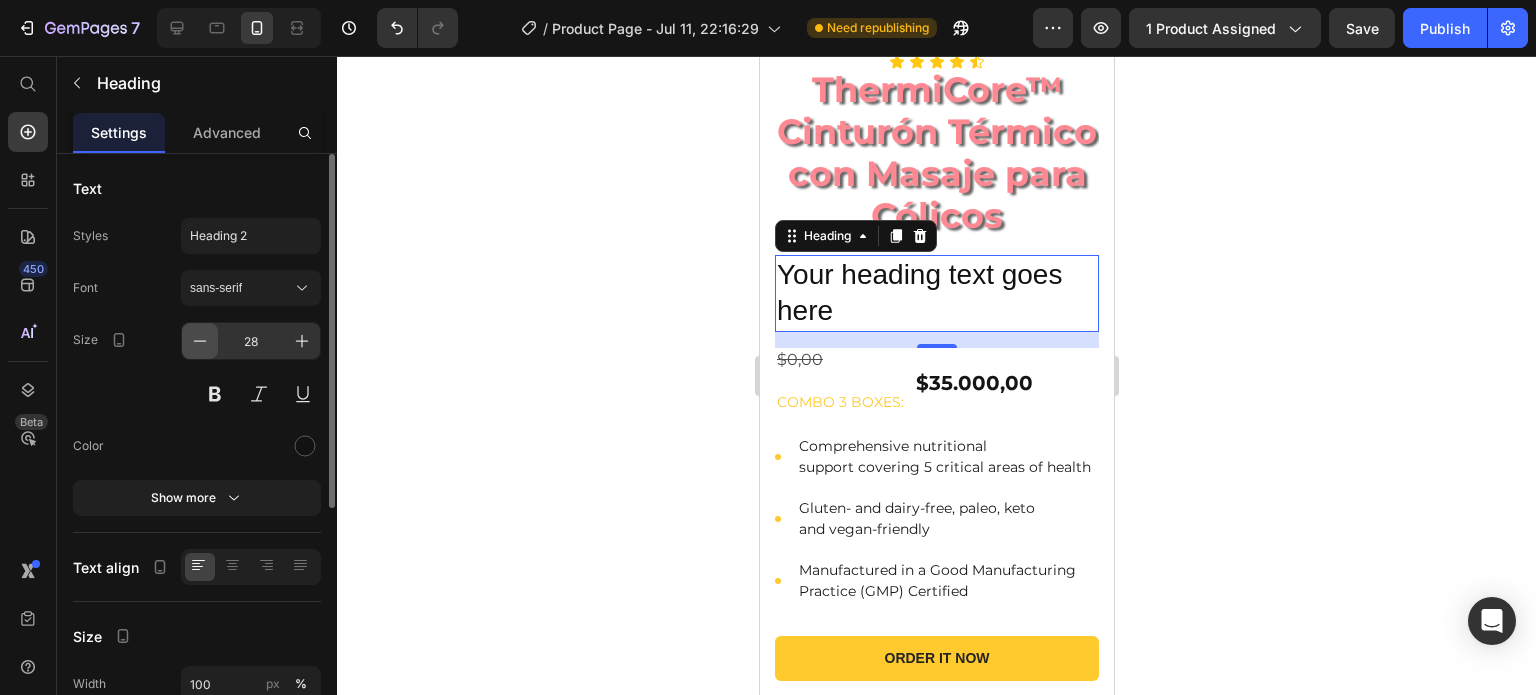 click 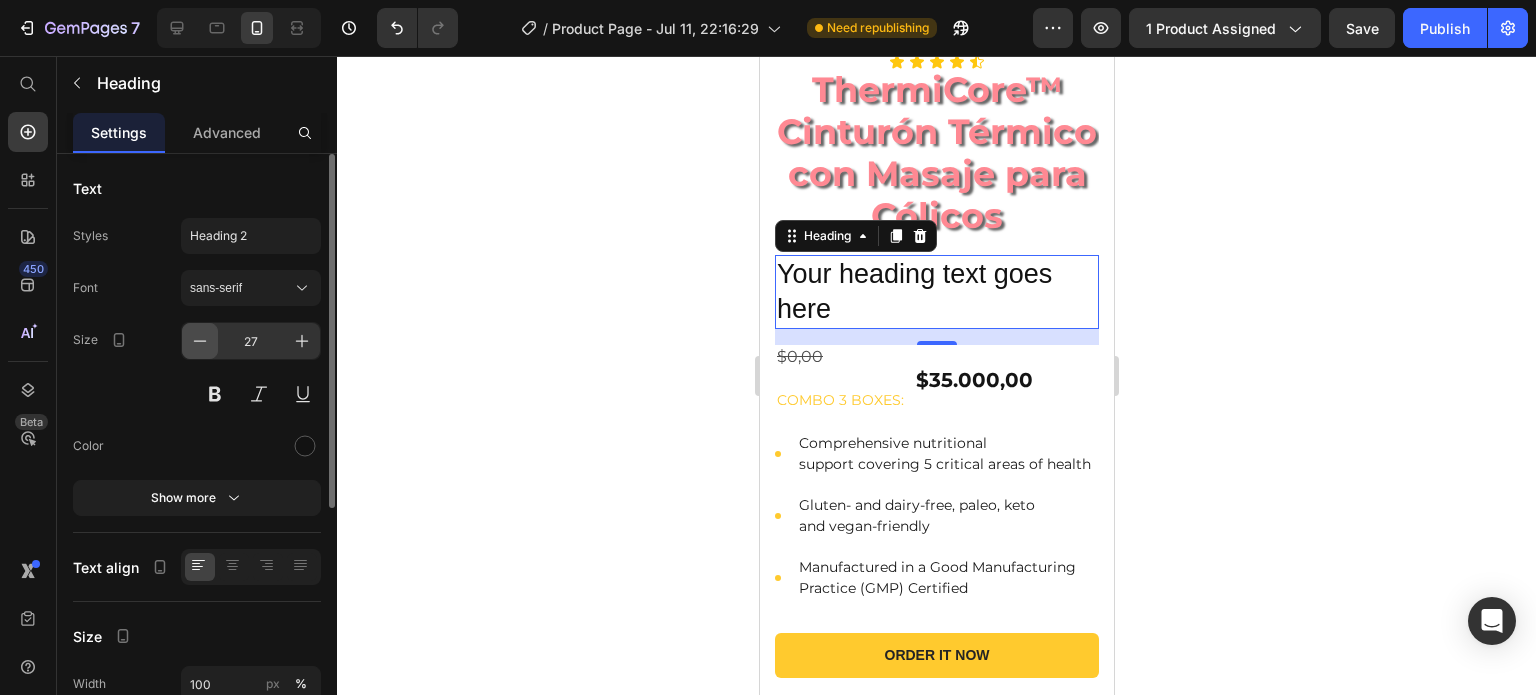 click 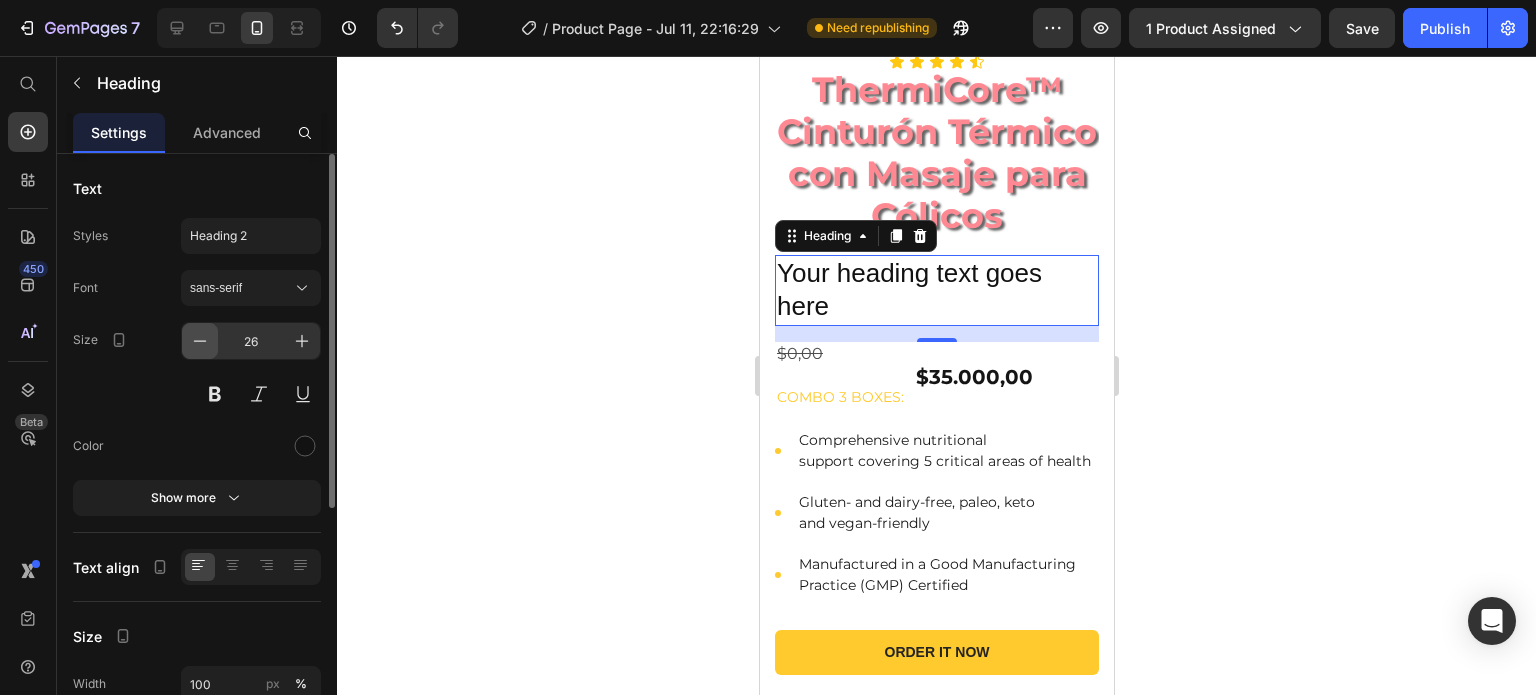 click 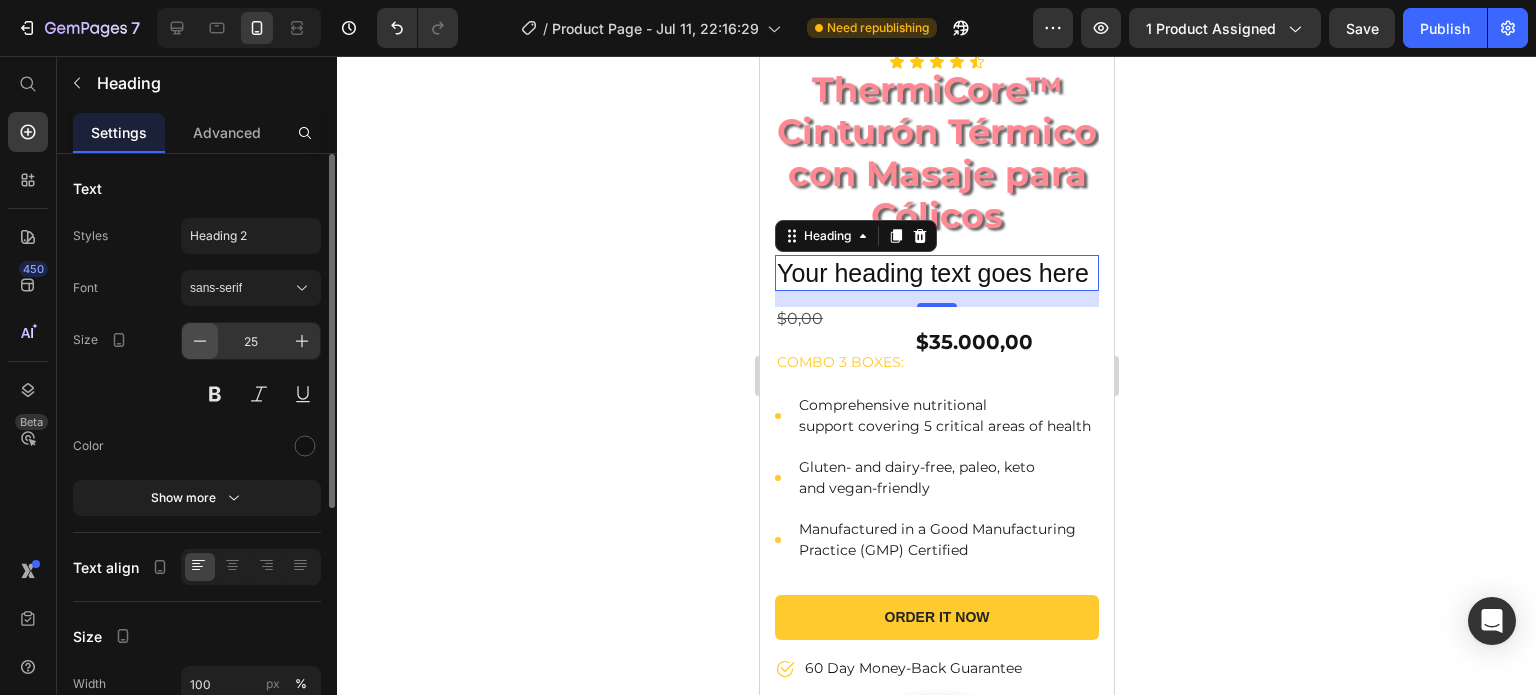 click 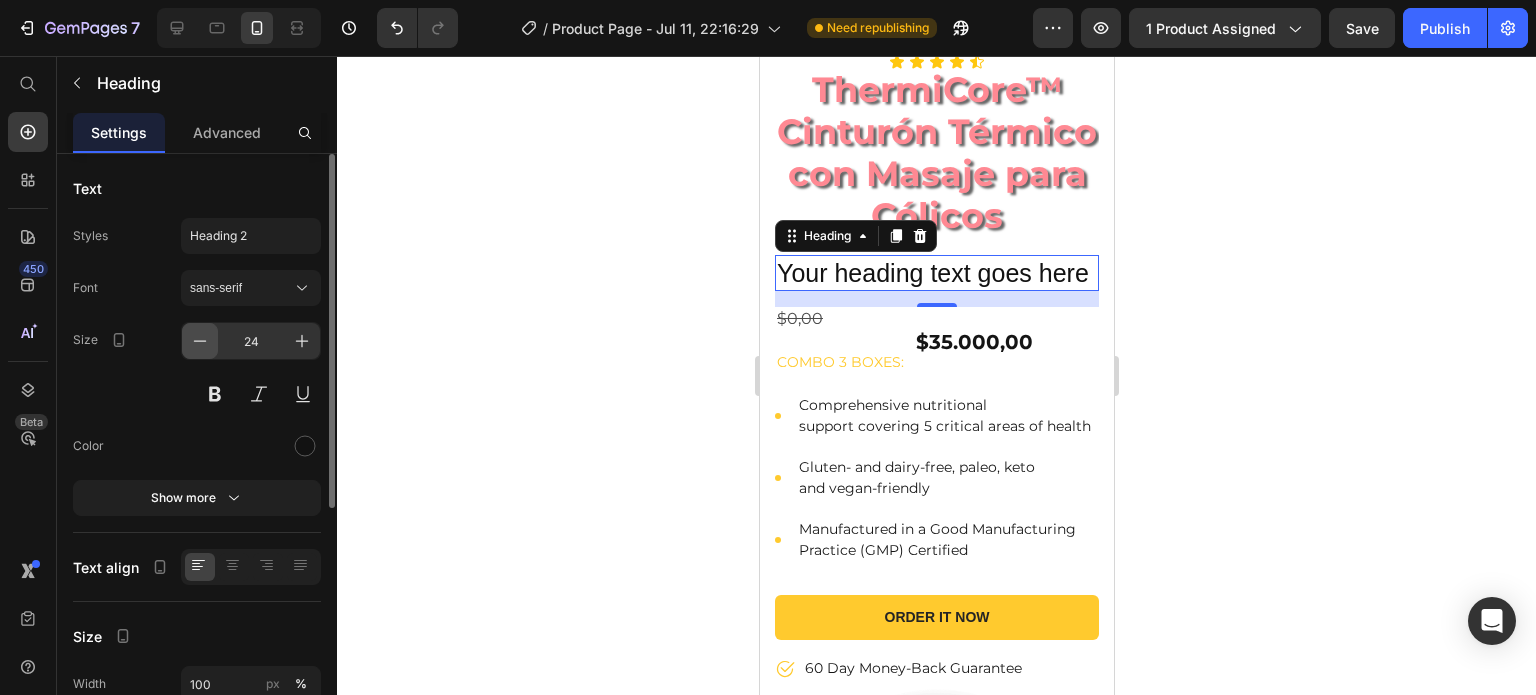 click 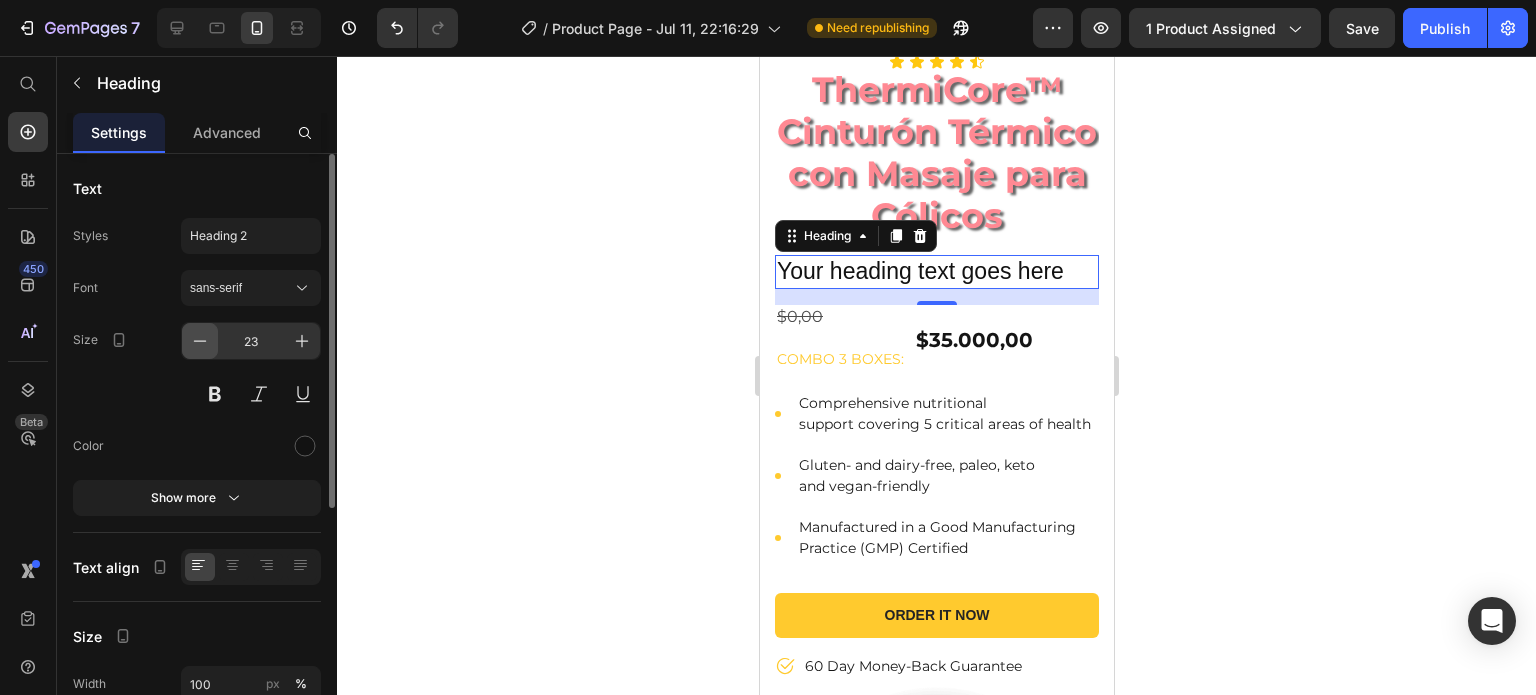 click 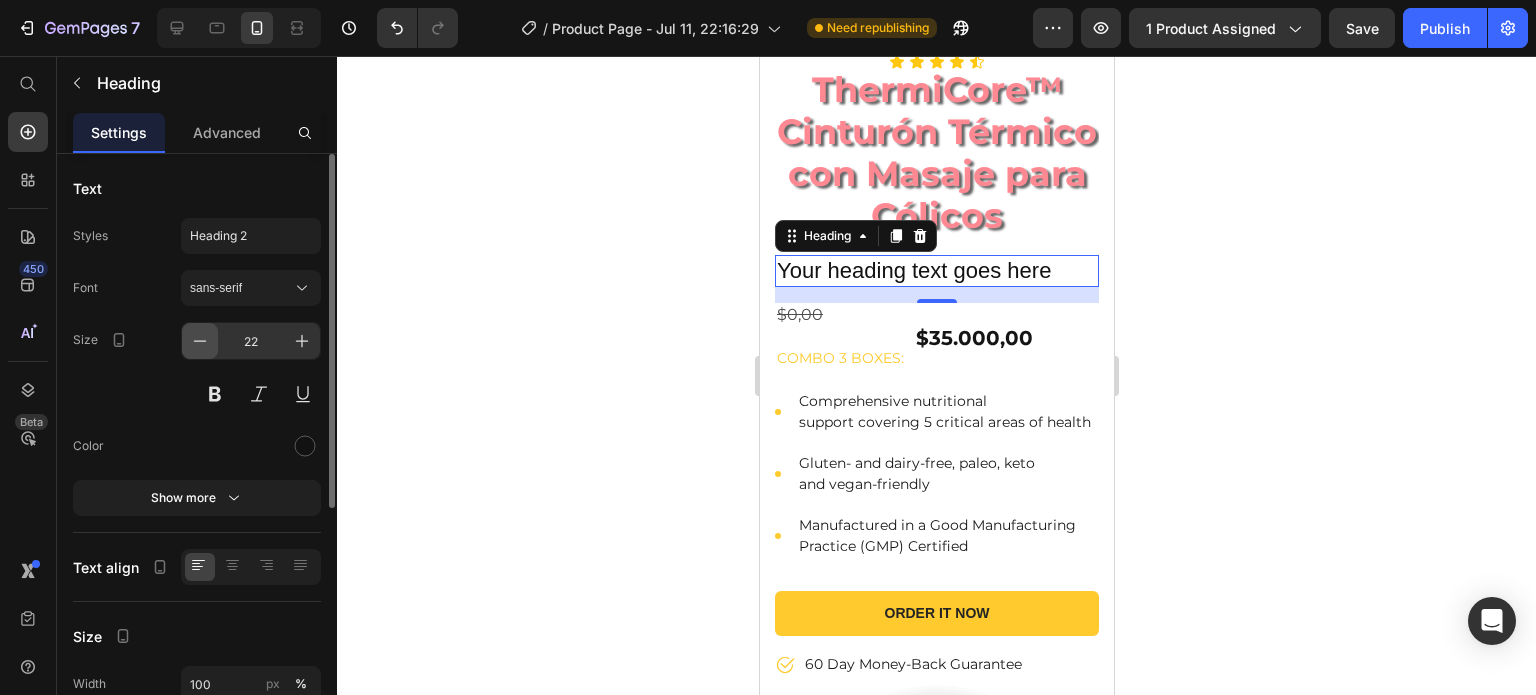 click 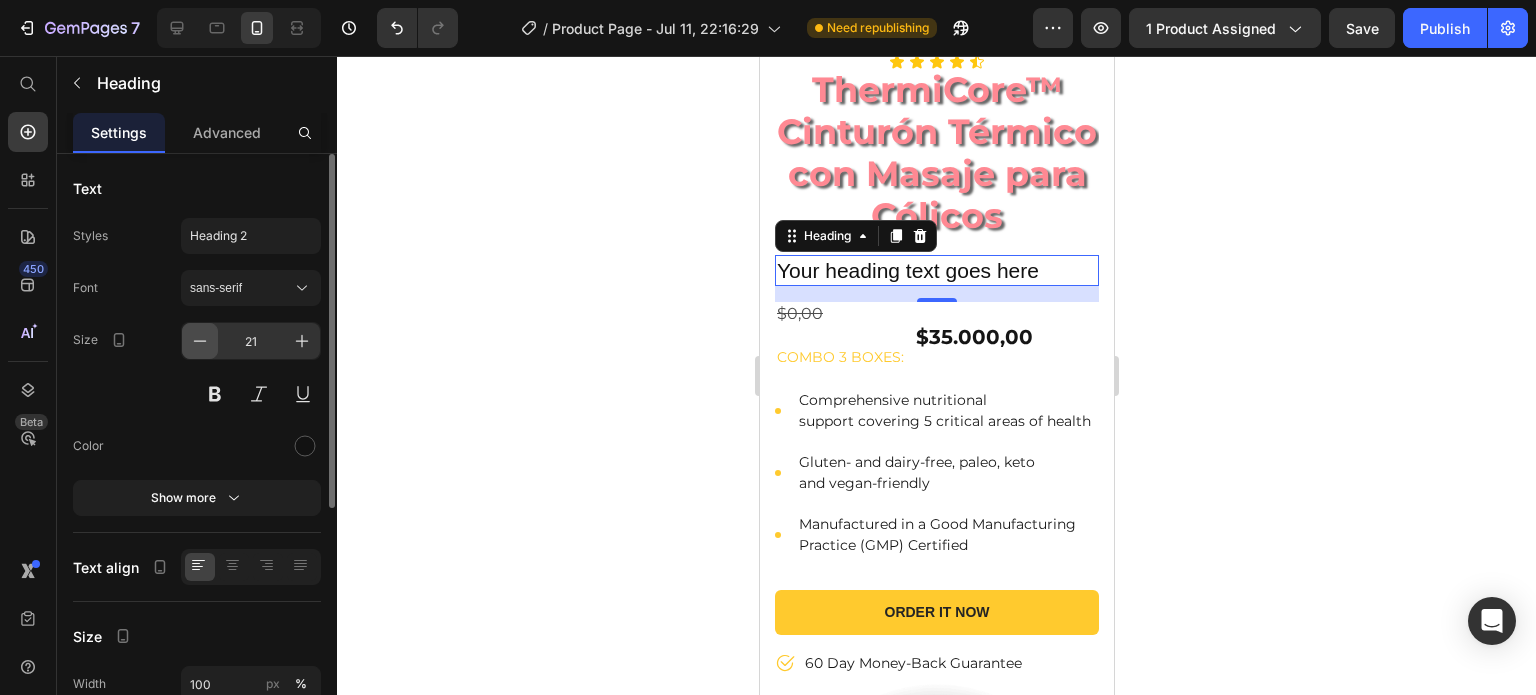 click 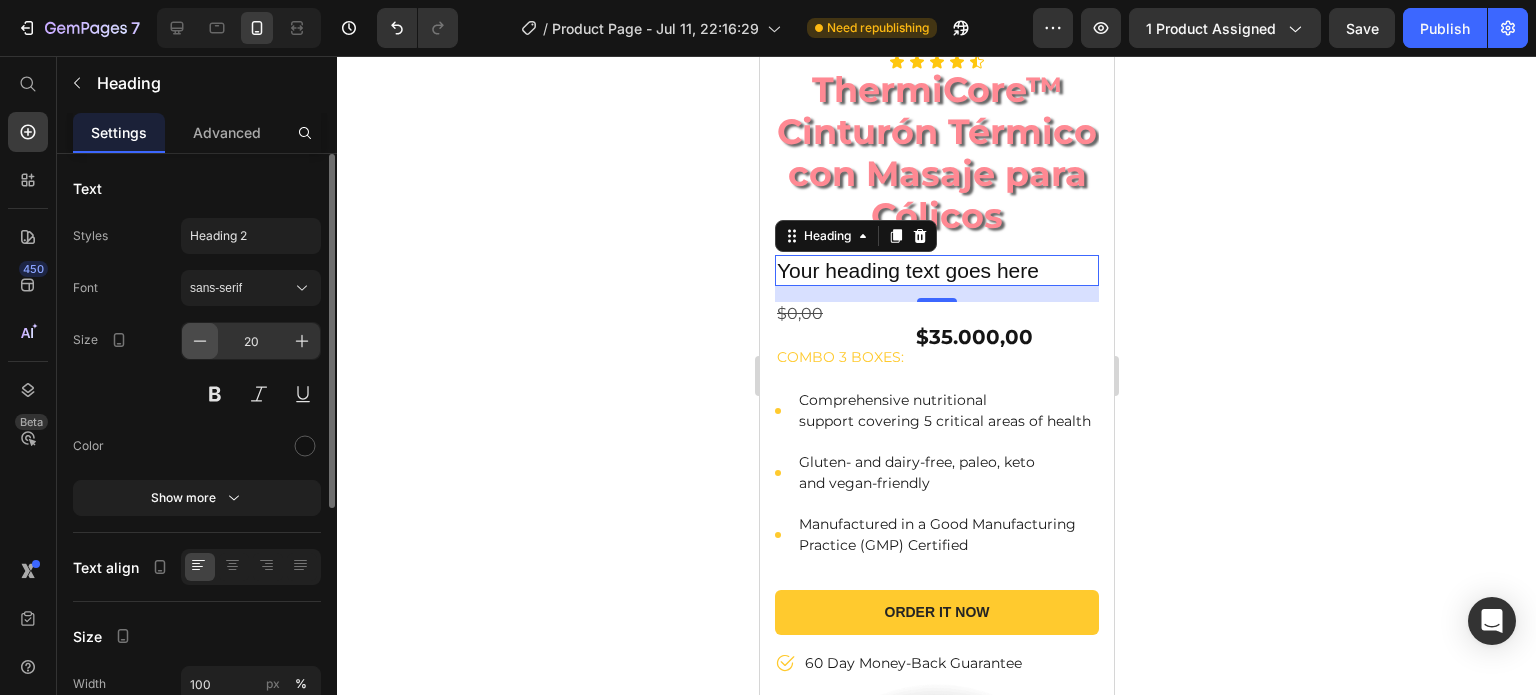click 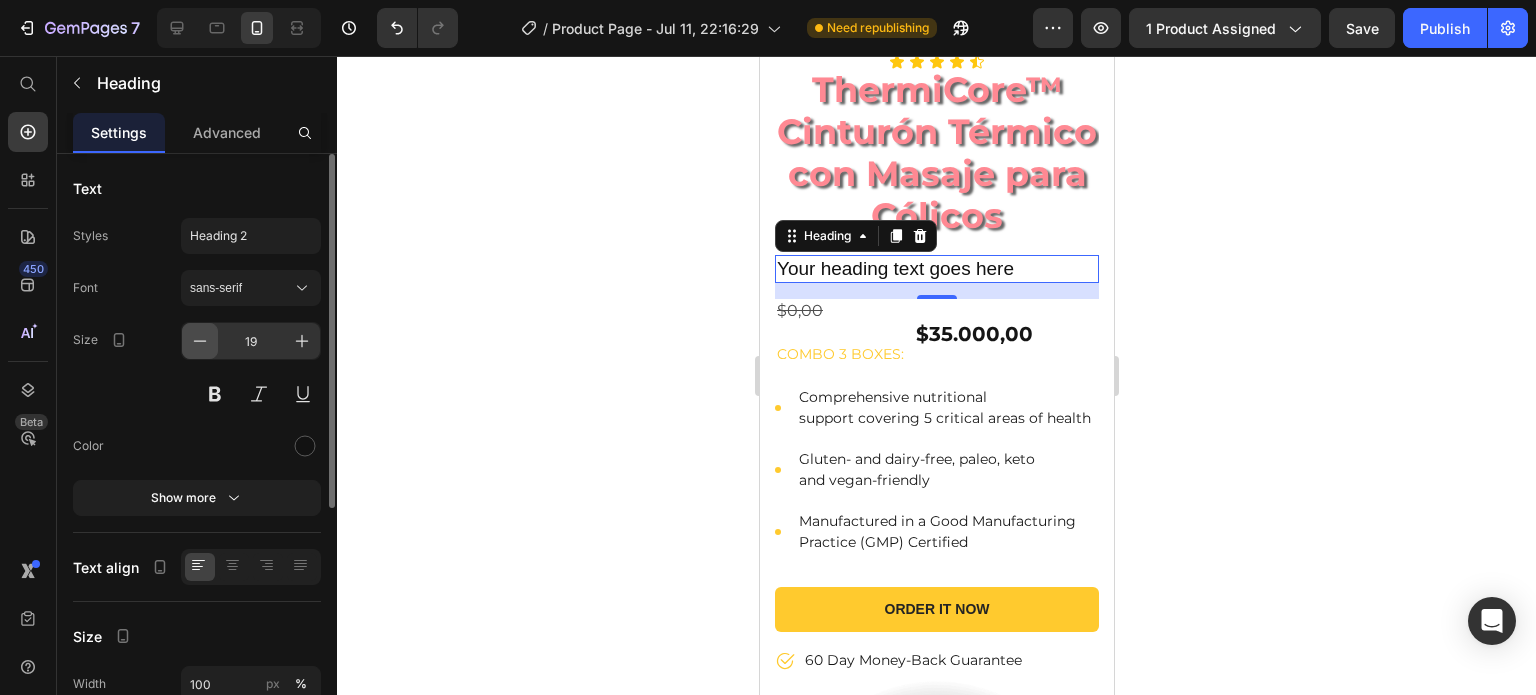 click 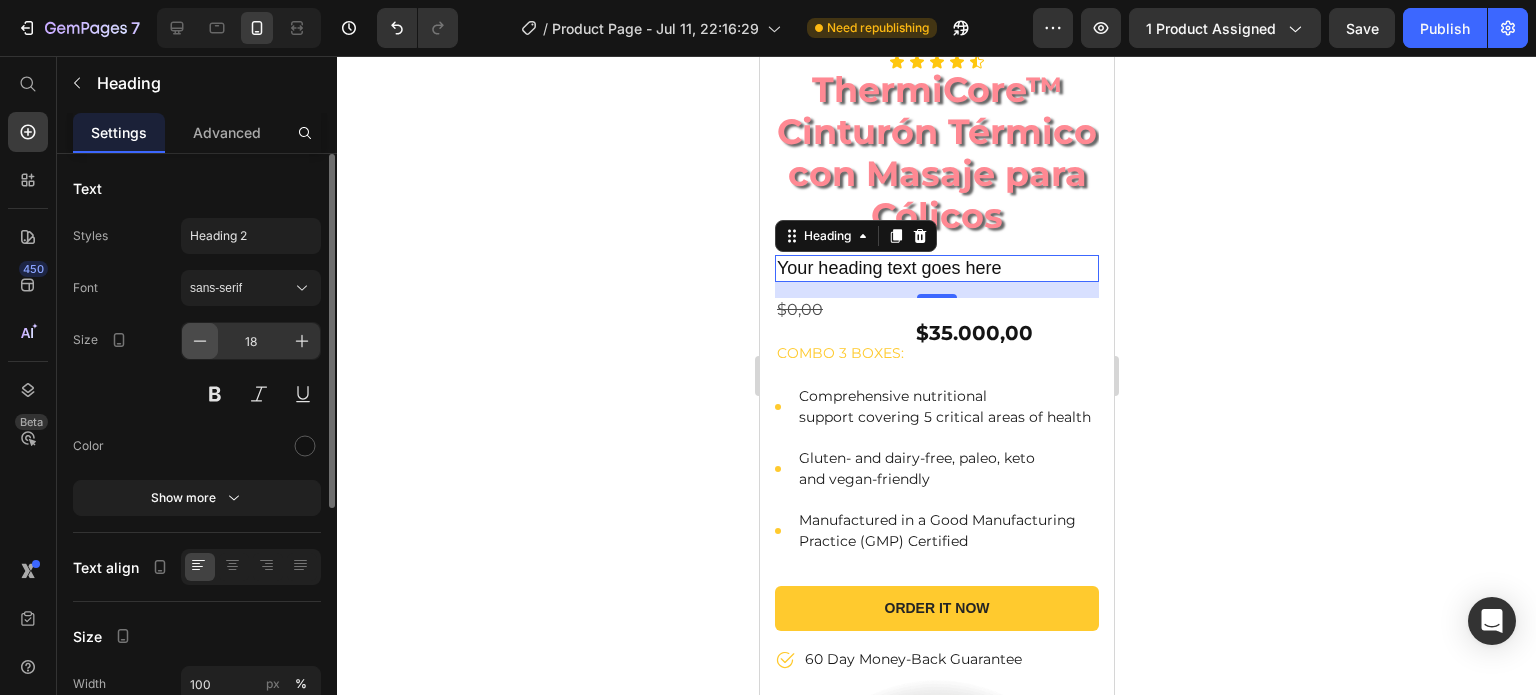 click 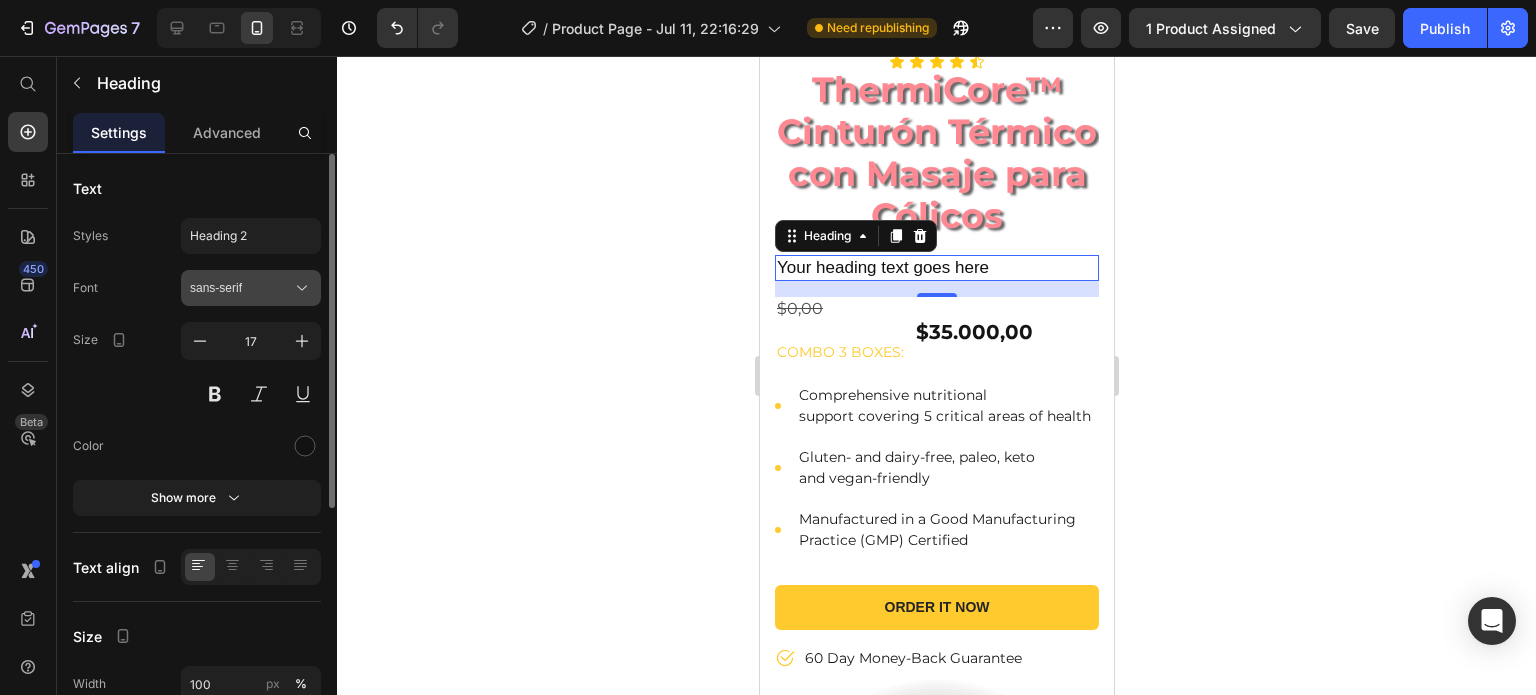 click on "sans-serif" at bounding box center (241, 288) 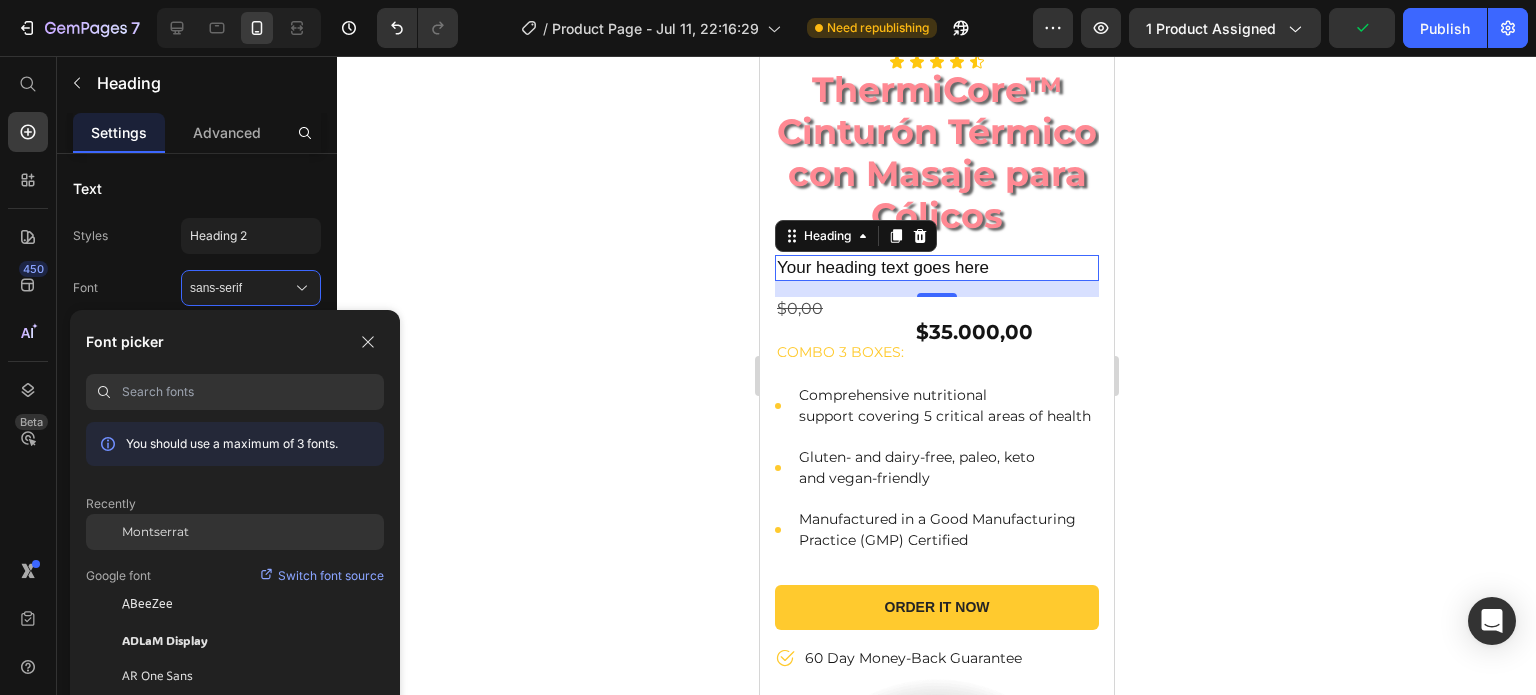 click on "Montserrat" at bounding box center (155, 532) 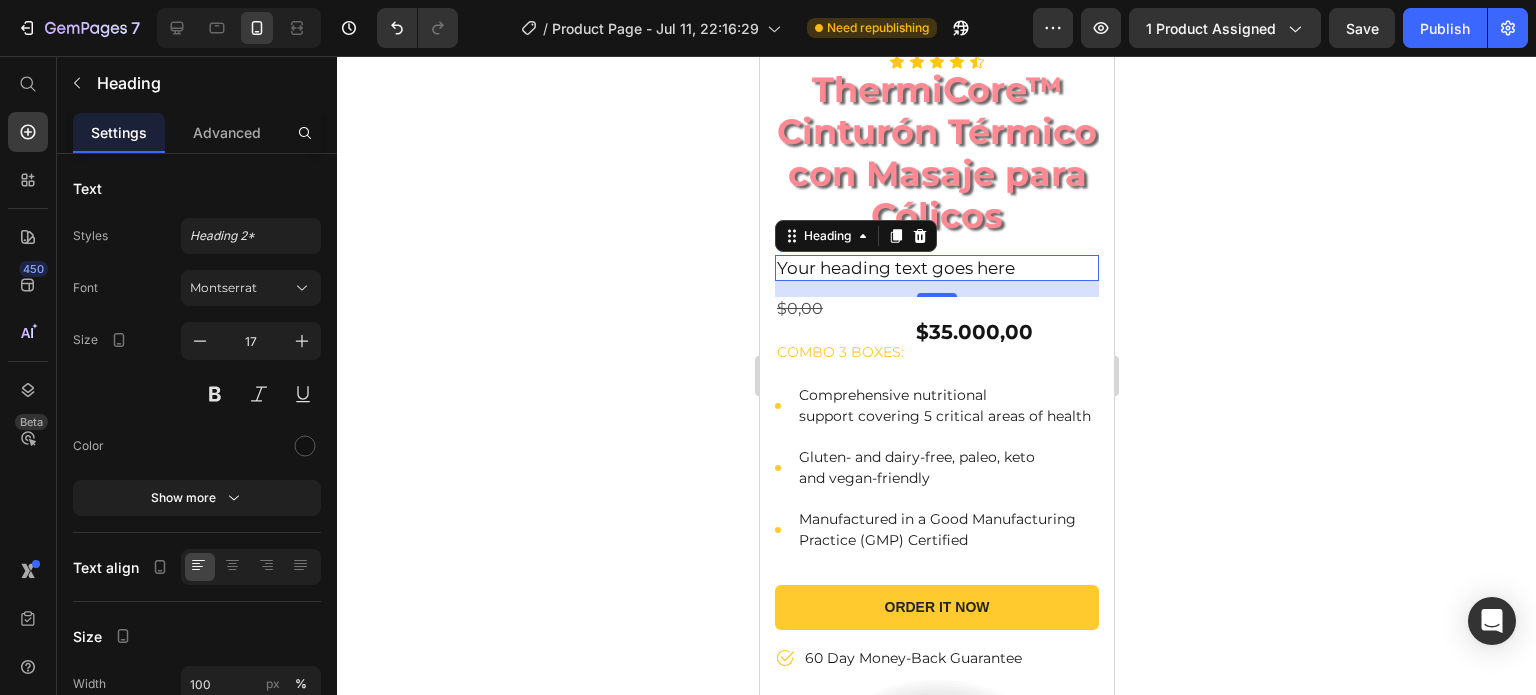 click on "Your heading text goes here" at bounding box center (936, 268) 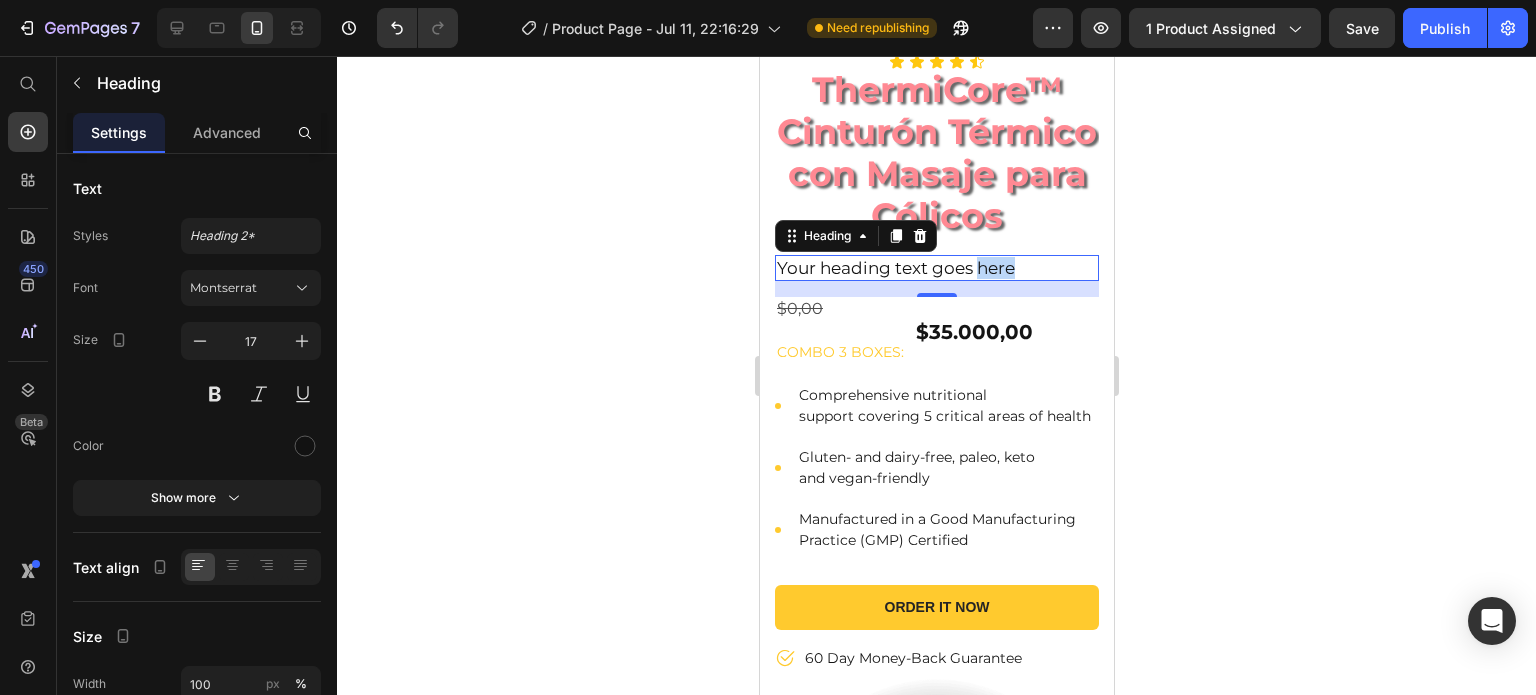 click on "Your heading text goes here" at bounding box center (936, 268) 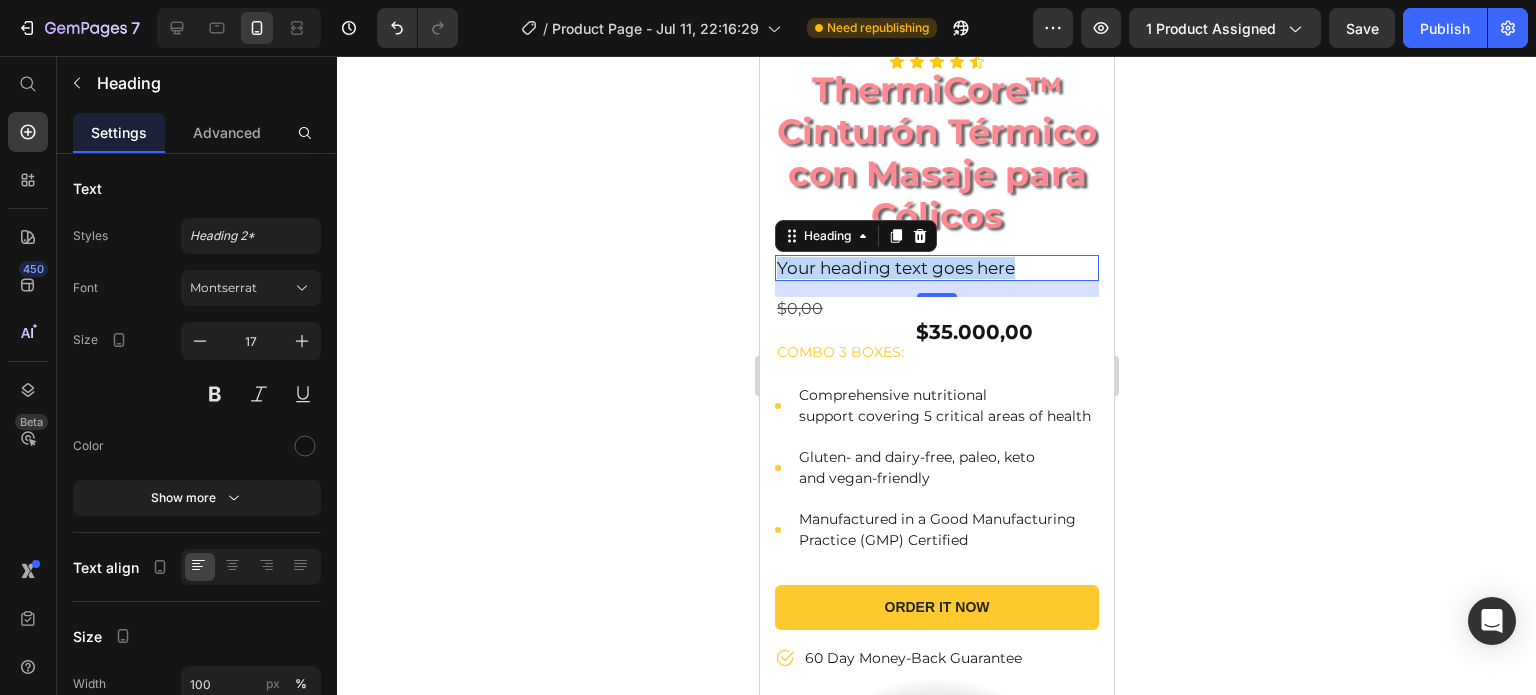 click on "Your heading text goes here" at bounding box center (936, 268) 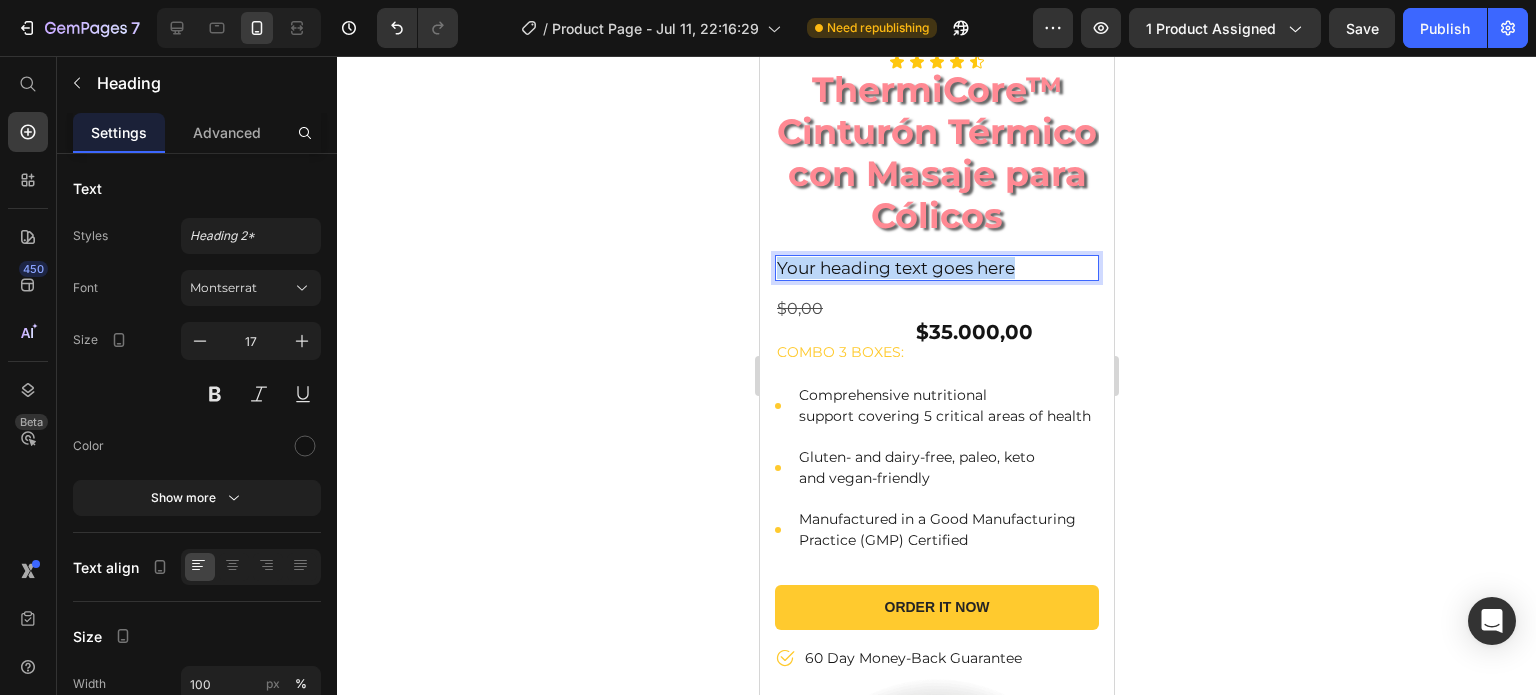 click on "Your heading text goes here" at bounding box center [936, 268] 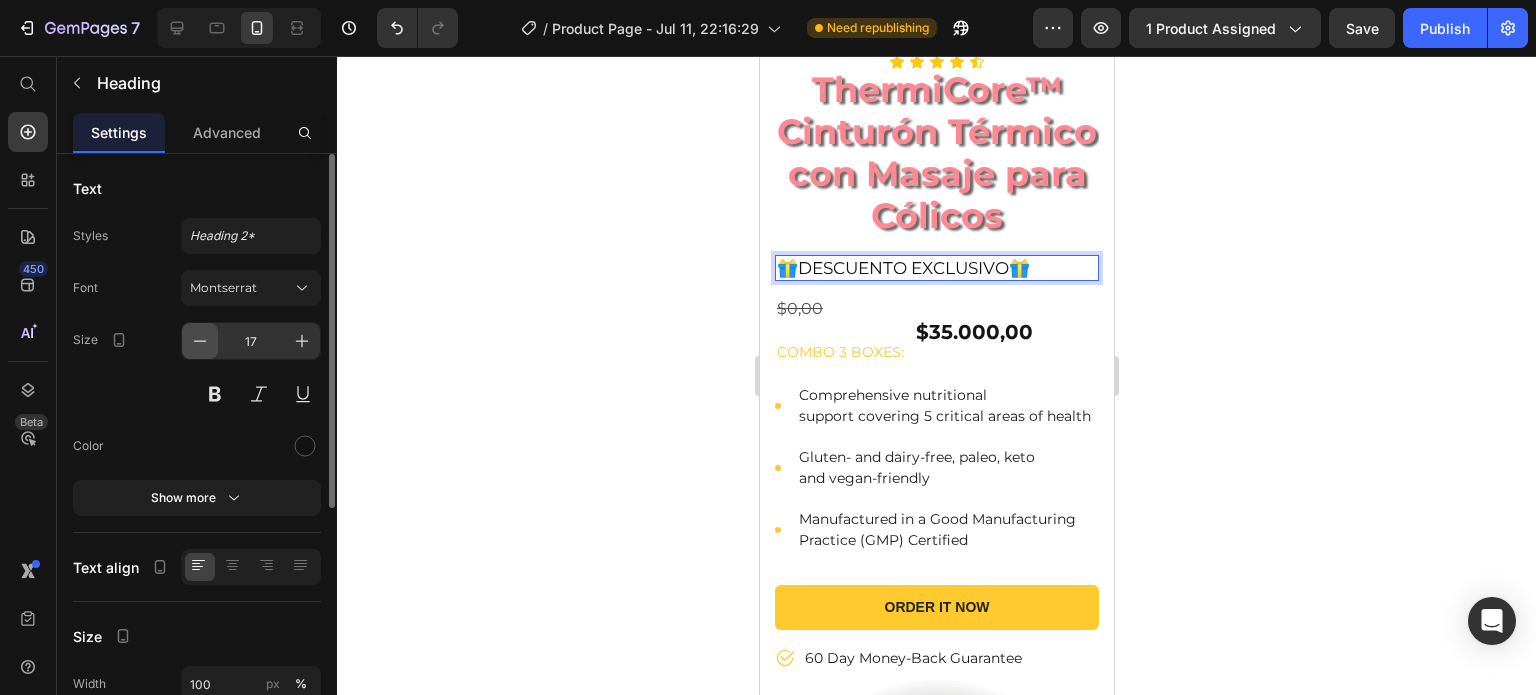 click 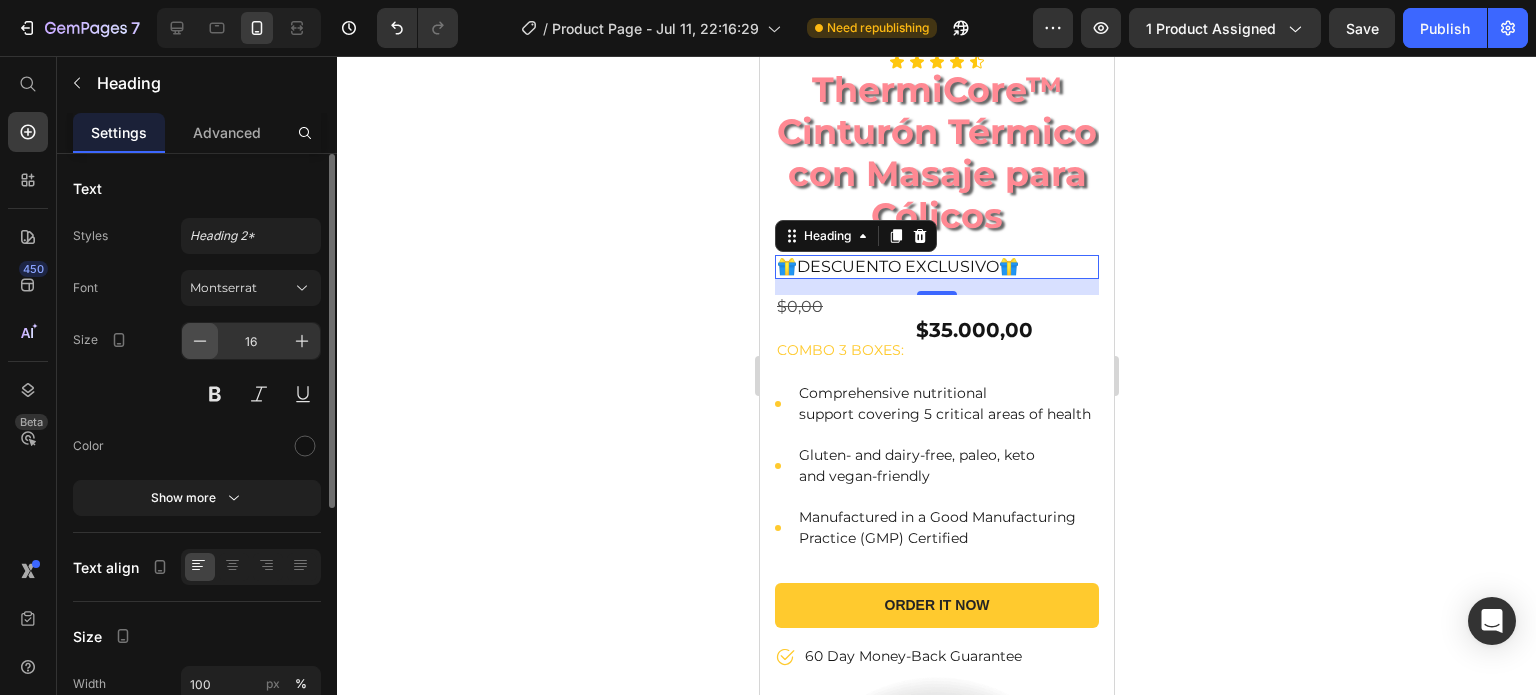 click 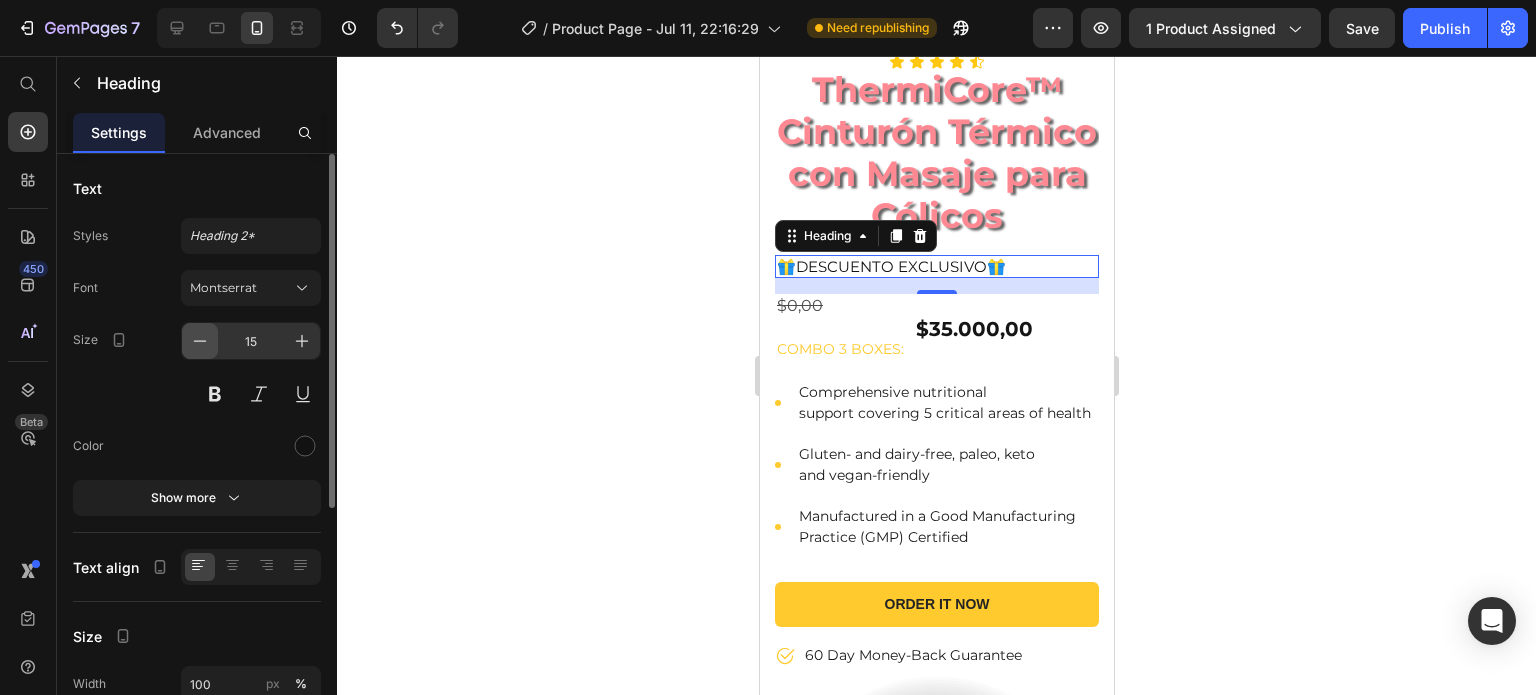 click 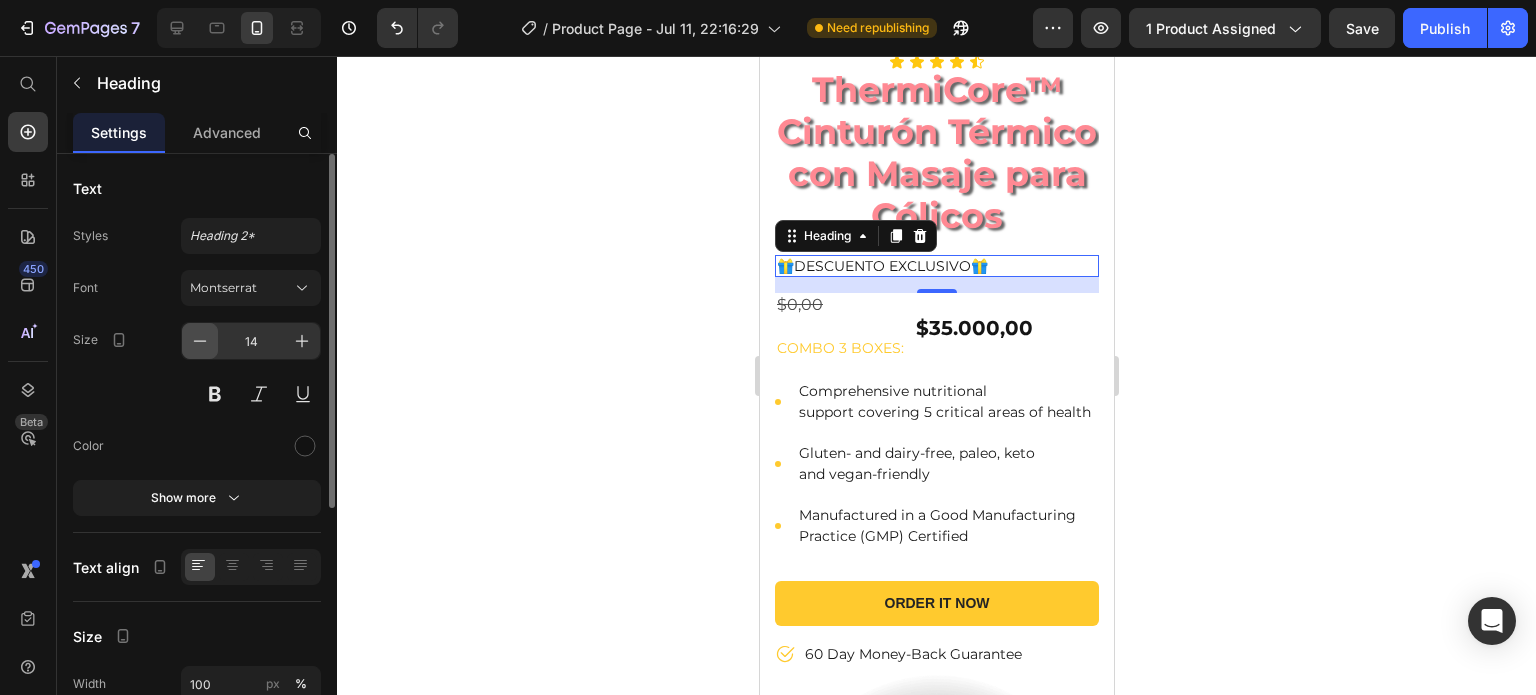 click 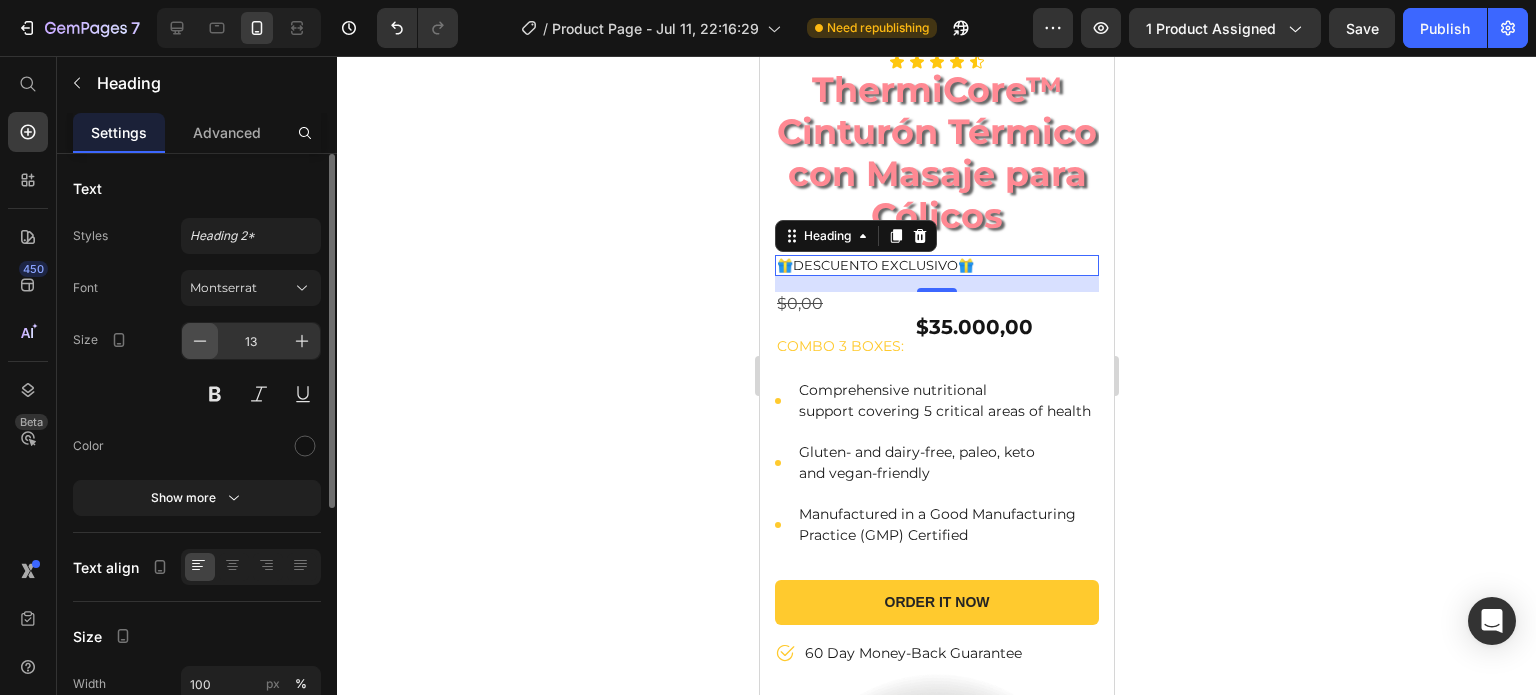 click 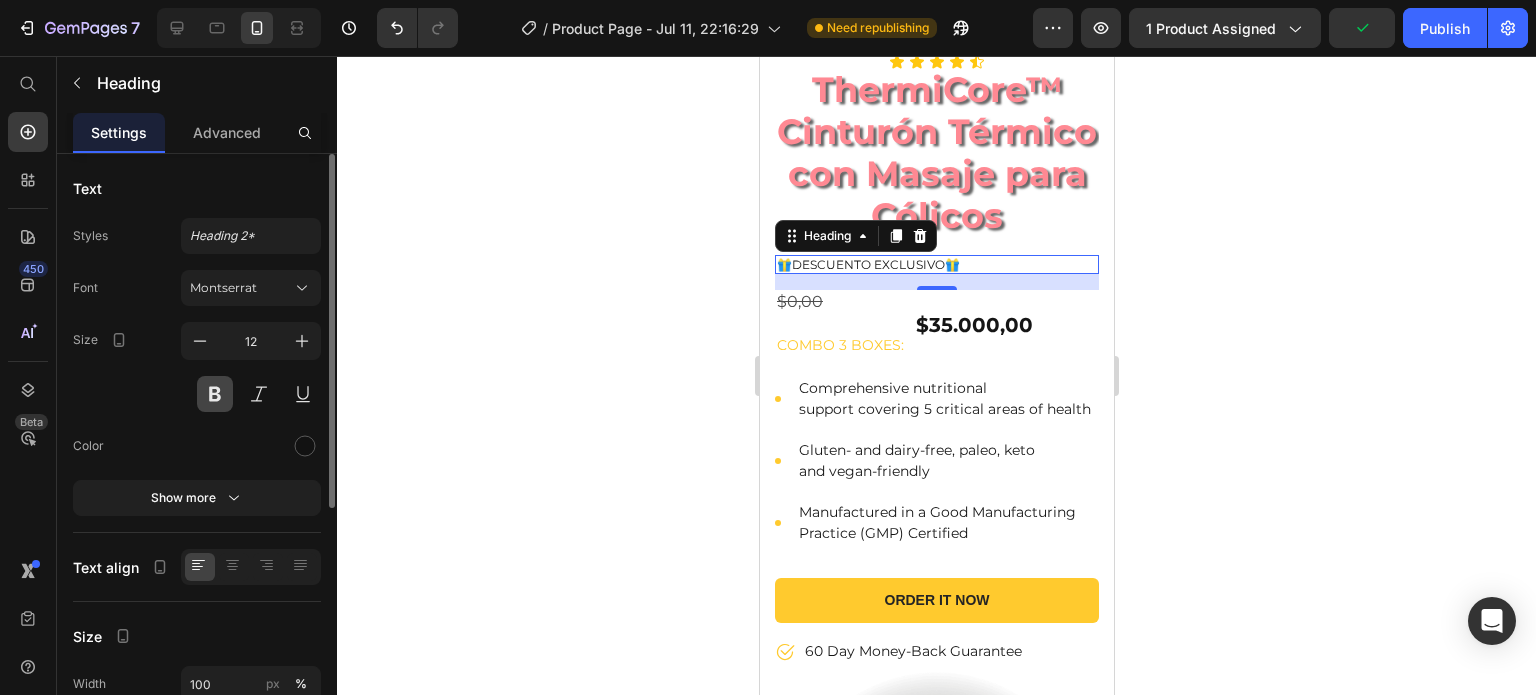 click at bounding box center (215, 394) 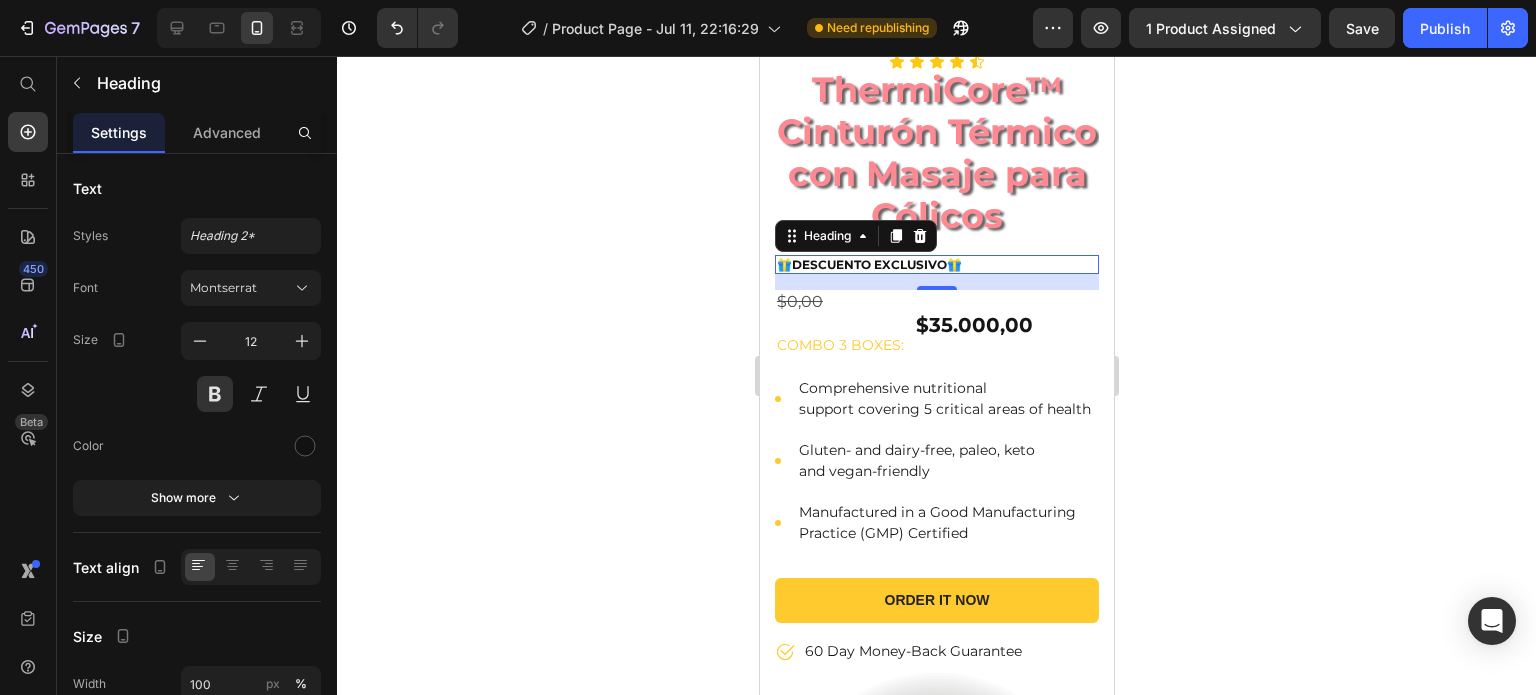 click 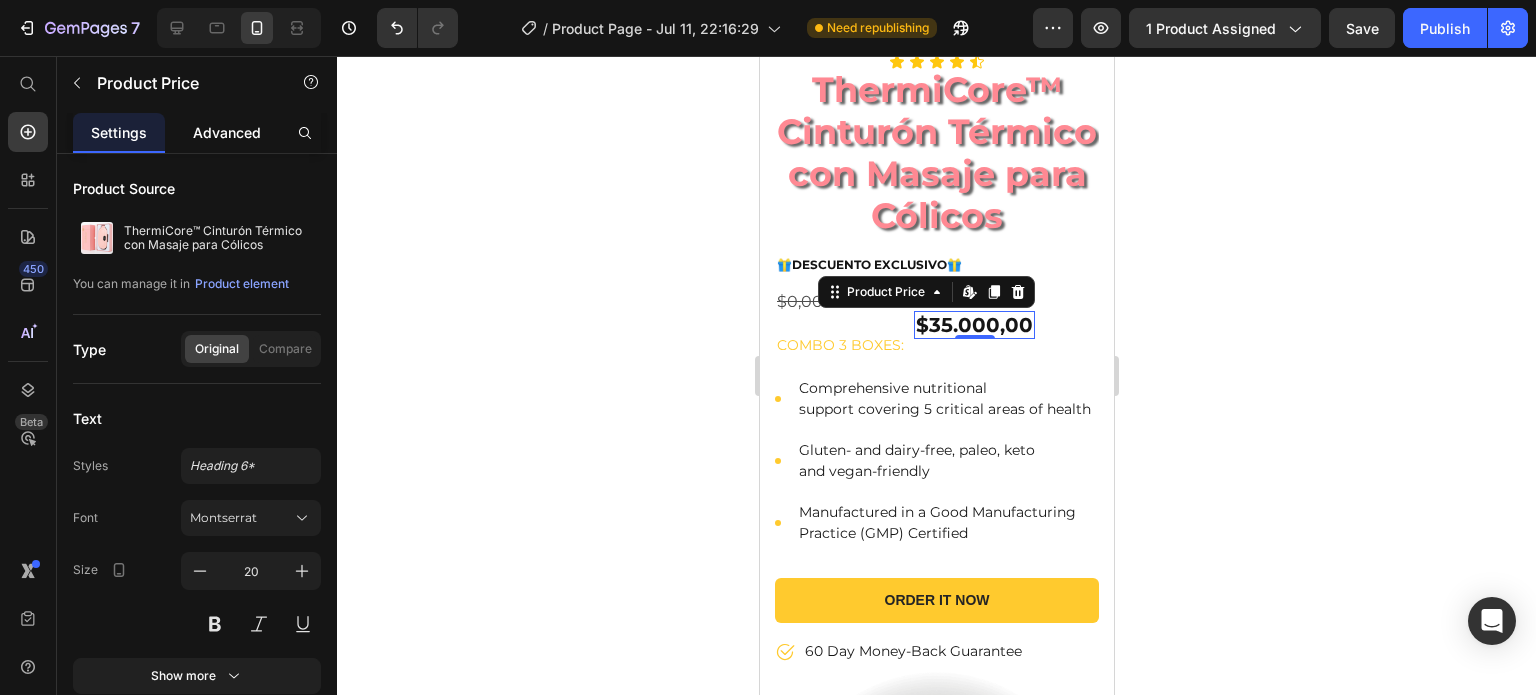 click on "Advanced" at bounding box center [227, 132] 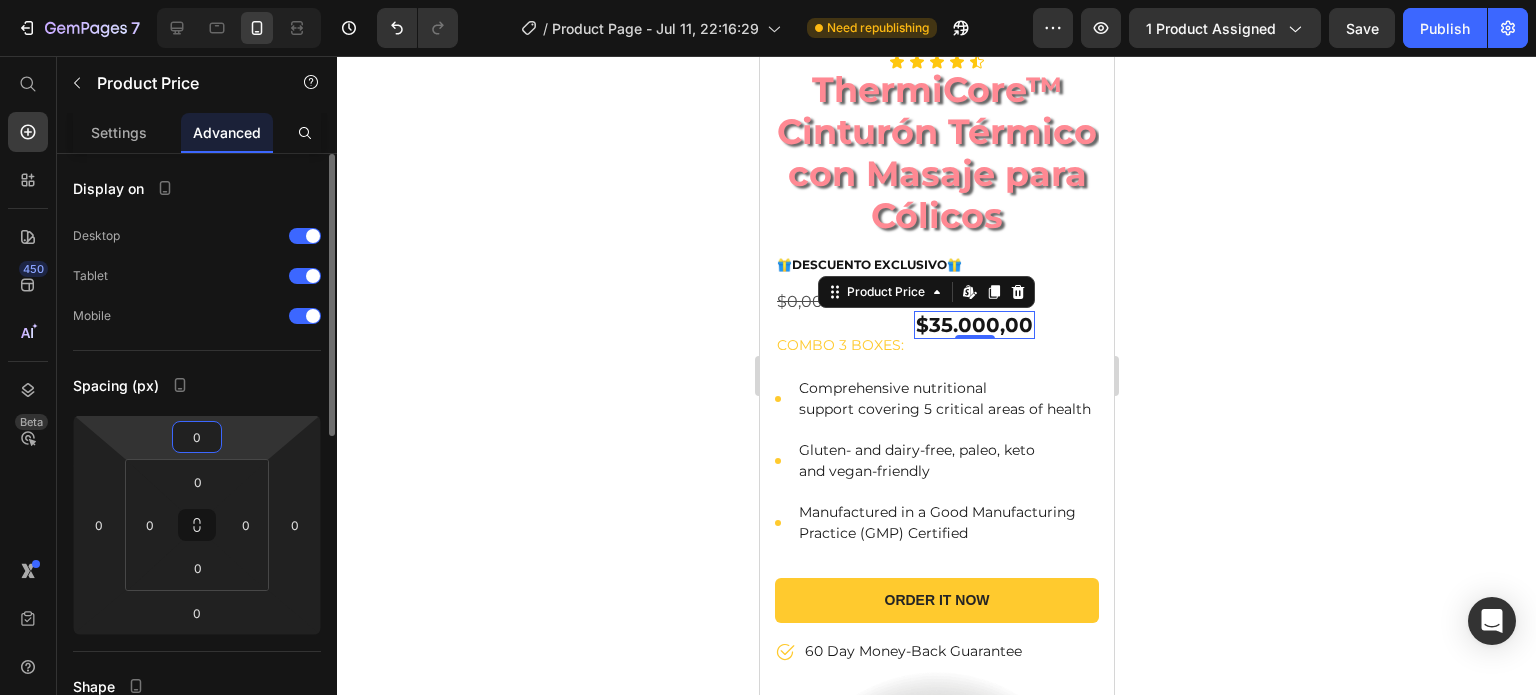 click on "0" at bounding box center [197, 437] 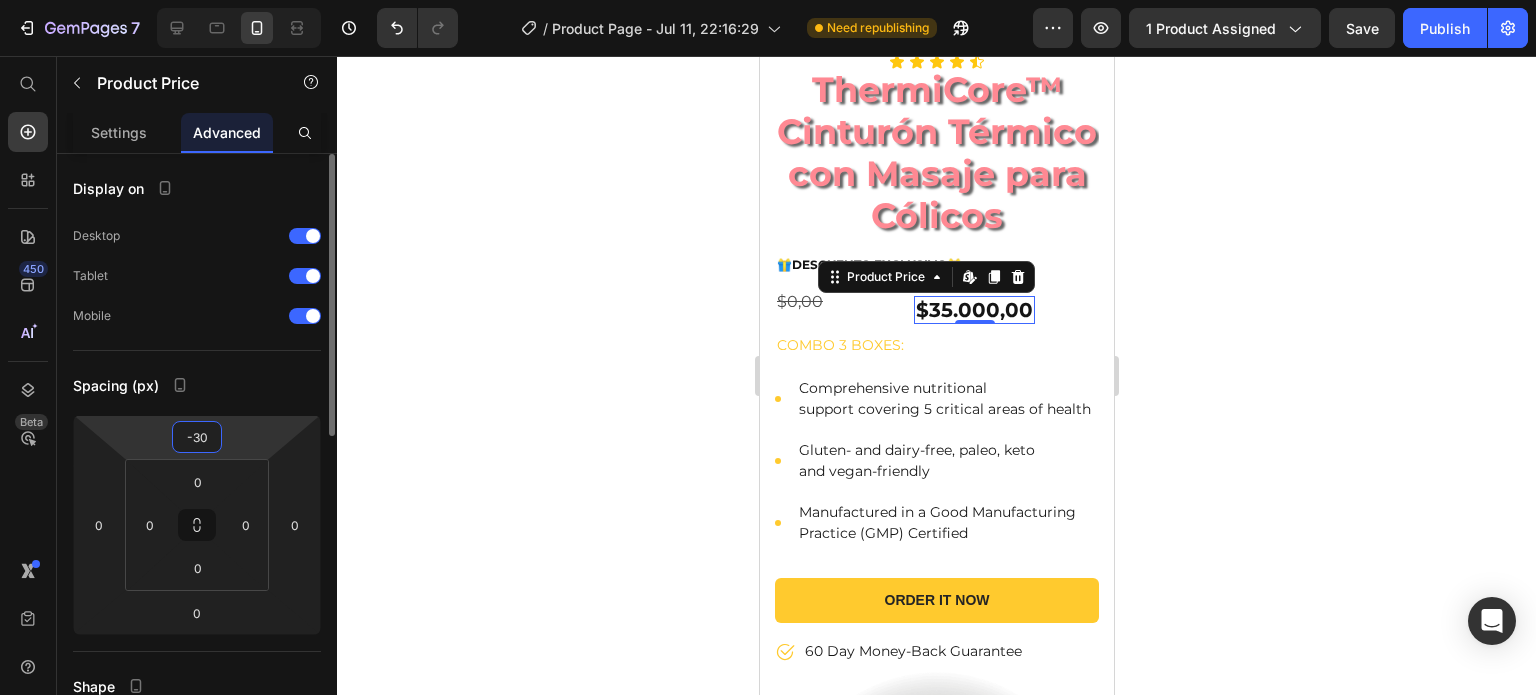 type on "-3" 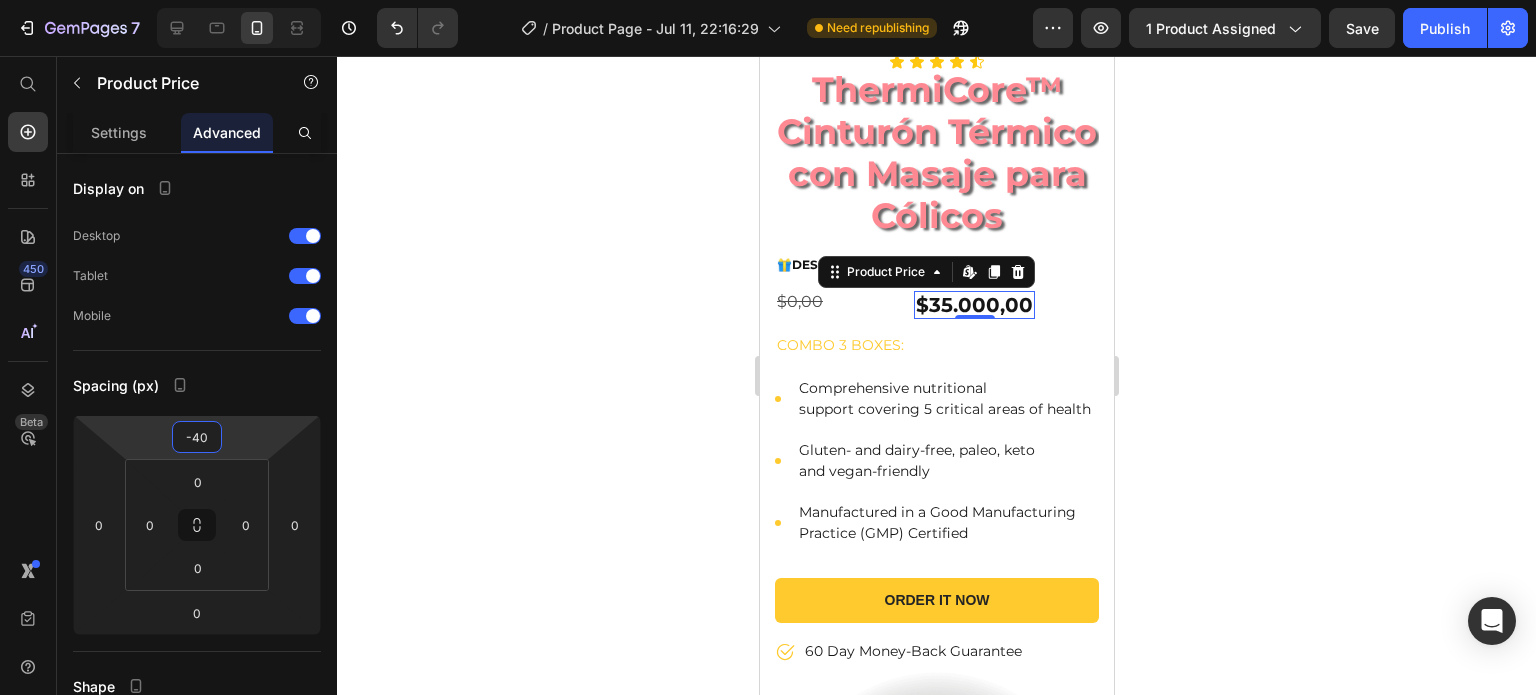 type on "-40" 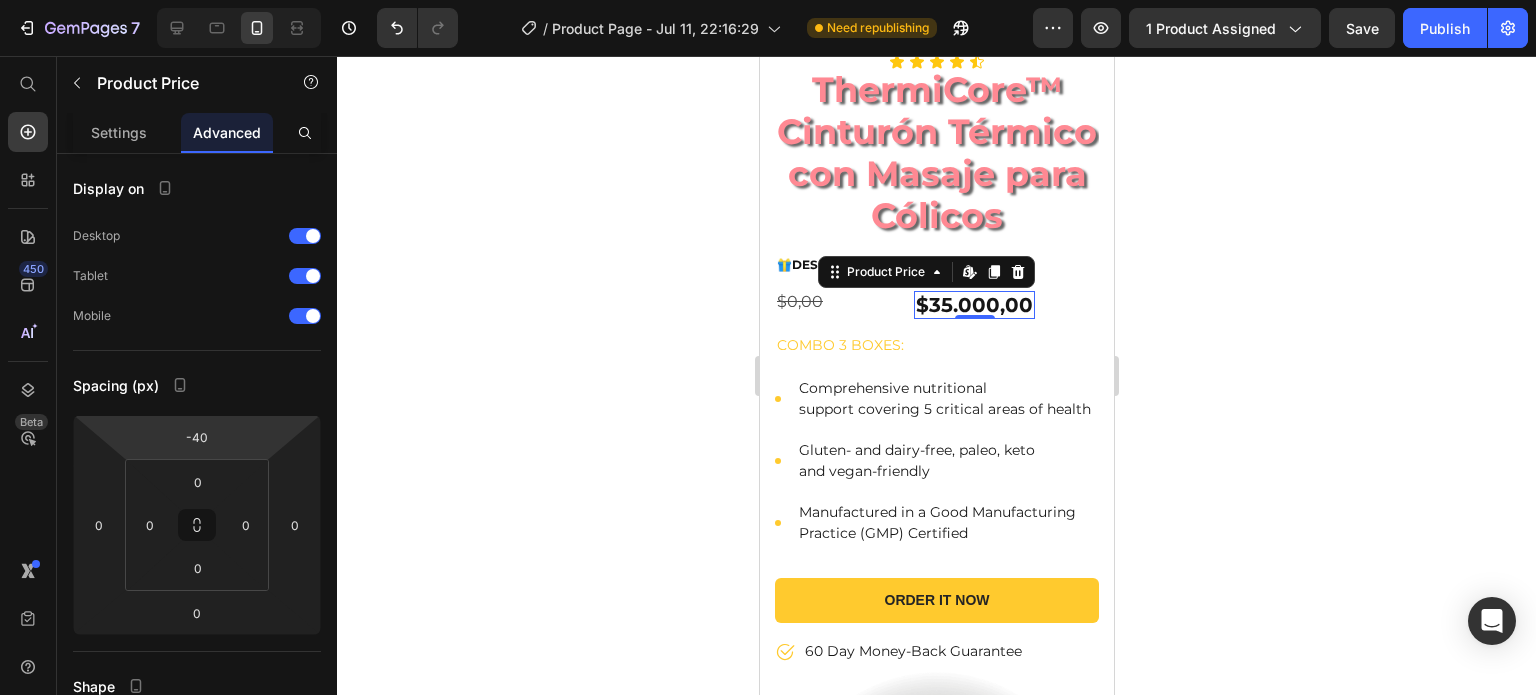 click 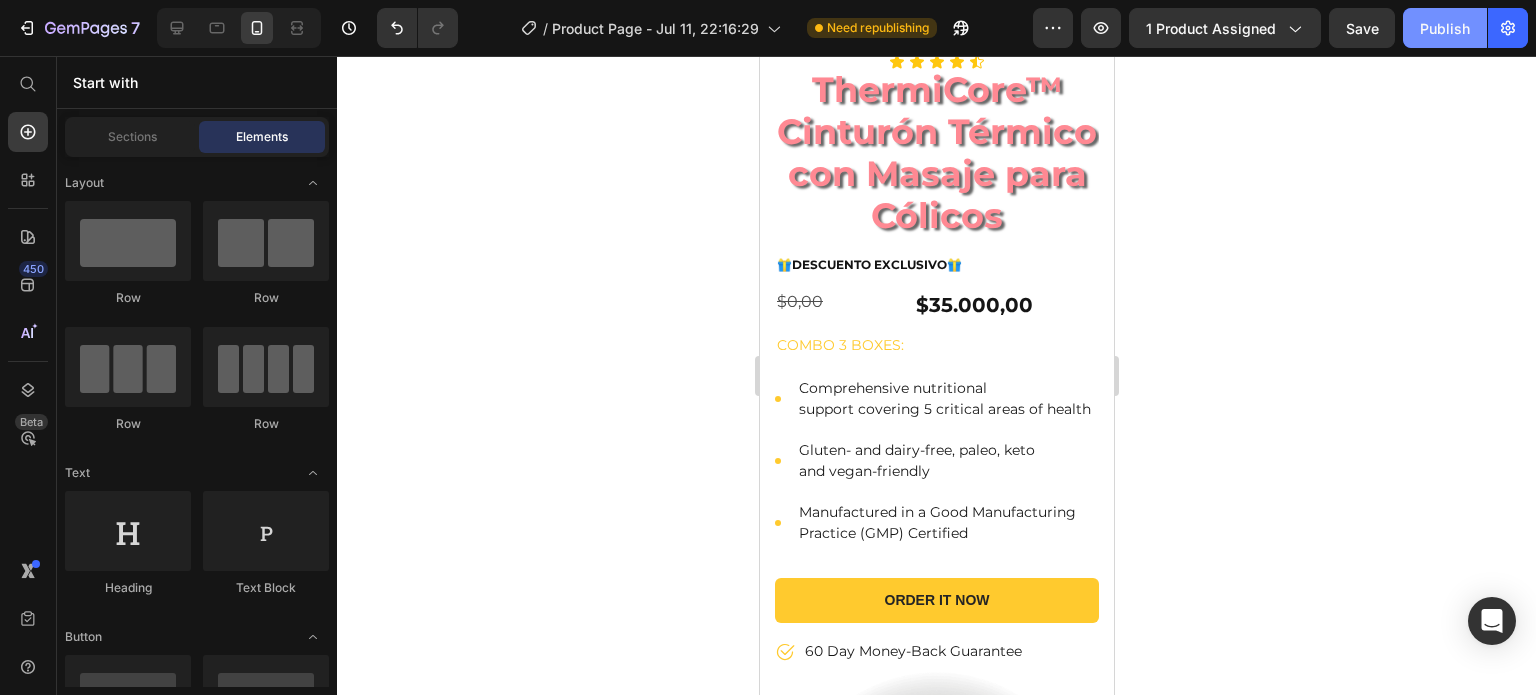 click on "Publish" at bounding box center (1445, 28) 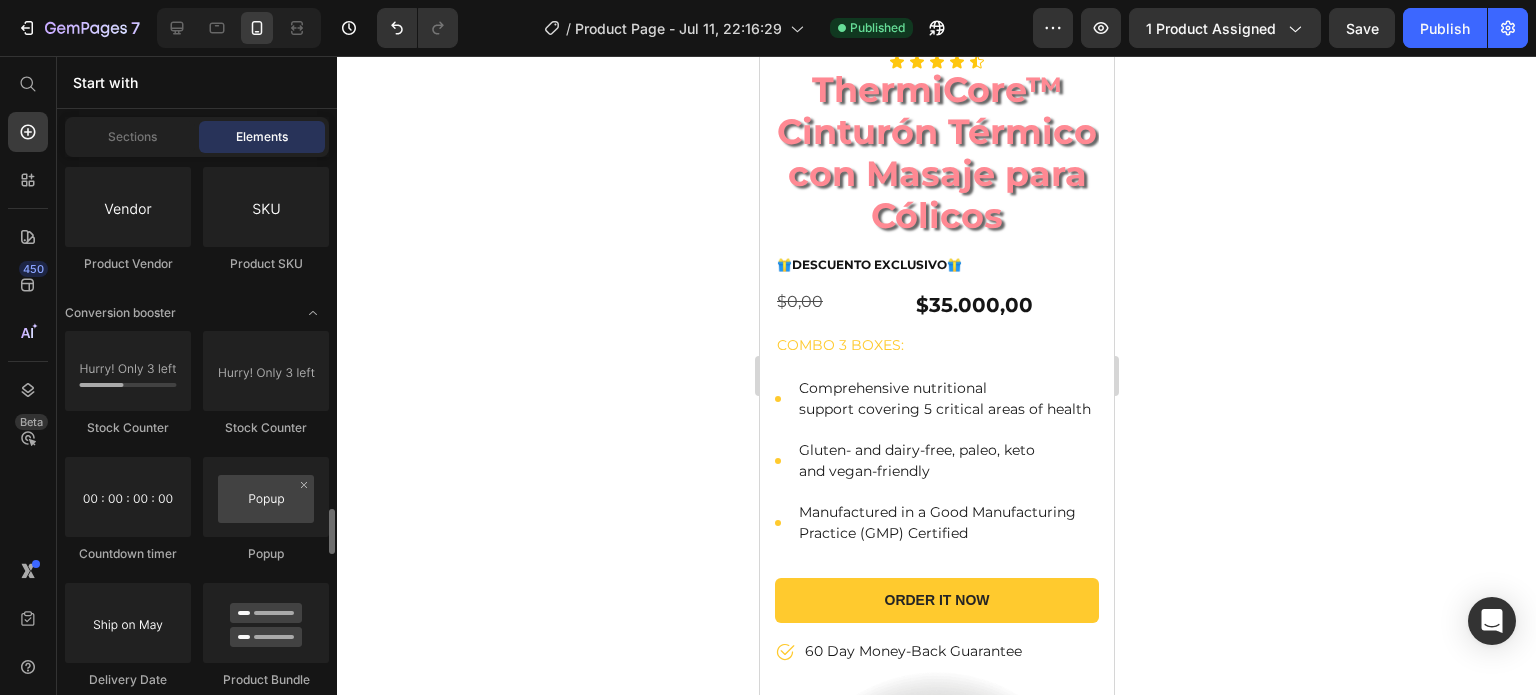 scroll, scrollTop: 4099, scrollLeft: 0, axis: vertical 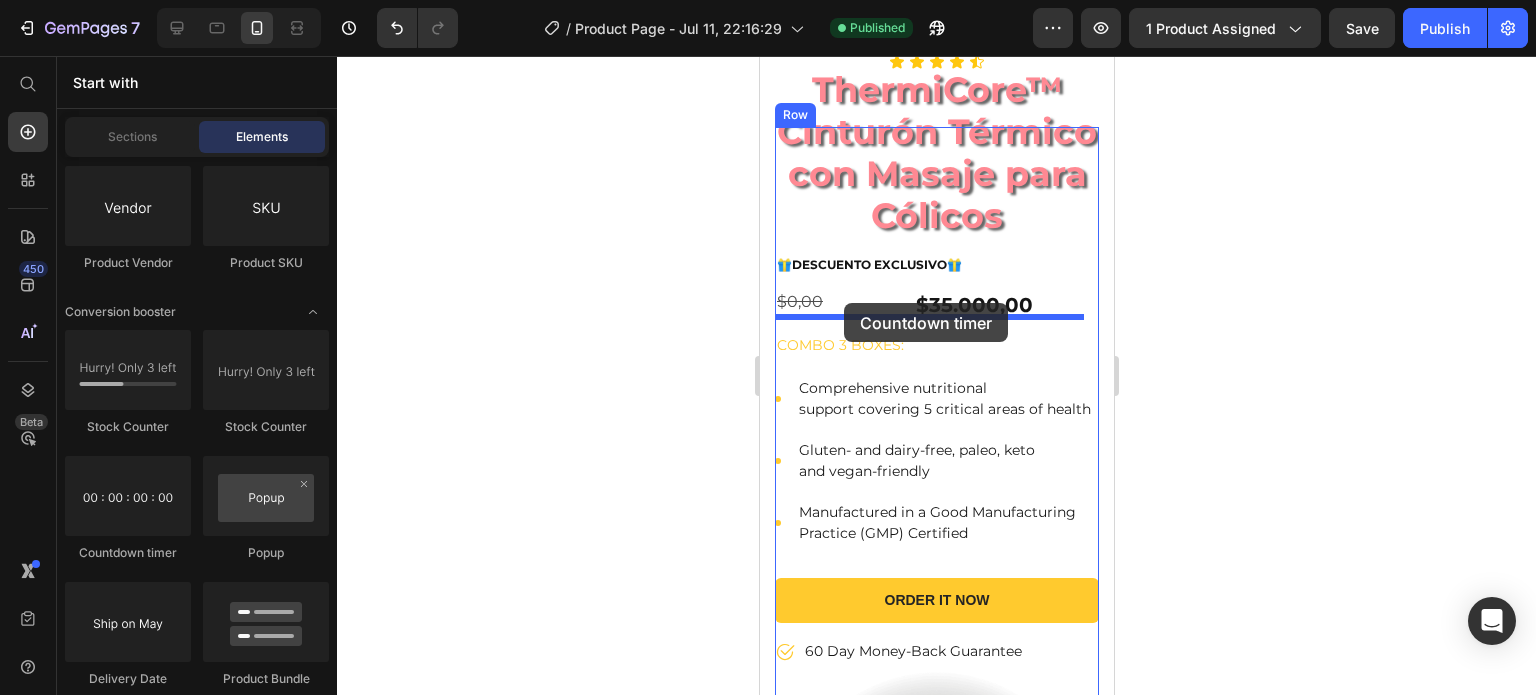 drag, startPoint x: 895, startPoint y: 546, endPoint x: 843, endPoint y: 303, distance: 248.50151 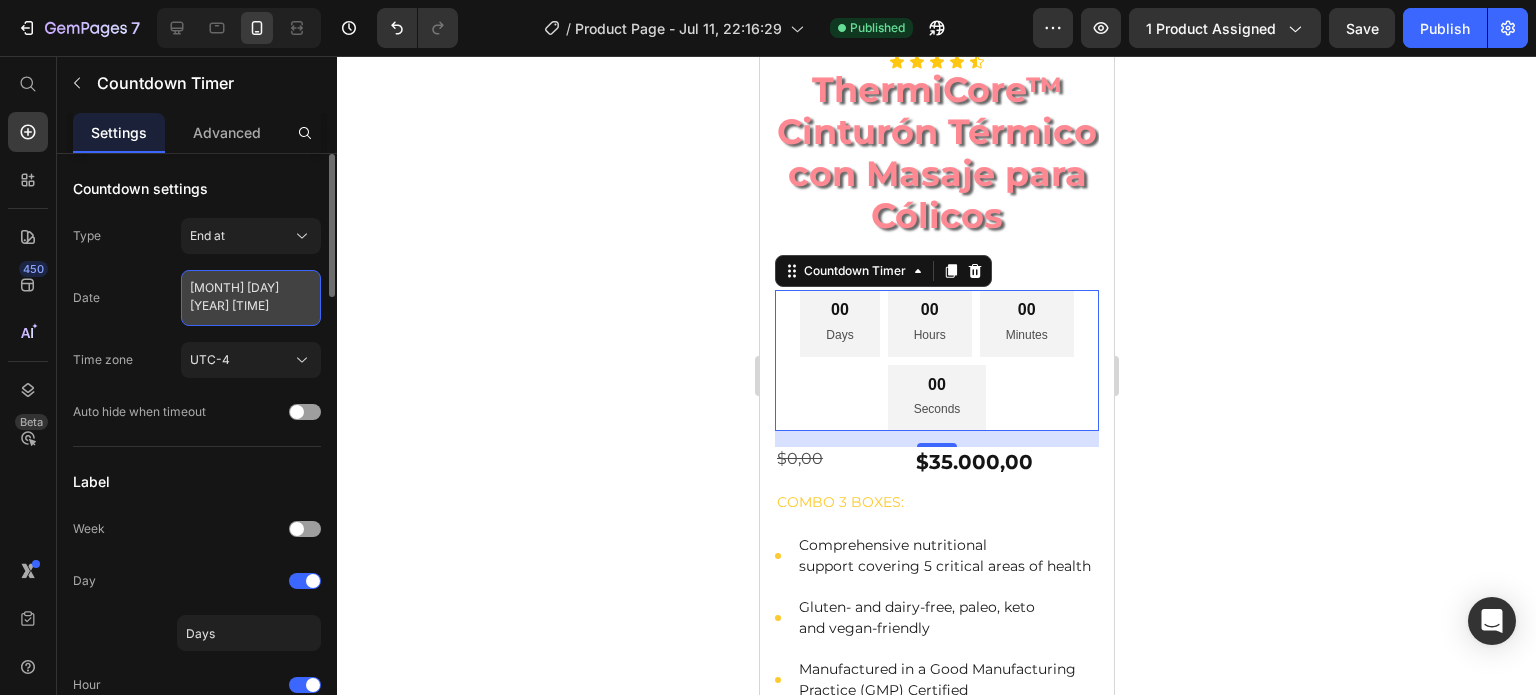 select on "3" 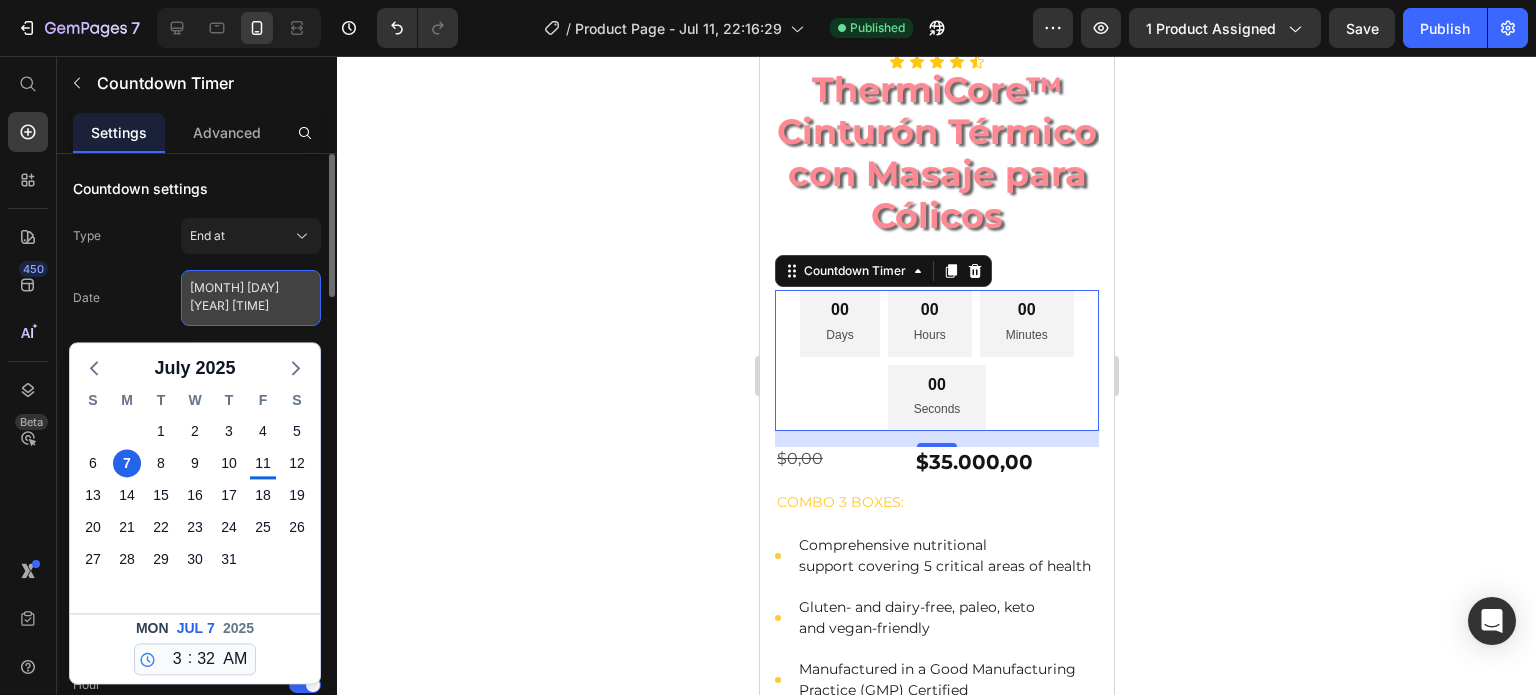 click on "July 07 2025 3:32 AM" at bounding box center (251, 298) 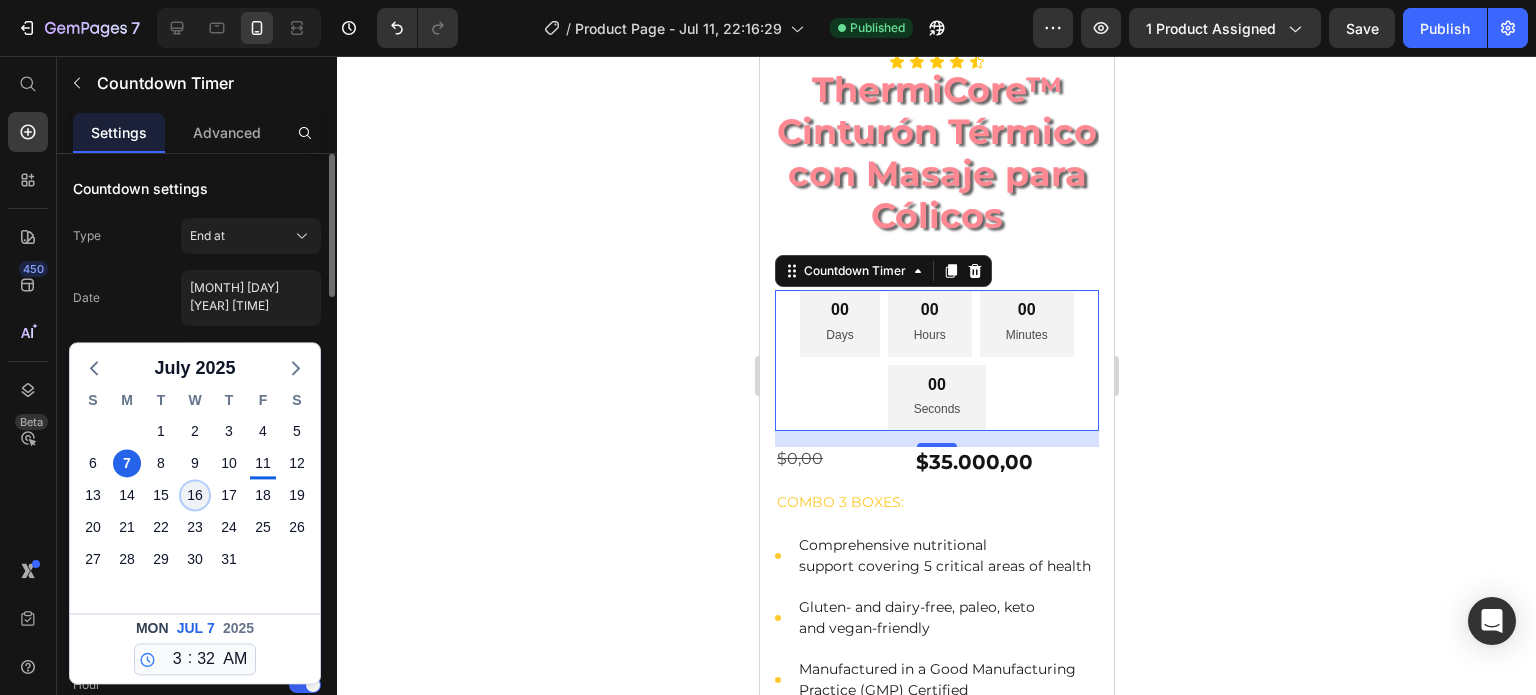 click on "16" 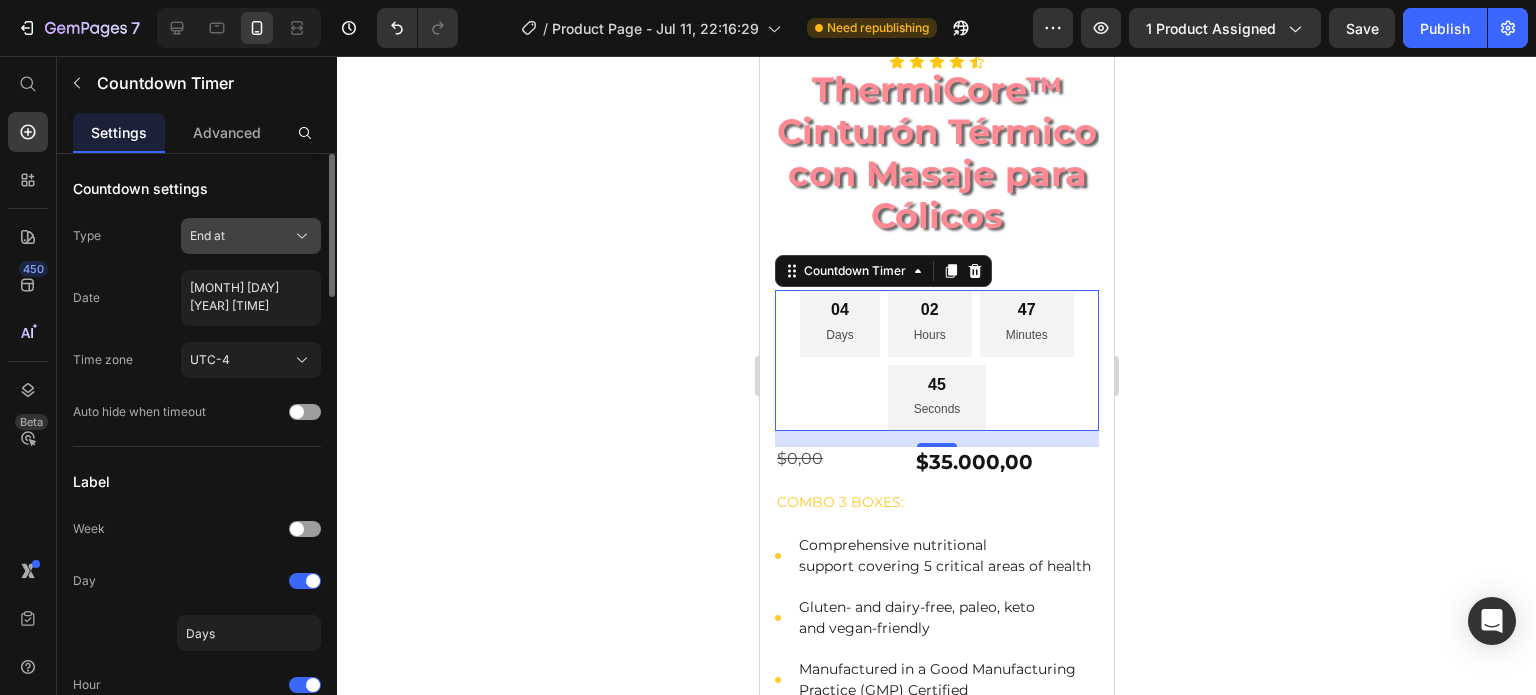 click 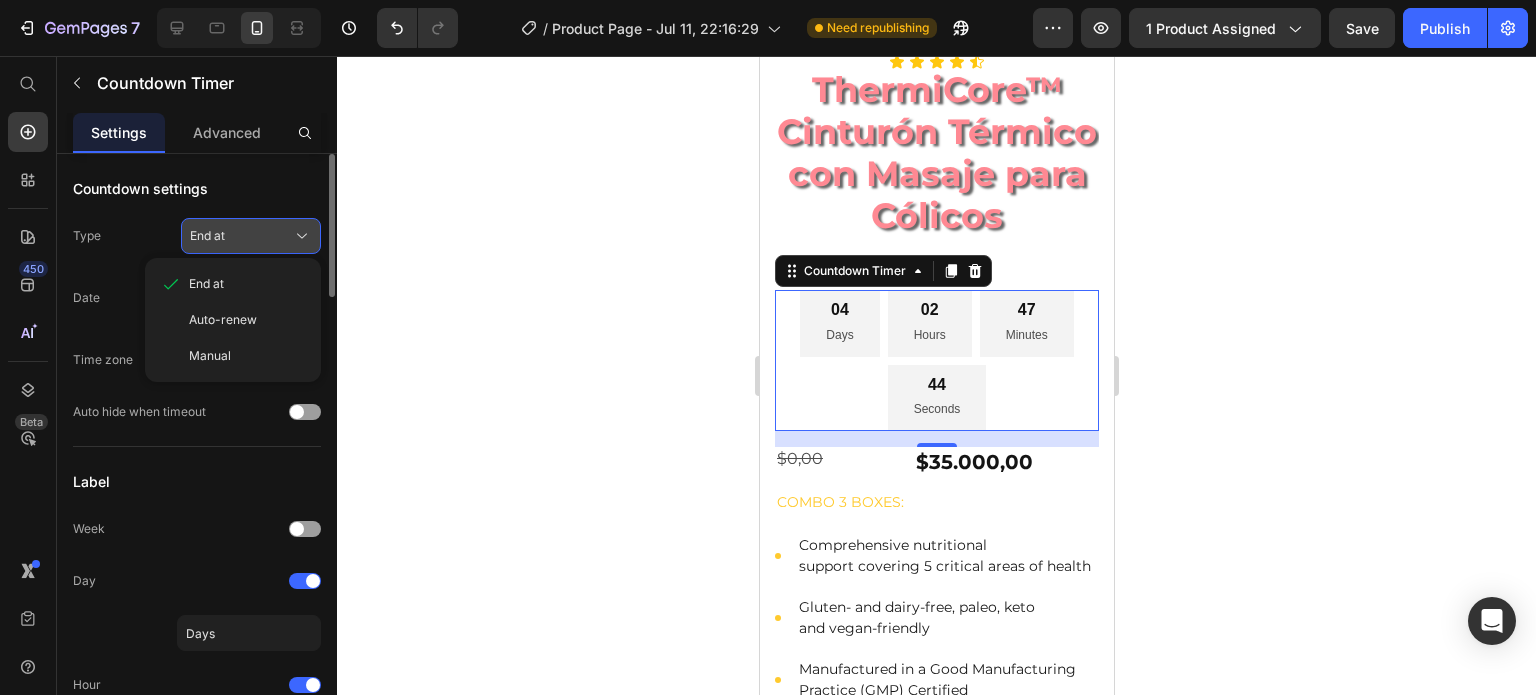 click 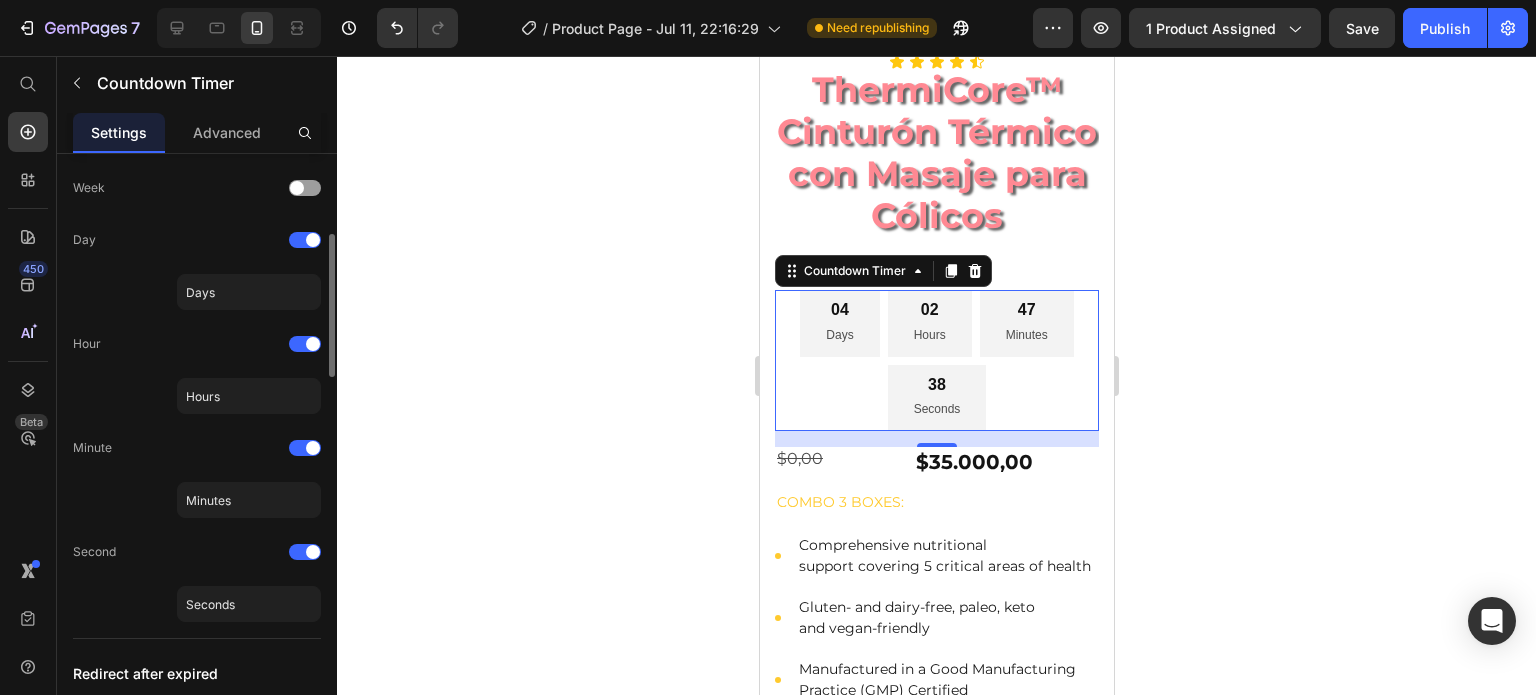 scroll, scrollTop: 338, scrollLeft: 0, axis: vertical 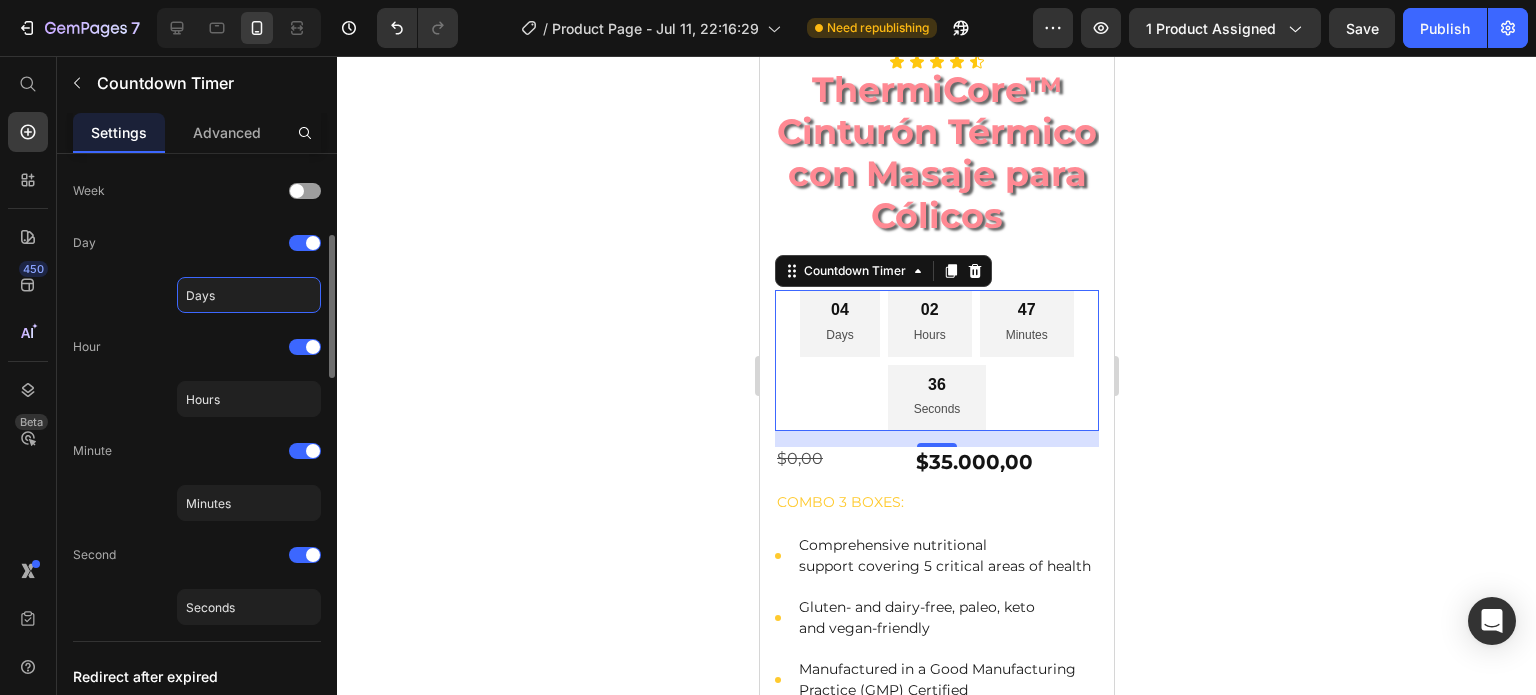 click on "Days" 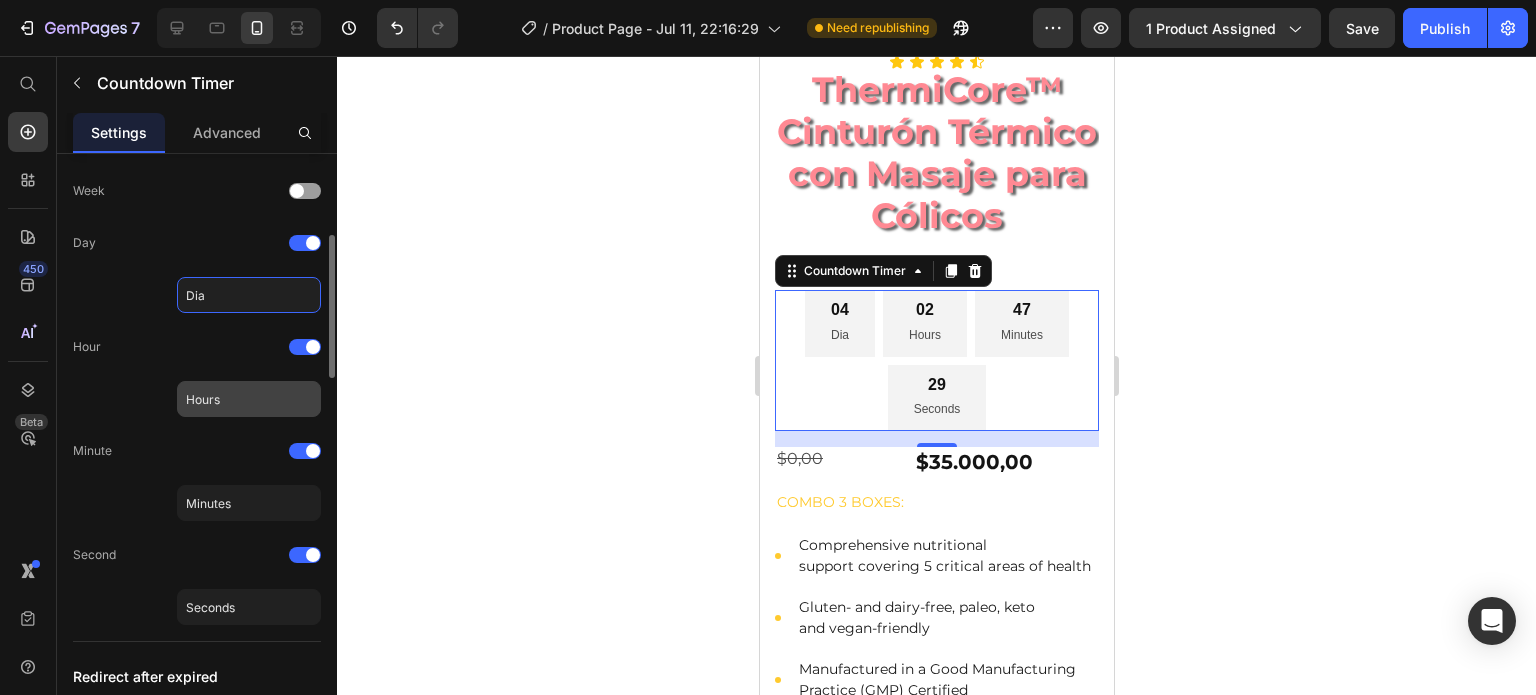 type on "Dia" 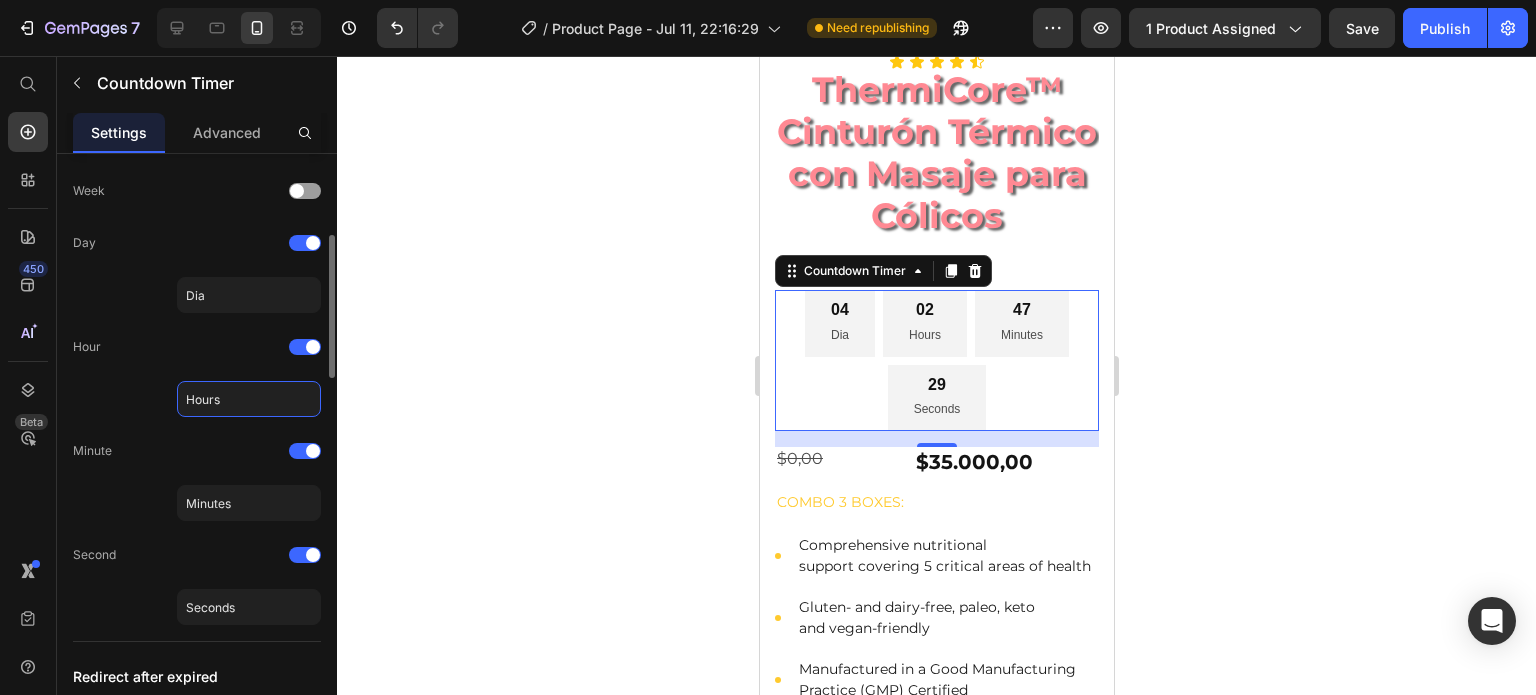 click on "Hours" 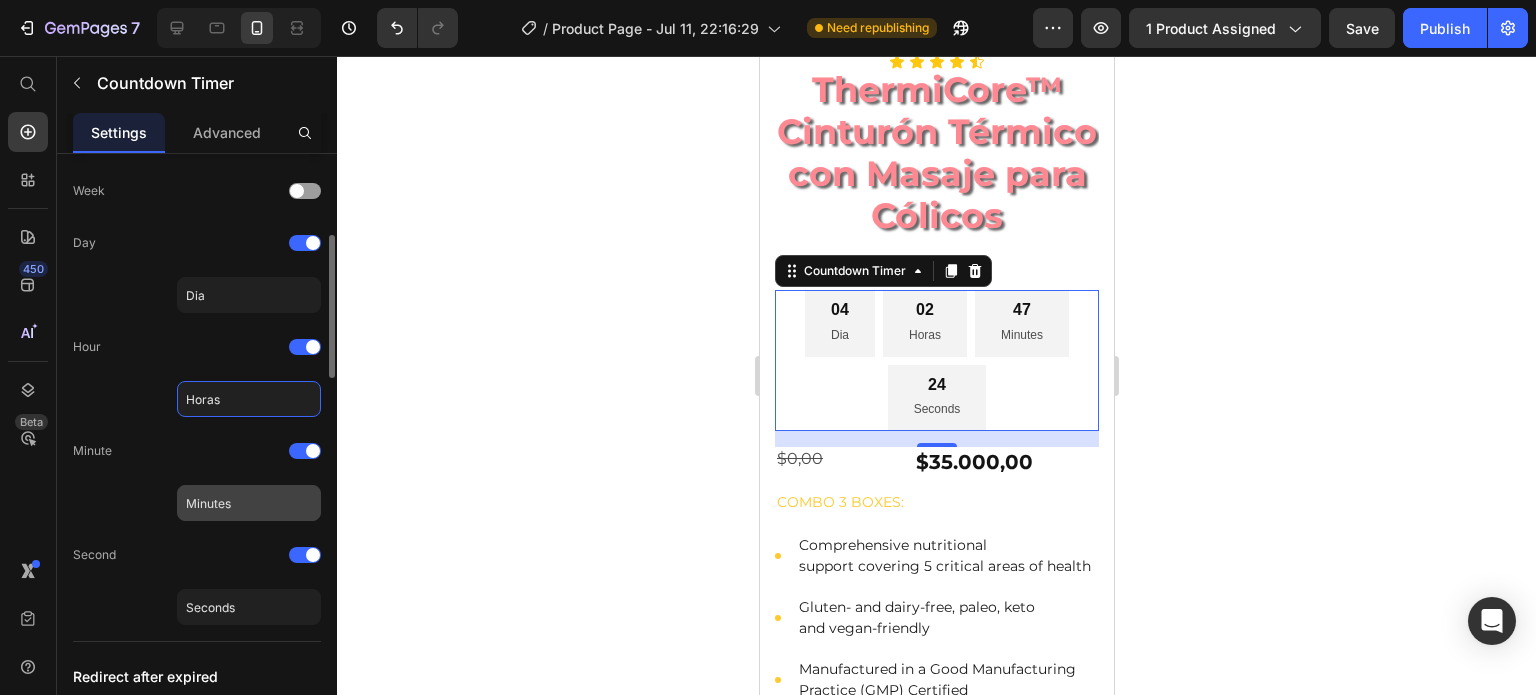 type on "Horas" 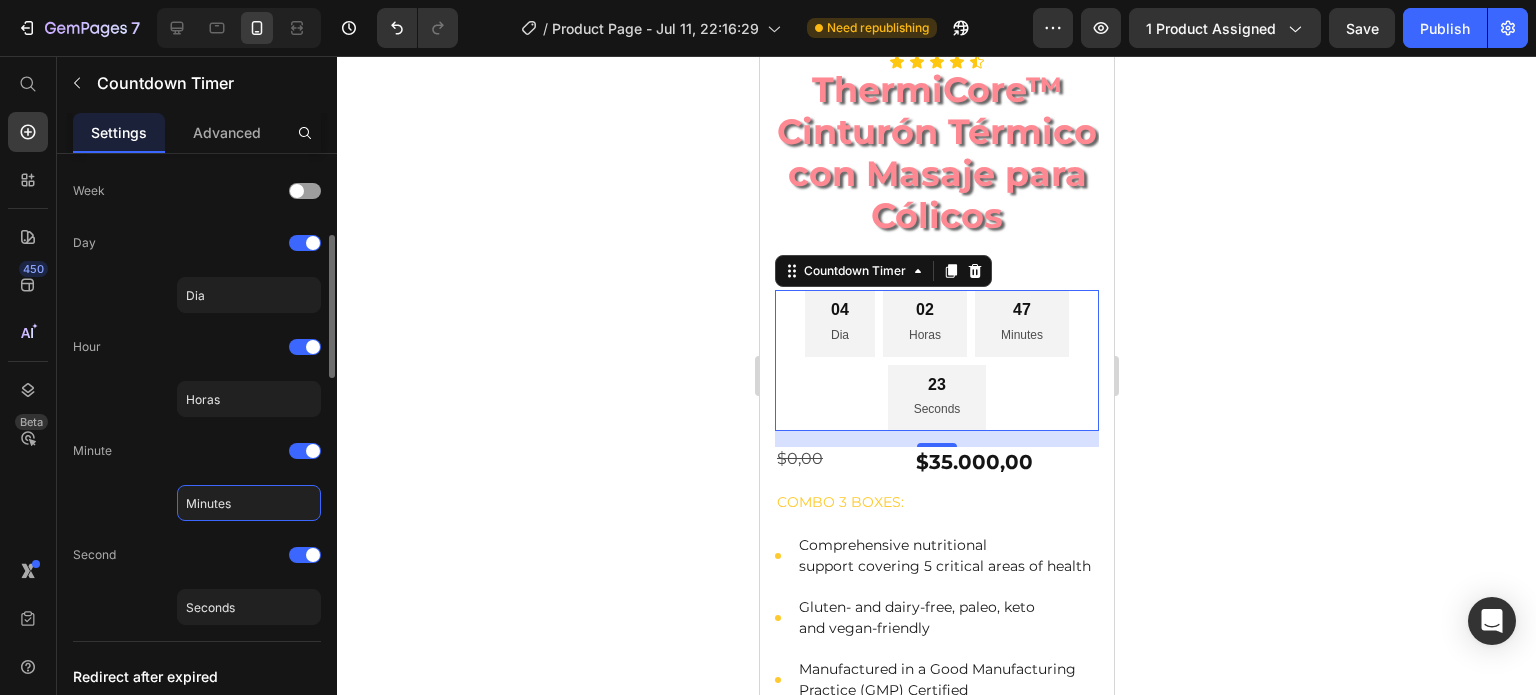 click on "Minutes" 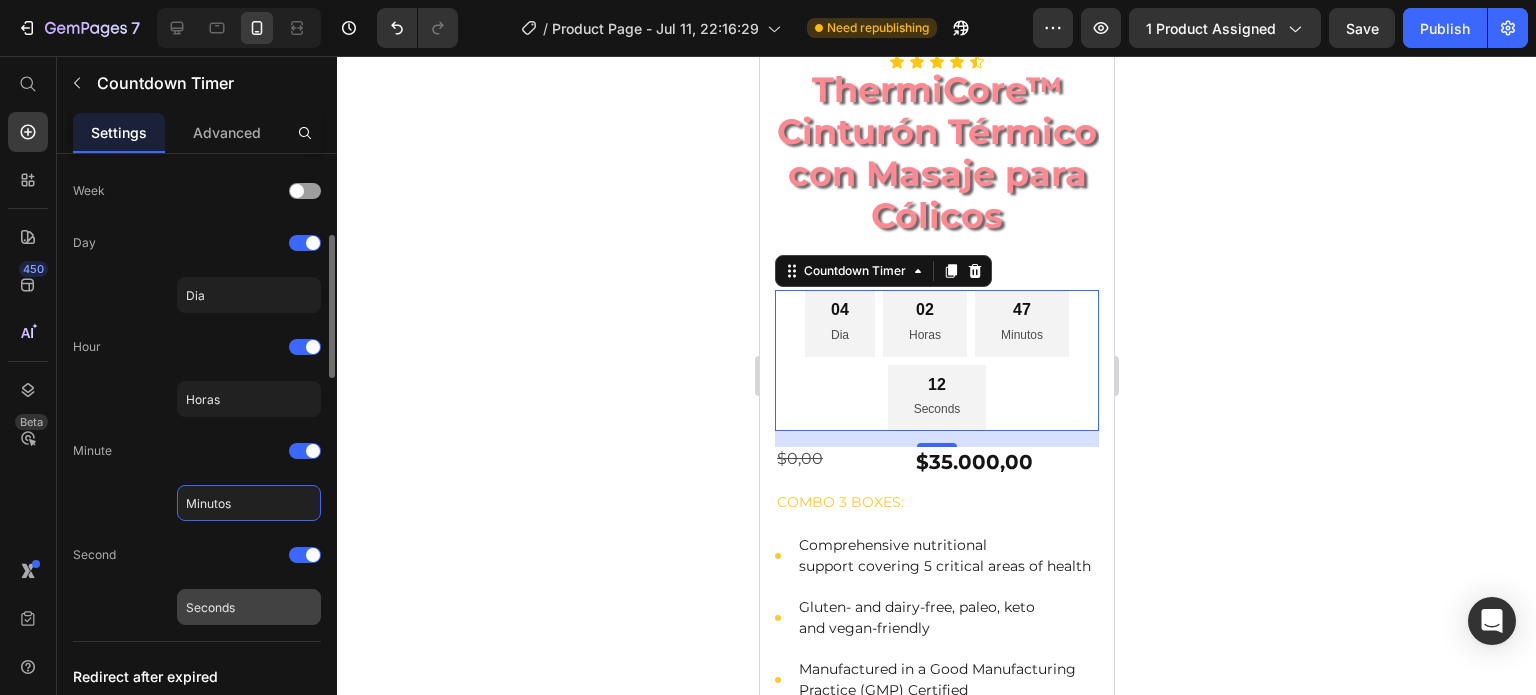 type on "Minutos" 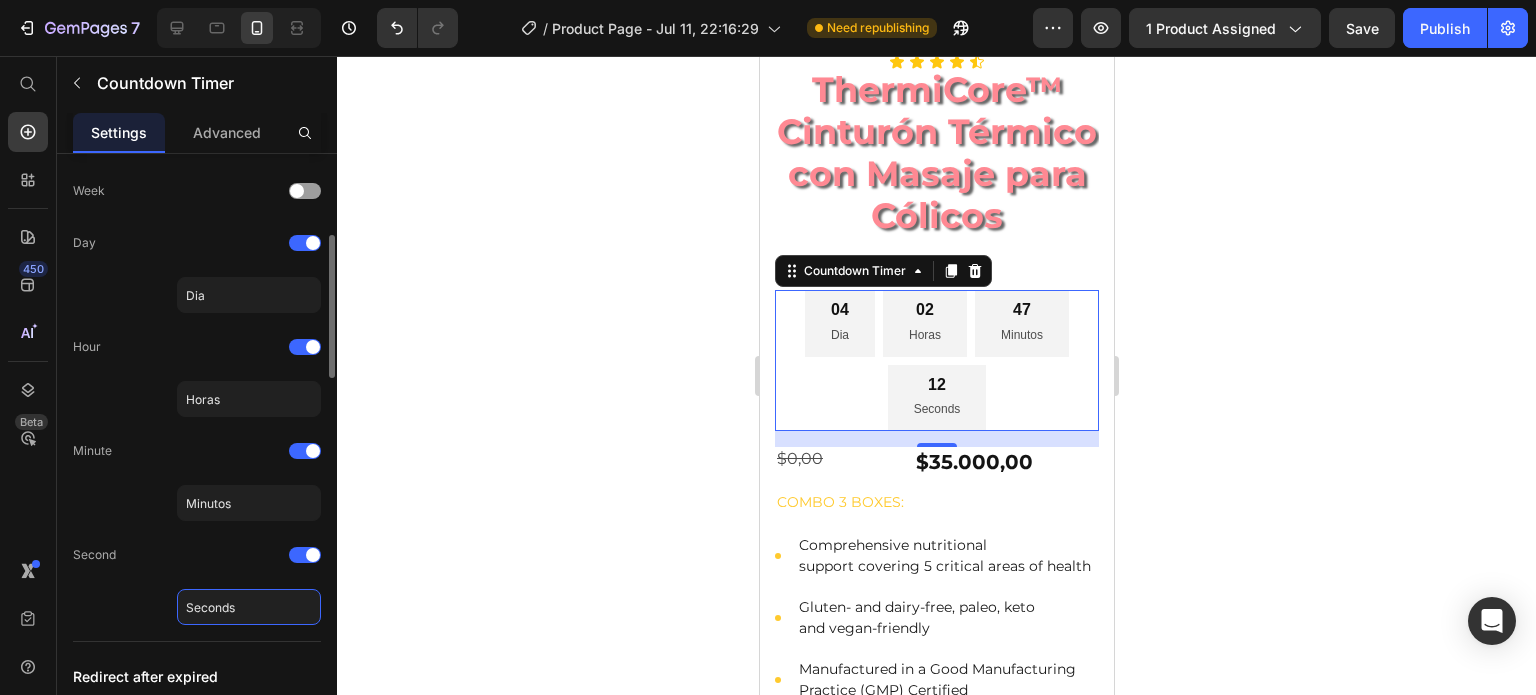 click on "Seconds" 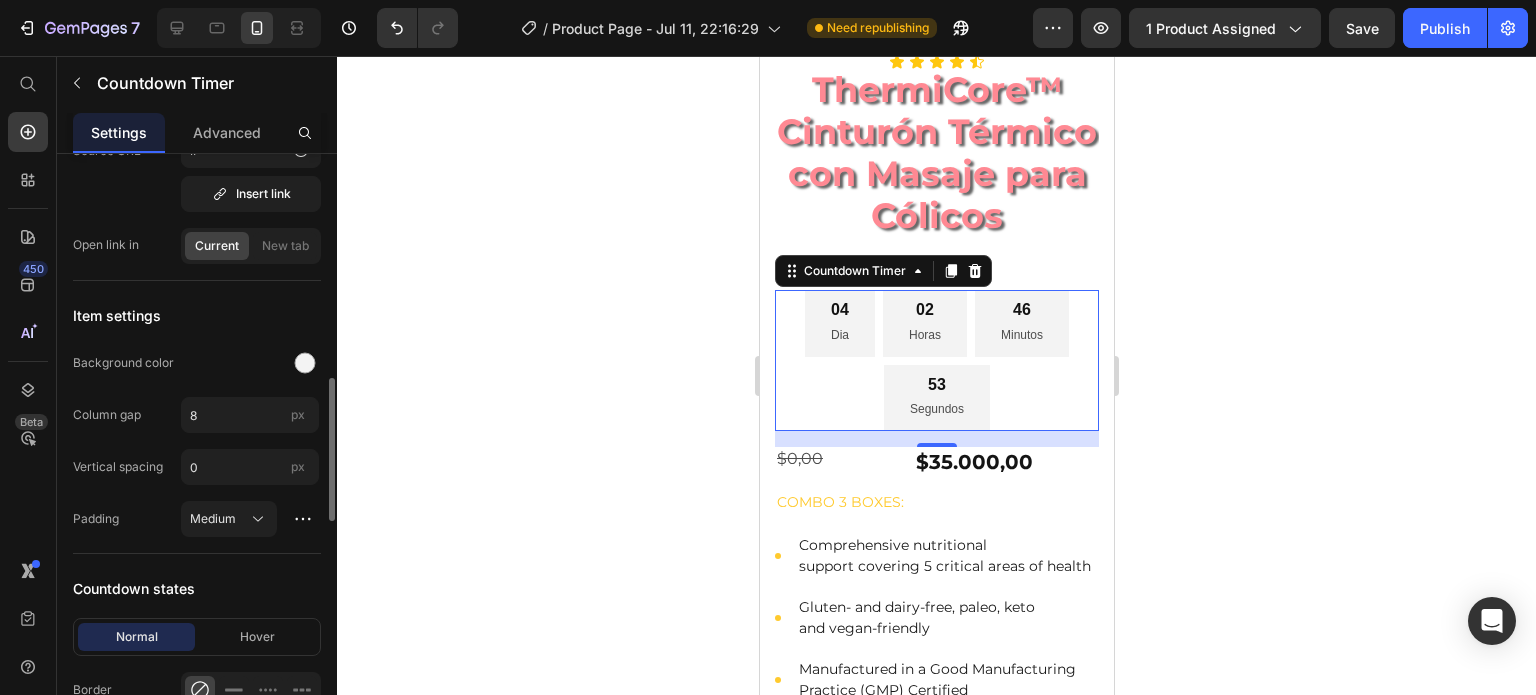 scroll, scrollTop: 917, scrollLeft: 0, axis: vertical 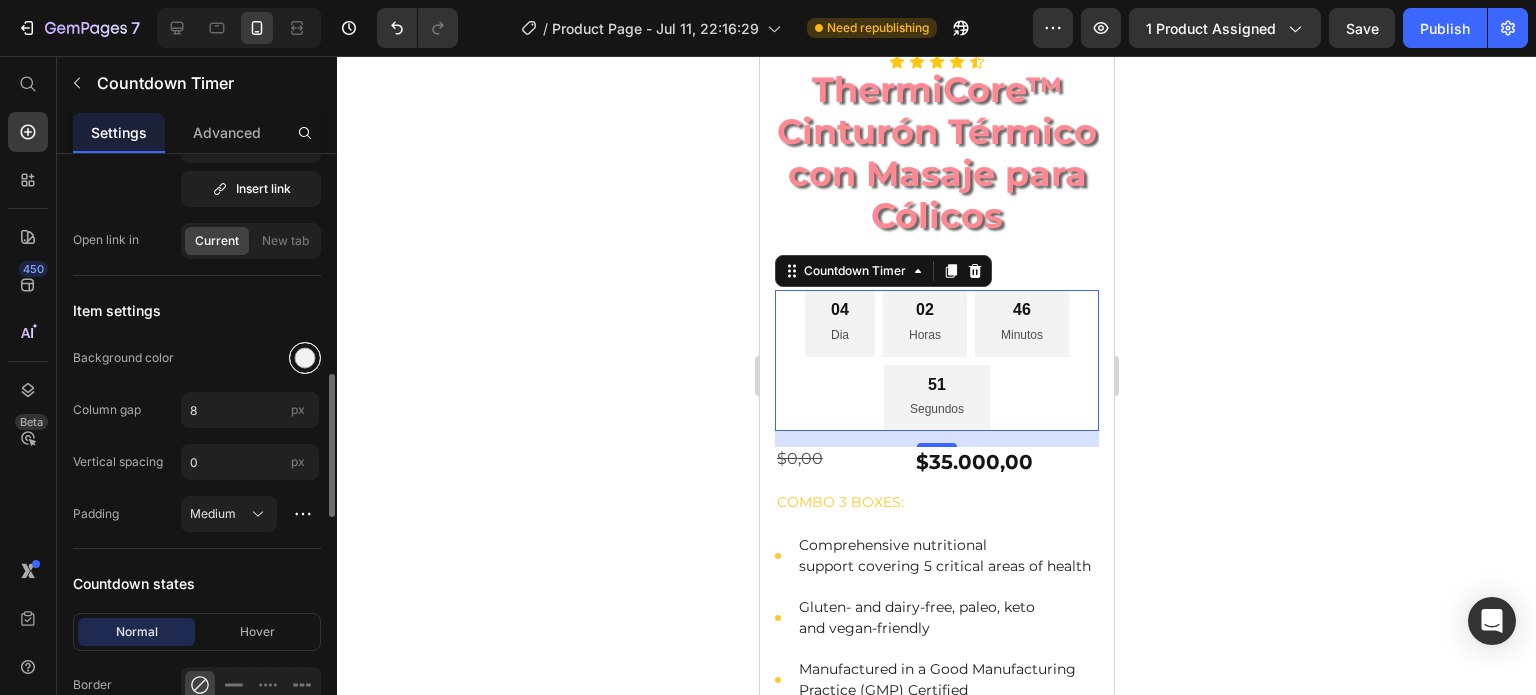 type on "Segundos" 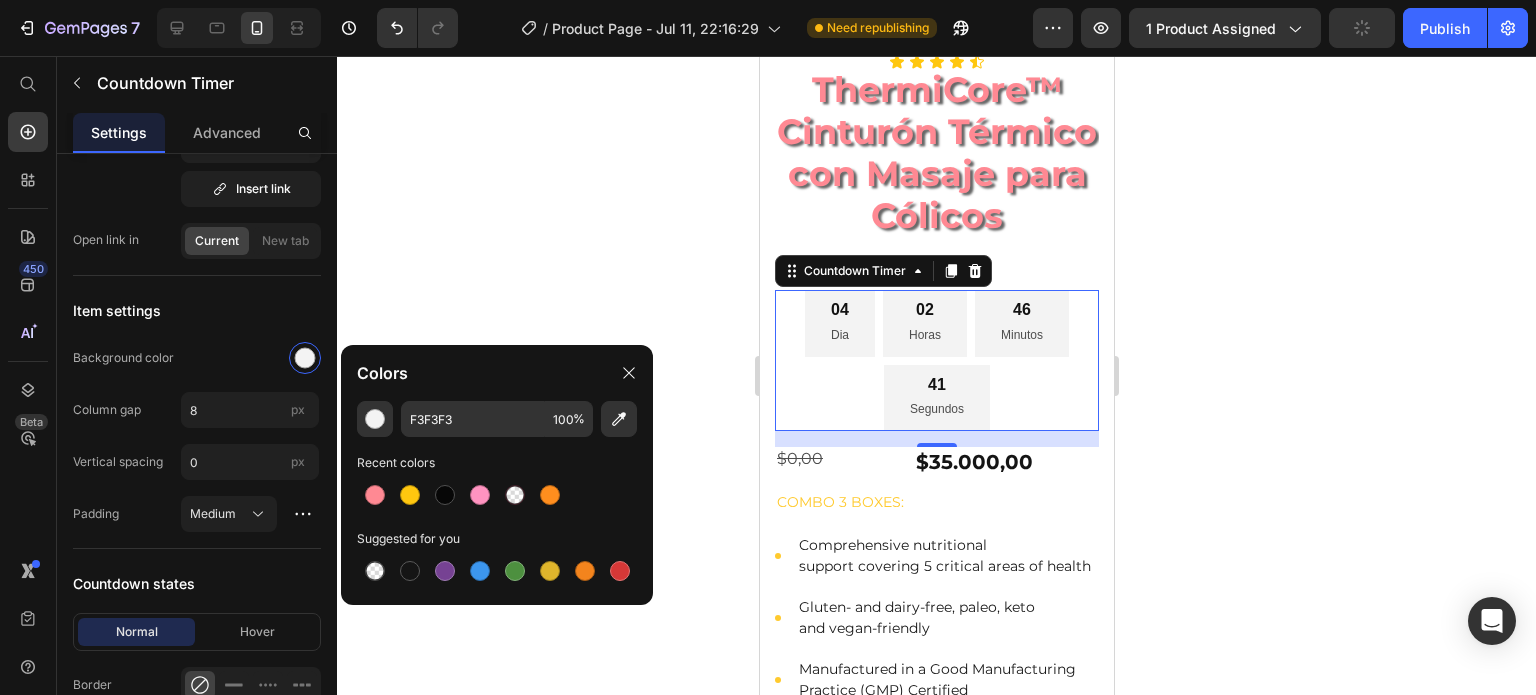 click 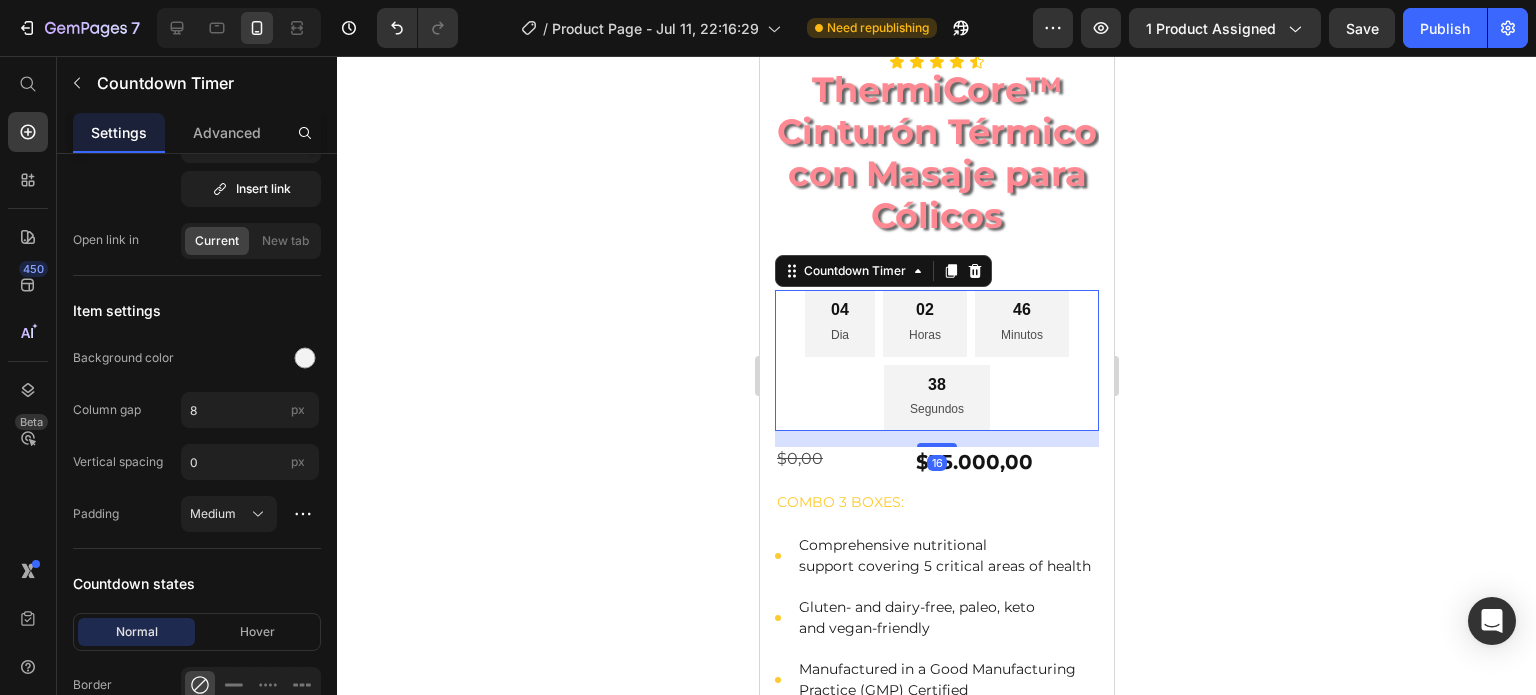 click on "04 Dia 02 Horas 46 Minutos 38 Segundos" at bounding box center (936, 360) 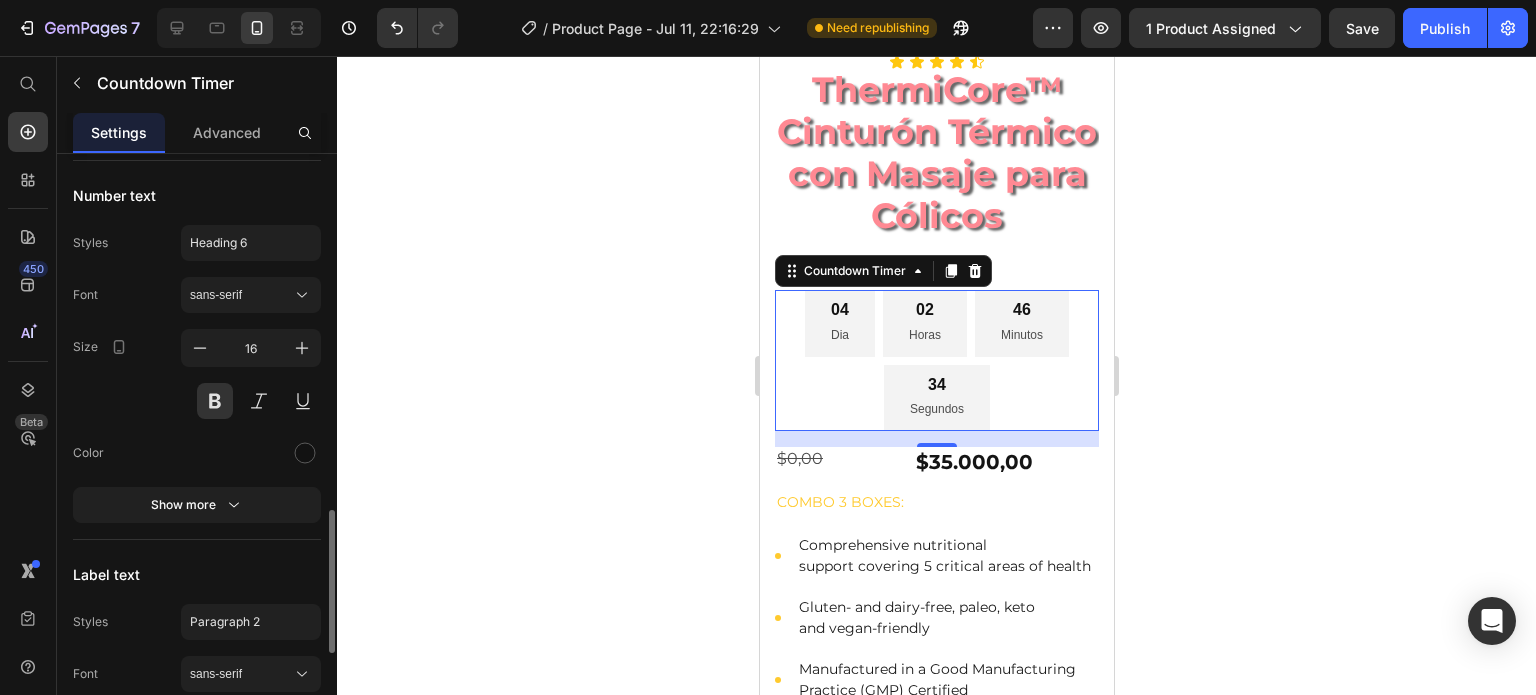 scroll, scrollTop: 1499, scrollLeft: 0, axis: vertical 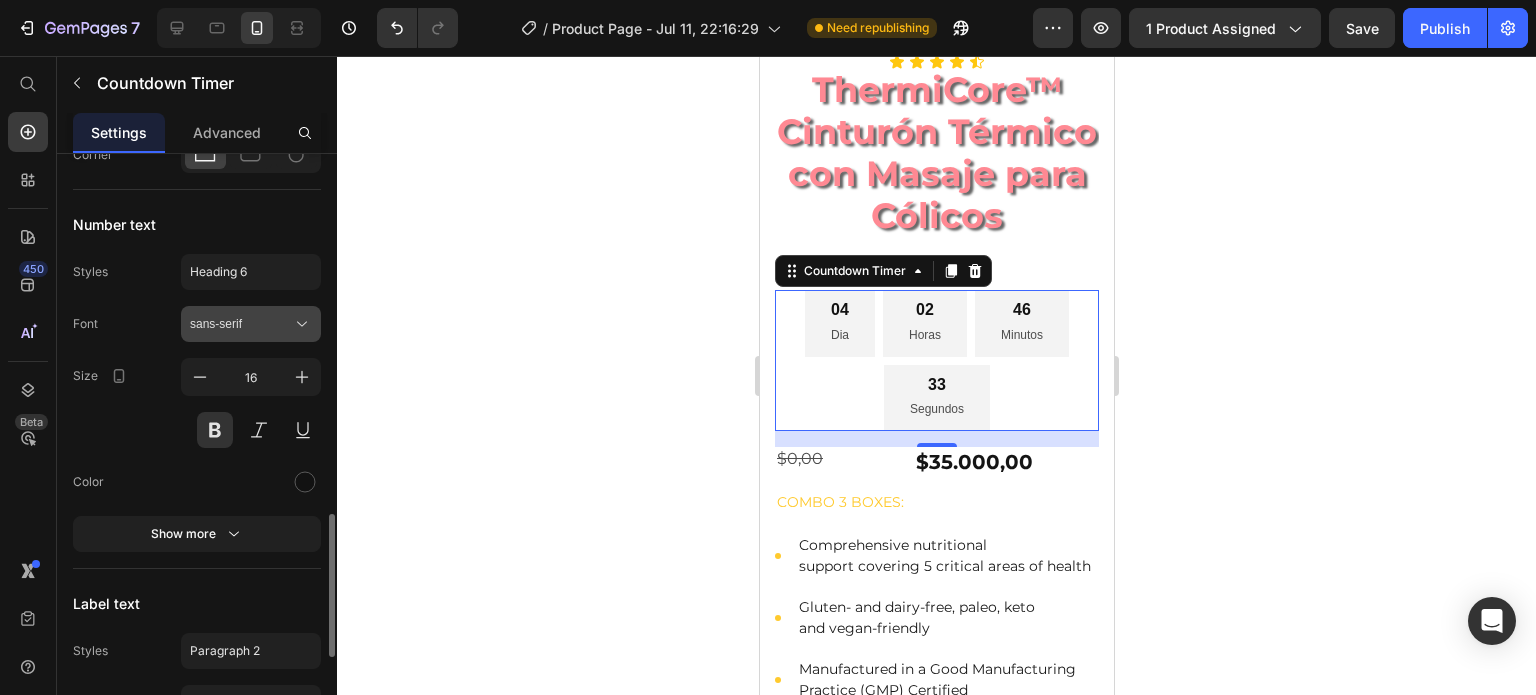 click 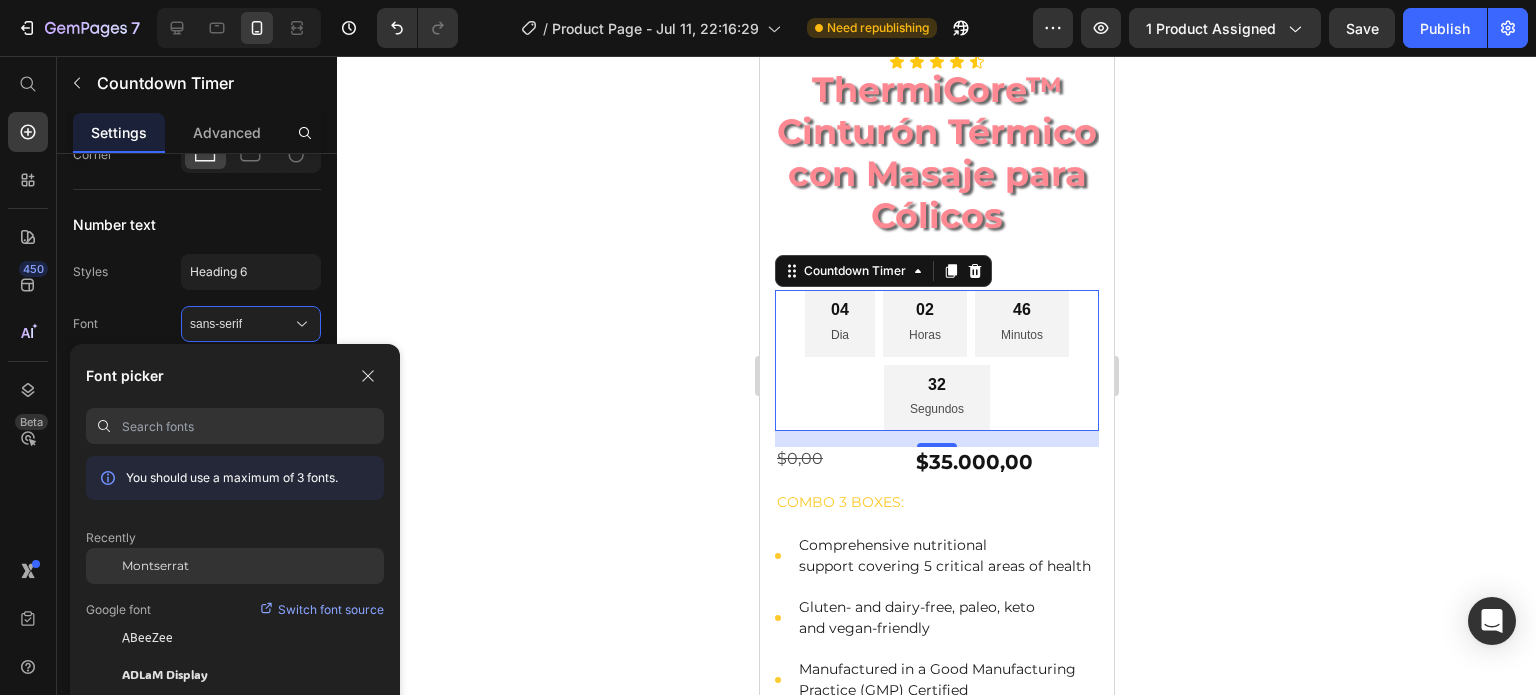 click on "Montserrat" at bounding box center (155, 566) 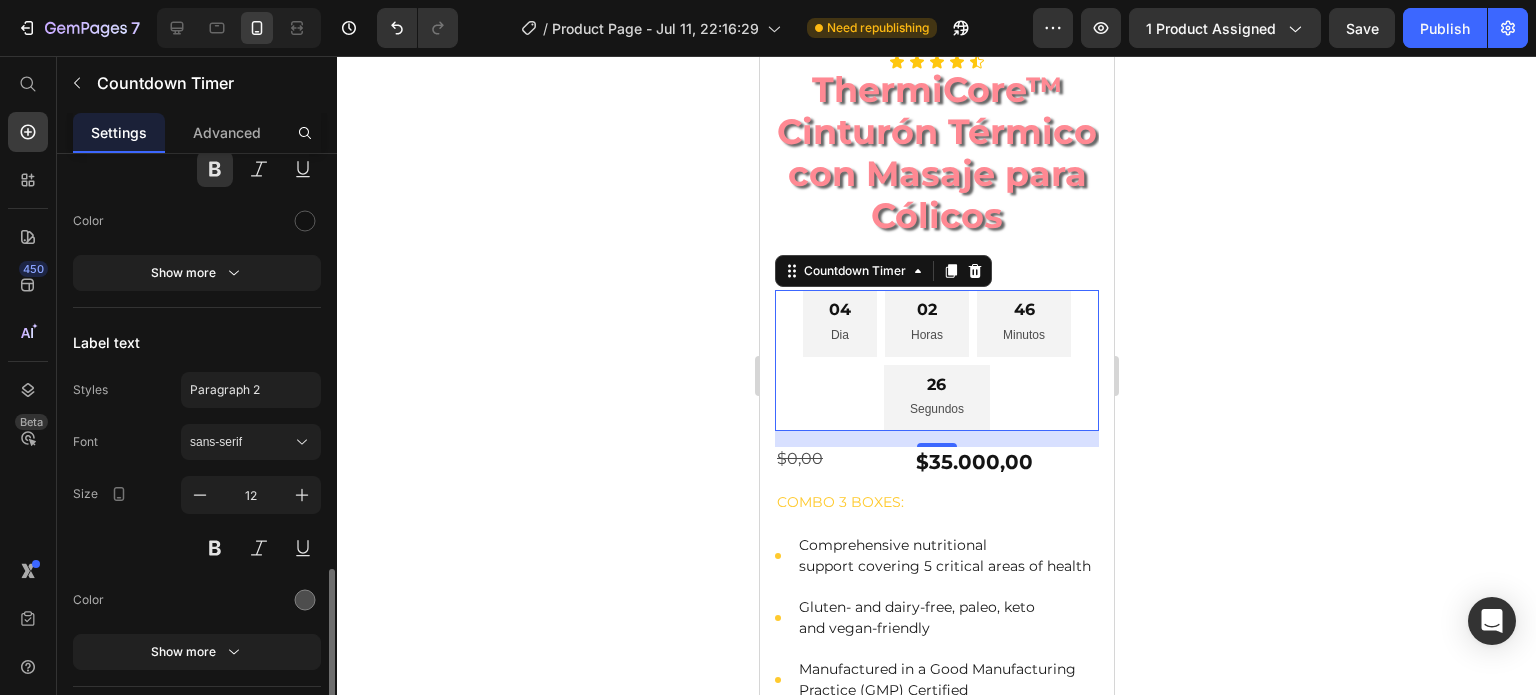scroll, scrollTop: 1760, scrollLeft: 0, axis: vertical 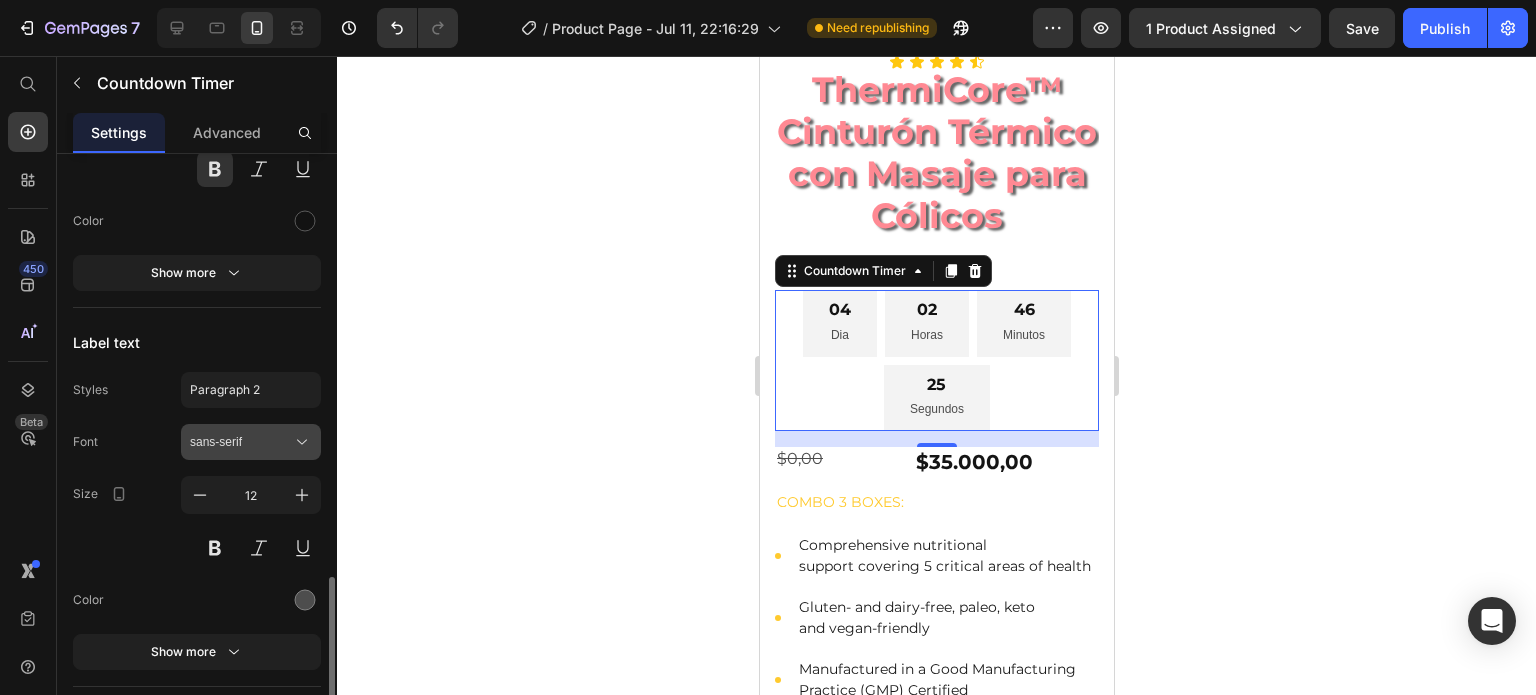 click on "sans-serif" at bounding box center (241, 442) 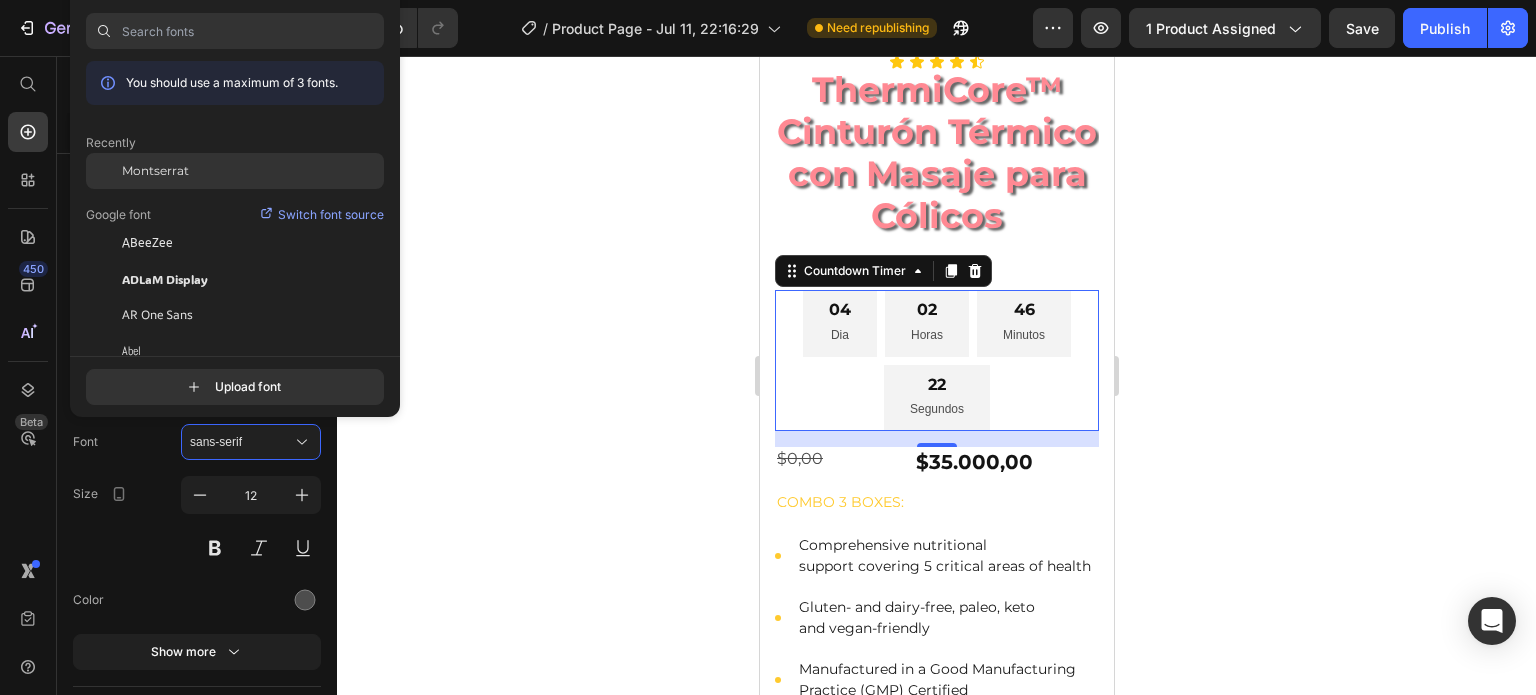 click on "Montserrat" 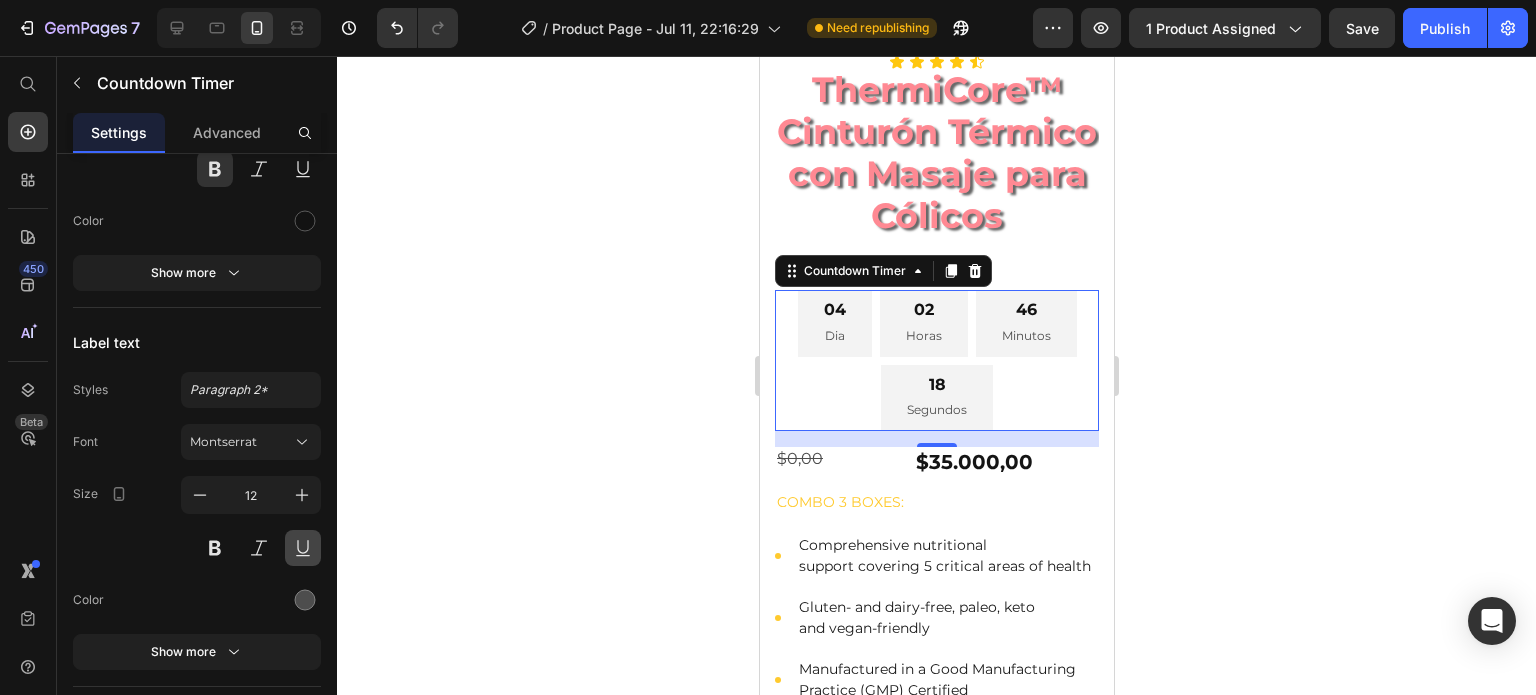 scroll, scrollTop: 1892, scrollLeft: 0, axis: vertical 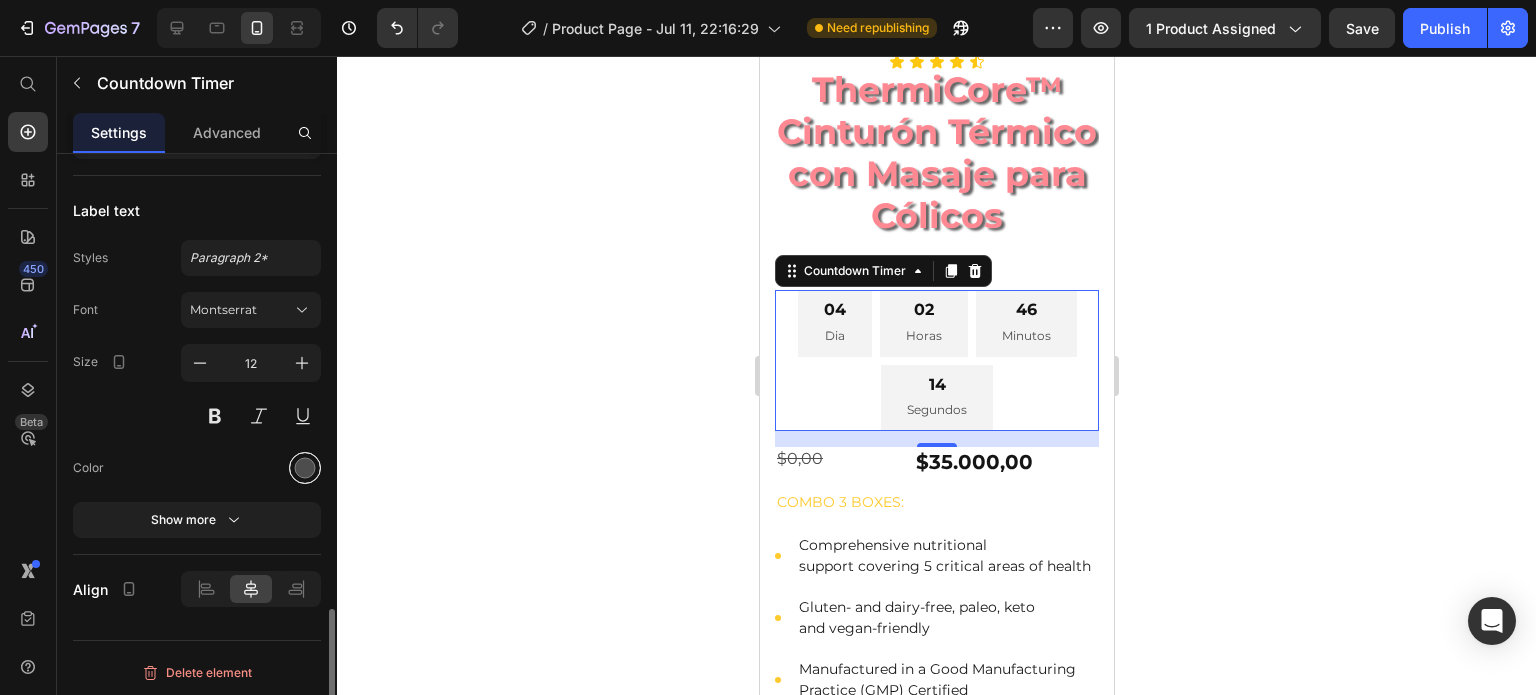 click at bounding box center (305, 468) 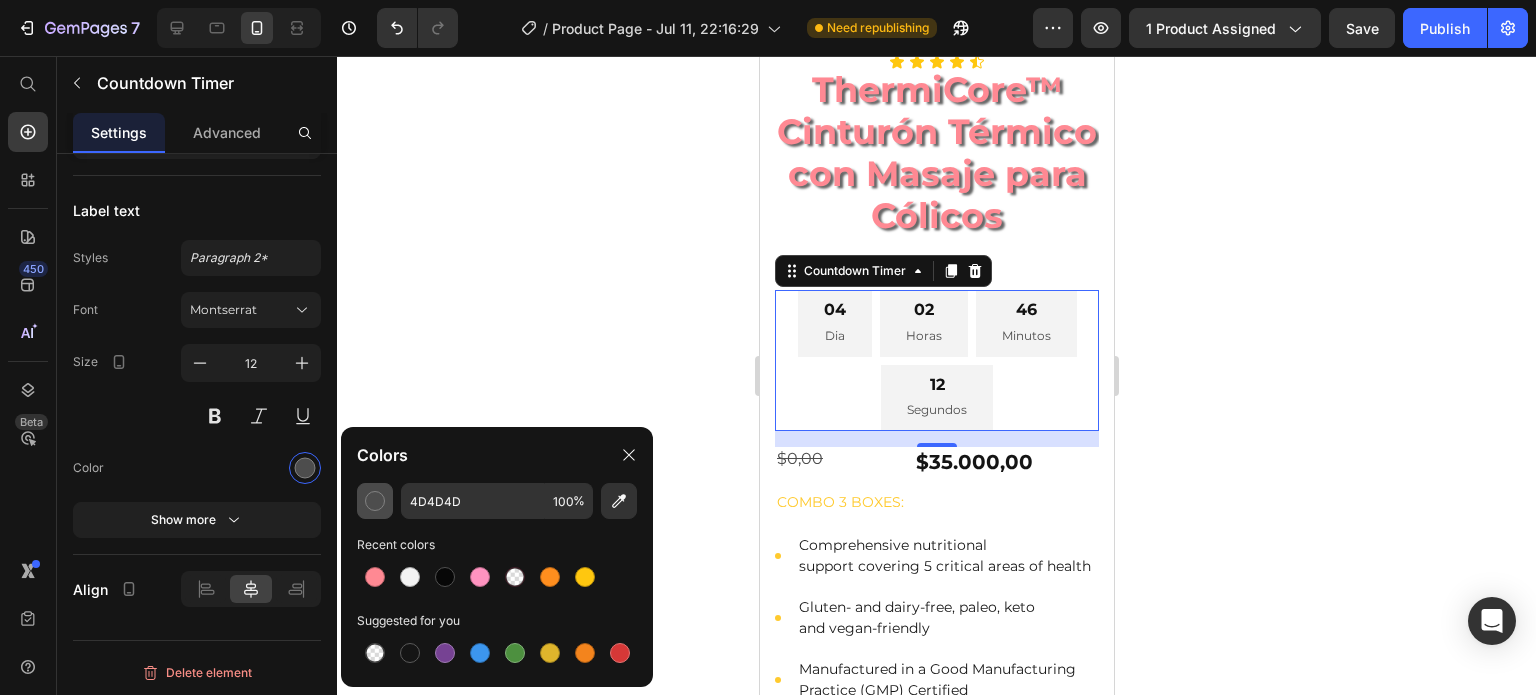 click at bounding box center (375, 501) 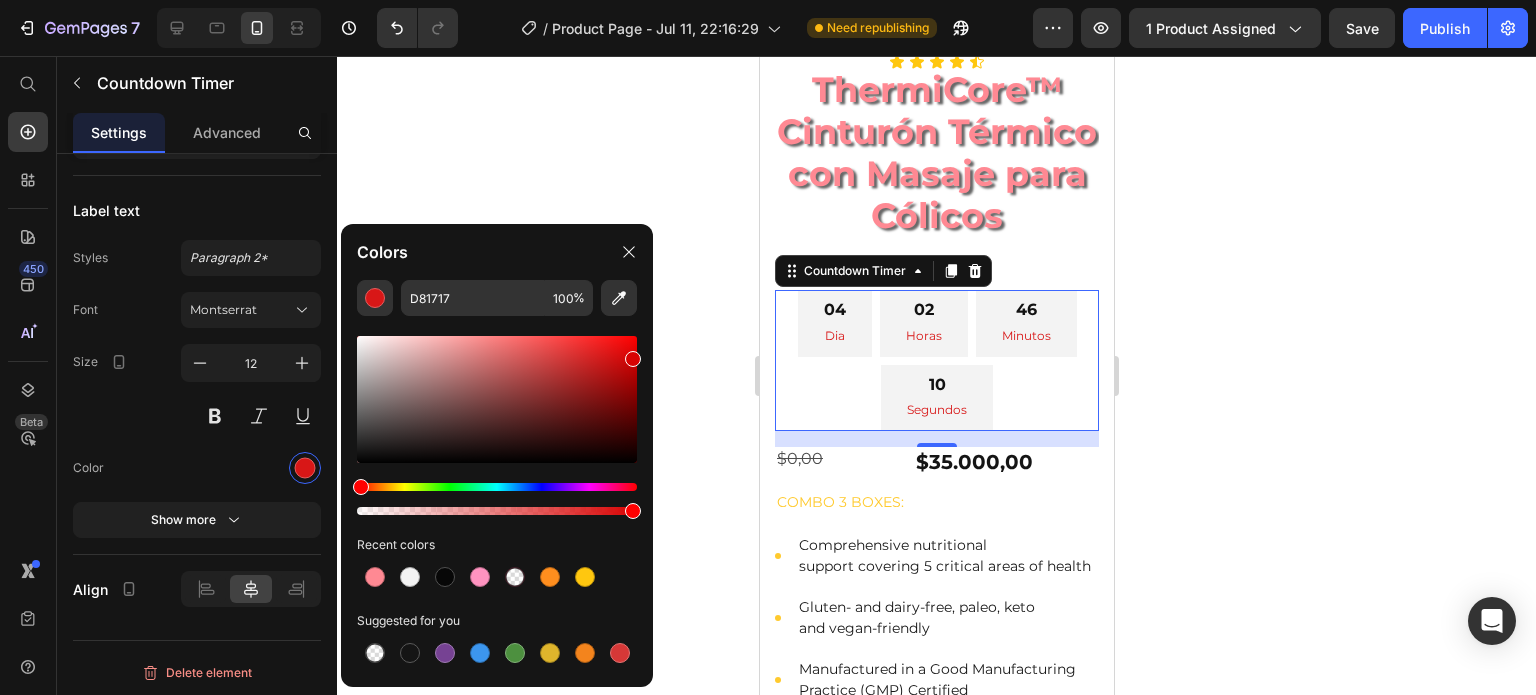 drag, startPoint x: 608, startPoint y: 355, endPoint x: 640, endPoint y: 354, distance: 32.01562 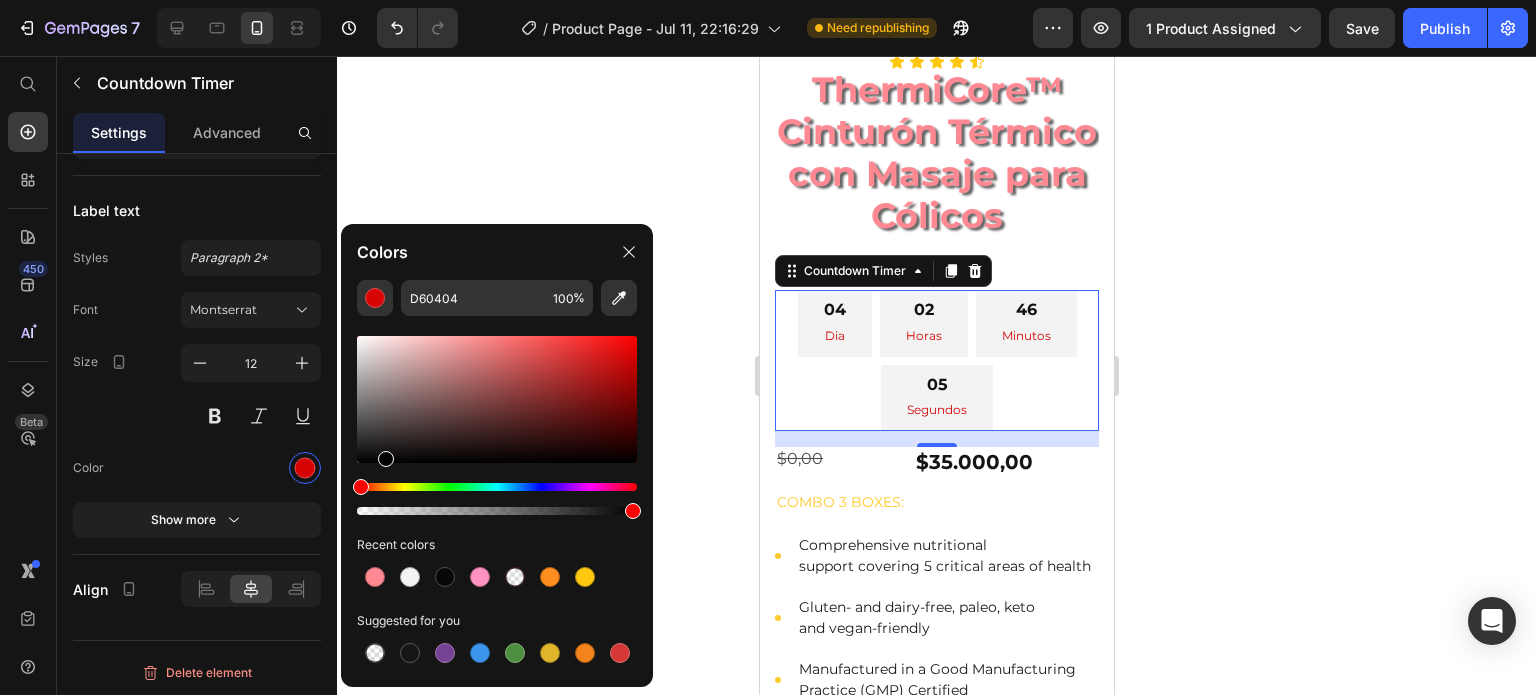 drag, startPoint x: 634, startPoint y: 356, endPoint x: 404, endPoint y: 449, distance: 248.09071 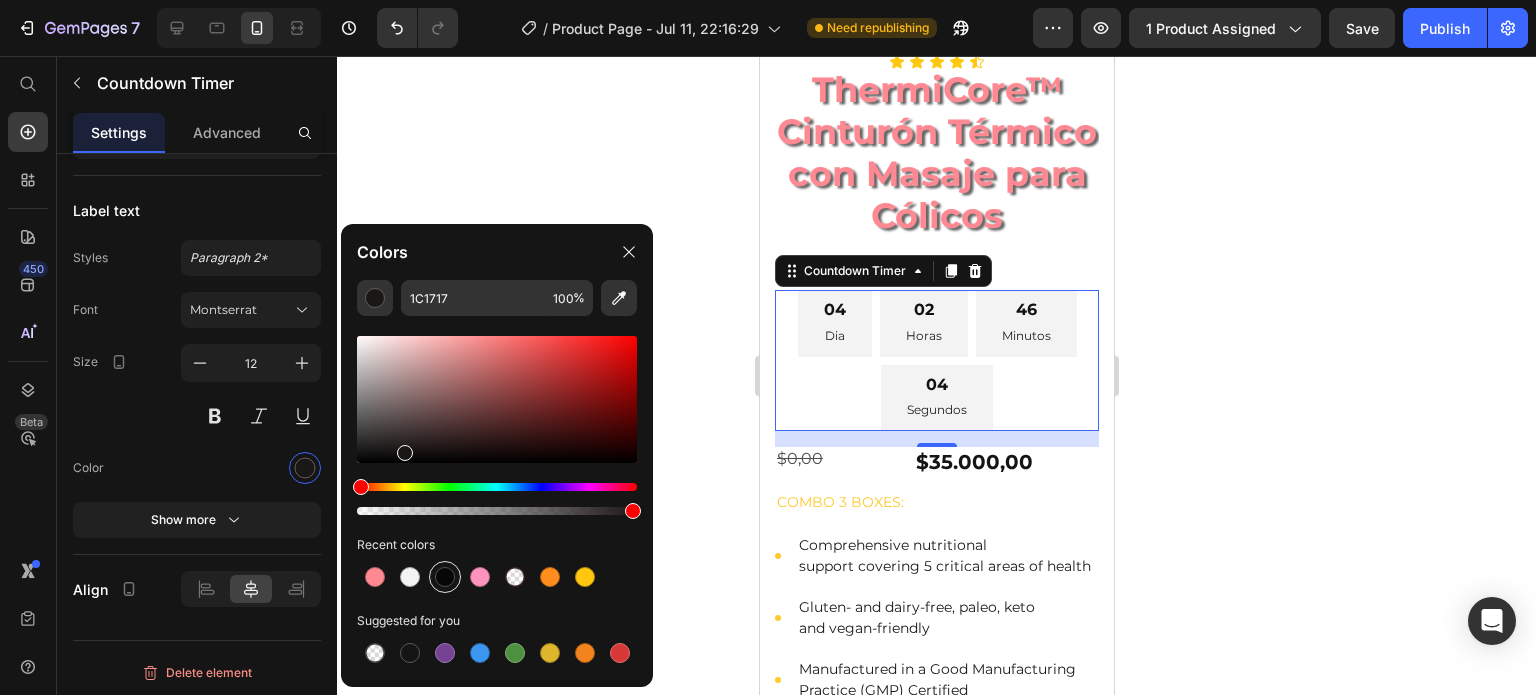 click at bounding box center (445, 577) 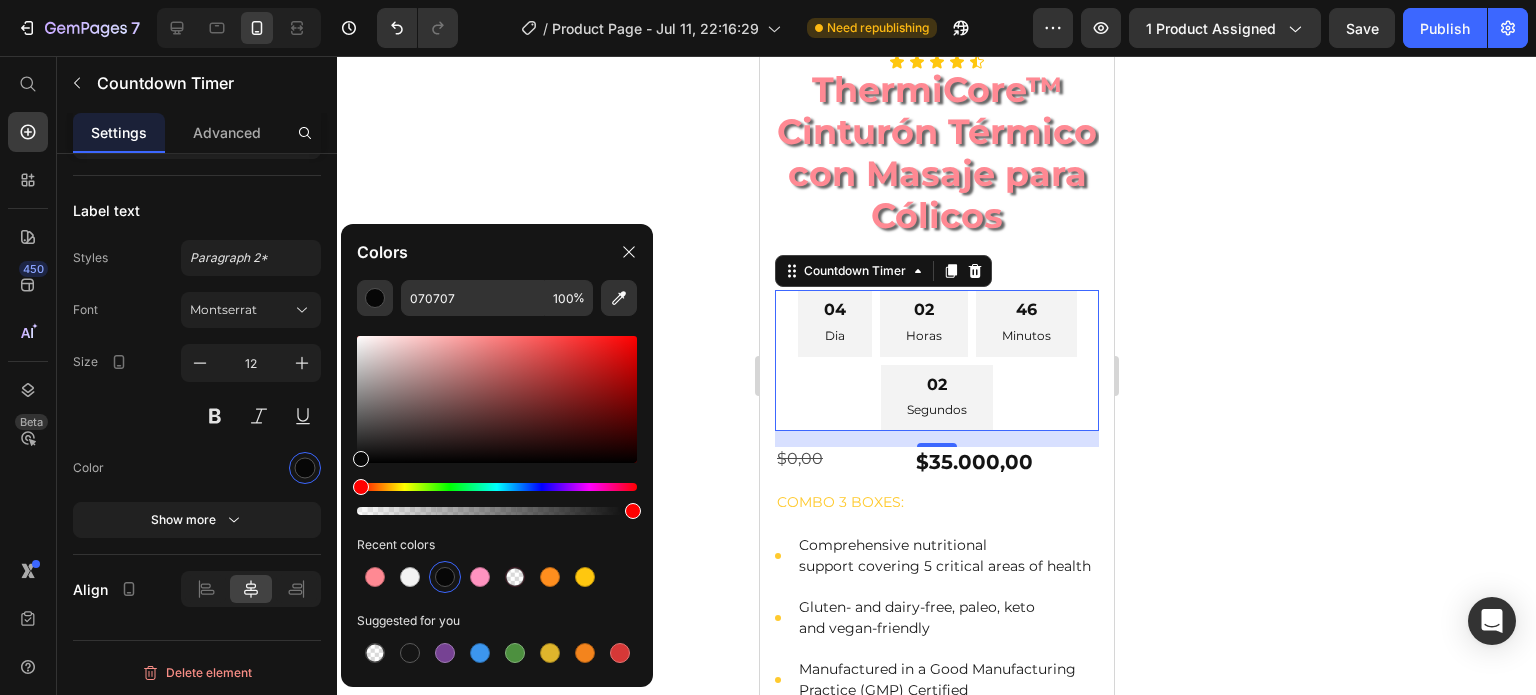 click 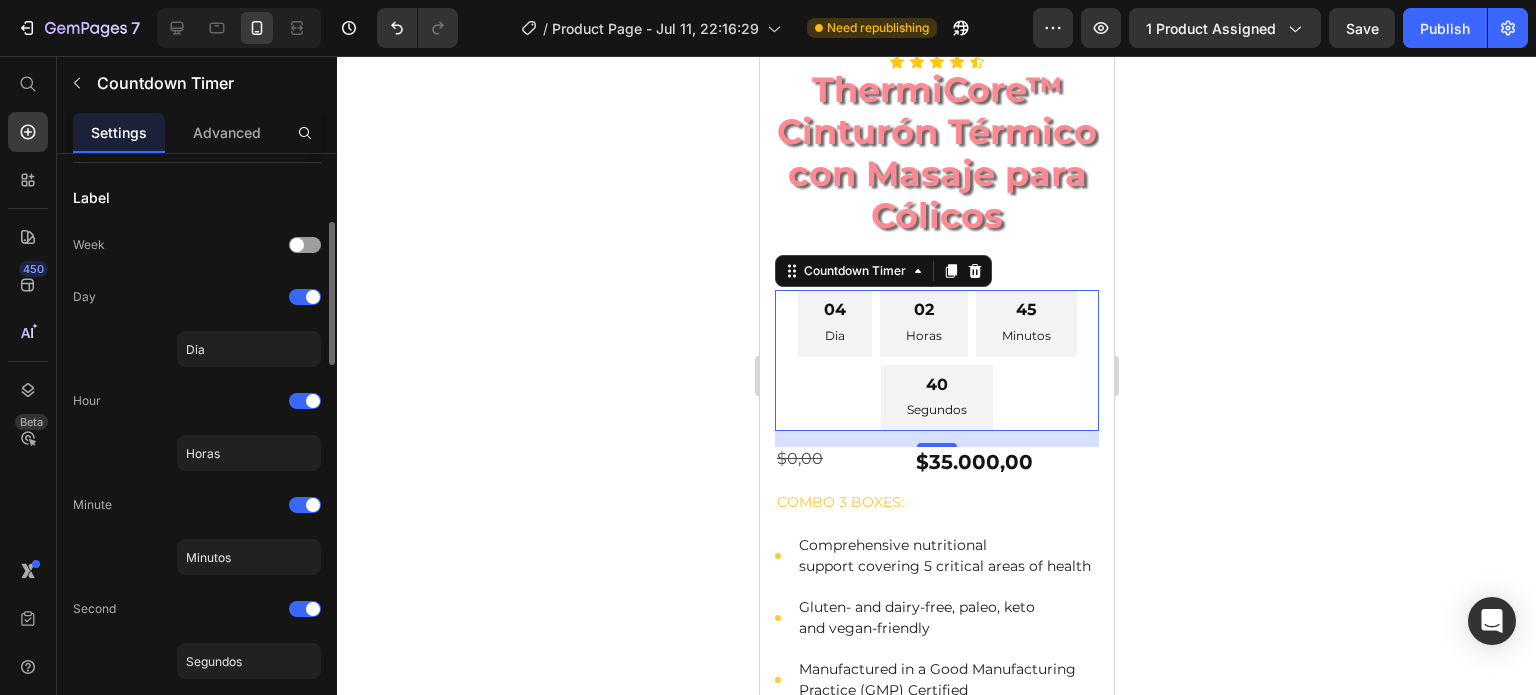 scroll, scrollTop: 285, scrollLeft: 0, axis: vertical 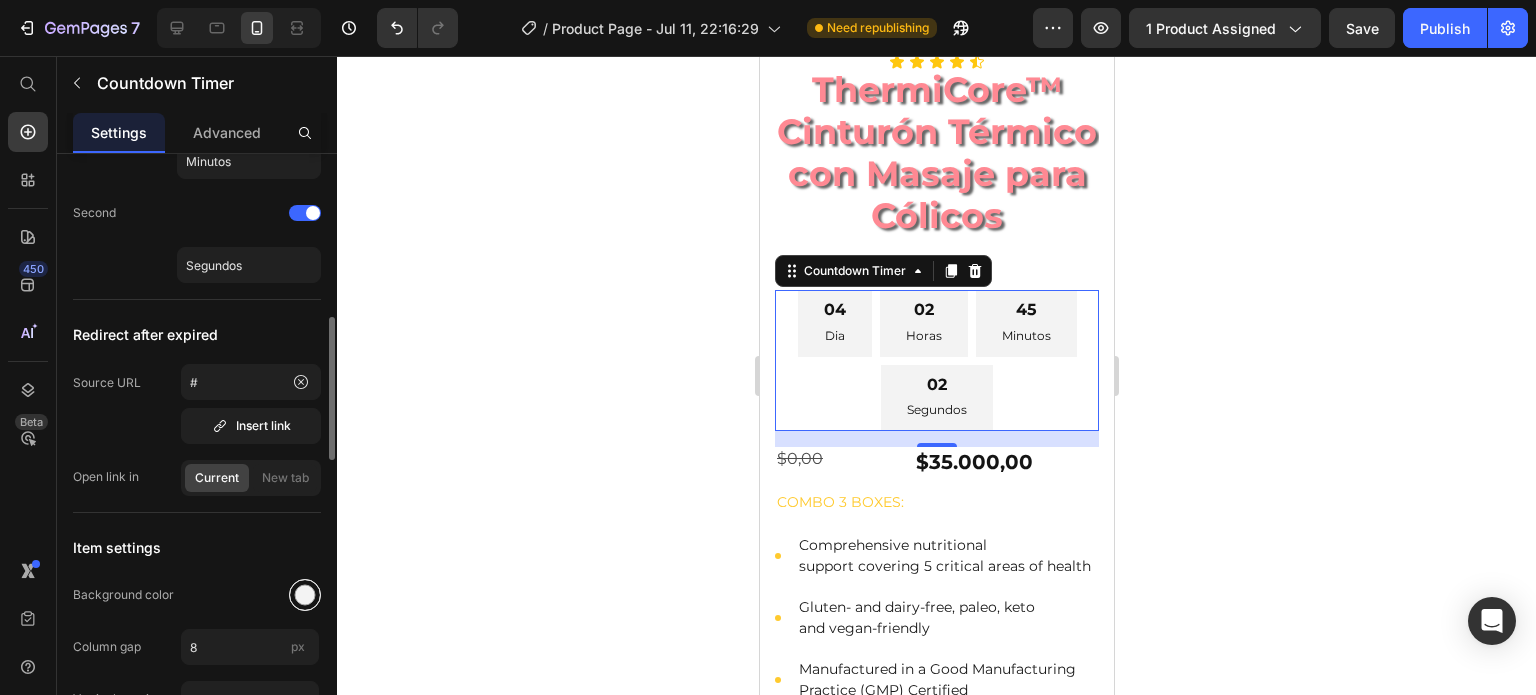 click at bounding box center (305, 595) 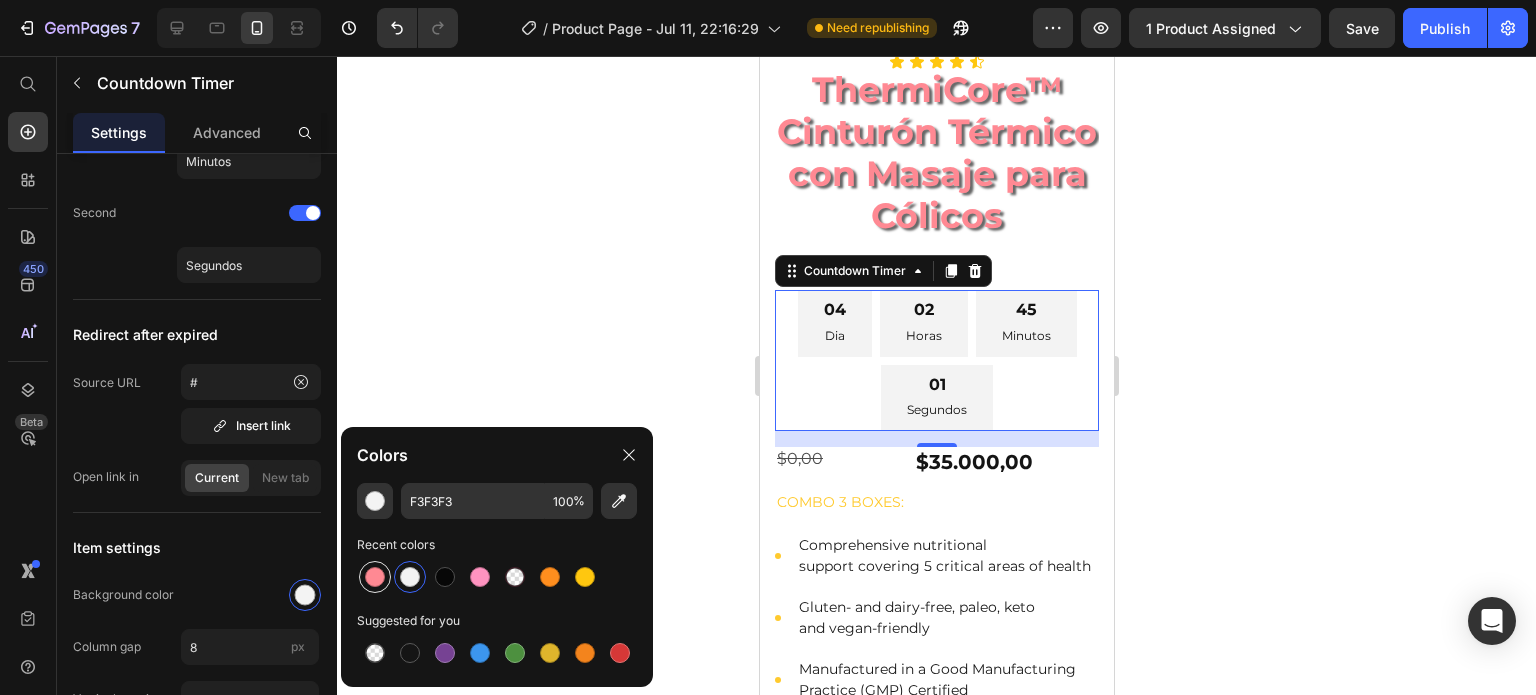 click at bounding box center [375, 577] 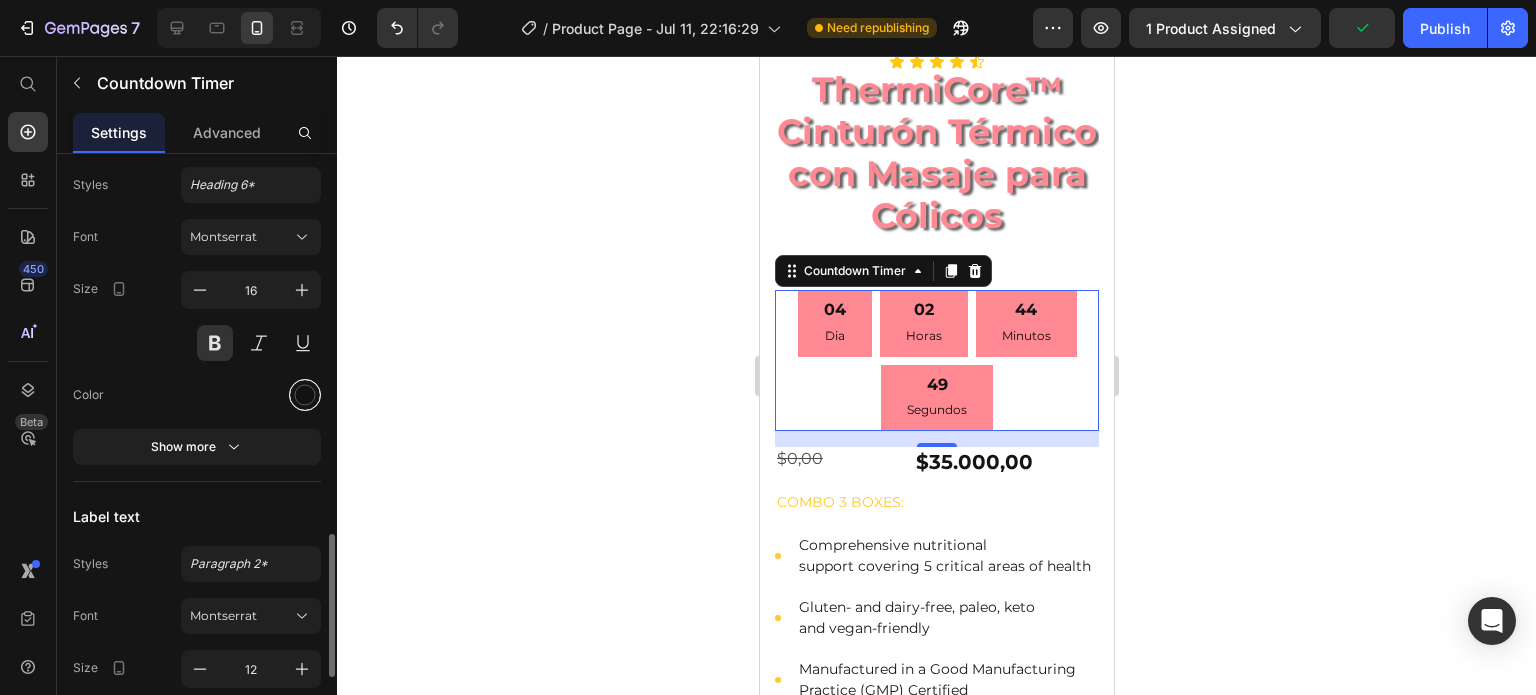 scroll, scrollTop: 1586, scrollLeft: 0, axis: vertical 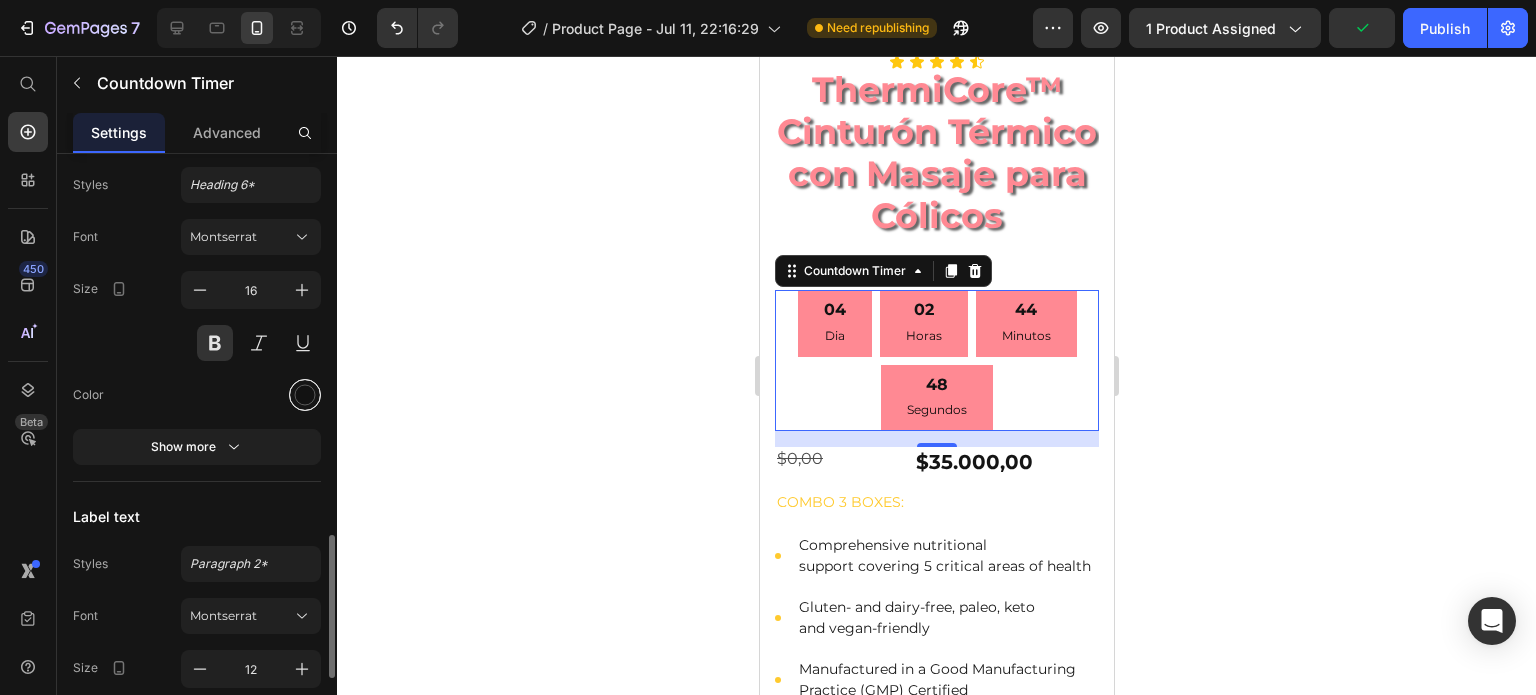 click at bounding box center (305, 395) 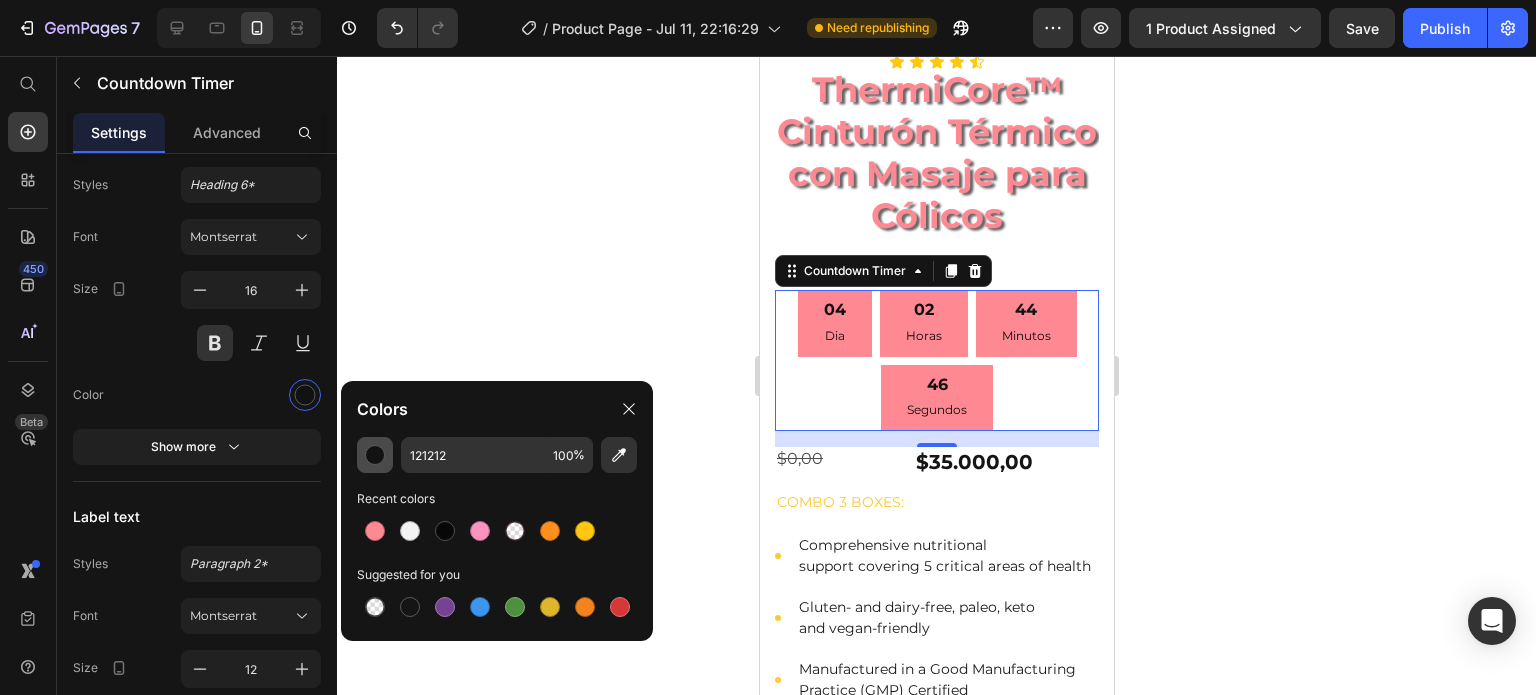 click at bounding box center [375, 455] 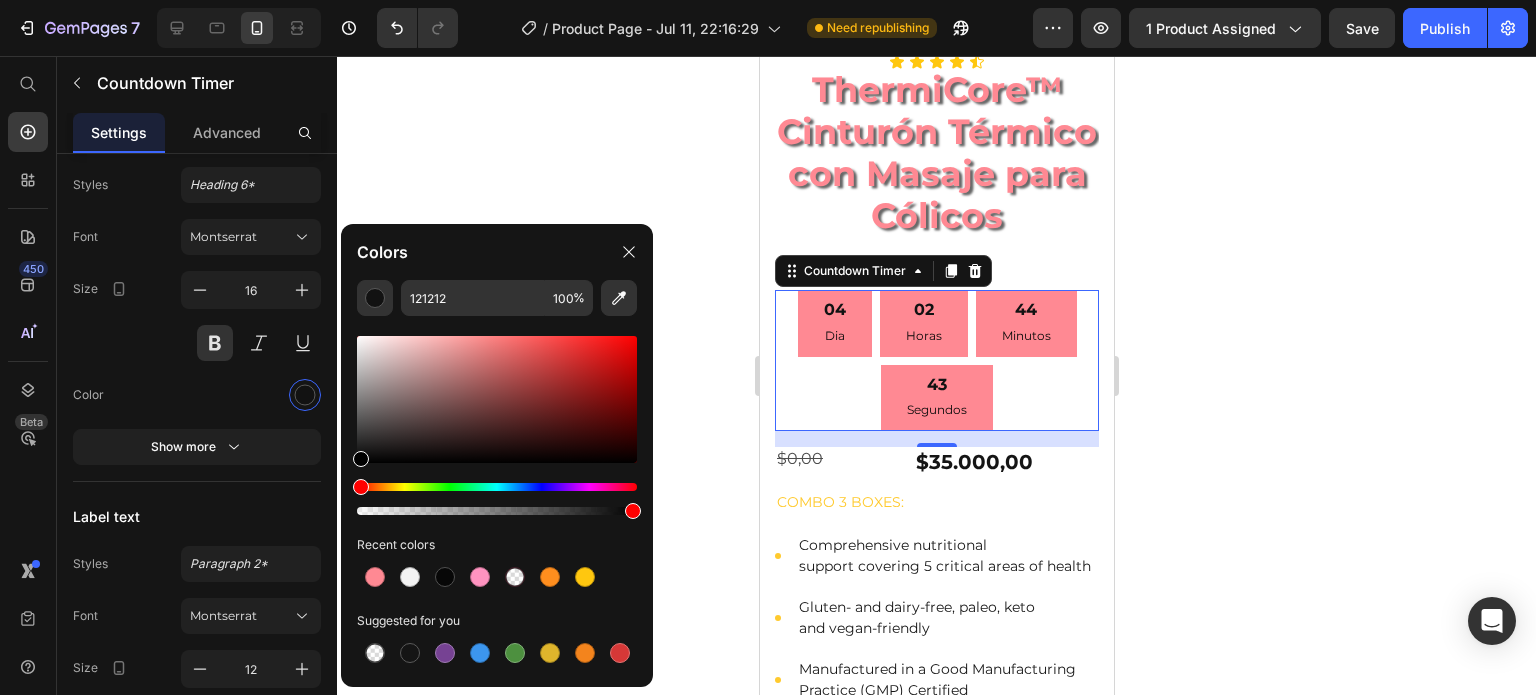 click 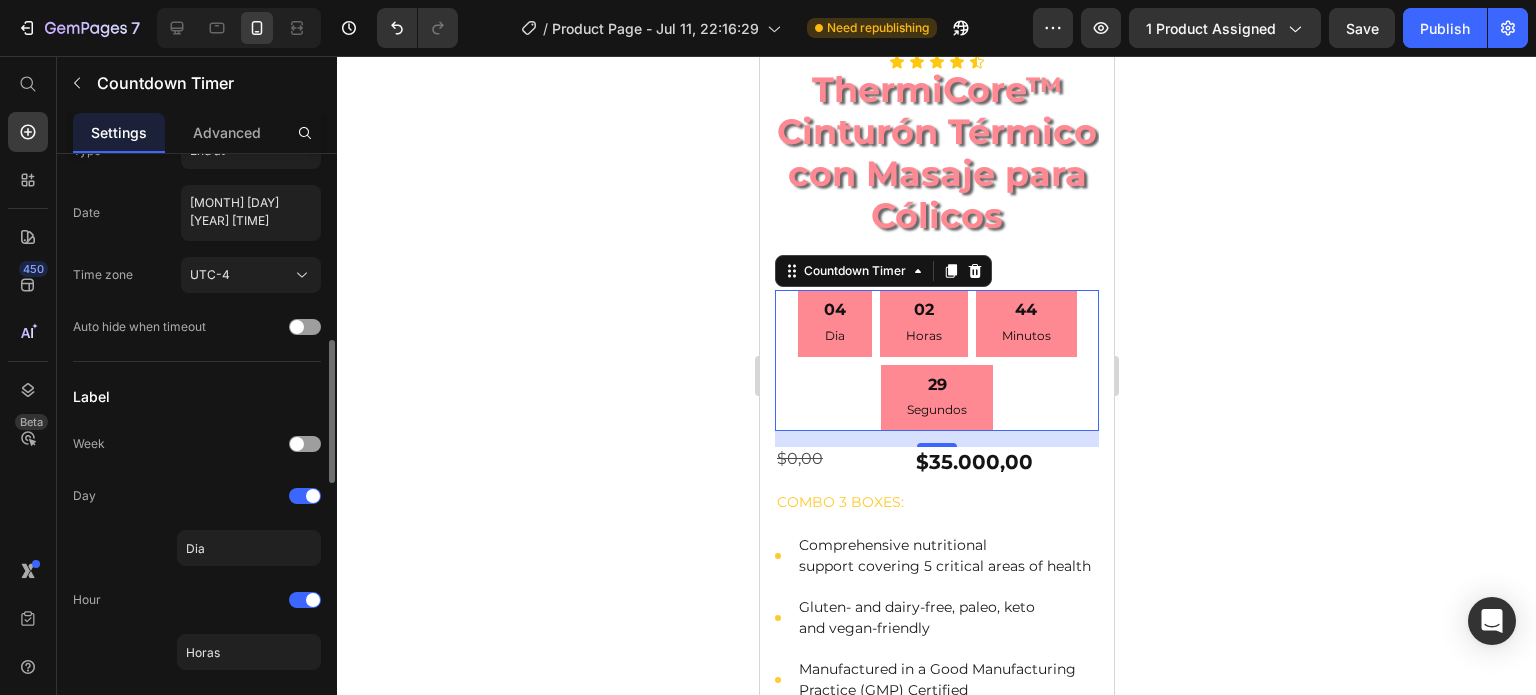 scroll, scrollTop: 0, scrollLeft: 0, axis: both 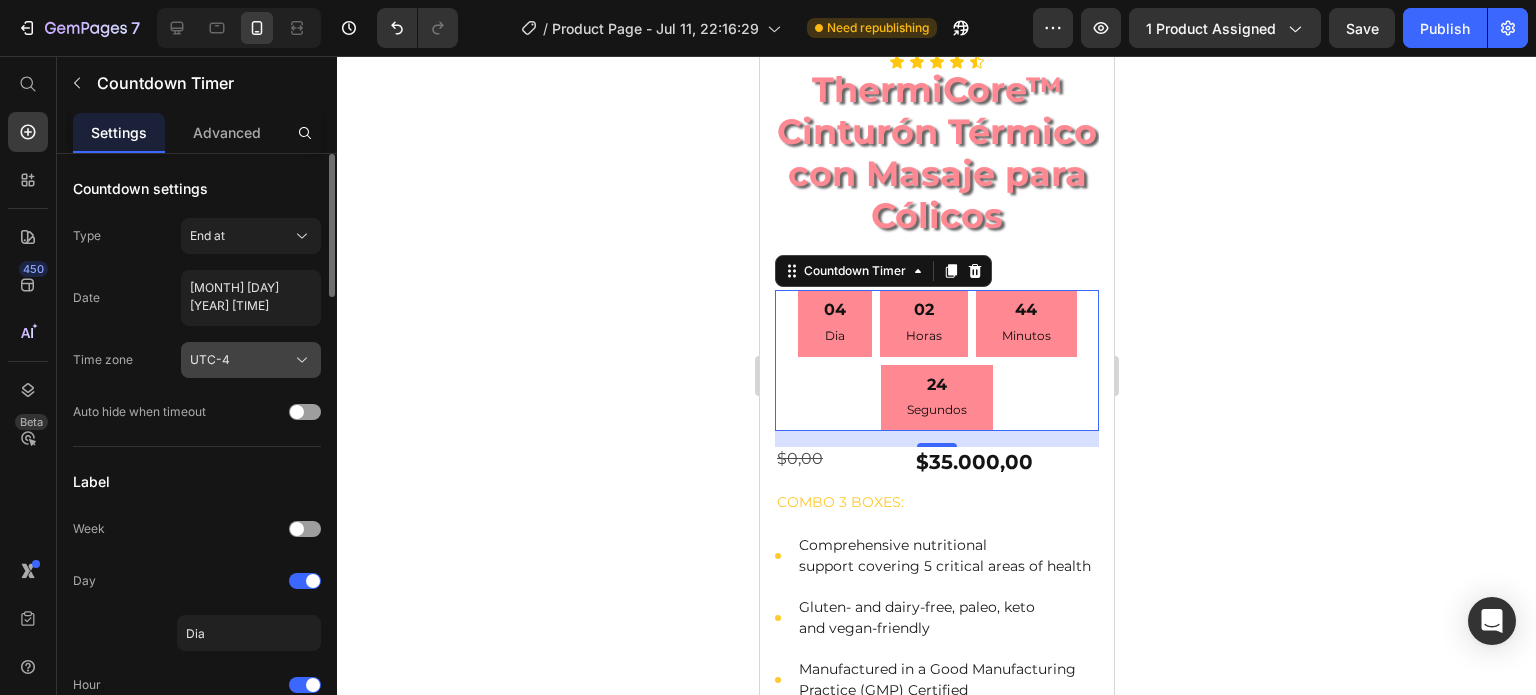 click 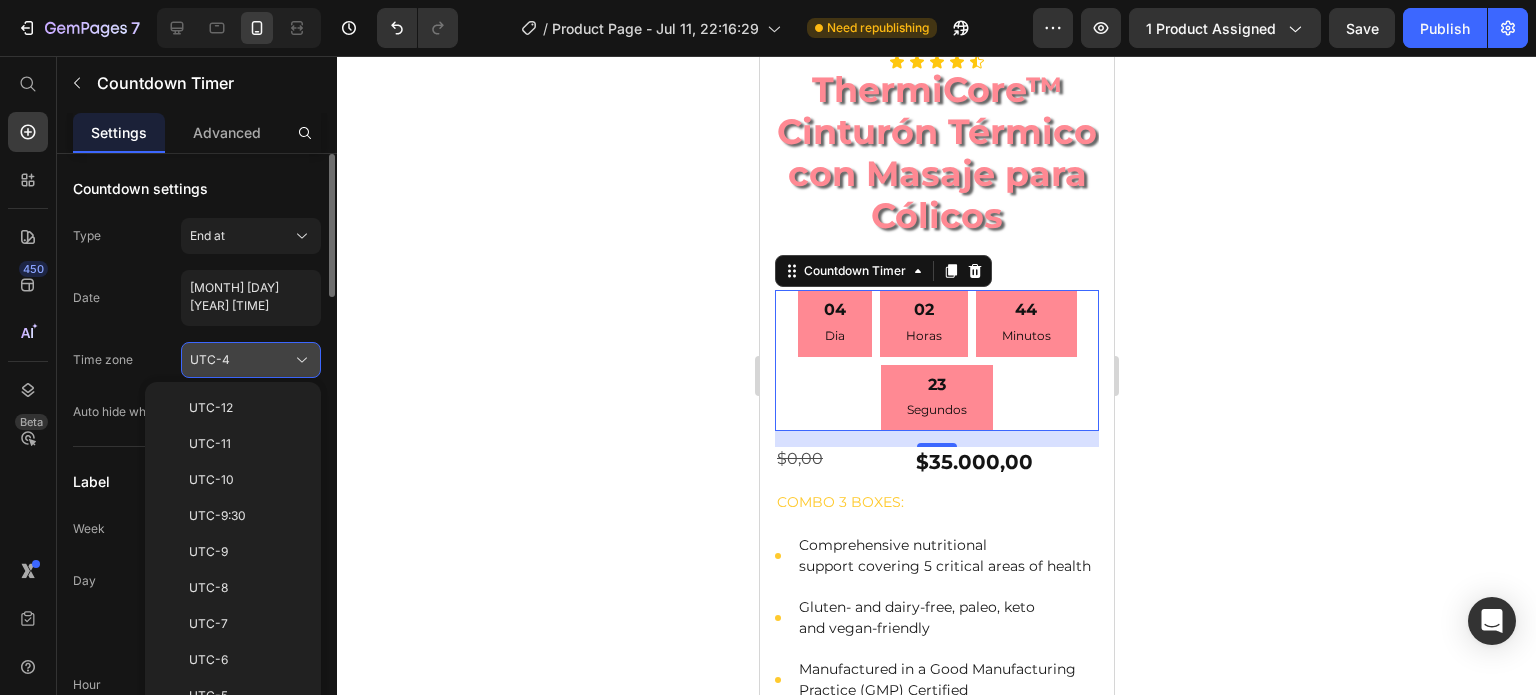 click 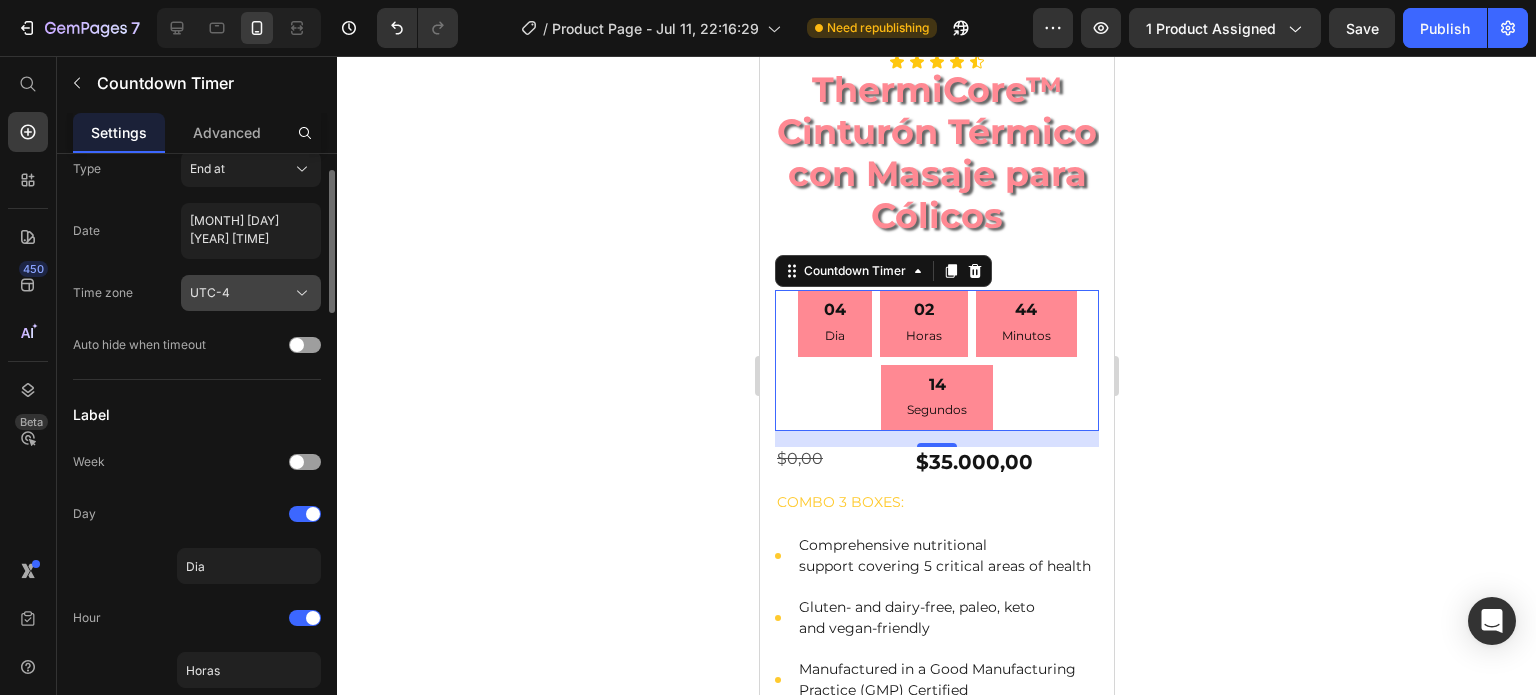 scroll, scrollTop: 0, scrollLeft: 0, axis: both 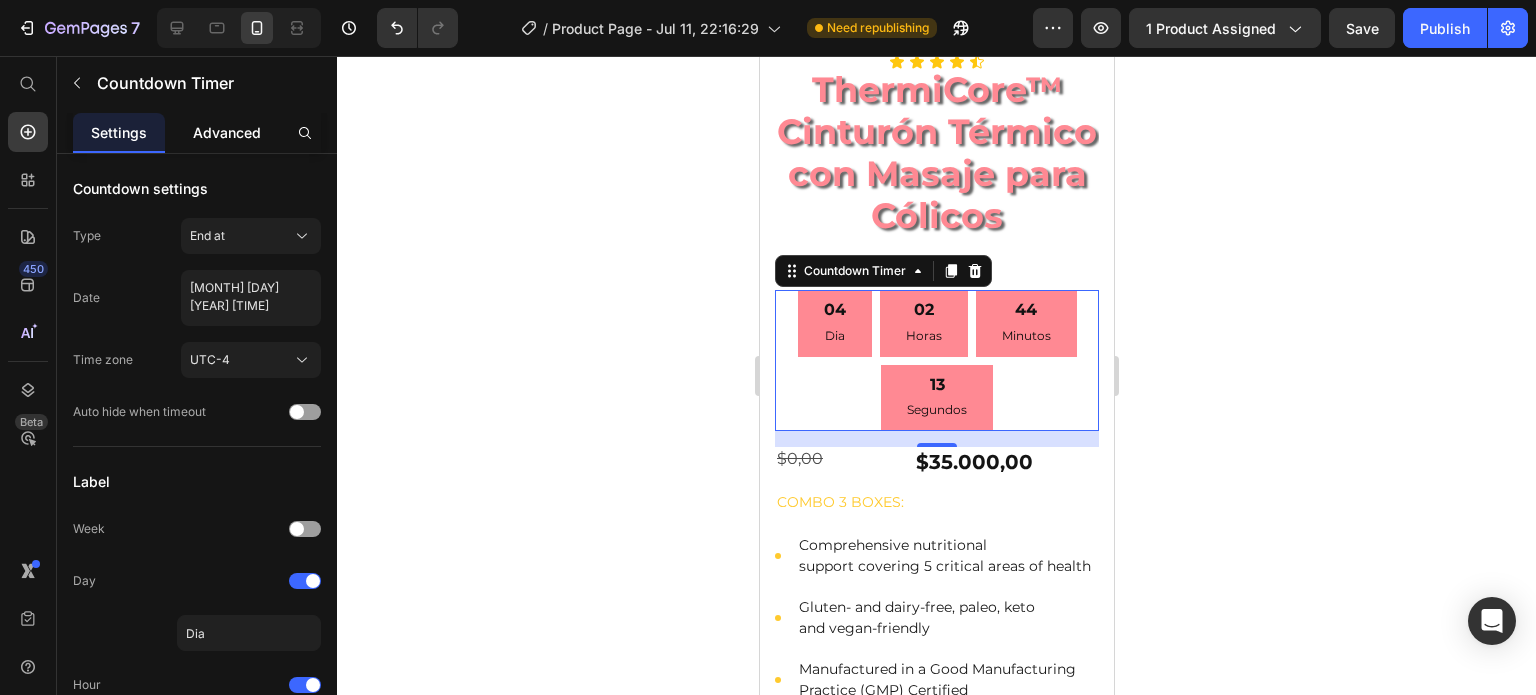 click on "Advanced" at bounding box center (227, 132) 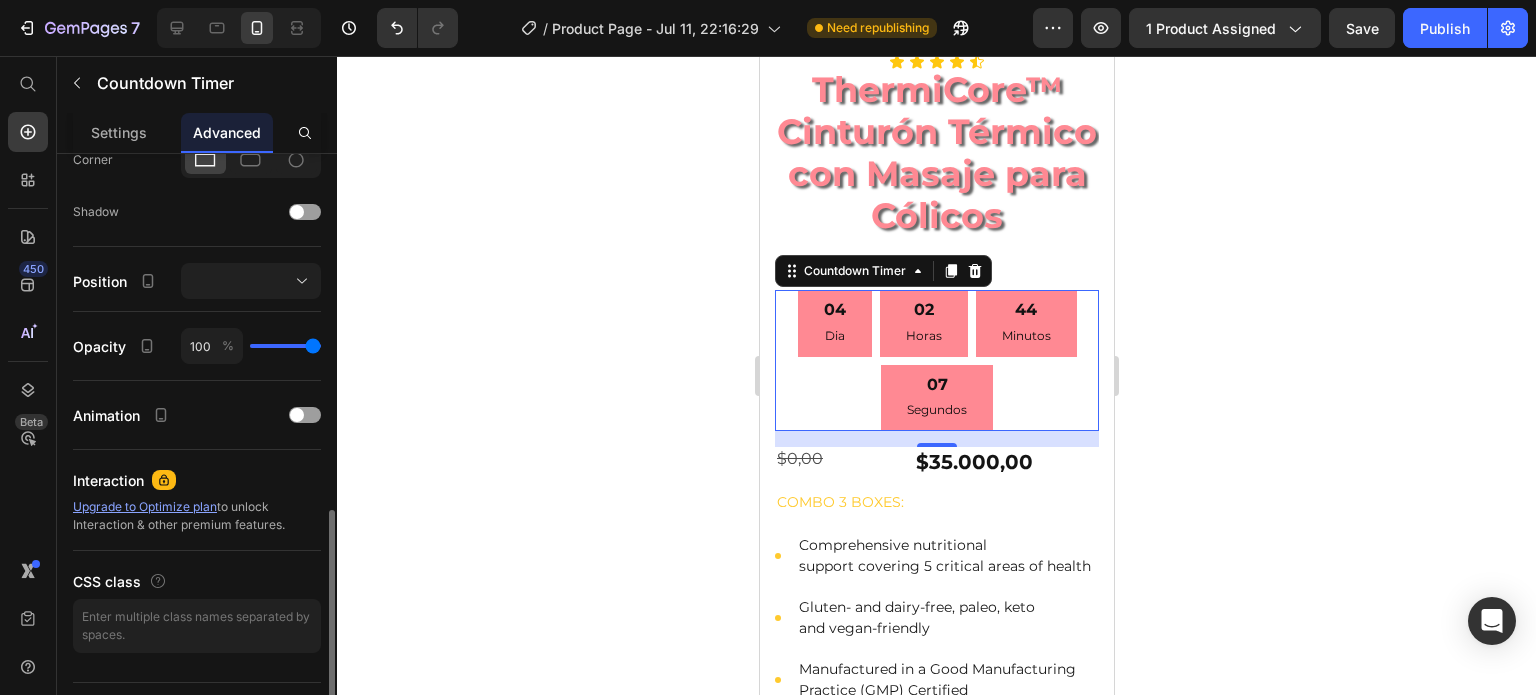 scroll, scrollTop: 668, scrollLeft: 0, axis: vertical 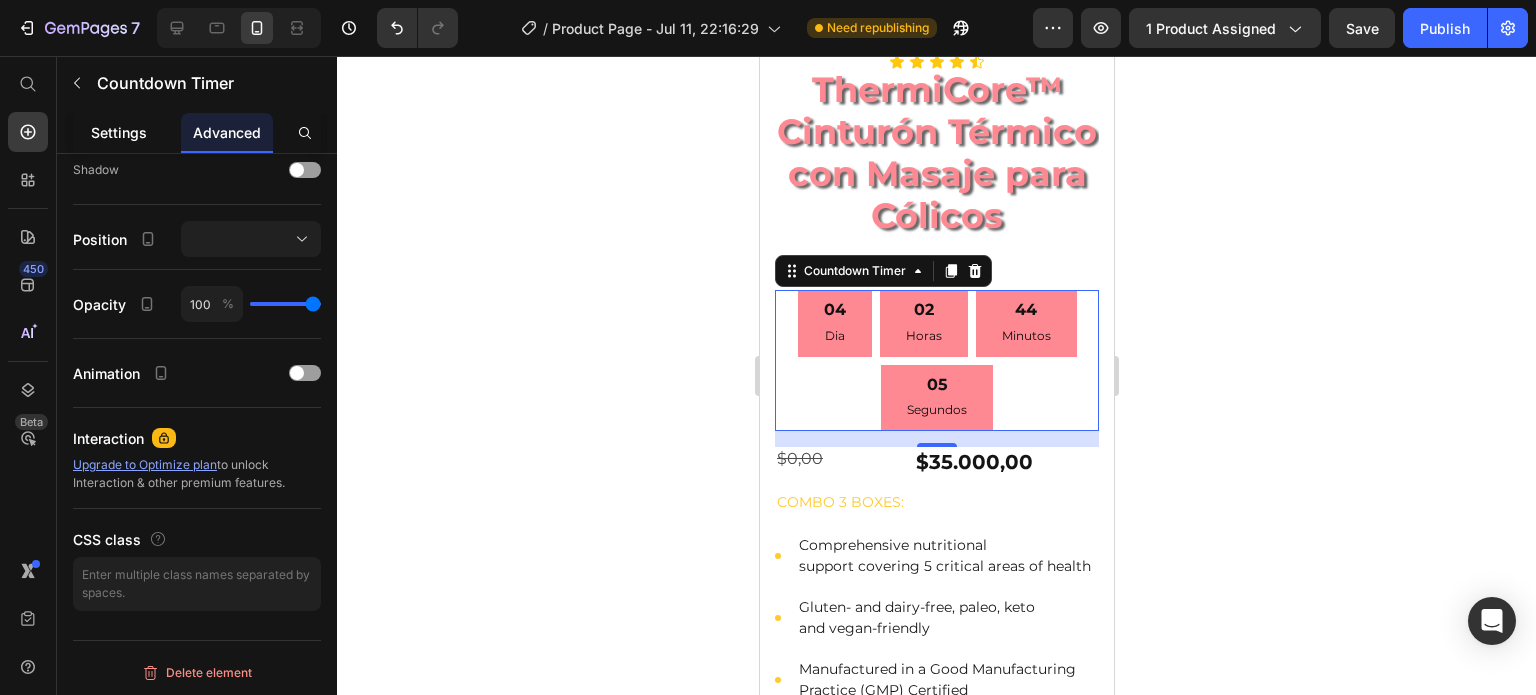click on "Settings" at bounding box center [119, 132] 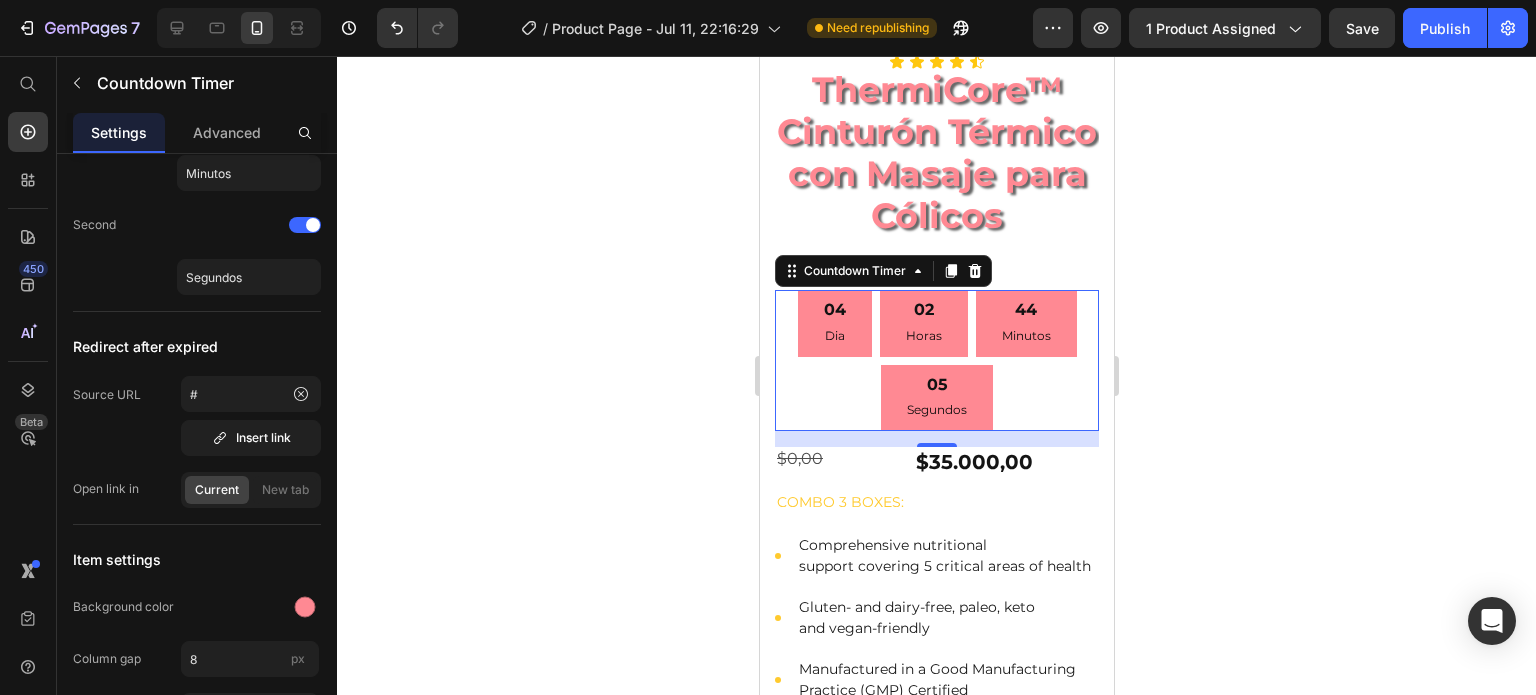 scroll, scrollTop: 0, scrollLeft: 0, axis: both 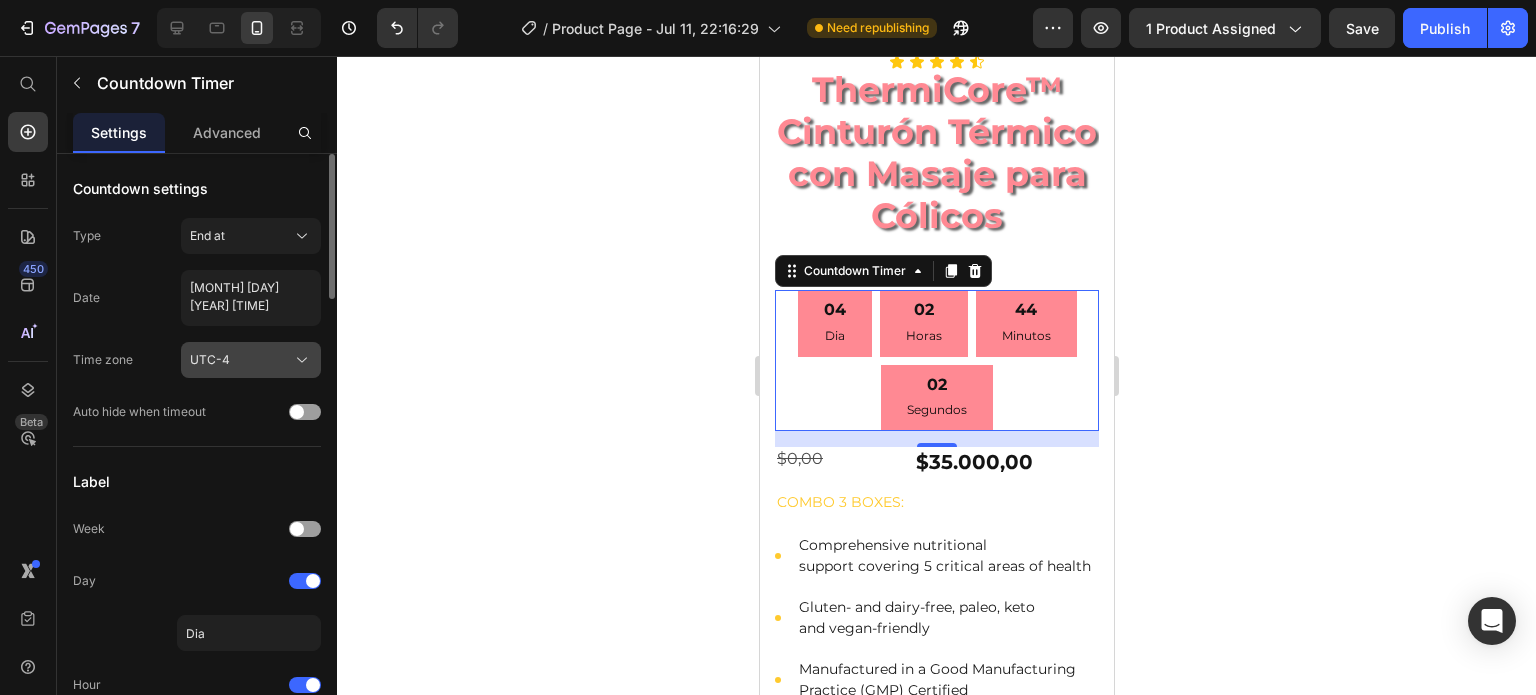 click 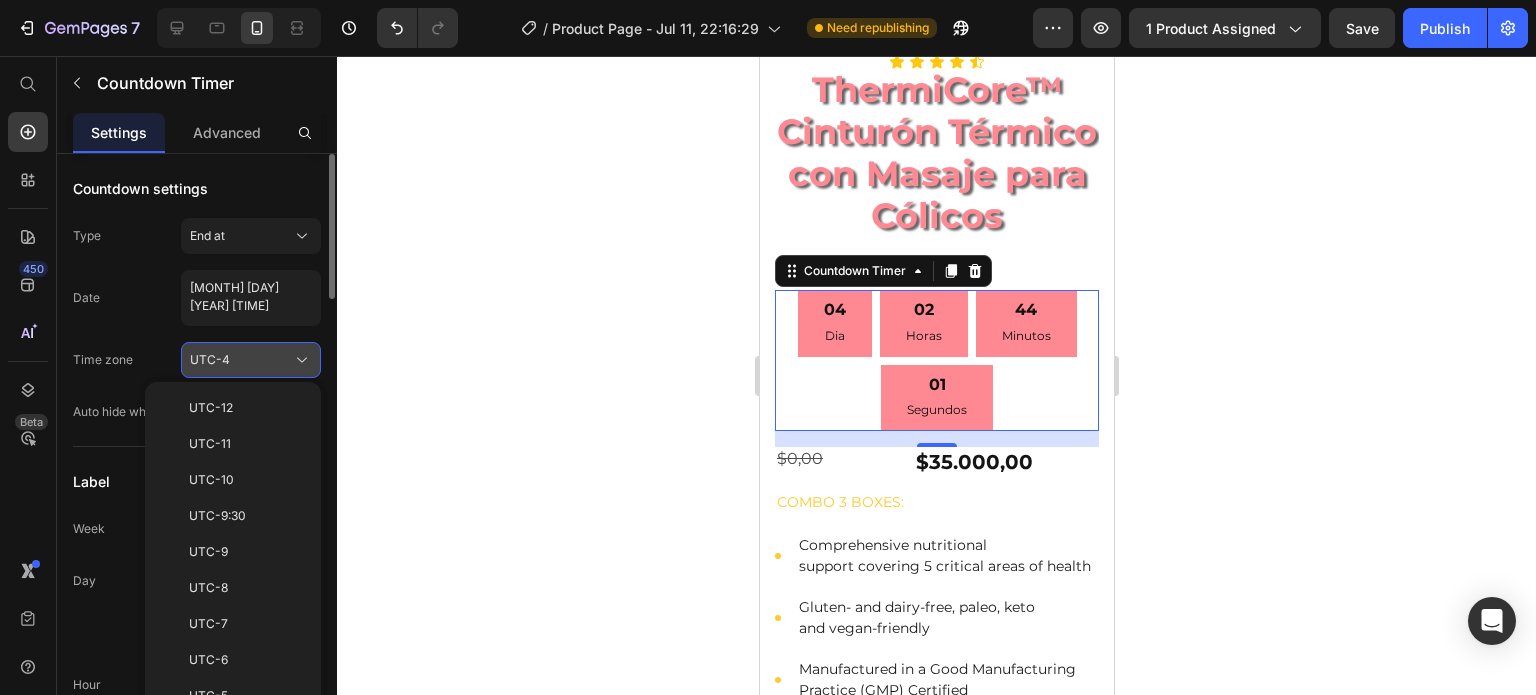 click 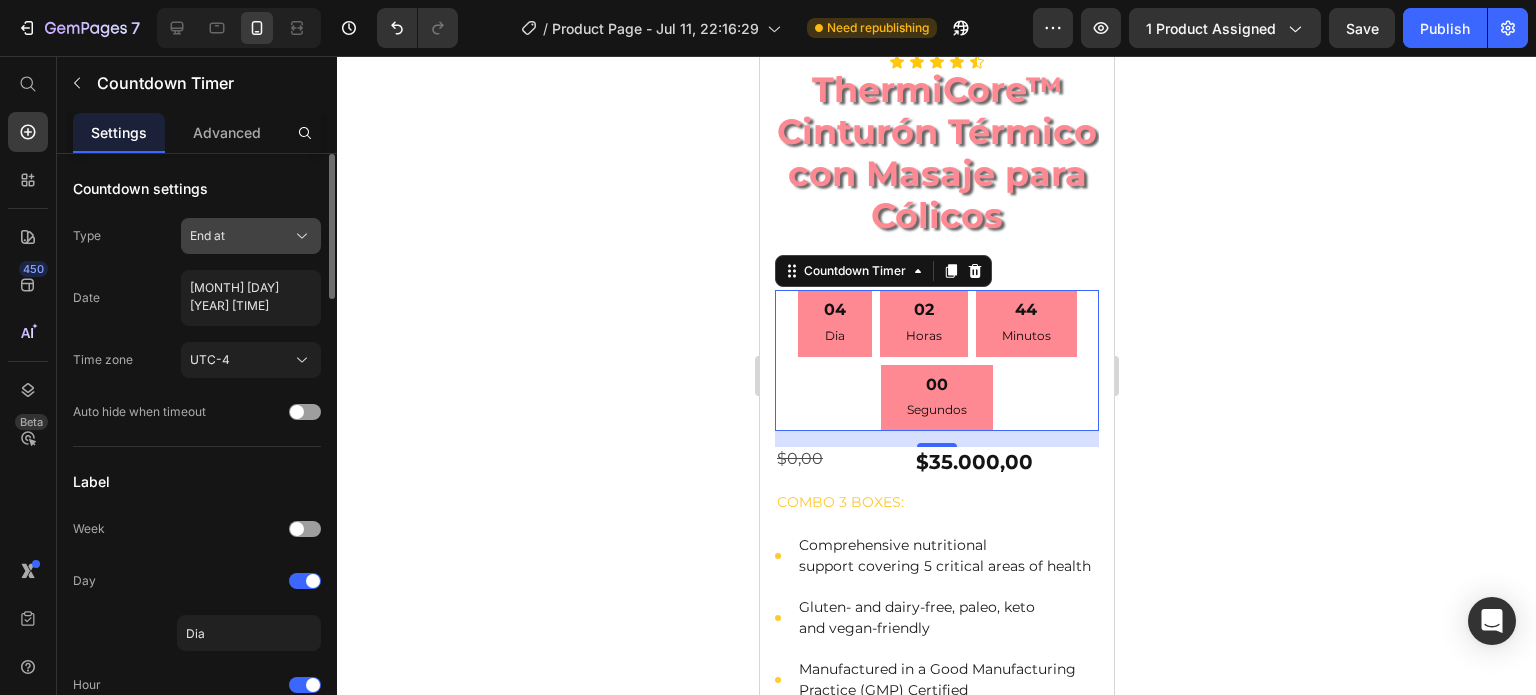 click 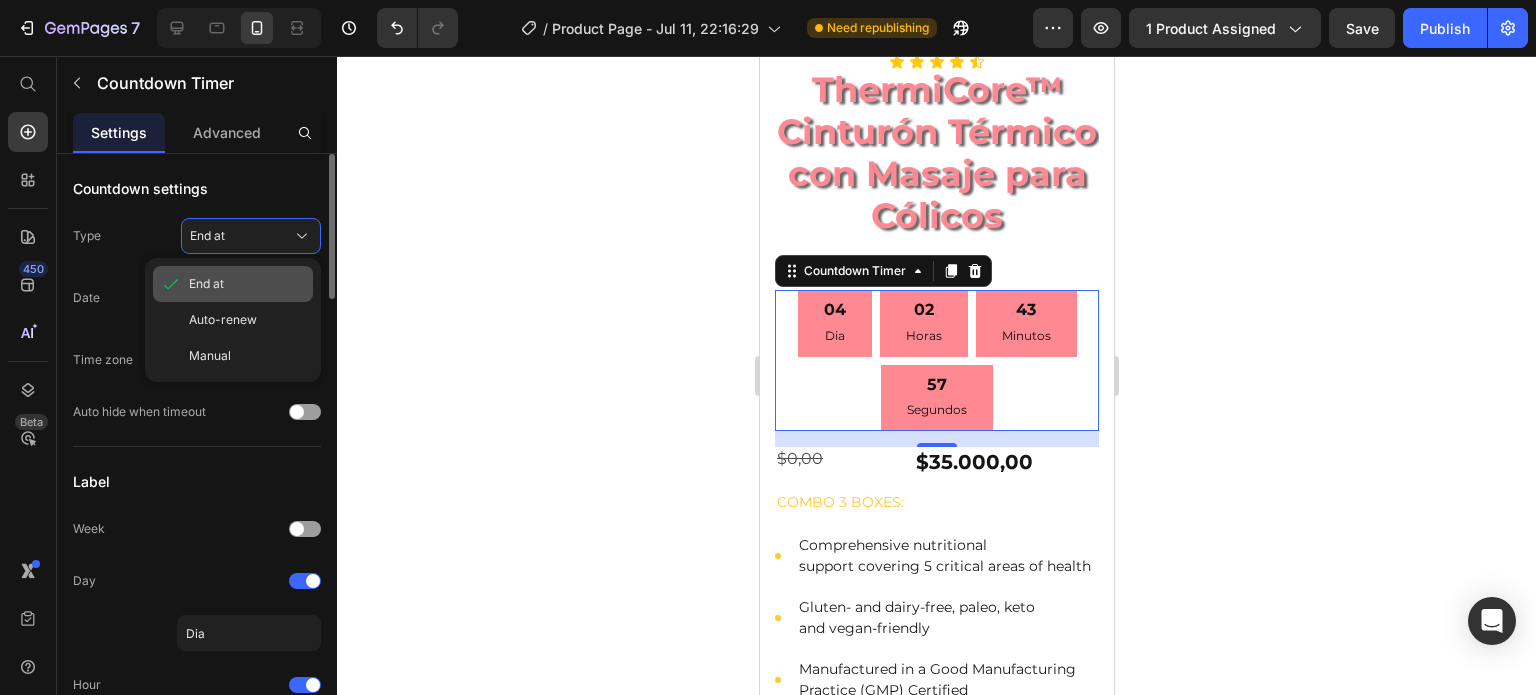 click on "End at" 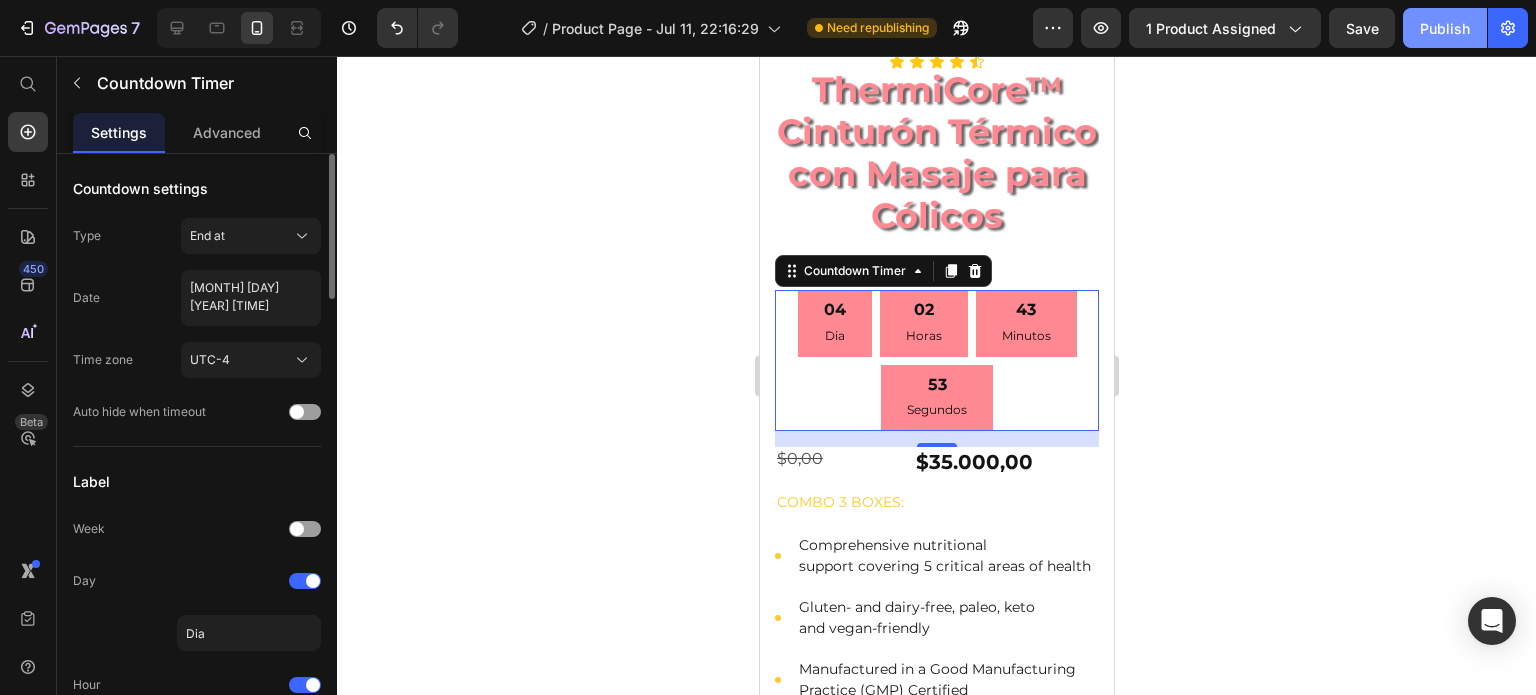 click on "Publish" at bounding box center [1445, 28] 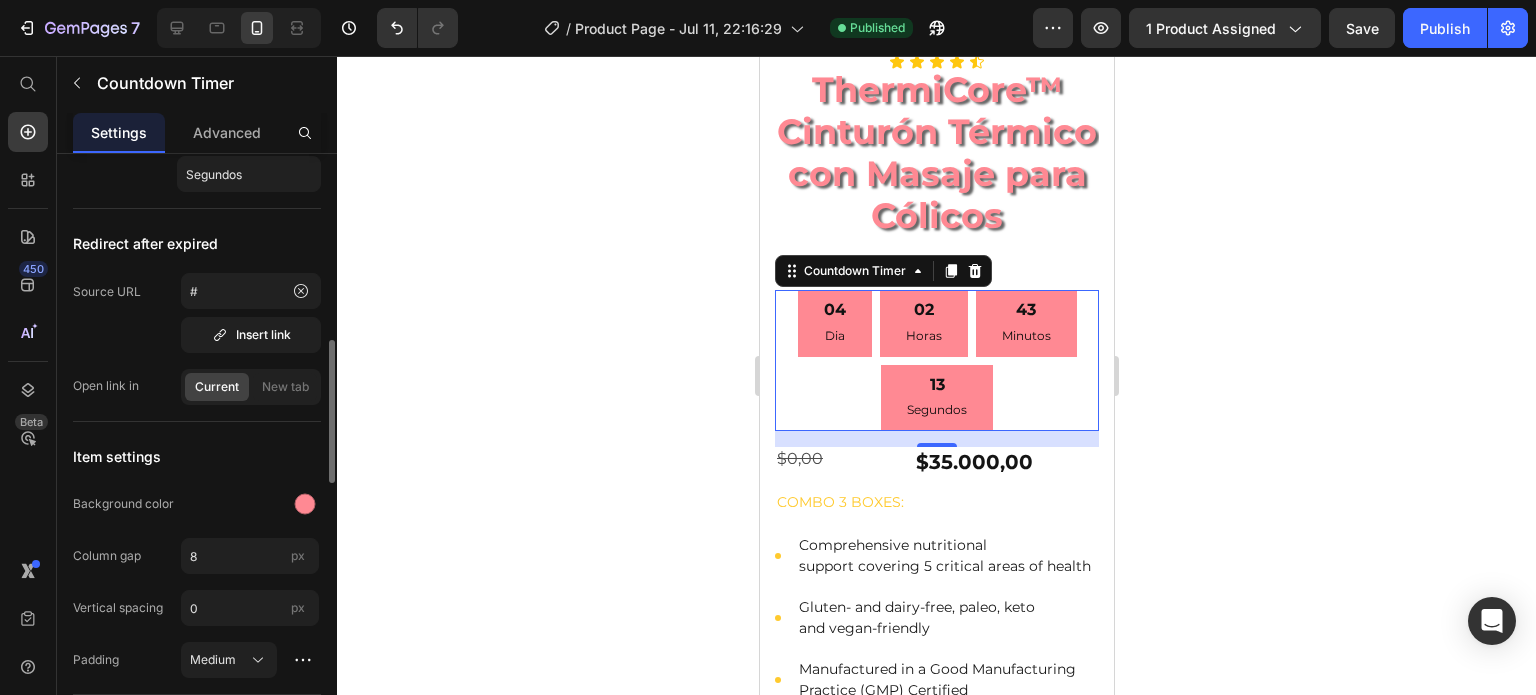 scroll, scrollTop: 772, scrollLeft: 0, axis: vertical 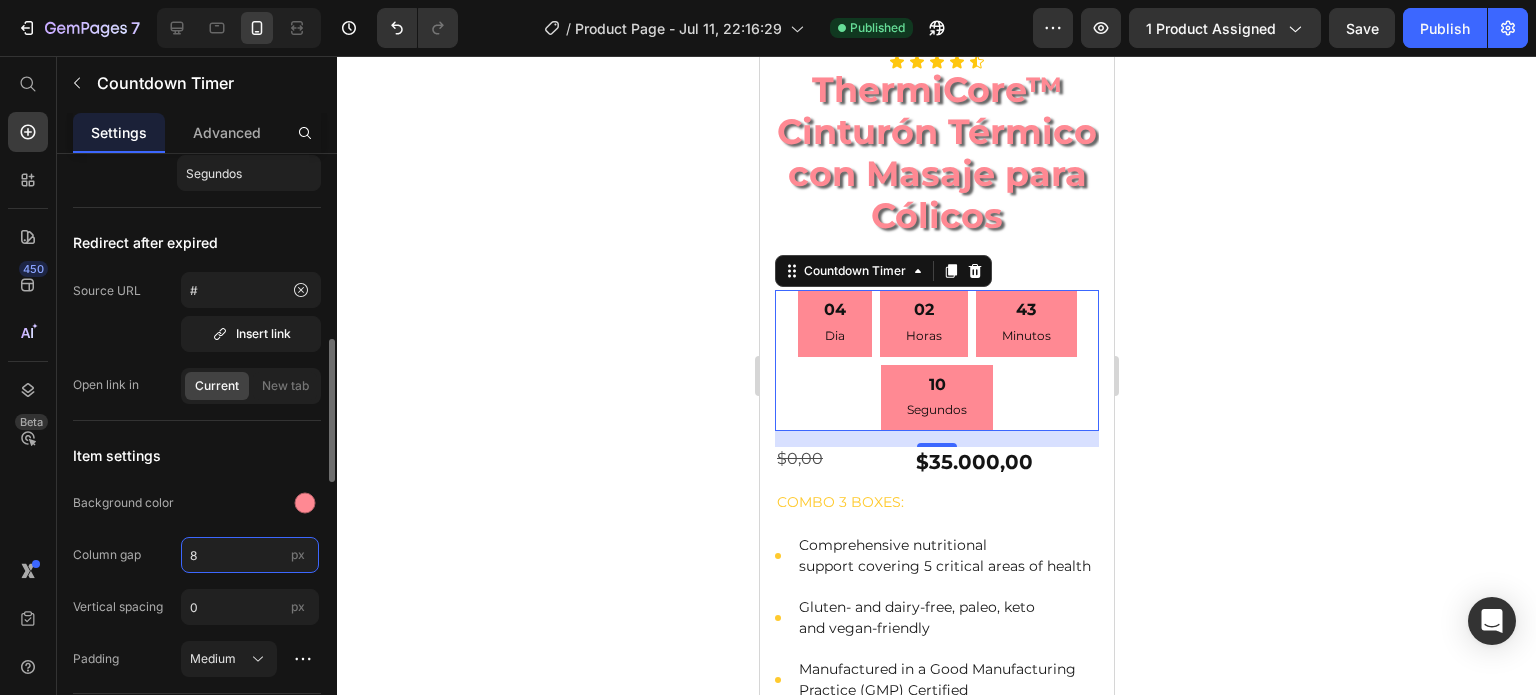 click on "8" at bounding box center [250, 555] 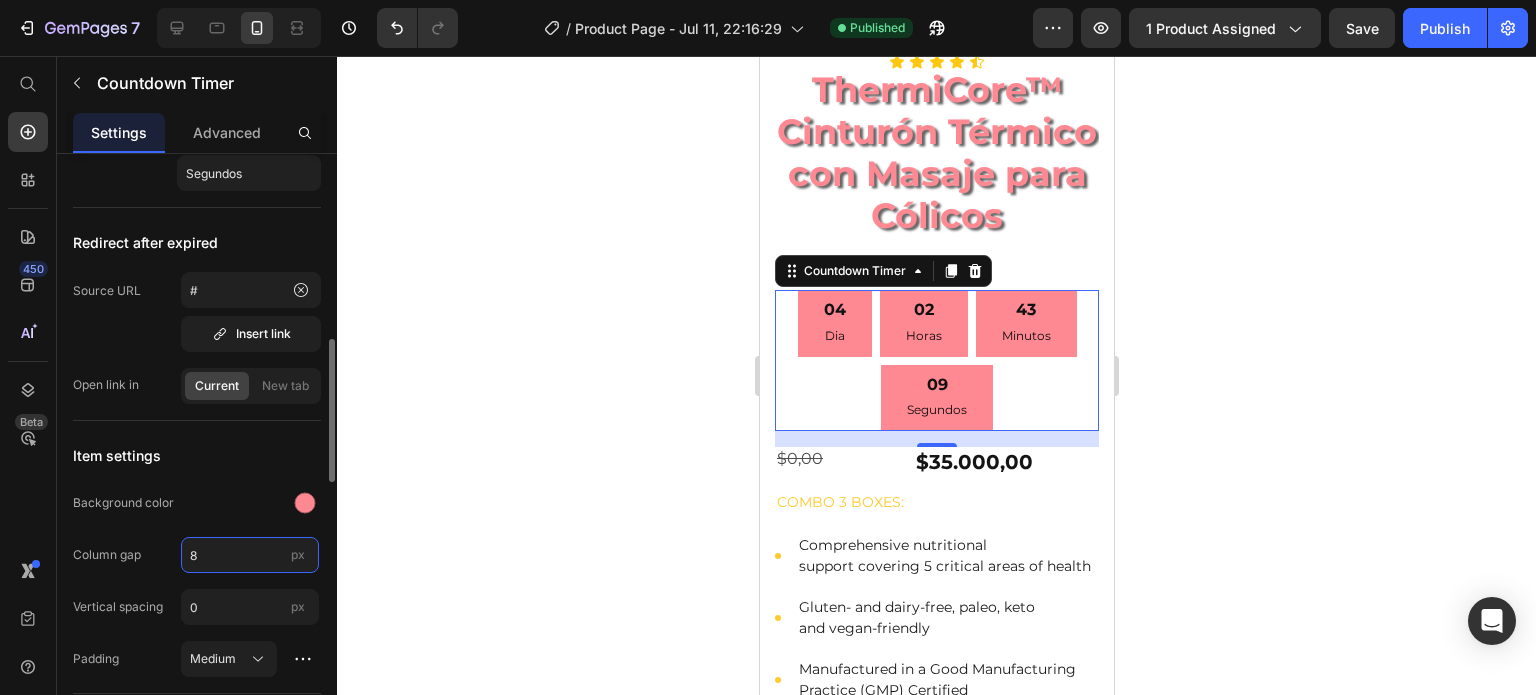 type on "6" 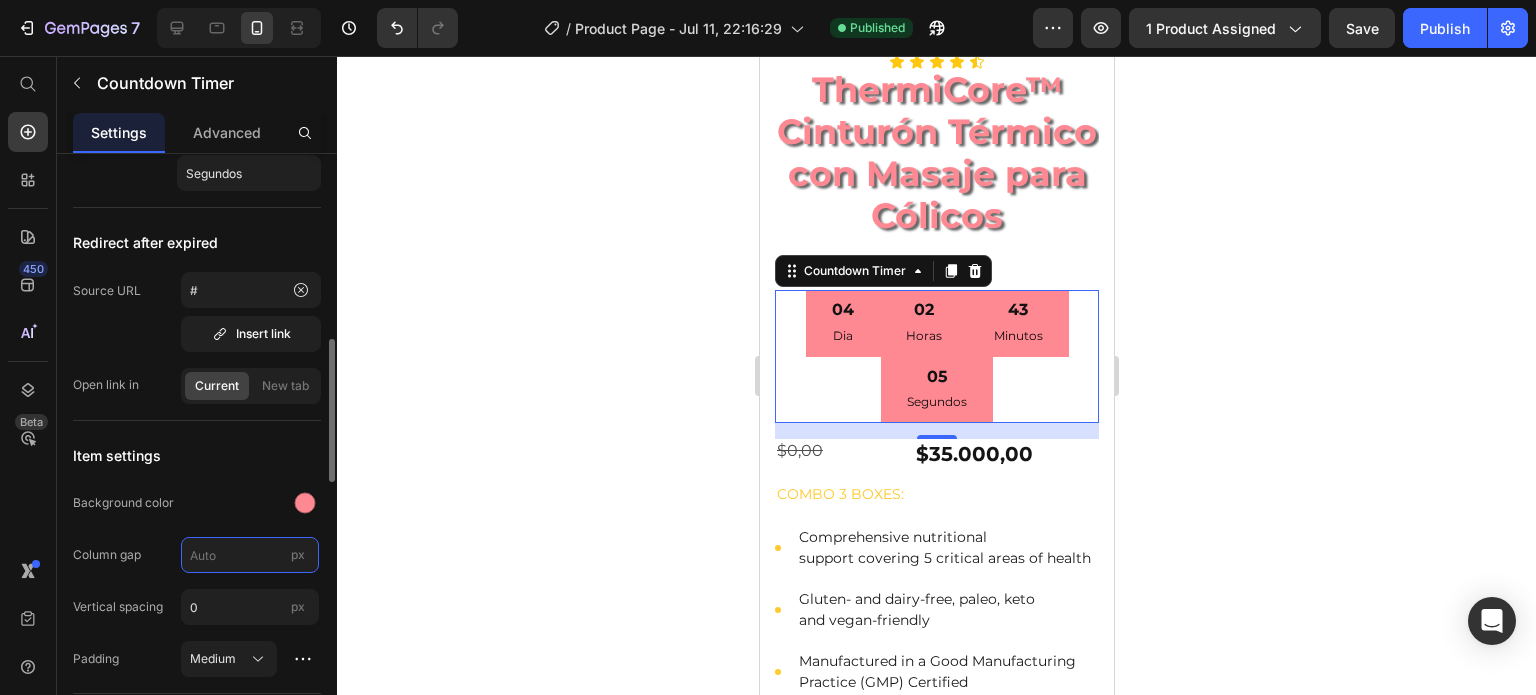 type on "8" 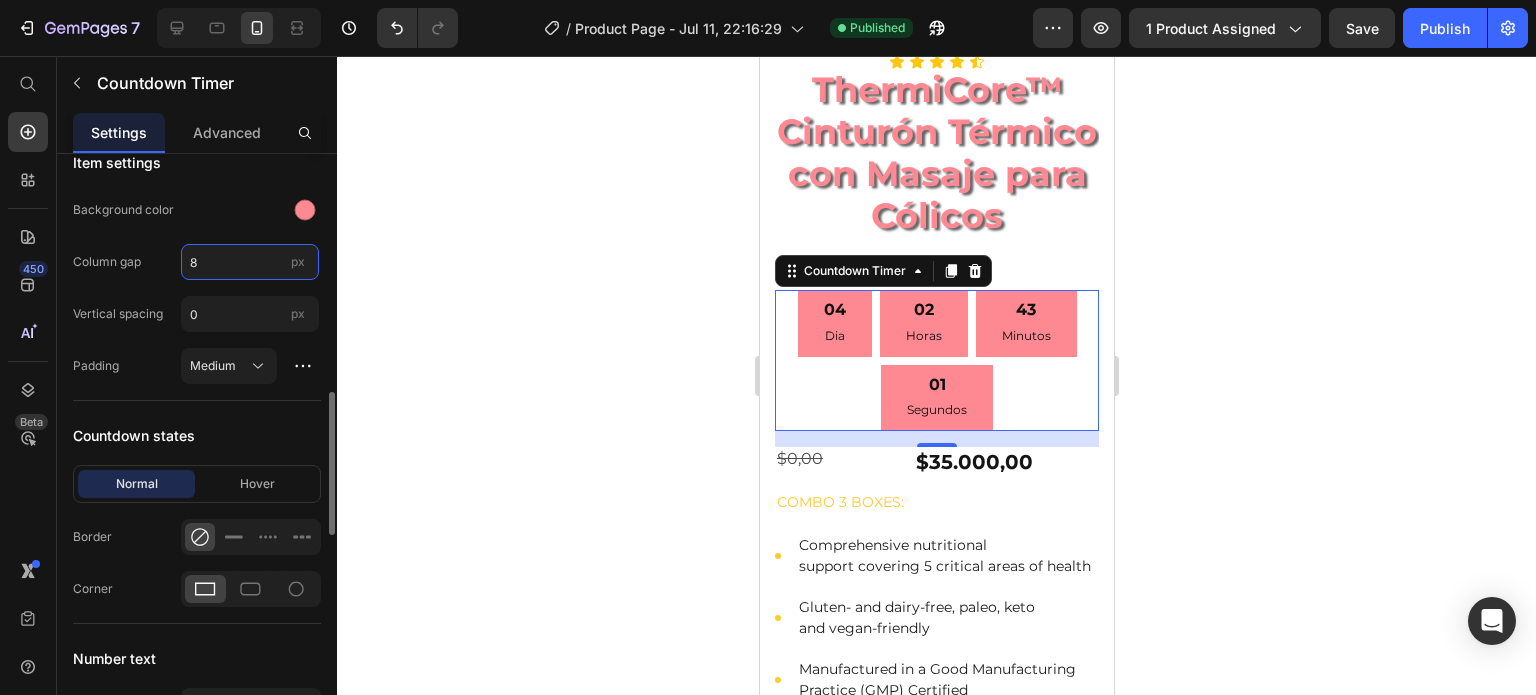 scroll, scrollTop: 1048, scrollLeft: 0, axis: vertical 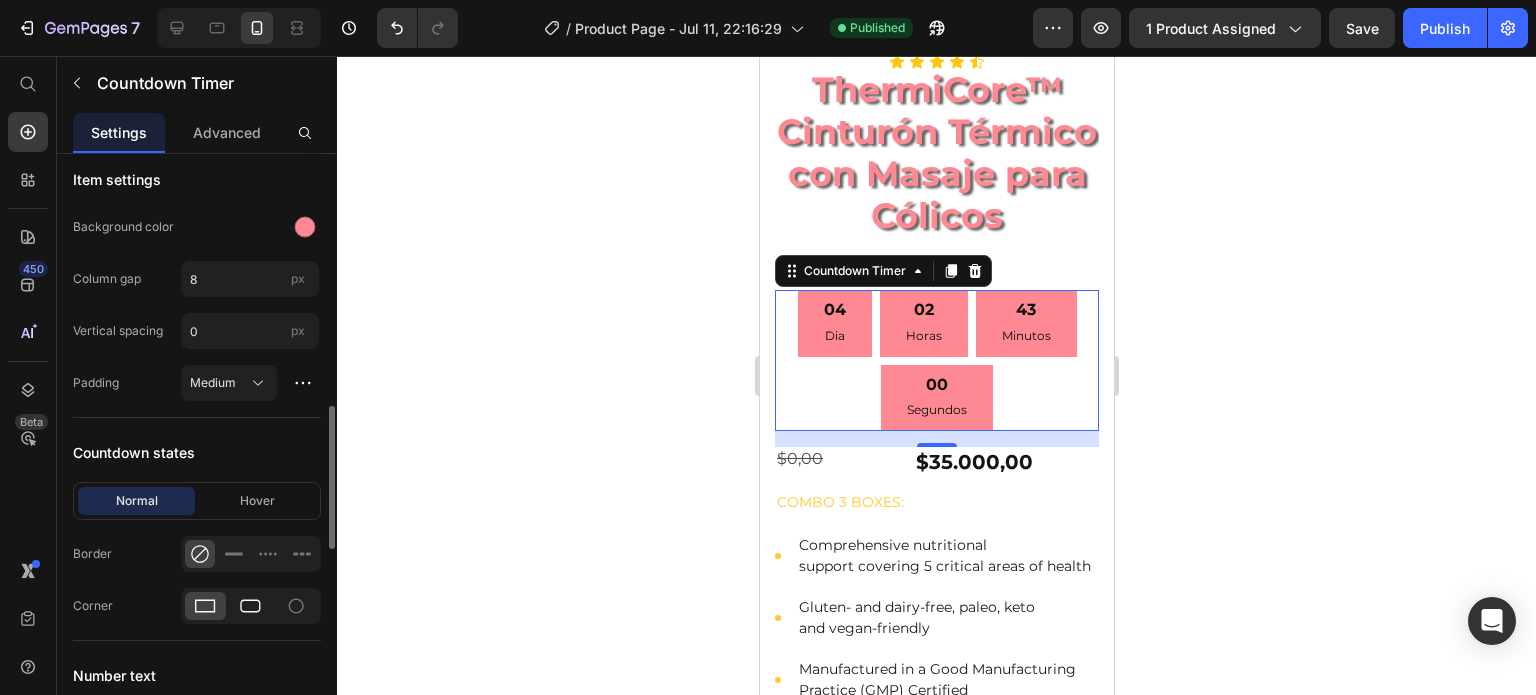 click 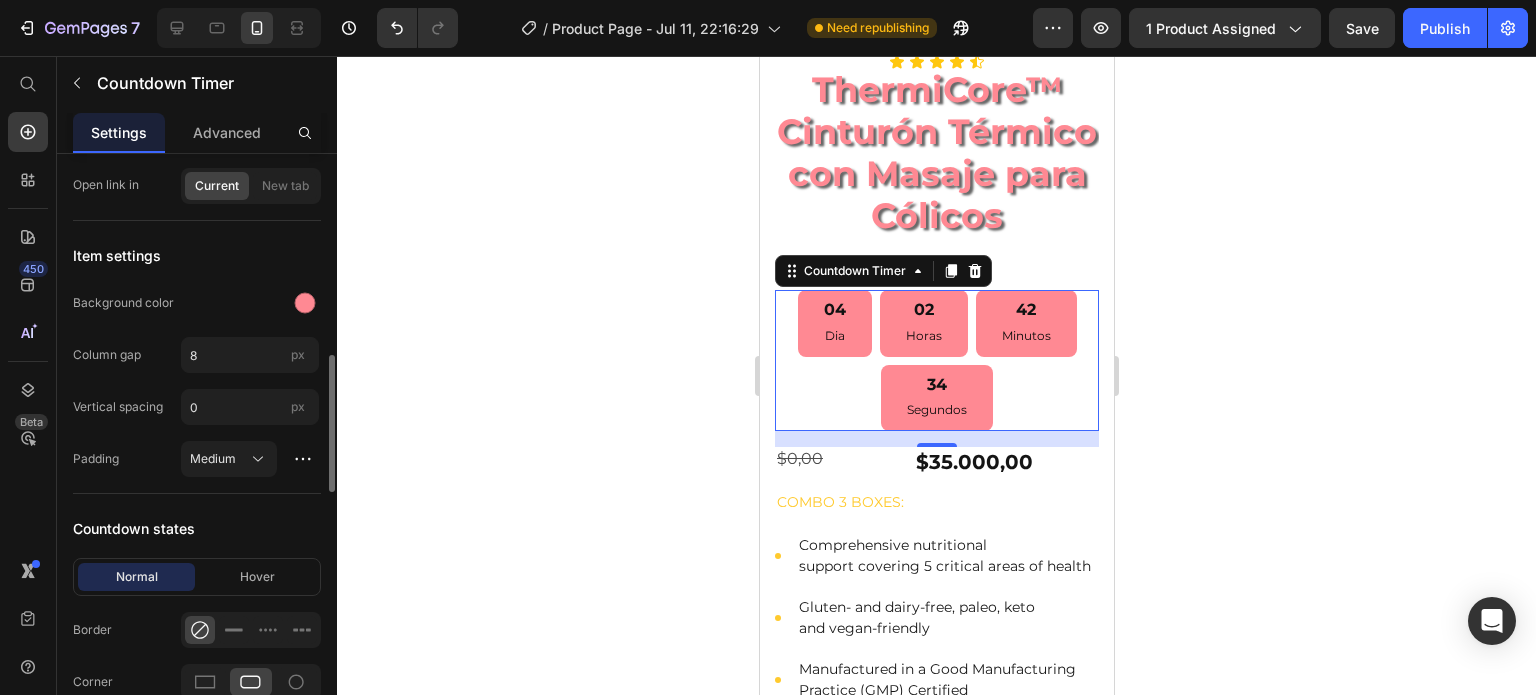 scroll, scrollTop: 973, scrollLeft: 0, axis: vertical 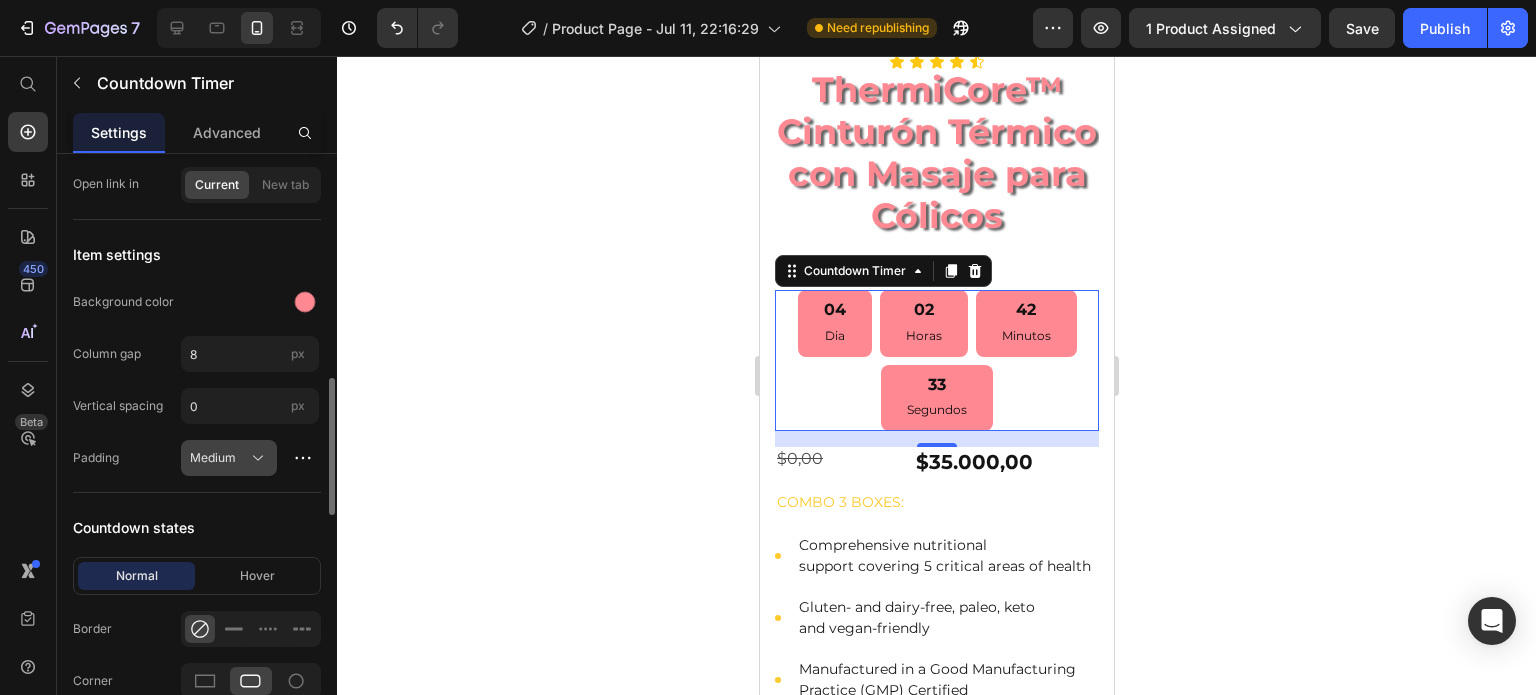 click 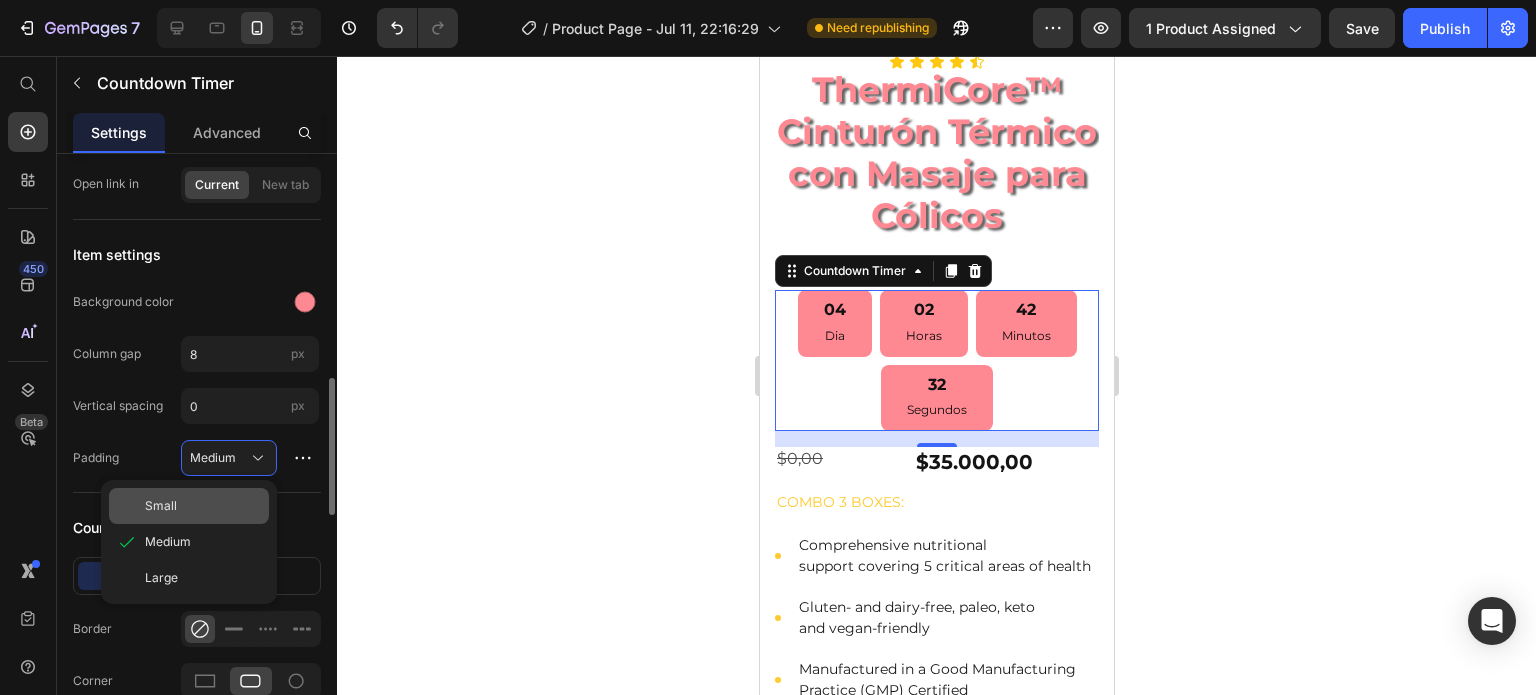 click on "Small" 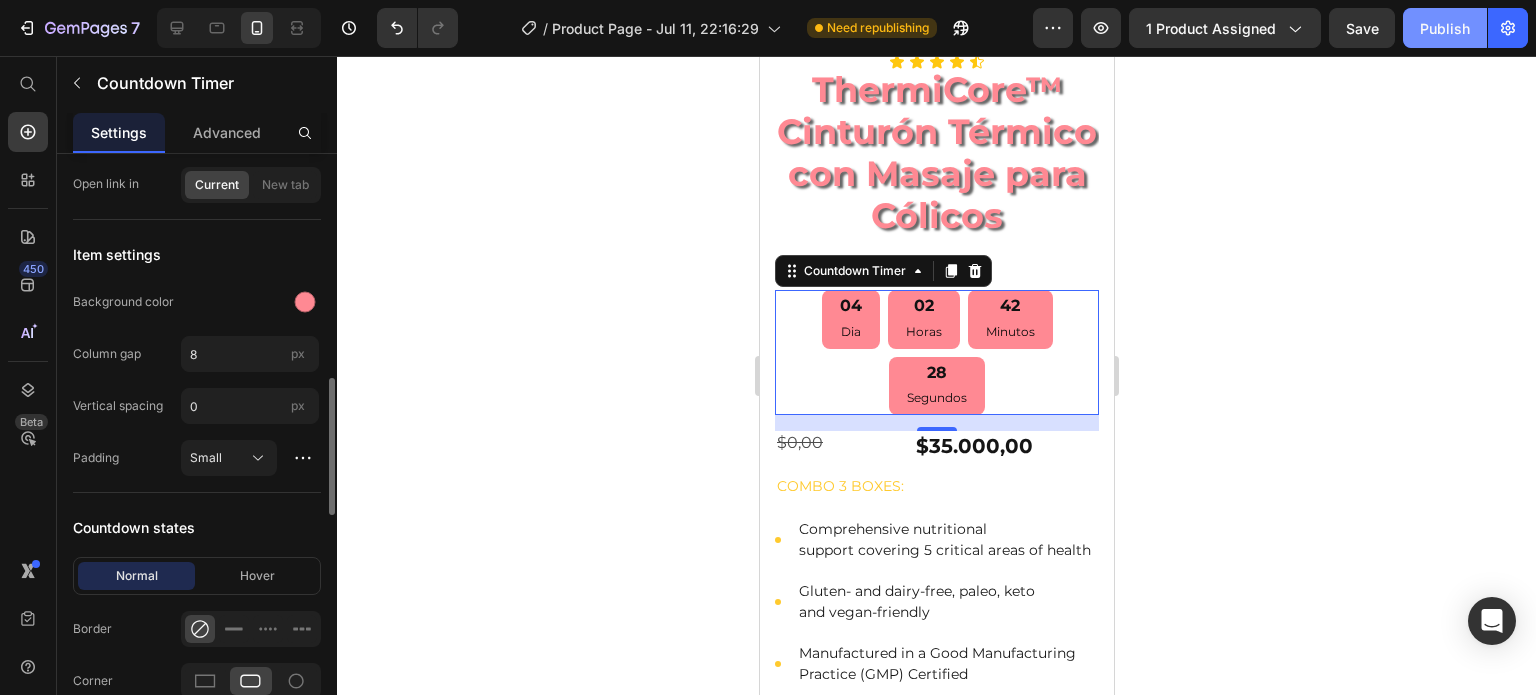 click on "Publish" at bounding box center [1445, 28] 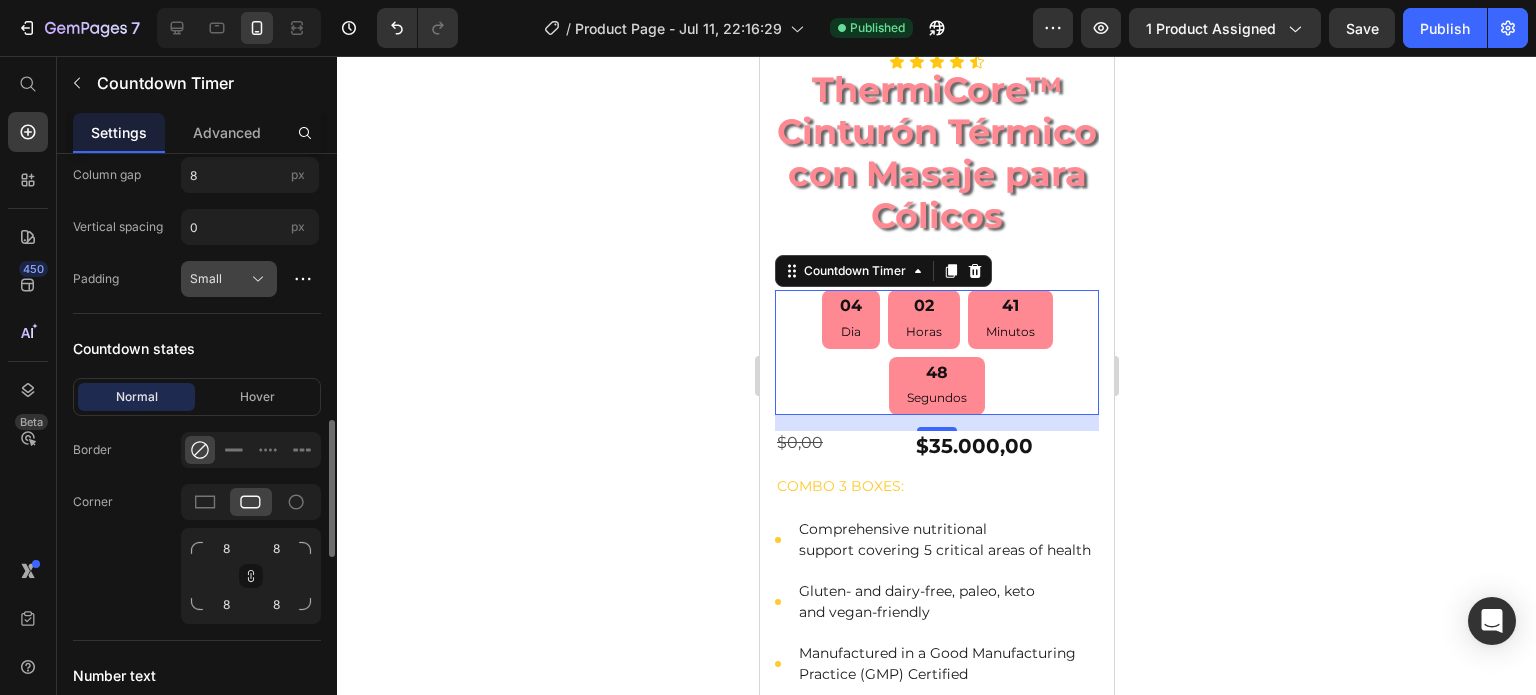 scroll, scrollTop: 1150, scrollLeft: 0, axis: vertical 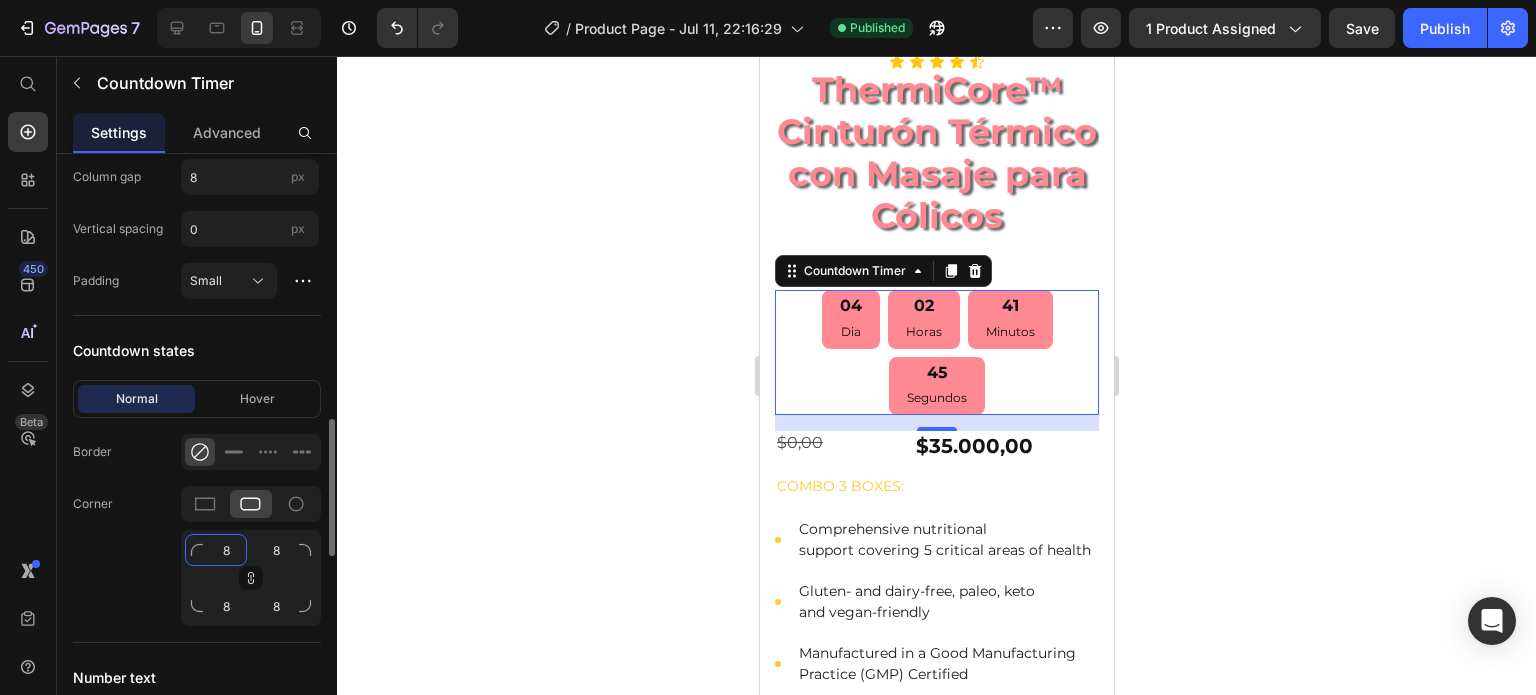 click on "8" 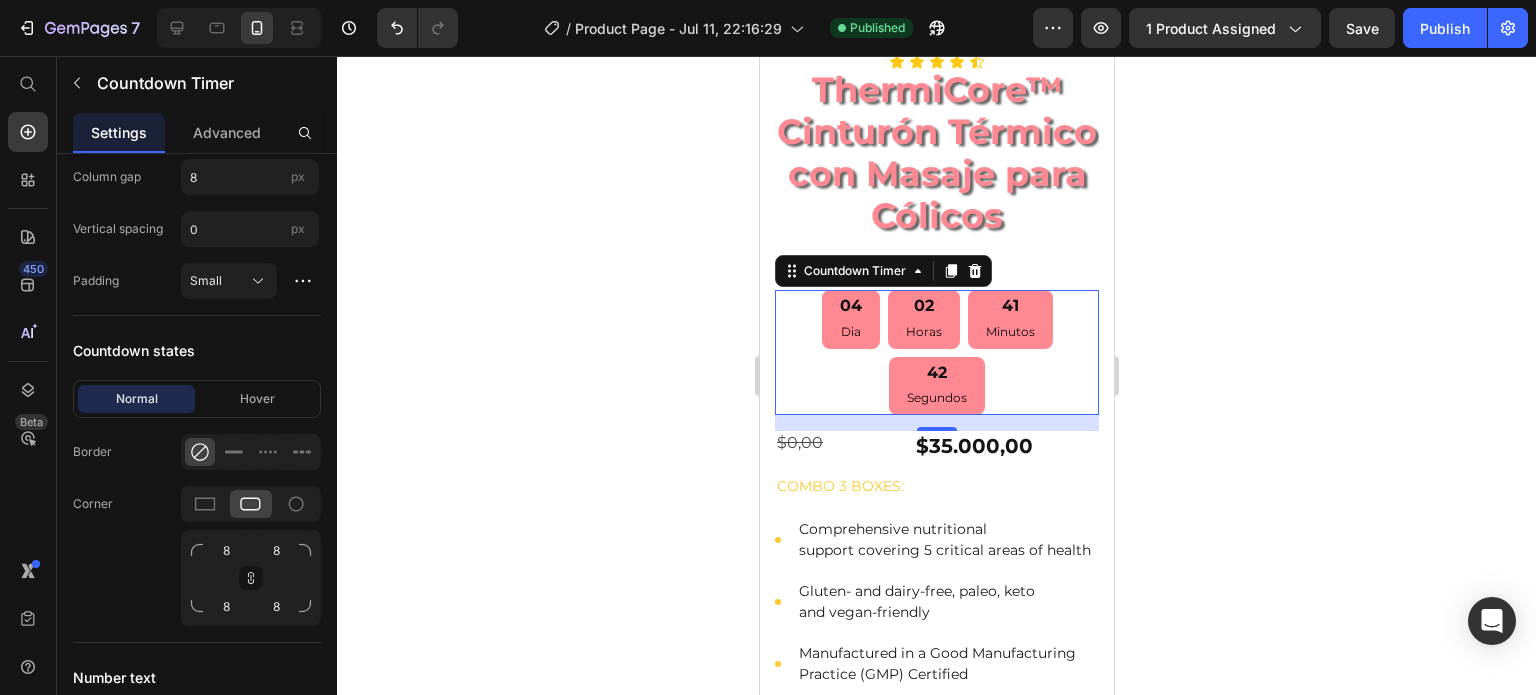 click 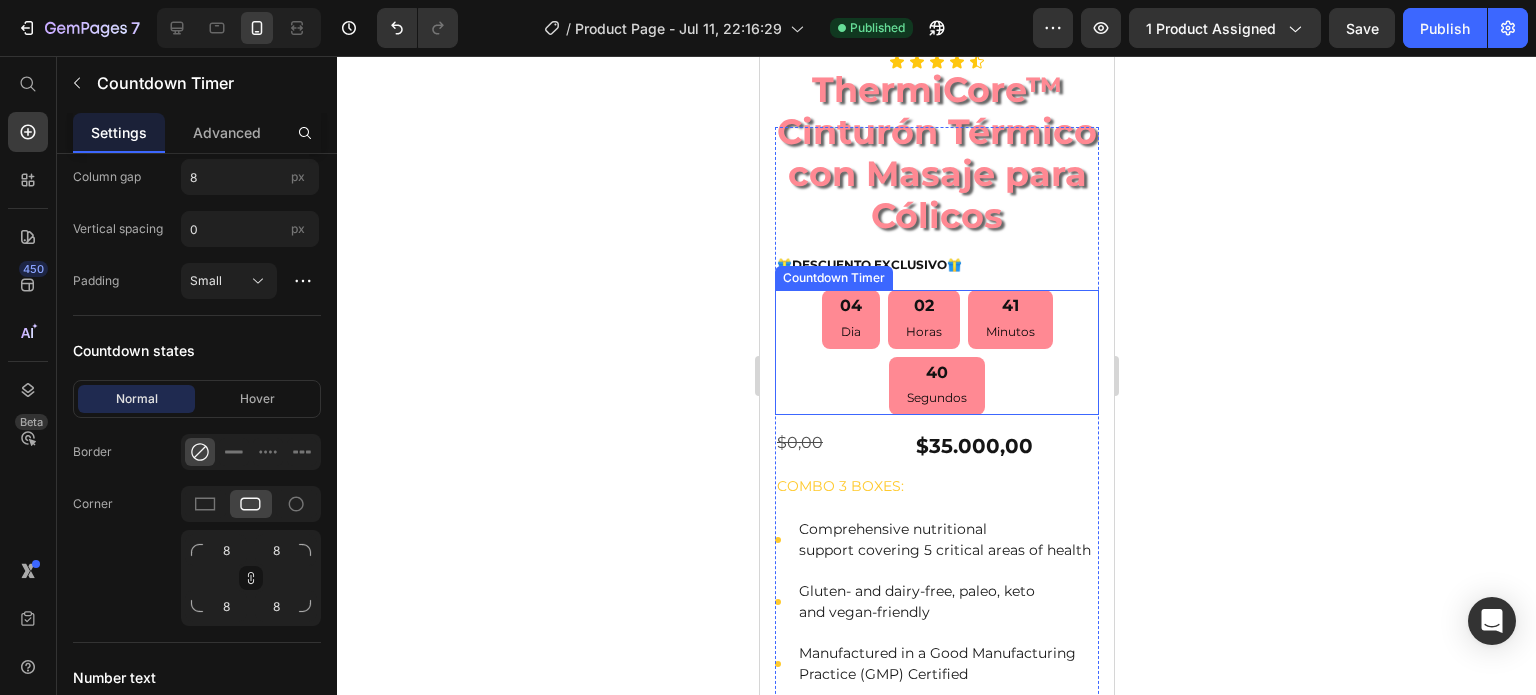 click on "02" at bounding box center (923, 306) 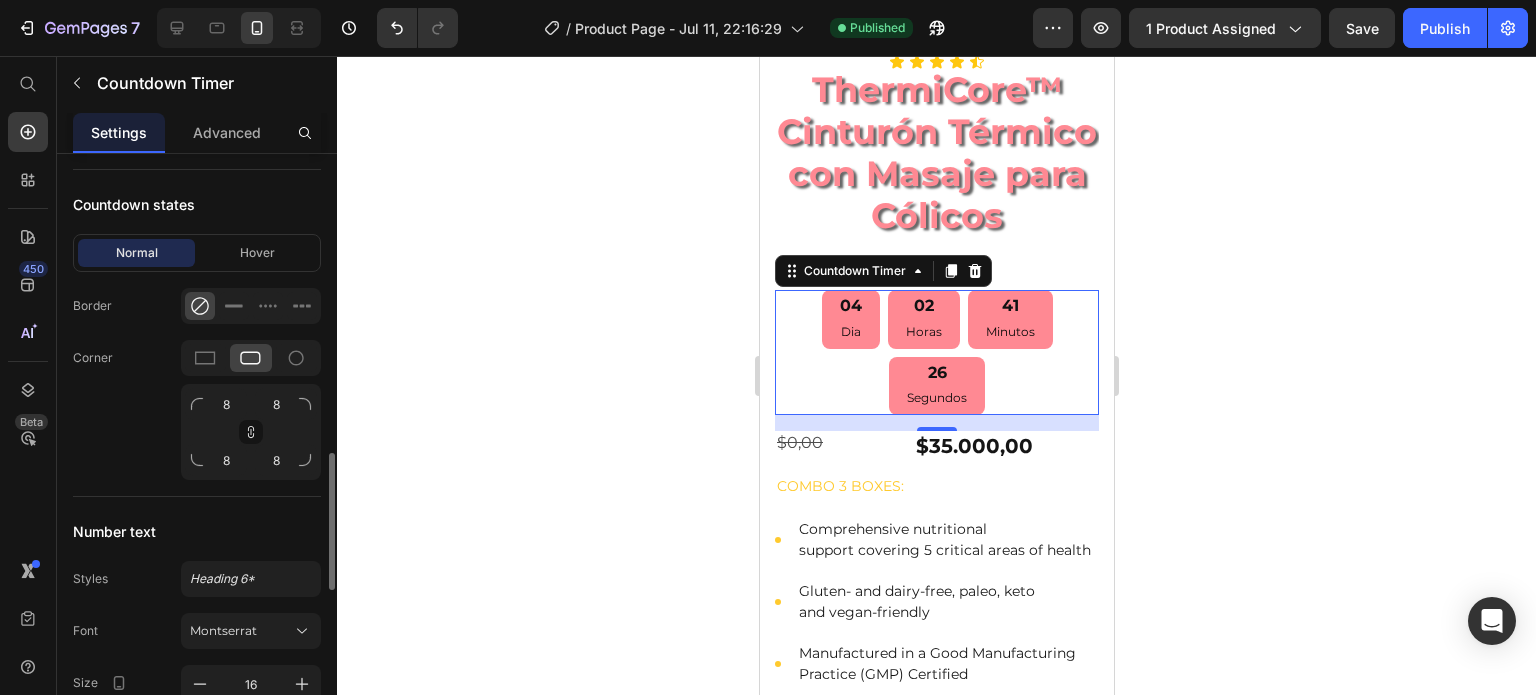 scroll, scrollTop: 1297, scrollLeft: 0, axis: vertical 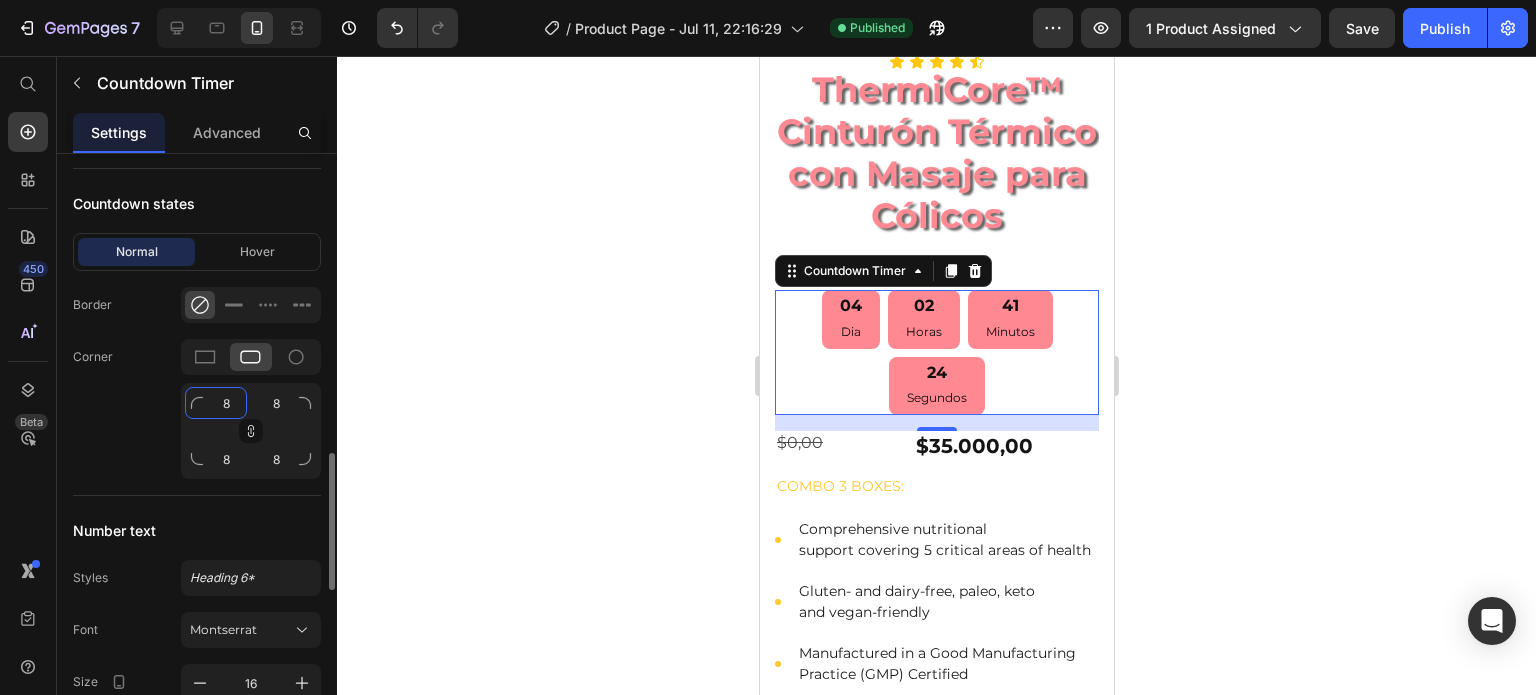 click on "8" 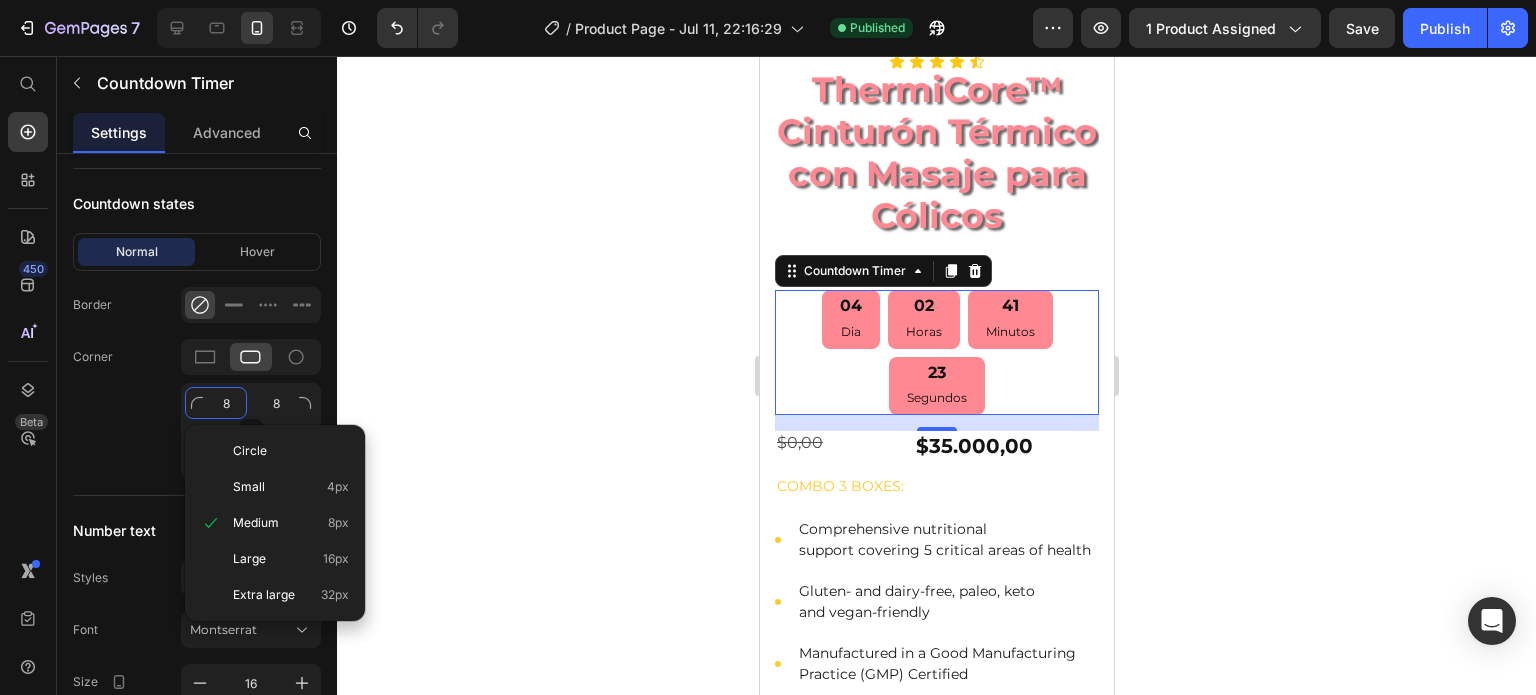 type on "6" 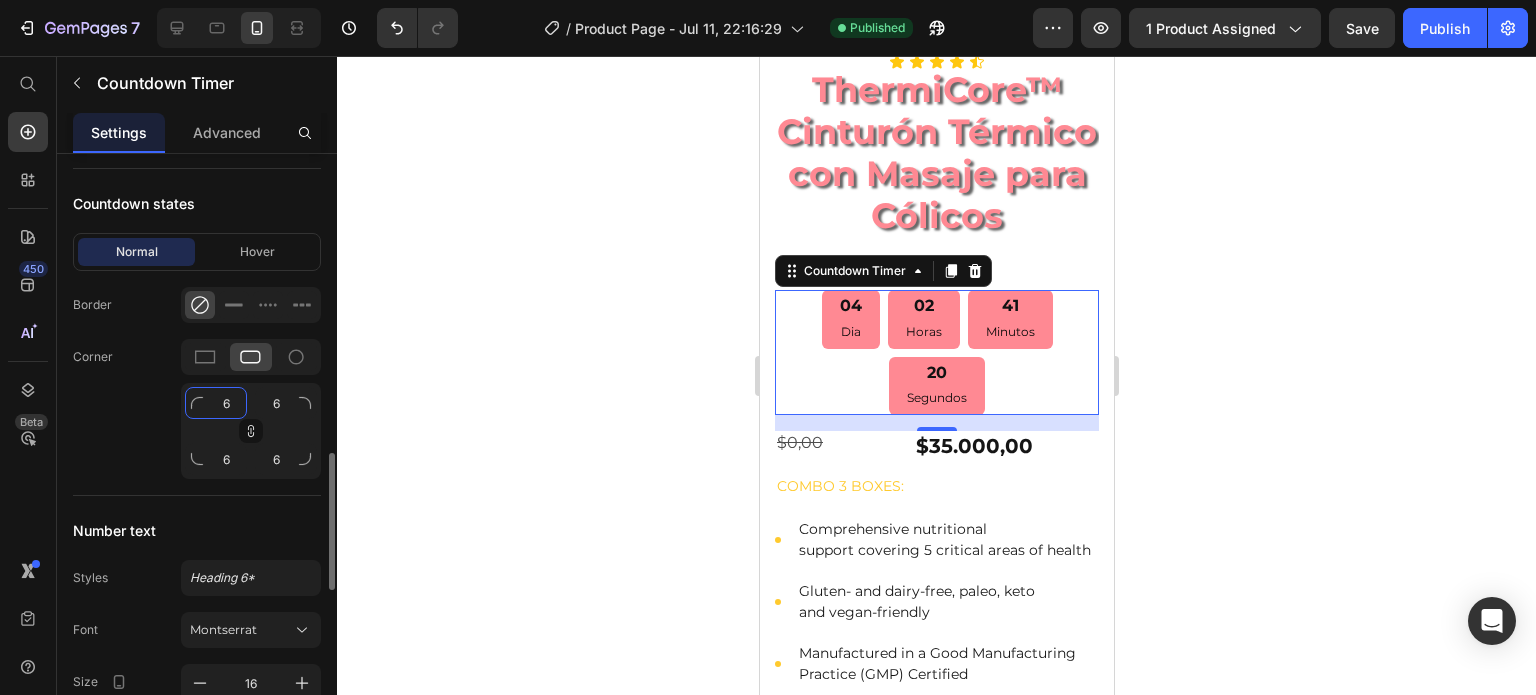 type 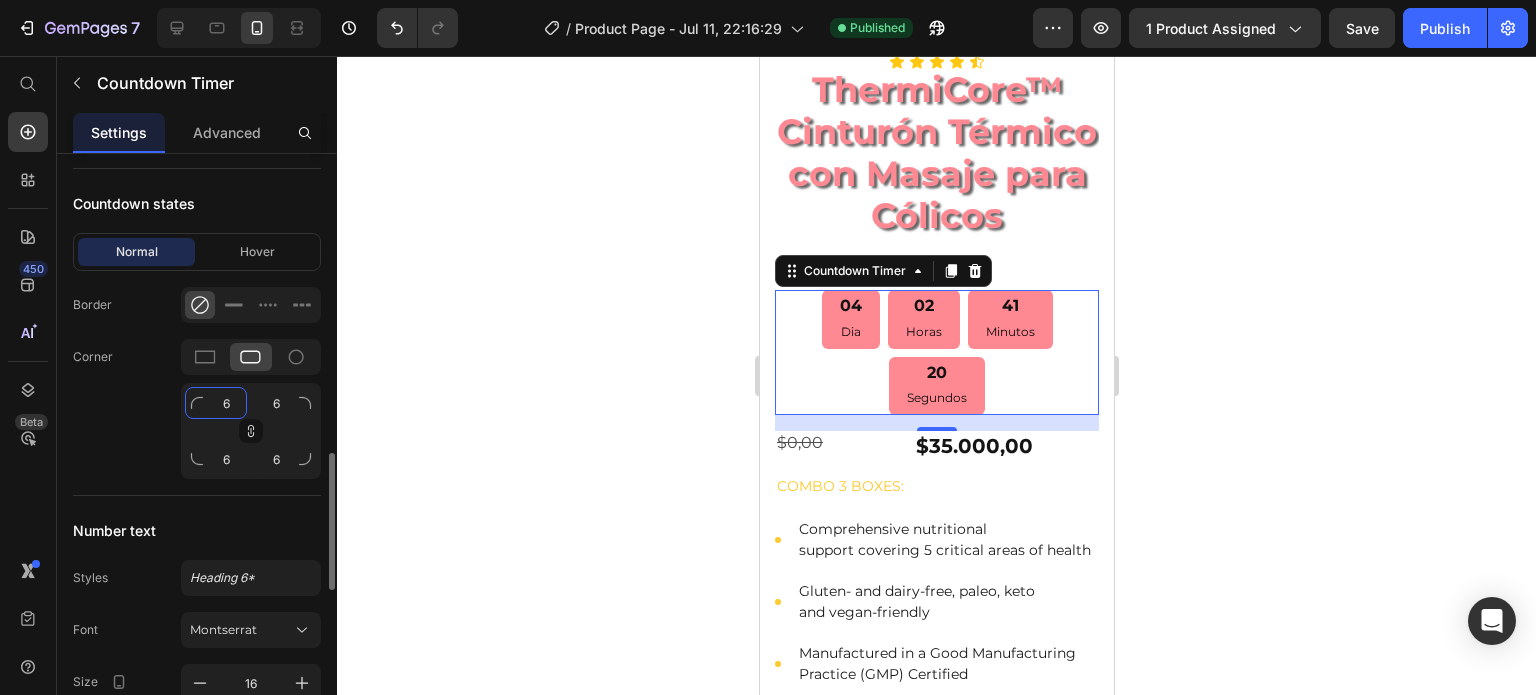 type 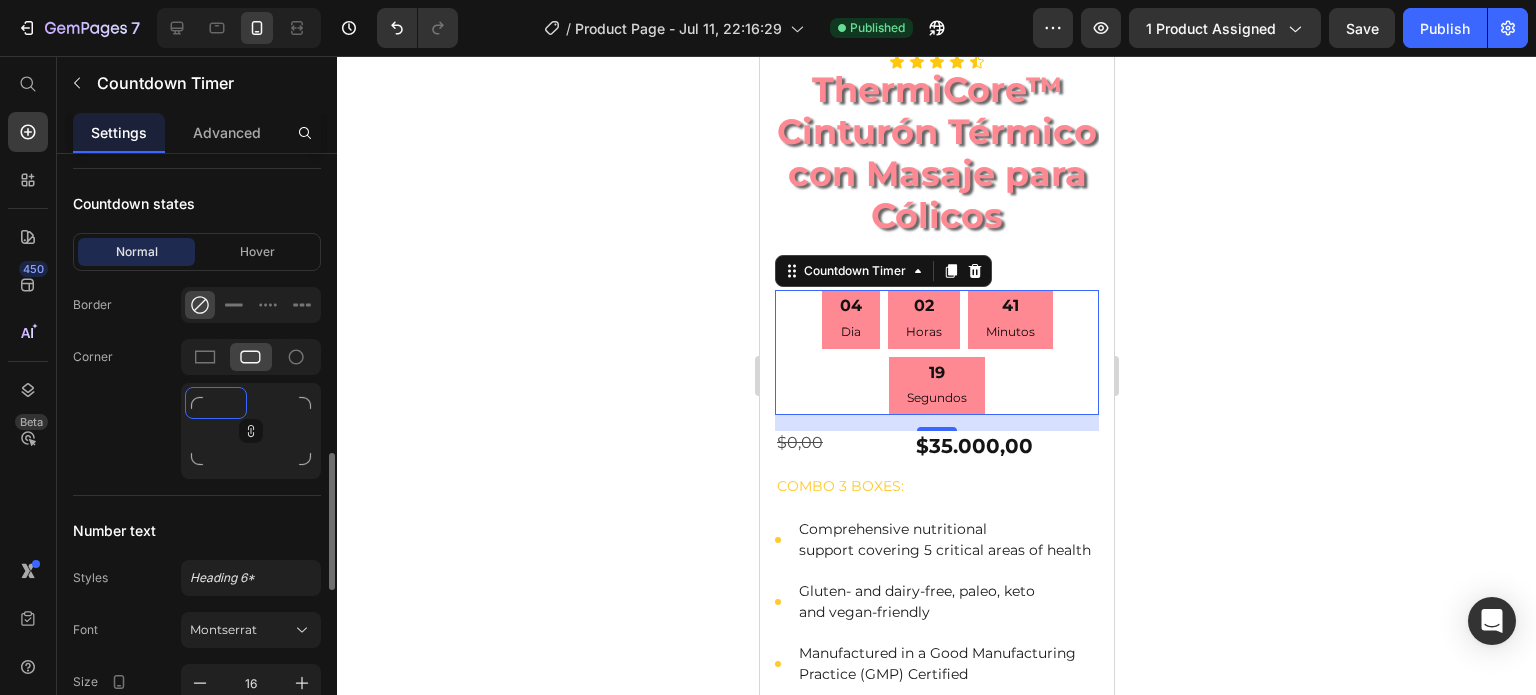 type on "5" 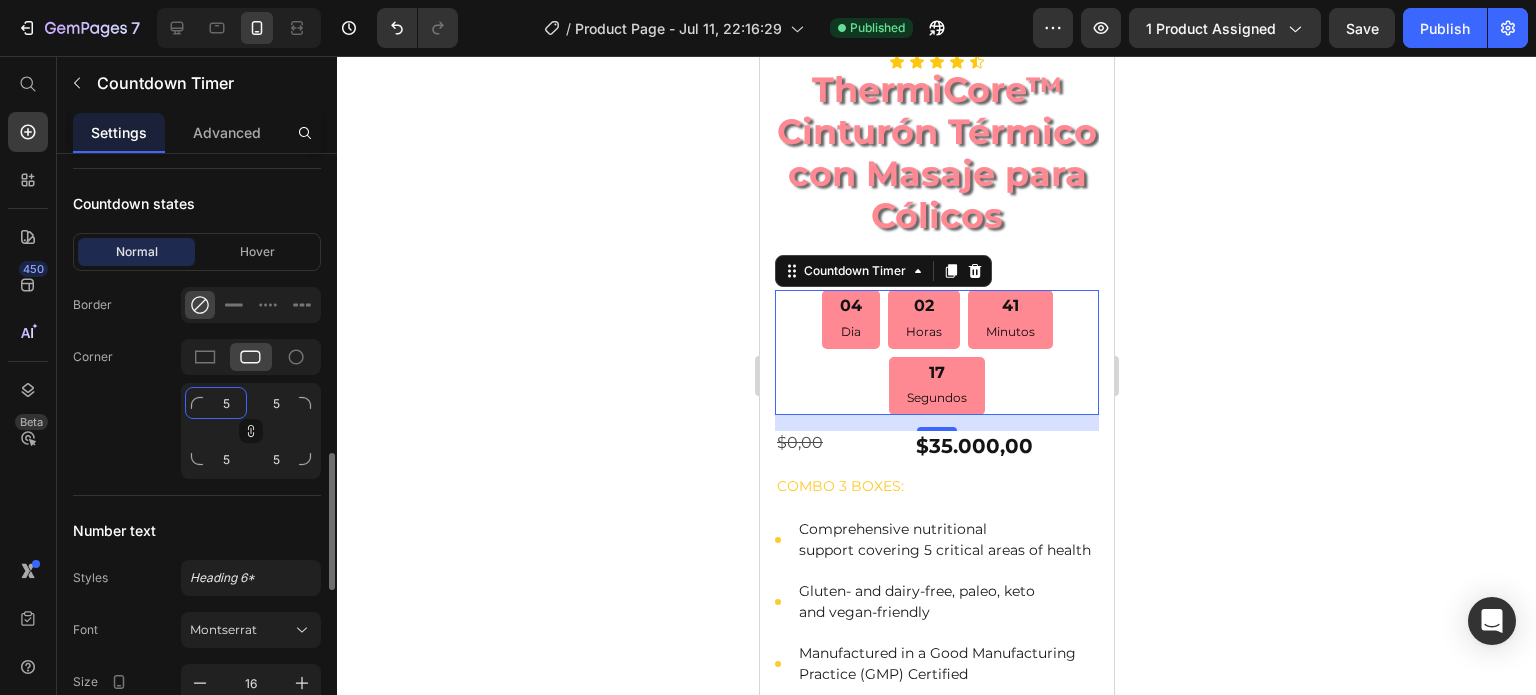 type 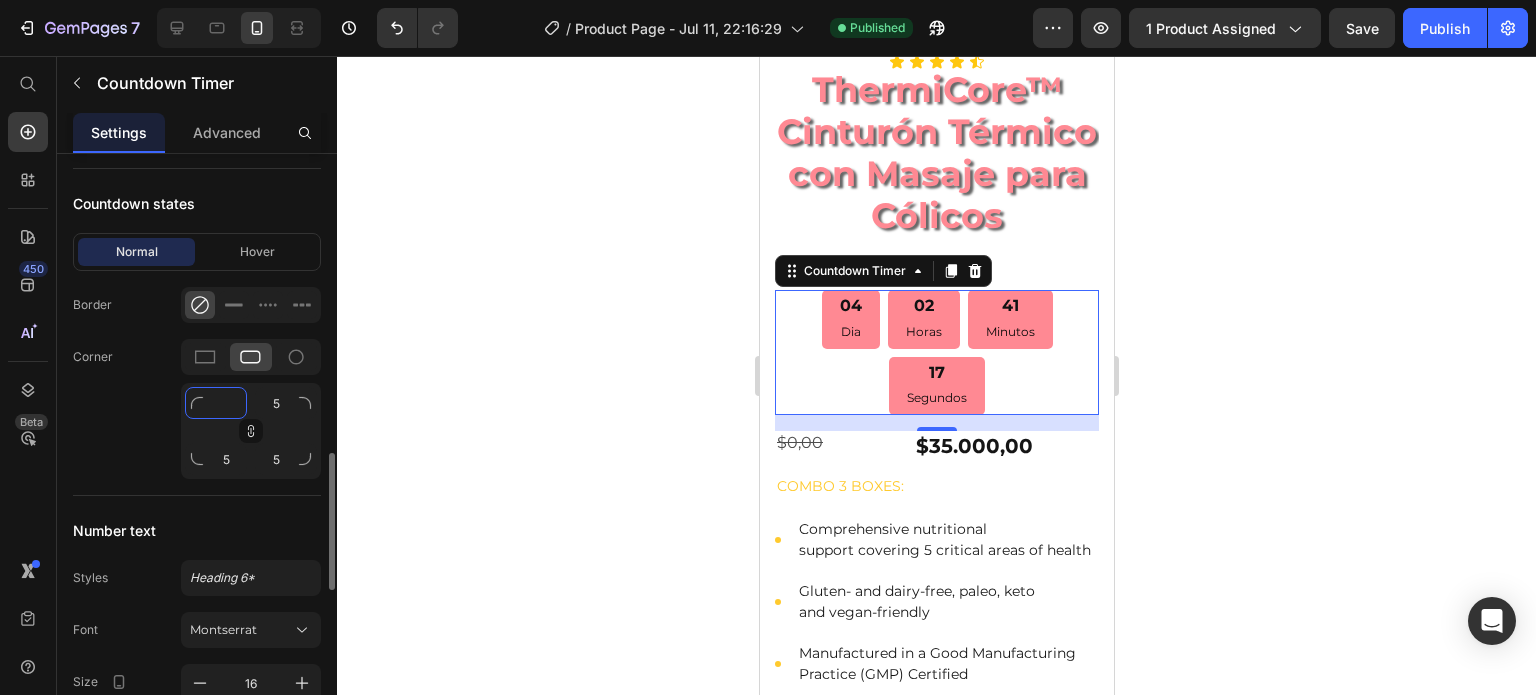 type 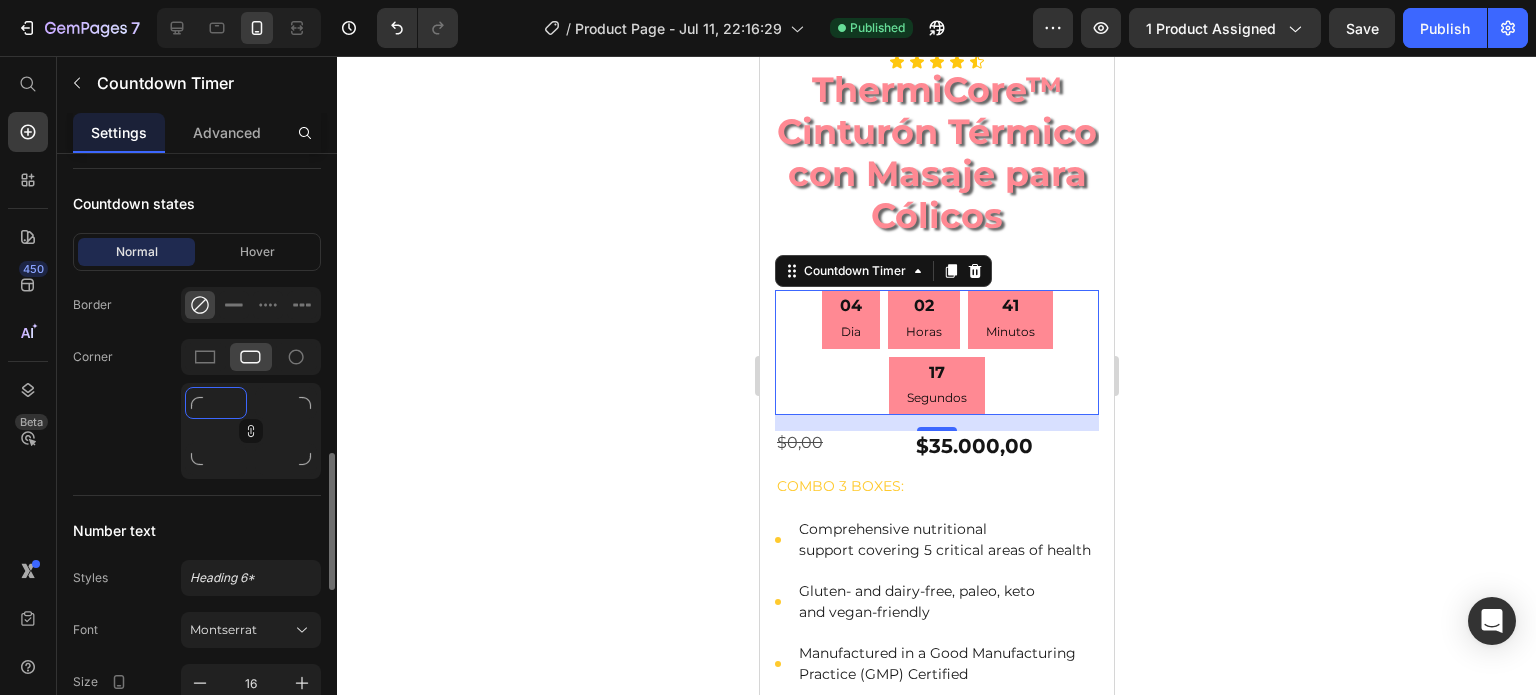 type on "8" 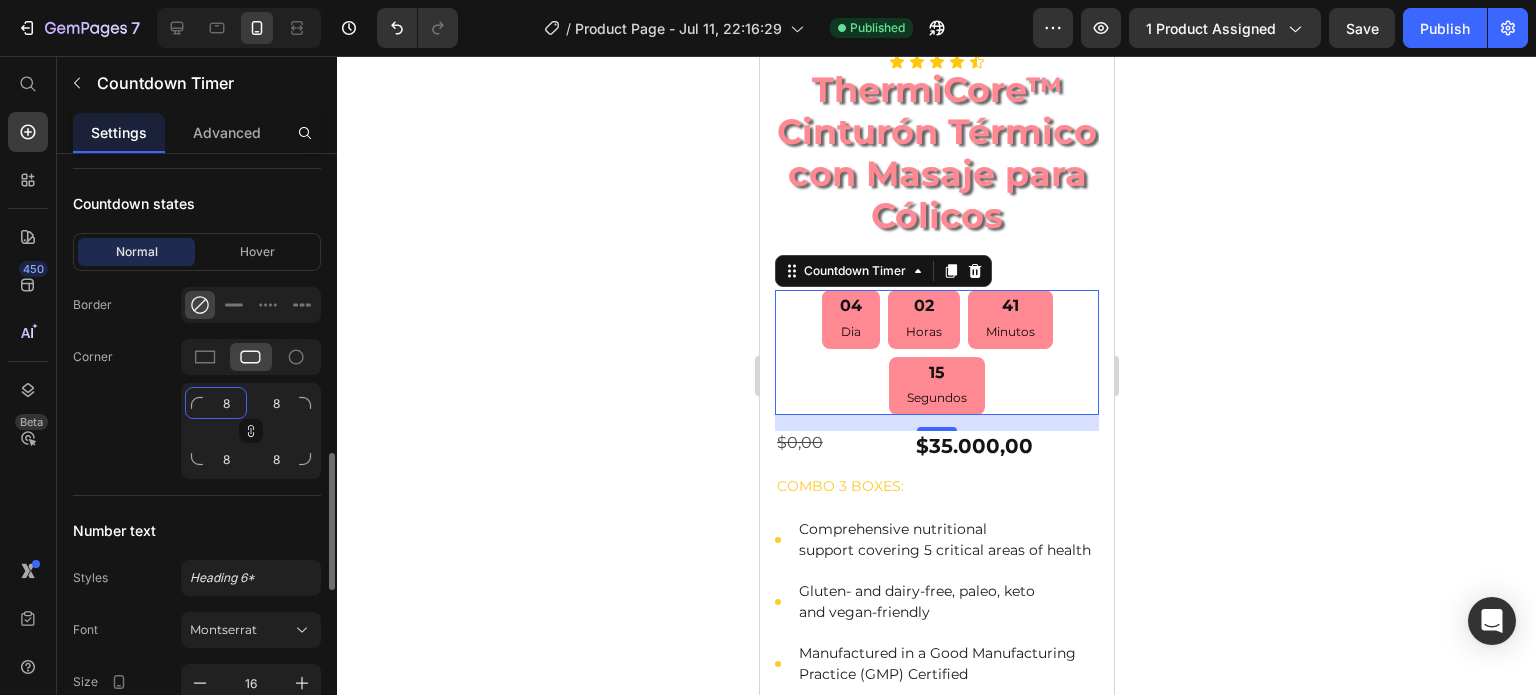 type 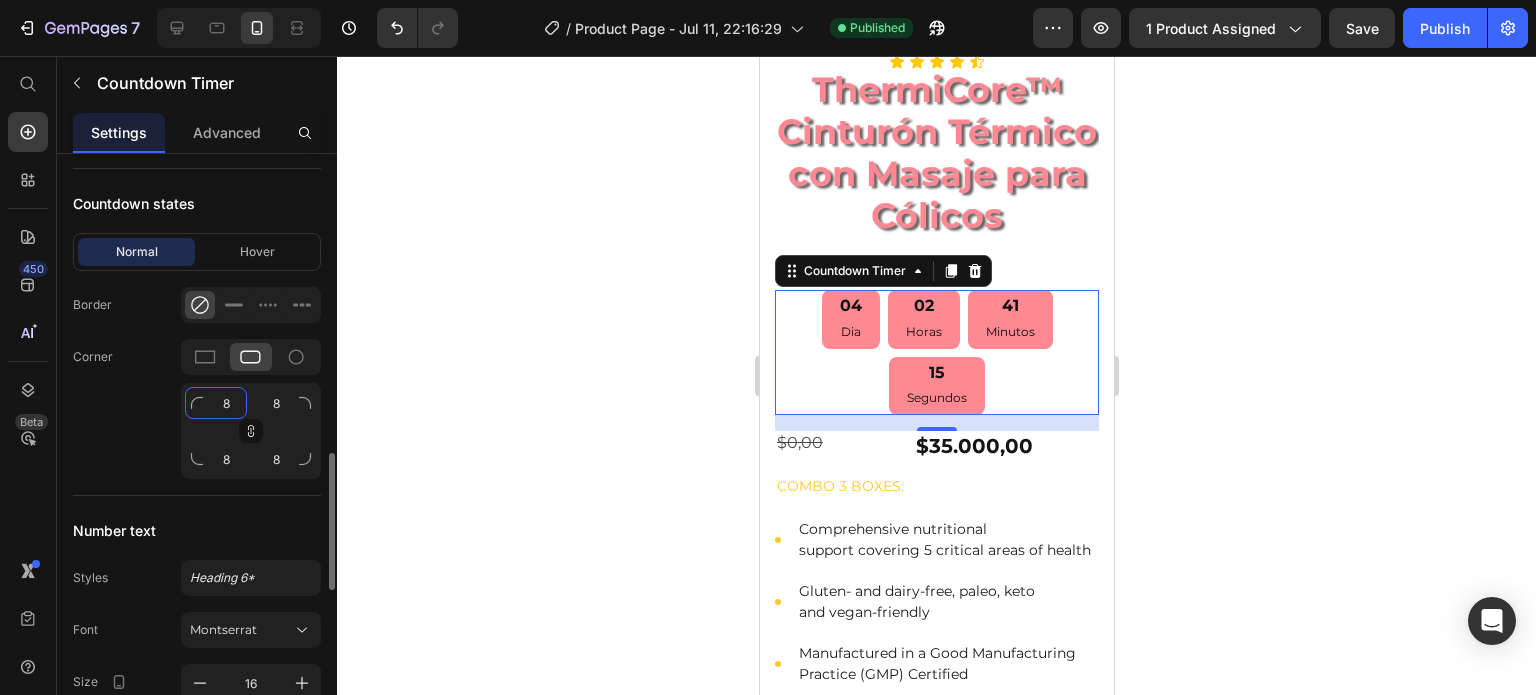 type 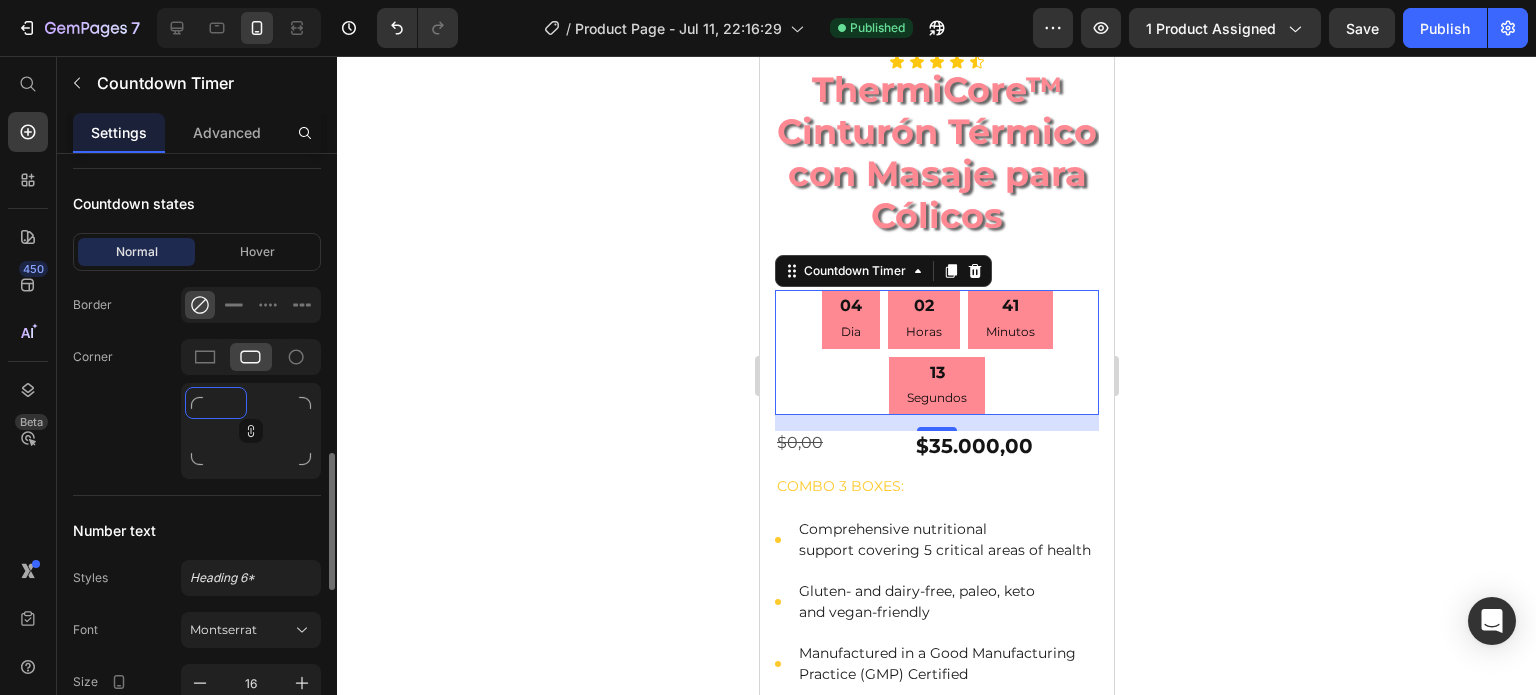 type on "8" 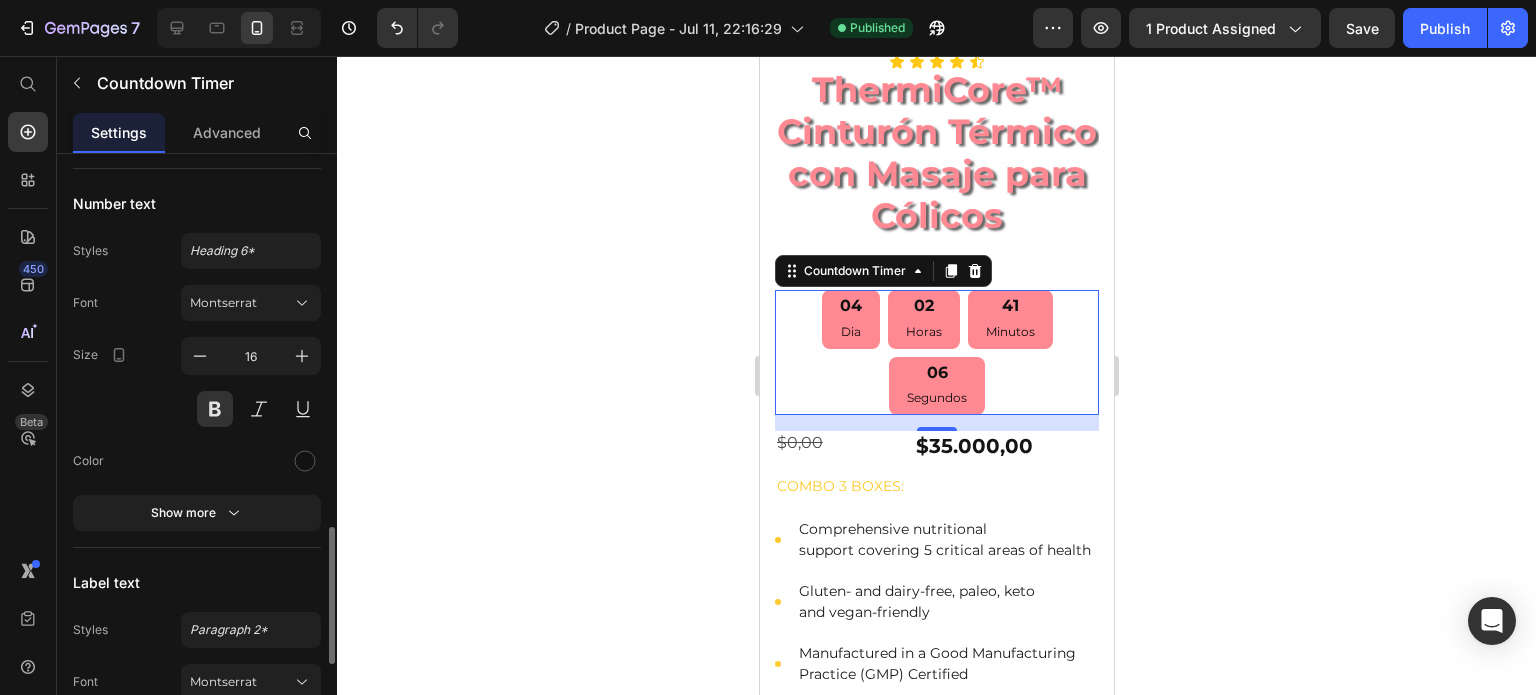 scroll, scrollTop: 1625, scrollLeft: 0, axis: vertical 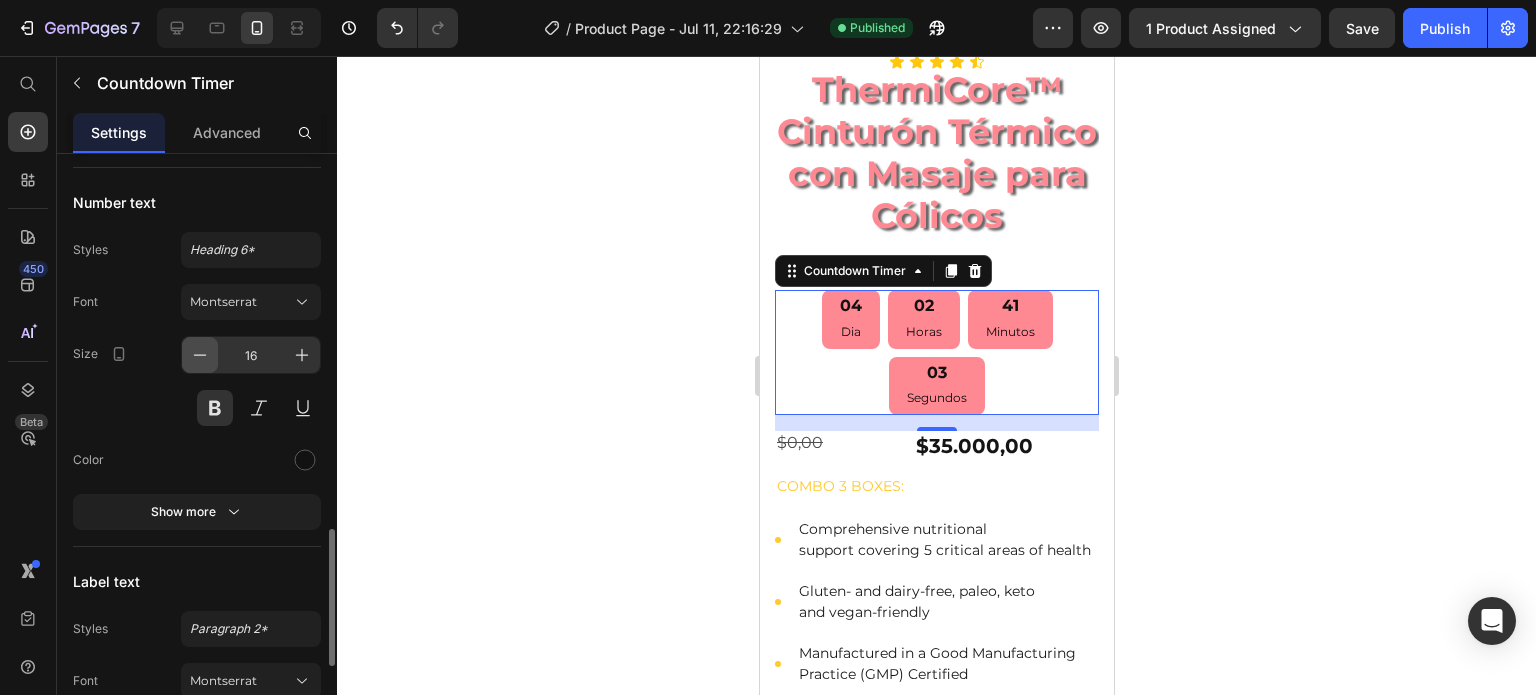 click 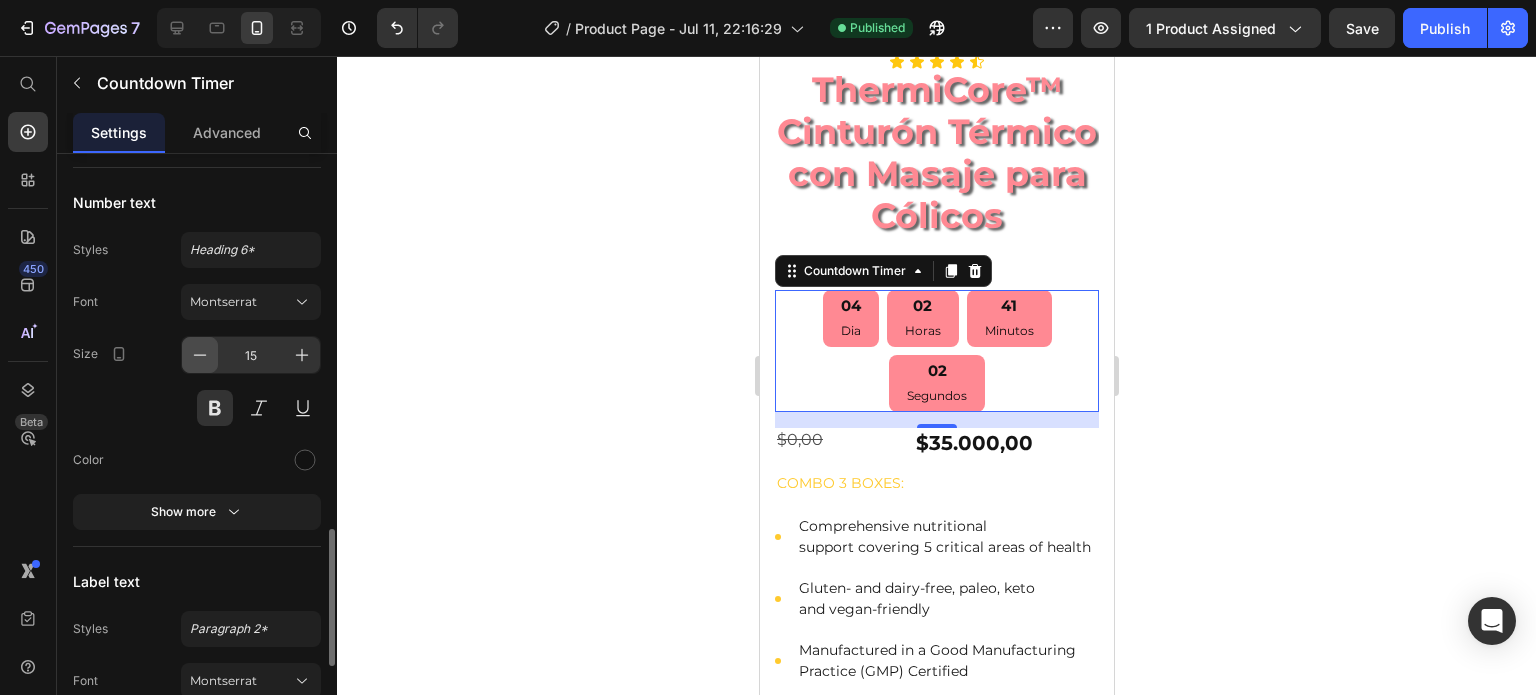 click 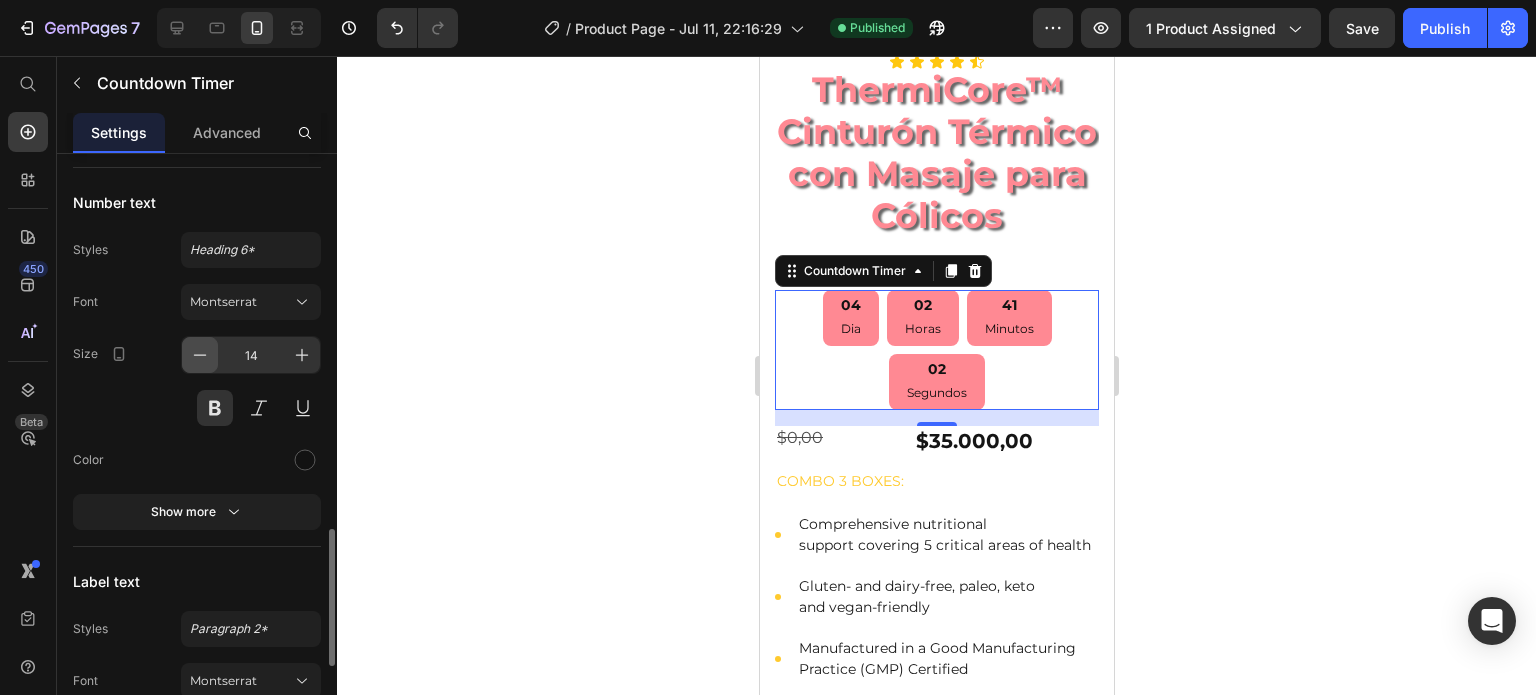 click 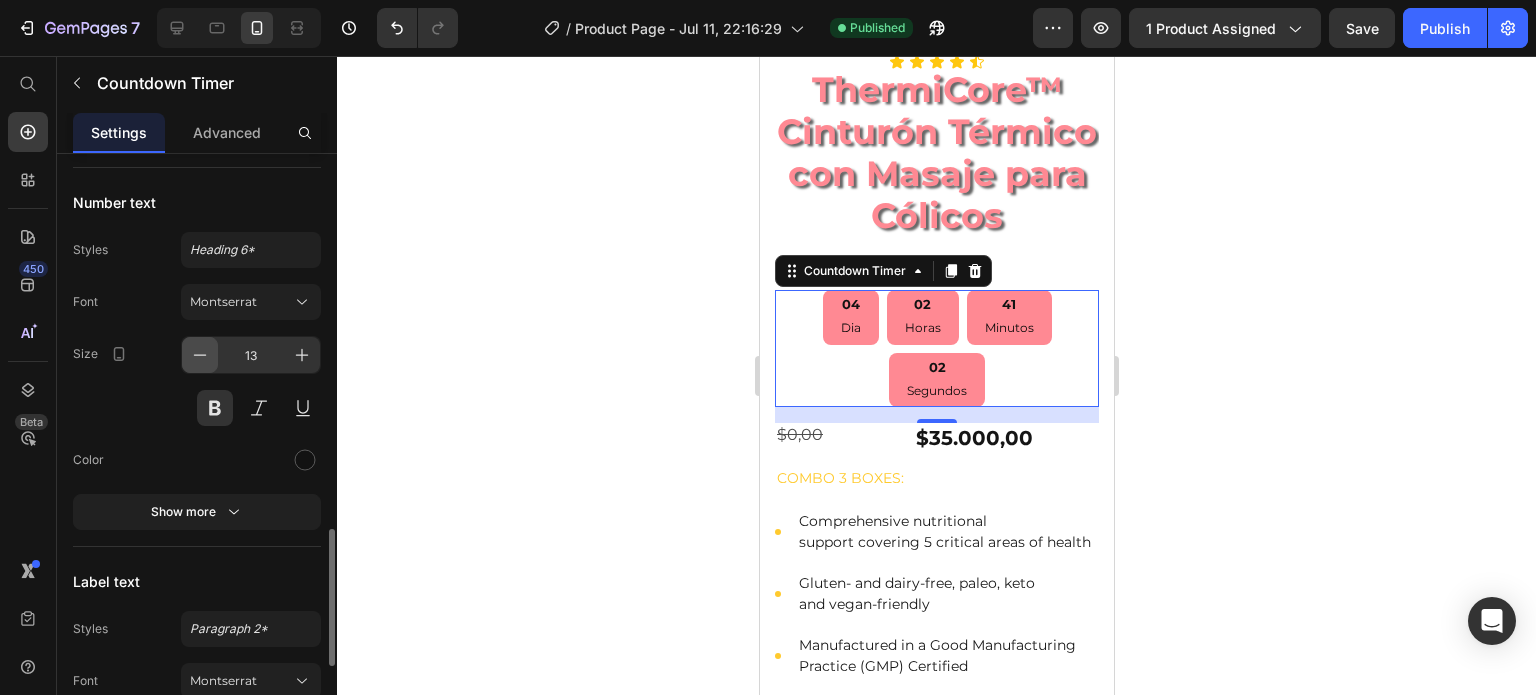 click 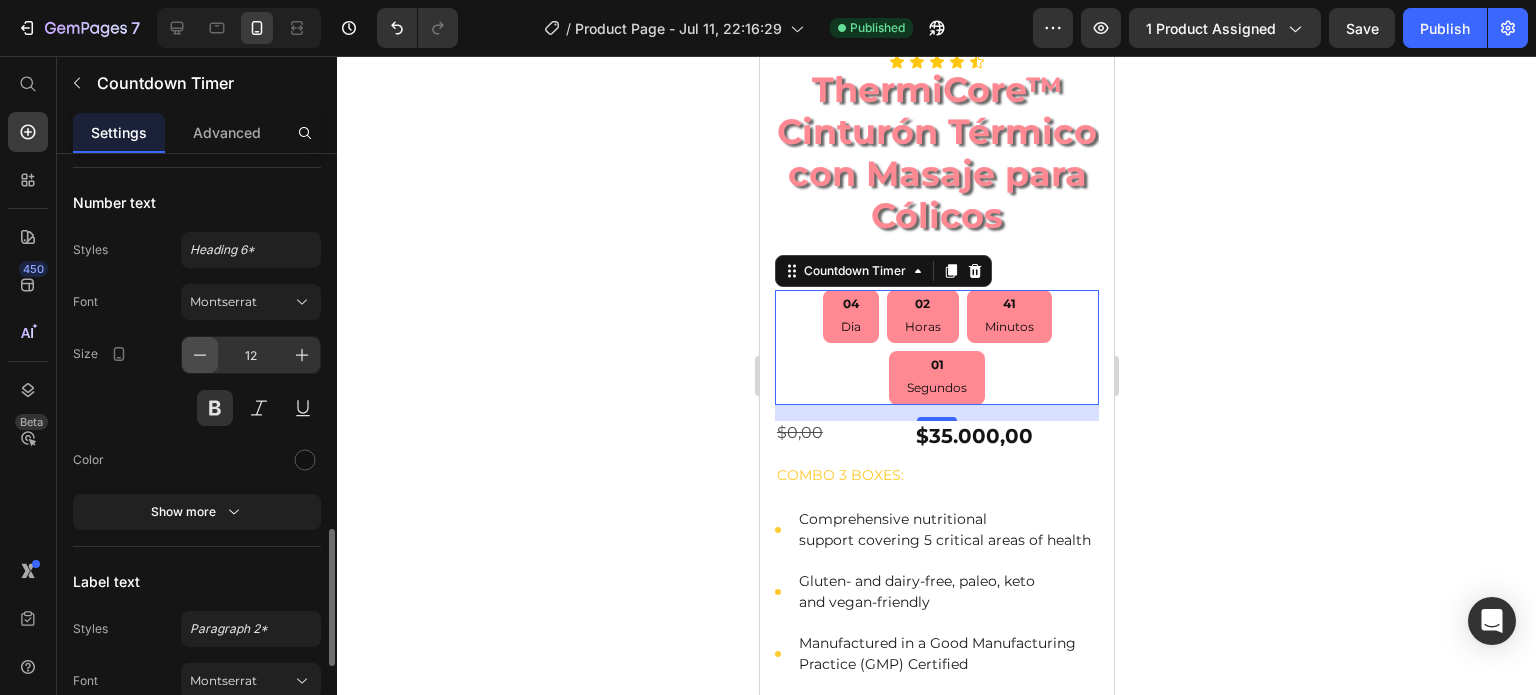 click 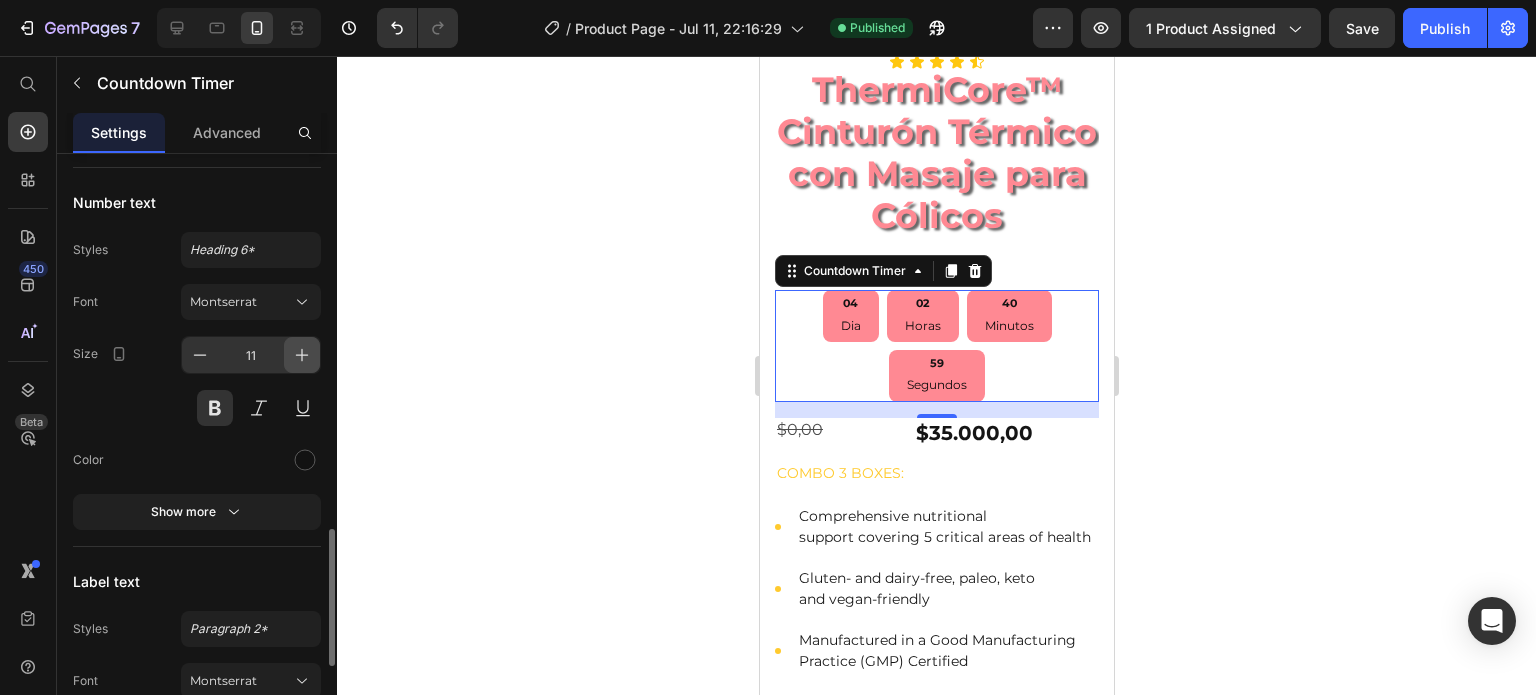 click 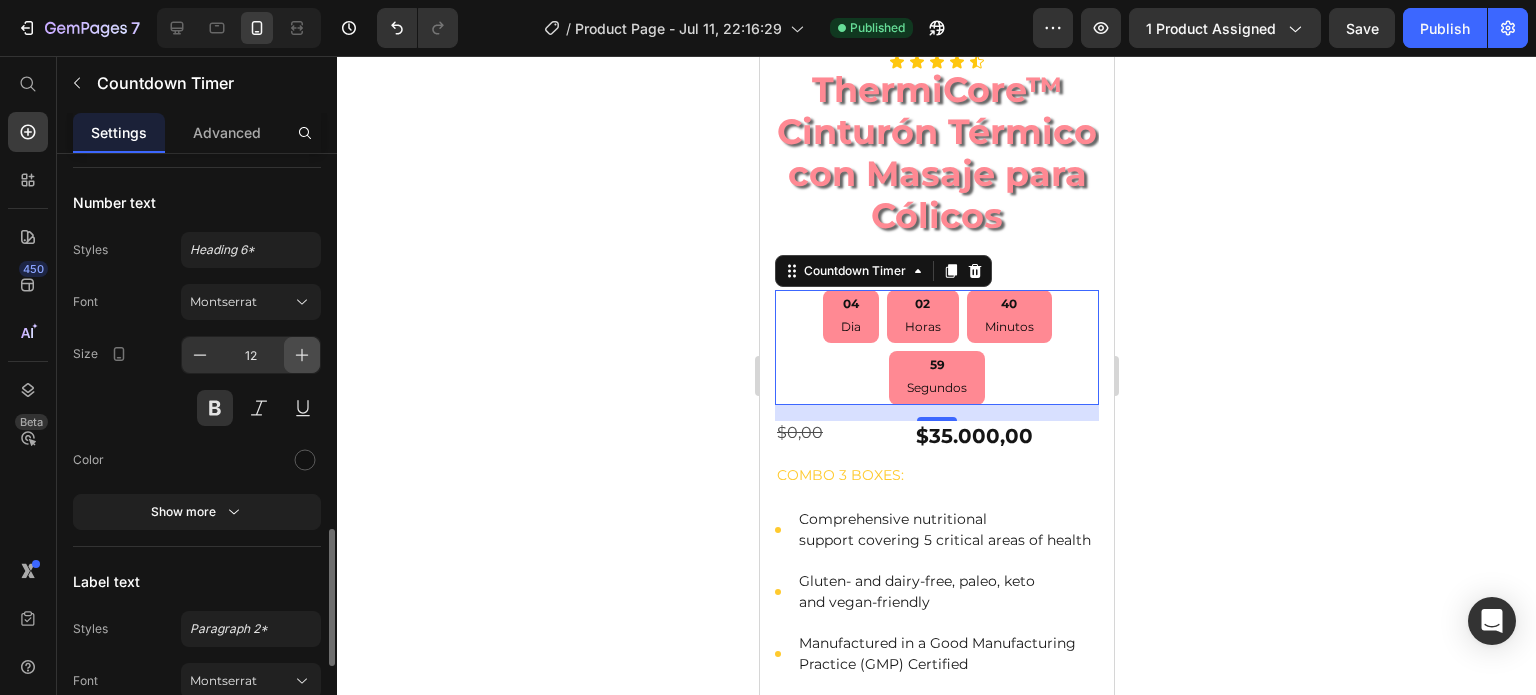 click 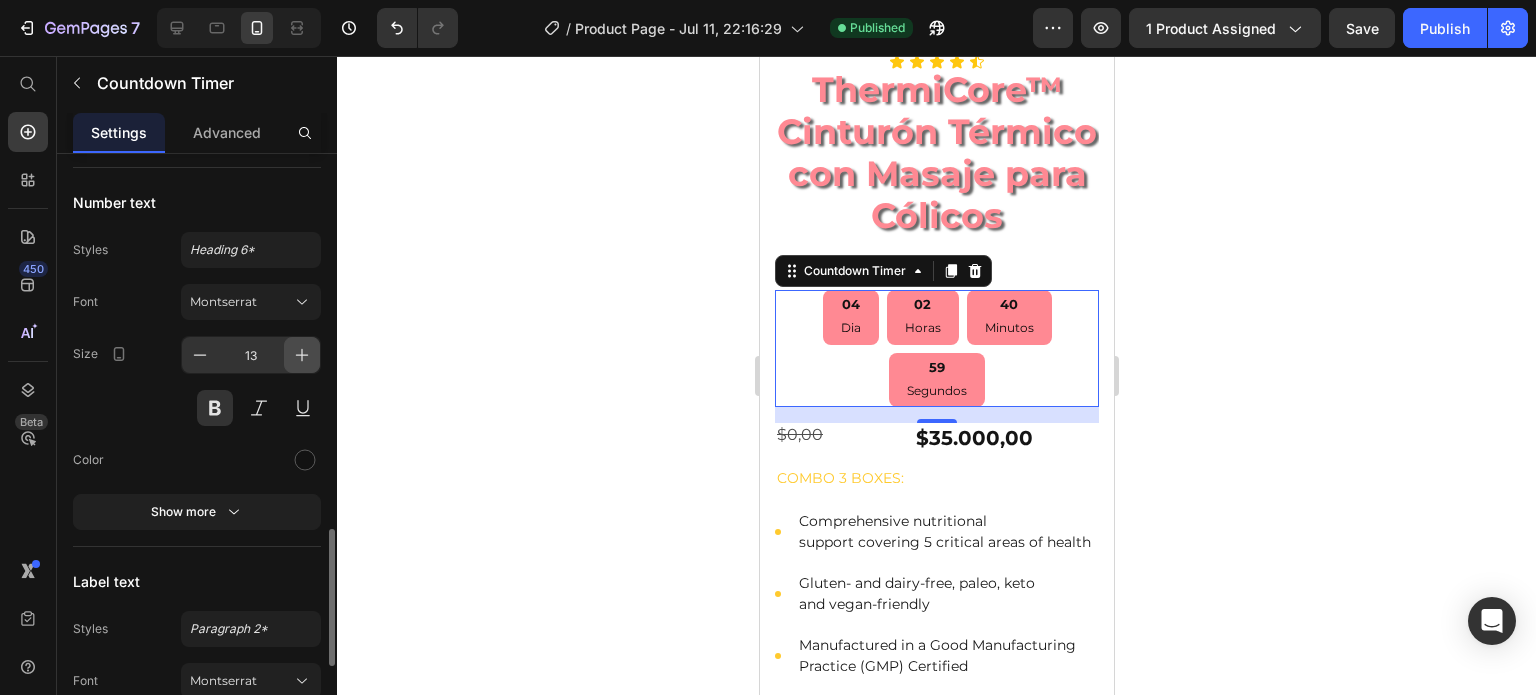 click 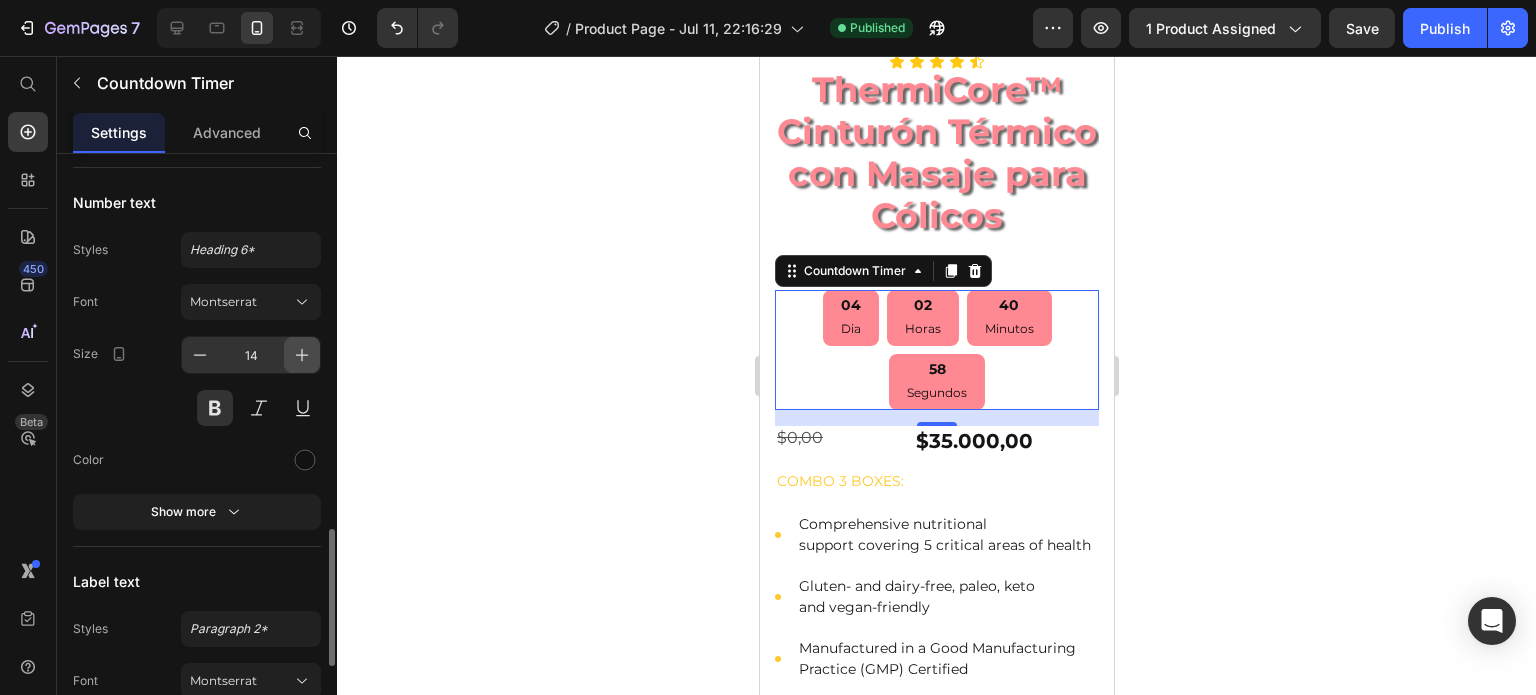 click 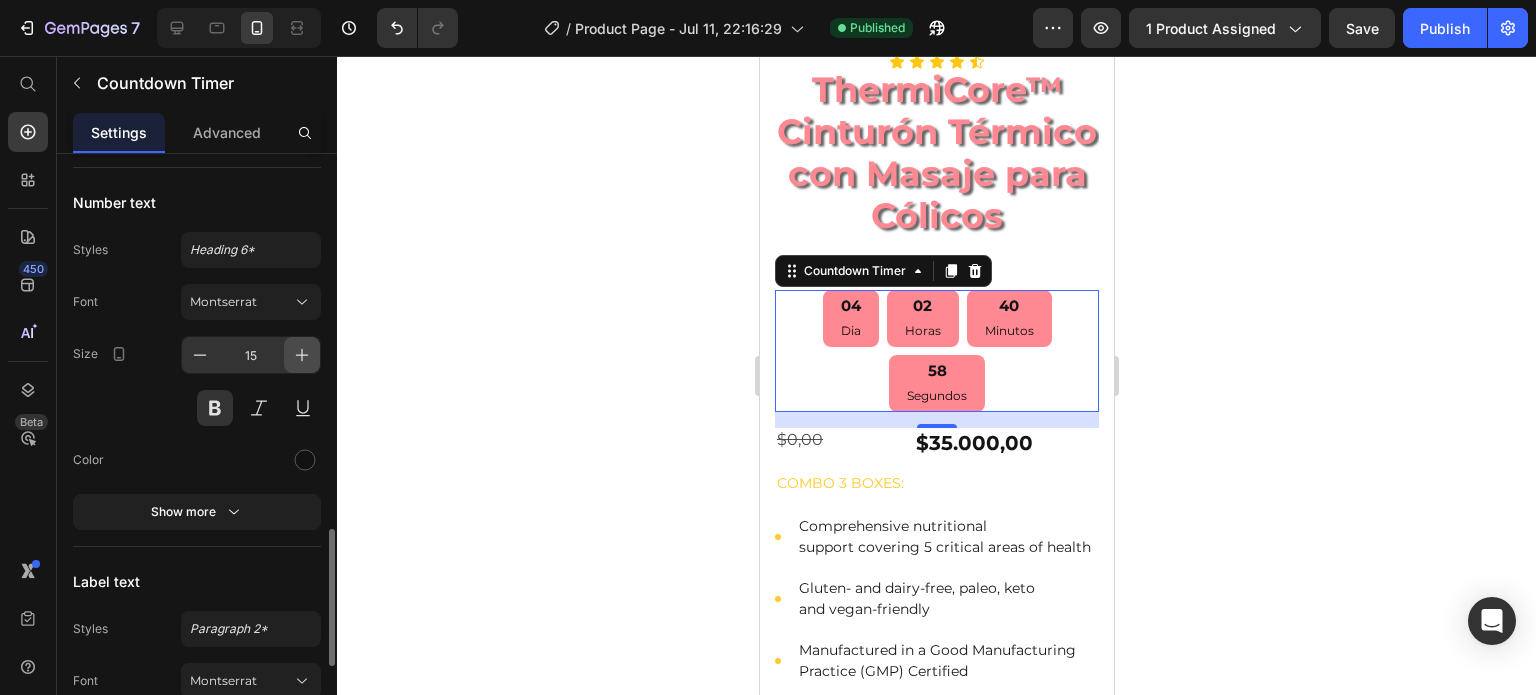click 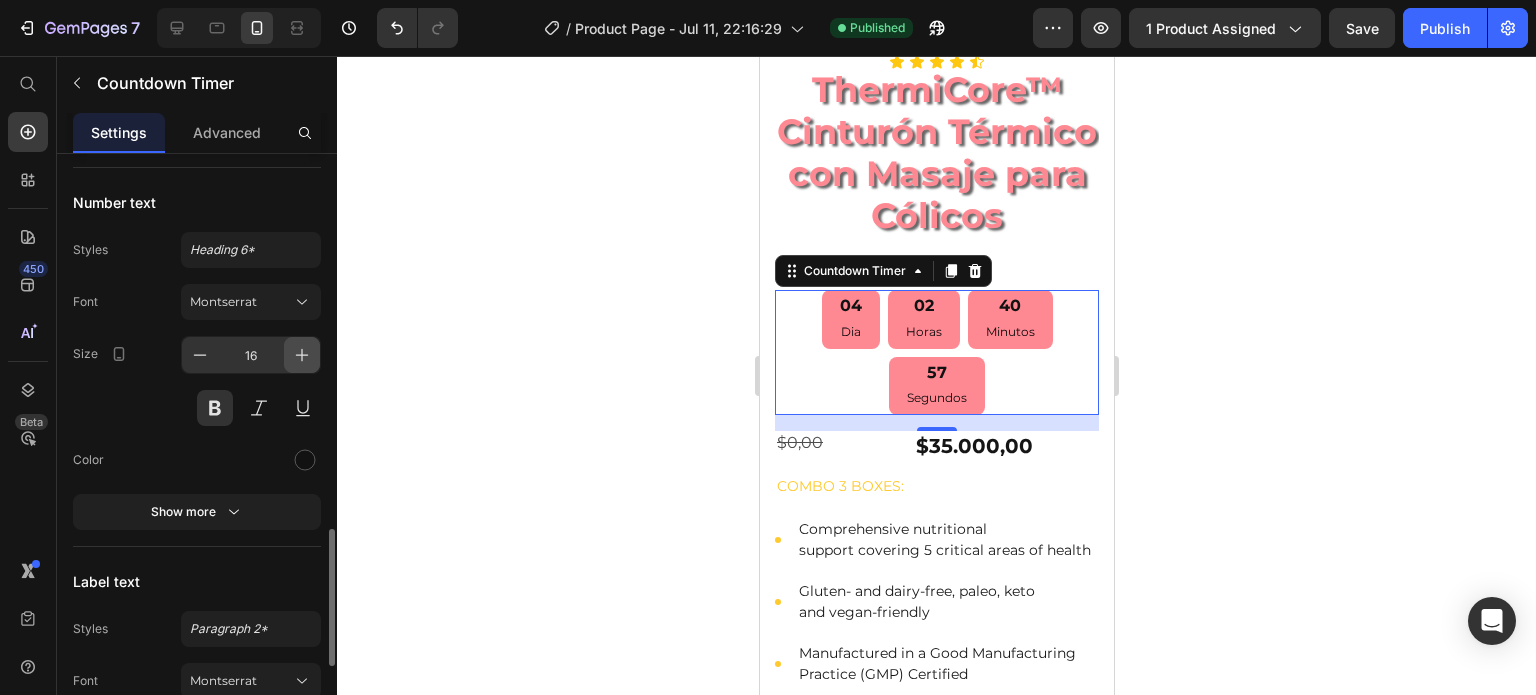 click 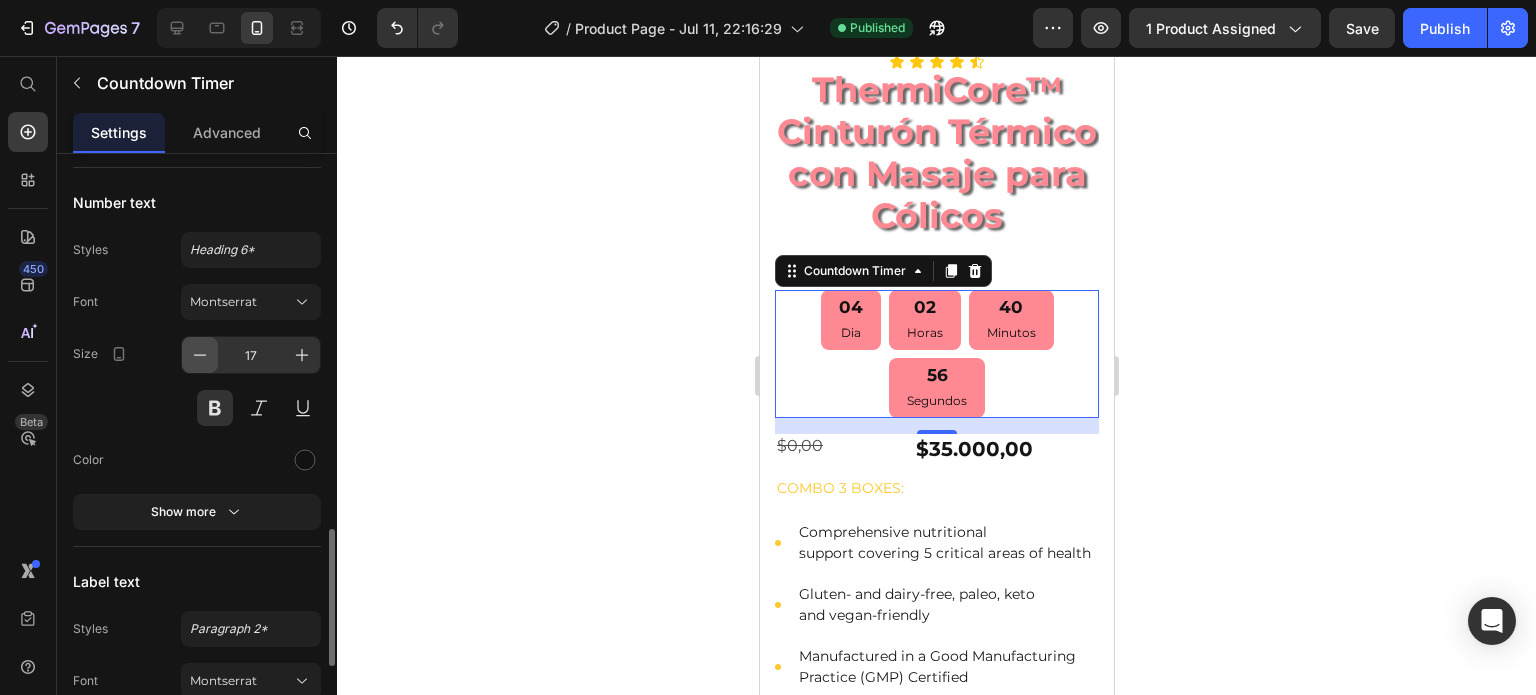 click 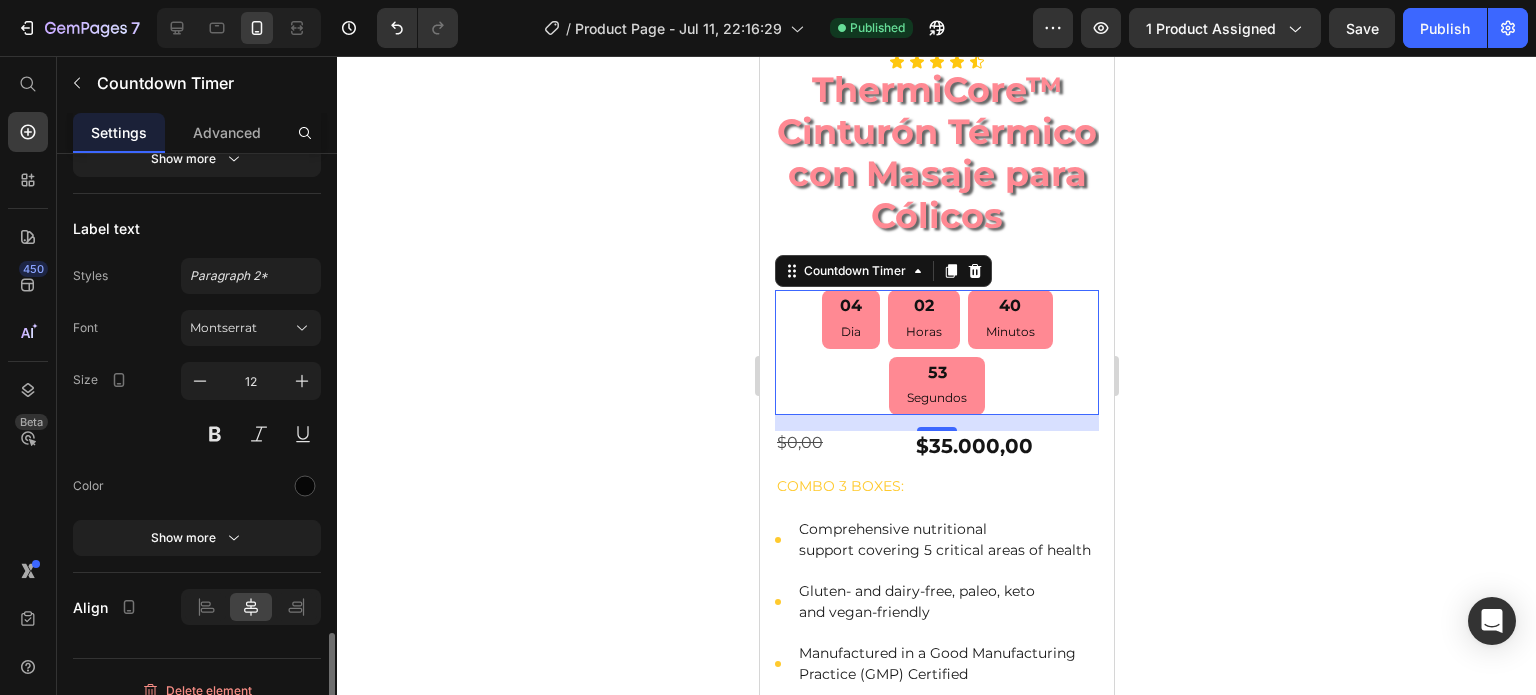 scroll, scrollTop: 1996, scrollLeft: 0, axis: vertical 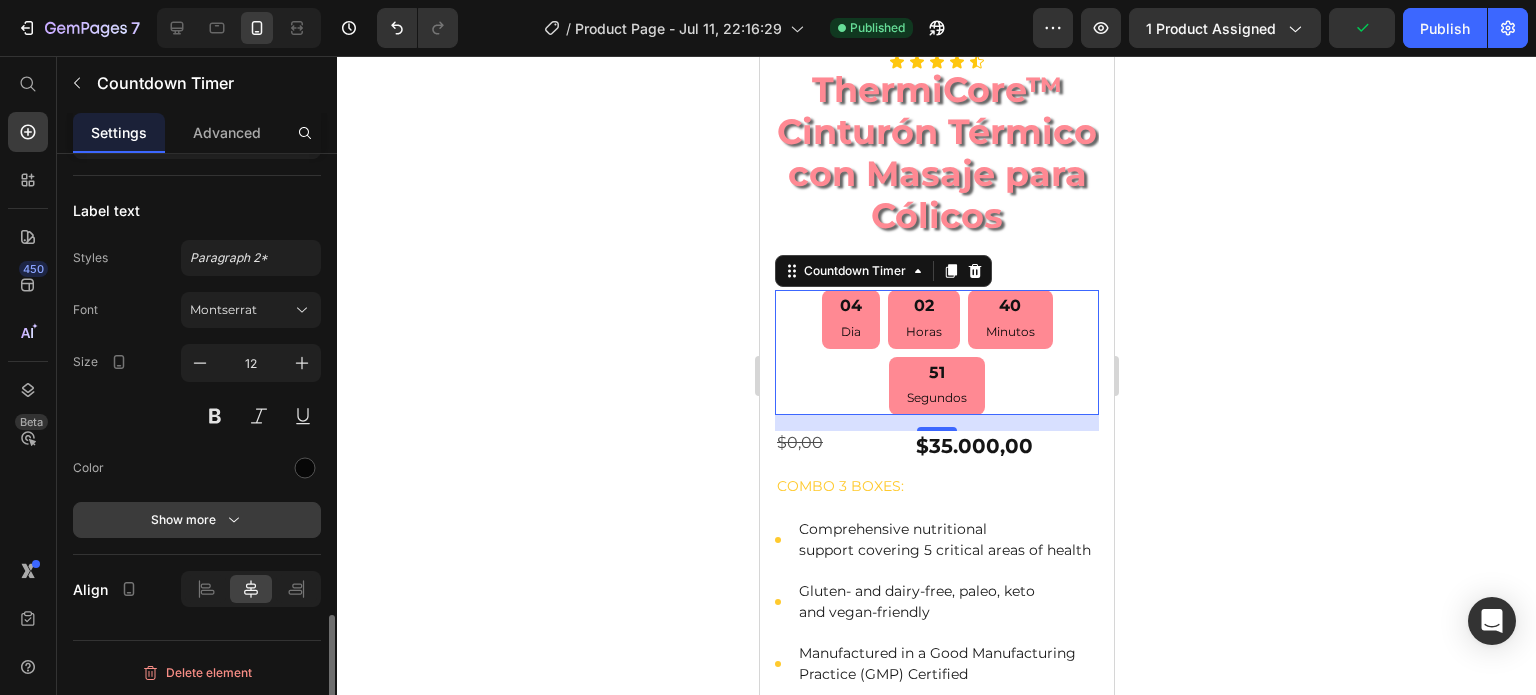 click 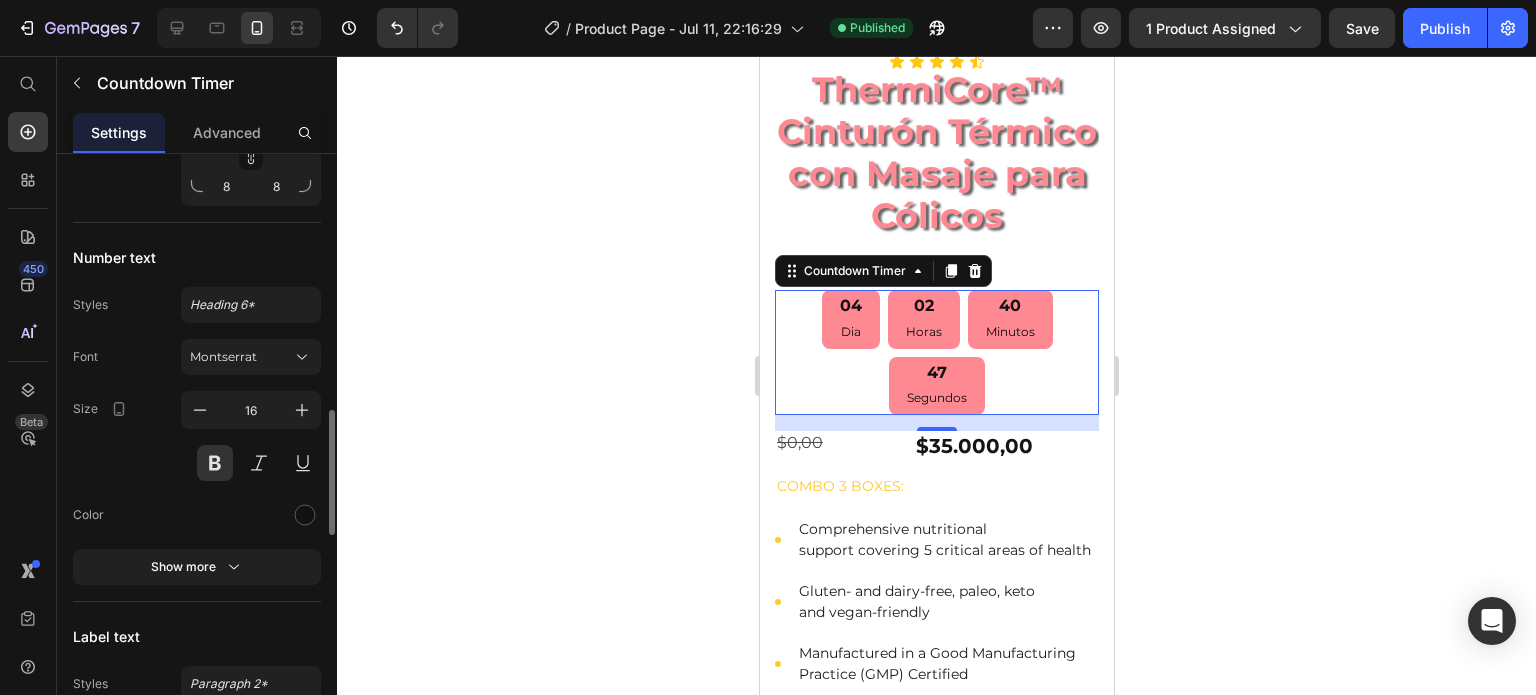 scroll, scrollTop: 1504, scrollLeft: 0, axis: vertical 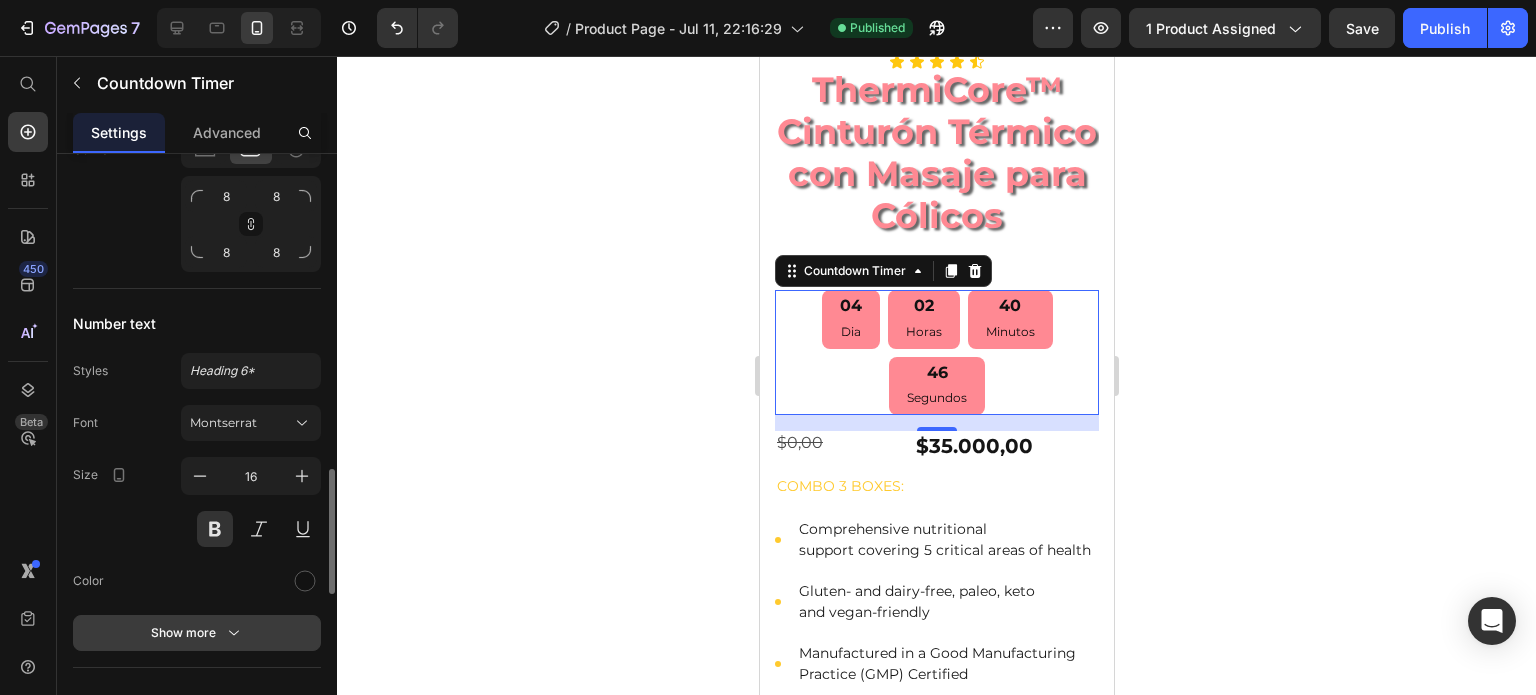 click on "Show more" at bounding box center [197, 633] 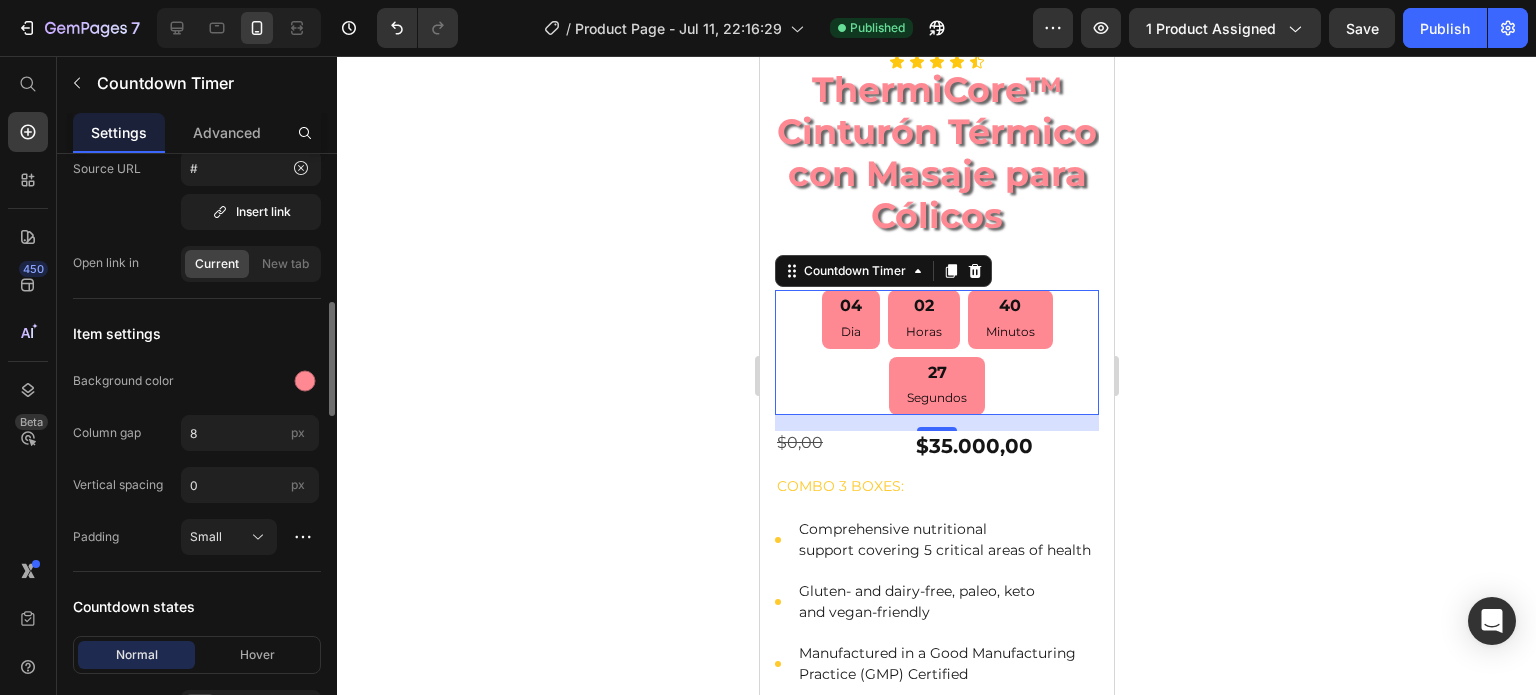scroll, scrollTop: 865, scrollLeft: 0, axis: vertical 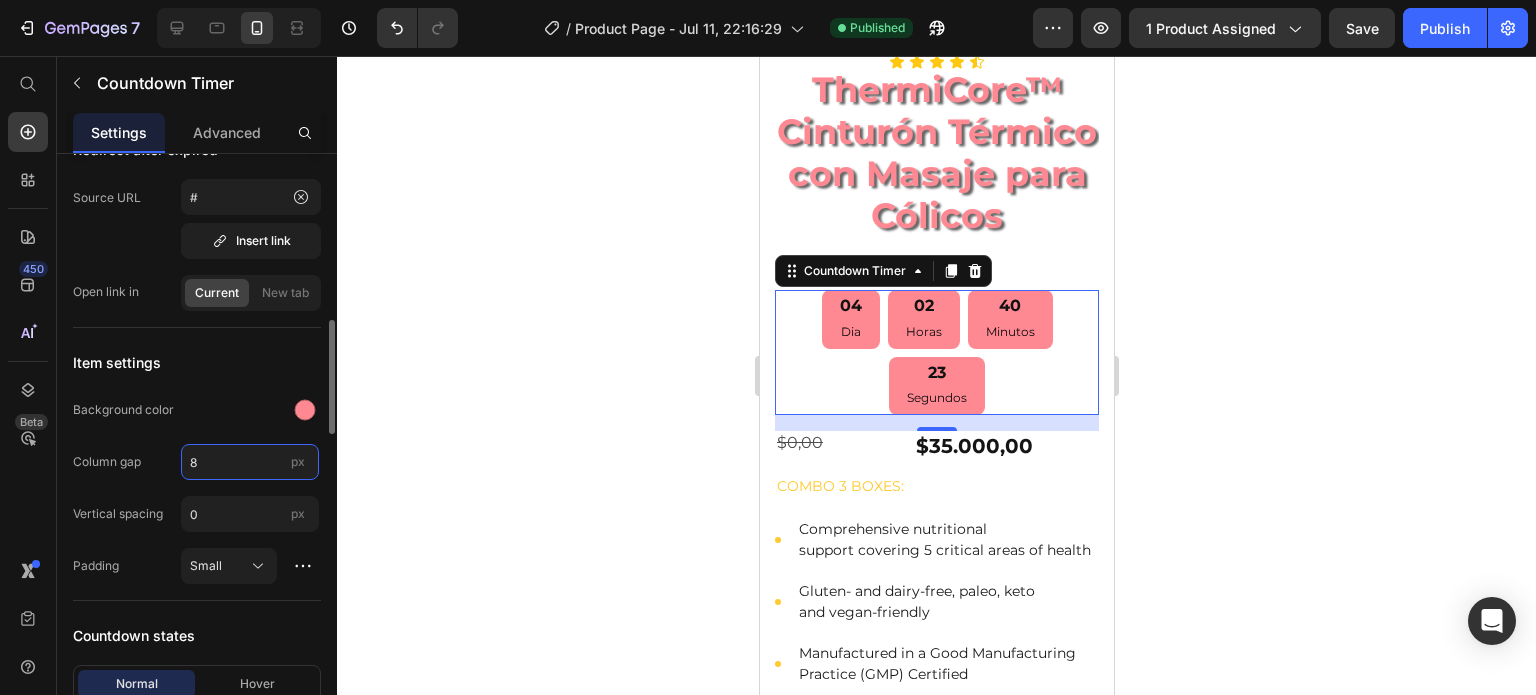 click on "8" at bounding box center [250, 462] 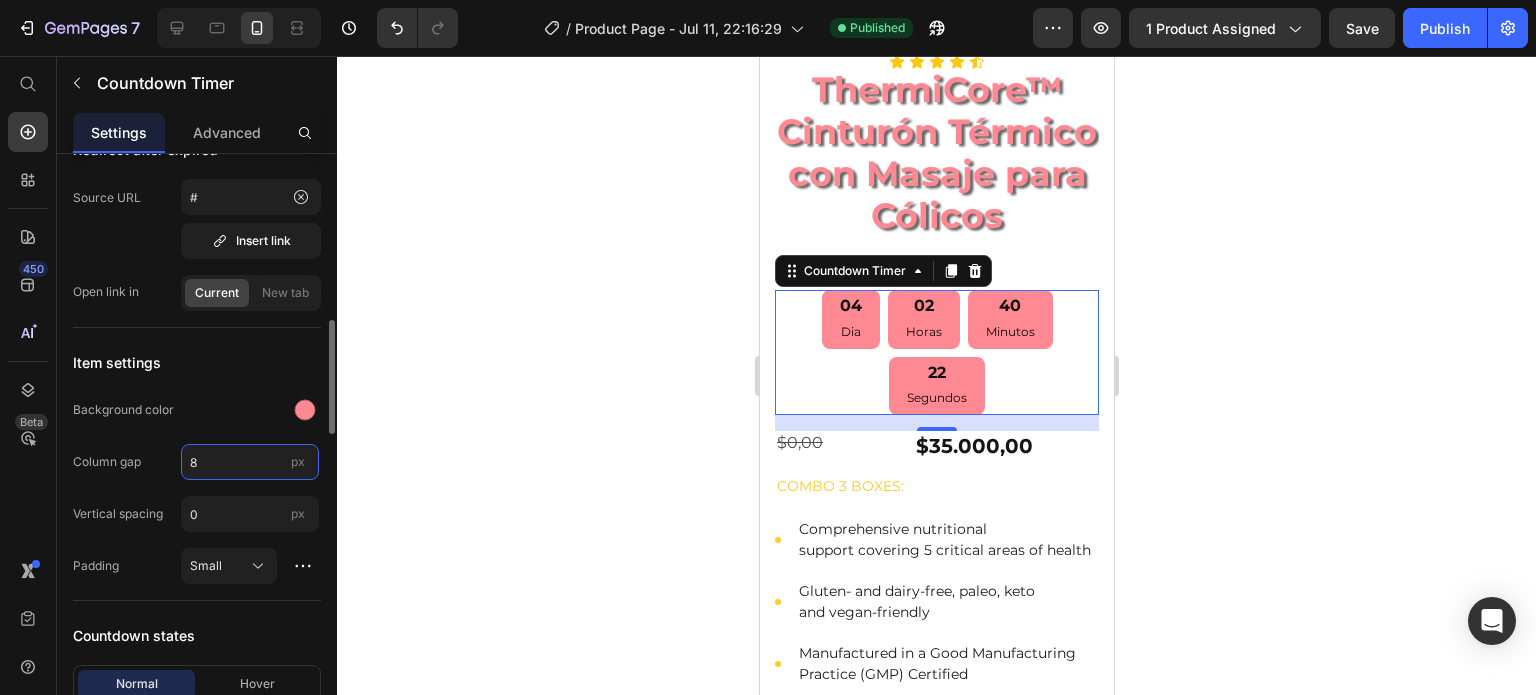 type on "6" 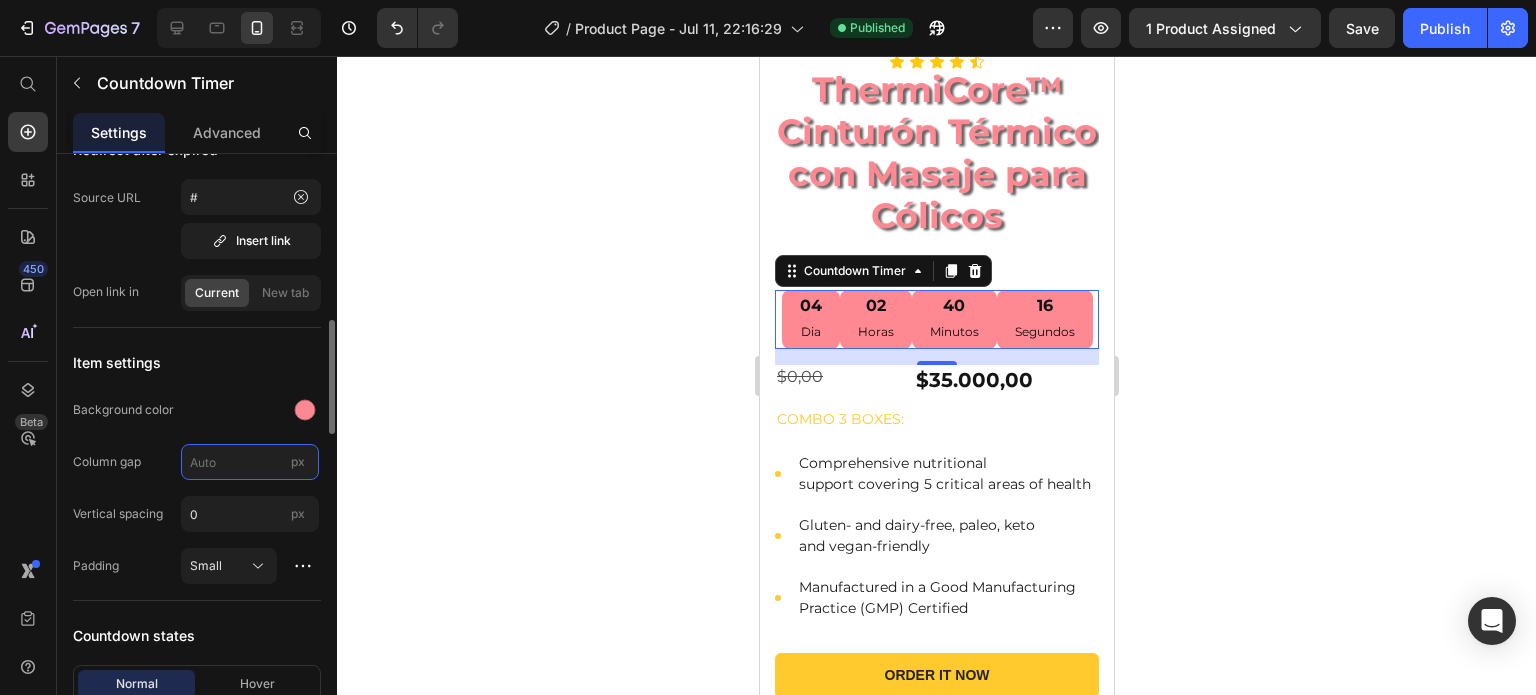 type on "4" 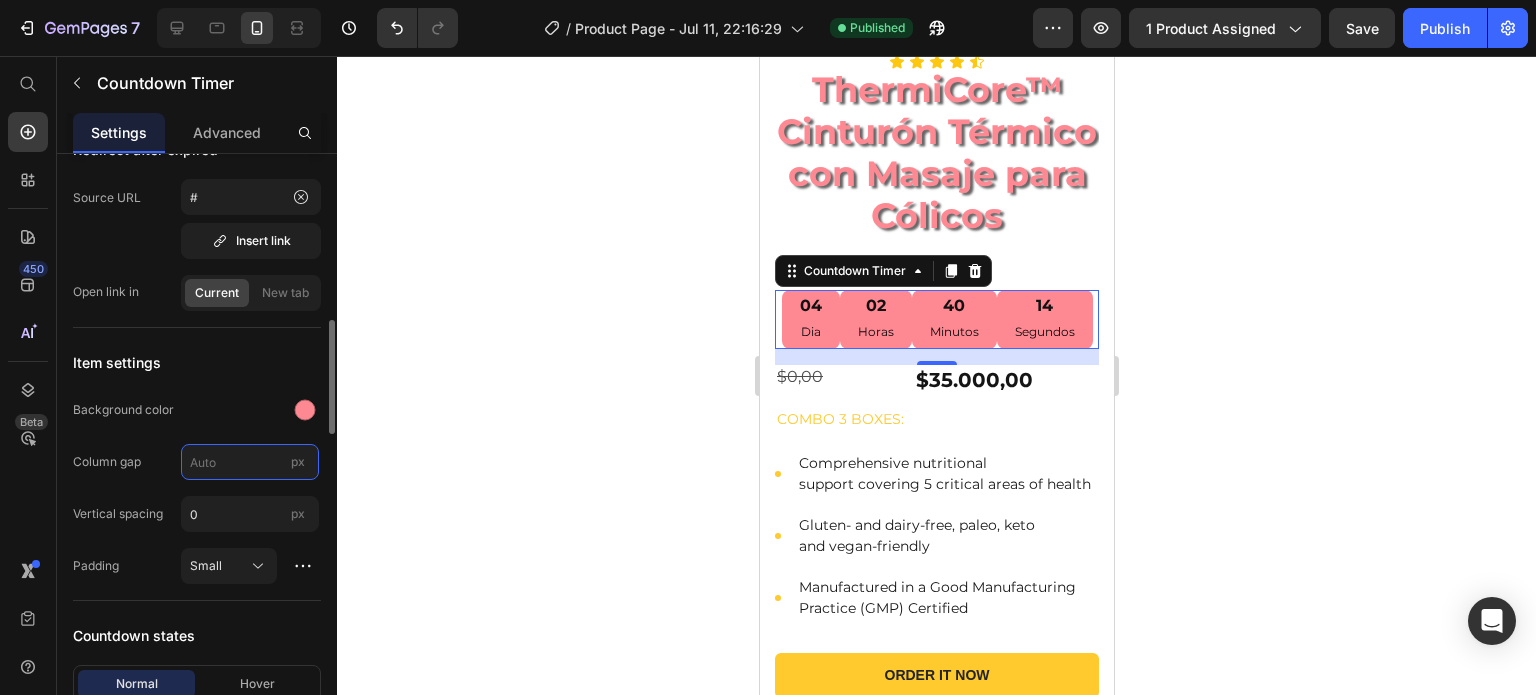 type on "8" 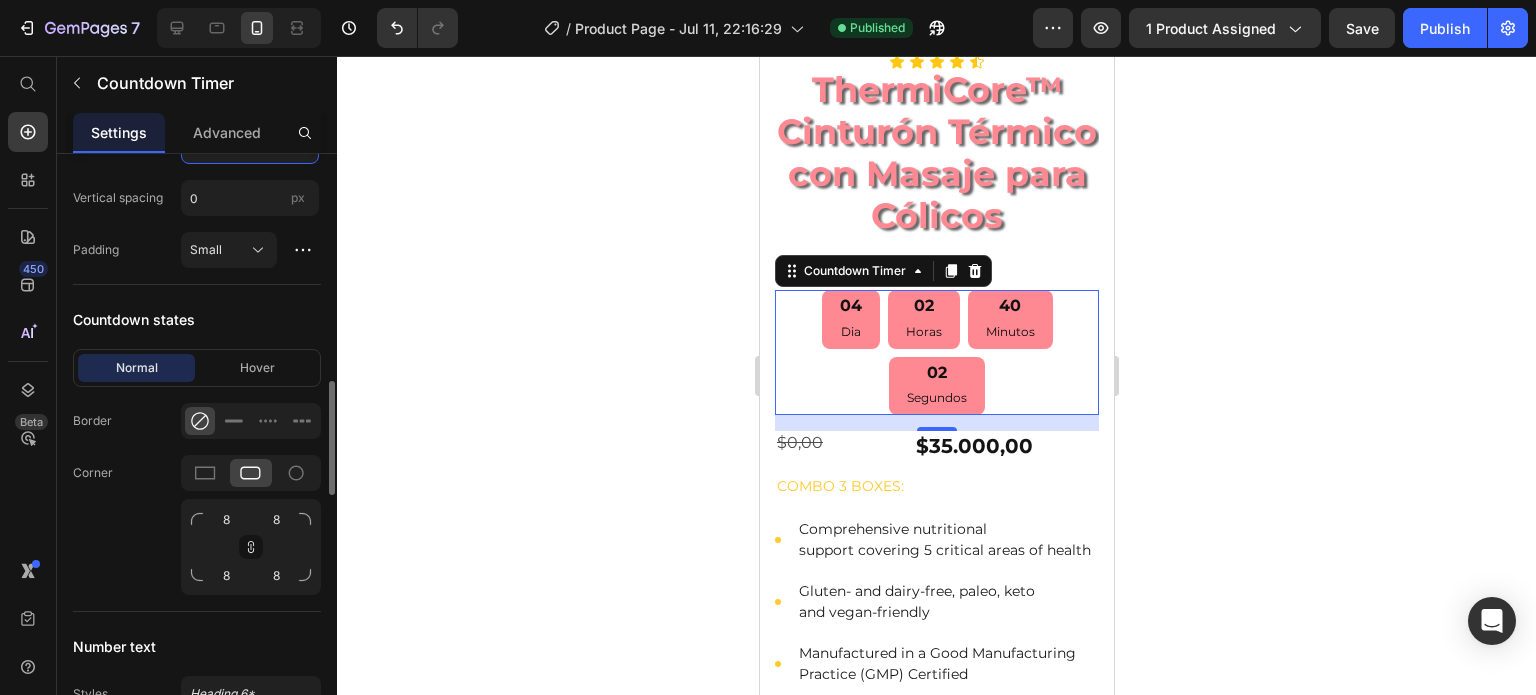 scroll, scrollTop: 1182, scrollLeft: 0, axis: vertical 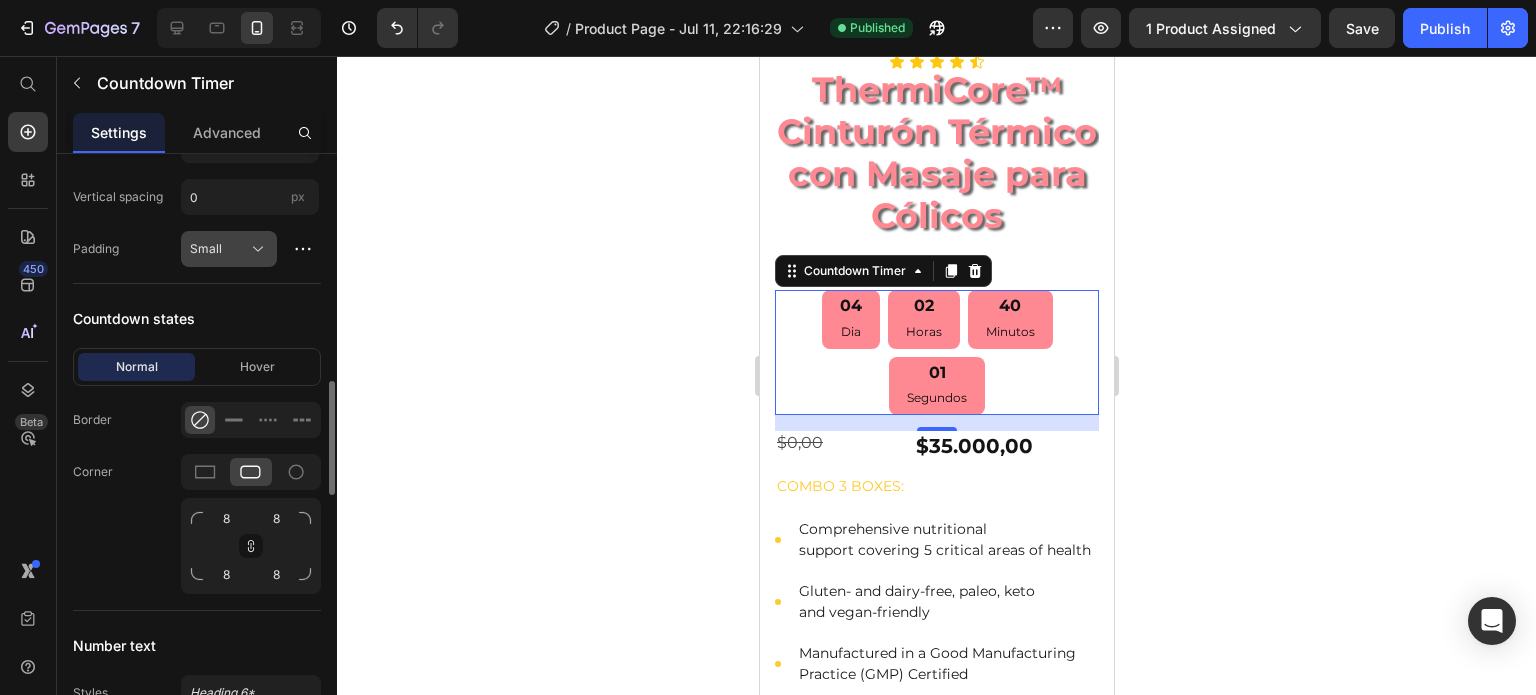 click on "Small" at bounding box center (229, 249) 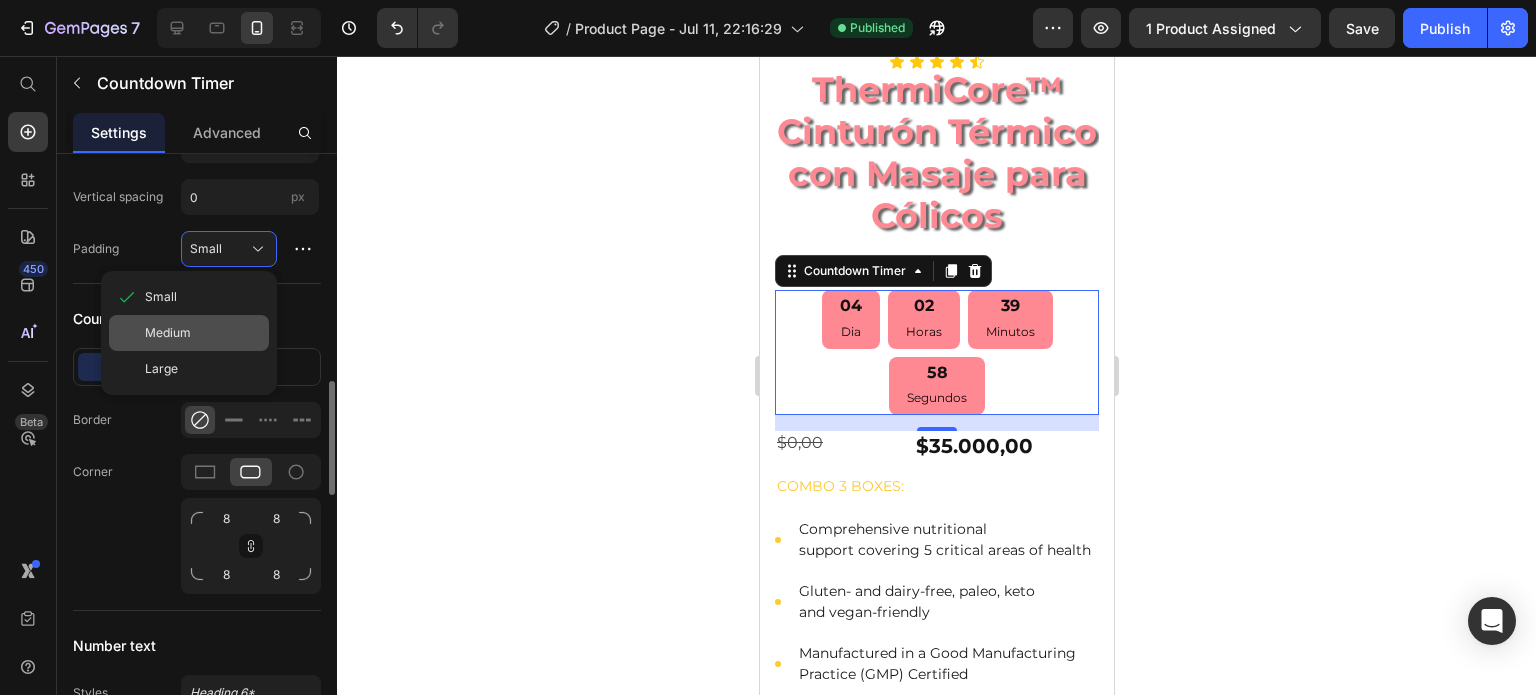 click on "Medium" at bounding box center (168, 333) 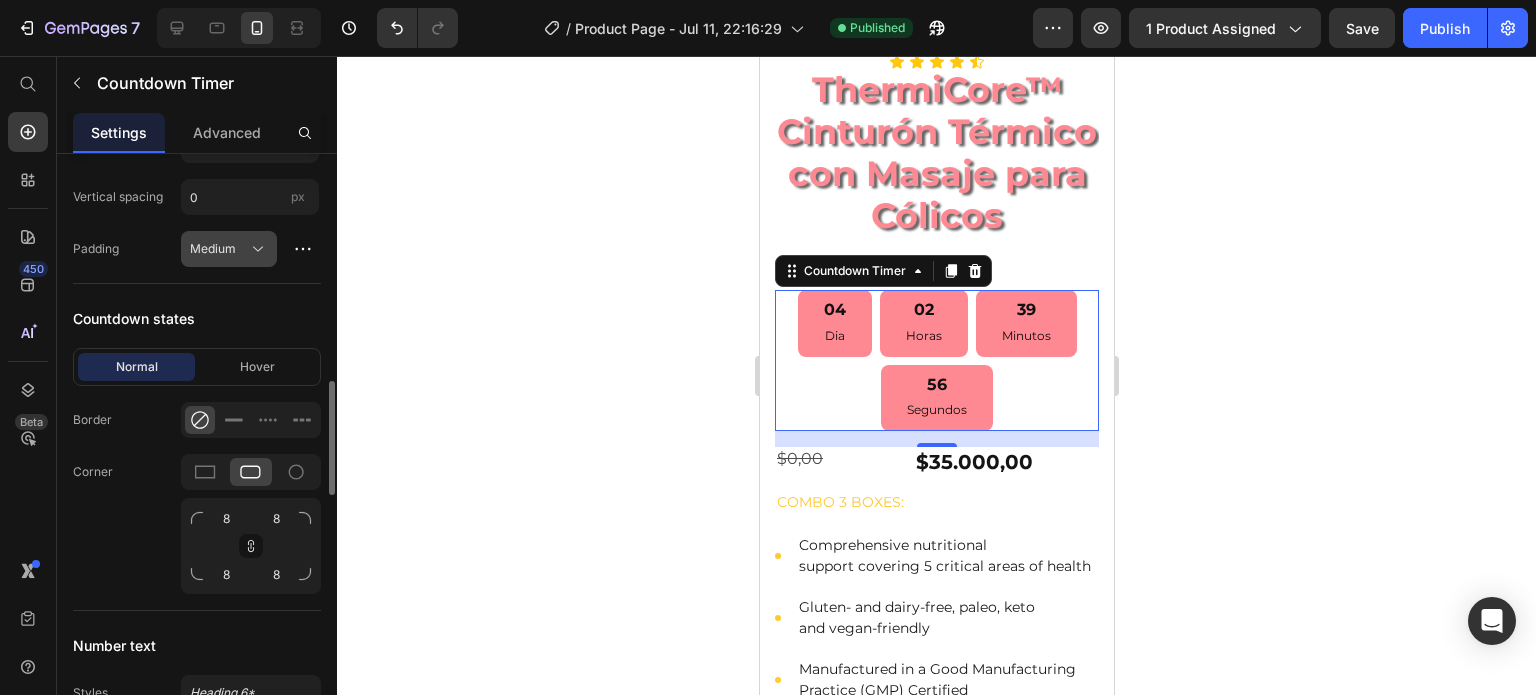 click on "Medium" at bounding box center (229, 249) 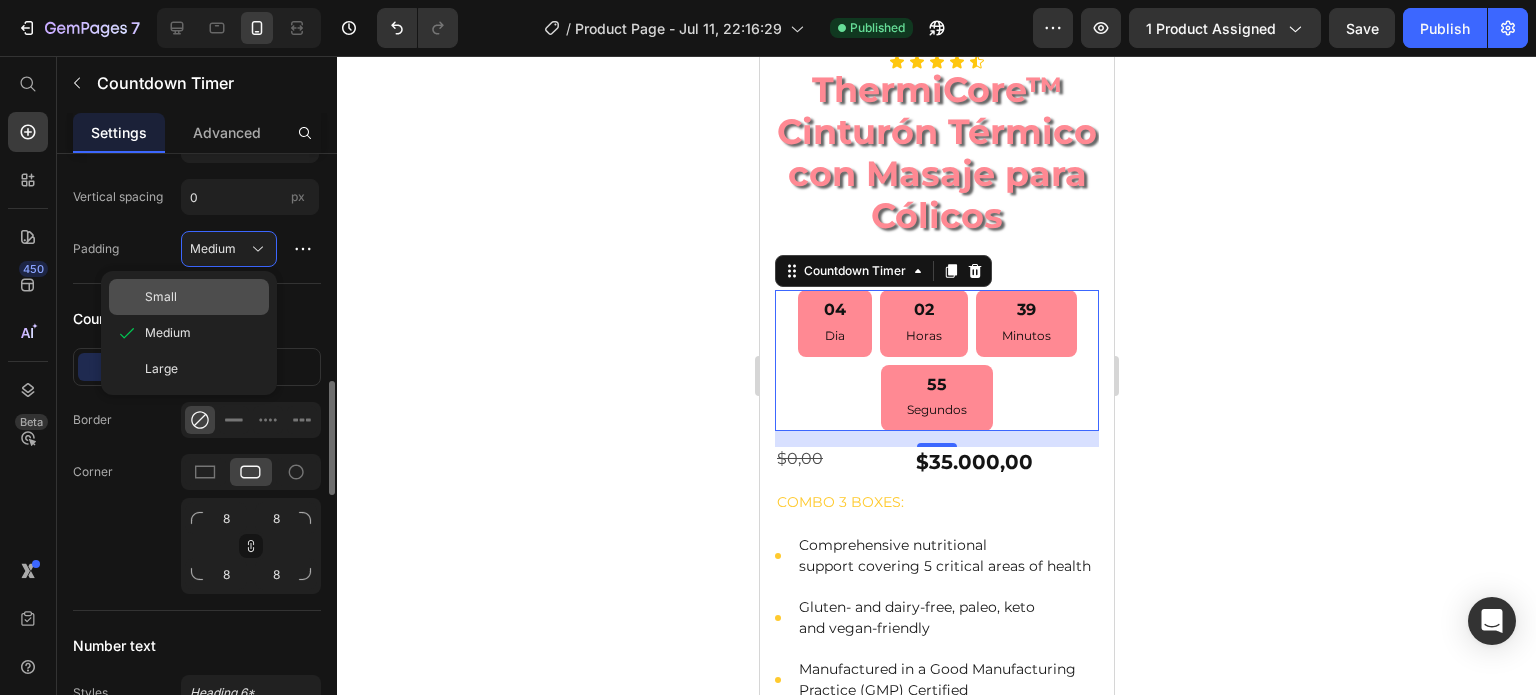 click on "Small" 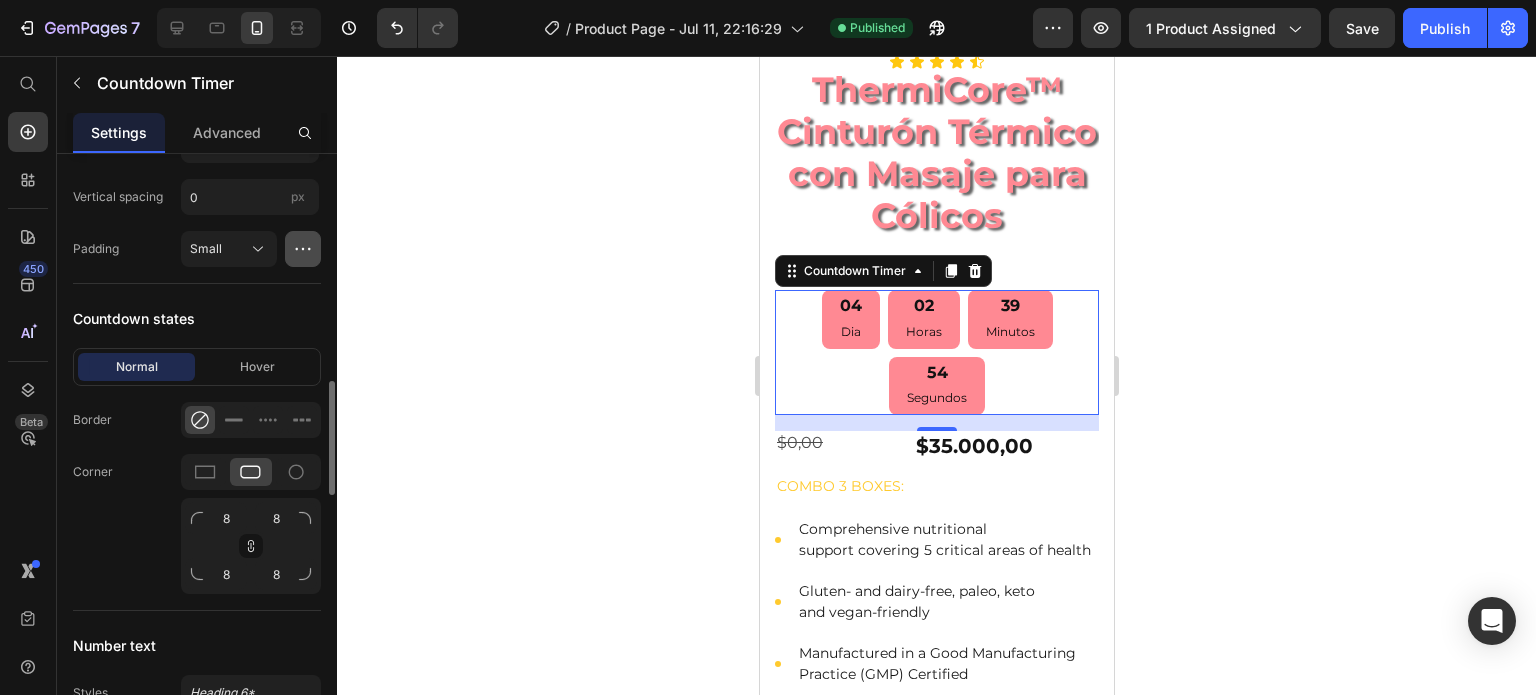 click 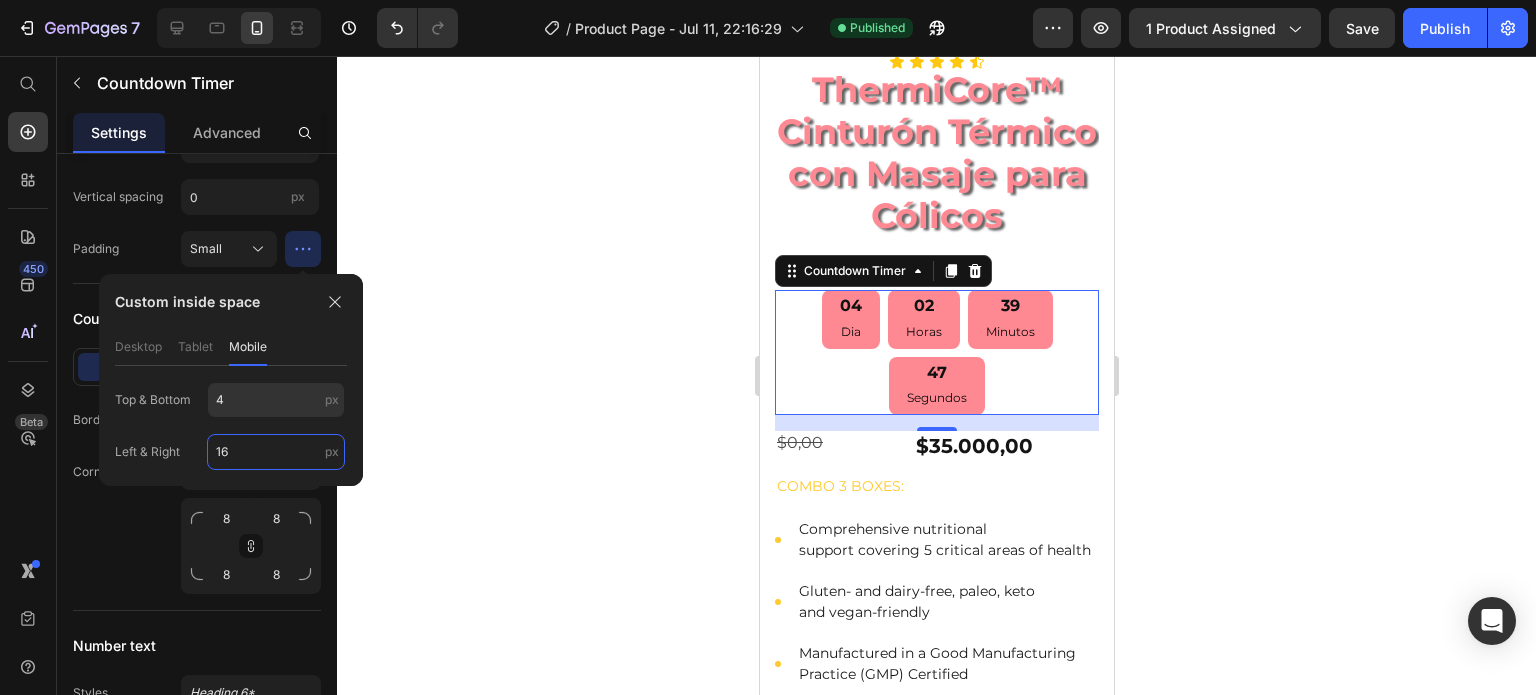 click on "16" at bounding box center [276, 452] 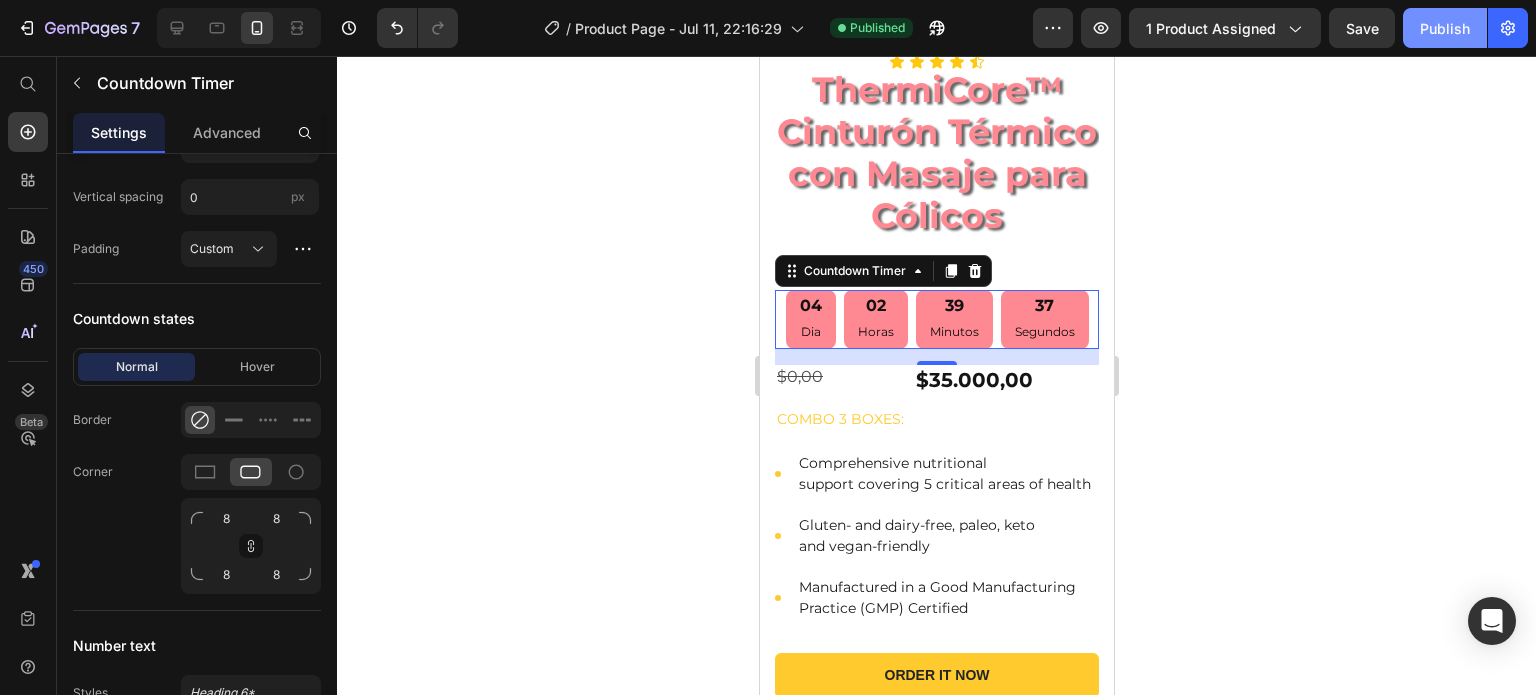 click on "Publish" at bounding box center [1445, 28] 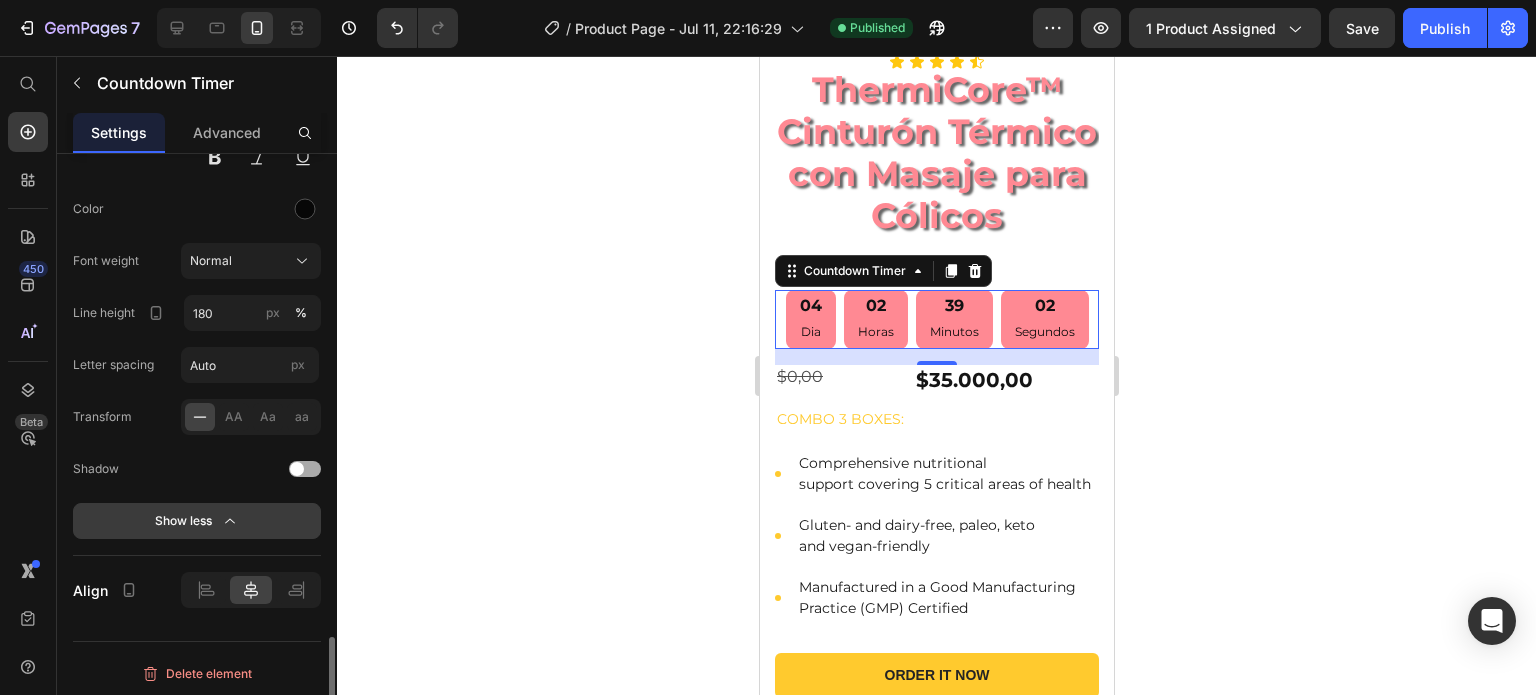 click on "Show less" 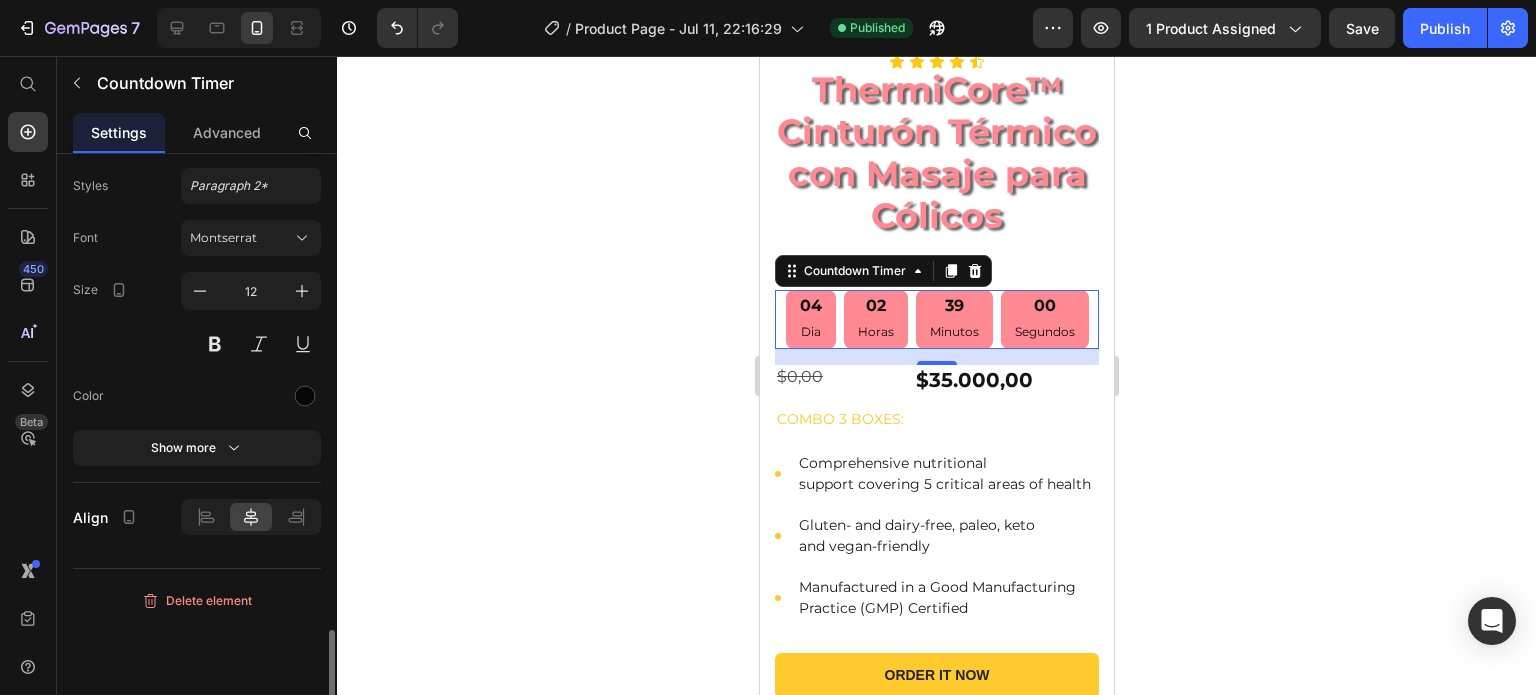 scroll, scrollTop: 2324, scrollLeft: 0, axis: vertical 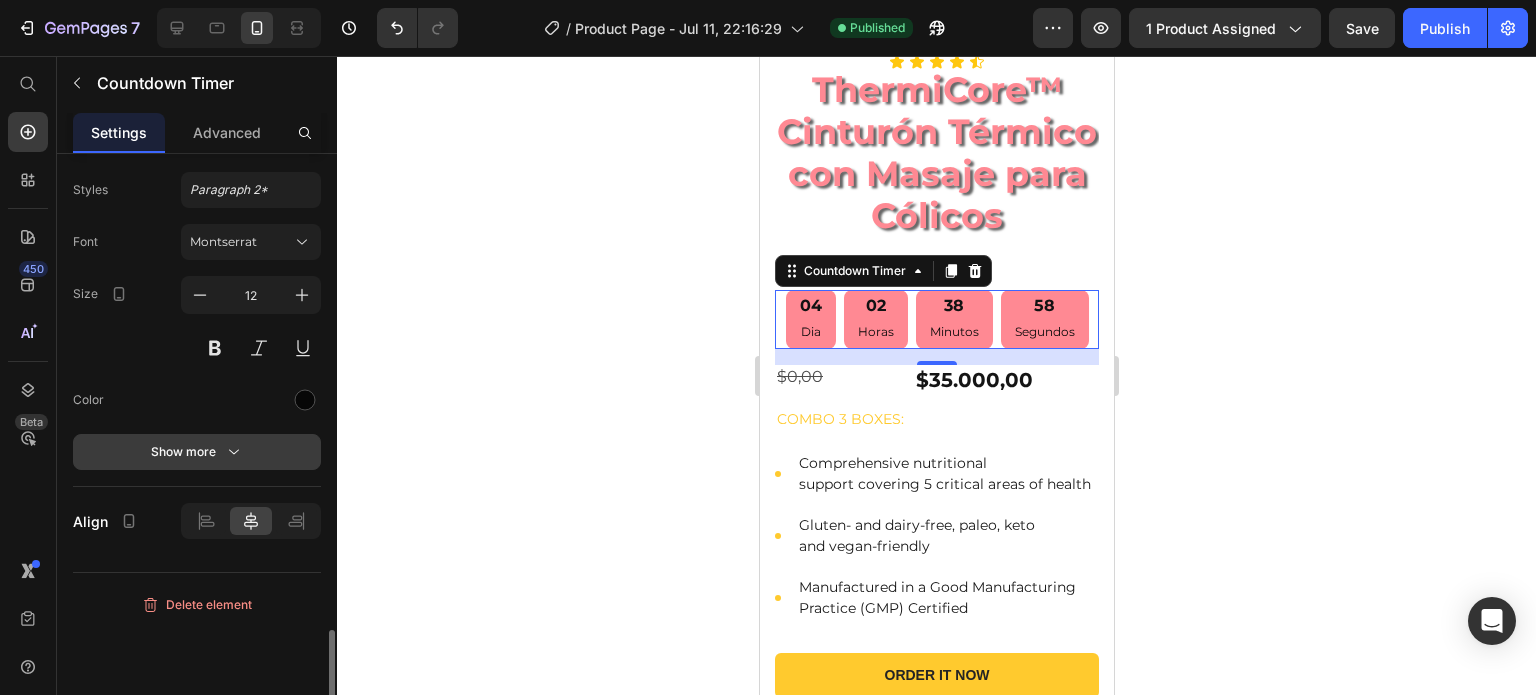 click 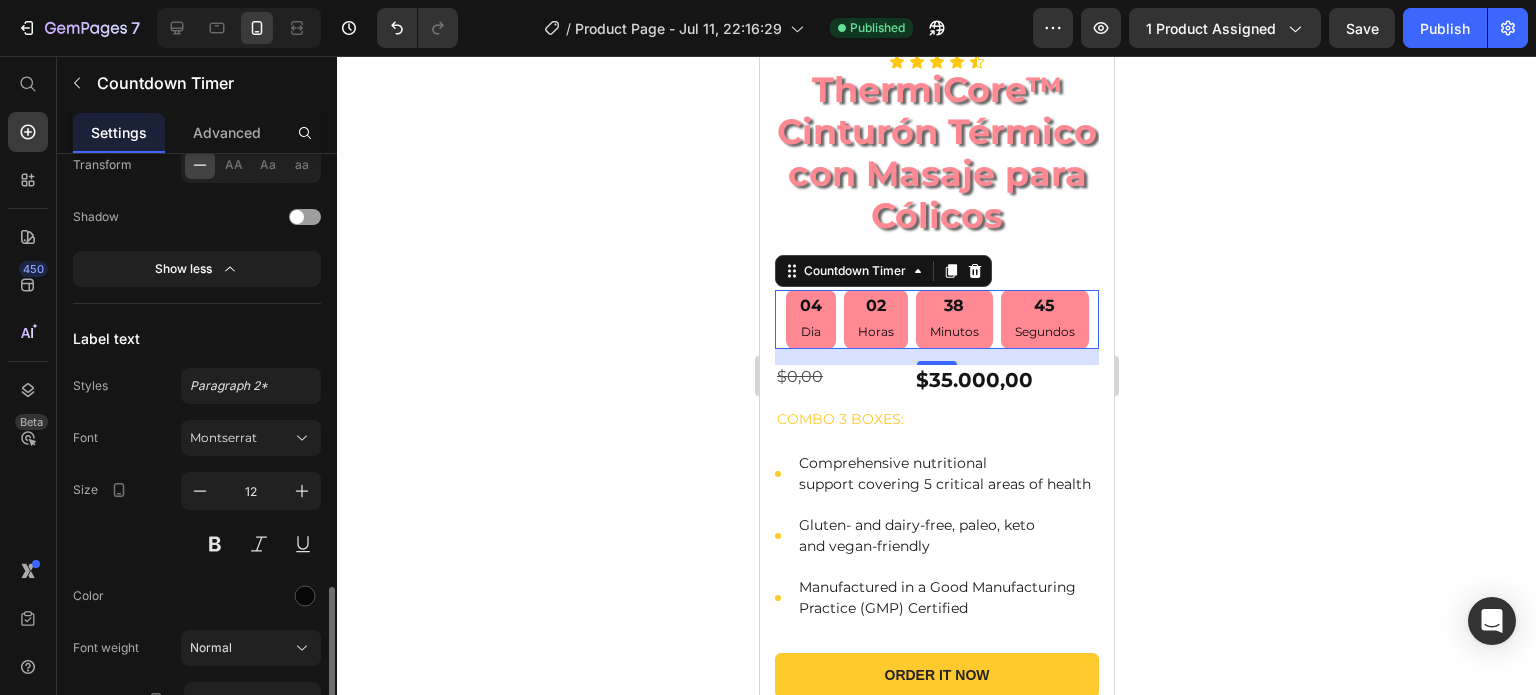 scroll, scrollTop: 2166, scrollLeft: 0, axis: vertical 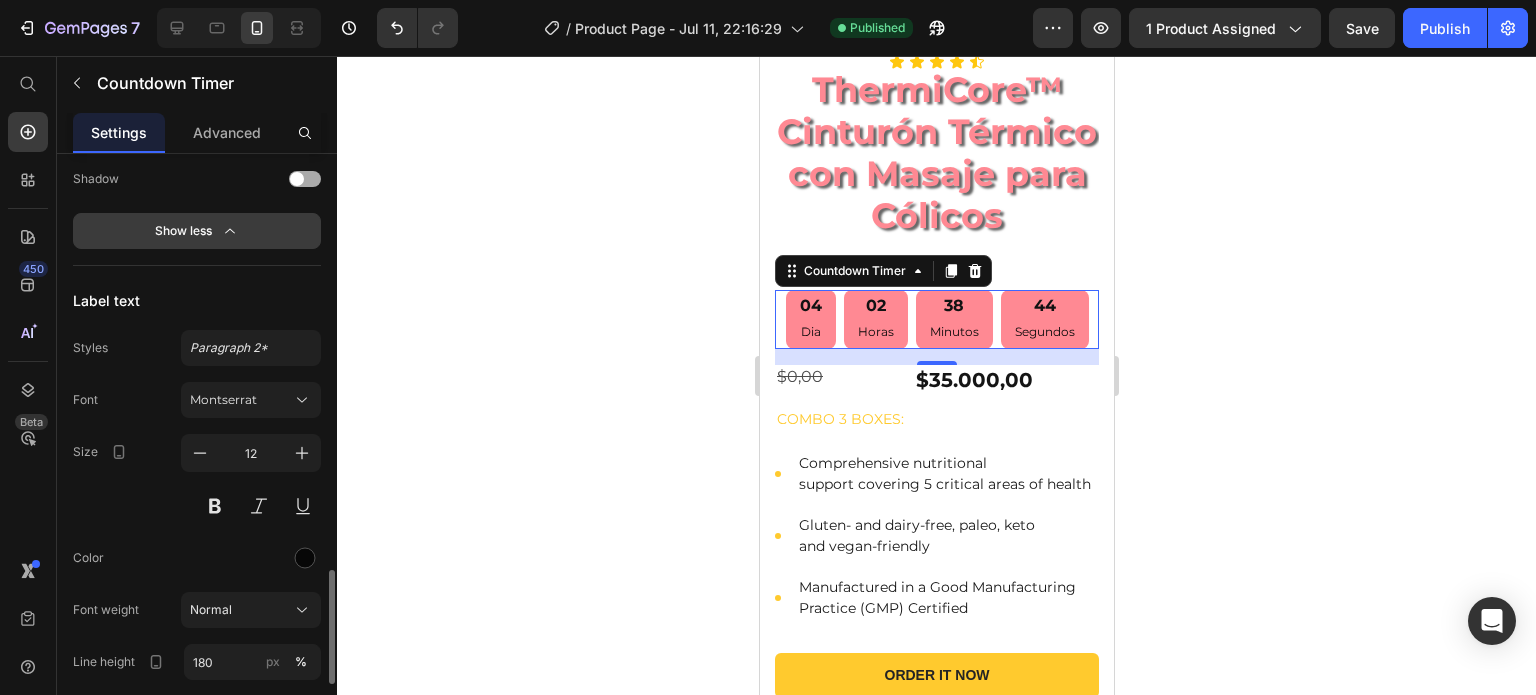 click 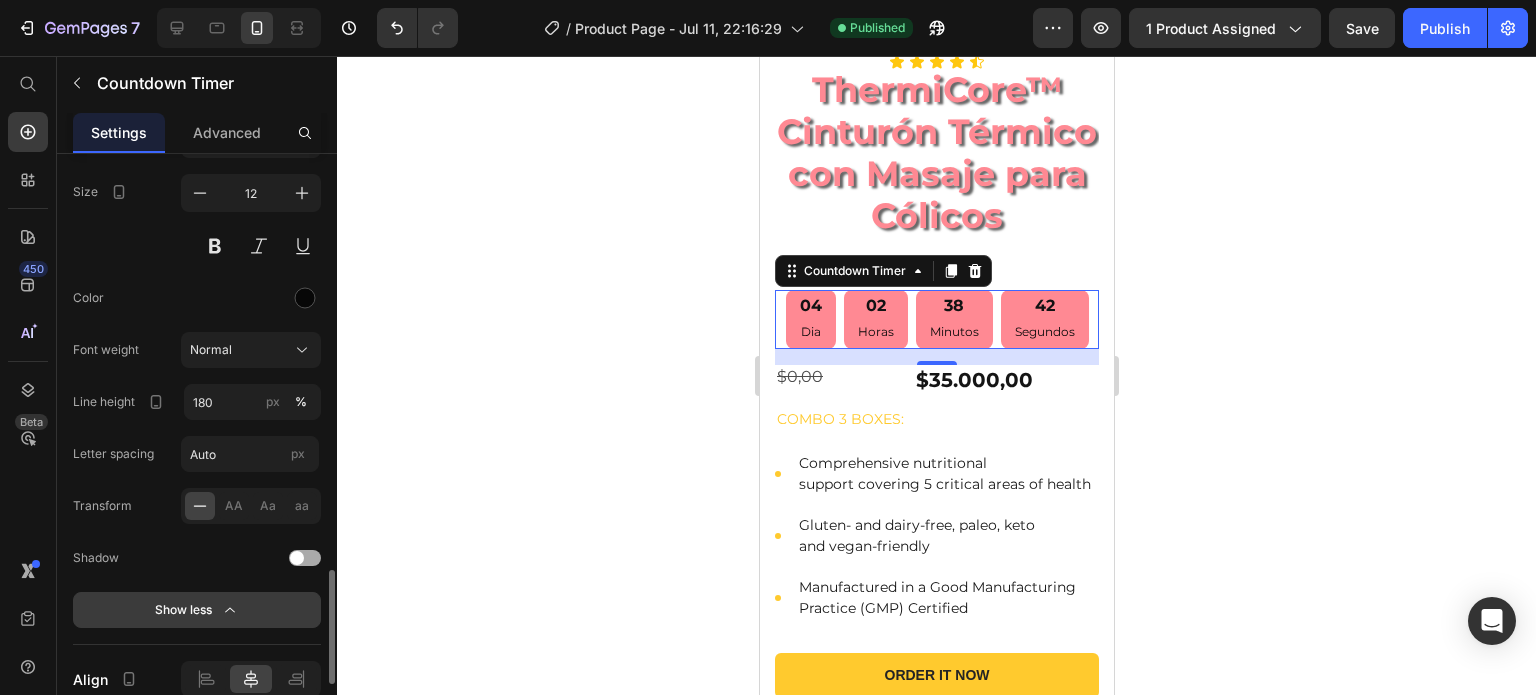 click 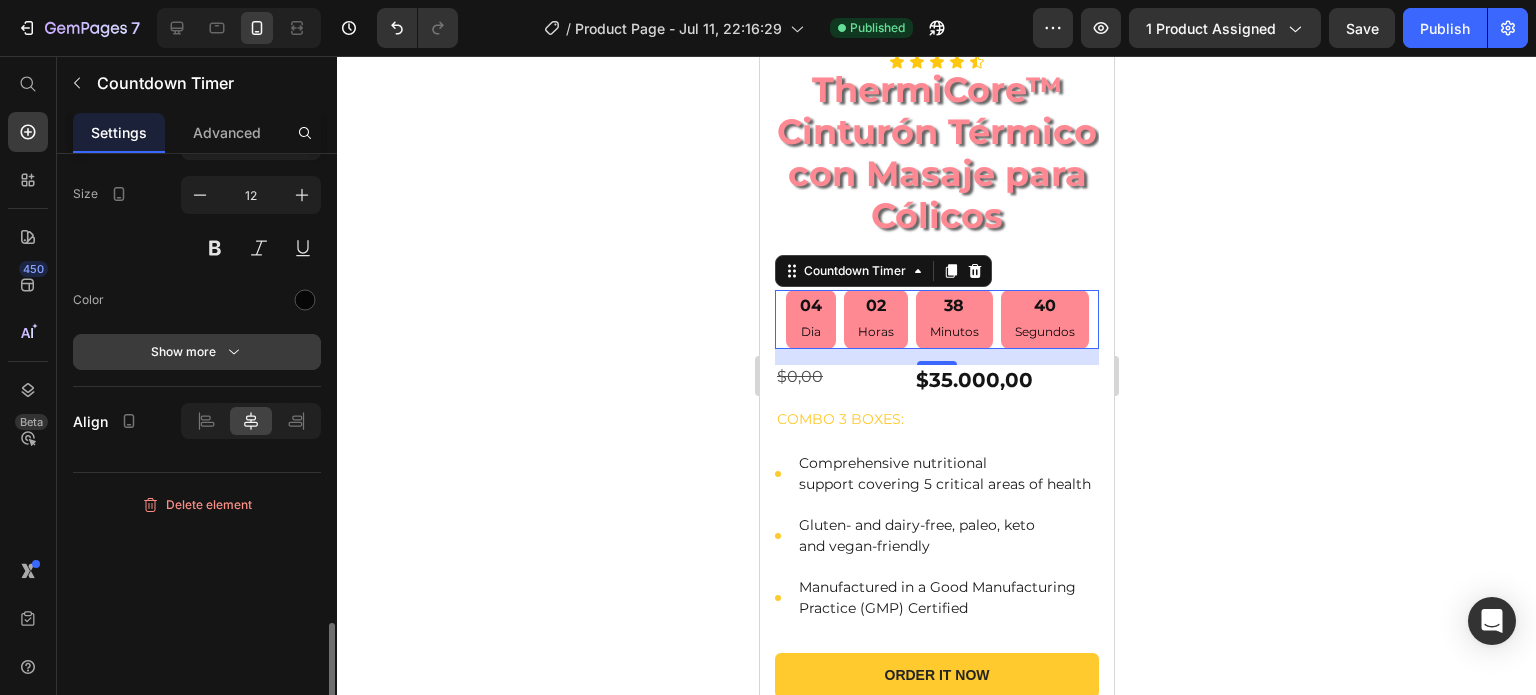 click 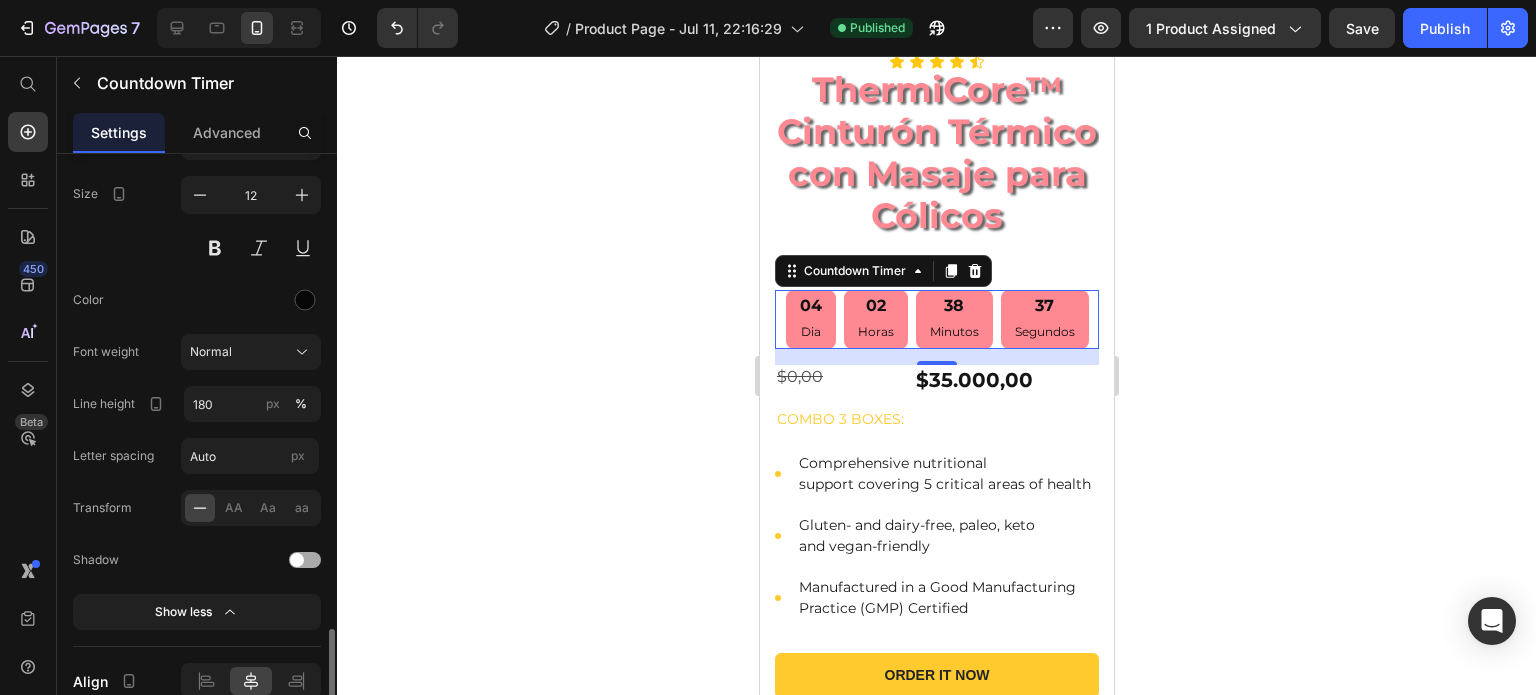 scroll, scrollTop: 2256, scrollLeft: 0, axis: vertical 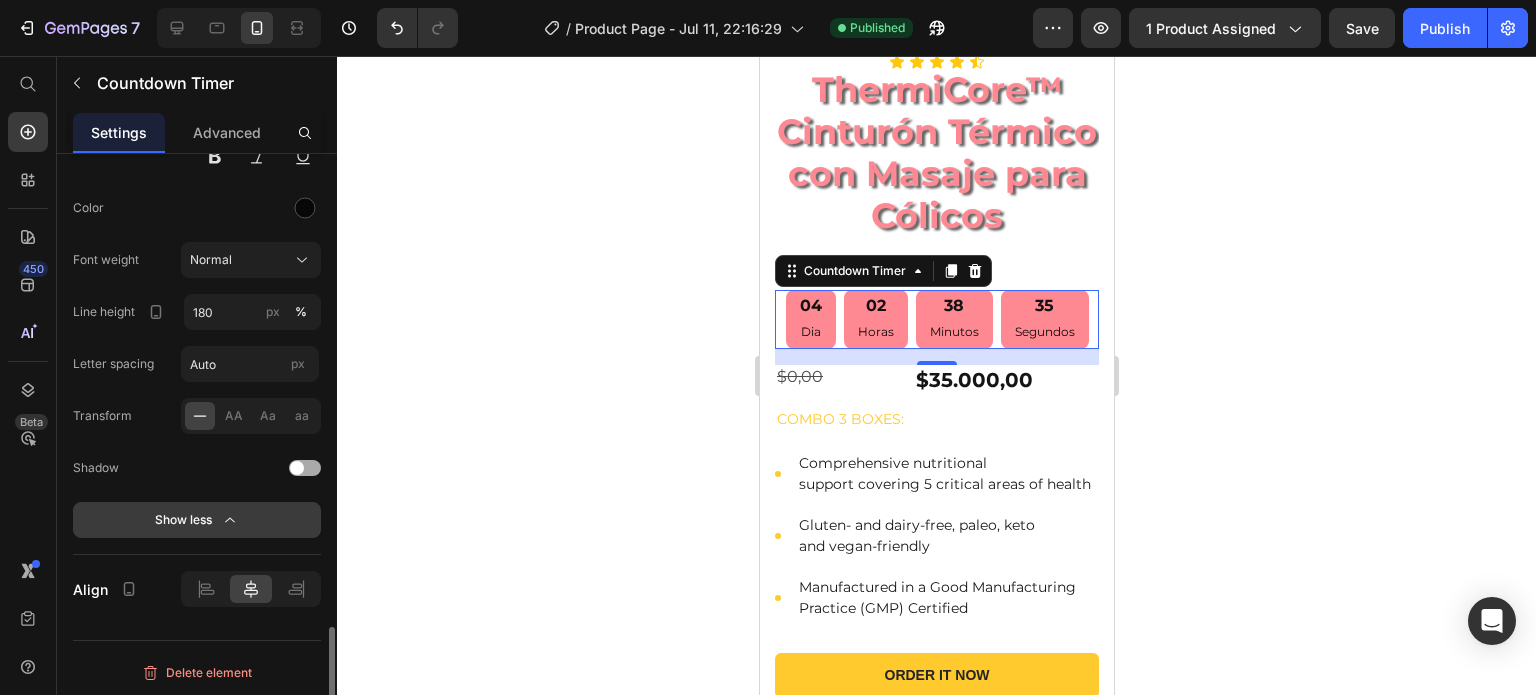 click 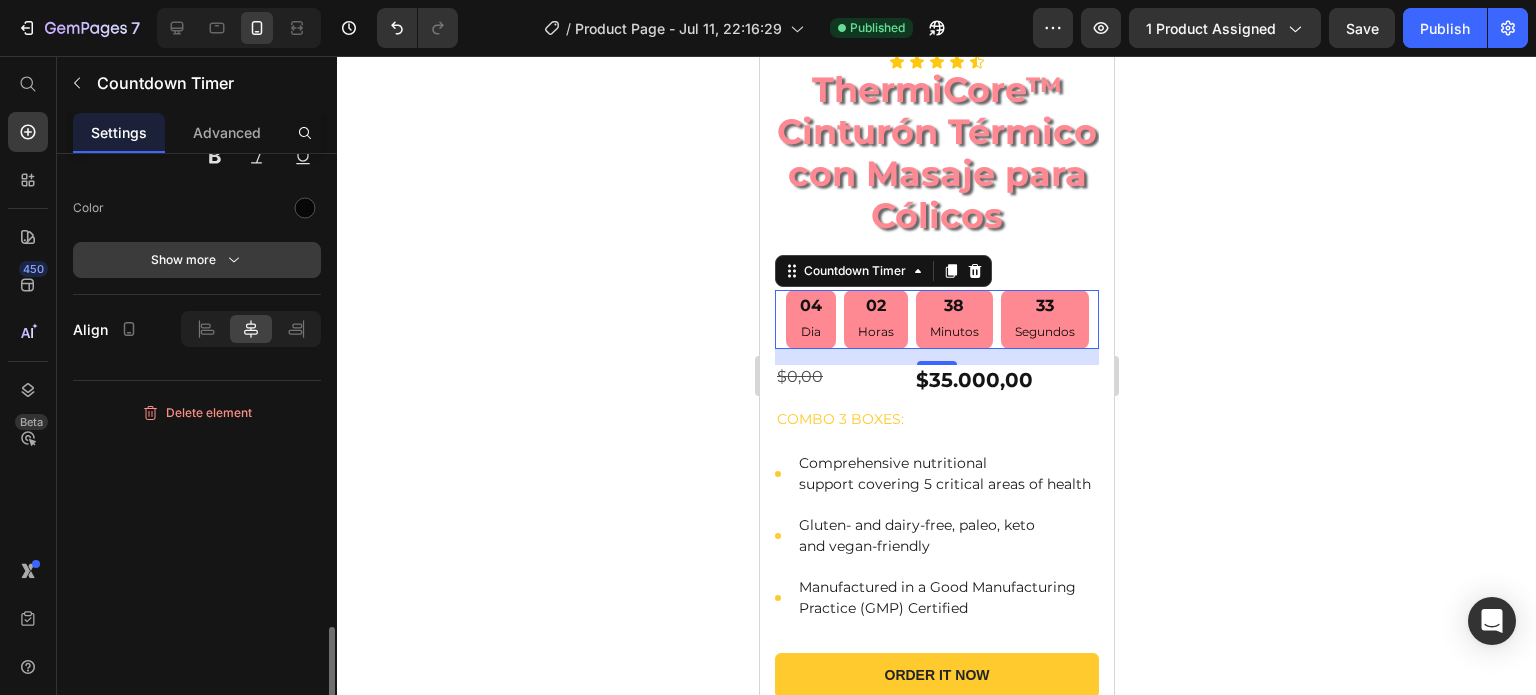 click on "Show more" at bounding box center (197, 260) 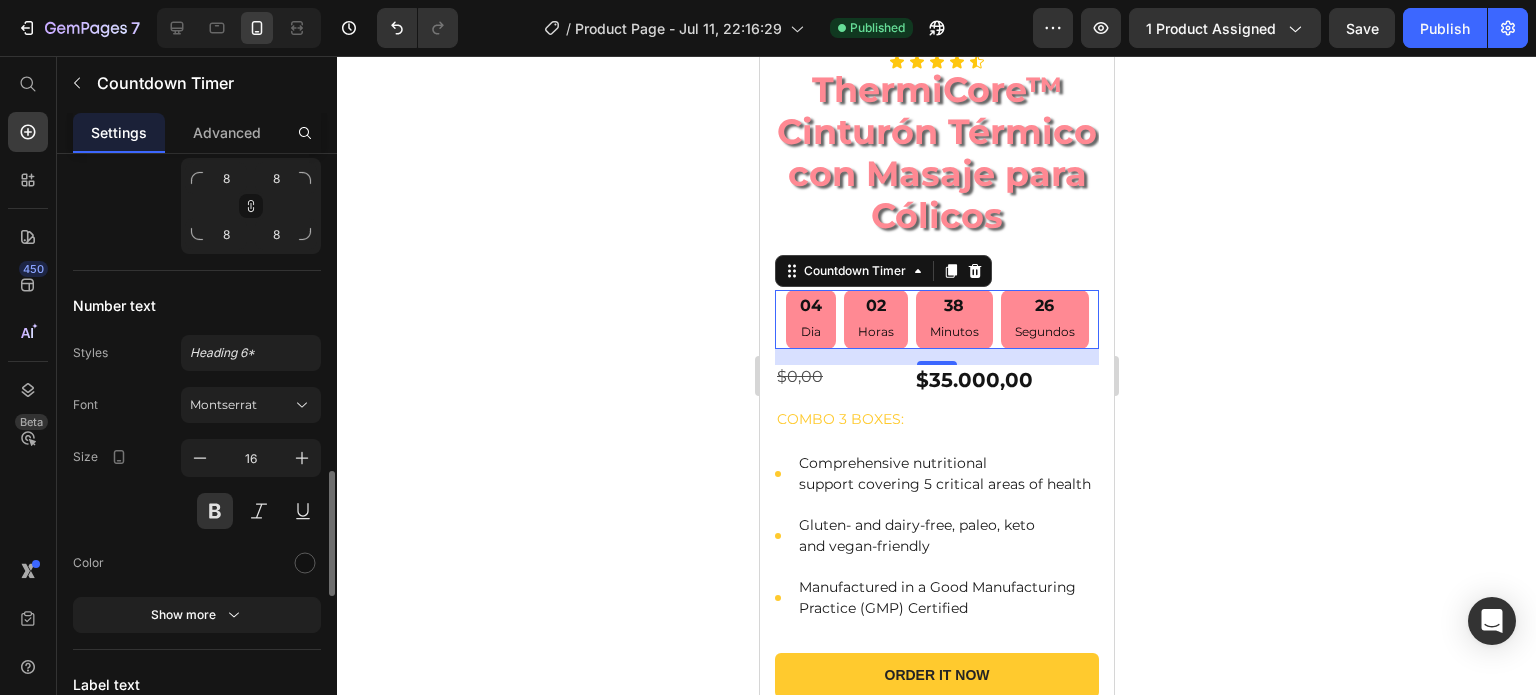 scroll, scrollTop: 1521, scrollLeft: 0, axis: vertical 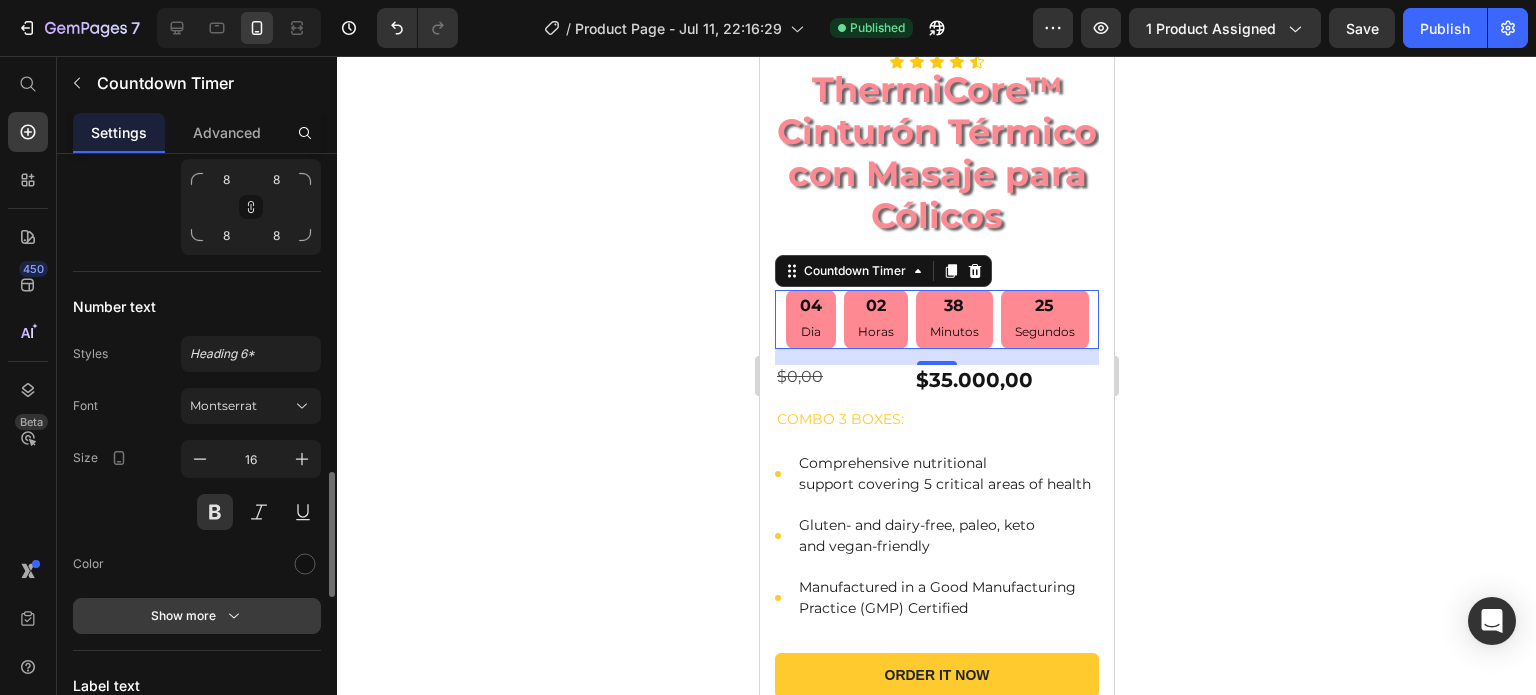 click on "Show more" at bounding box center [197, 616] 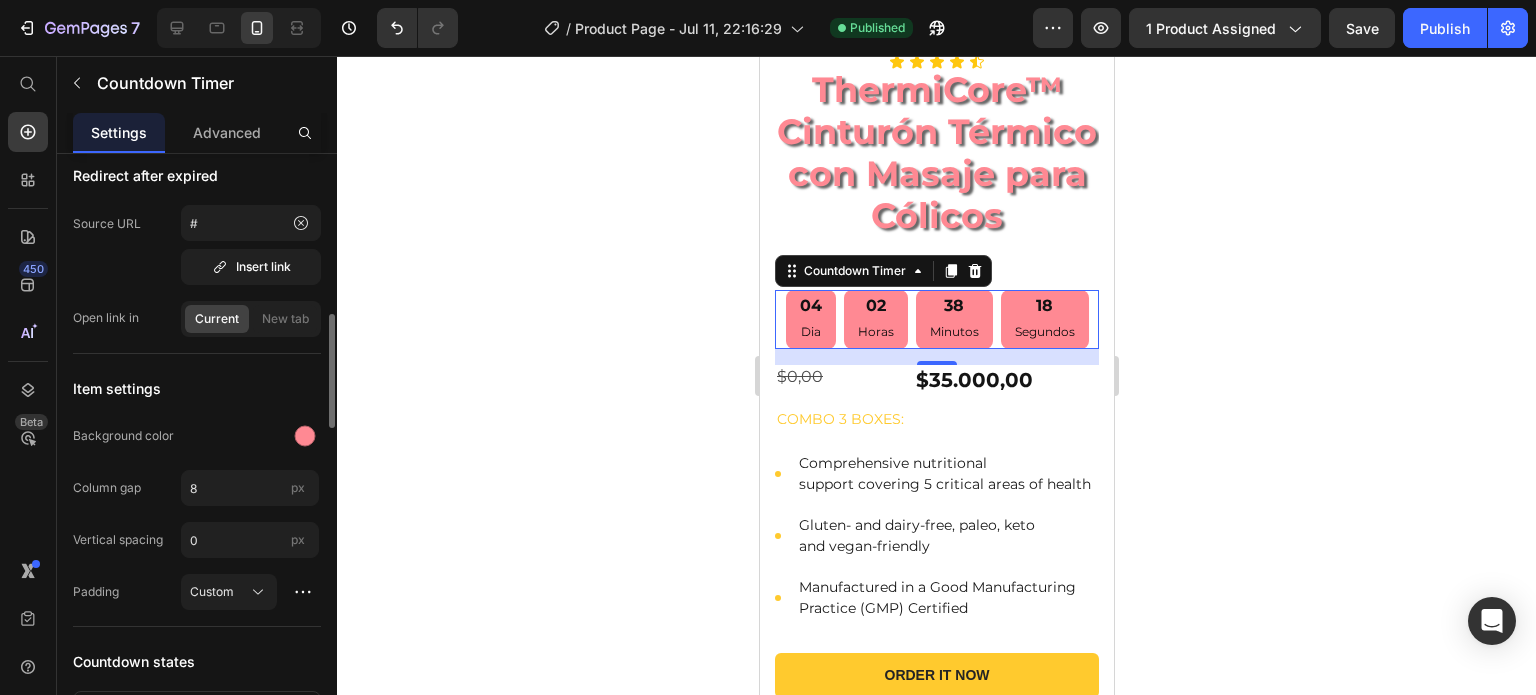 scroll, scrollTop: 838, scrollLeft: 0, axis: vertical 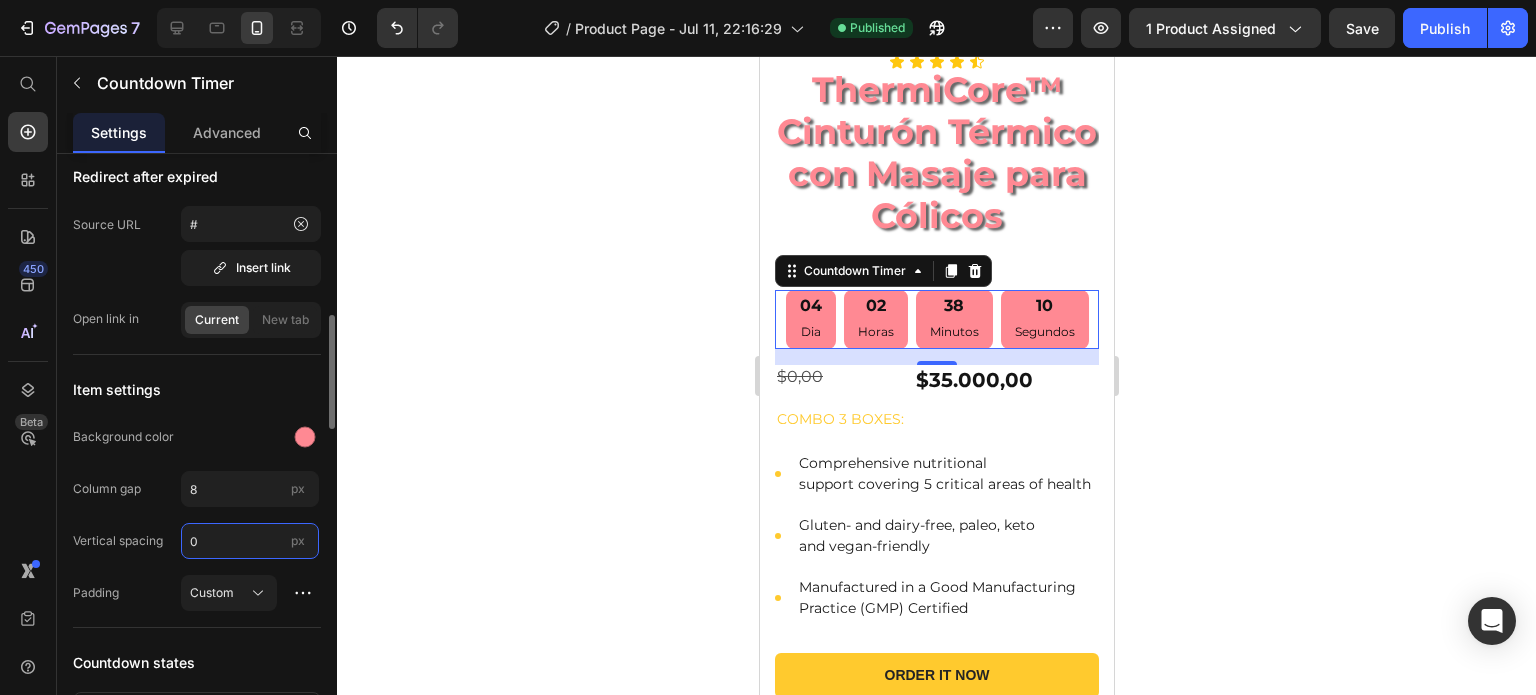 click on "0" at bounding box center [250, 541] 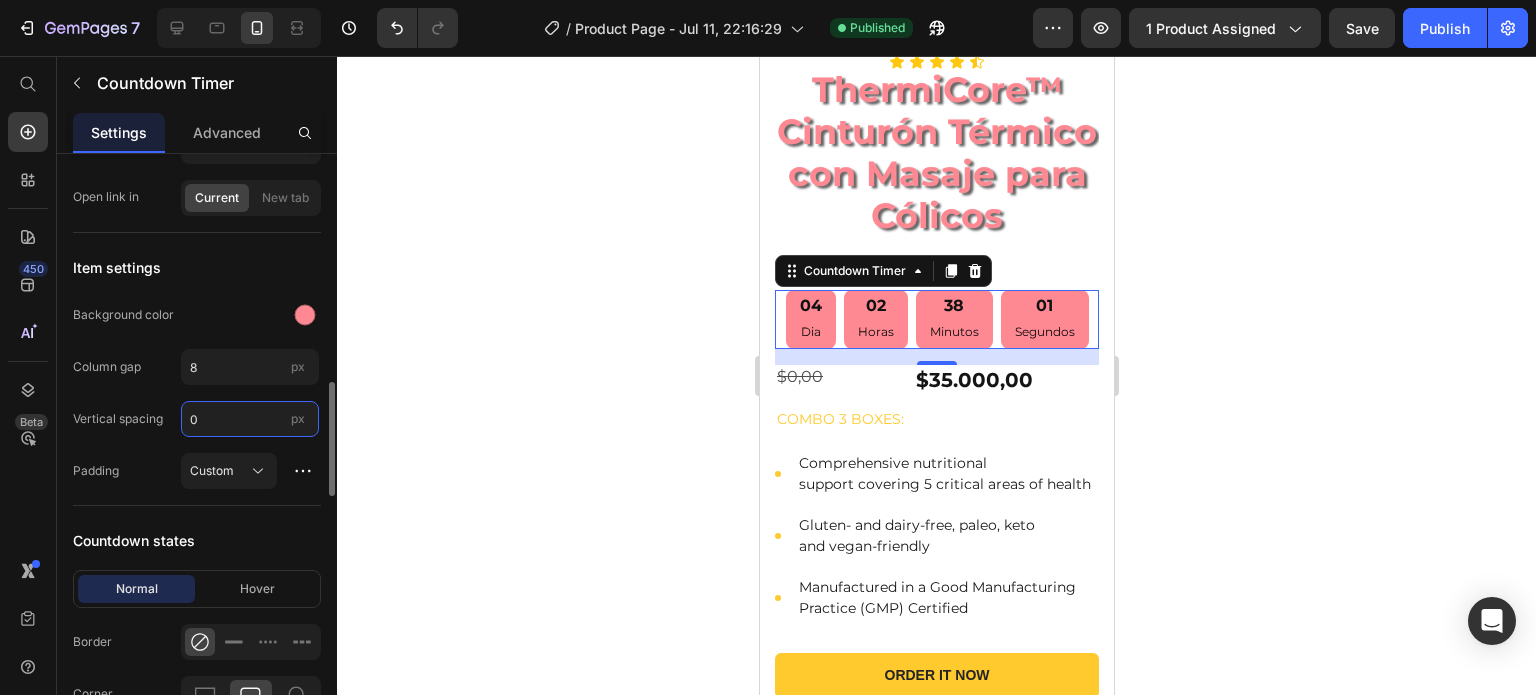 scroll, scrollTop: 1004, scrollLeft: 0, axis: vertical 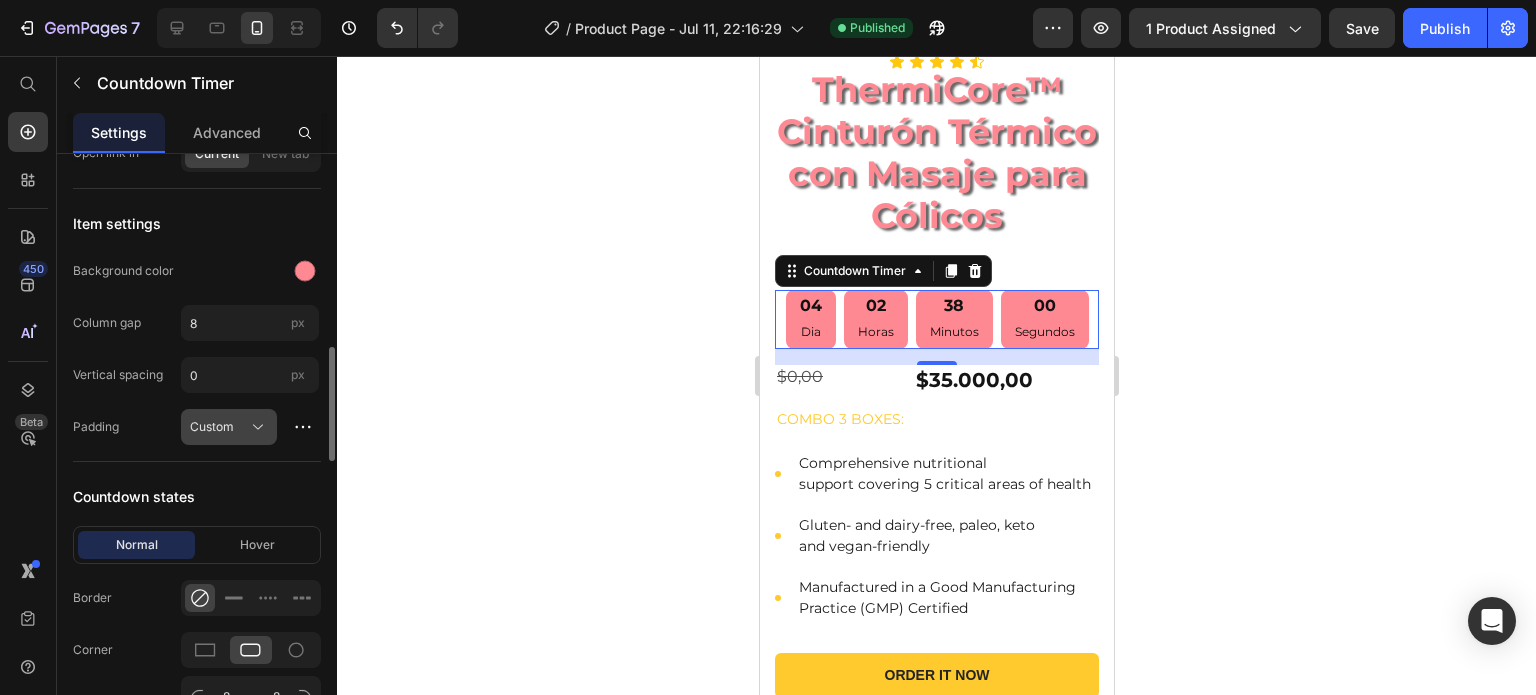 click 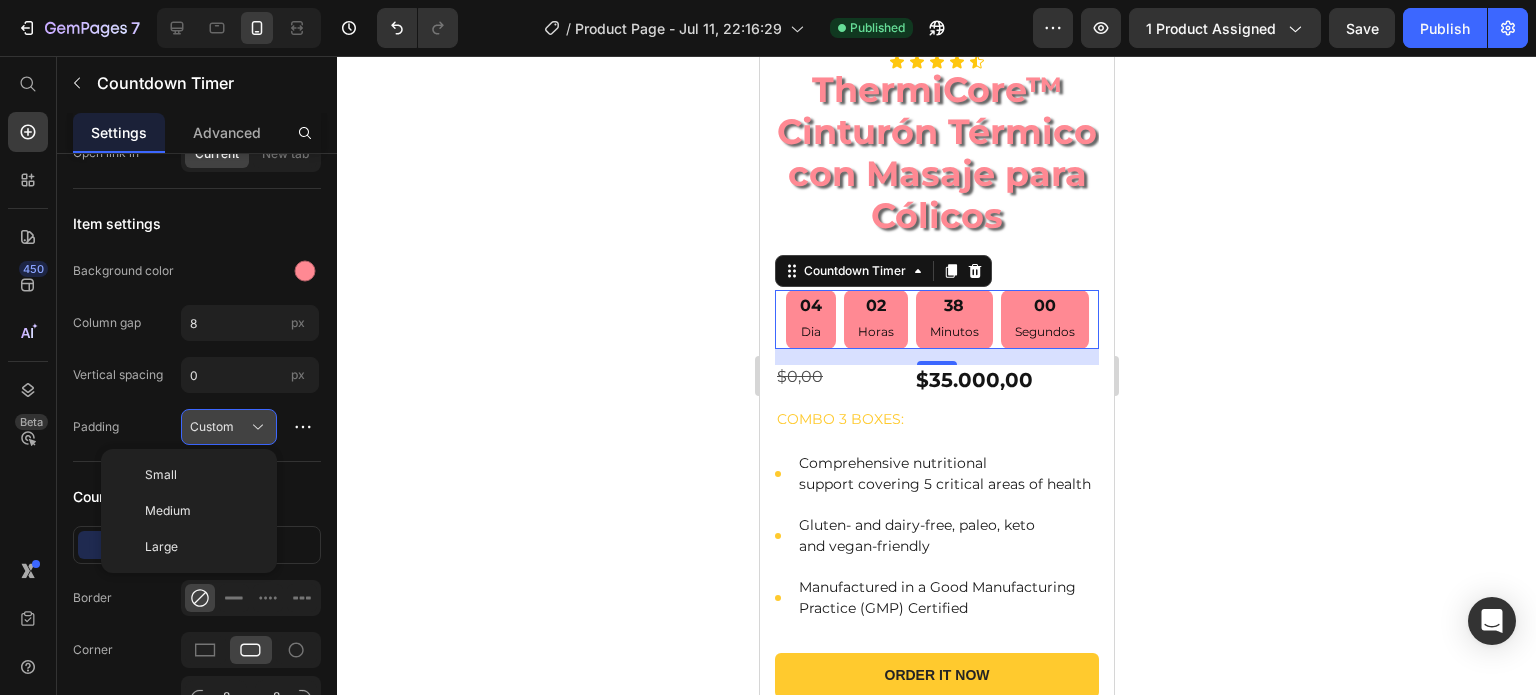 click 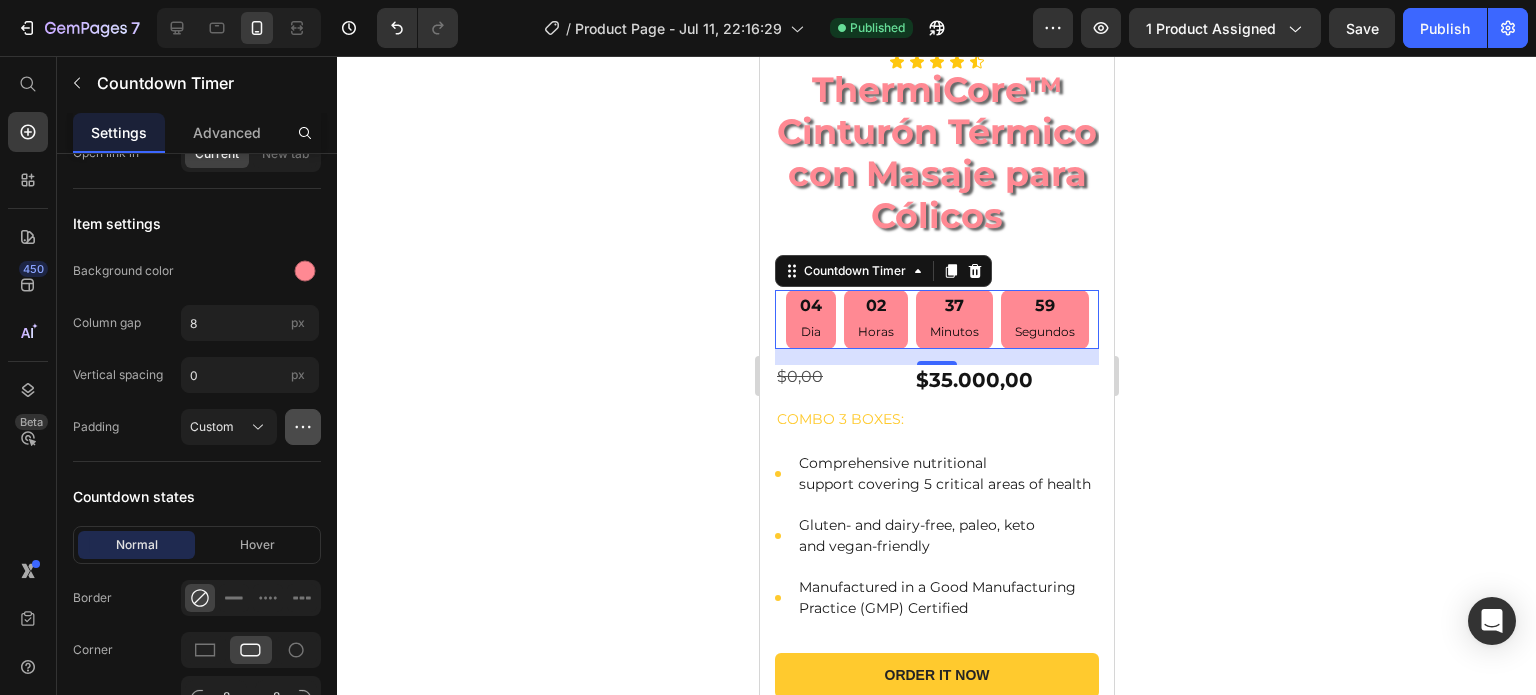 click 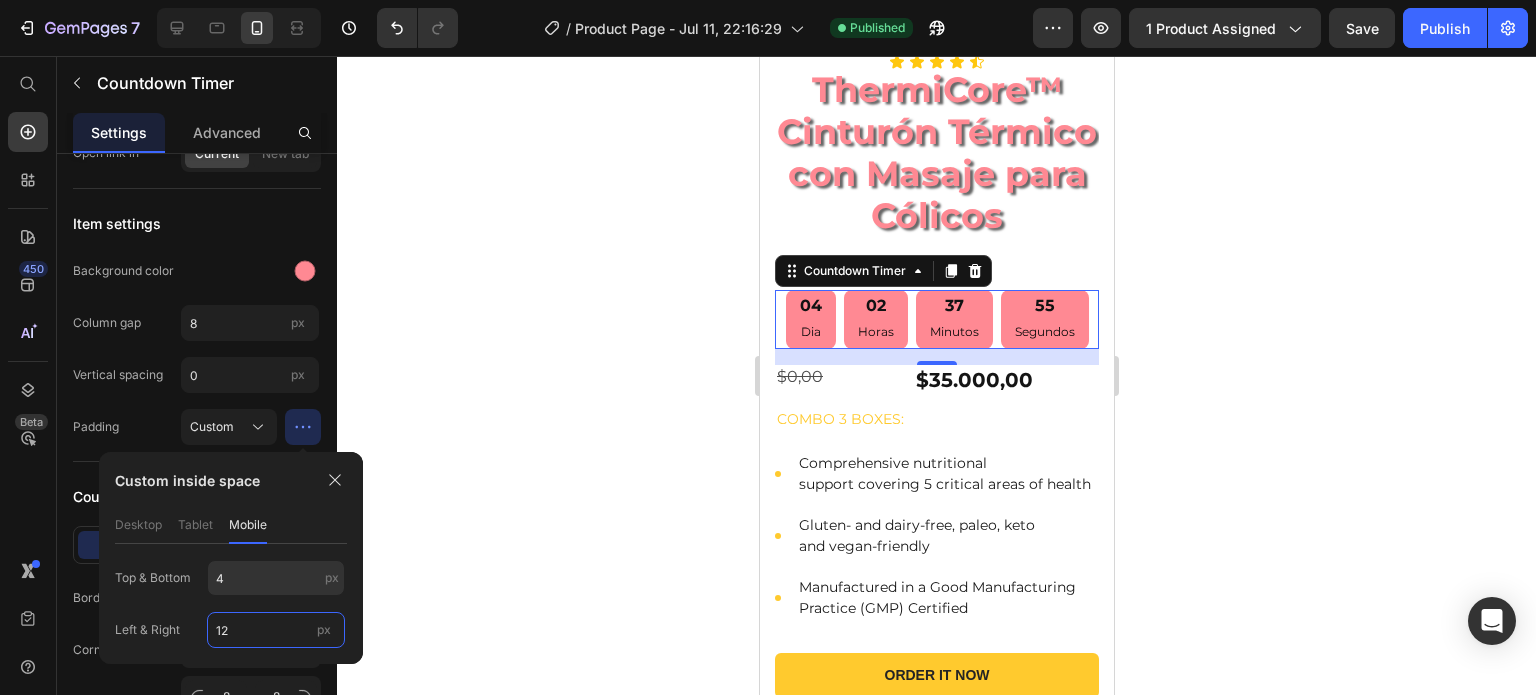 click on "12" at bounding box center (276, 630) 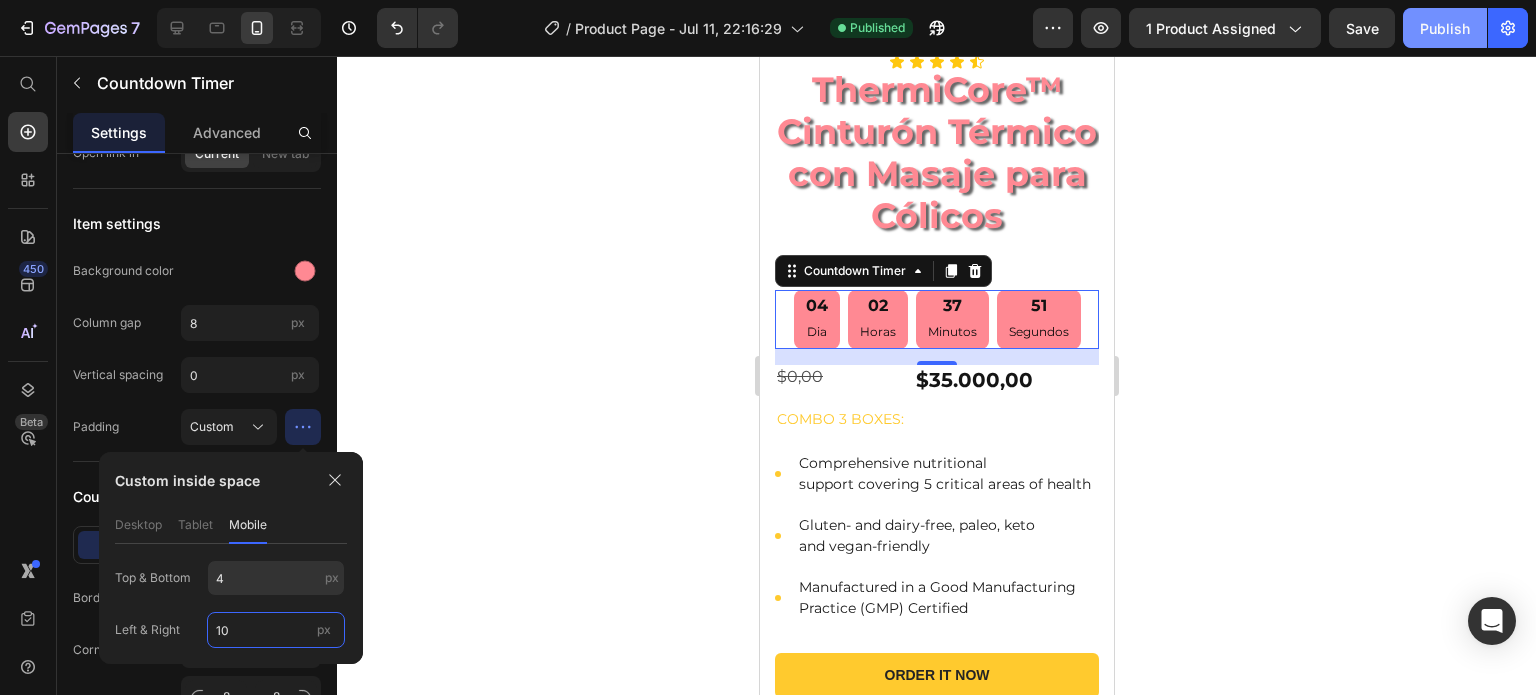 type on "10" 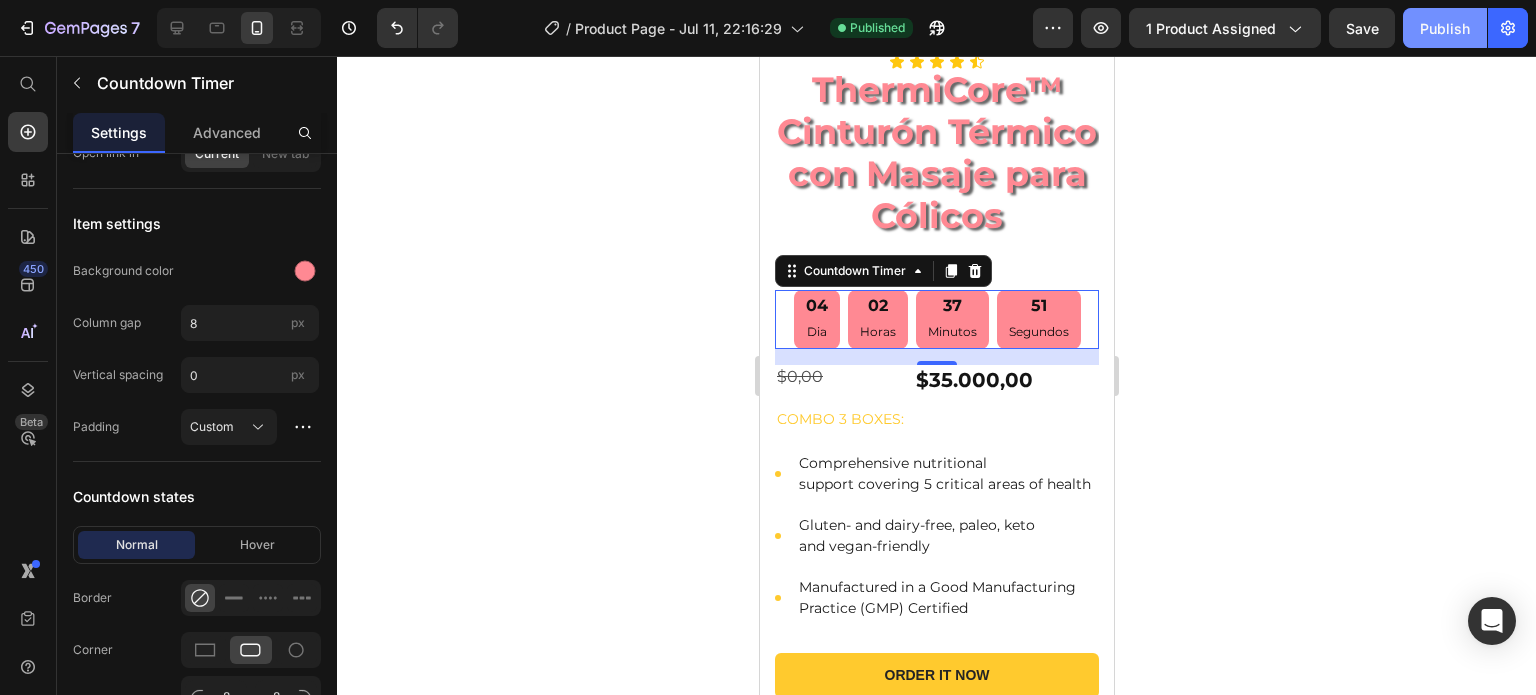 click on "Publish" at bounding box center (1445, 28) 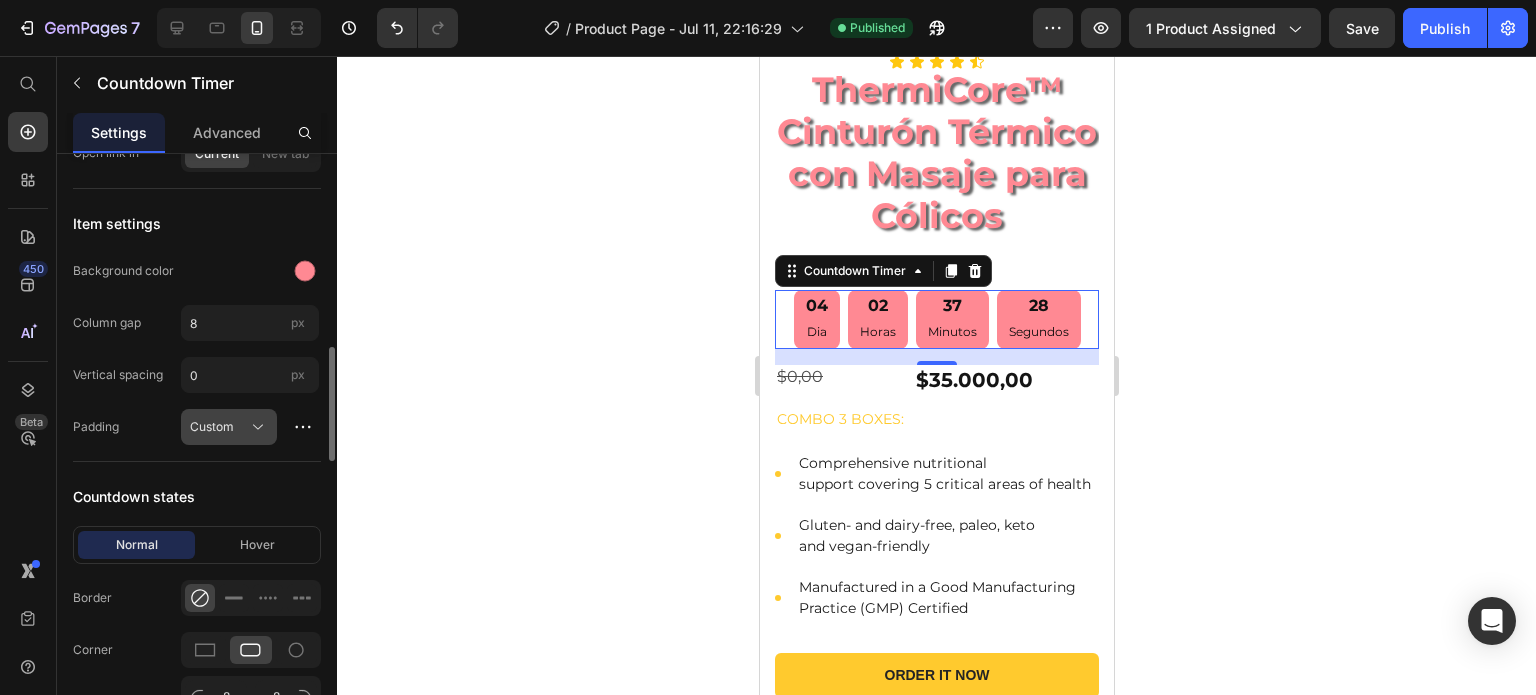 click 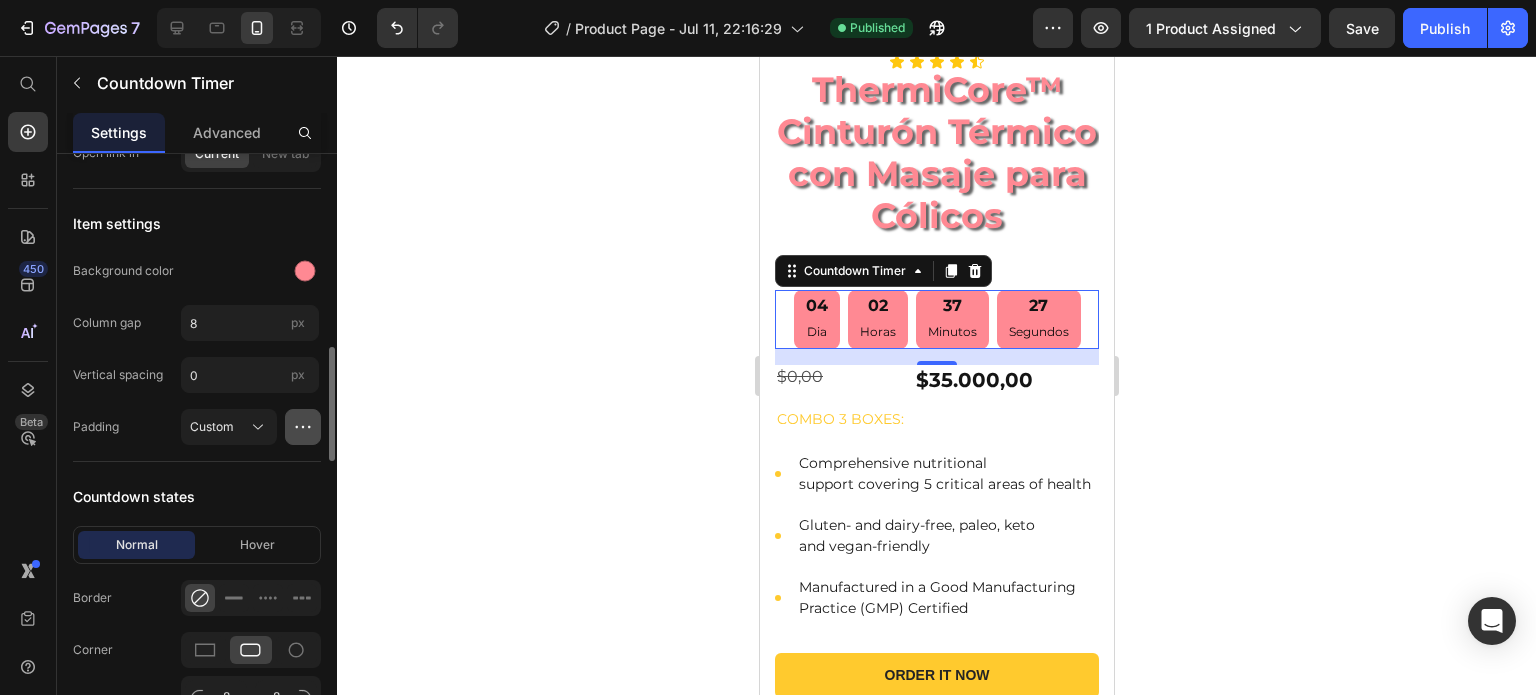 click 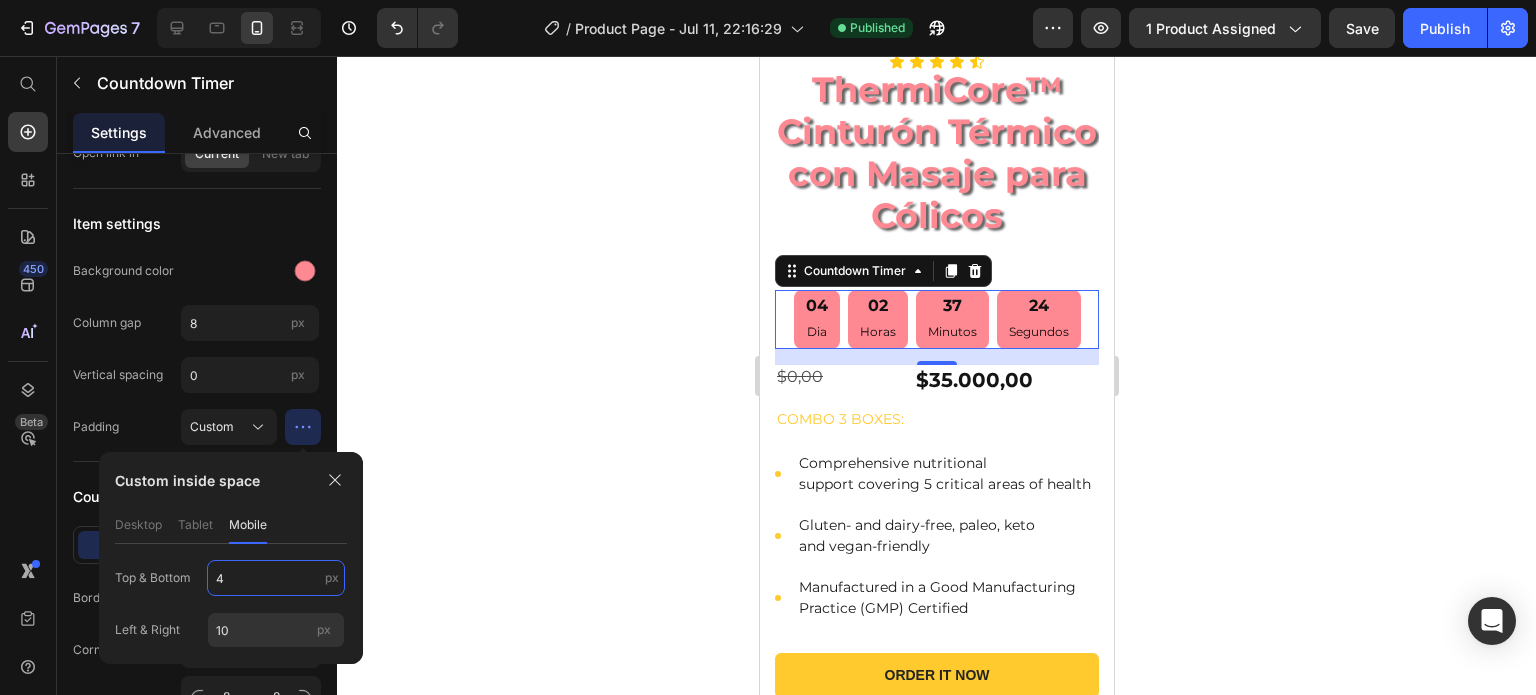 click on "4" at bounding box center (276, 578) 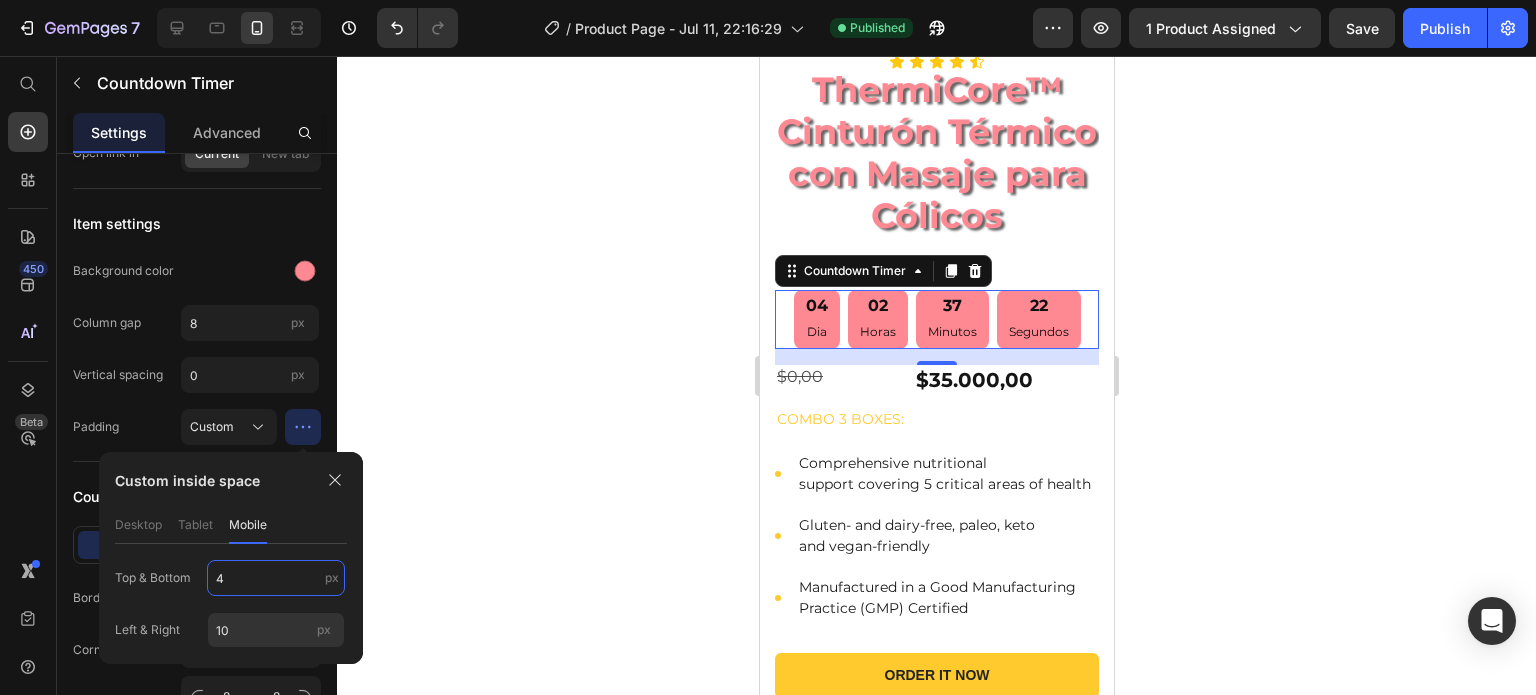 type on "2" 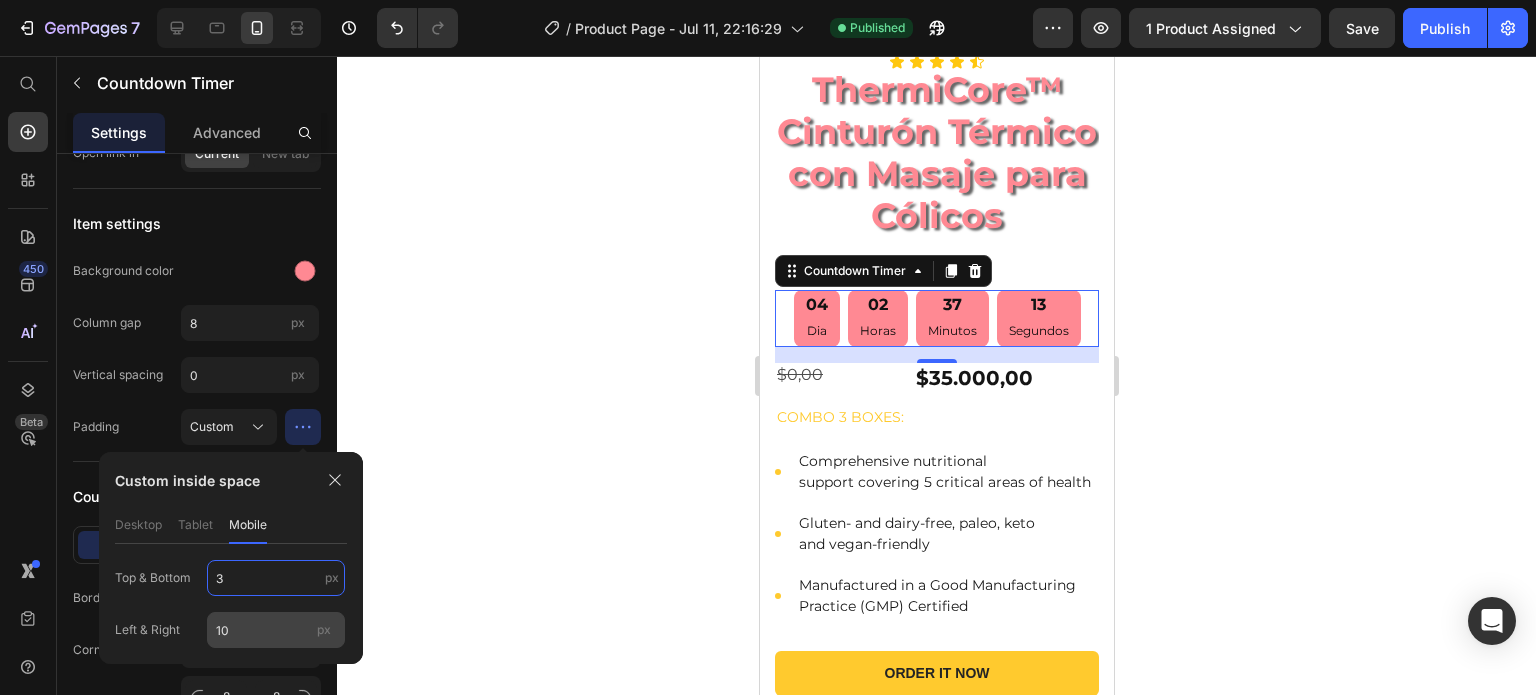 type on "3" 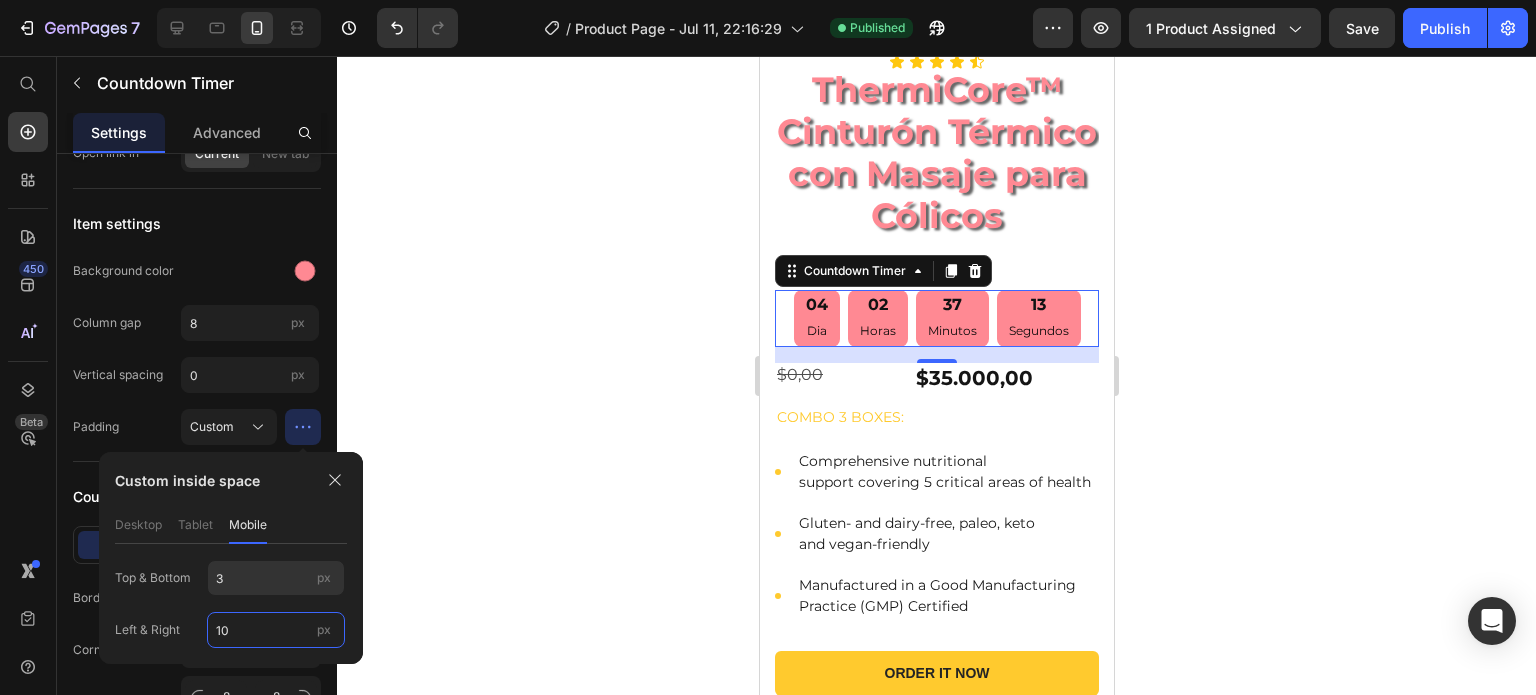 click on "10" at bounding box center (276, 630) 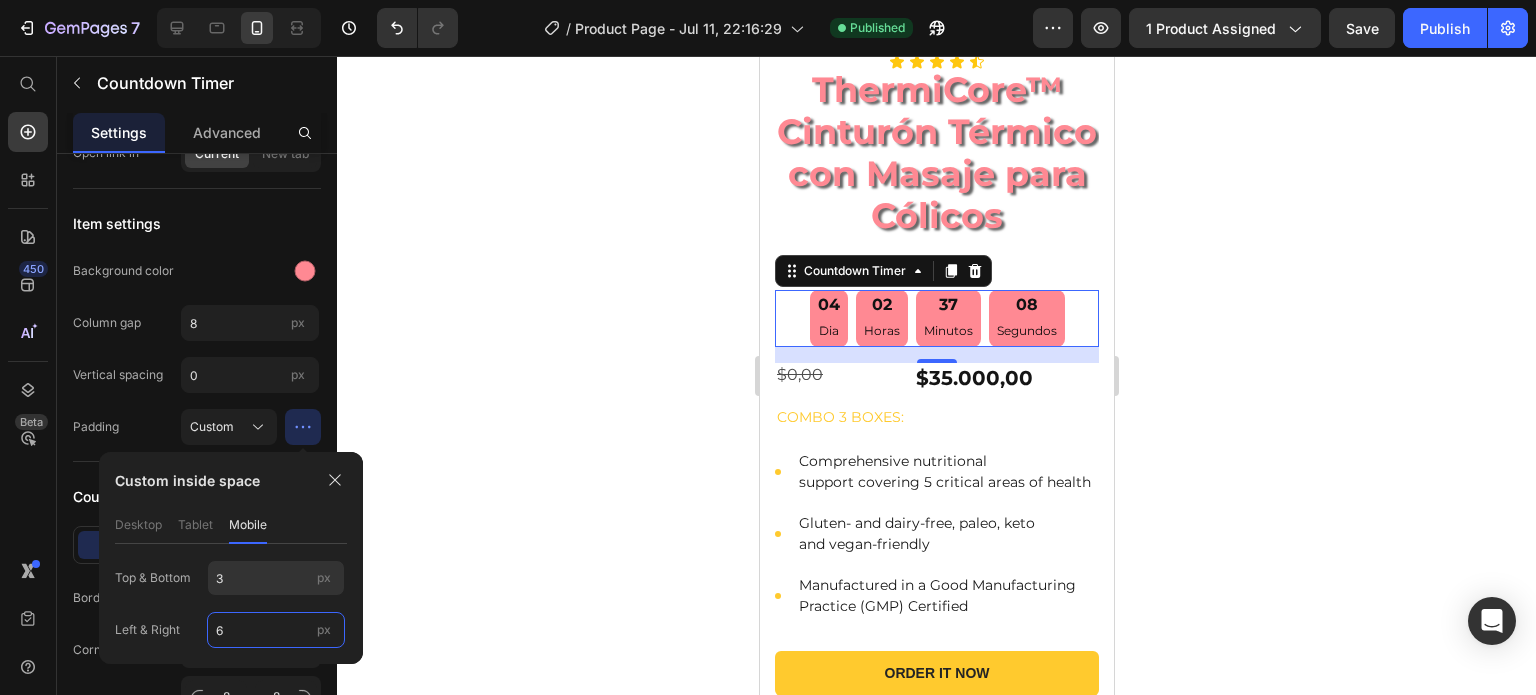 type on "6" 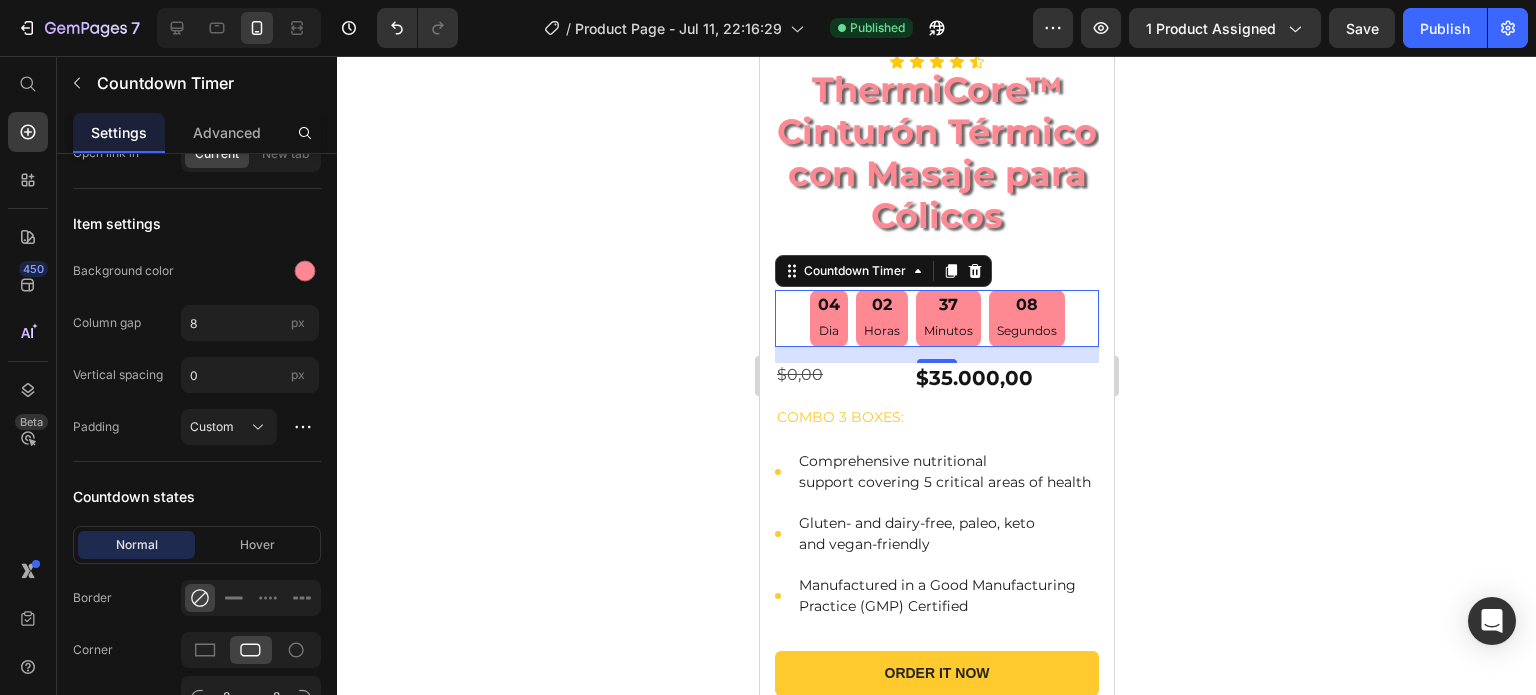 click on "7  Version history  /  Product Page - Jul 11, 22:16:29 Published Preview 1 product assigned  Save   Publish" 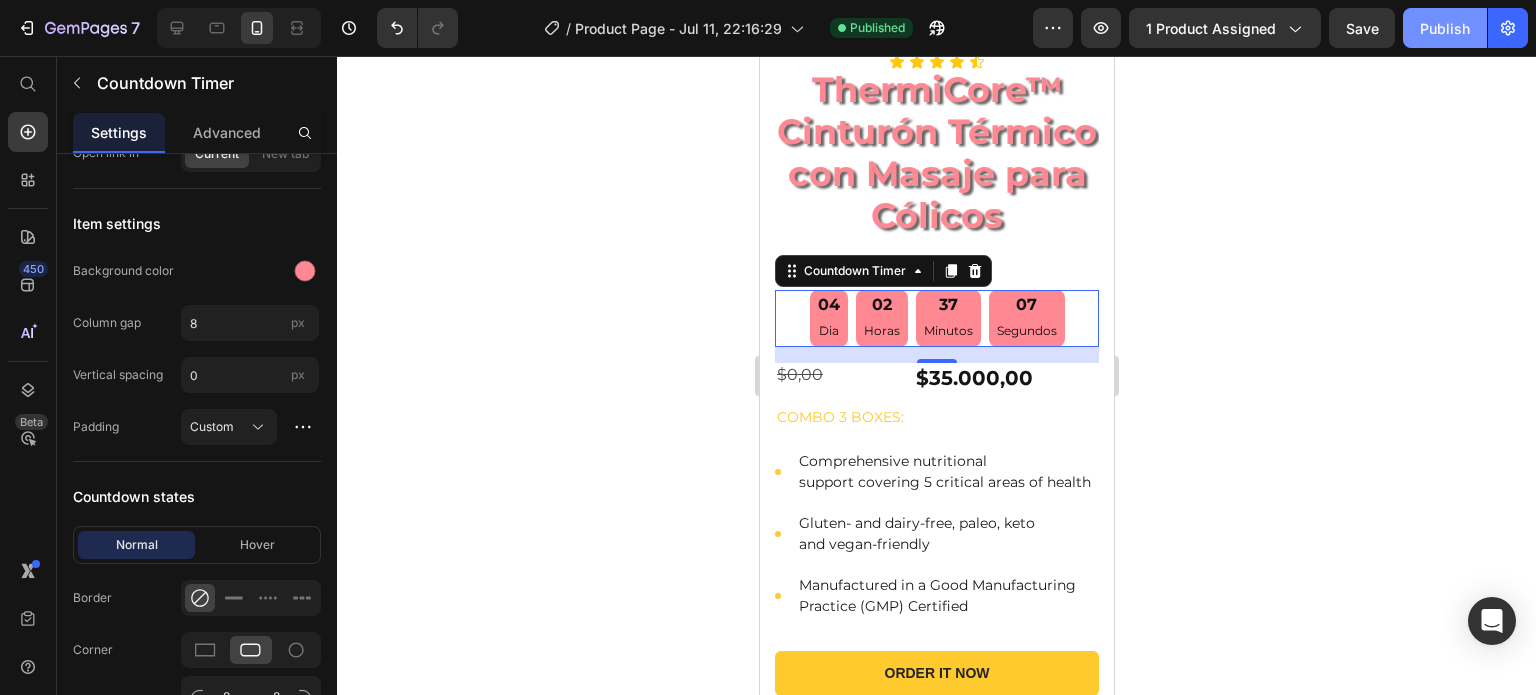 click on "Publish" 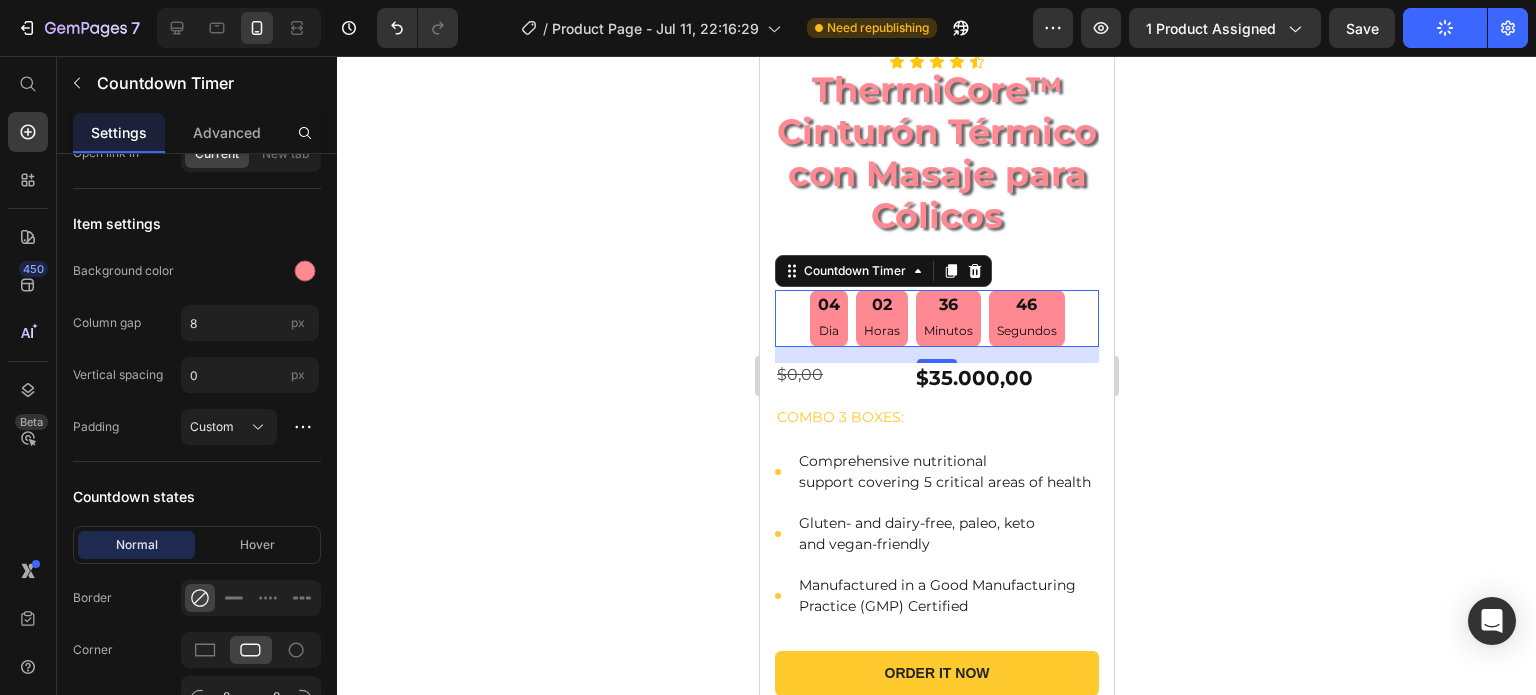 click 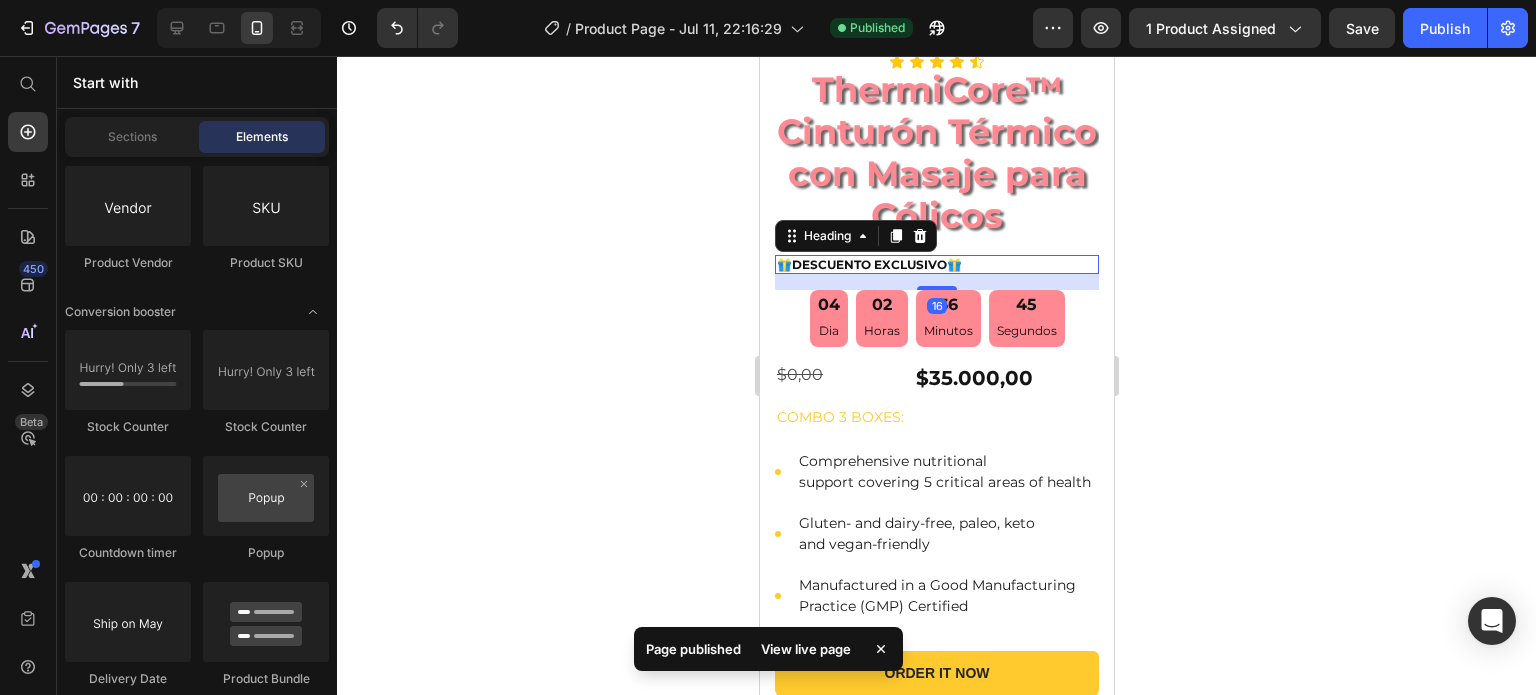 scroll, scrollTop: 0, scrollLeft: 0, axis: both 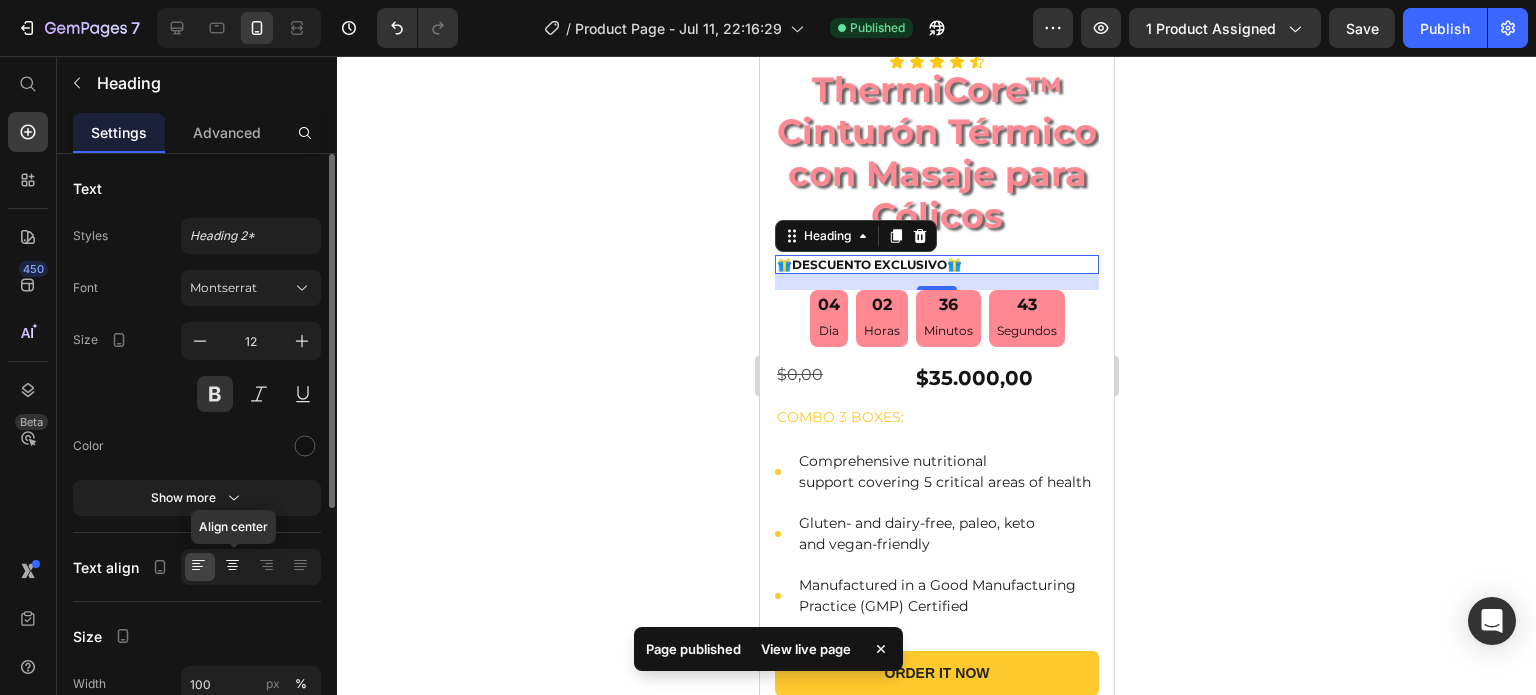 click 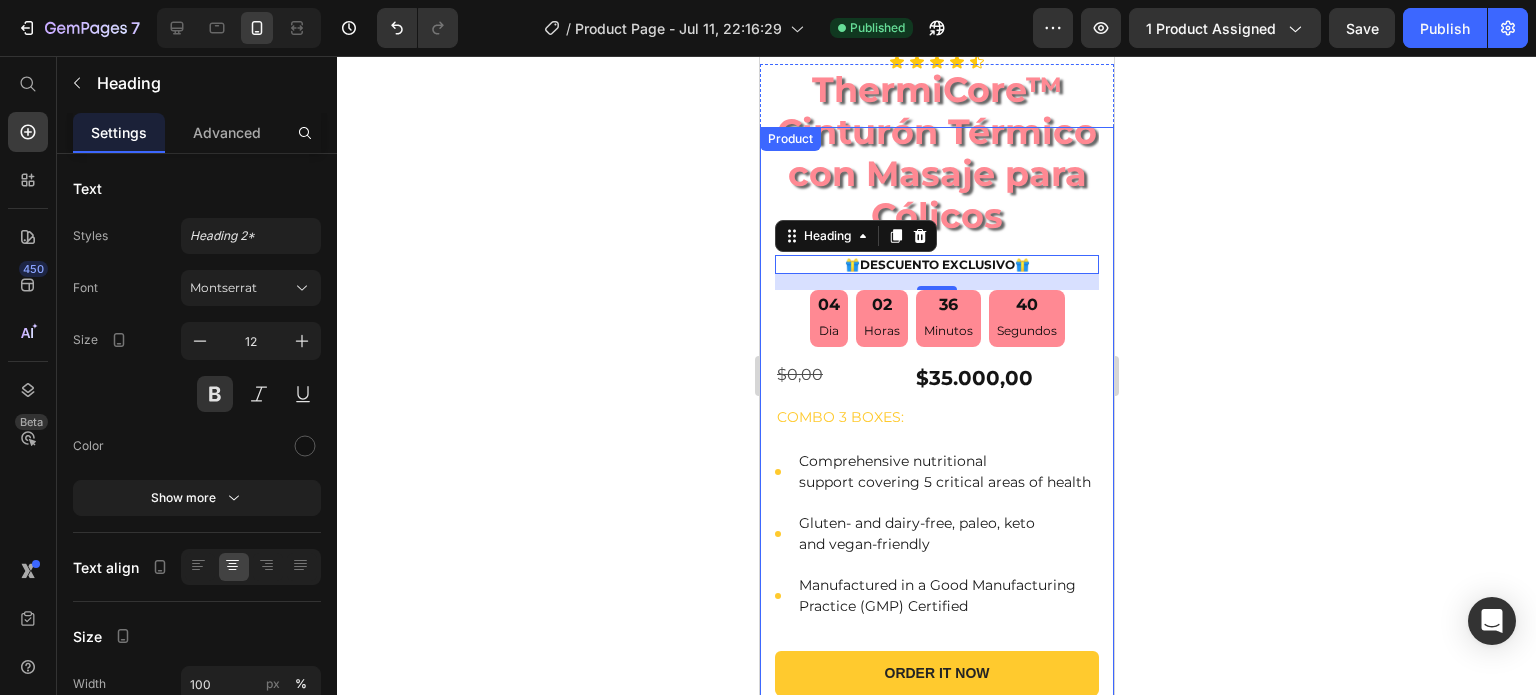 click 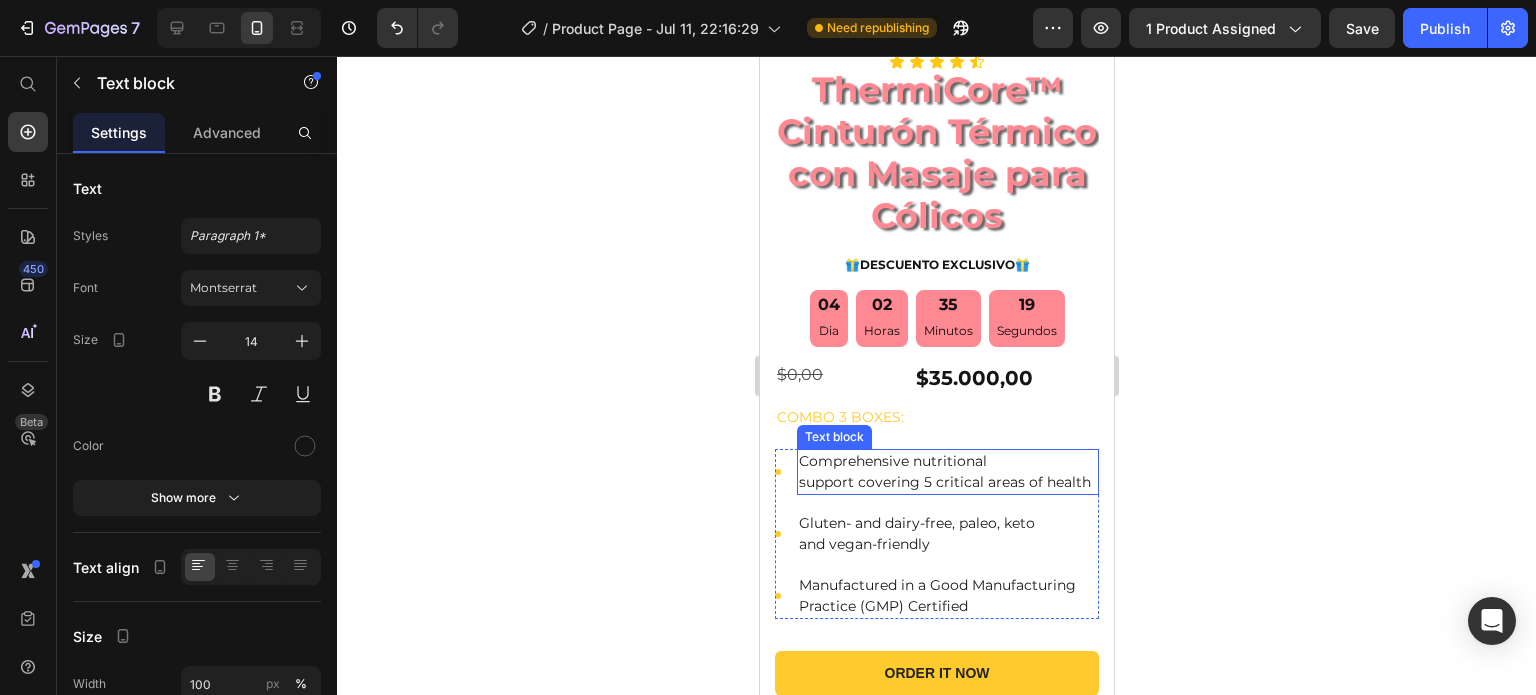 click on "Comprehensive nutritional support covering 5 critical areas of health" at bounding box center [947, 472] 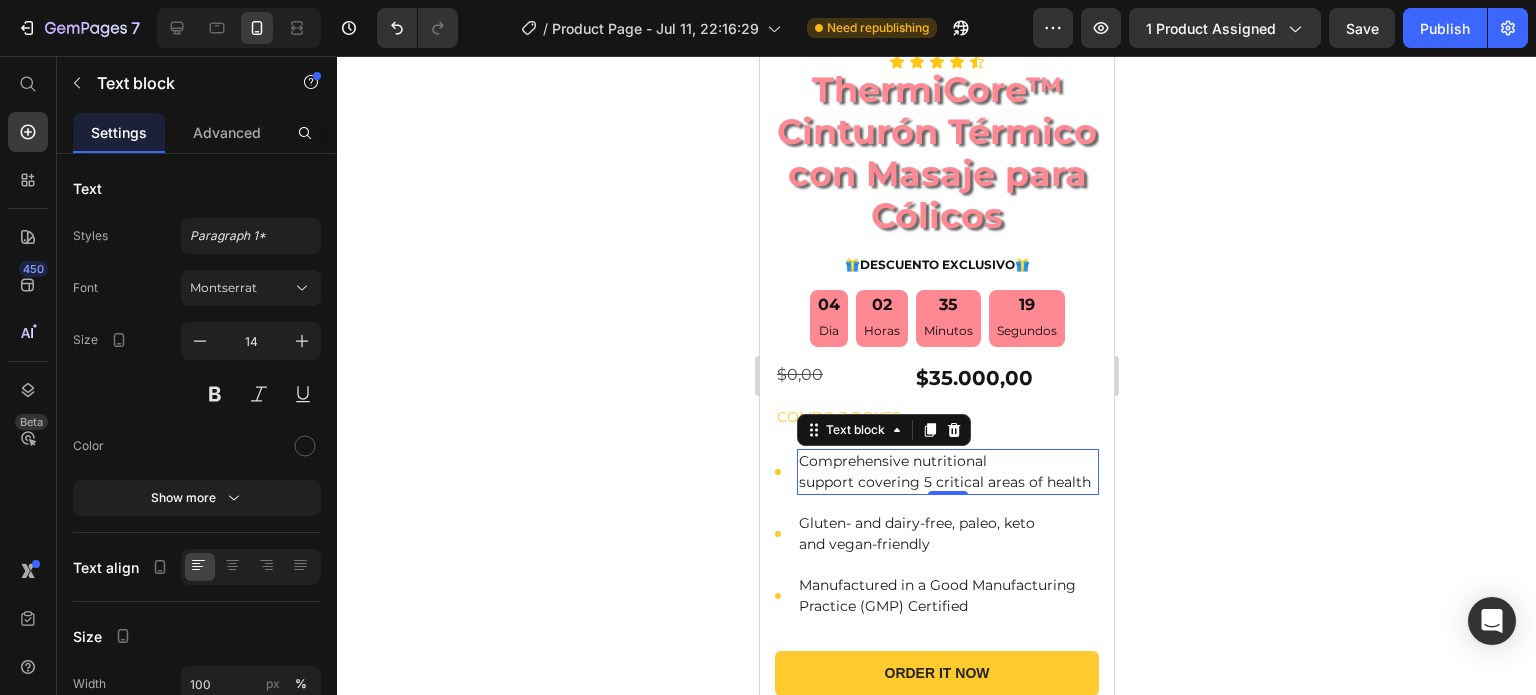 click on "Comprehensive nutritional support covering 5 critical areas of health" at bounding box center [947, 472] 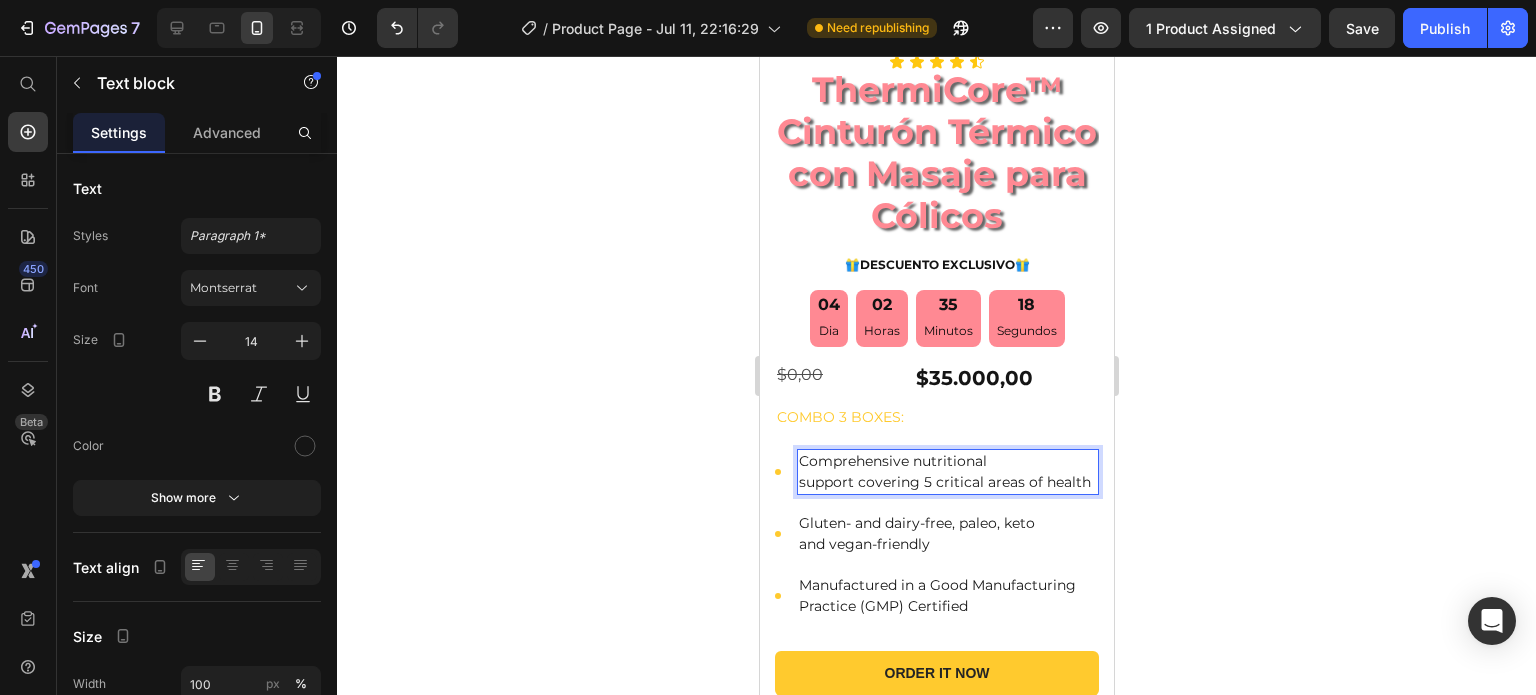 click on "Comprehensive nutritional support covering 5 critical areas of health" at bounding box center (947, 472) 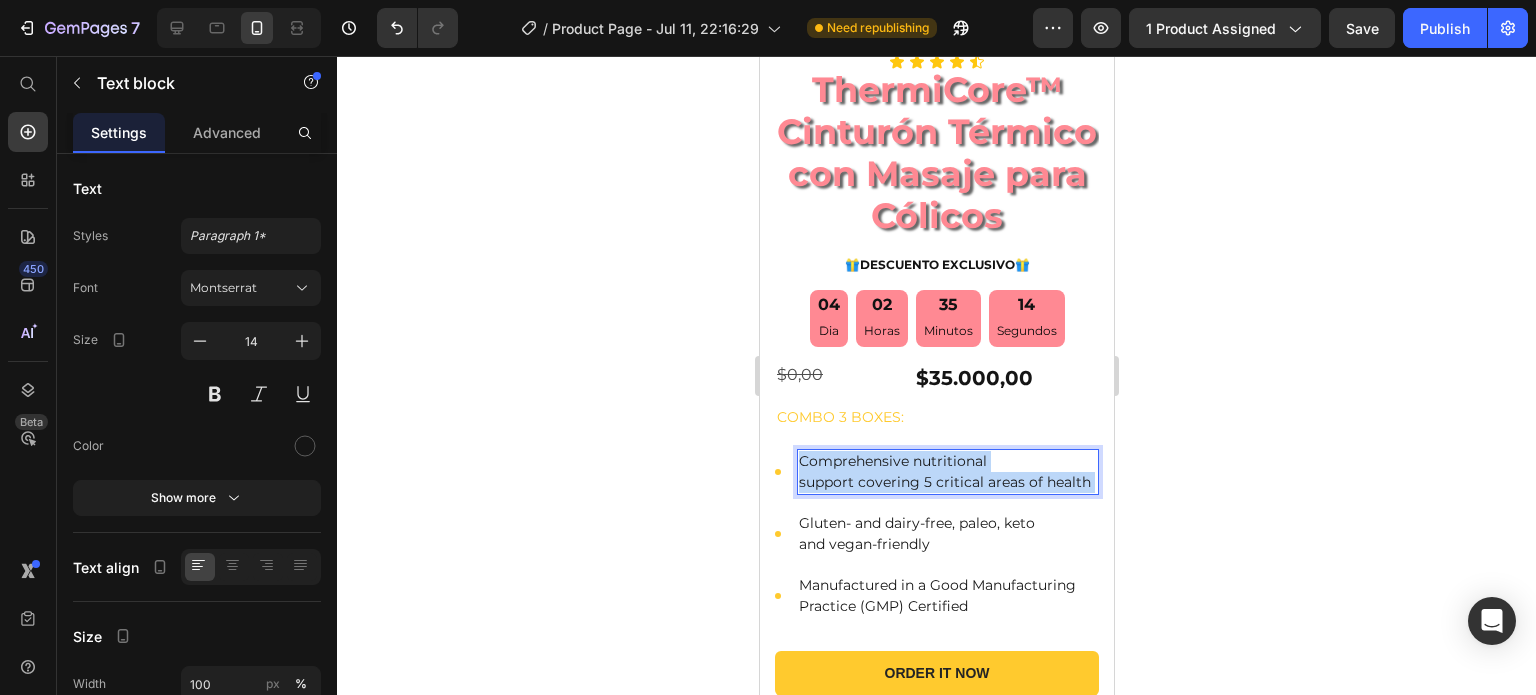 drag, startPoint x: 848, startPoint y: 523, endPoint x: 804, endPoint y: 487, distance: 56.85068 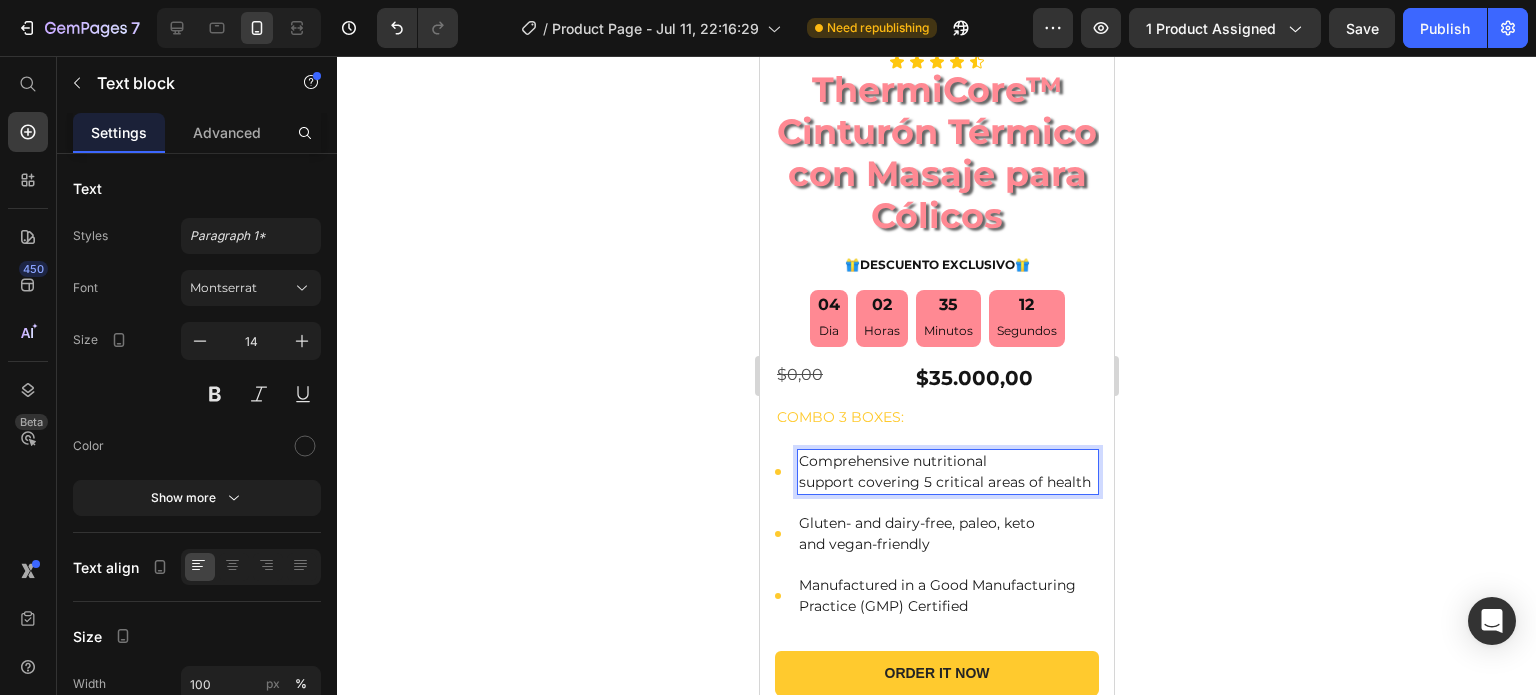 click on "Comprehensive nutritional support covering 5 critical areas of health" at bounding box center (947, 472) 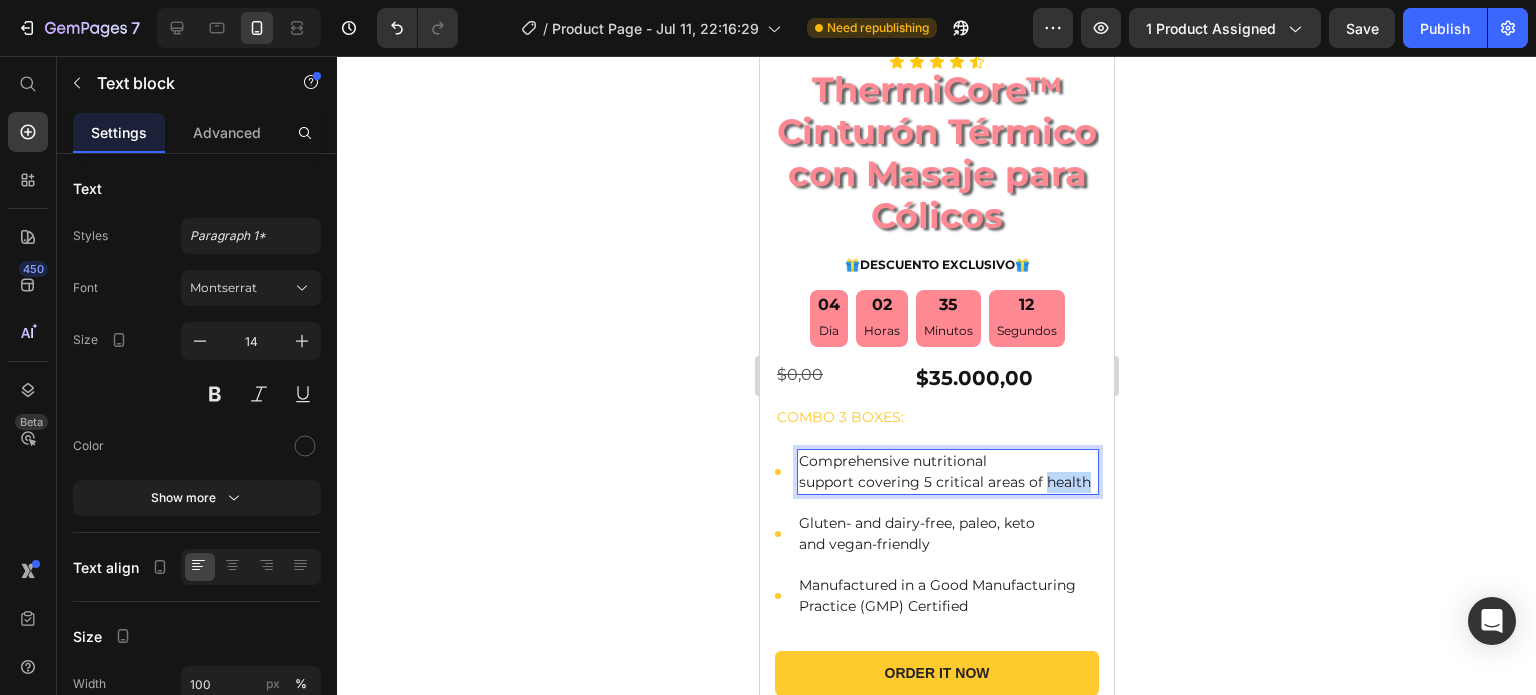 click on "Comprehensive nutritional support covering 5 critical areas of health" at bounding box center (947, 472) 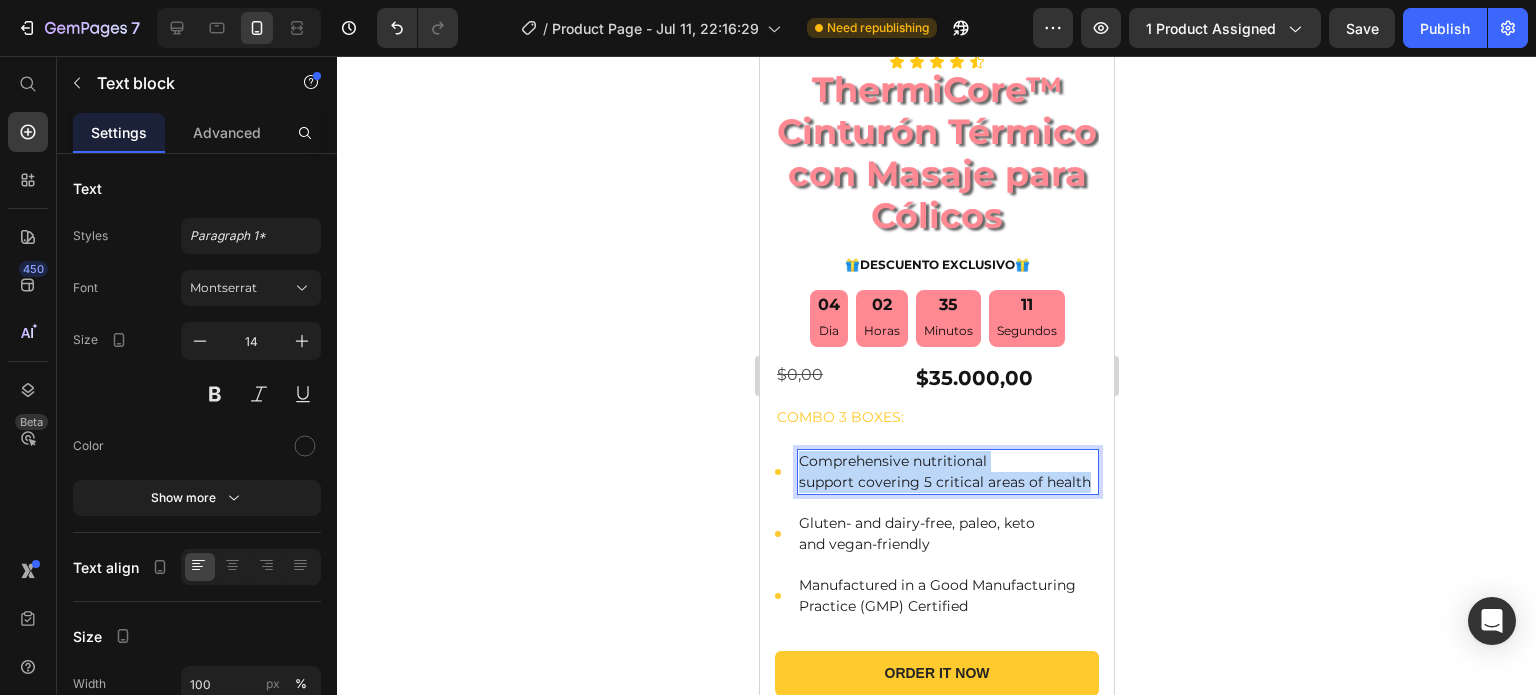 click on "Comprehensive nutritional support covering 5 critical areas of health" at bounding box center [947, 472] 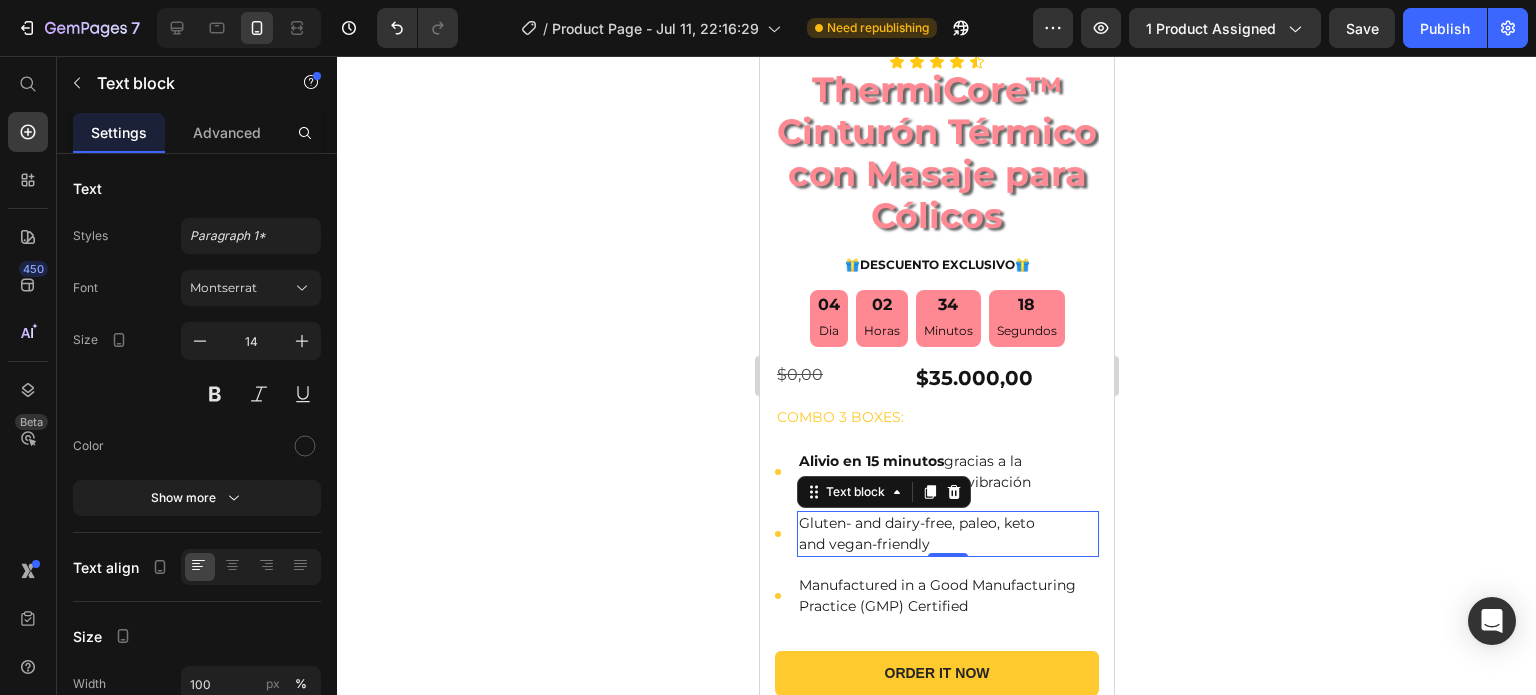 click on "Gluten- and dairy-free, paleo, keto and vegan-friendly" at bounding box center (947, 534) 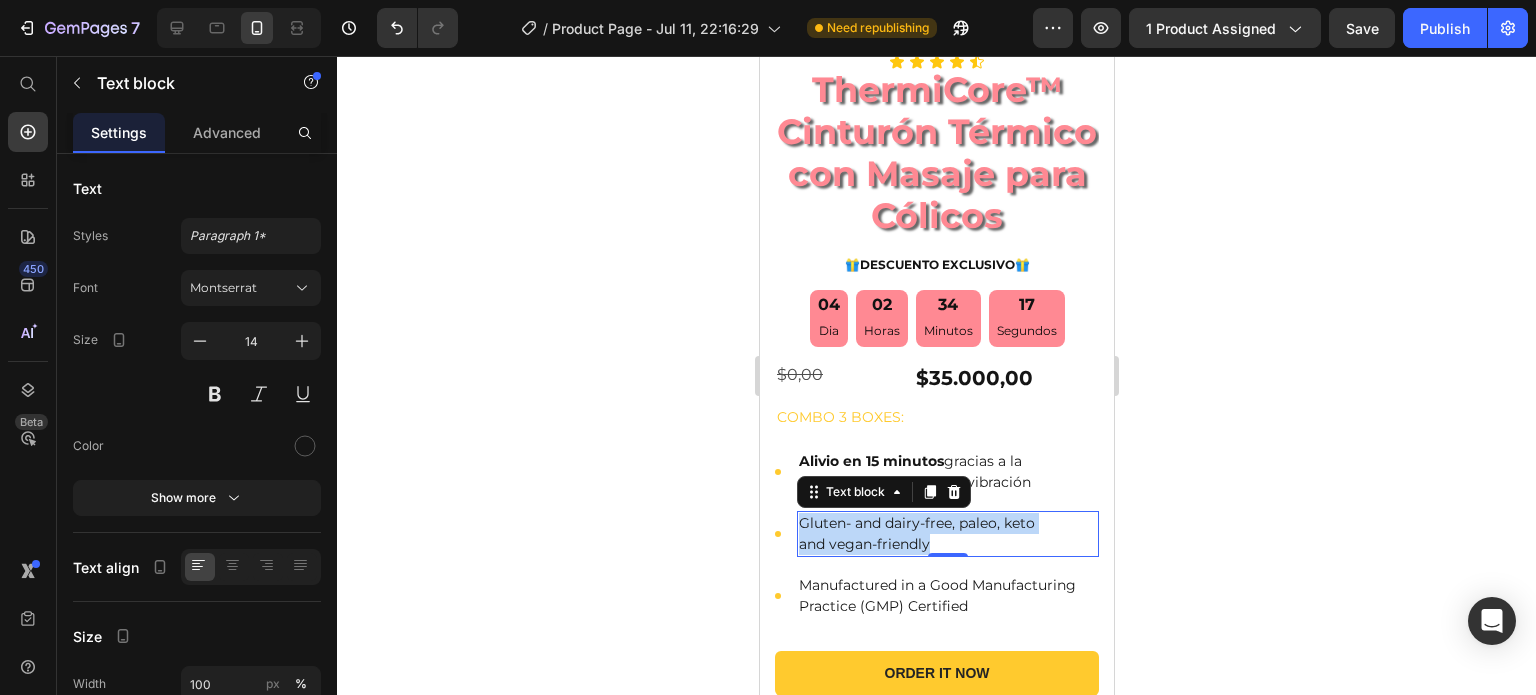 click on "Gluten- and dairy-free, paleo, keto and vegan-friendly" at bounding box center [947, 534] 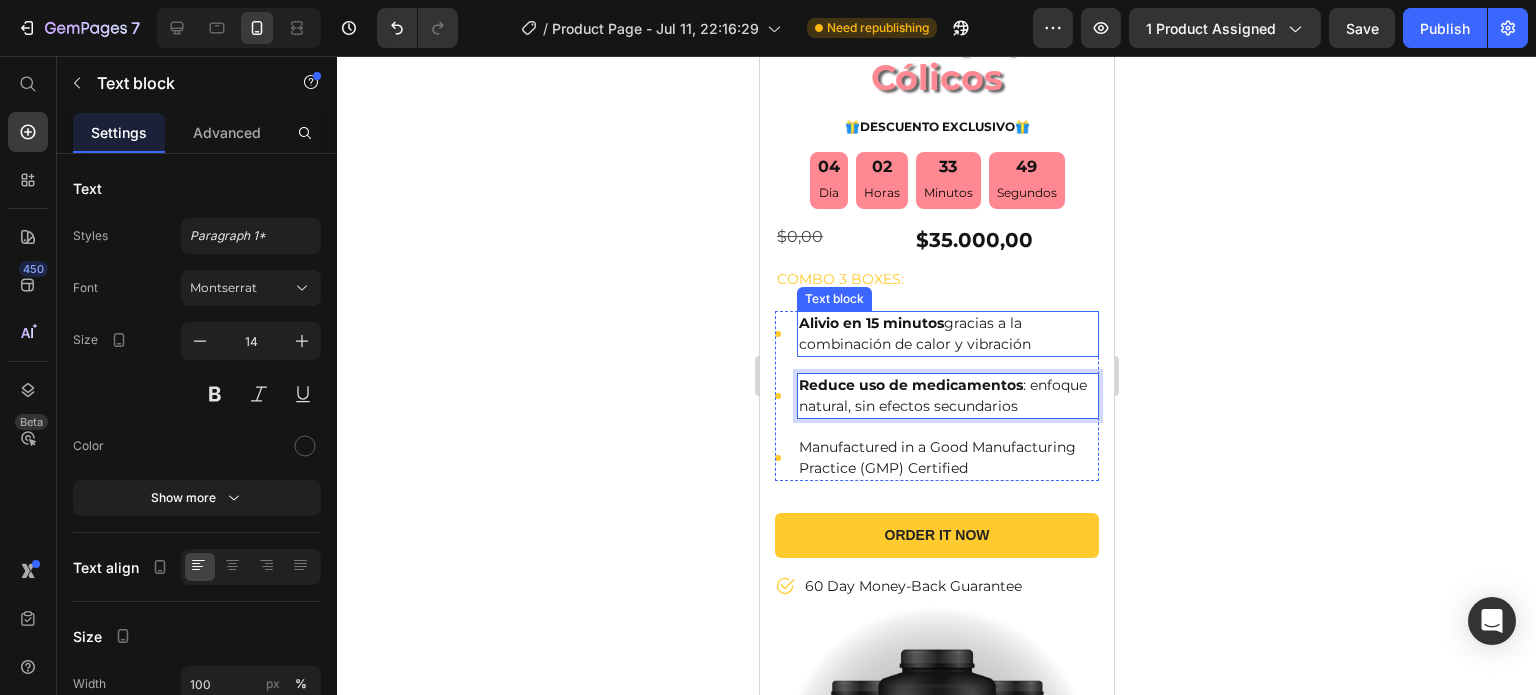 scroll, scrollTop: 616, scrollLeft: 0, axis: vertical 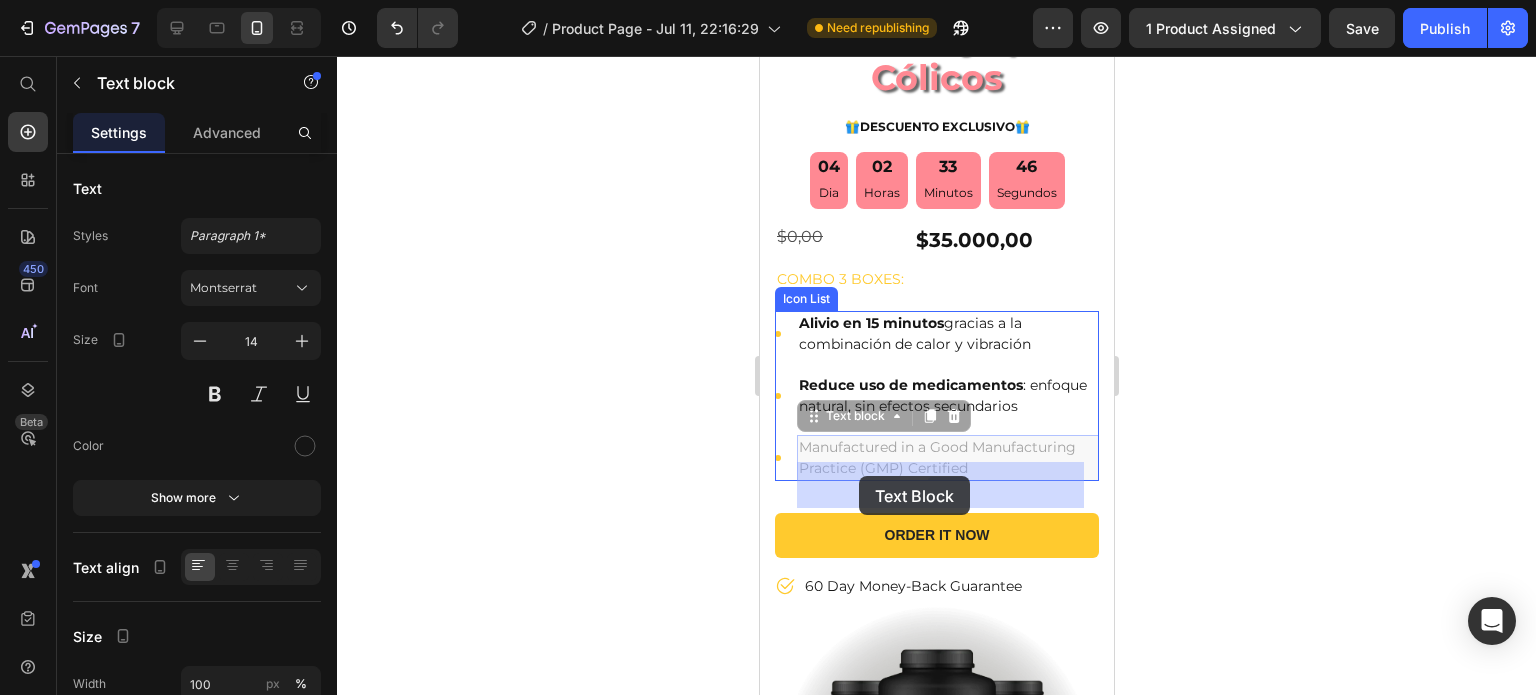 drag, startPoint x: 969, startPoint y: 490, endPoint x: 852, endPoint y: 473, distance: 118.22859 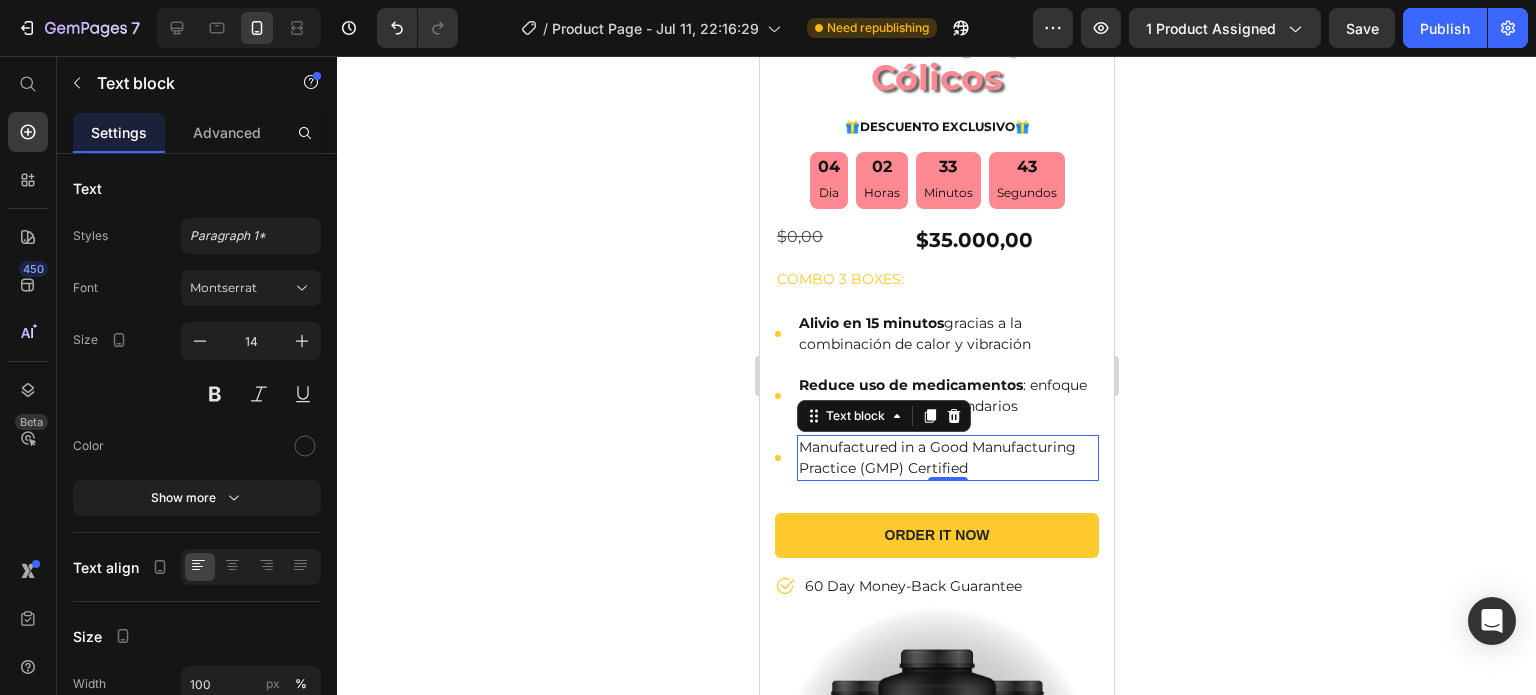 click on "Manufactured in a Good Manufacturing Practice (GMP) Certified" at bounding box center [947, 458] 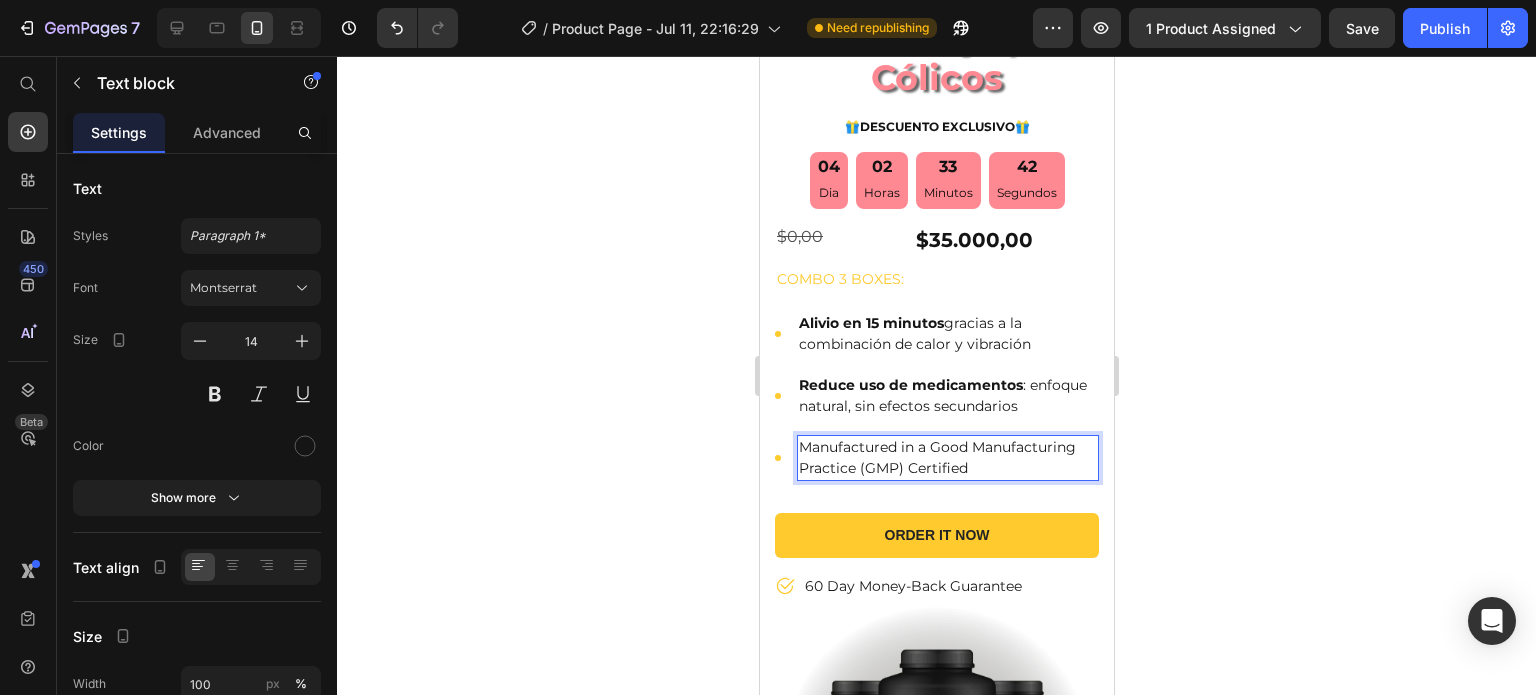 click on "Manufactured in a Good Manufacturing Practice (GMP) Certified" at bounding box center [947, 458] 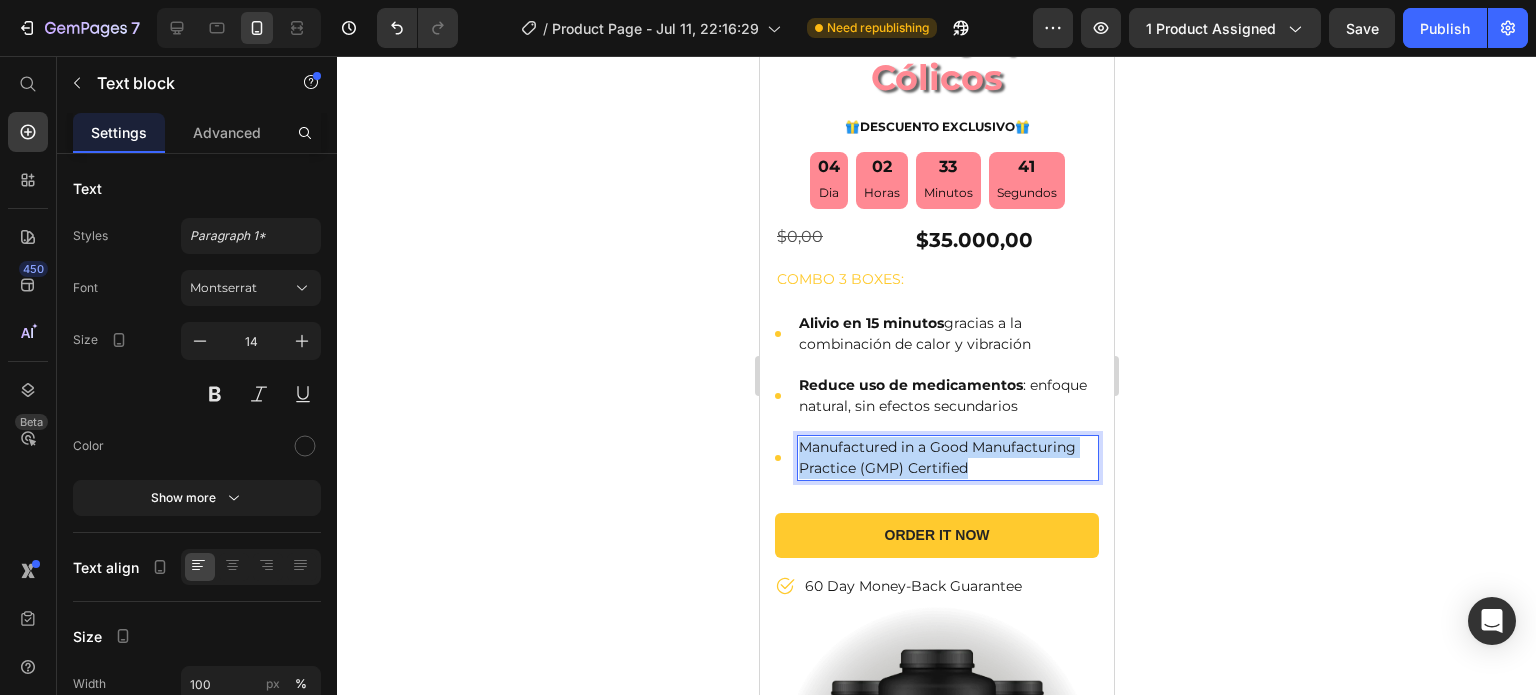 click on "Manufactured in a Good Manufacturing Practice (GMP) Certified" at bounding box center [947, 458] 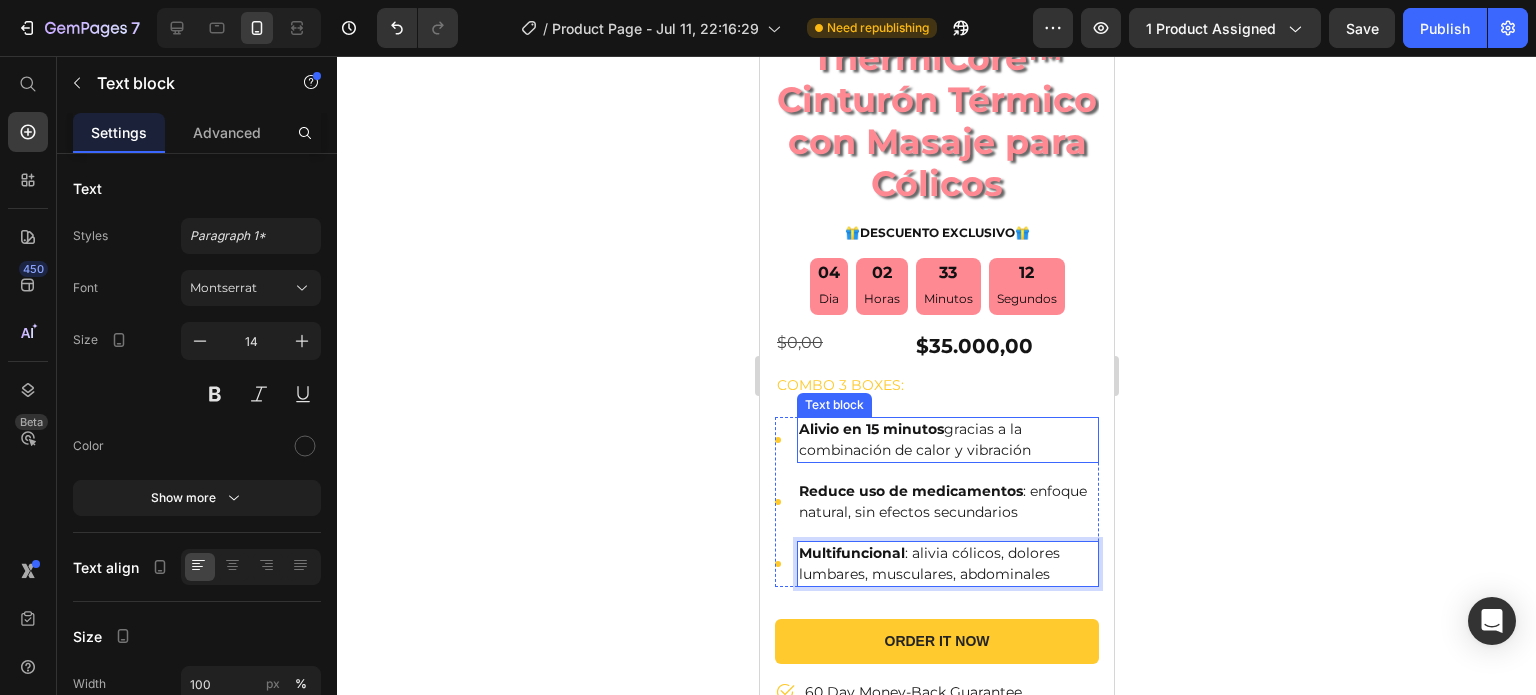 scroll, scrollTop: 508, scrollLeft: 0, axis: vertical 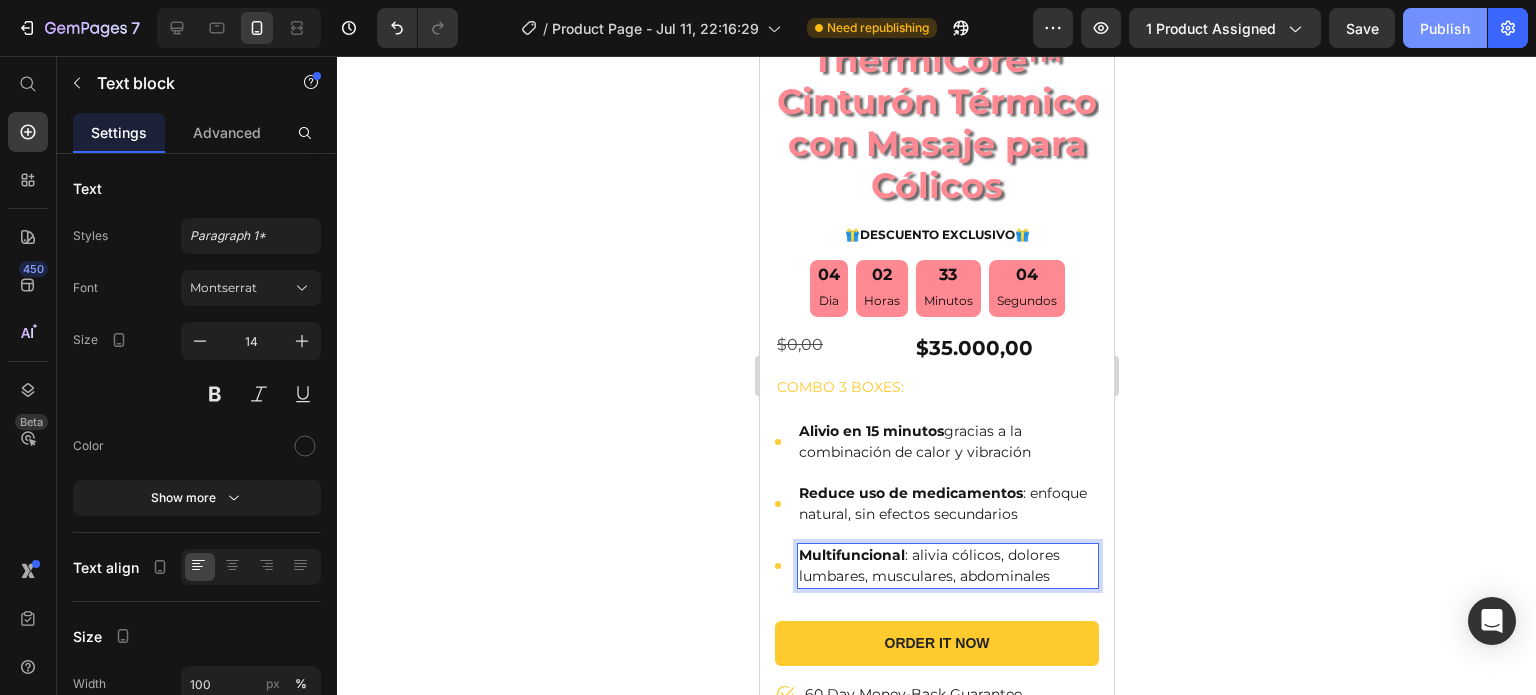 click on "Publish" at bounding box center (1445, 28) 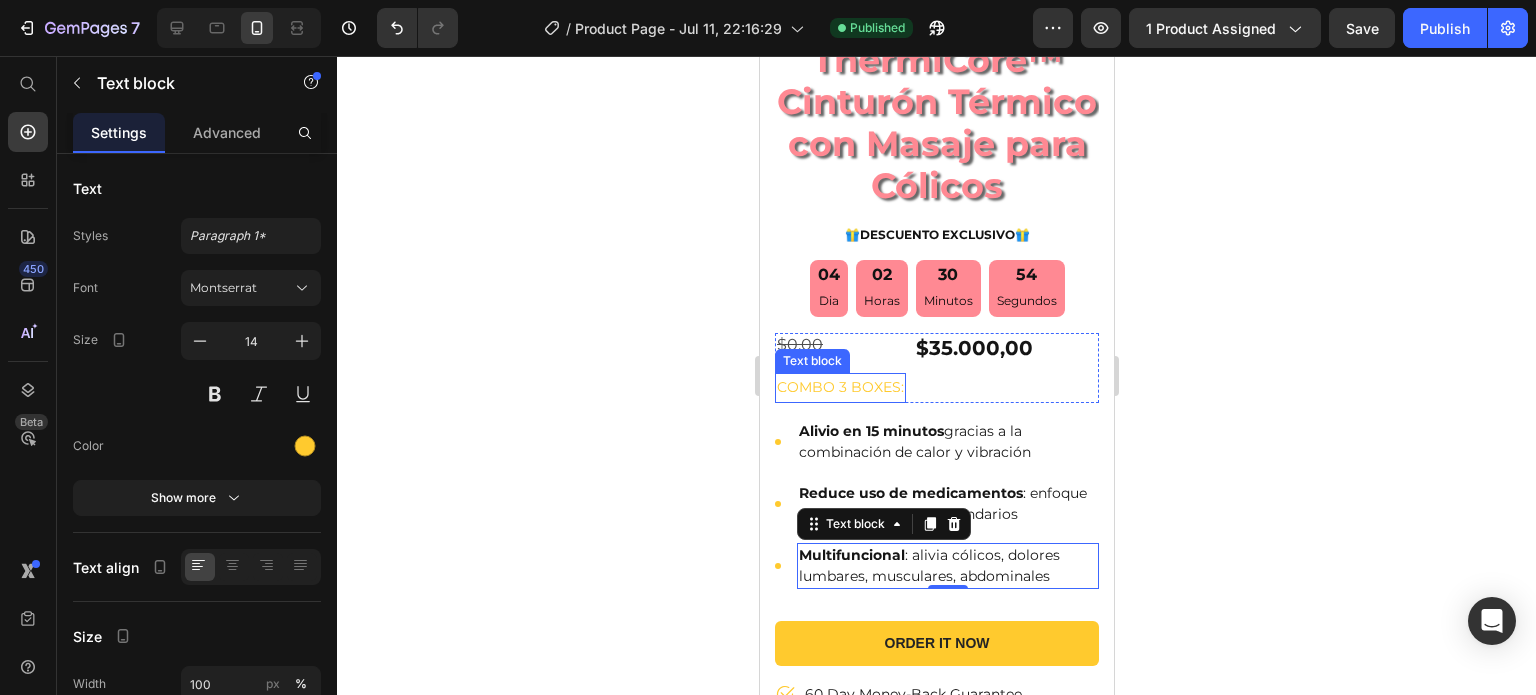 click on "combo 3 boxes:" at bounding box center [839, 387] 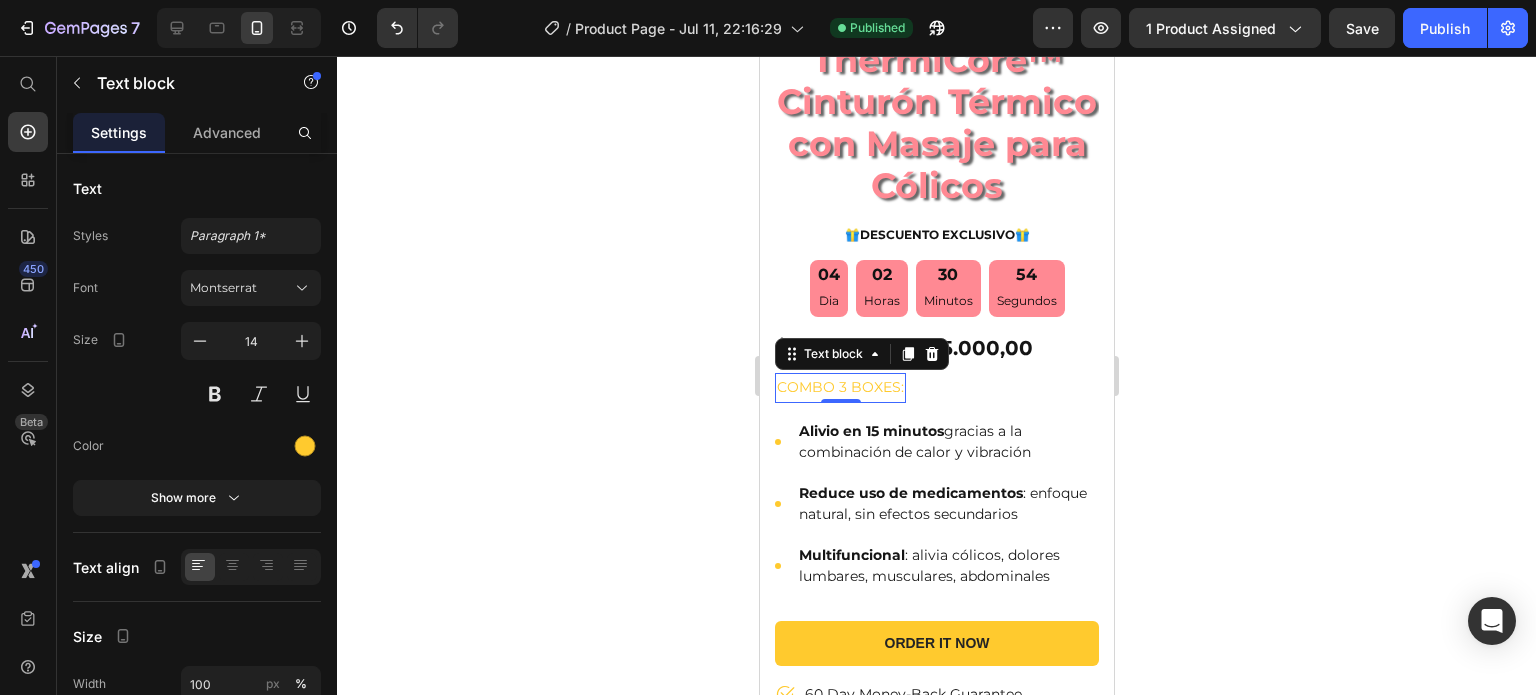 click on "combo 3 boxes:" at bounding box center (839, 387) 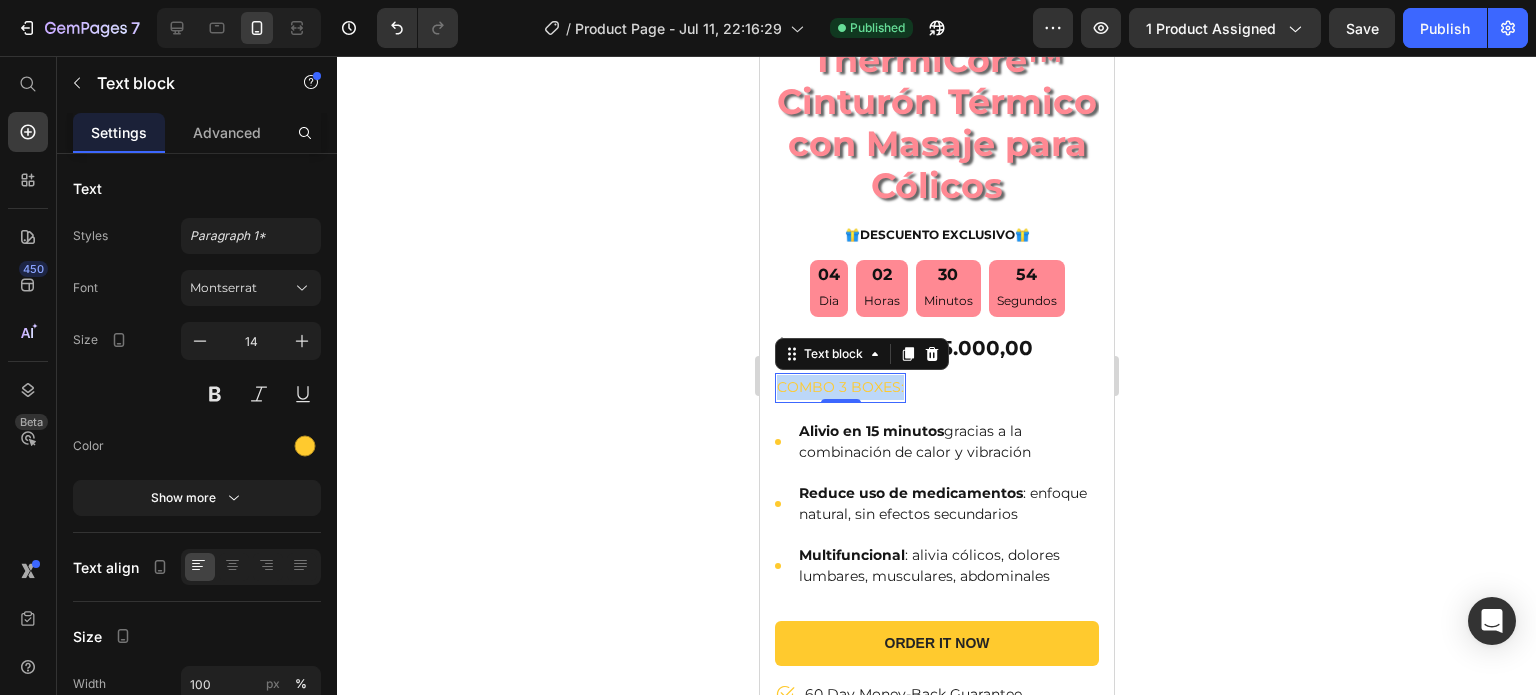 click on "combo 3 boxes:" at bounding box center [839, 387] 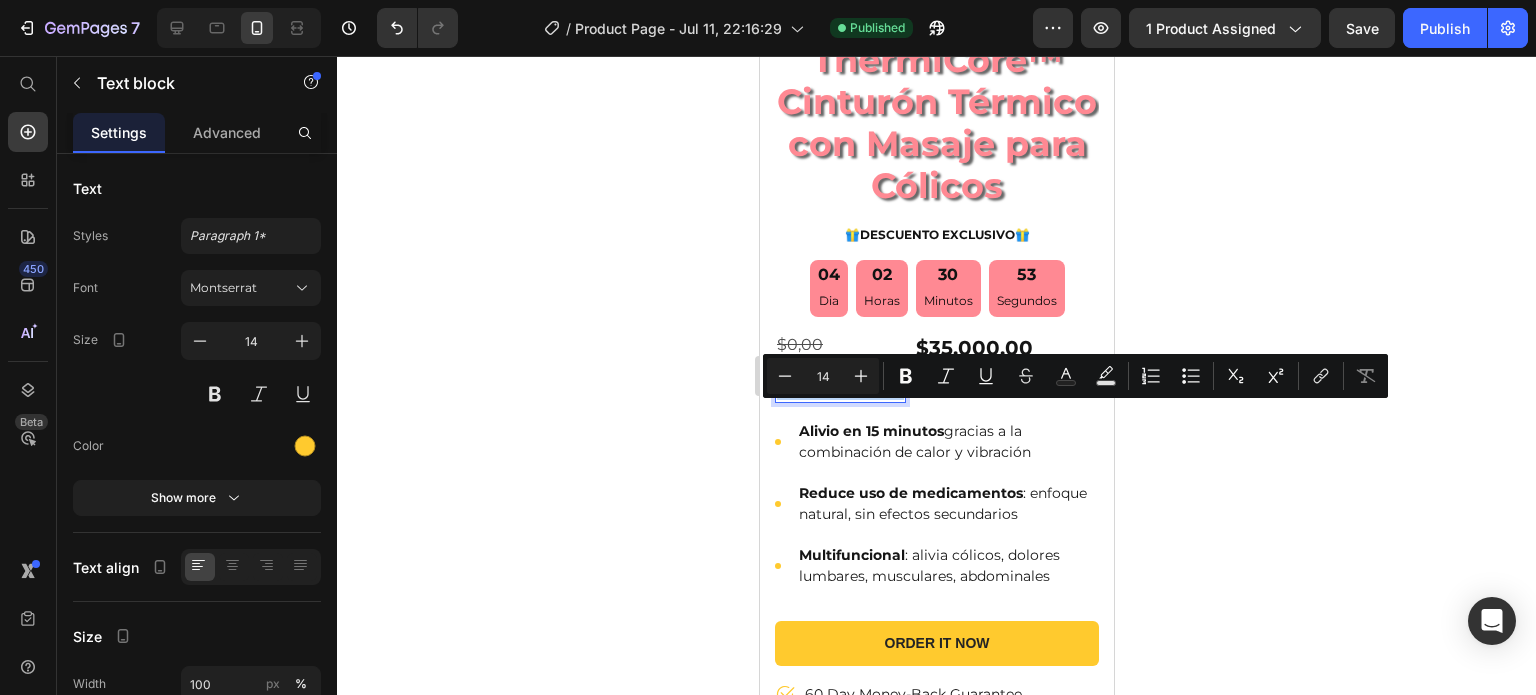 click on "combo 3 boxes:" at bounding box center [839, 387] 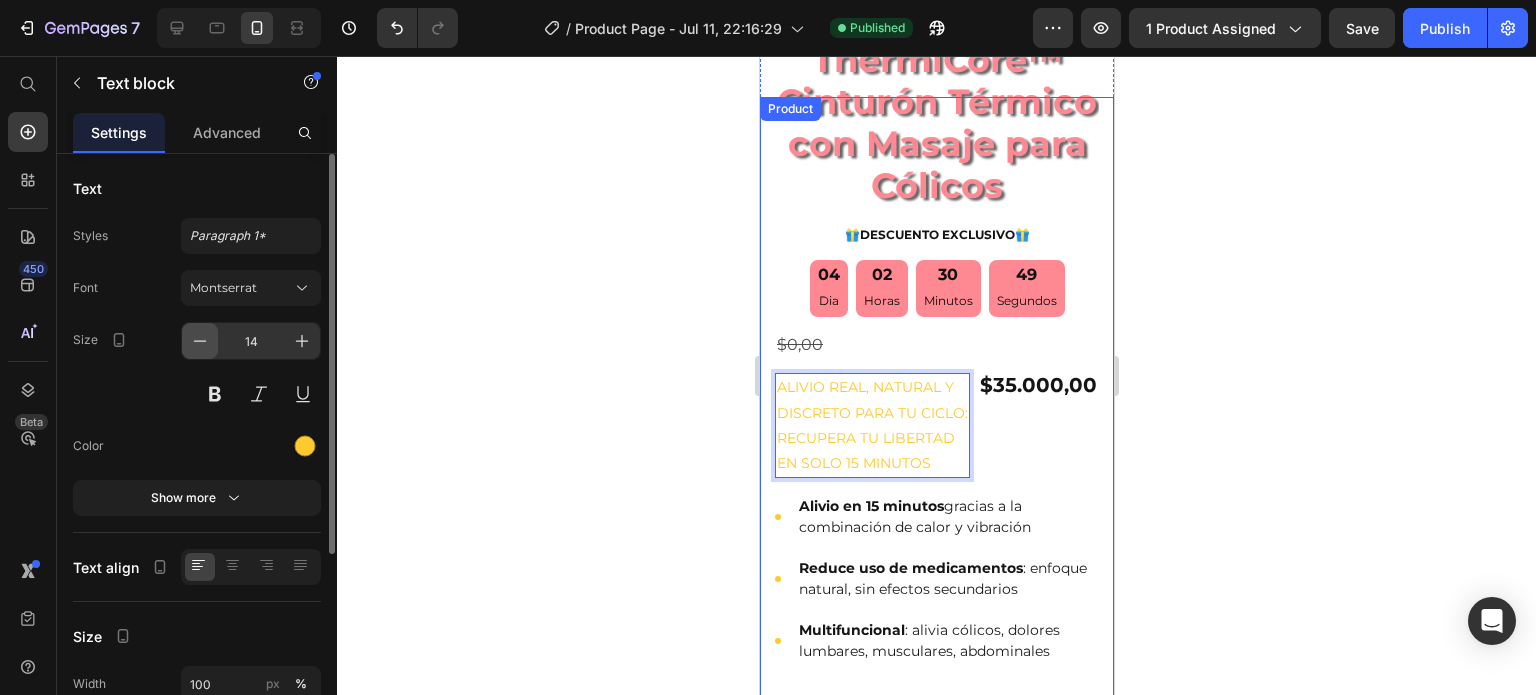 click 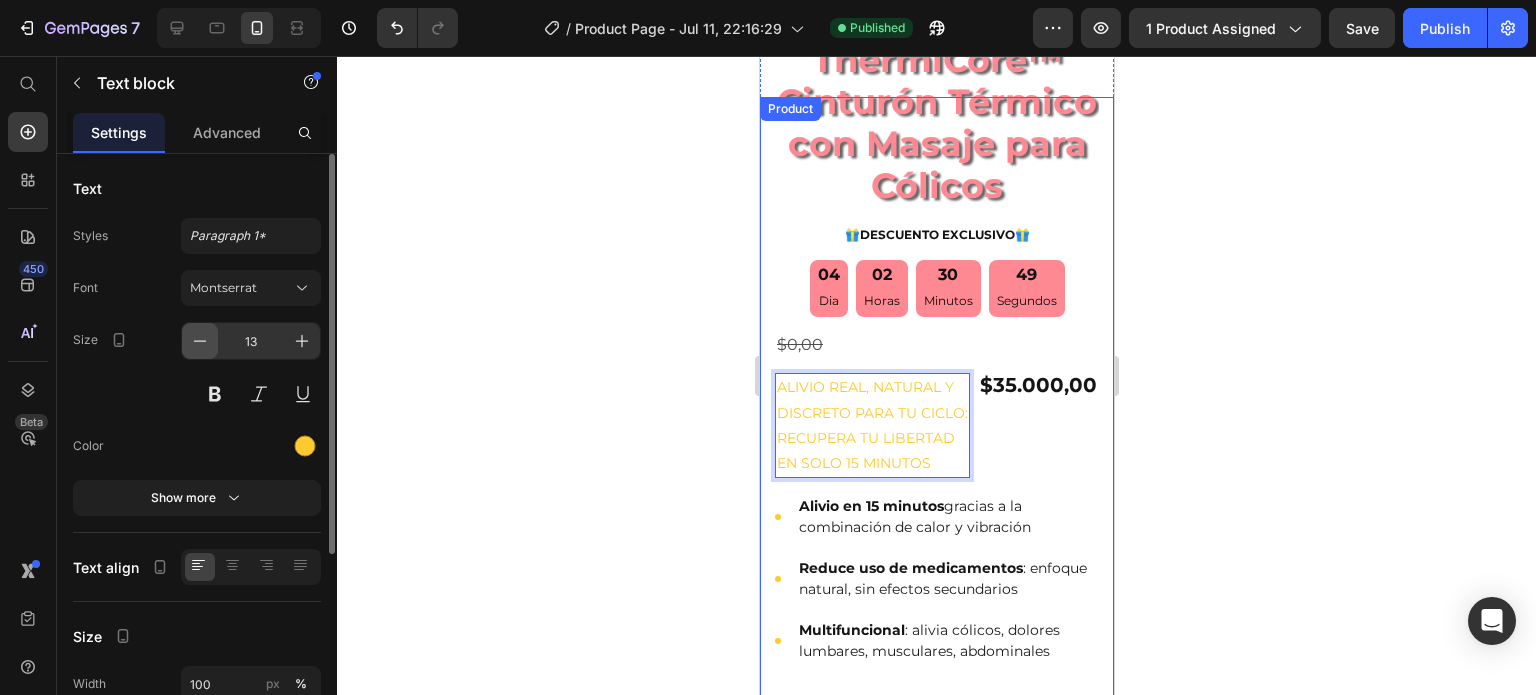 click 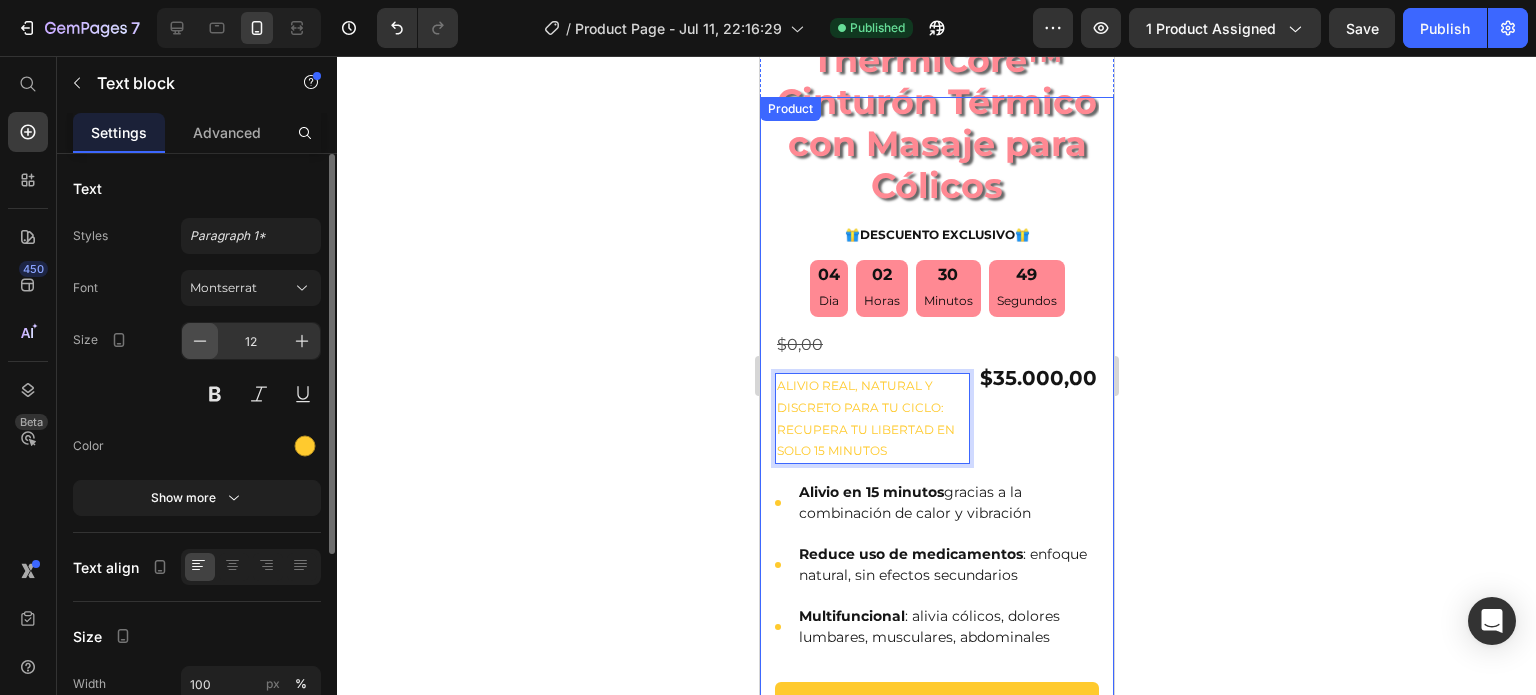 click 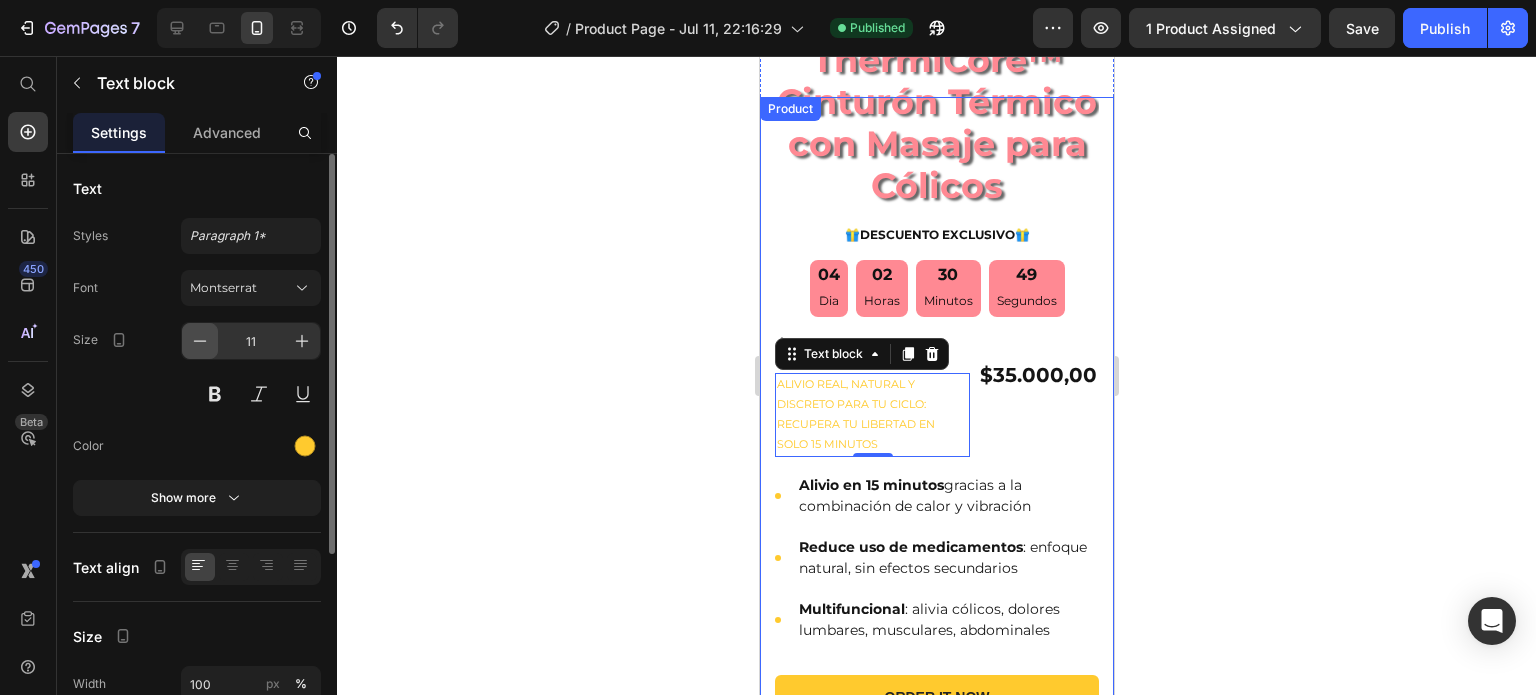 click 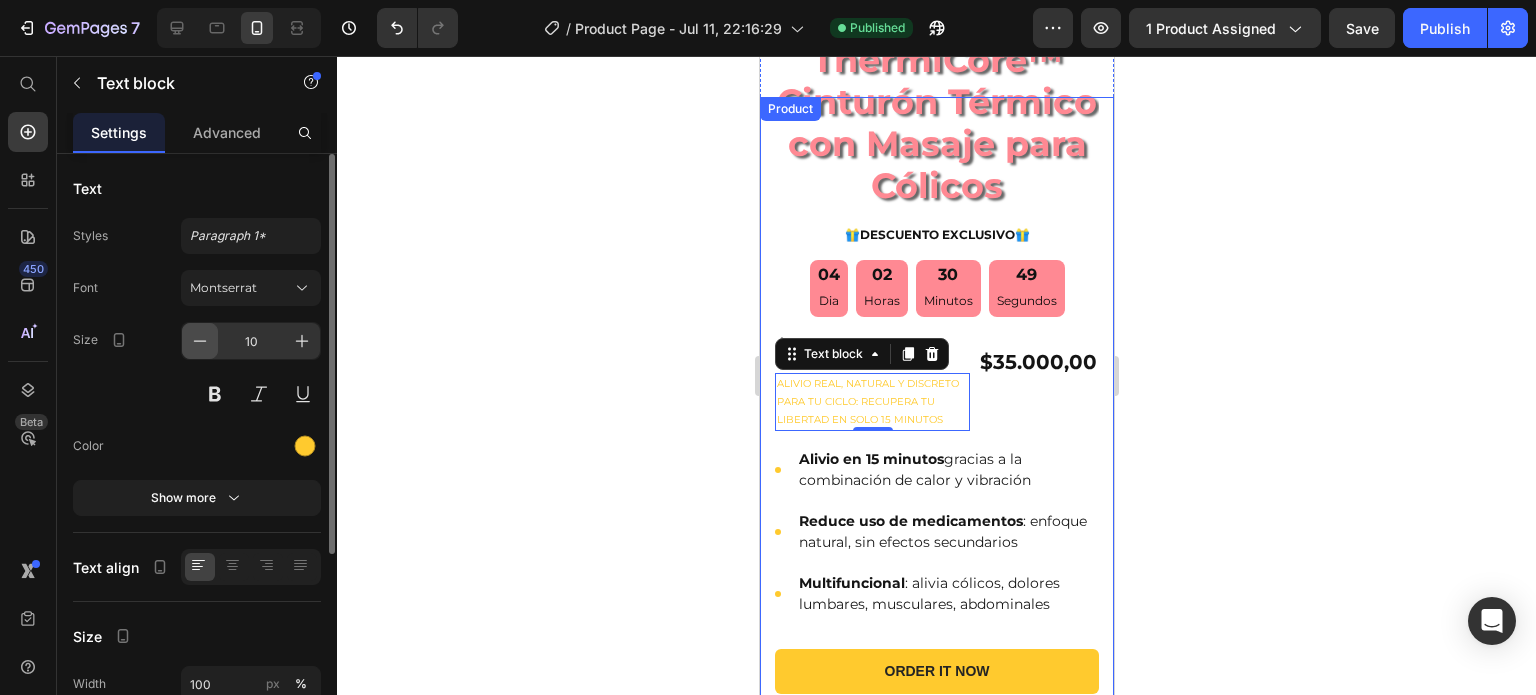 click 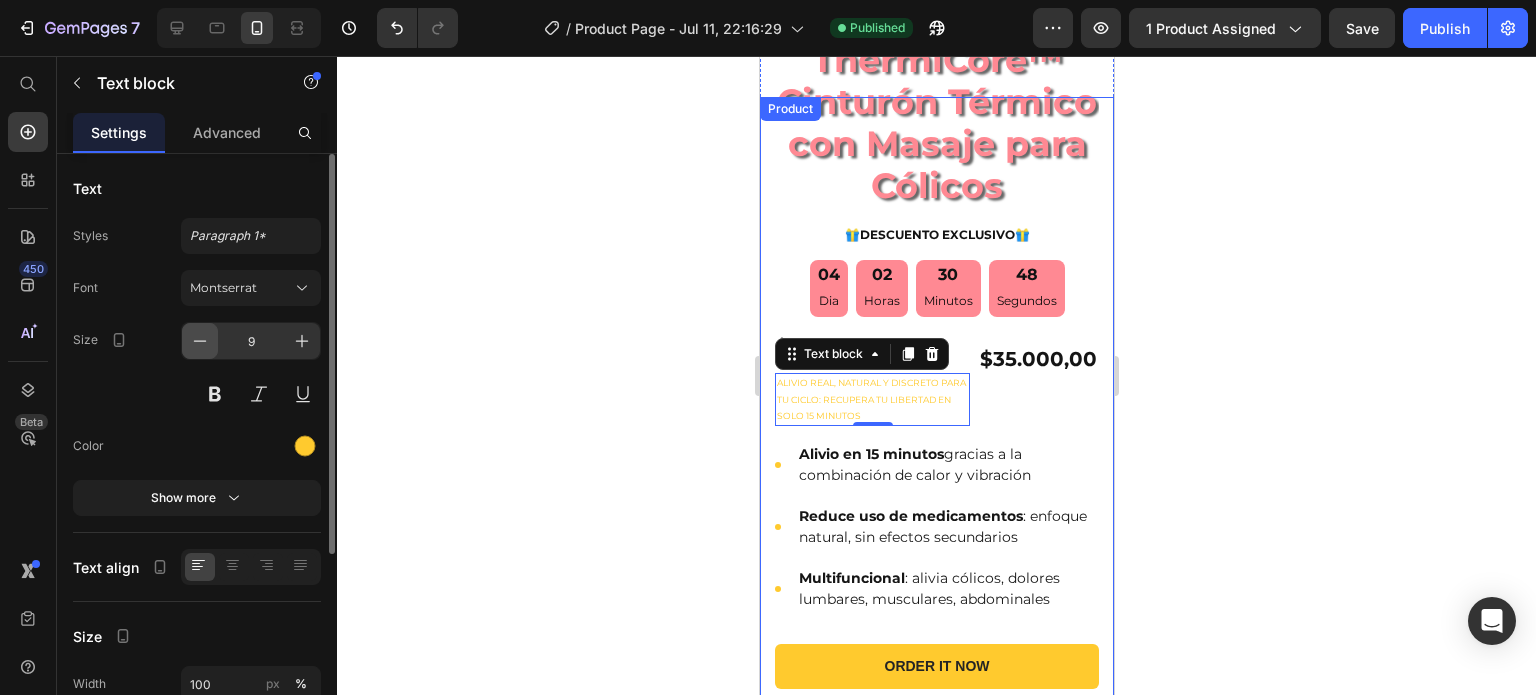 click 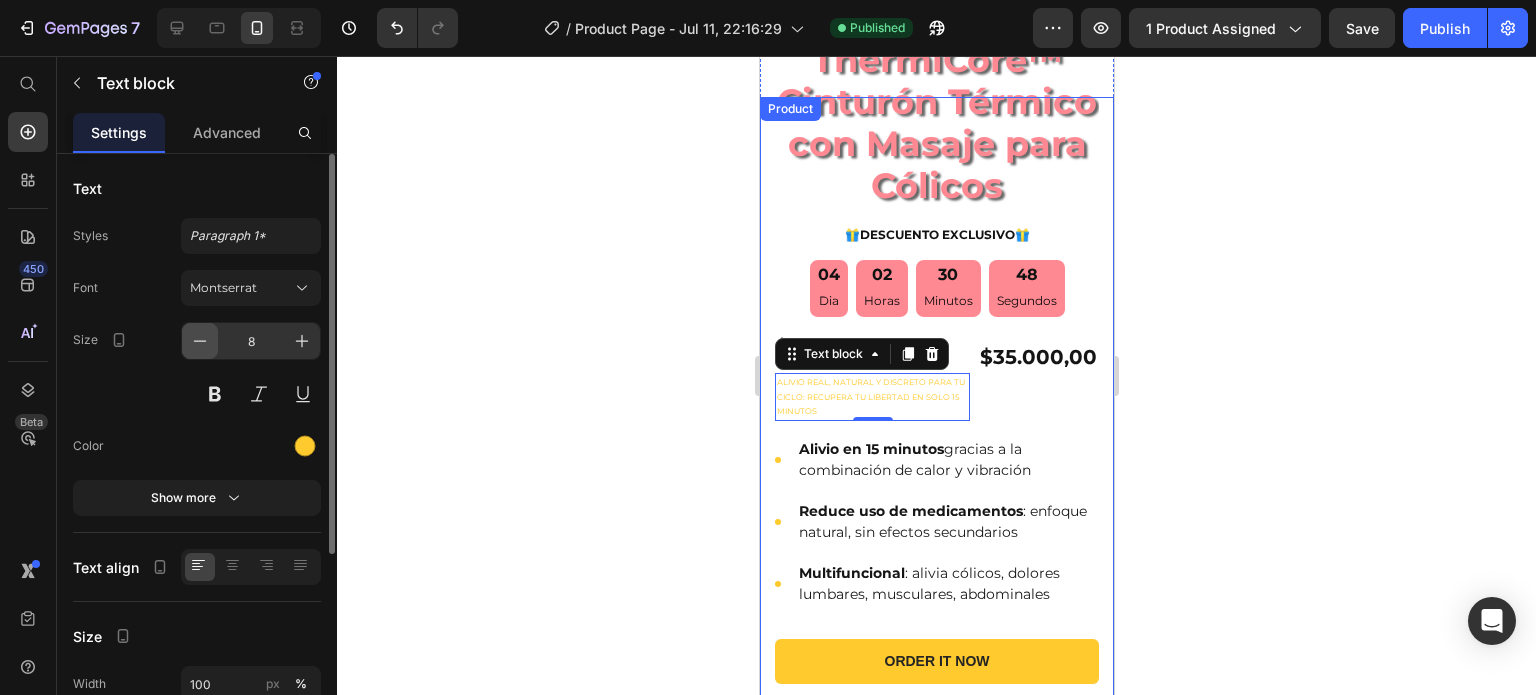 click 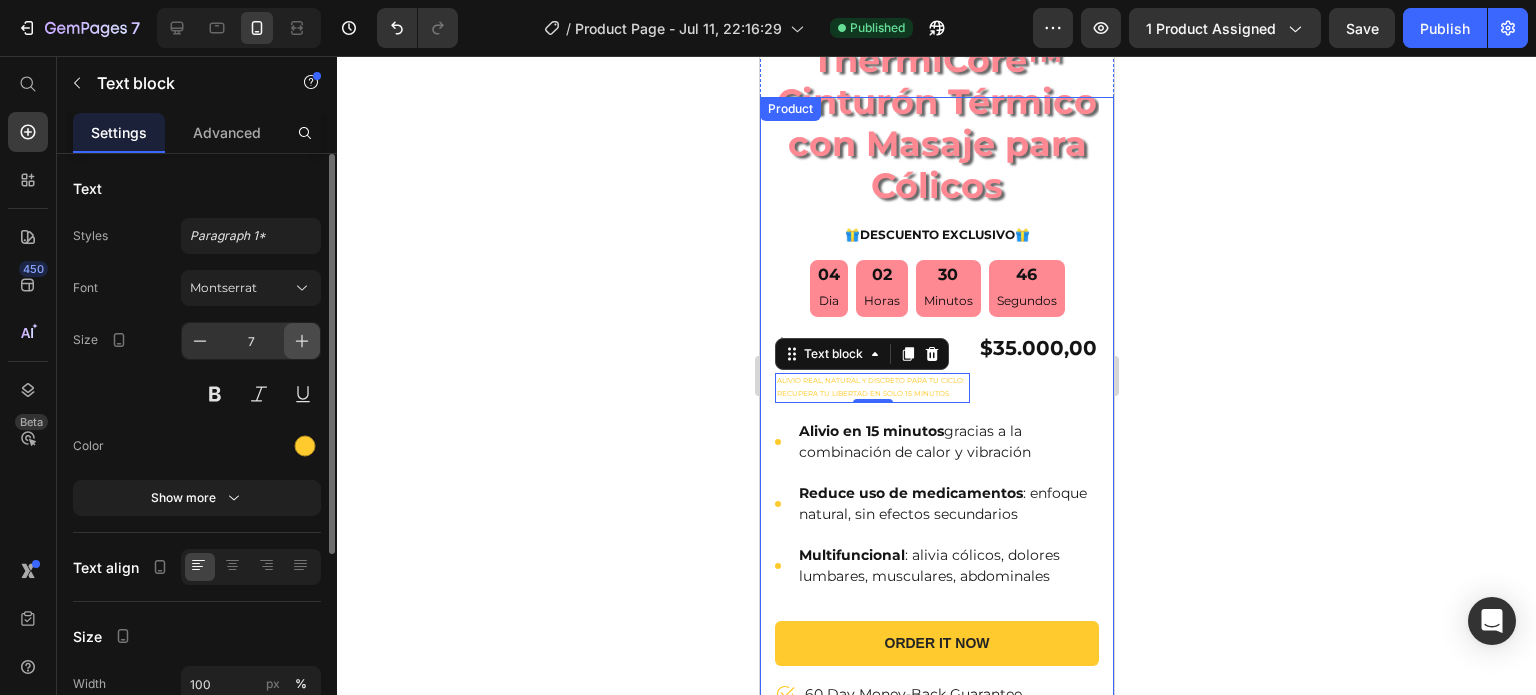 click 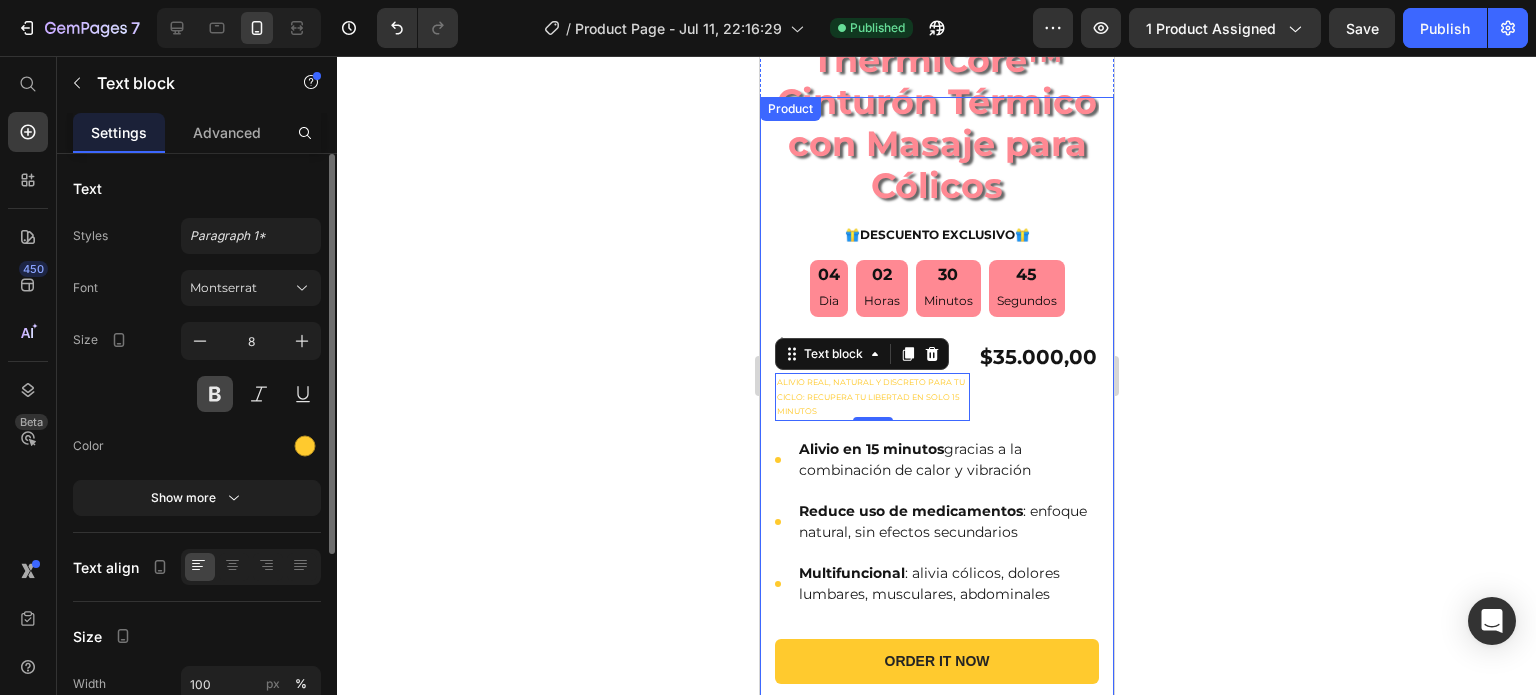 click at bounding box center [215, 394] 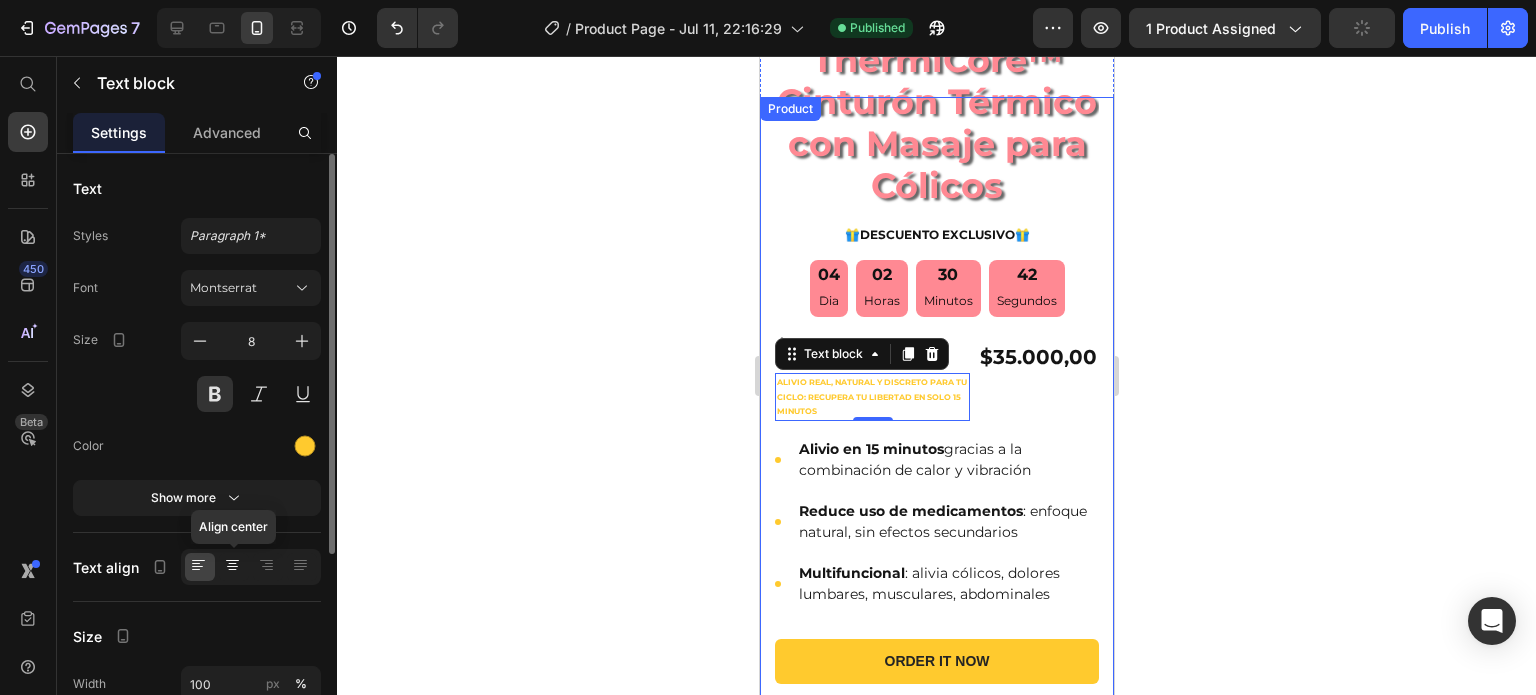click 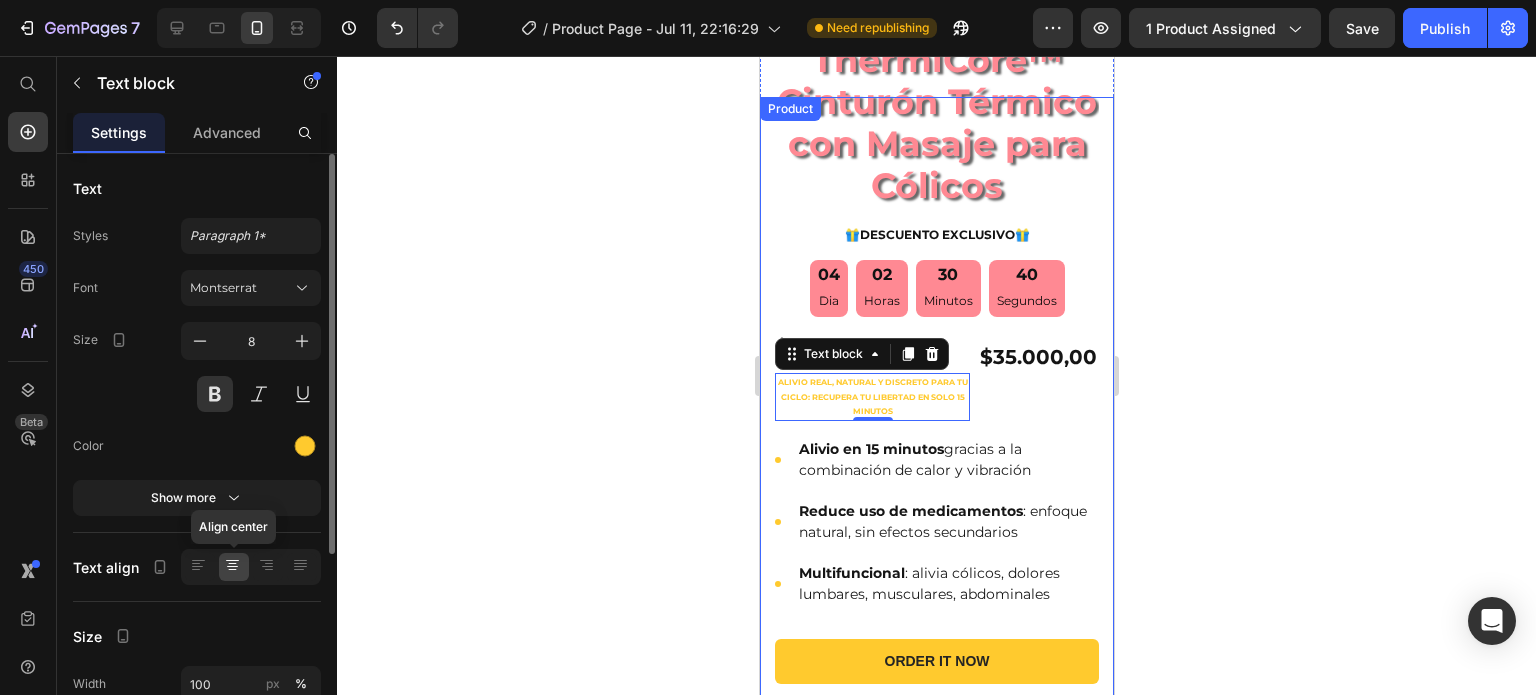 click 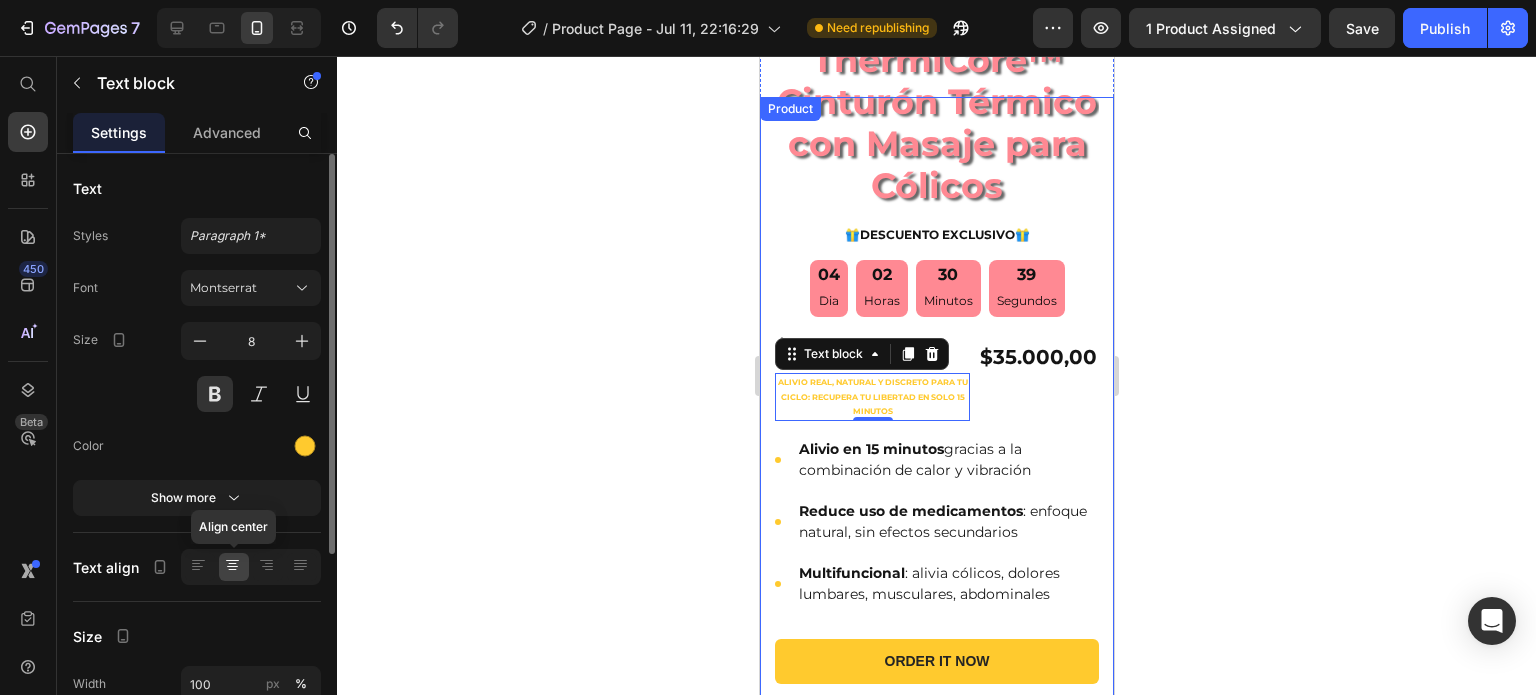 click 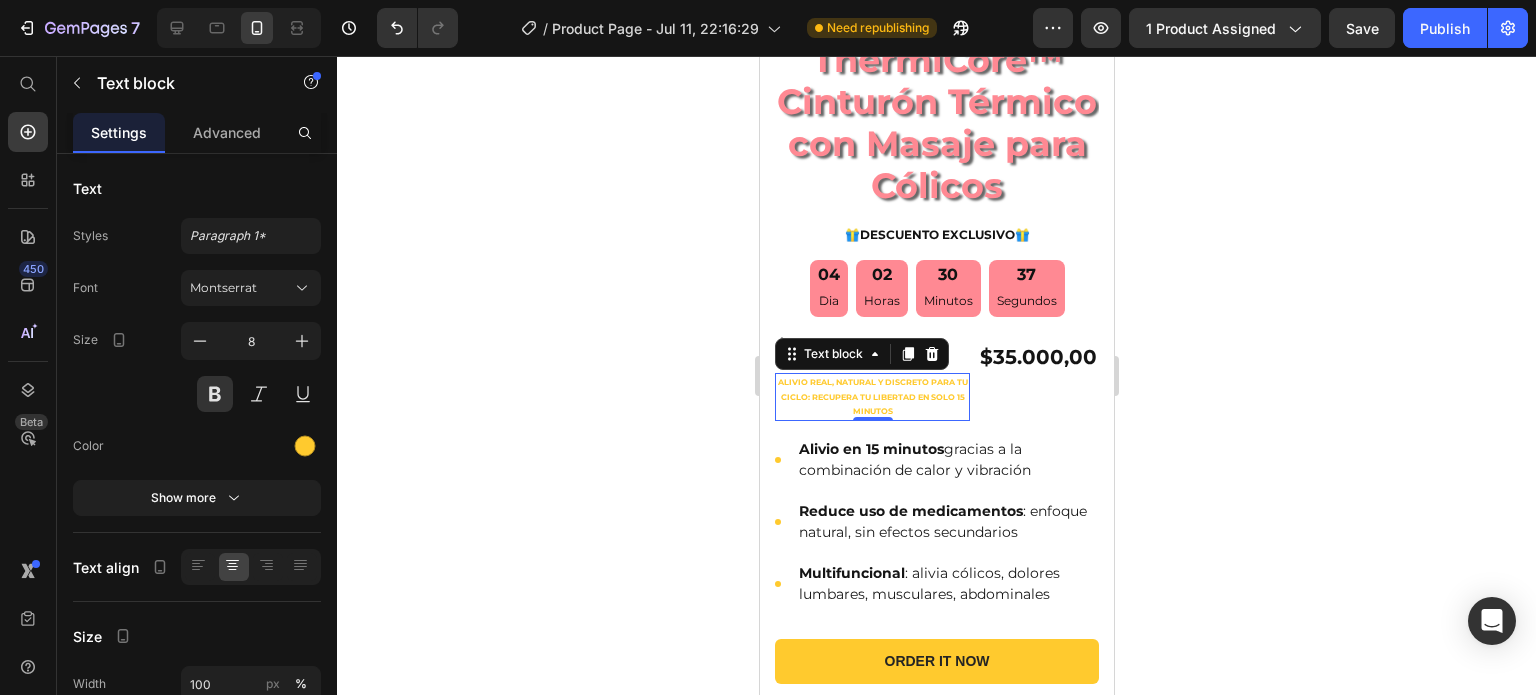 click 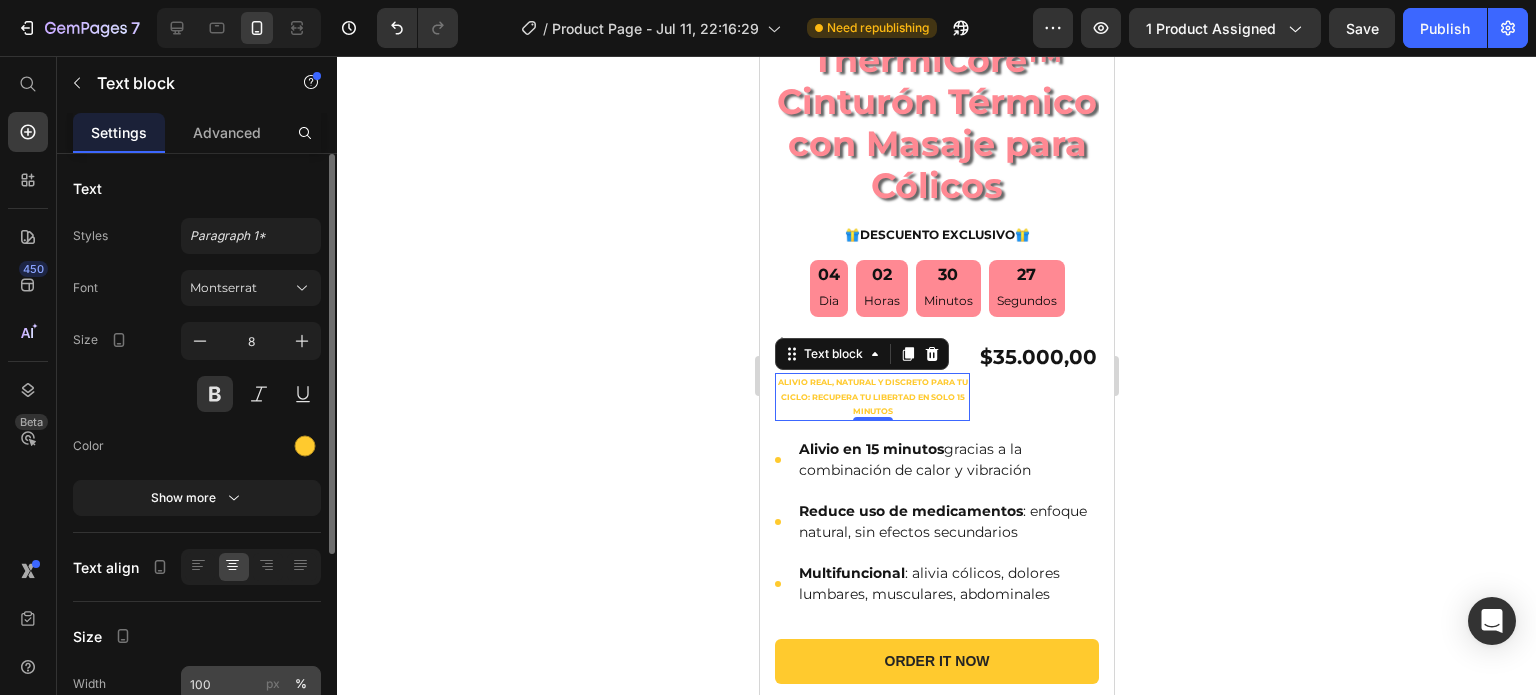 scroll, scrollTop: 0, scrollLeft: 0, axis: both 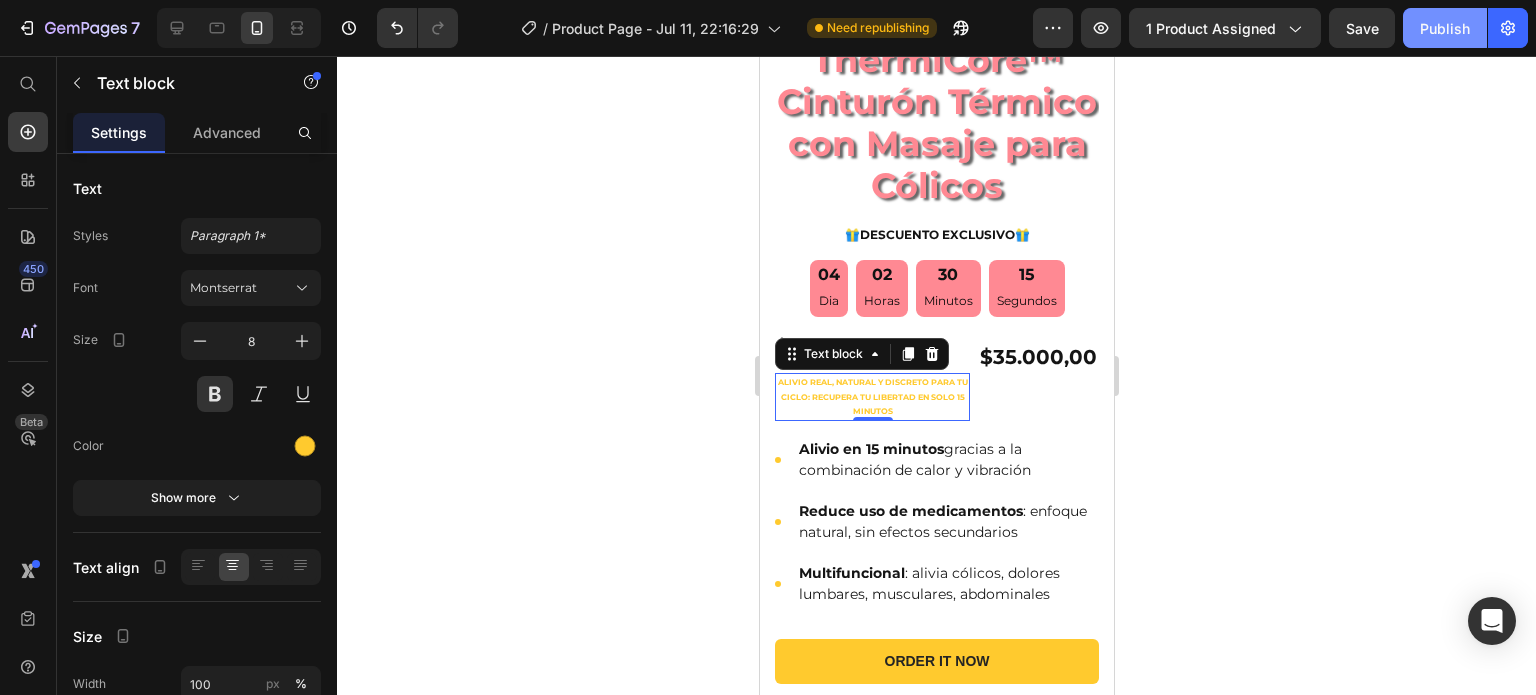 click on "Publish" at bounding box center (1445, 28) 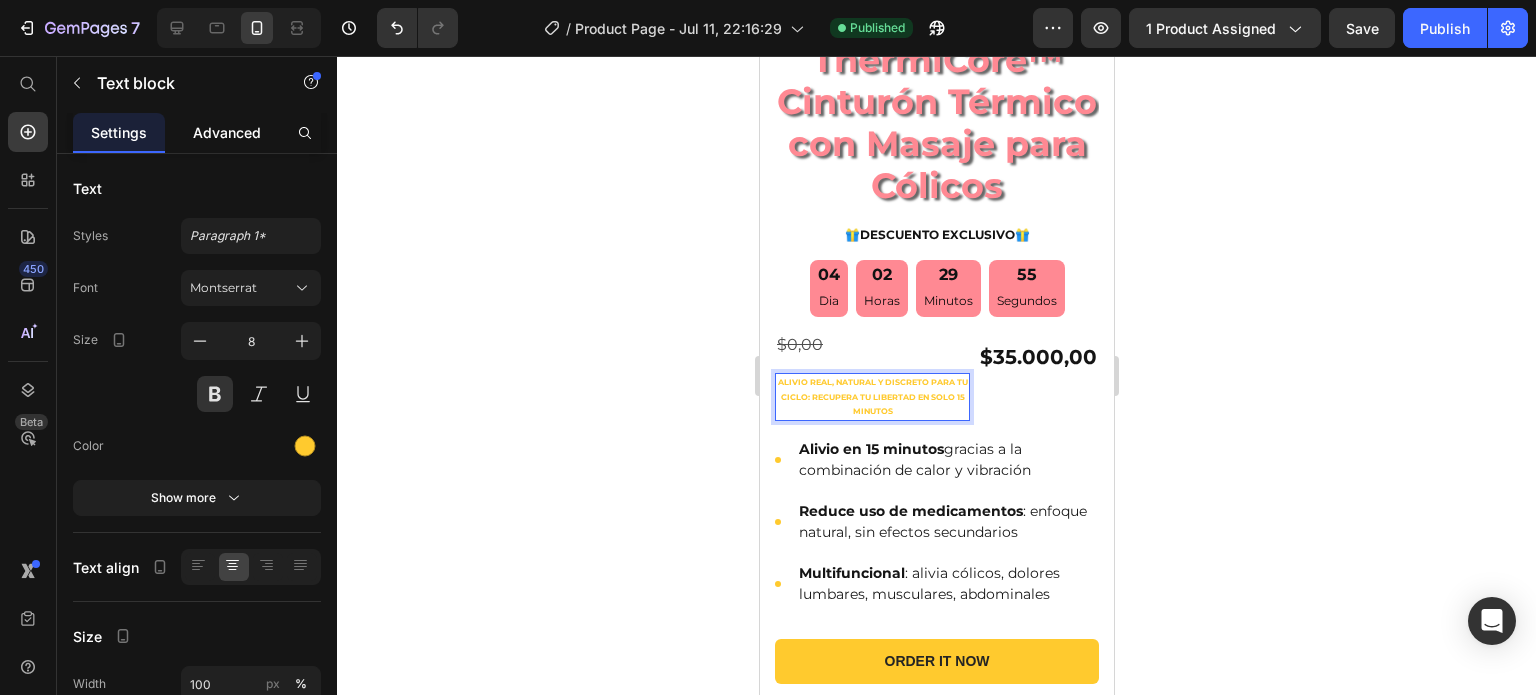 click on "Advanced" at bounding box center (227, 132) 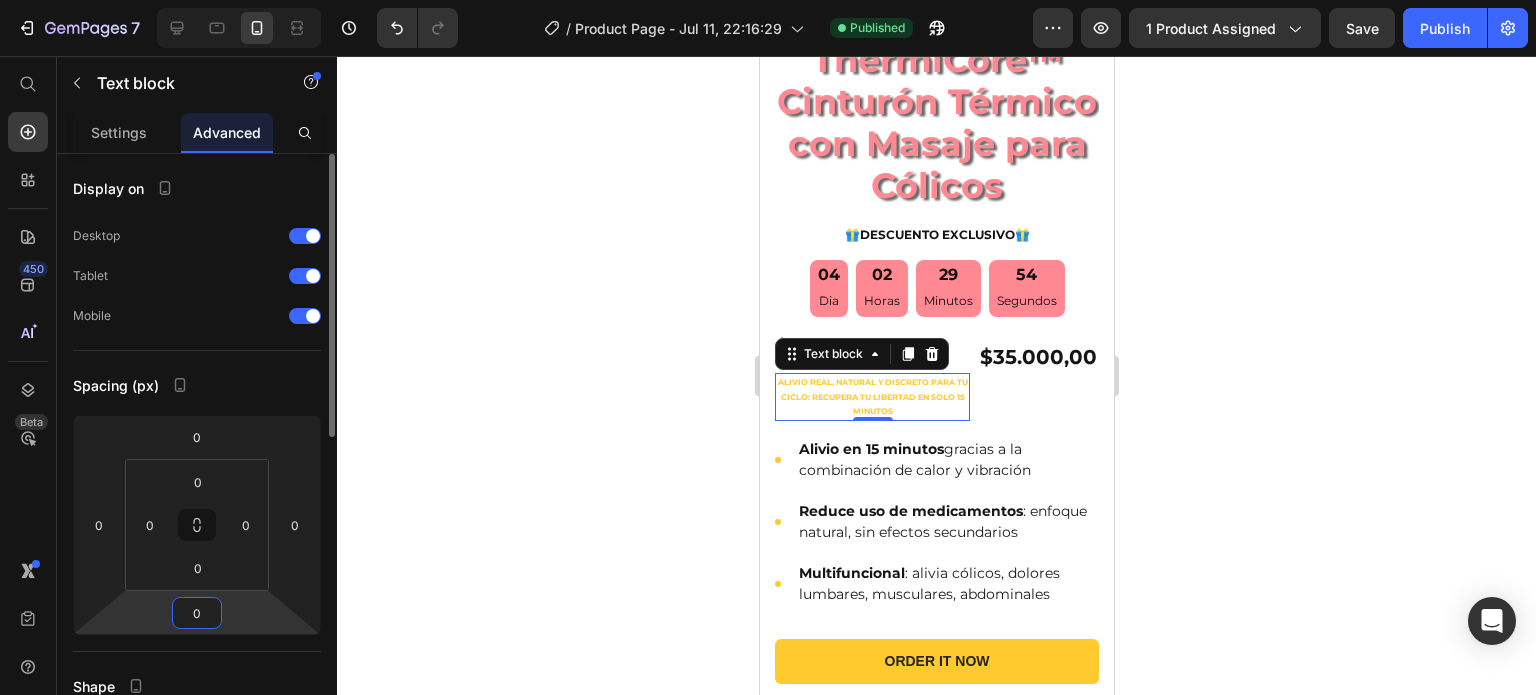 click on "0" at bounding box center (197, 613) 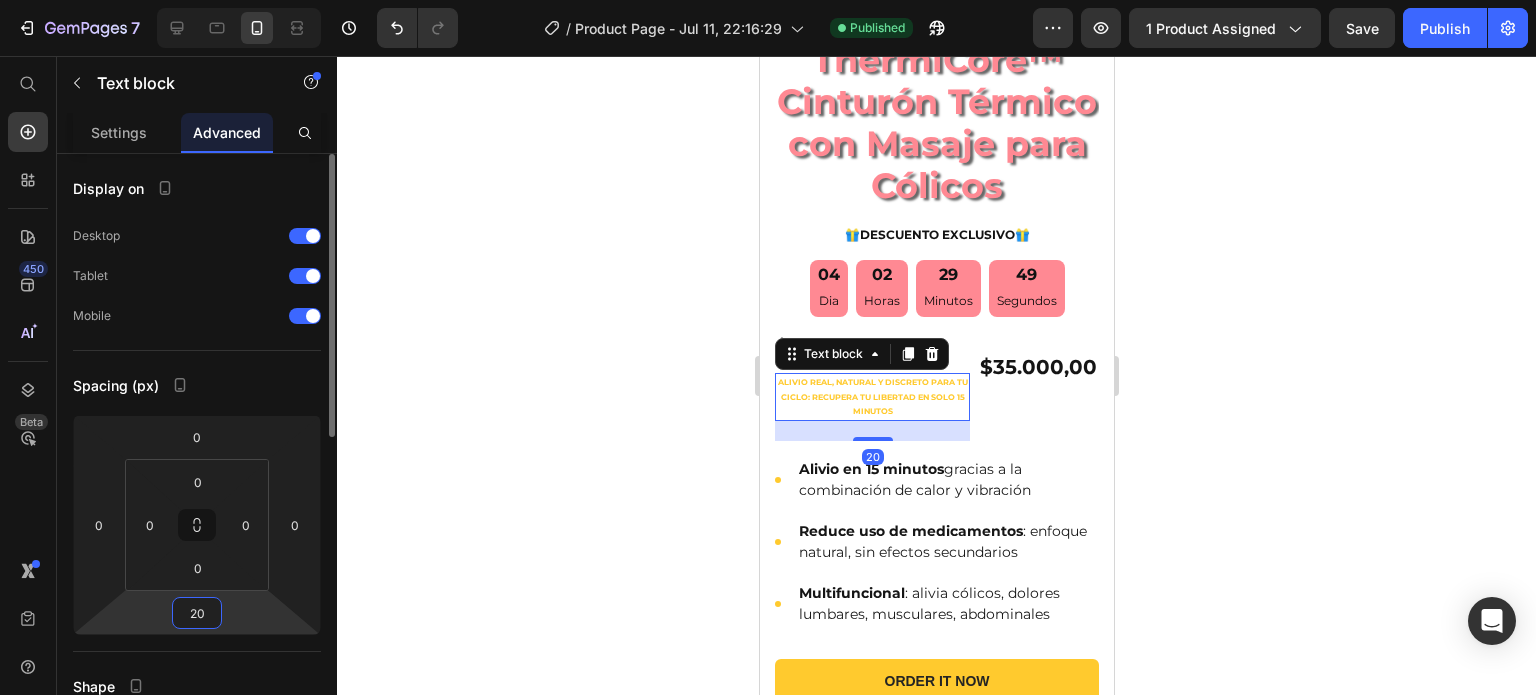 type on "2" 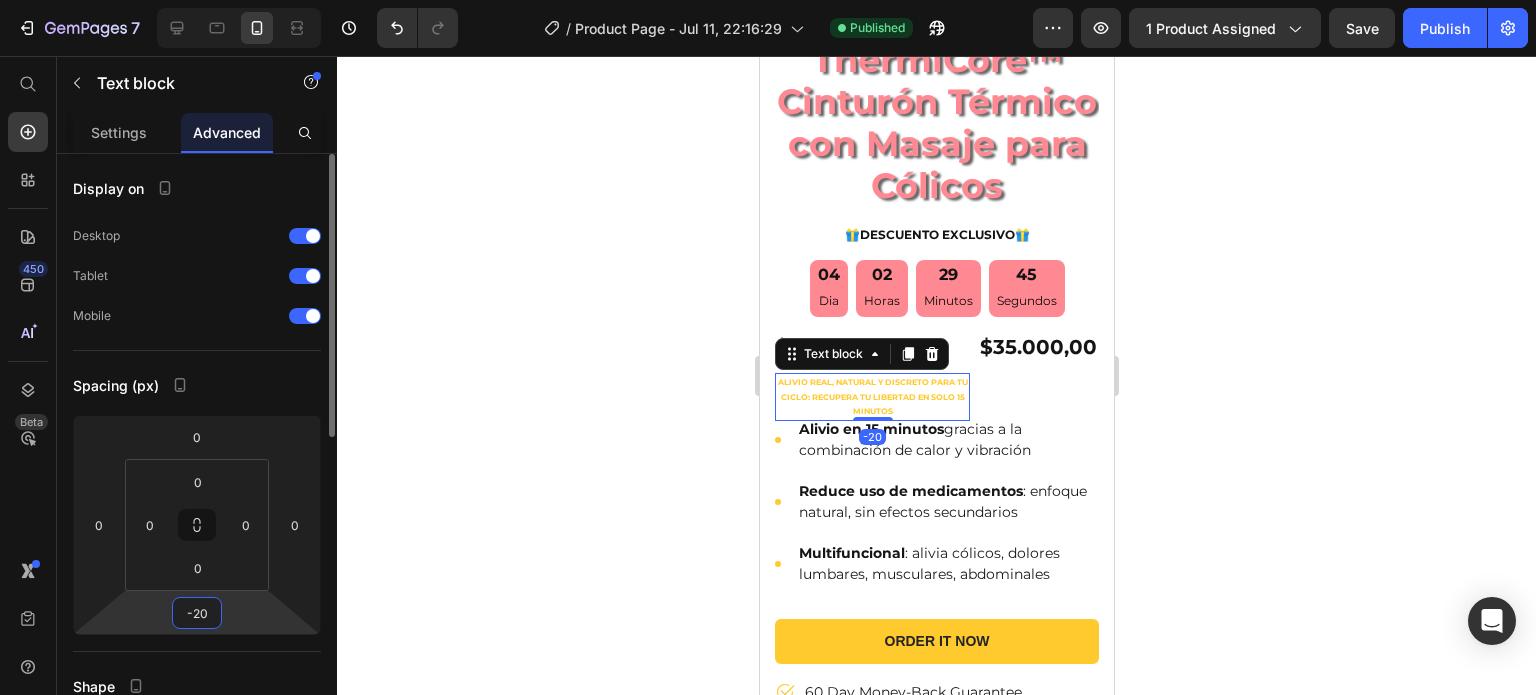 type on "-2" 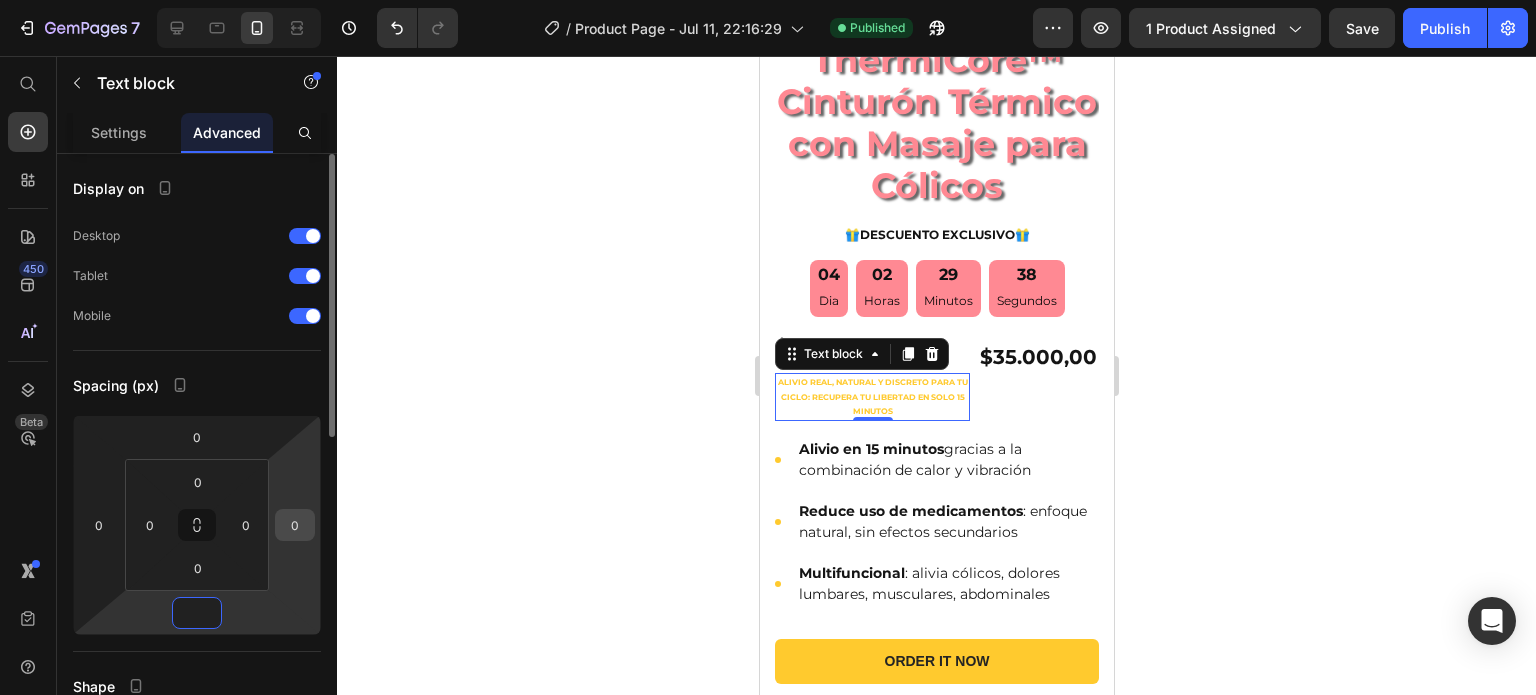 type on "0" 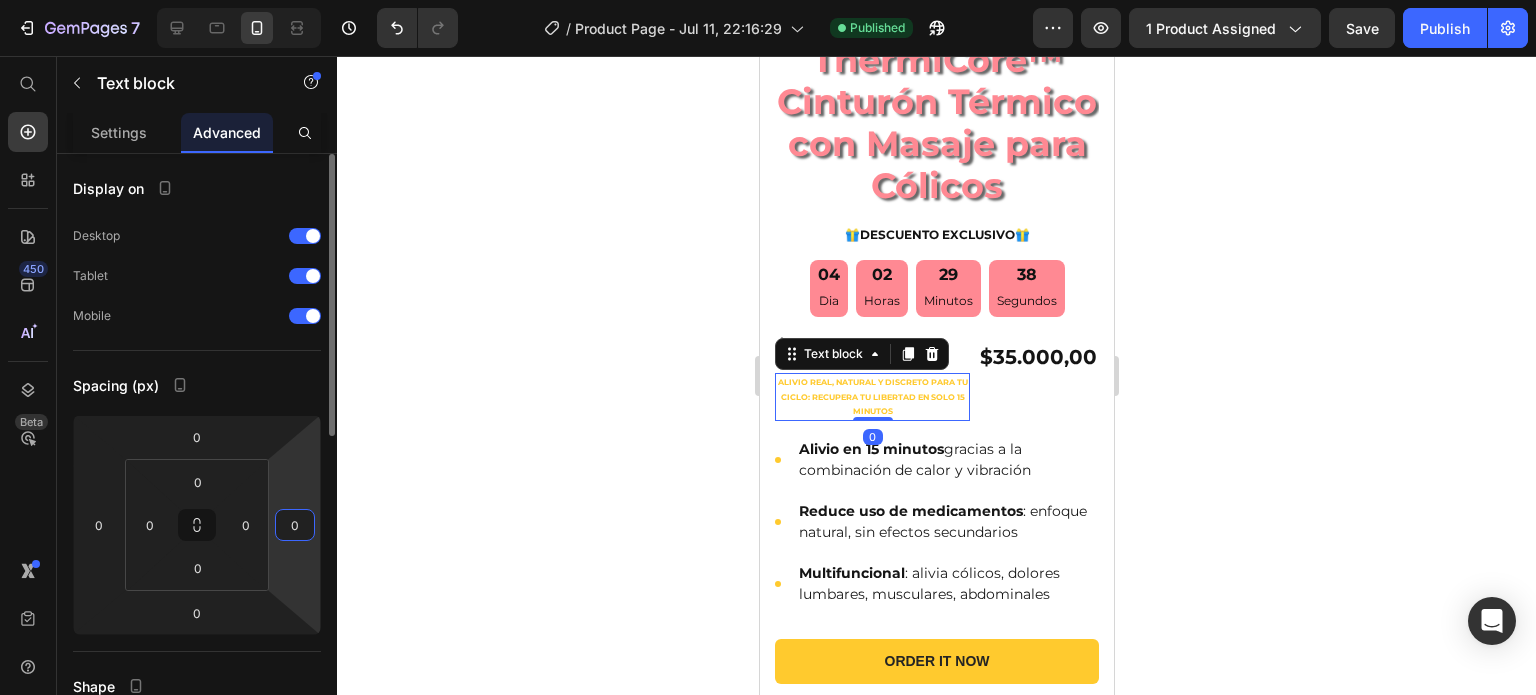 click on "0" at bounding box center (295, 525) 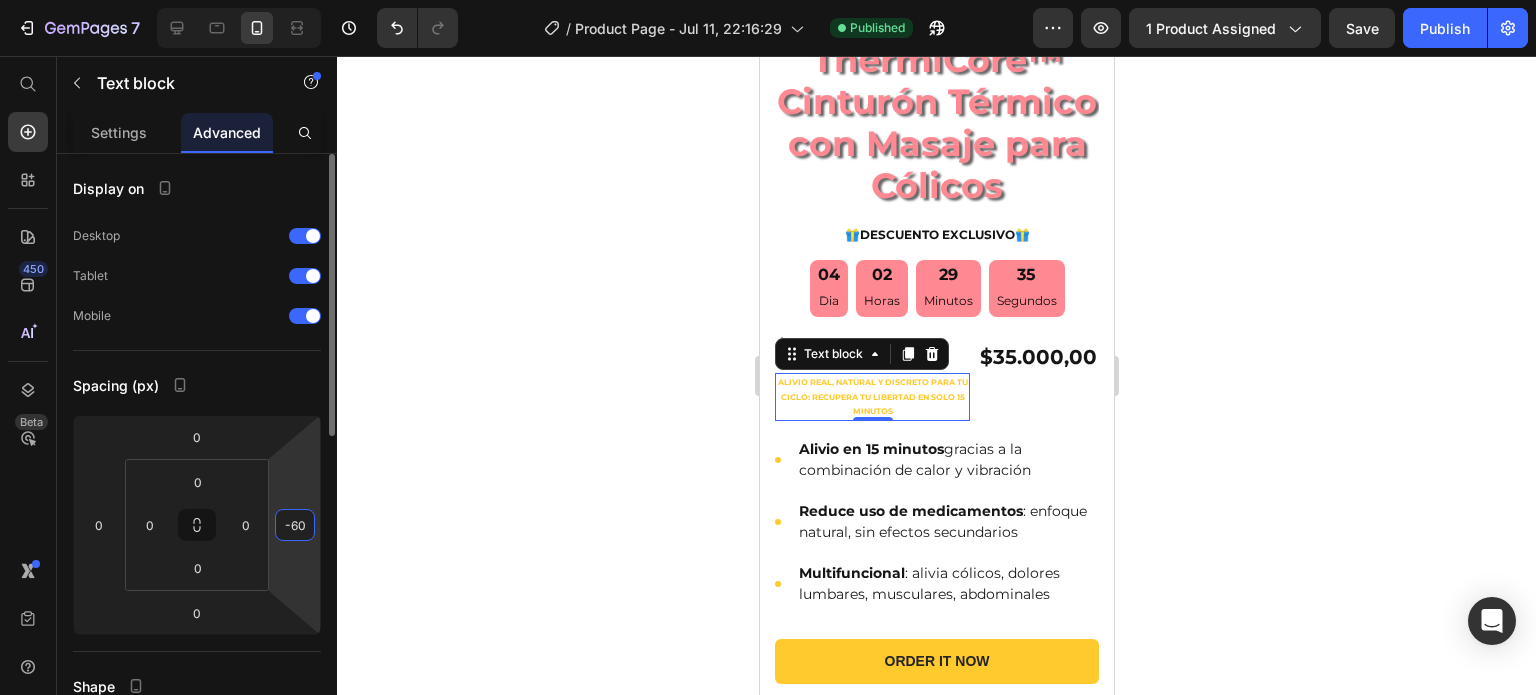 type on "-6" 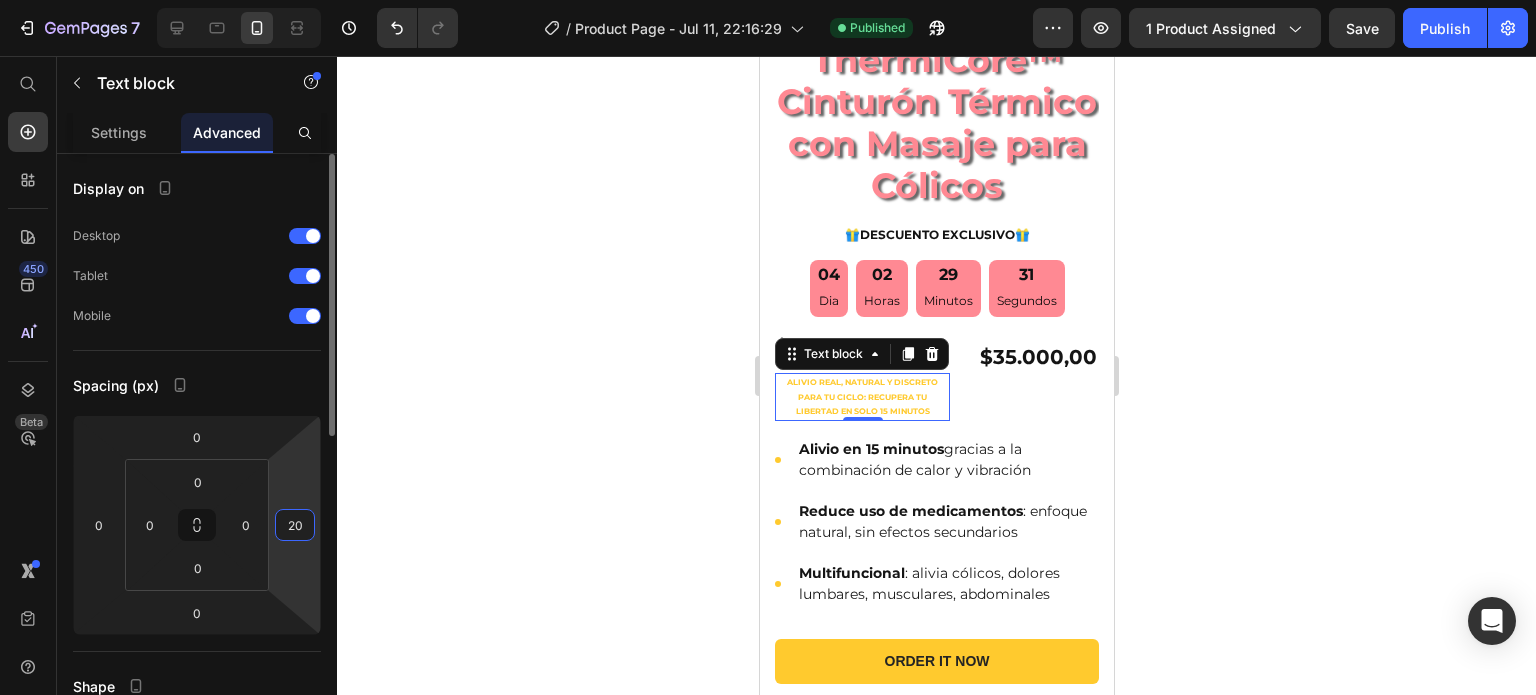 type on "2" 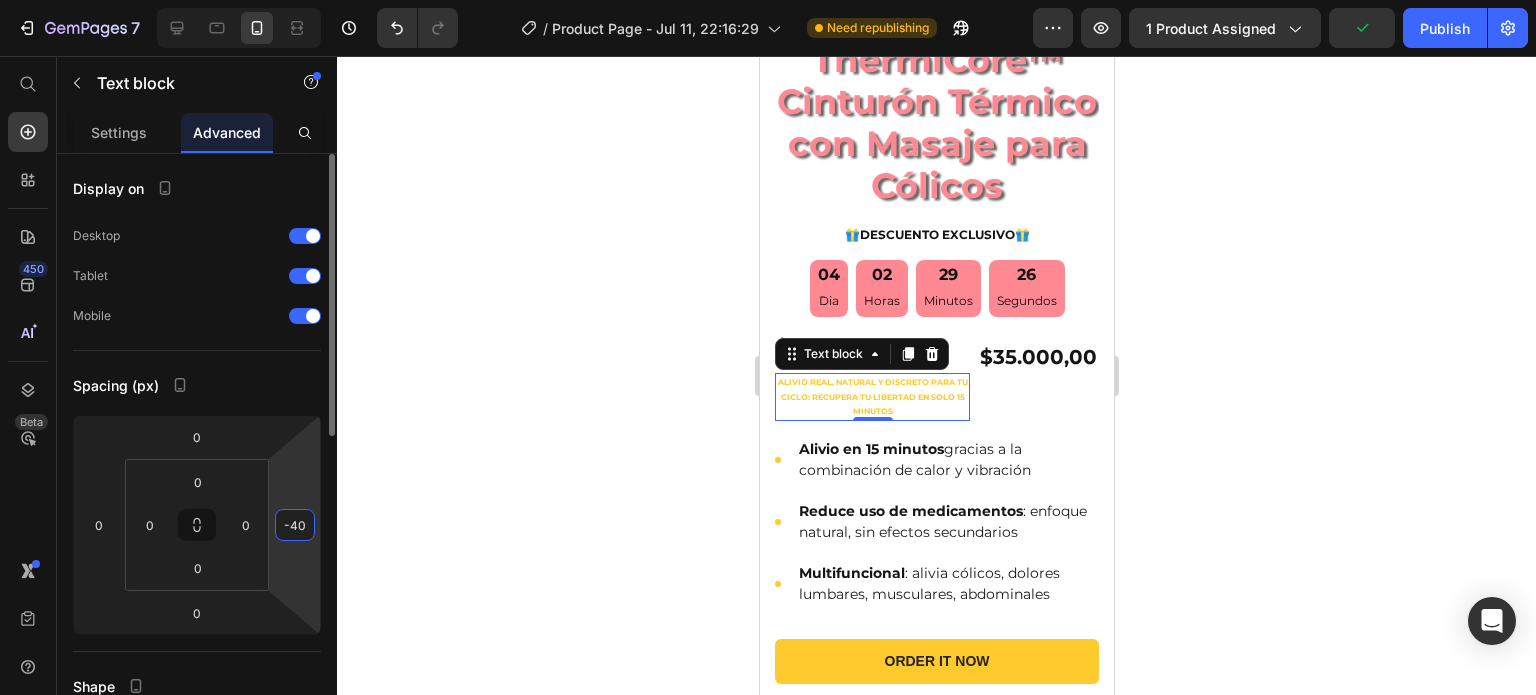 type on "-4" 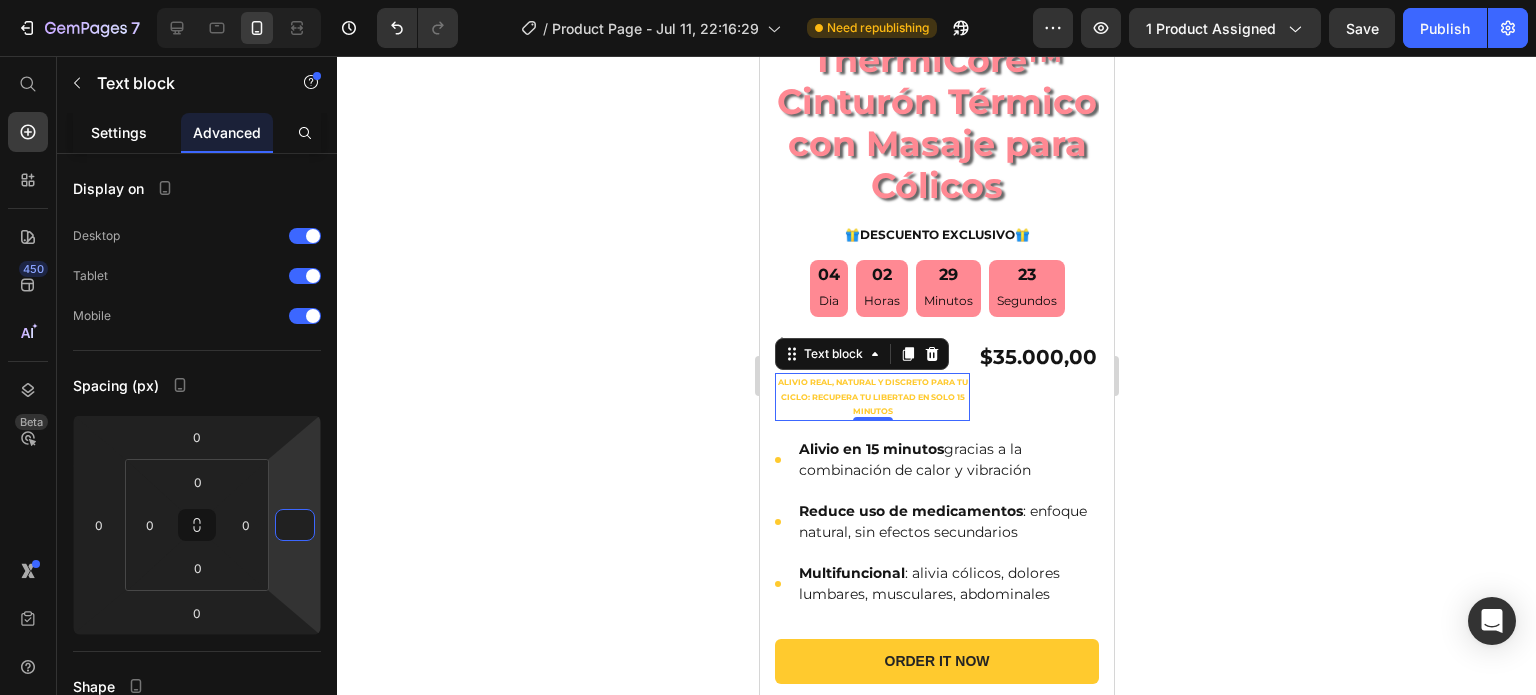 type on "0" 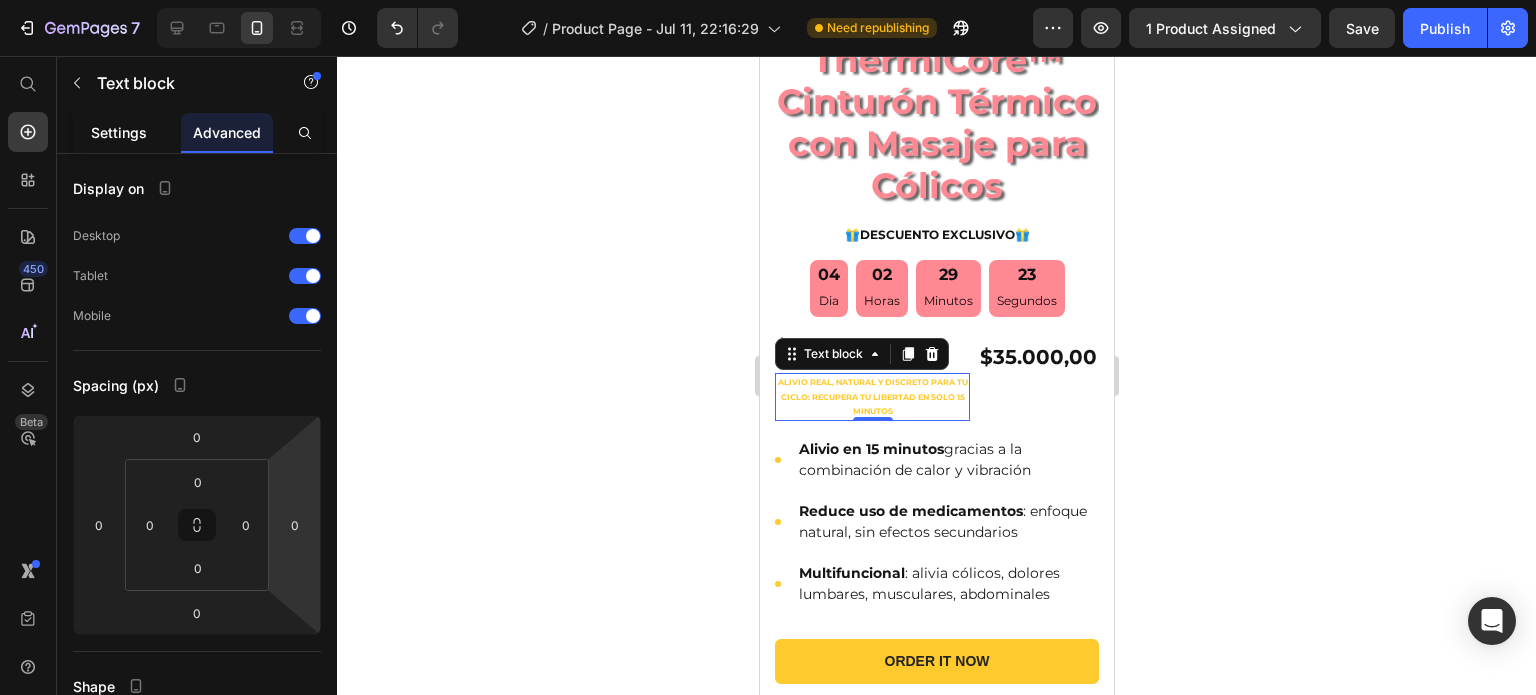 click on "Settings" at bounding box center (119, 132) 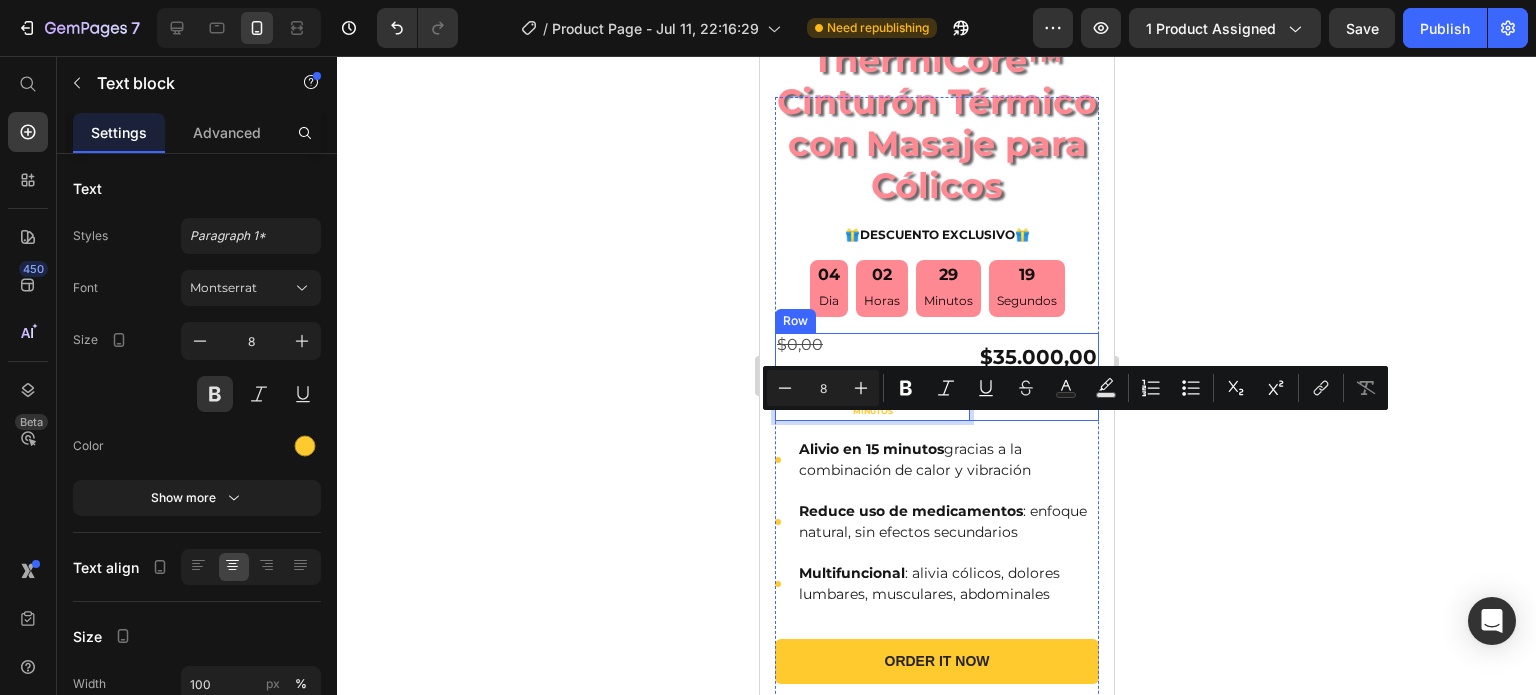 drag, startPoint x: 914, startPoint y: 427, endPoint x: 990, endPoint y: 427, distance: 76 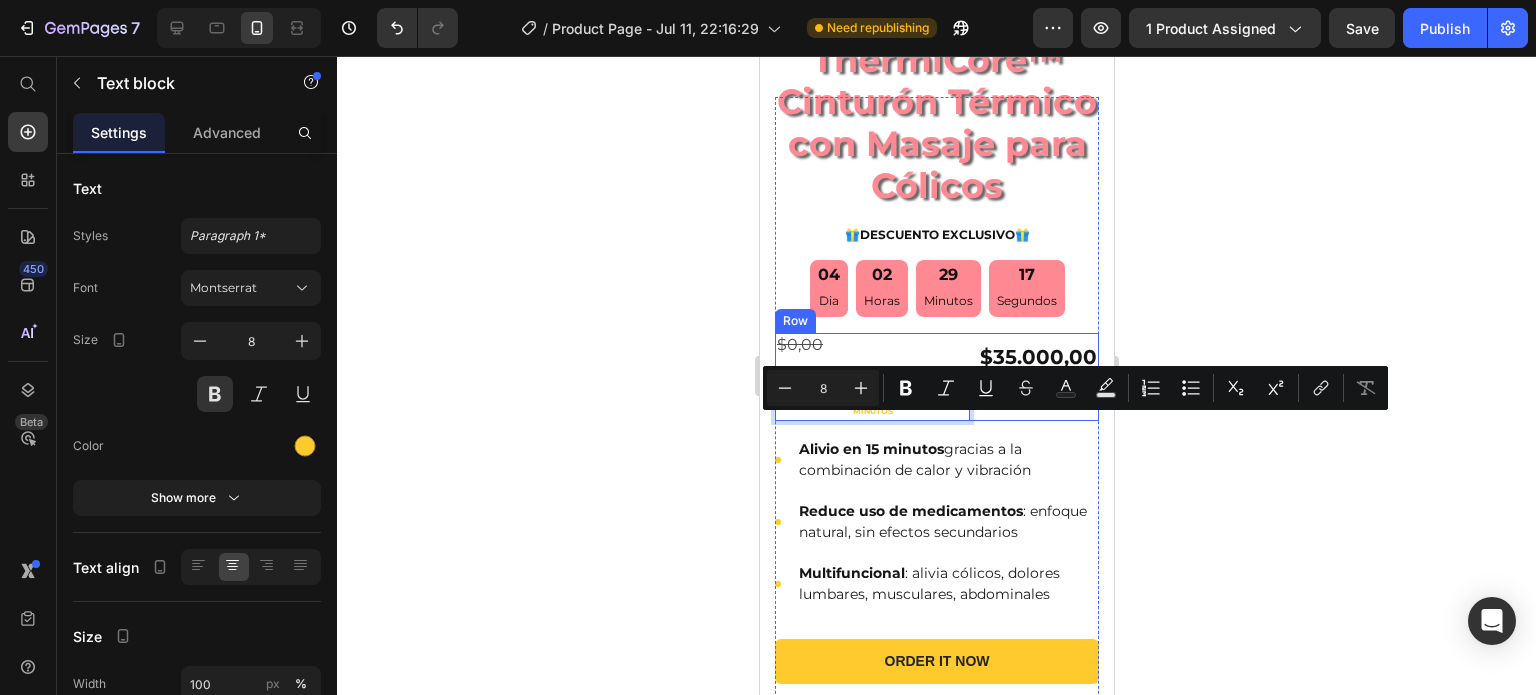 click 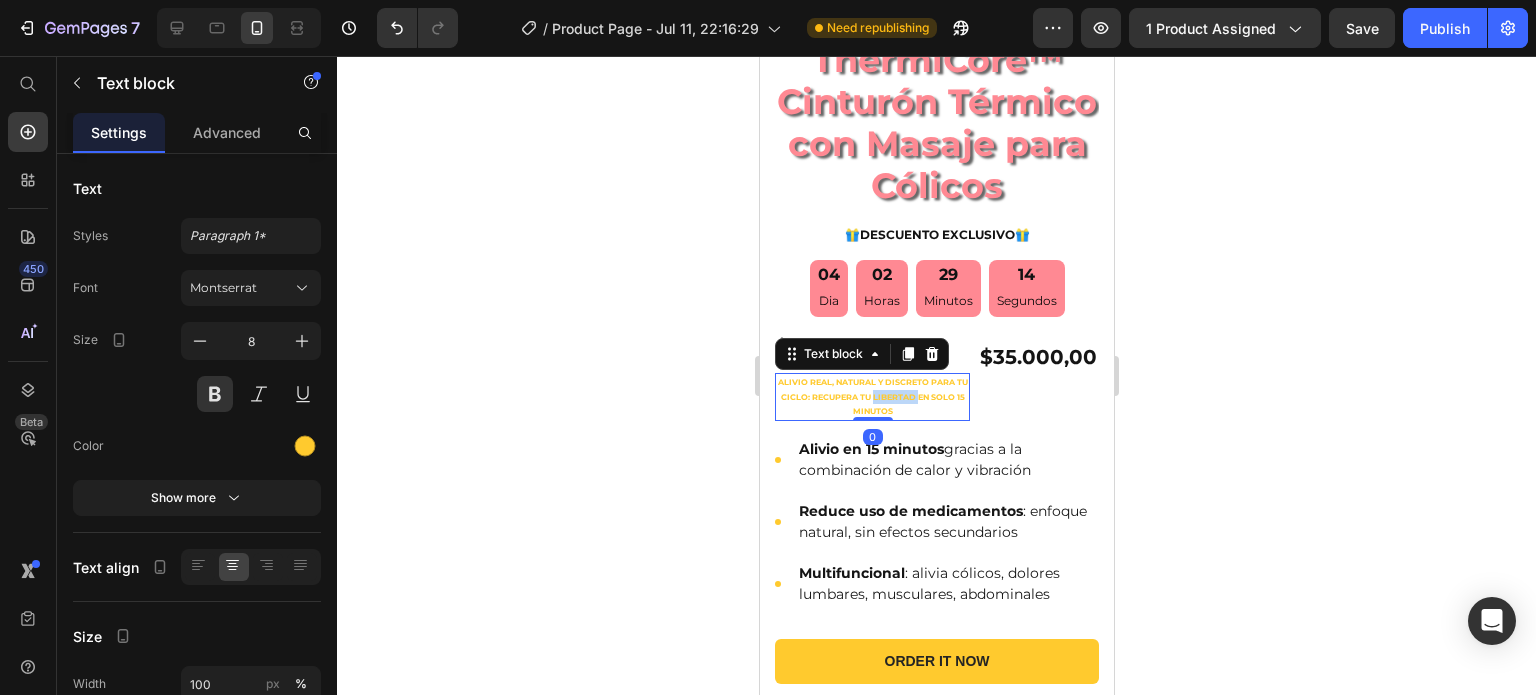 click on "Alivio Real, Natural y Discreto Para Tu Ciclo: Recupera Tu Libertad en Solo 15 Minutos" at bounding box center [871, 396] 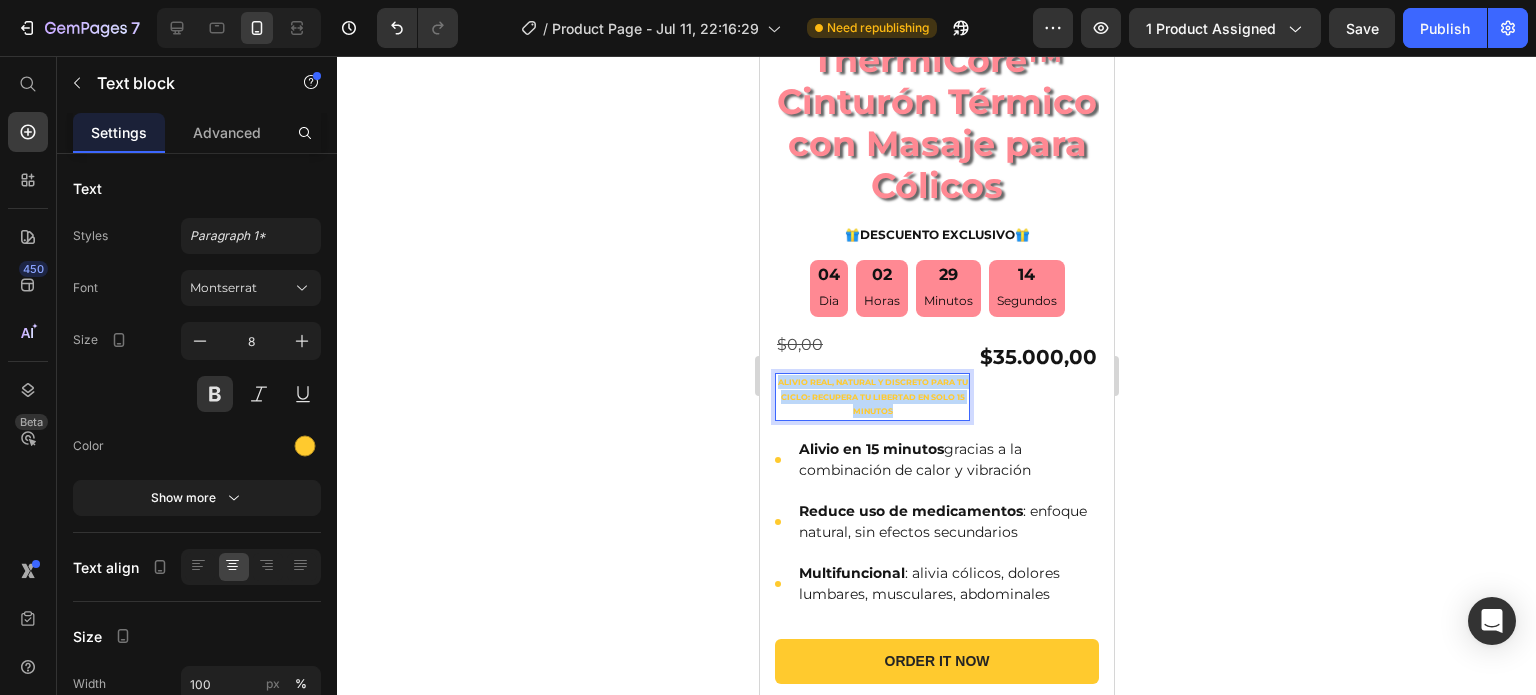 click on "Alivio Real, Natural y Discreto Para Tu Ciclo: Recupera Tu Libertad en Solo 15 Minutos" at bounding box center [871, 396] 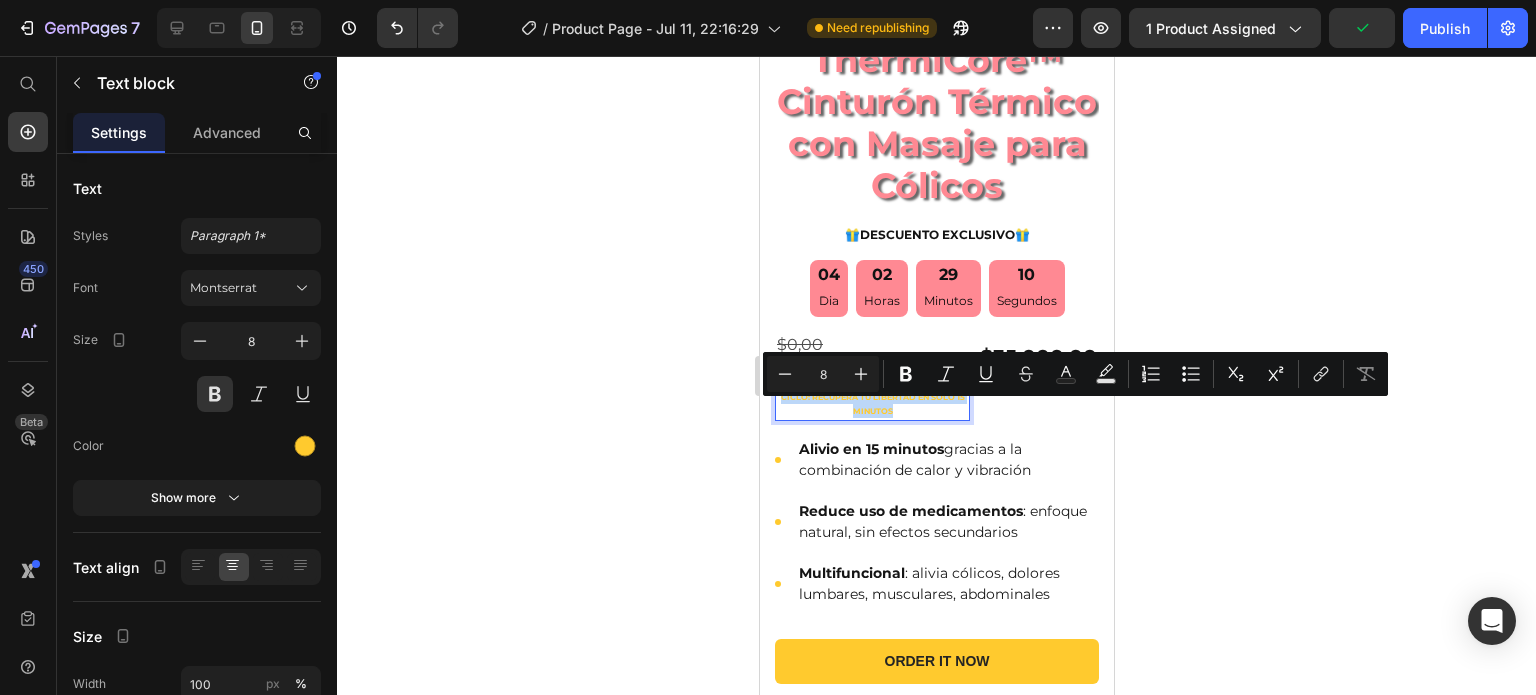 copy on "Alivio Real, Natural y Discreto Para Tu Ciclo: Recupera Tu Libertad en Solo 15 Minutos" 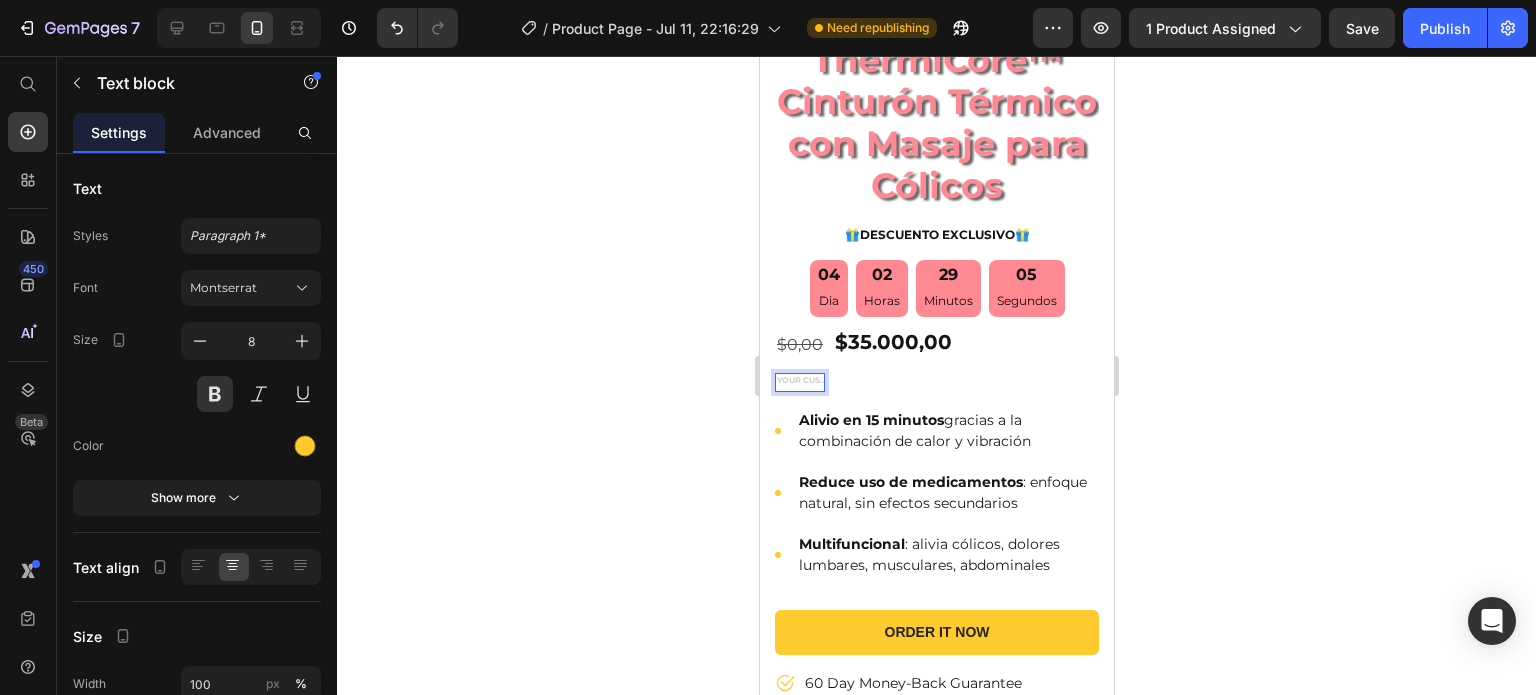 click at bounding box center [799, 382] 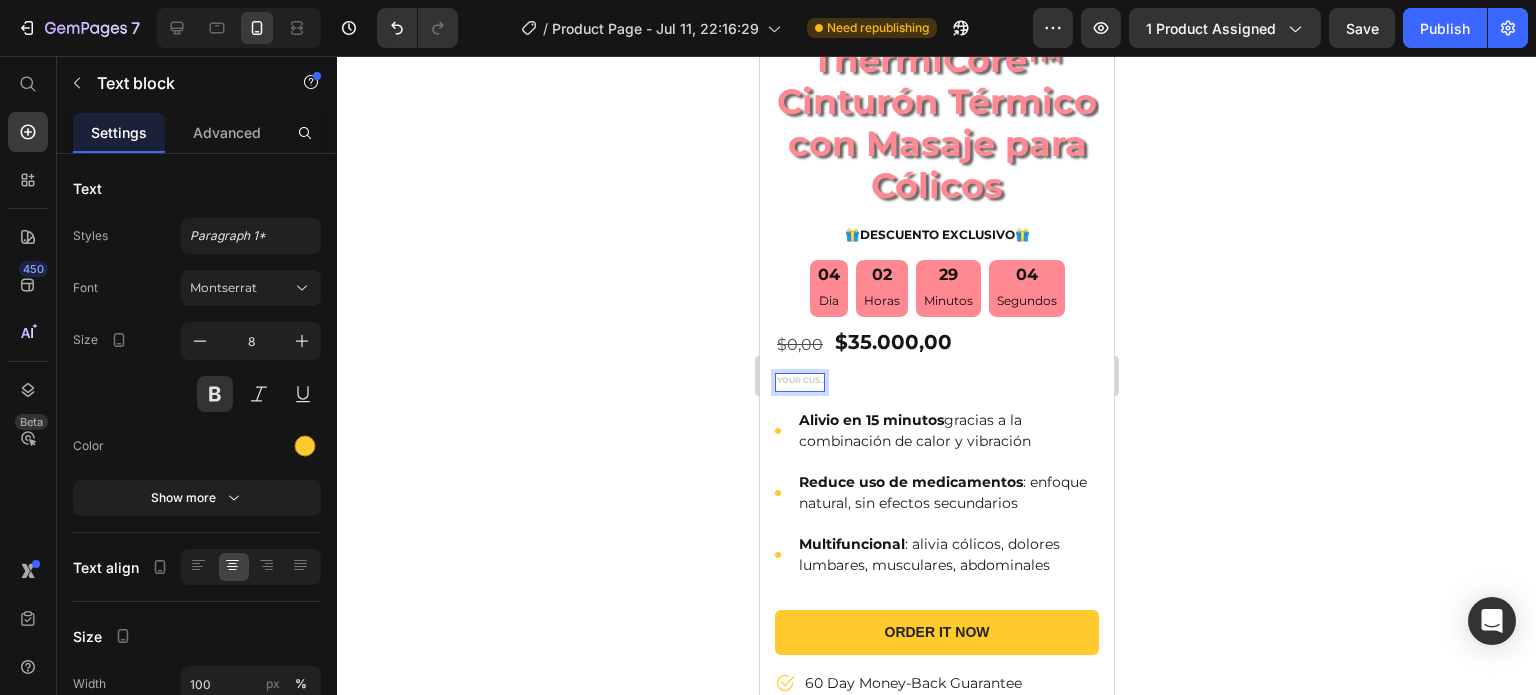 click at bounding box center (799, 382) 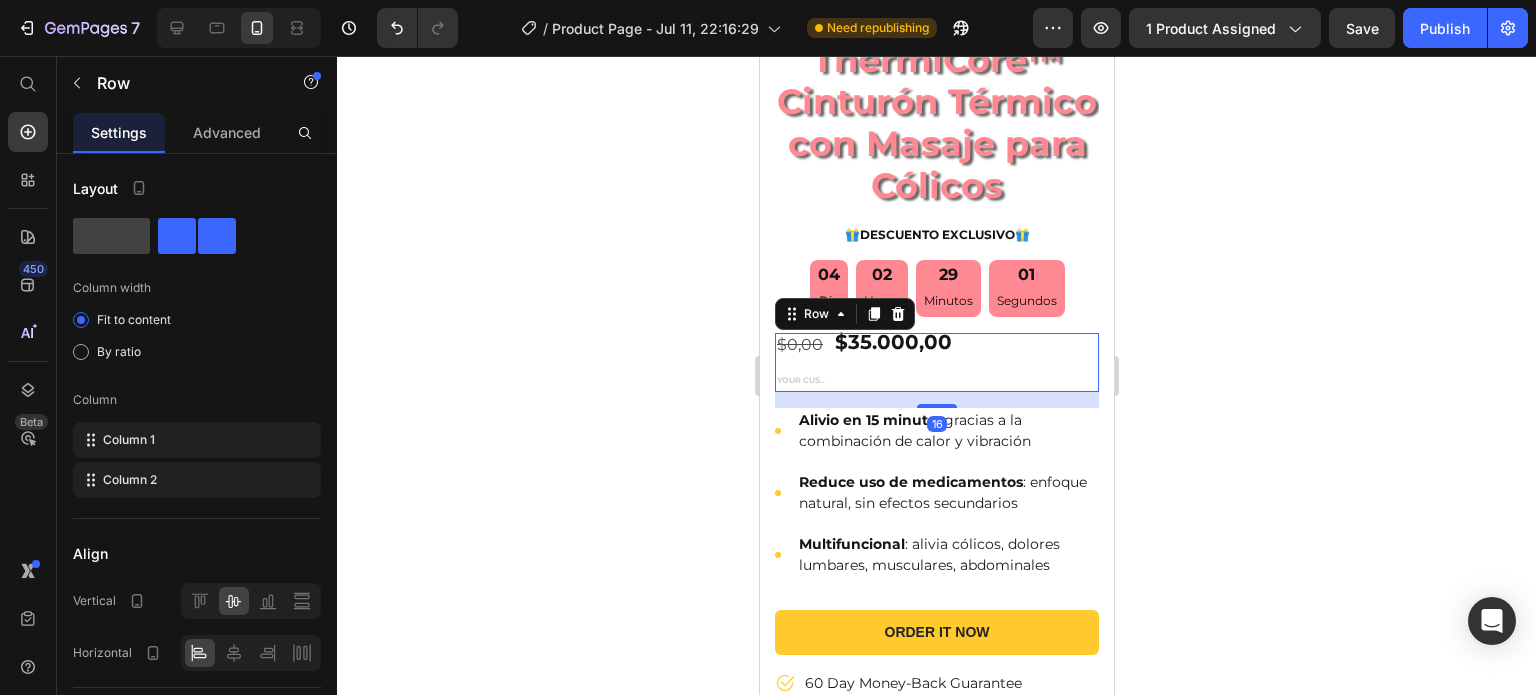 click 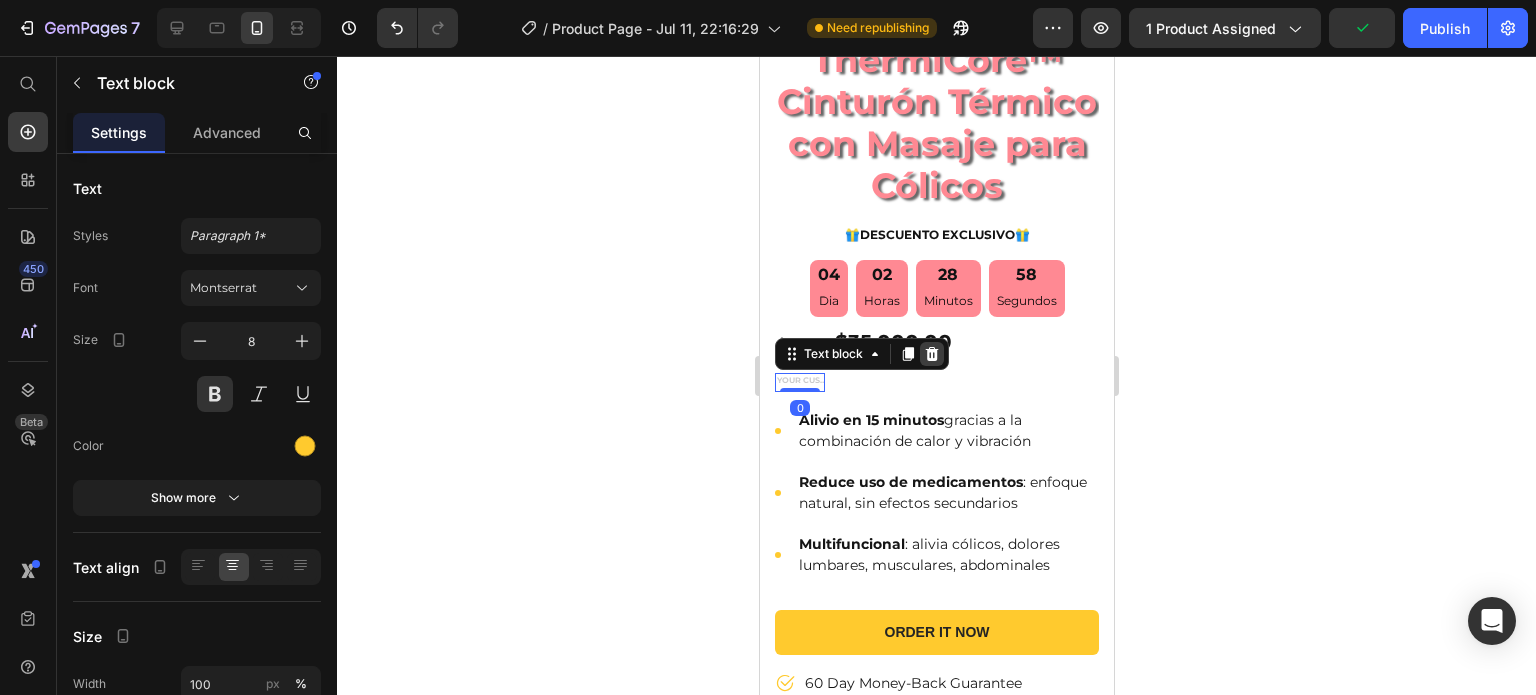 click 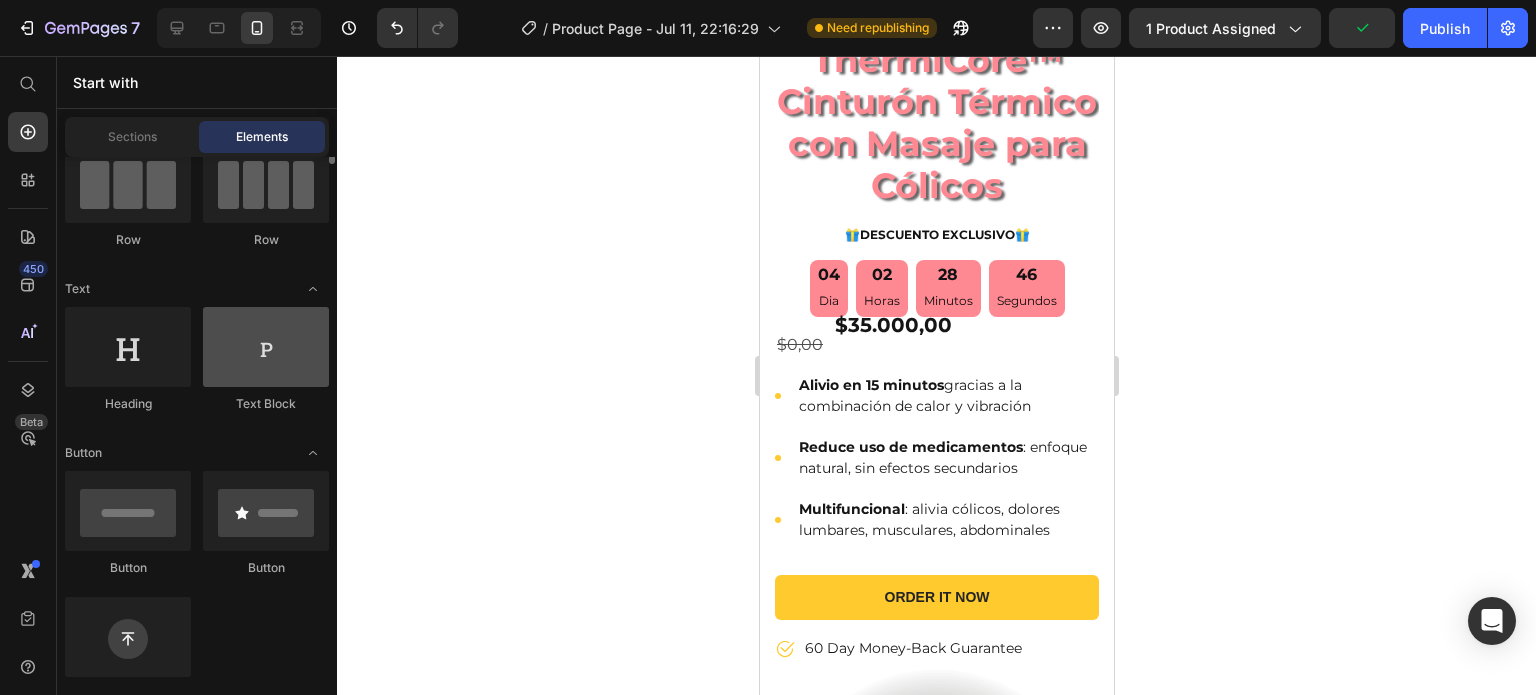 scroll, scrollTop: 188, scrollLeft: 0, axis: vertical 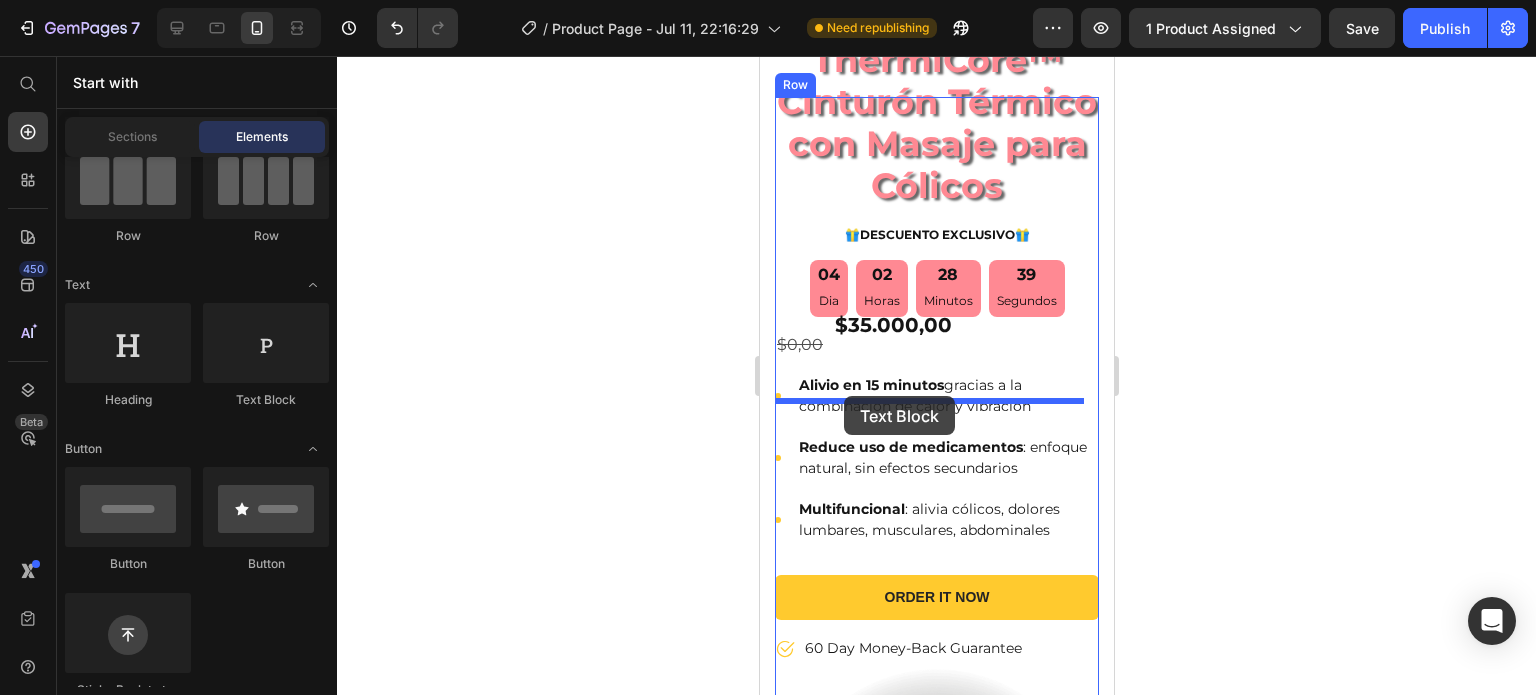 drag, startPoint x: 1035, startPoint y: 422, endPoint x: 843, endPoint y: 396, distance: 193.75243 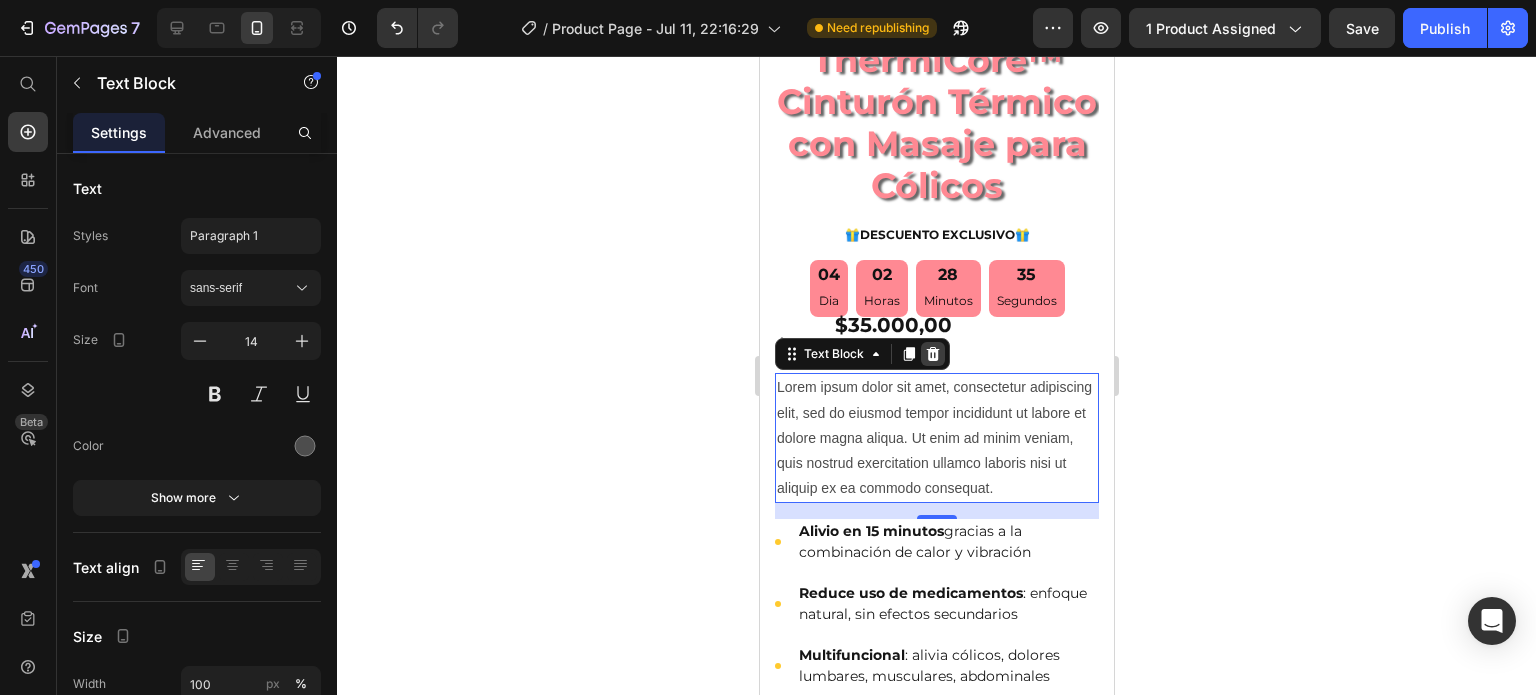 click 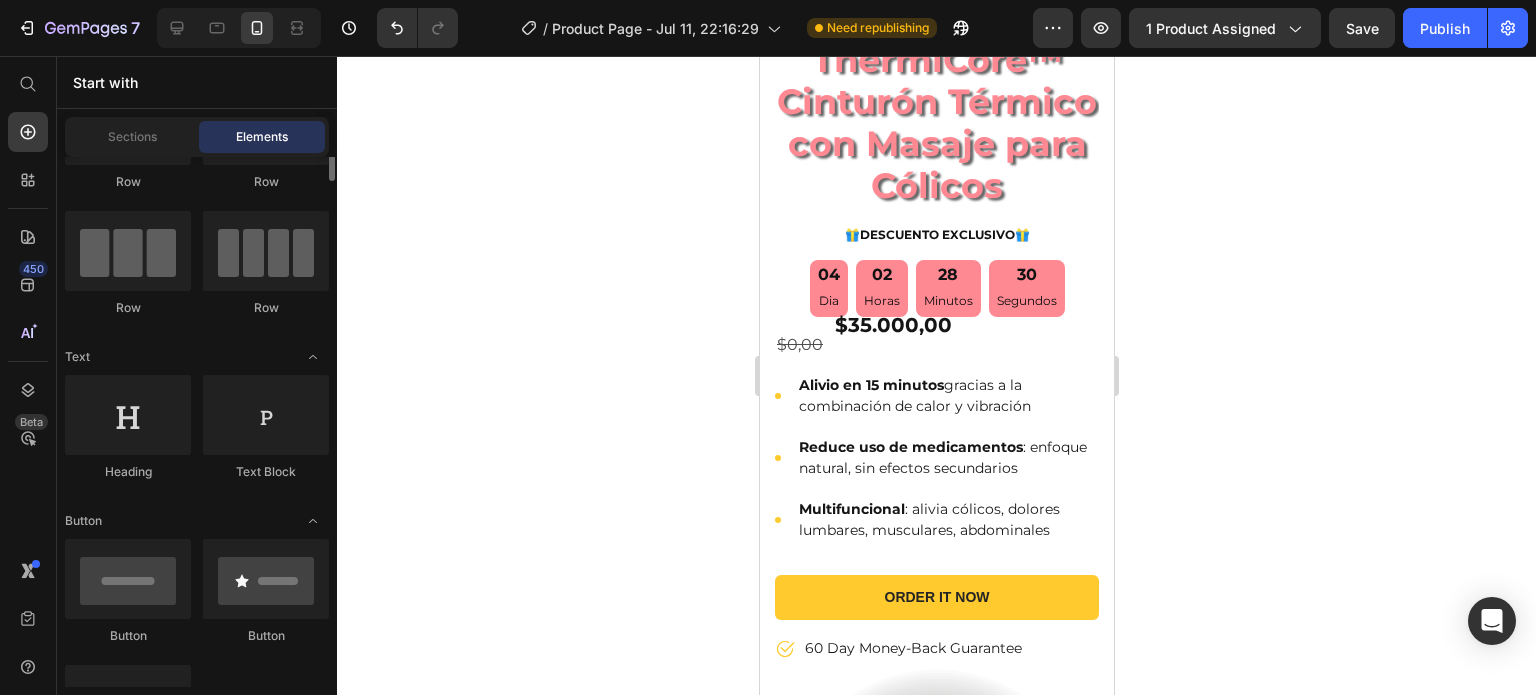 scroll, scrollTop: 64, scrollLeft: 0, axis: vertical 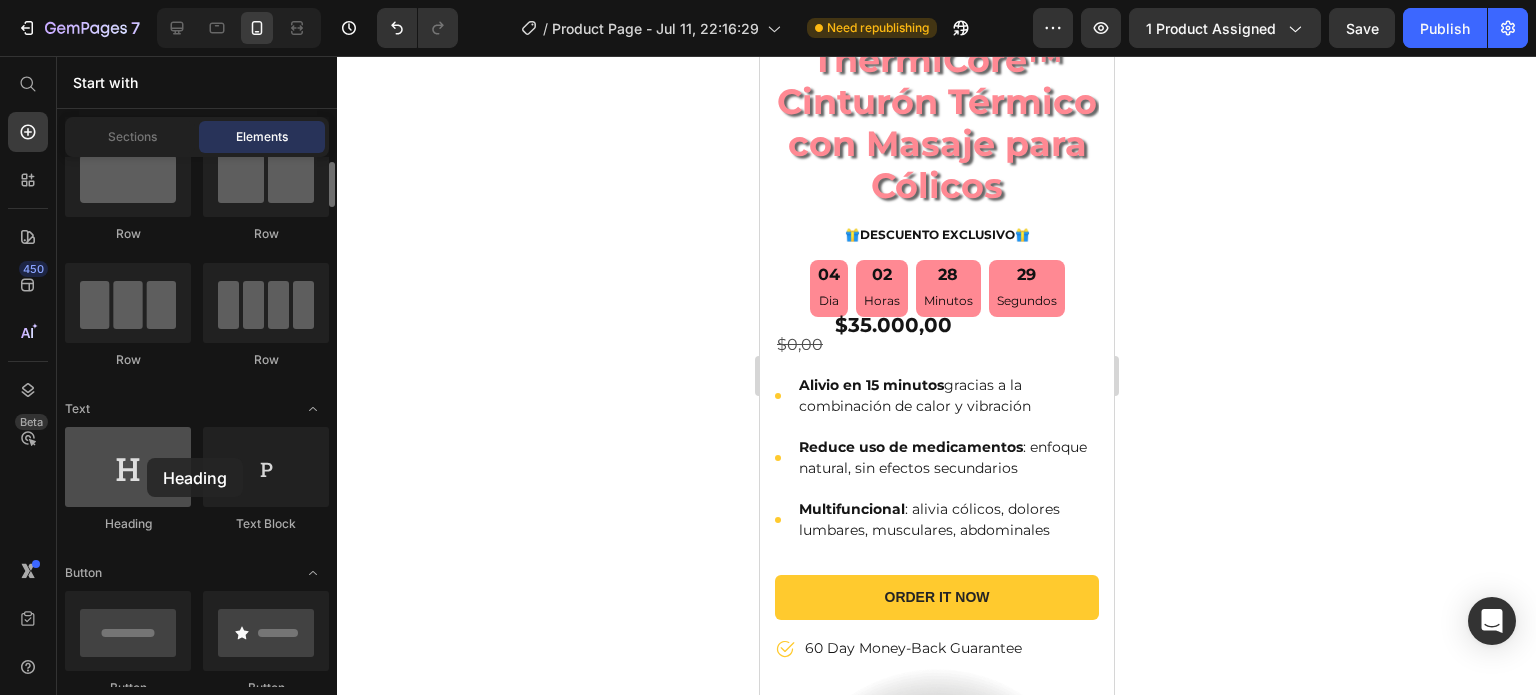 click at bounding box center (128, 467) 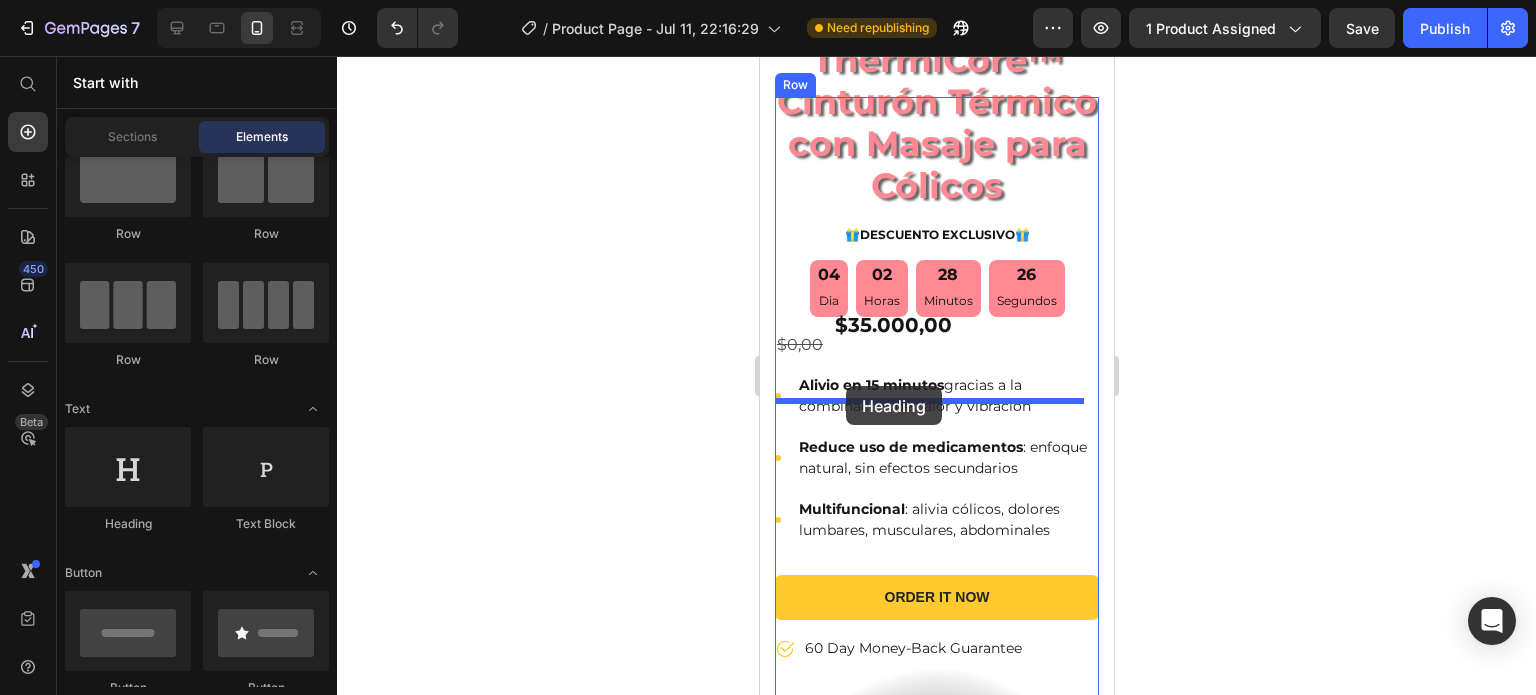 drag, startPoint x: 906, startPoint y: 514, endPoint x: 845, endPoint y: 386, distance: 141.7921 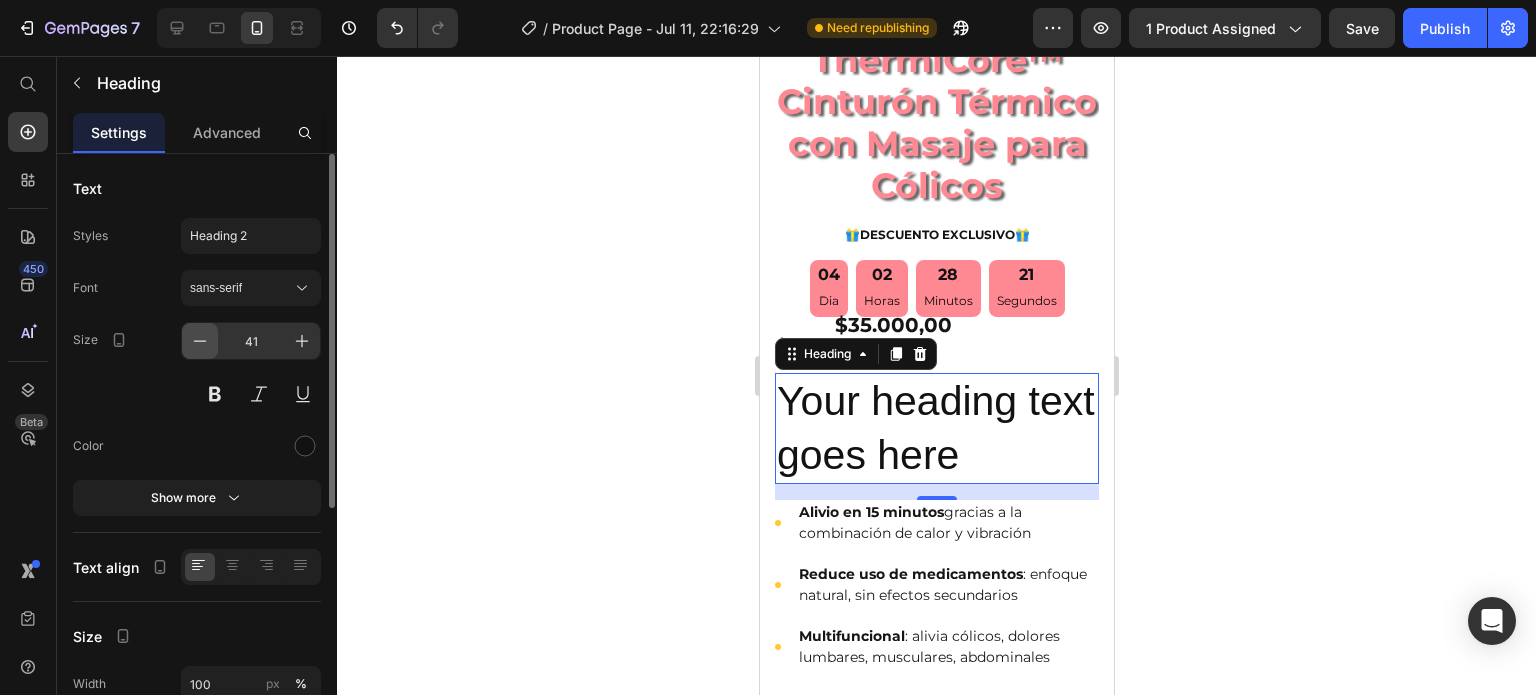 click 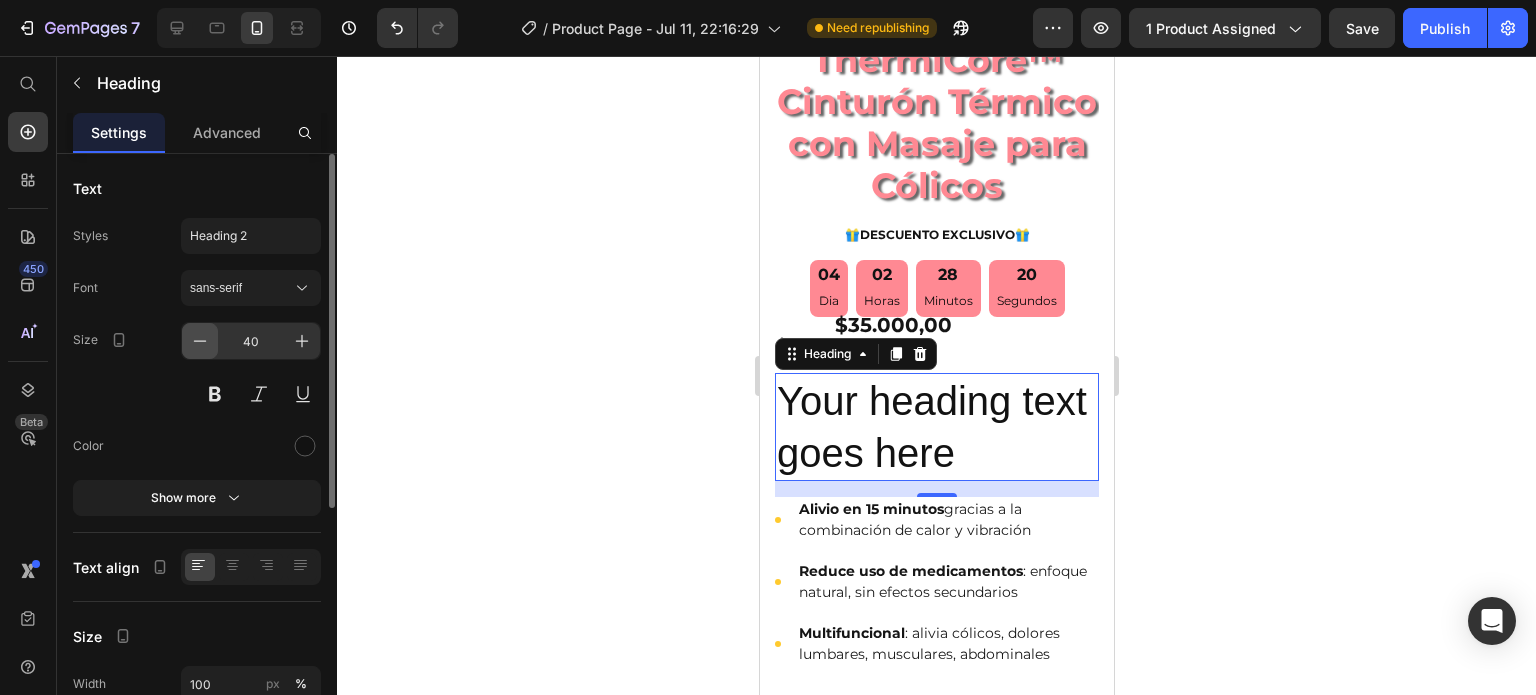 click 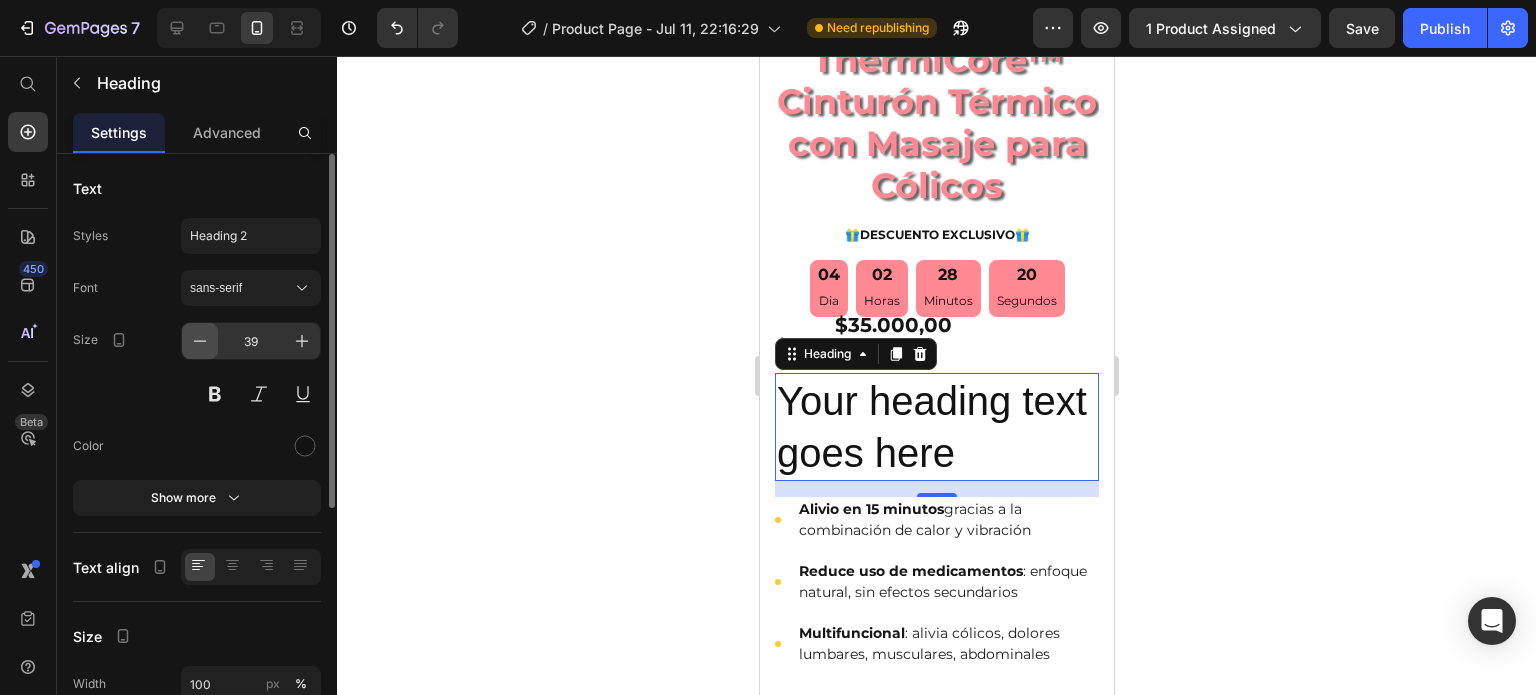 click 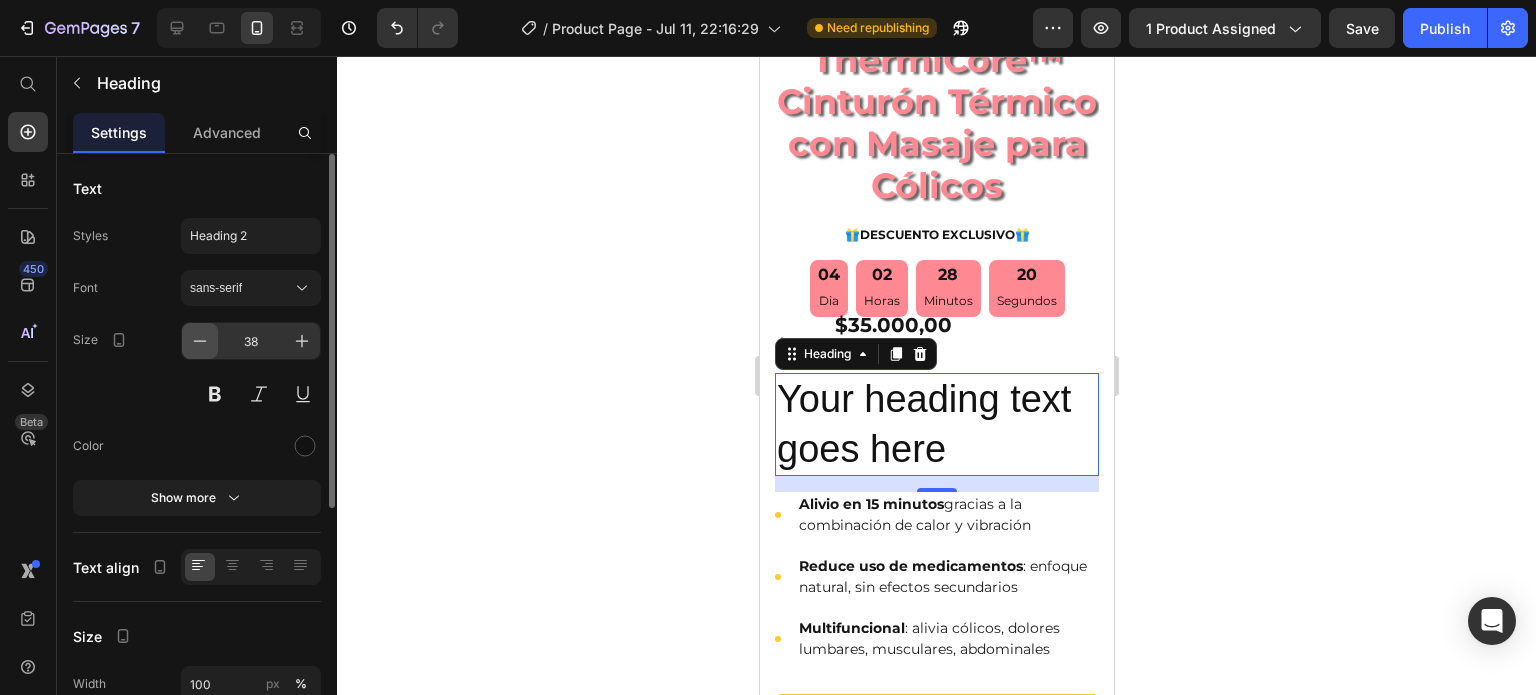 click 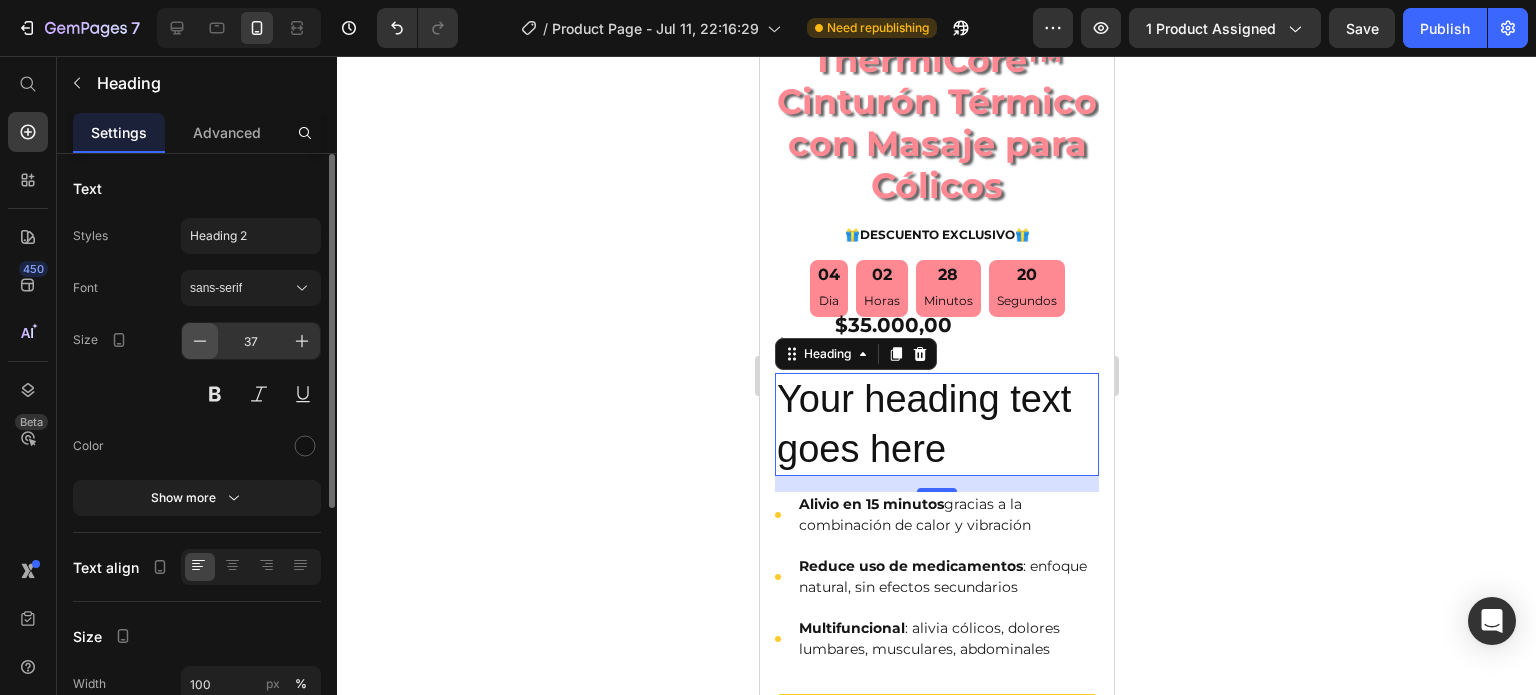 click 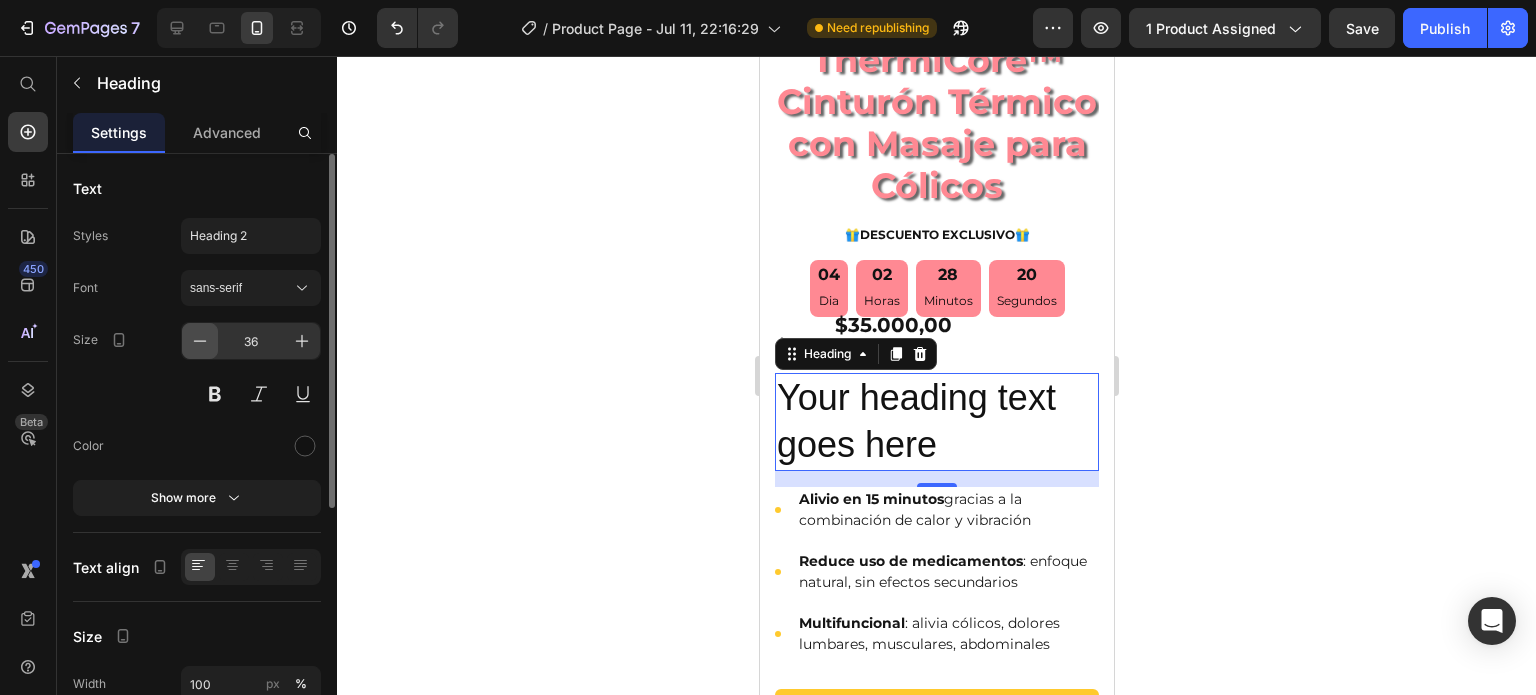 click 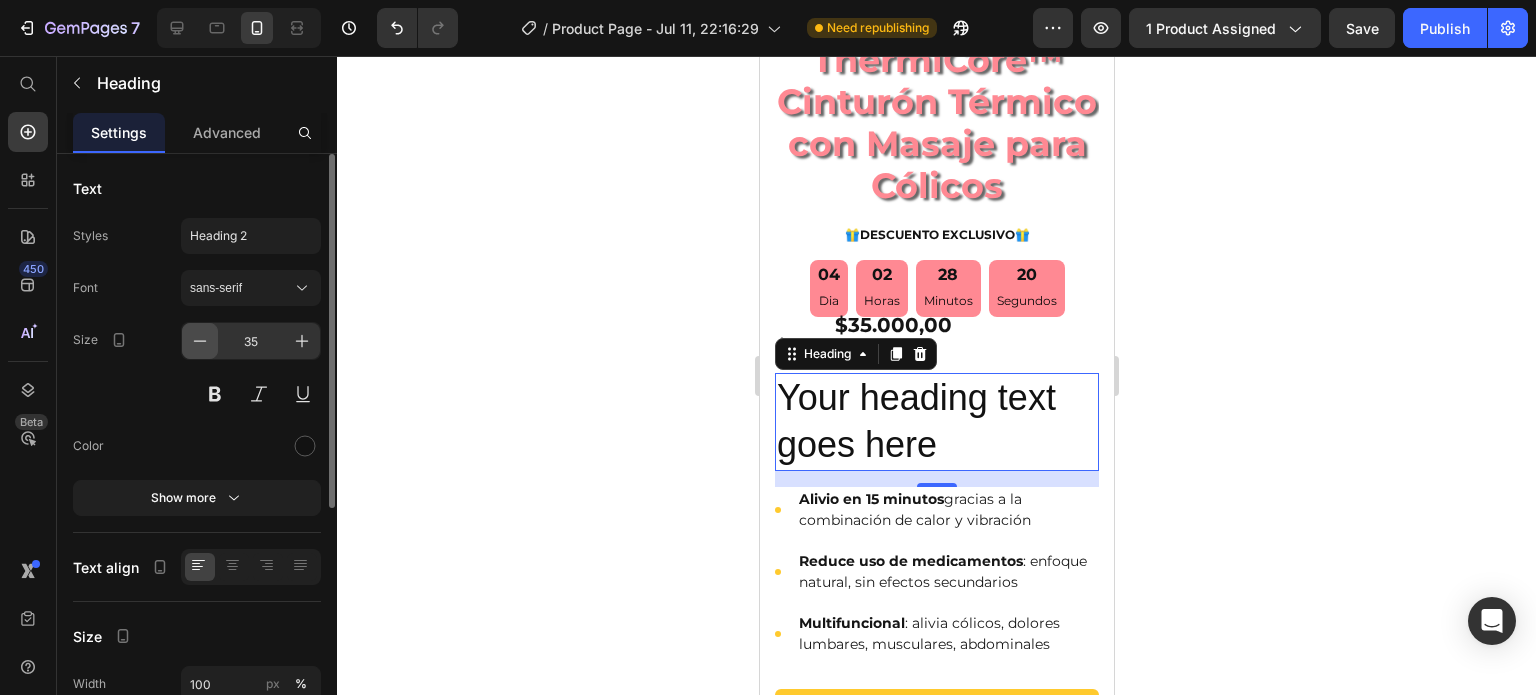 click 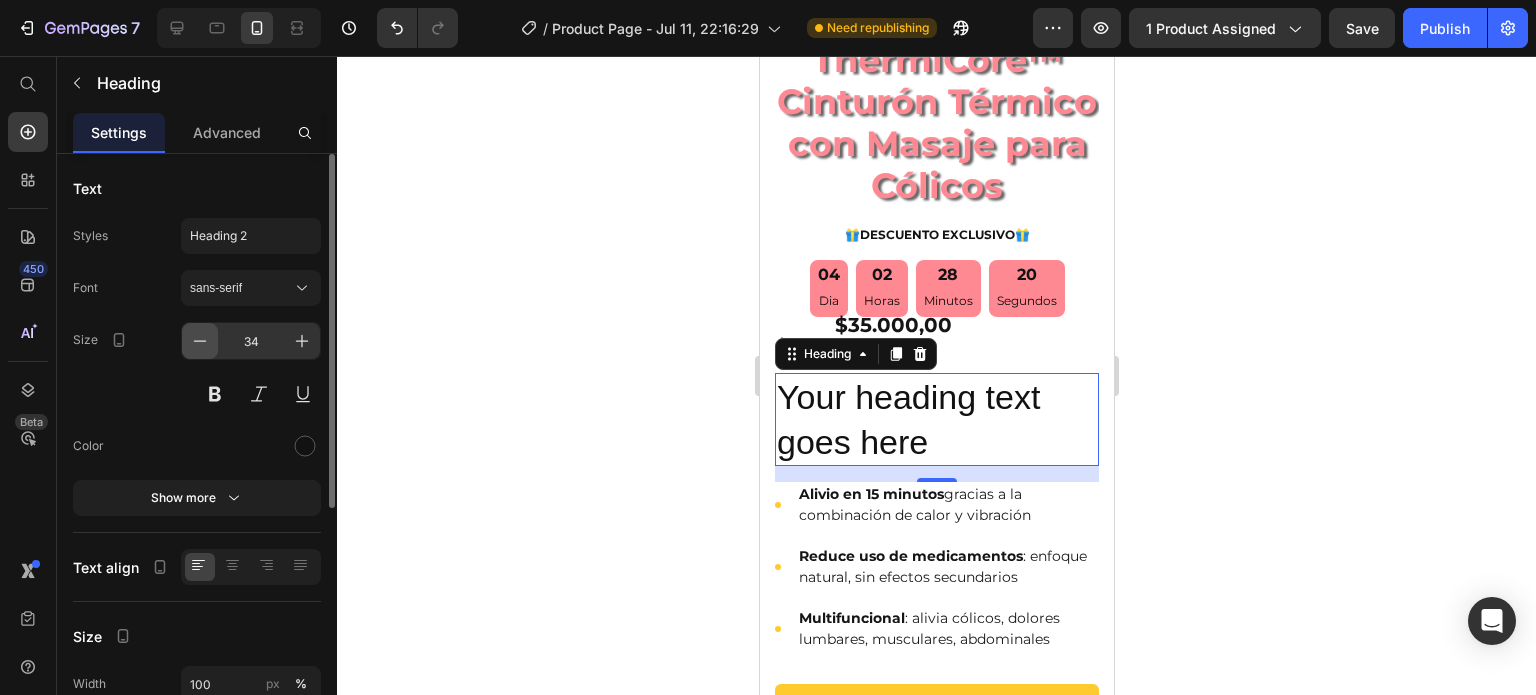 click 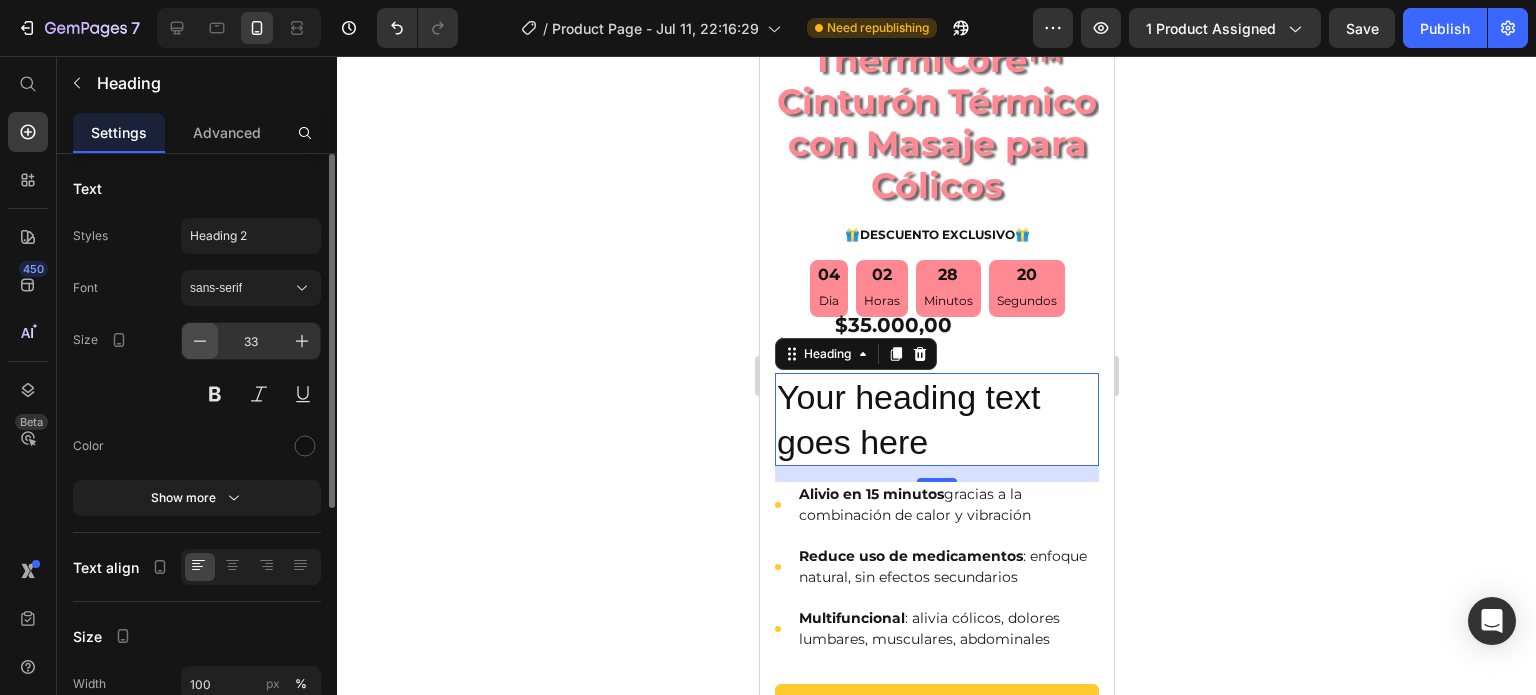 click 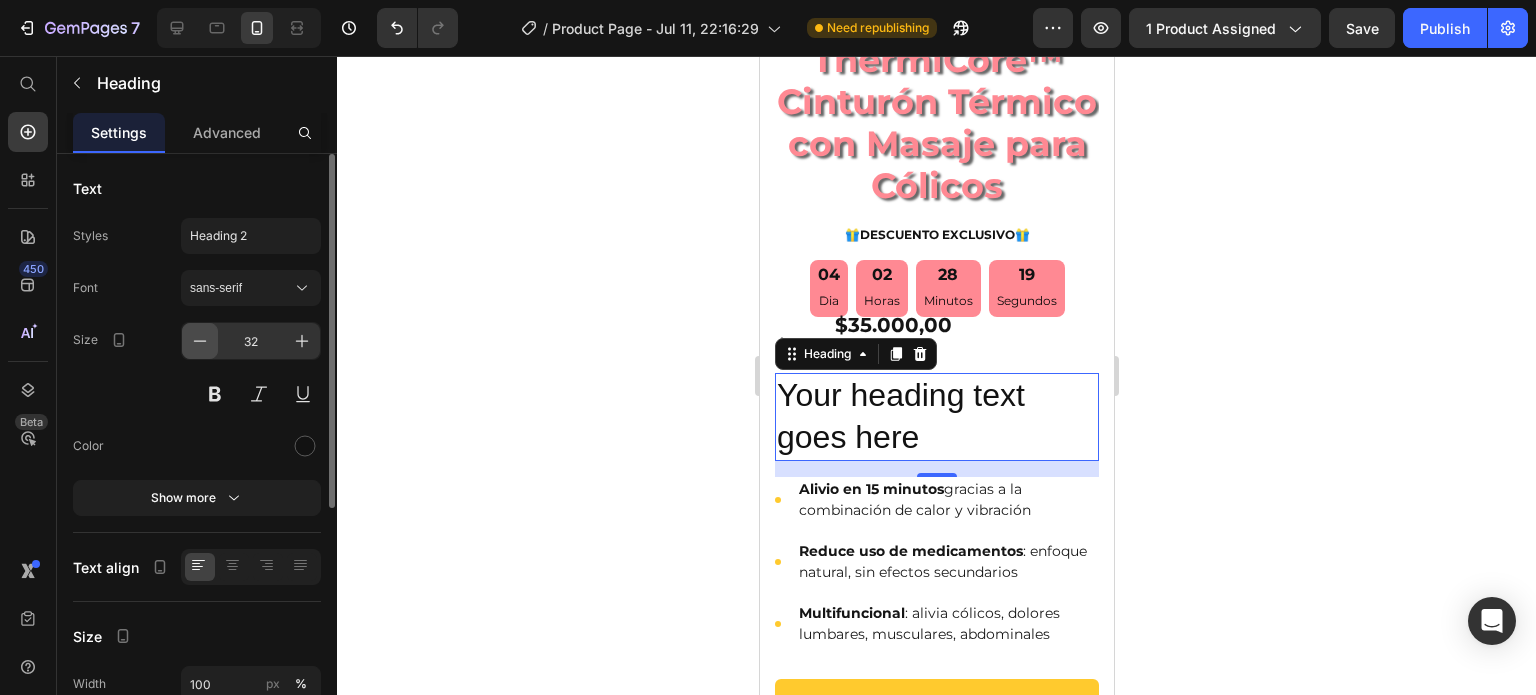 click 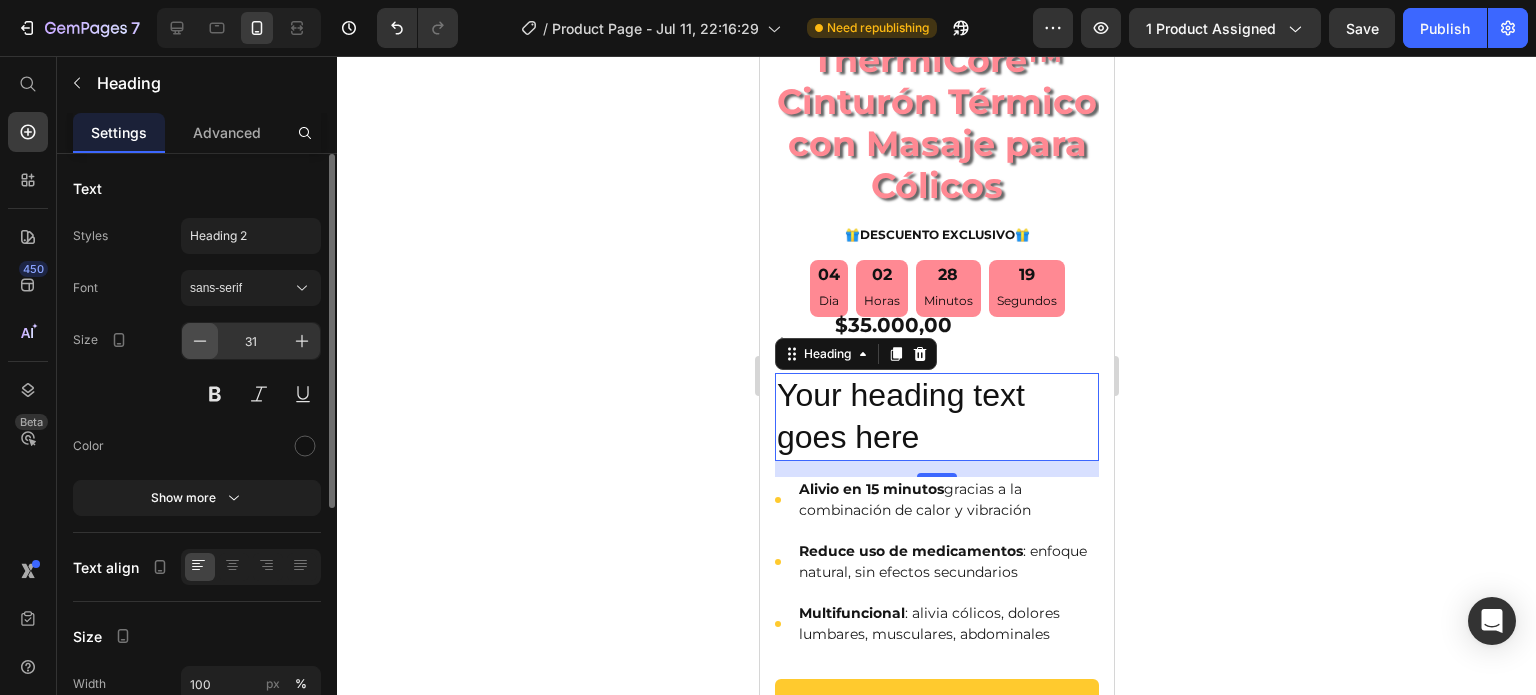 click 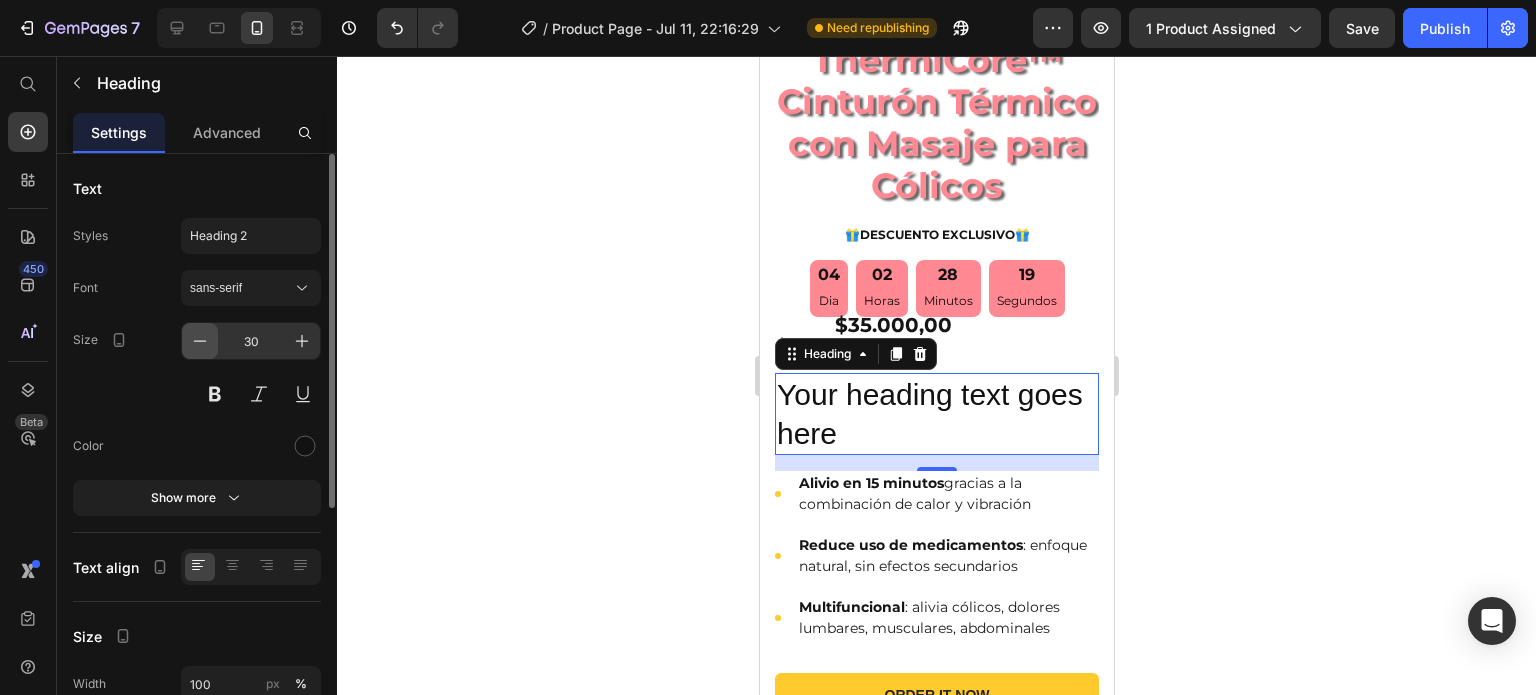 click 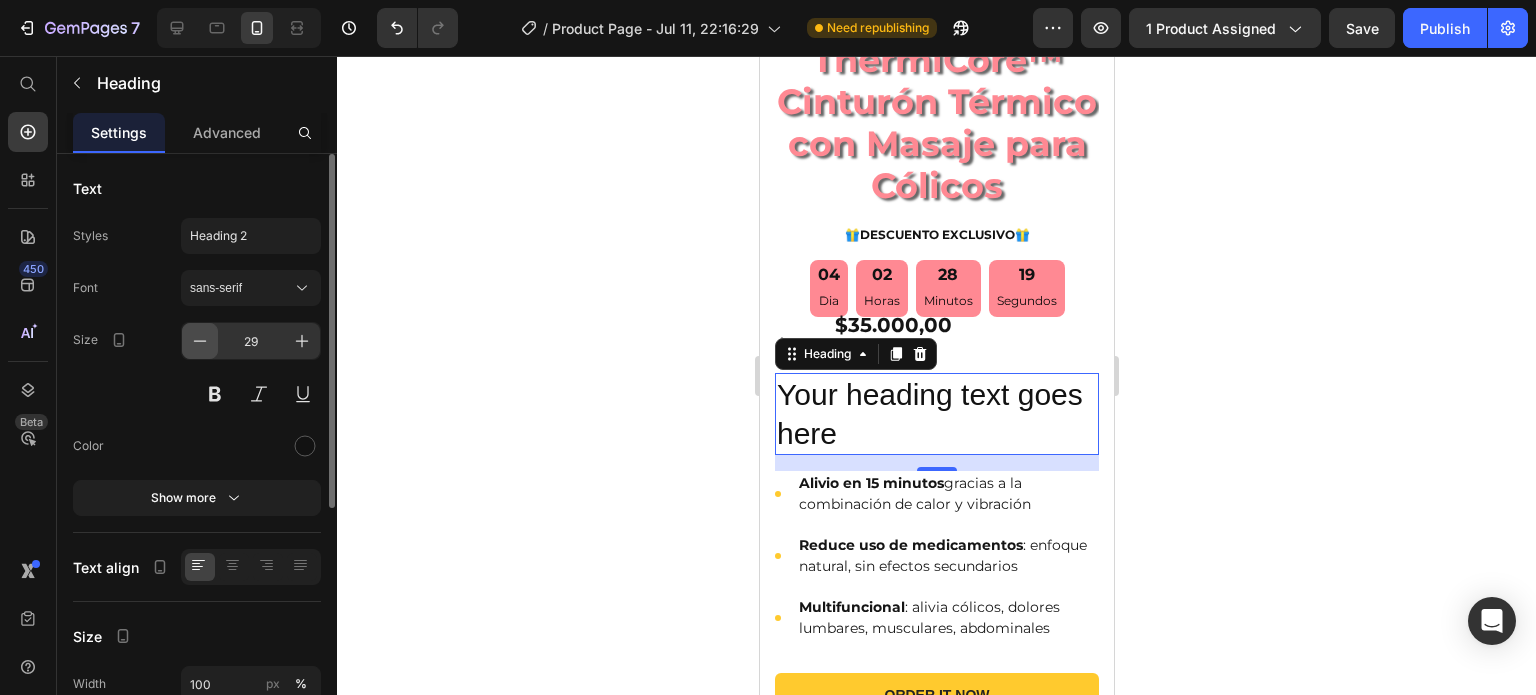 click 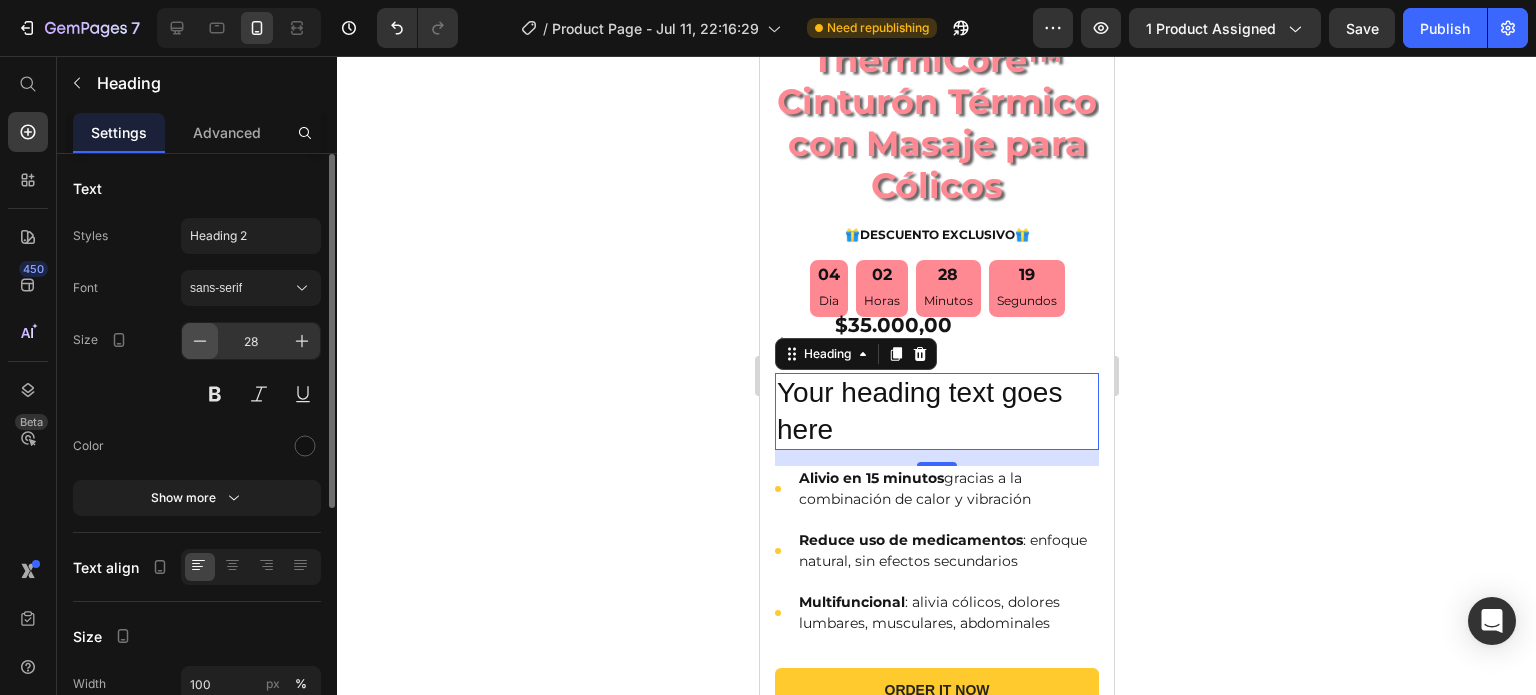 click 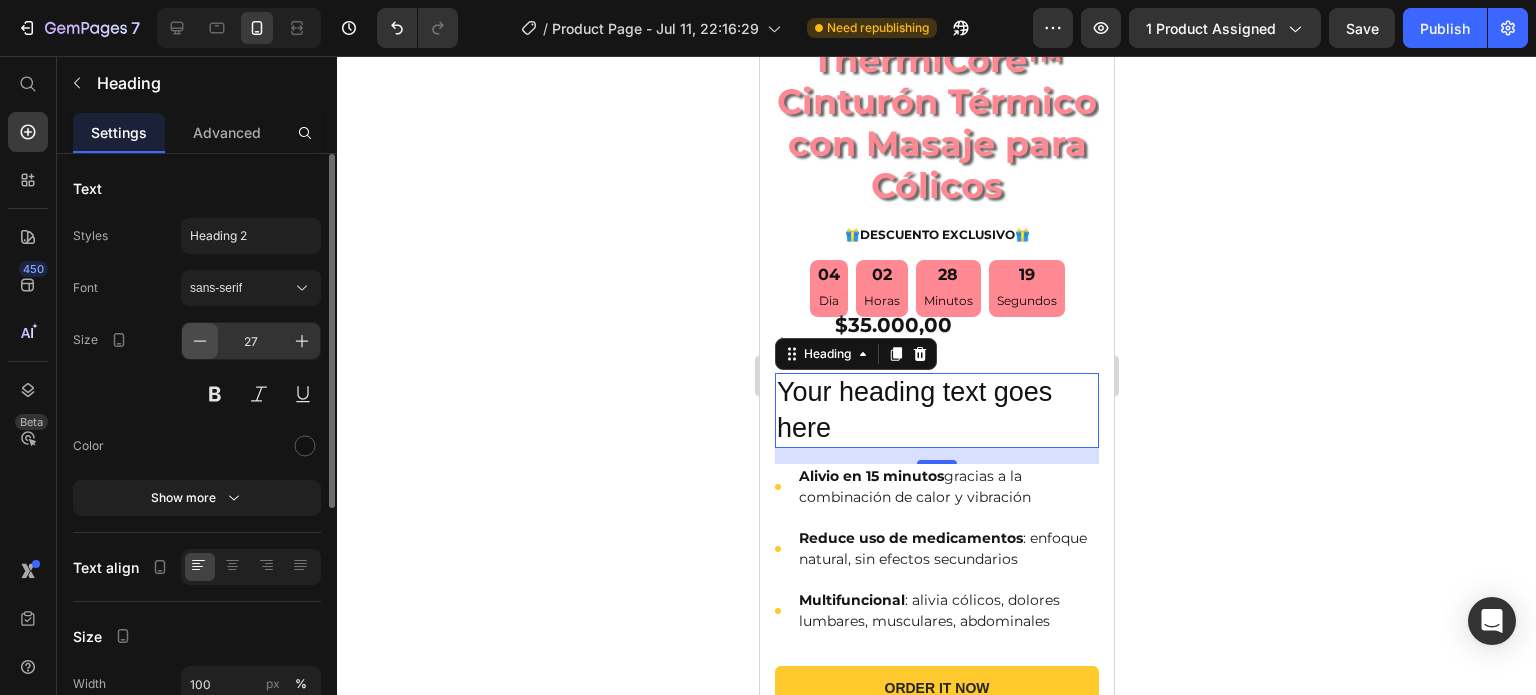 click 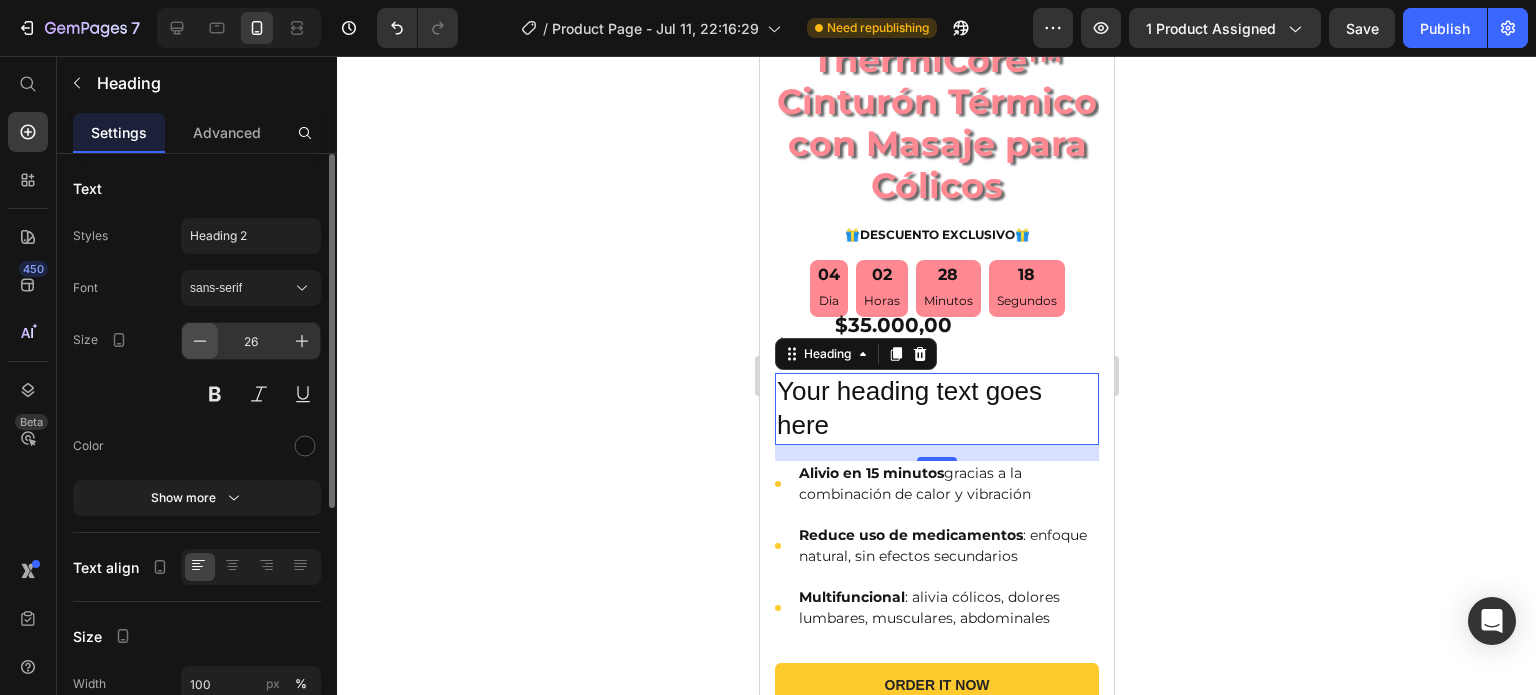 click 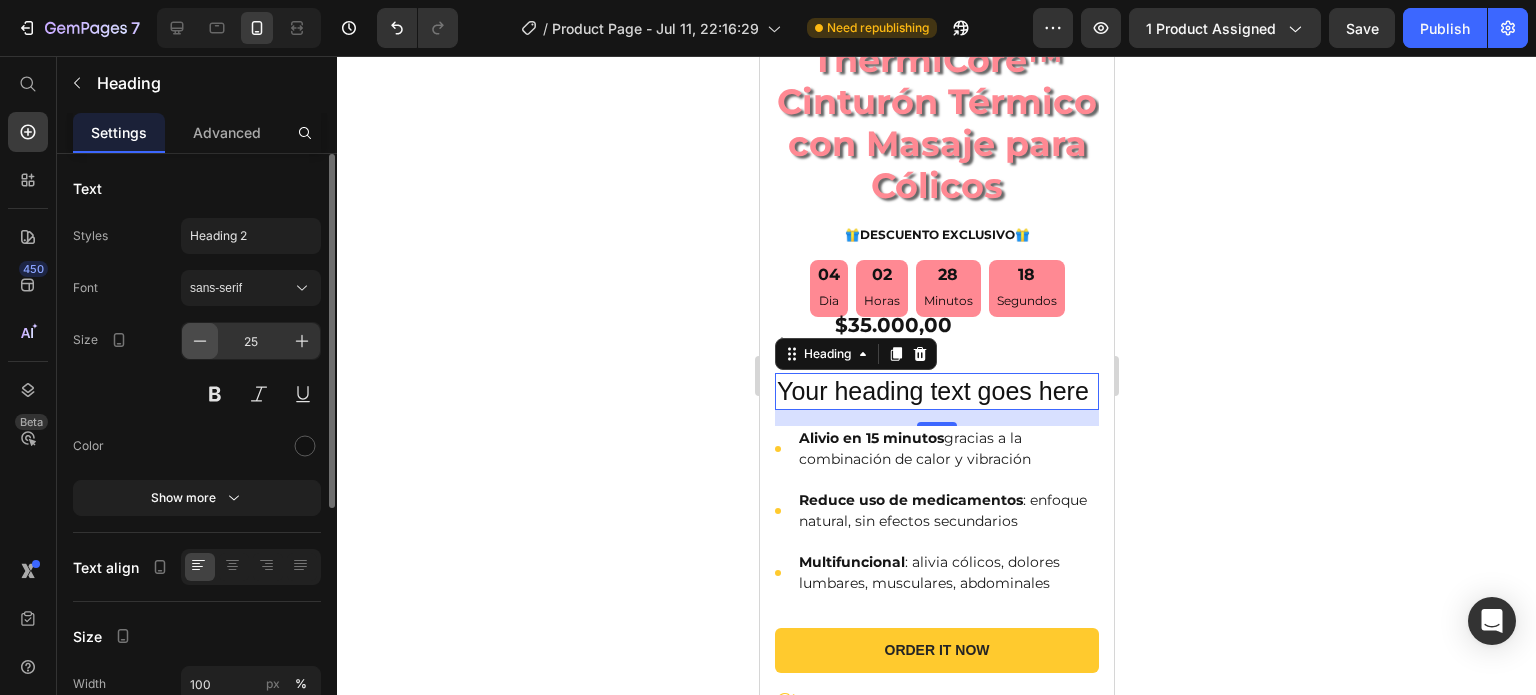 click 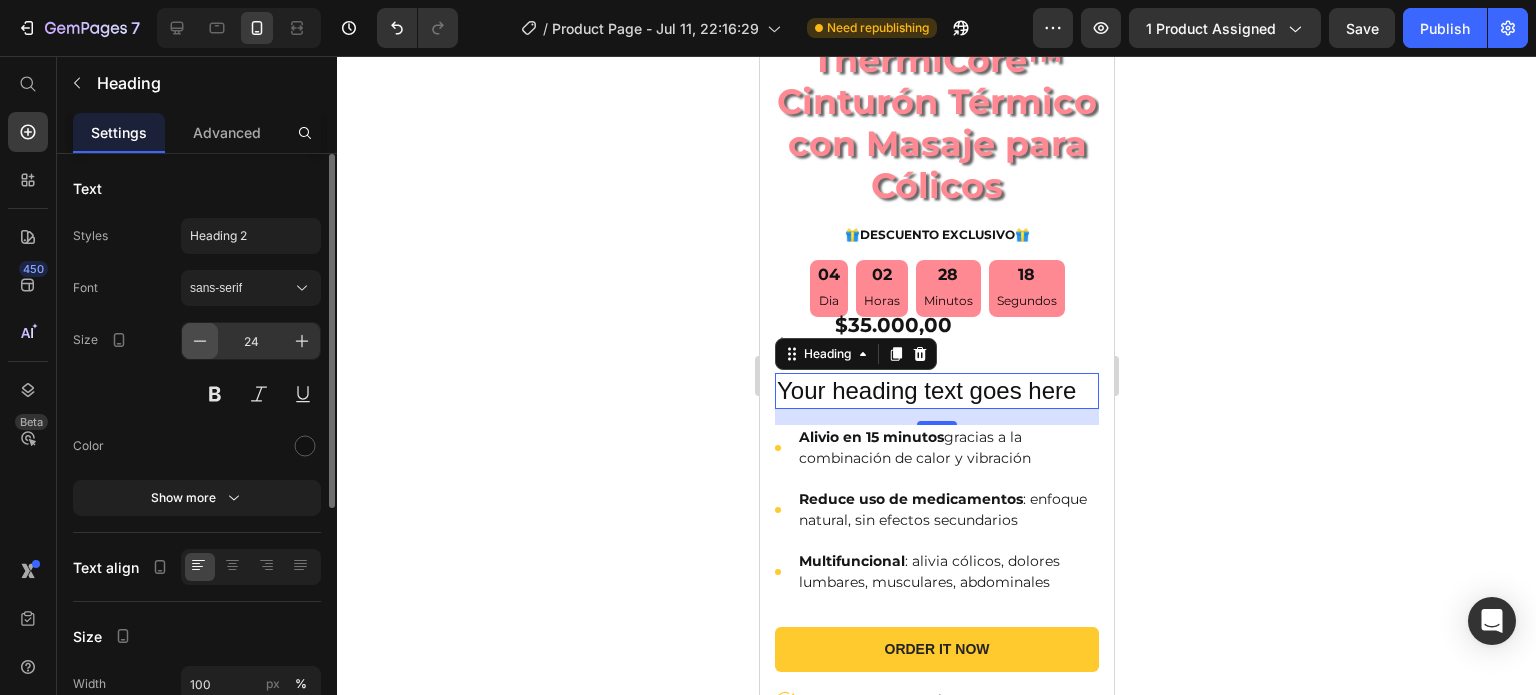 click 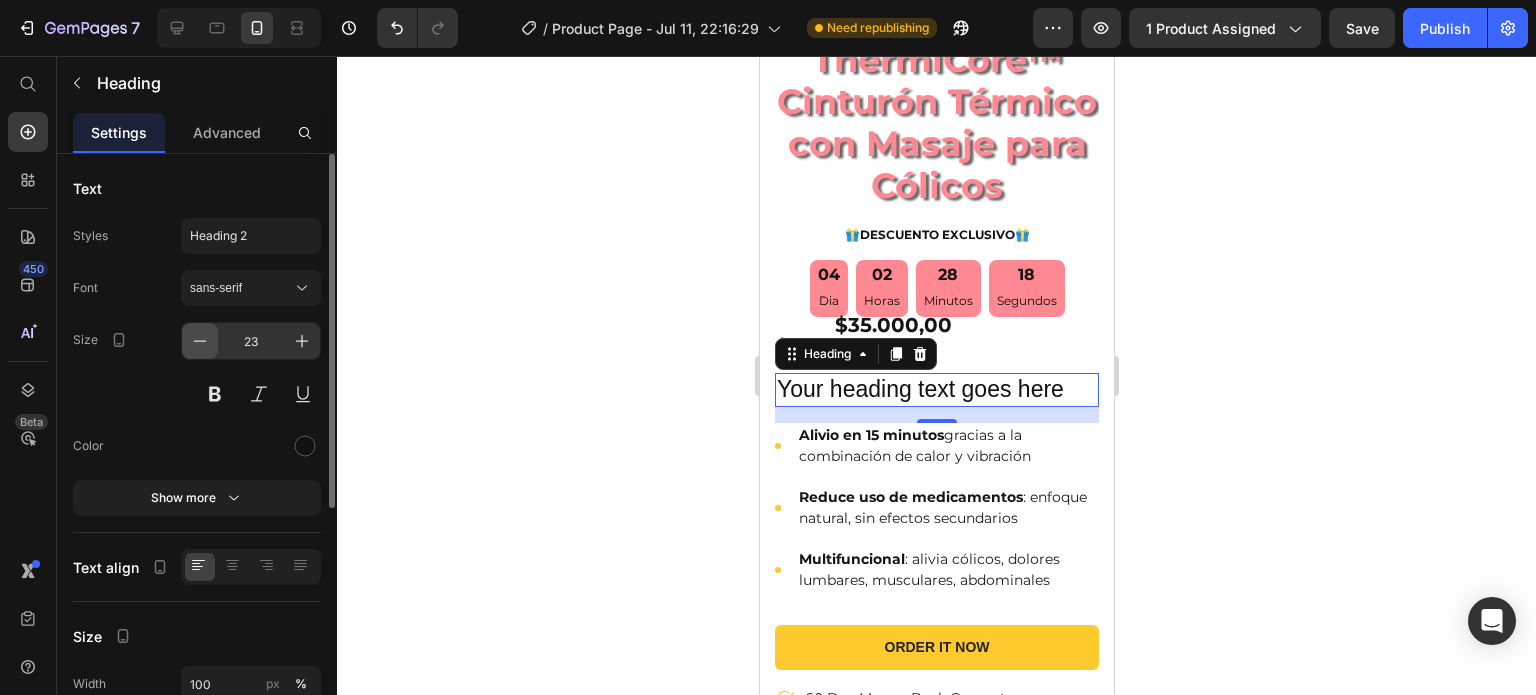 click 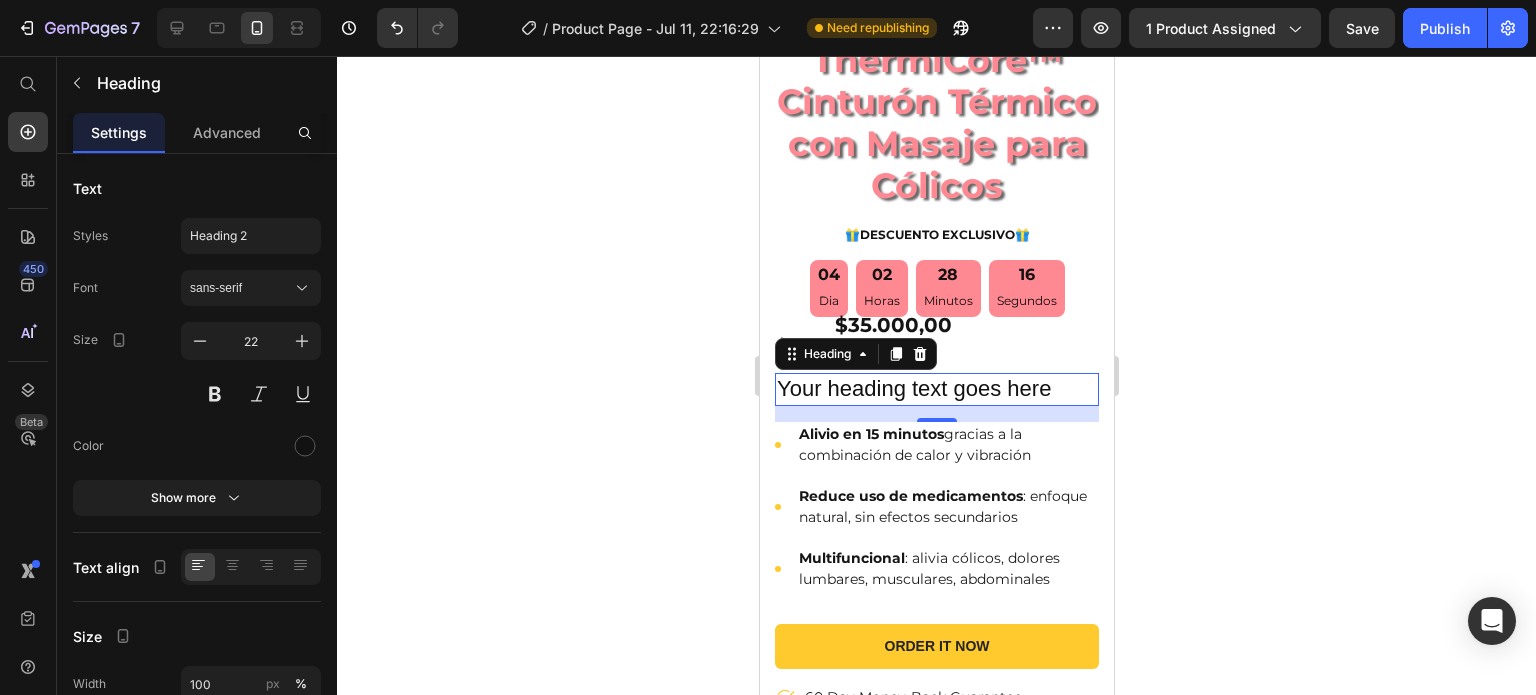 click on "Your heading text goes here" at bounding box center [936, 389] 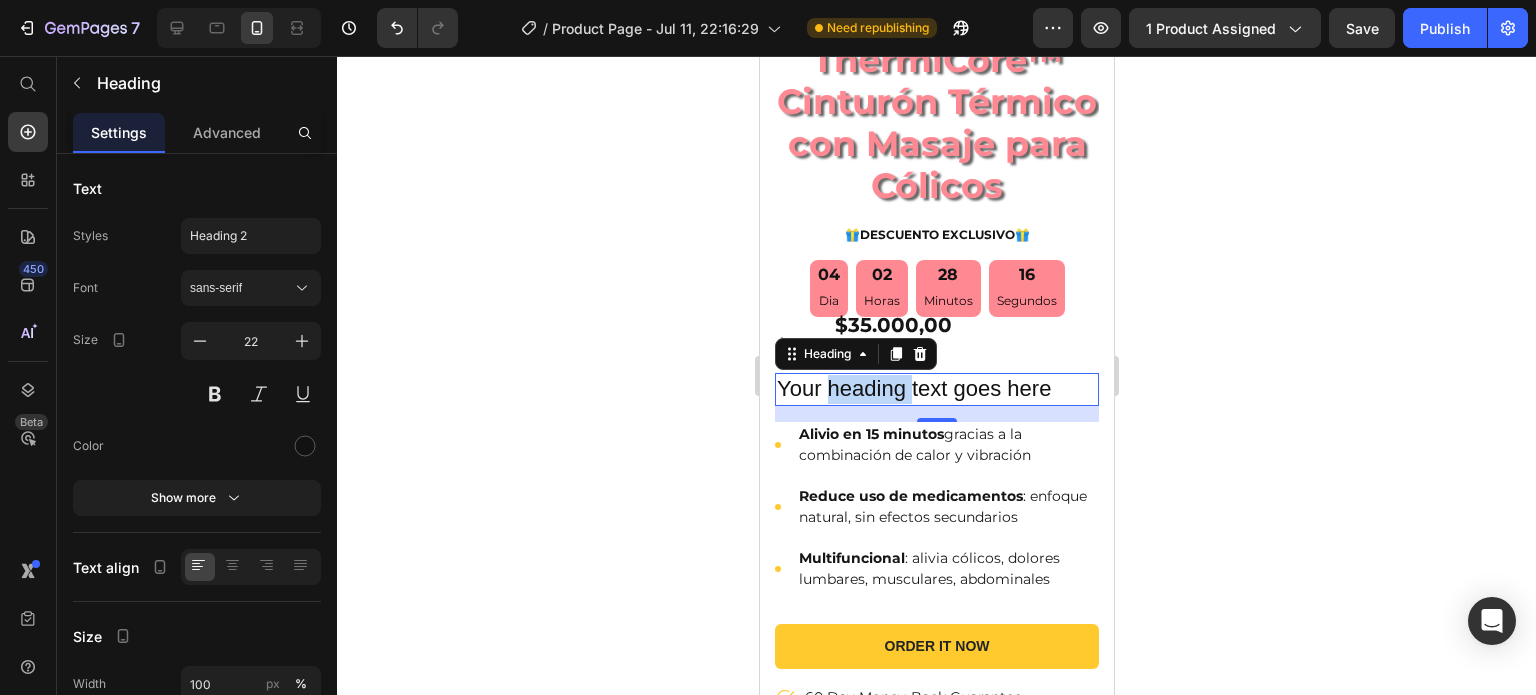 click on "Your heading text goes here" at bounding box center (936, 389) 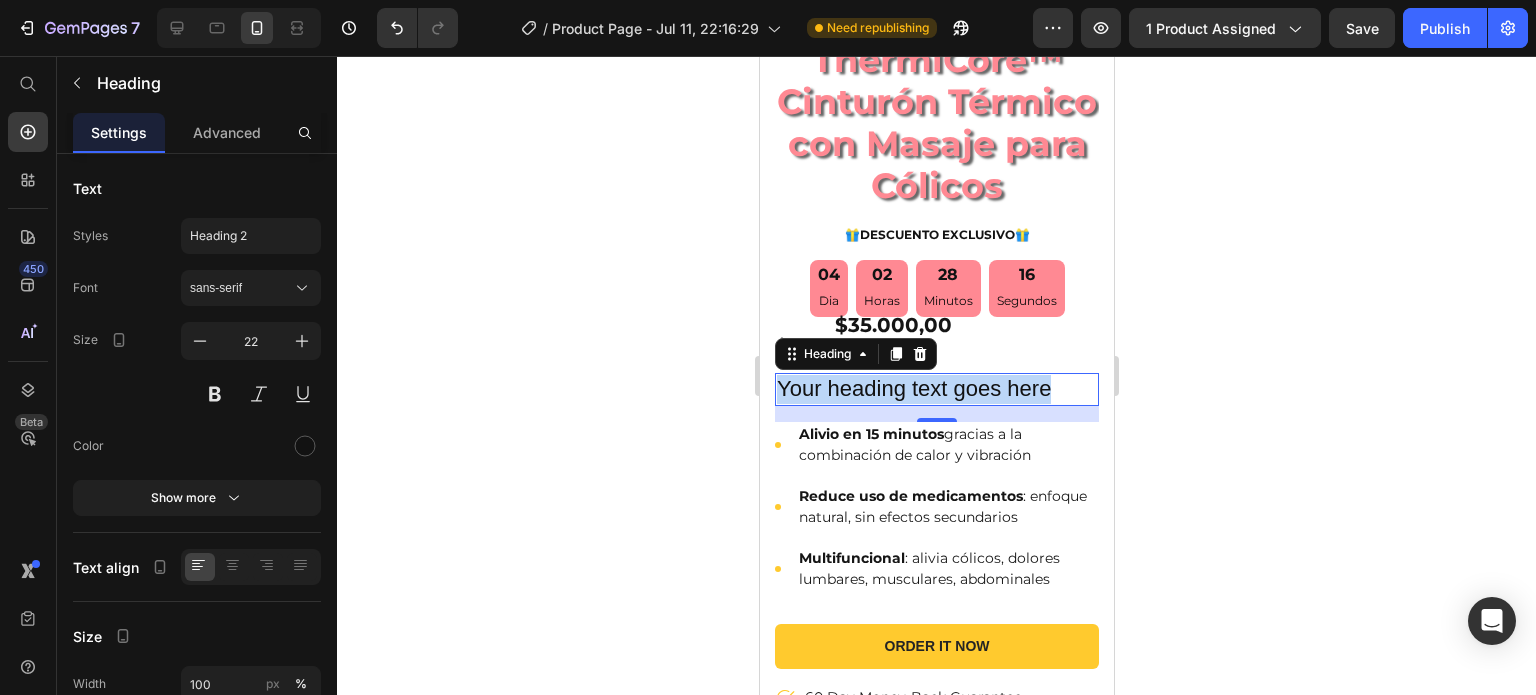 click on "Your heading text goes here" at bounding box center [936, 389] 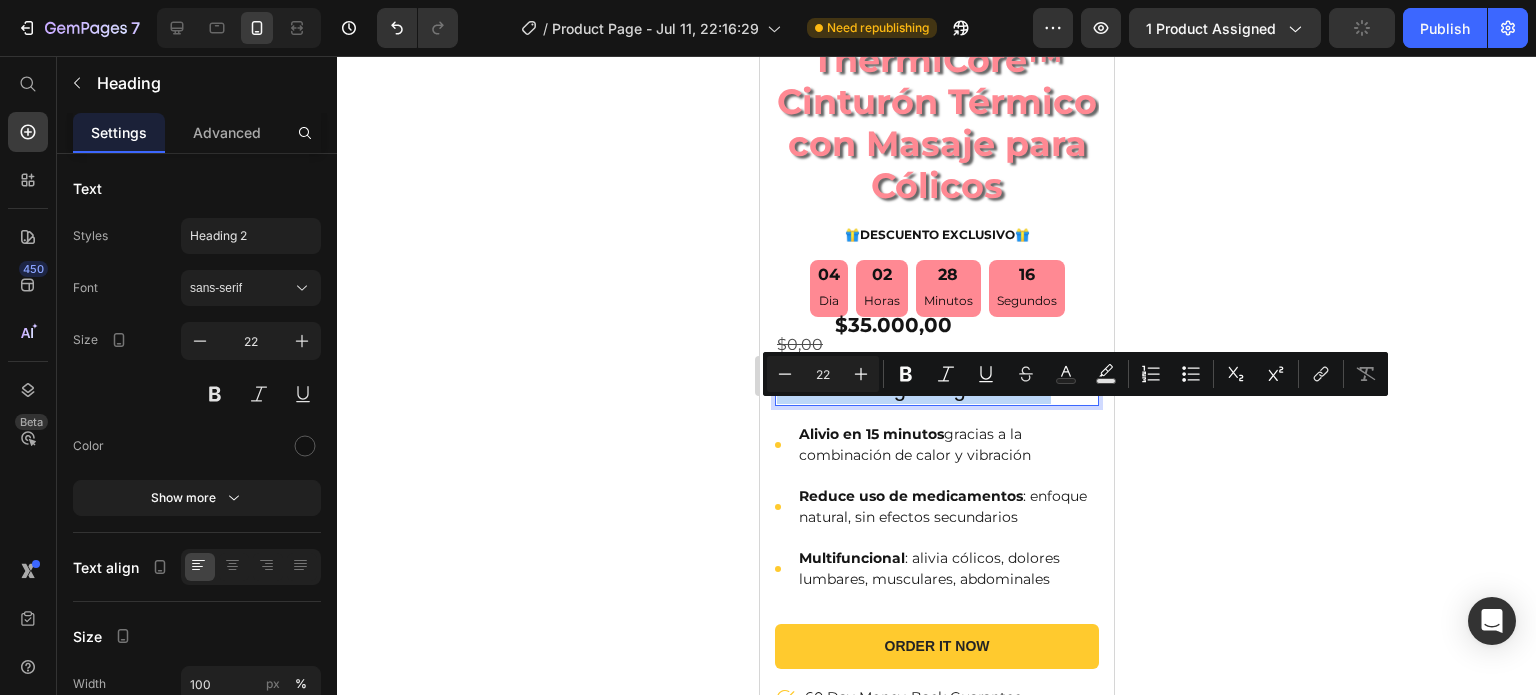 click on "Your heading text goes here" at bounding box center [936, 389] 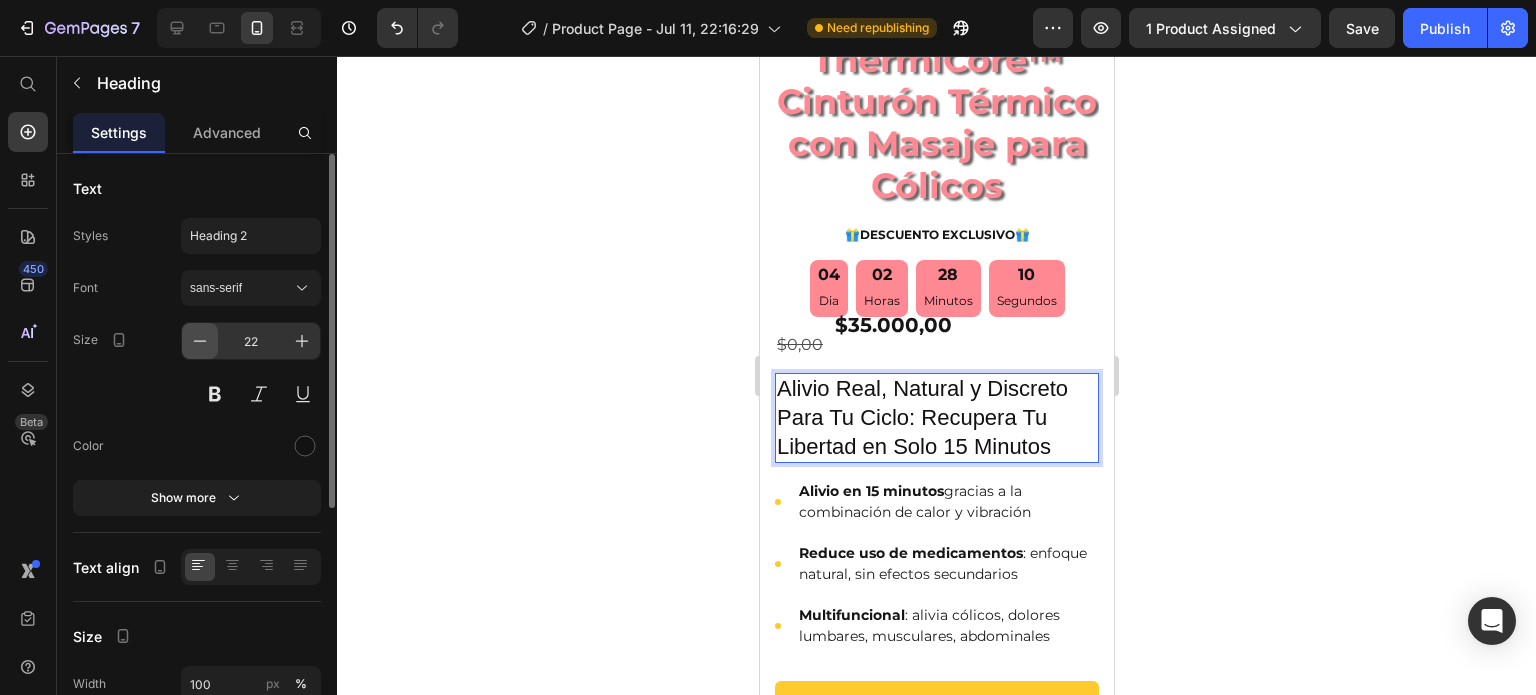 click at bounding box center [200, 341] 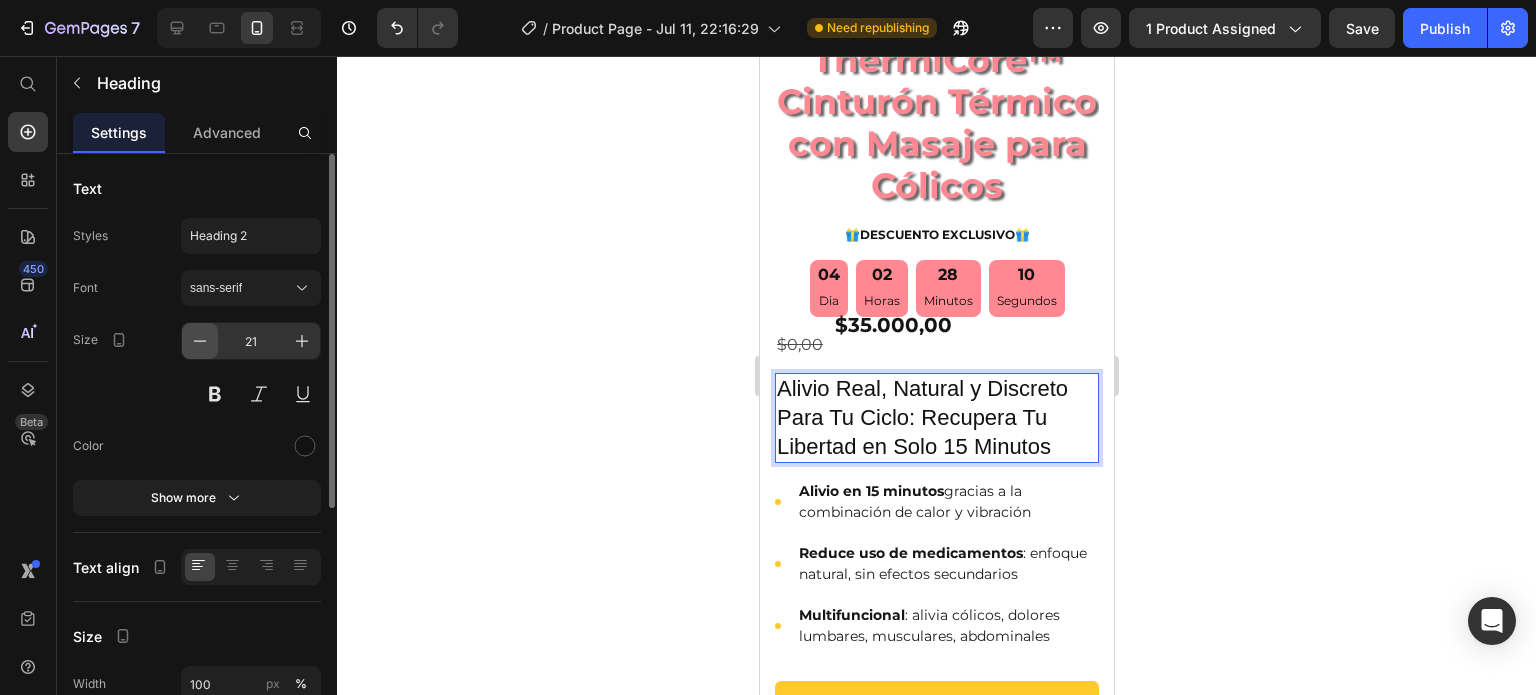 click at bounding box center [200, 341] 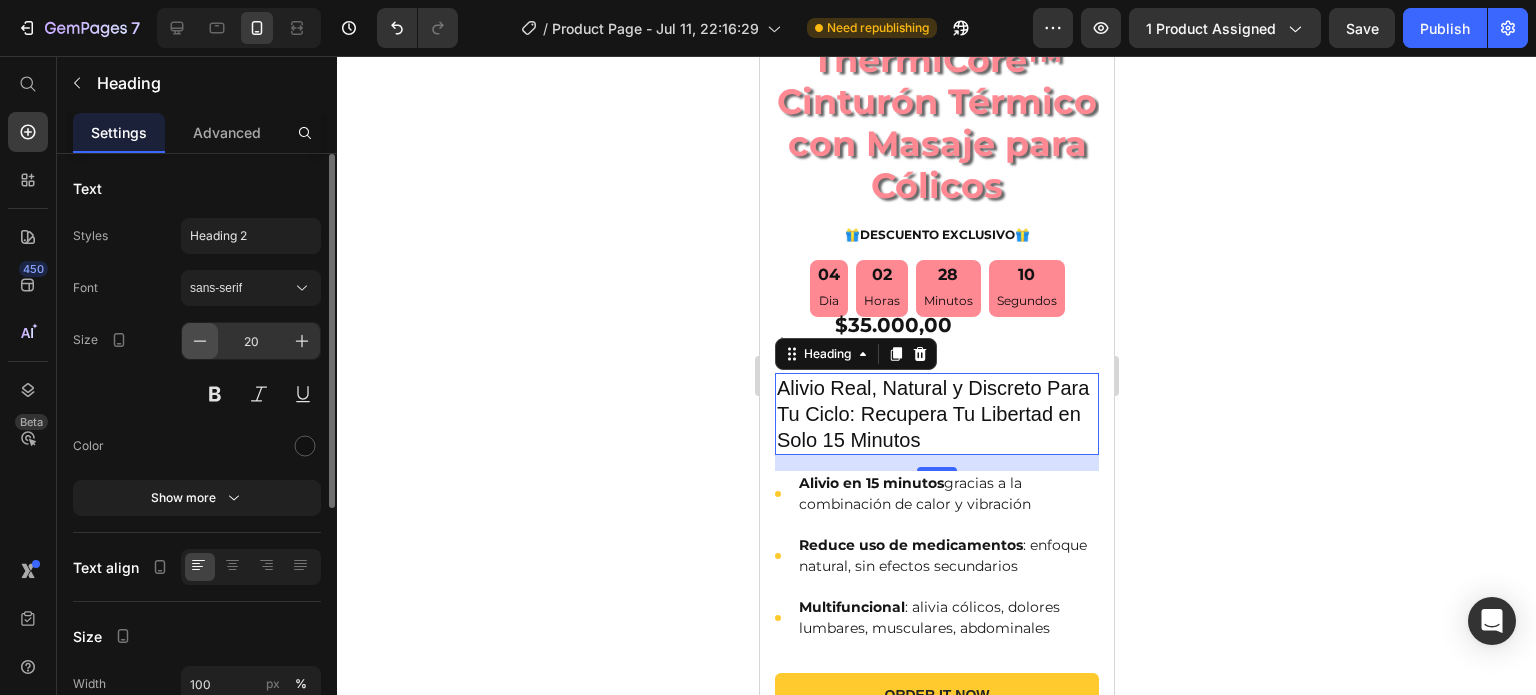 click at bounding box center (200, 341) 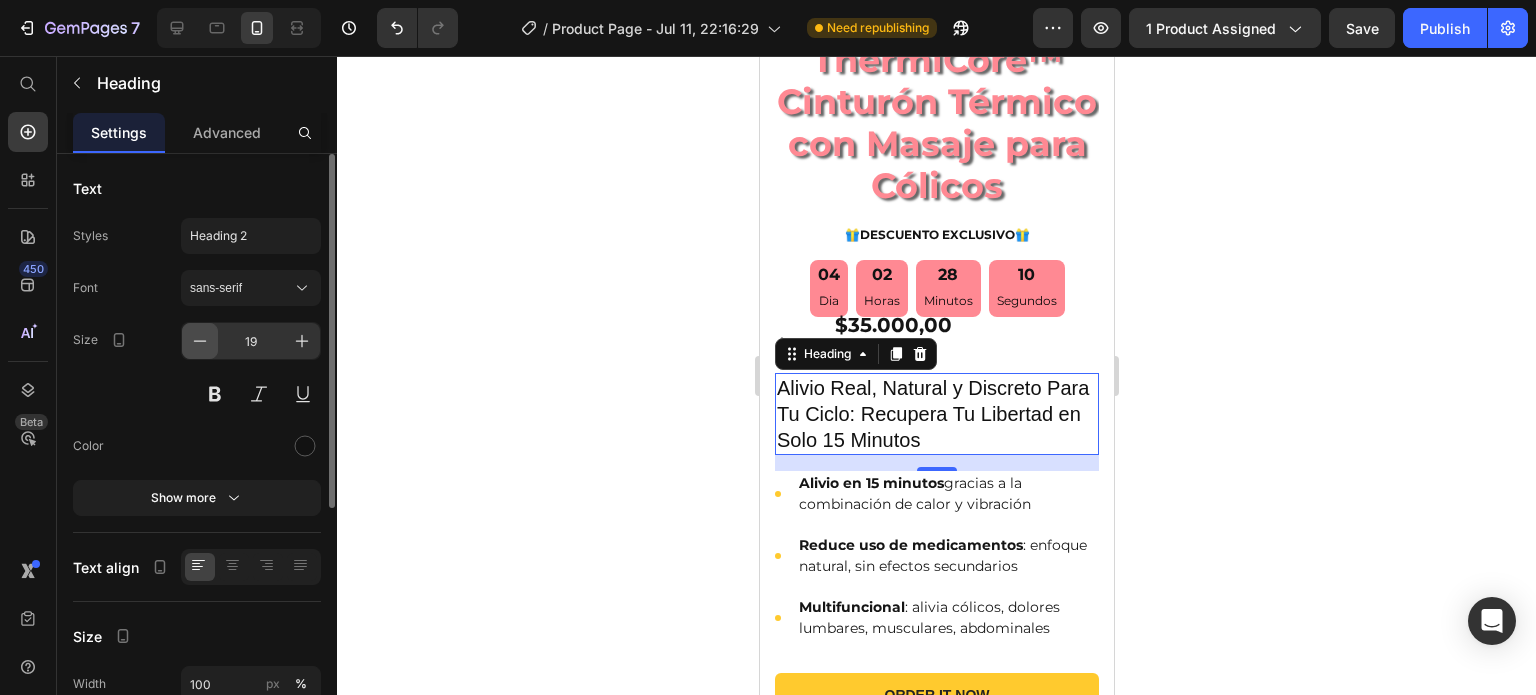 click at bounding box center [200, 341] 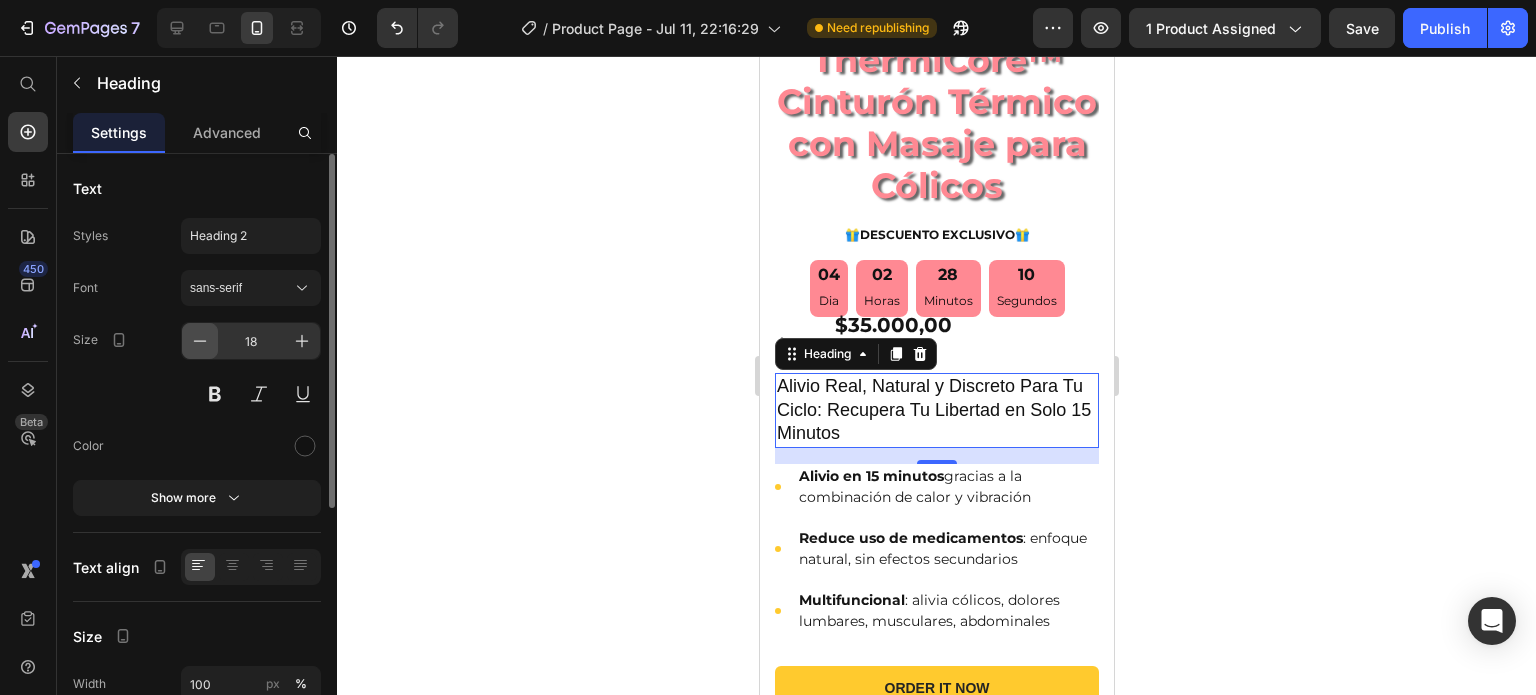 click at bounding box center (200, 341) 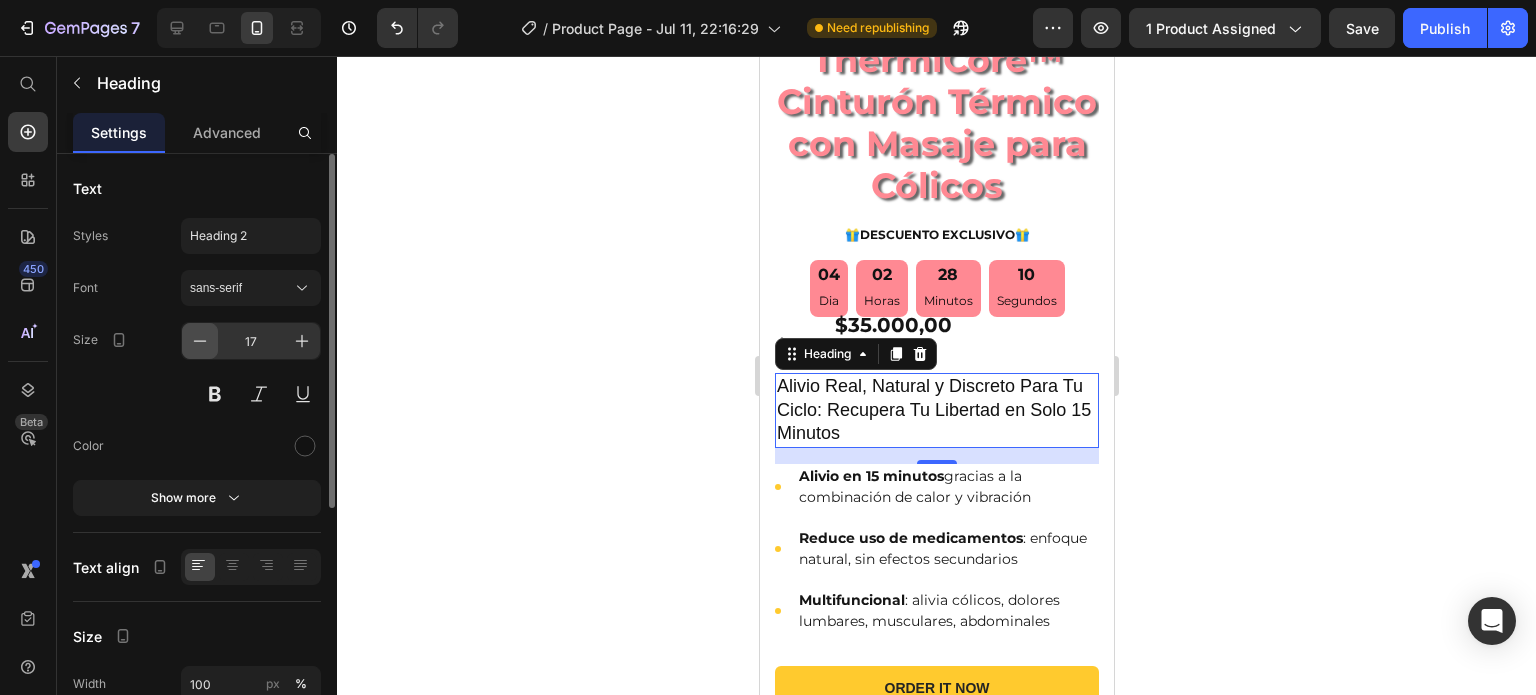 click at bounding box center [200, 341] 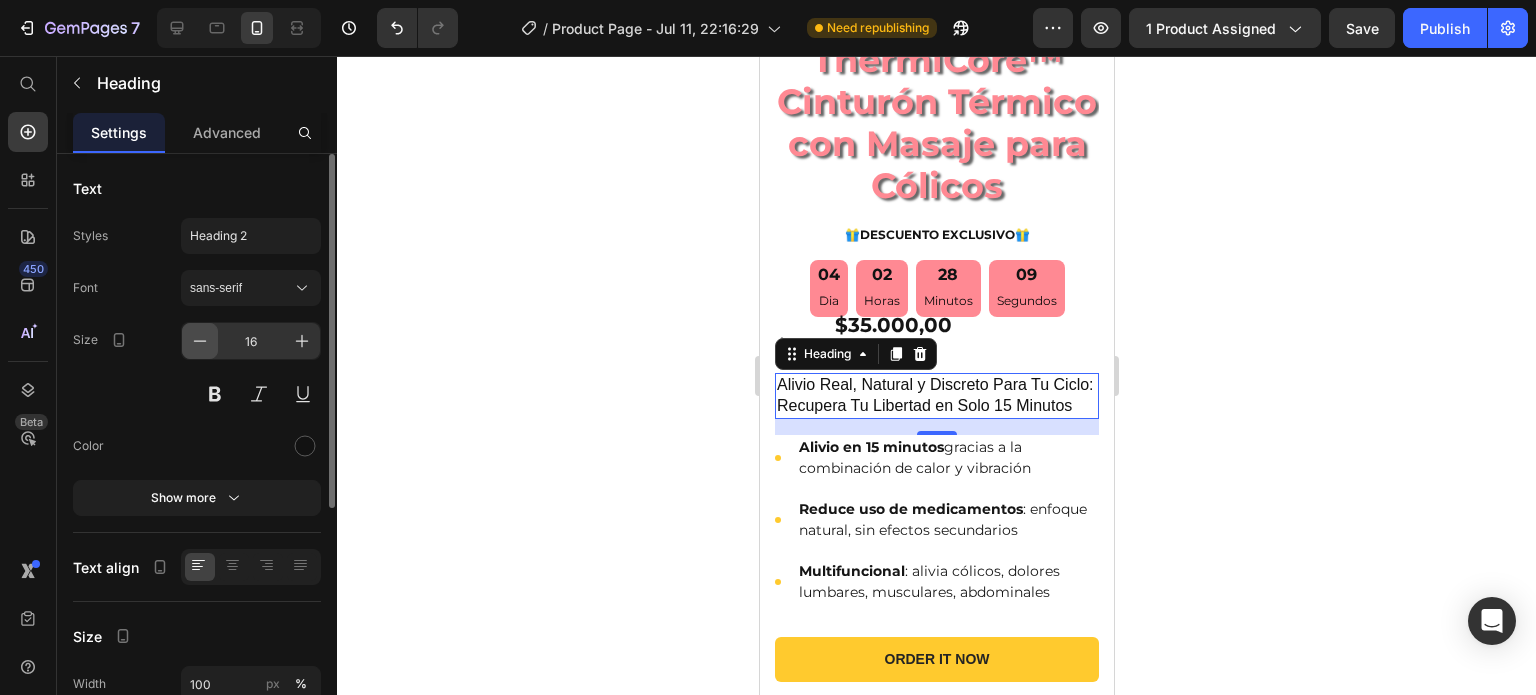 click at bounding box center (200, 341) 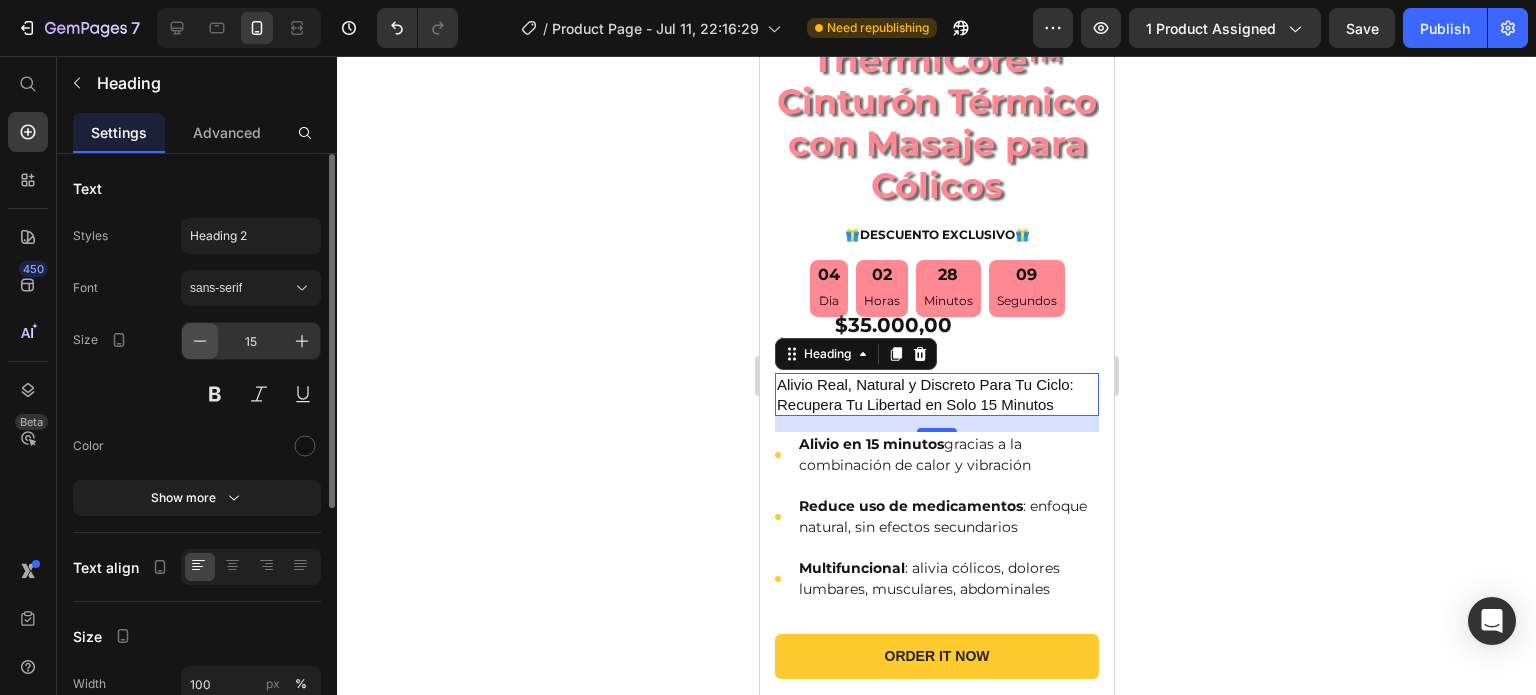 click at bounding box center (200, 341) 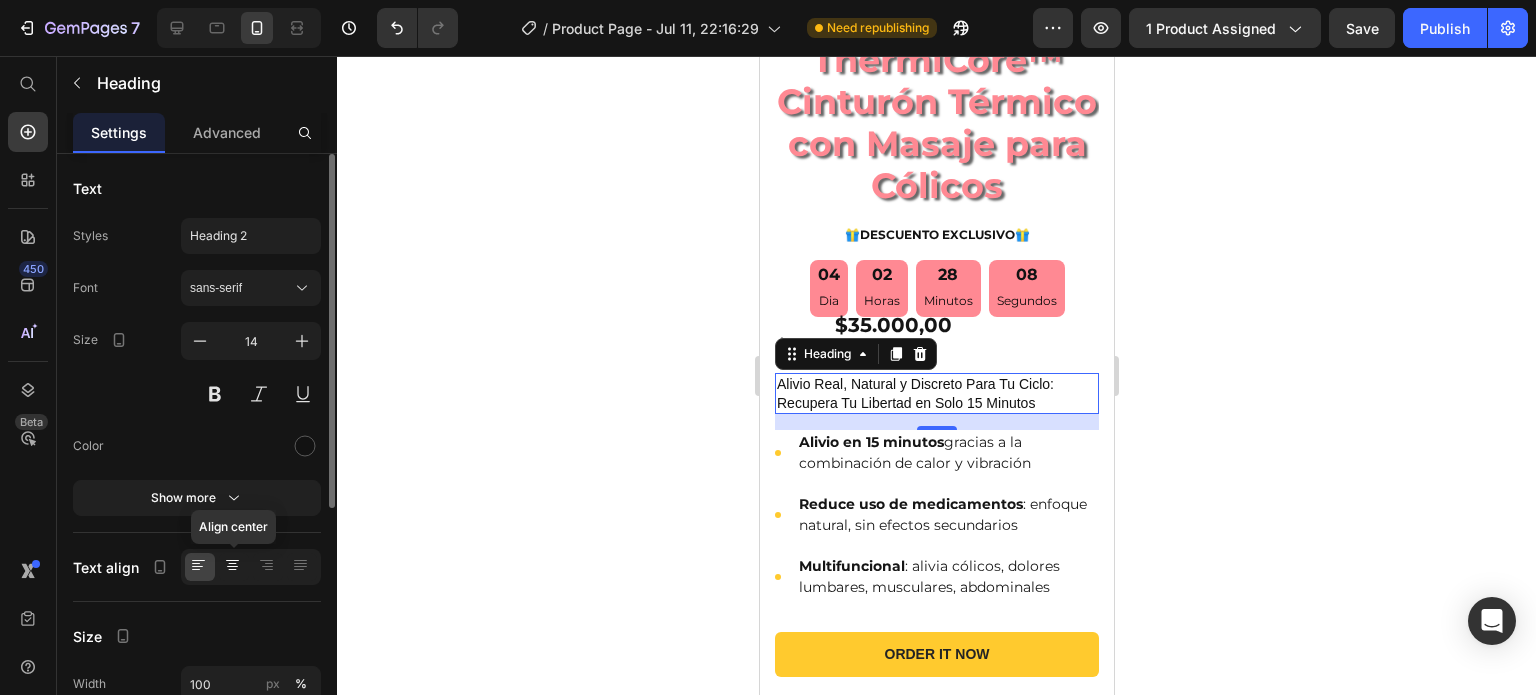 click 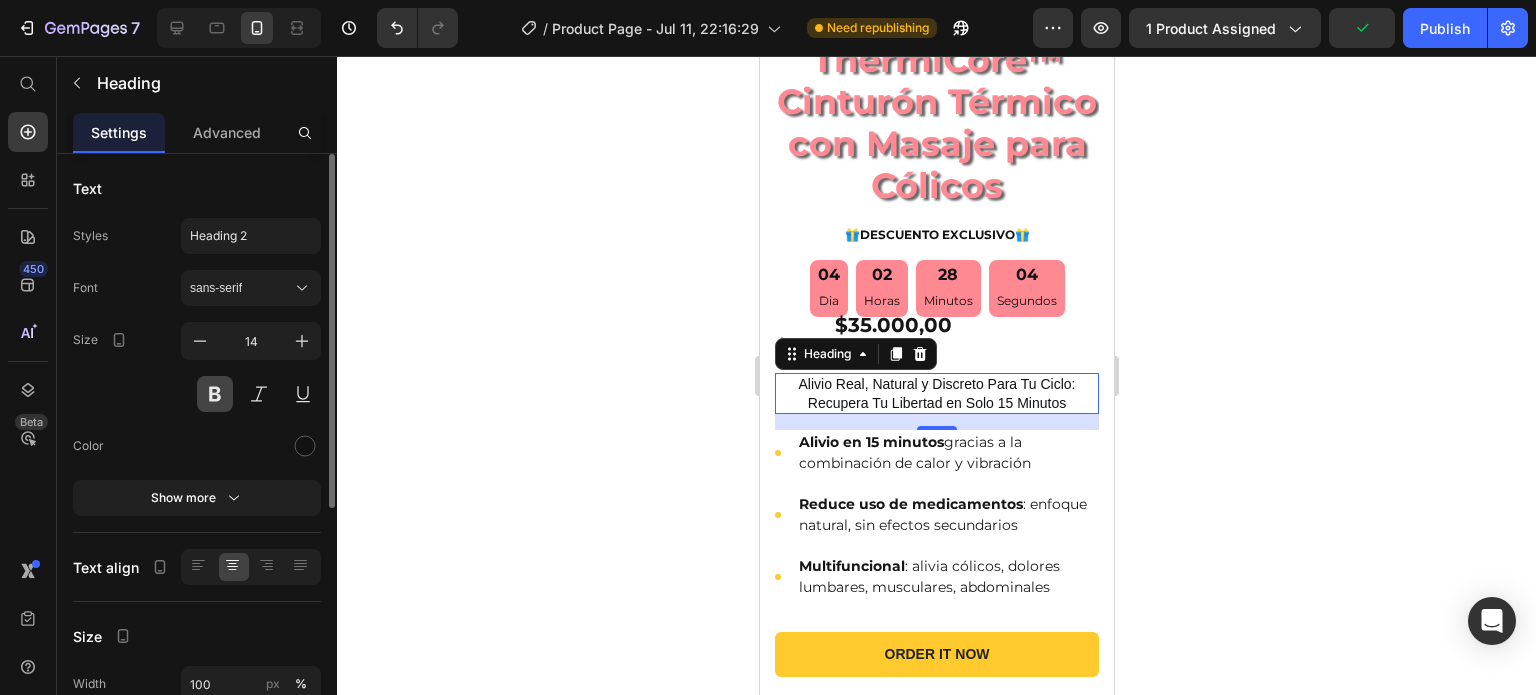 click at bounding box center [215, 394] 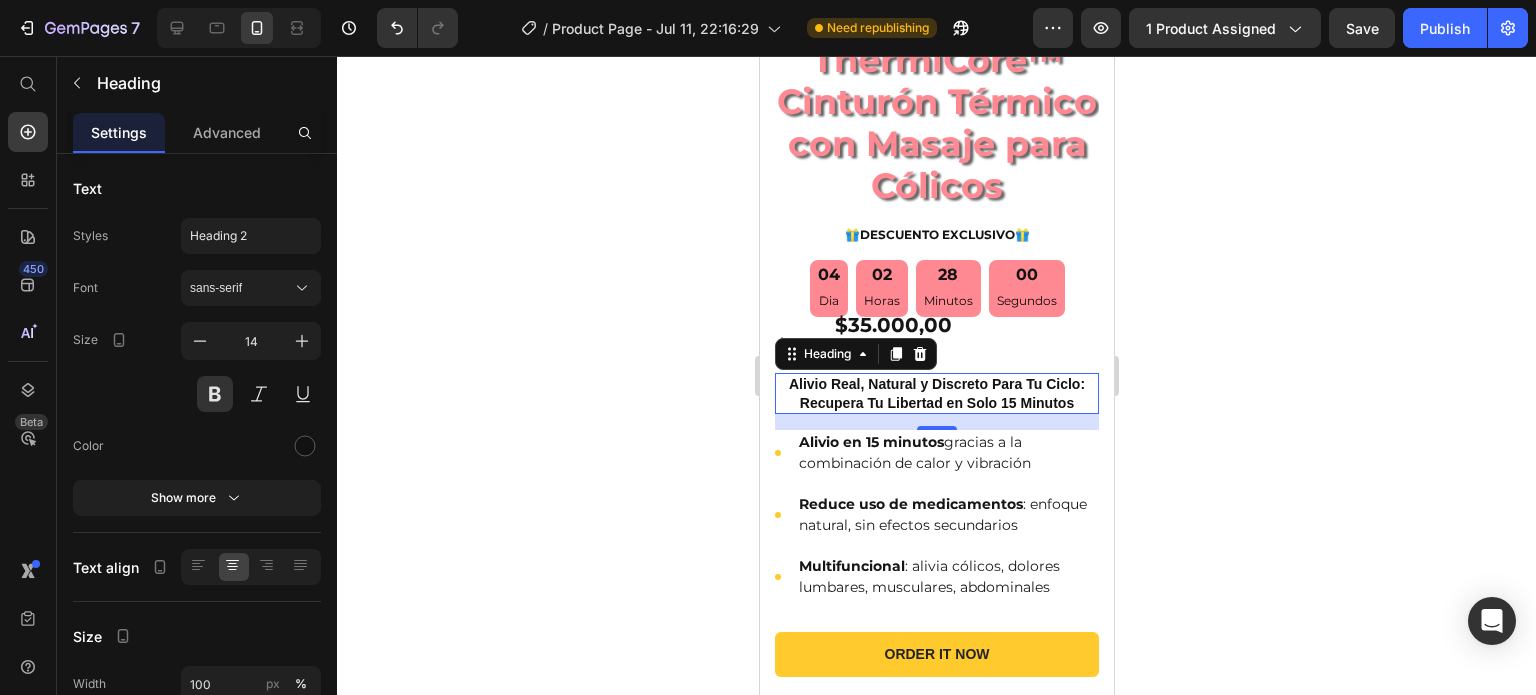 click 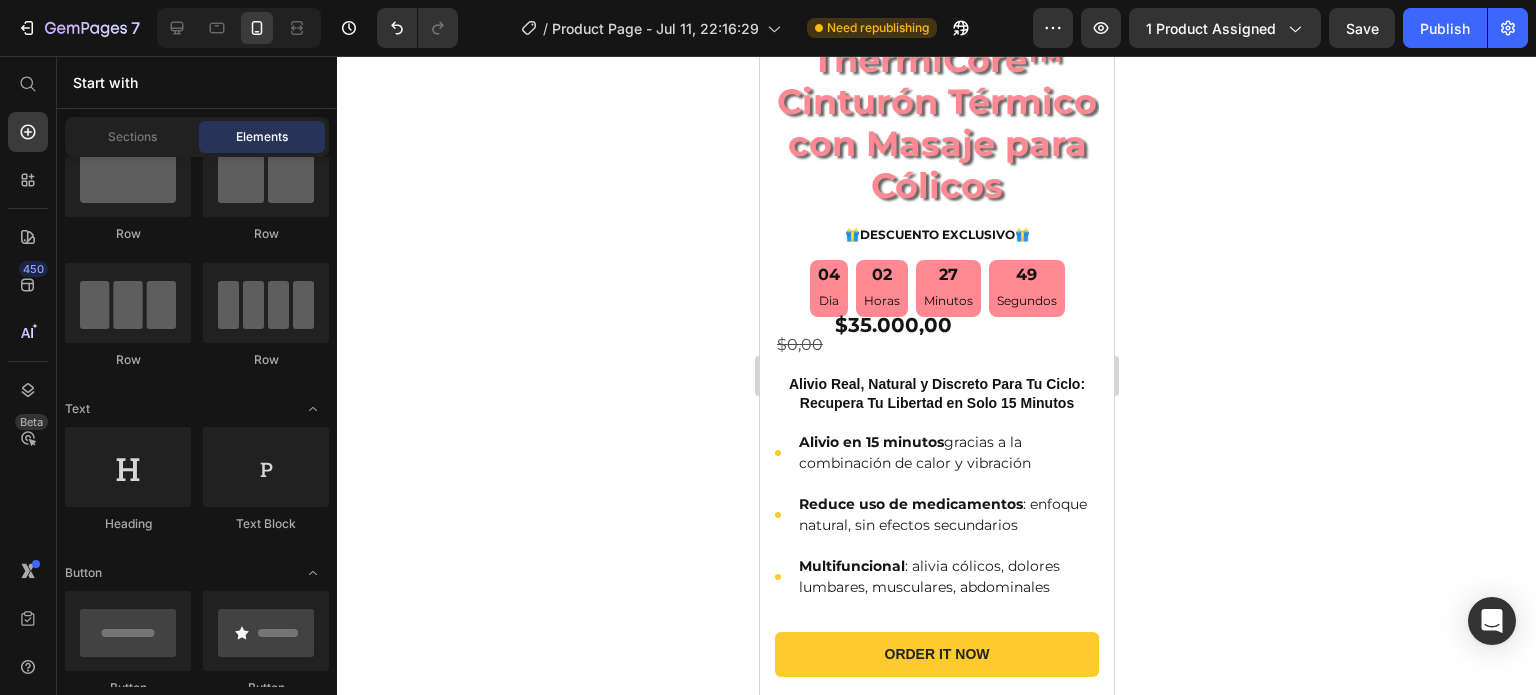 click 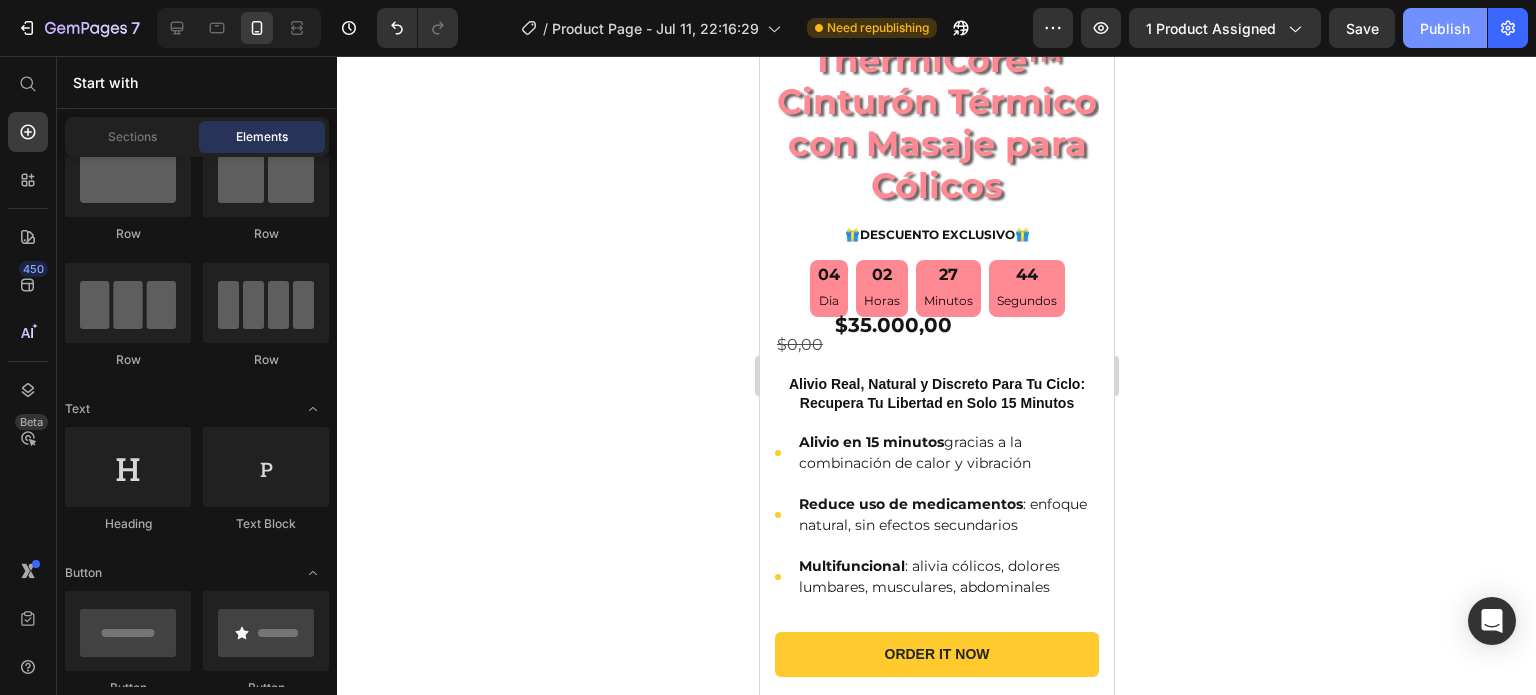 click on "Publish" at bounding box center [1445, 28] 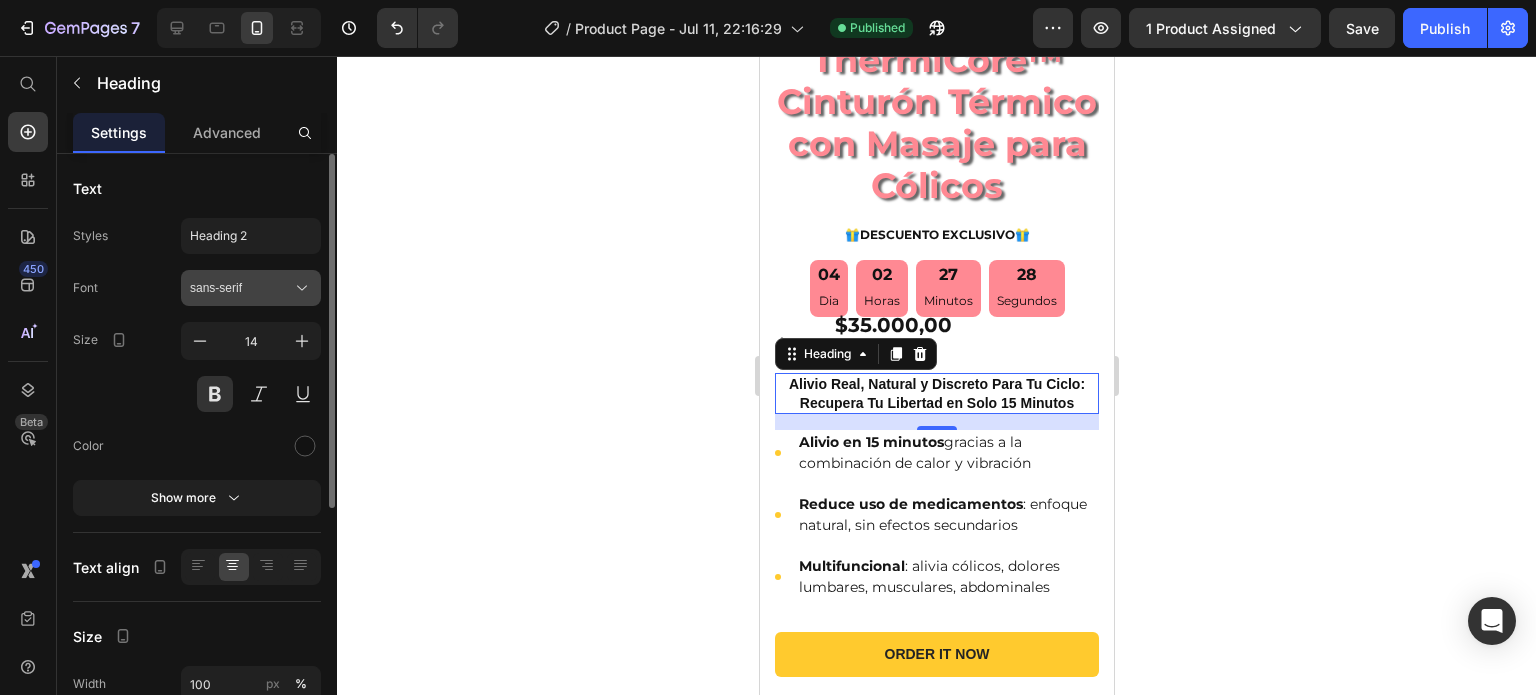 click on "sans-serif" at bounding box center [241, 288] 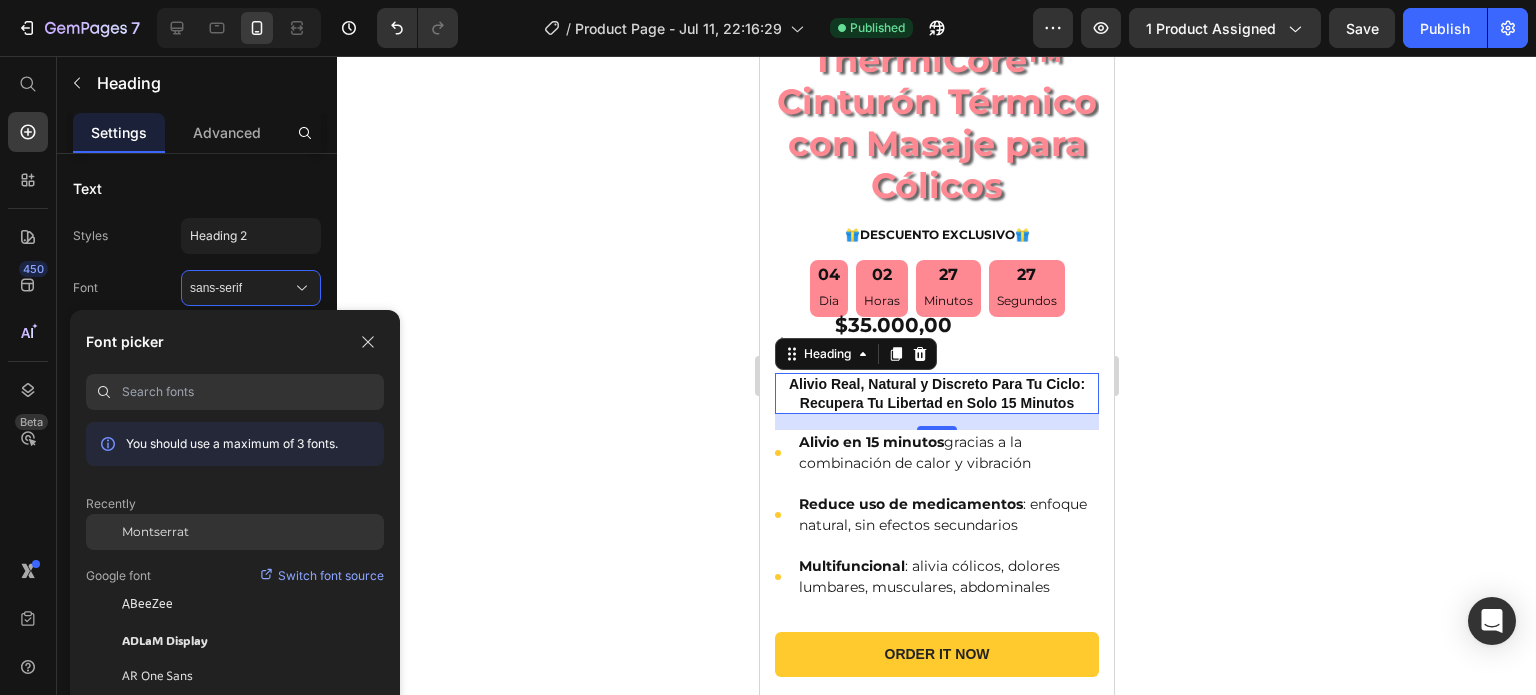 click on "Montserrat" at bounding box center (155, 532) 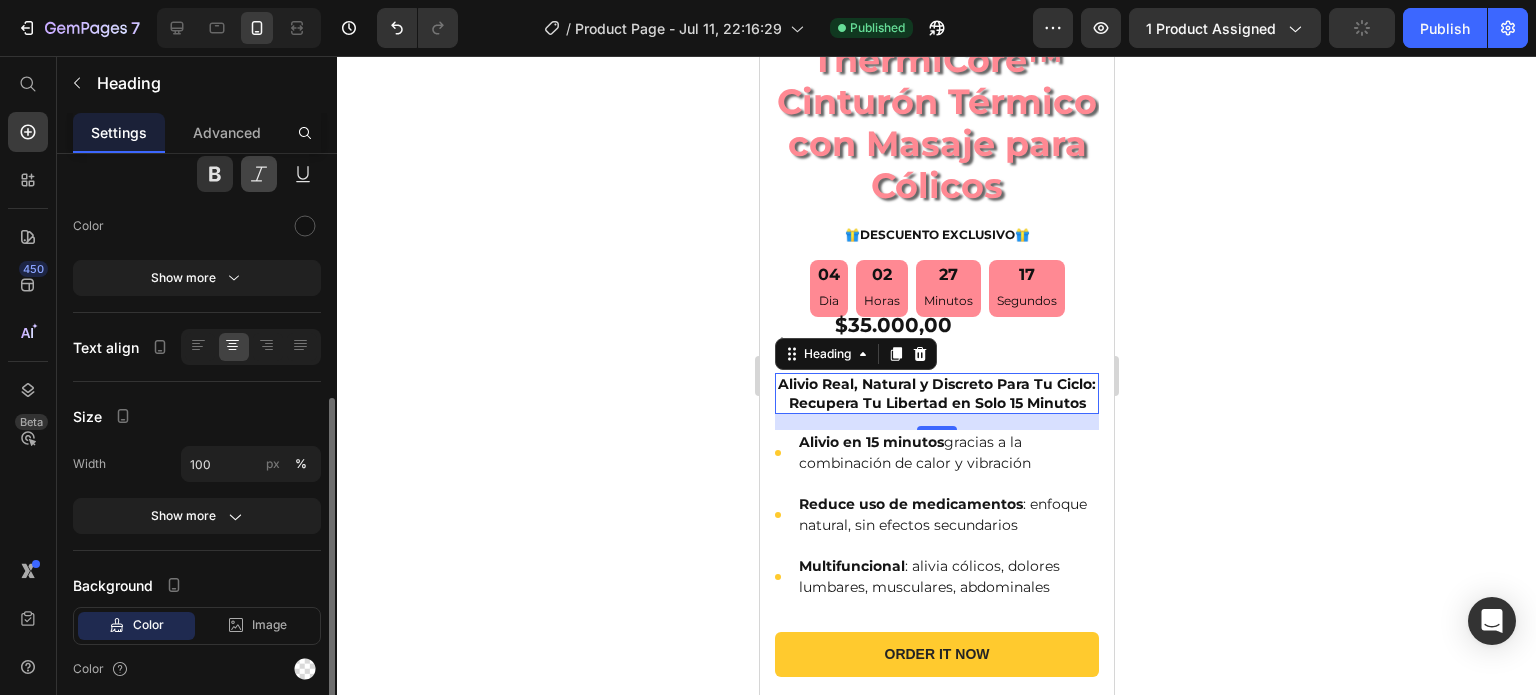 scroll, scrollTop: 411, scrollLeft: 0, axis: vertical 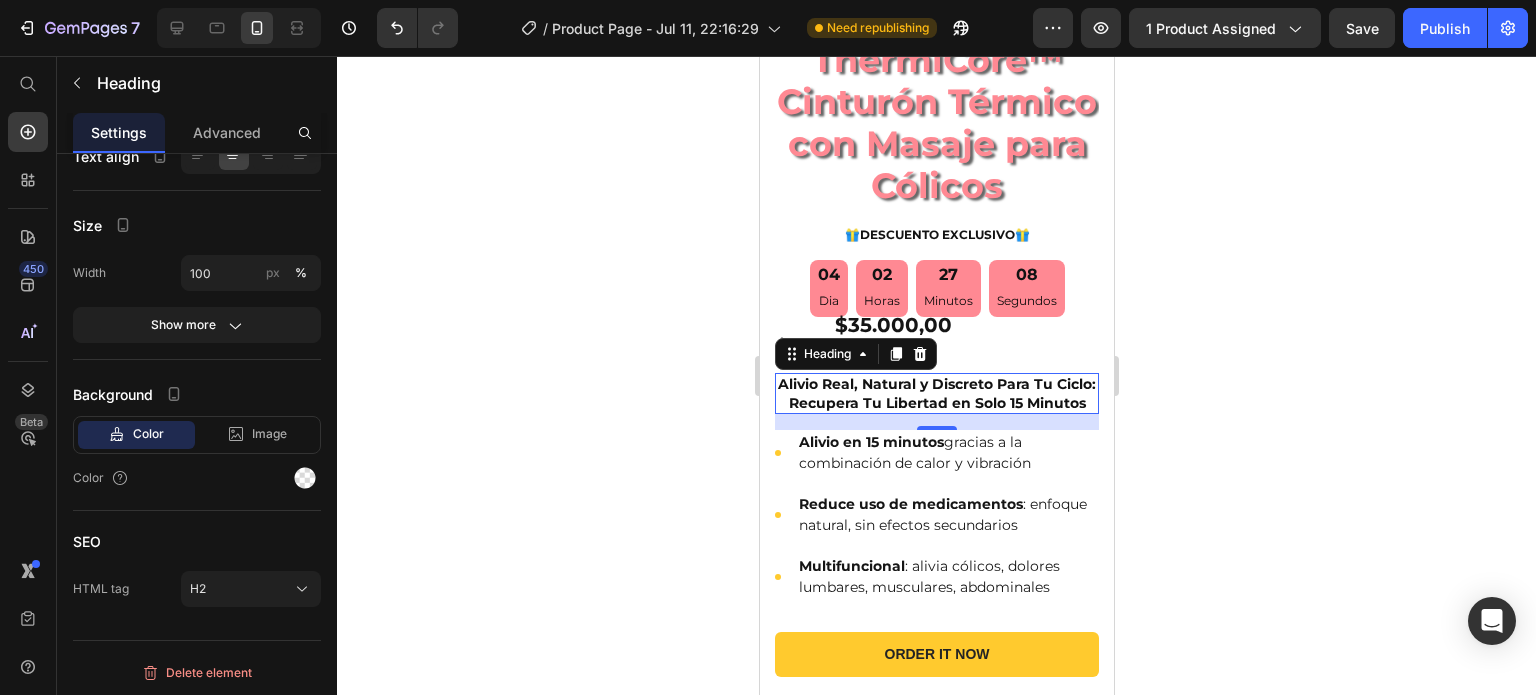 click 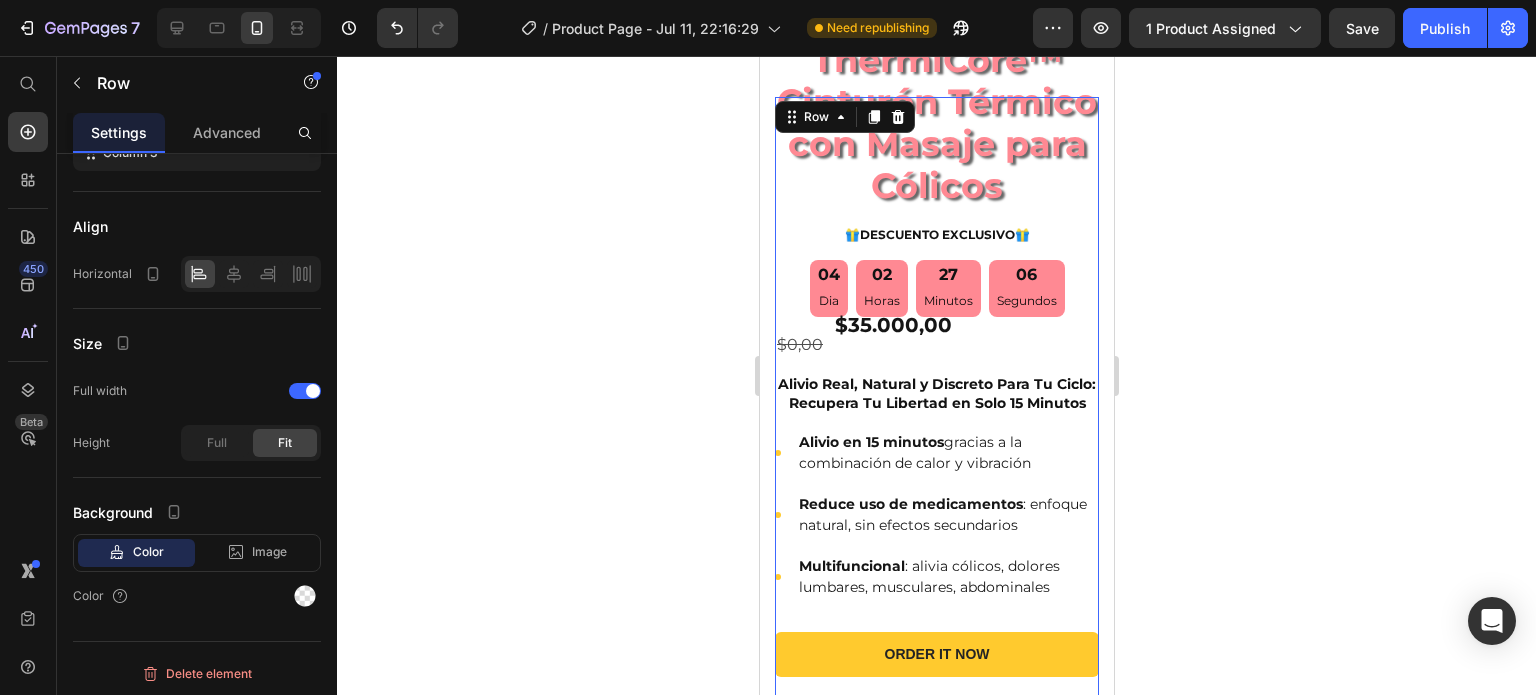 scroll, scrollTop: 0, scrollLeft: 0, axis: both 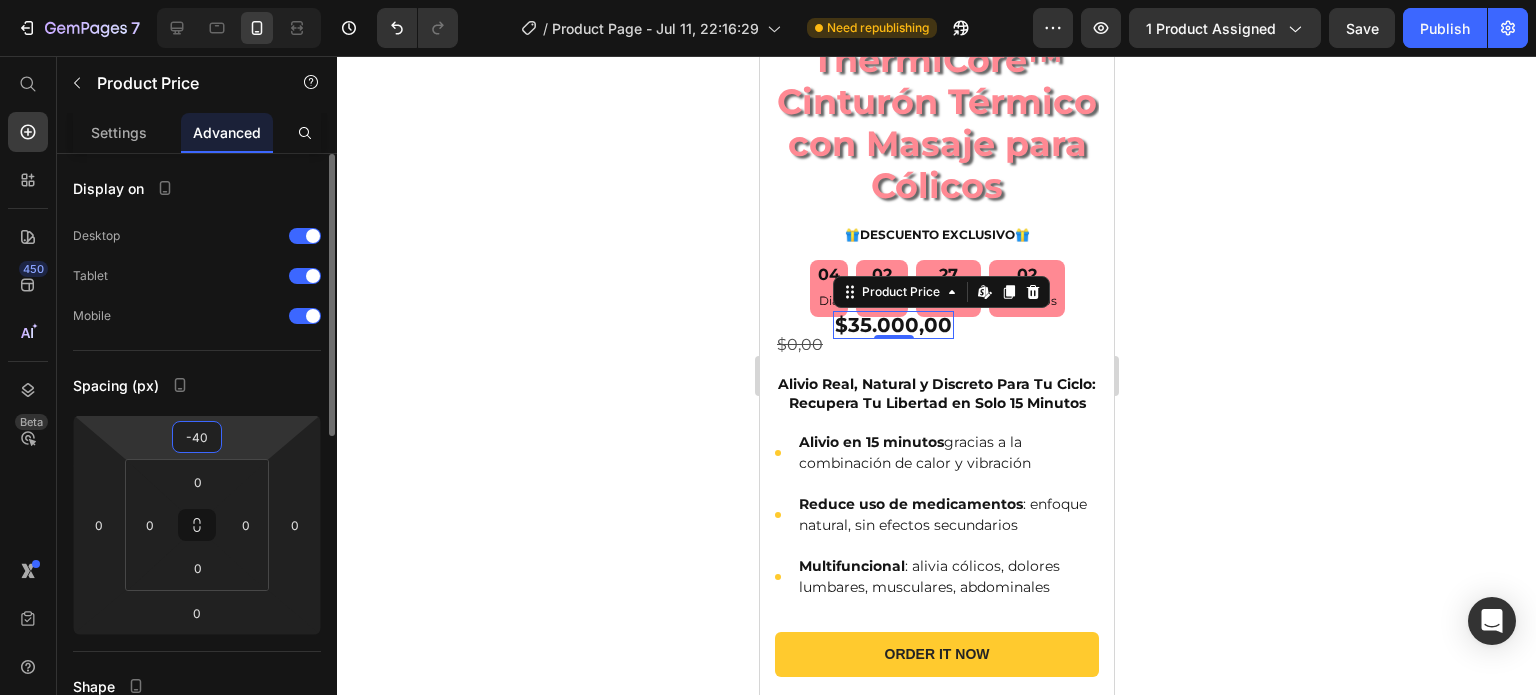 click on "-40" at bounding box center [197, 437] 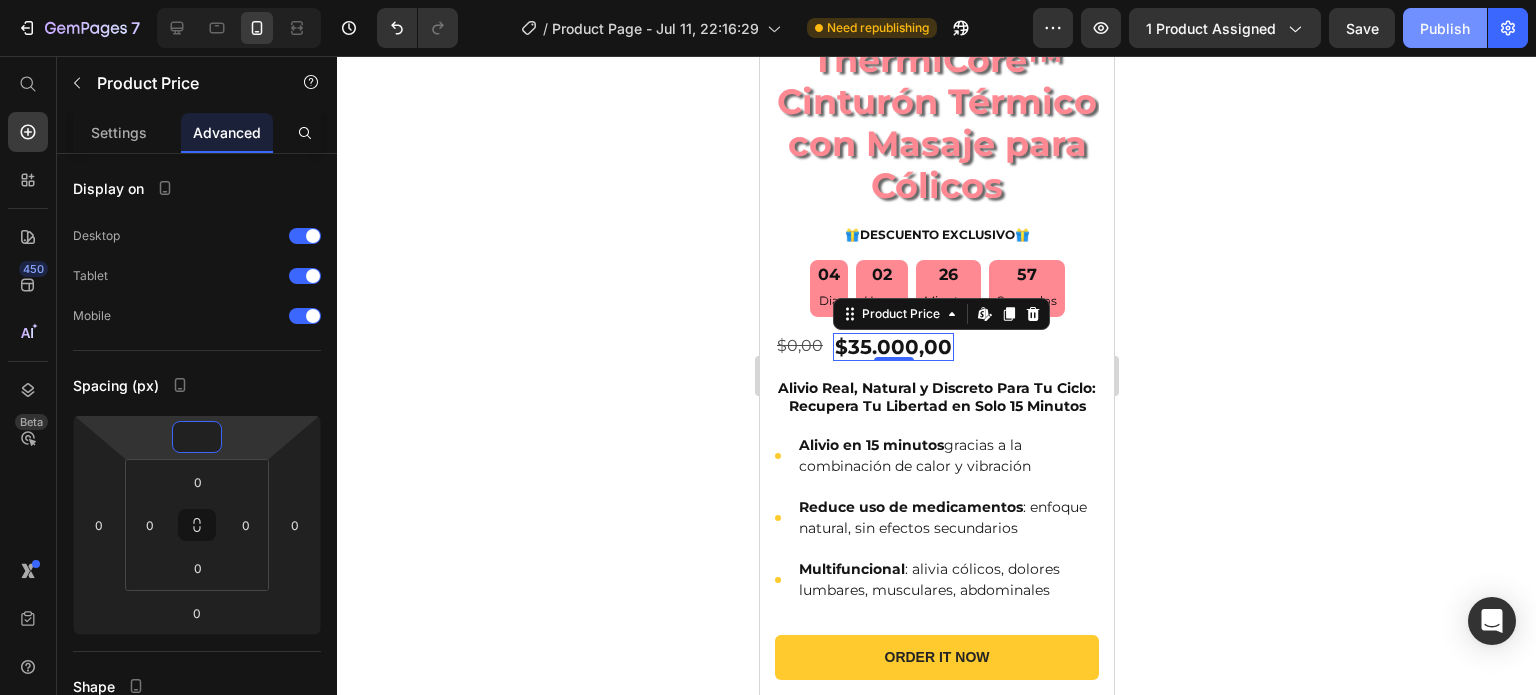 type on "0" 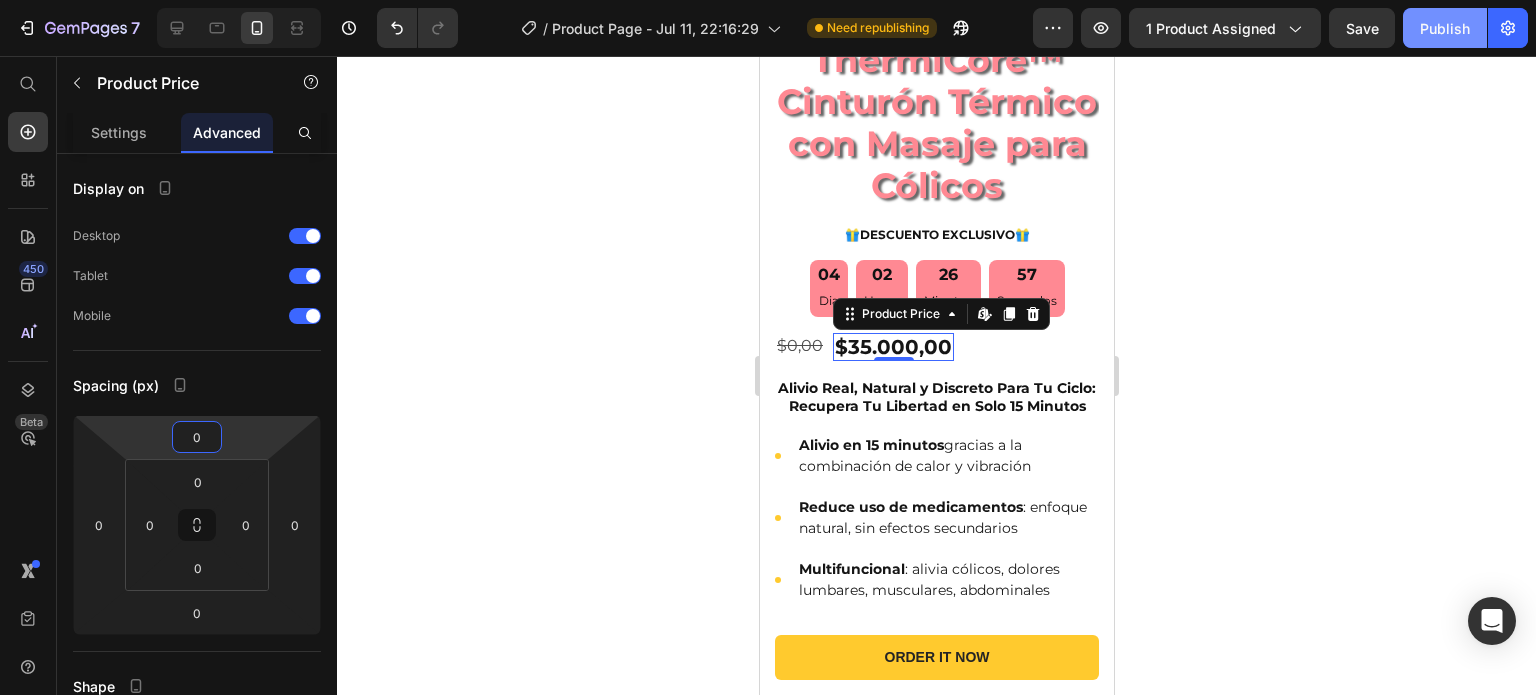 click on "Publish" at bounding box center (1445, 28) 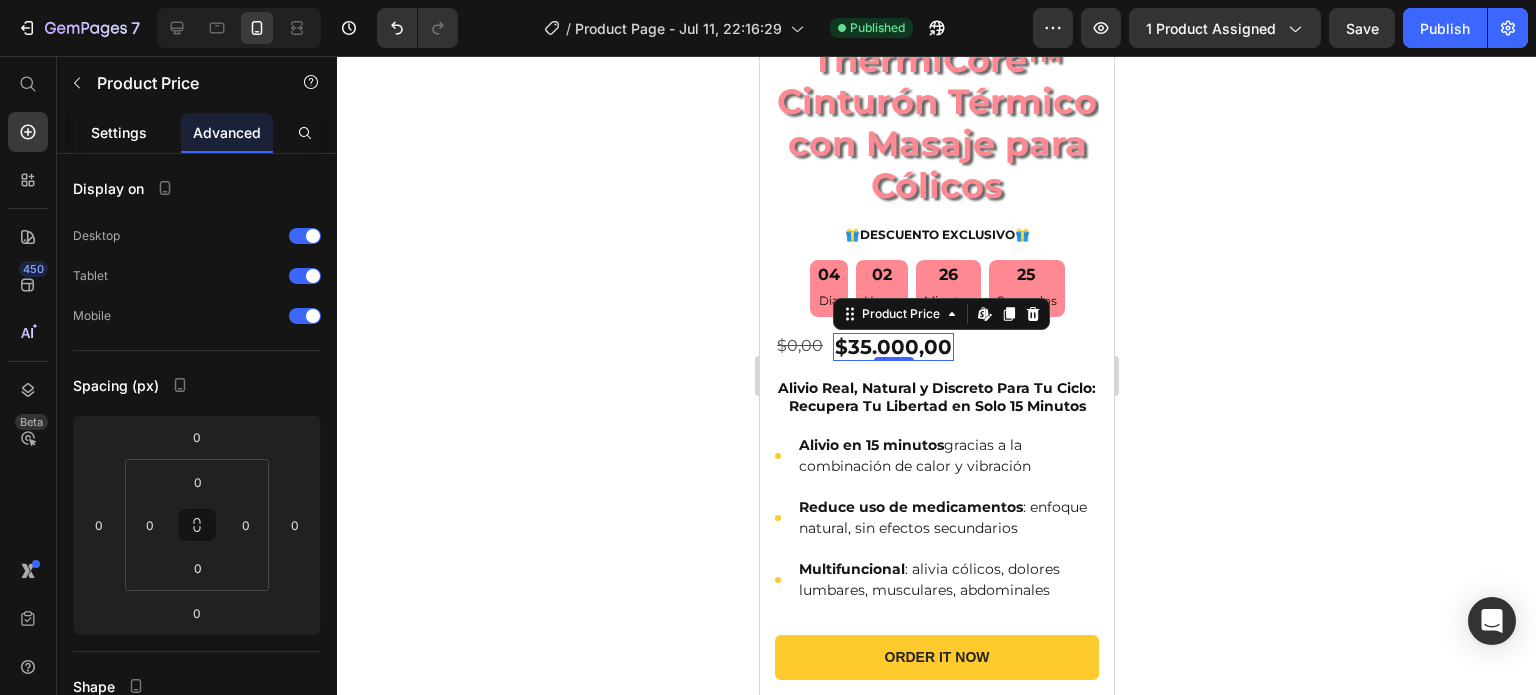 click on "Settings" at bounding box center [119, 132] 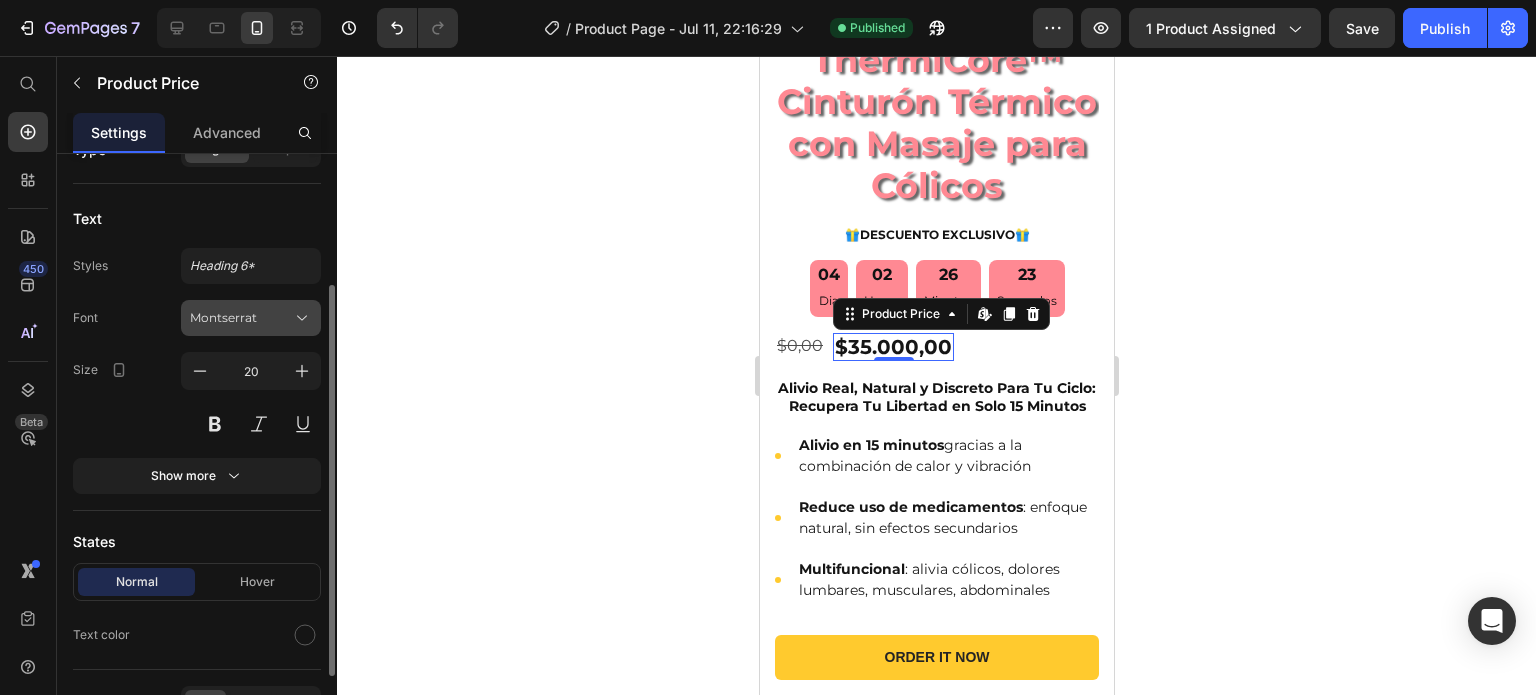 scroll, scrollTop: 316, scrollLeft: 0, axis: vertical 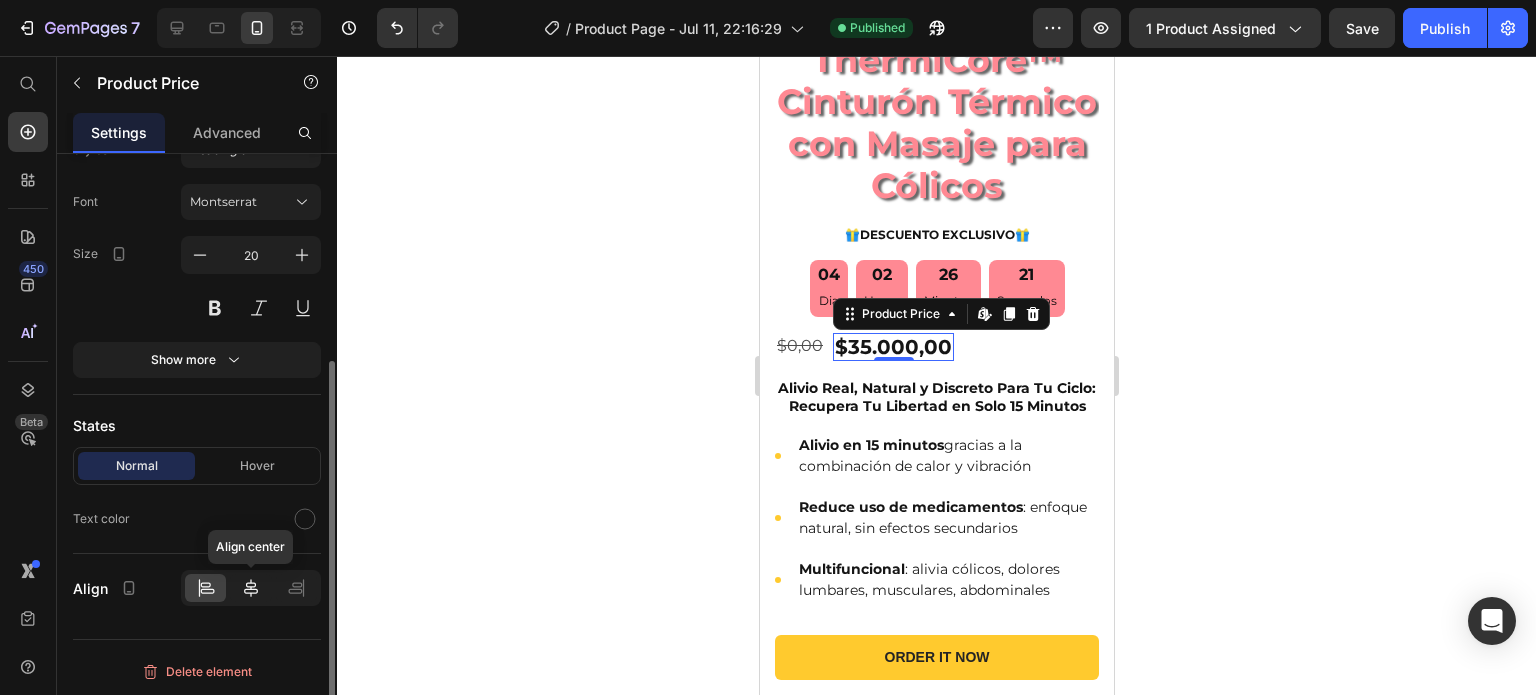 click 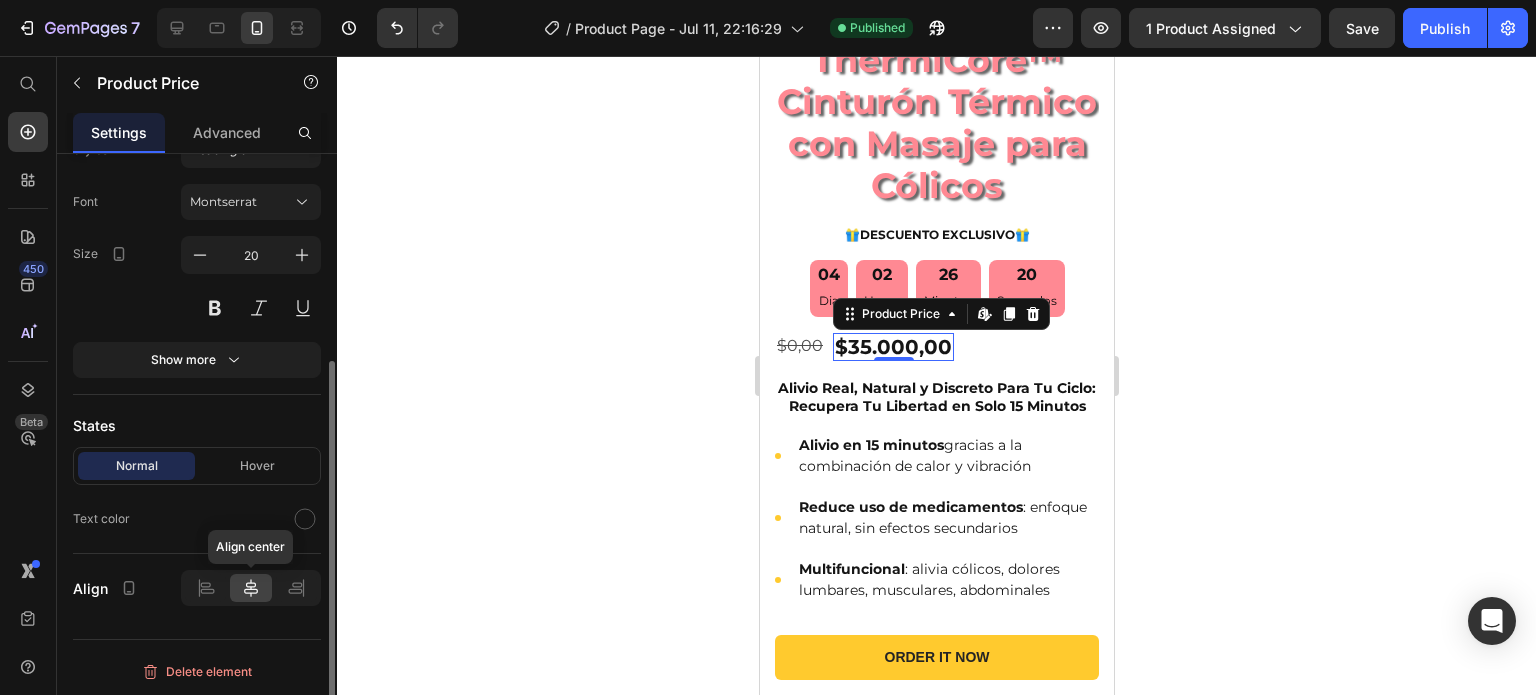 click 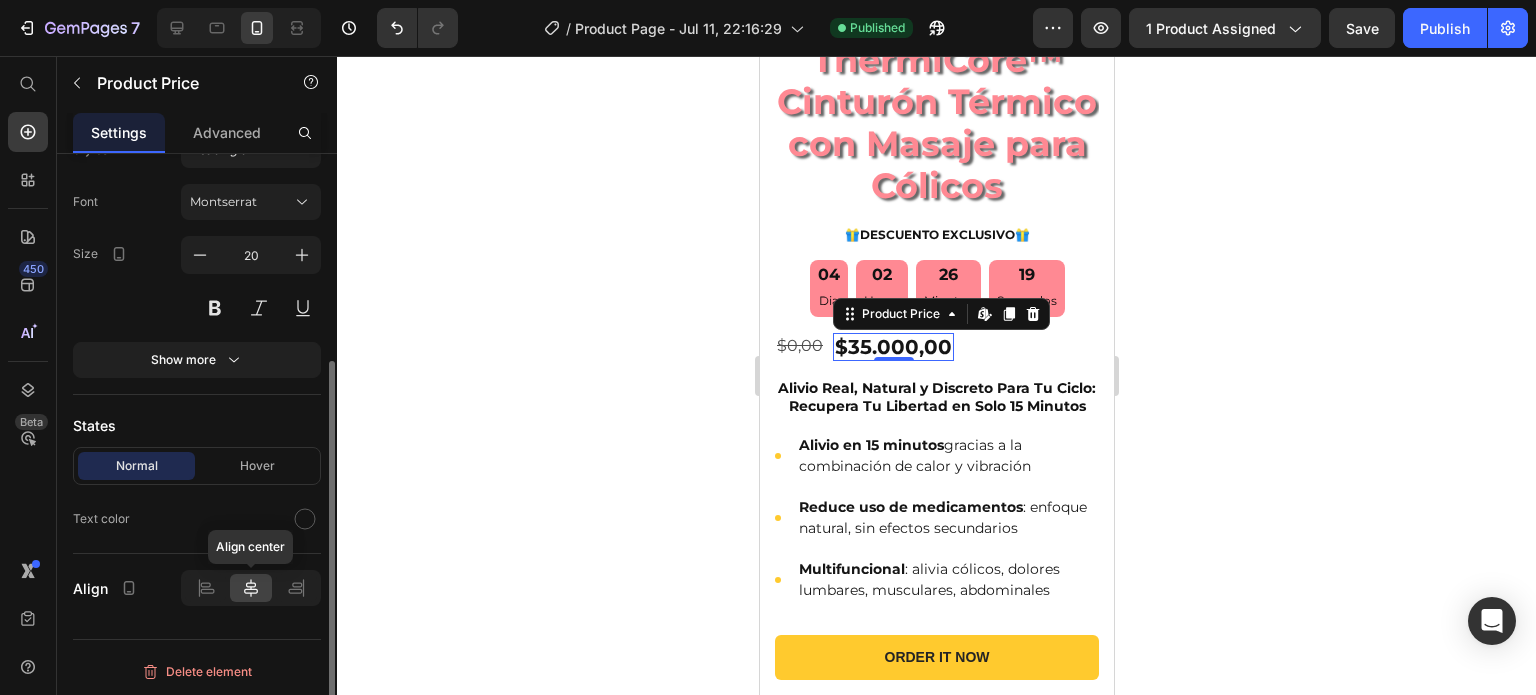 click 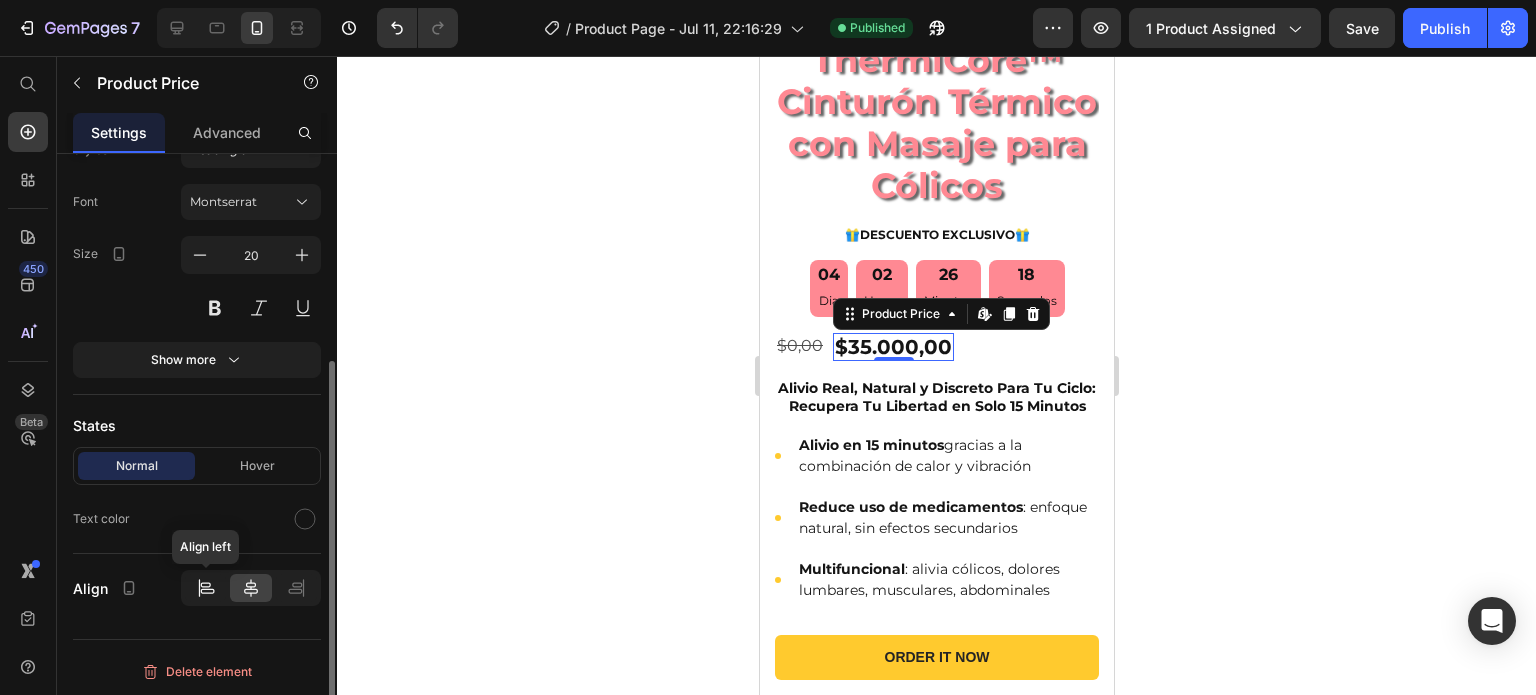 click 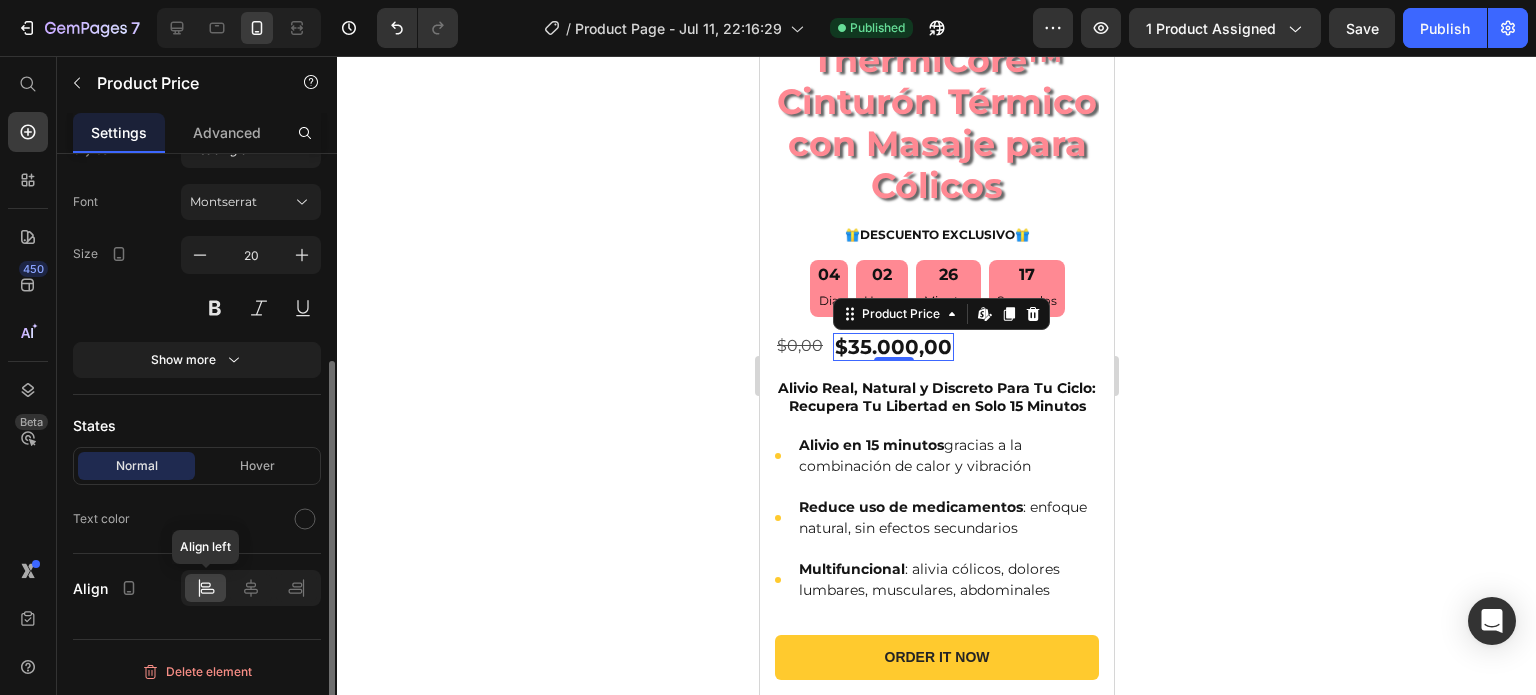 click 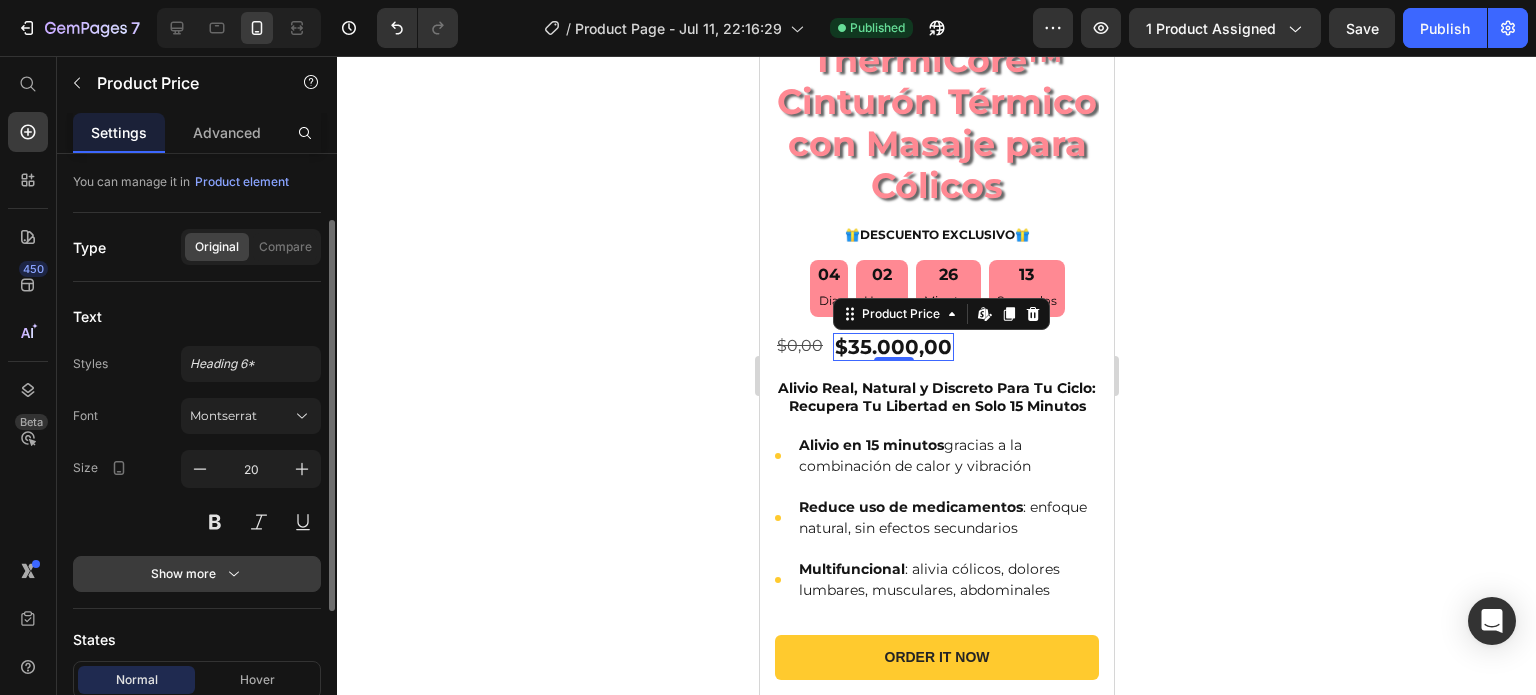 scroll, scrollTop: 0, scrollLeft: 0, axis: both 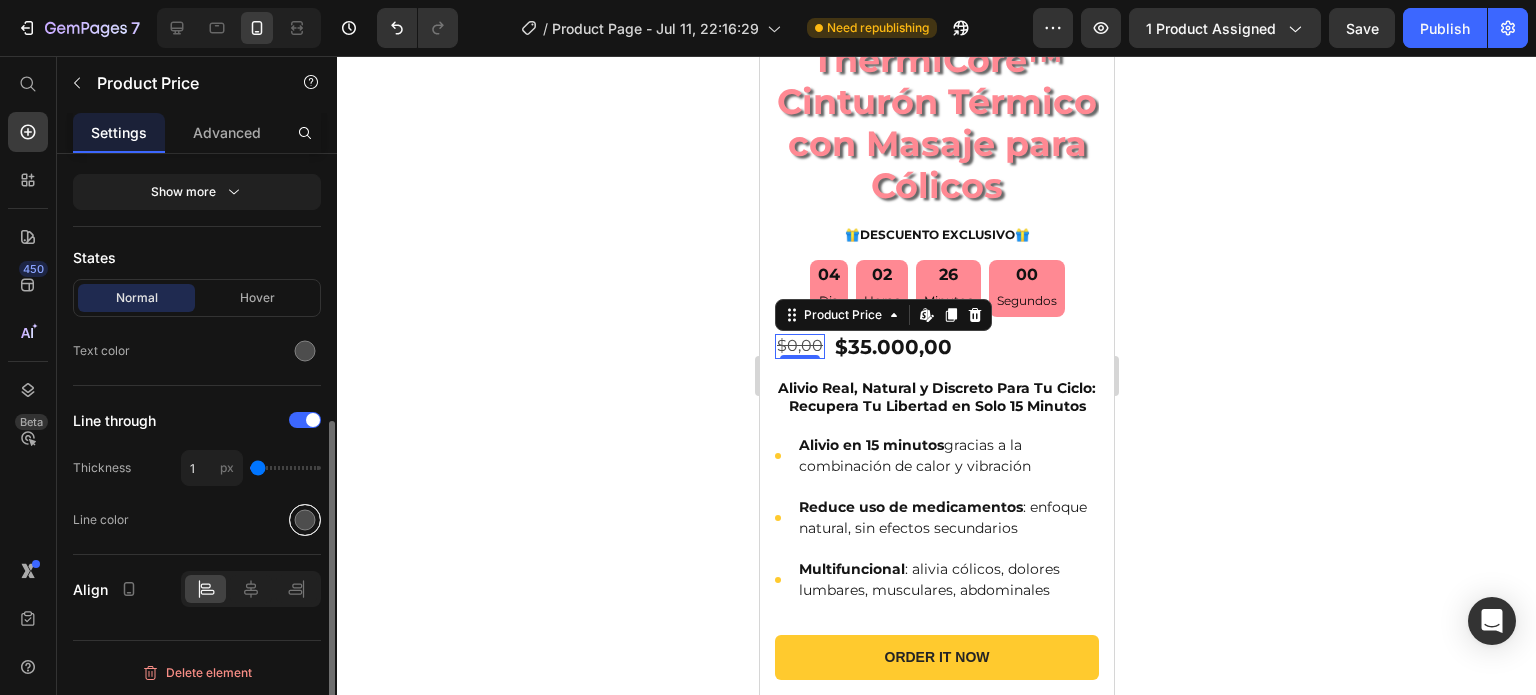 click at bounding box center [305, 520] 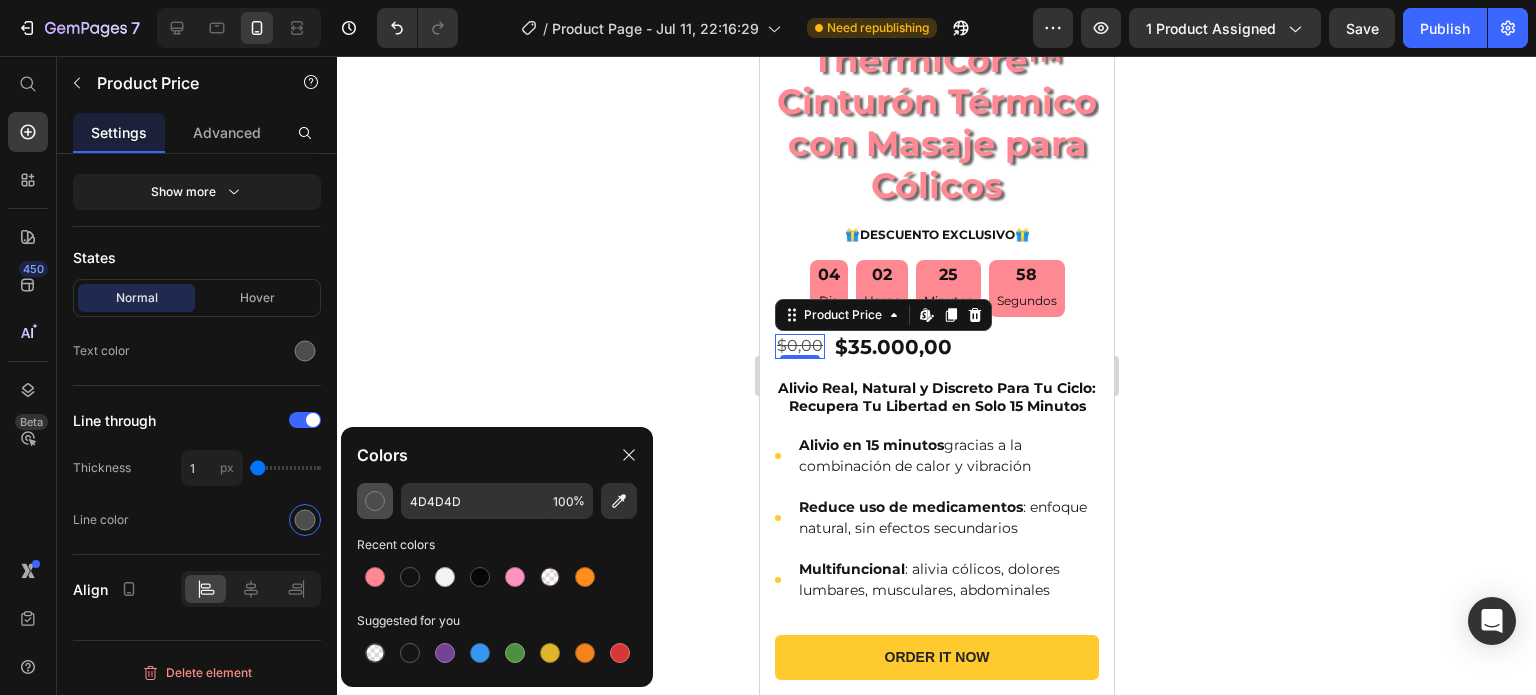 click at bounding box center (375, 501) 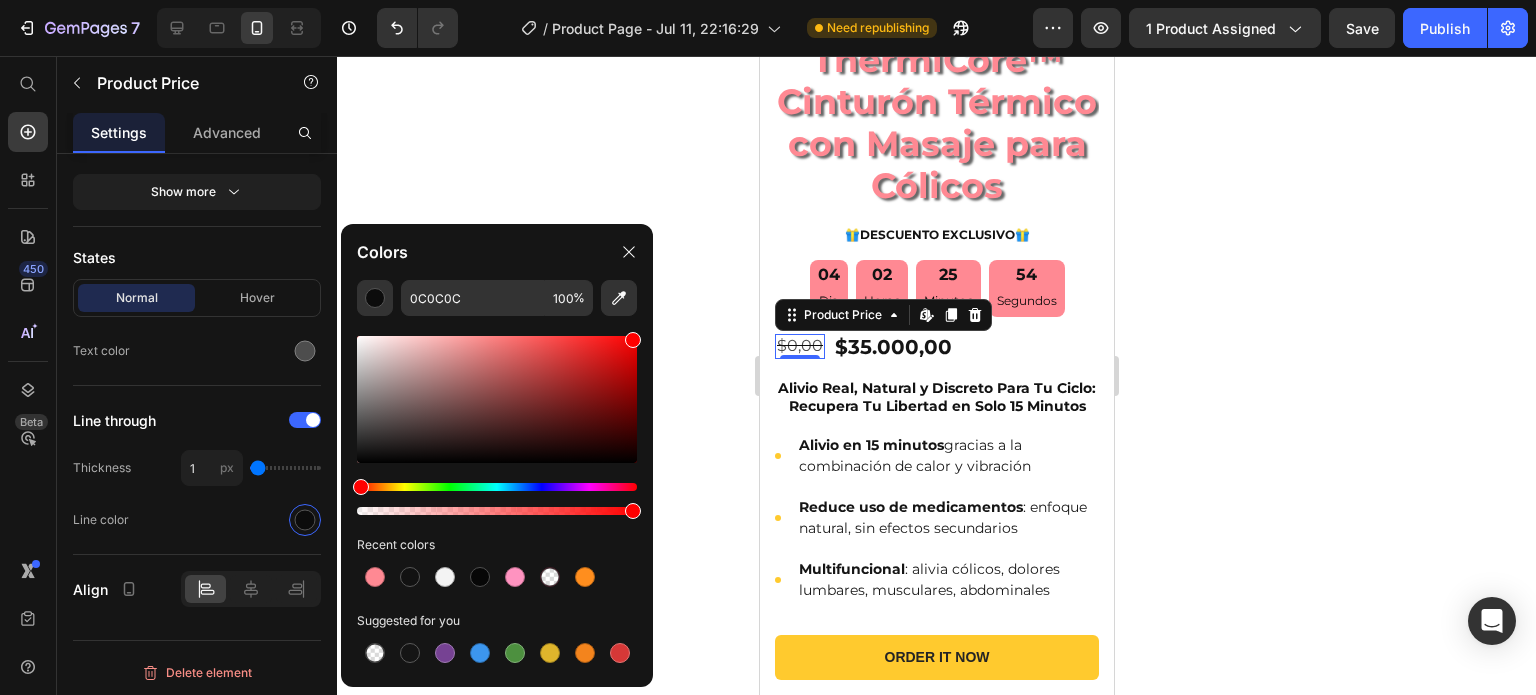 drag, startPoint x: 362, startPoint y: 456, endPoint x: 659, endPoint y: 335, distance: 320.70236 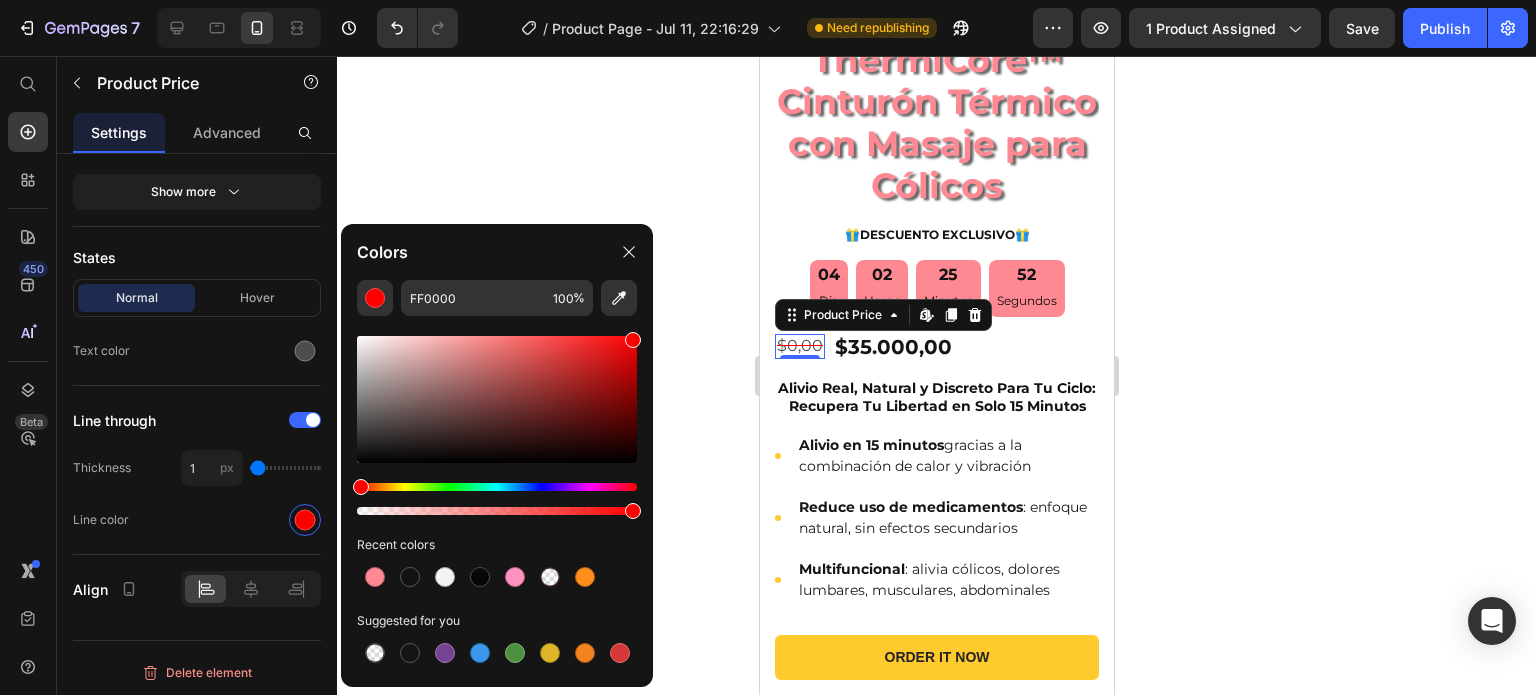 click 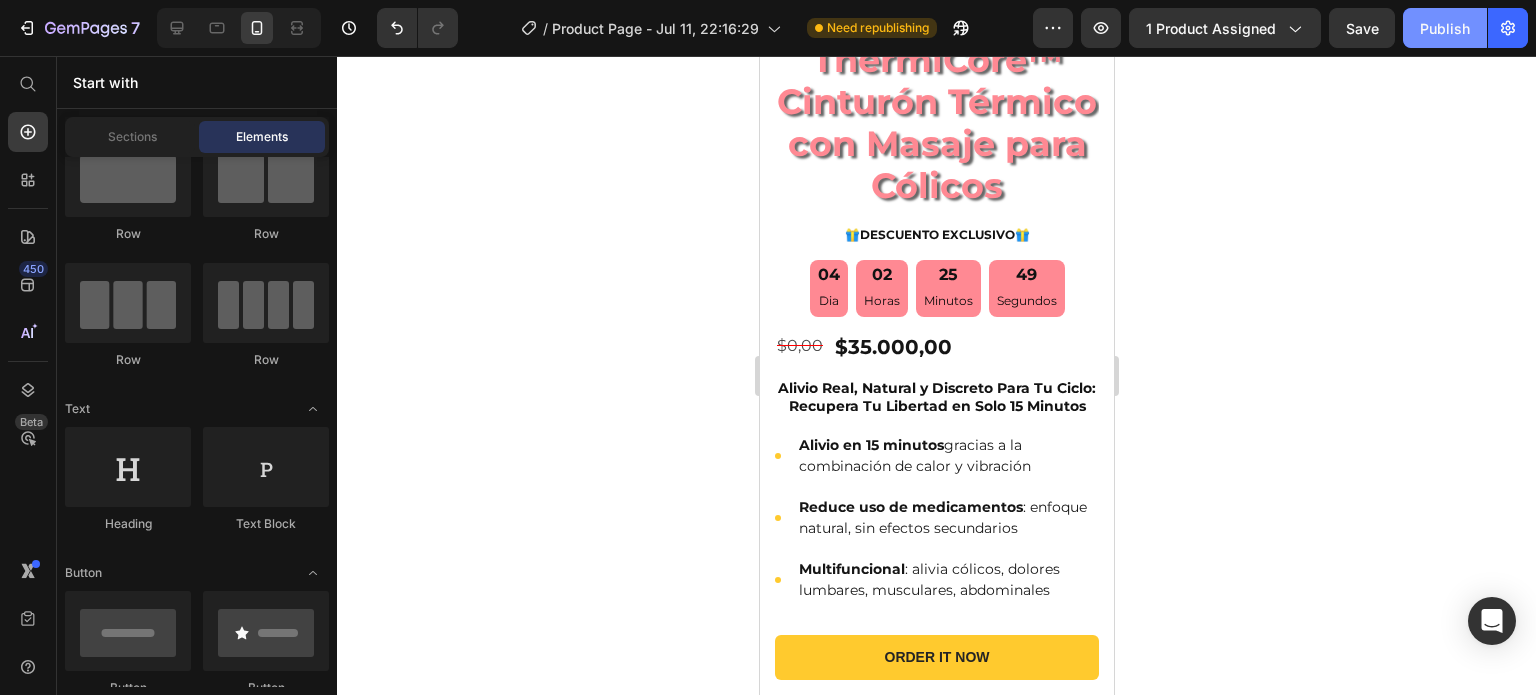 click on "Publish" at bounding box center (1445, 28) 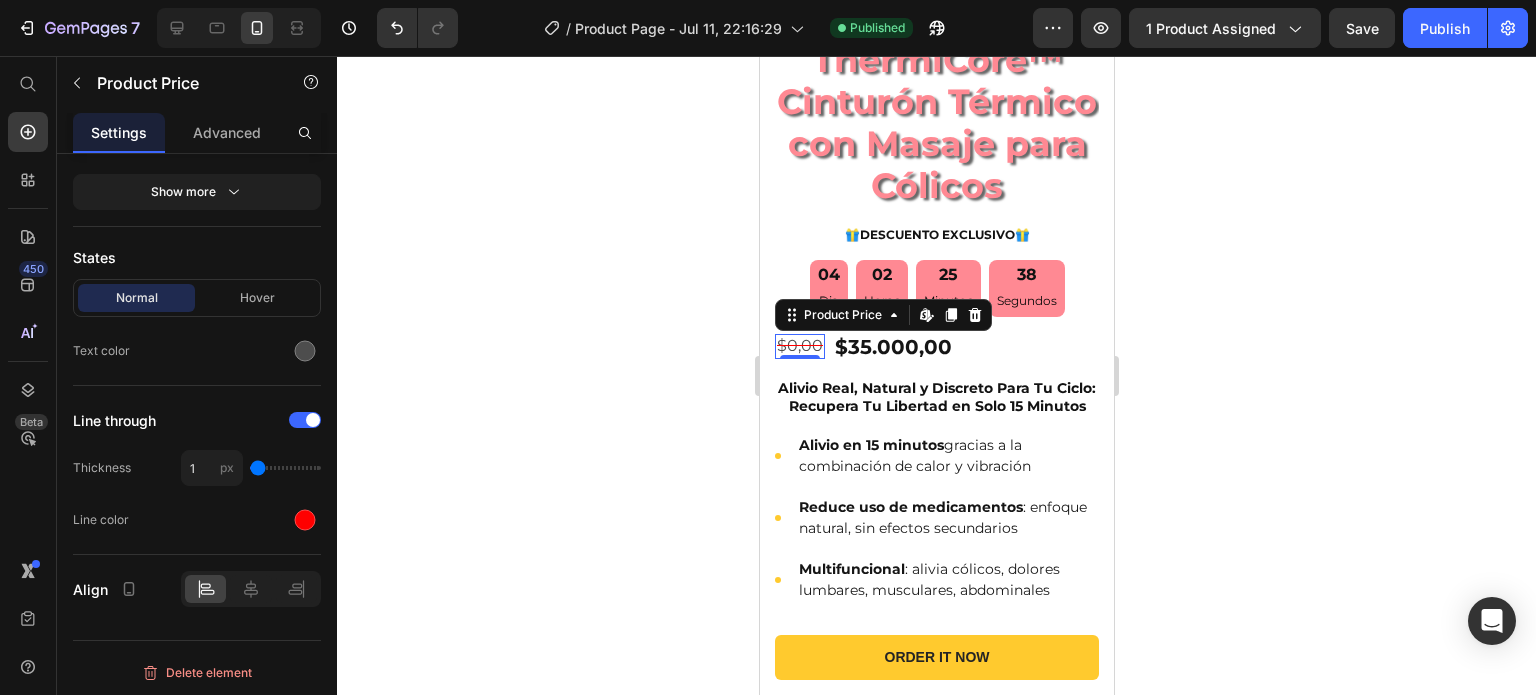 click on "$0,00" at bounding box center (799, 346) 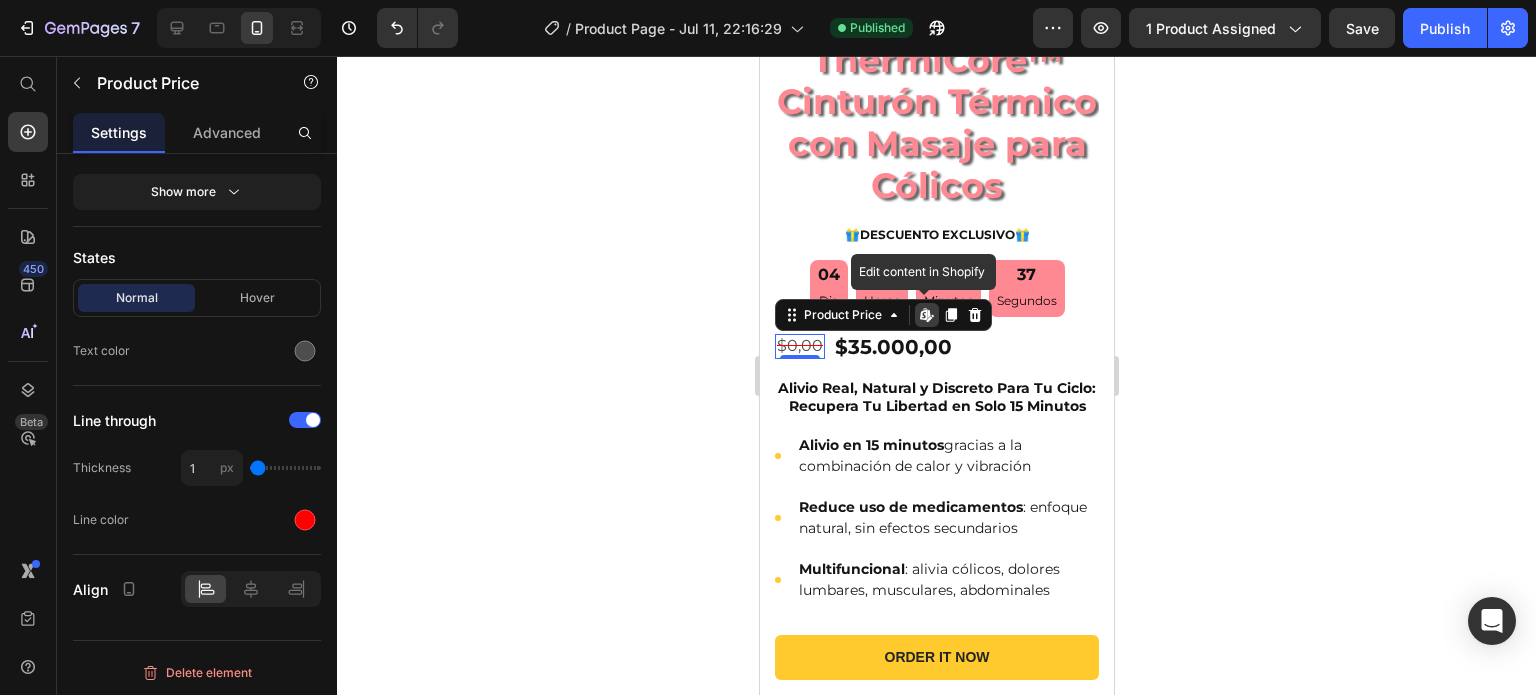 click on "$0,00" at bounding box center [799, 346] 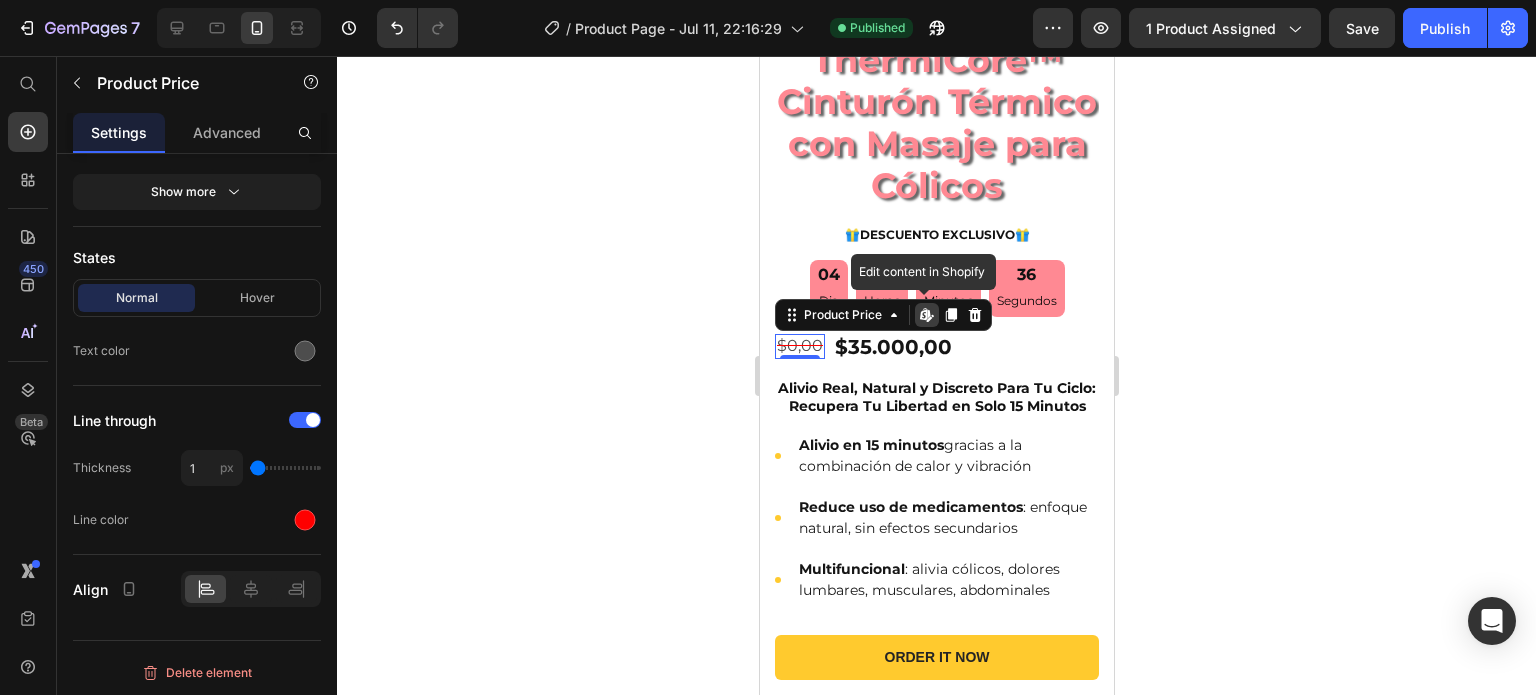 click on "$0,00" at bounding box center (799, 346) 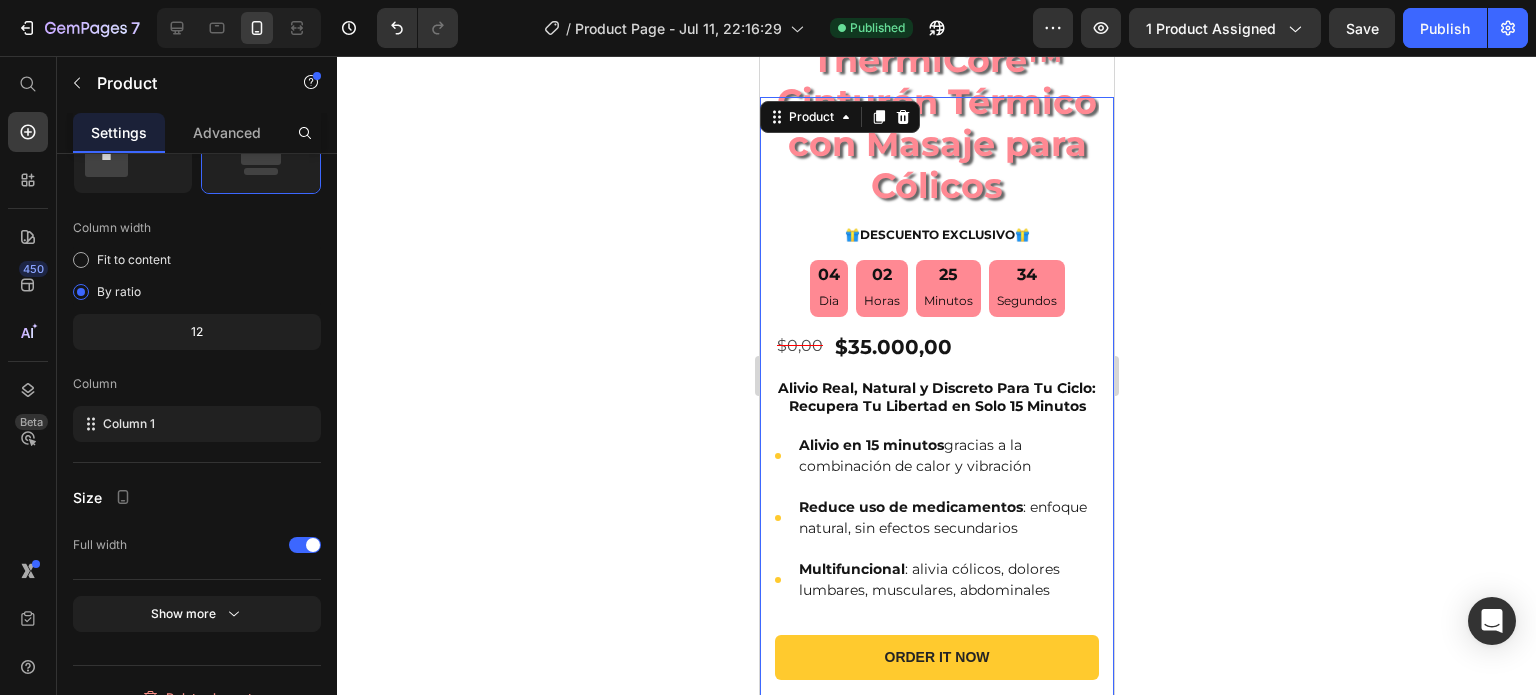 scroll, scrollTop: 0, scrollLeft: 0, axis: both 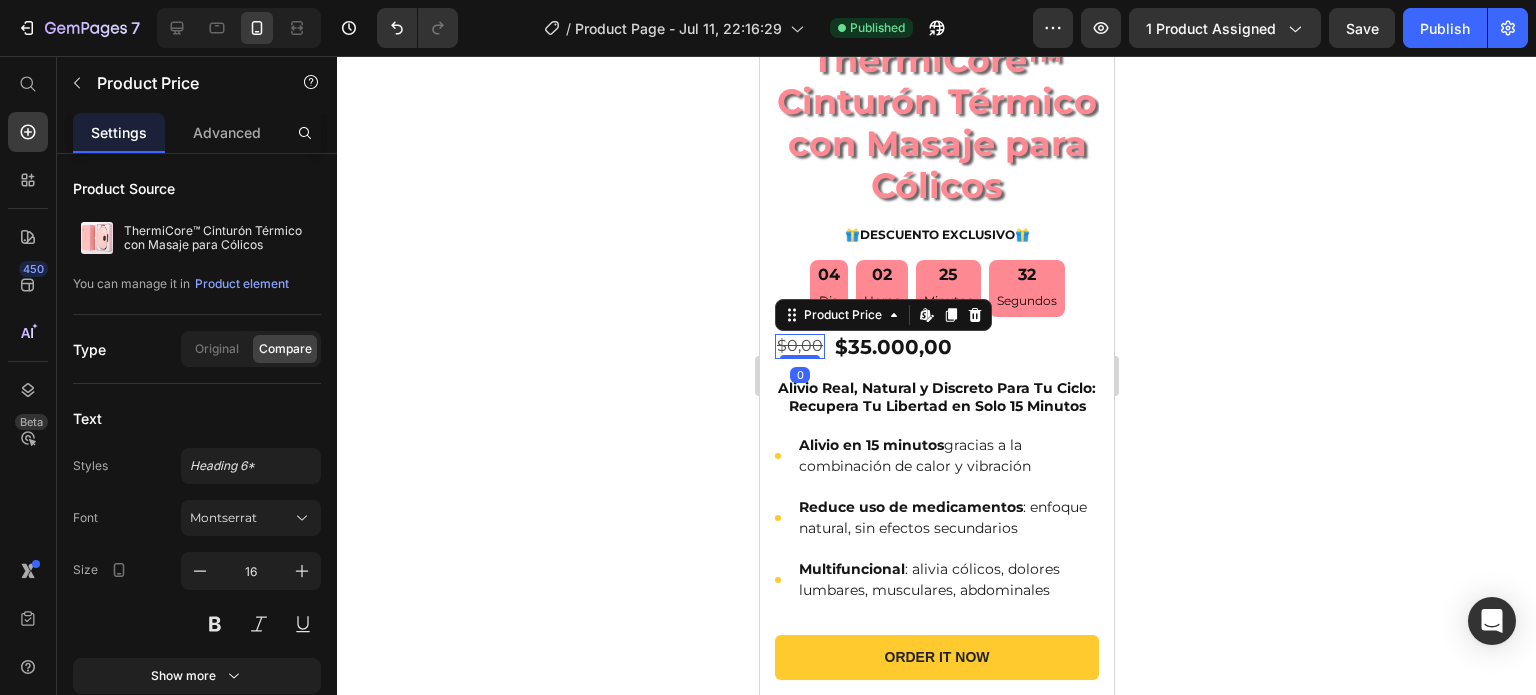 click on "$0,00" at bounding box center [799, 346] 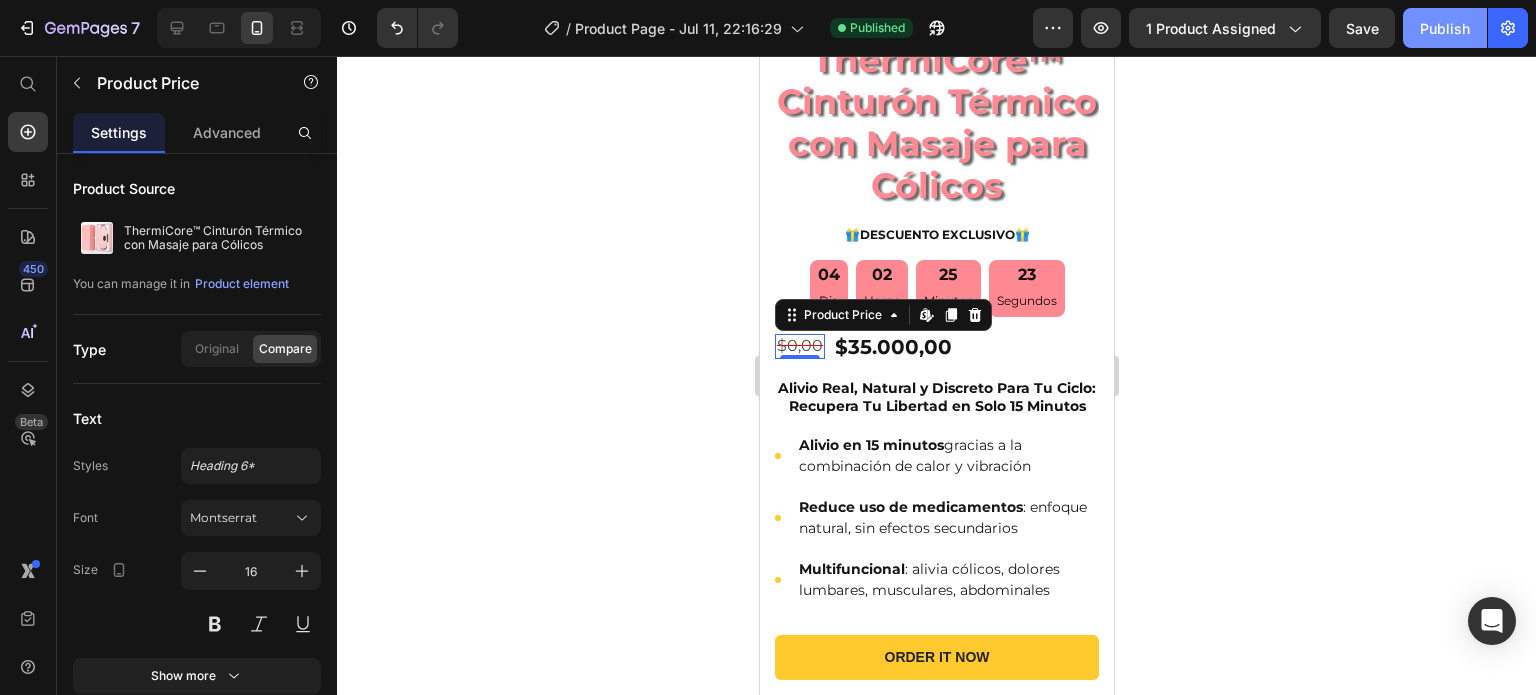 click on "Publish" at bounding box center [1445, 28] 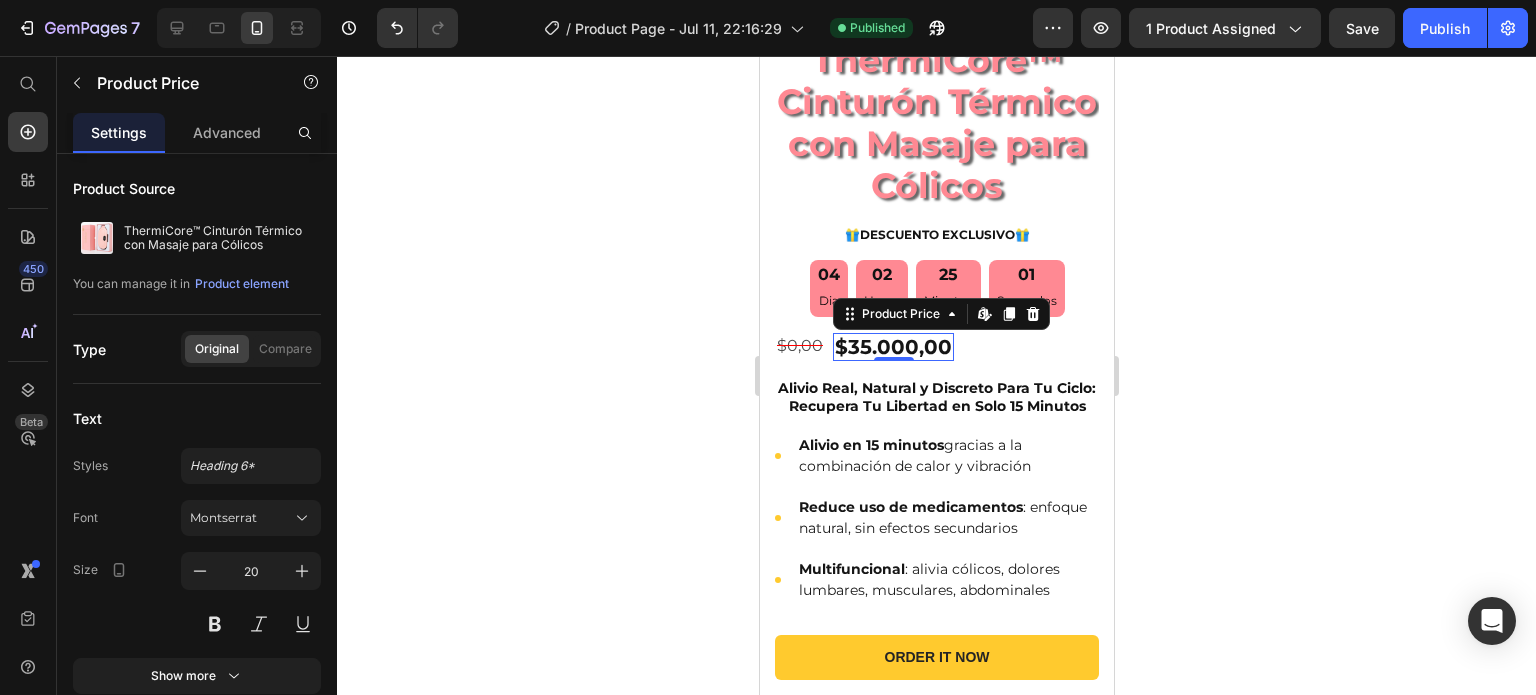 click on "$35.000,00" at bounding box center (892, 347) 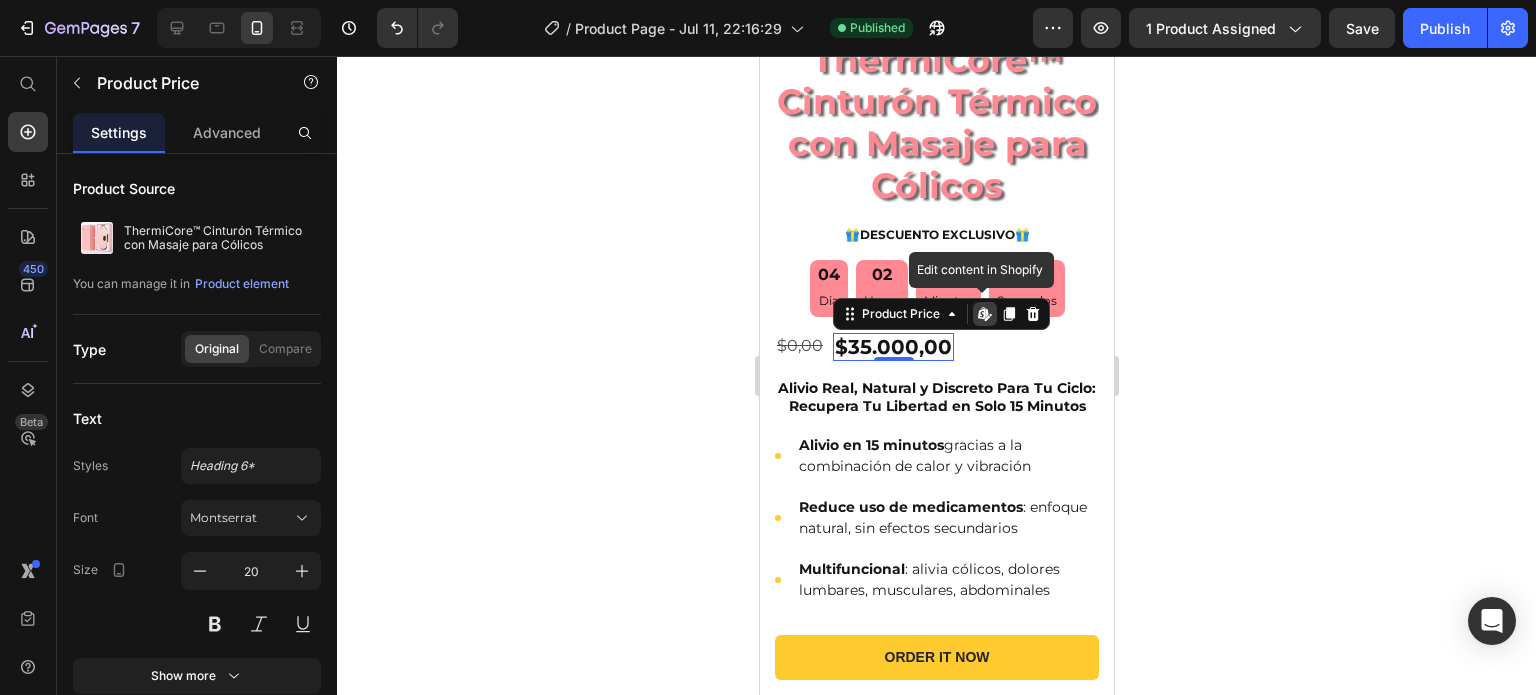 click on "$35.000,00" at bounding box center [892, 347] 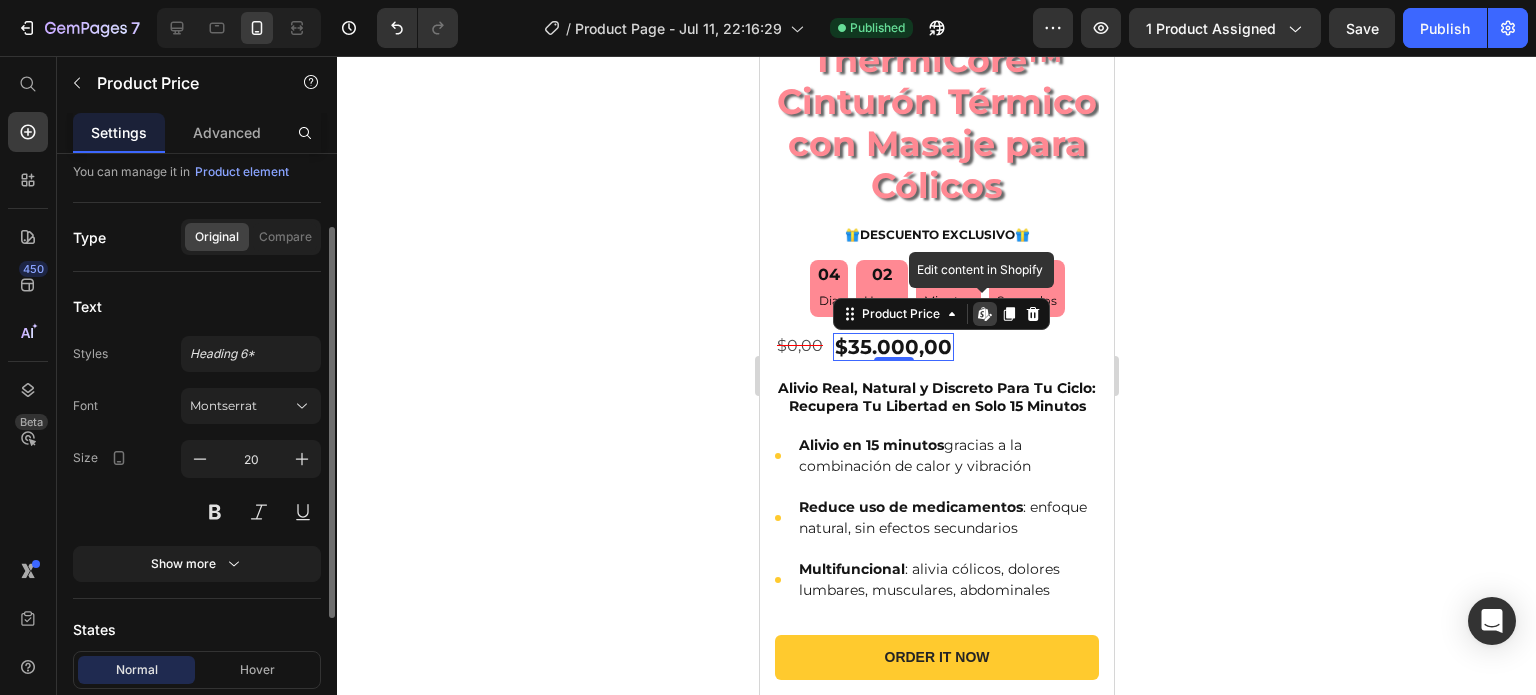 scroll, scrollTop: 316, scrollLeft: 0, axis: vertical 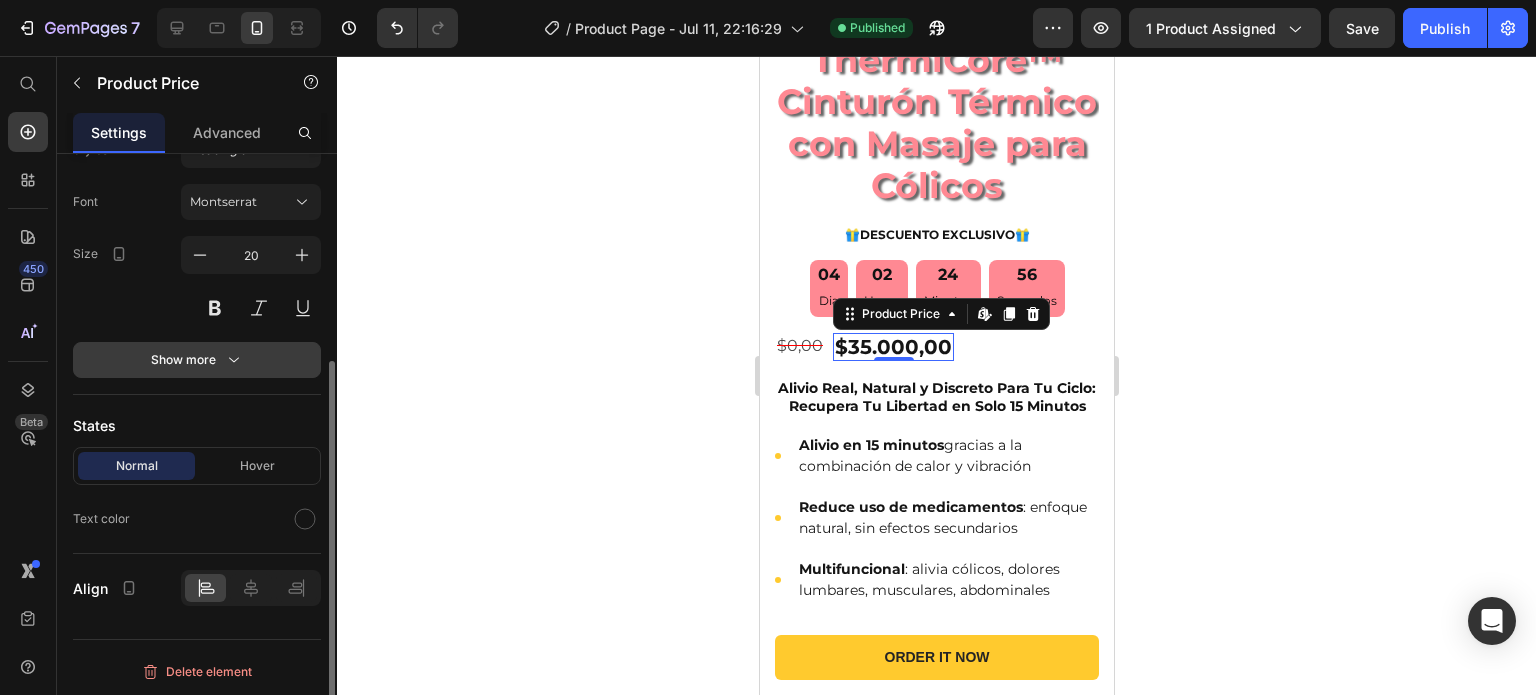 click 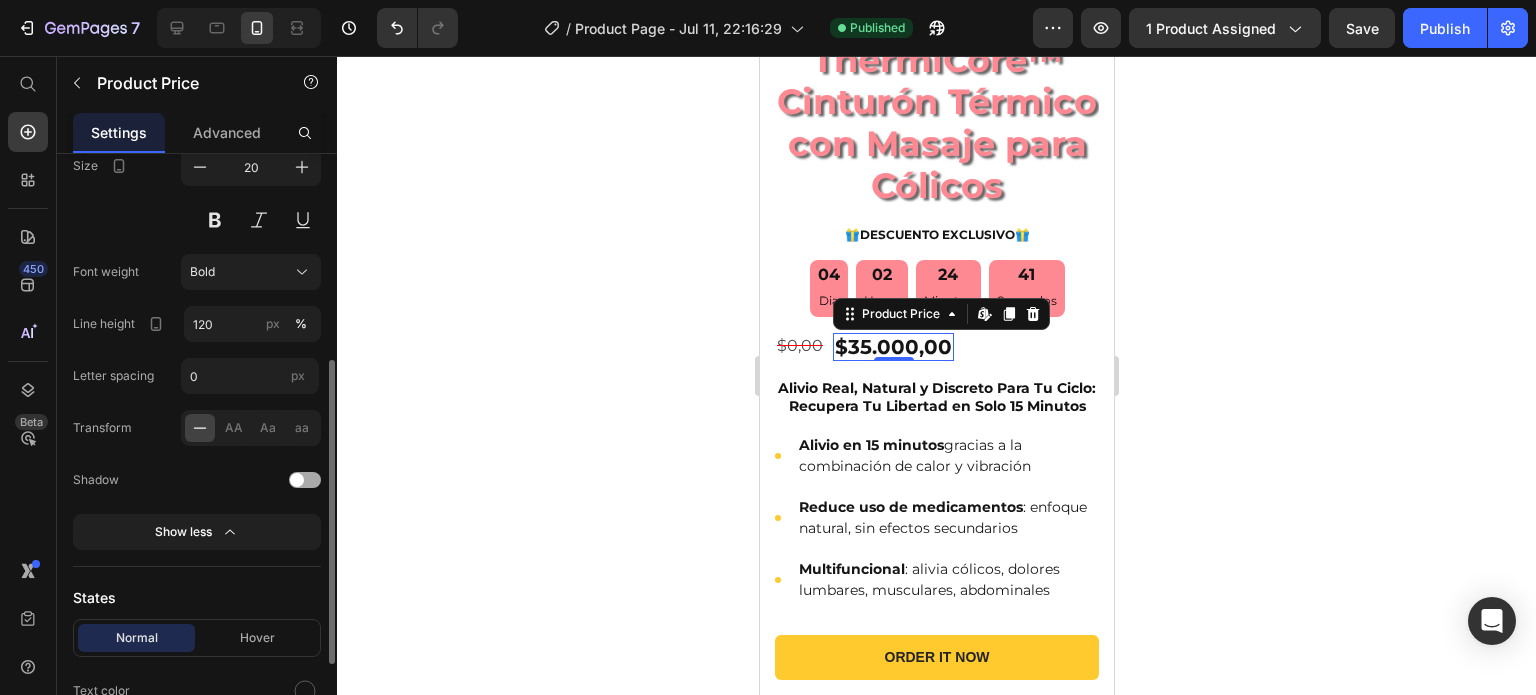 scroll, scrollTop: 0, scrollLeft: 0, axis: both 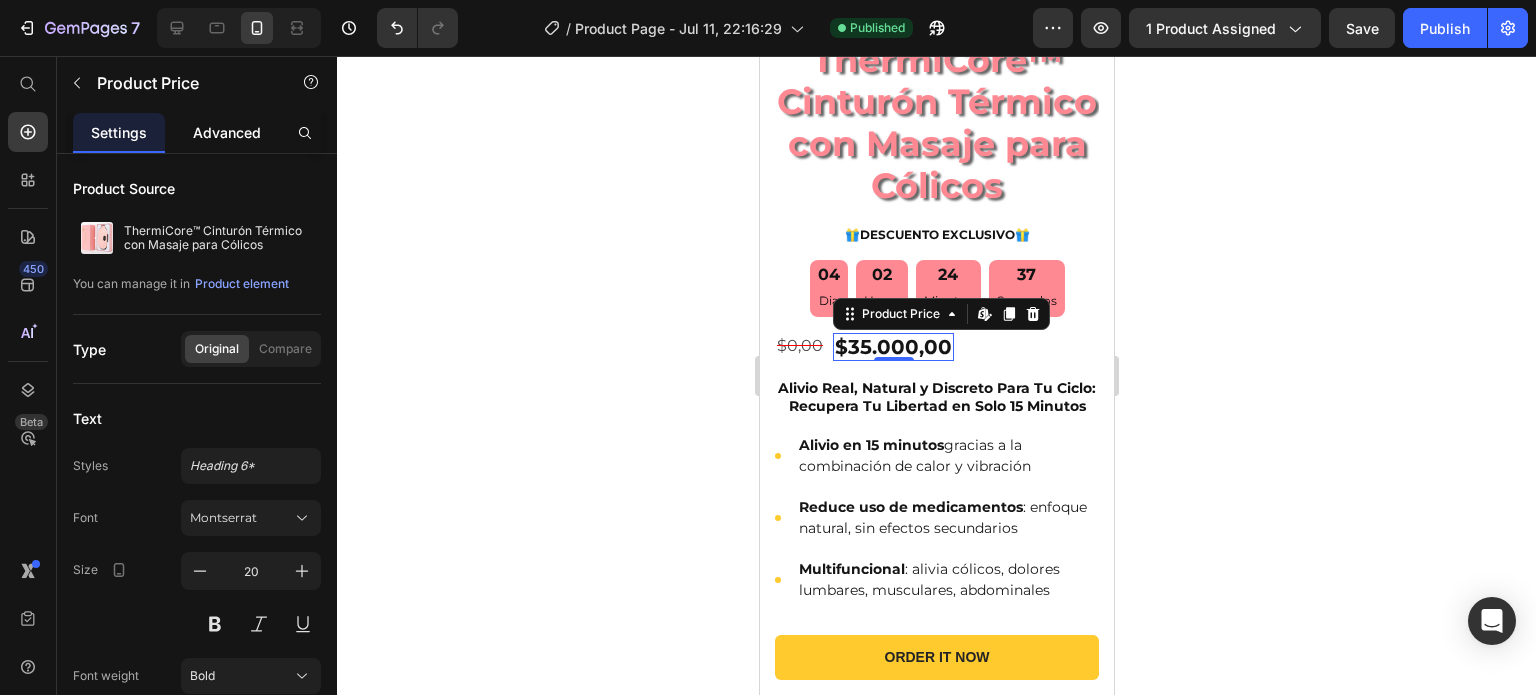 click on "Advanced" at bounding box center [227, 132] 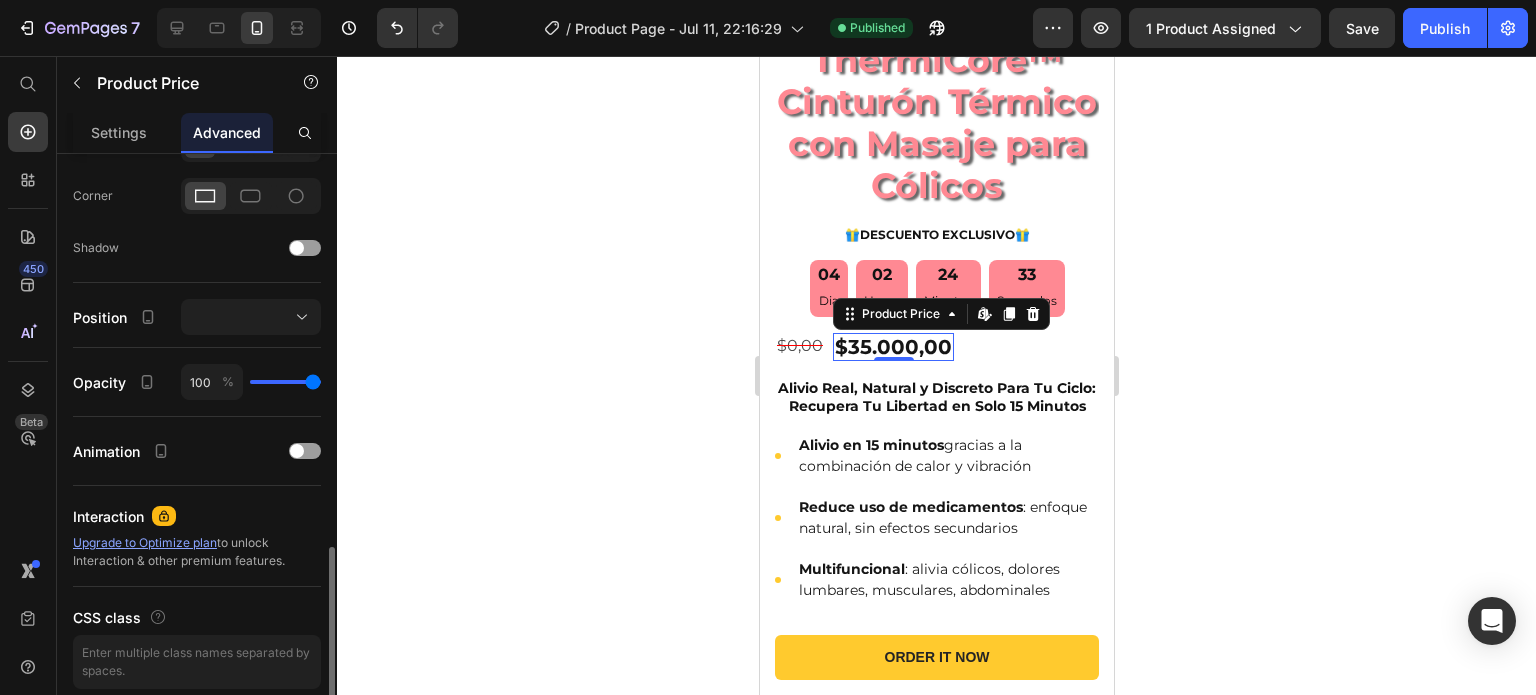 scroll, scrollTop: 668, scrollLeft: 0, axis: vertical 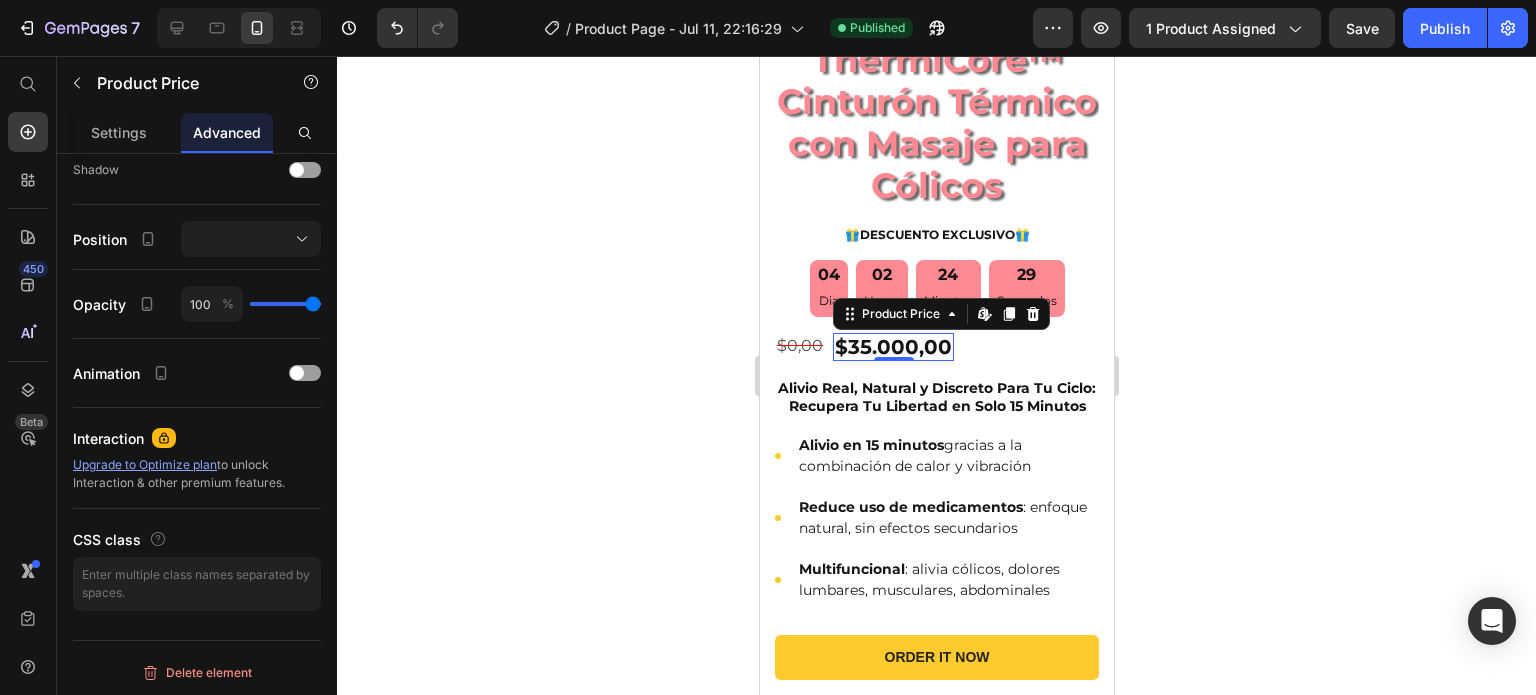 click 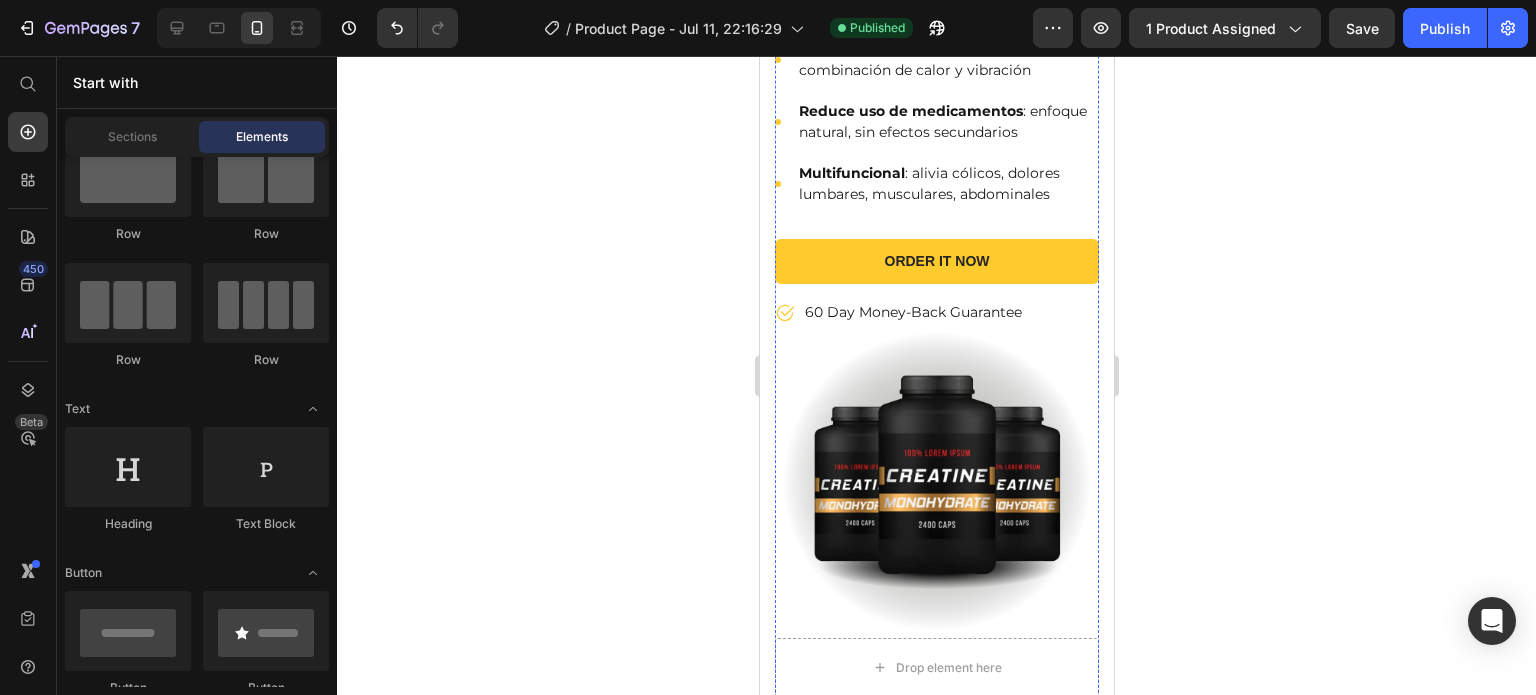 scroll, scrollTop: 905, scrollLeft: 0, axis: vertical 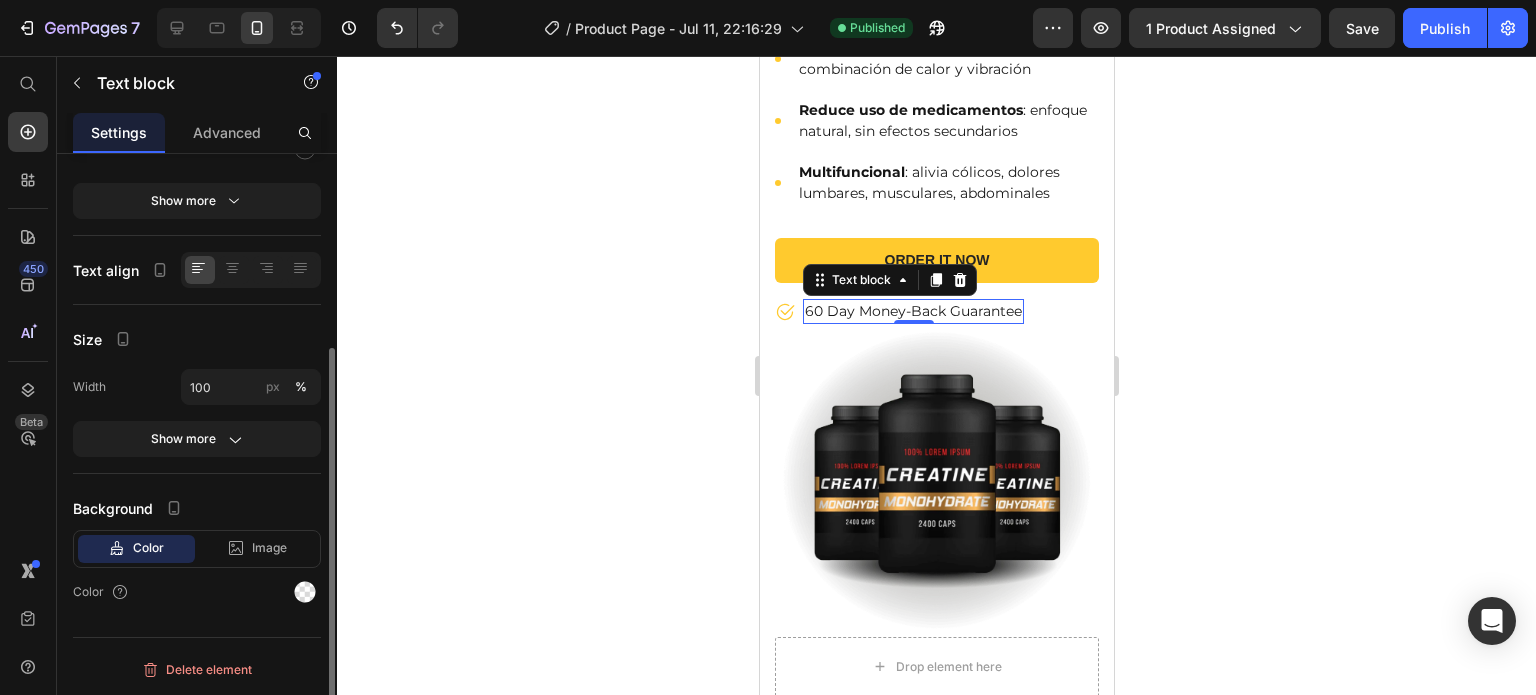 click on "60 Day Money-Back Guarantee" at bounding box center (912, 311) 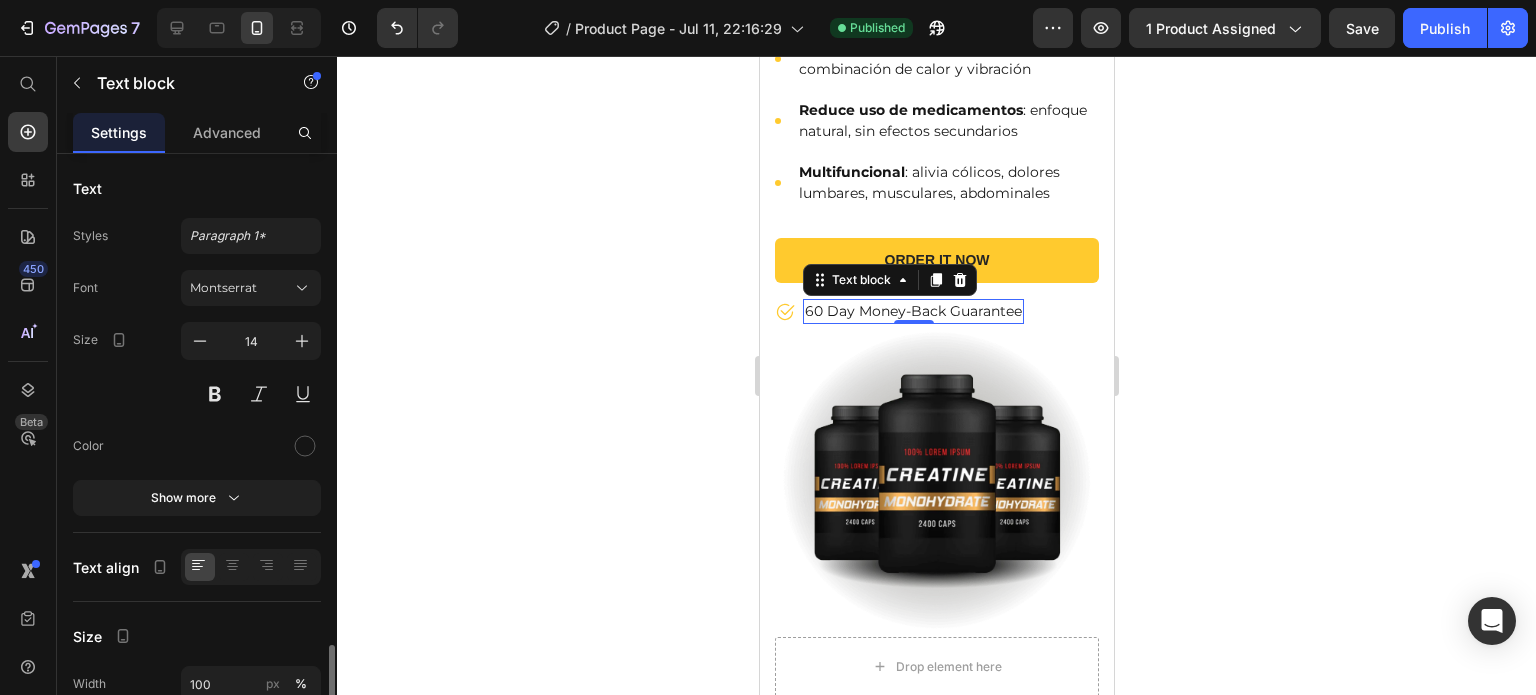 click on "60 Day Money-Back Guarantee" at bounding box center (912, 311) 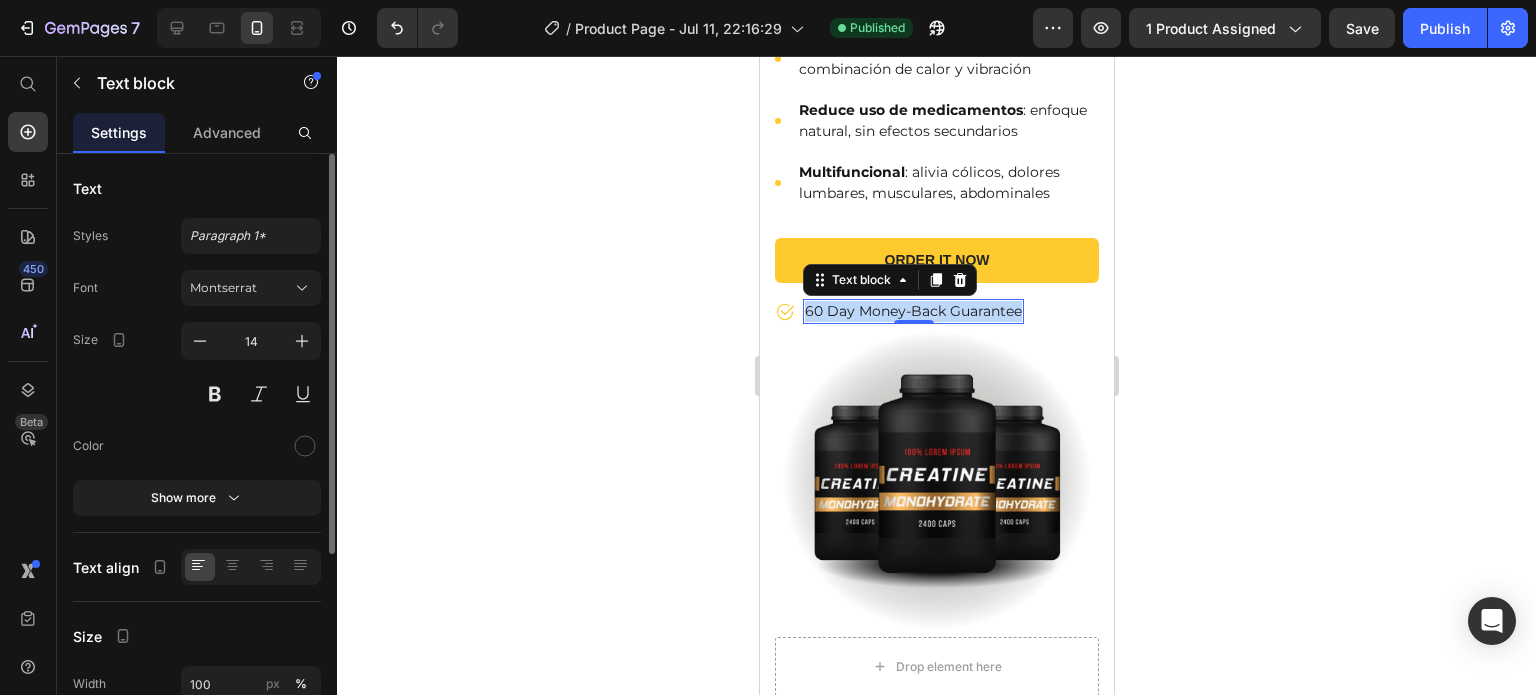 click on "60 Day Money-Back Guarantee" at bounding box center (912, 311) 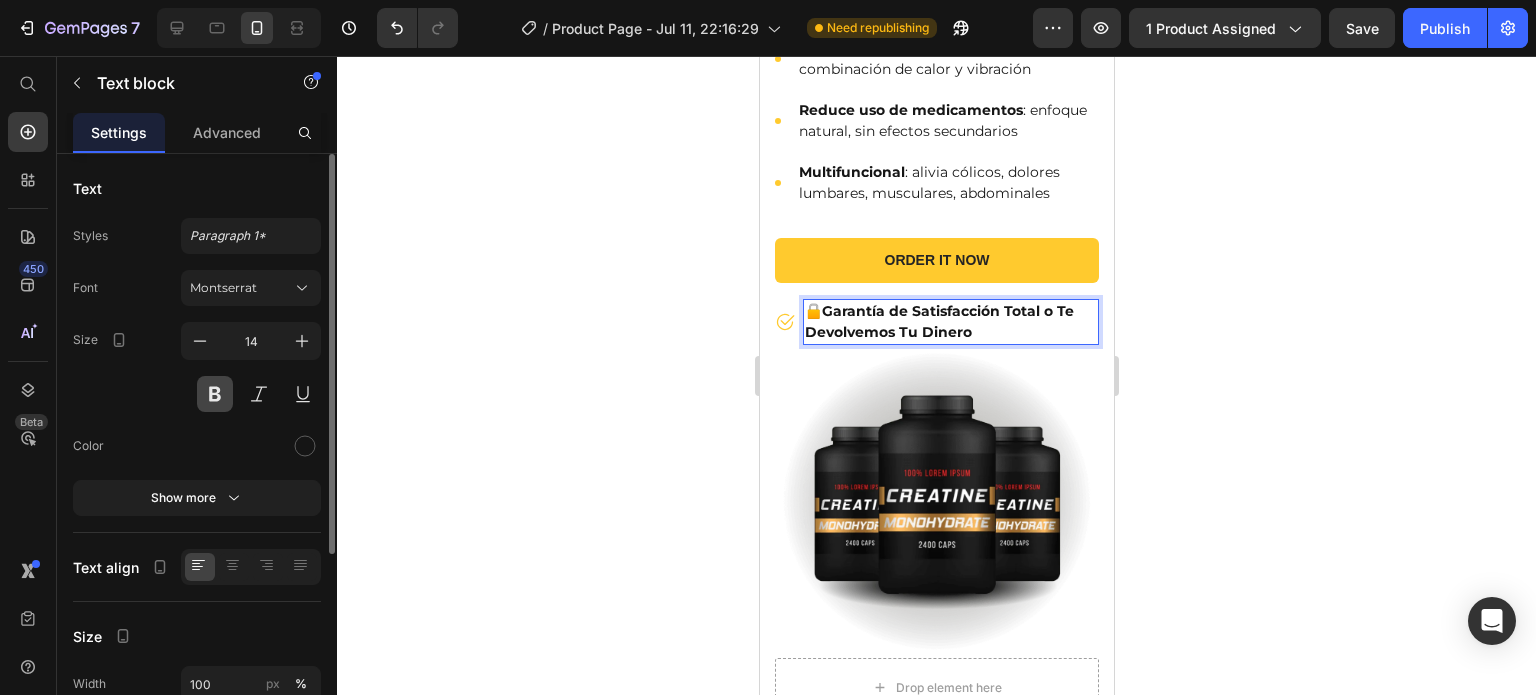 click at bounding box center [215, 394] 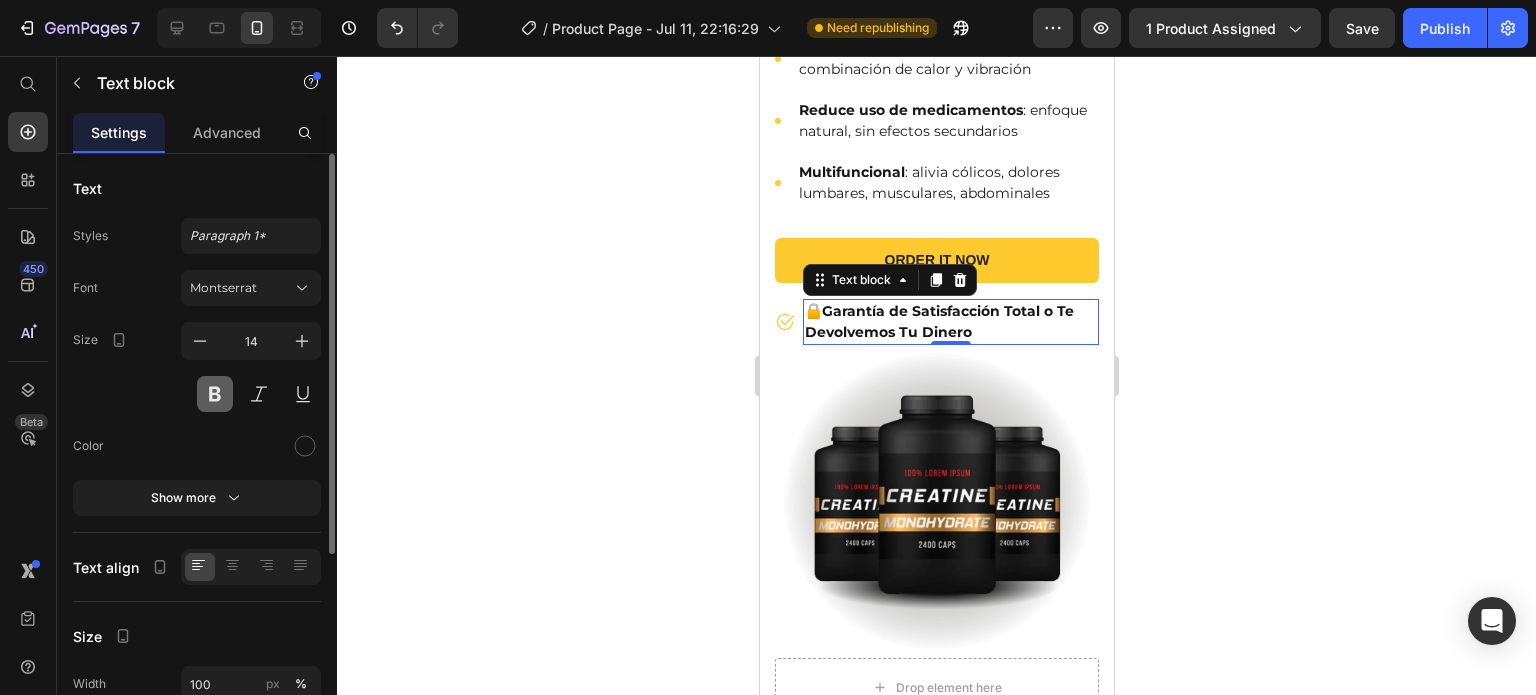 click at bounding box center [215, 394] 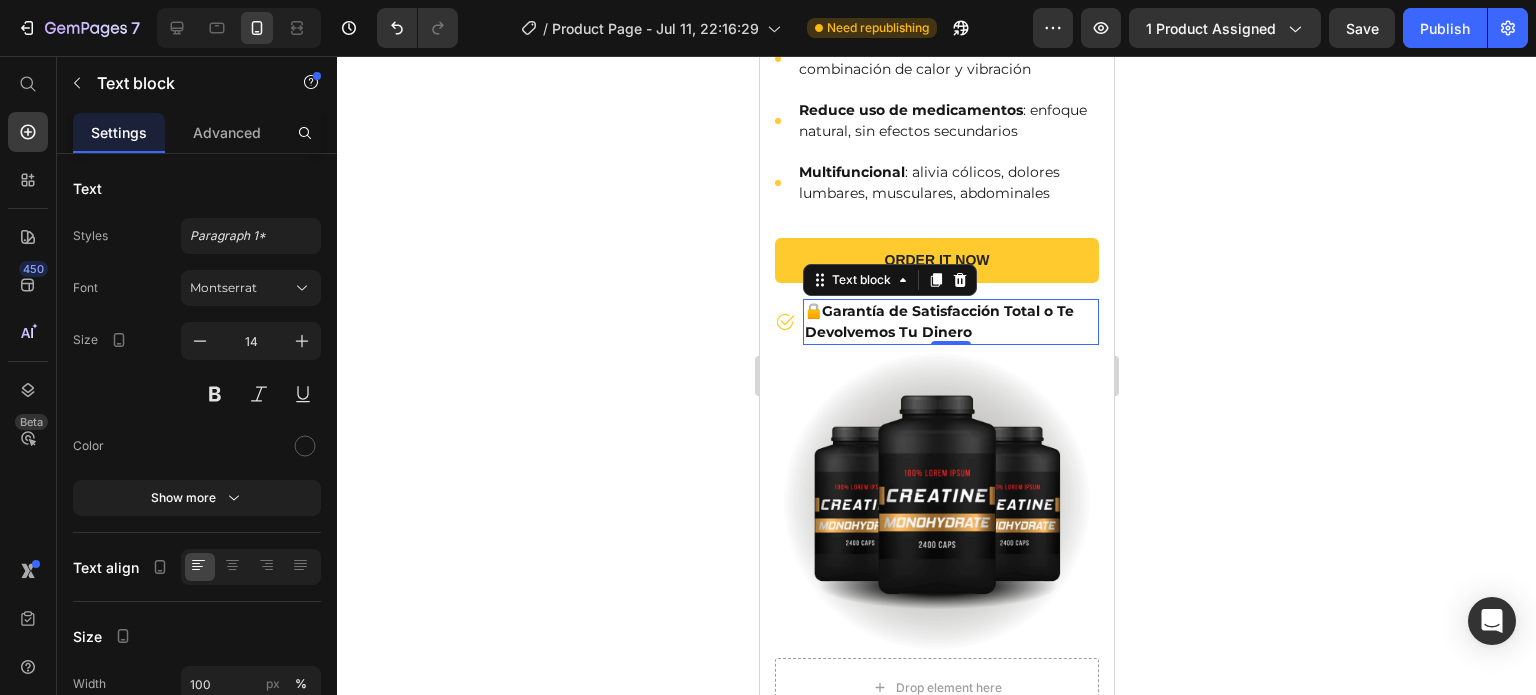 click on "Garantía de Satisfacción Total o Te Devolvemos Tu Dinero" at bounding box center (938, 321) 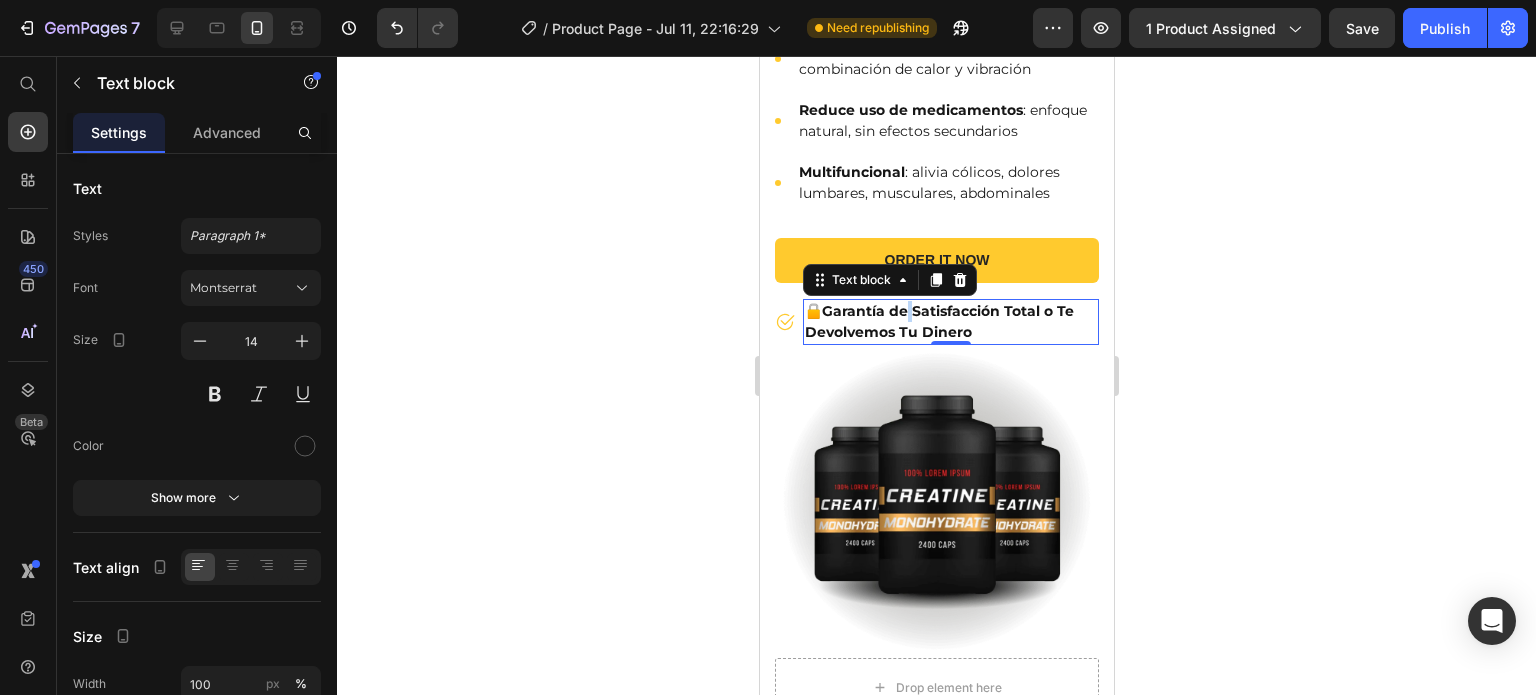 click on "Garantía de Satisfacción Total o Te Devolvemos Tu Dinero" at bounding box center [938, 321] 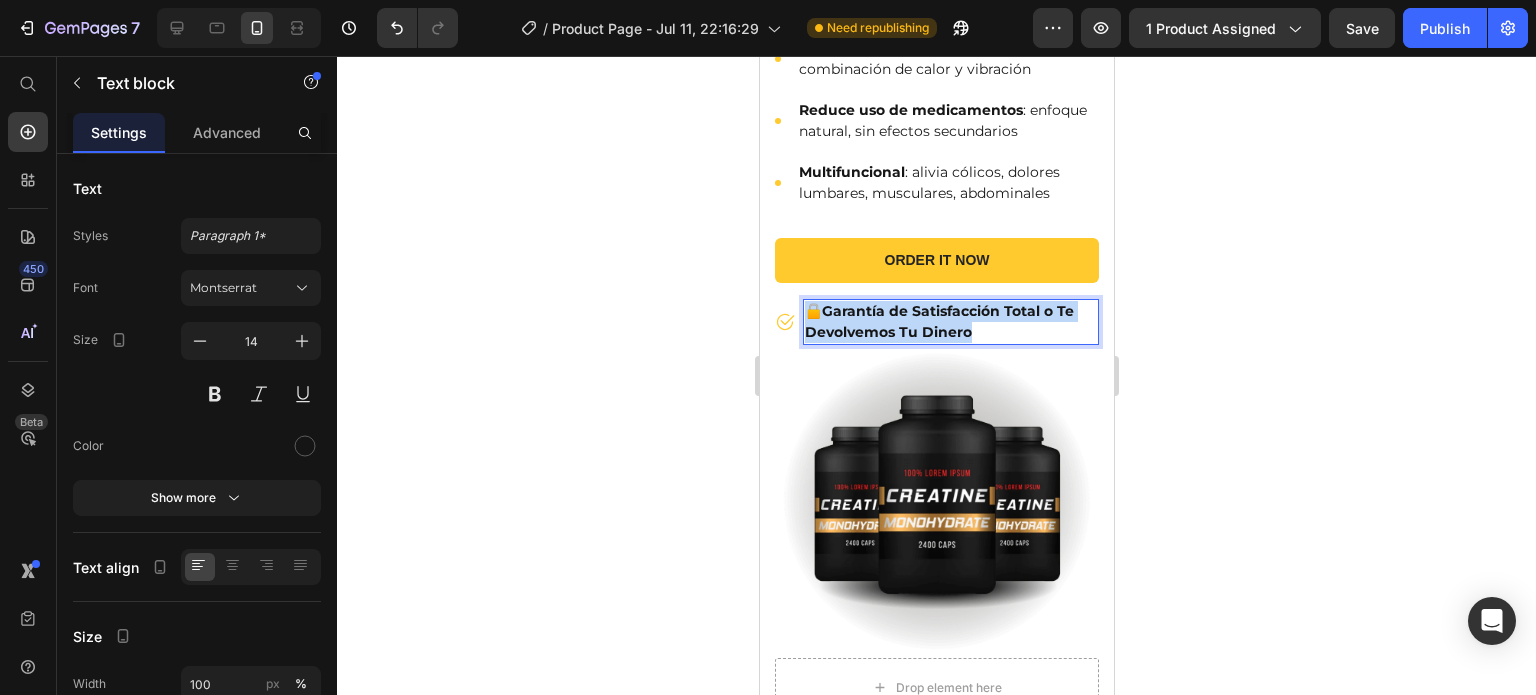 click on "Garantía de Satisfacción Total o Te Devolvemos Tu Dinero" at bounding box center (938, 321) 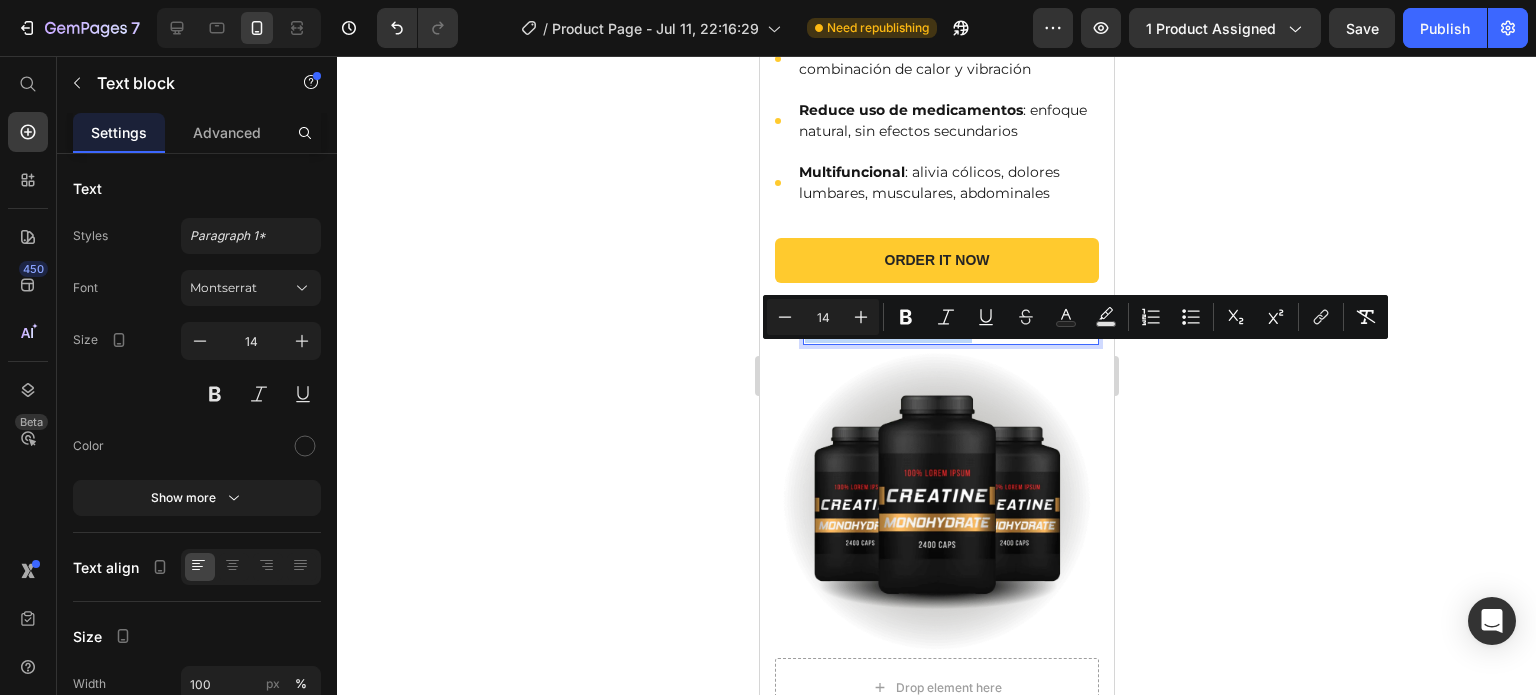 click on "Garantía de Satisfacción Total o Te Devolvemos Tu Dinero" at bounding box center [938, 321] 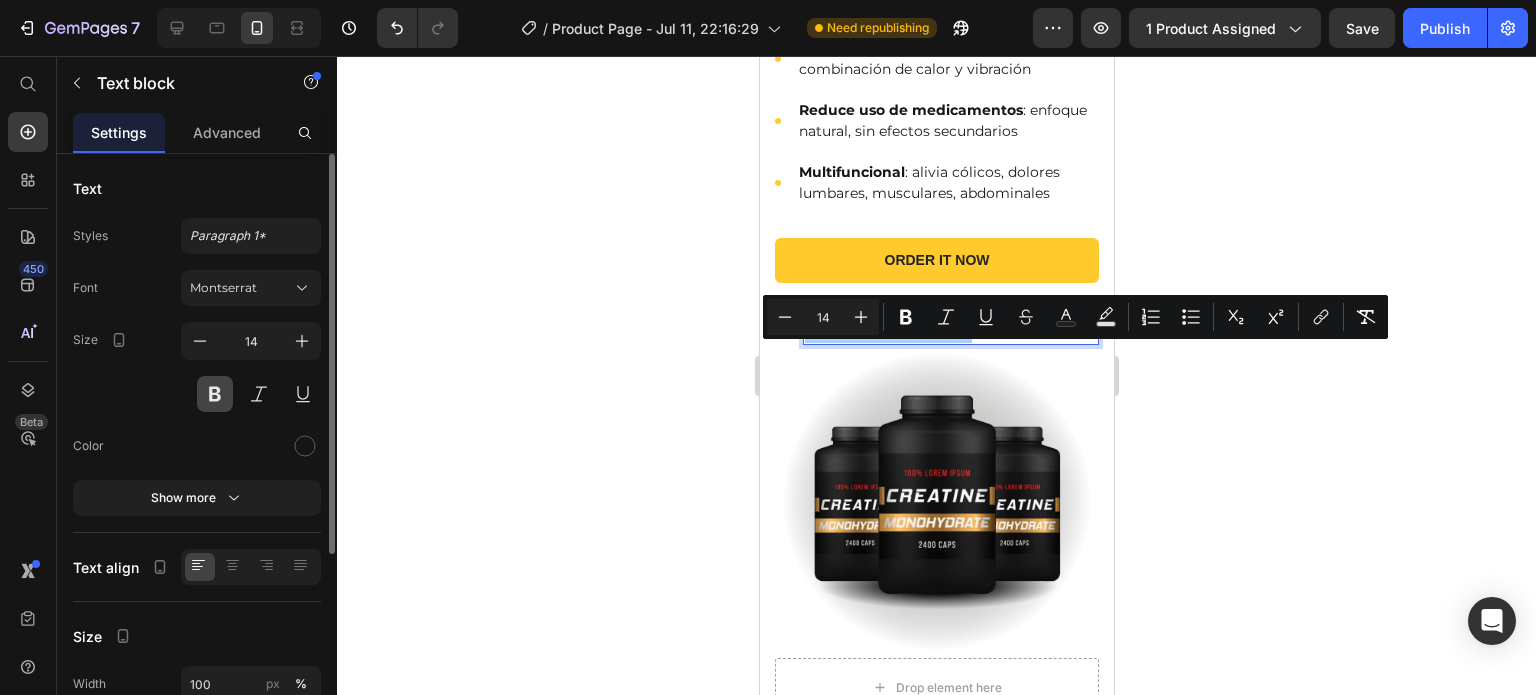 click at bounding box center (215, 394) 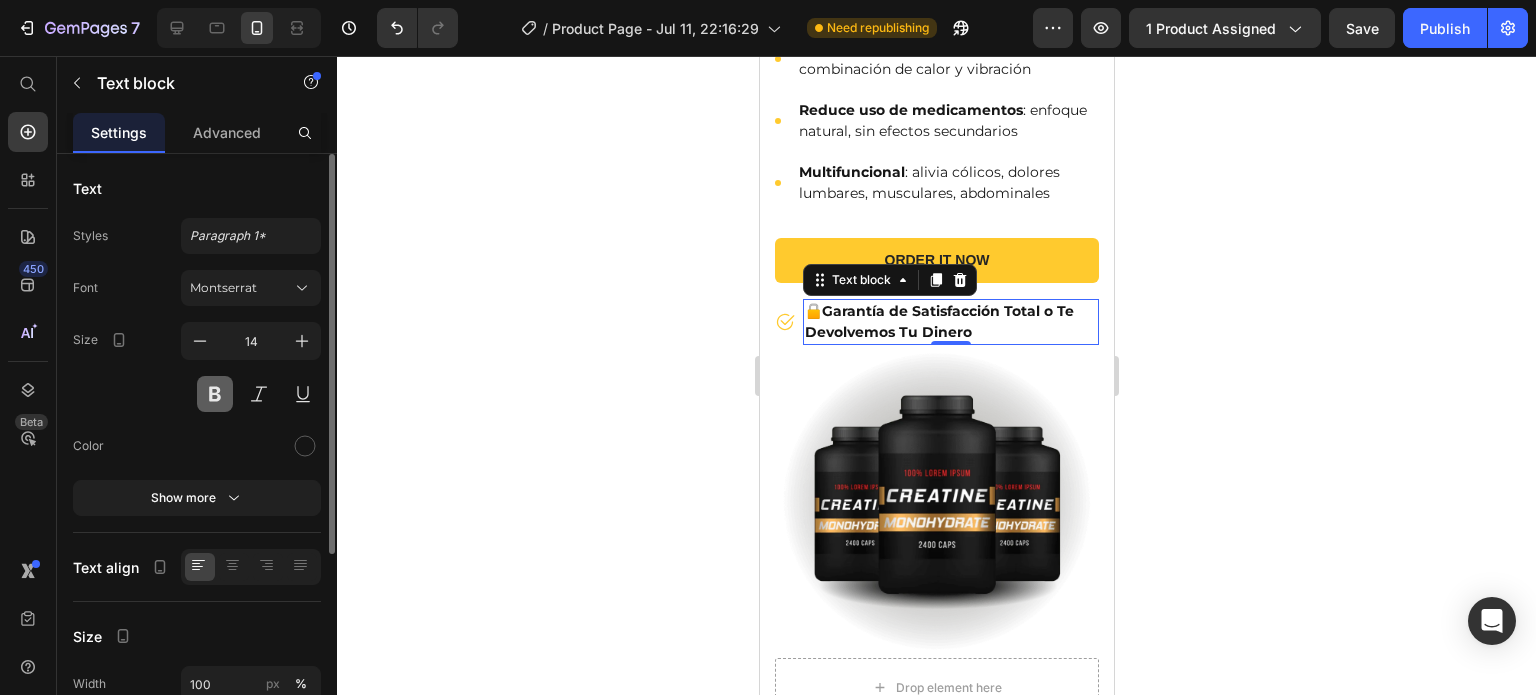 click at bounding box center (215, 394) 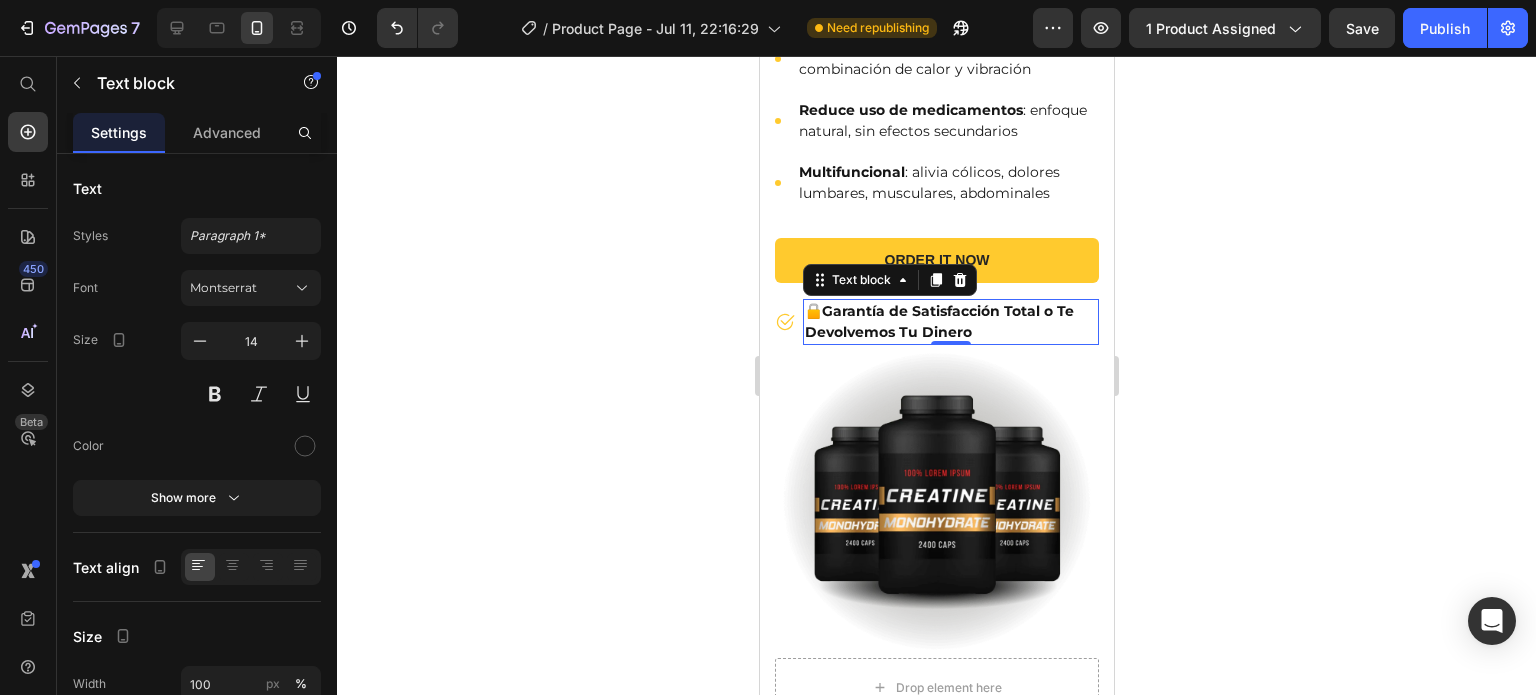 click on "Garantía de Satisfacción Total o Te Devolvemos Tu Dinero" at bounding box center (938, 321) 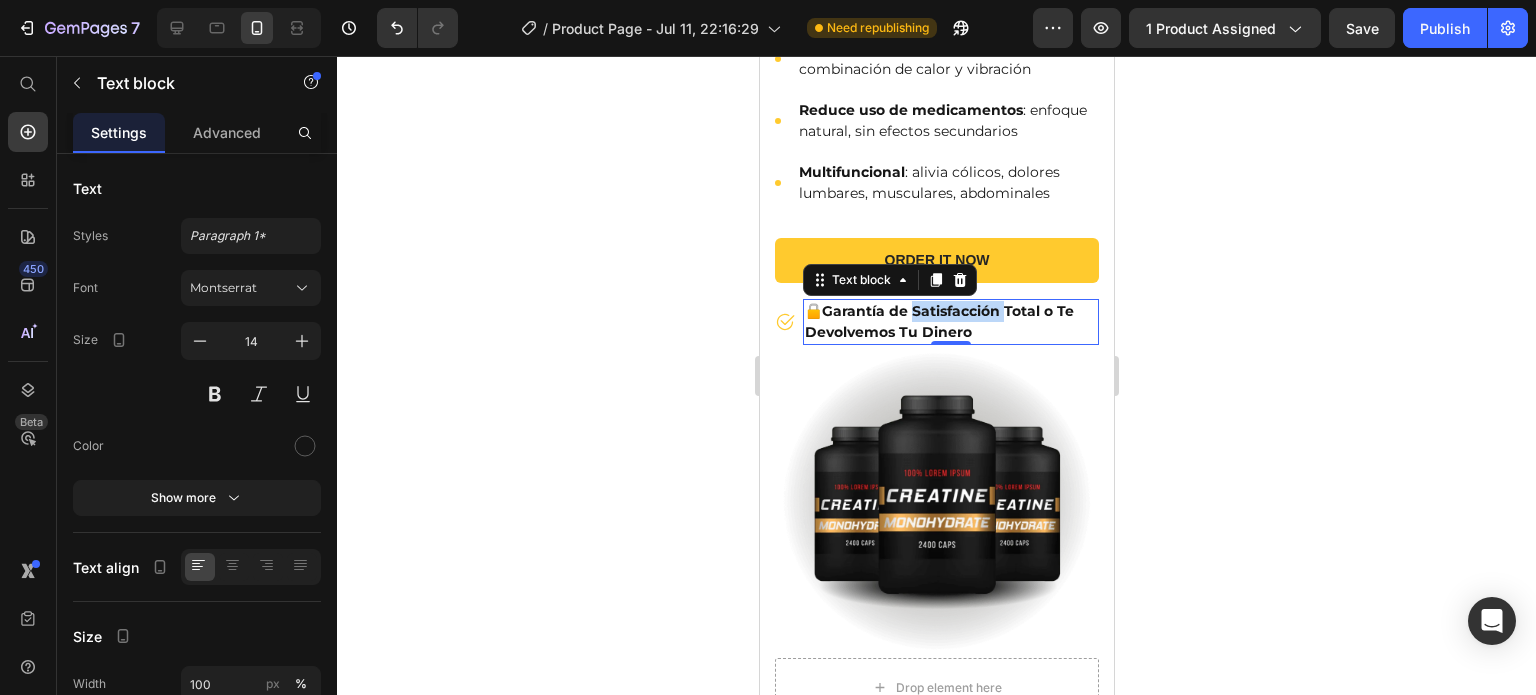click on "Garantía de Satisfacción Total o Te Devolvemos Tu Dinero" at bounding box center (938, 321) 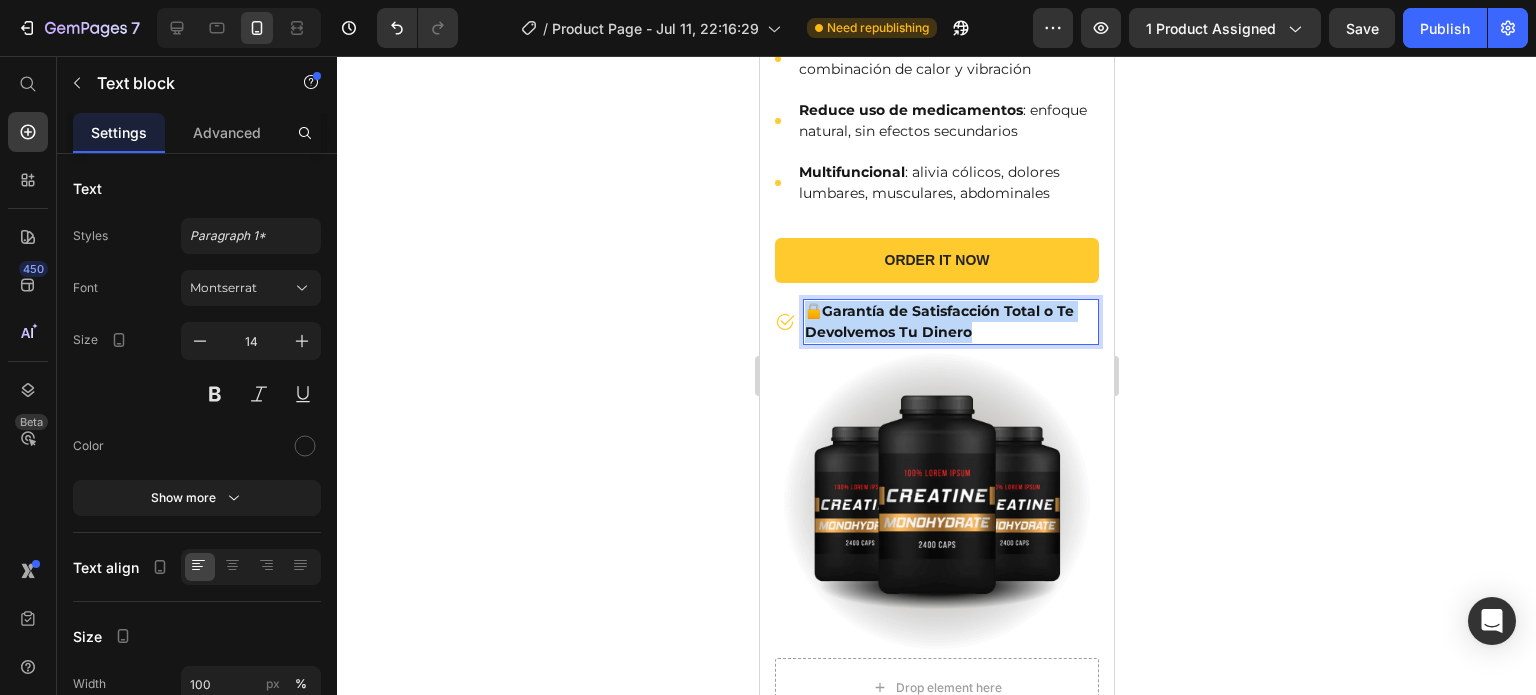 click on "Garantía de Satisfacción Total o Te Devolvemos Tu Dinero" at bounding box center [938, 321] 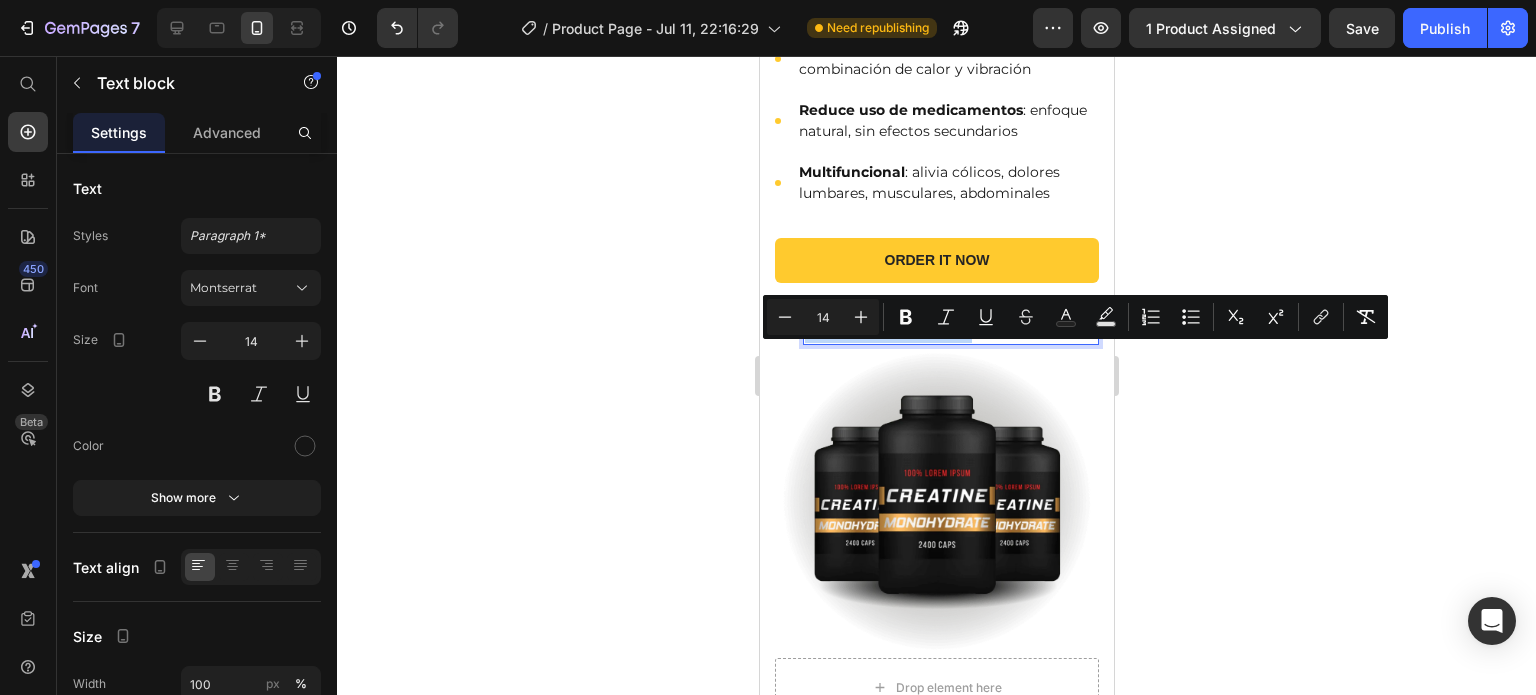 click on "Garantía de Satisfacción Total o Te Devolvemos Tu Dinero" at bounding box center (938, 321) 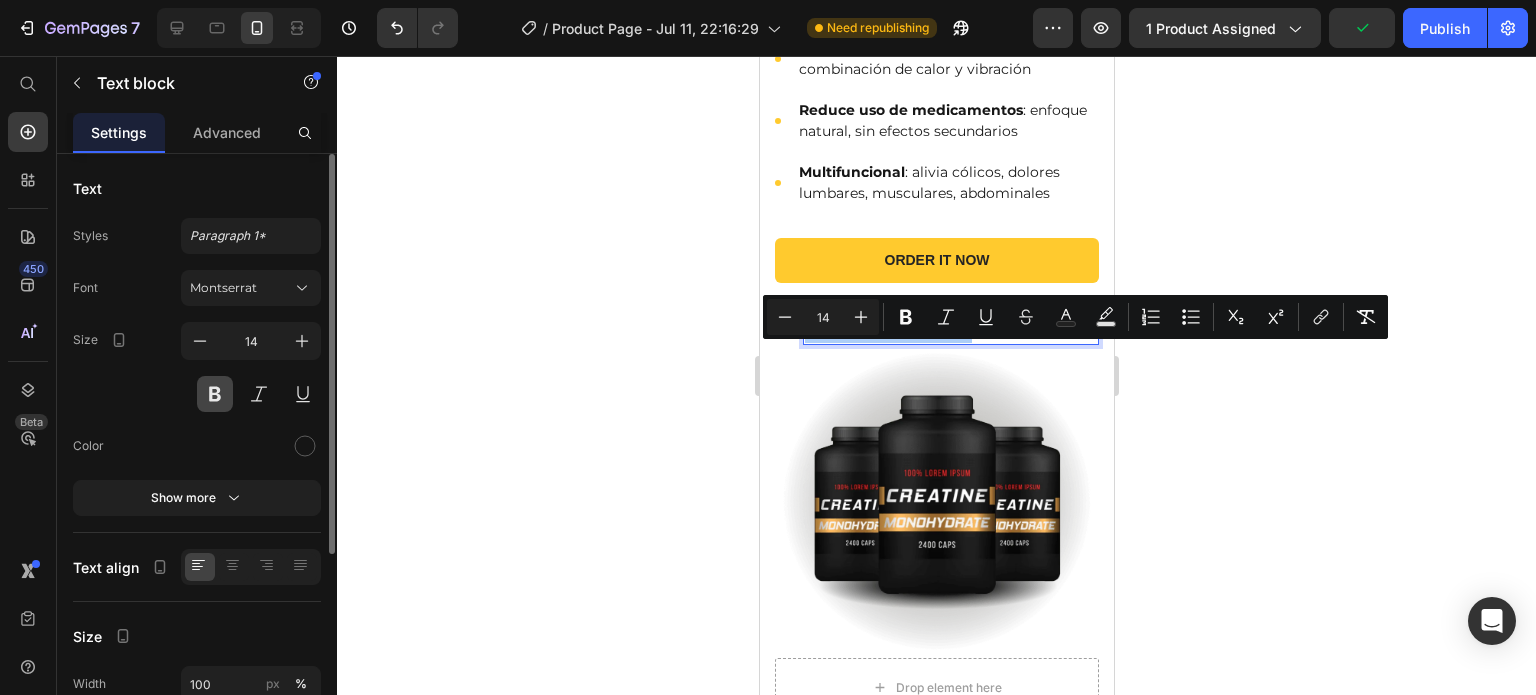 click at bounding box center [215, 394] 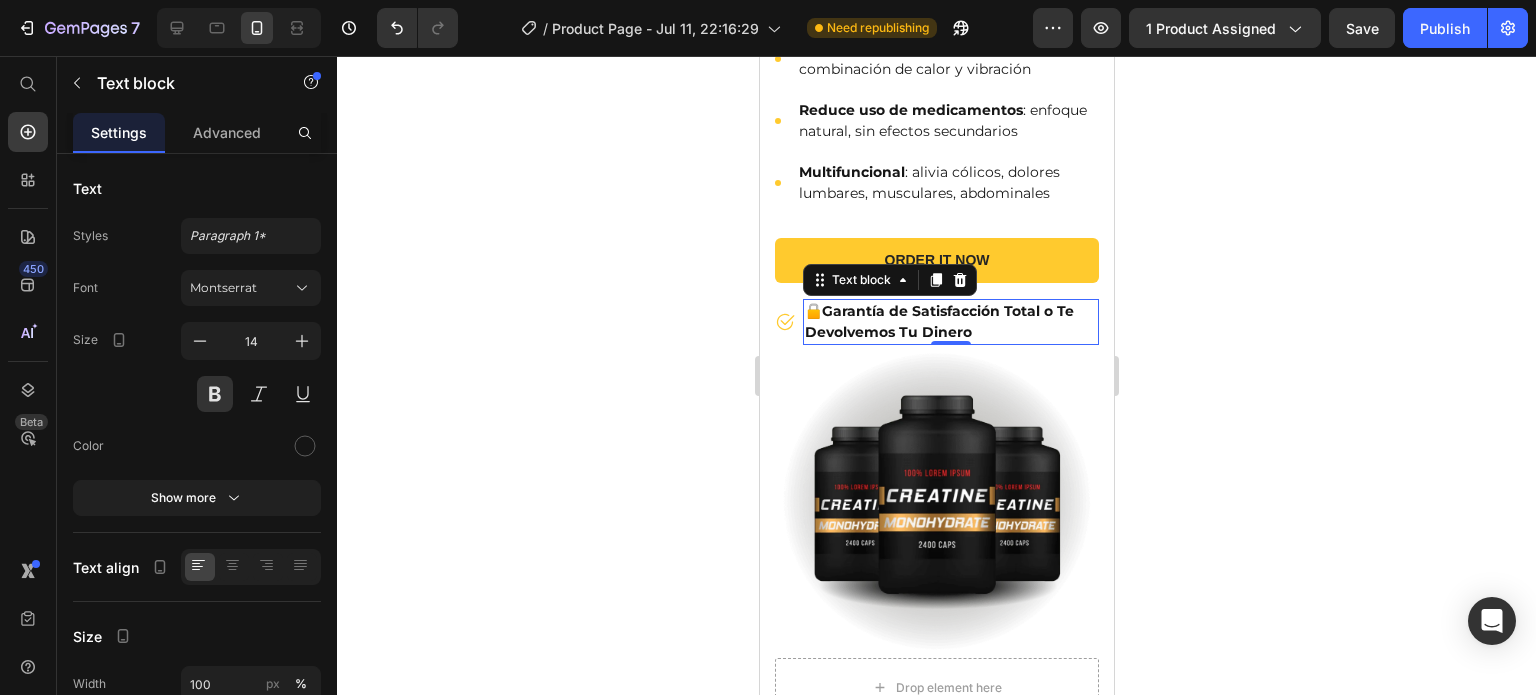click on "Garantía de Satisfacción Total o Te Devolvemos Tu Dinero" at bounding box center (938, 321) 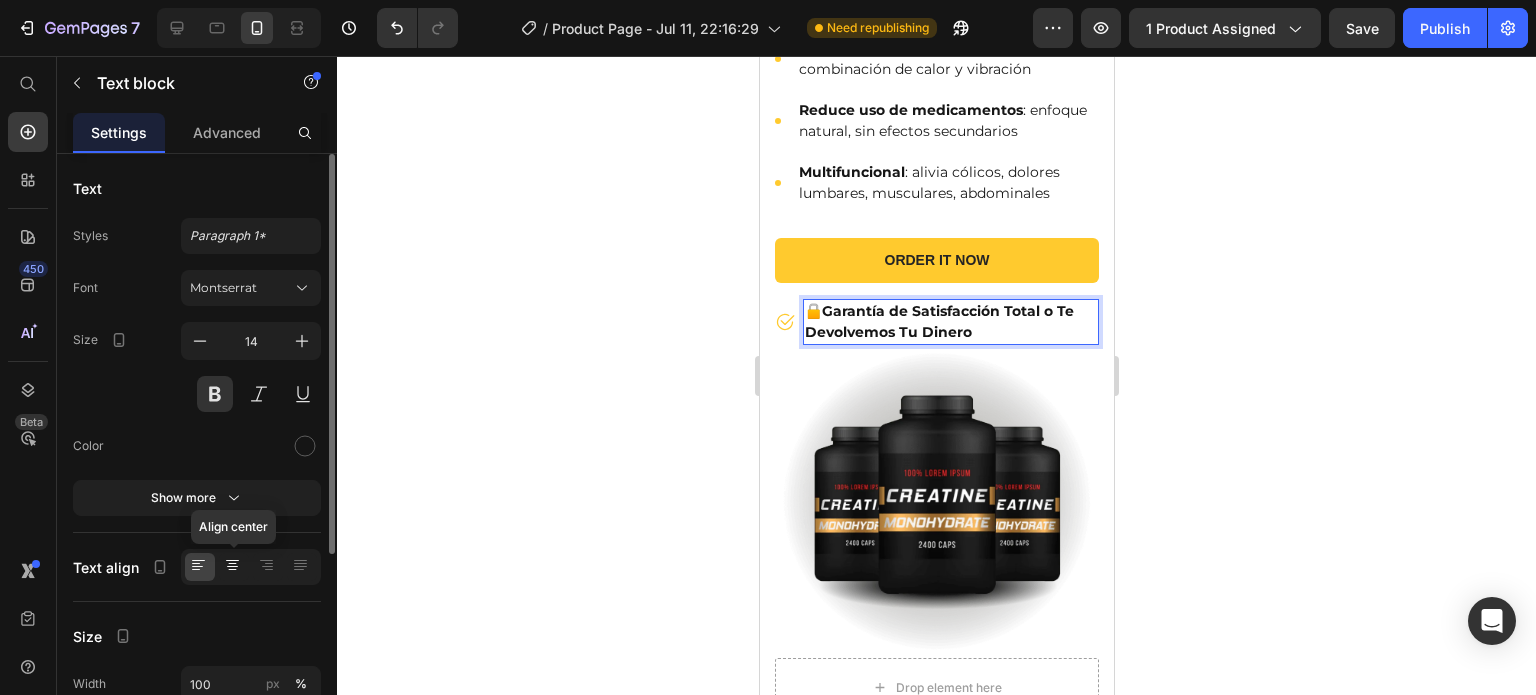 click 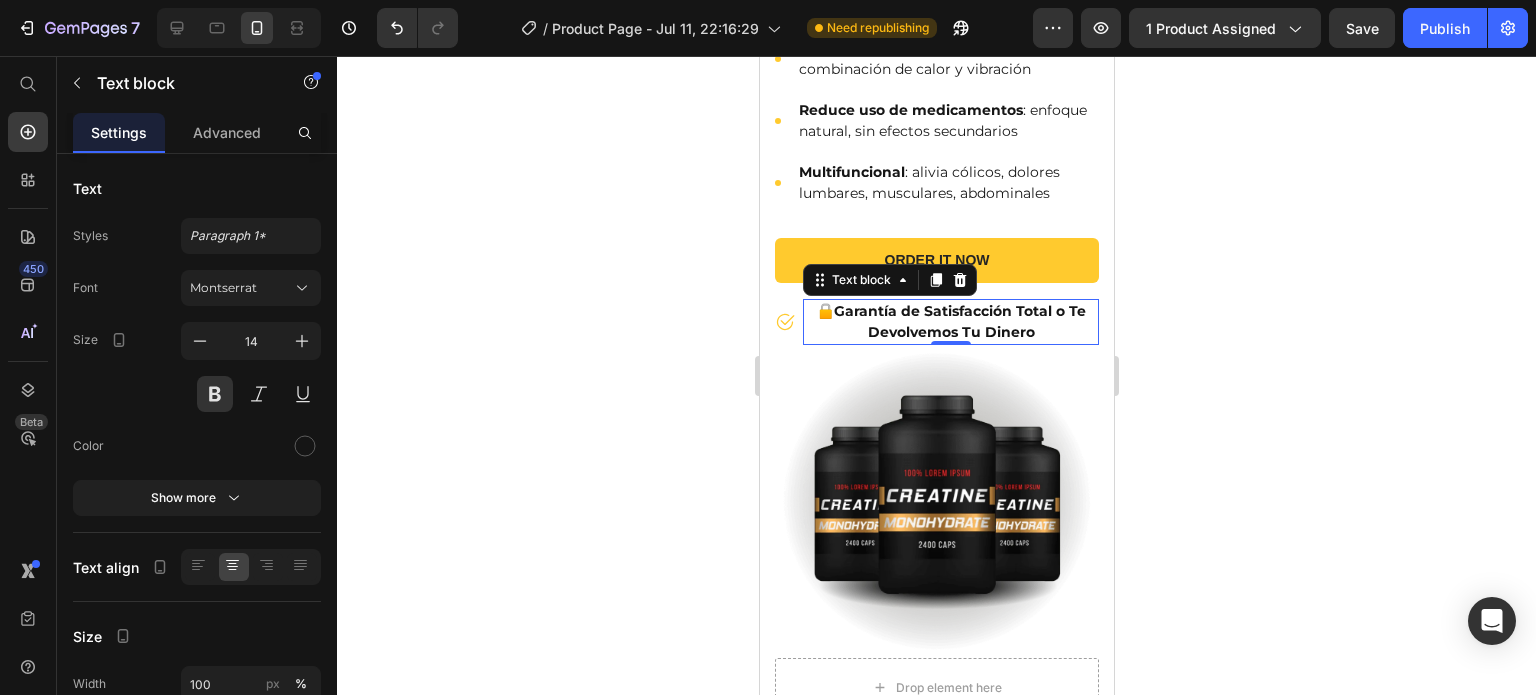 click on "Garantía de Satisfacción Total o Te Devolvemos Tu Dinero" at bounding box center [959, 321] 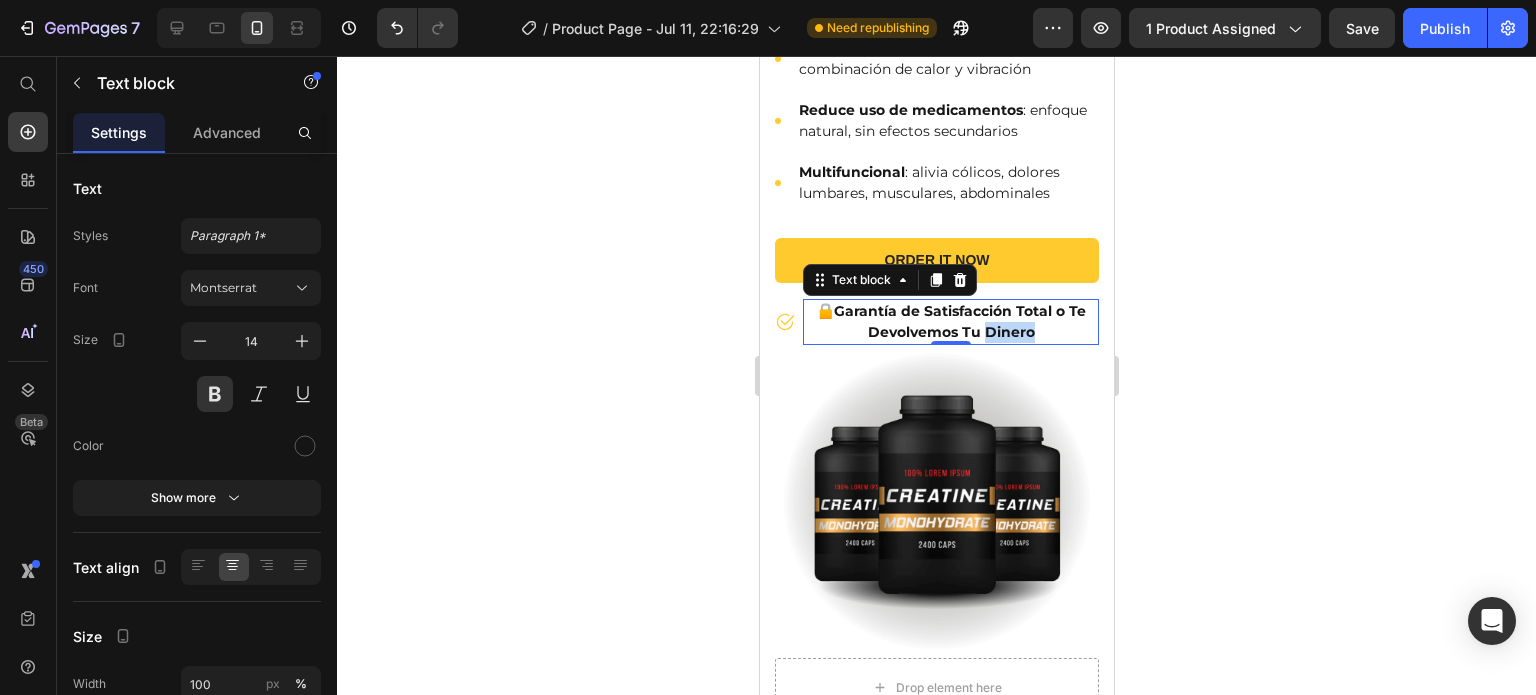 click on "Garantía de Satisfacción Total o Te Devolvemos Tu Dinero" at bounding box center (959, 321) 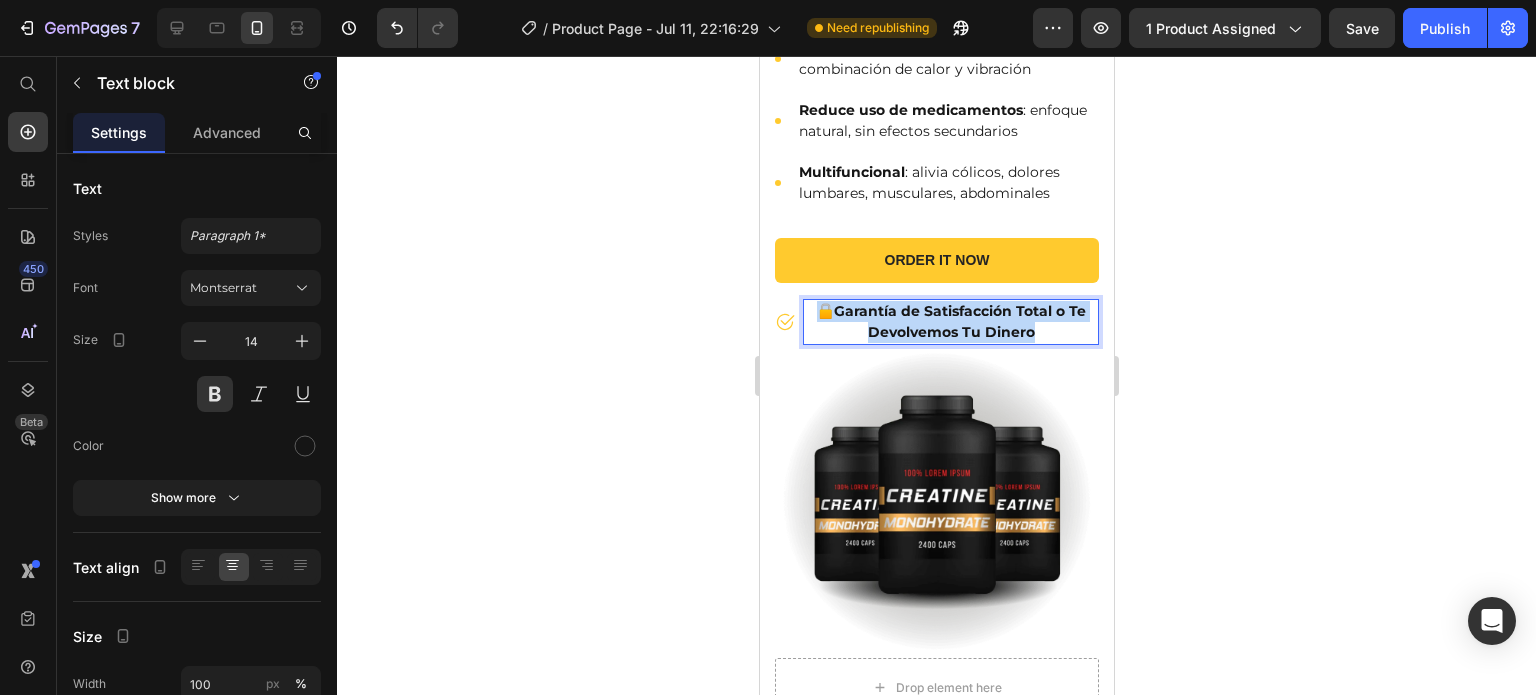 click on "Garantía de Satisfacción Total o Te Devolvemos Tu Dinero" at bounding box center [959, 321] 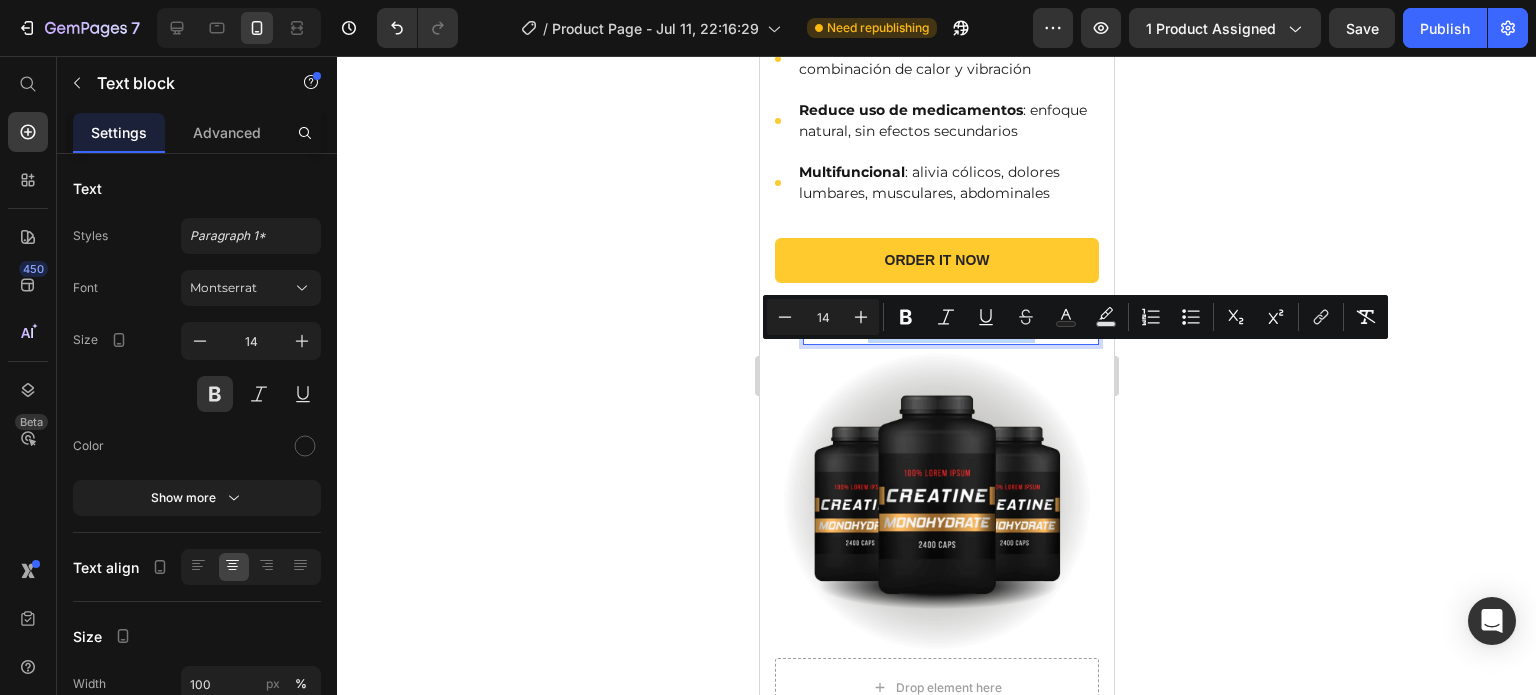 click on "Garantía de Satisfacción Total o Te Devolvemos Tu Dinero" at bounding box center (959, 321) 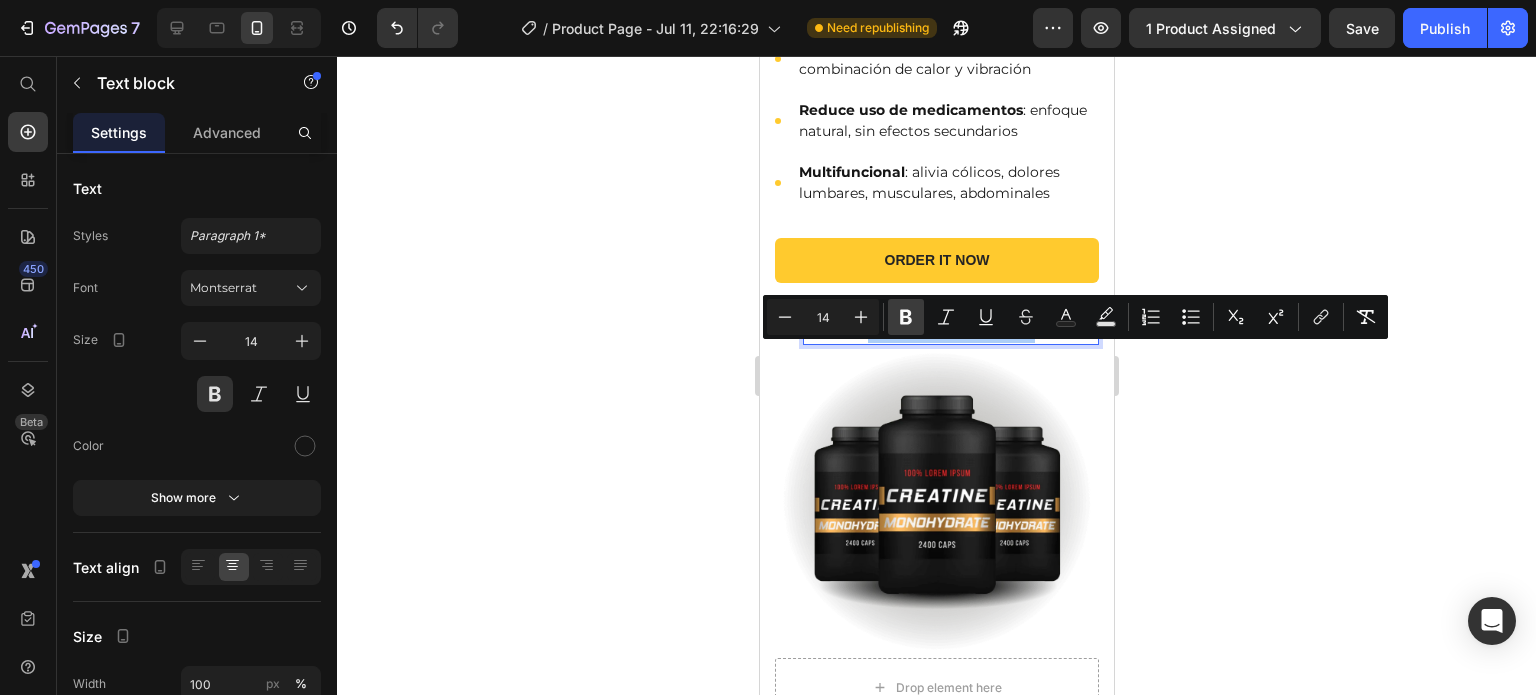 click 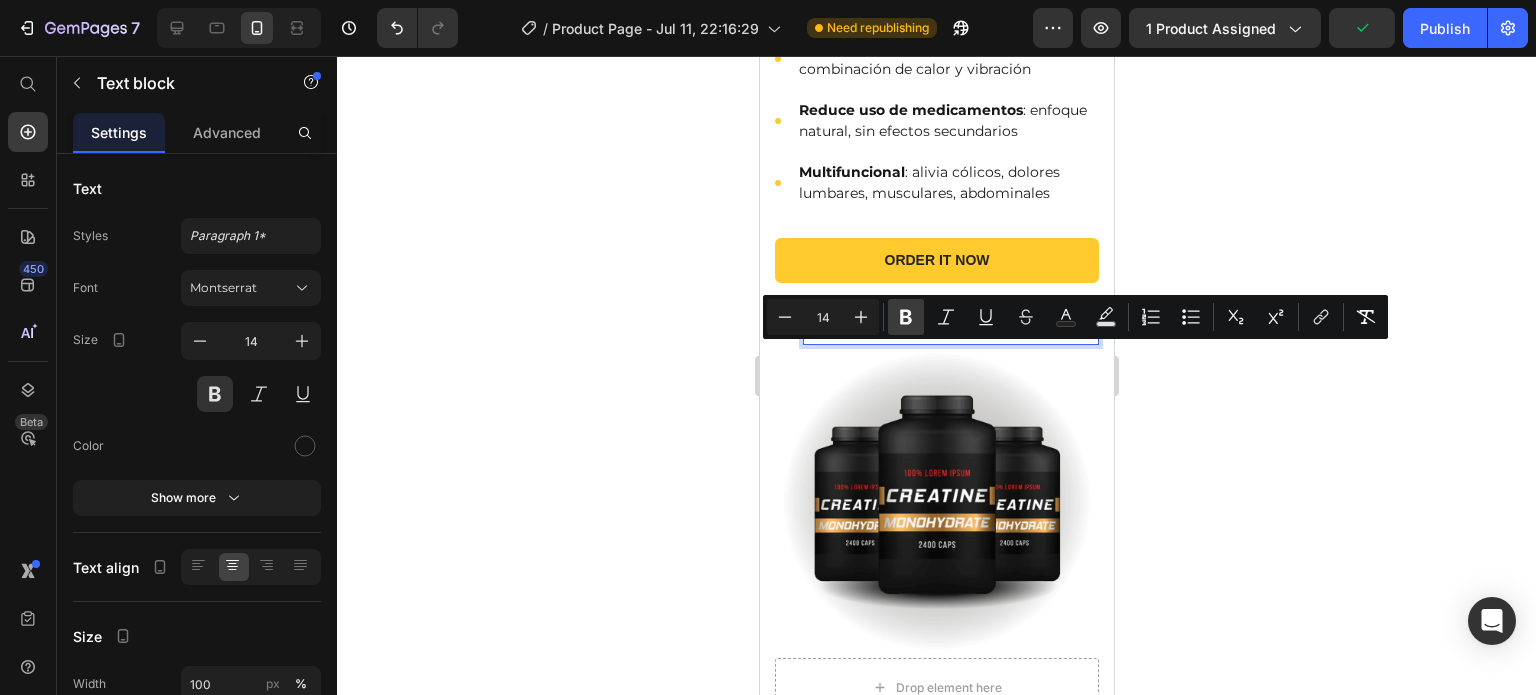 click 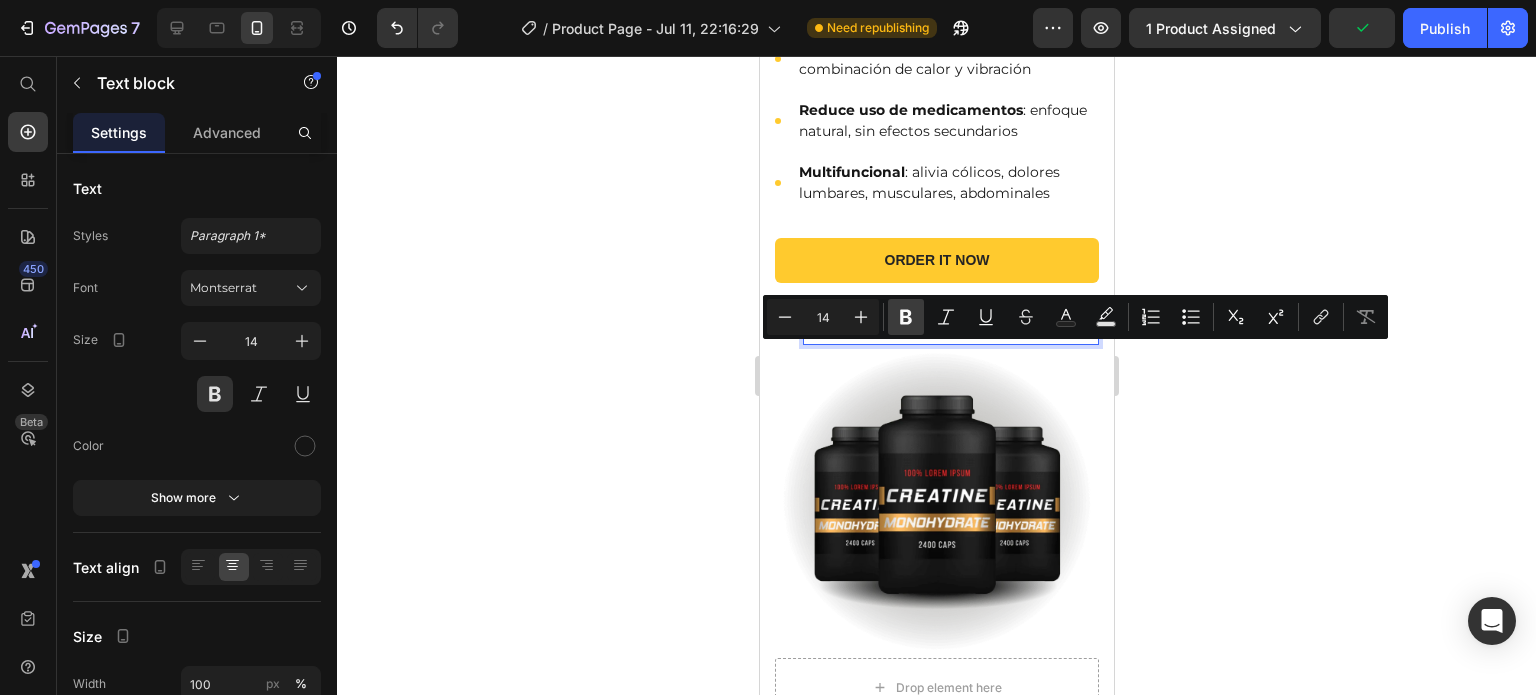 click 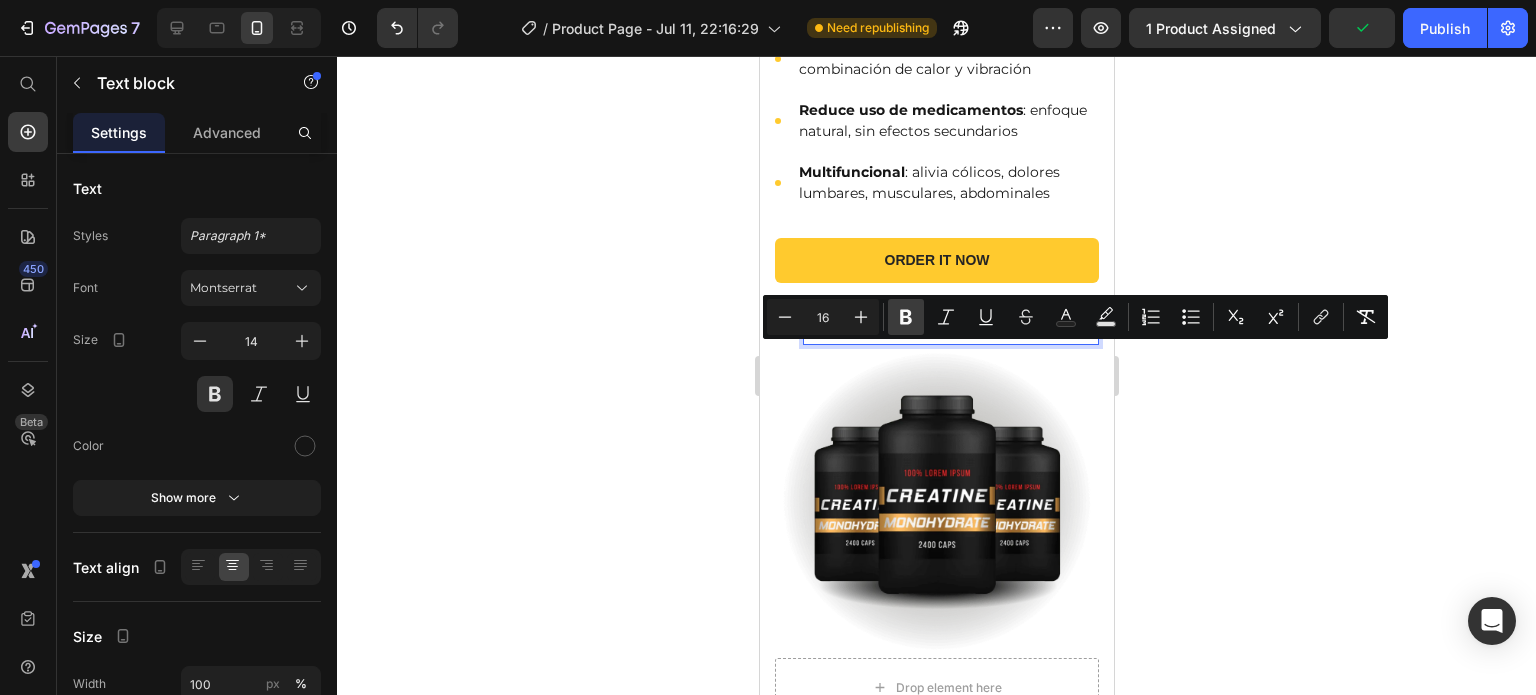 click 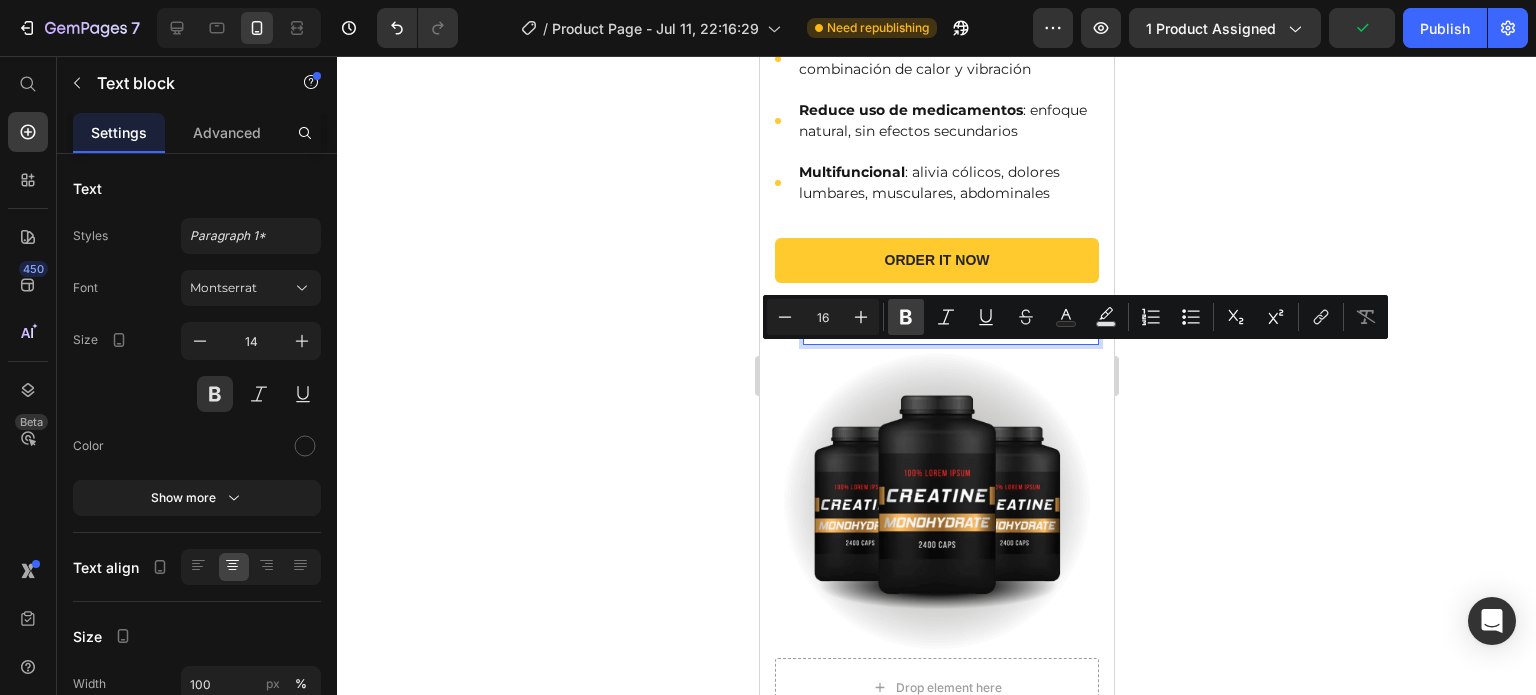 click 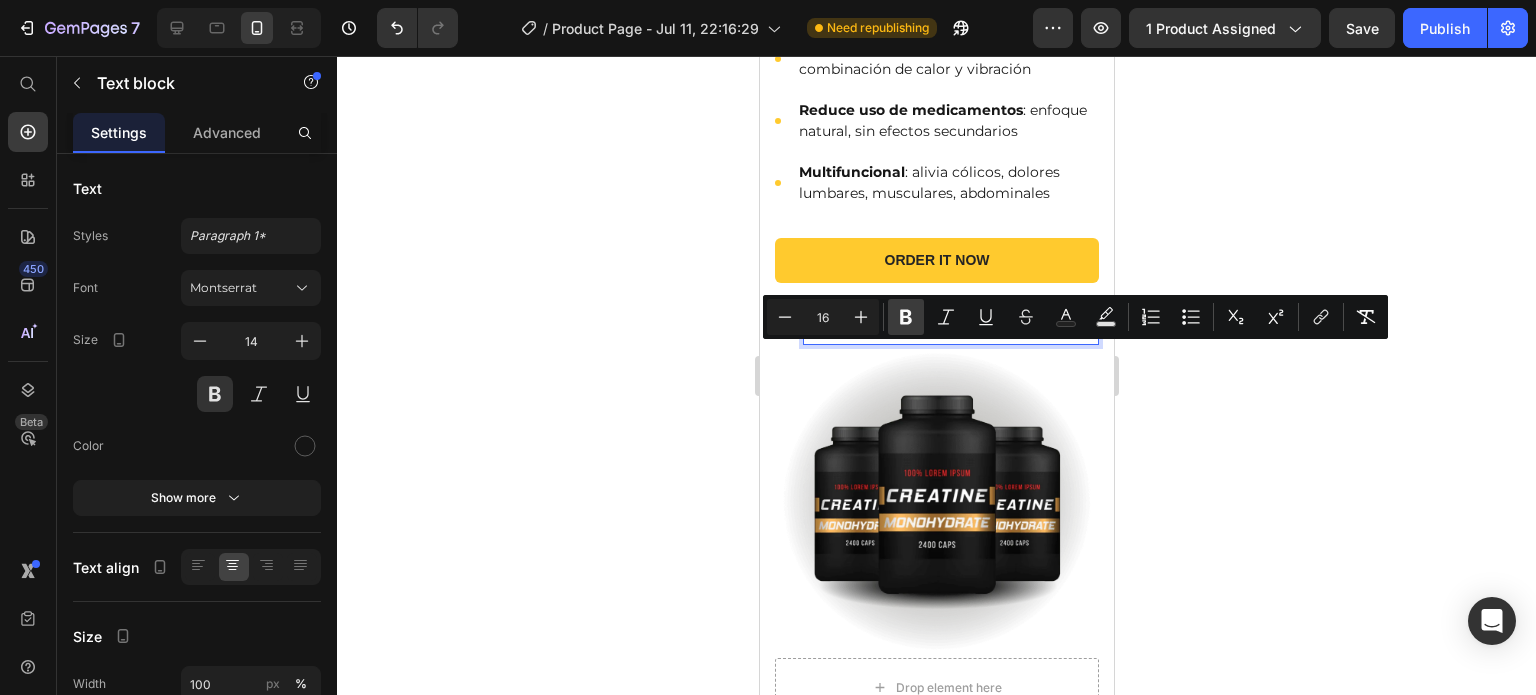 click 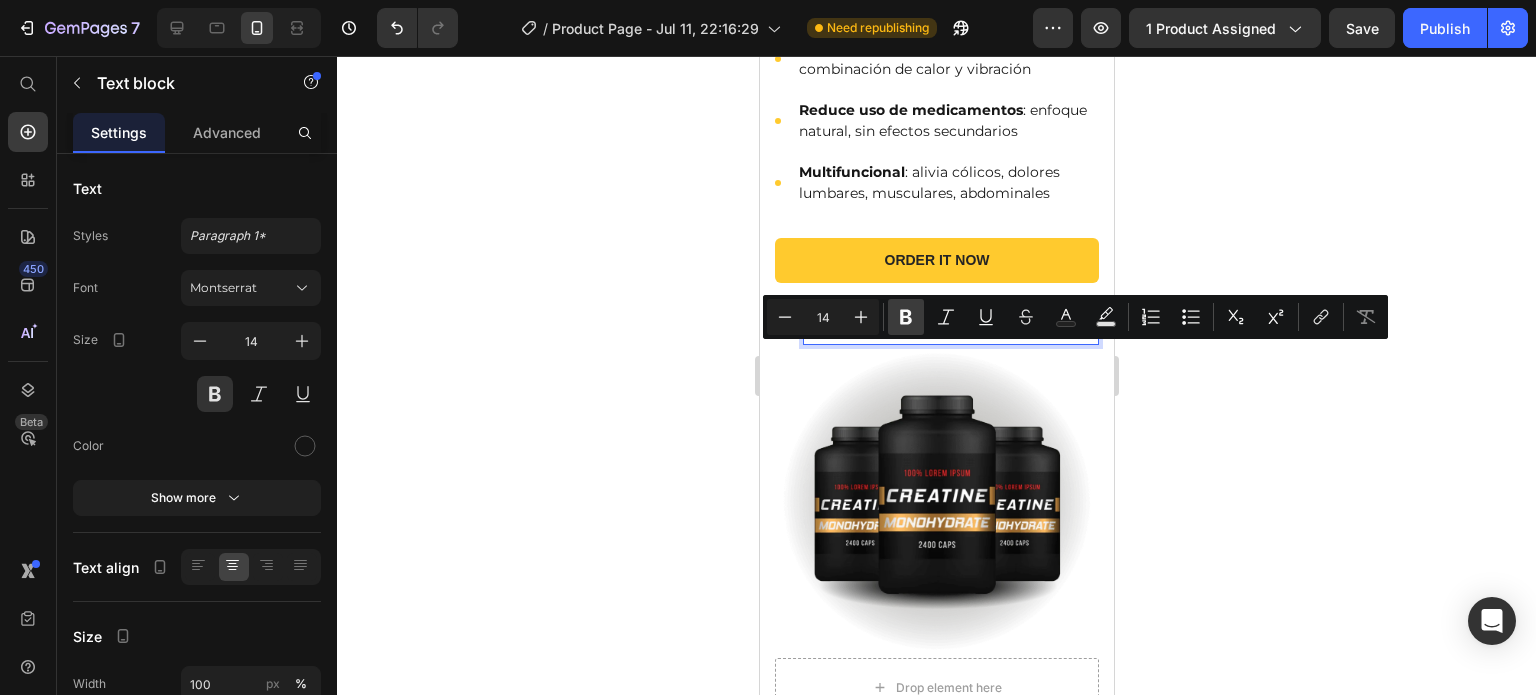 click 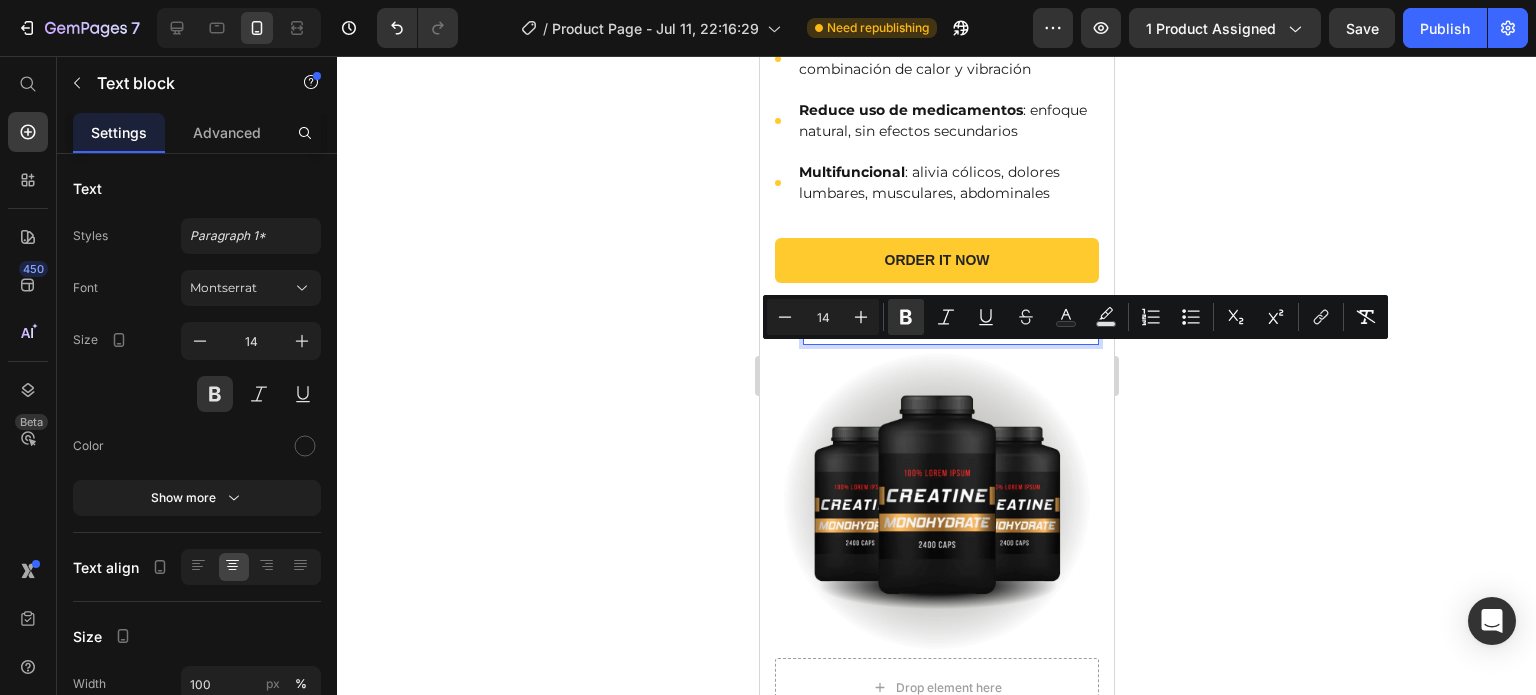 click 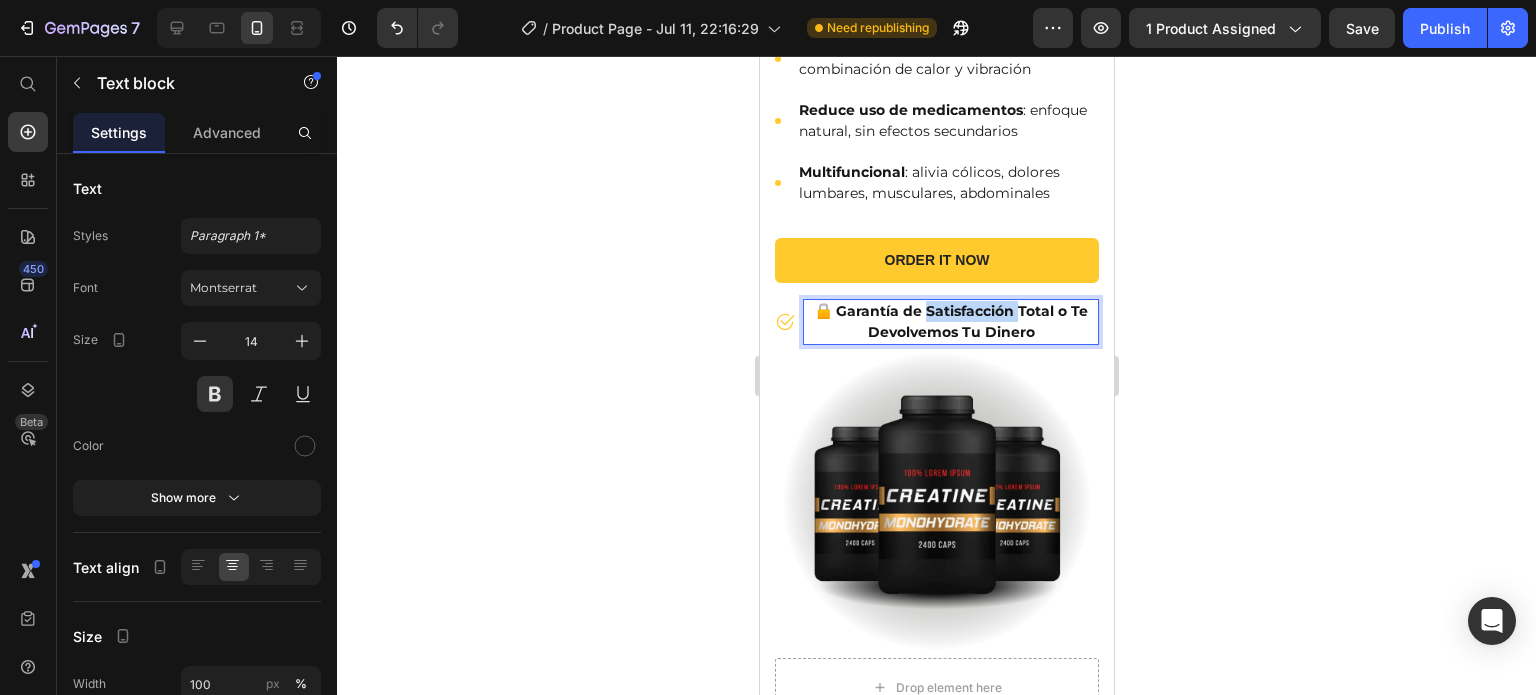 click on "🔒 Garantía de Satisfacción Total o Te Devolvemos Tu Dinero" at bounding box center (950, 321) 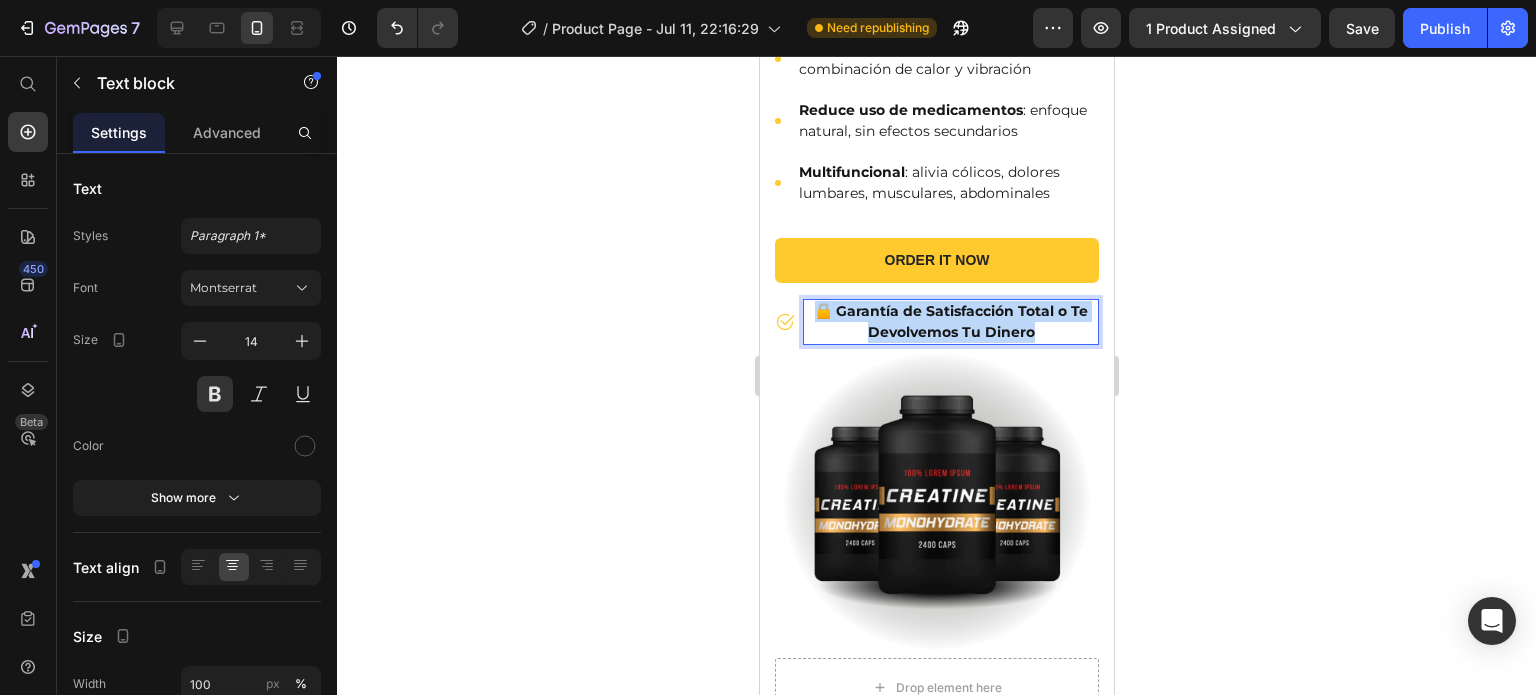 click on "🔒 Garantía de Satisfacción Total o Te Devolvemos Tu Dinero" at bounding box center [950, 321] 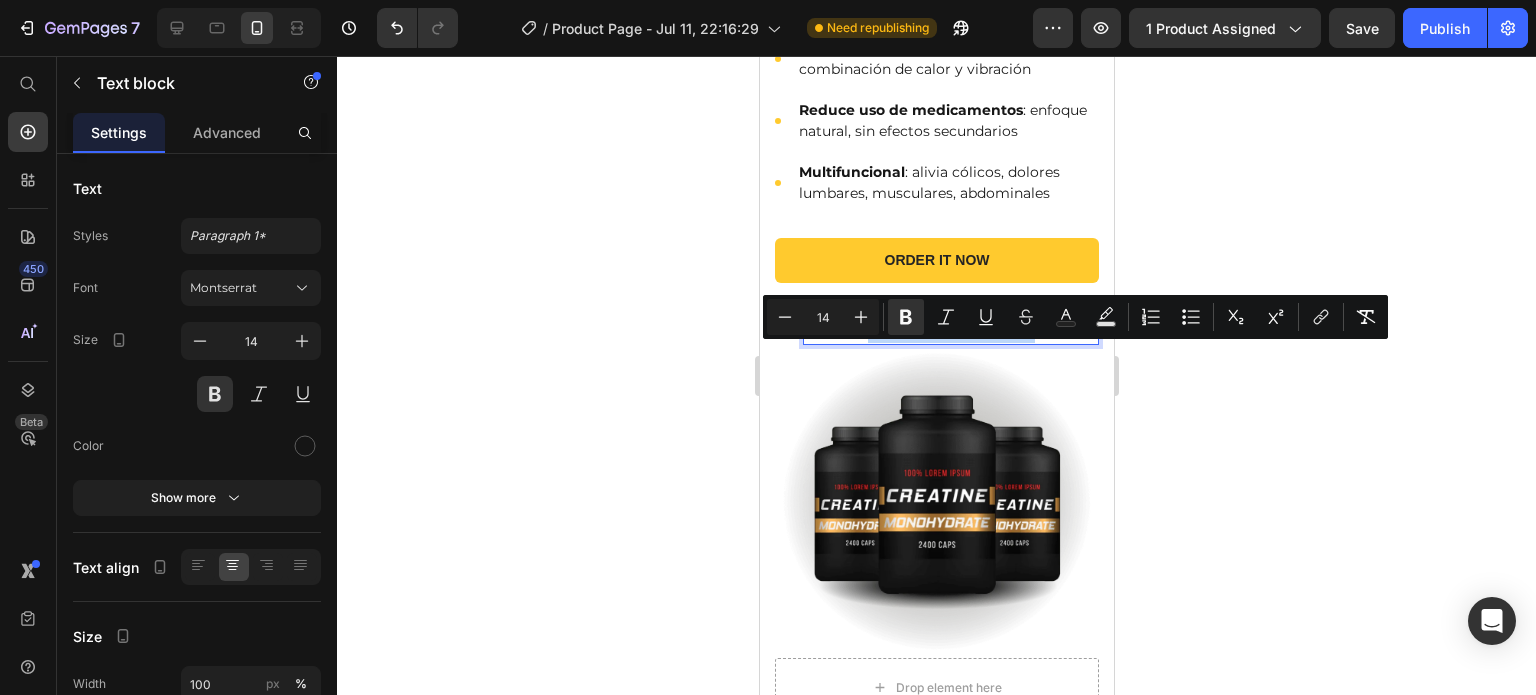 click on "🔒 Garantía de Satisfacción Total o Te Devolvemos Tu Dinero" at bounding box center (950, 321) 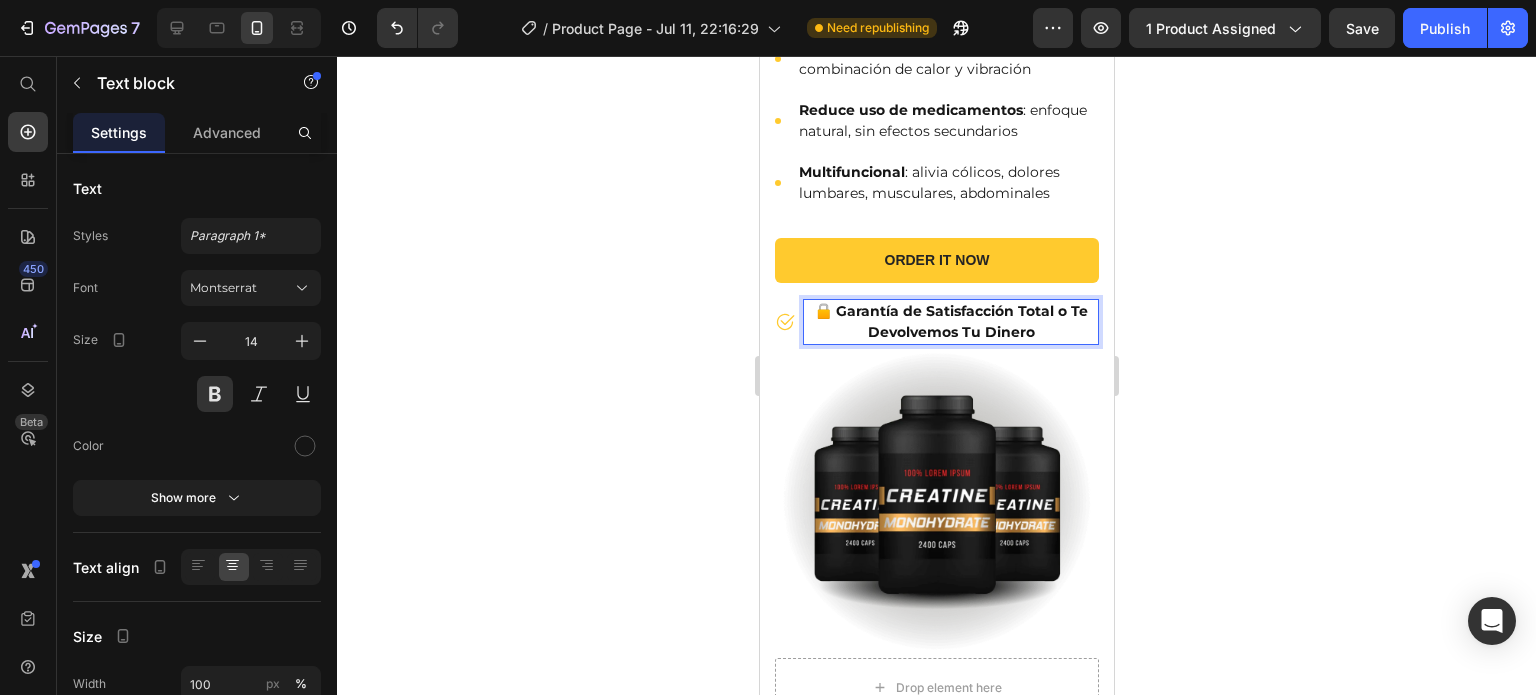 click on "🔒 Garantía de Satisfacción Total o Te Devolvemos Tu Dinero" at bounding box center (950, 321) 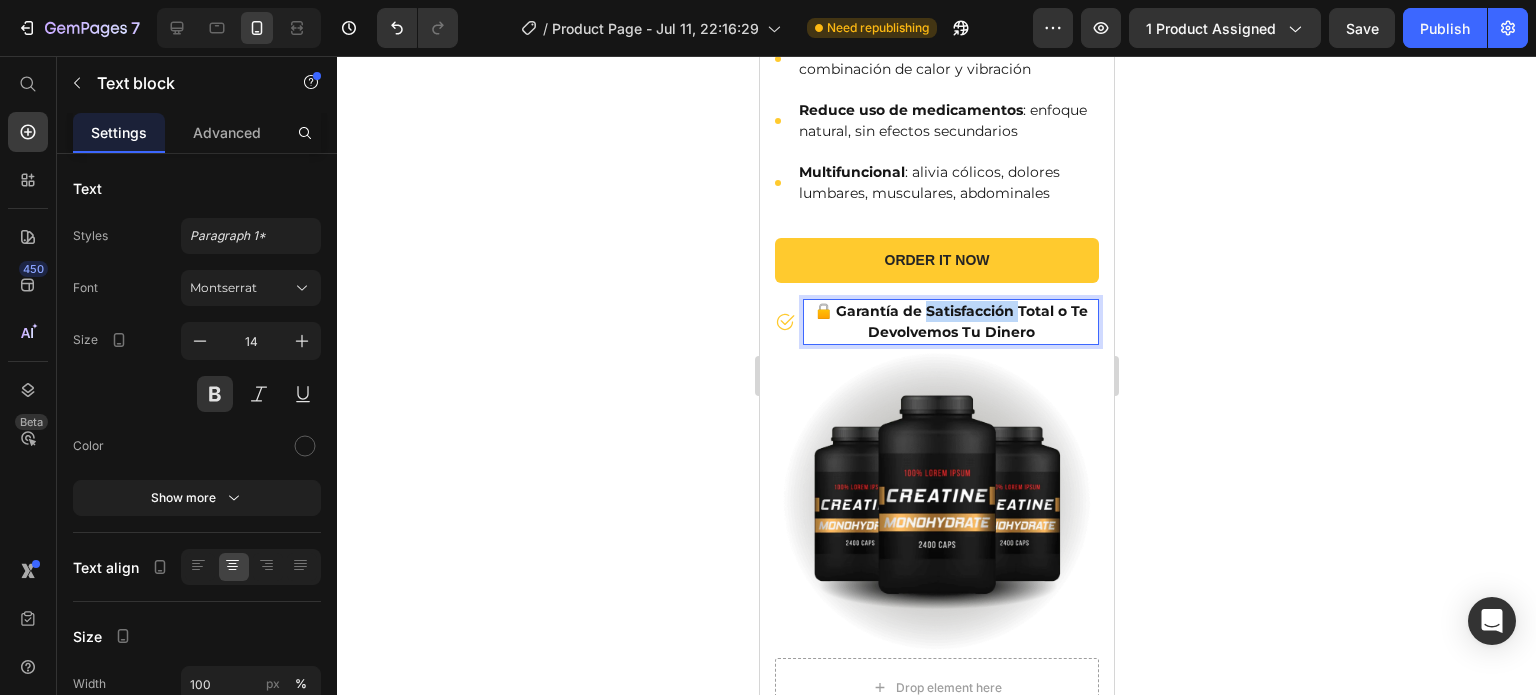 click on "🔒 Garantía de Satisfacción Total o Te Devolvemos Tu Dinero" at bounding box center [950, 321] 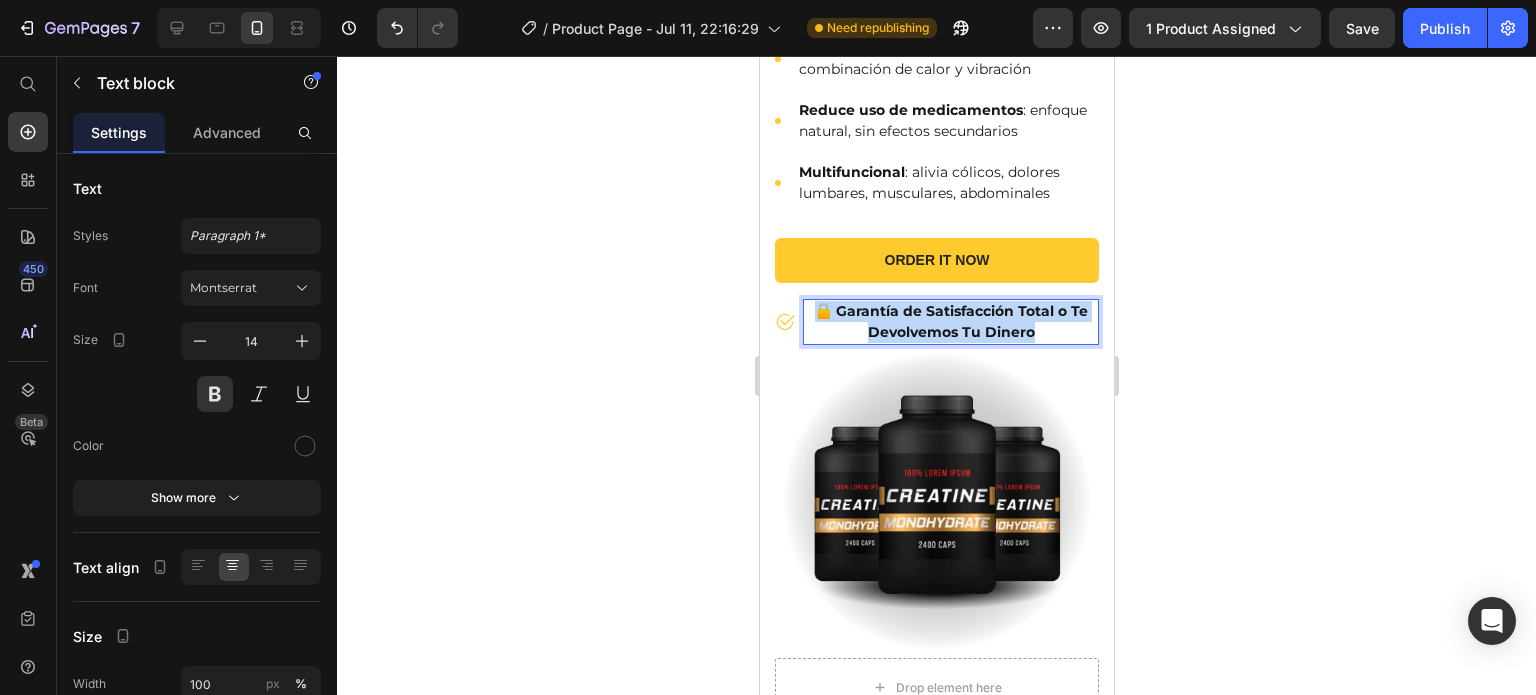 click on "🔒 Garantía de Satisfacción Total o Te Devolvemos Tu Dinero" at bounding box center (950, 321) 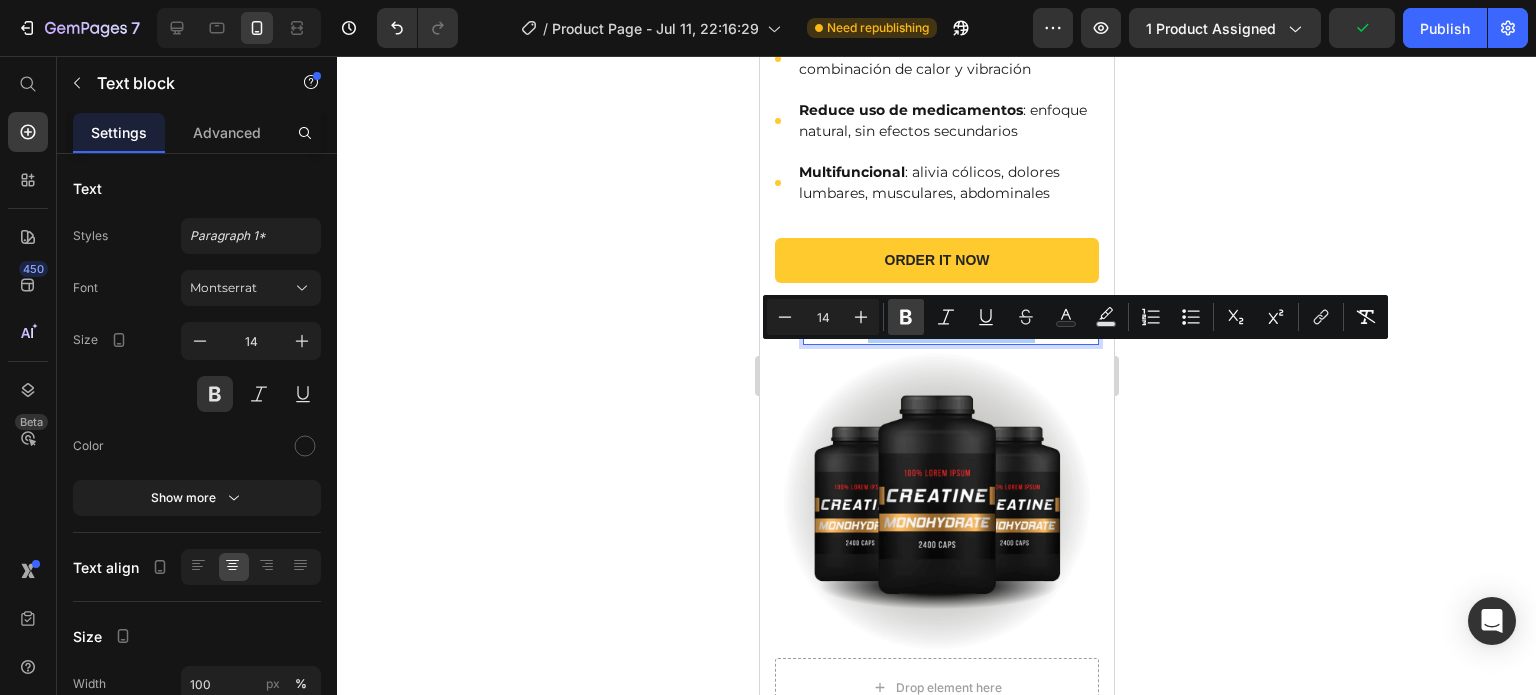 click 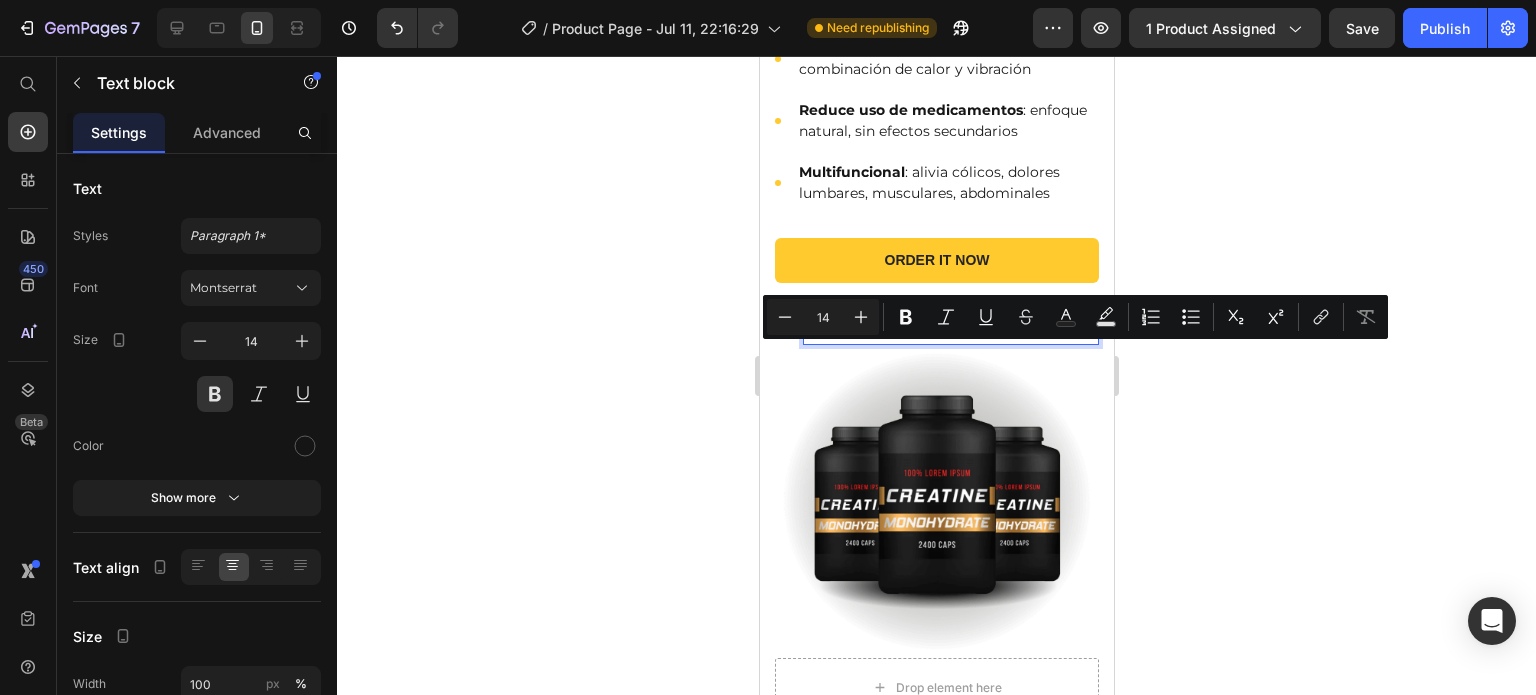 click 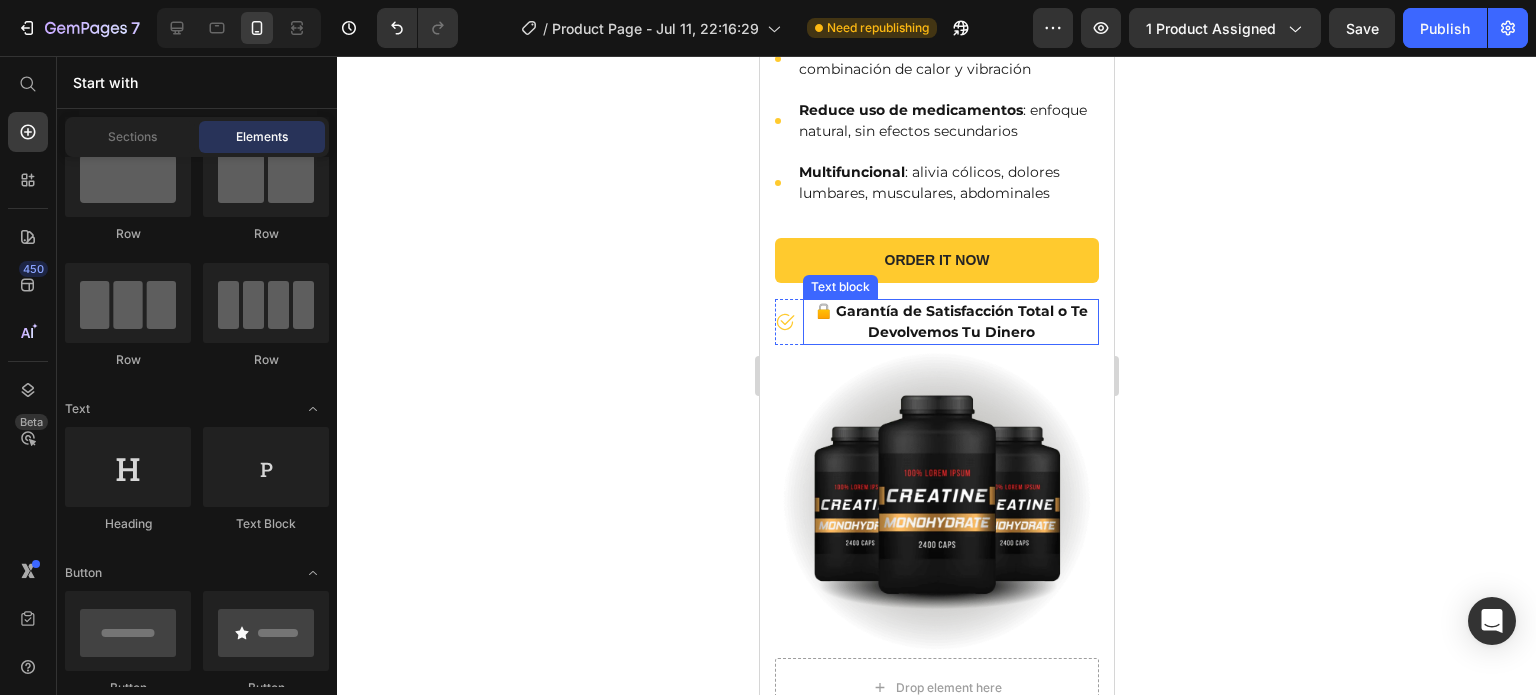 click on "🔒 Garantía de Satisfacción Total o Te Devolvemos Tu Dinero" at bounding box center [950, 322] 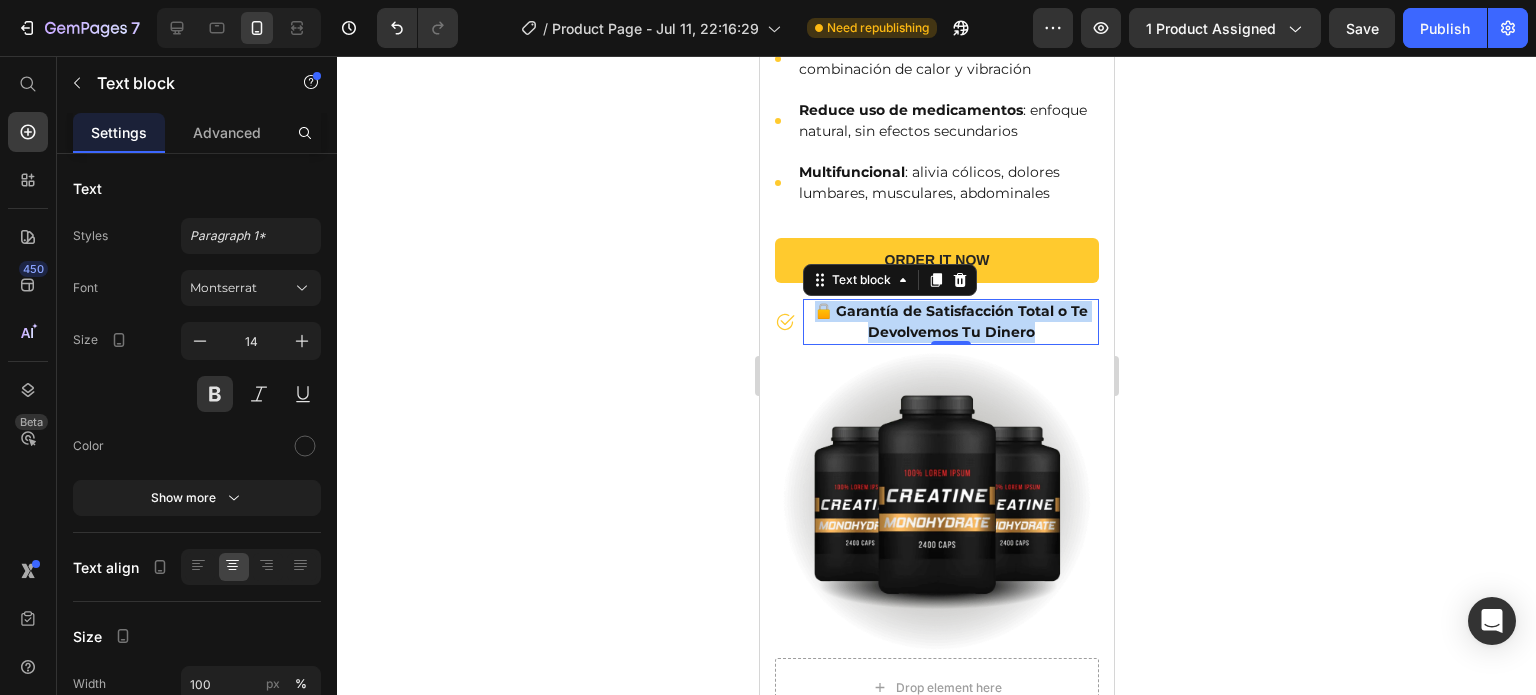 click on "🔒 Garantía de Satisfacción Total o Te Devolvemos Tu Dinero" at bounding box center (950, 322) 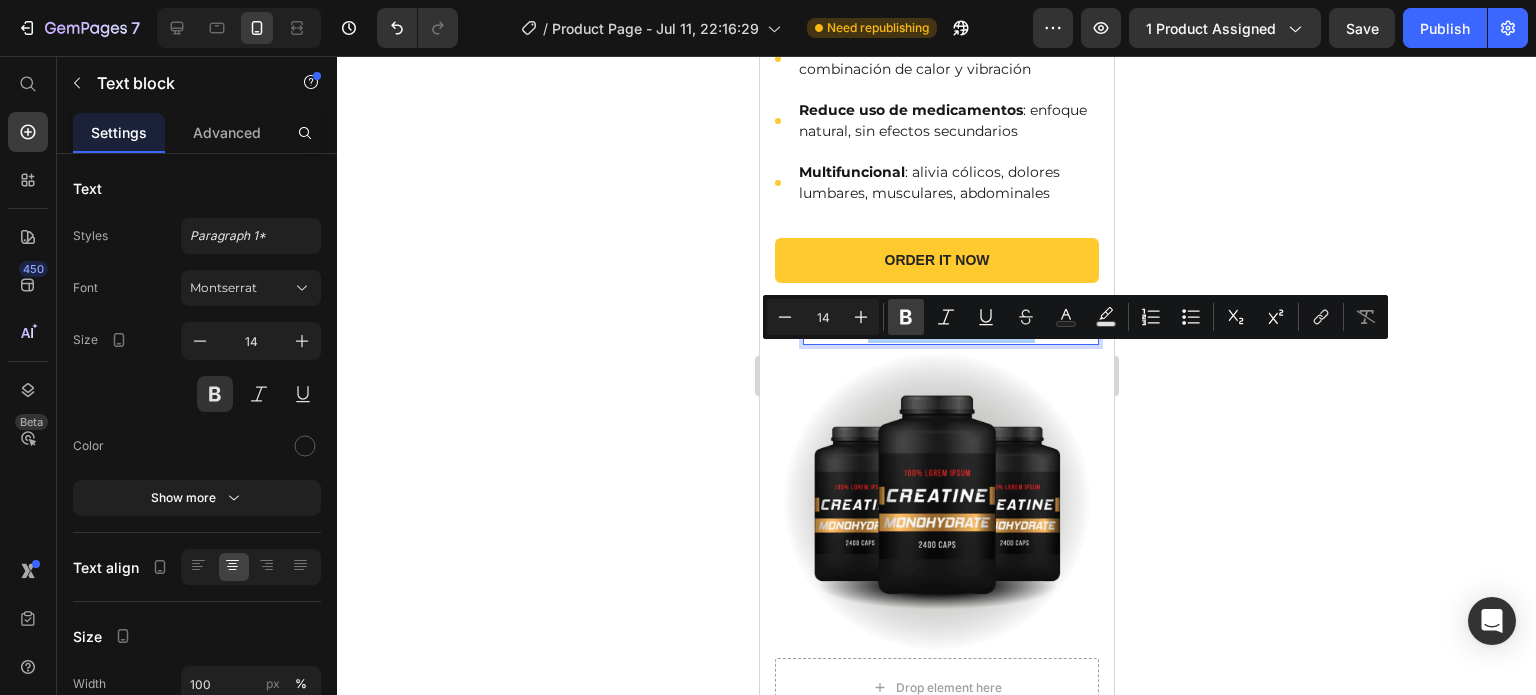 click 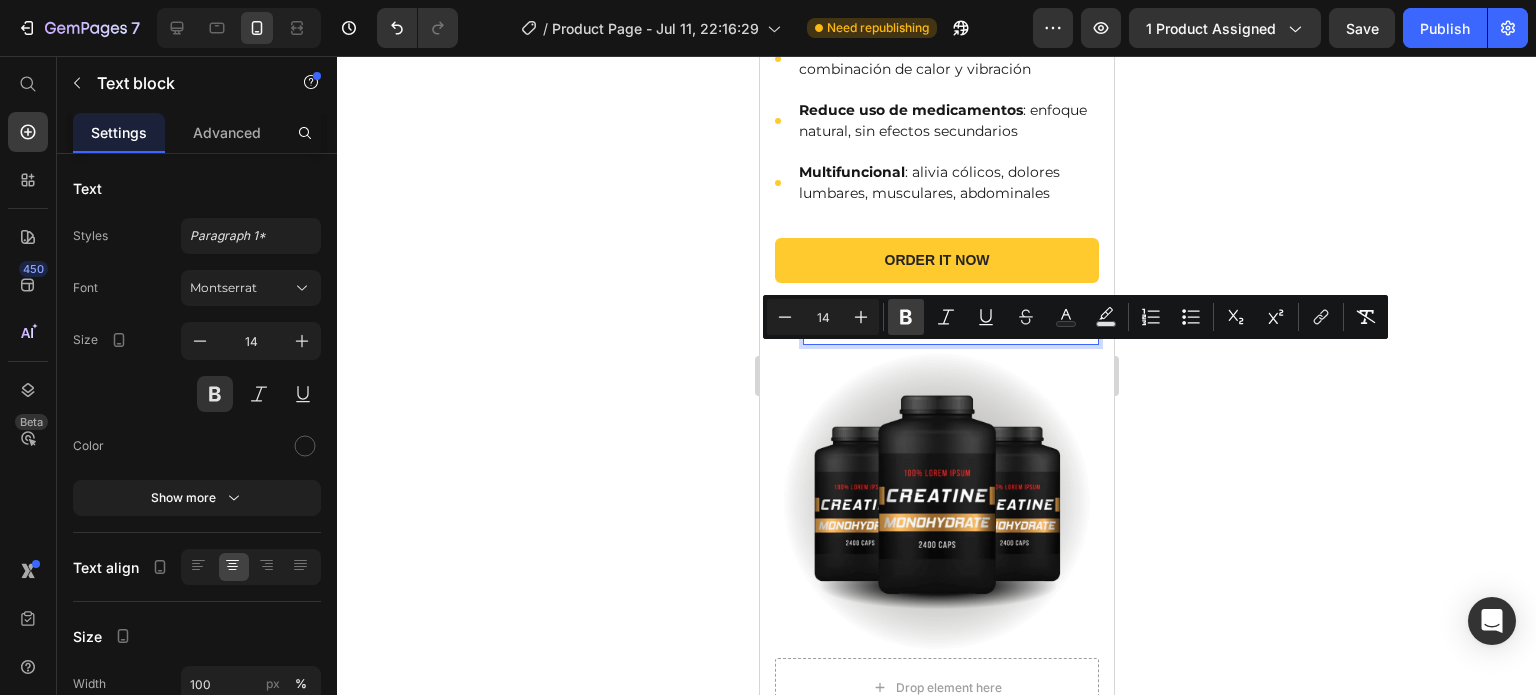 click 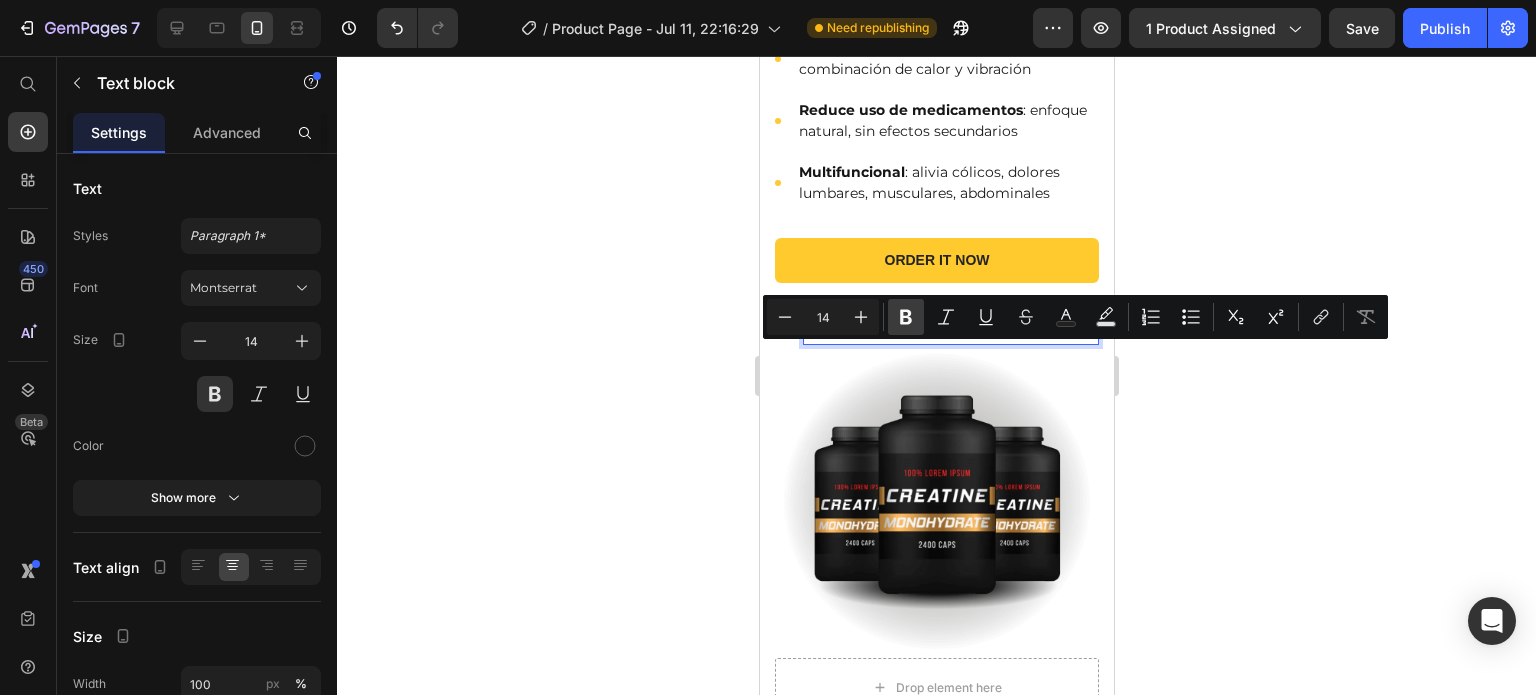 click 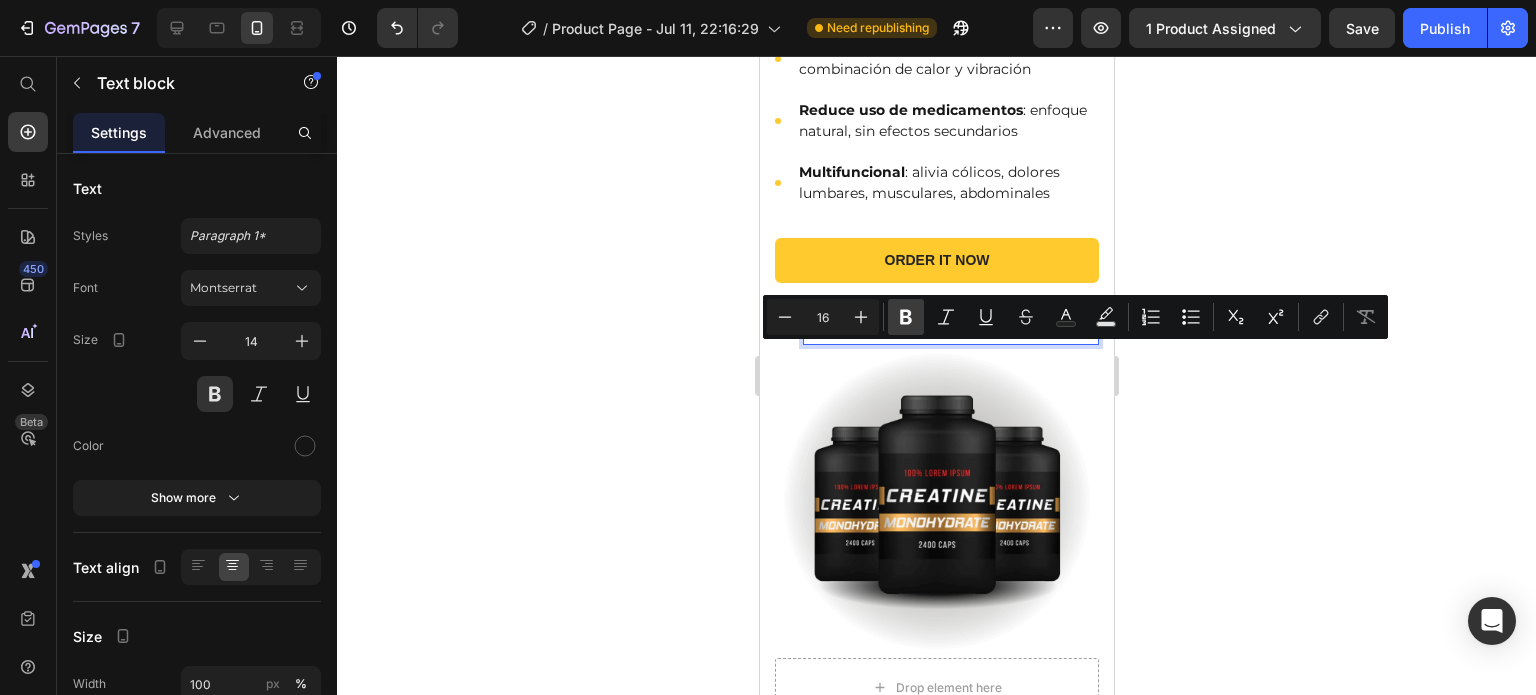 click 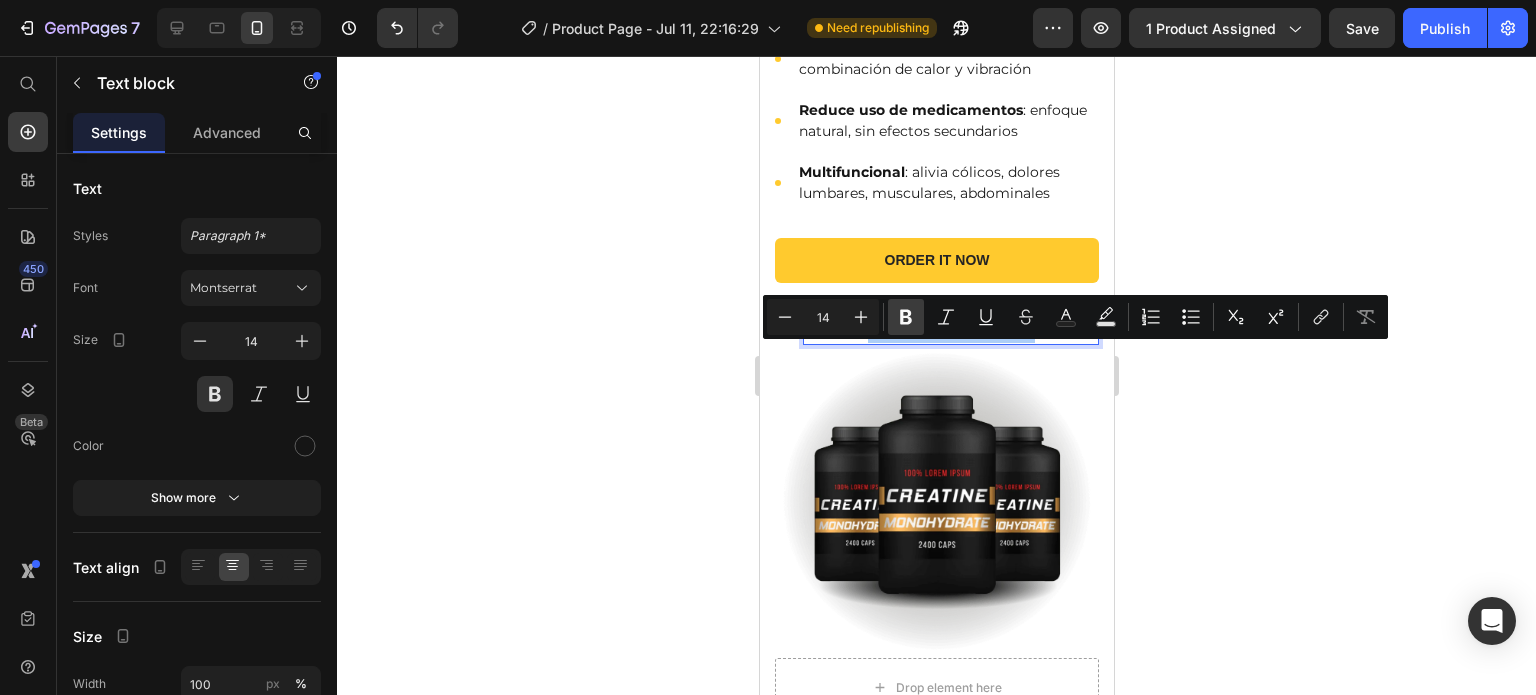 click 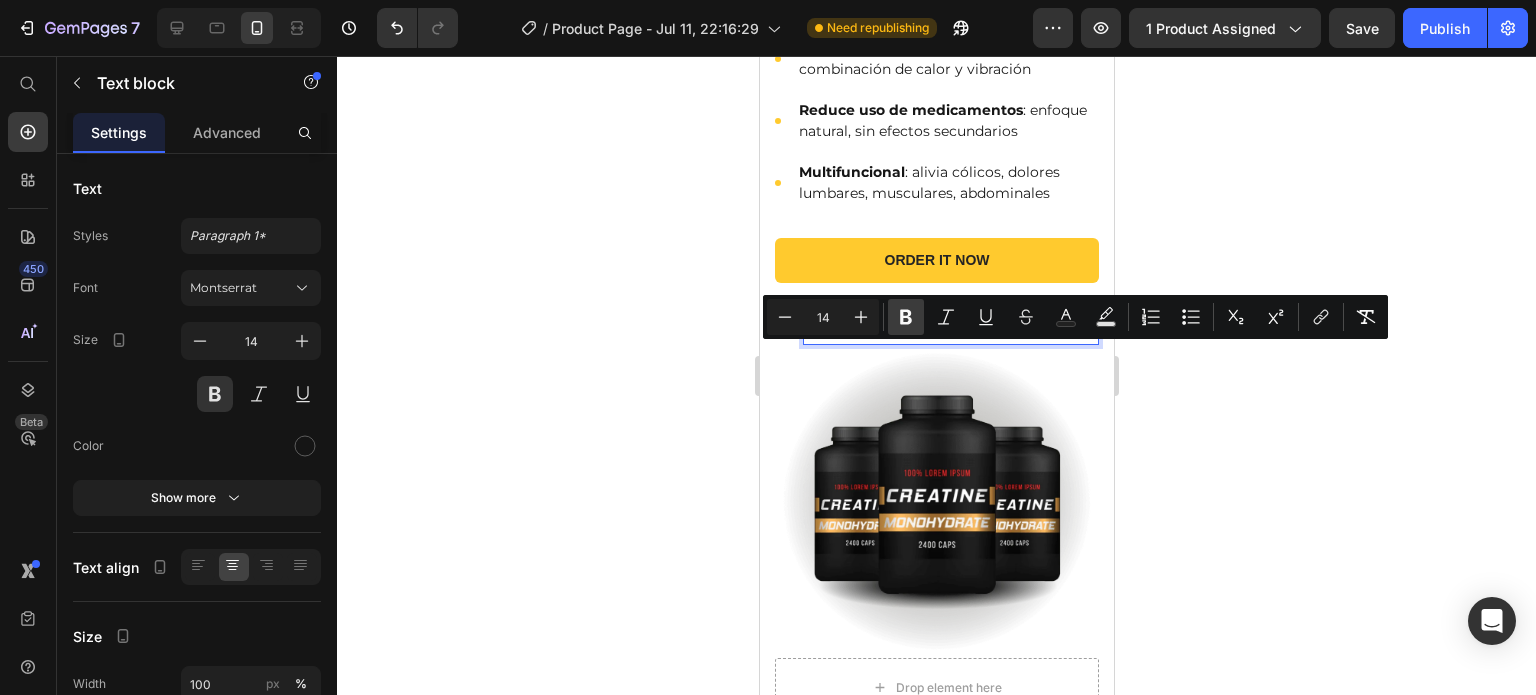 click 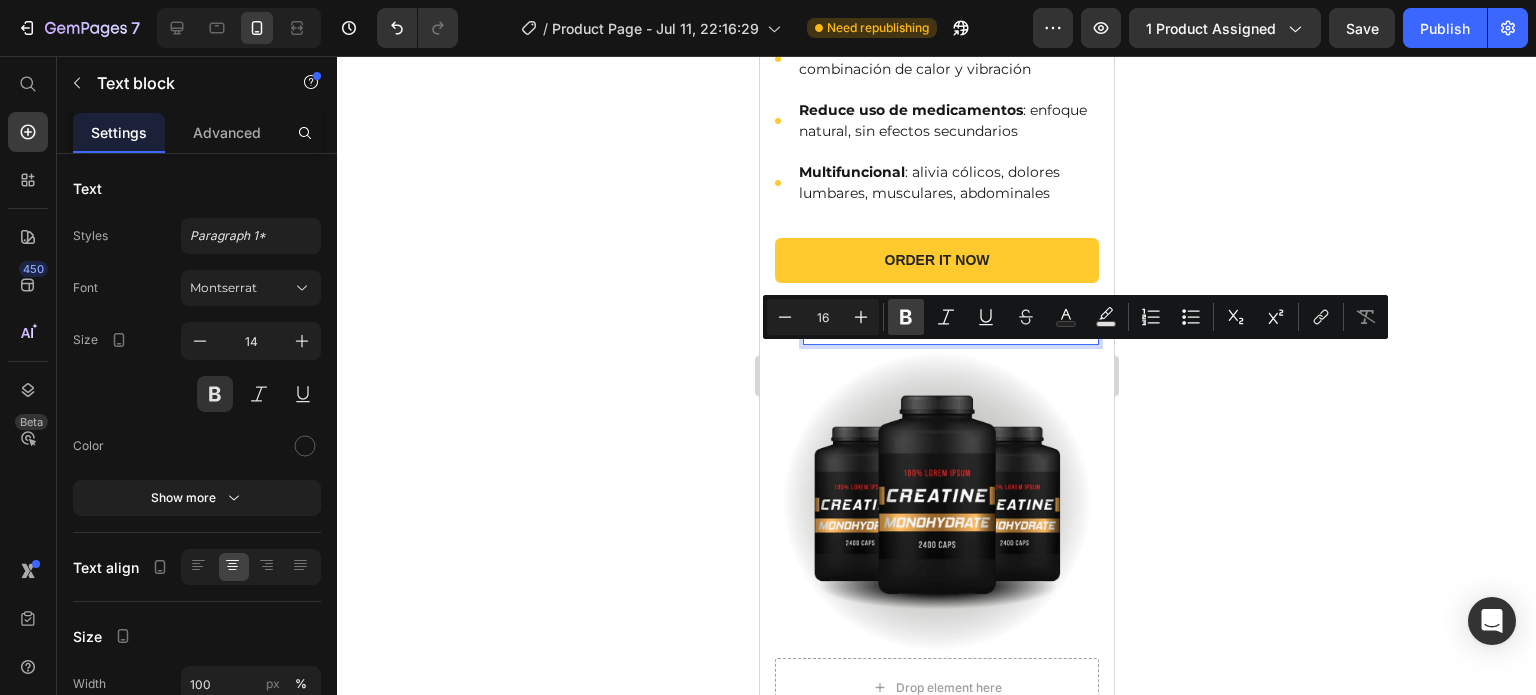 click 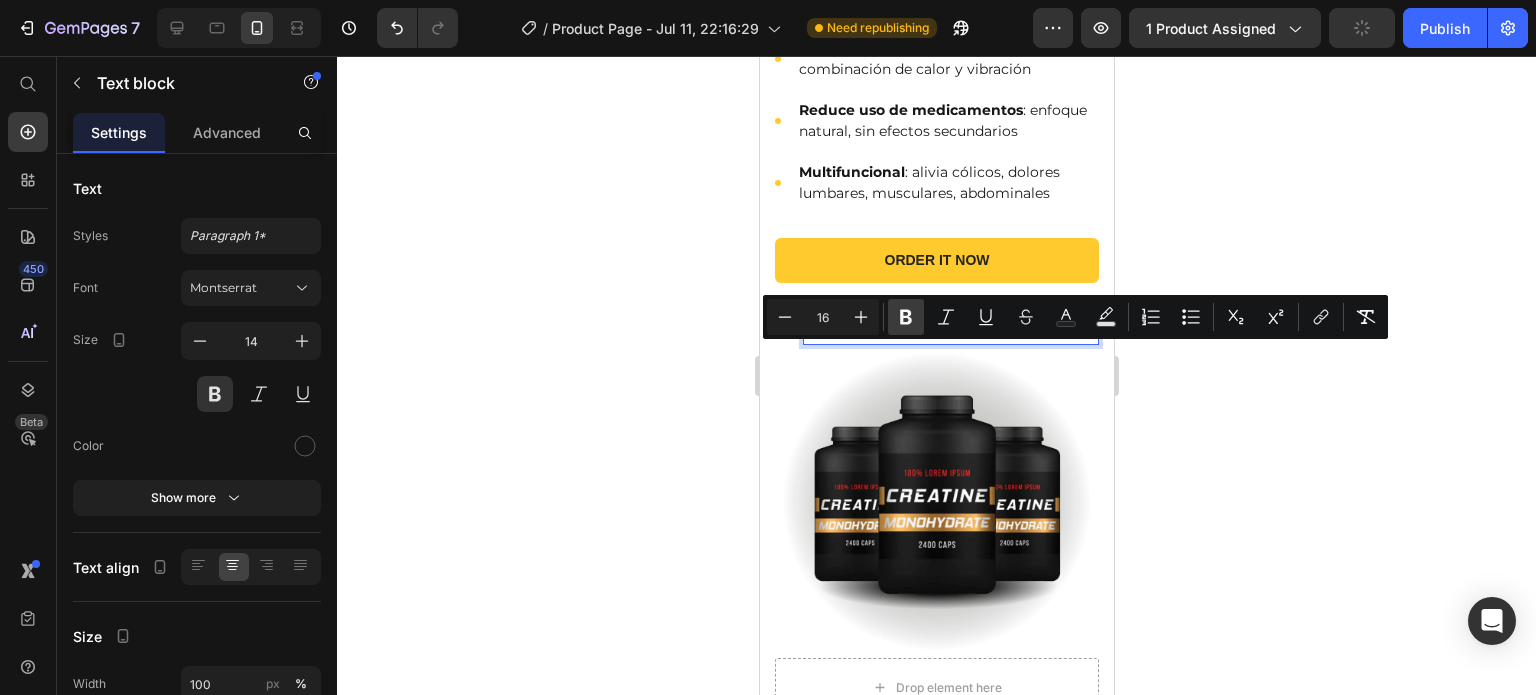click 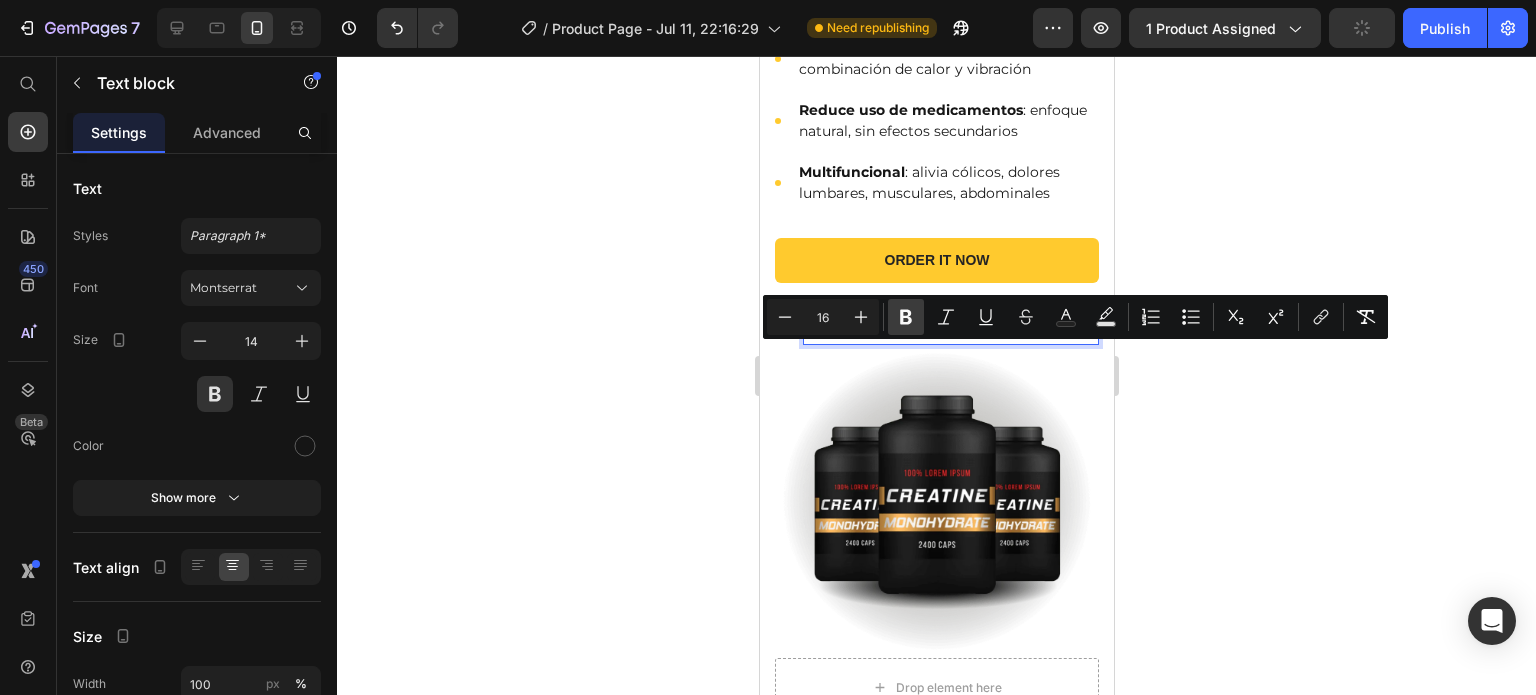 type on "14" 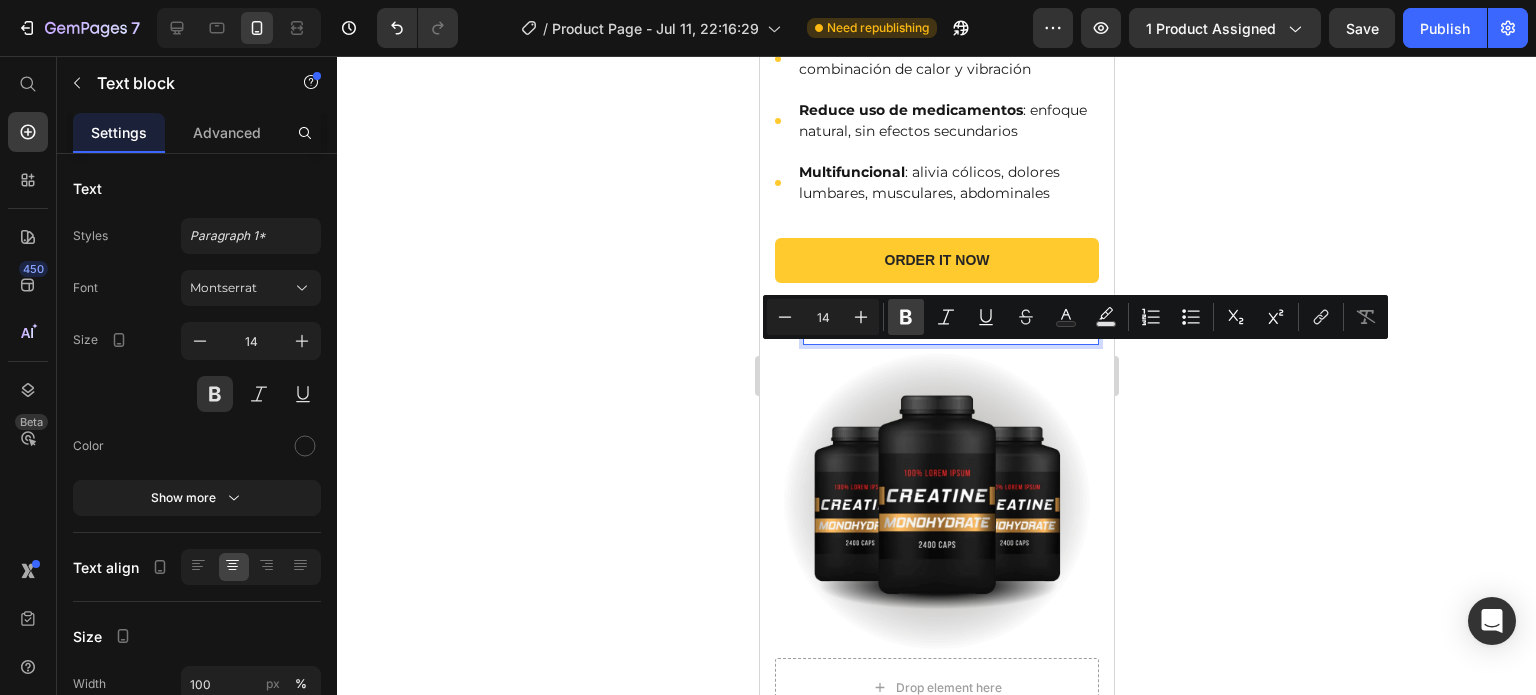 click 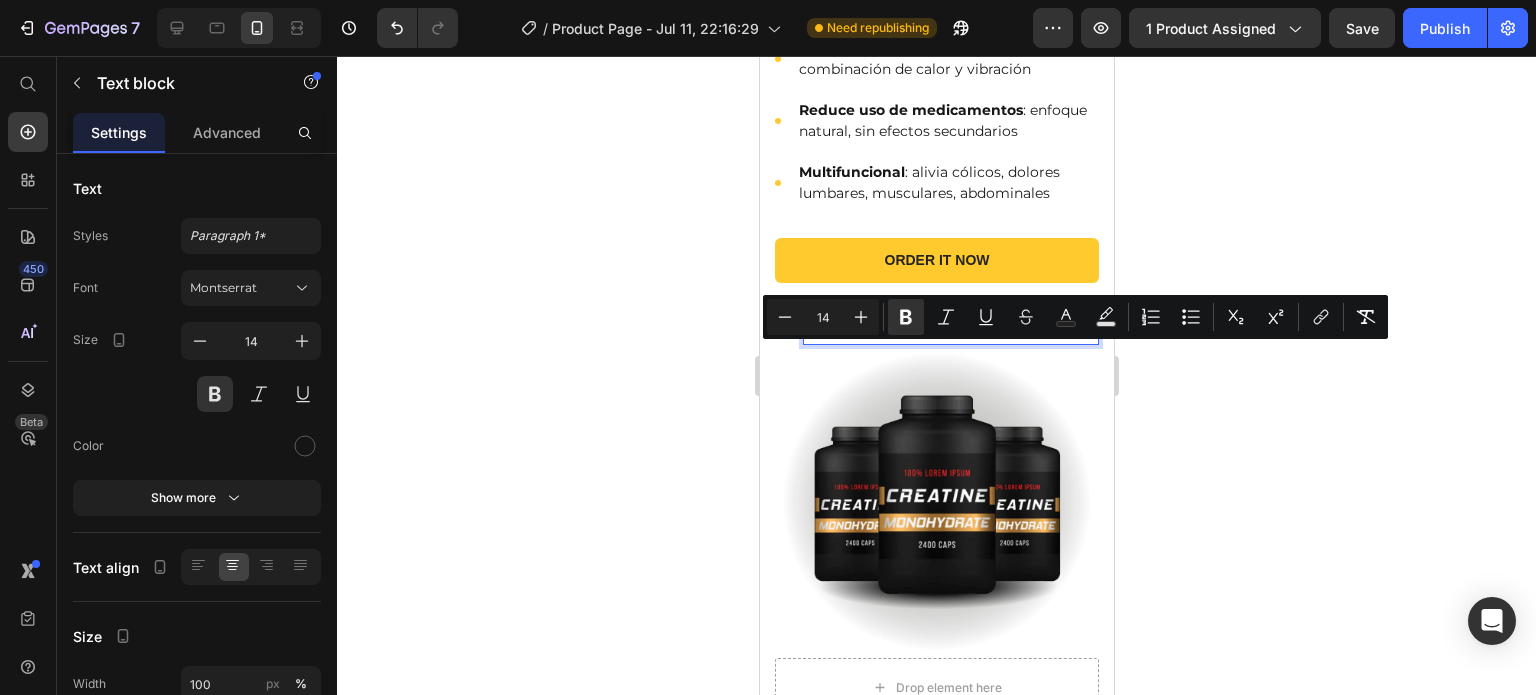 click 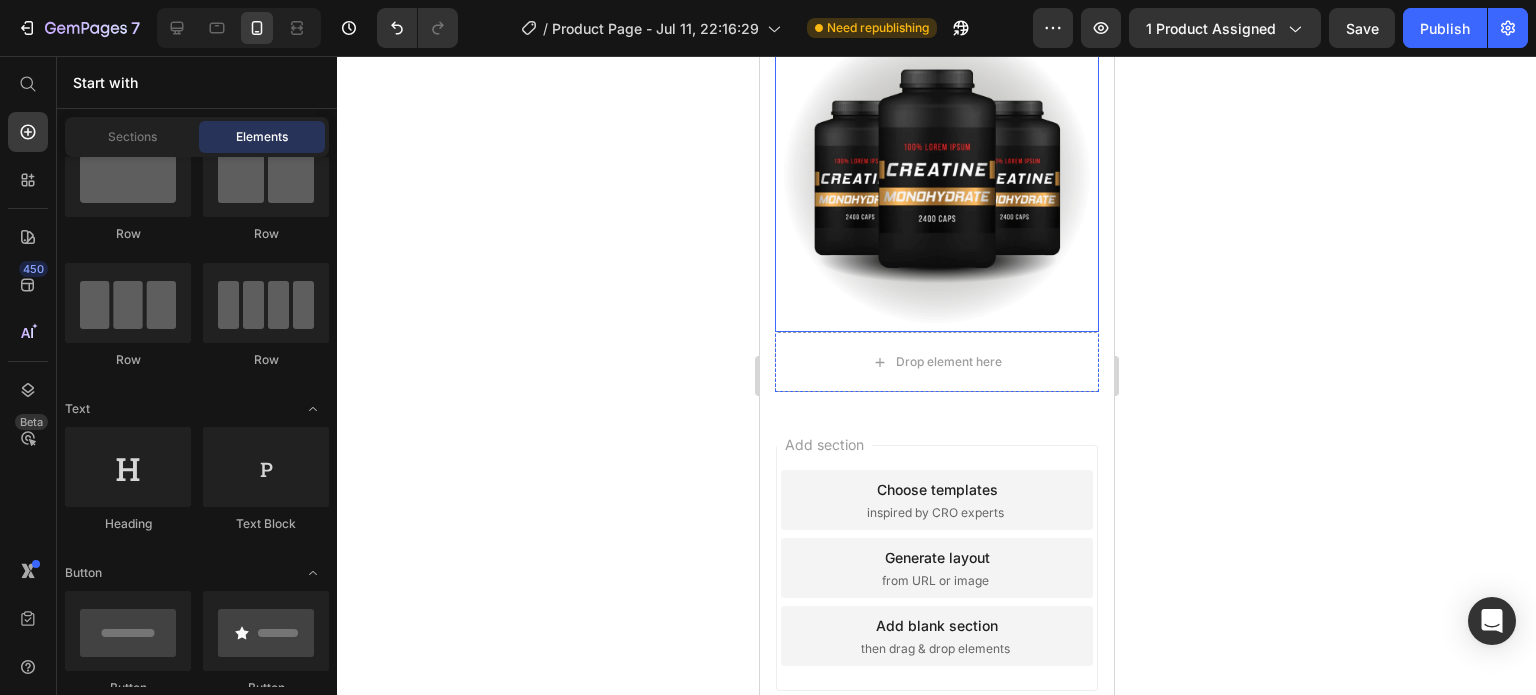 scroll, scrollTop: 1097, scrollLeft: 0, axis: vertical 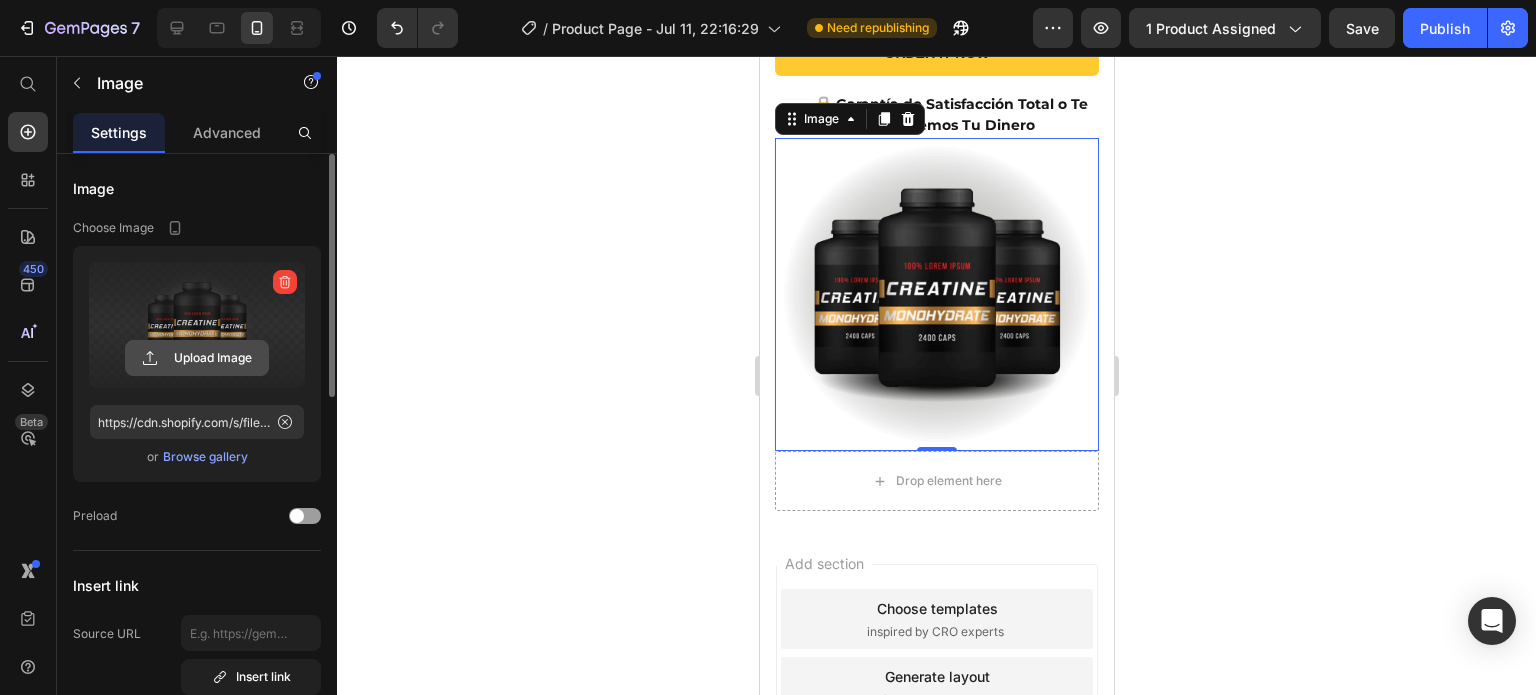 click 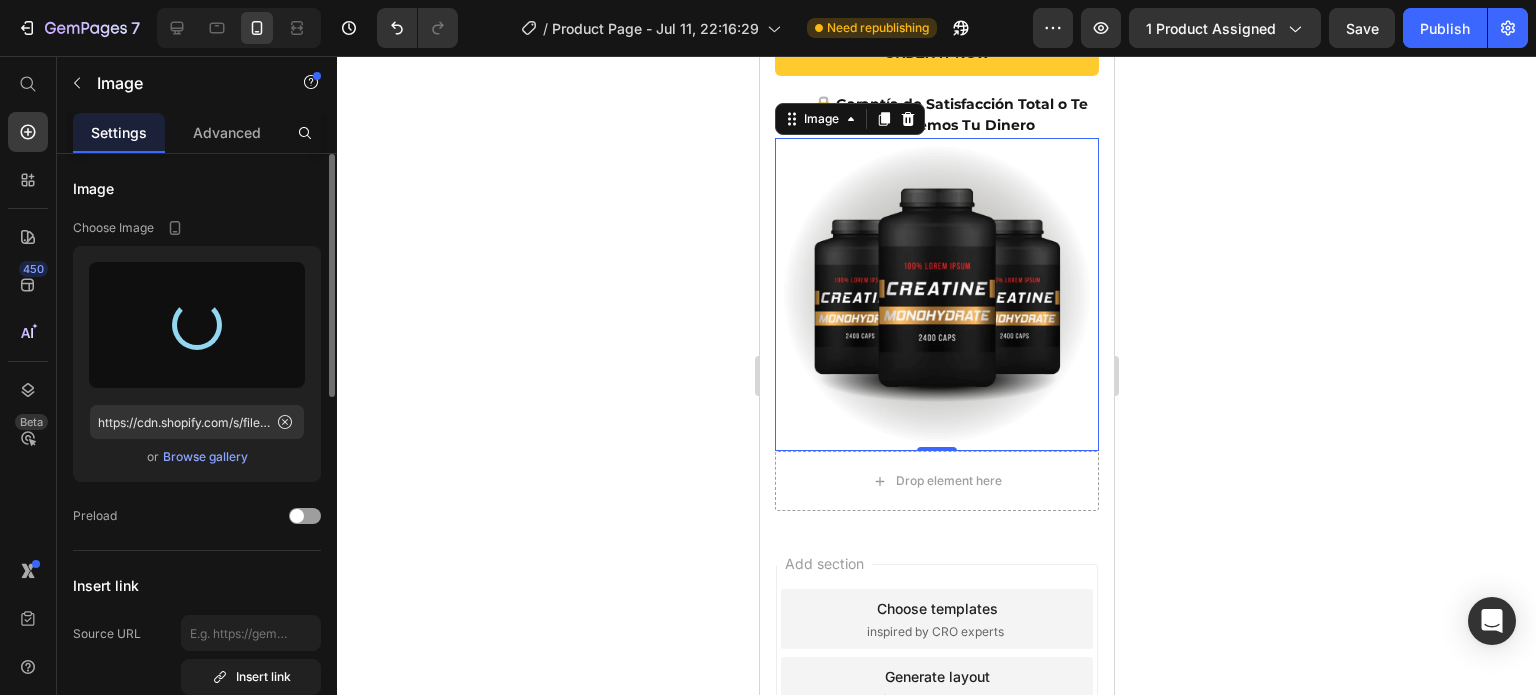 type on "https://cdn.shopify.com/s/files/1/0650/7534/7510/files/gempages_564479520829080338-84e39e74-6446-4019-b823-234c85938d60.png" 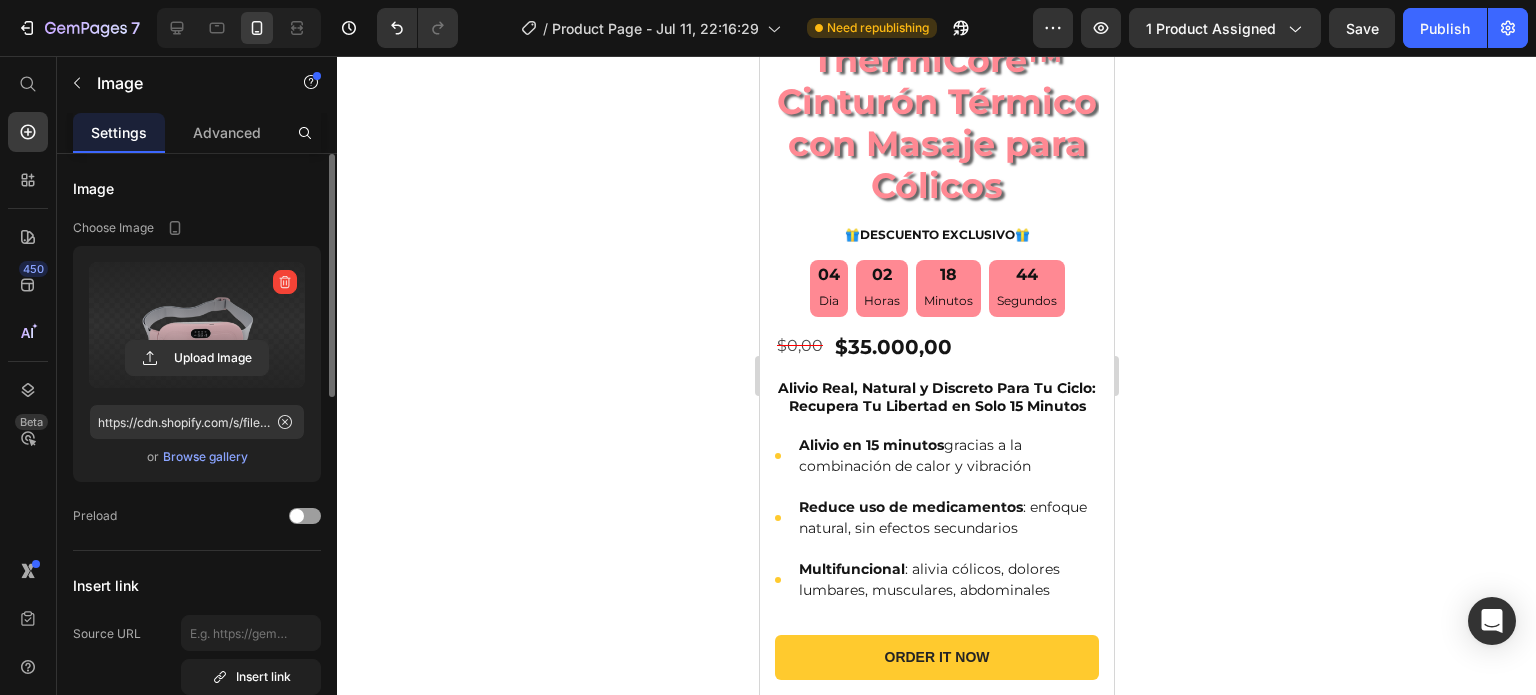 scroll, scrollTop: 506, scrollLeft: 0, axis: vertical 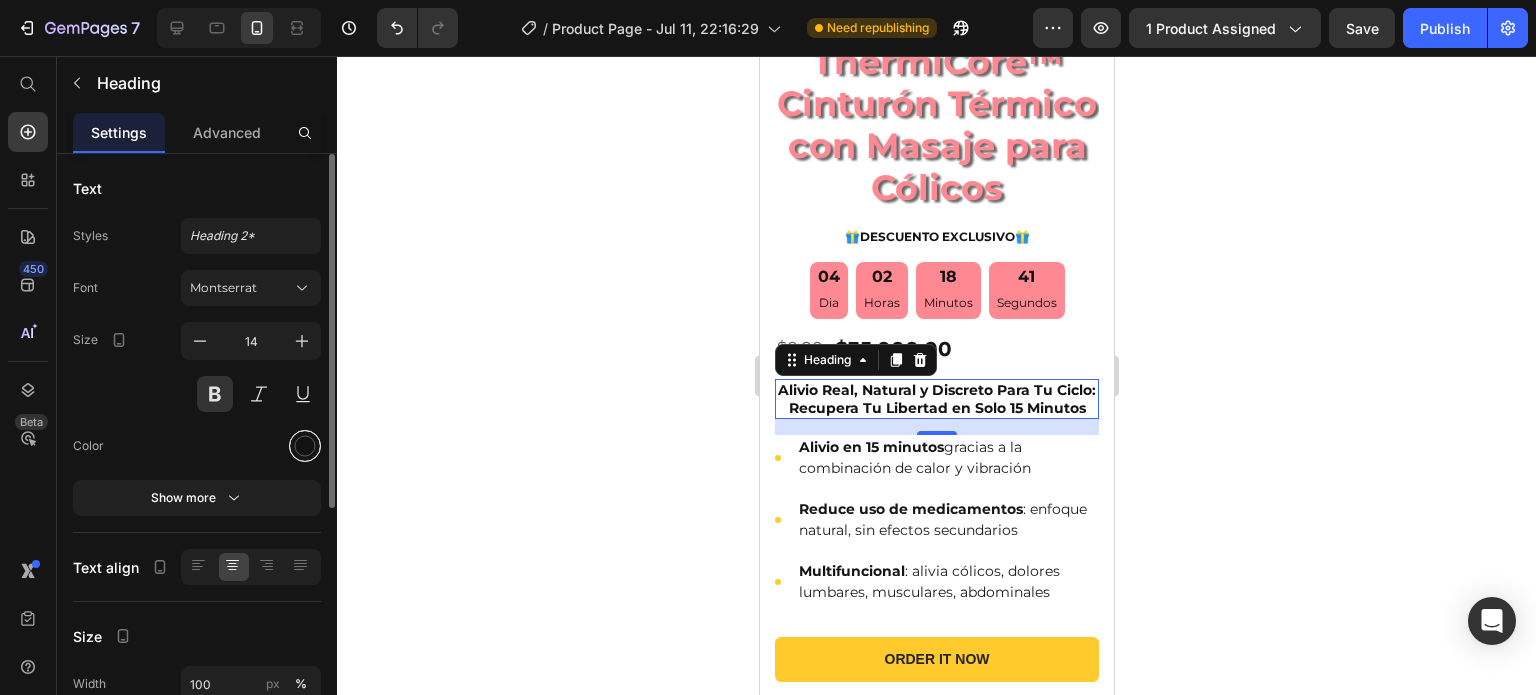click at bounding box center (305, 446) 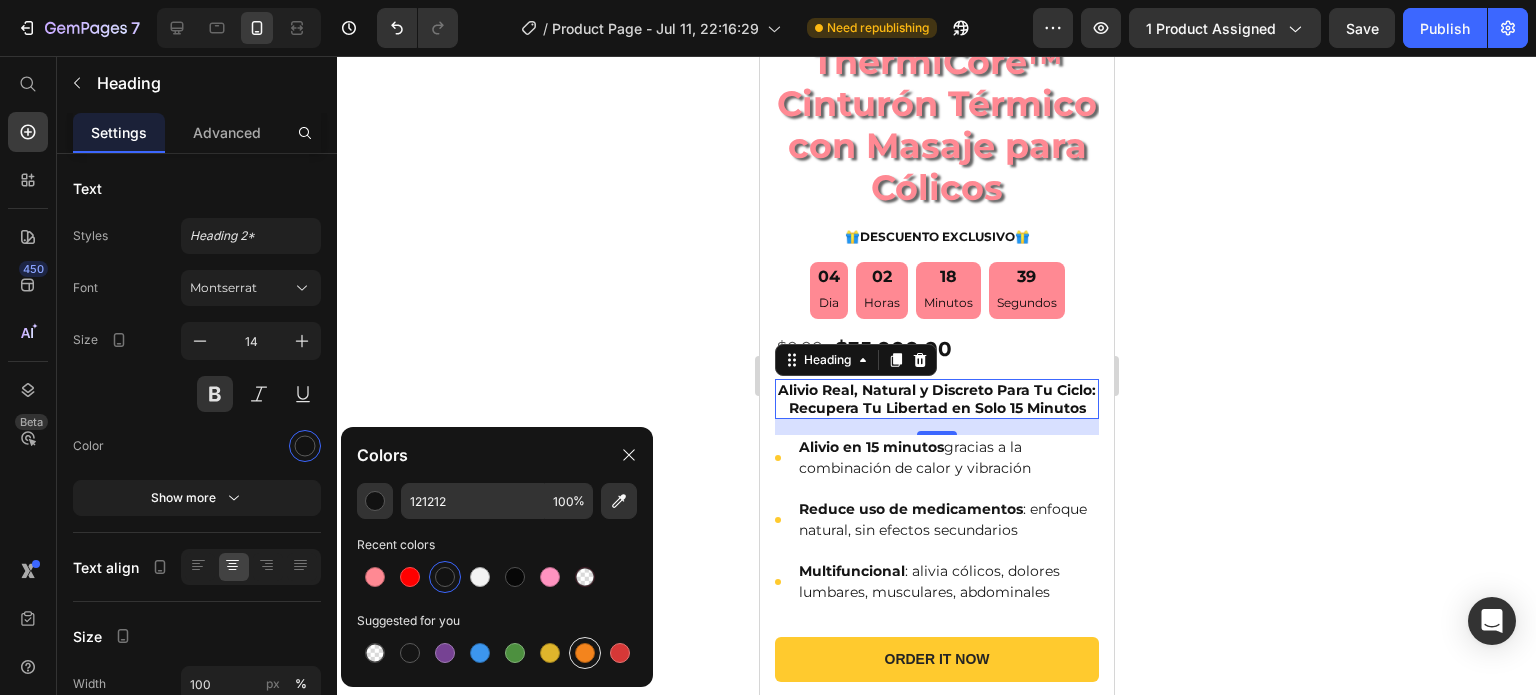 click at bounding box center (585, 653) 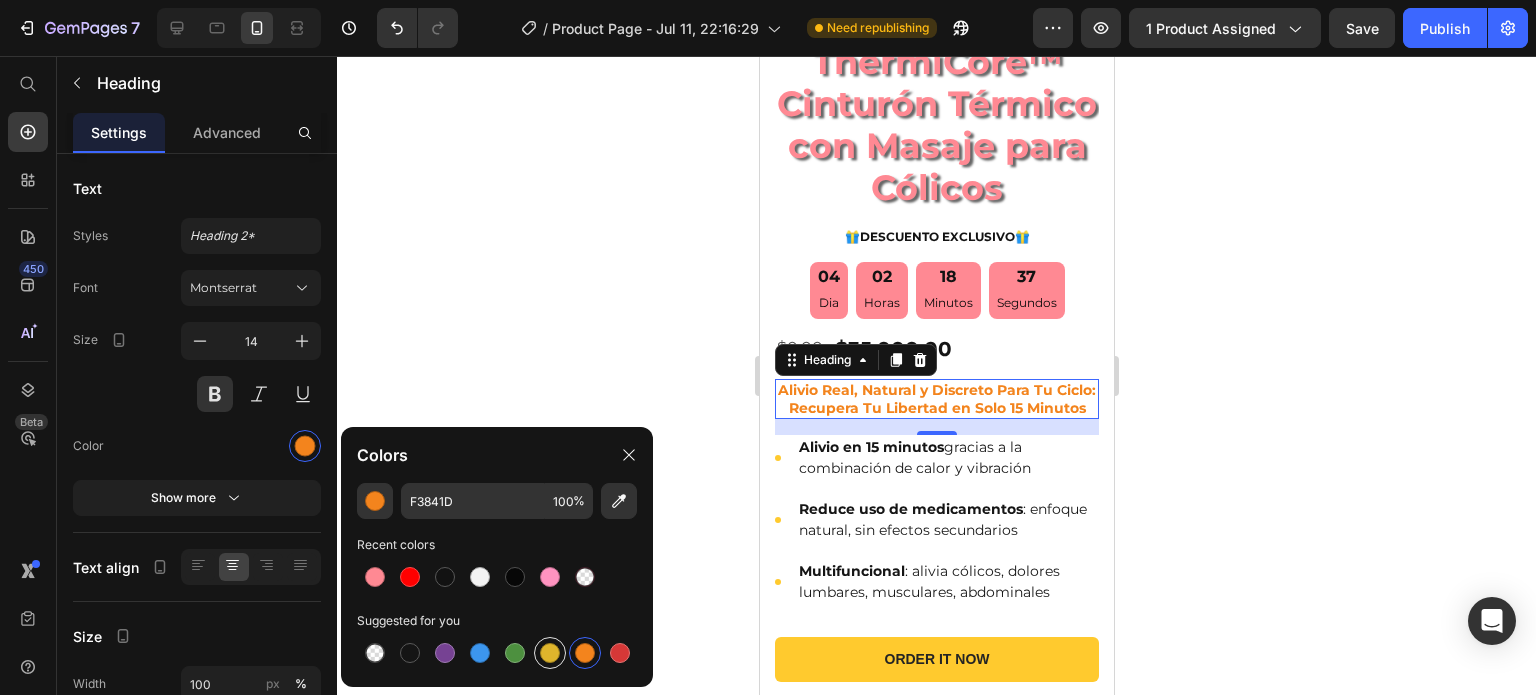click at bounding box center (550, 653) 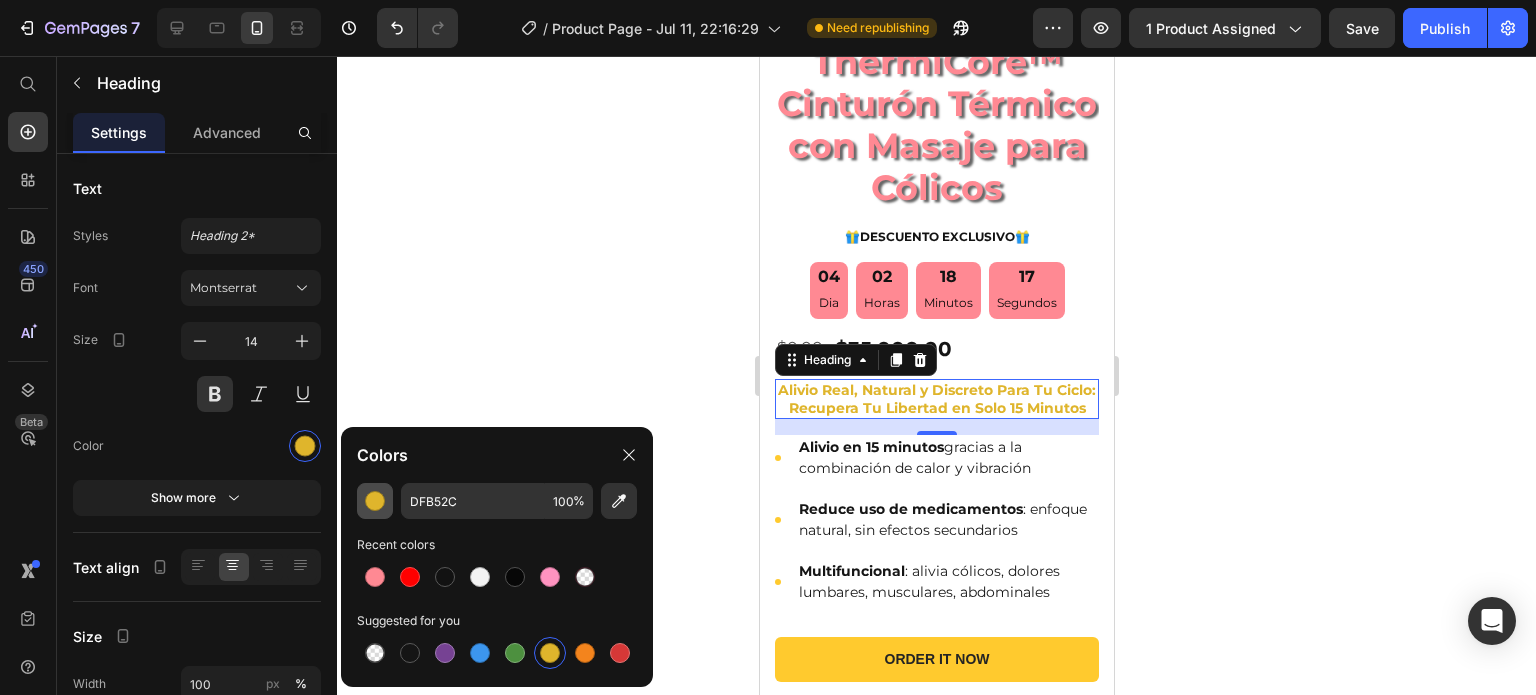 click at bounding box center (375, 501) 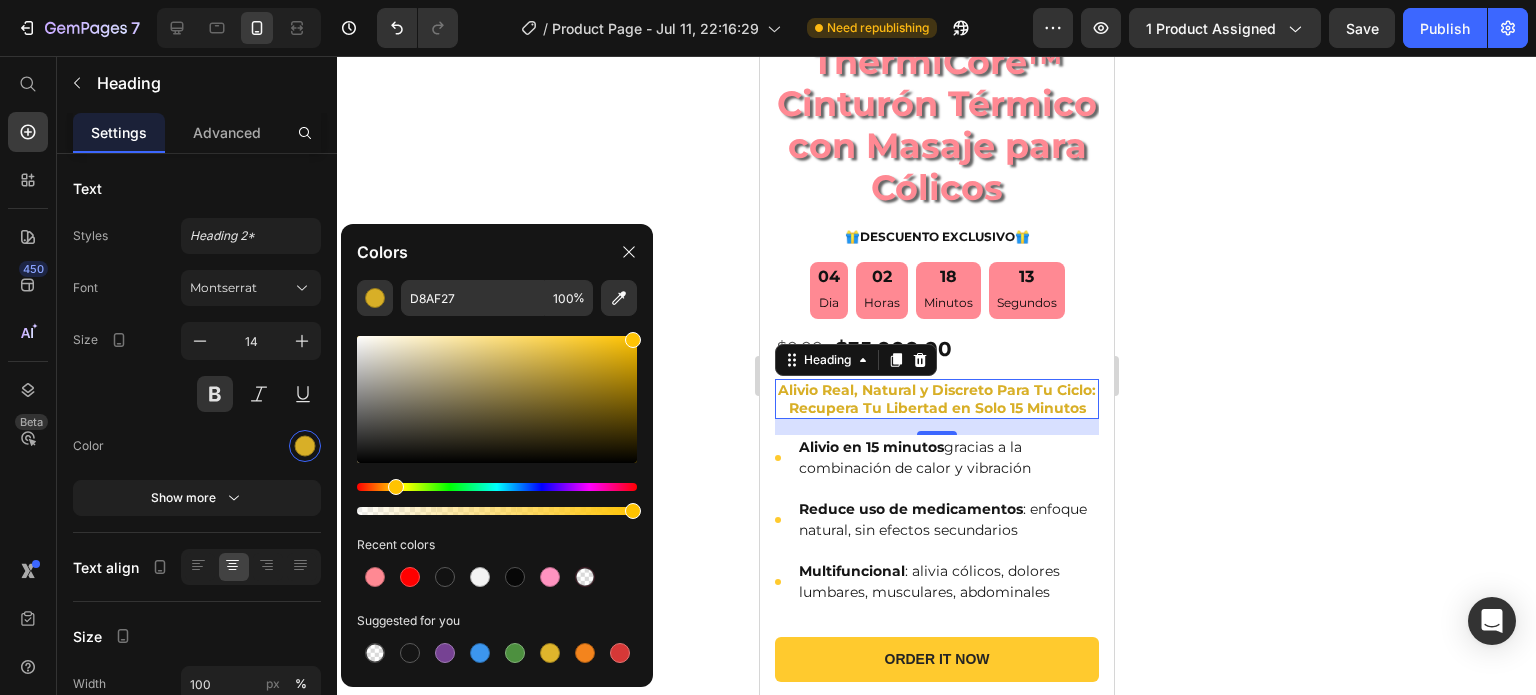 drag, startPoint x: 588, startPoint y: 354, endPoint x: 634, endPoint y: 323, distance: 55.470715 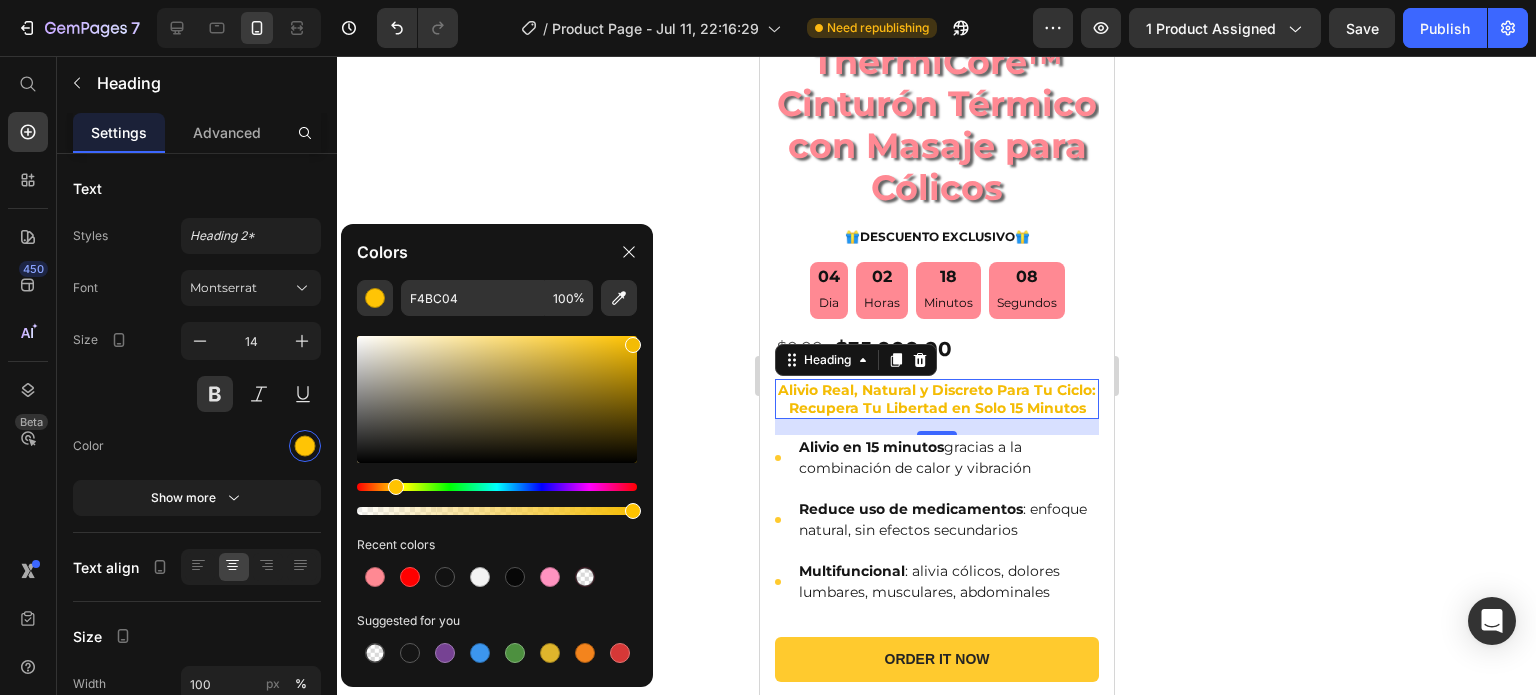 click at bounding box center (633, 345) 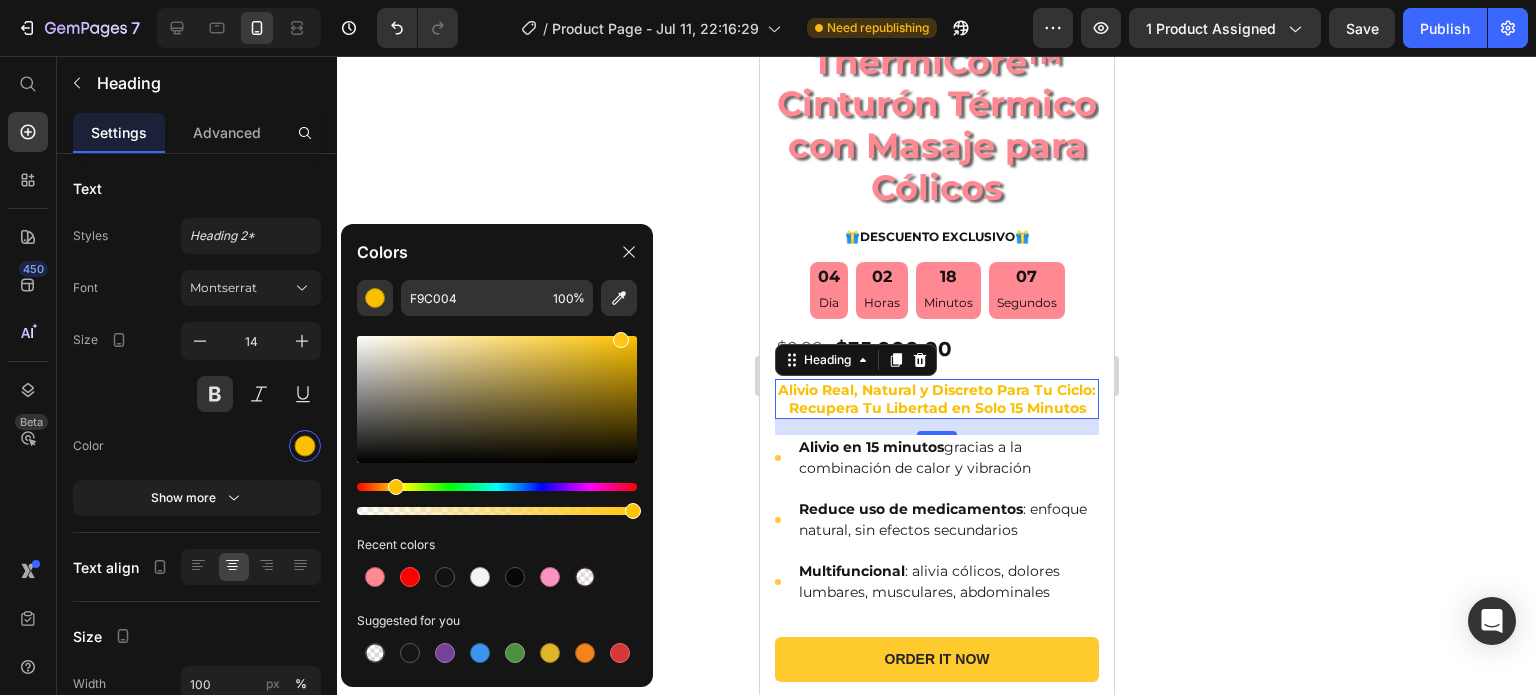 drag, startPoint x: 633, startPoint y: 338, endPoint x: 617, endPoint y: 332, distance: 17.088007 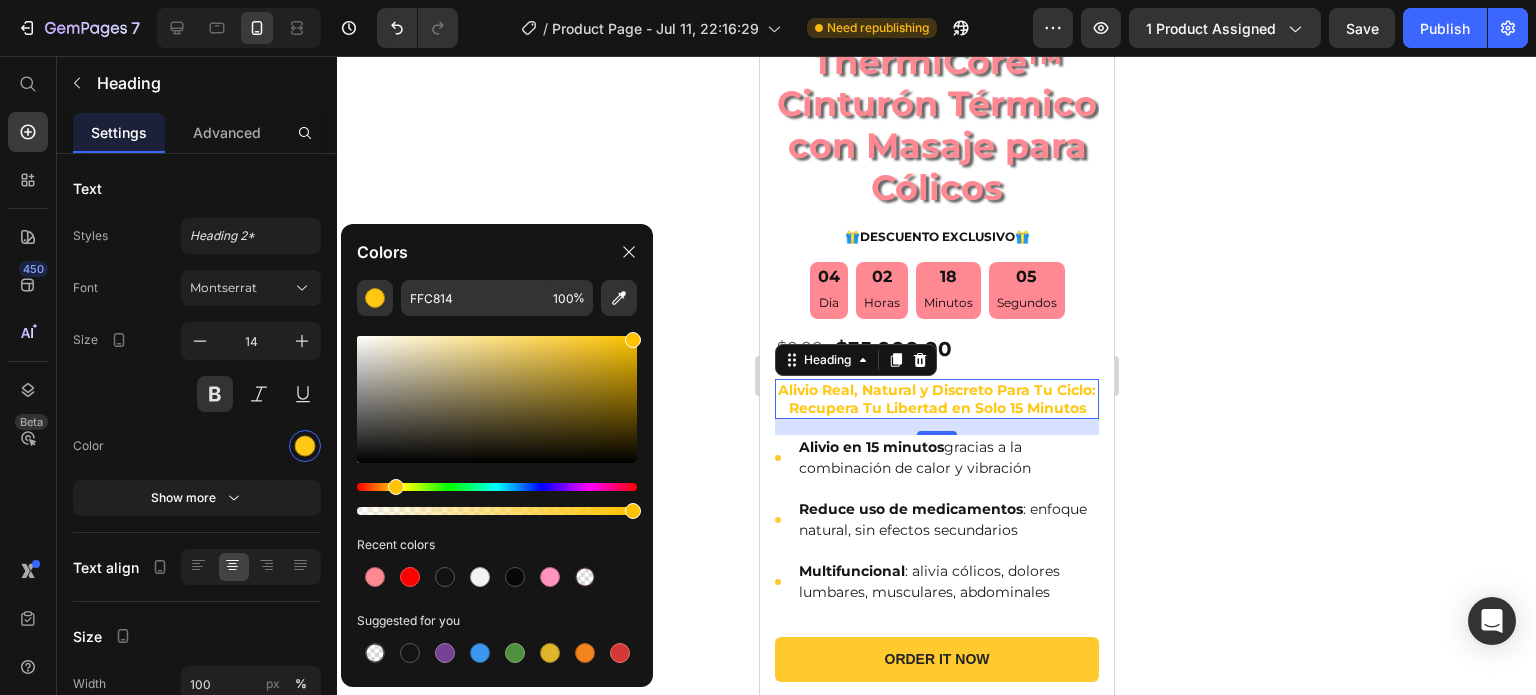 type on "FFC300" 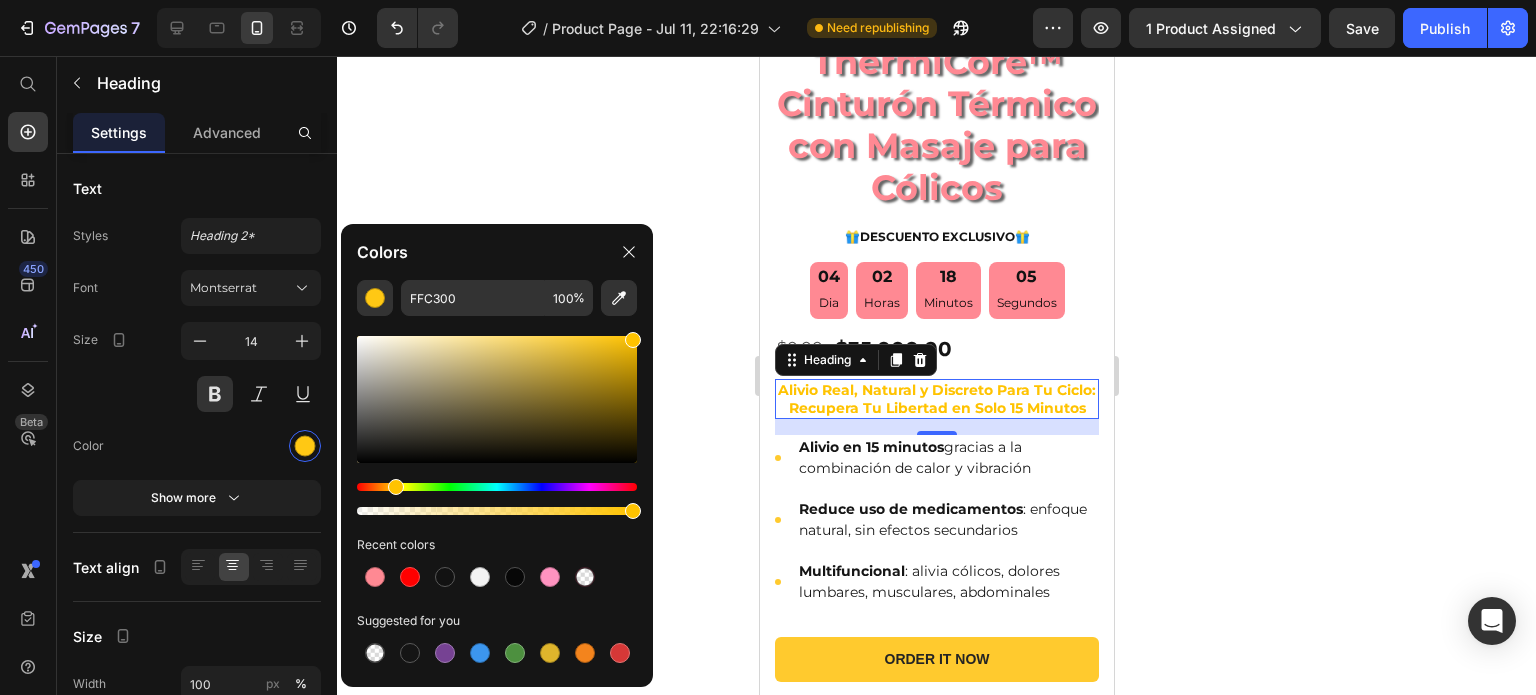 drag, startPoint x: 617, startPoint y: 332, endPoint x: 644, endPoint y: 331, distance: 27.018513 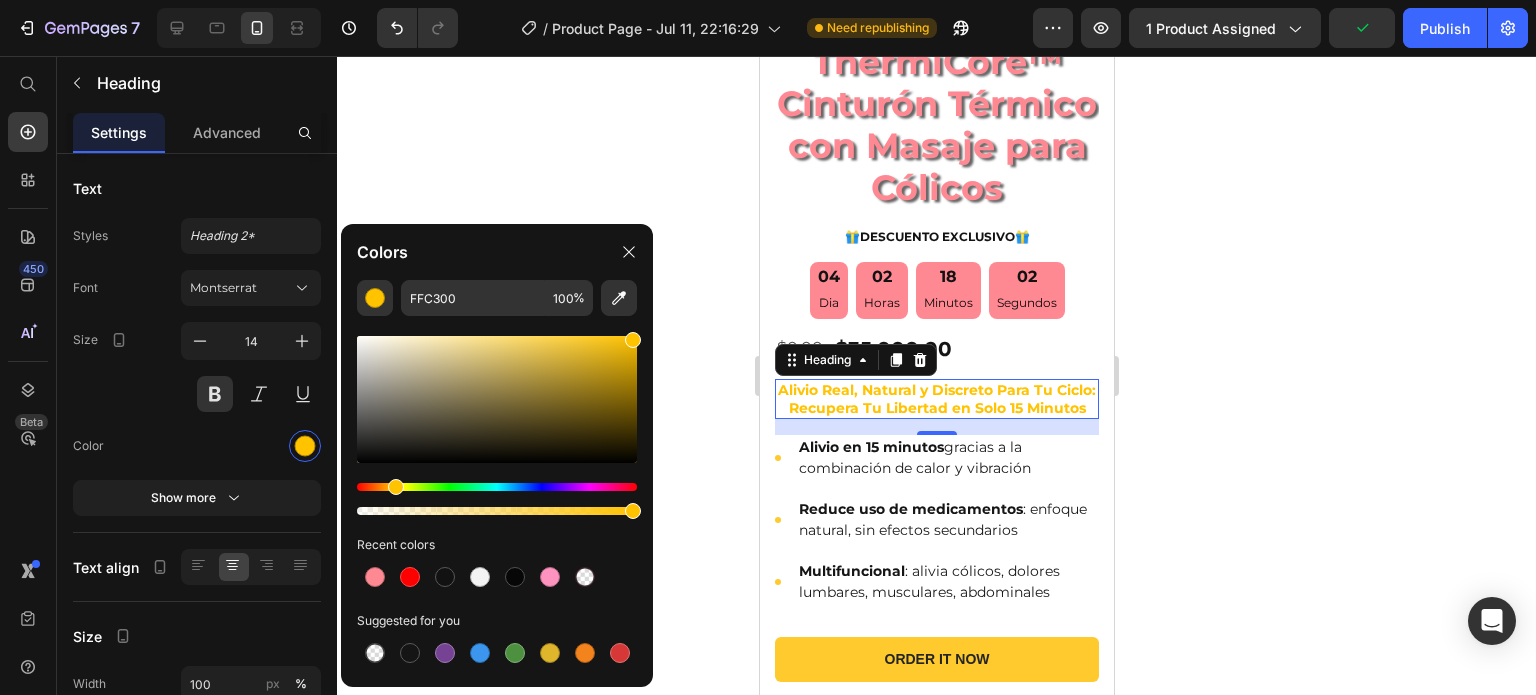 click 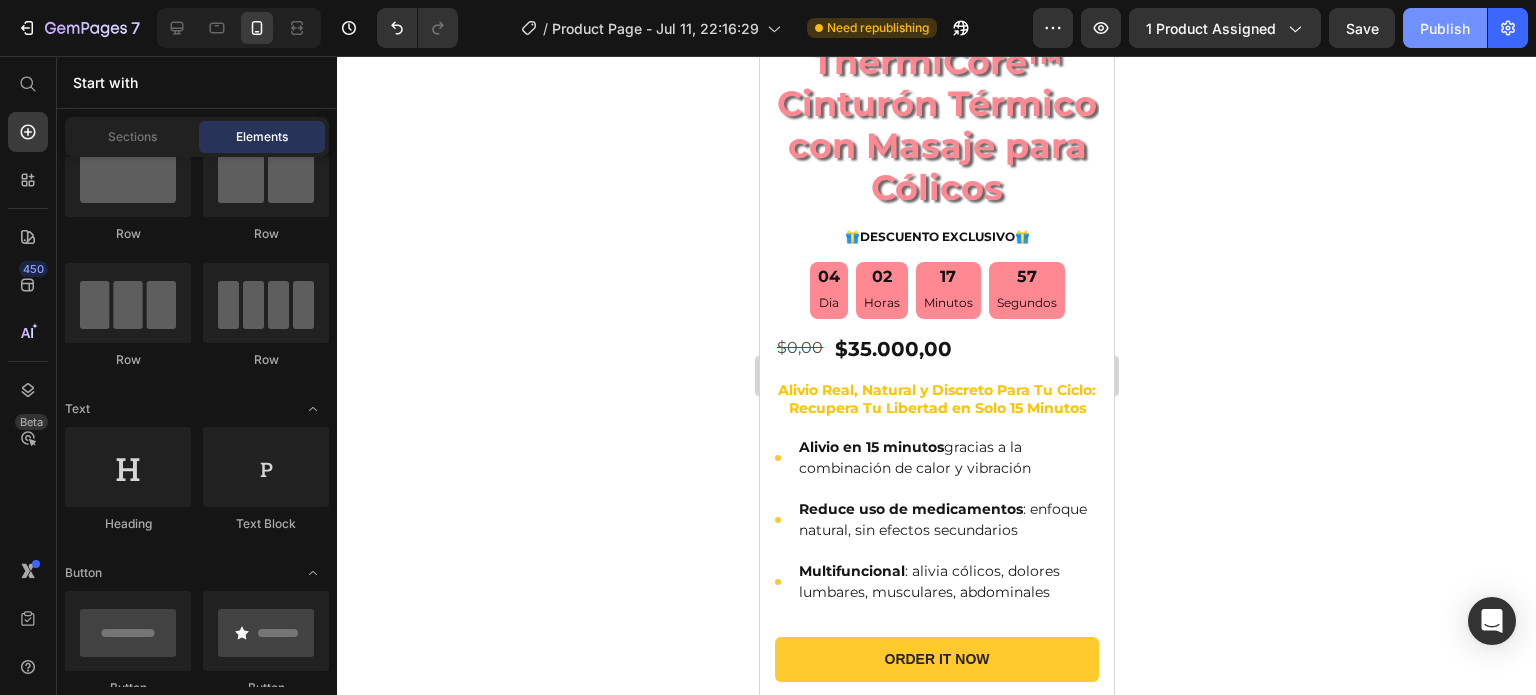 click on "Publish" at bounding box center (1445, 28) 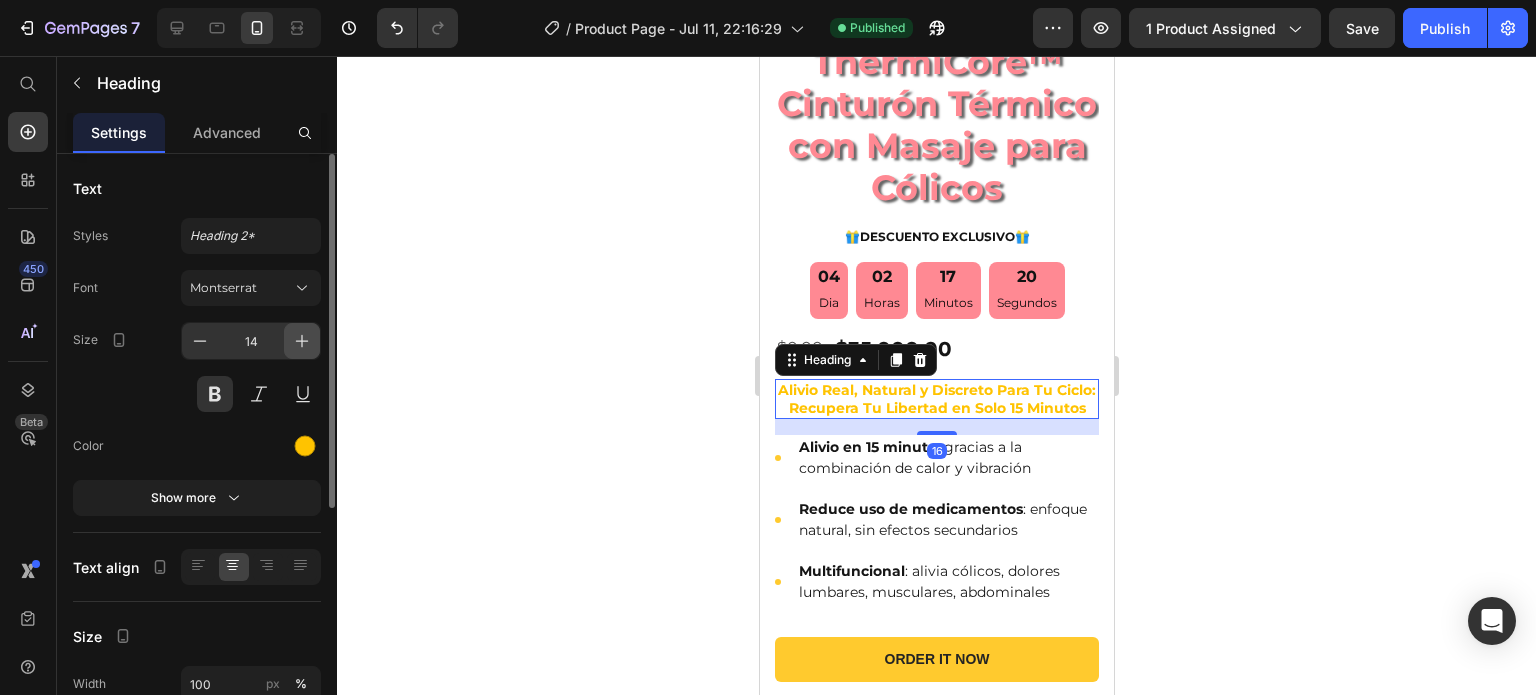 click 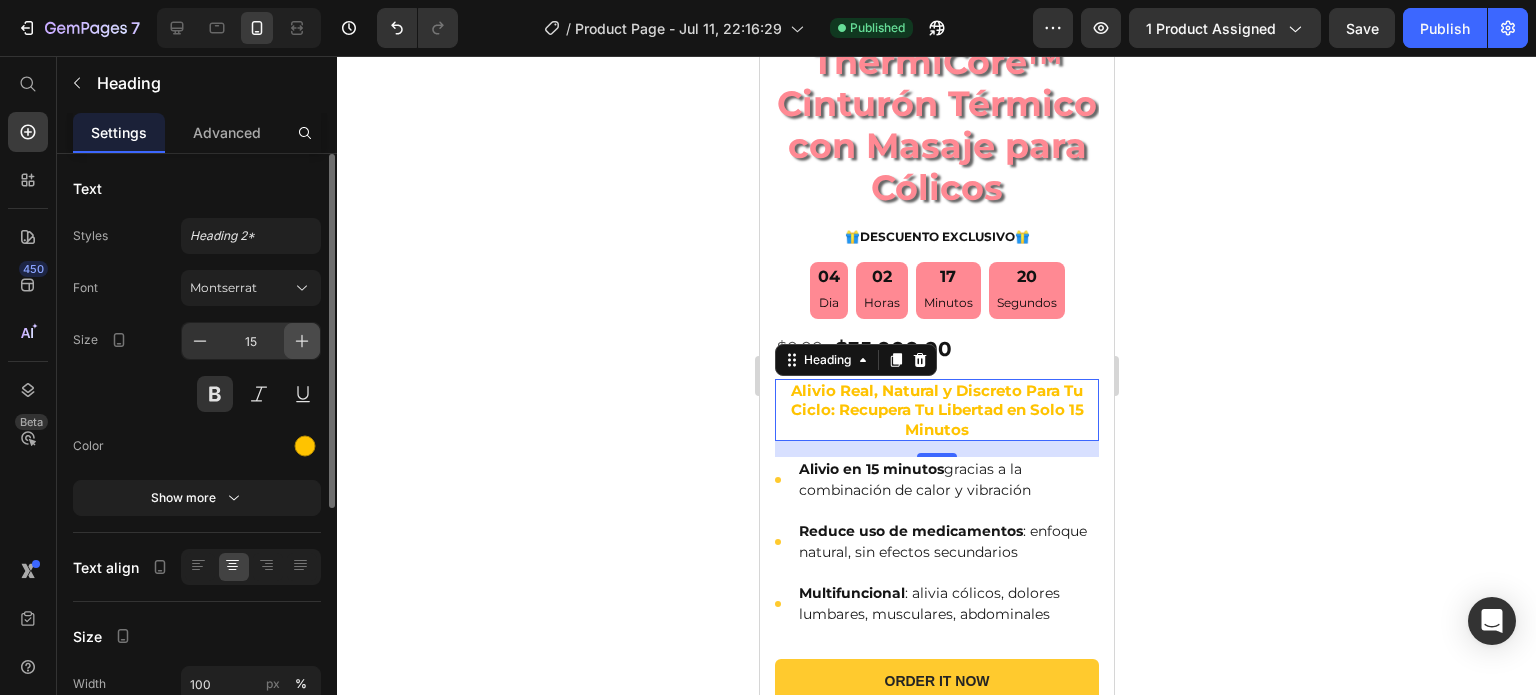 click 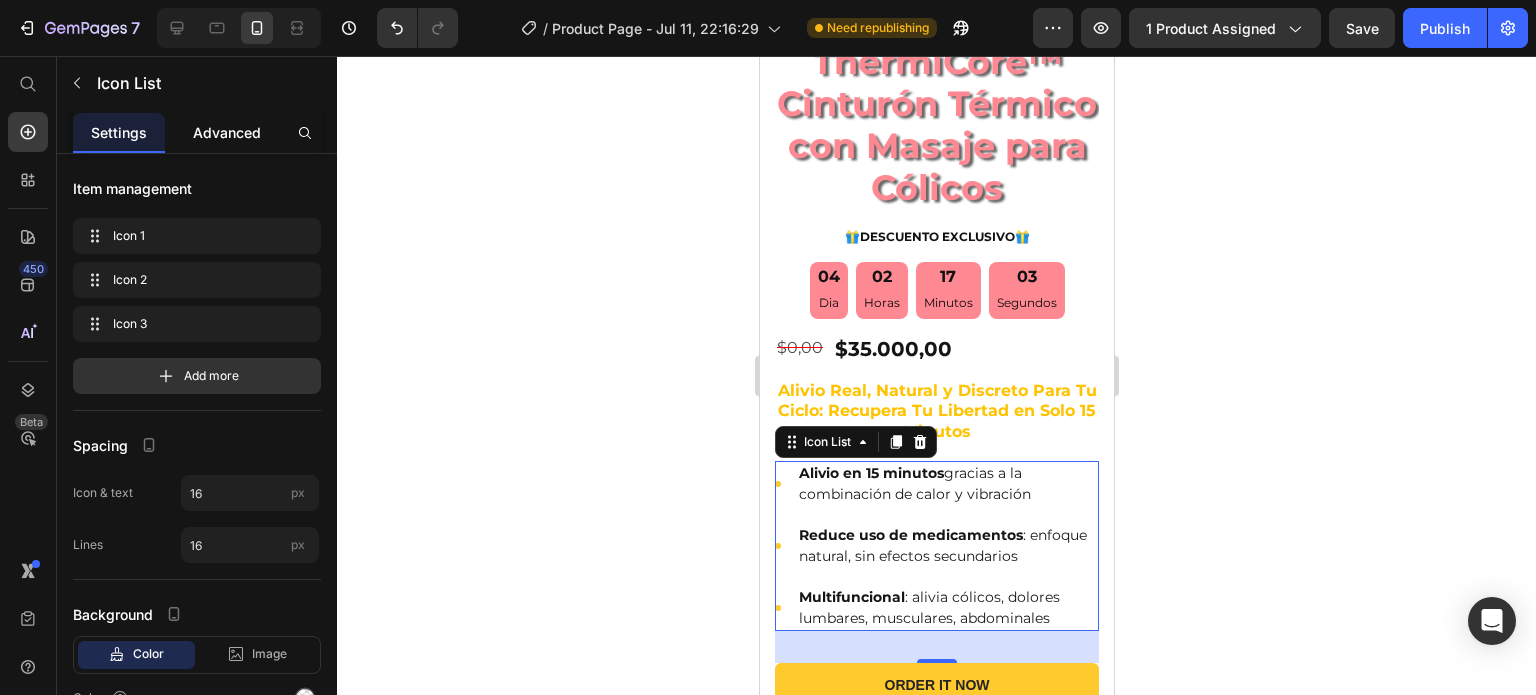 click on "Advanced" at bounding box center (227, 132) 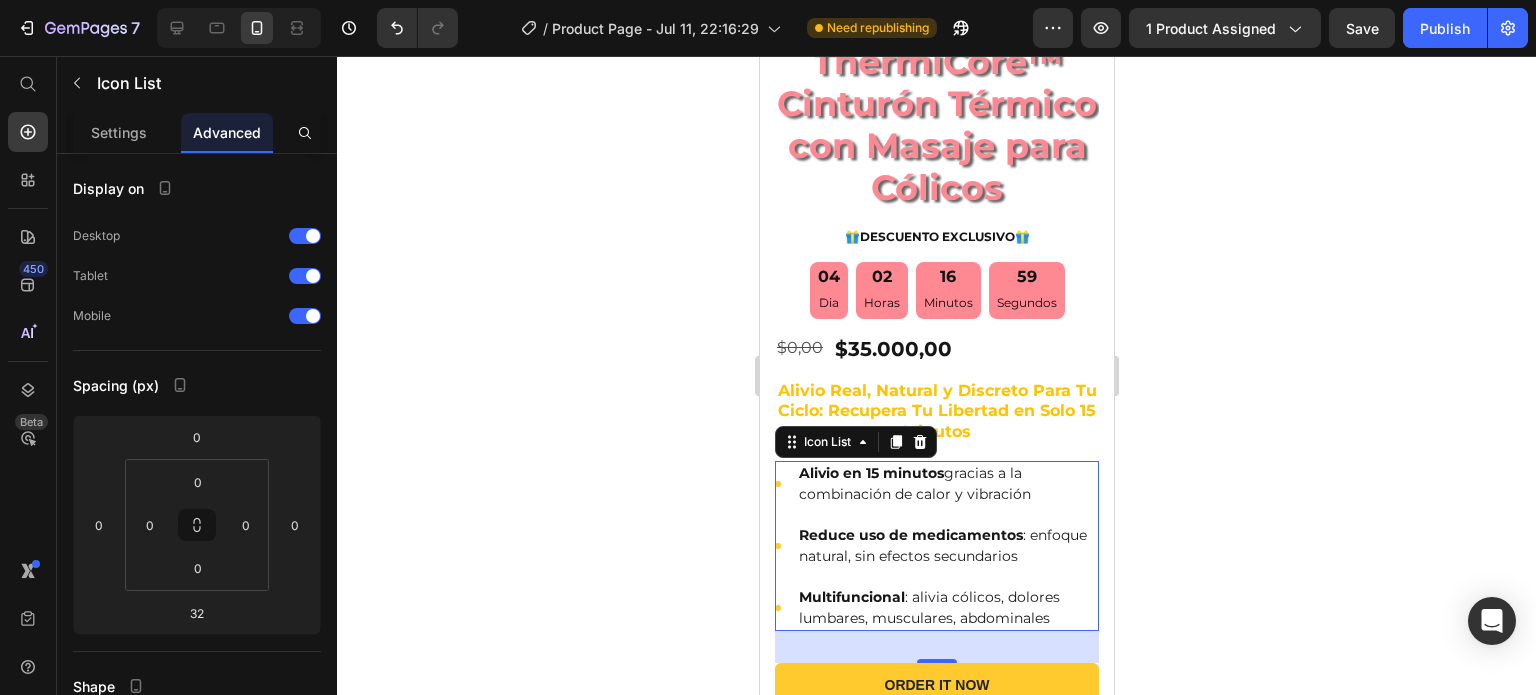 click 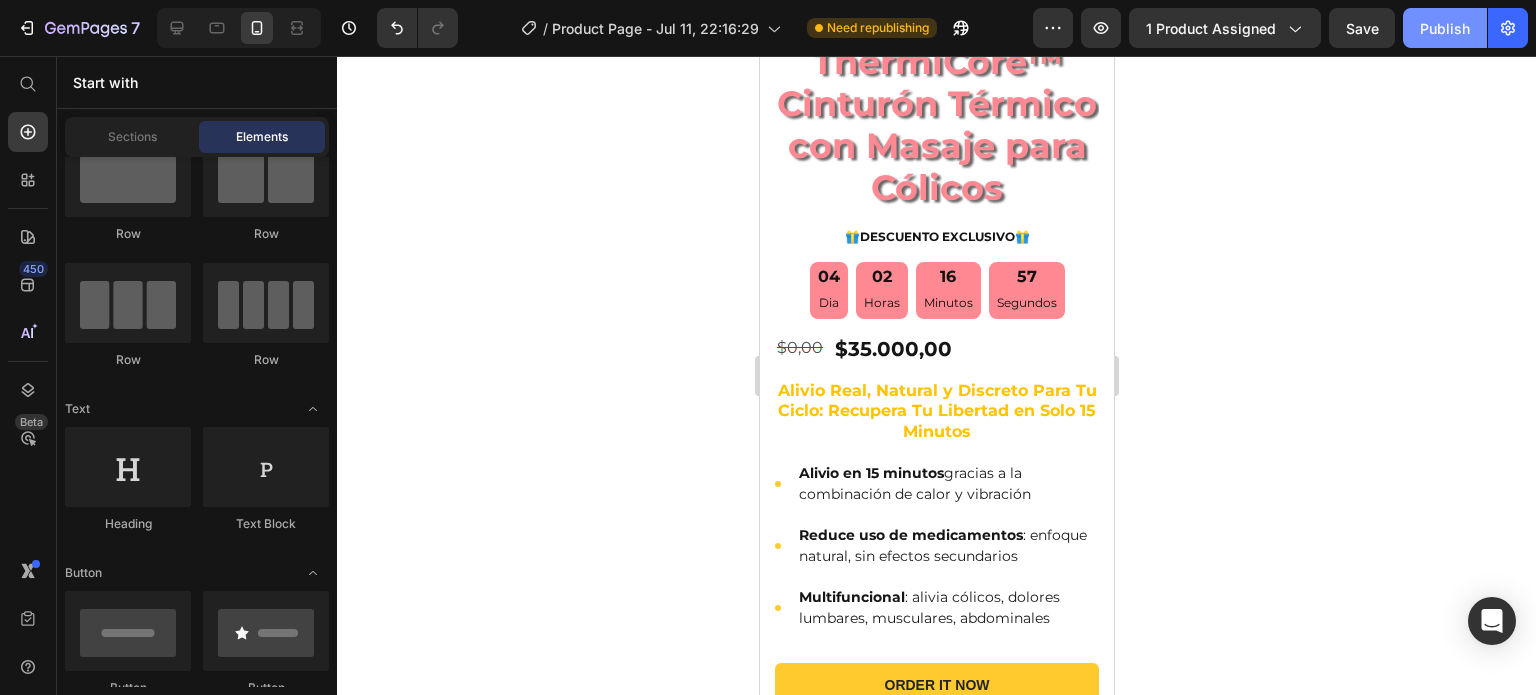 click on "Publish" at bounding box center [1445, 28] 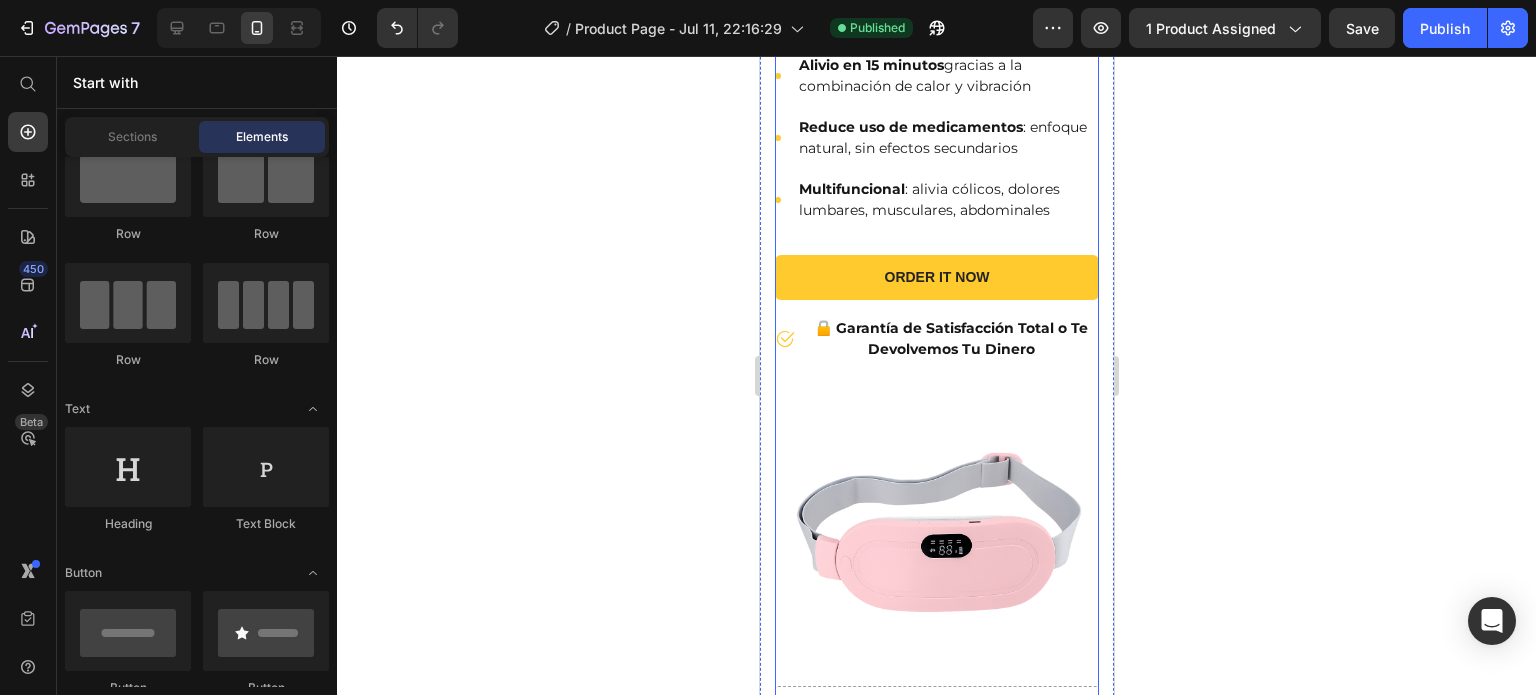 scroll, scrollTop: 913, scrollLeft: 0, axis: vertical 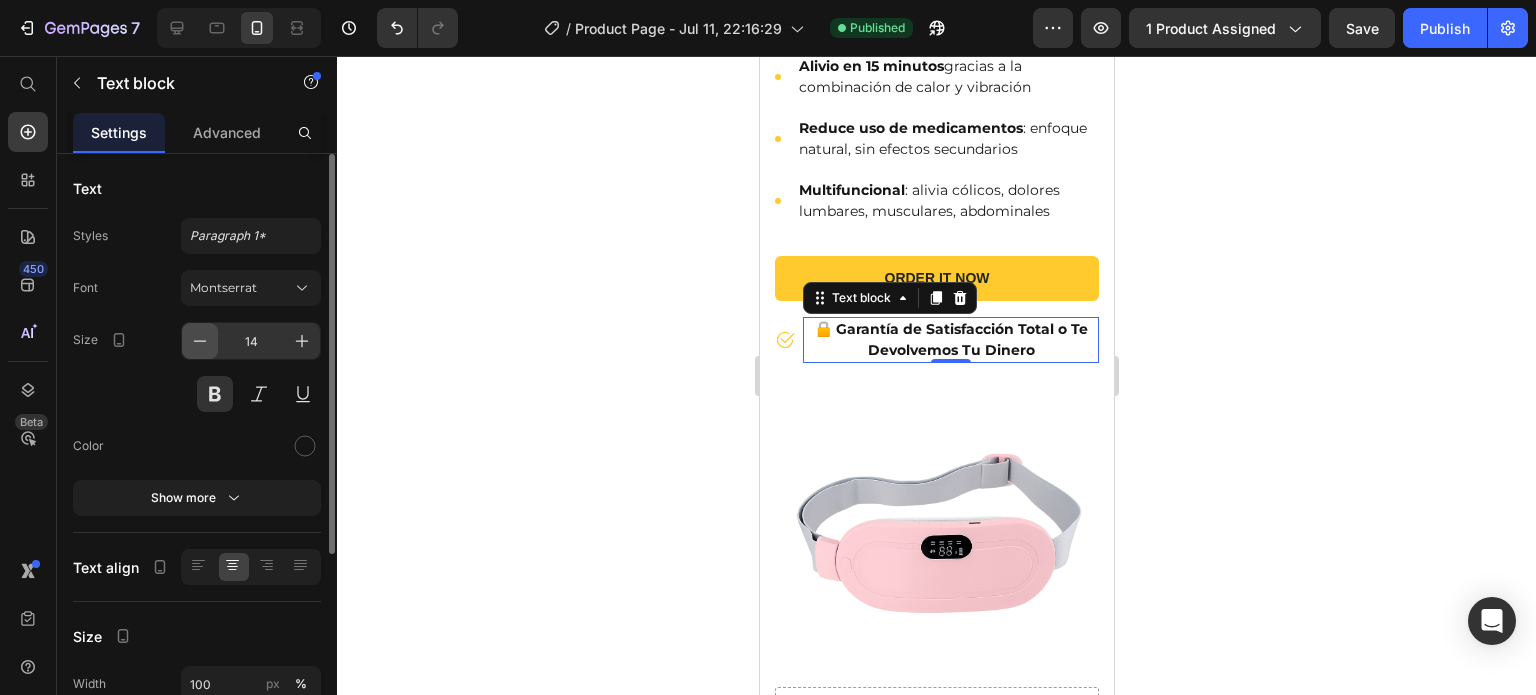 click 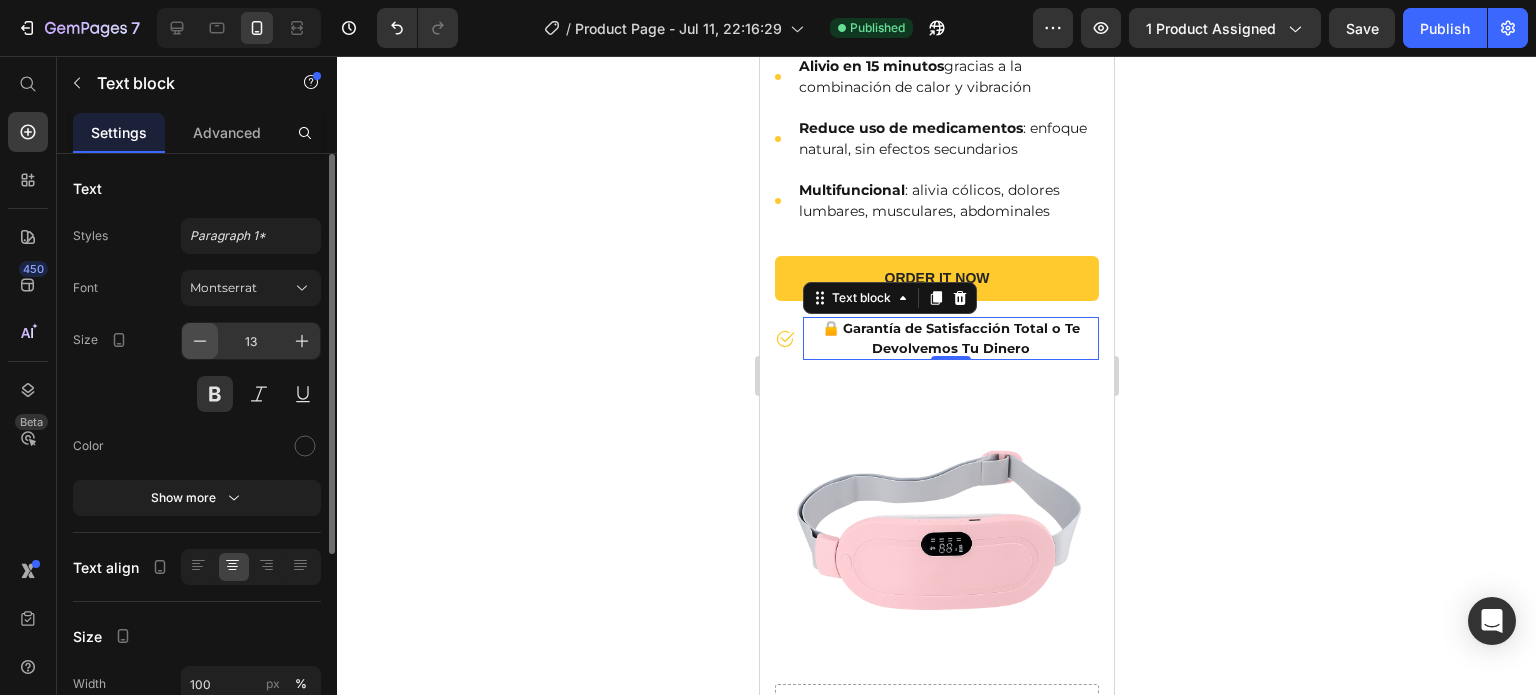click 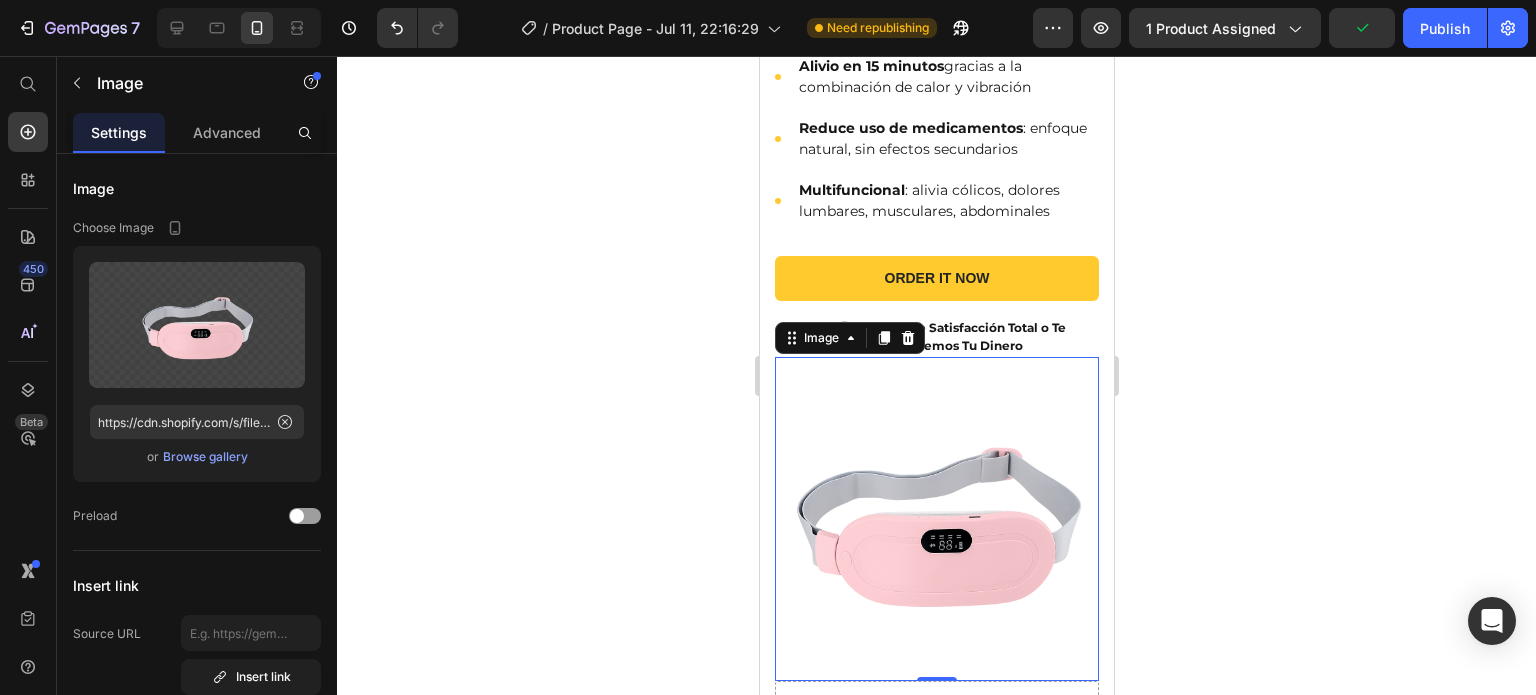 click 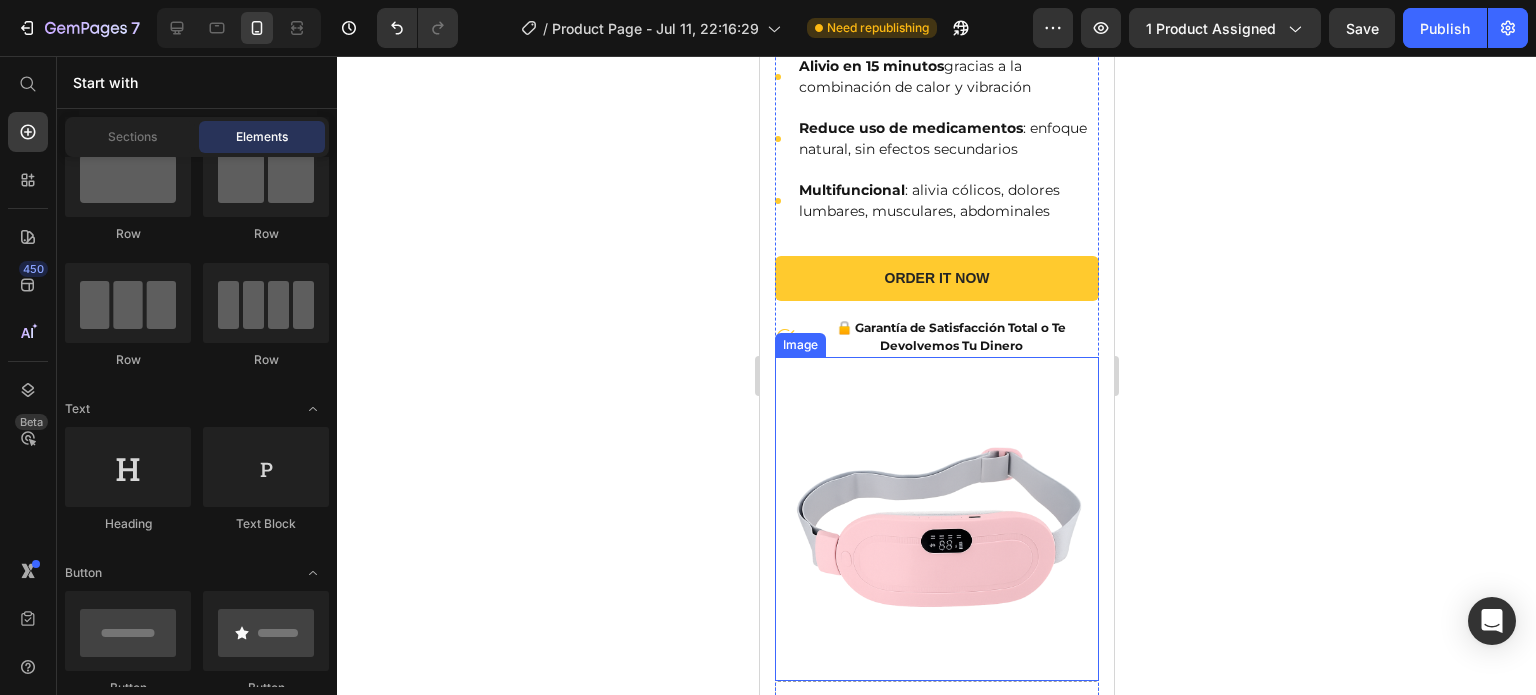 scroll, scrollTop: 1078, scrollLeft: 0, axis: vertical 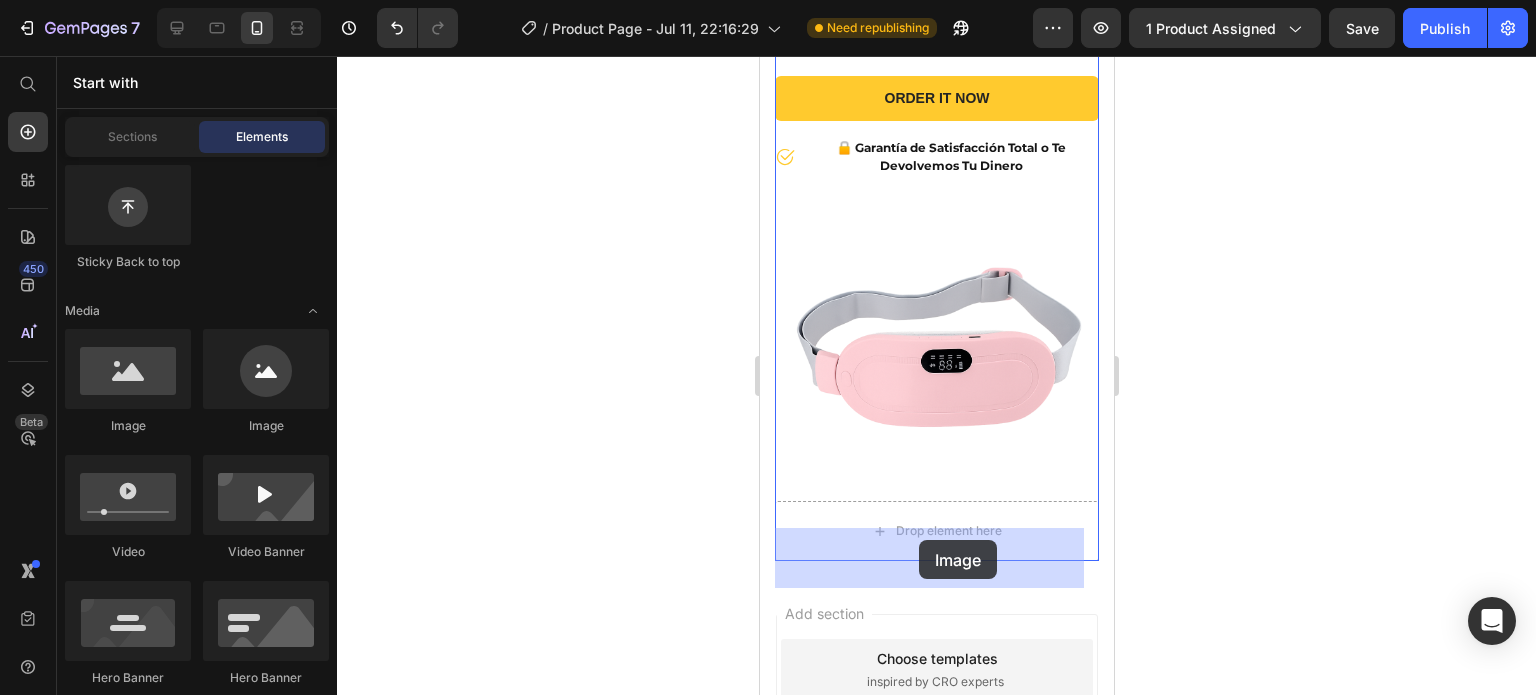 drag, startPoint x: 898, startPoint y: 426, endPoint x: 918, endPoint y: 540, distance: 115.74109 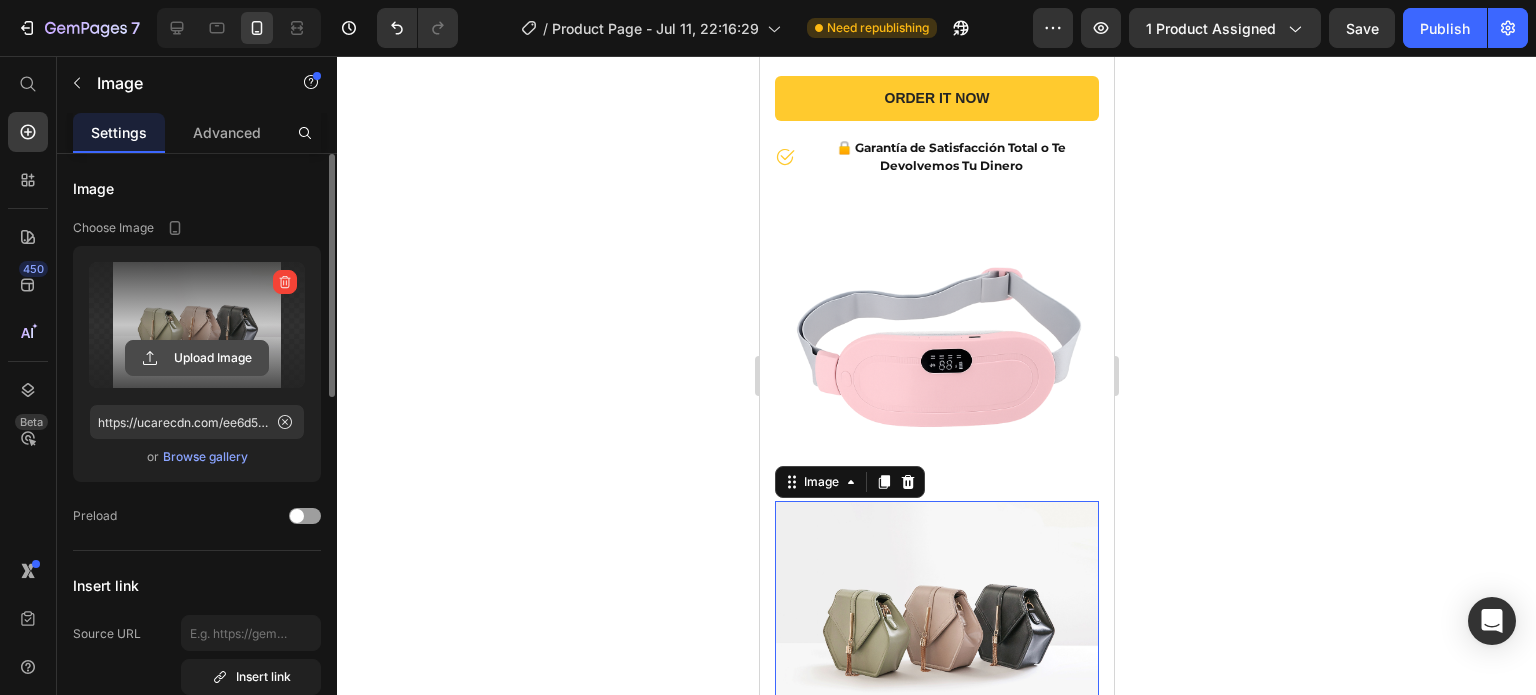 click 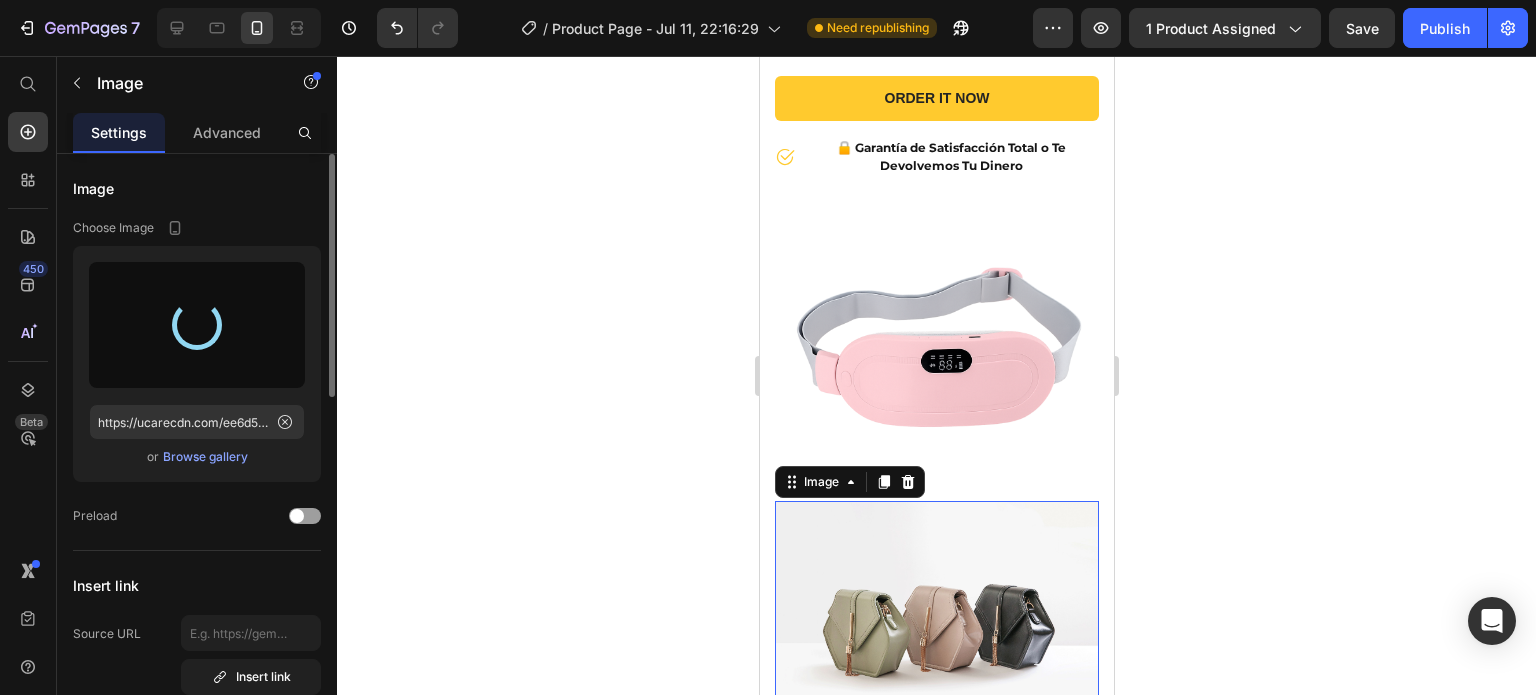 type on "https://cdn.shopify.com/s/files/1/0650/7534/7510/files/gempages_564479520829080338-8848321d-a3e0-4550-8819-ace5bcb997c7.webp" 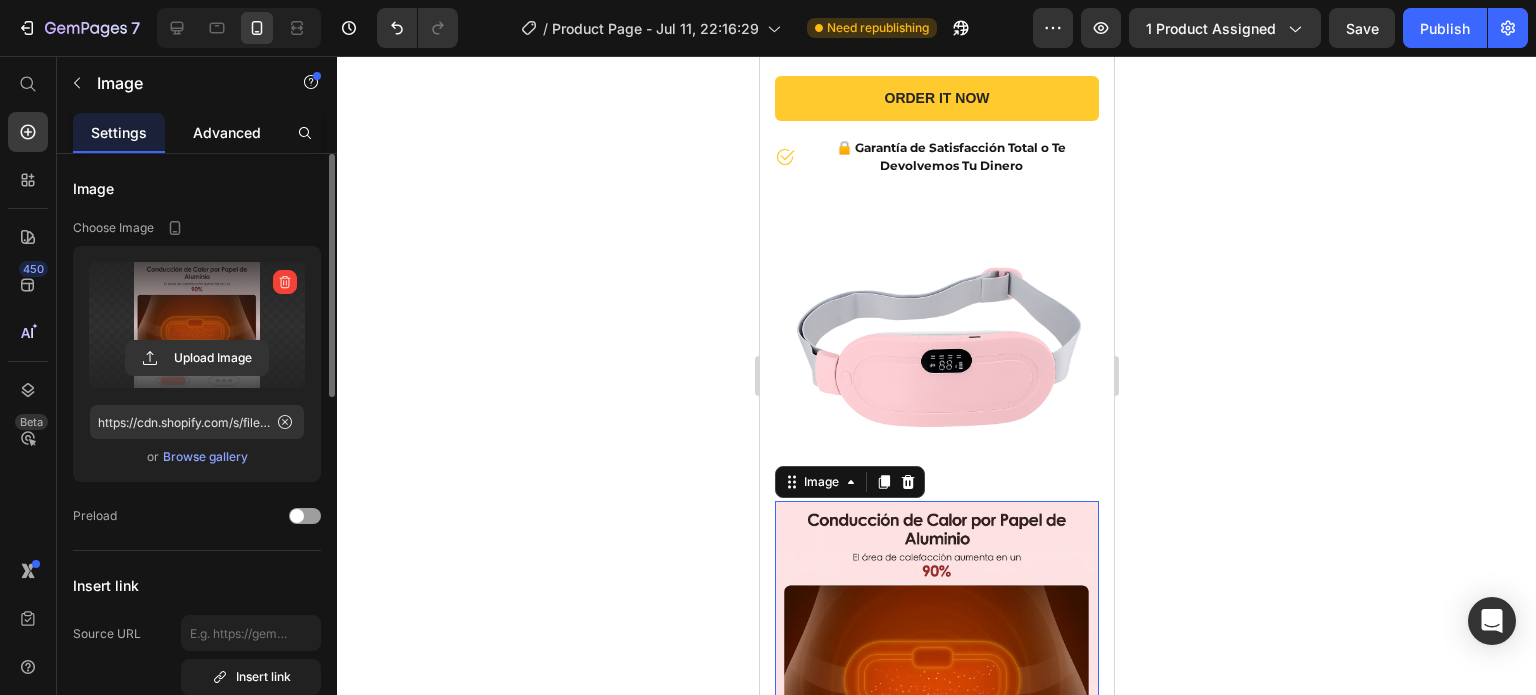 click on "Advanced" at bounding box center (227, 132) 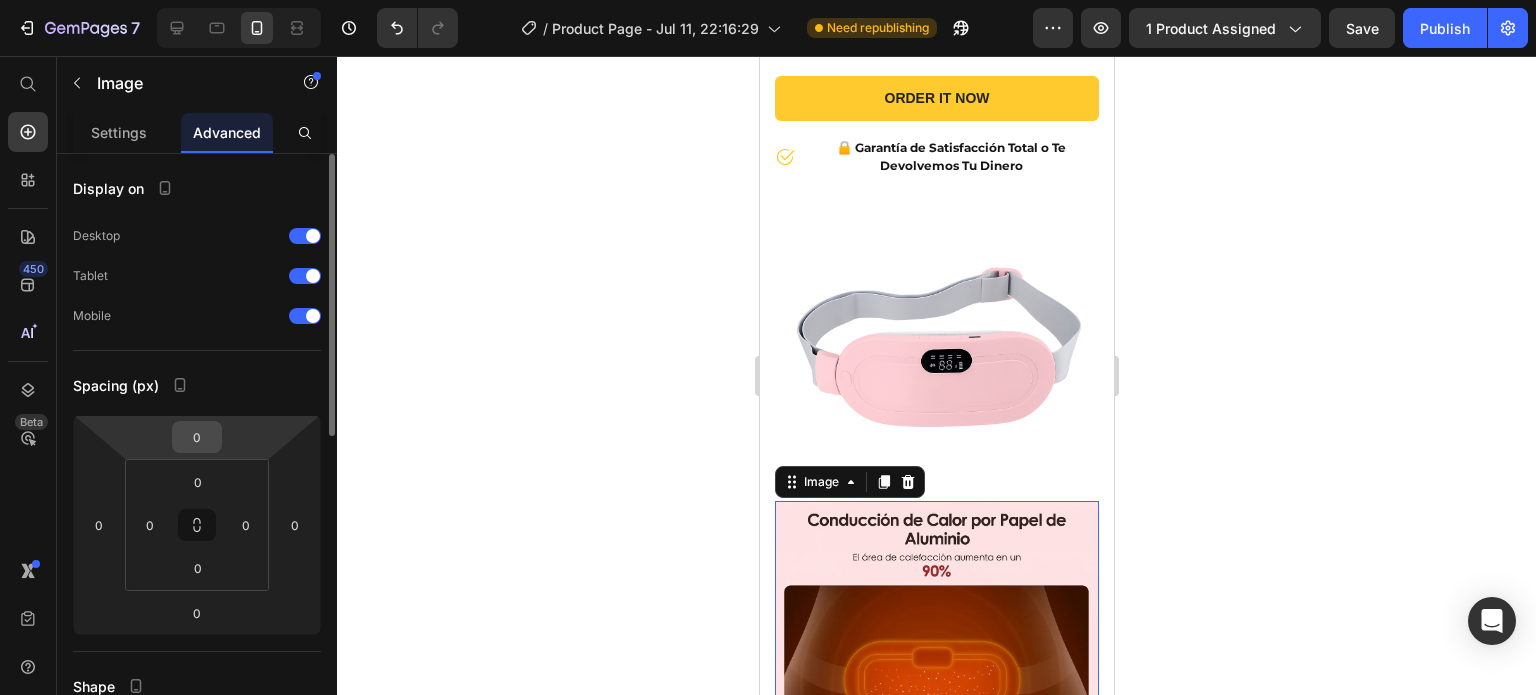 click on "0" at bounding box center (197, 437) 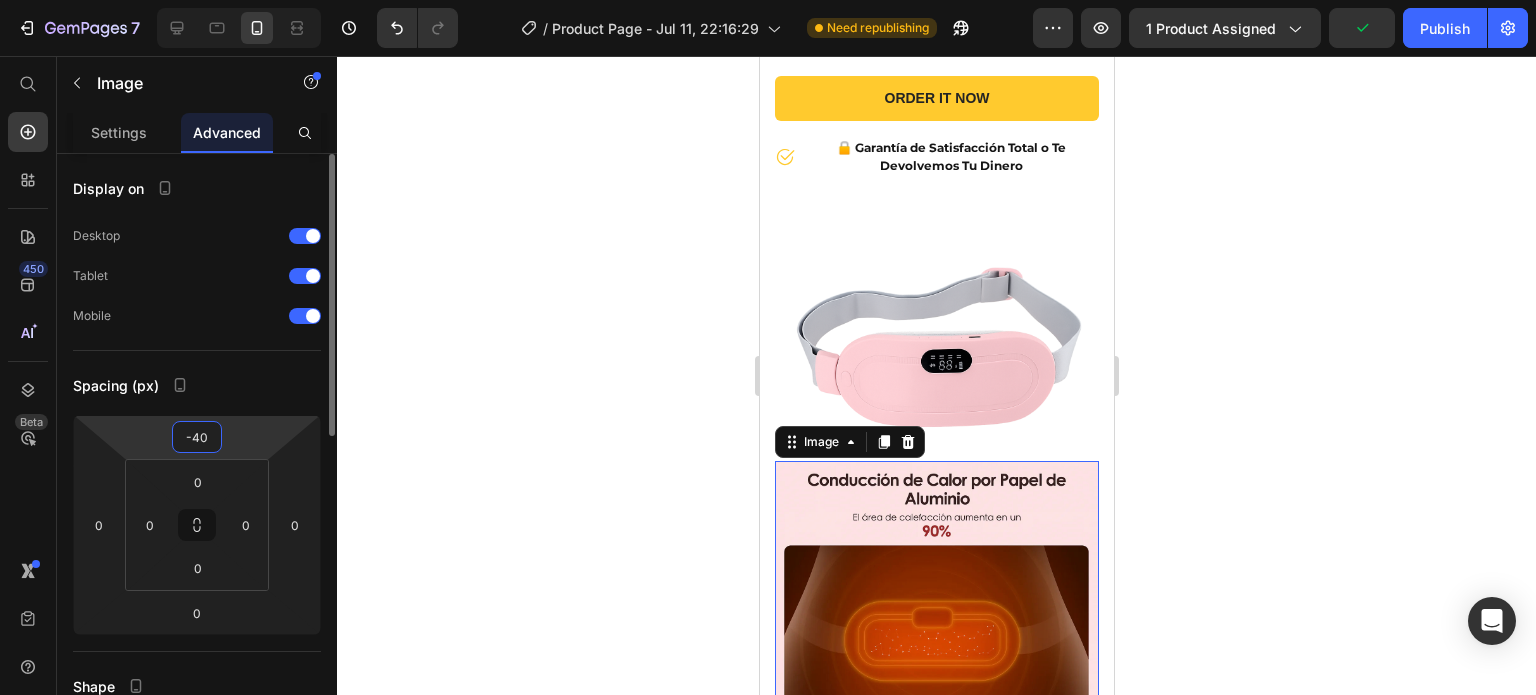 type on "-4" 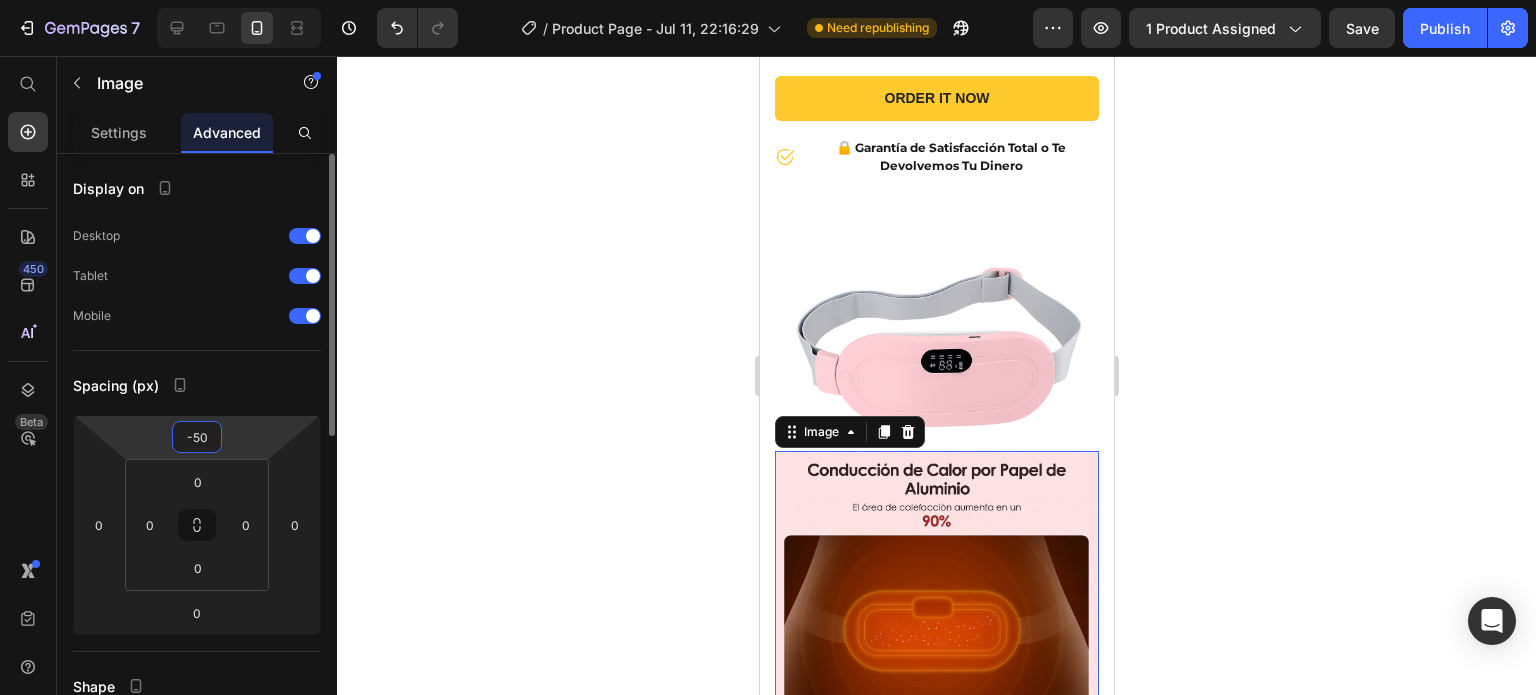type on "-5" 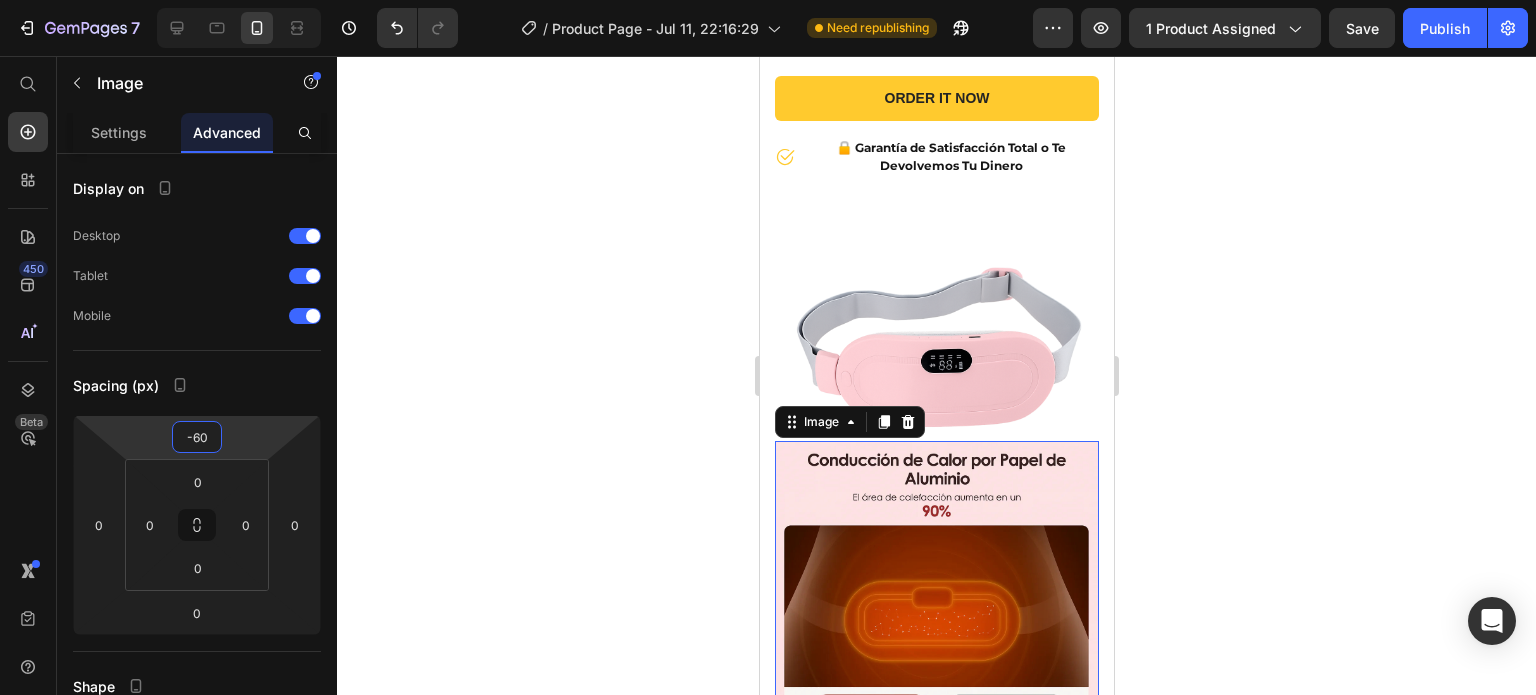 type on "-60" 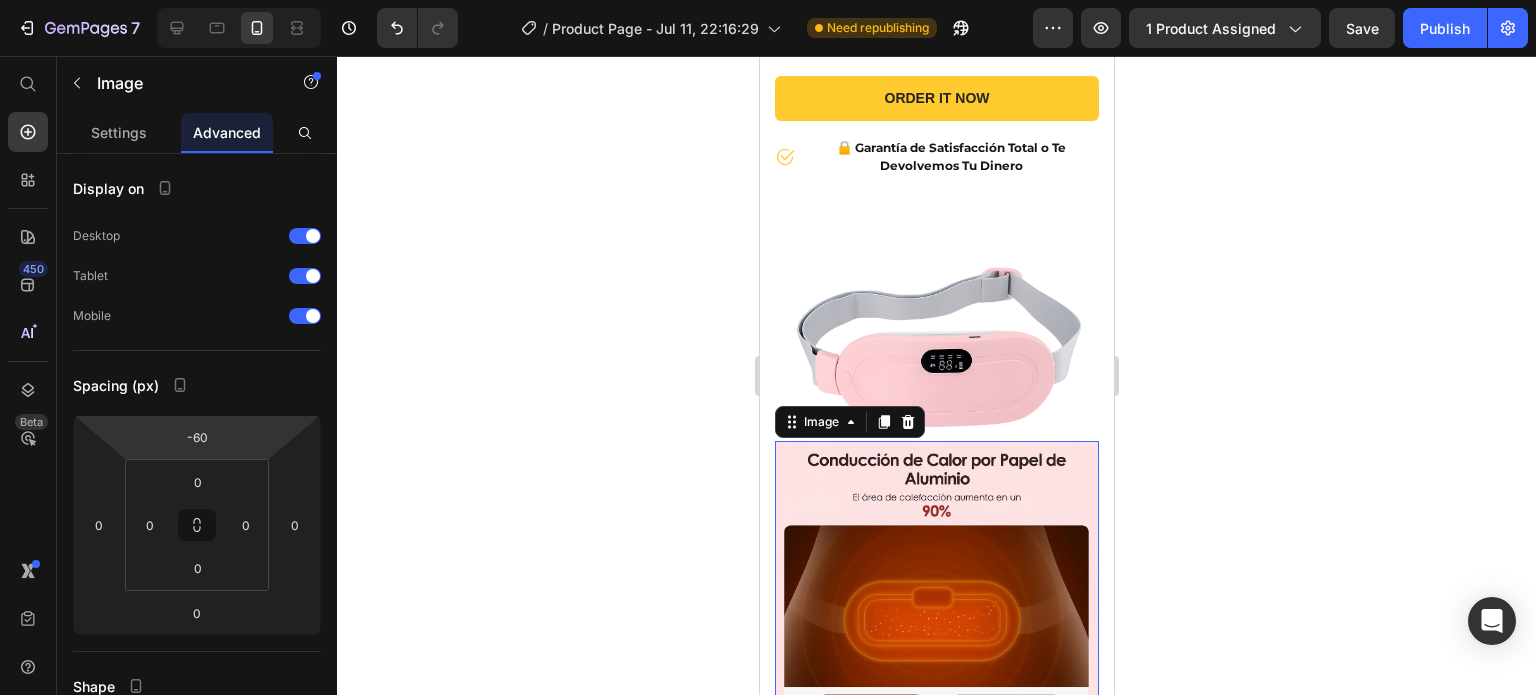 click 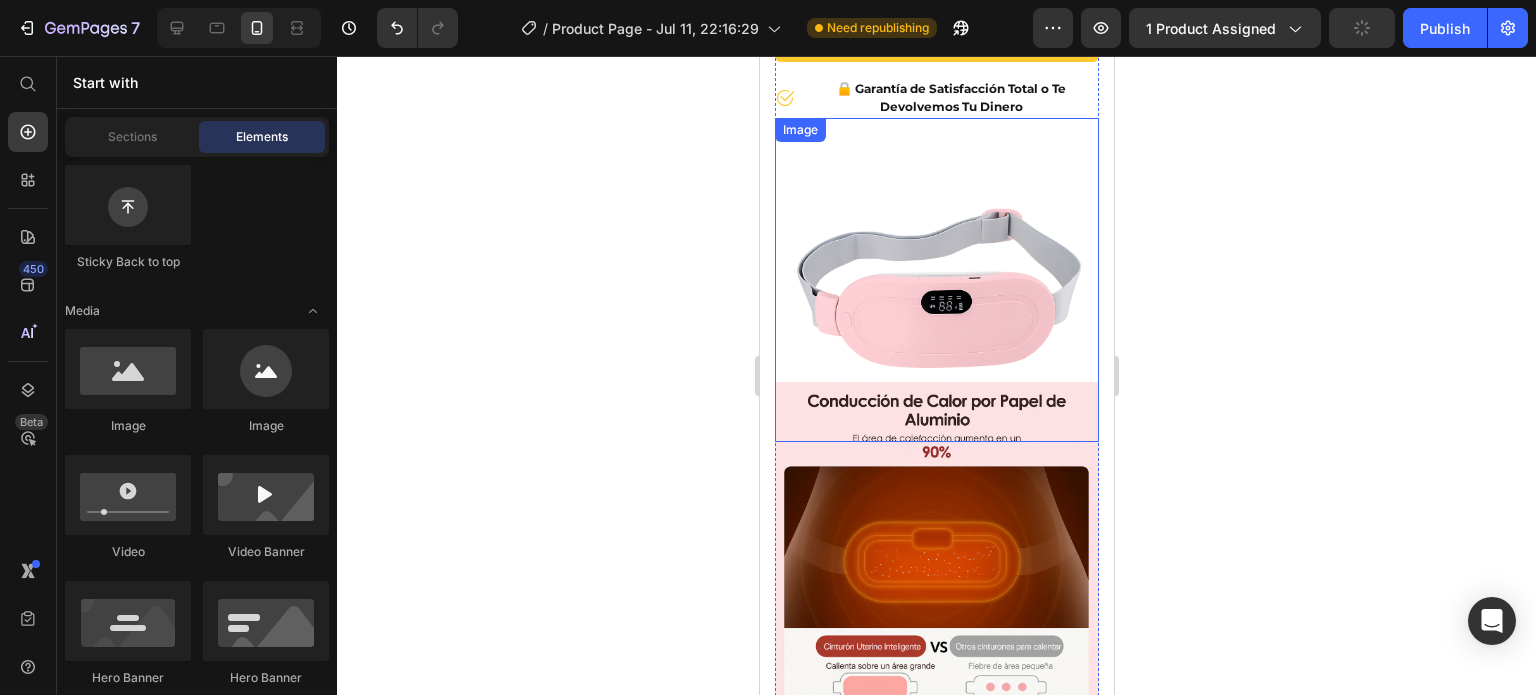 scroll, scrollTop: 1136, scrollLeft: 0, axis: vertical 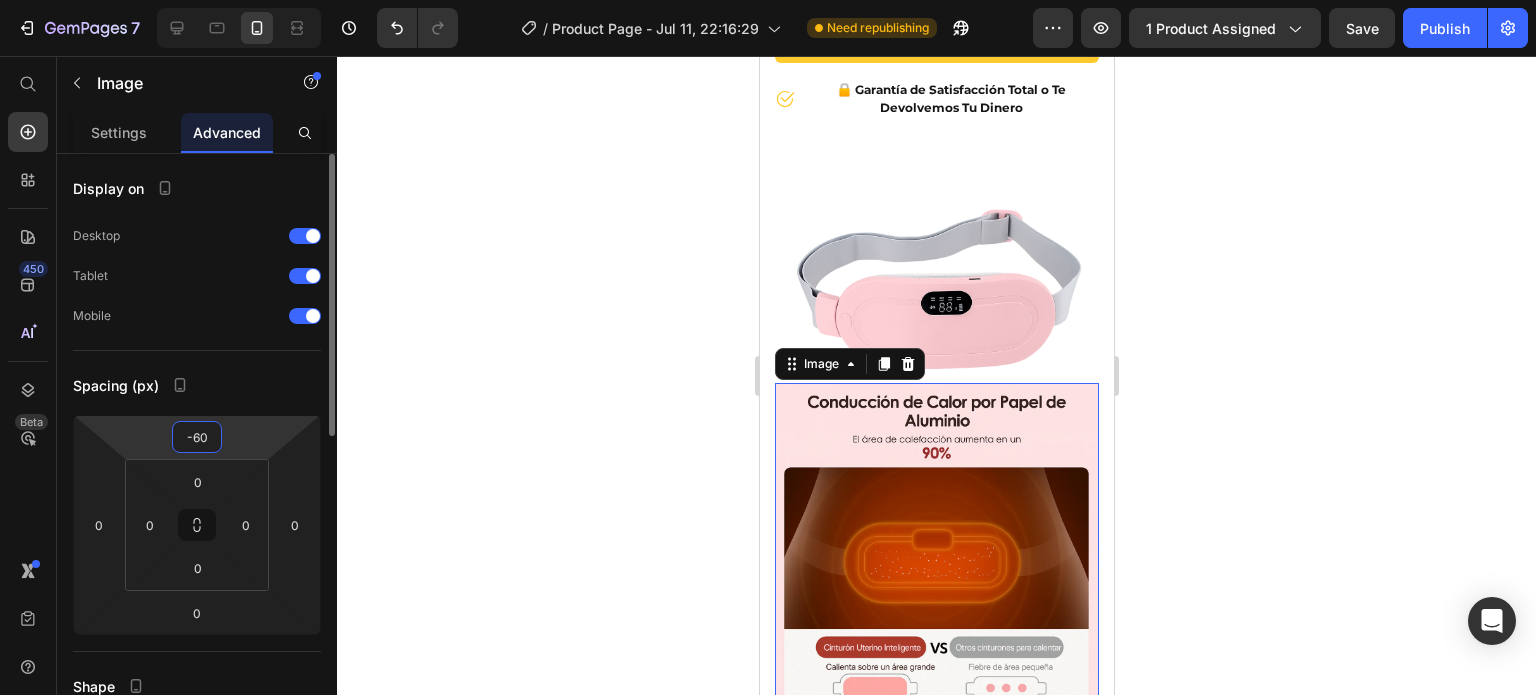 click on "-60" at bounding box center (197, 437) 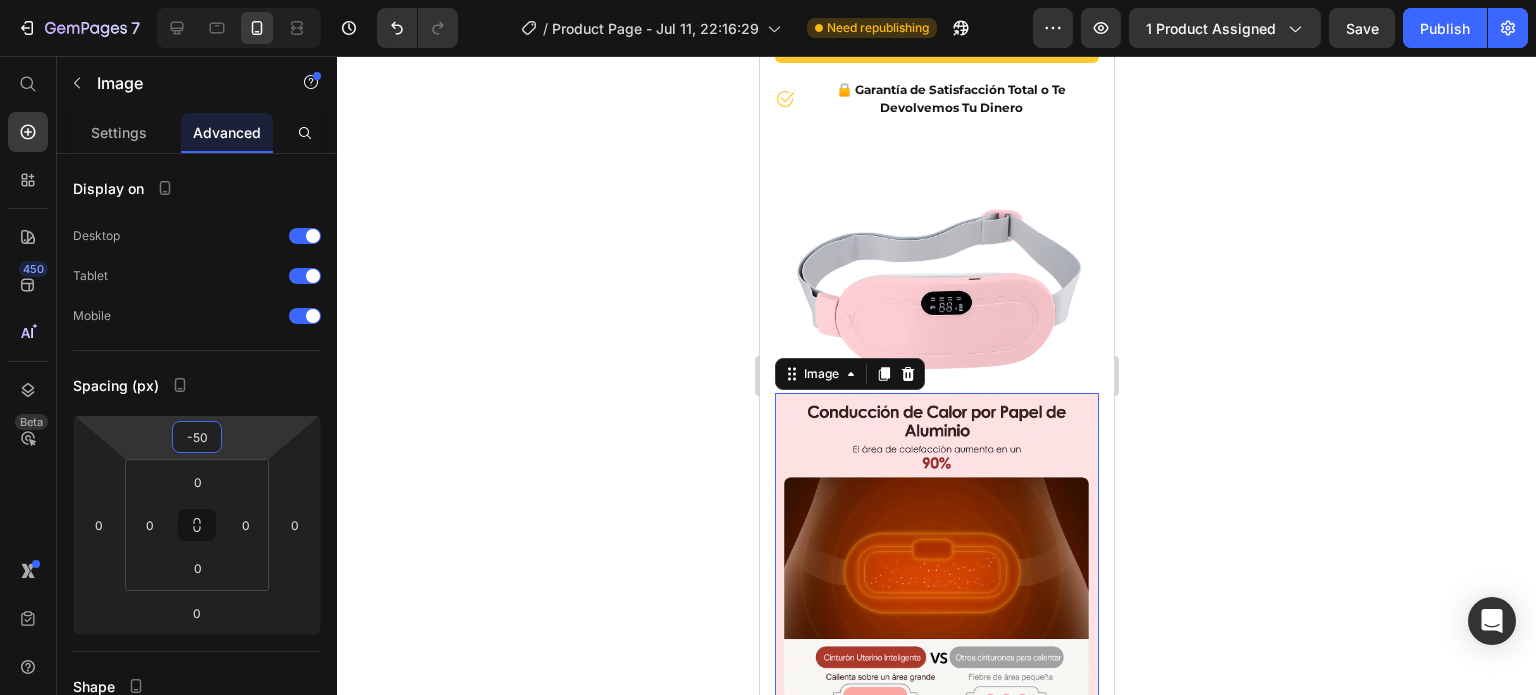 type on "-50" 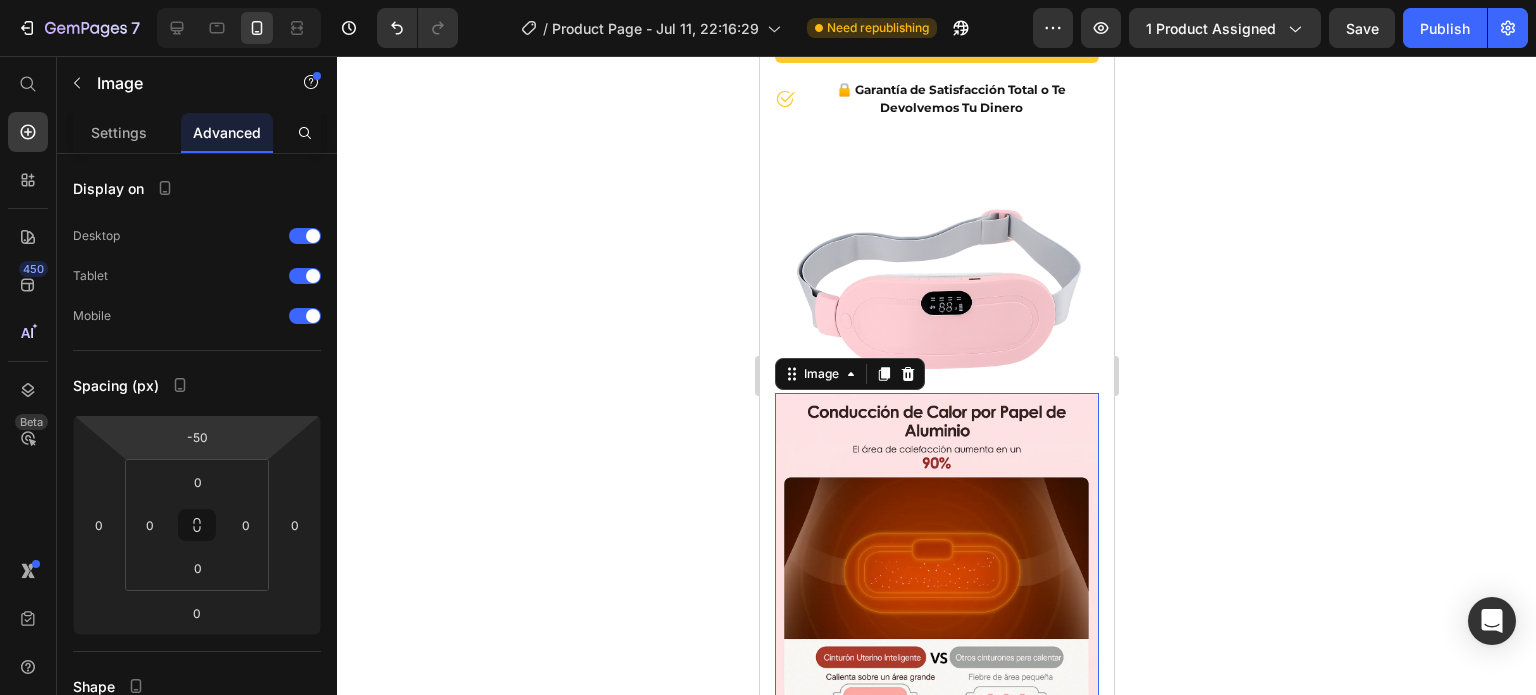 click 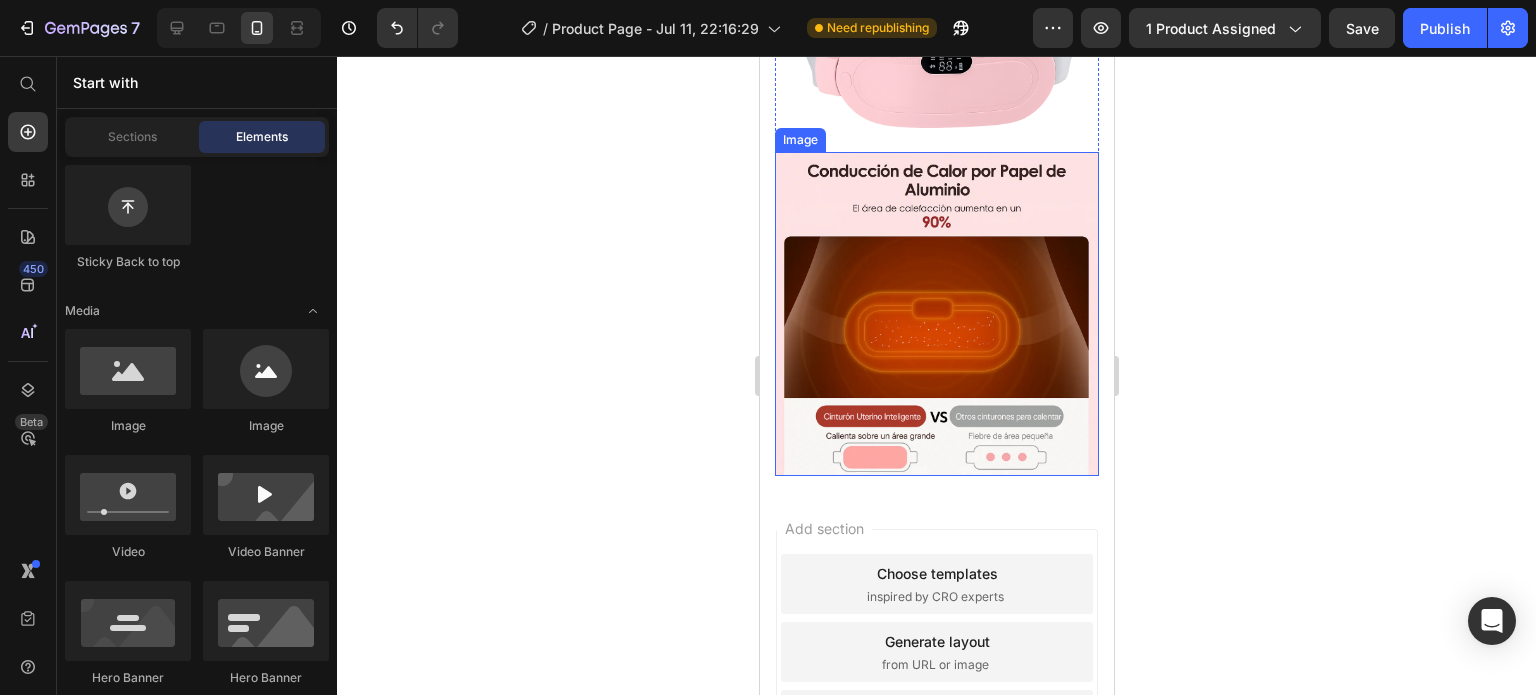 scroll, scrollTop: 1378, scrollLeft: 0, axis: vertical 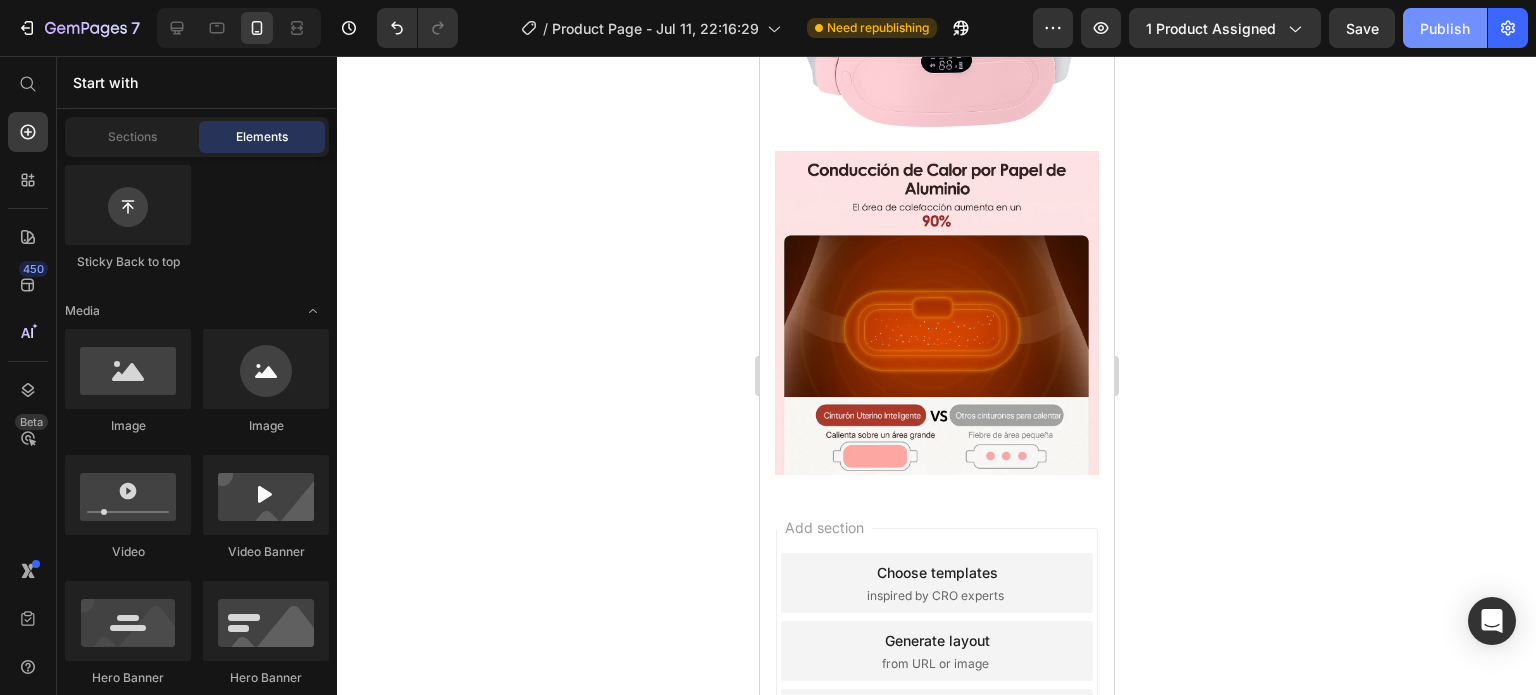 click on "Publish" at bounding box center [1445, 28] 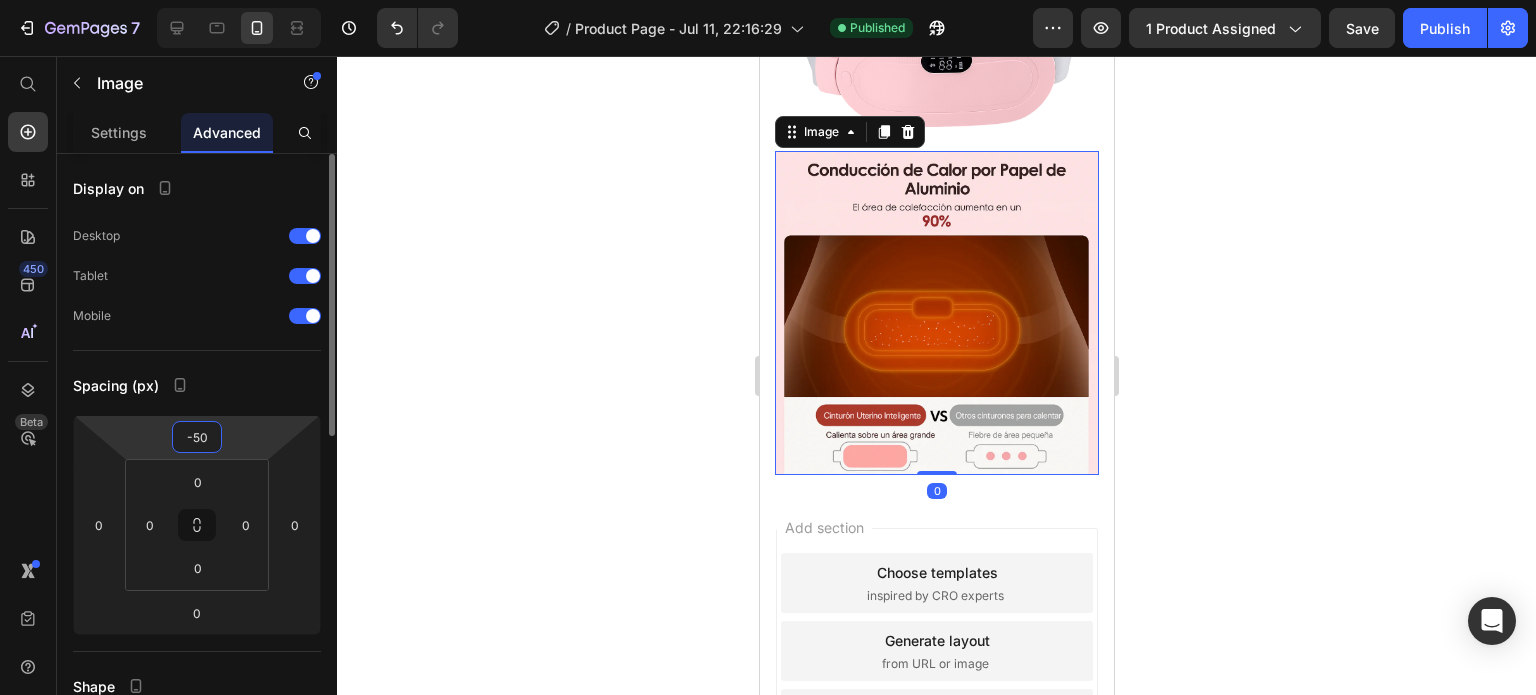 click on "-50" at bounding box center (197, 437) 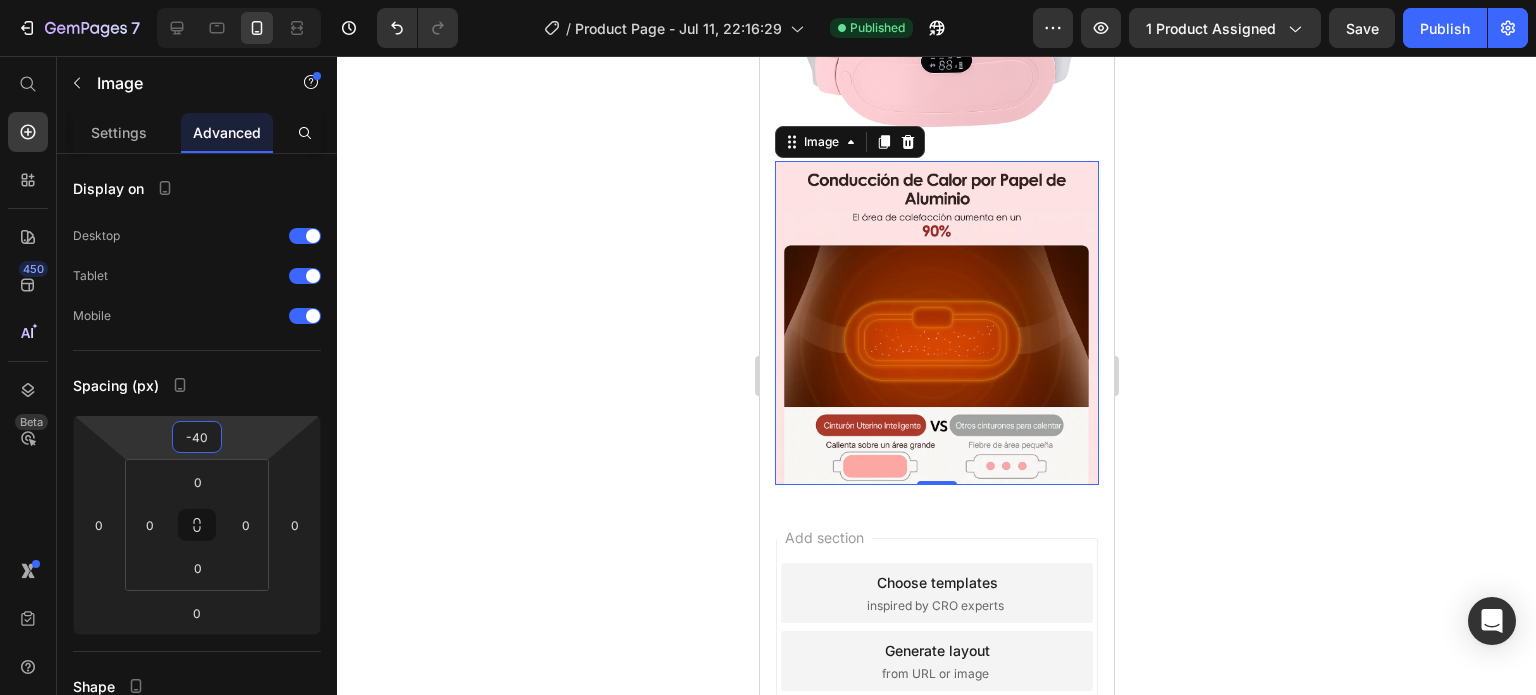 type on "-40" 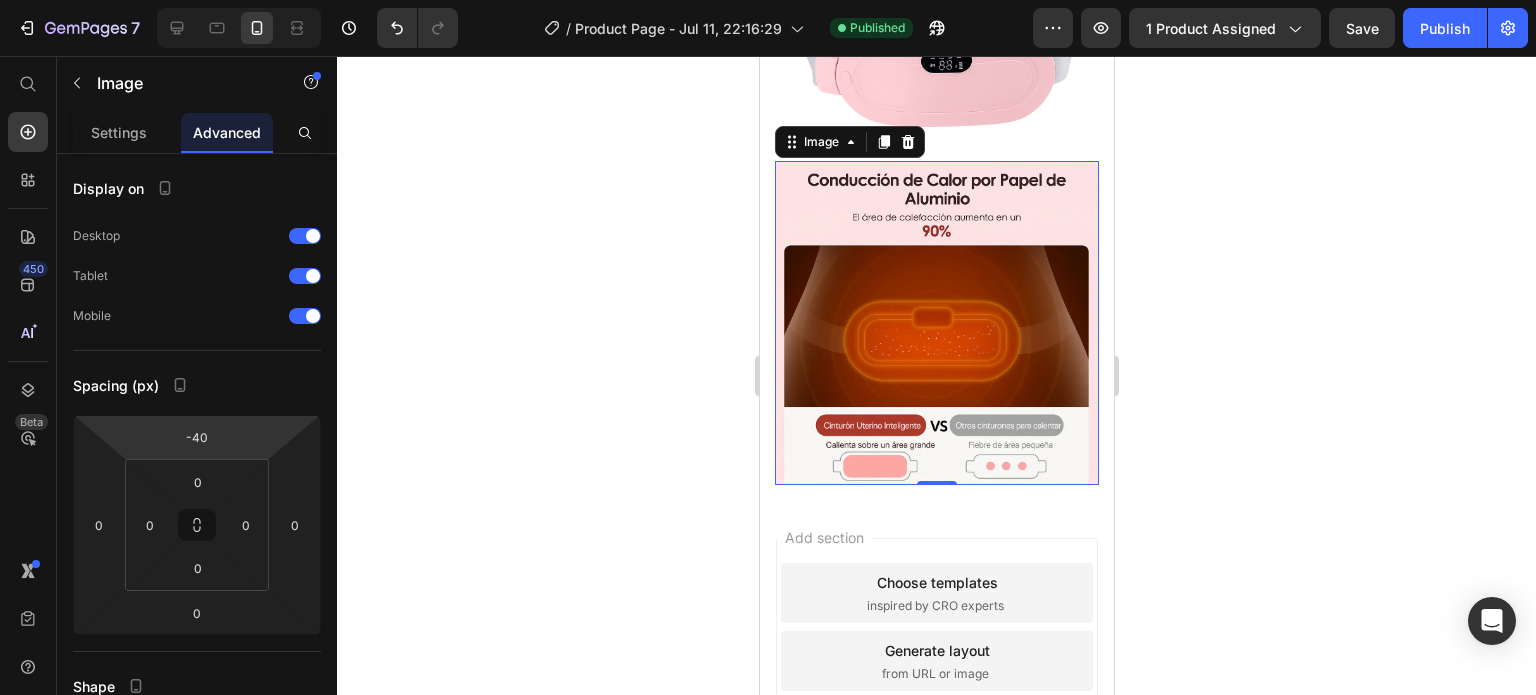 click 